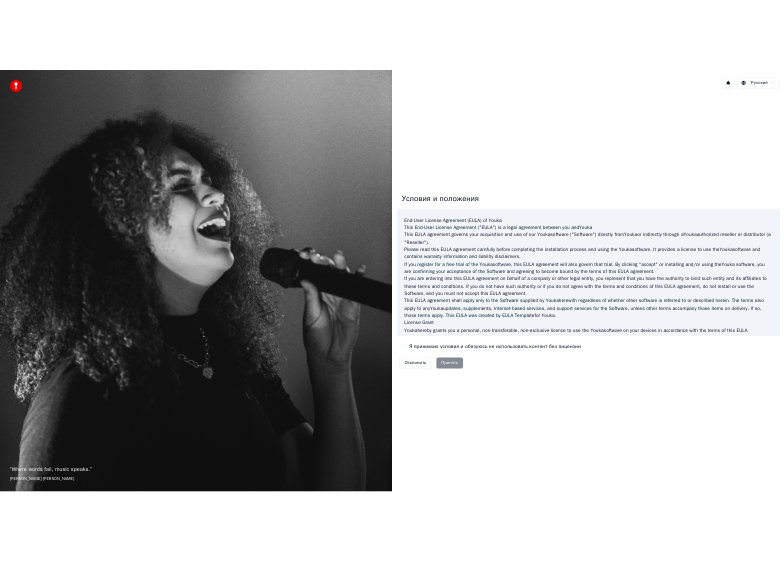 scroll, scrollTop: 0, scrollLeft: 0, axis: both 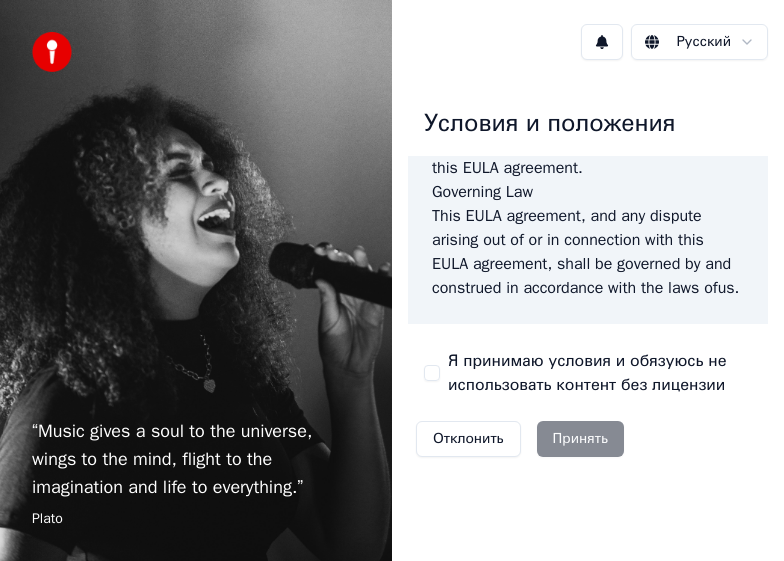click on "Я принимаю условия и обязуюсь не использовать контент без лицензии" at bounding box center [432, 373] 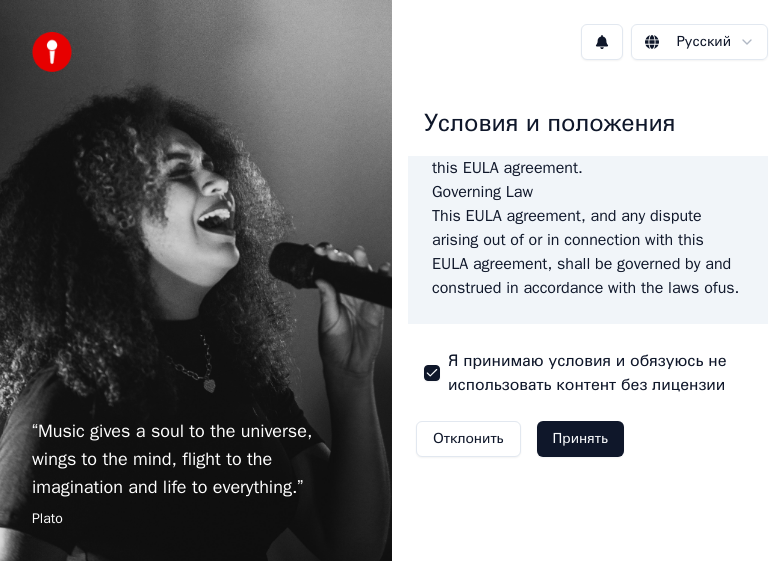 click on "Принять" at bounding box center (580, 439) 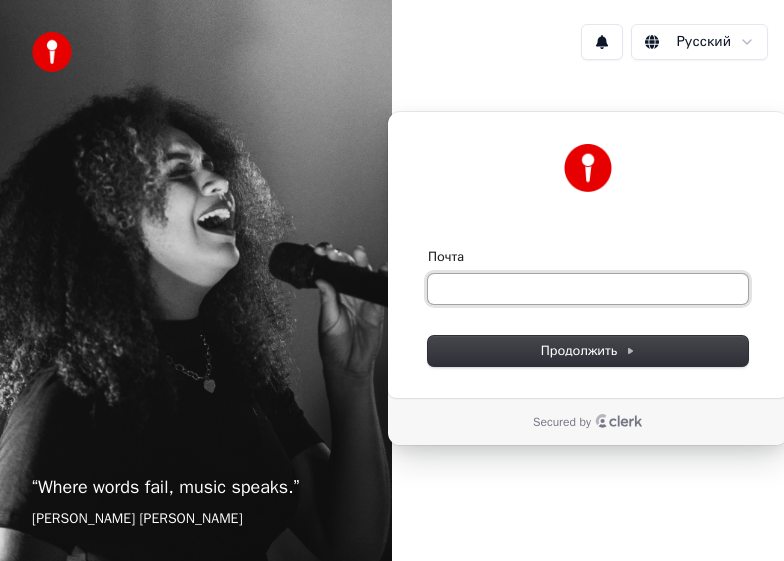 click on "Почта" at bounding box center [588, 289] 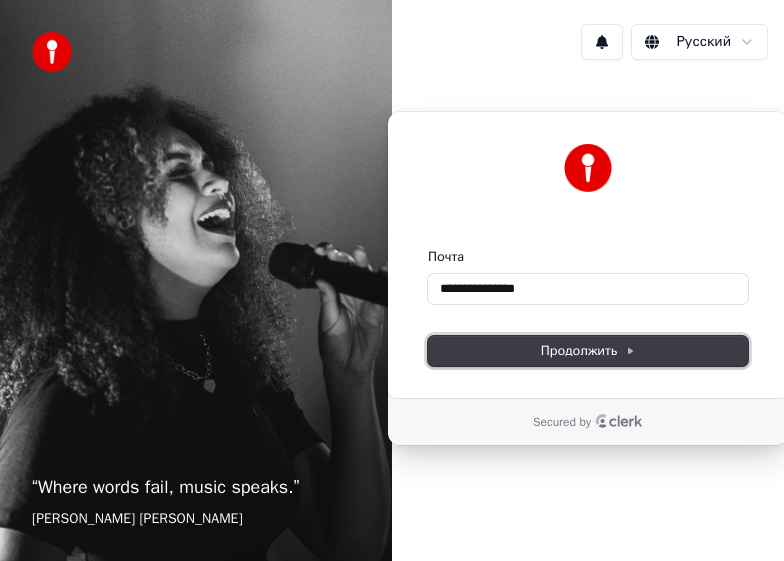 click on "Продолжить" at bounding box center (588, 351) 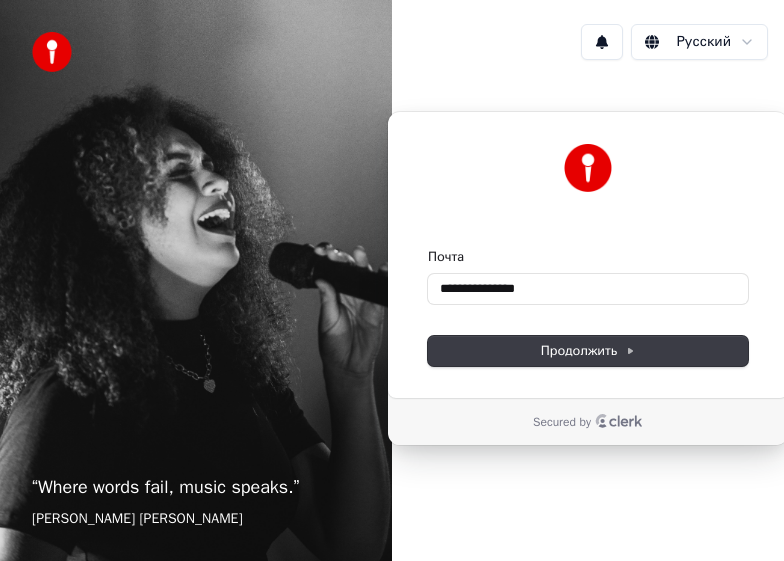 type on "**********" 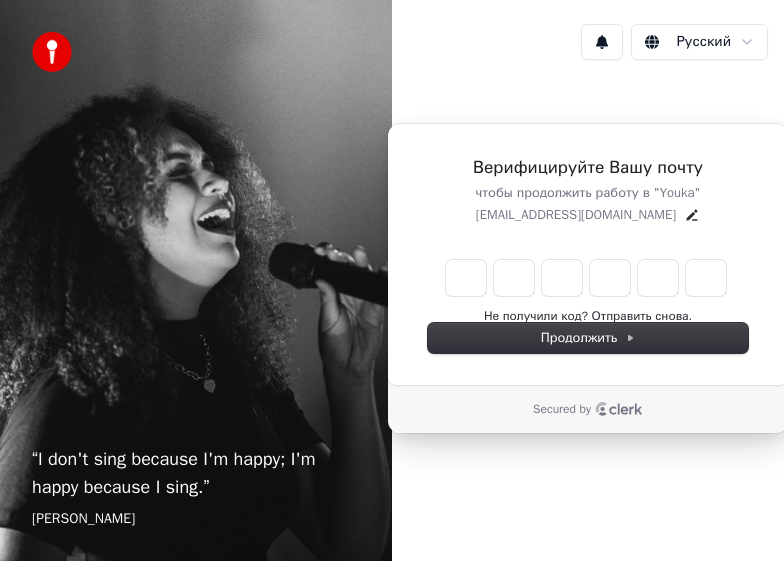 click at bounding box center (586, 278) 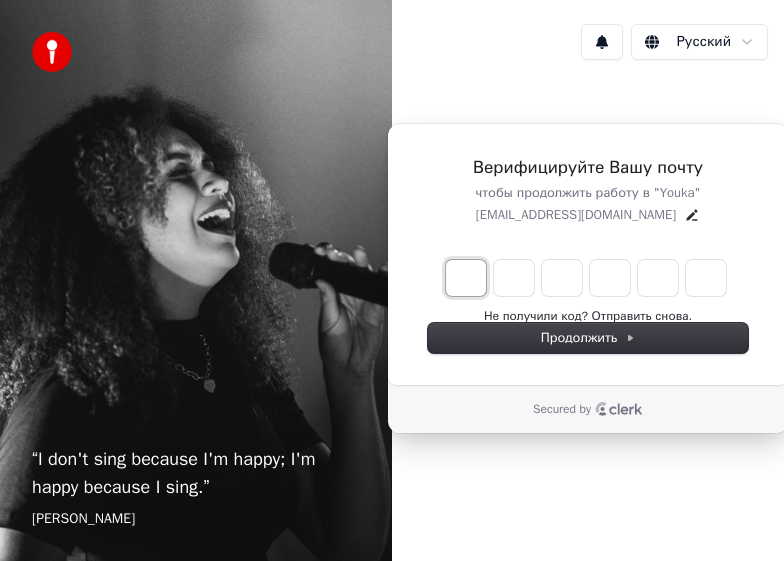 click at bounding box center (466, 278) 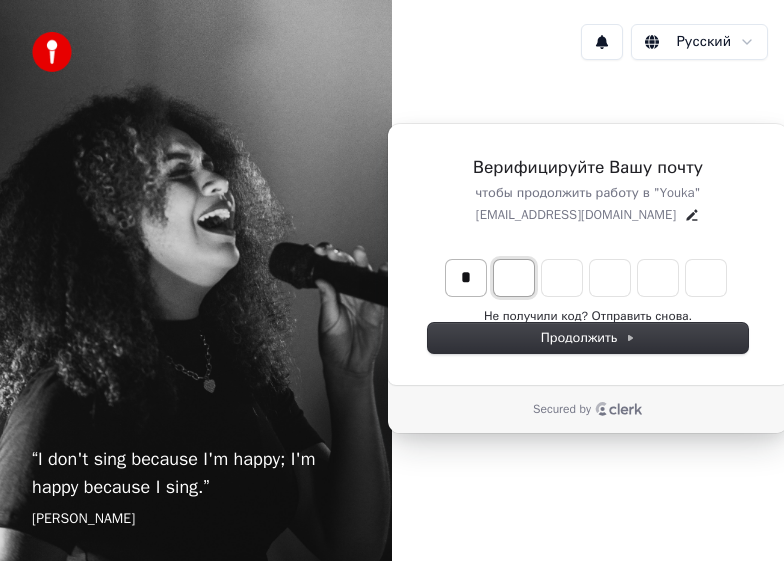 type on "*" 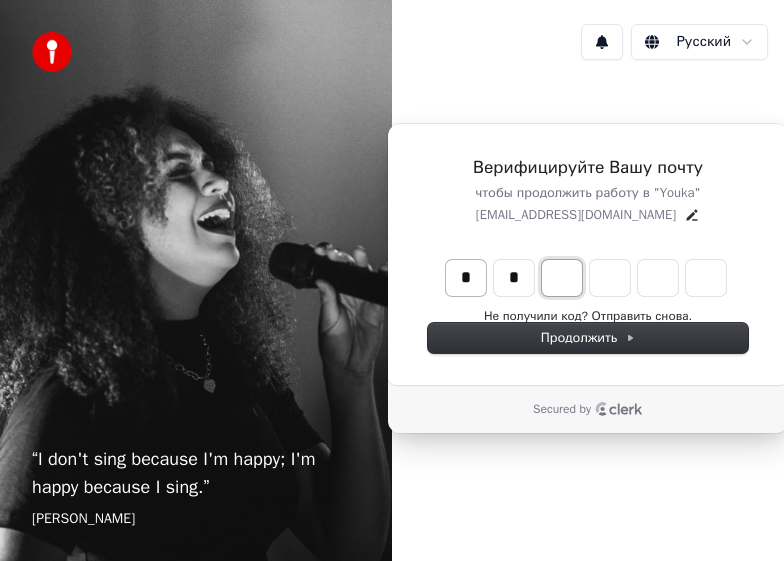 type on "**" 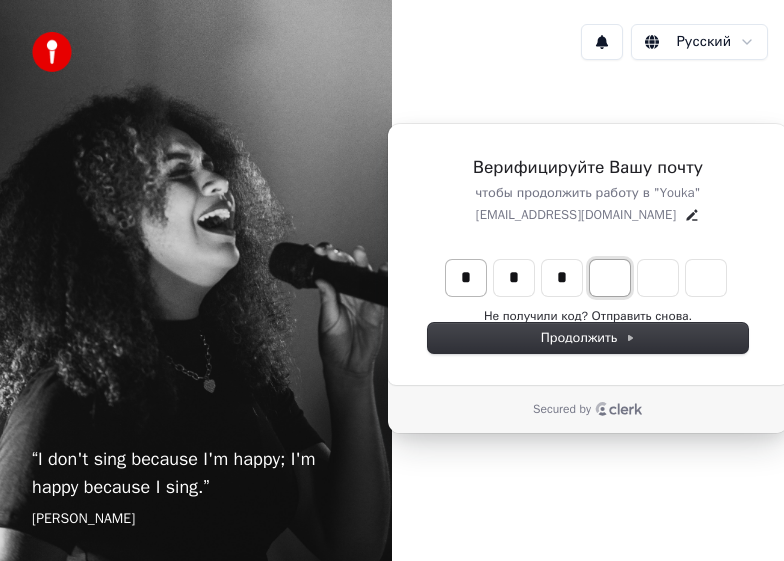 type on "***" 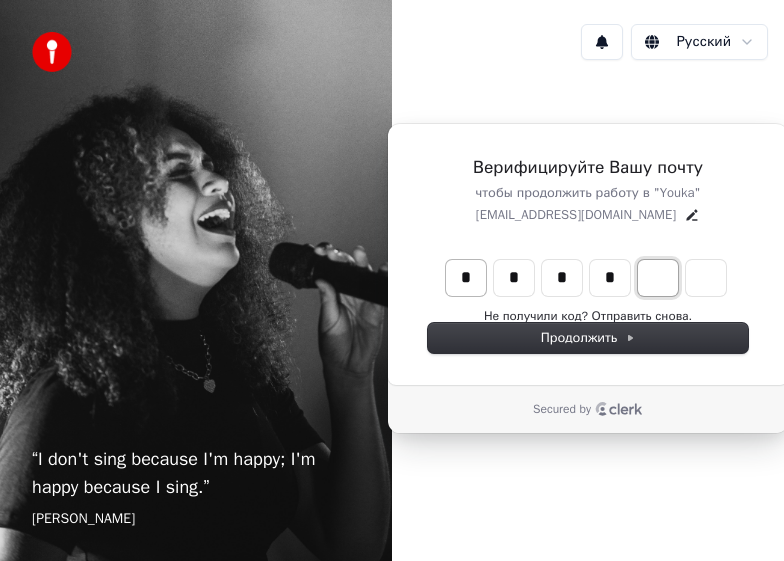 type on "****" 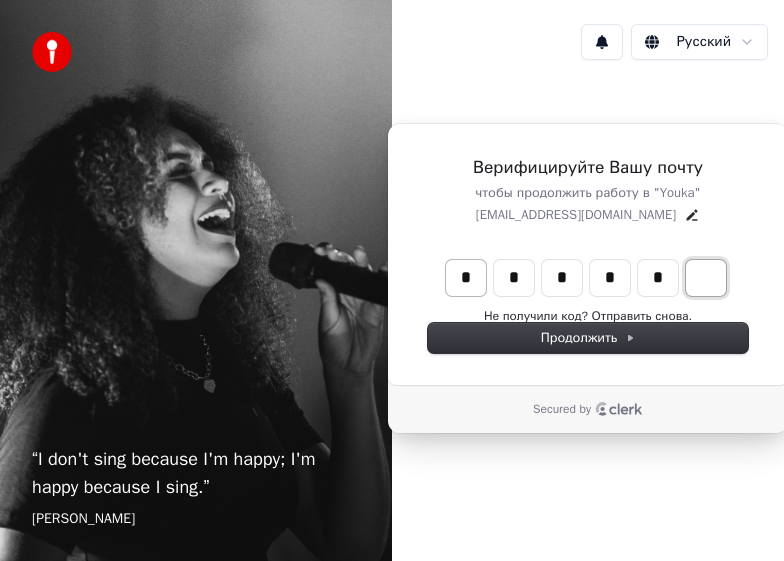 type on "******" 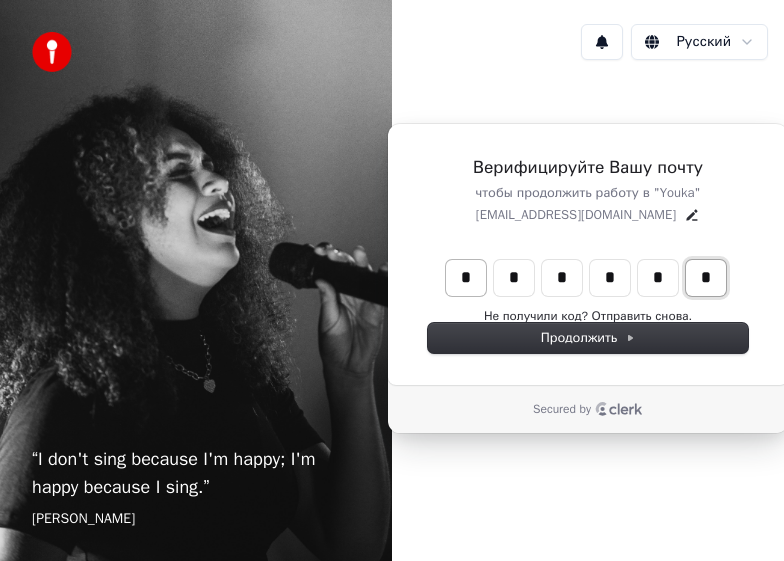 type on "*" 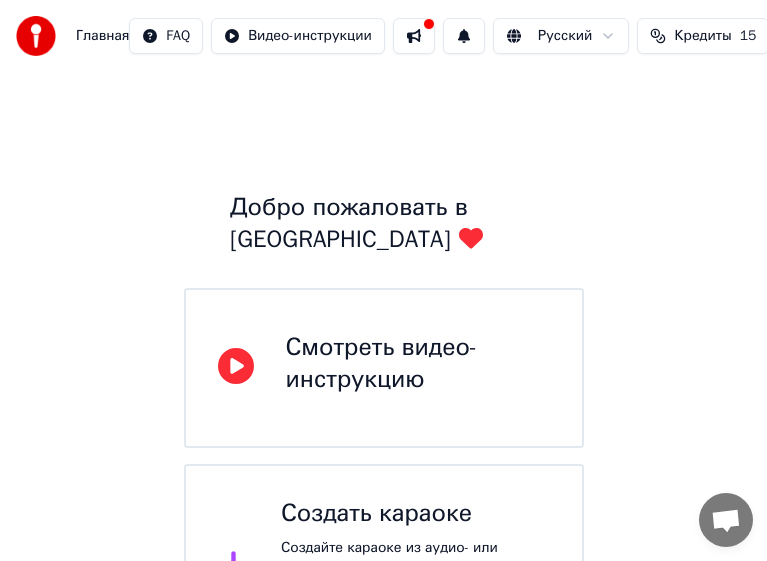 drag, startPoint x: 408, startPoint y: 4, endPoint x: 359, endPoint y: -205, distance: 214.66719 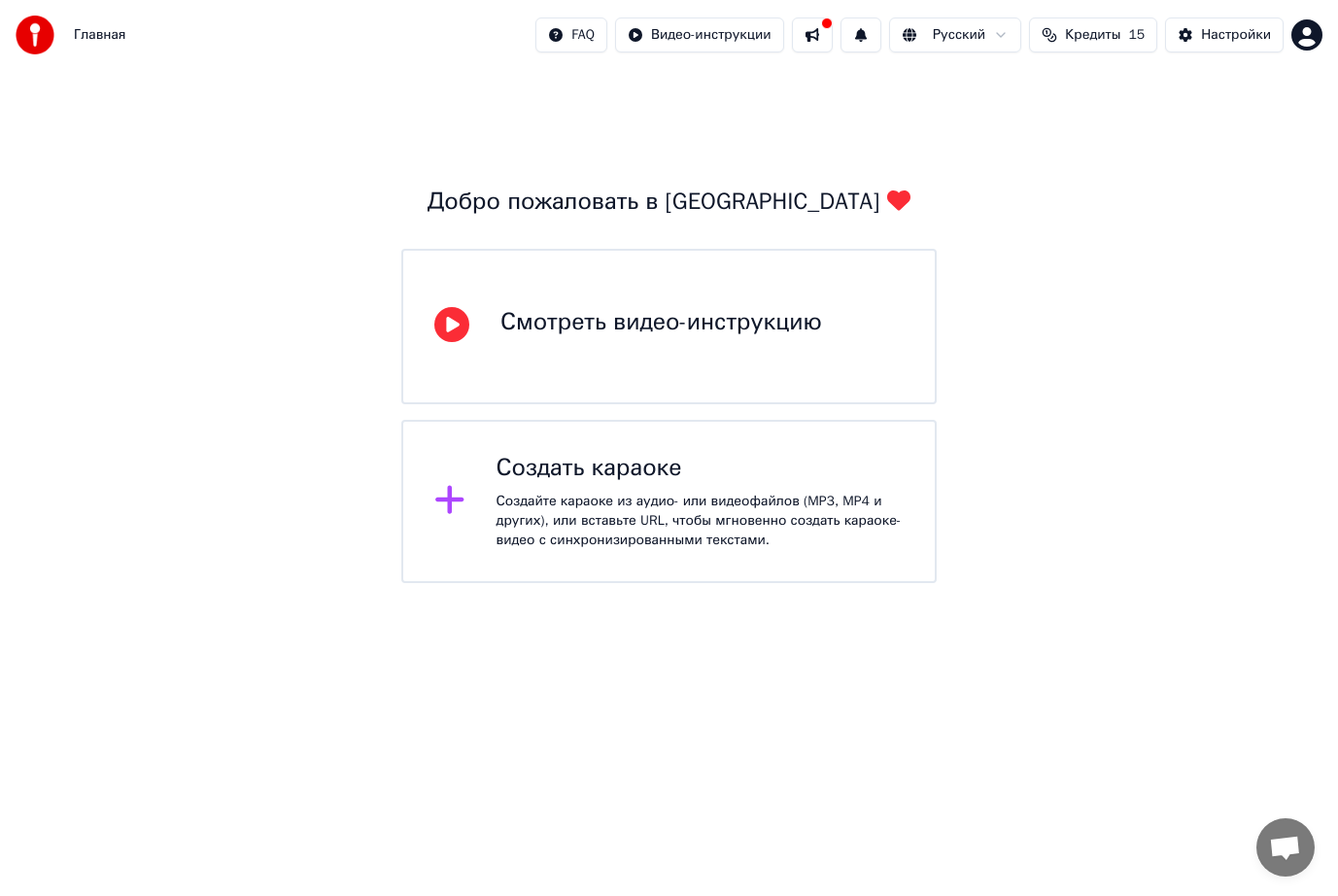 click on "Смотреть видео-инструкцию" at bounding box center [661, 323] 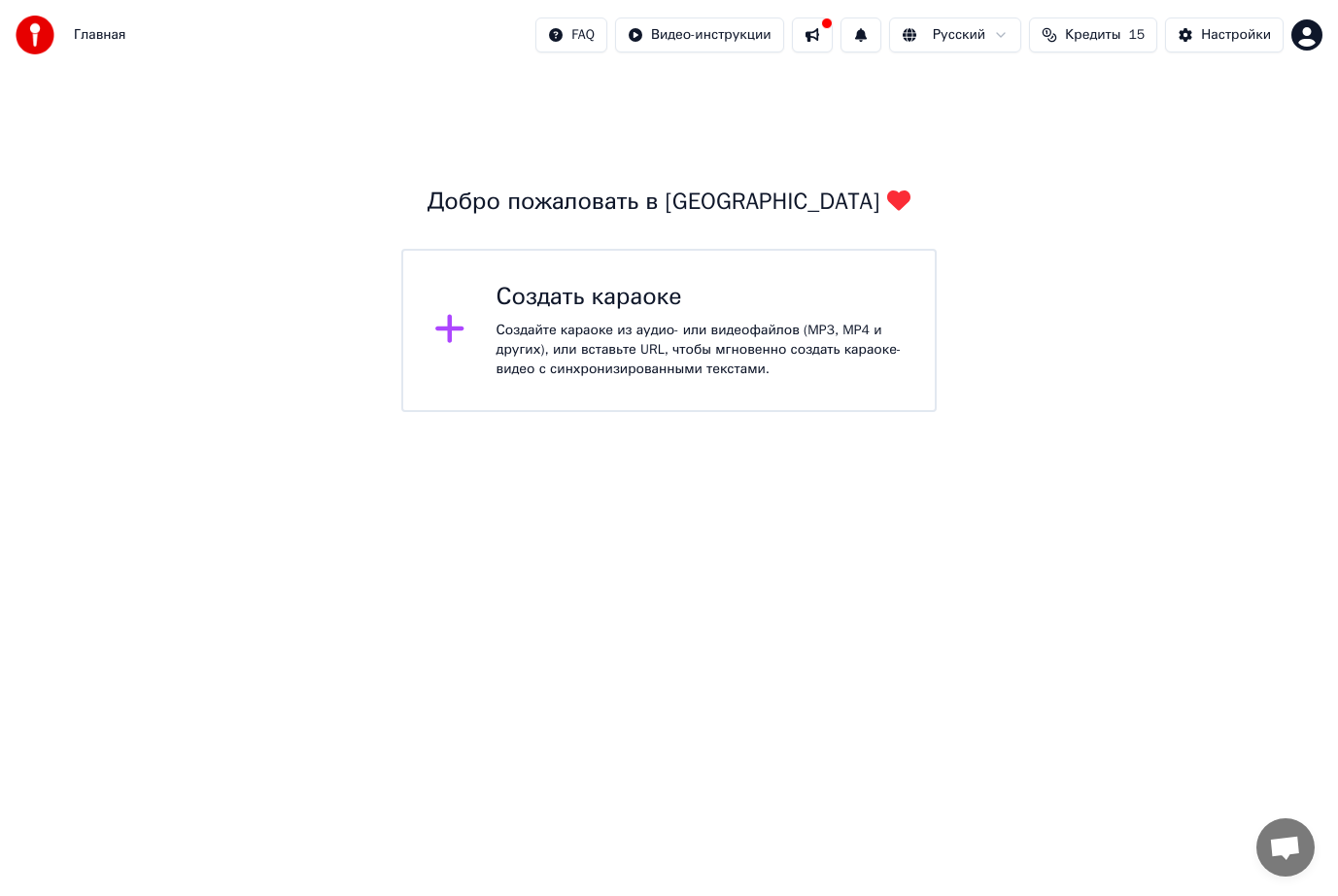 click on "Создать караоке" at bounding box center [700, 297] 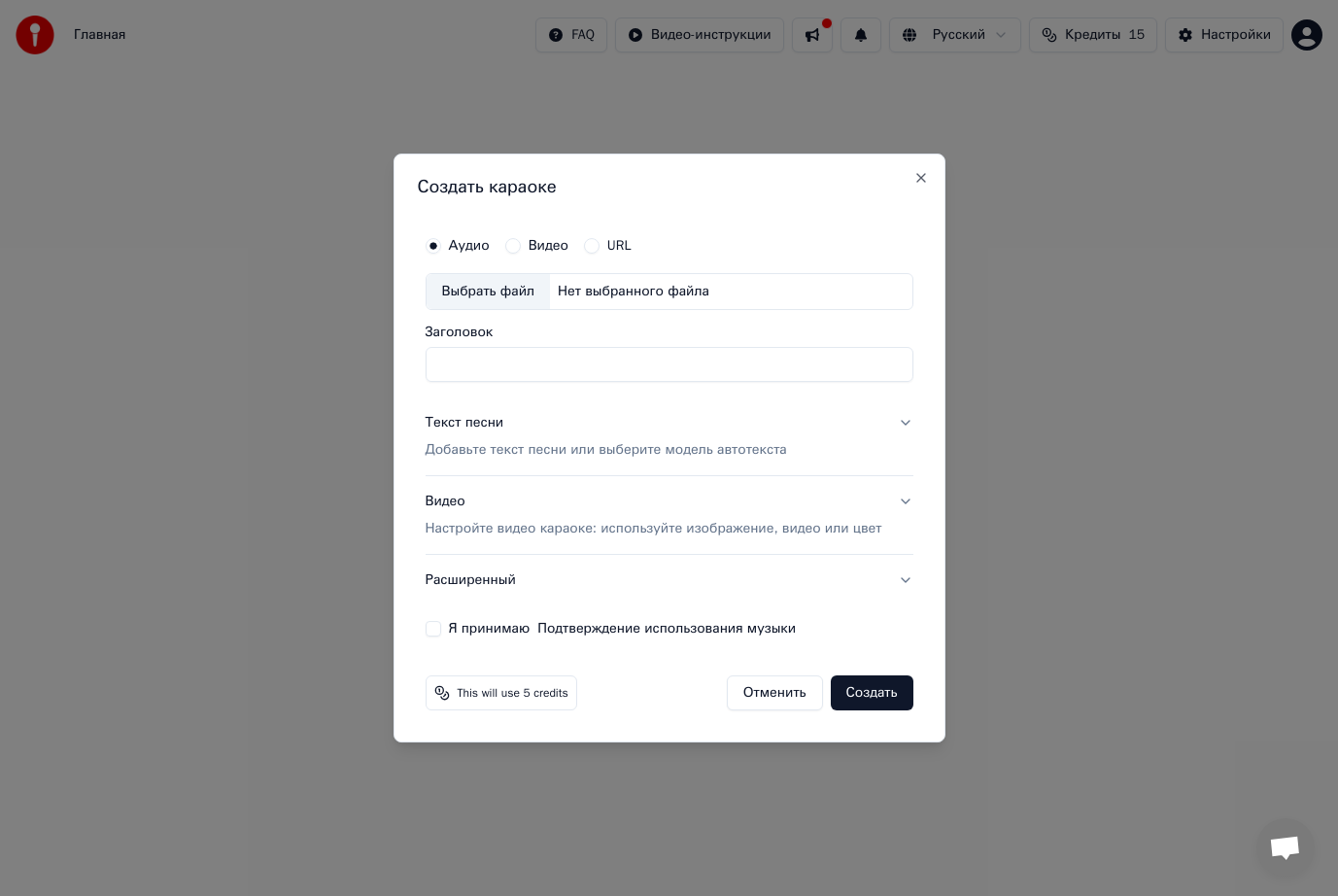 click on "Заголовок" at bounding box center [669, 364] 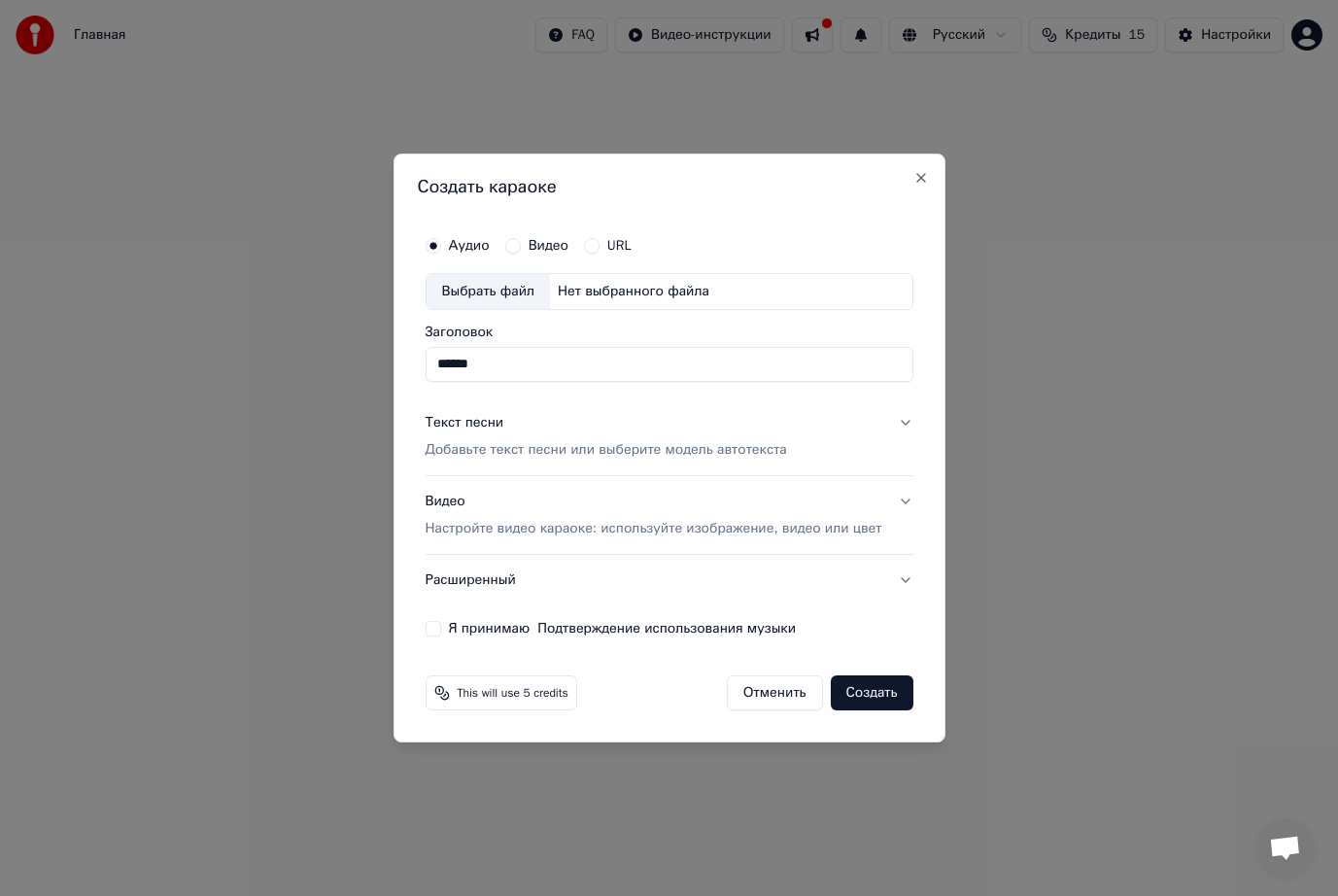 click on "Выбрать файл" at bounding box center (488, 292) 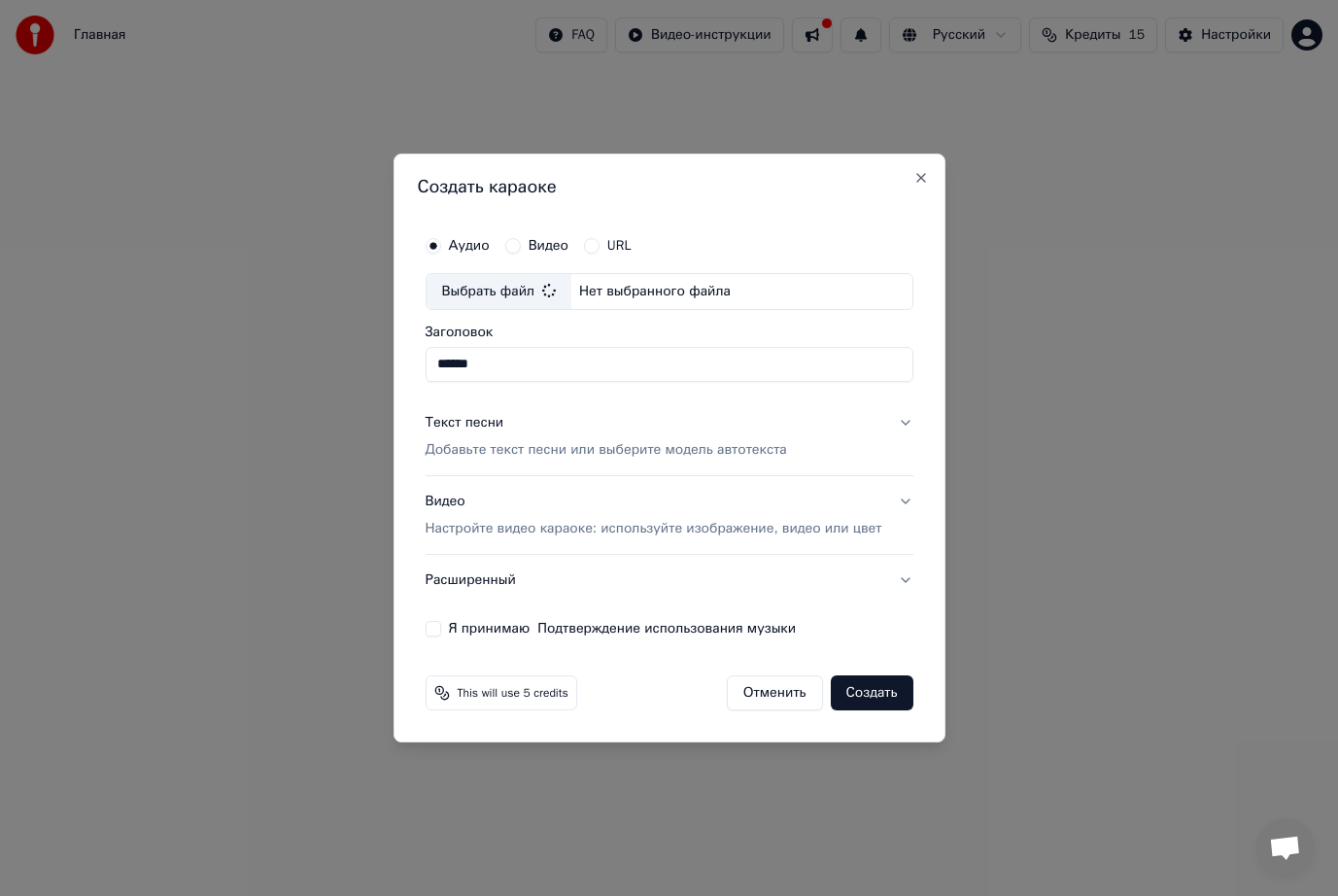 type on "**********" 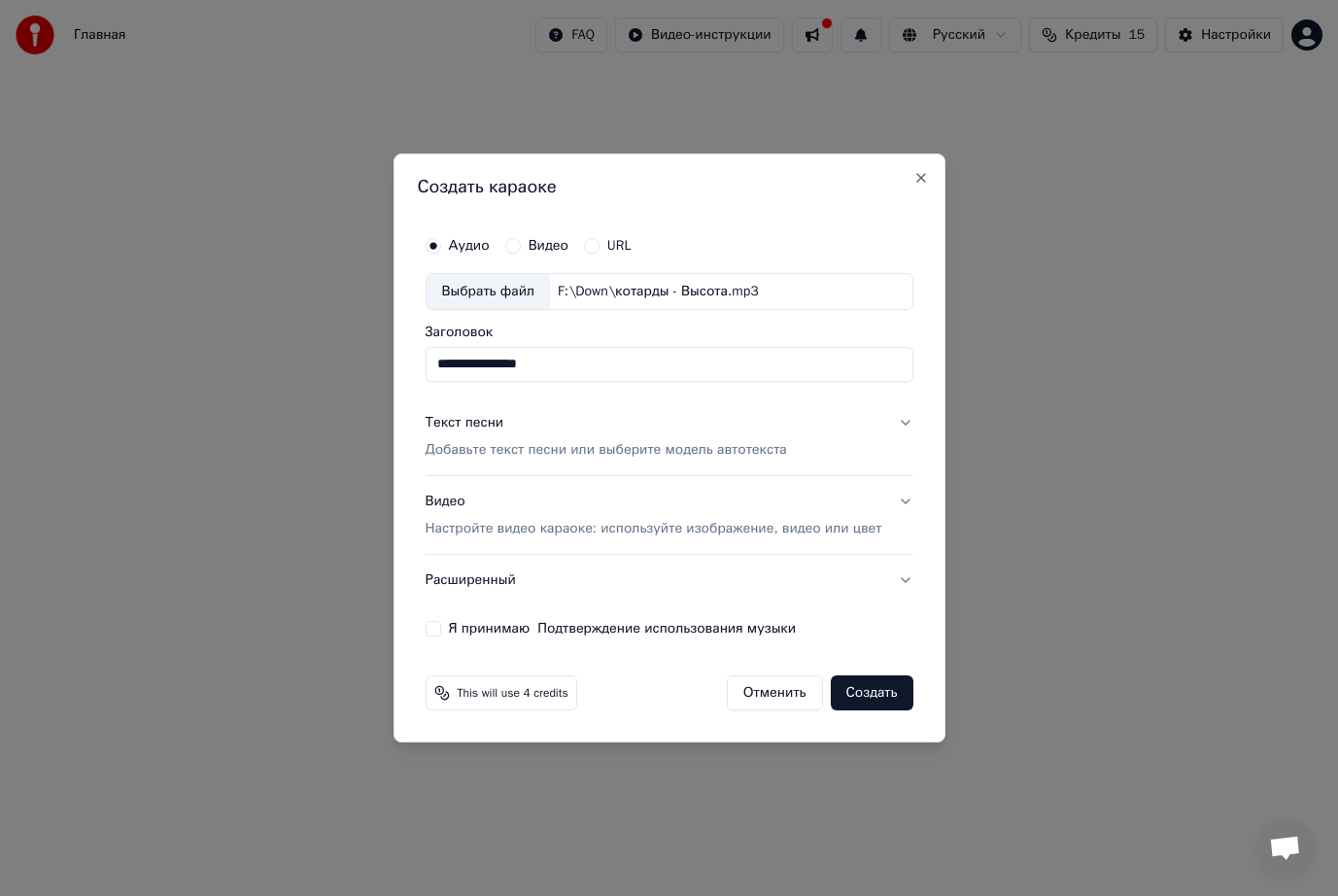 click on "Видео" at bounding box center (548, 246) 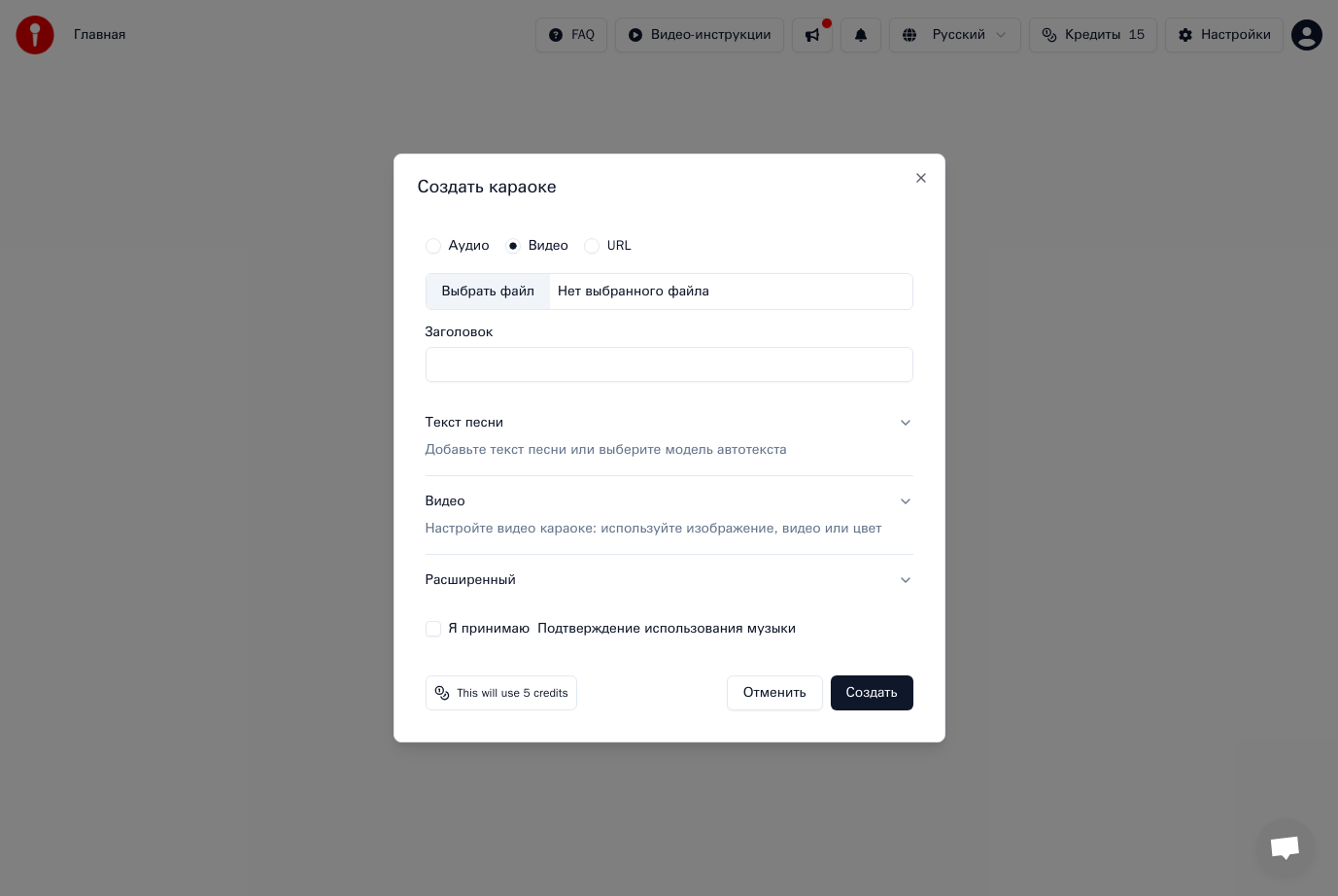 click on "Выбрать файл" at bounding box center [488, 292] 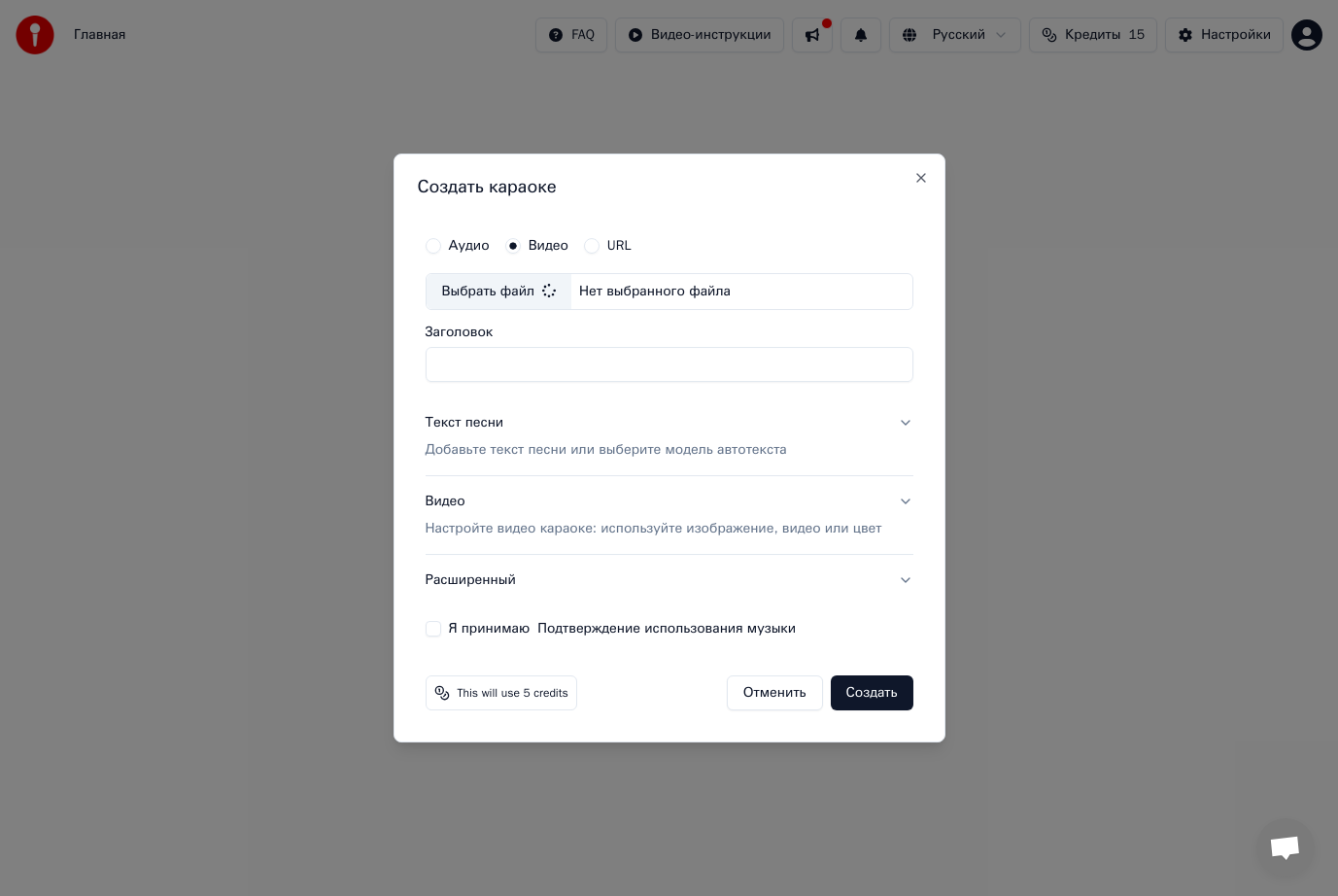 type on "******" 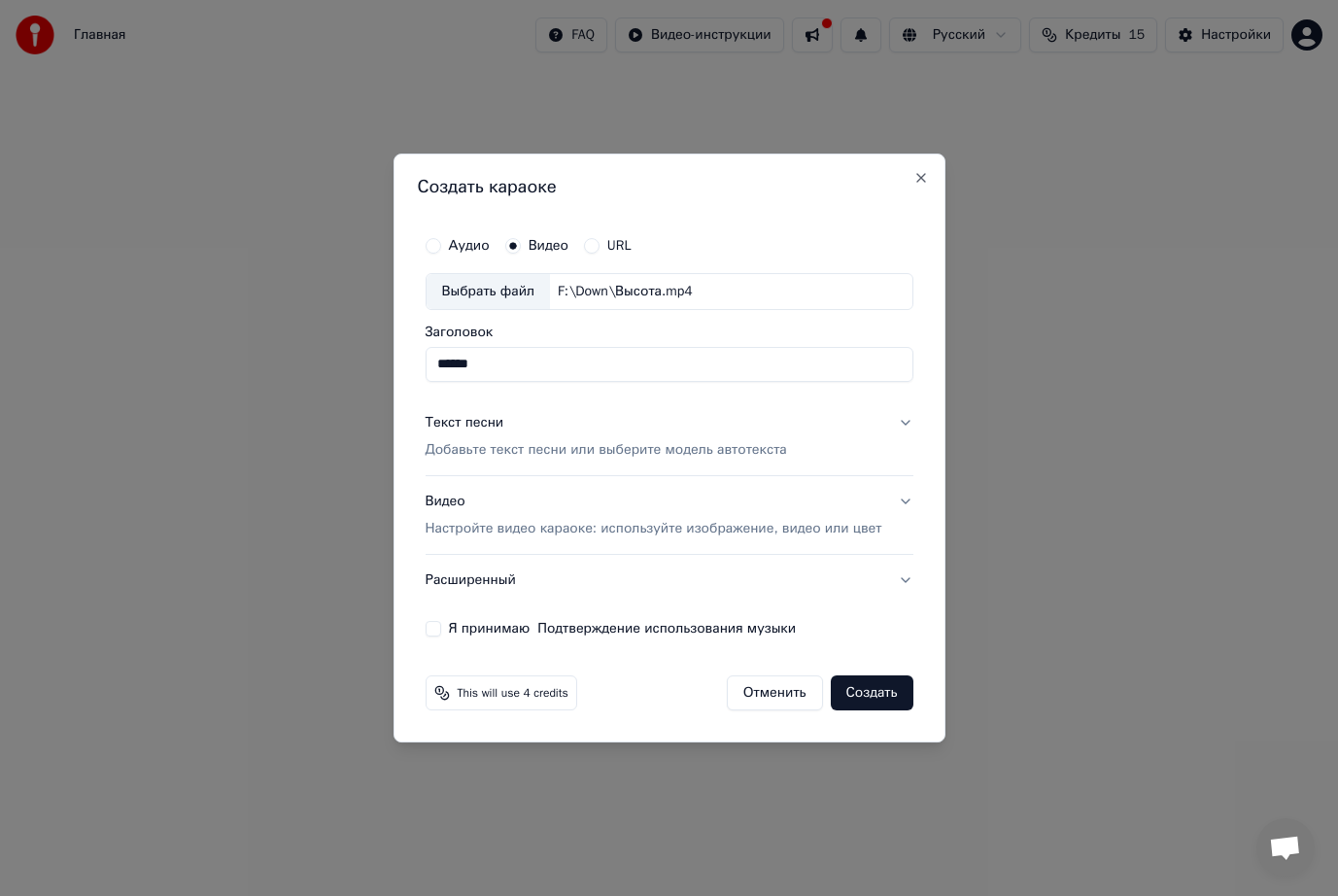 click on "Аудио" at bounding box center [457, 246] 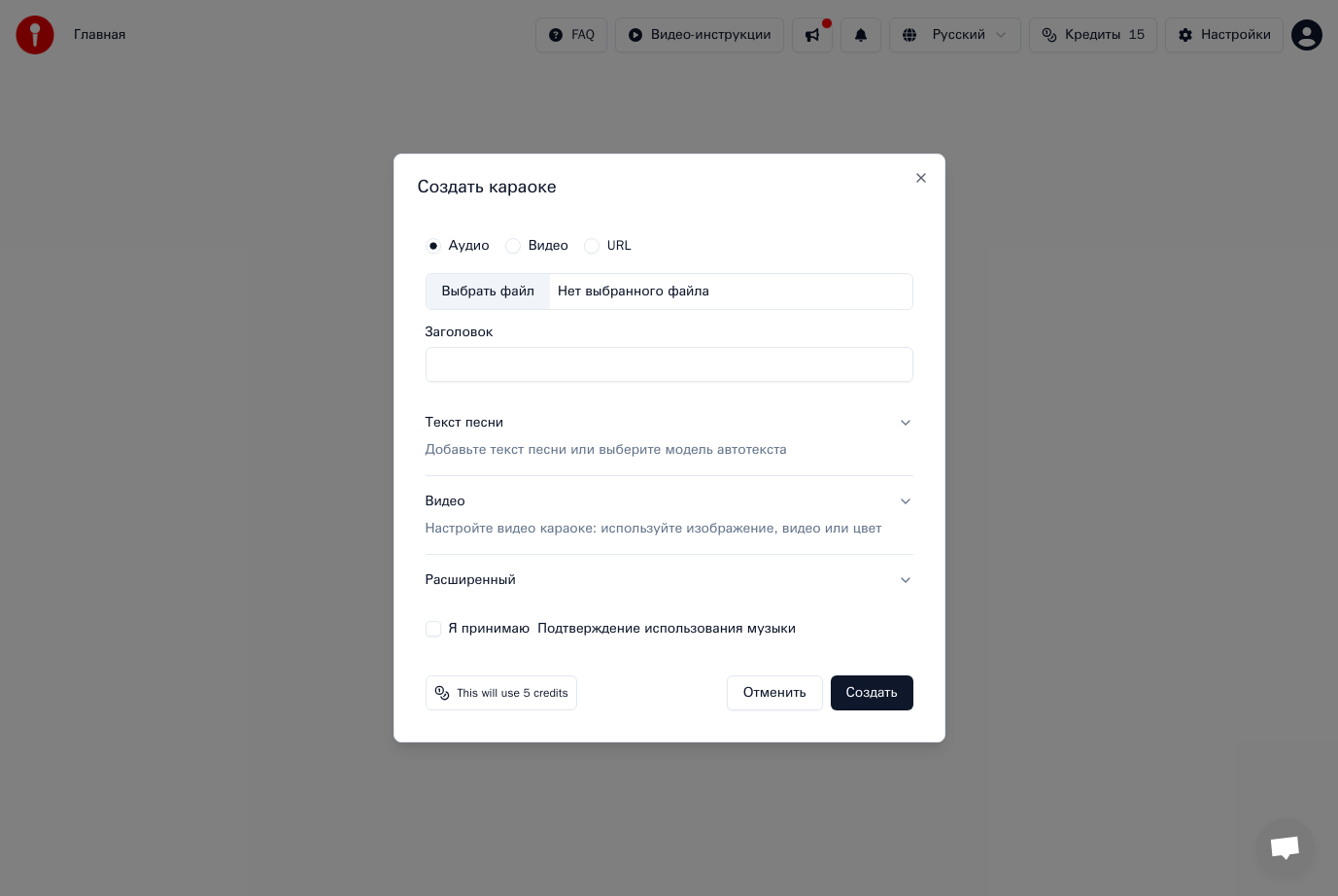 click on "Выбрать файл" at bounding box center [488, 292] 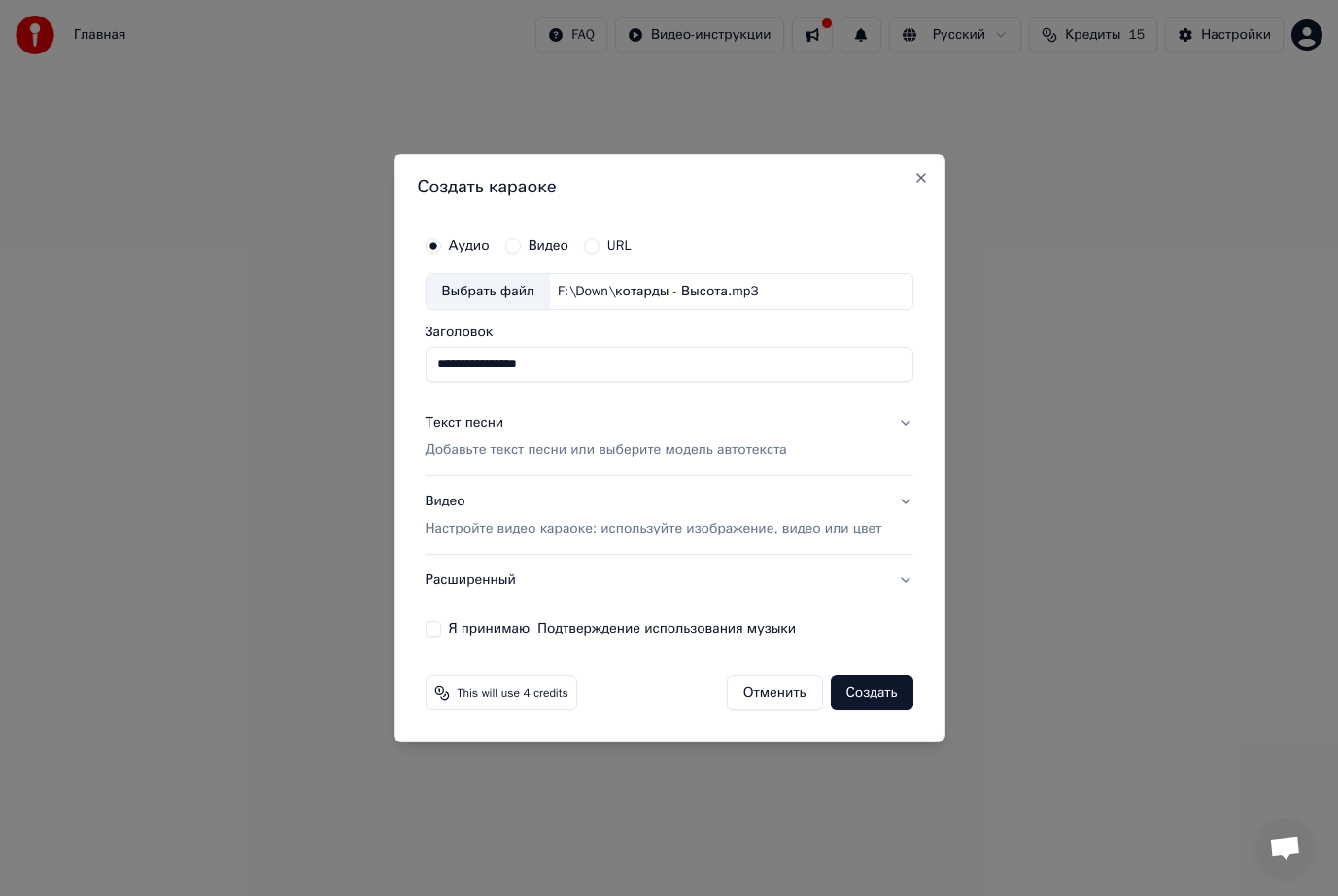 click on "Текст песни Добавьте текст песни или выберите модель автотекста" at bounding box center [669, 436] 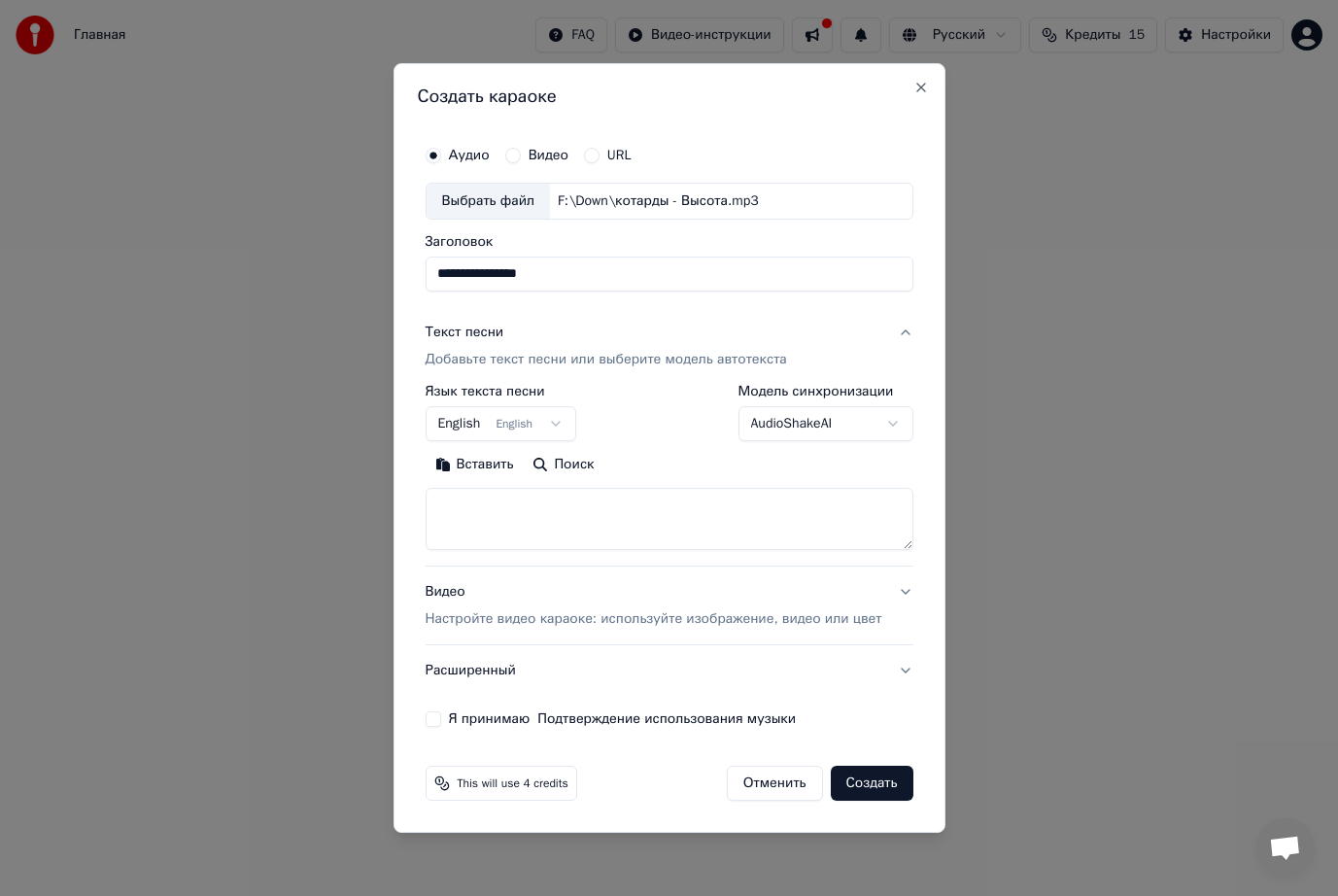 click on "**********" at bounding box center (669, 206) 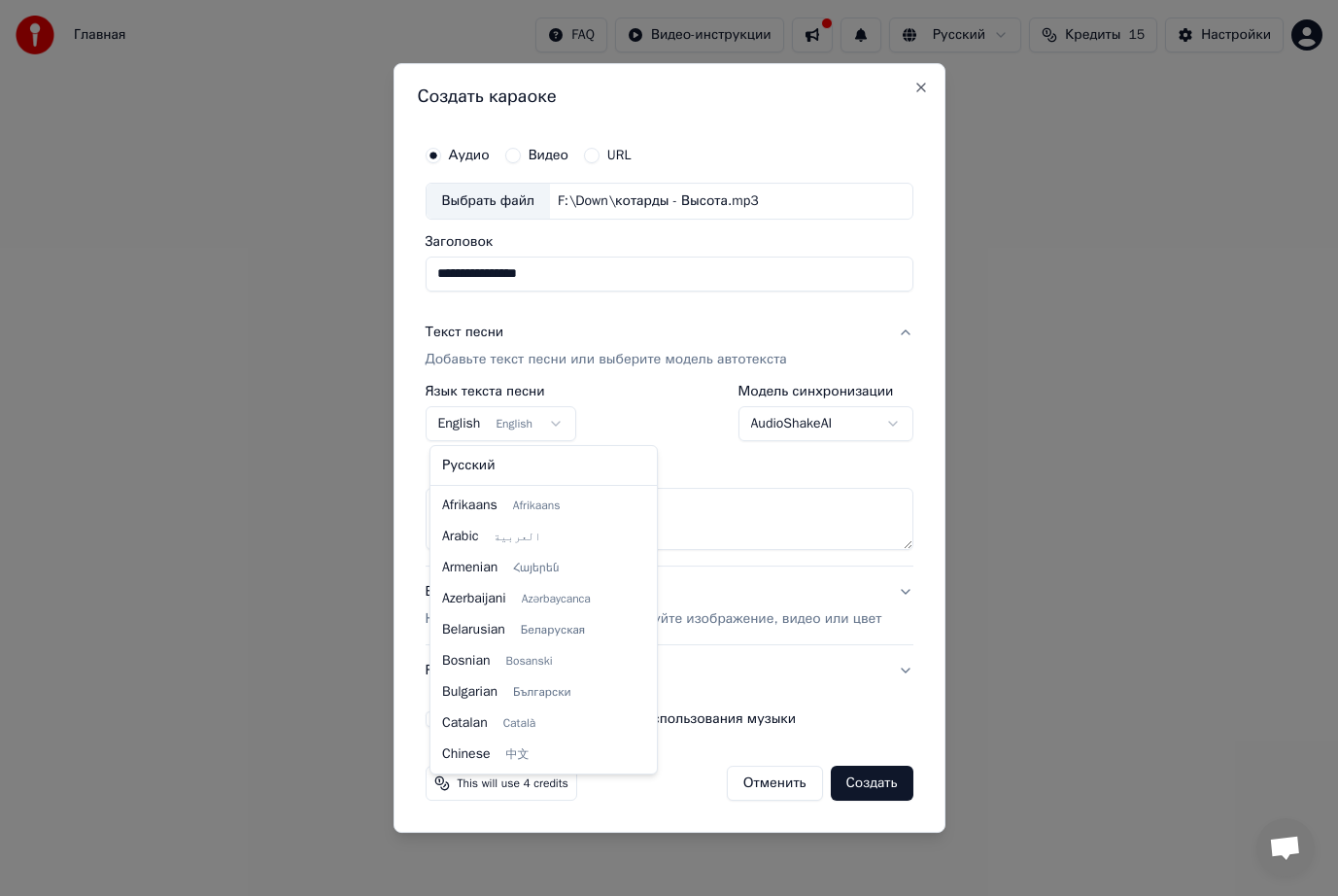 scroll, scrollTop: 155, scrollLeft: 0, axis: vertical 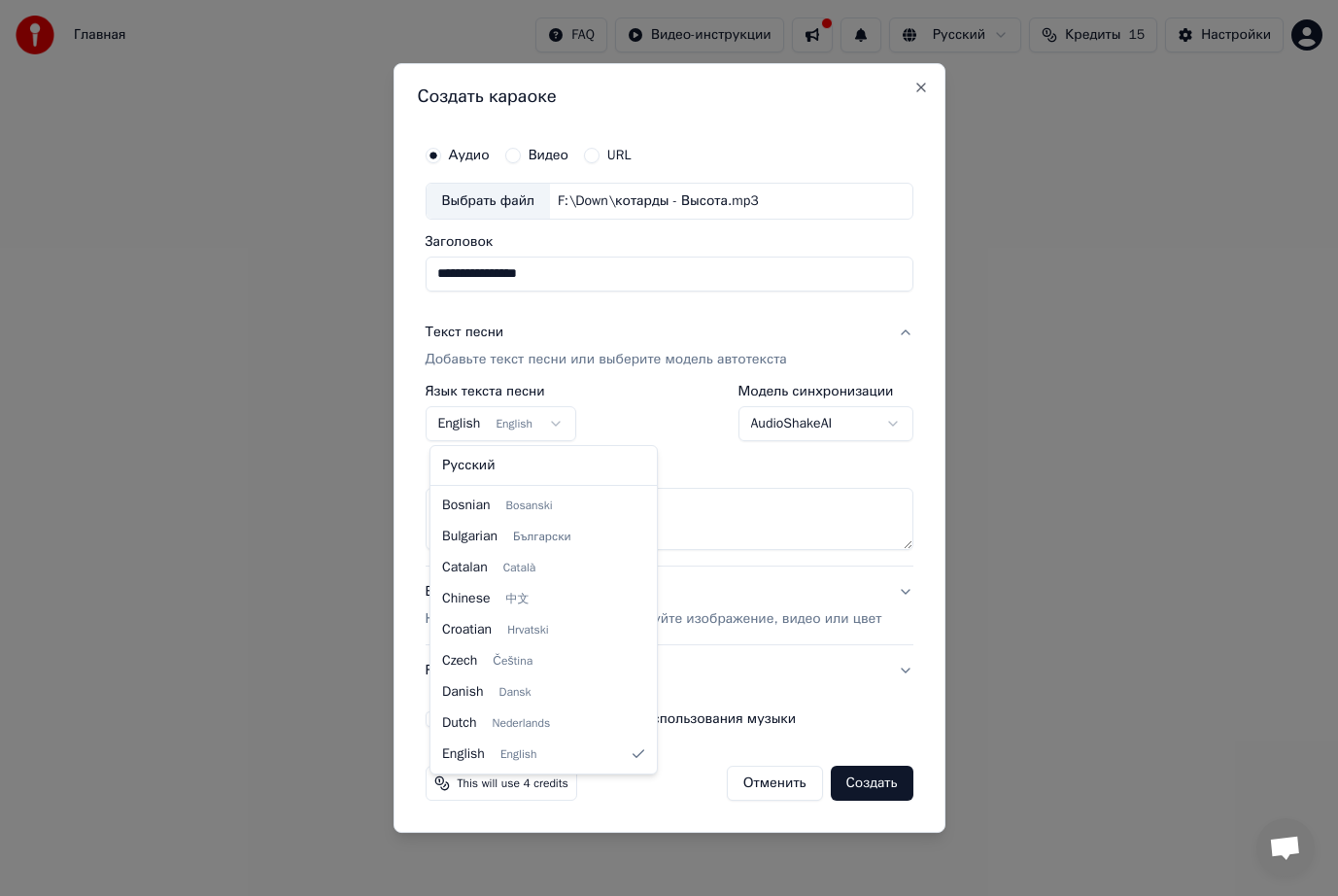 select on "**" 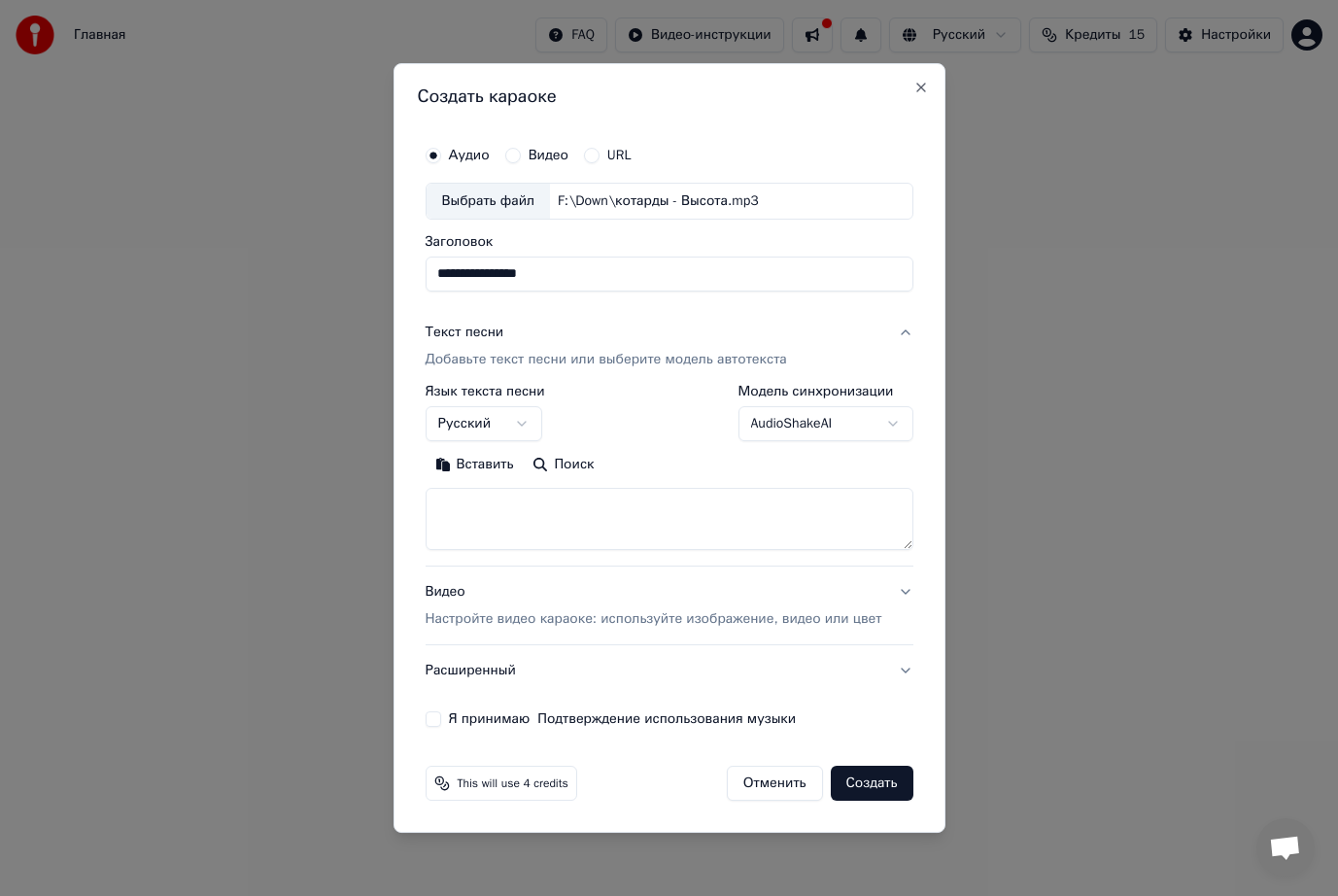 click at bounding box center (669, 519) 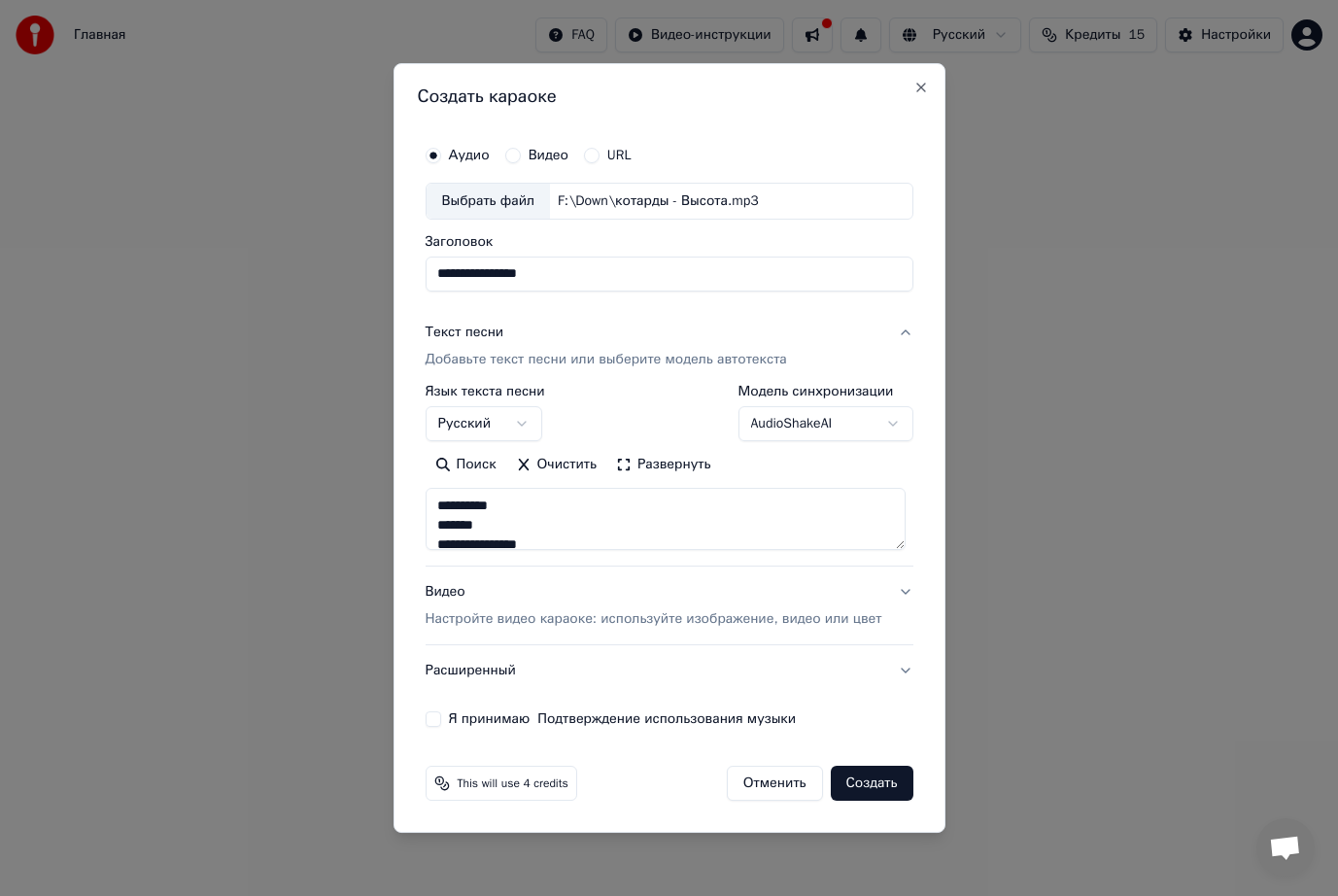 drag, startPoint x: 522, startPoint y: 510, endPoint x: 470, endPoint y: 502, distance: 52.611786 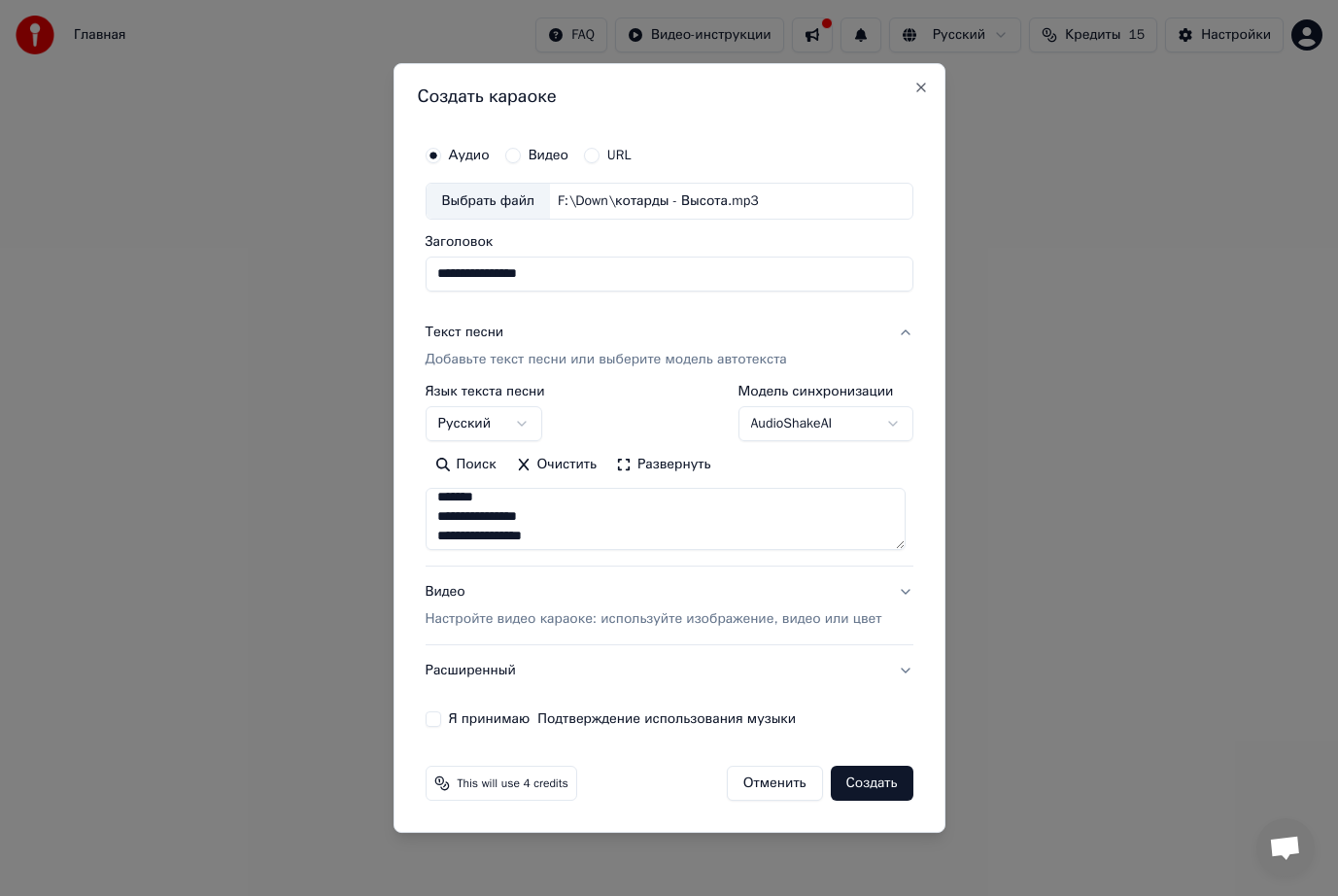 drag, startPoint x: 500, startPoint y: 504, endPoint x: 432, endPoint y: 505, distance: 68.00735 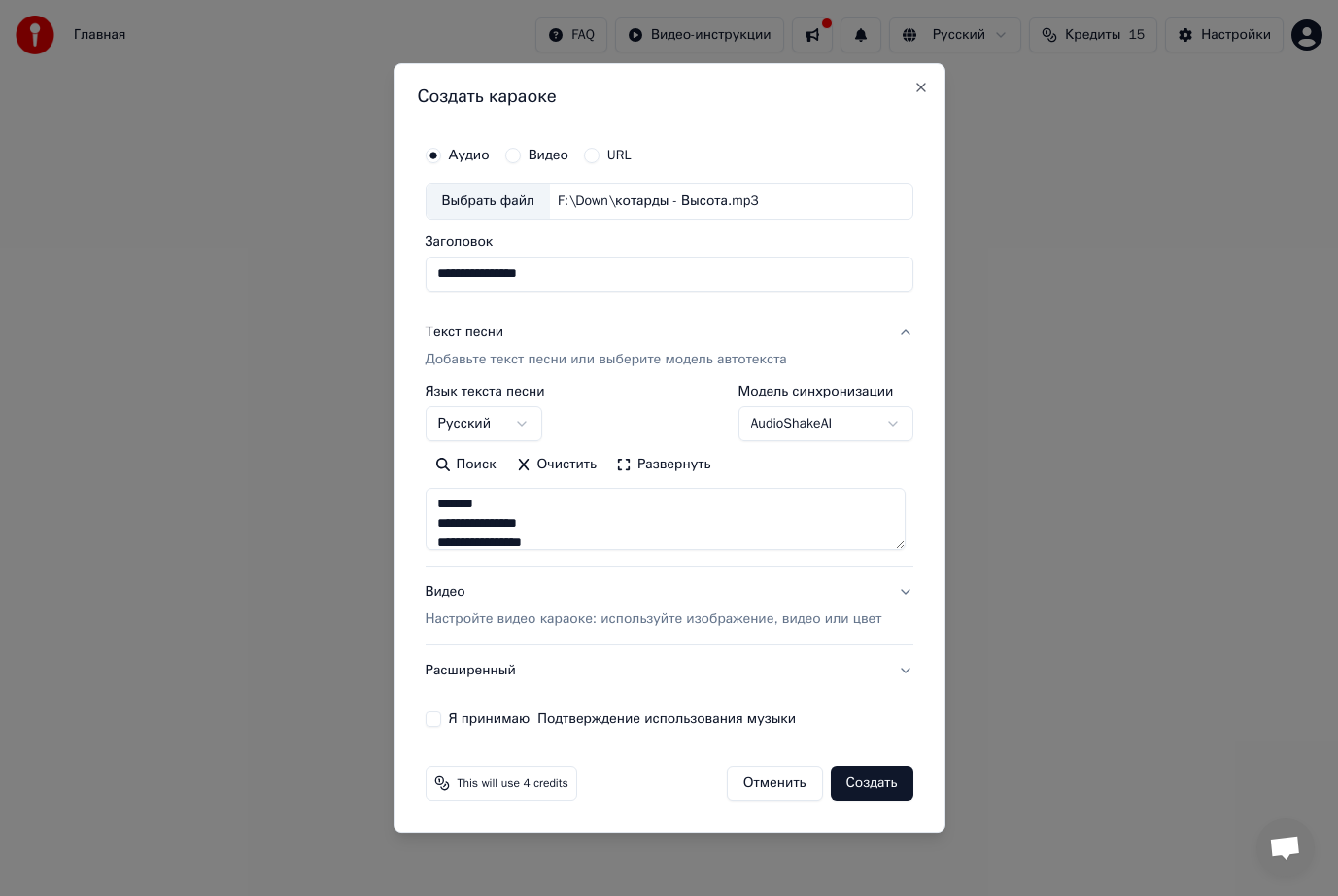 scroll, scrollTop: 99, scrollLeft: 0, axis: vertical 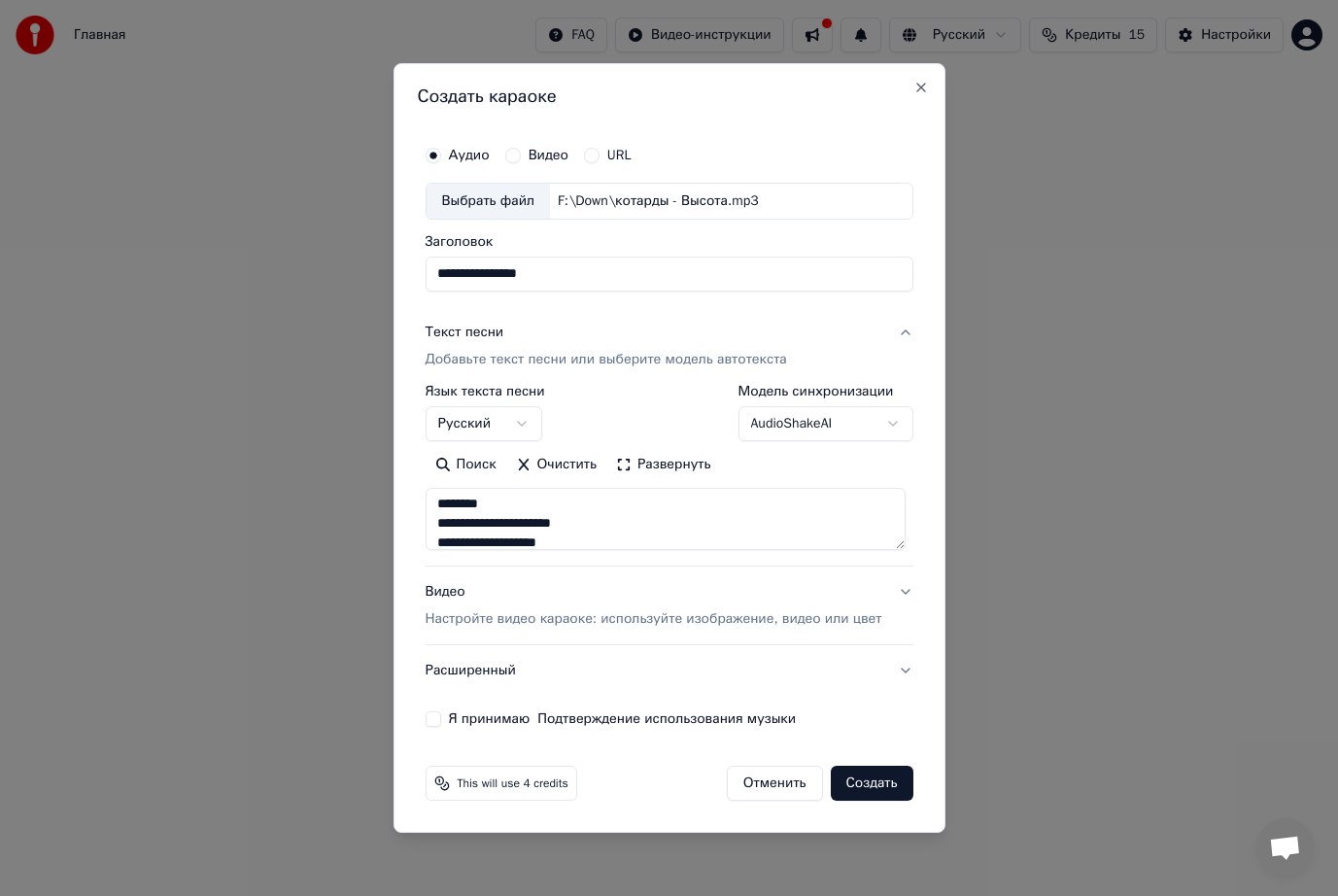 click at bounding box center (665, 519) 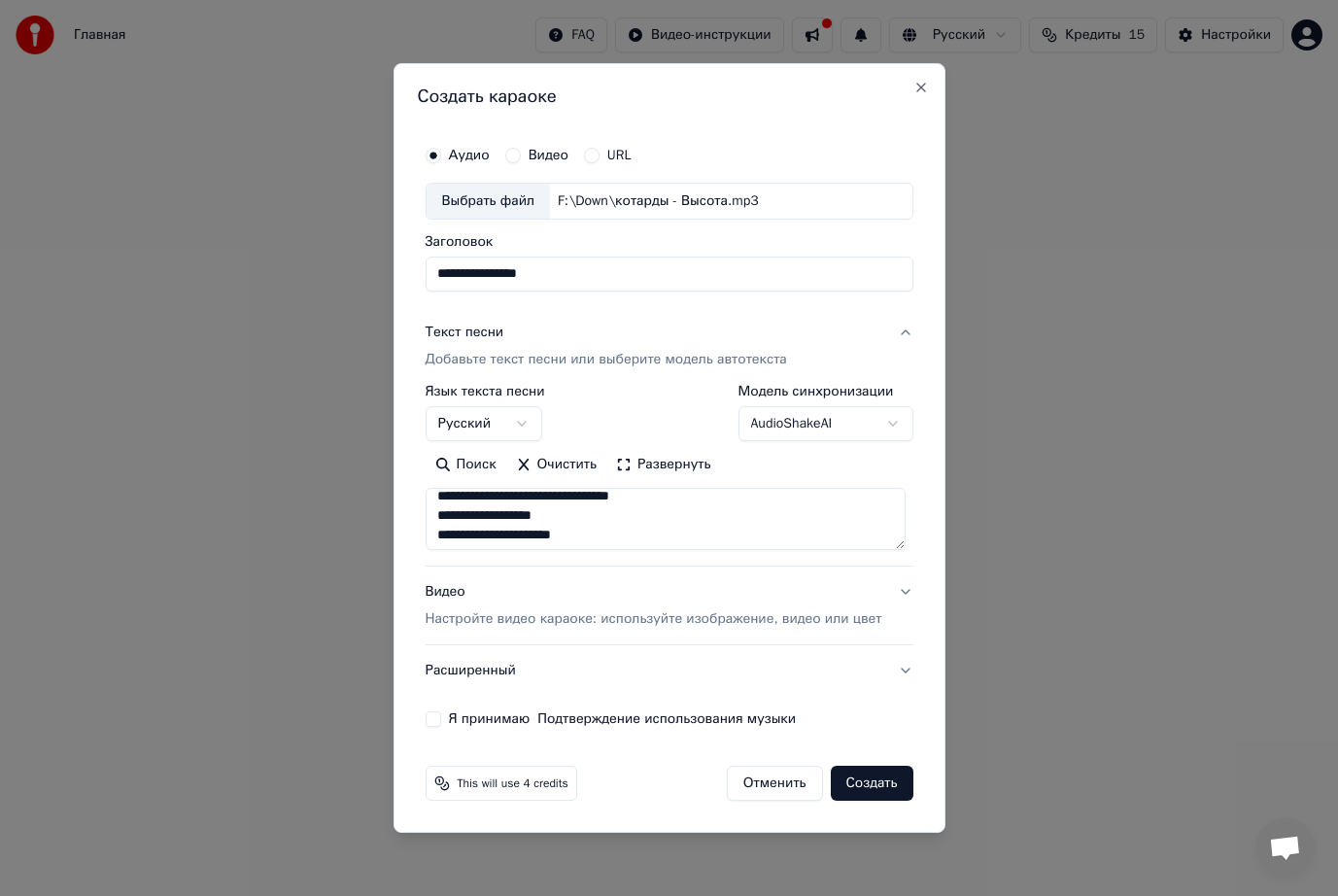 scroll, scrollTop: 486, scrollLeft: 0, axis: vertical 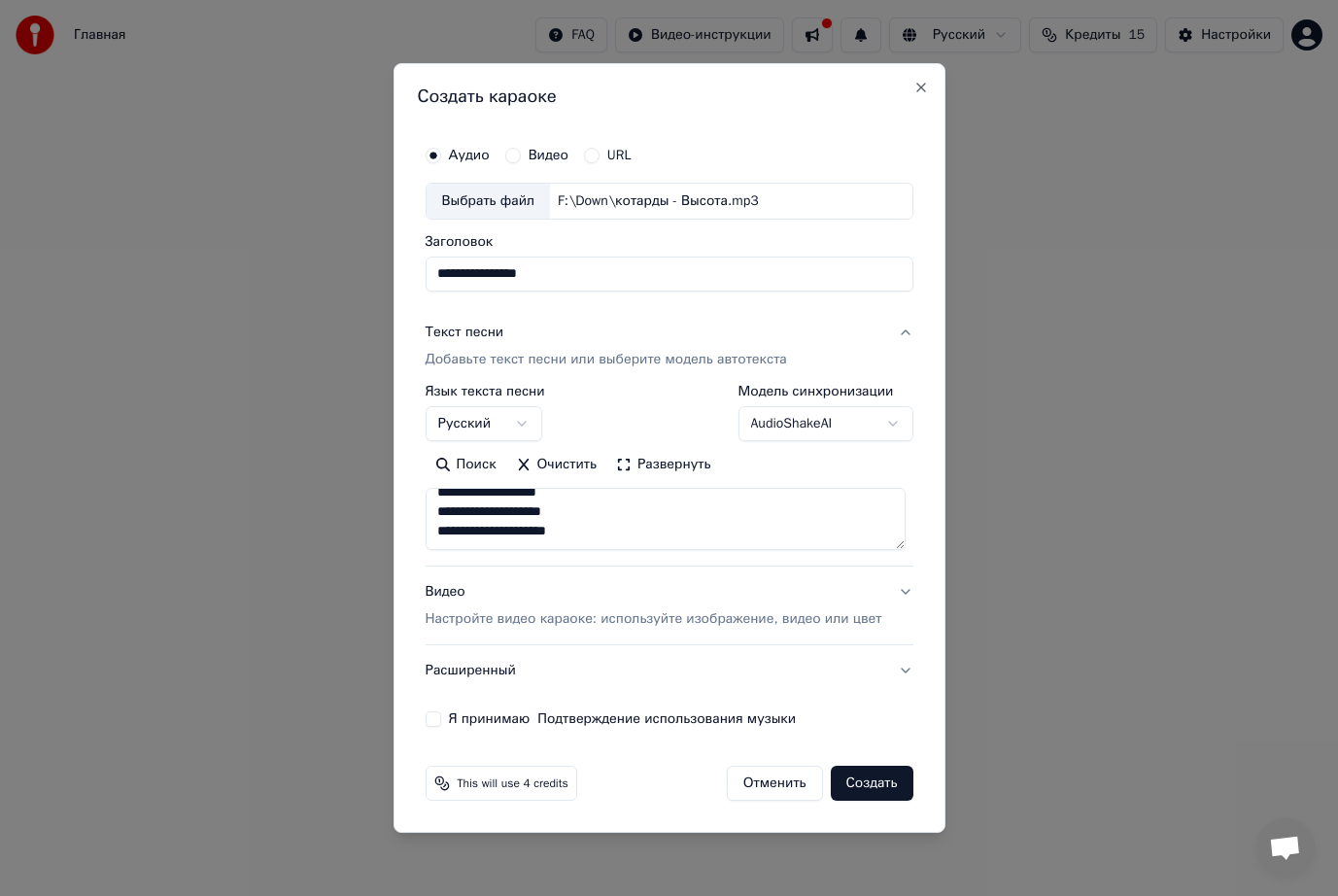 click on "Развернуть" at bounding box center (664, 465) 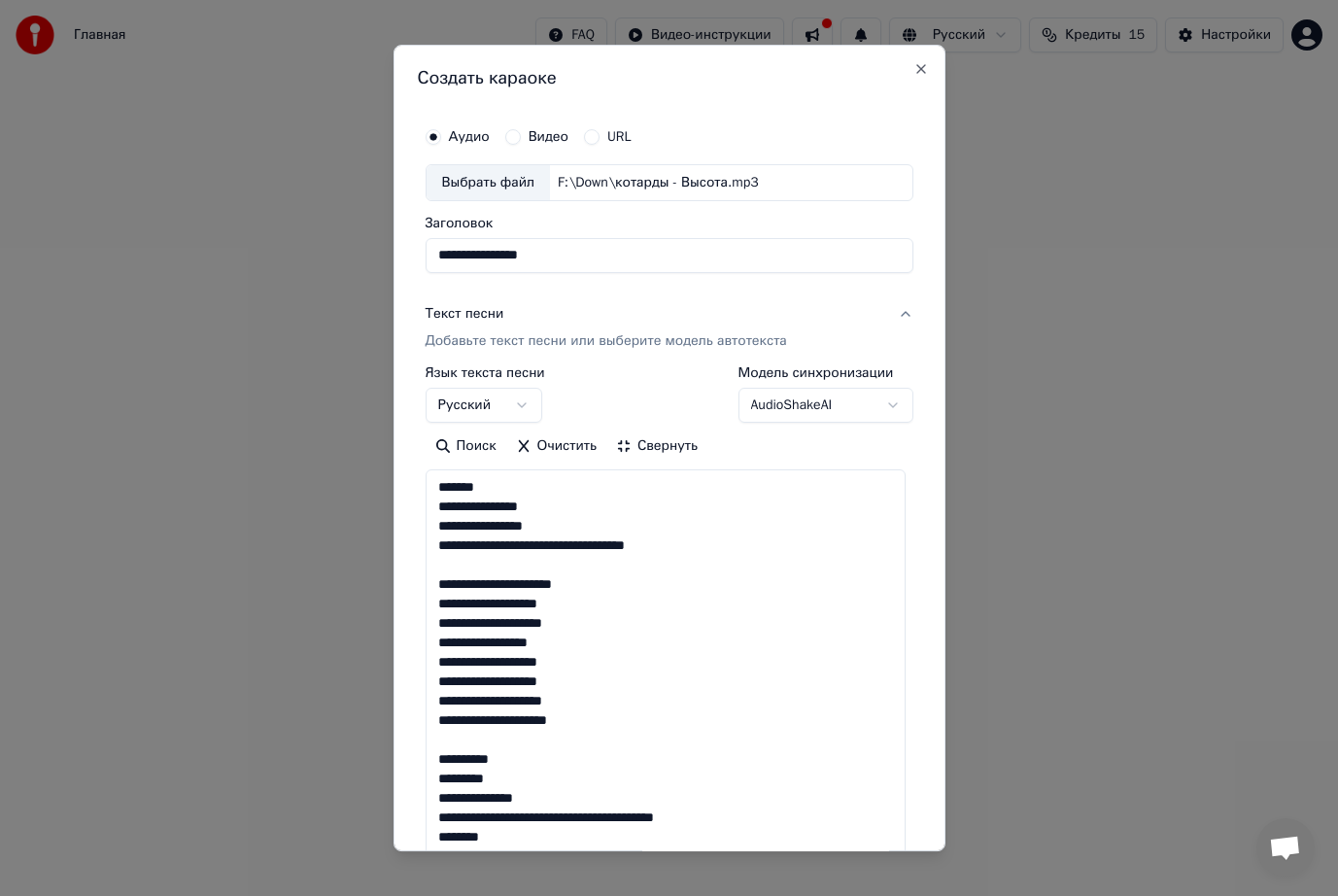 scroll, scrollTop: 2, scrollLeft: 0, axis: vertical 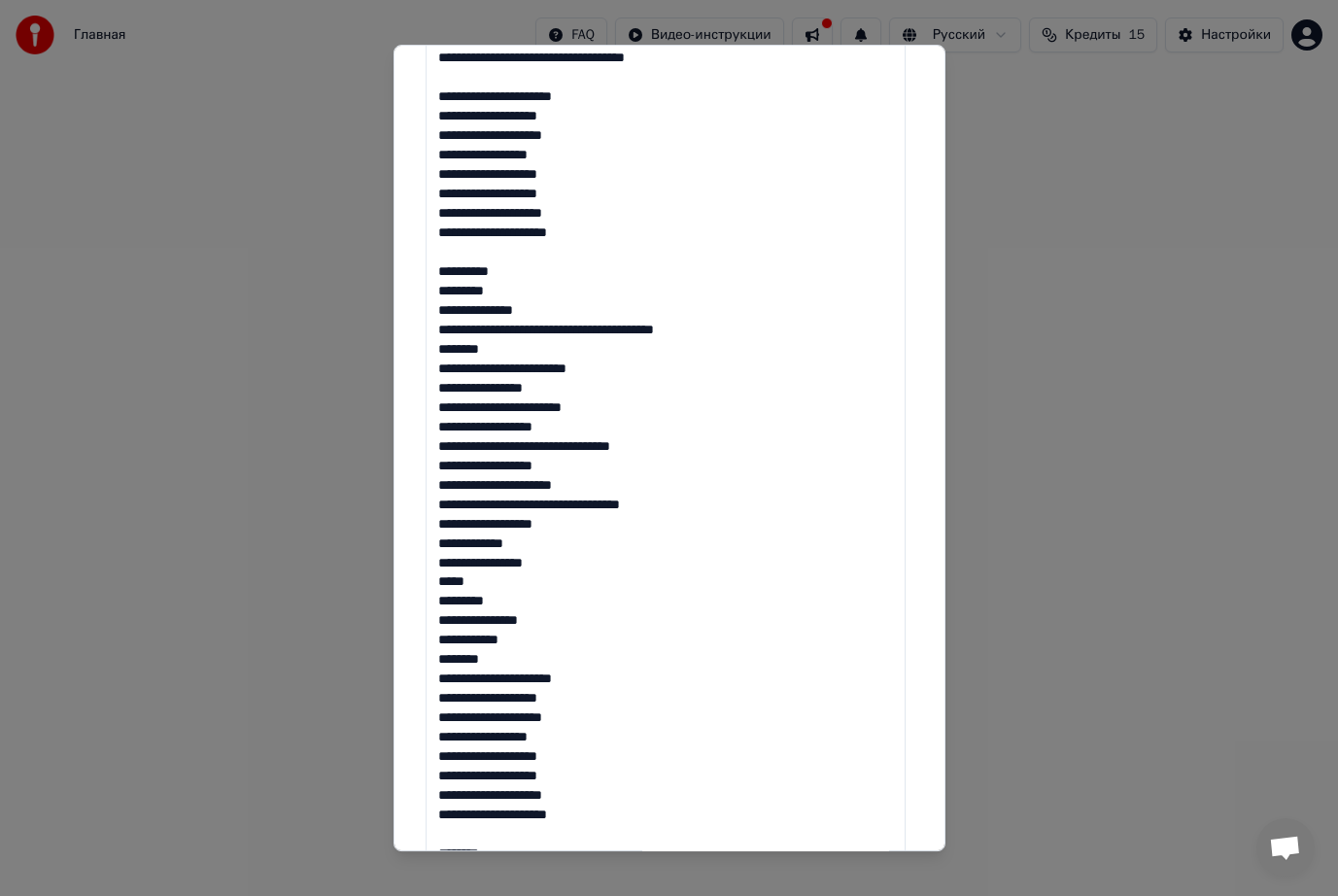 click on "**********" at bounding box center [665, 505] 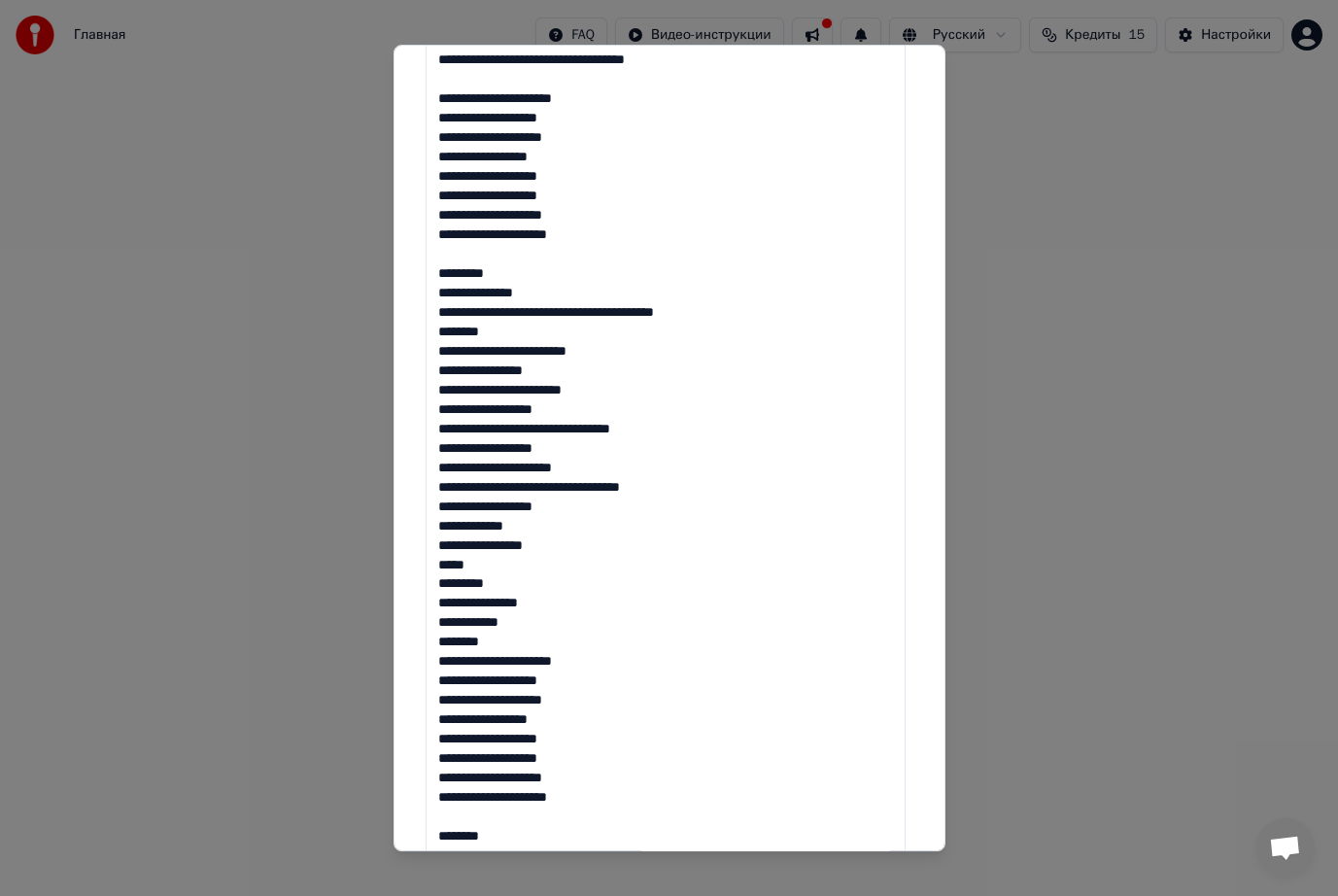 scroll, scrollTop: 0, scrollLeft: 0, axis: both 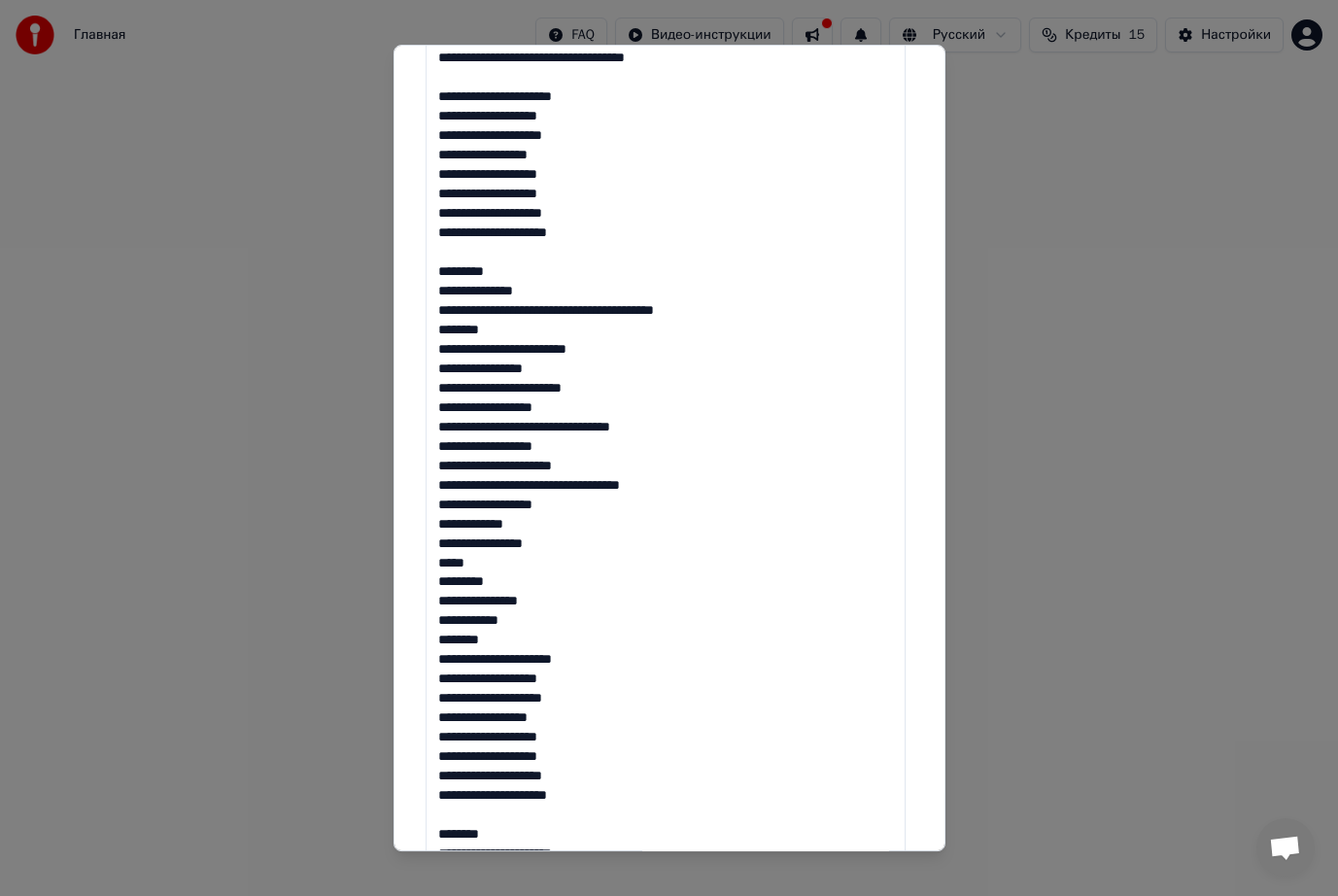 drag, startPoint x: 546, startPoint y: 545, endPoint x: 412, endPoint y: 517, distance: 136.89412 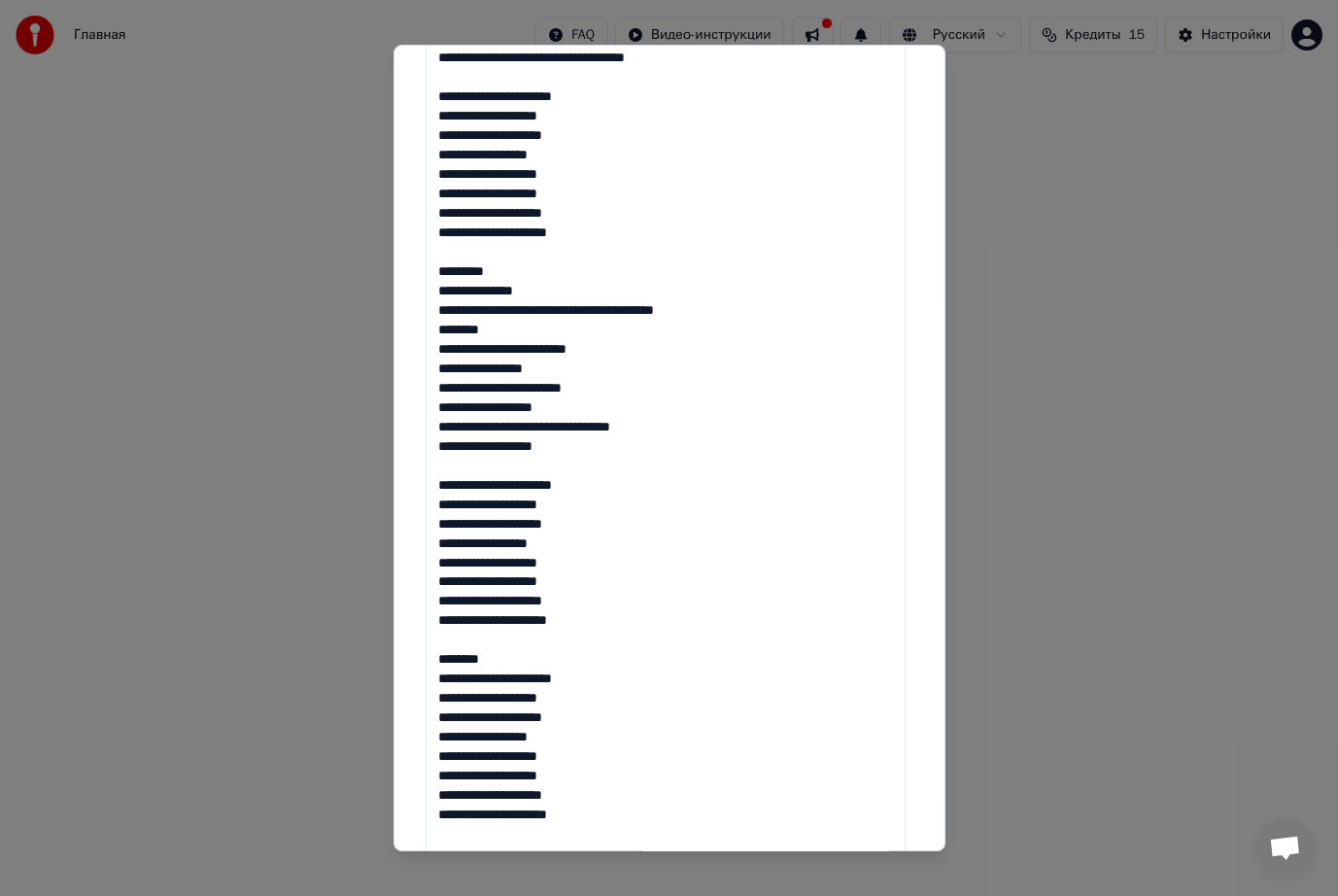 click on "**********" at bounding box center (665, 503) 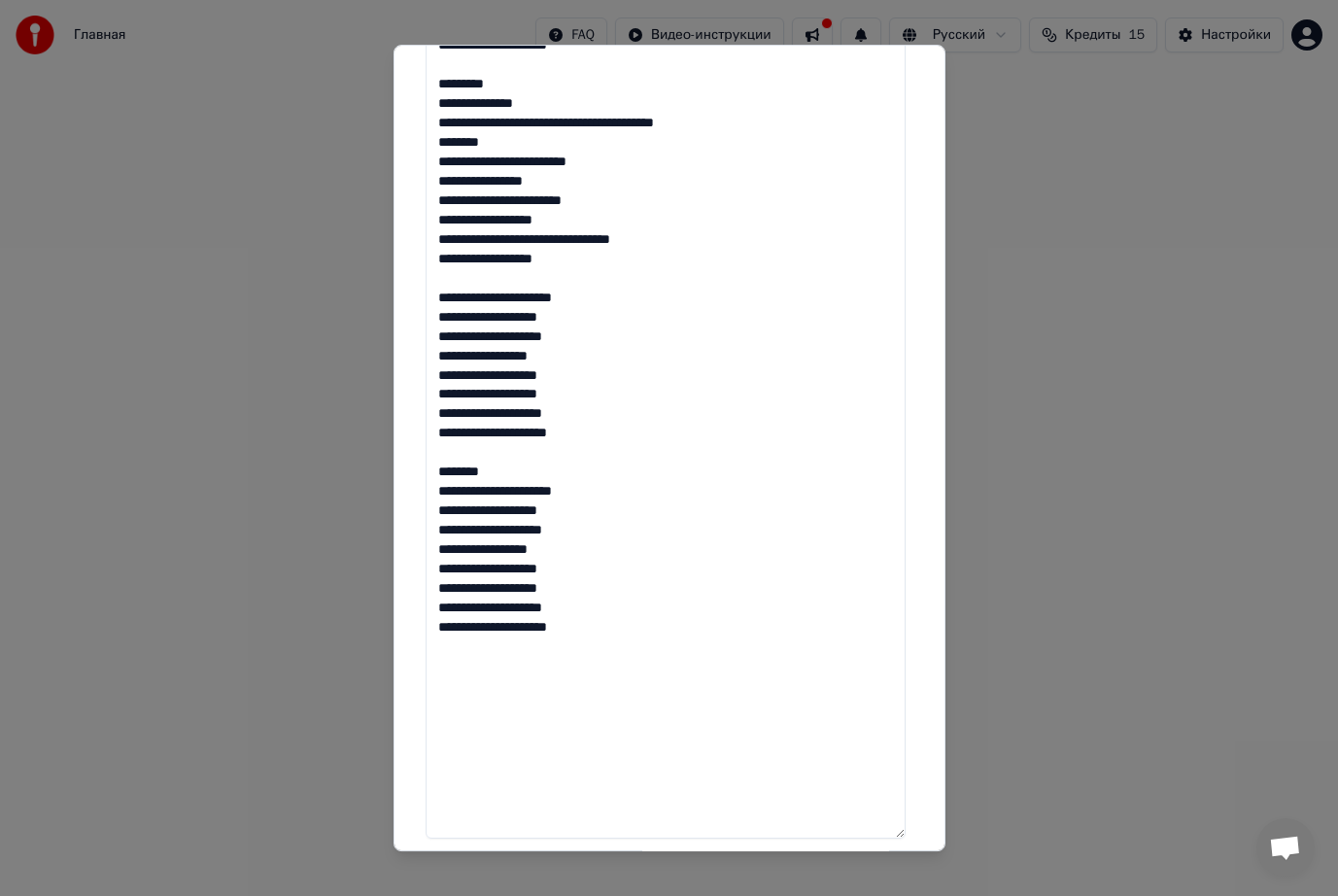 scroll, scrollTop: 682, scrollLeft: 0, axis: vertical 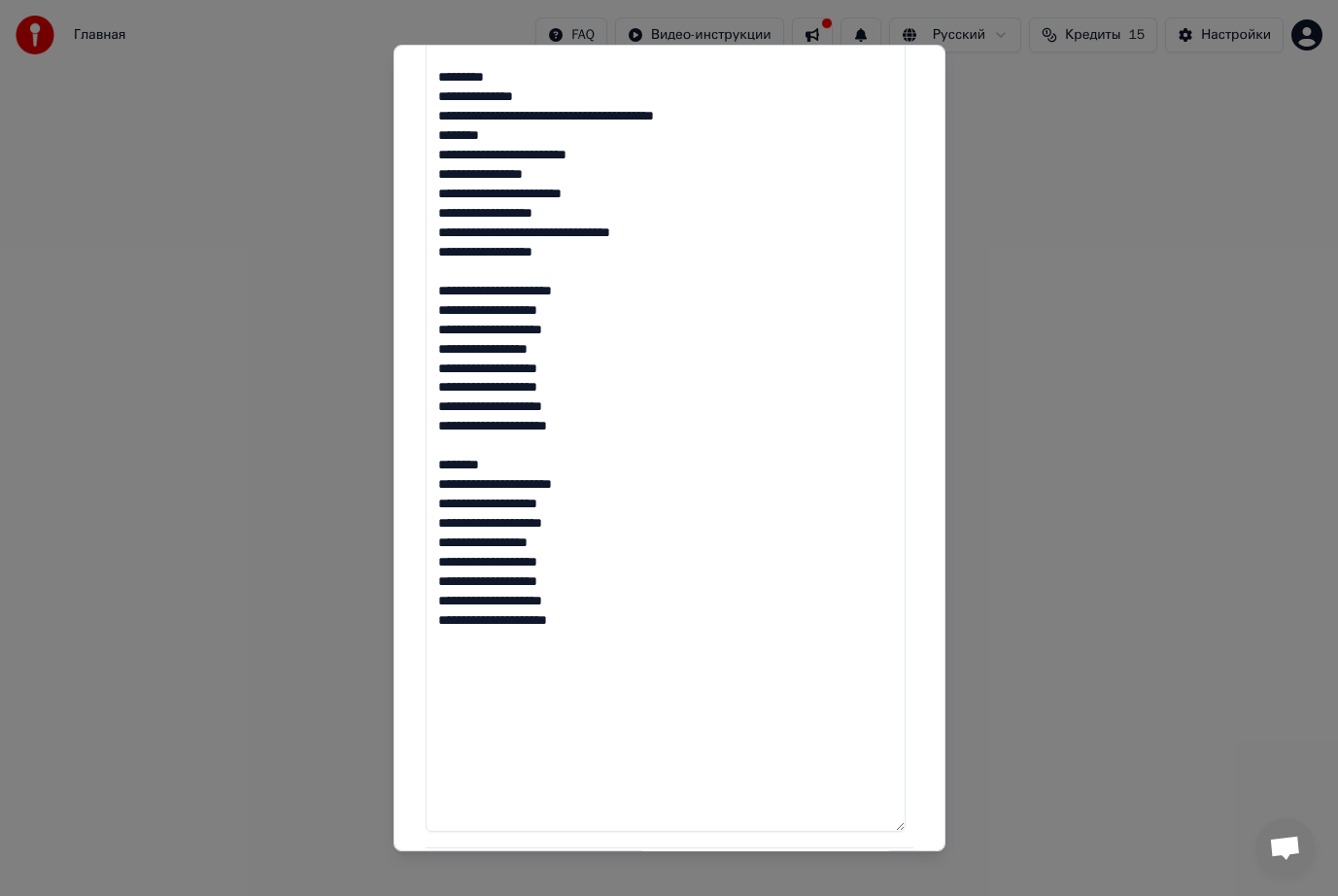 drag, startPoint x: 493, startPoint y: 460, endPoint x: 424, endPoint y: 450, distance: 69.72087 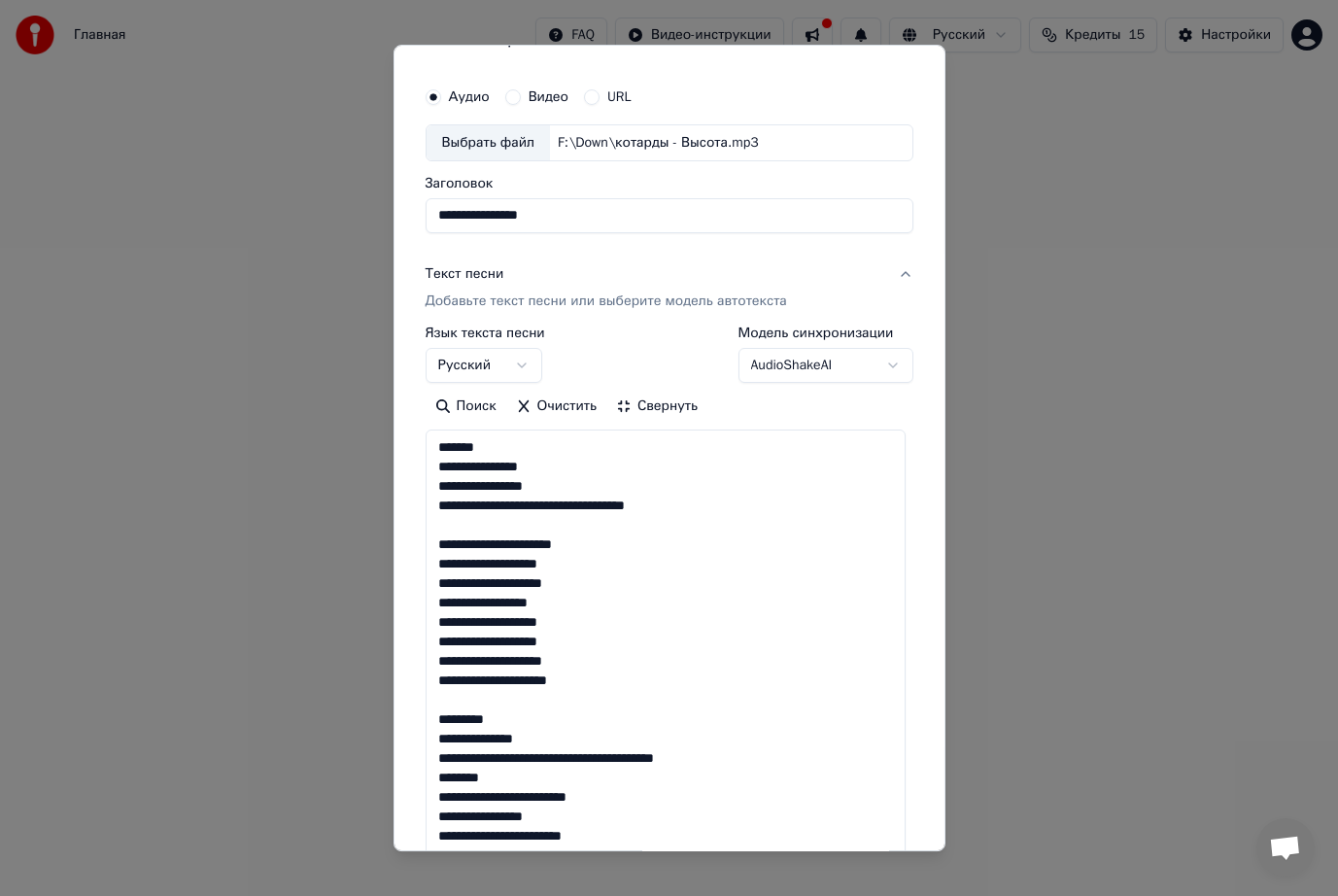 scroll, scrollTop: 0, scrollLeft: 0, axis: both 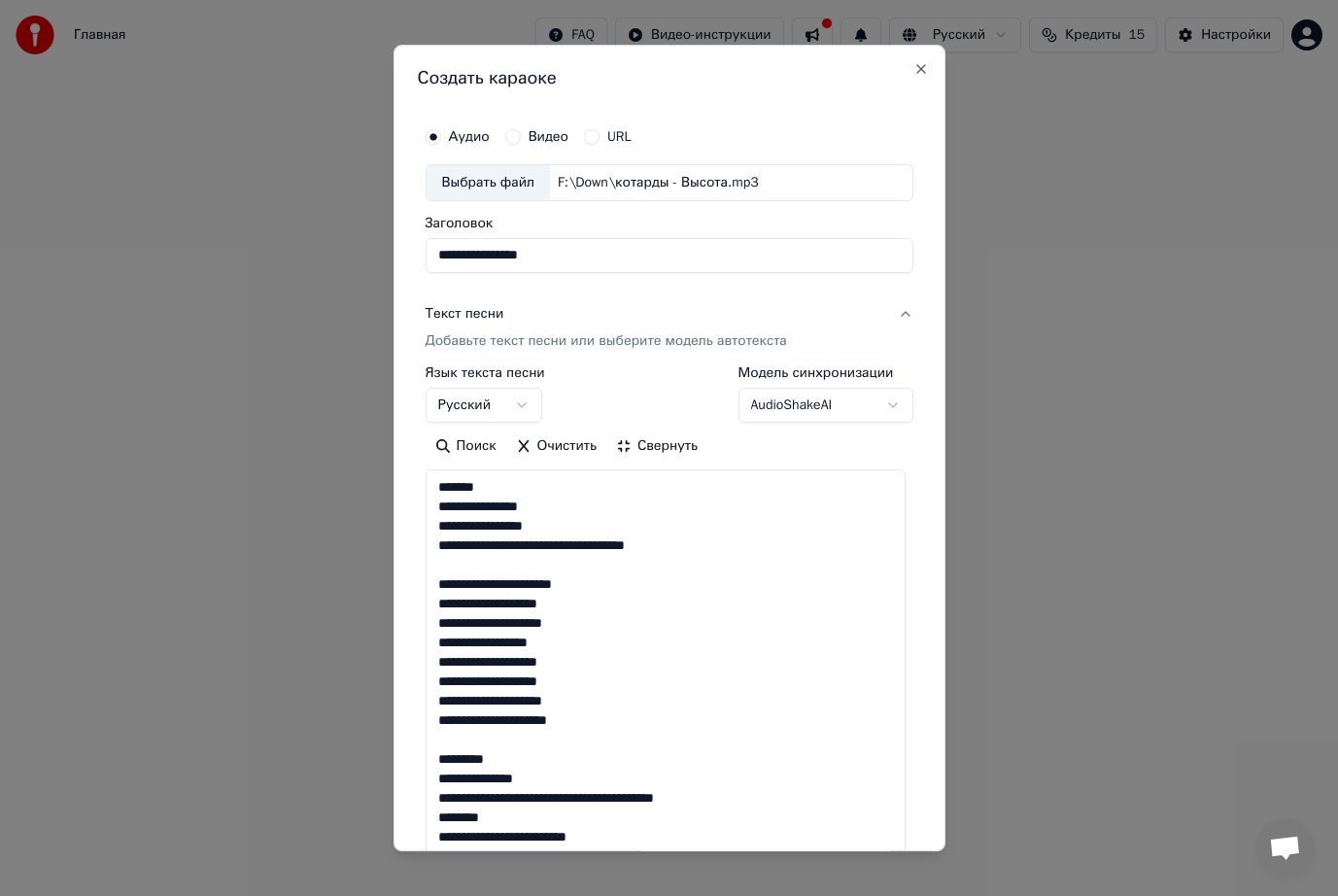 type on "**********" 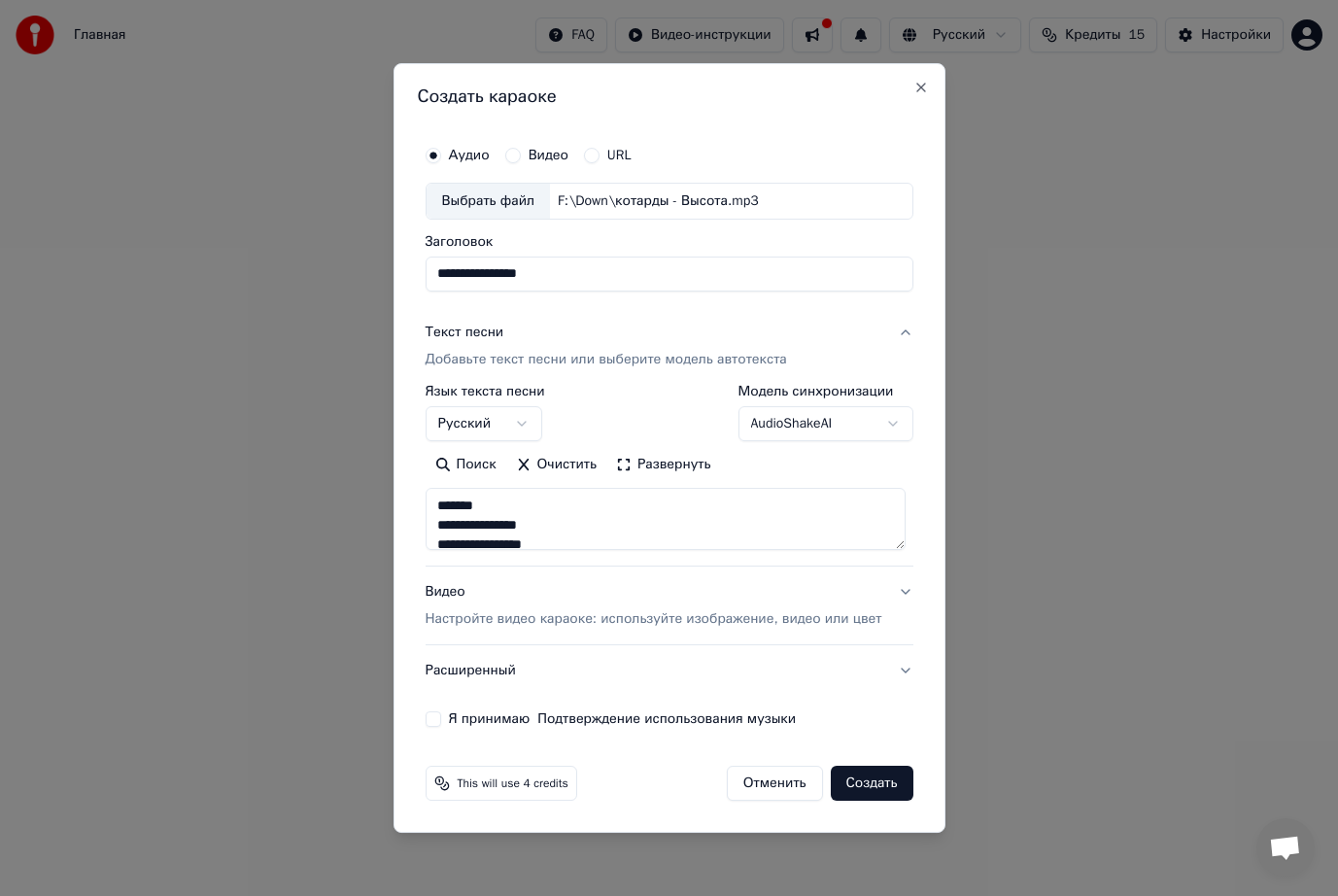 click on "Видео Настройте видео караоке: используйте изображение, видео или цвет" at bounding box center [669, 605] 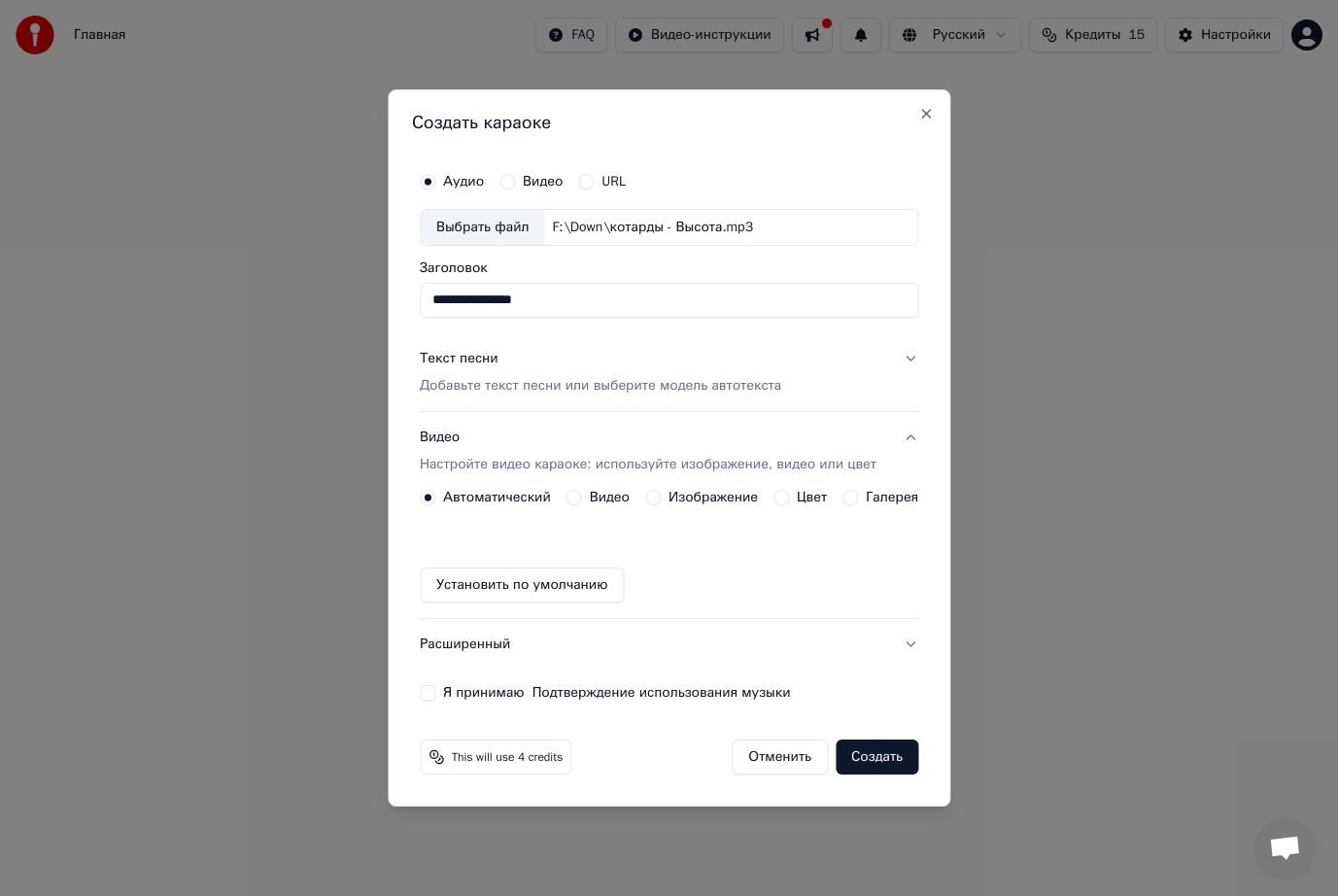 click on "Видео" at bounding box center [609, 498] 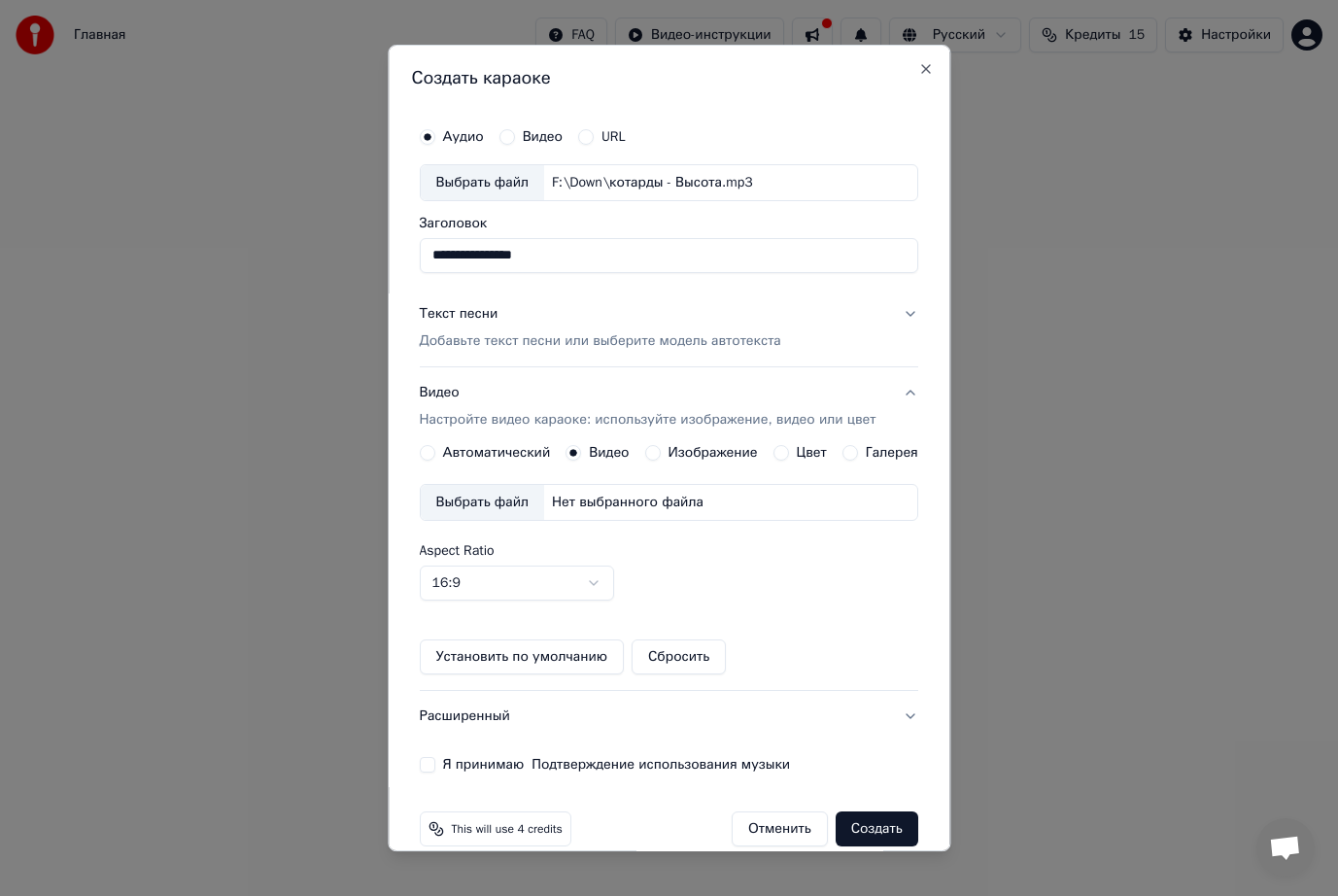 click on "Выбрать файл" at bounding box center (483, 502) 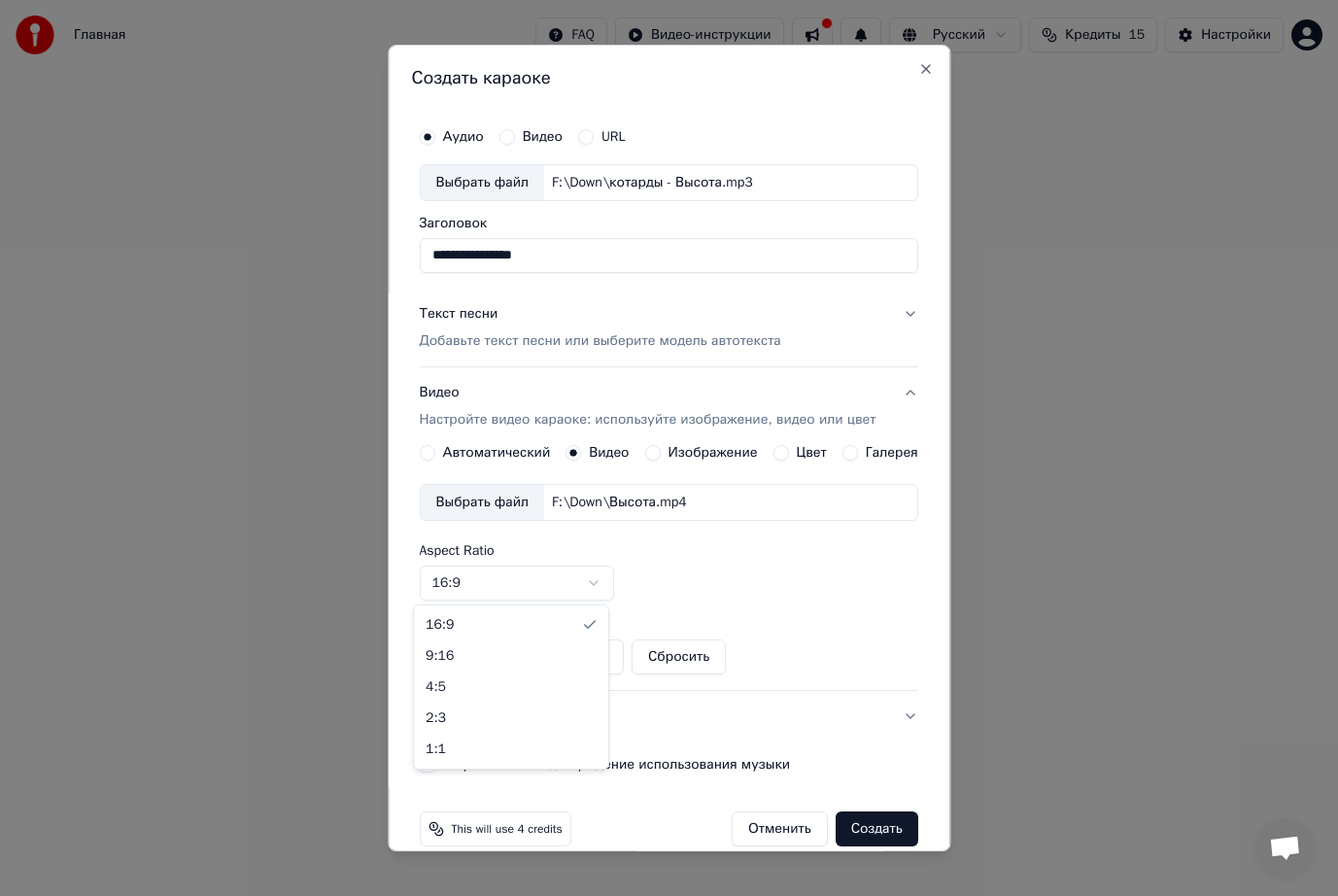 click on "**********" at bounding box center [669, 206] 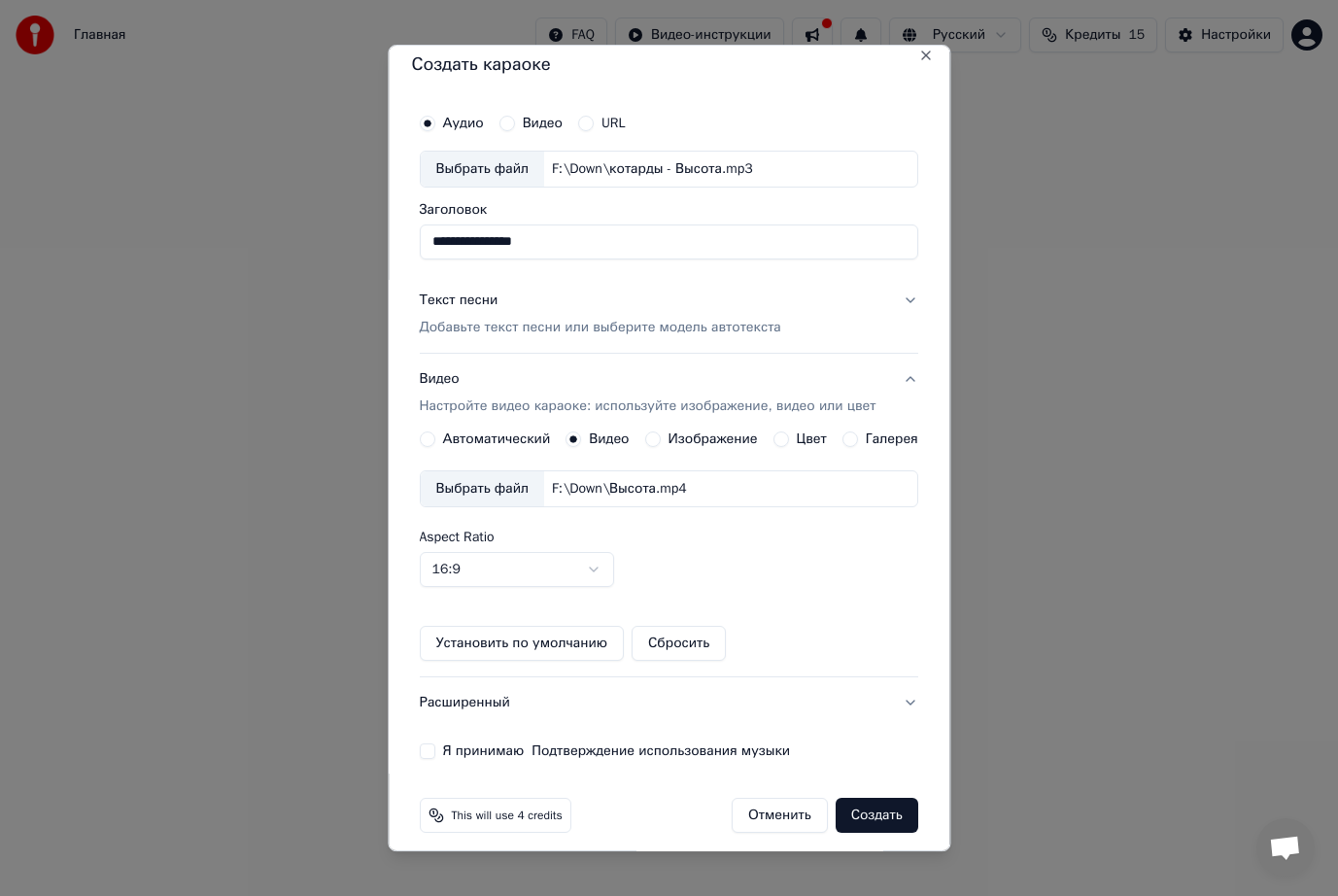 scroll, scrollTop: 27, scrollLeft: 0, axis: vertical 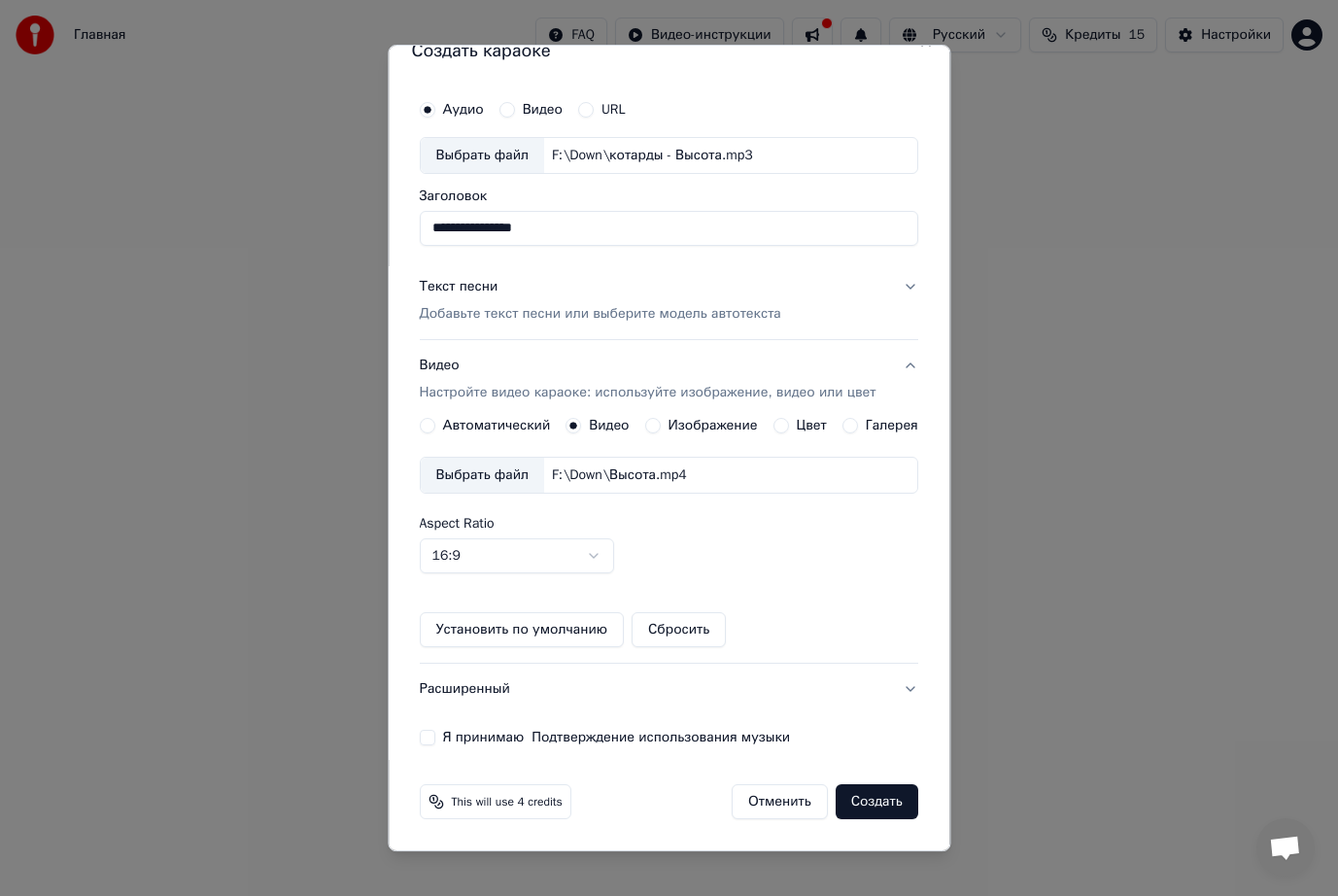 click on "Текст песни Добавьте текст песни или выберите модель автотекста" at bounding box center (669, 300) 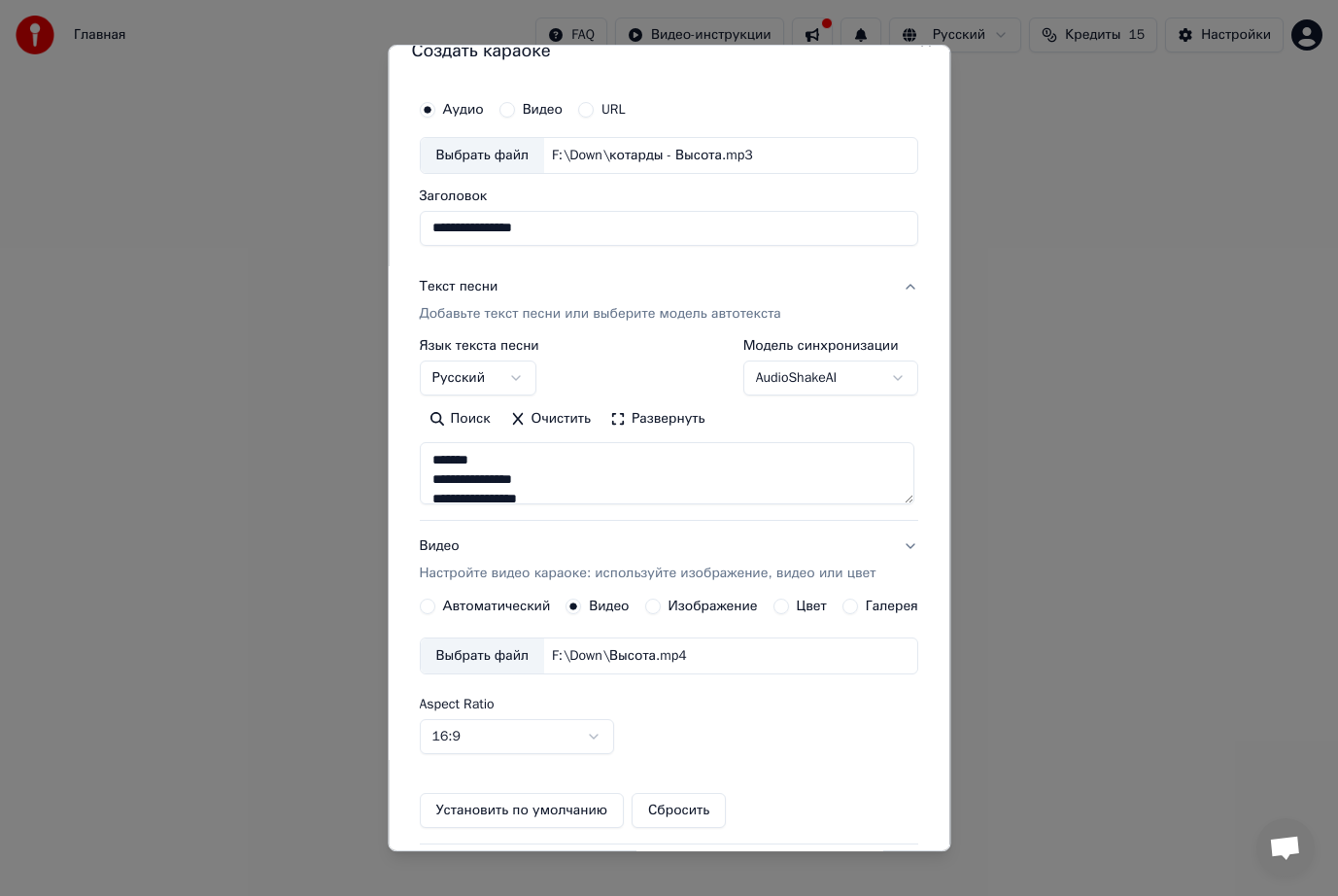 scroll, scrollTop: 0, scrollLeft: 0, axis: both 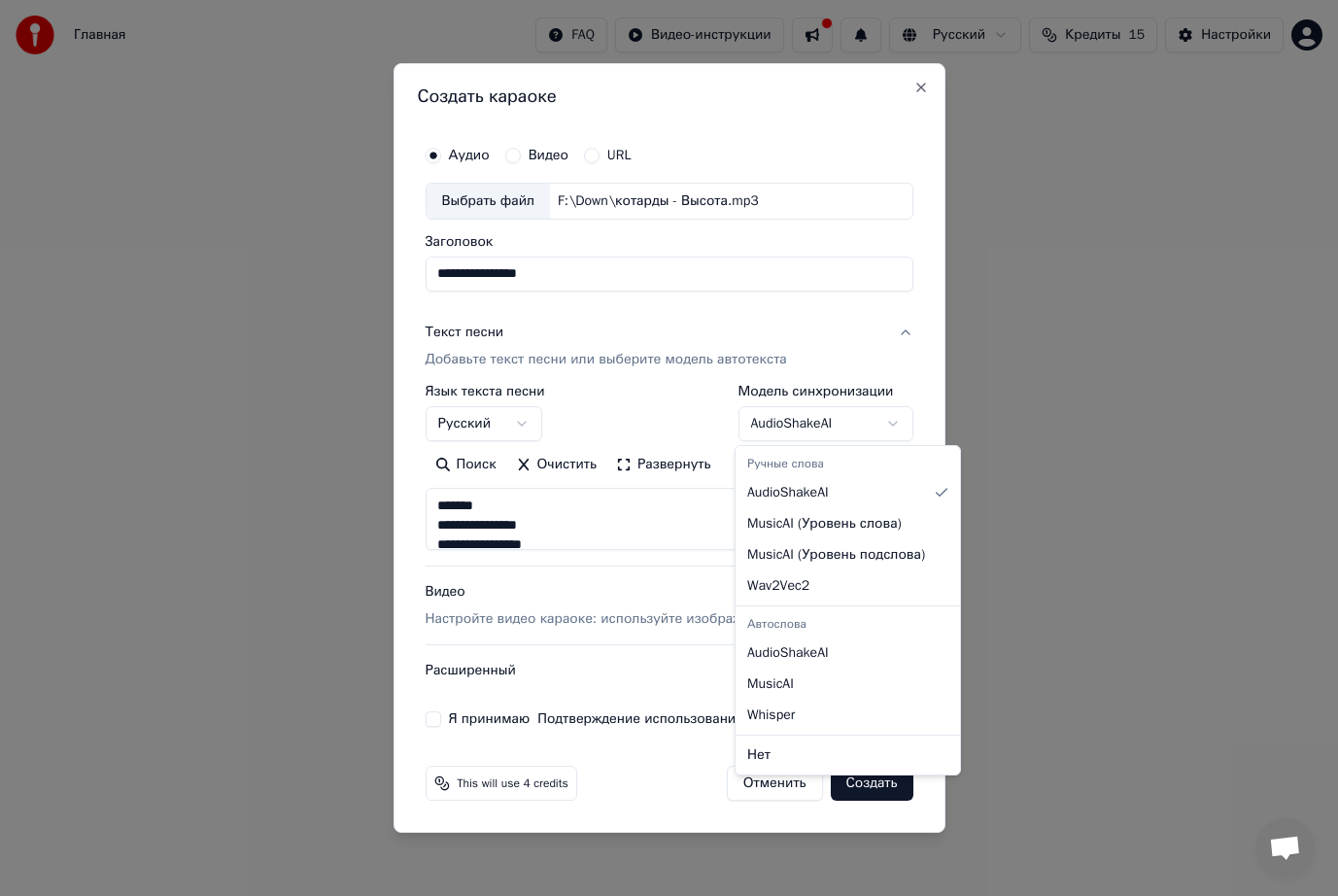 click on "**********" at bounding box center (669, 206) 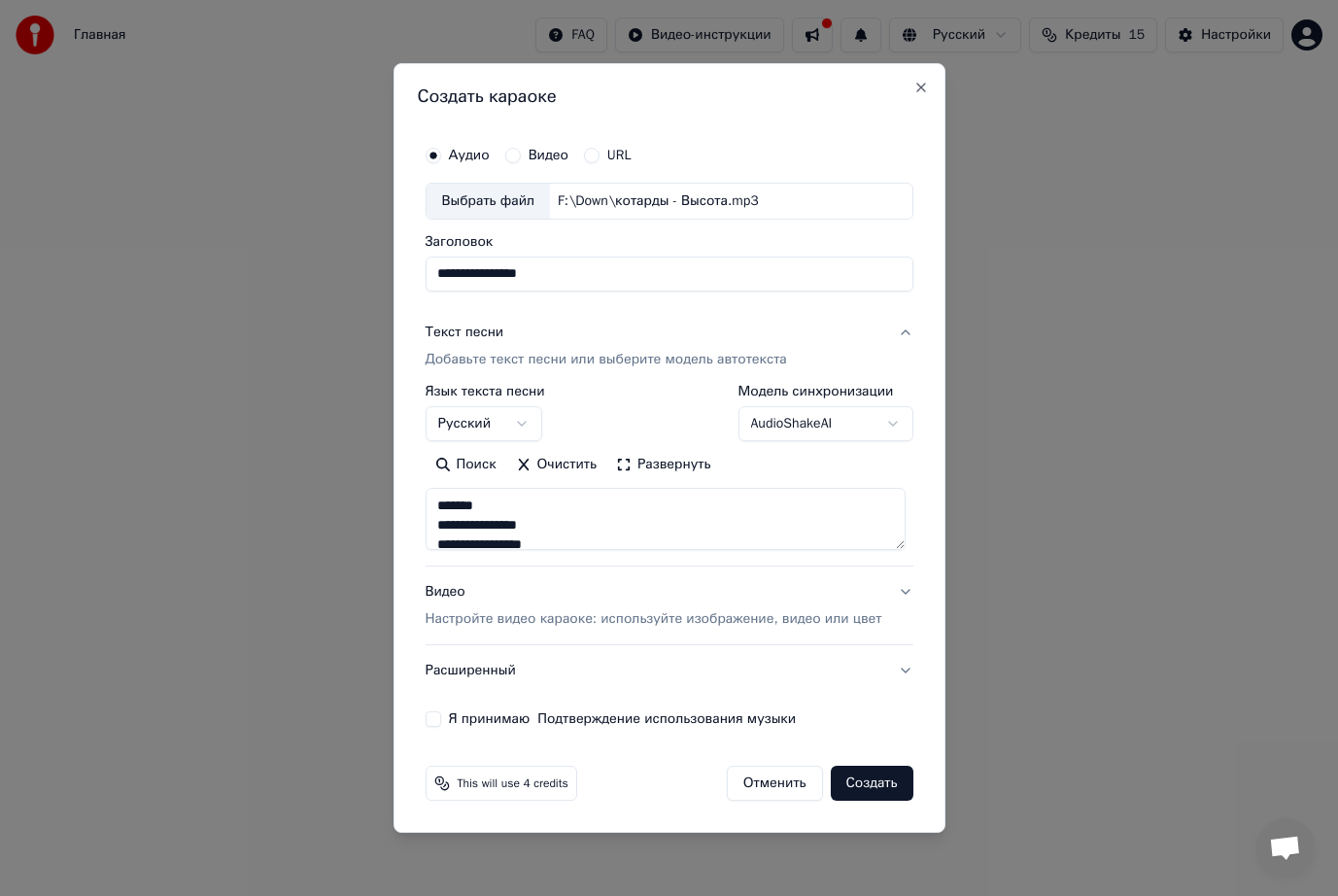click on "**********" at bounding box center (669, 206) 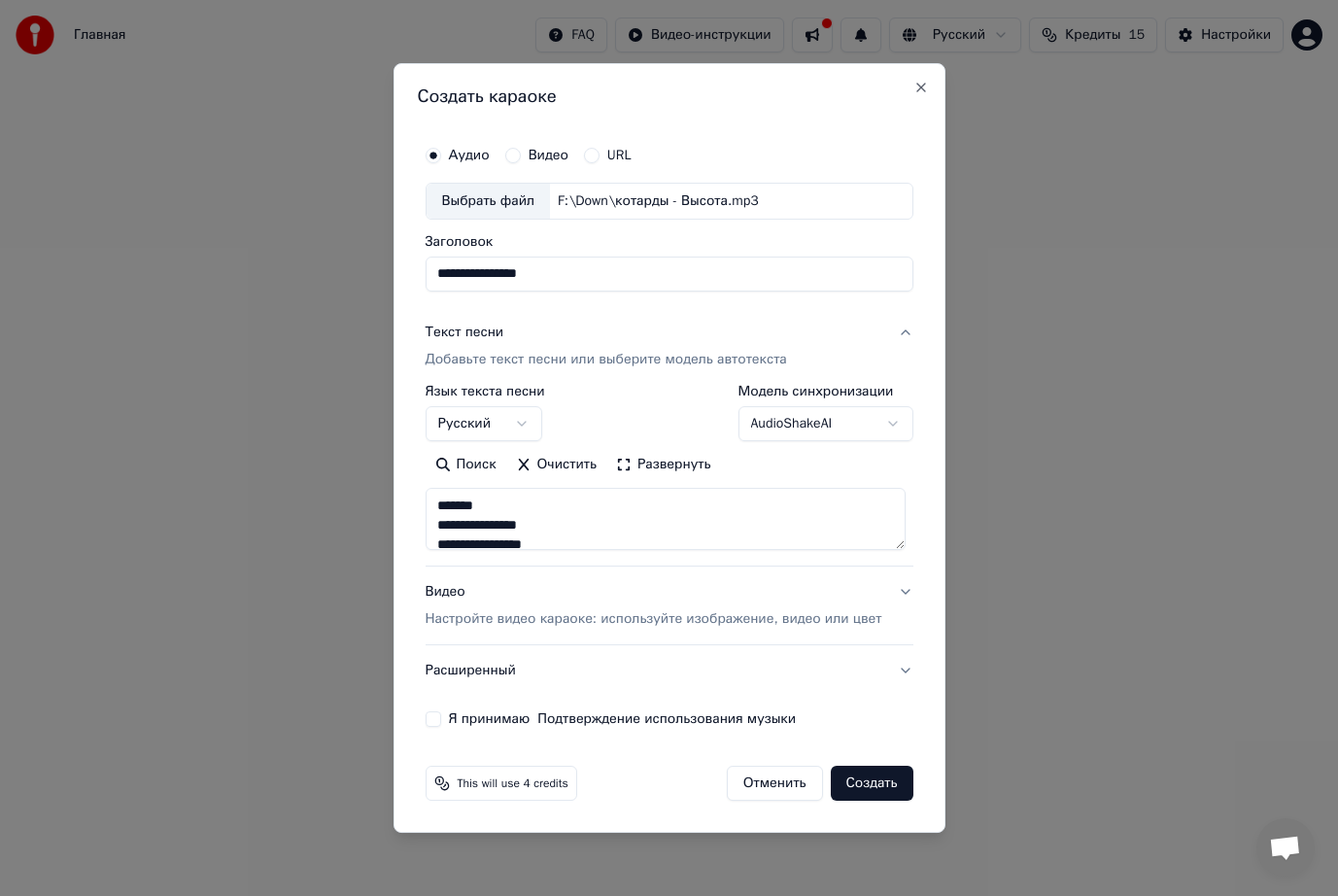 click on "**********" at bounding box center [669, 206] 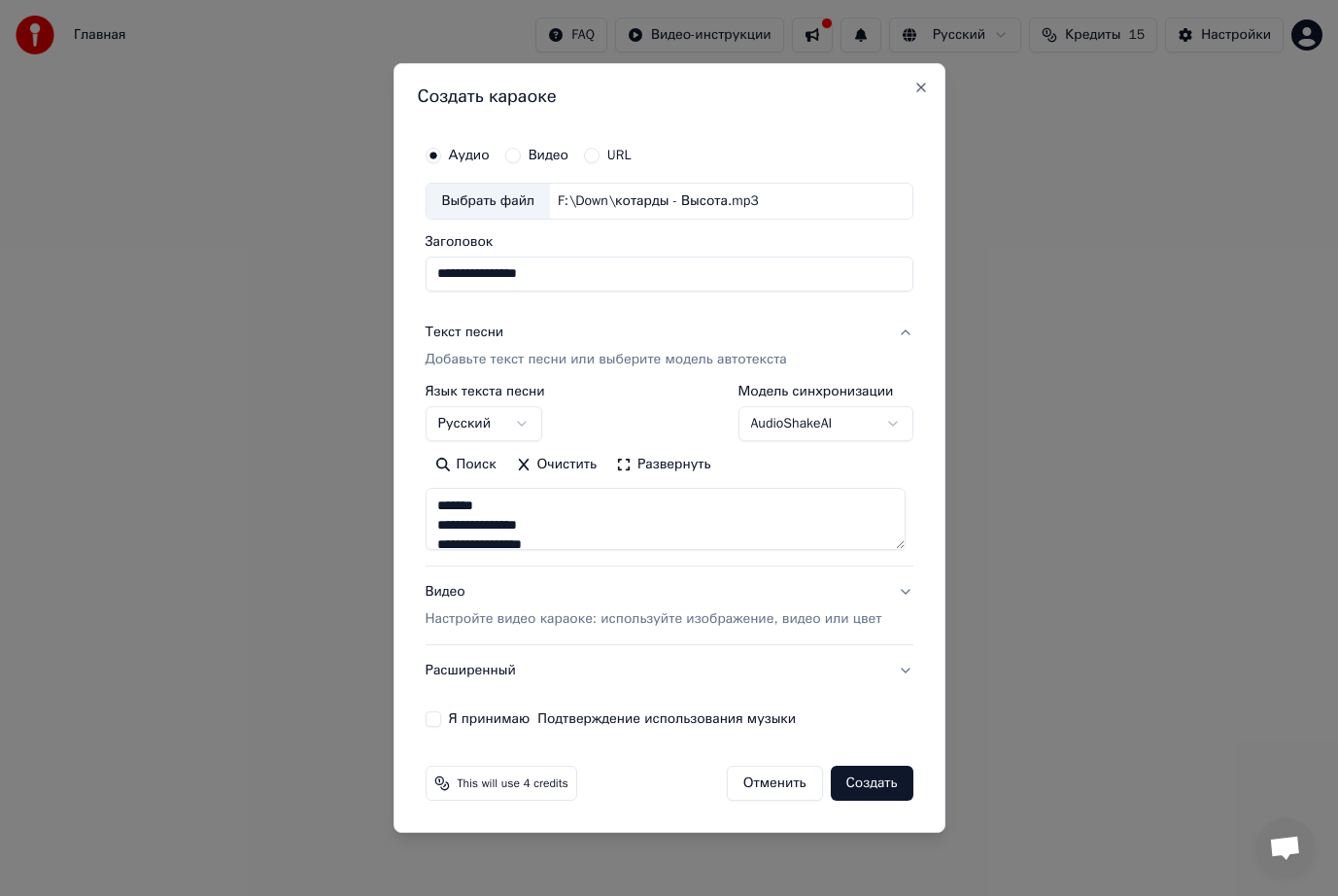 click on "**********" at bounding box center (669, 206) 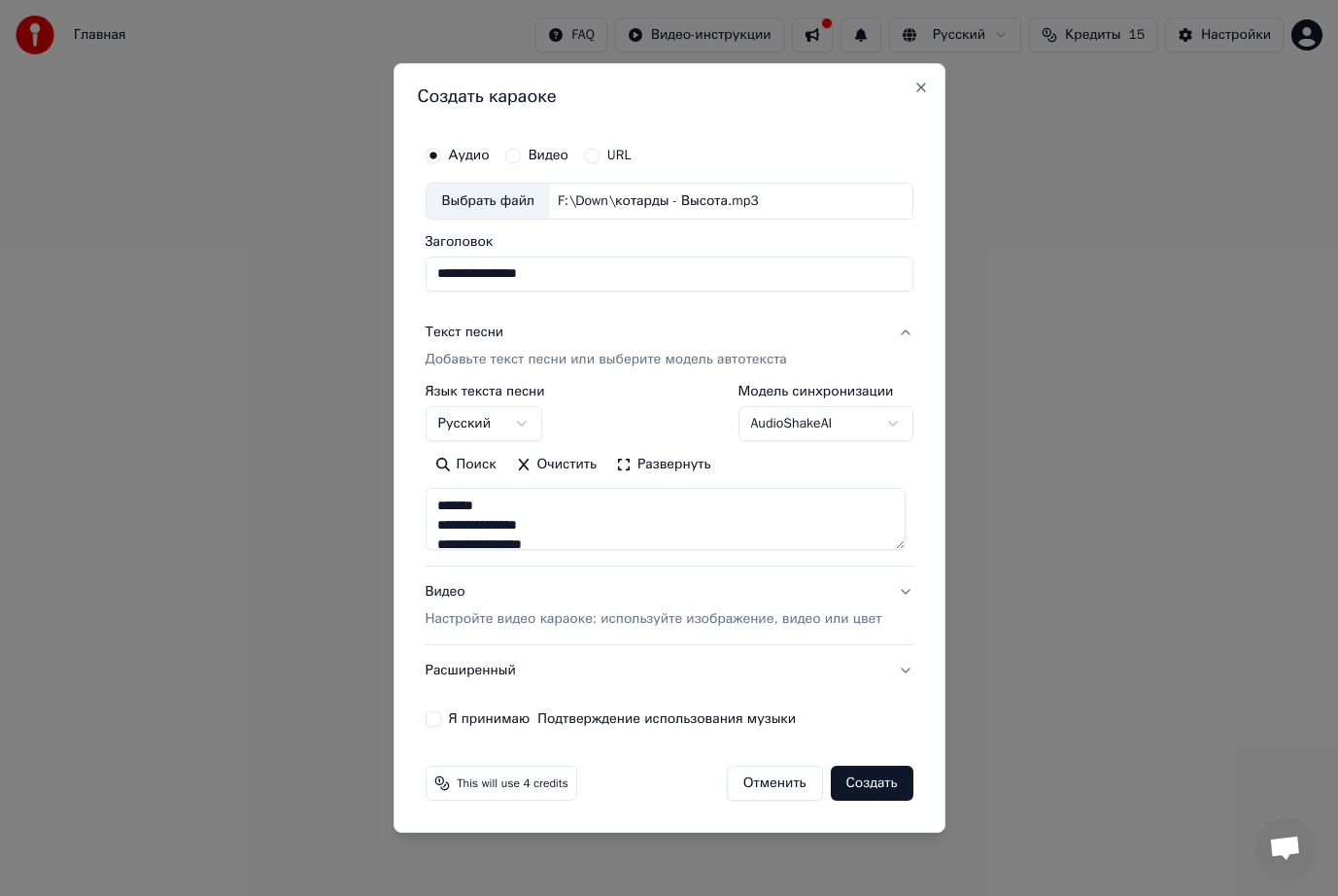 click on "Создать" at bounding box center [872, 783] 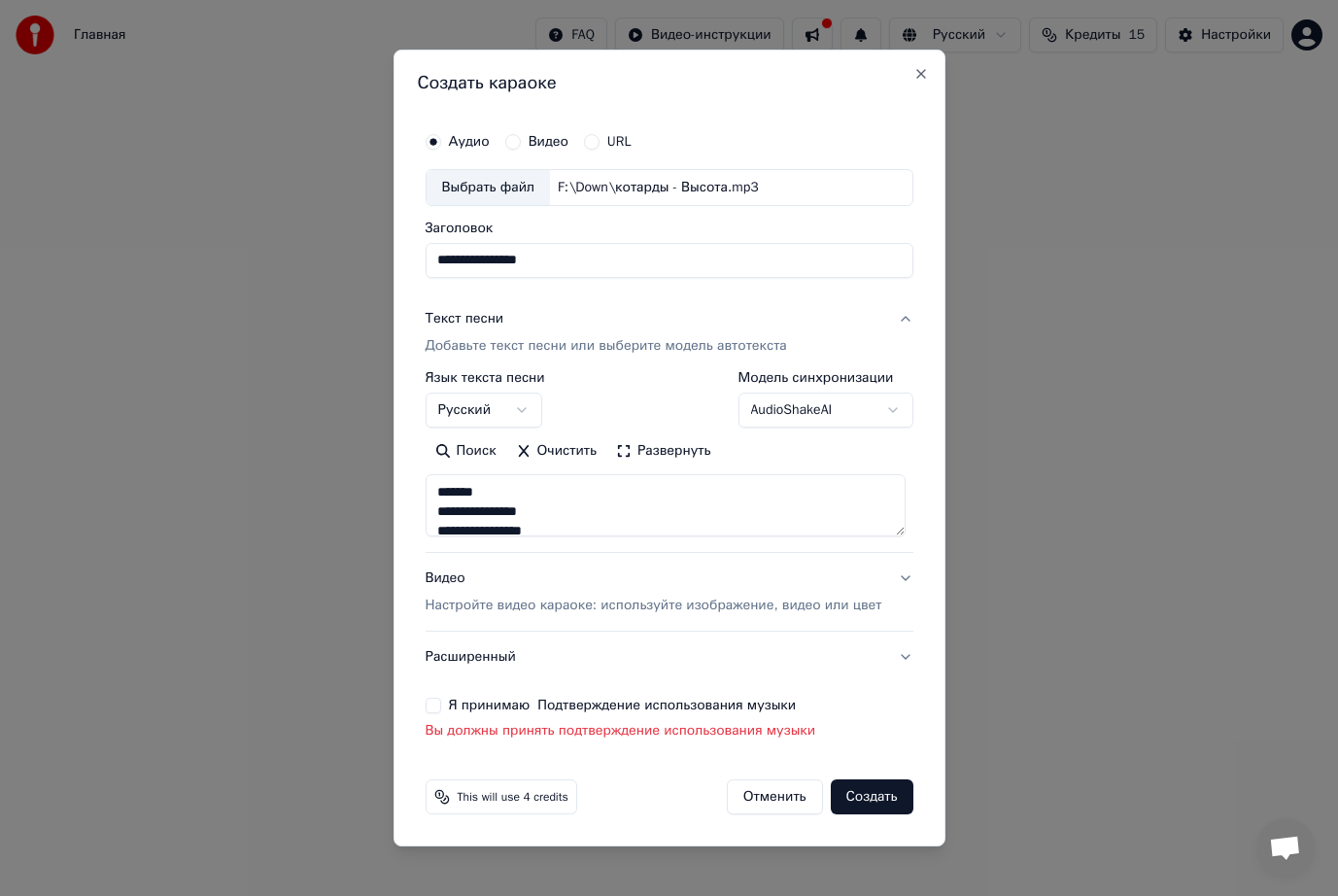 click on "Я принимаю   Подтверждение использования музыки" at bounding box center [432, 706] 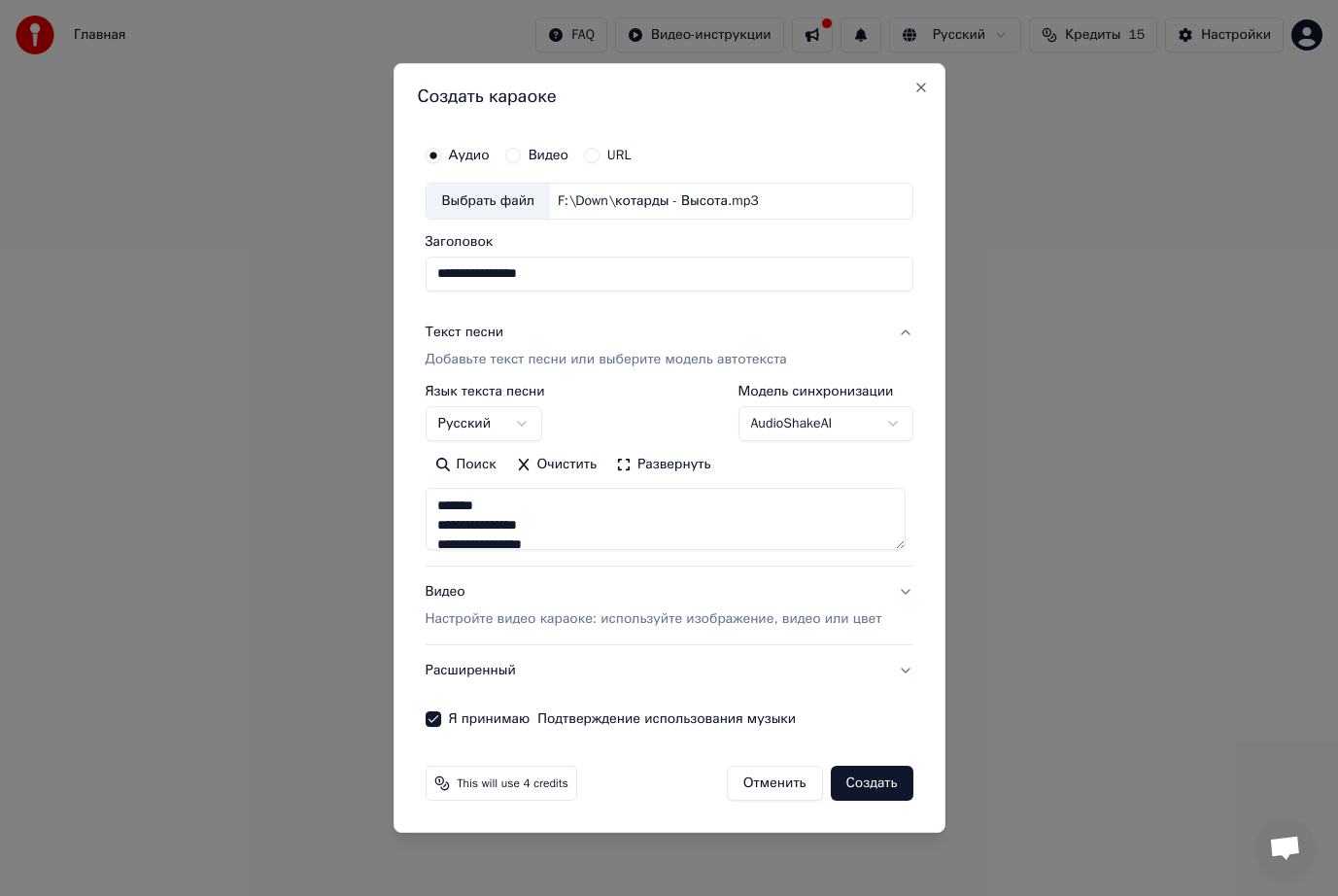 click on "Создать" at bounding box center [872, 783] 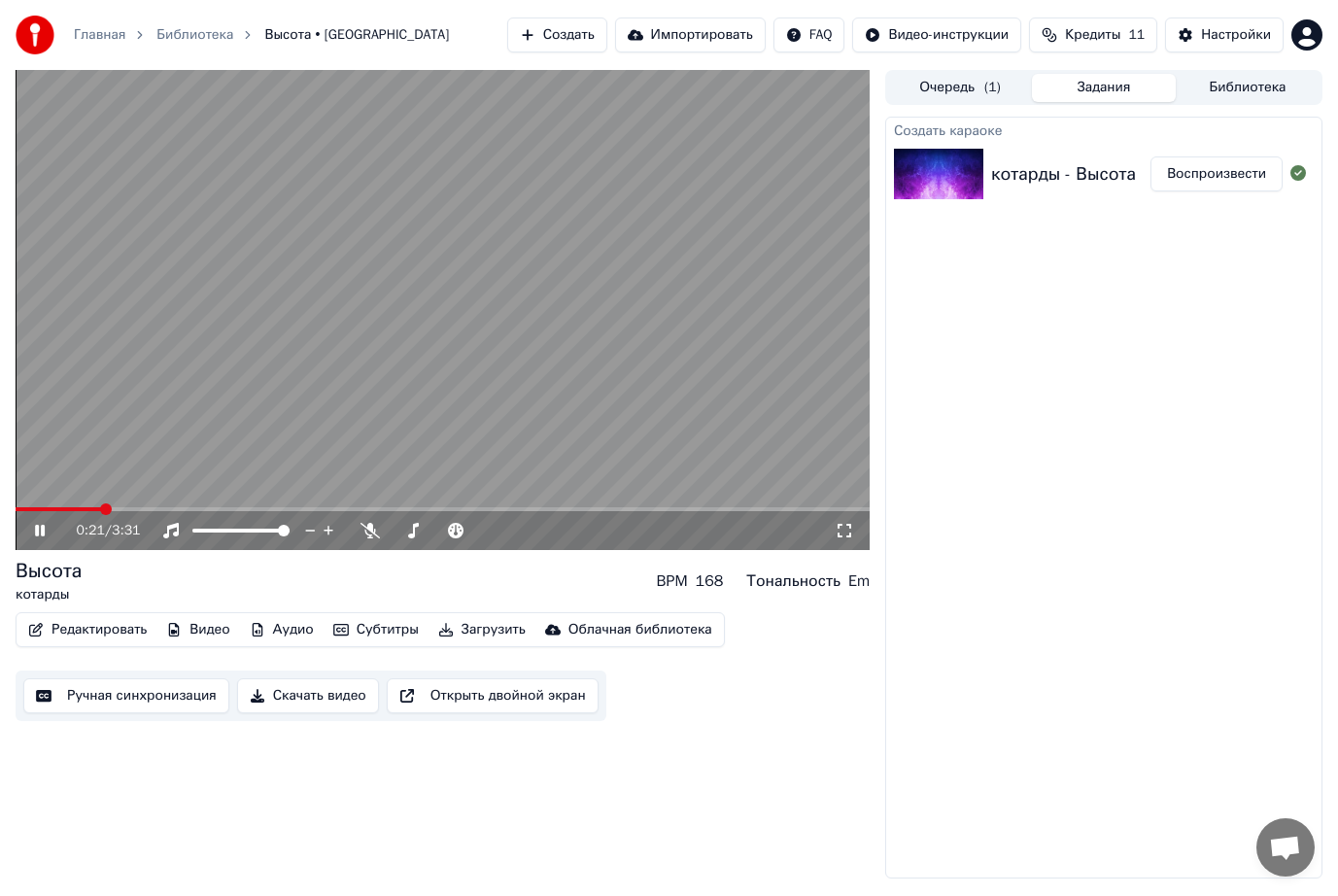 drag, startPoint x: 630, startPoint y: 488, endPoint x: 507, endPoint y: 462, distance: 125.71794 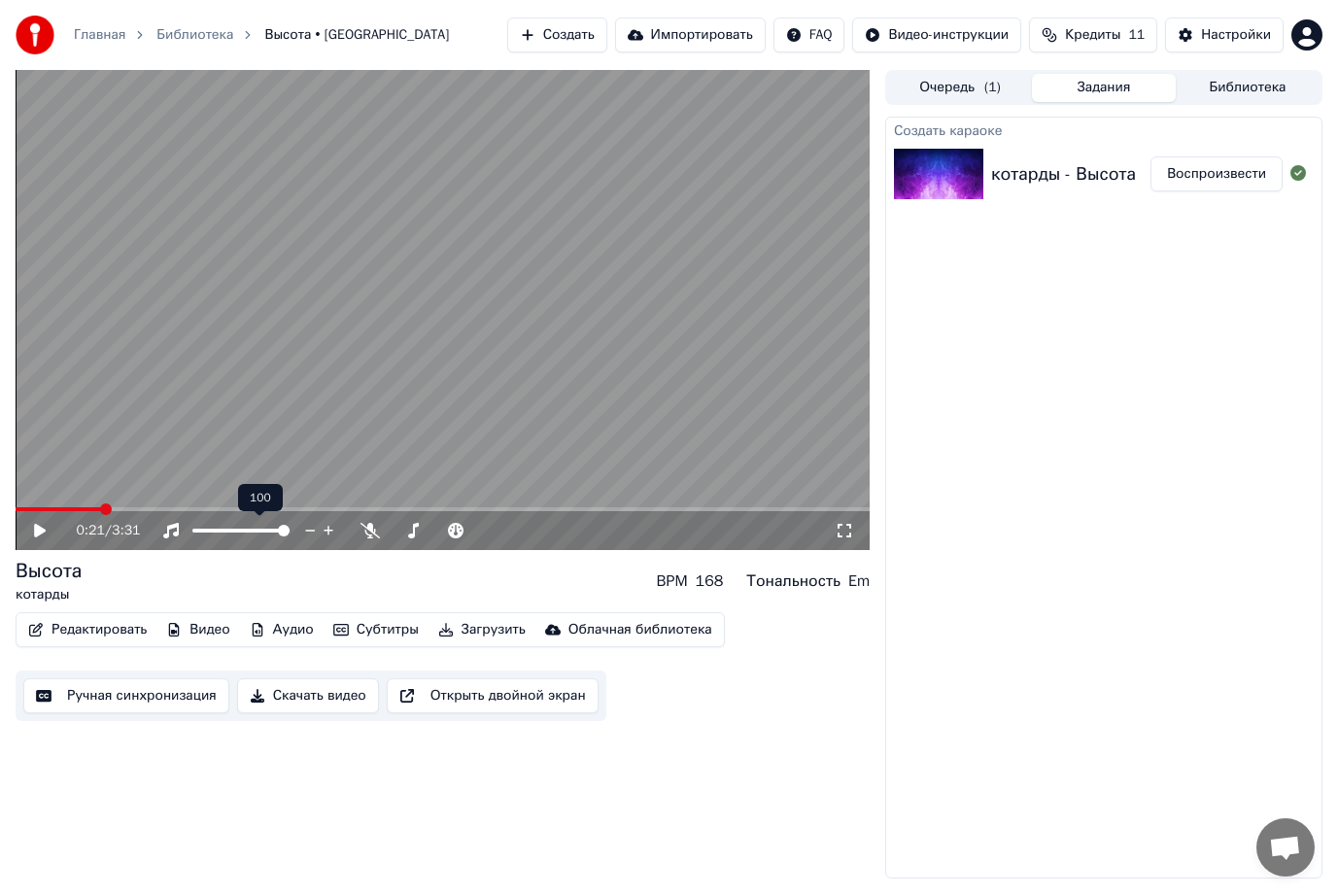 click at bounding box center [241, 531] 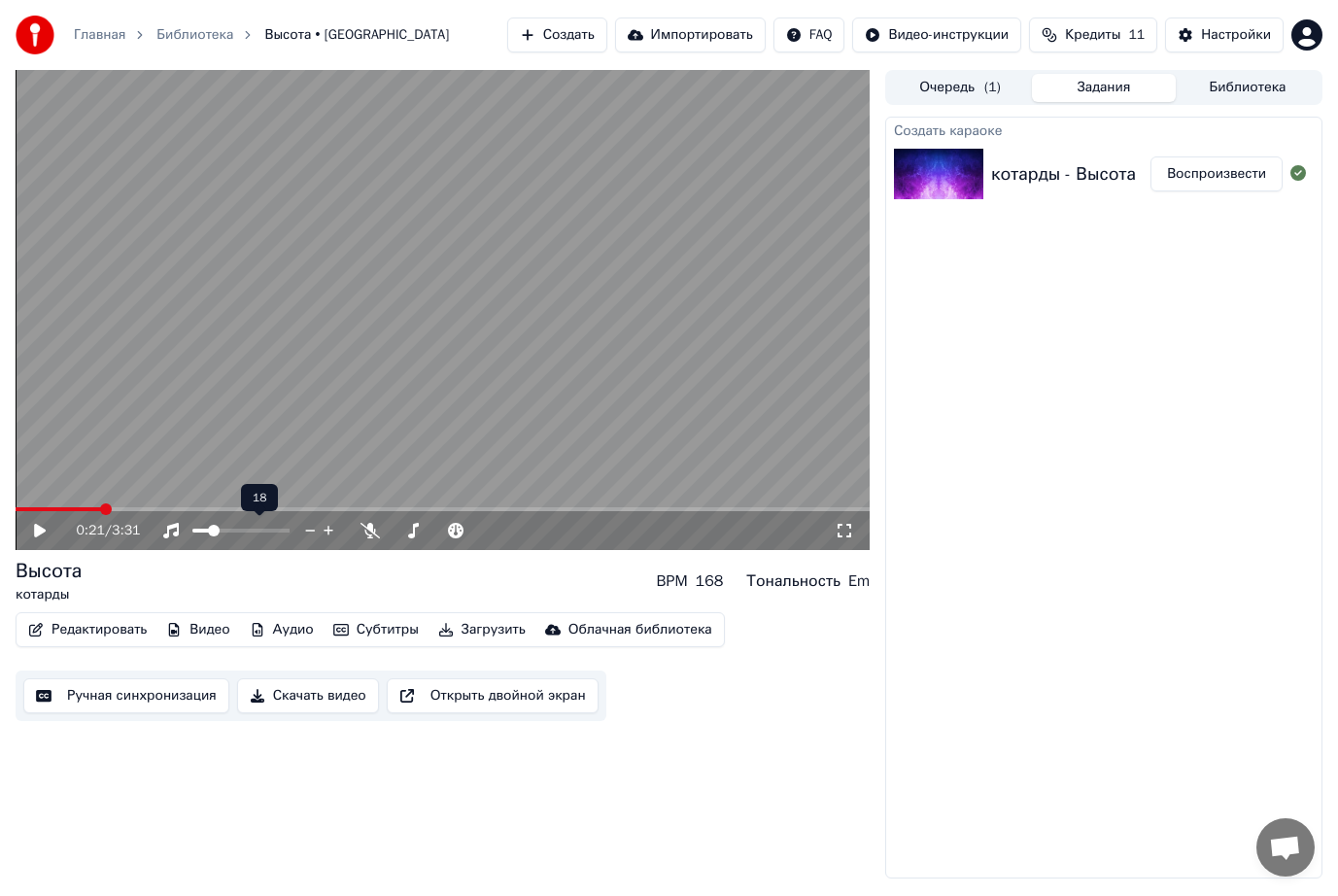 click at bounding box center [201, 531] 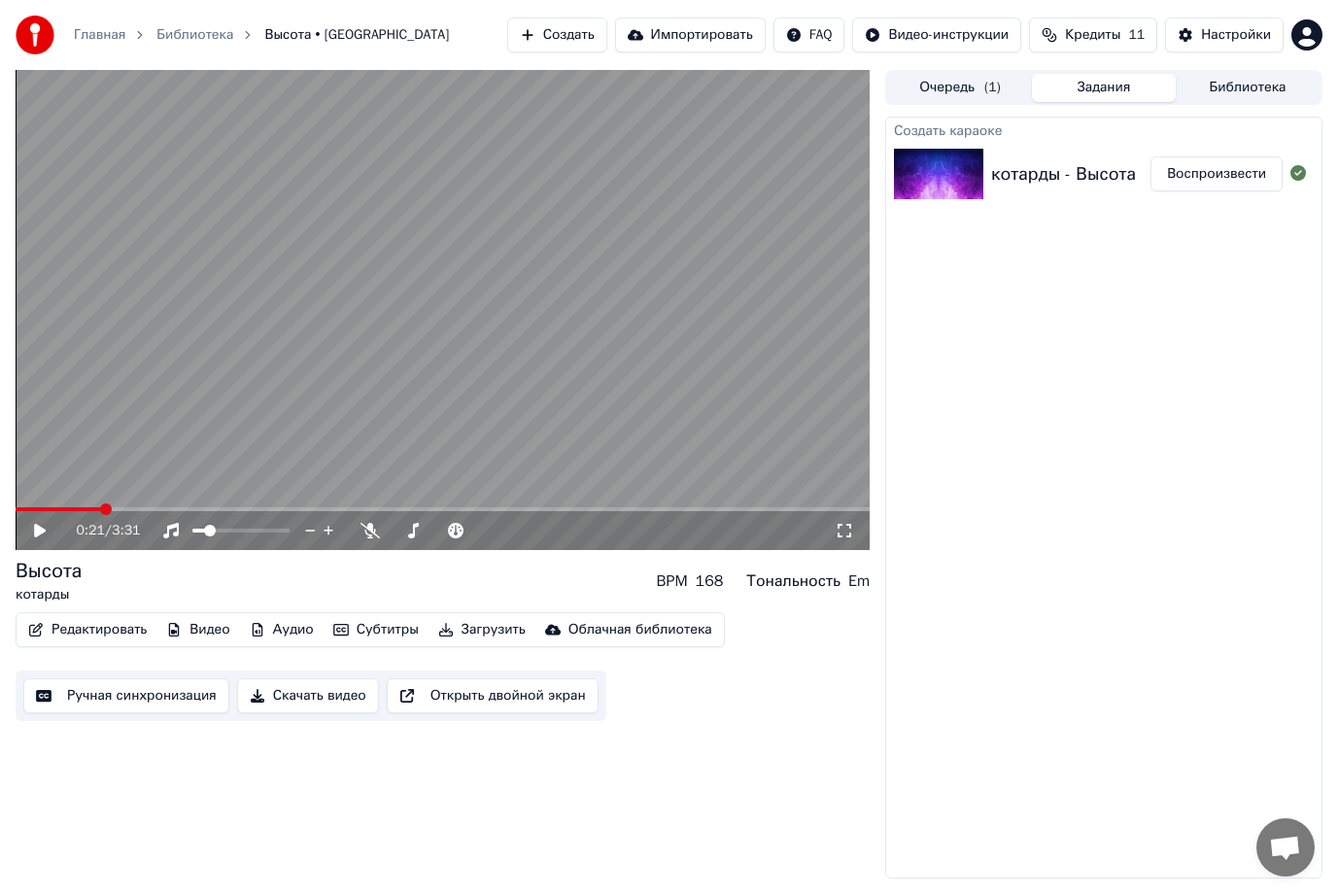 click at bounding box center [442, 310] 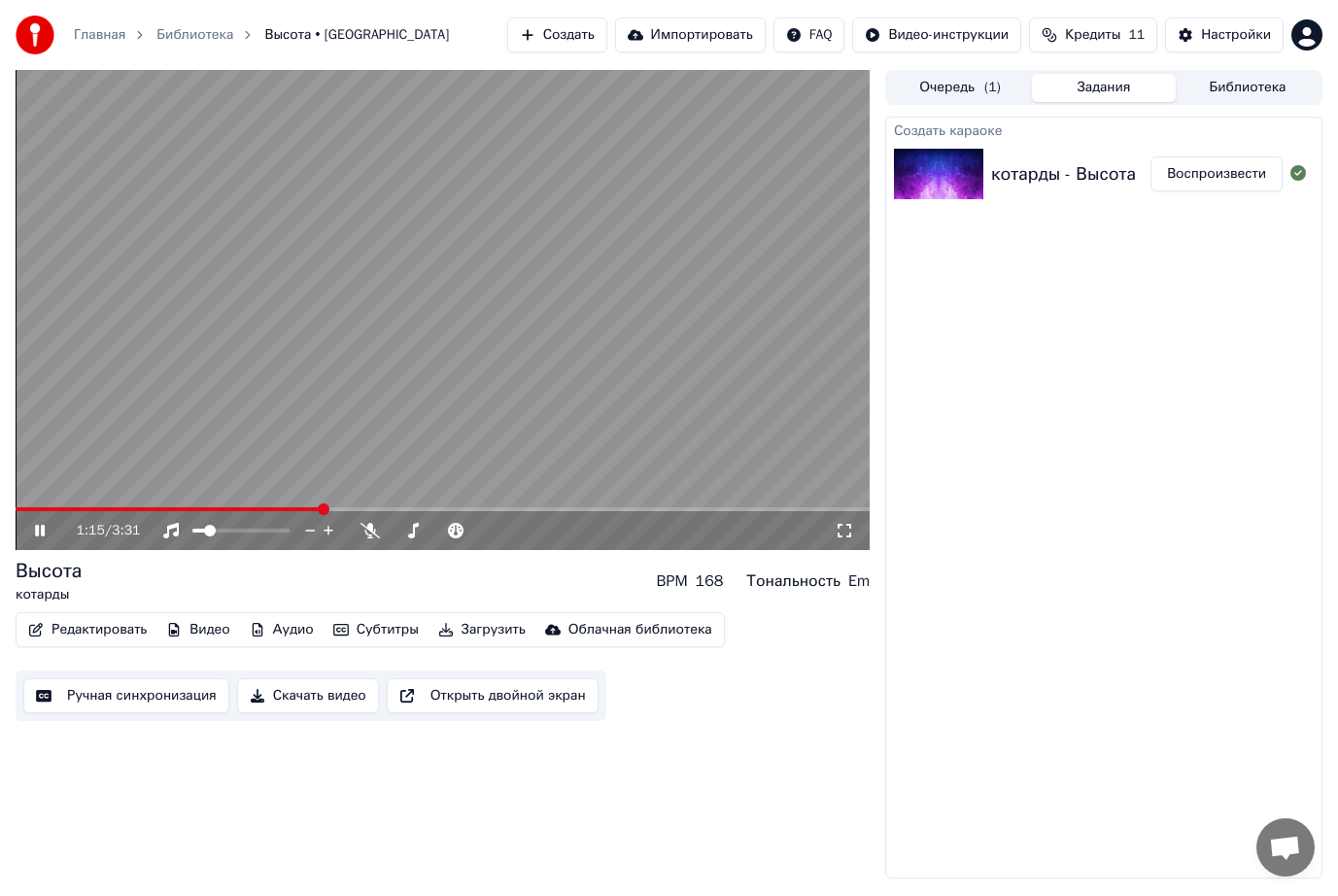 click 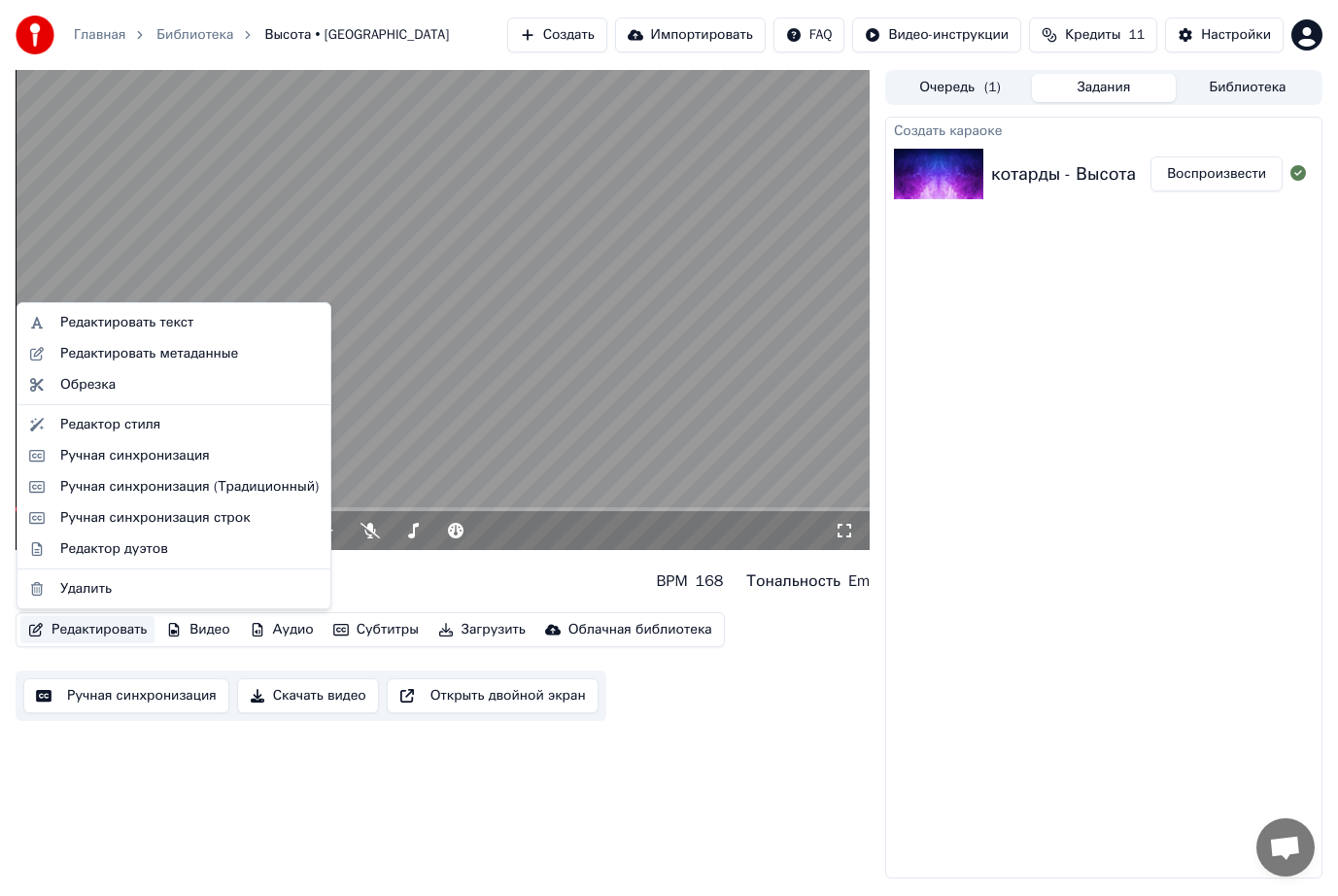 click on "Редактировать" at bounding box center [87, 630] 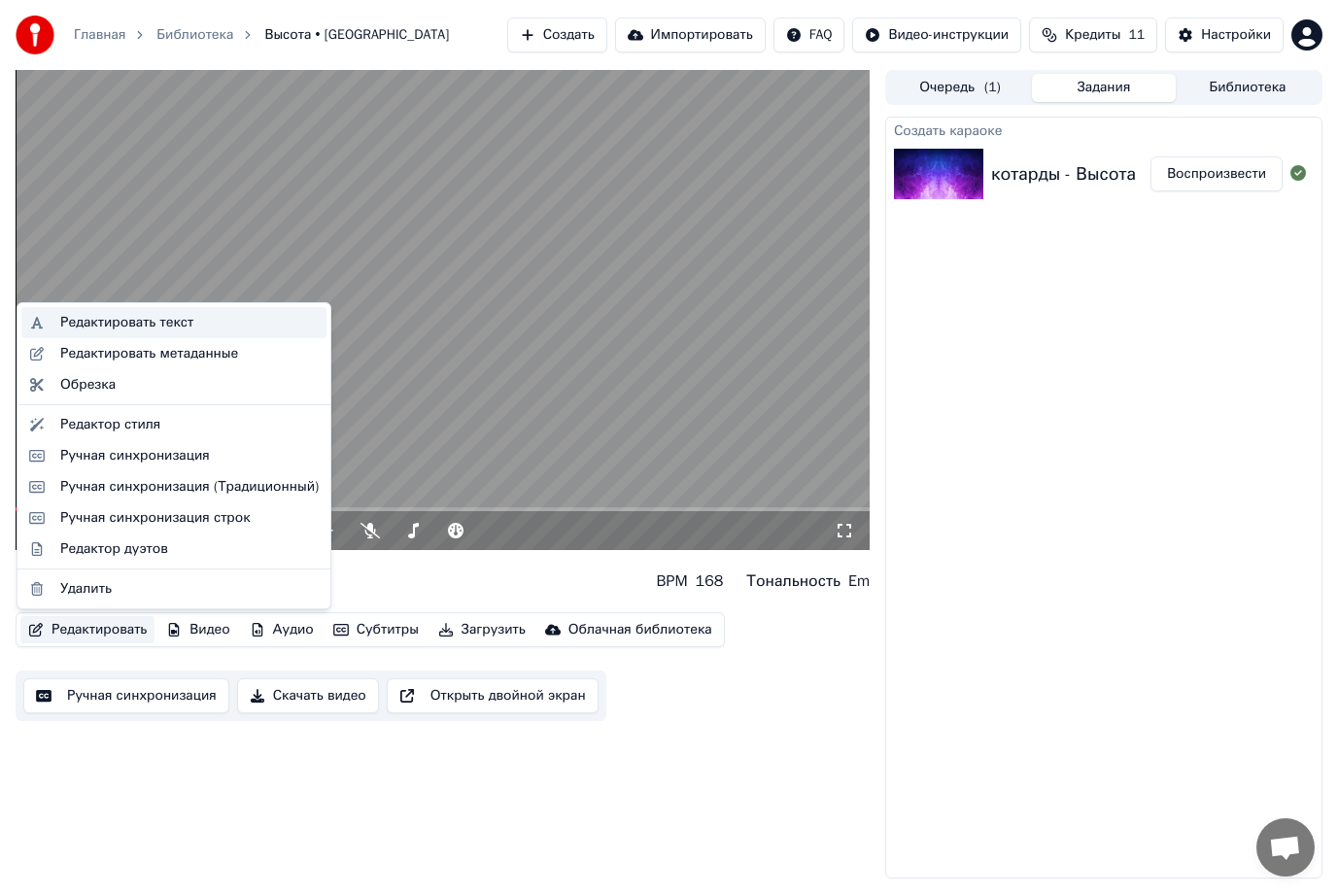 click on "Редактировать текст" at bounding box center (126, 323) 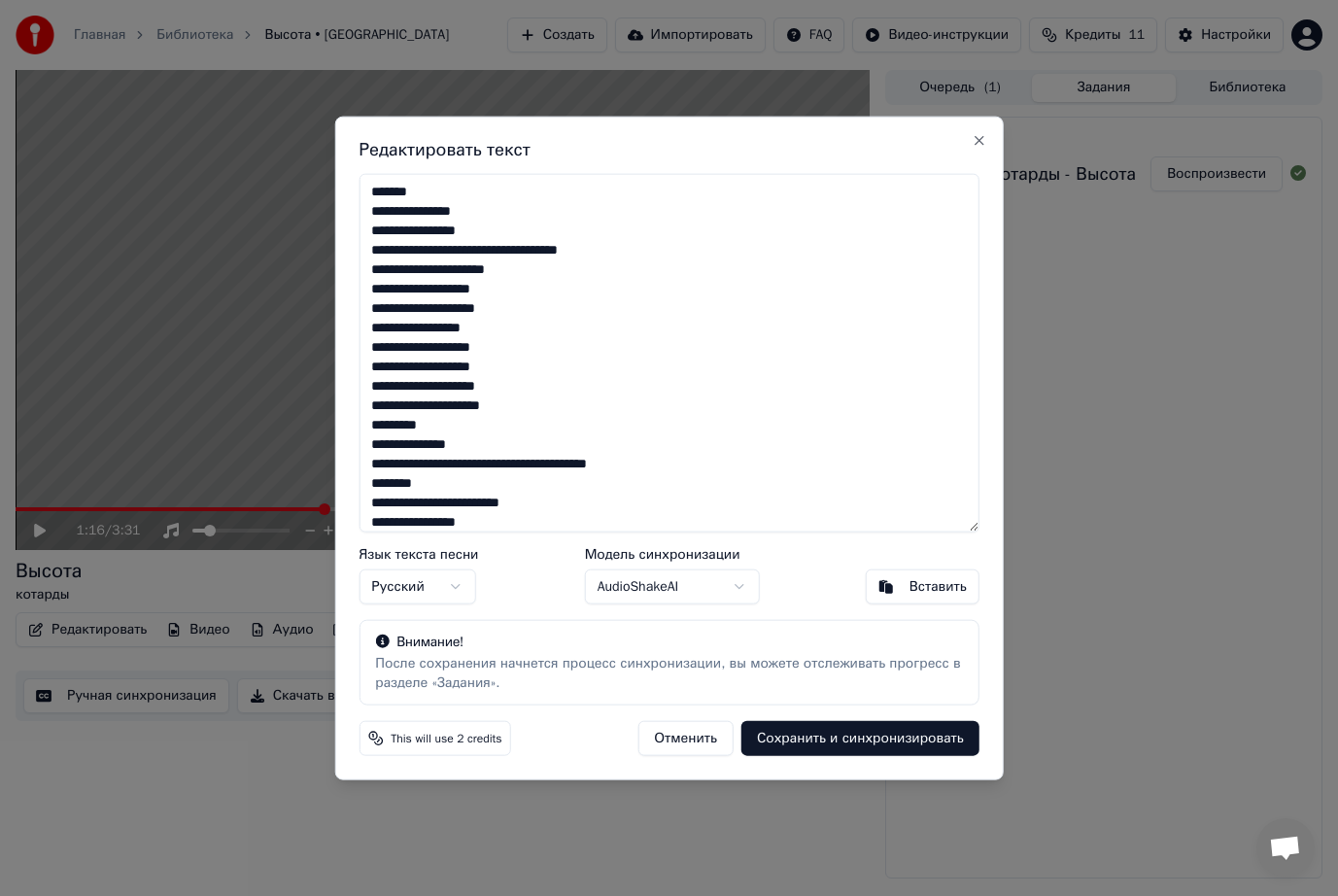 drag, startPoint x: 623, startPoint y: 250, endPoint x: 611, endPoint y: 250, distance: 12 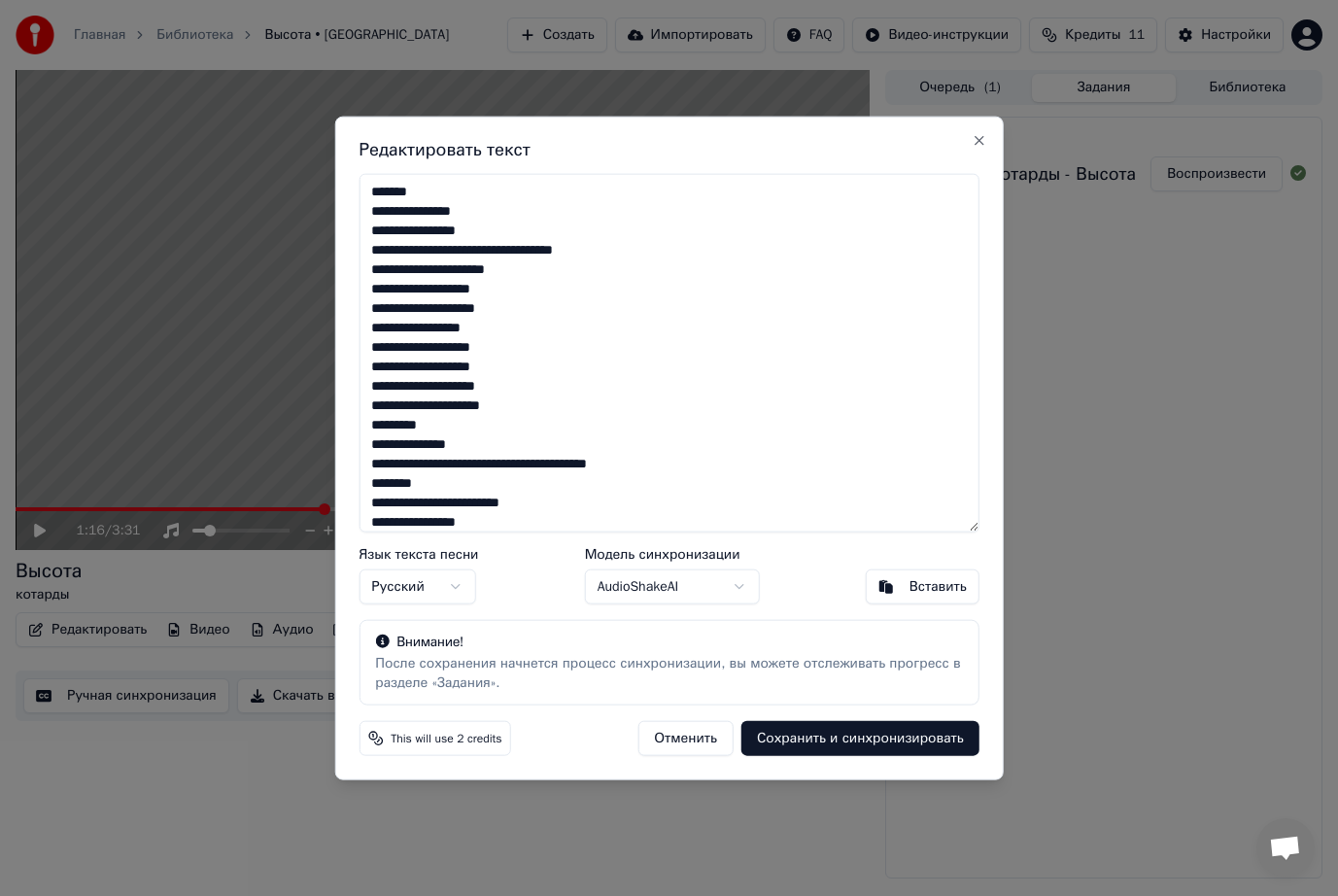 click on "**********" at bounding box center (669, 353) 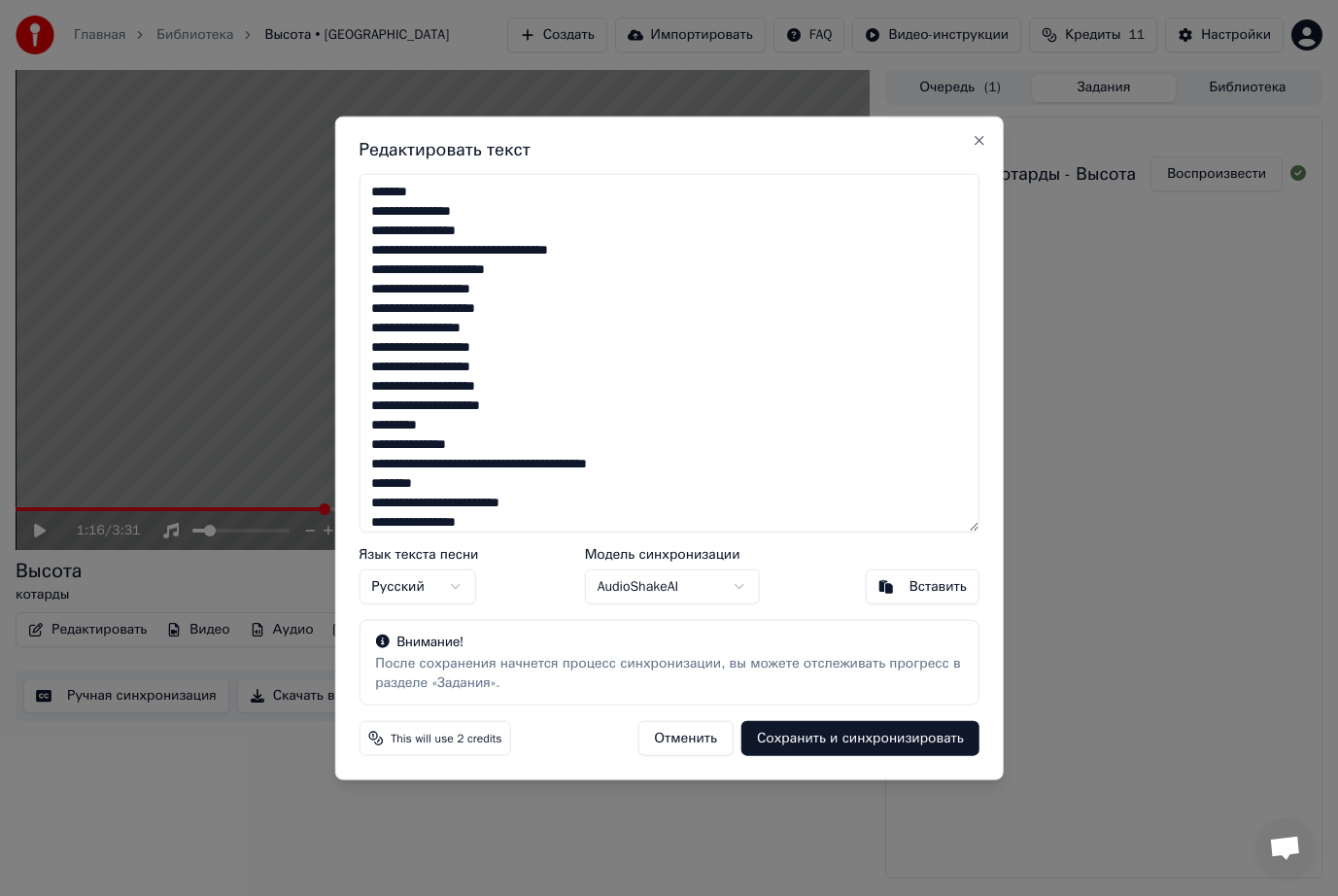 type on "**********" 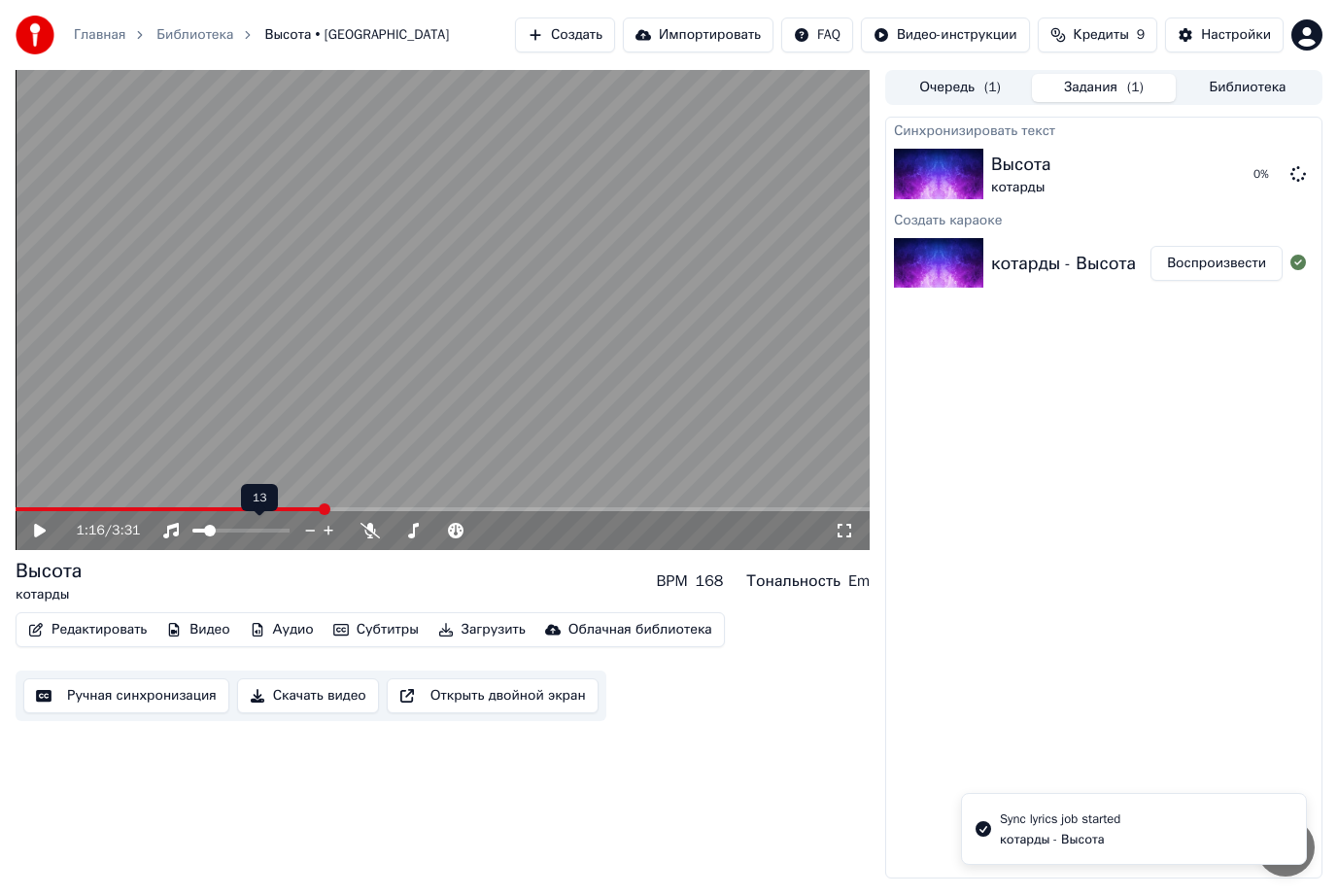 click at bounding box center [442, 310] 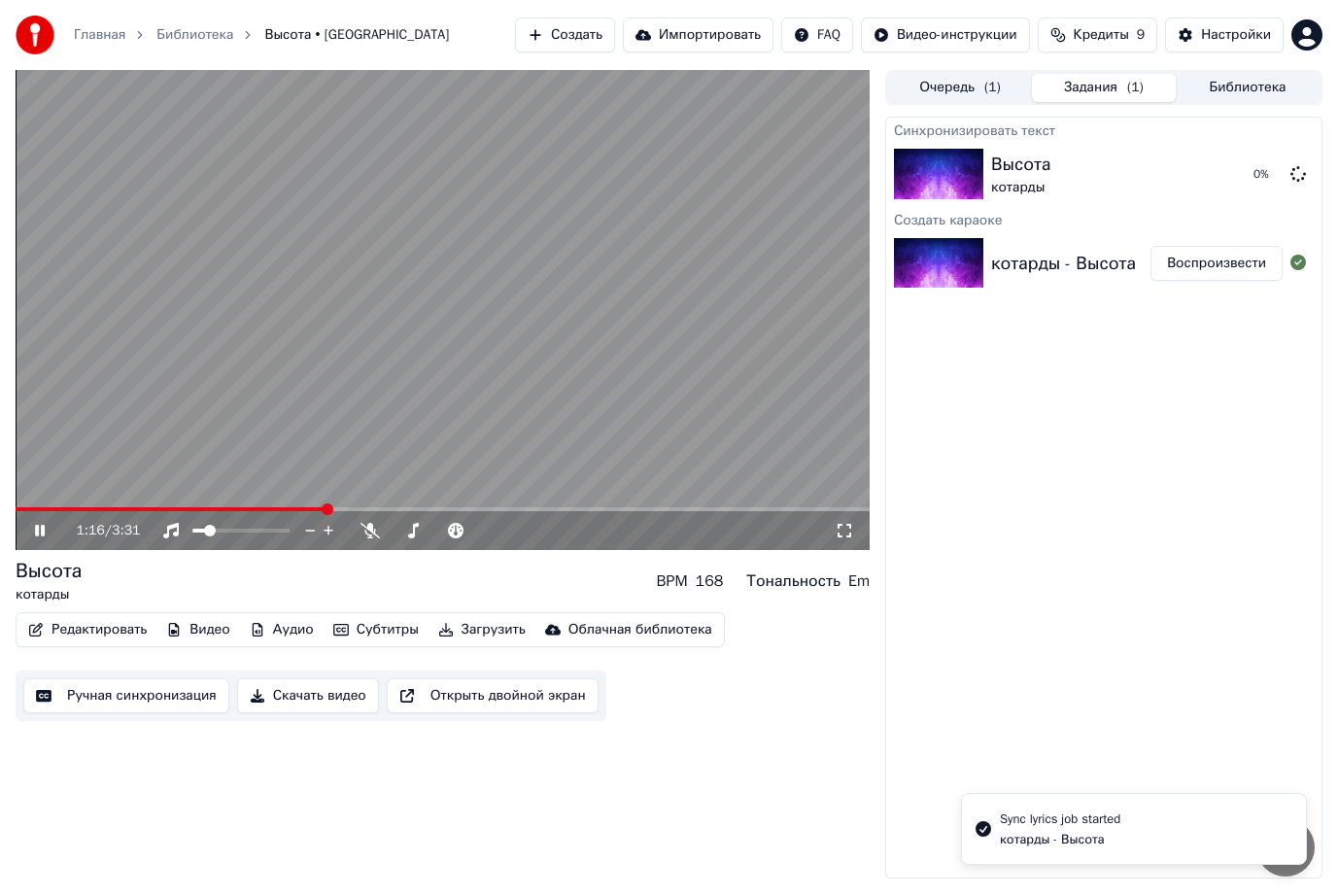 click at bounding box center (442, 310) 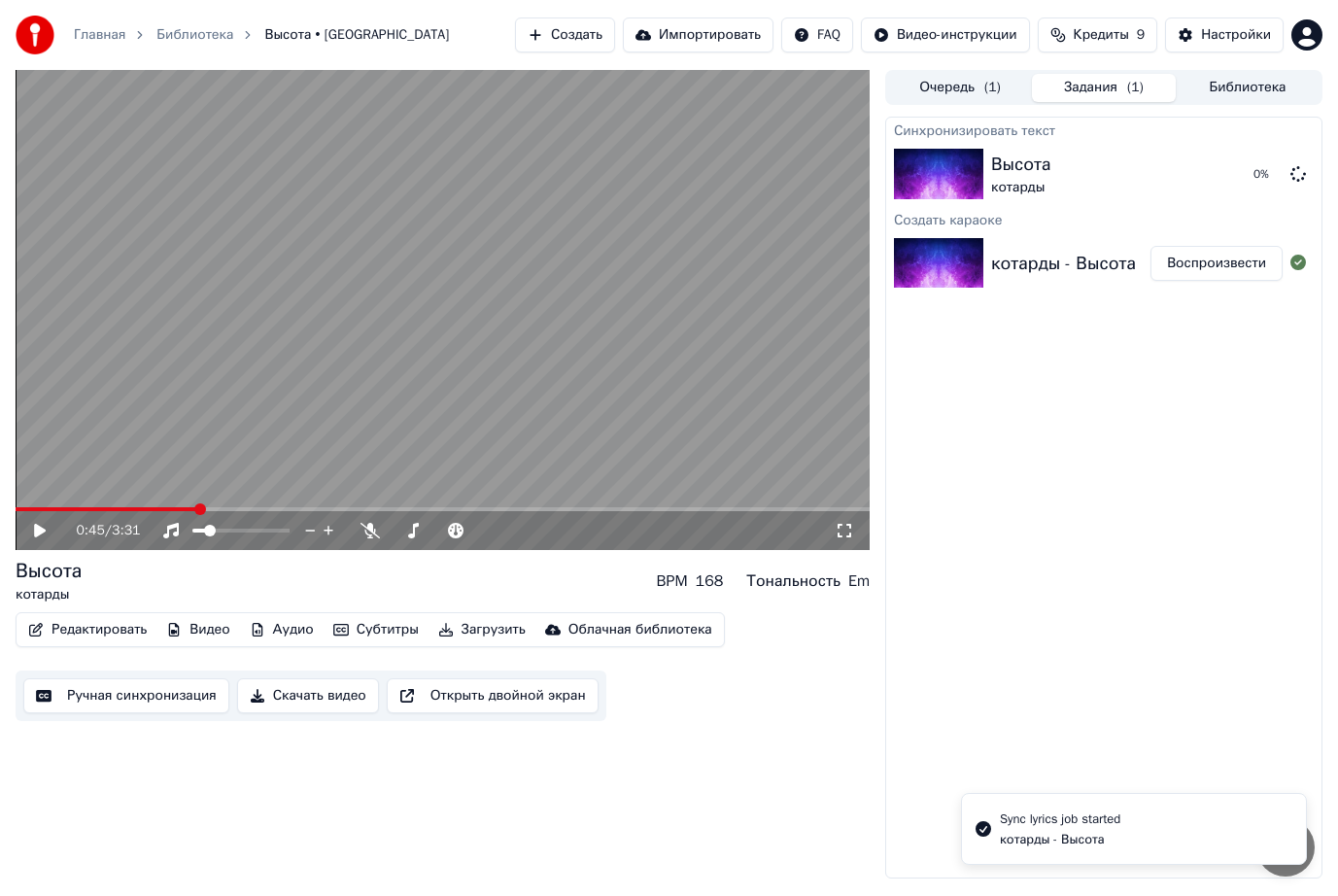 click at bounding box center (106, 509) 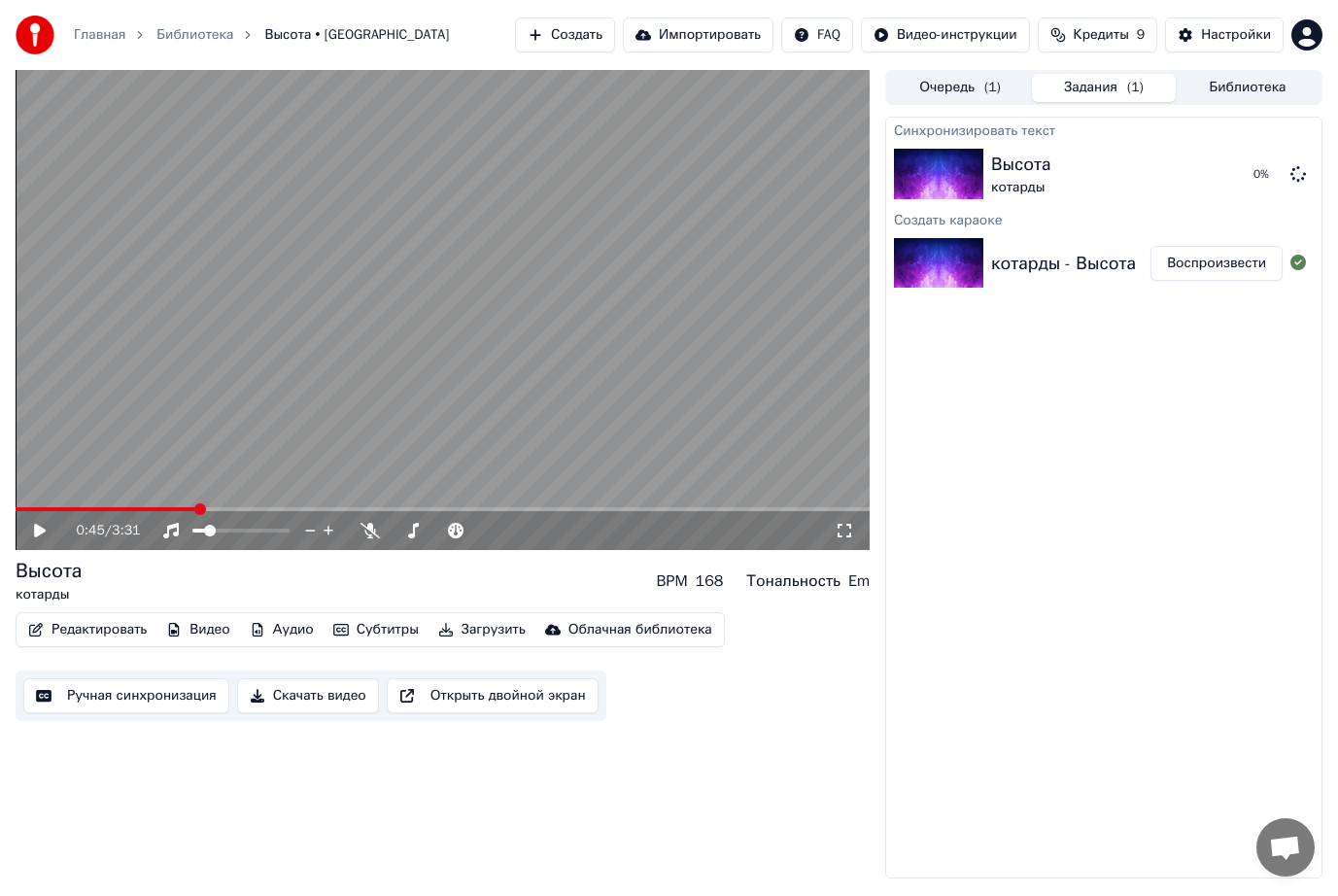 click at bounding box center [442, 310] 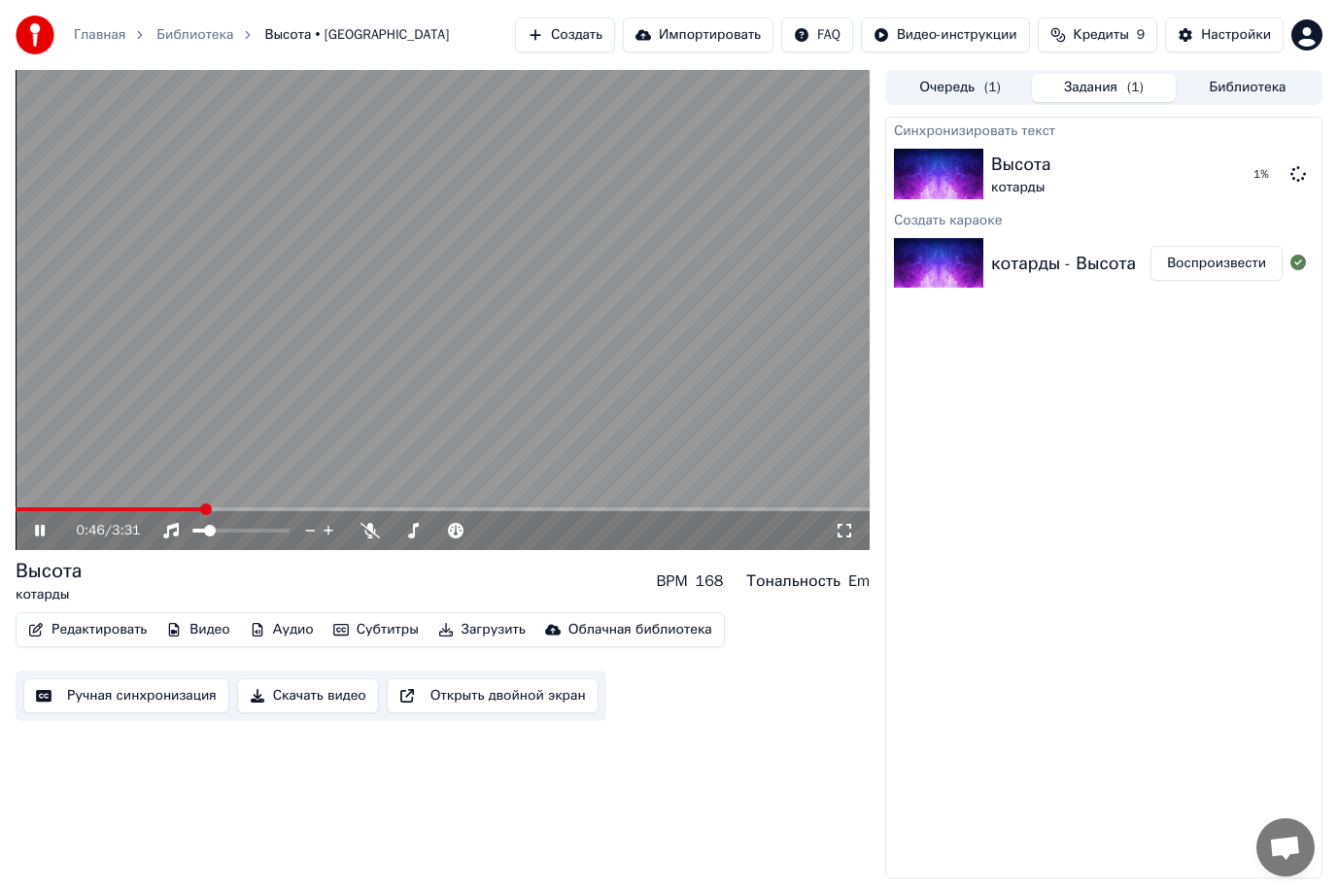 click at bounding box center (442, 310) 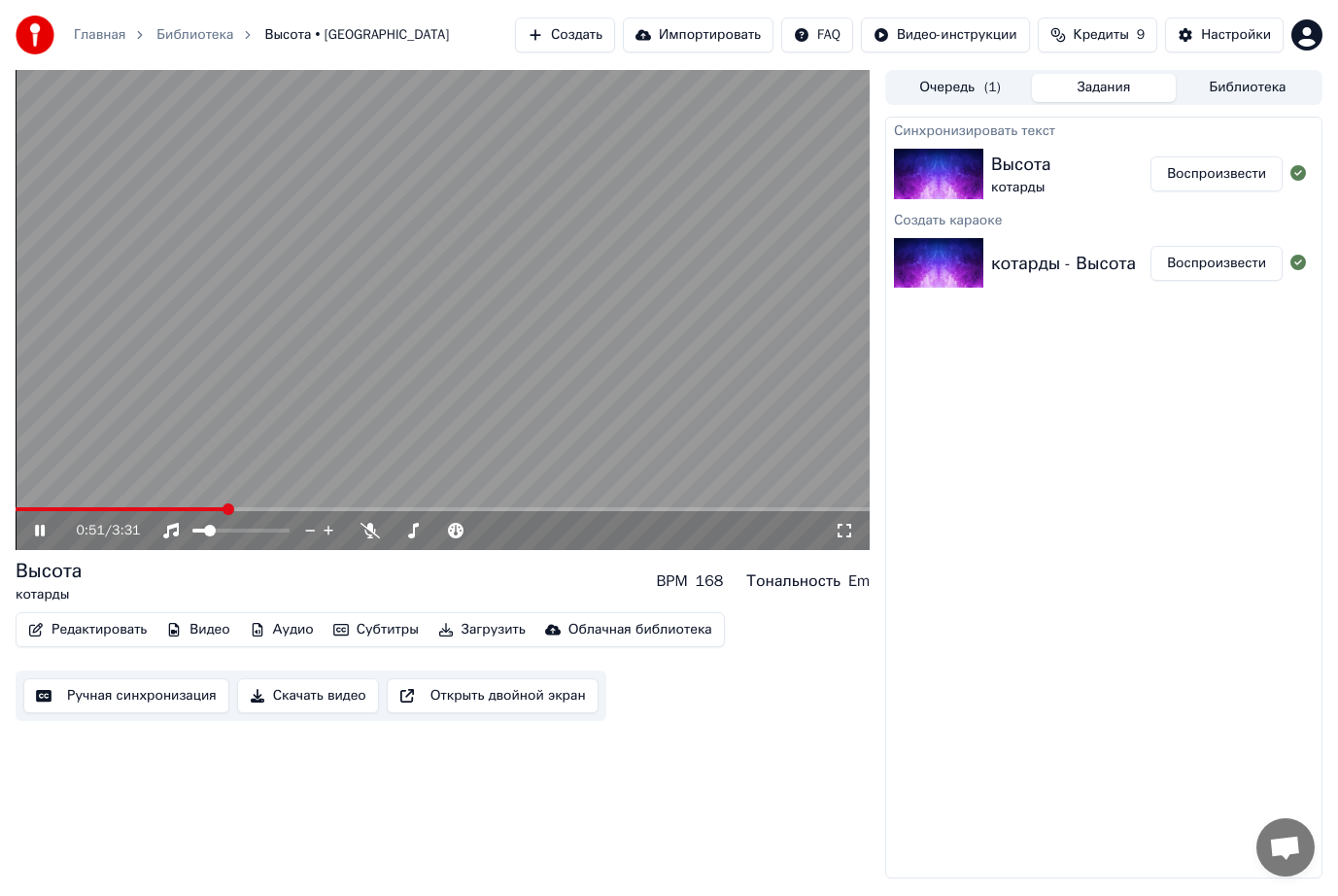click at bounding box center (442, 310) 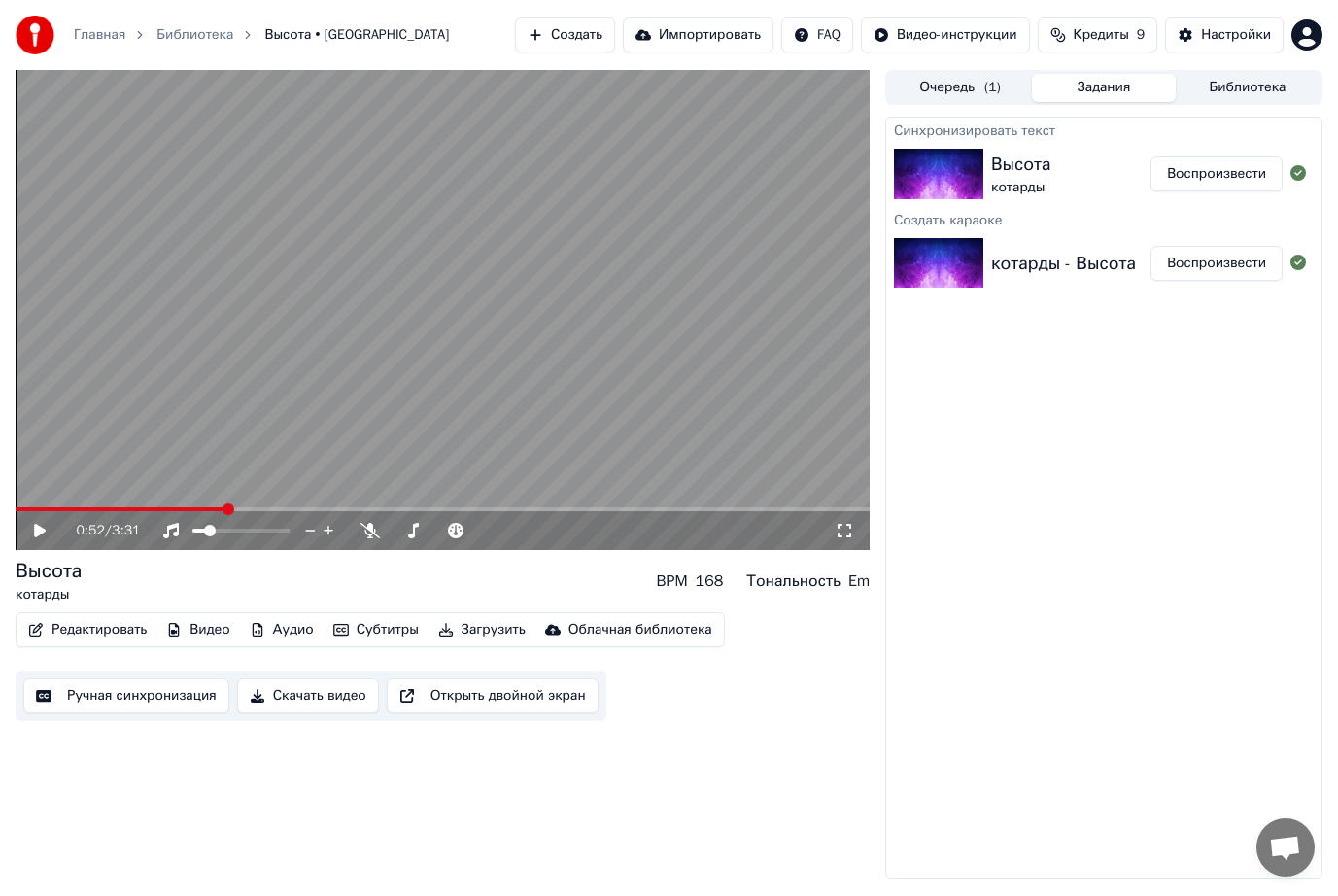 click on "Субтитры" at bounding box center [376, 630] 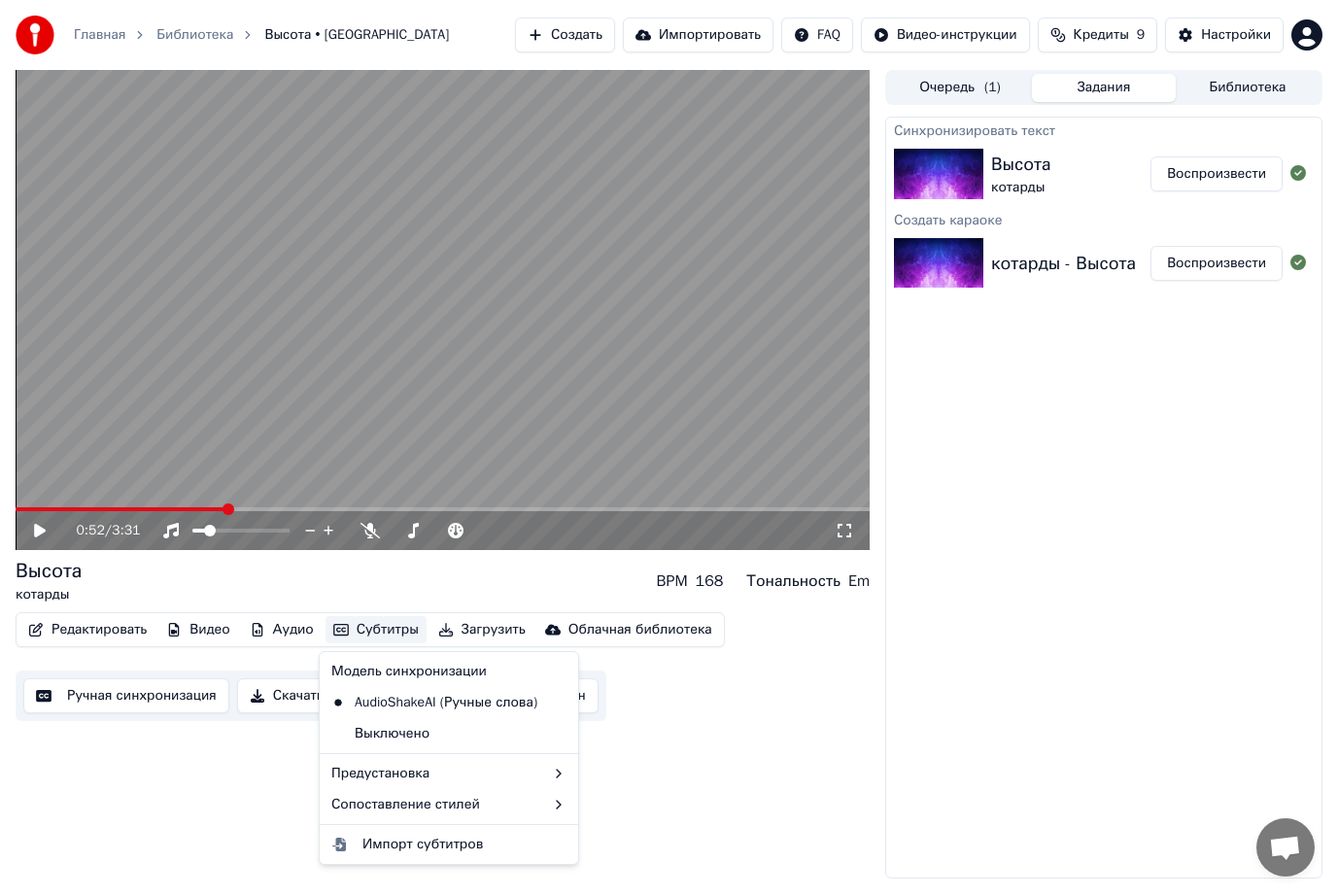 click on "Субтитры" at bounding box center [376, 630] 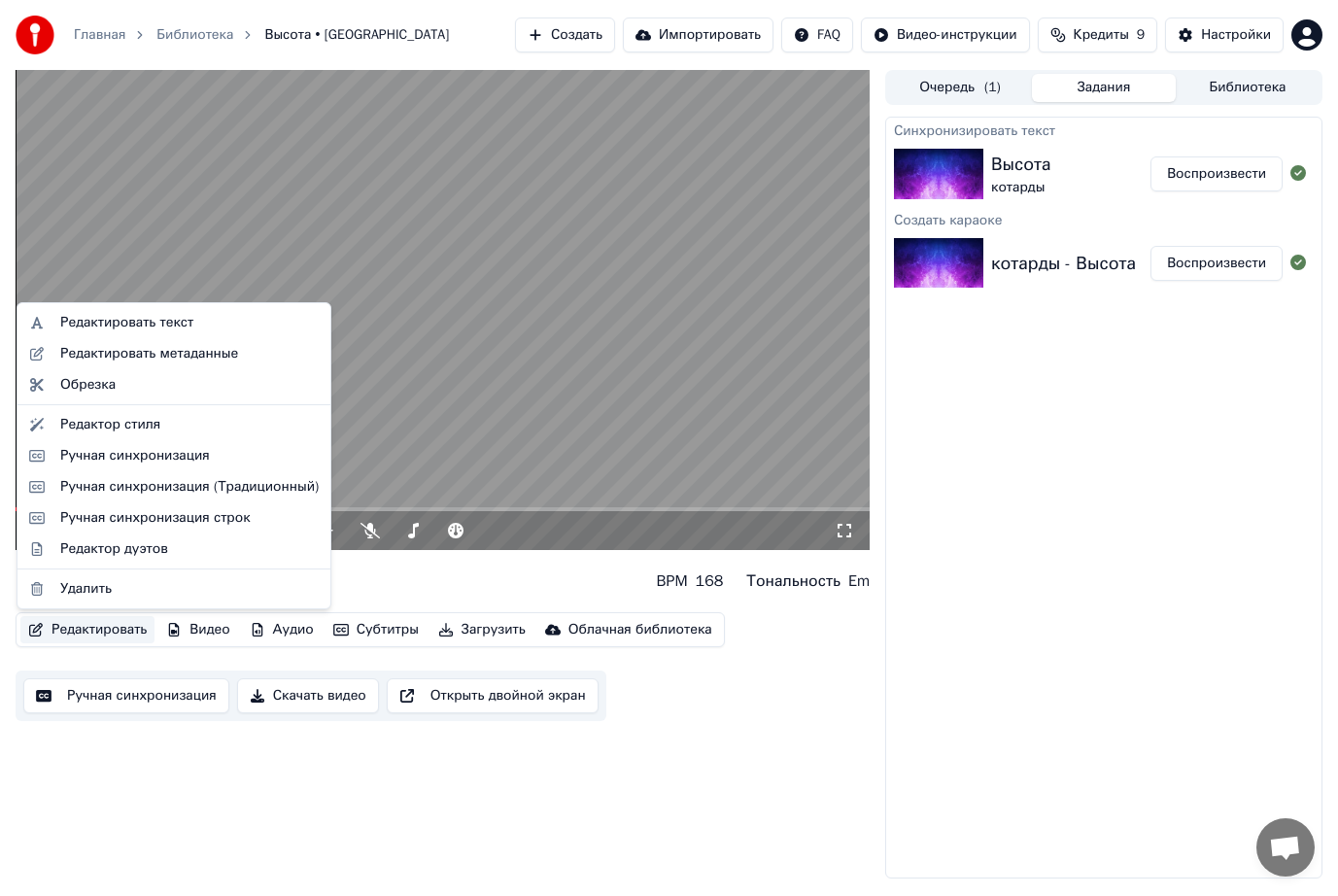 click on "Редактировать" at bounding box center [87, 630] 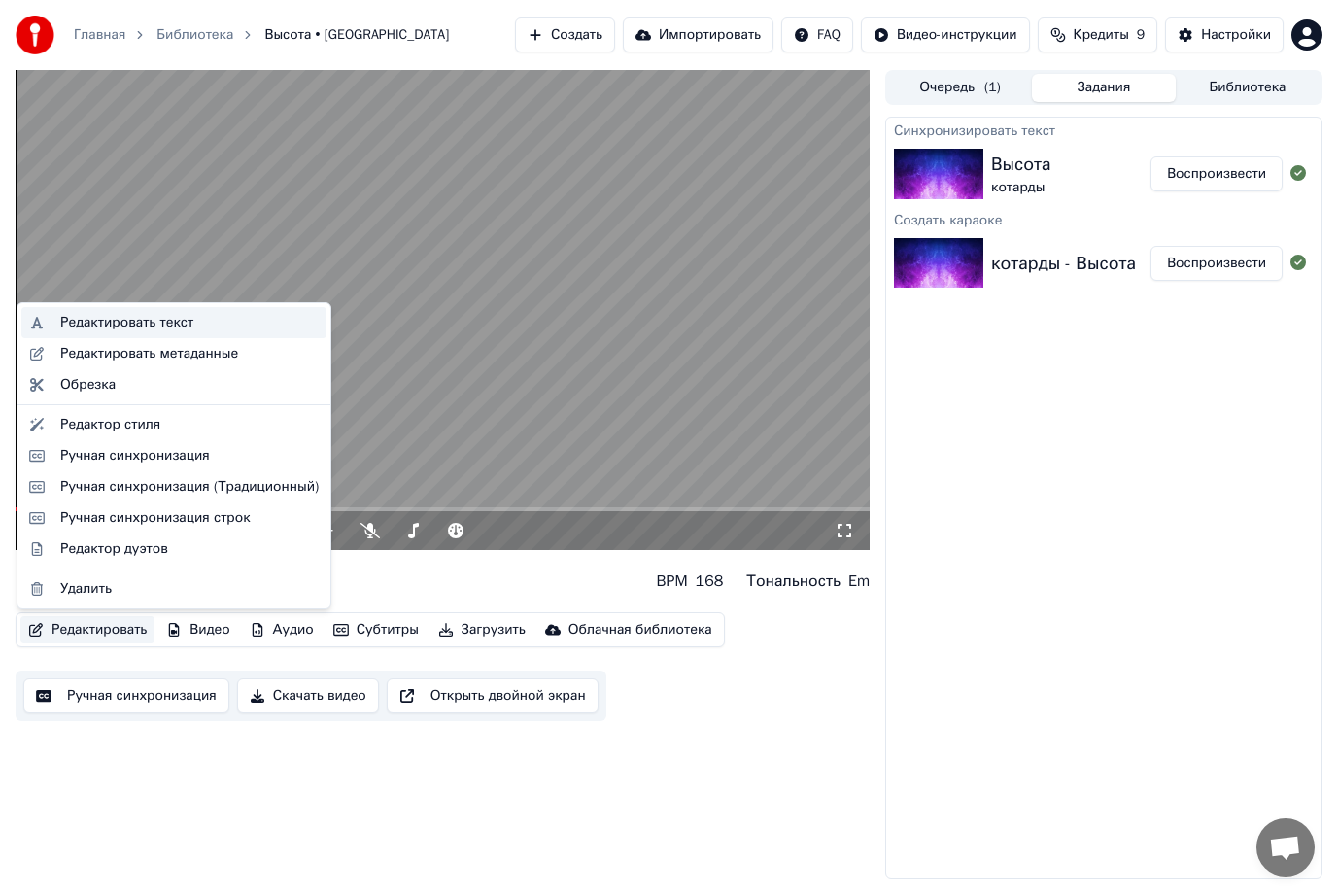 click on "Редактировать текст" at bounding box center (126, 323) 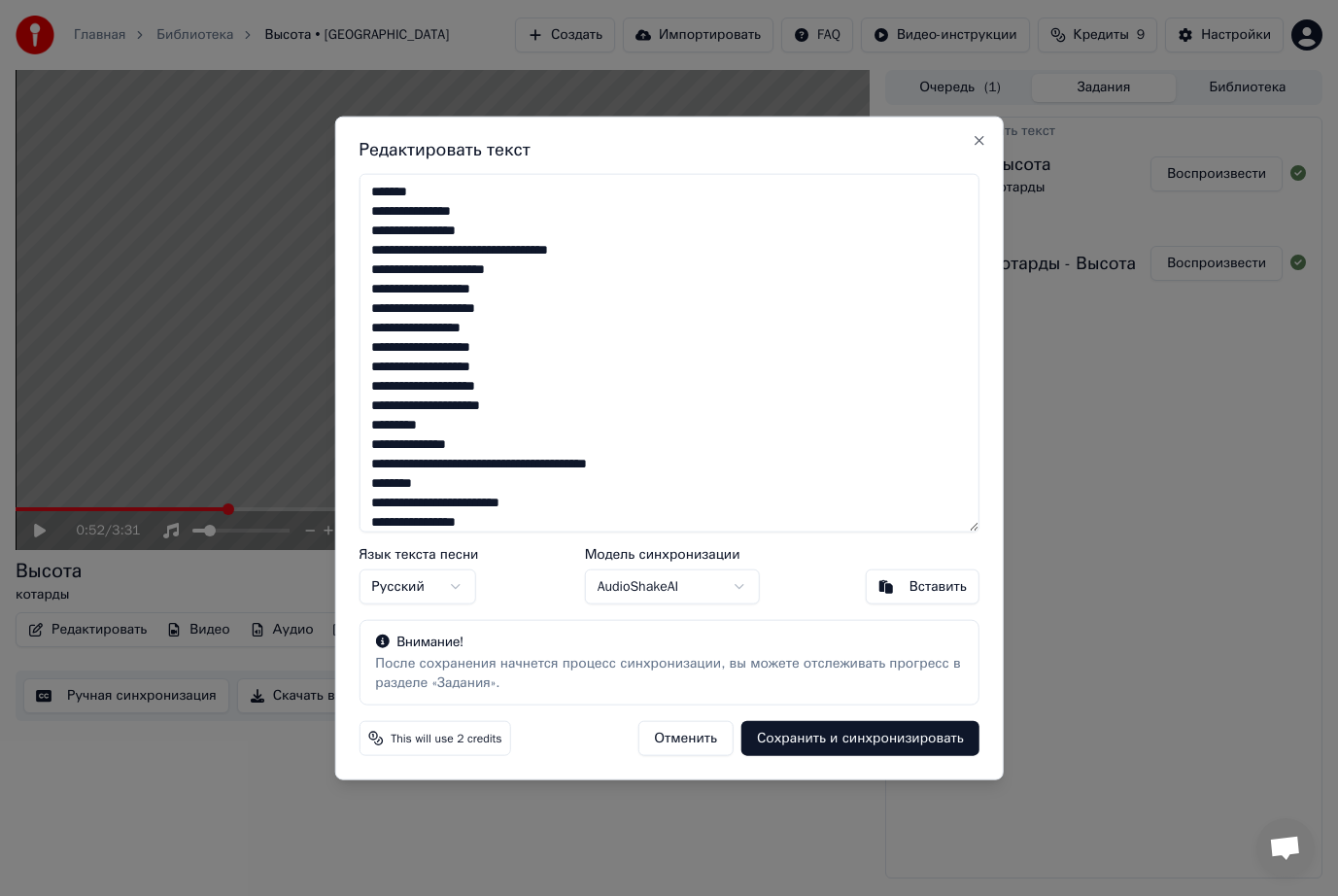 click on "**********" at bounding box center (669, 353) 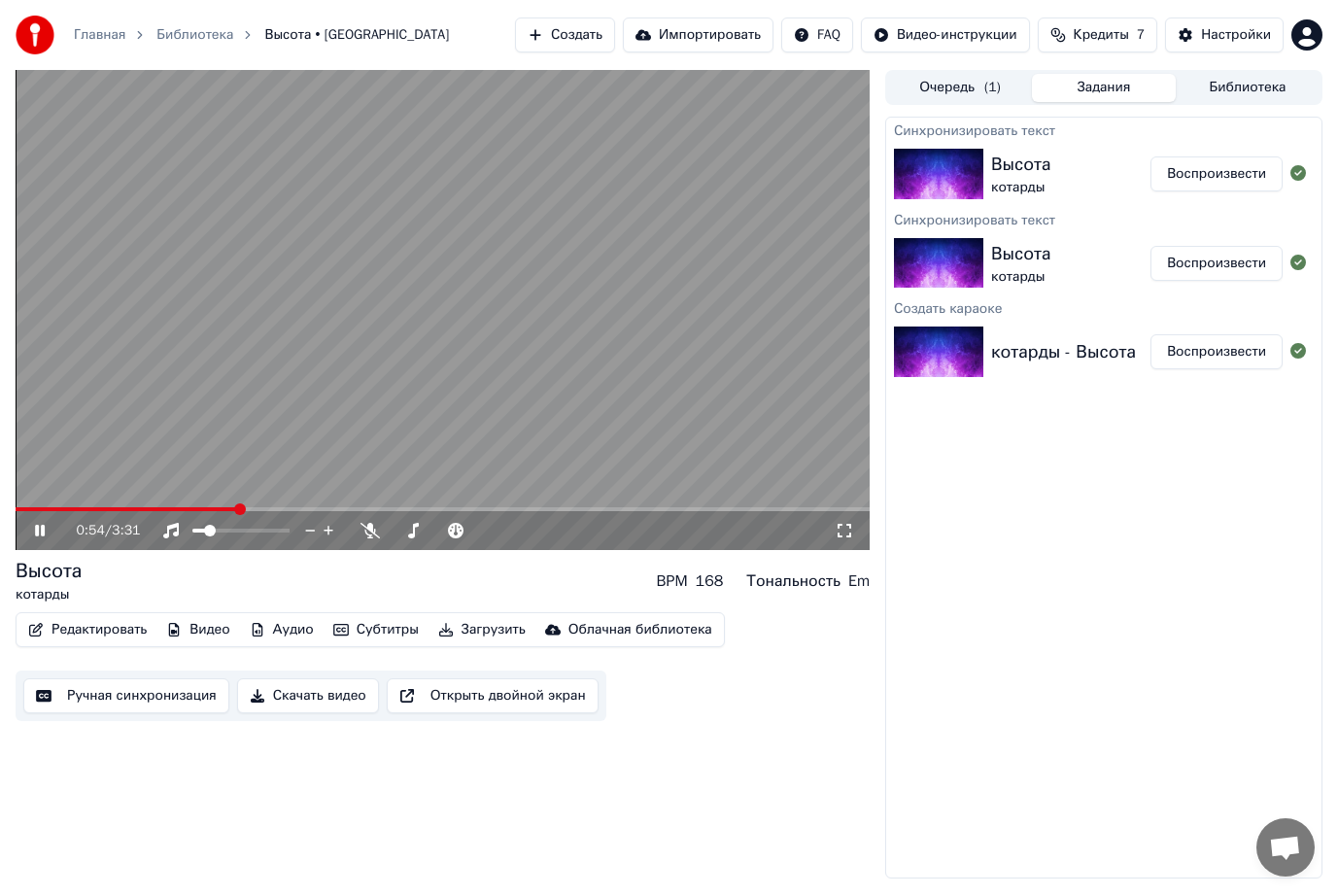 click at bounding box center (126, 509) 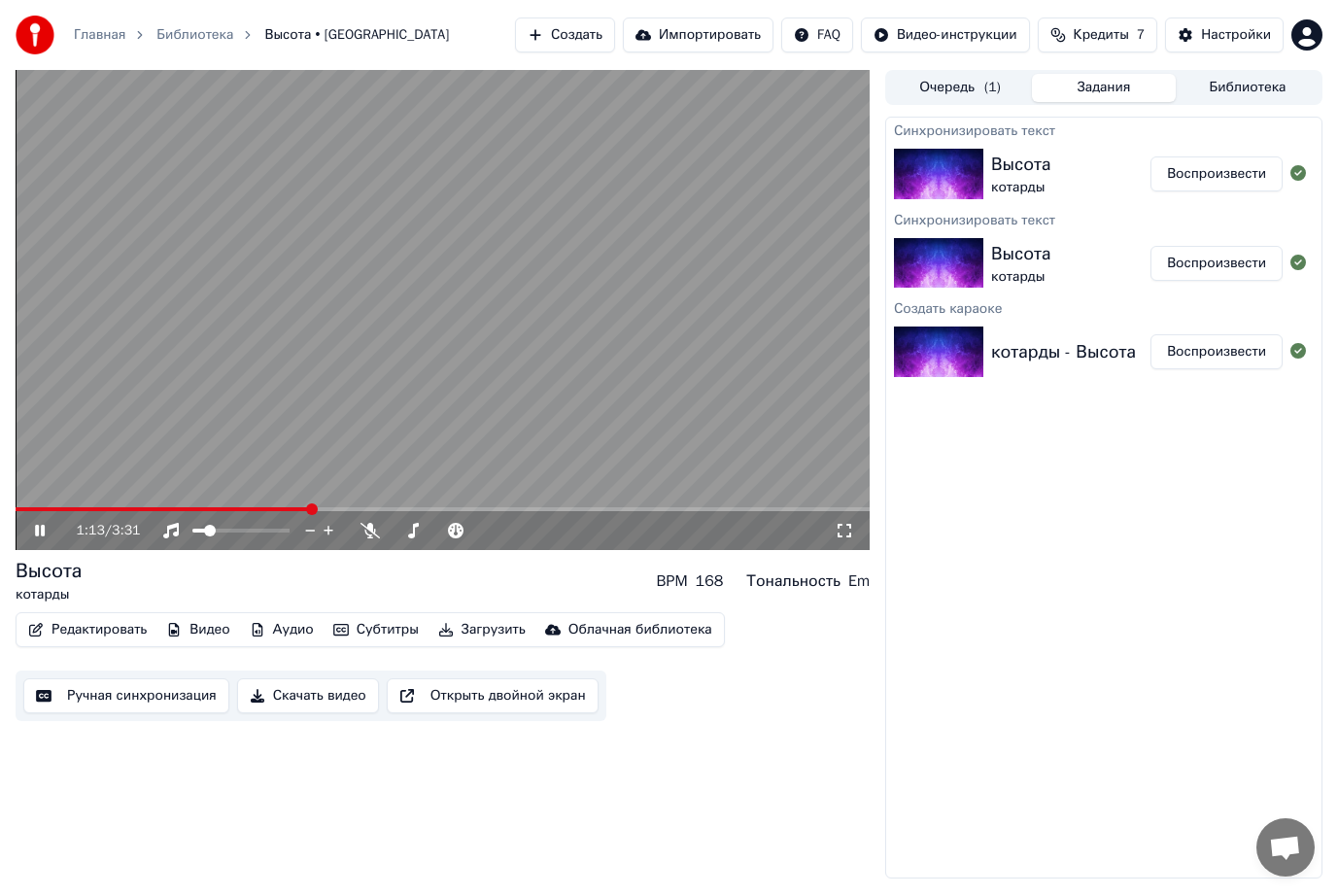 click at bounding box center [442, 310] 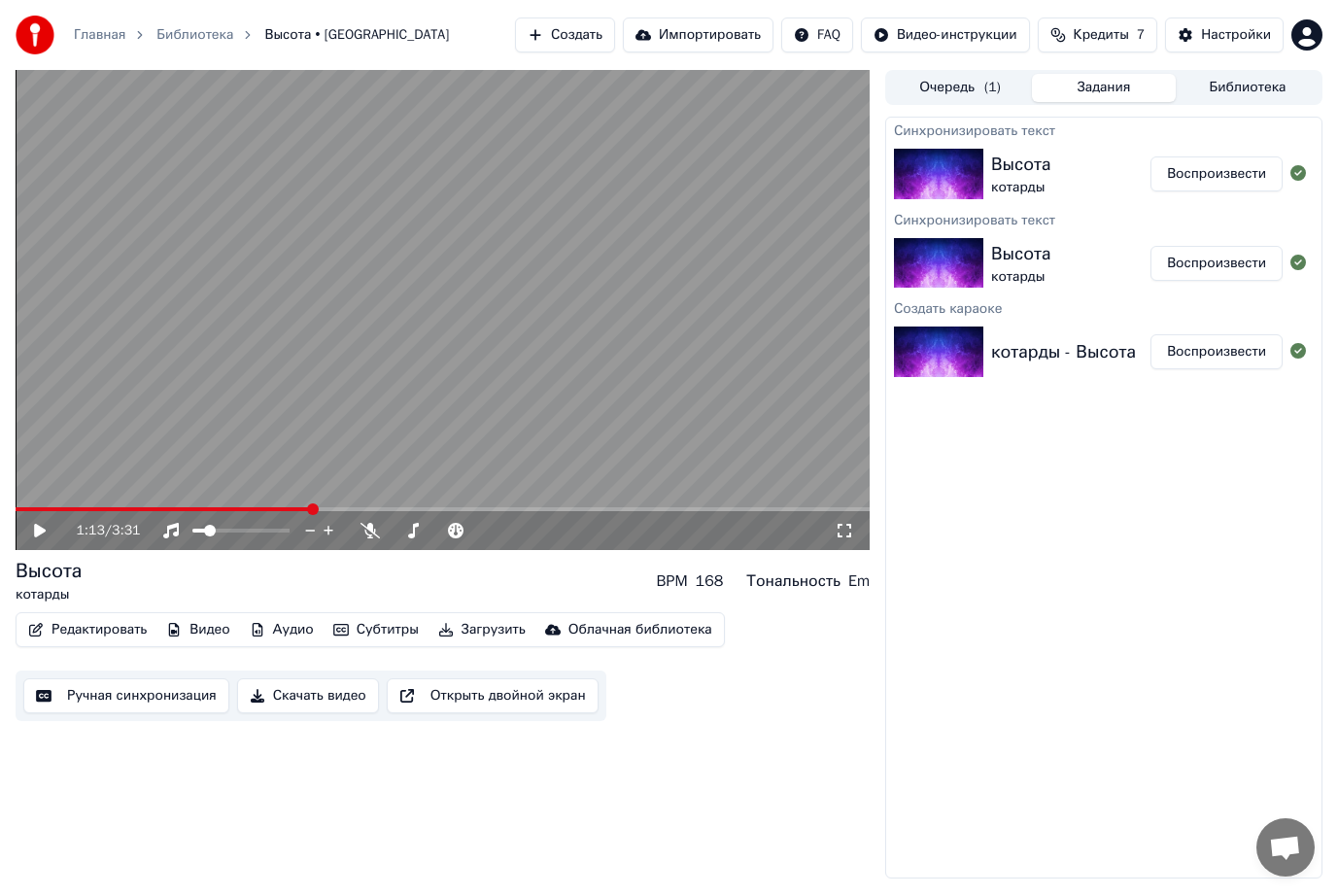click on "Загрузить" at bounding box center (482, 630) 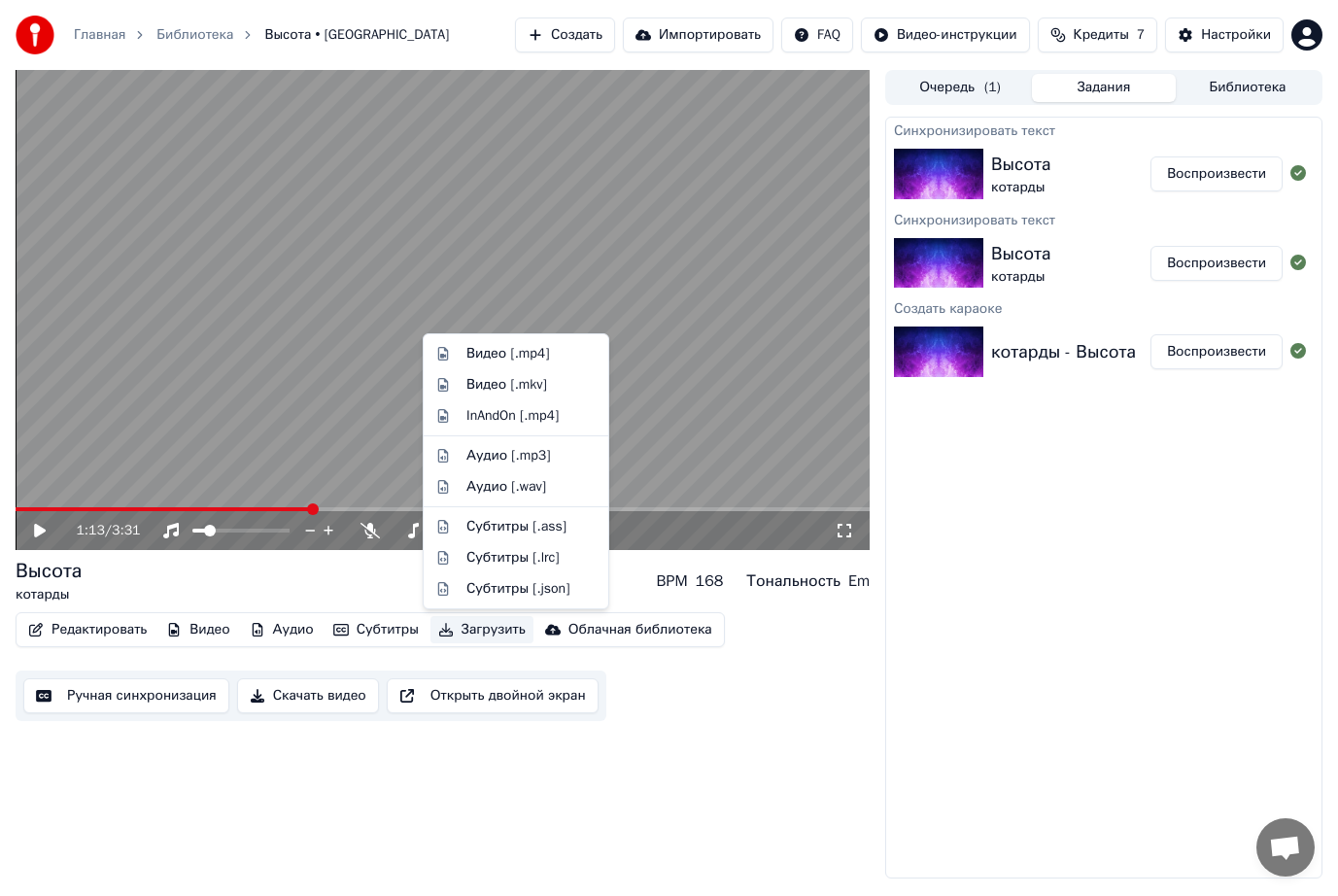 click on "Загрузить" at bounding box center [482, 630] 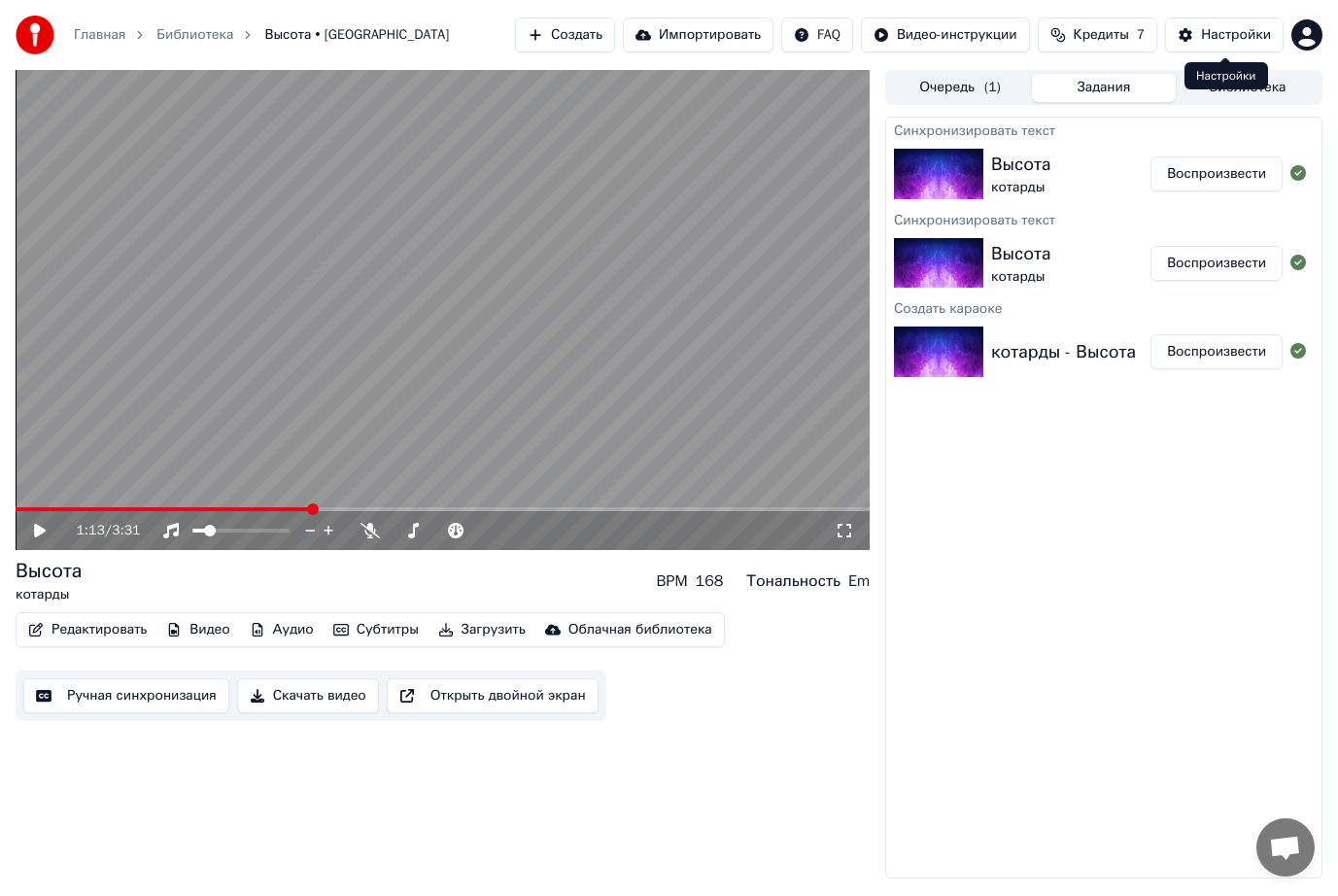click on "Настройки" at bounding box center (1236, 35) 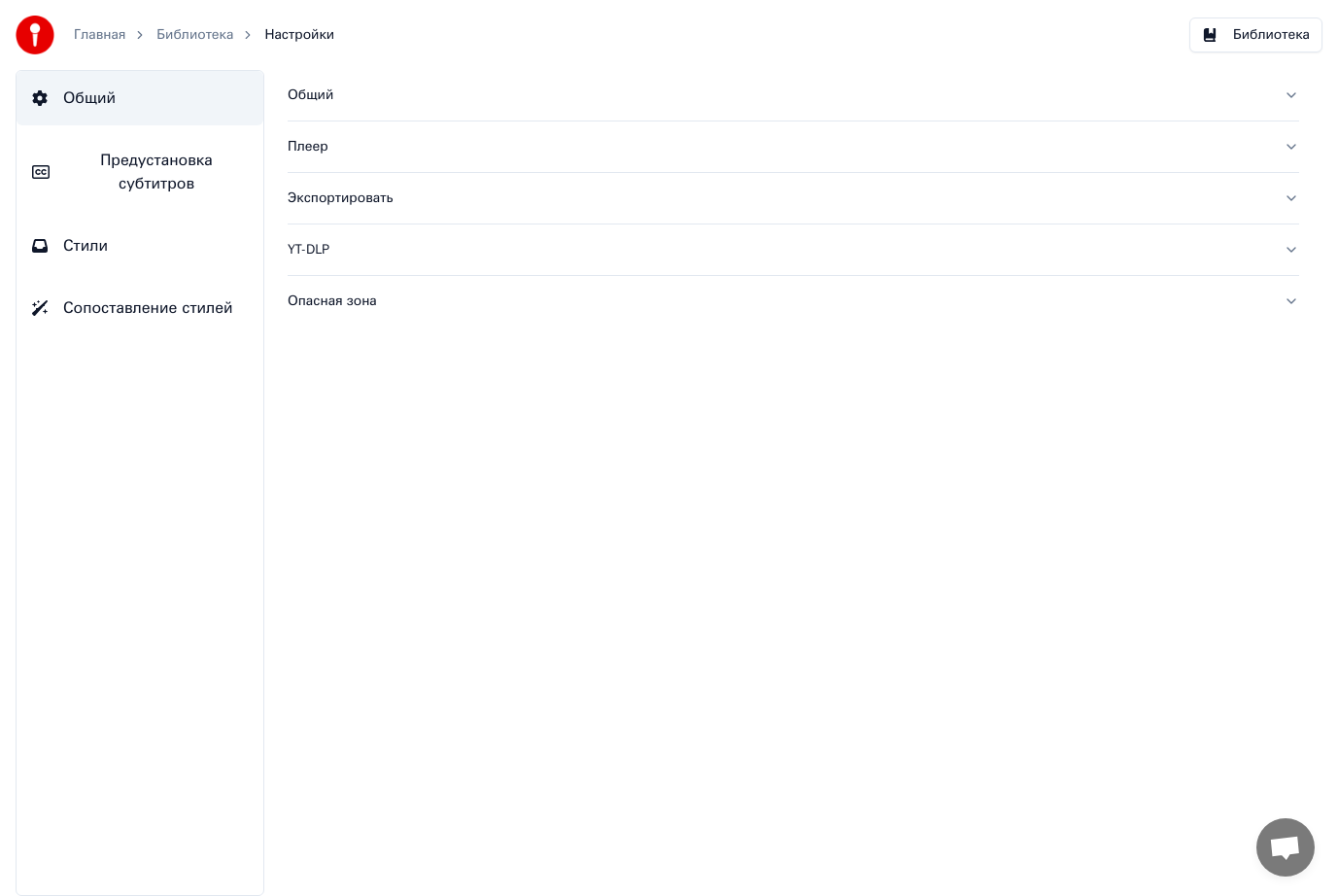 click on "Библиотека" at bounding box center (194, 35) 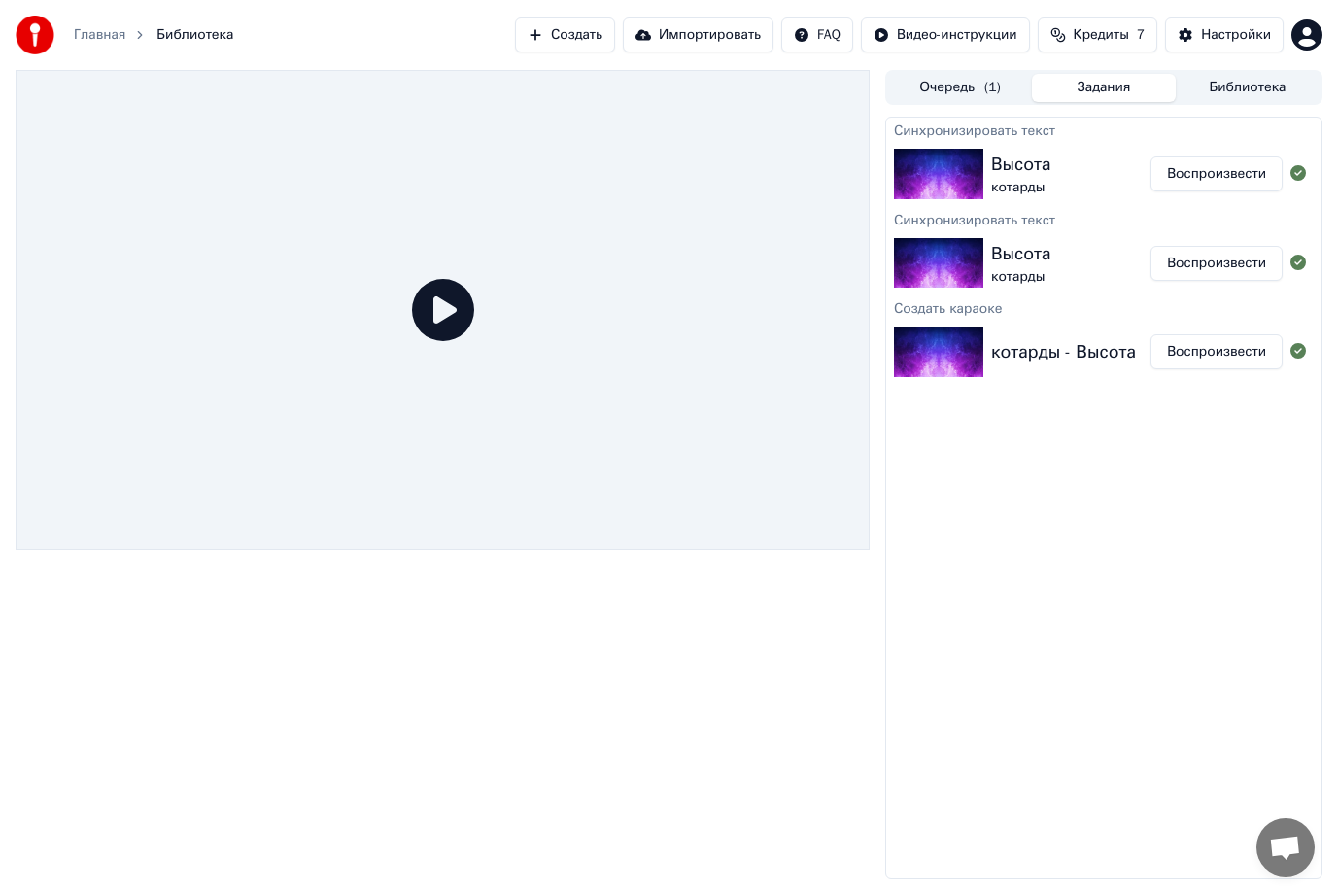 click on "Главная" at bounding box center (99, 35) 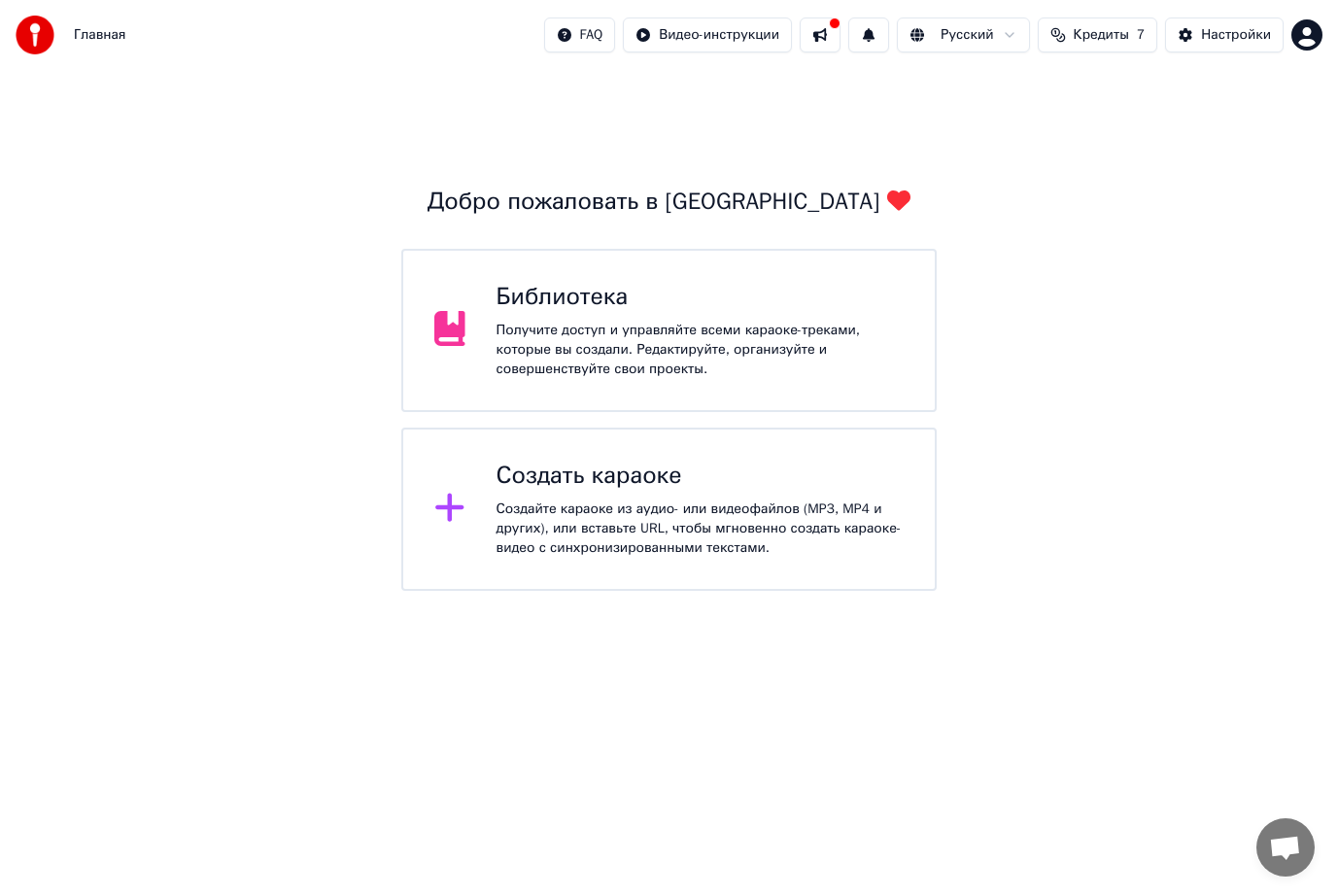 click on "Получите доступ и управляйте всеми караоке-треками, которые вы создали. Редактируйте, организуйте и совершенствуйте свои проекты." at bounding box center (700, 350) 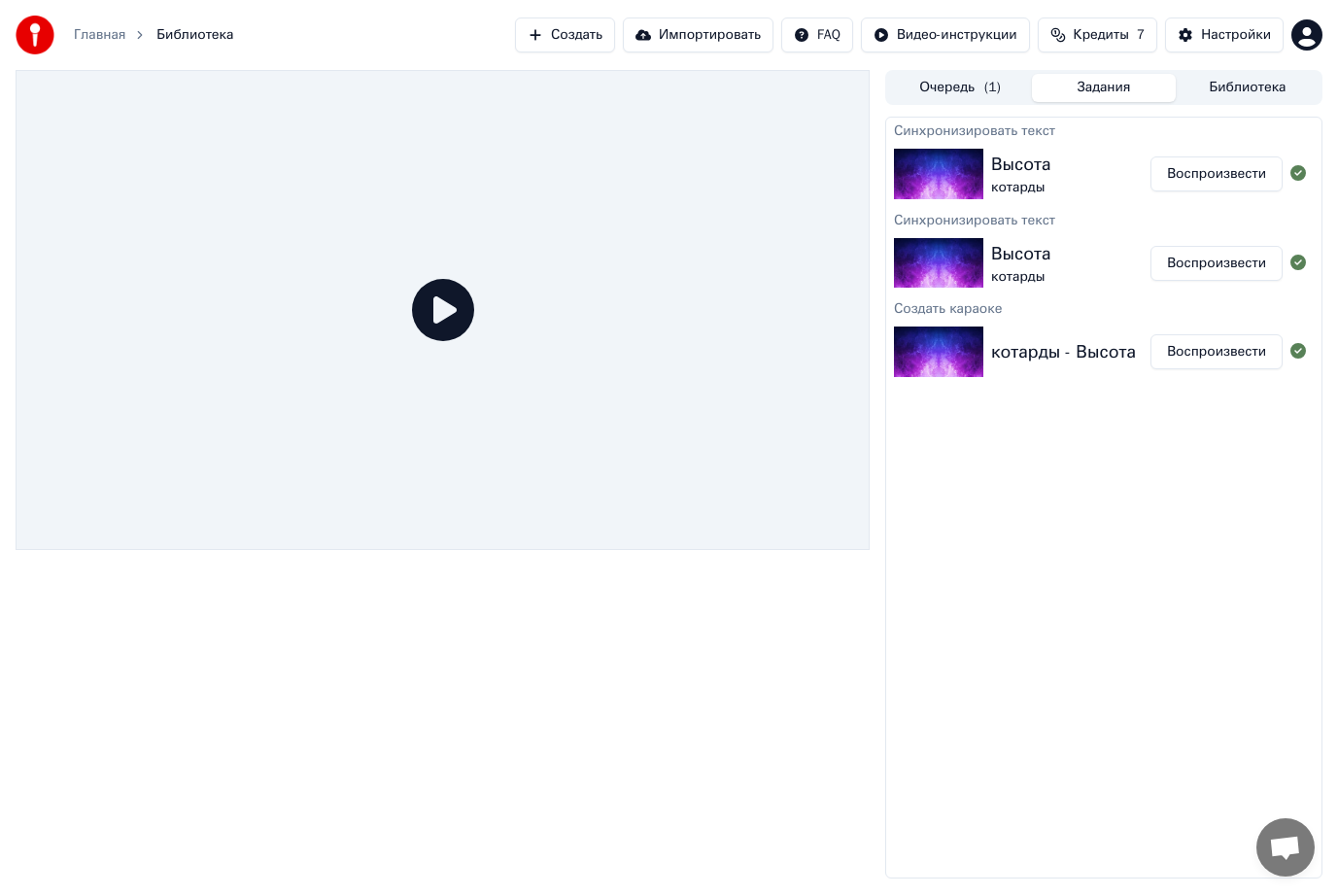 click on "Высота котарды" at bounding box center (1071, 174) 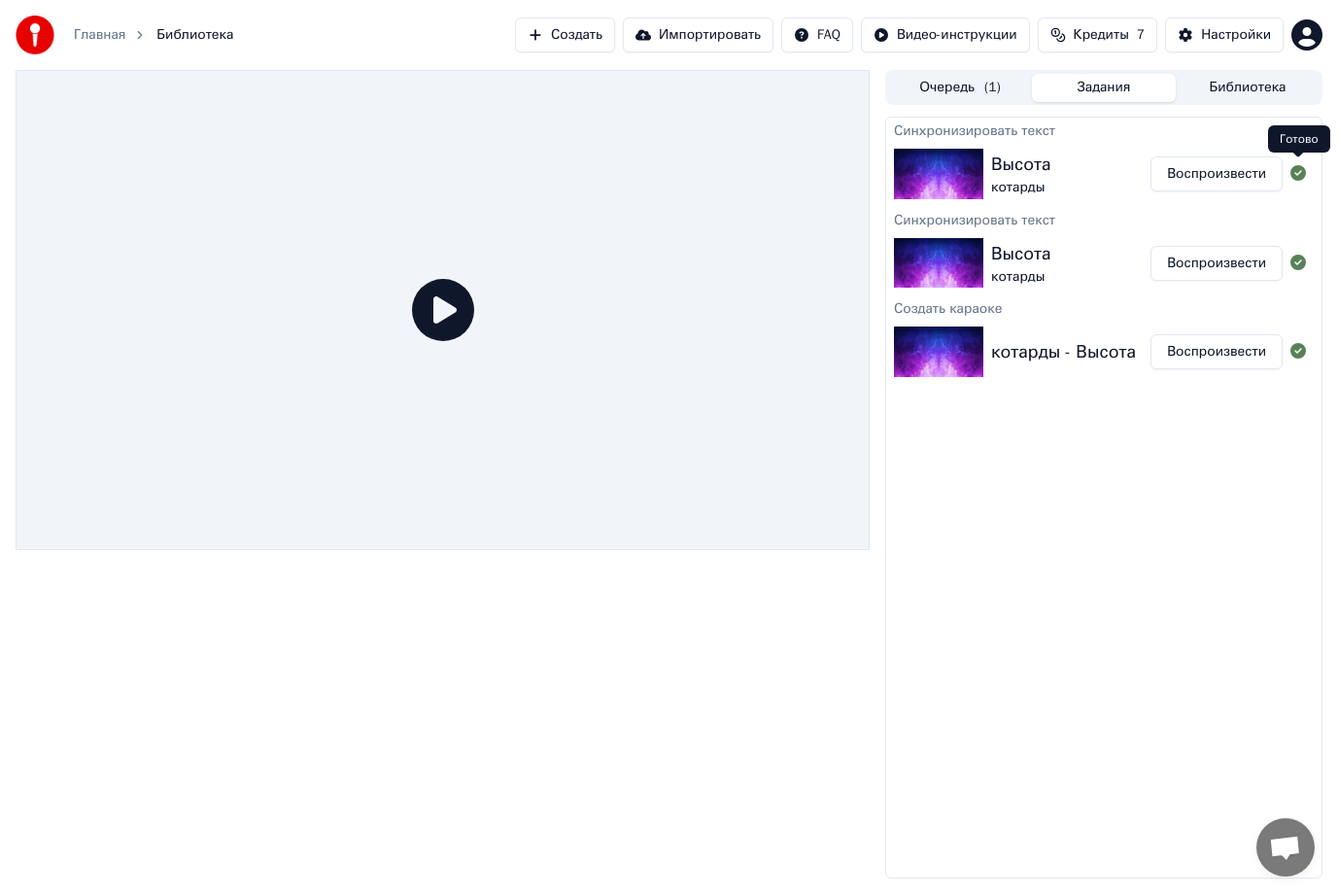 click 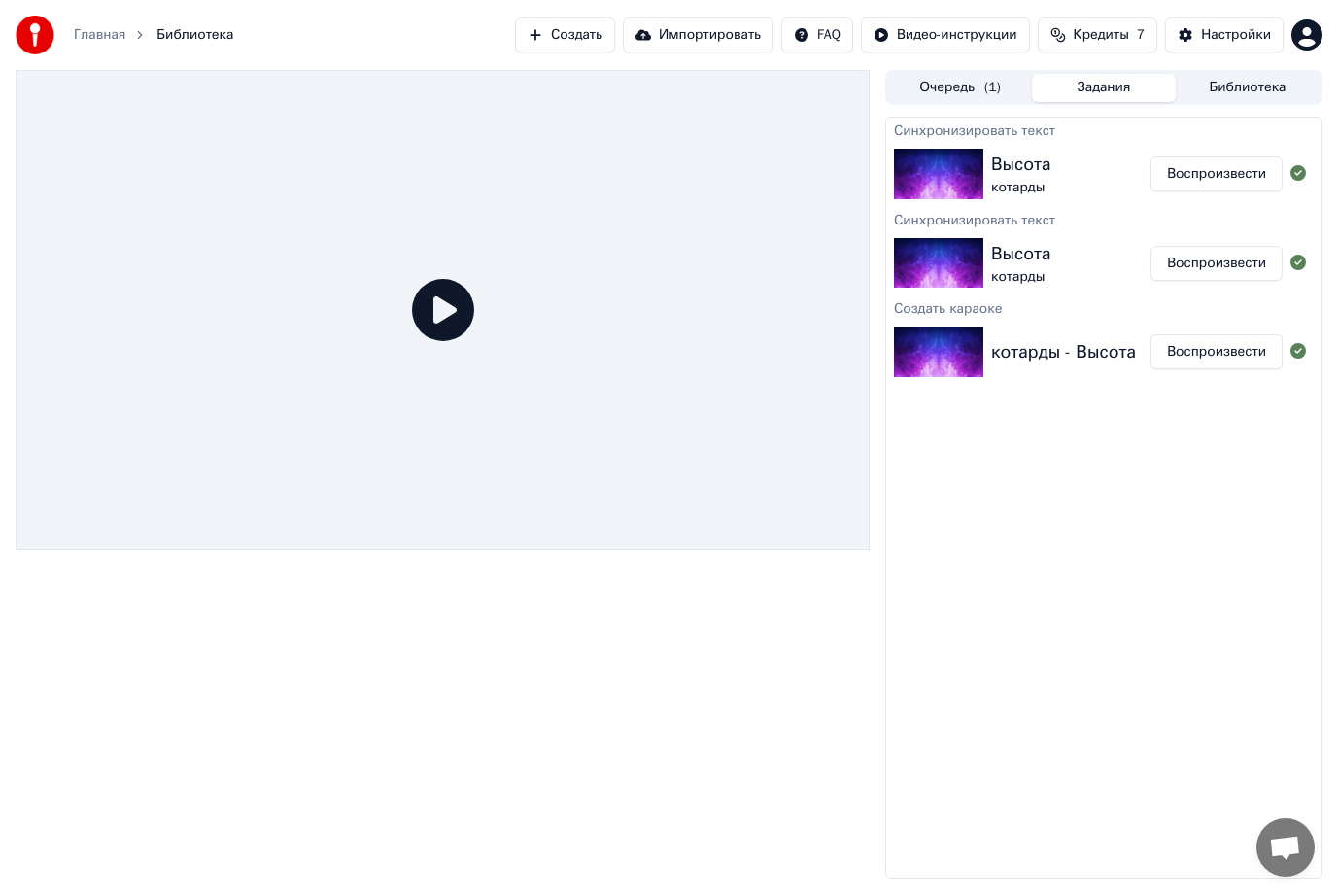 click on "Воспроизвести" at bounding box center [1217, 174] 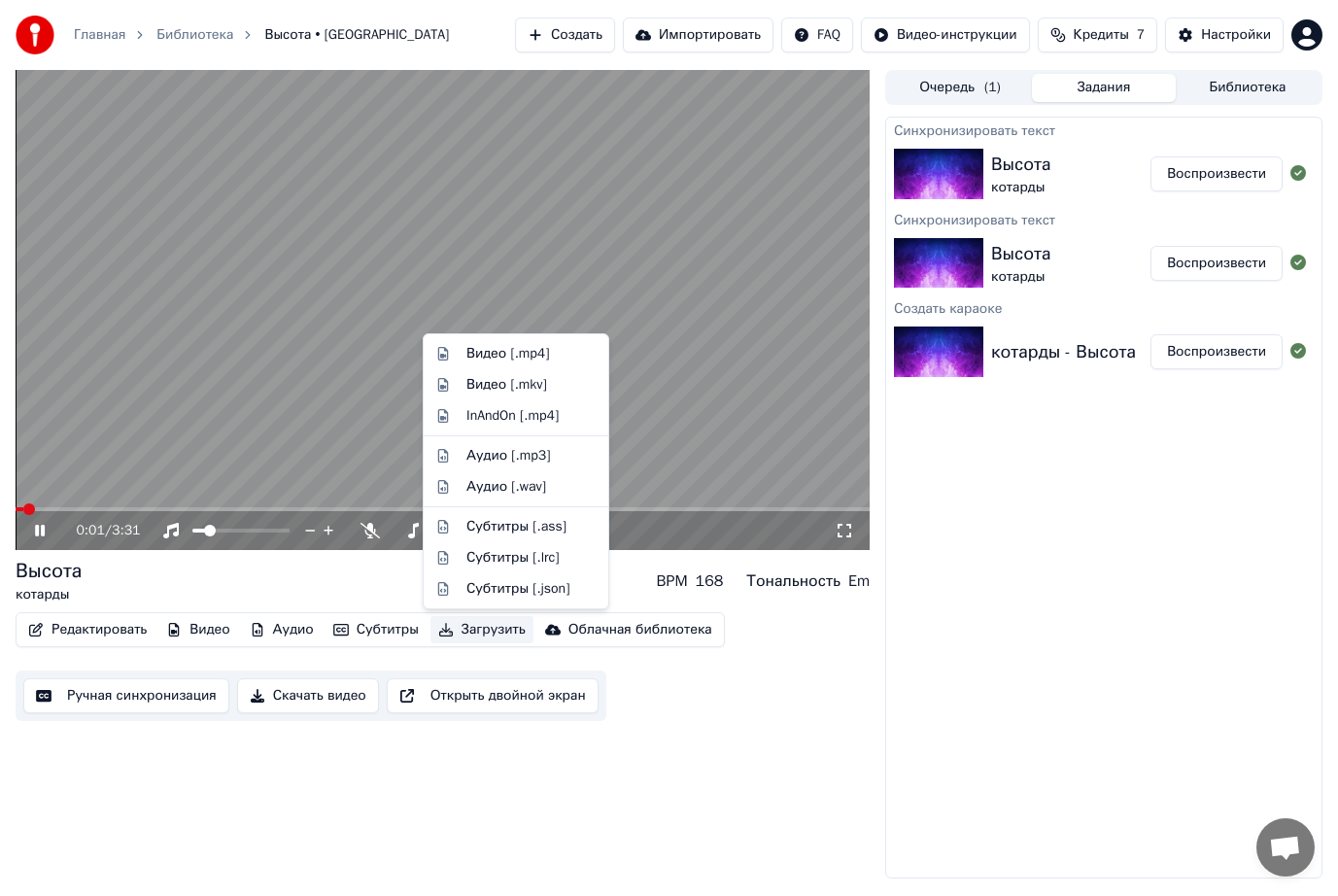 click on "Загрузить" at bounding box center [482, 630] 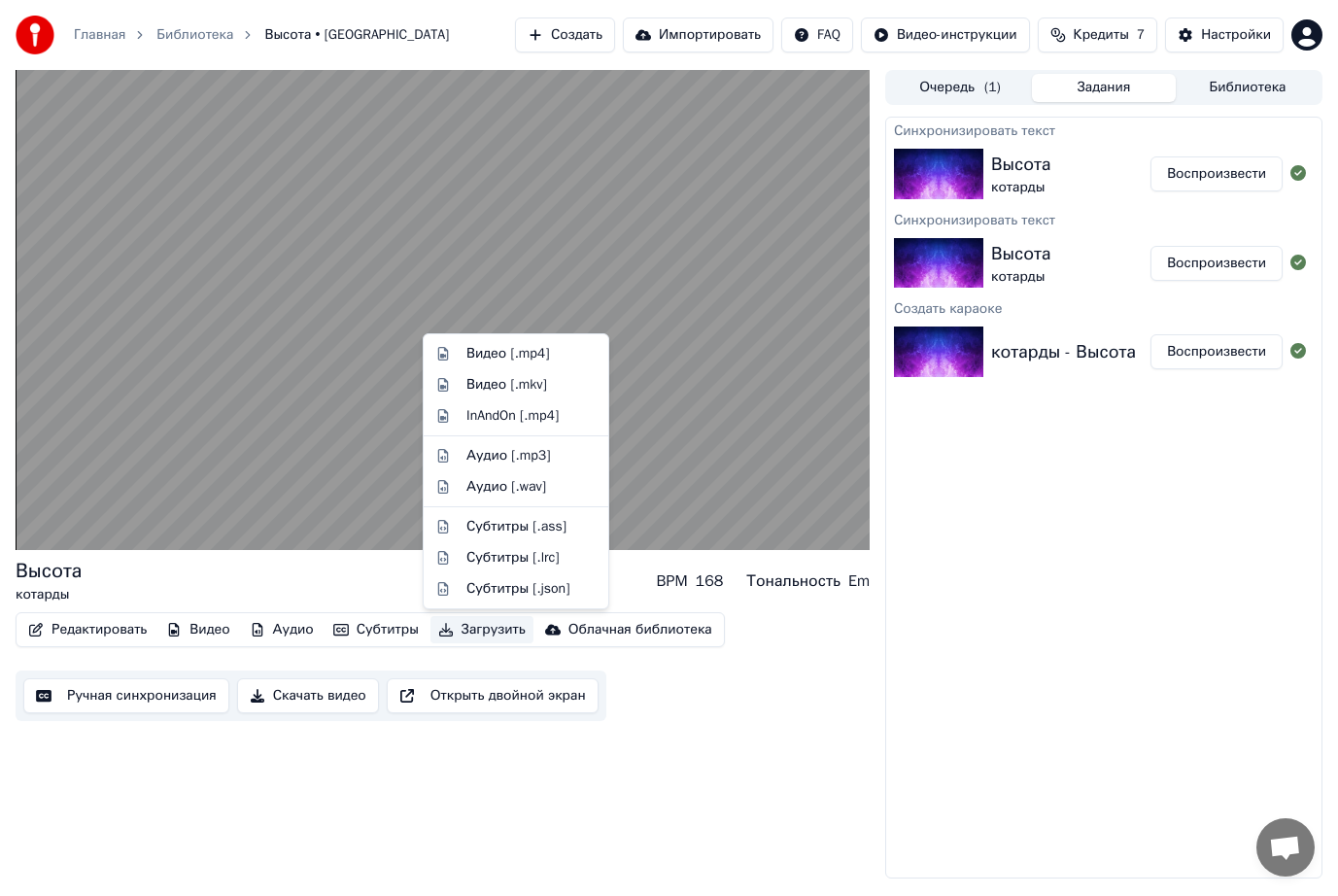 drag, startPoint x: 879, startPoint y: 745, endPoint x: 819, endPoint y: 689, distance: 82.07314 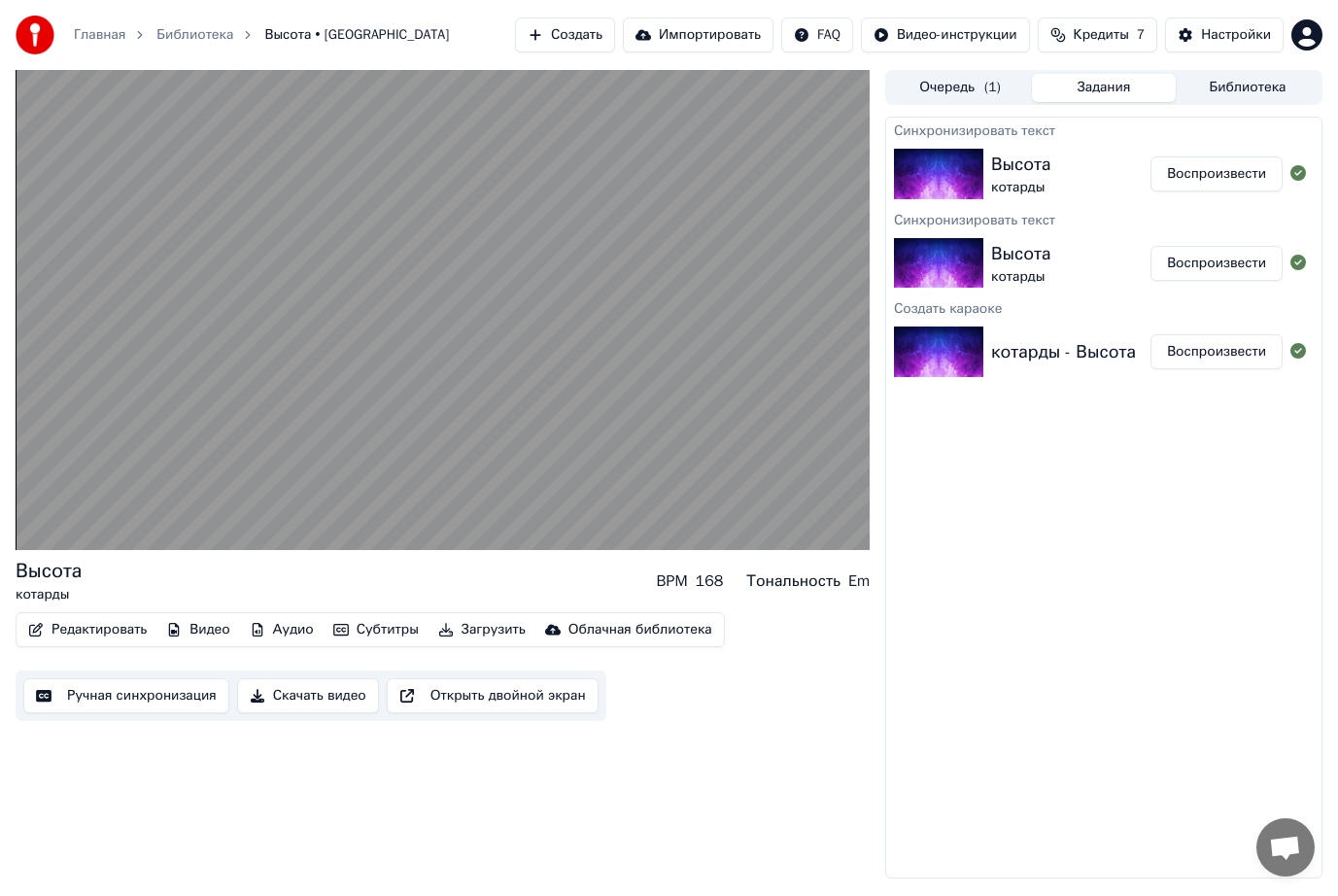 click at bounding box center [442, 310] 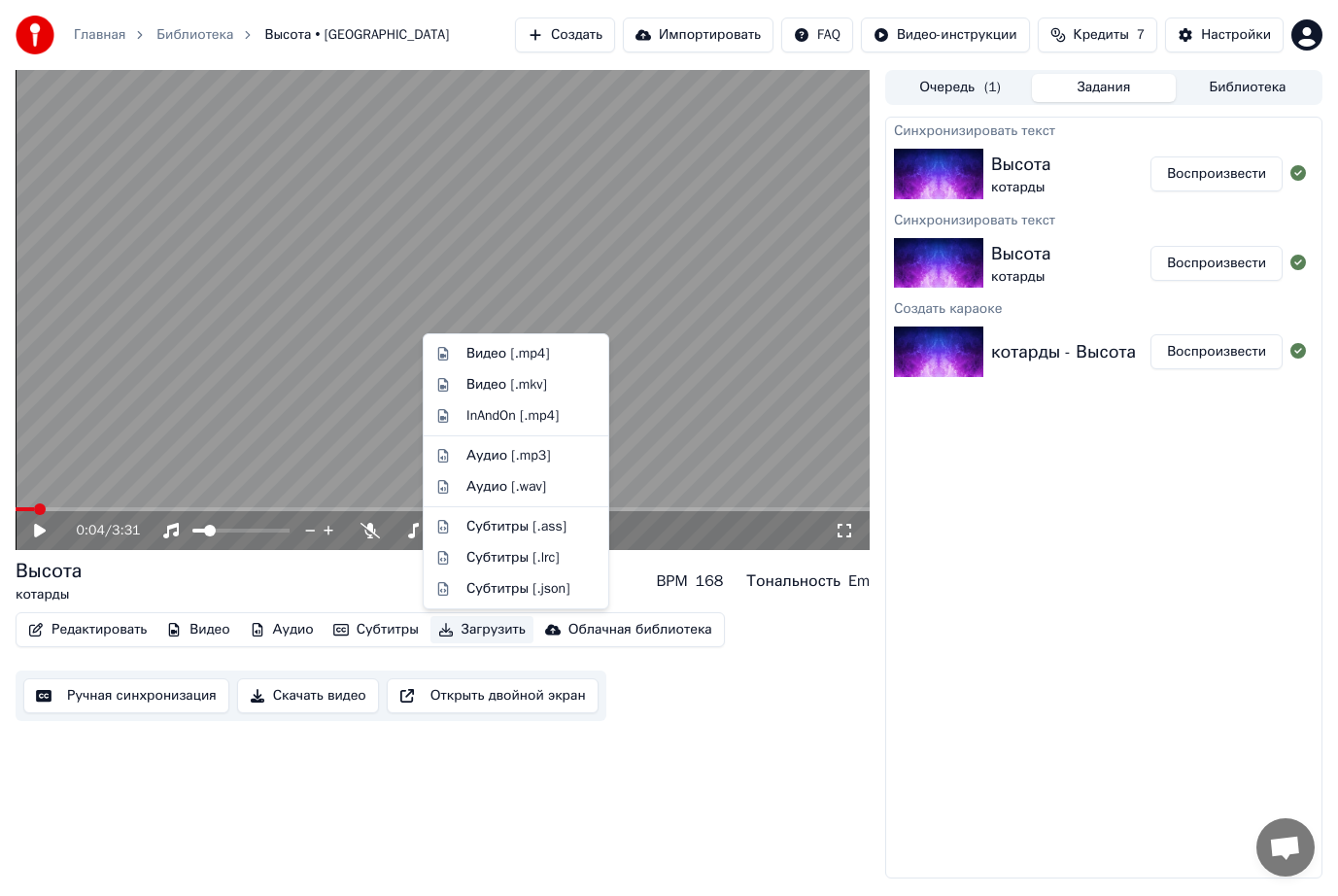 click on "Загрузить" at bounding box center (482, 630) 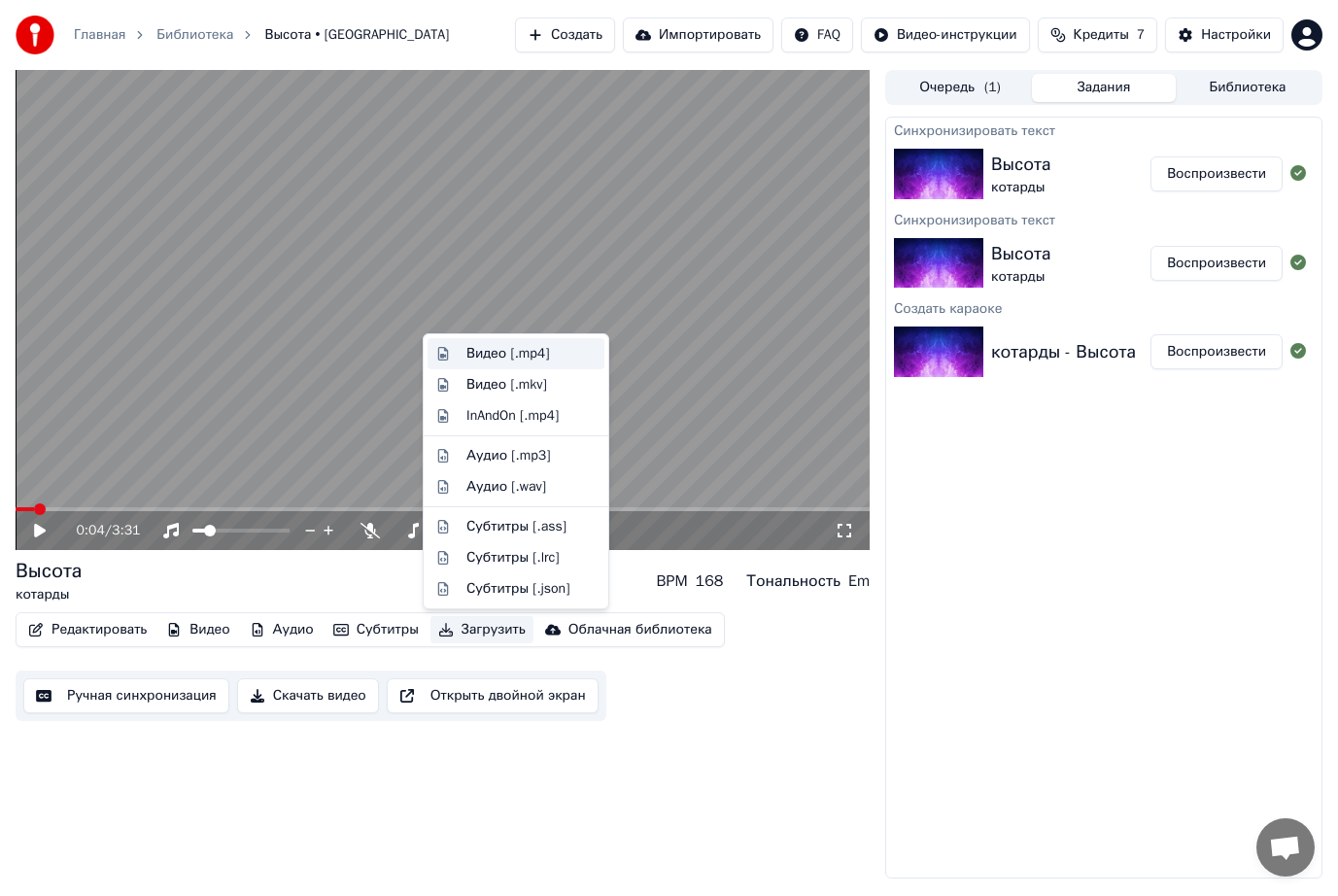 click on "Видео [.mp4]" at bounding box center (507, 354) 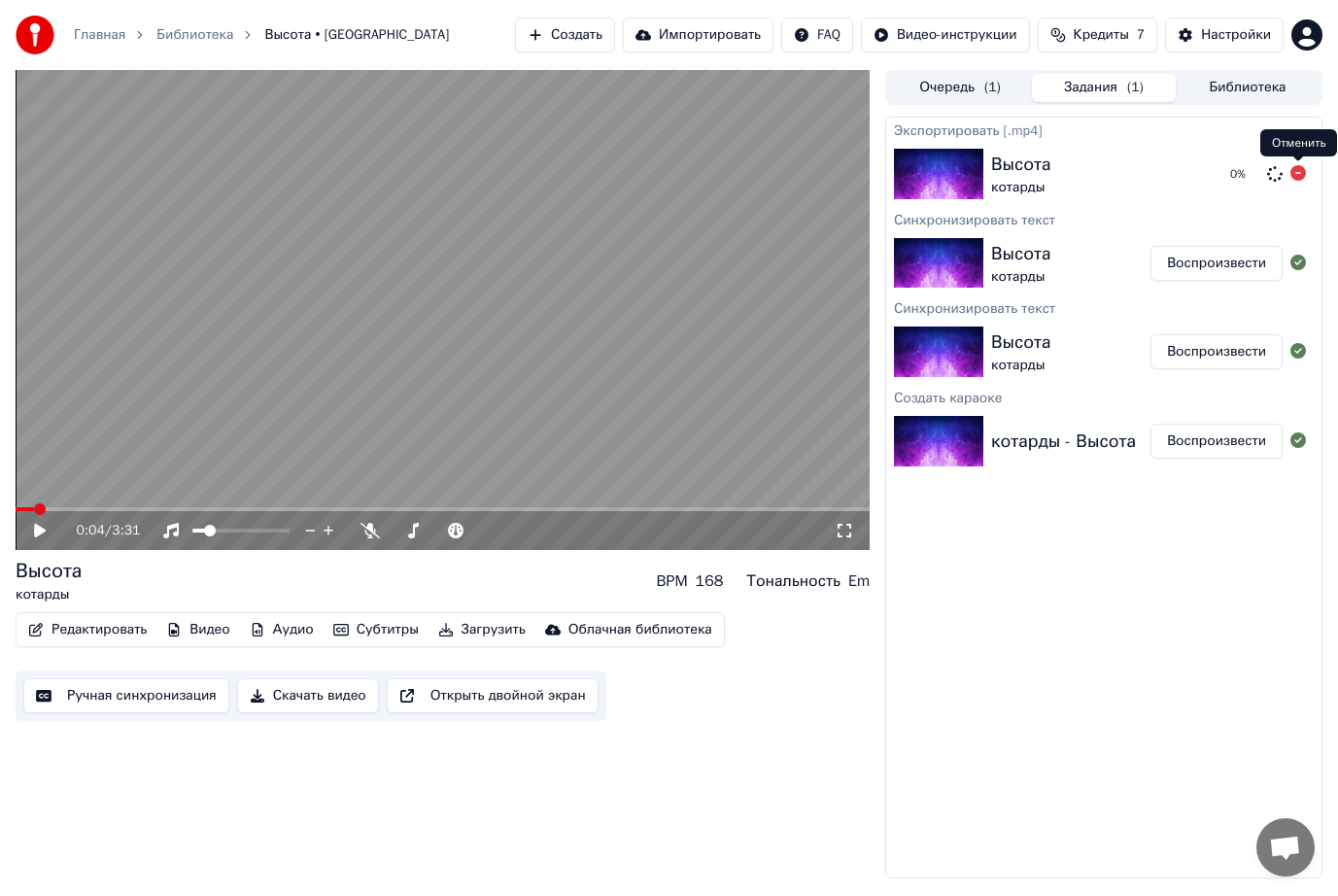 click 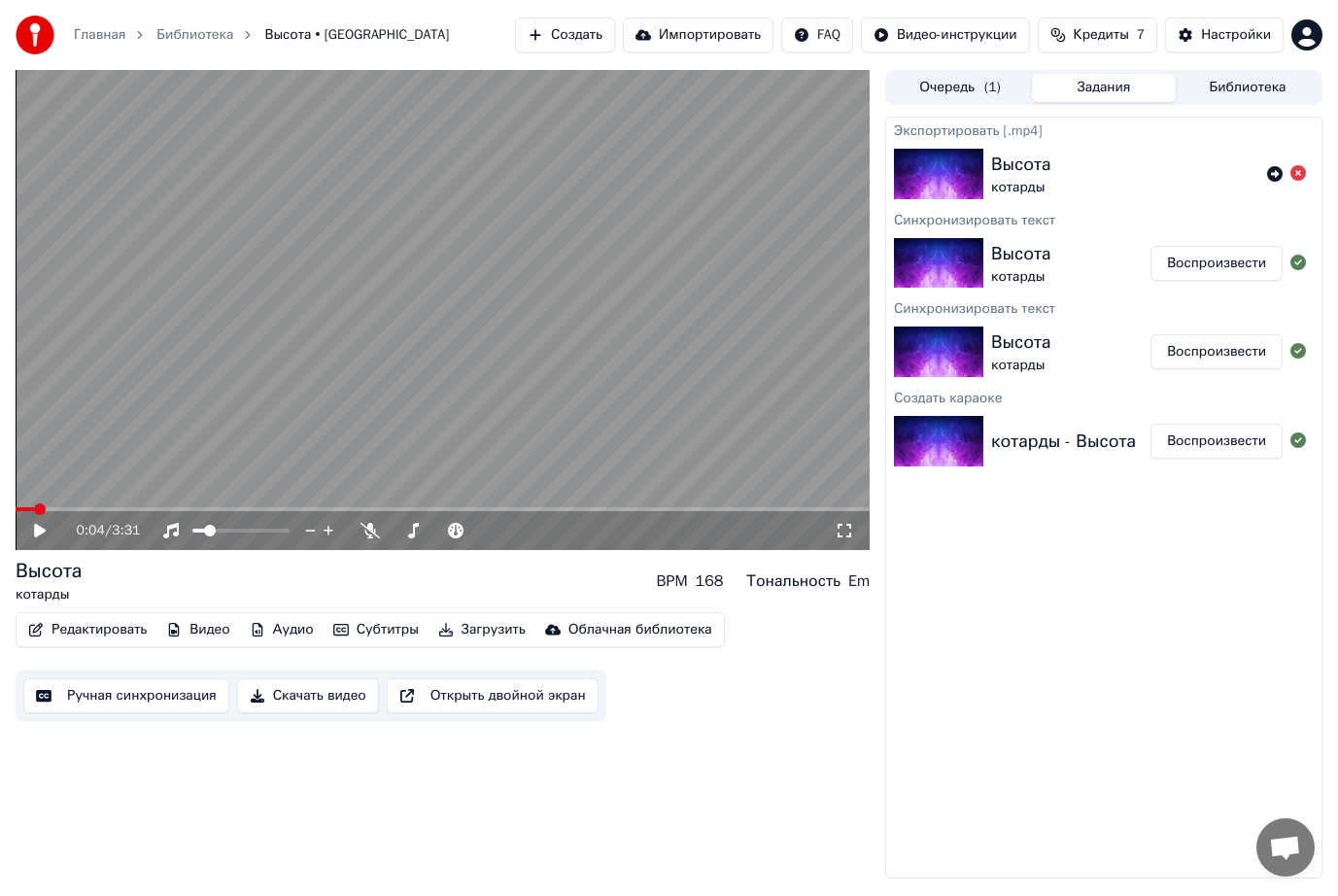 click on "Скачать видео" at bounding box center [308, 696] 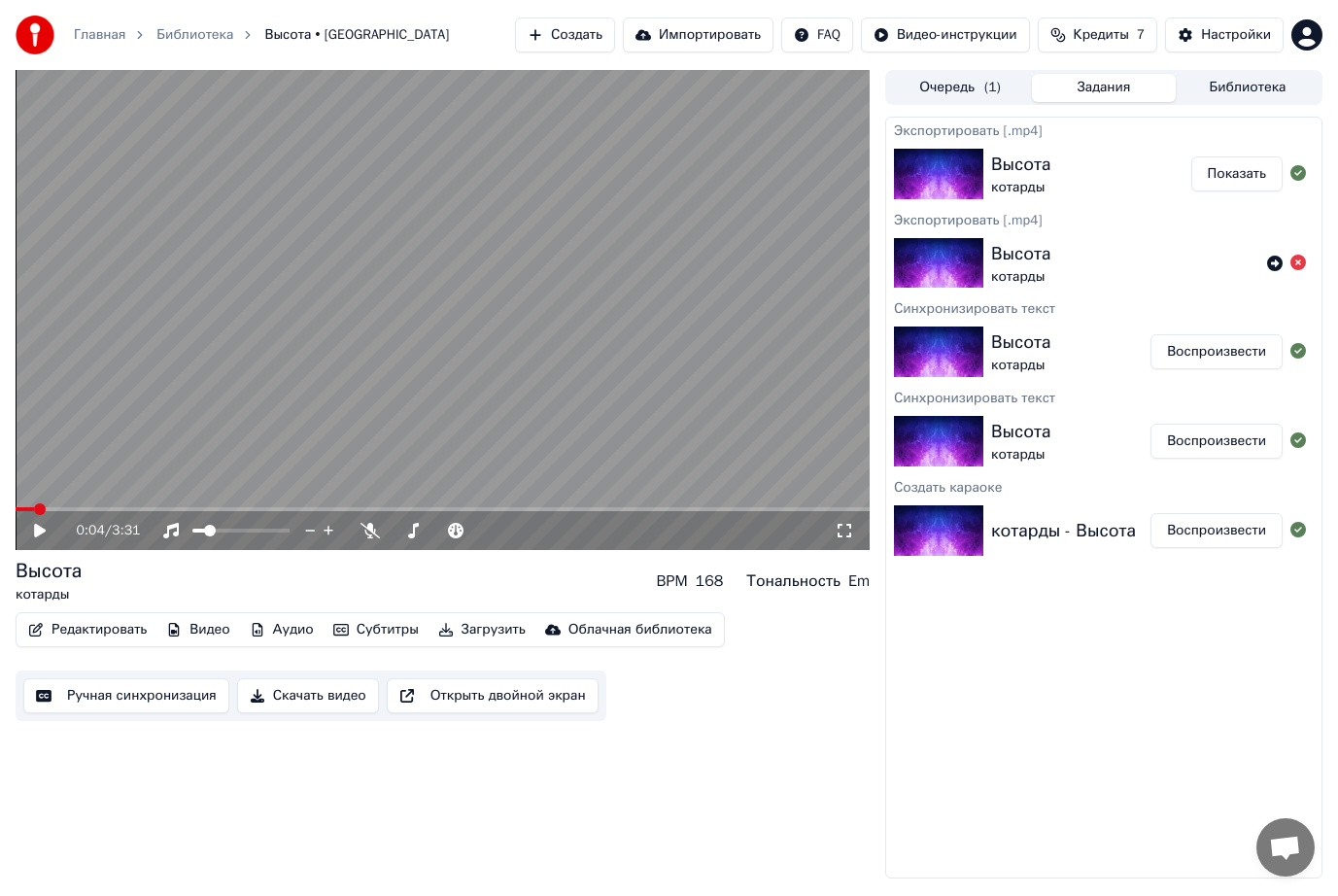 click on "Показать" at bounding box center (1237, 174) 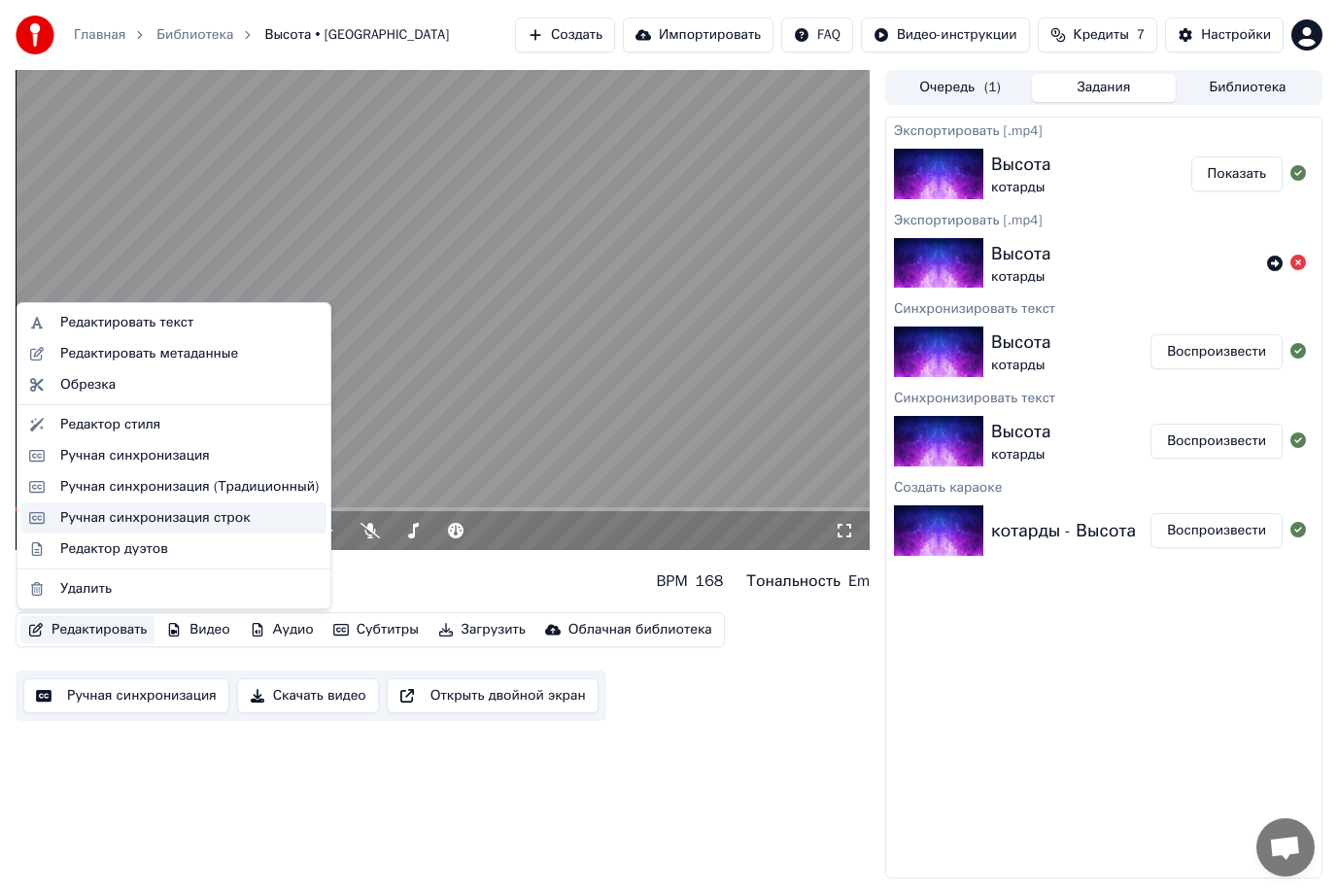 click on "Ручная синхронизация строк" at bounding box center [155, 518] 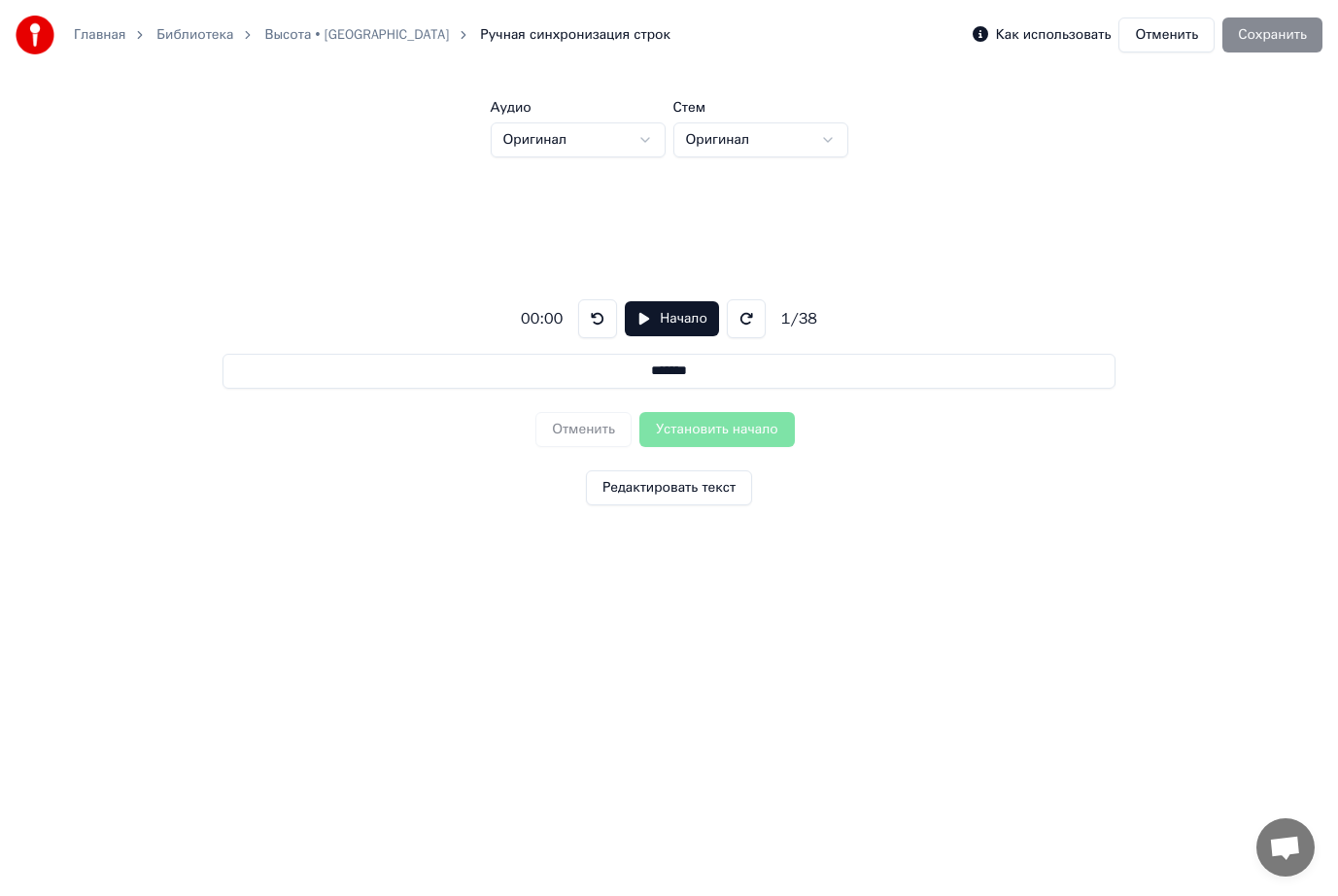 click on "Начало" at bounding box center [671, 319] 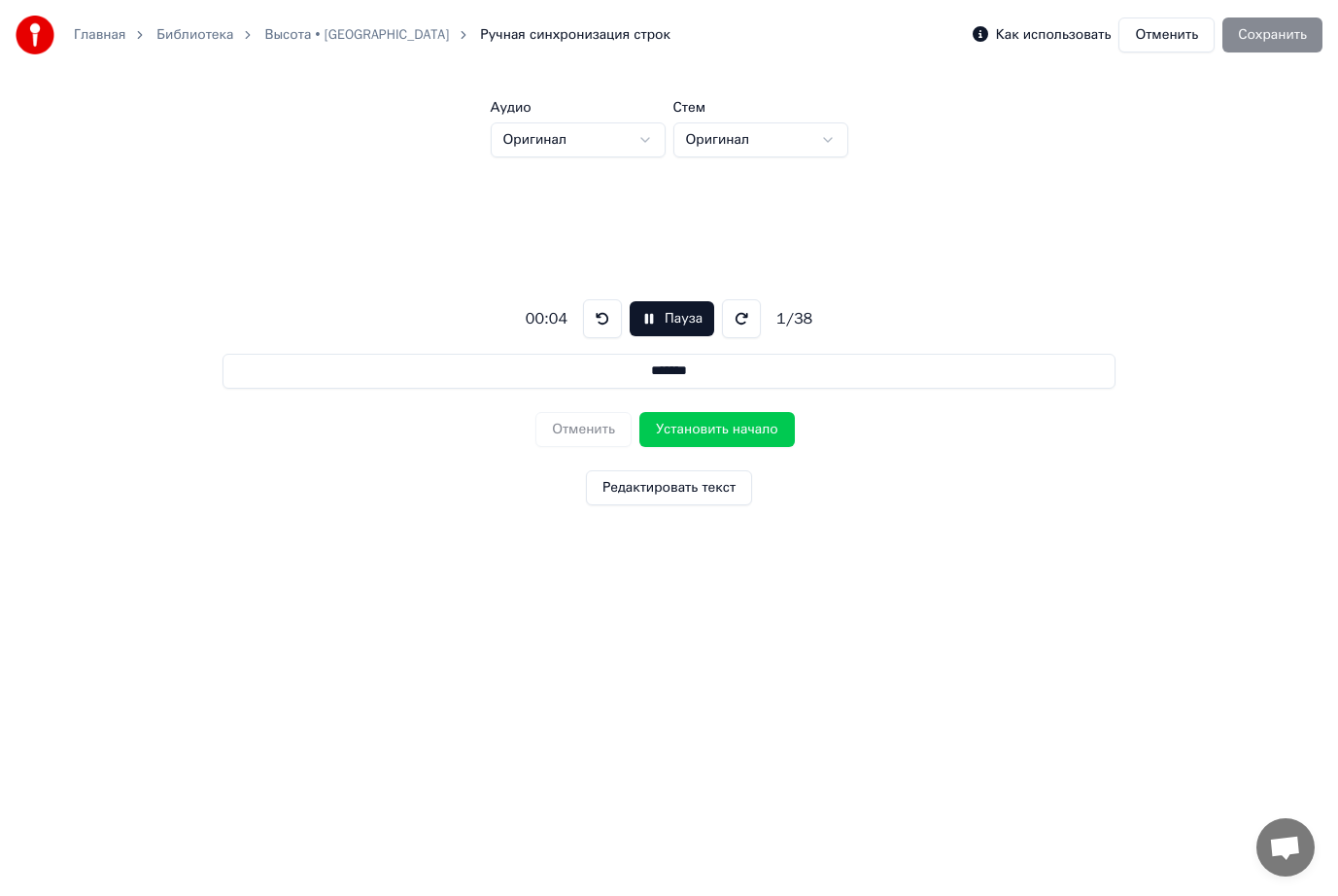 click on "Пауза" at bounding box center [671, 319] 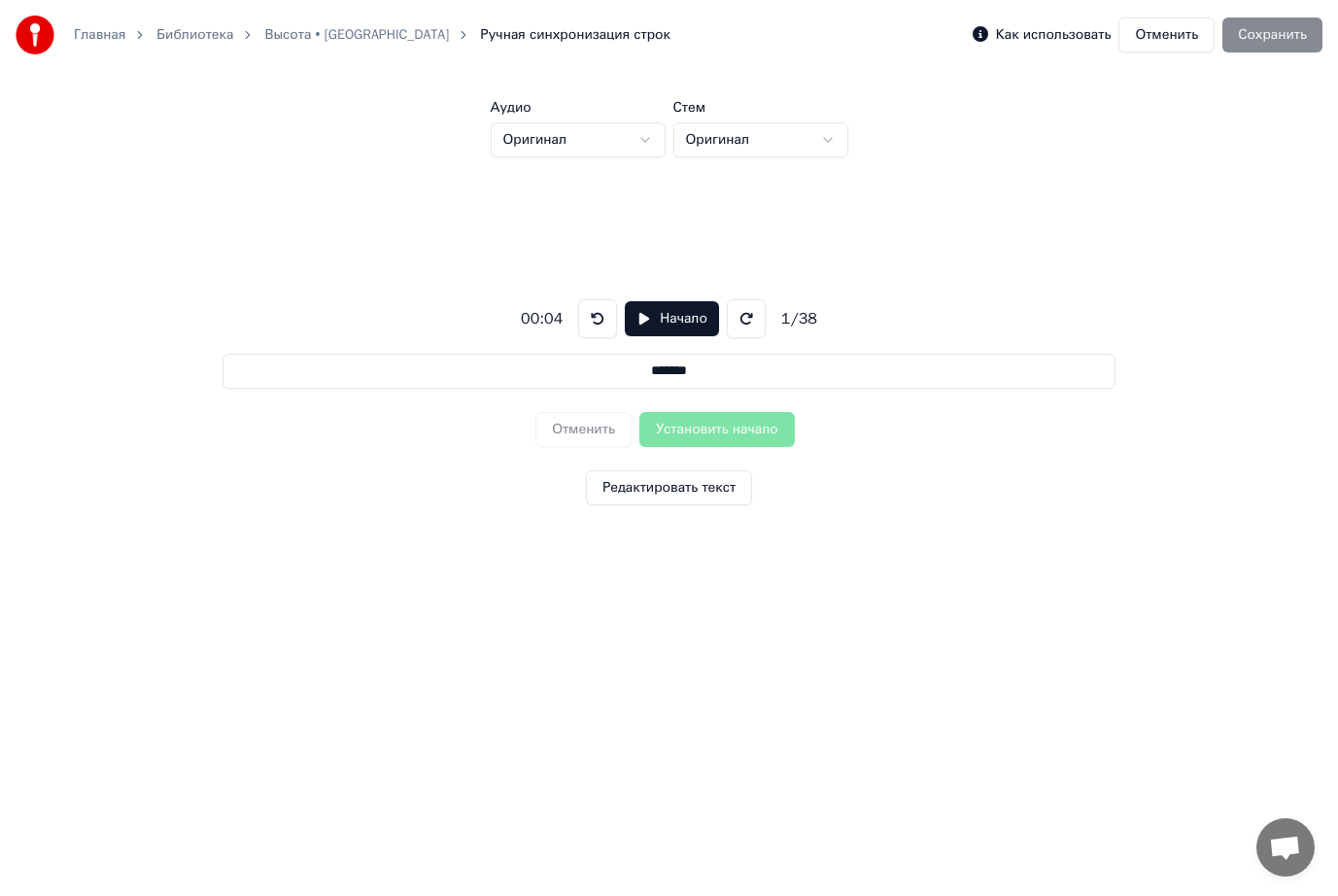 click on "Главная Библиотека Высота • котарды Ручная синхронизация строк Как использовать Отменить Сохранить Аудио Оригинал Стем Оригинал 00:04 Начало 1  /  38 ******* Отменить Установить начало Редактировать текст" at bounding box center [669, 334] 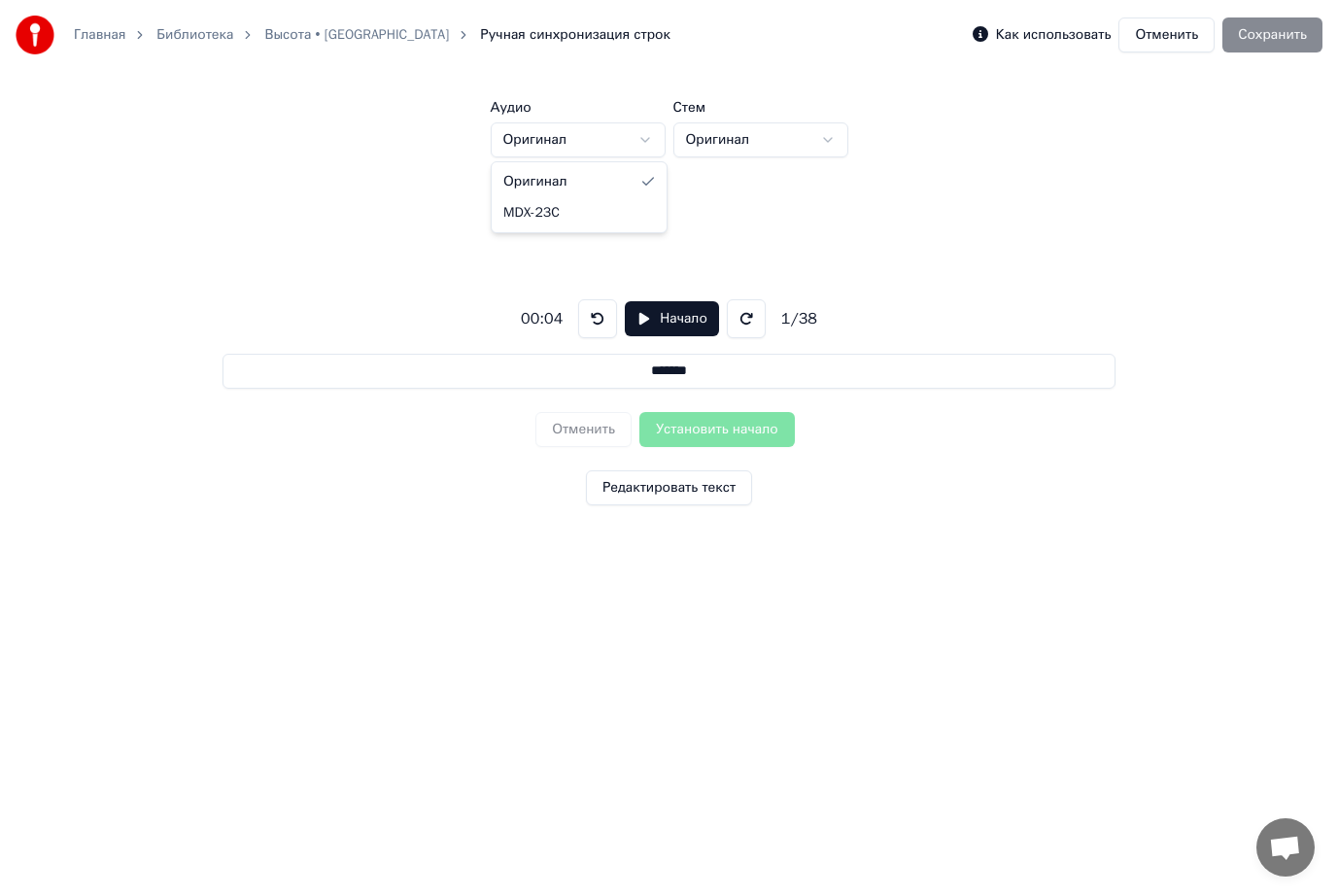 click on "Главная Библиотека Высота • котарды Ручная синхронизация строк Как использовать Отменить Сохранить Аудио Оригинал Стем Оригинал 00:04 Начало 1  /  38 ******* Отменить Установить начало Редактировать текст
Оригинал MDX-23C" at bounding box center (669, 334) 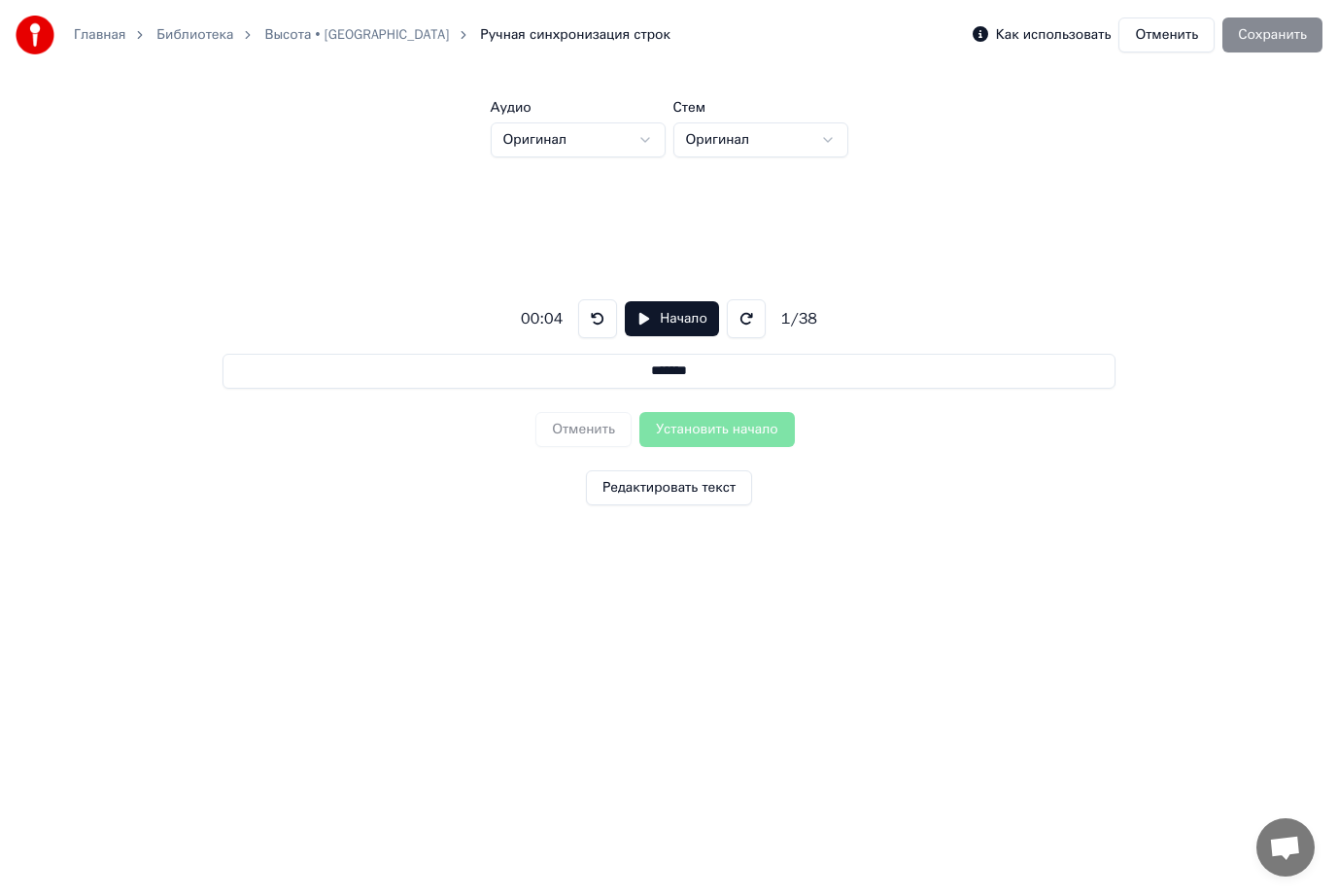 click on "Главная Библиотека Высота • котарды Ручная синхронизация строк Как использовать Отменить Сохранить Аудио Оригинал Стем Оригинал 00:04 Начало 1  /  38 ******* Отменить Установить начало Редактировать текст" at bounding box center [669, 334] 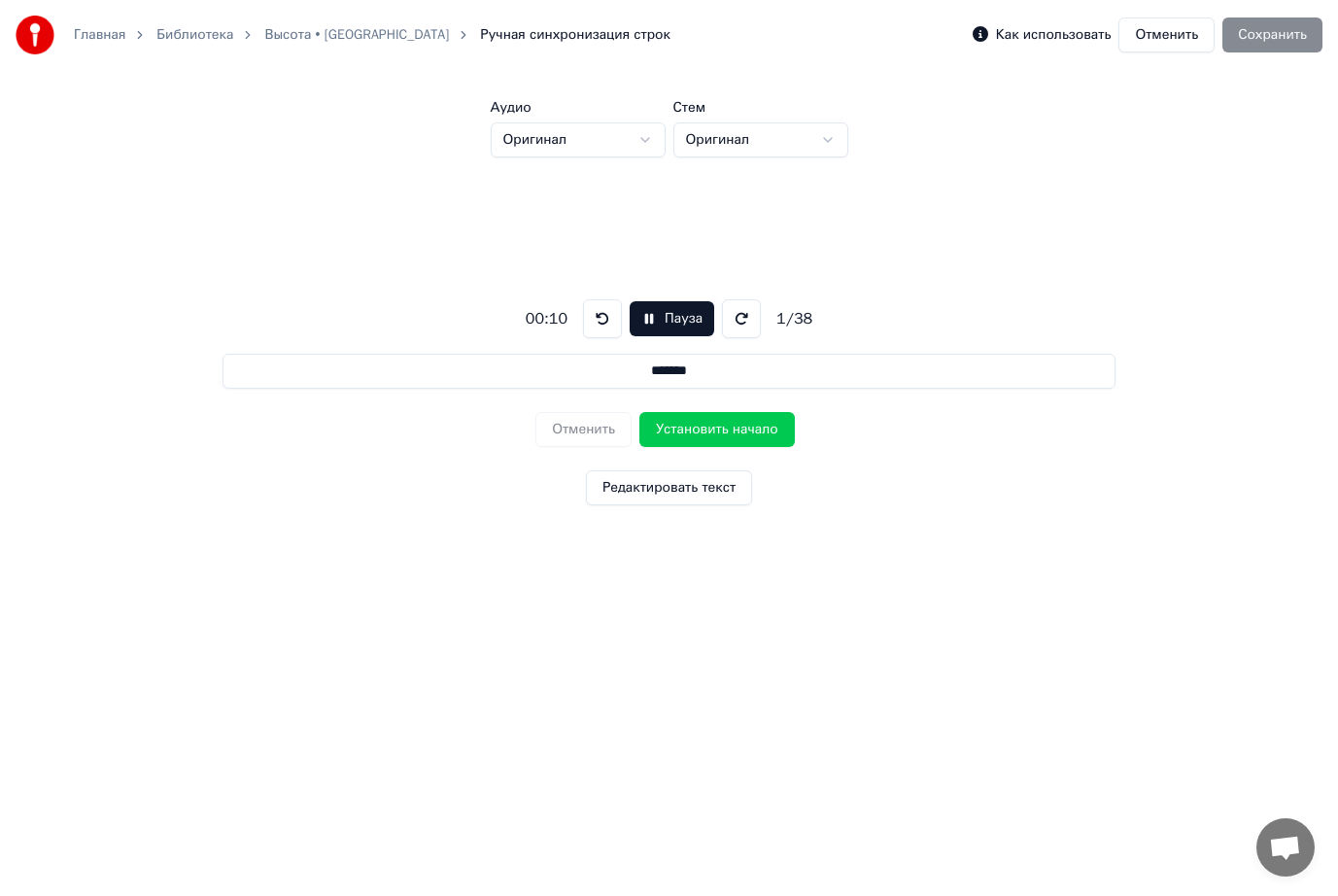 click at bounding box center (741, 319) 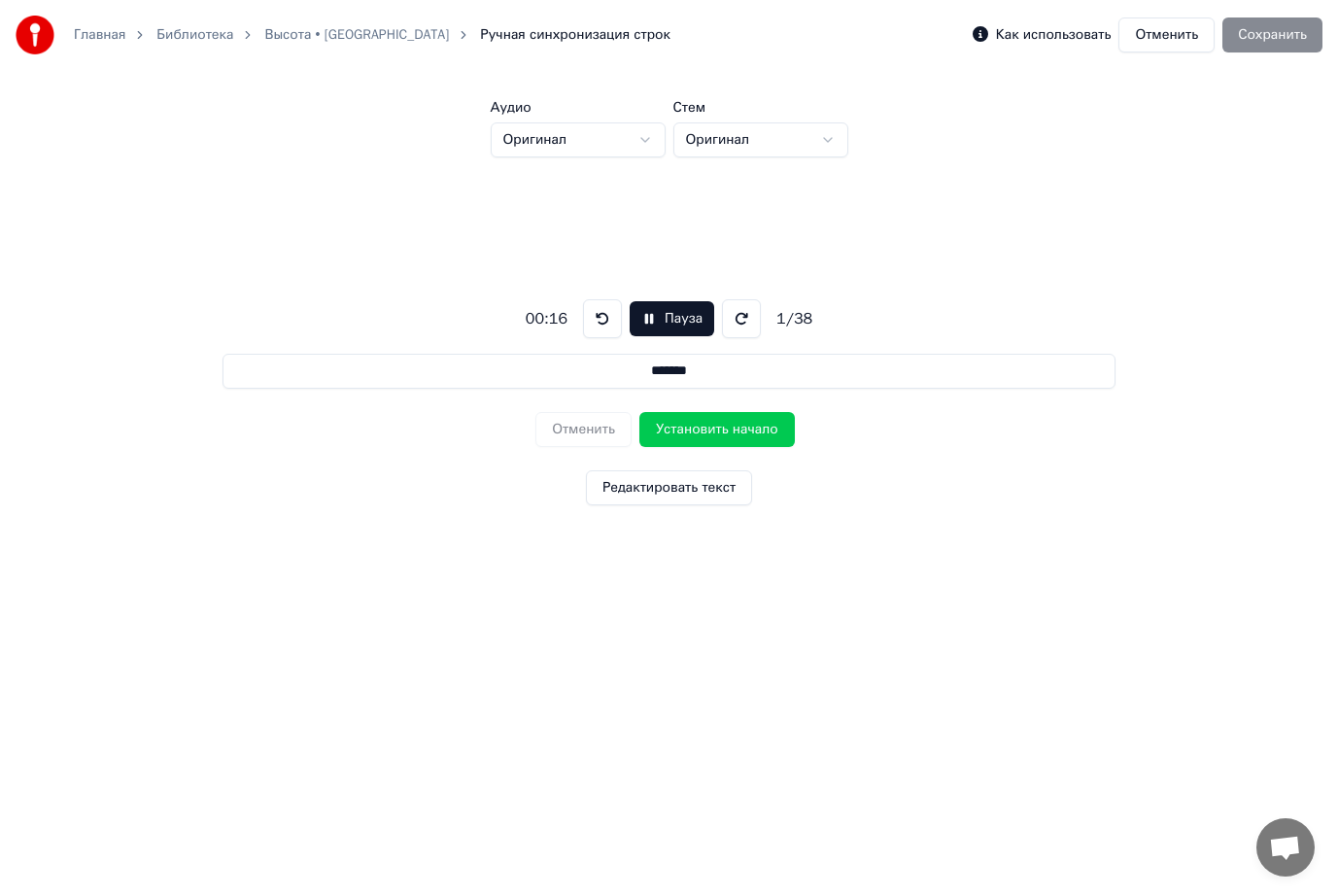click at bounding box center [741, 319] 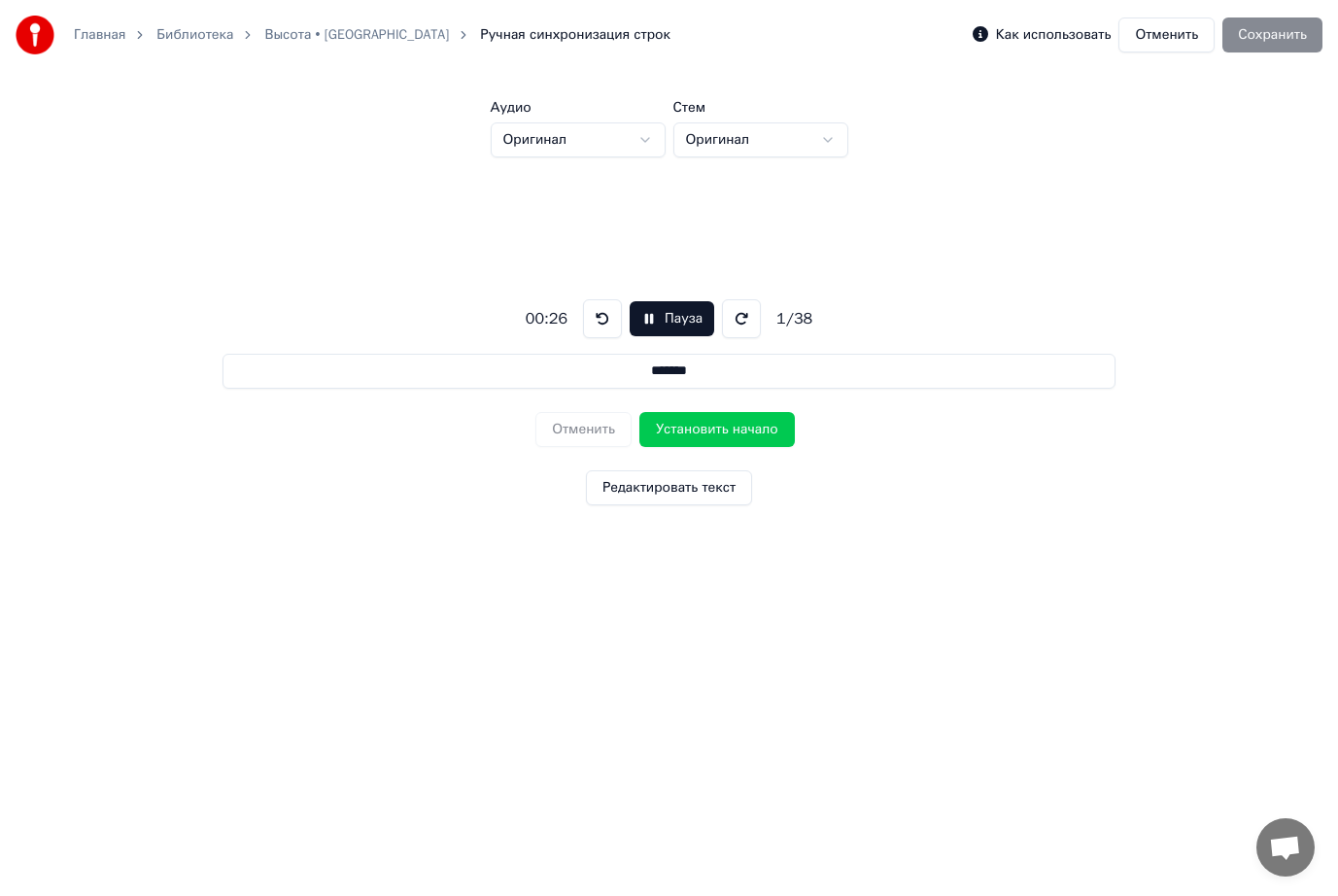 click at bounding box center (741, 319) 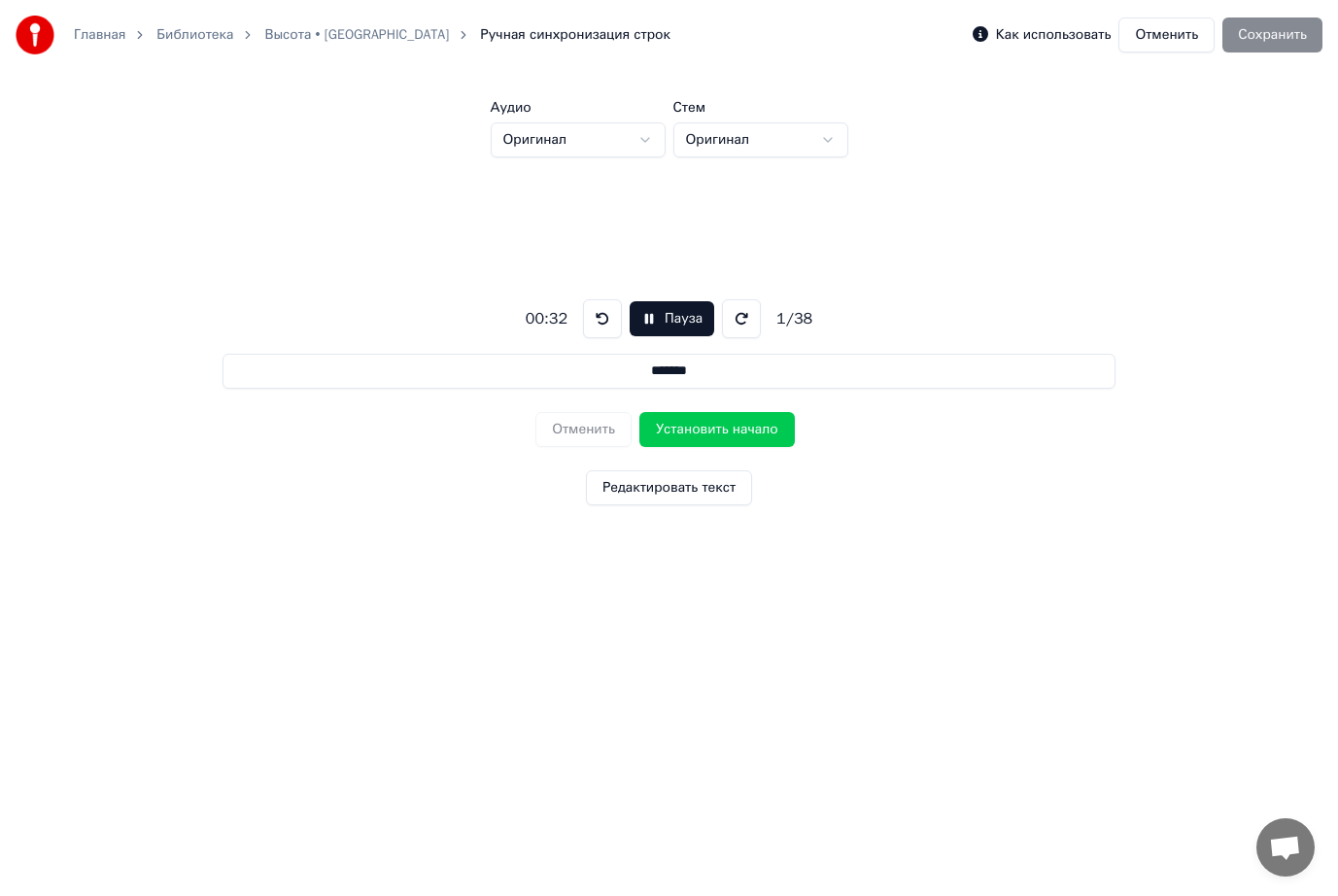click at bounding box center (741, 319) 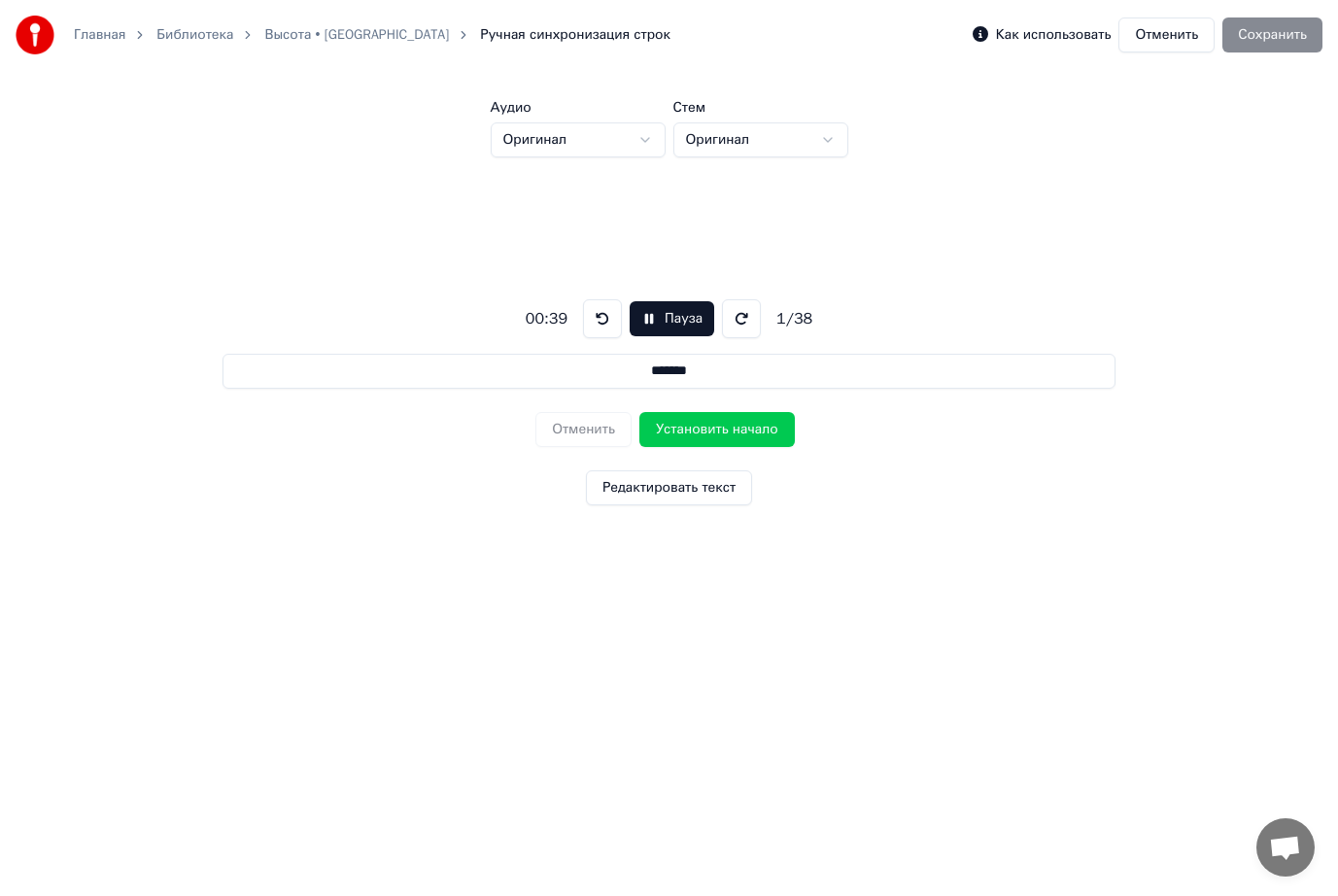 click at bounding box center (741, 319) 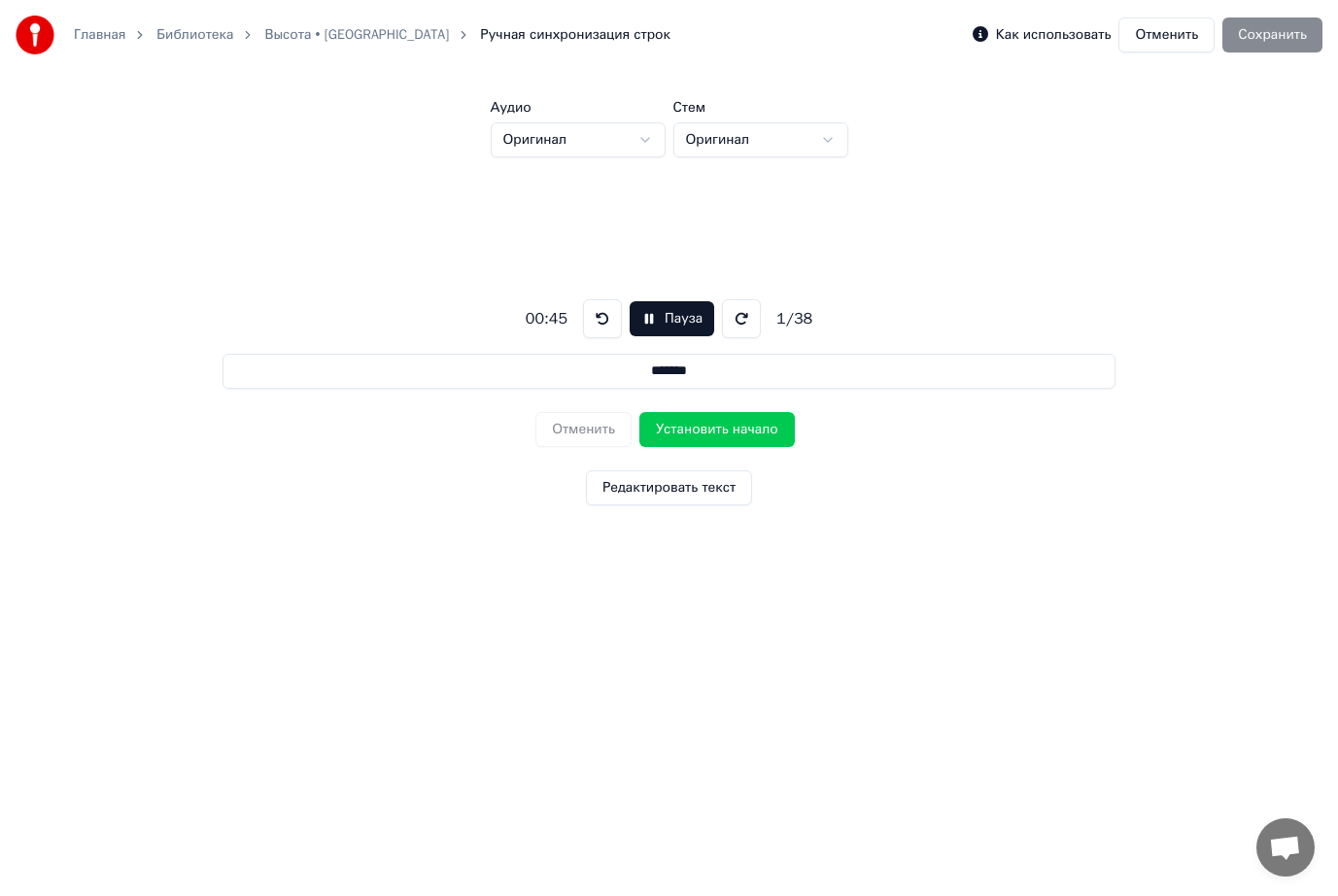 click at bounding box center [741, 319] 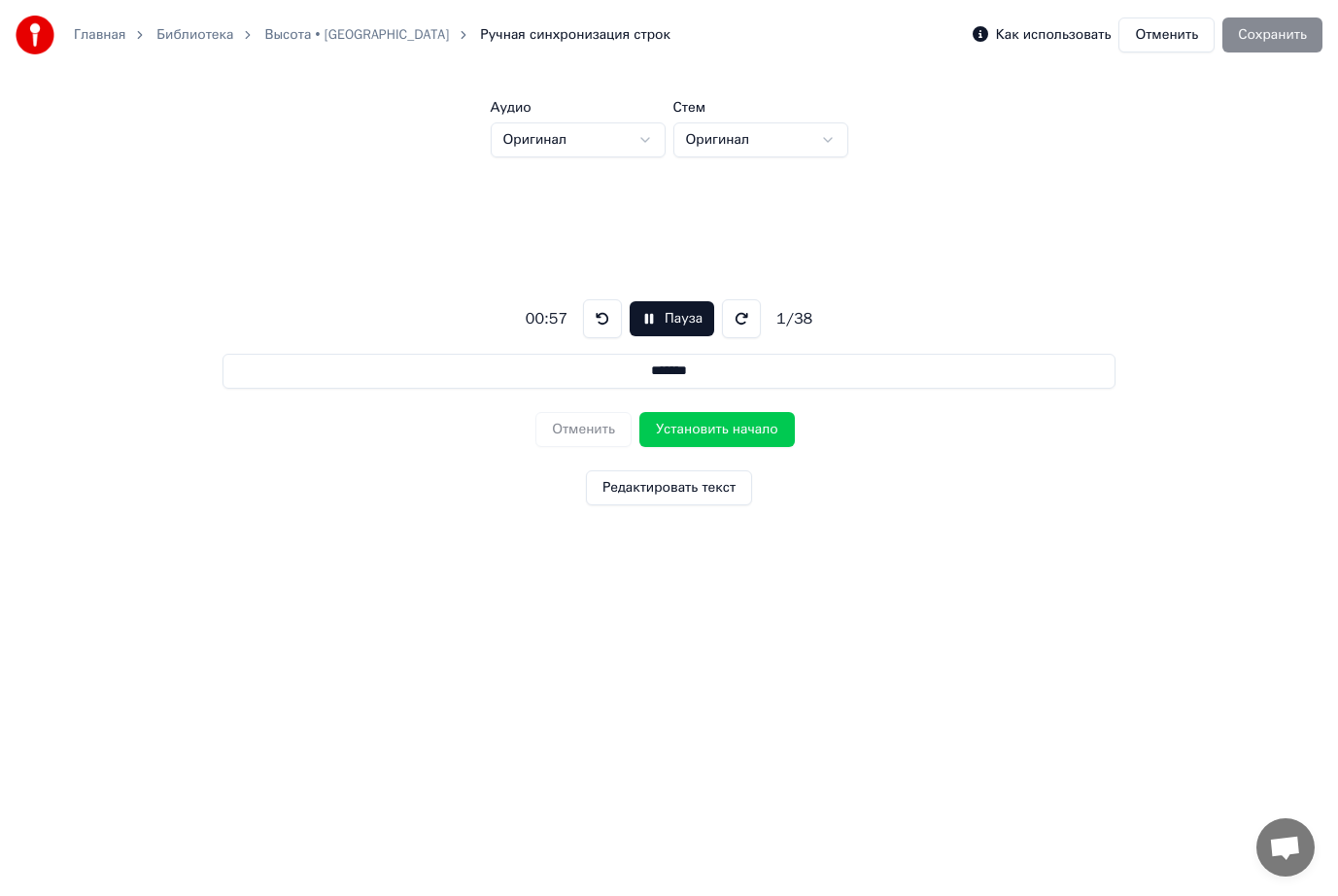 click on "Пауза" at bounding box center (671, 319) 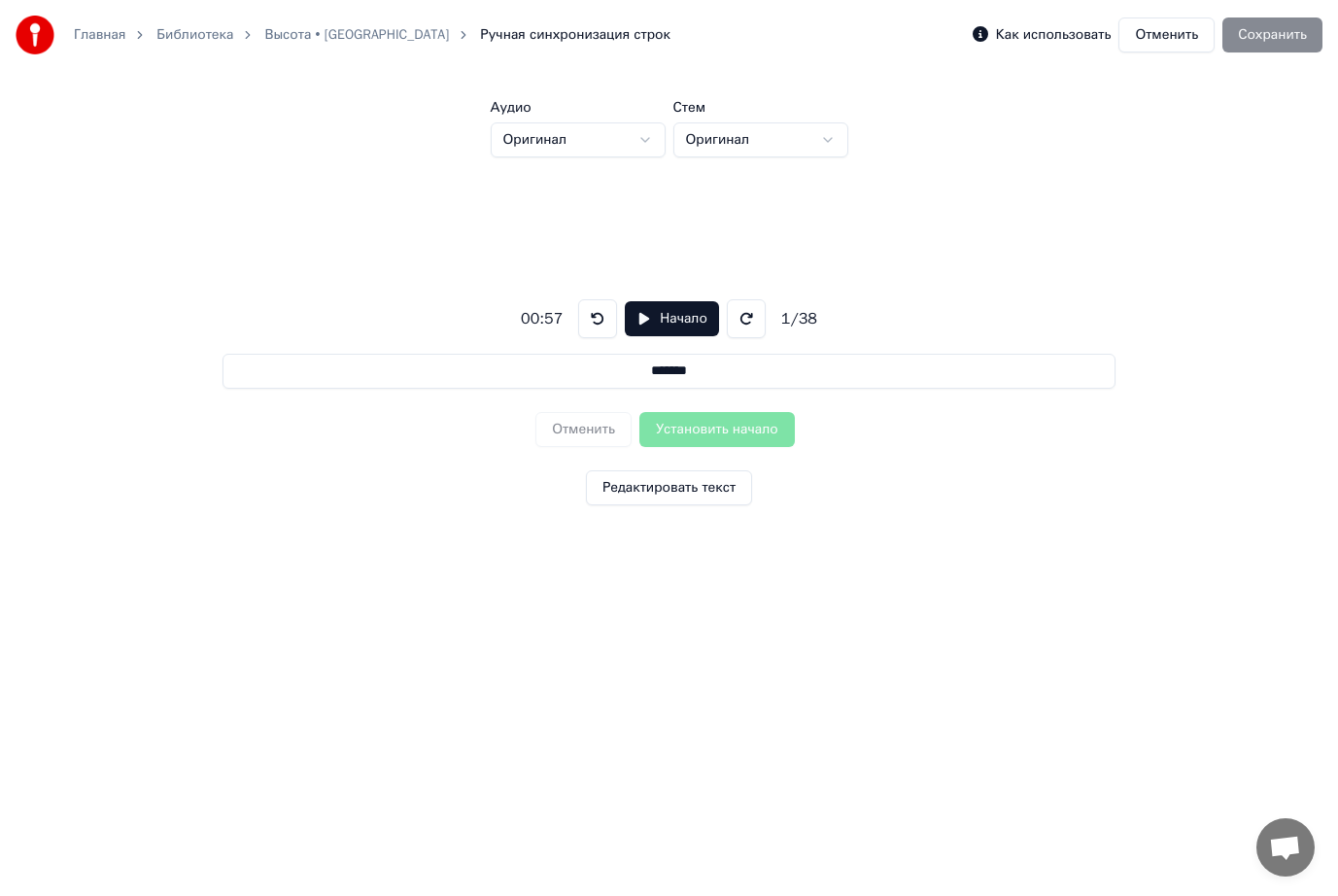 click at bounding box center [598, 319] 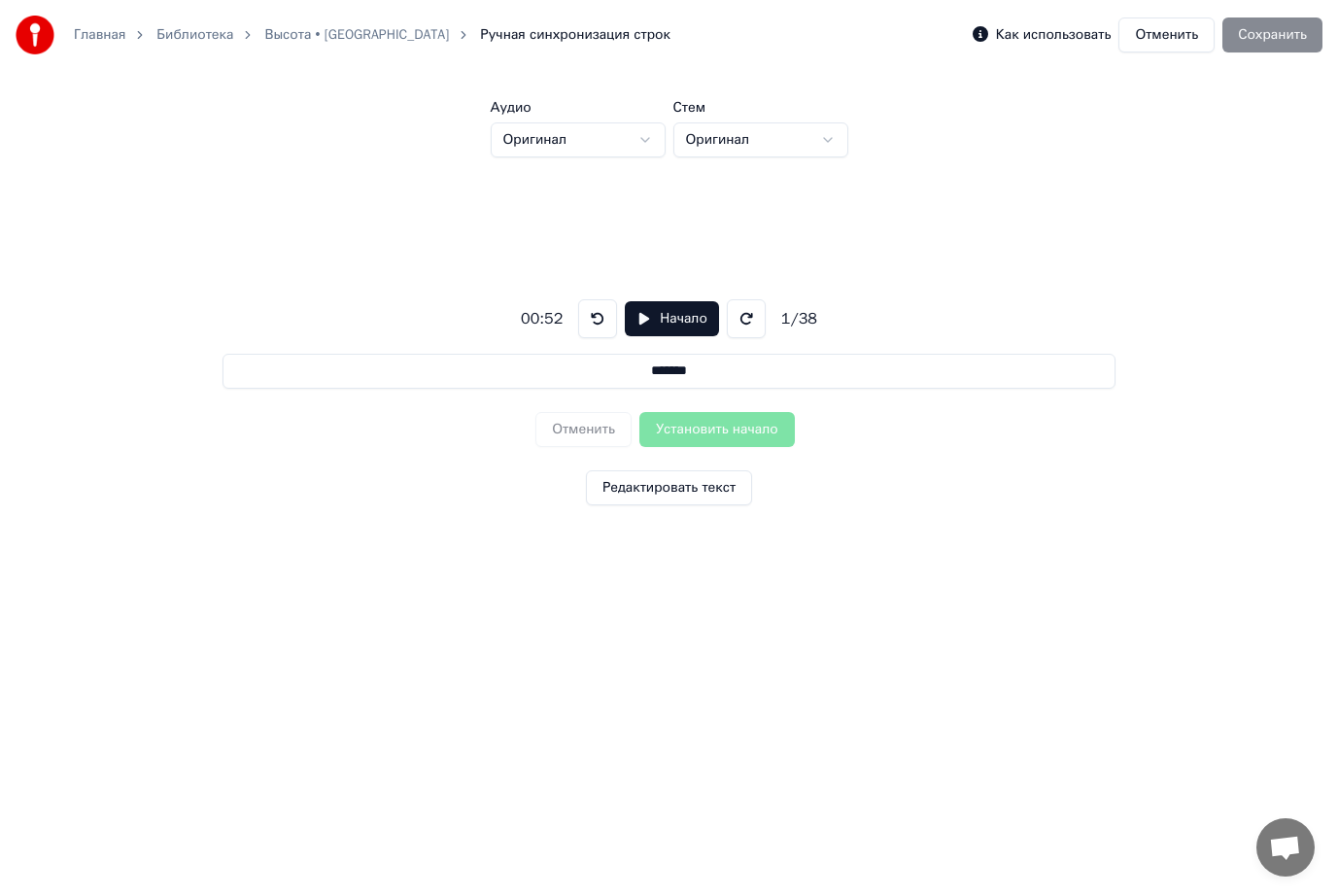 click on "Высота • [GEOGRAPHIC_DATA]" at bounding box center [357, 35] 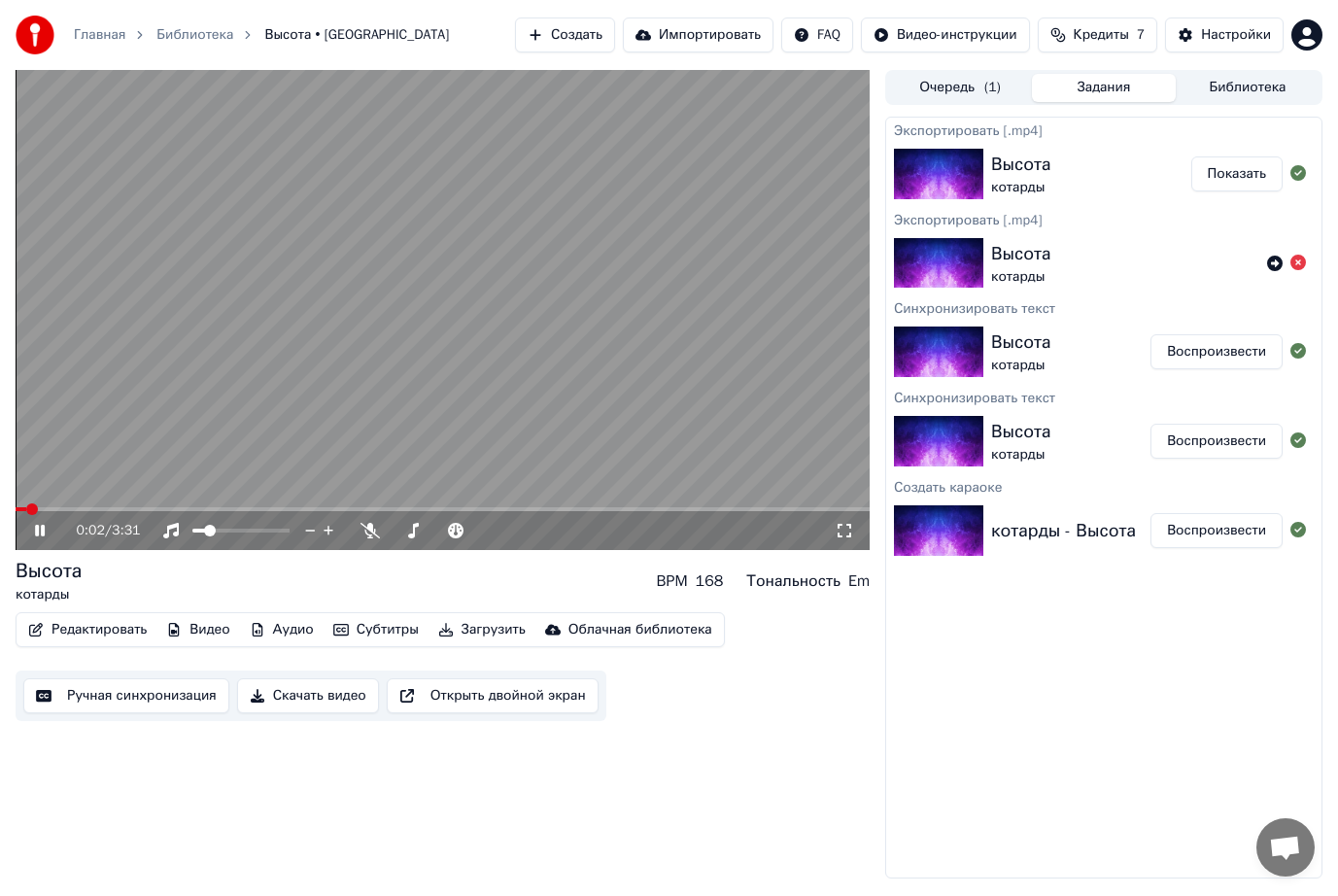 click 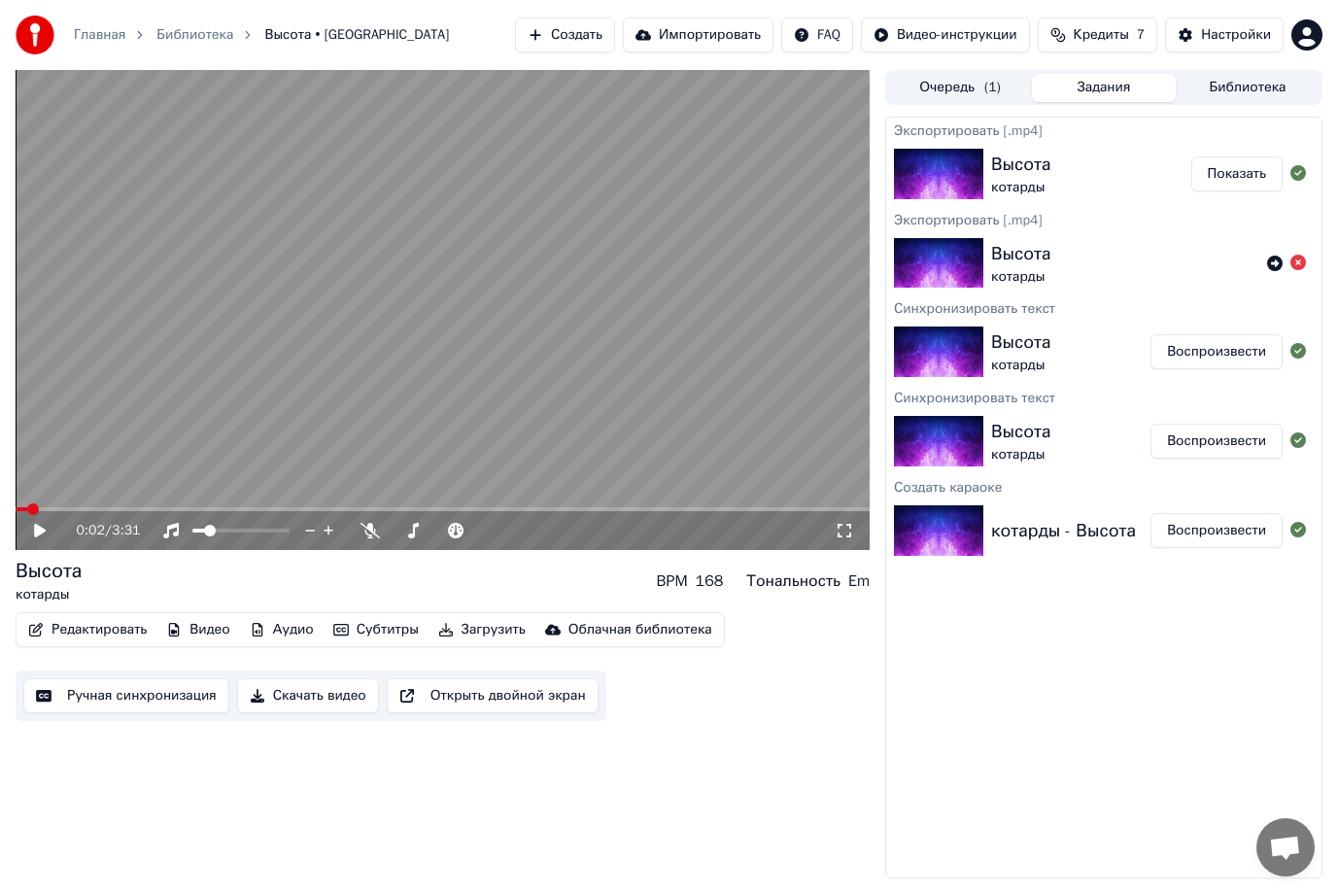 click on "Редактировать" at bounding box center [87, 630] 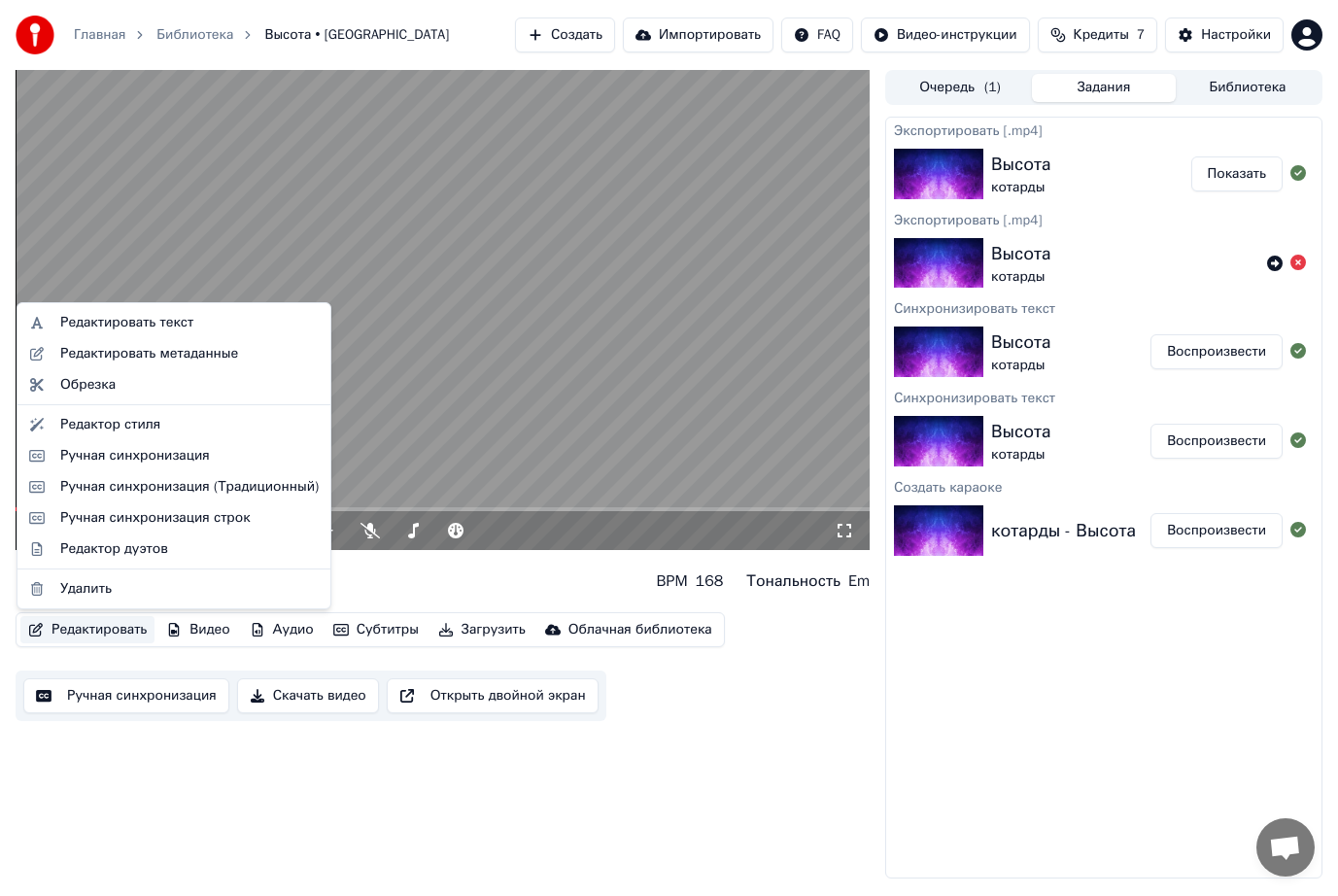 drag, startPoint x: 149, startPoint y: 327, endPoint x: 143, endPoint y: 350, distance: 23.769729 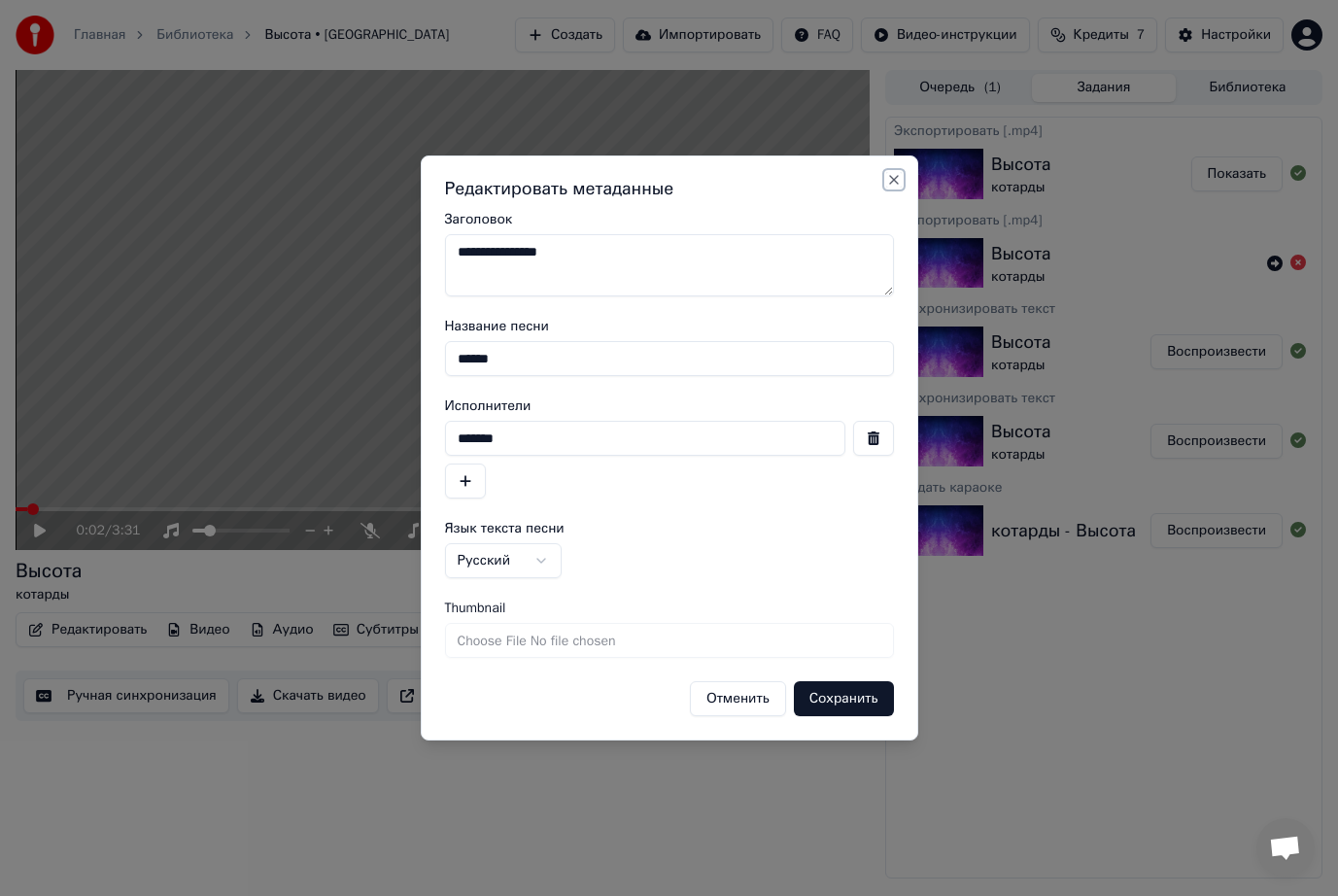 click on "Close" at bounding box center (894, 180) 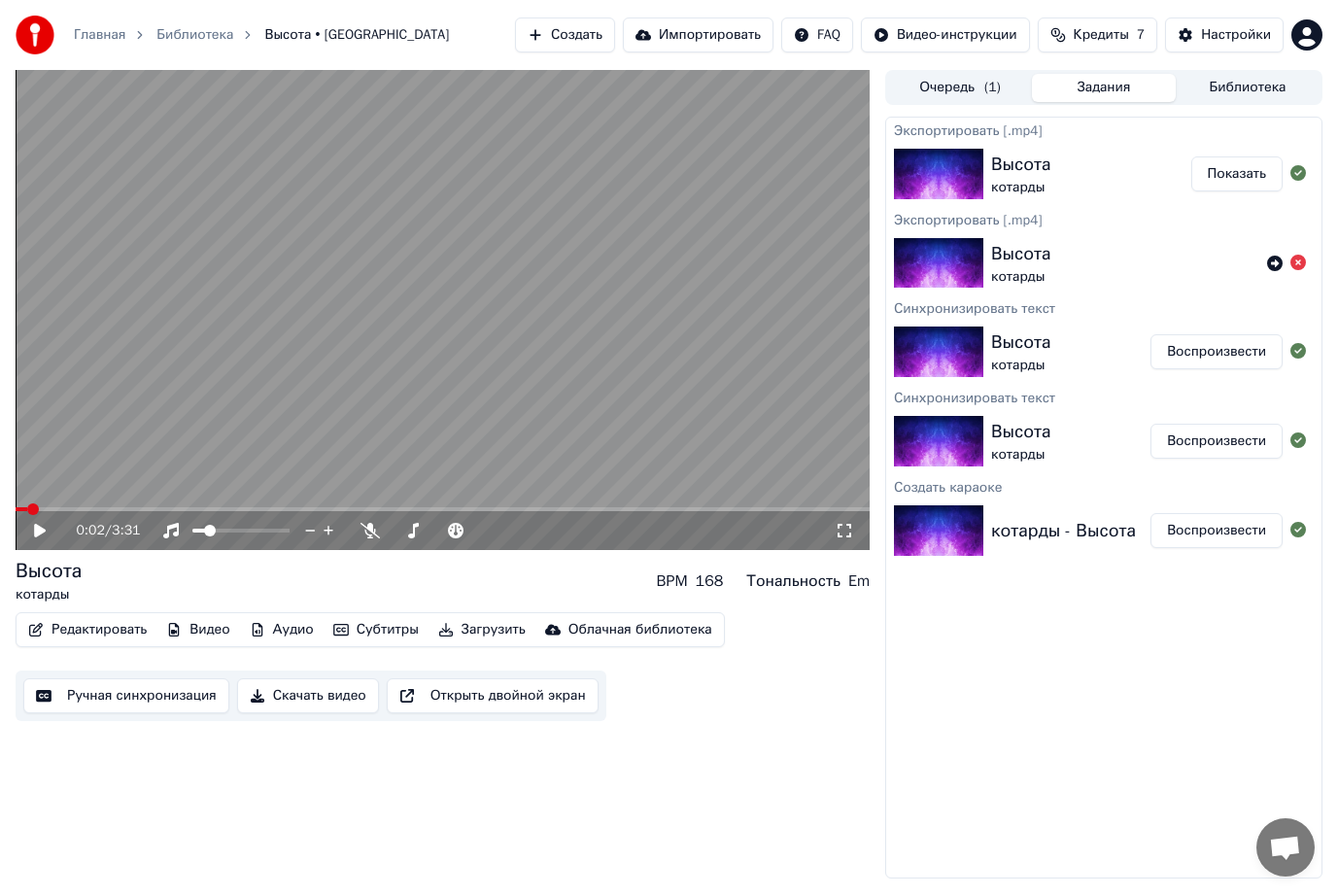 click on "Редактировать" at bounding box center [87, 630] 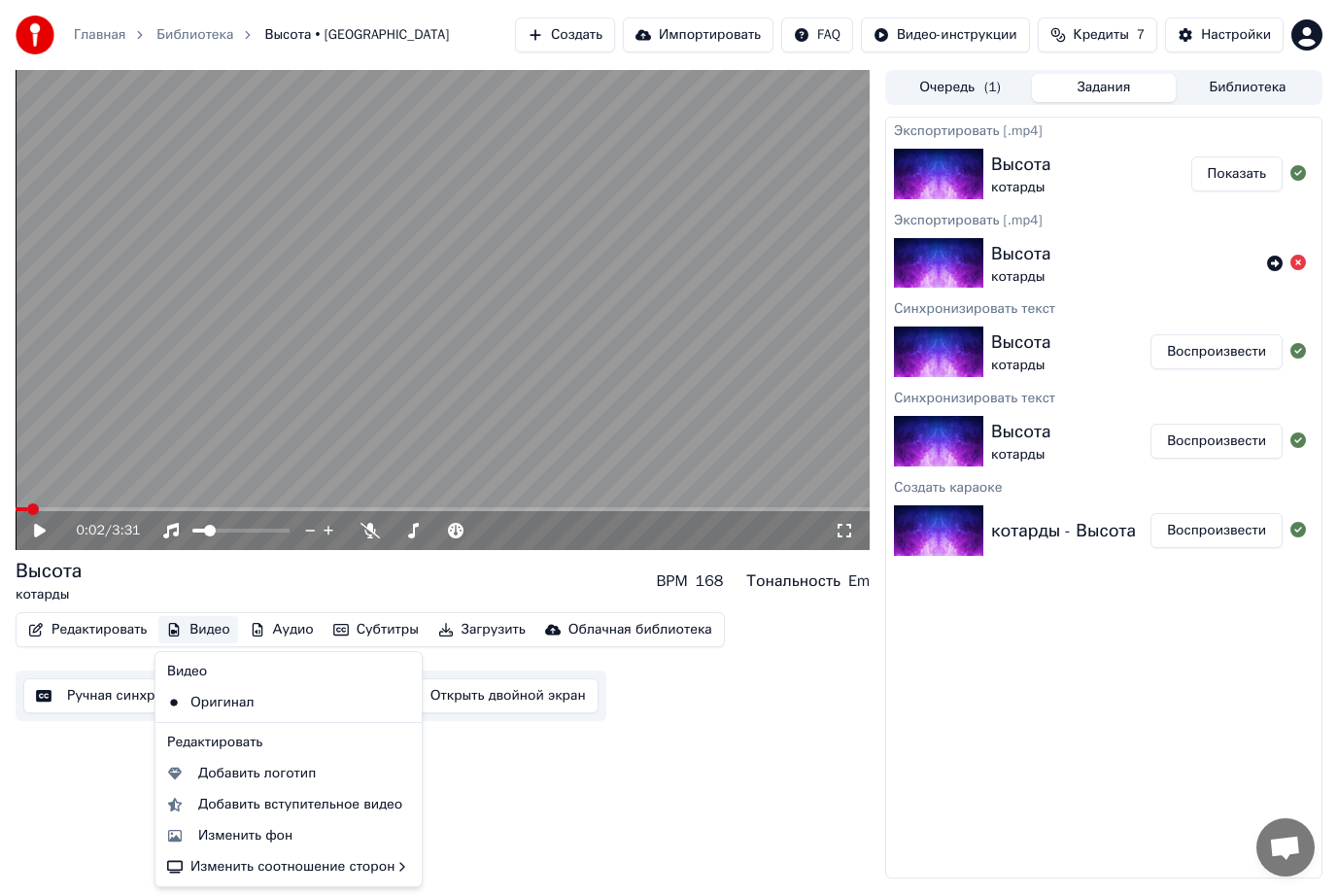 click on "Ручная синхронизация" at bounding box center [126, 696] 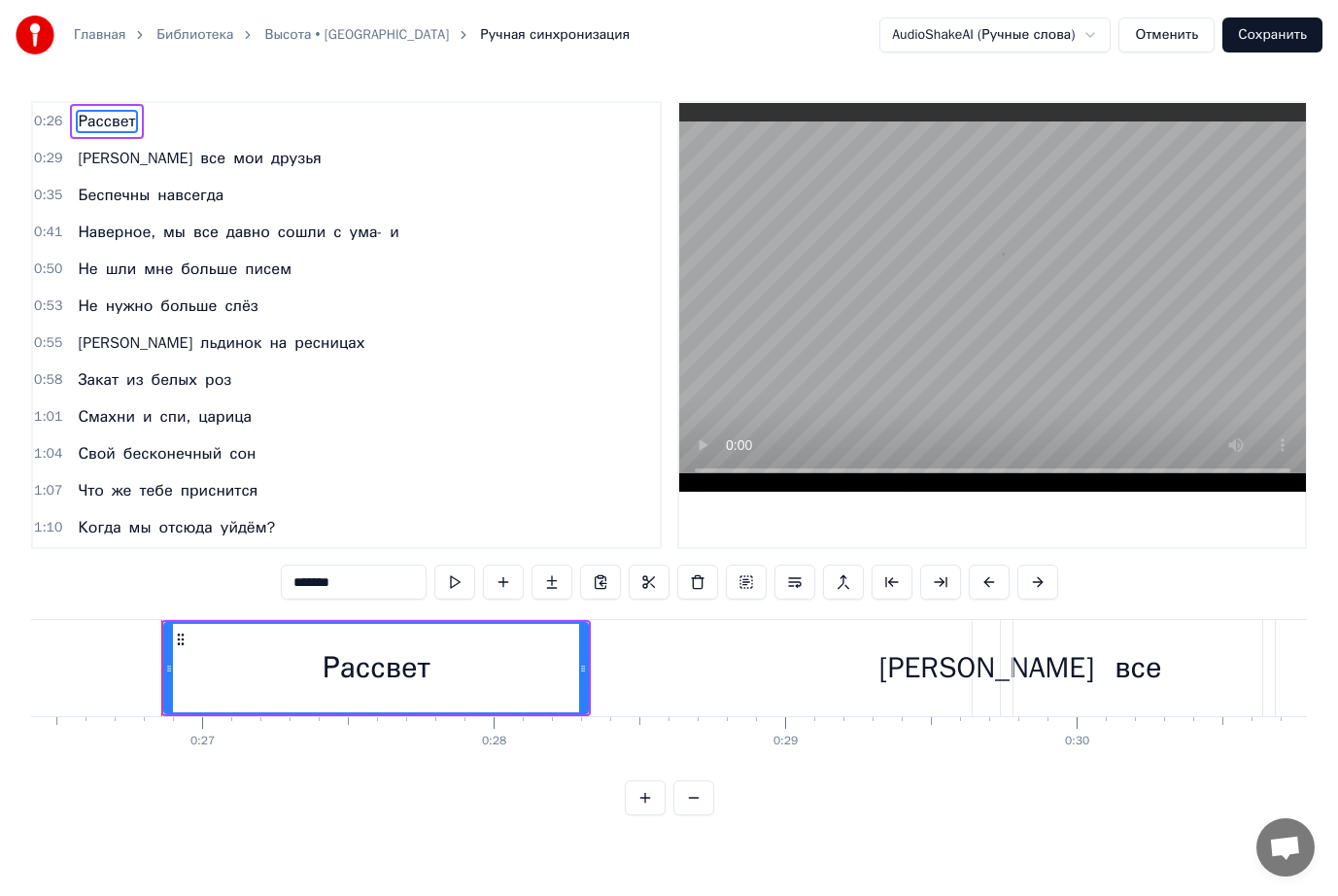scroll, scrollTop: 0, scrollLeft: 7733, axis: horizontal 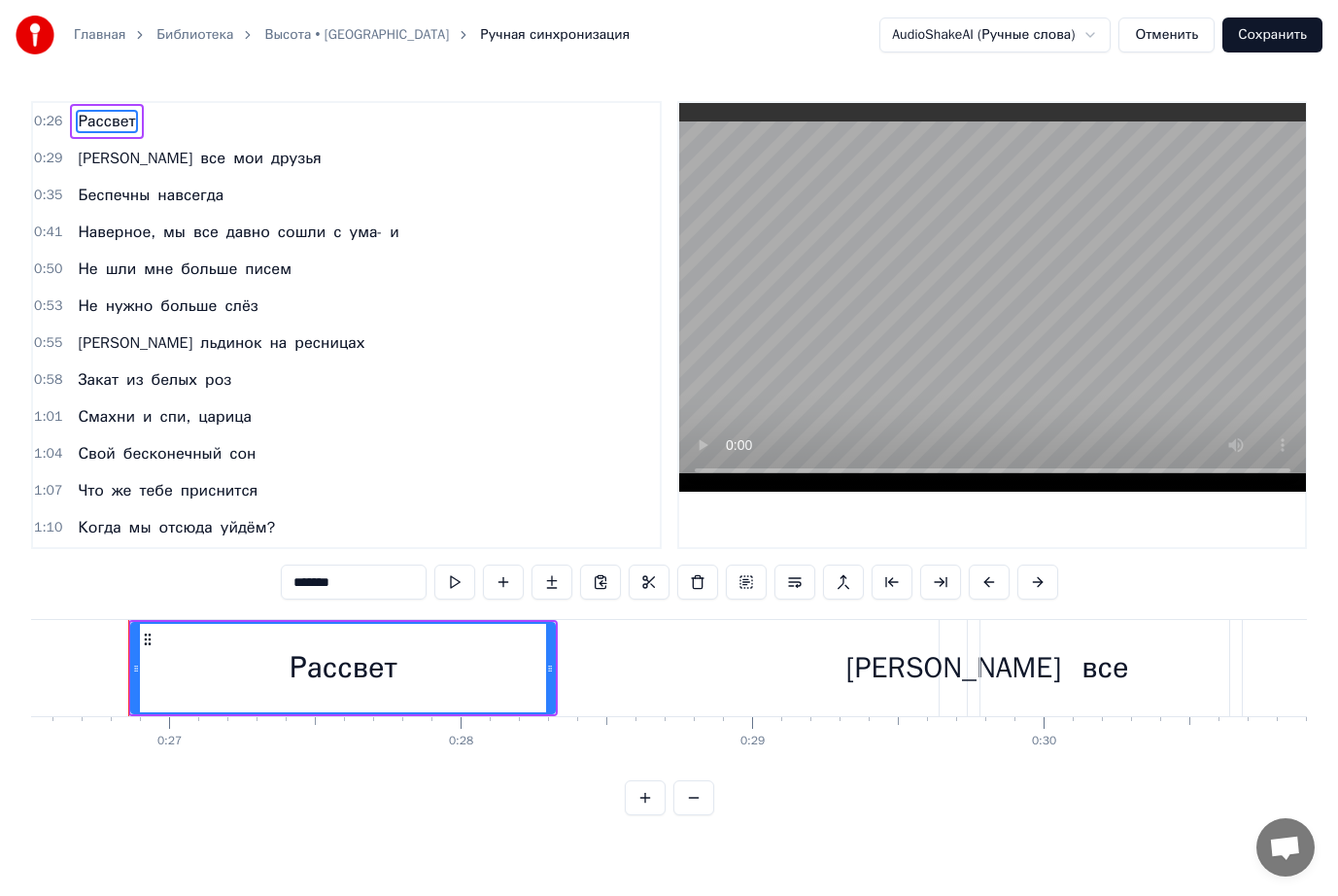 click on "ума-" at bounding box center [366, 232] 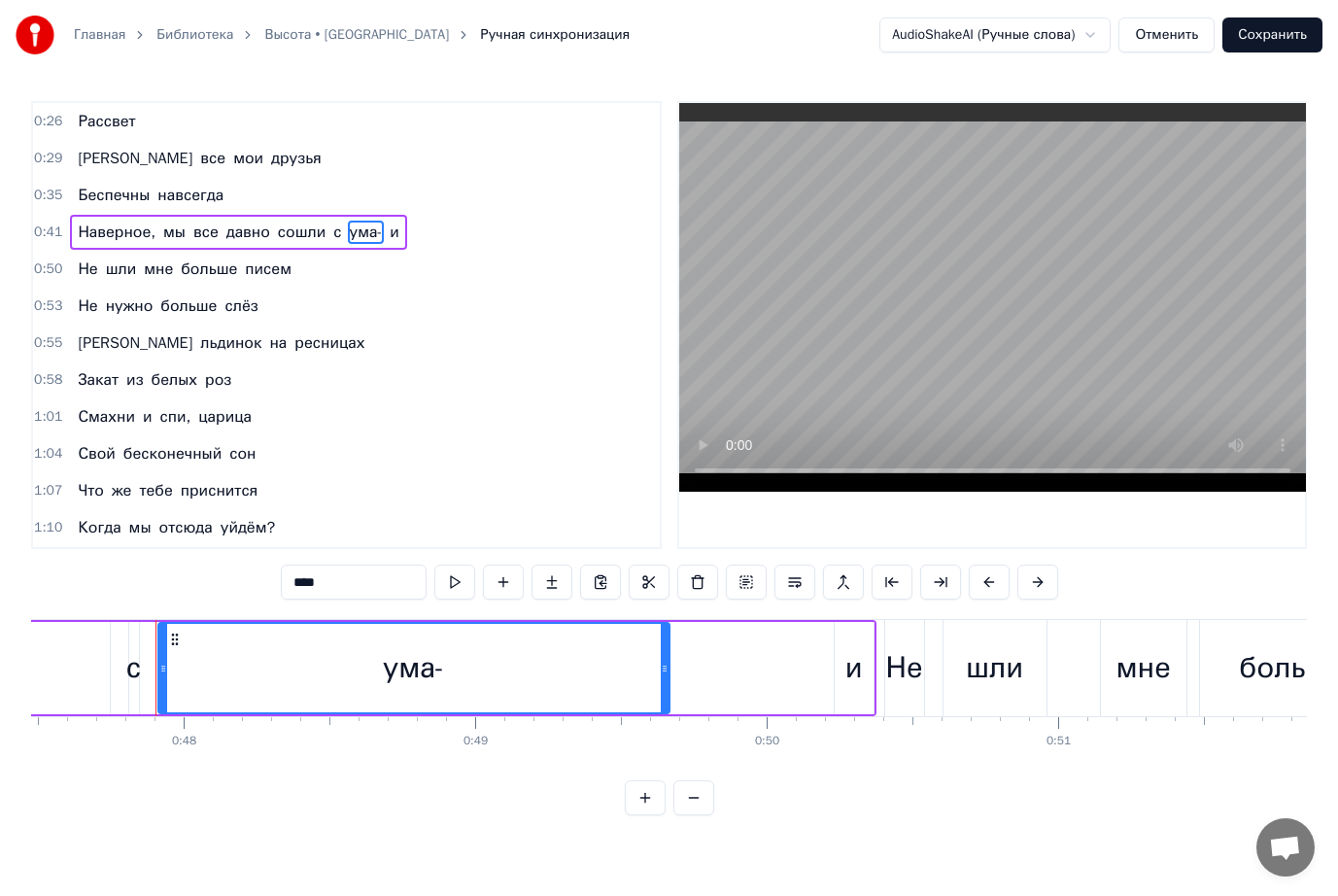 scroll, scrollTop: 0, scrollLeft: 13866, axis: horizontal 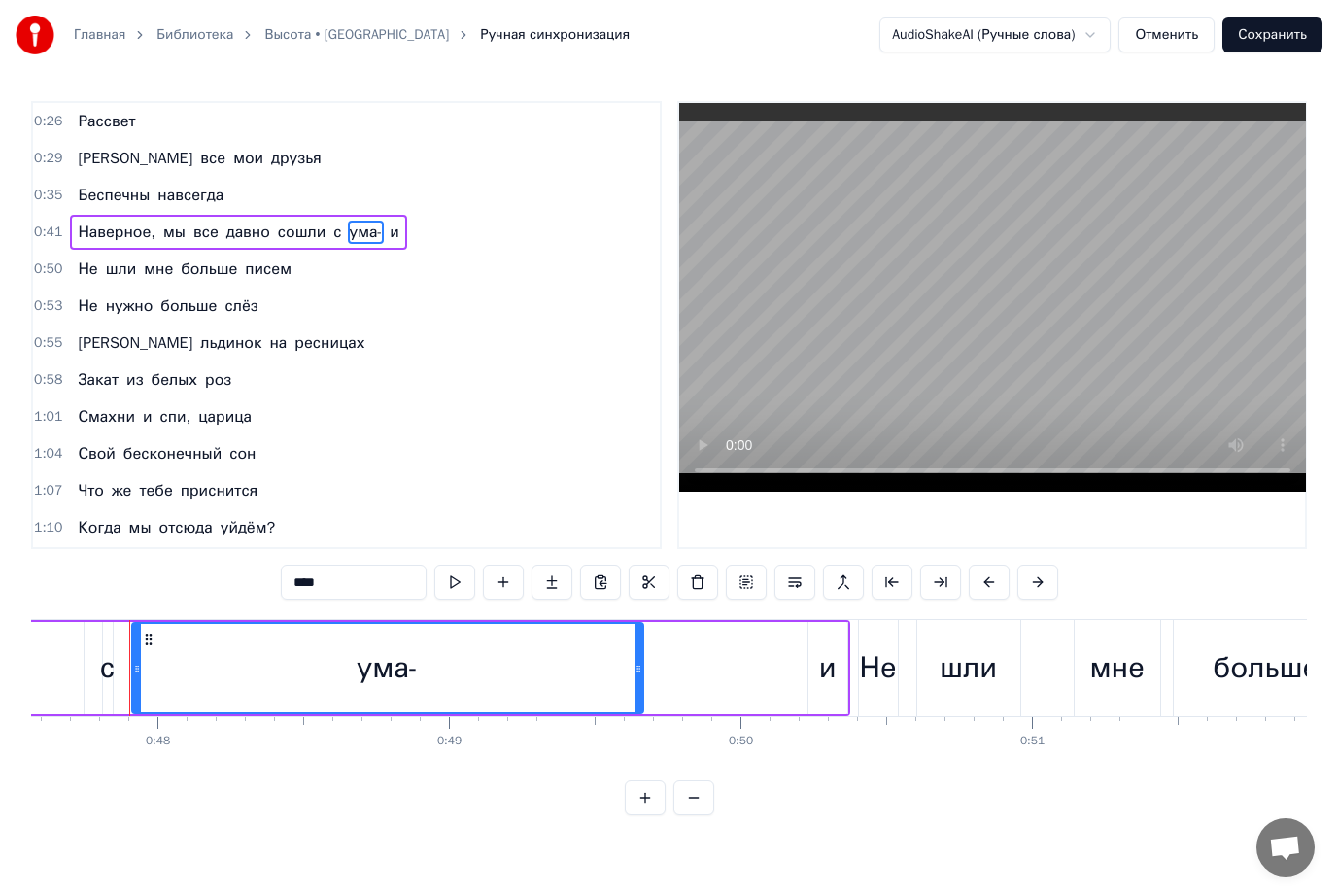 click on "и" at bounding box center [395, 232] 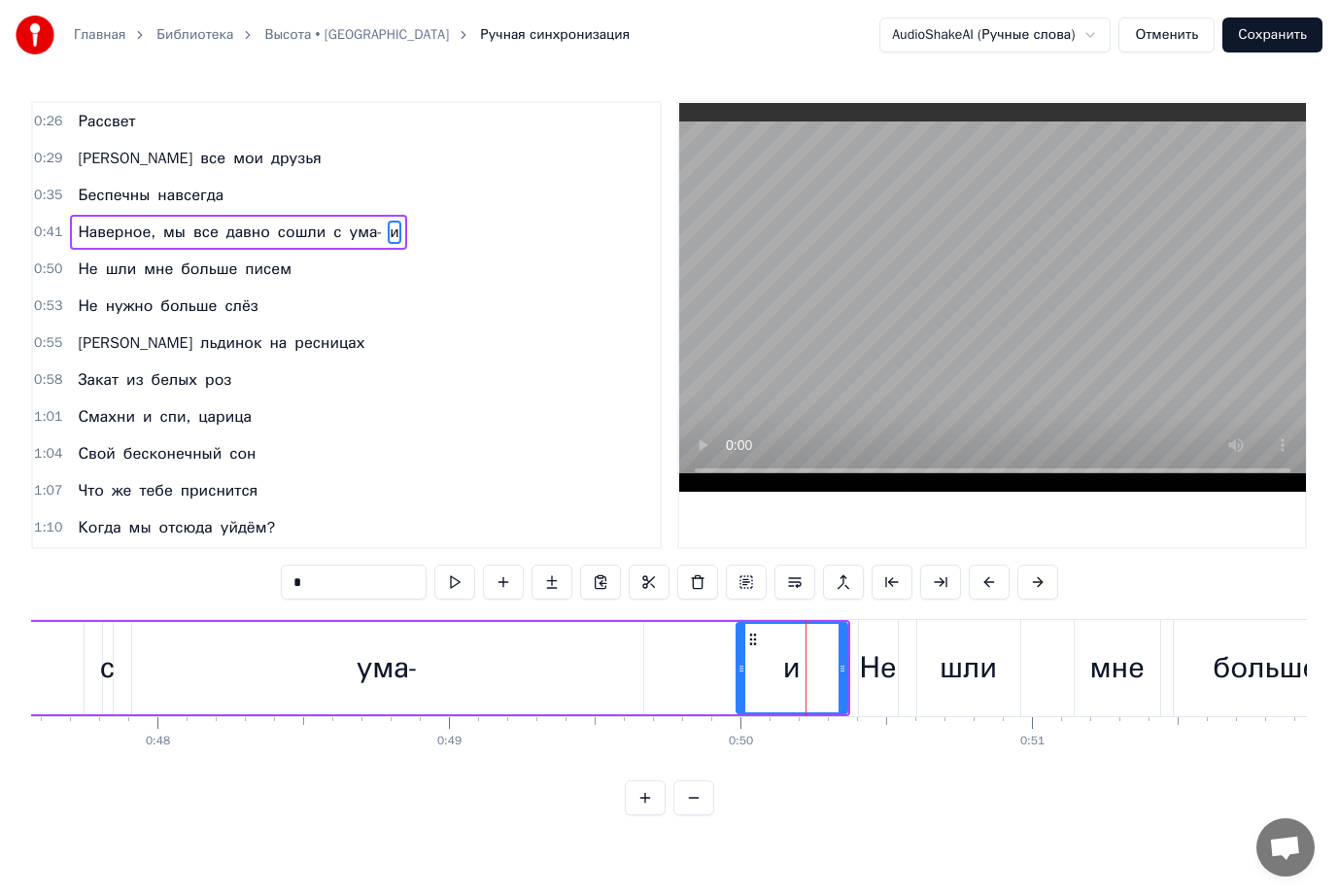 drag, startPoint x: 810, startPoint y: 668, endPoint x: 738, endPoint y: 665, distance: 72.06247 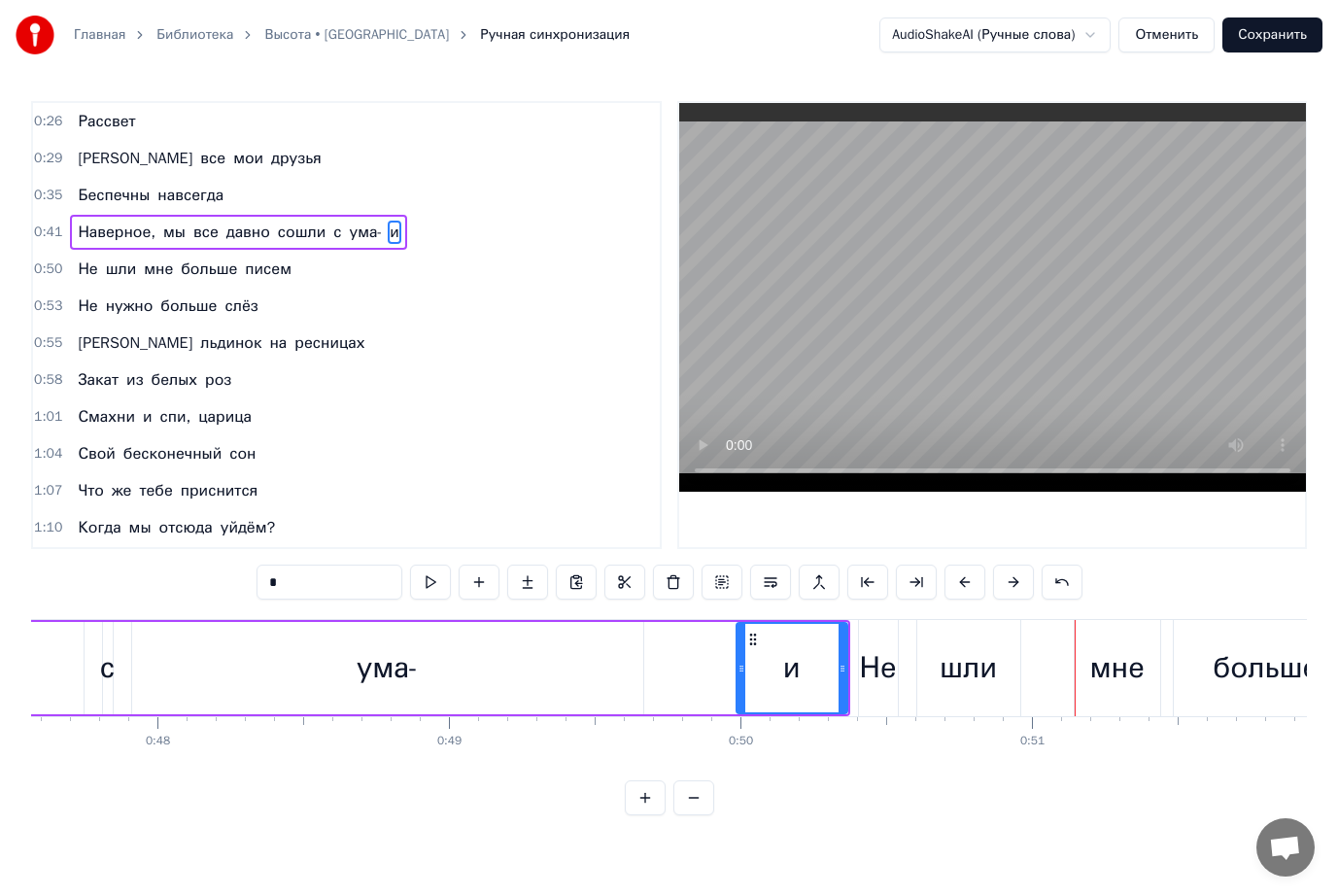 type 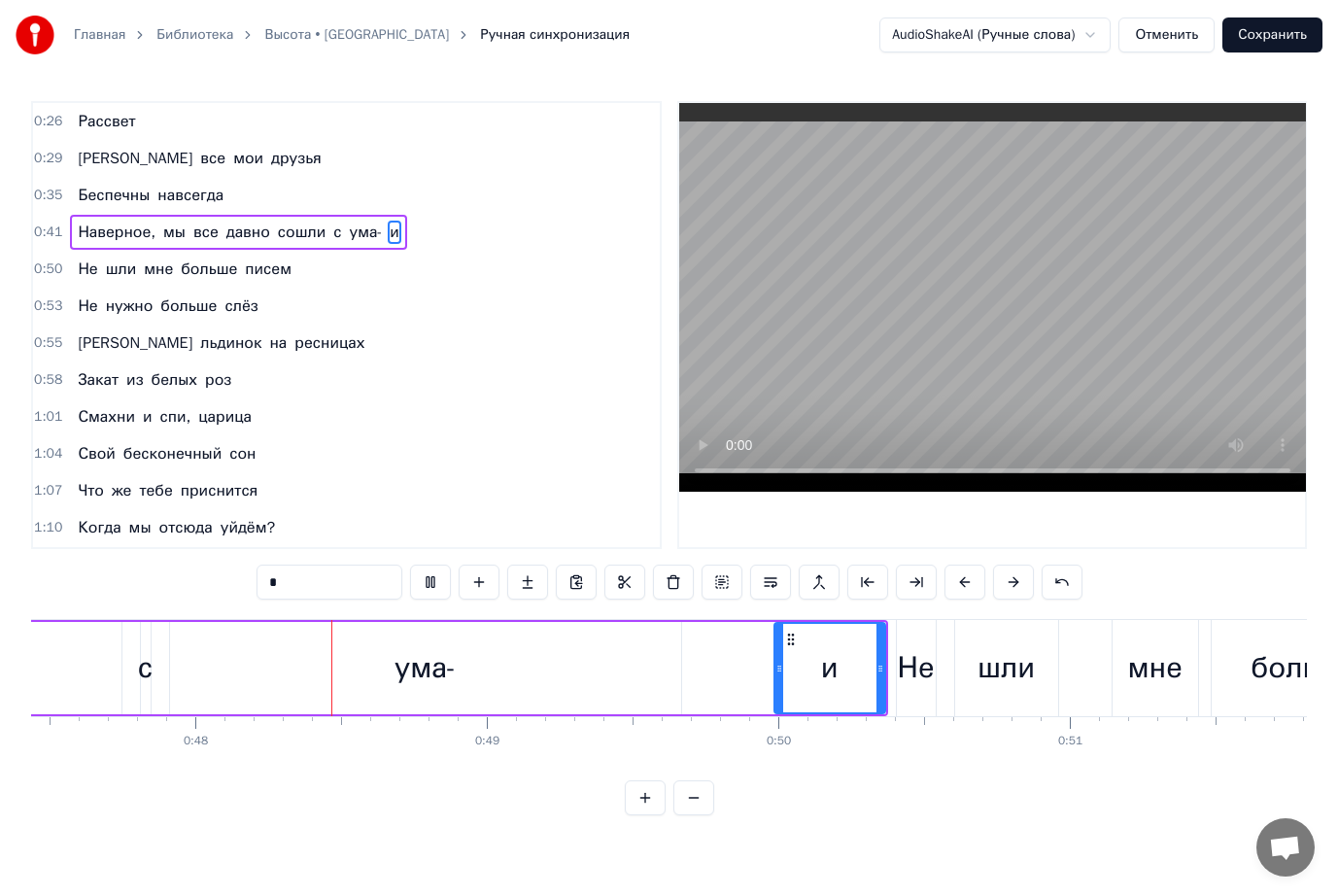 scroll, scrollTop: 0, scrollLeft: 13884, axis: horizontal 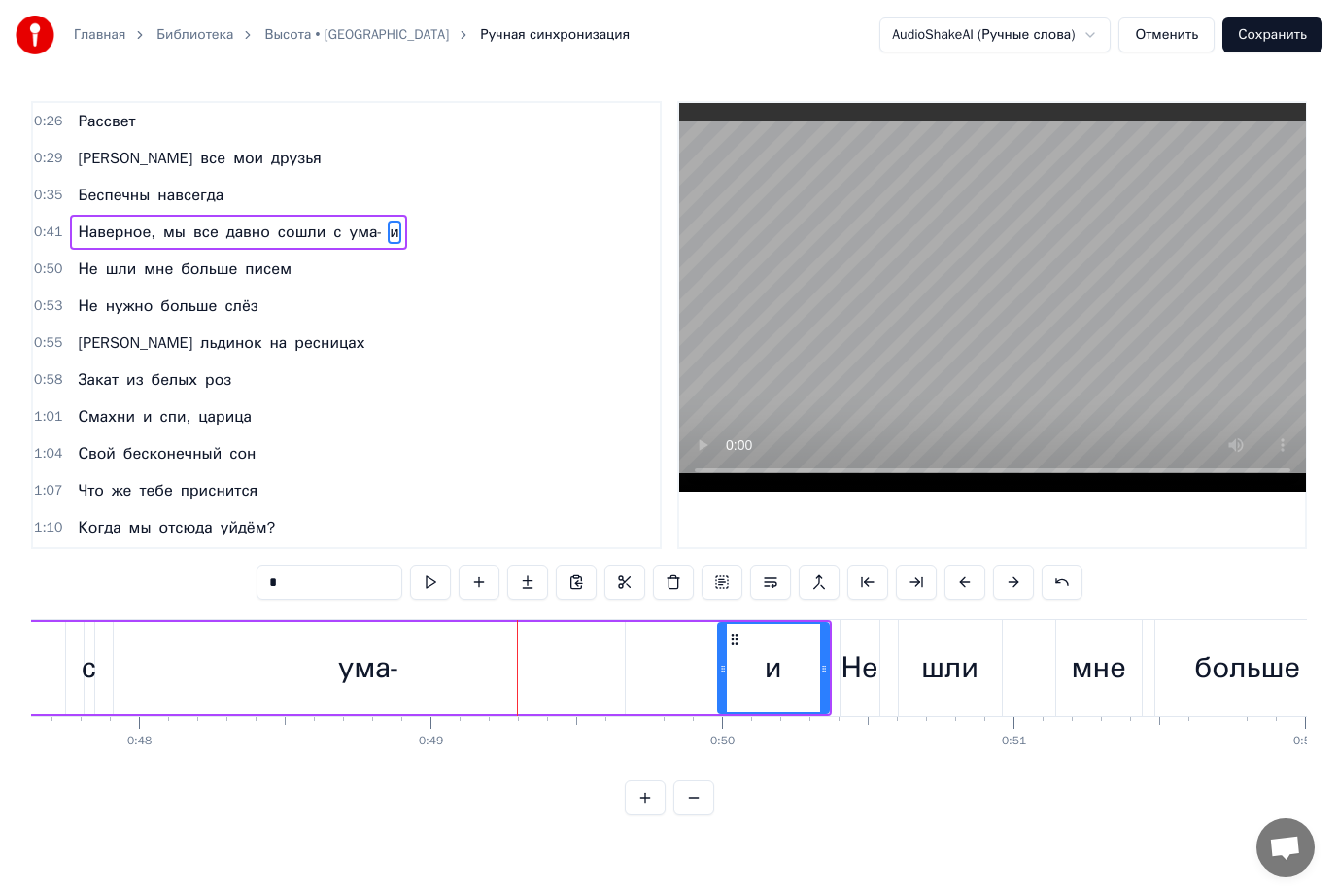 drag, startPoint x: 770, startPoint y: 664, endPoint x: 738, endPoint y: 663, distance: 32.01562 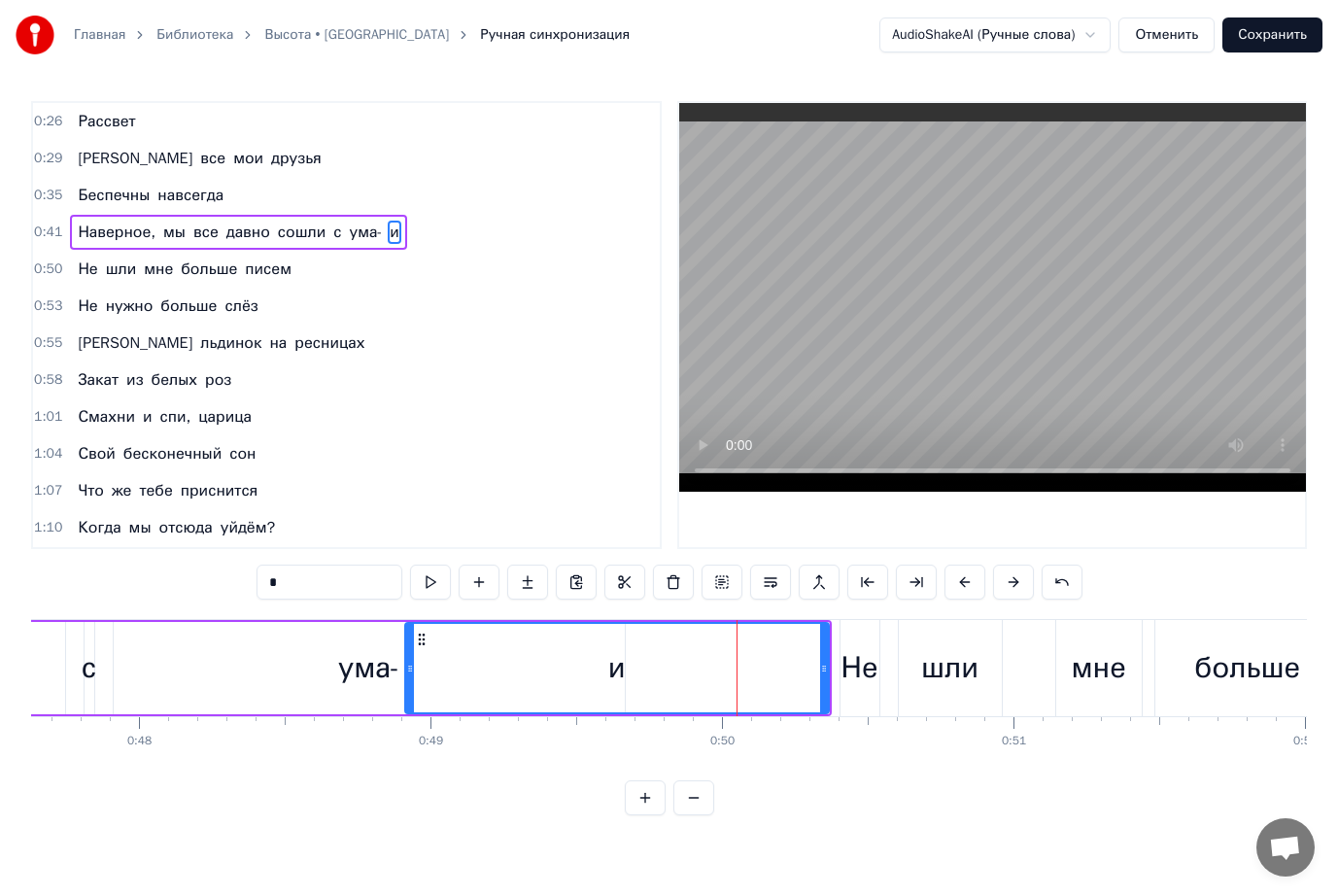 drag, startPoint x: 723, startPoint y: 667, endPoint x: 410, endPoint y: 676, distance: 313.12937 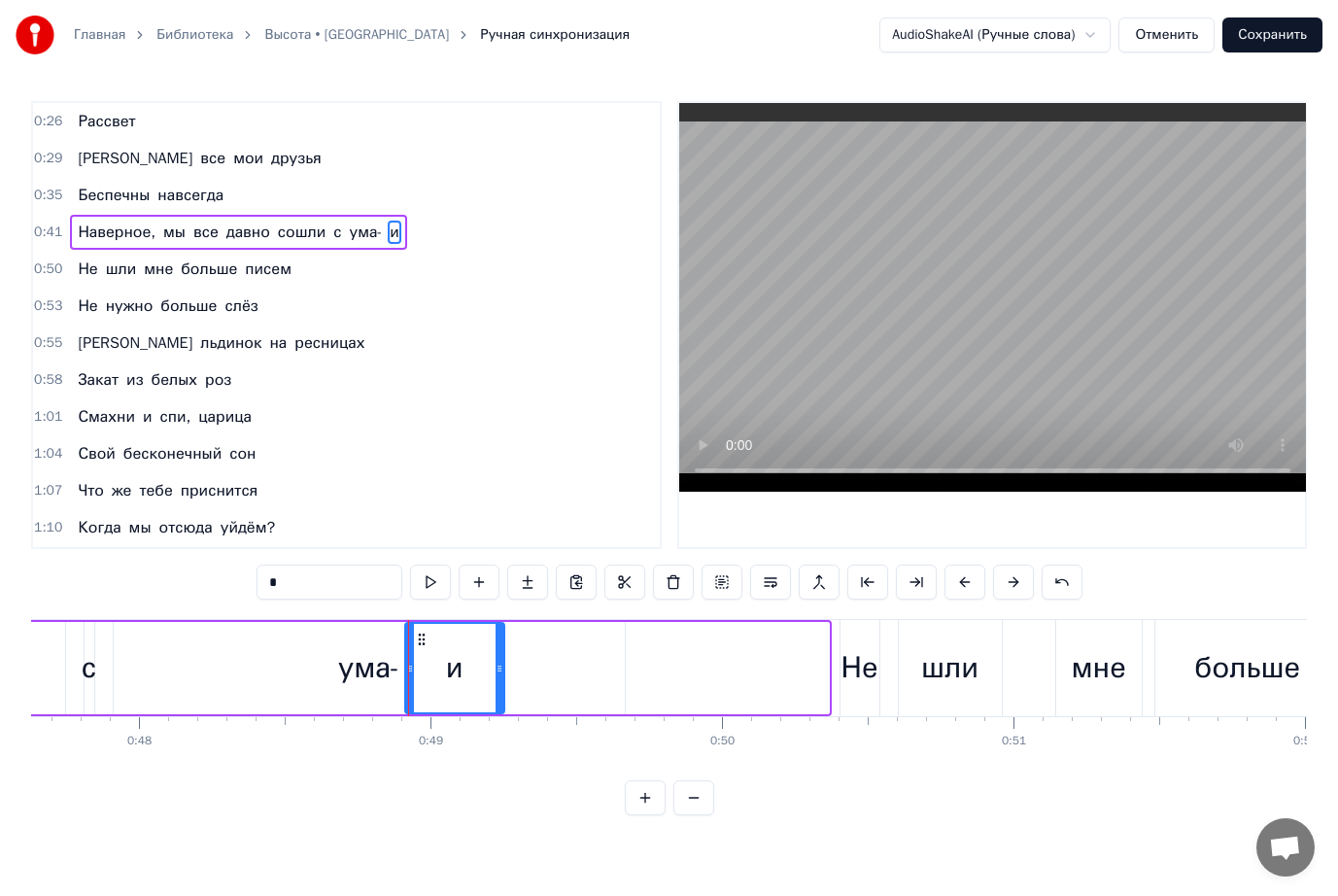 drag, startPoint x: 825, startPoint y: 669, endPoint x: 501, endPoint y: 667, distance: 324.006 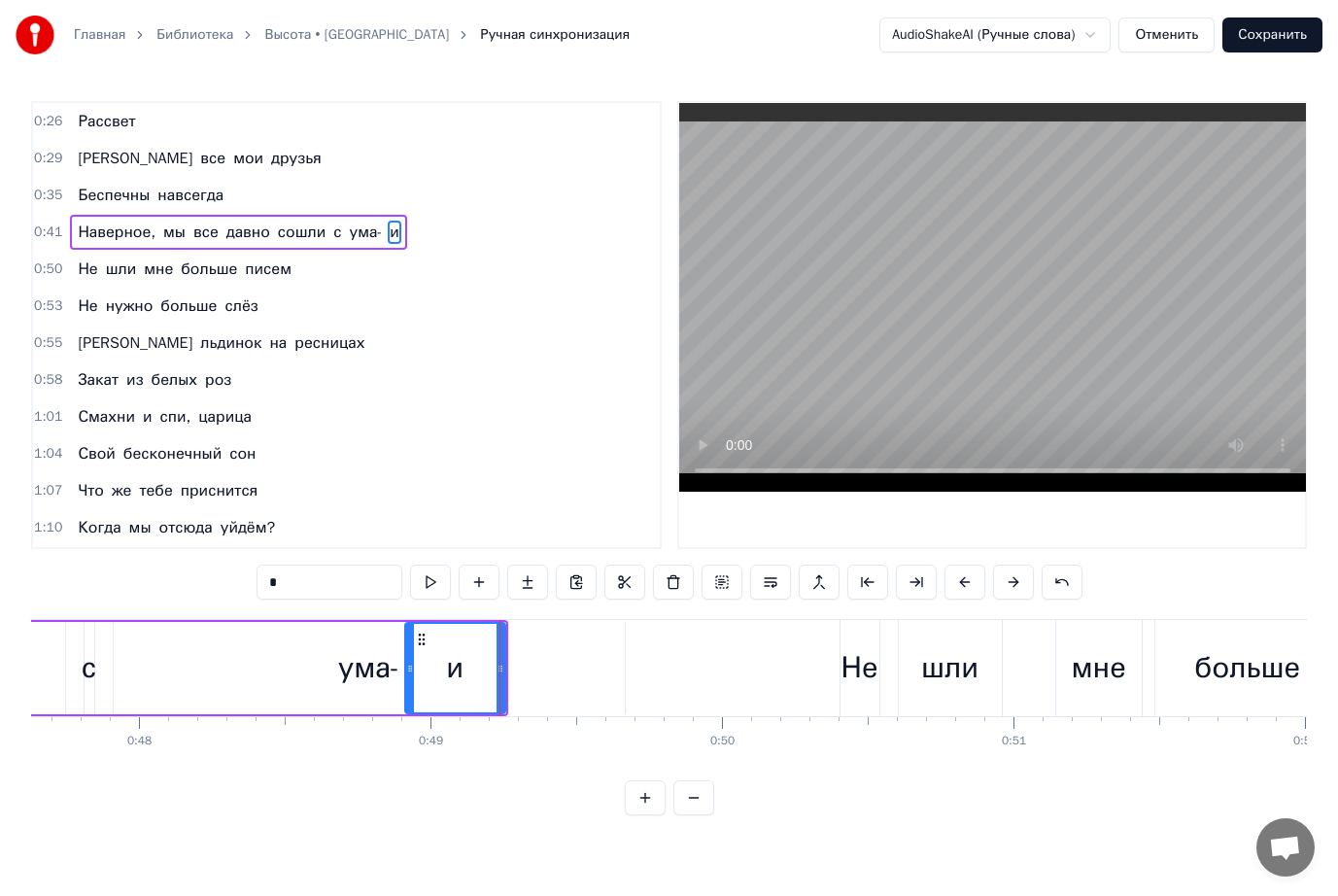 drag, startPoint x: 500, startPoint y: 665, endPoint x: 514, endPoint y: 669, distance: 14.56022 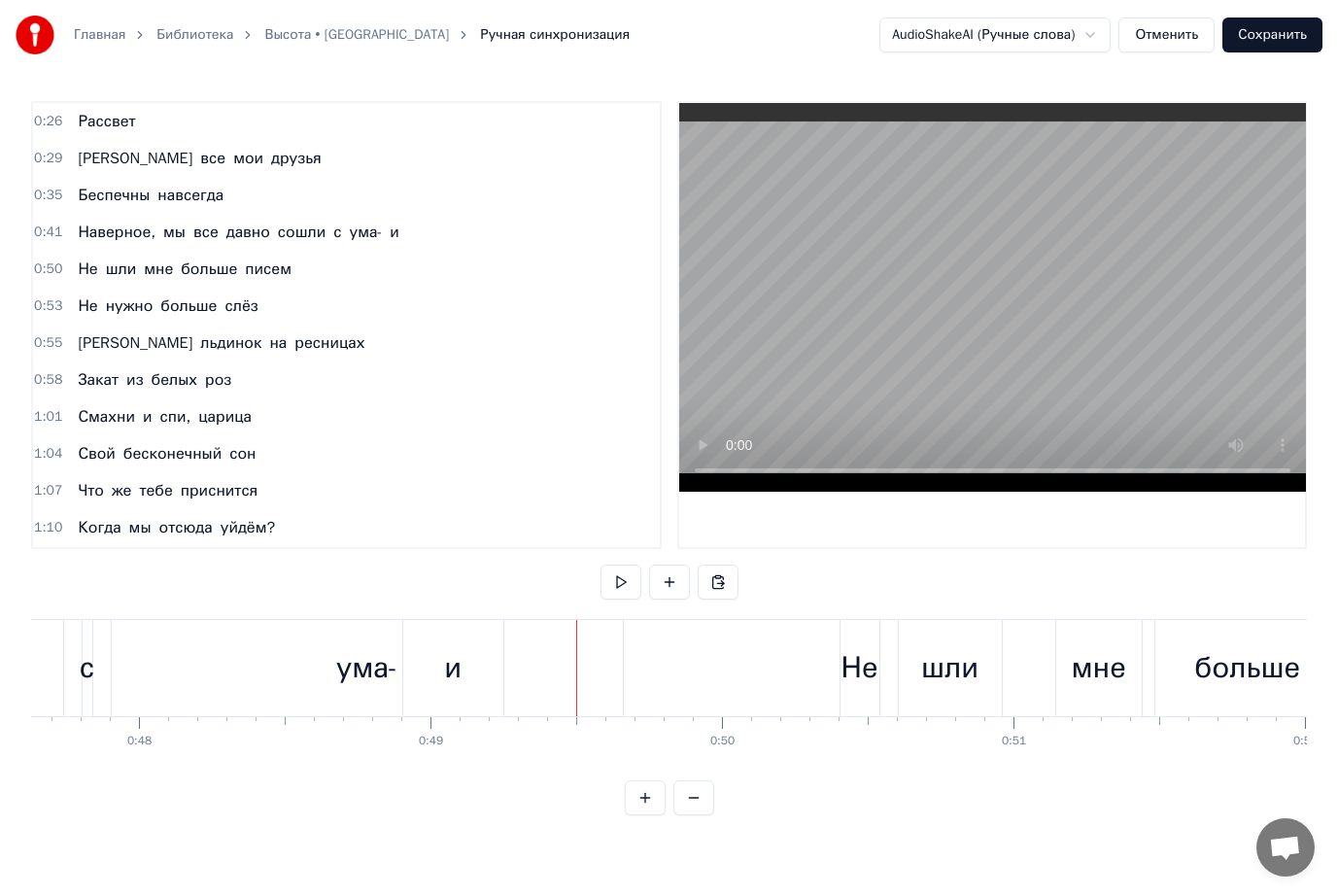 click on "и" at bounding box center (453, 668) 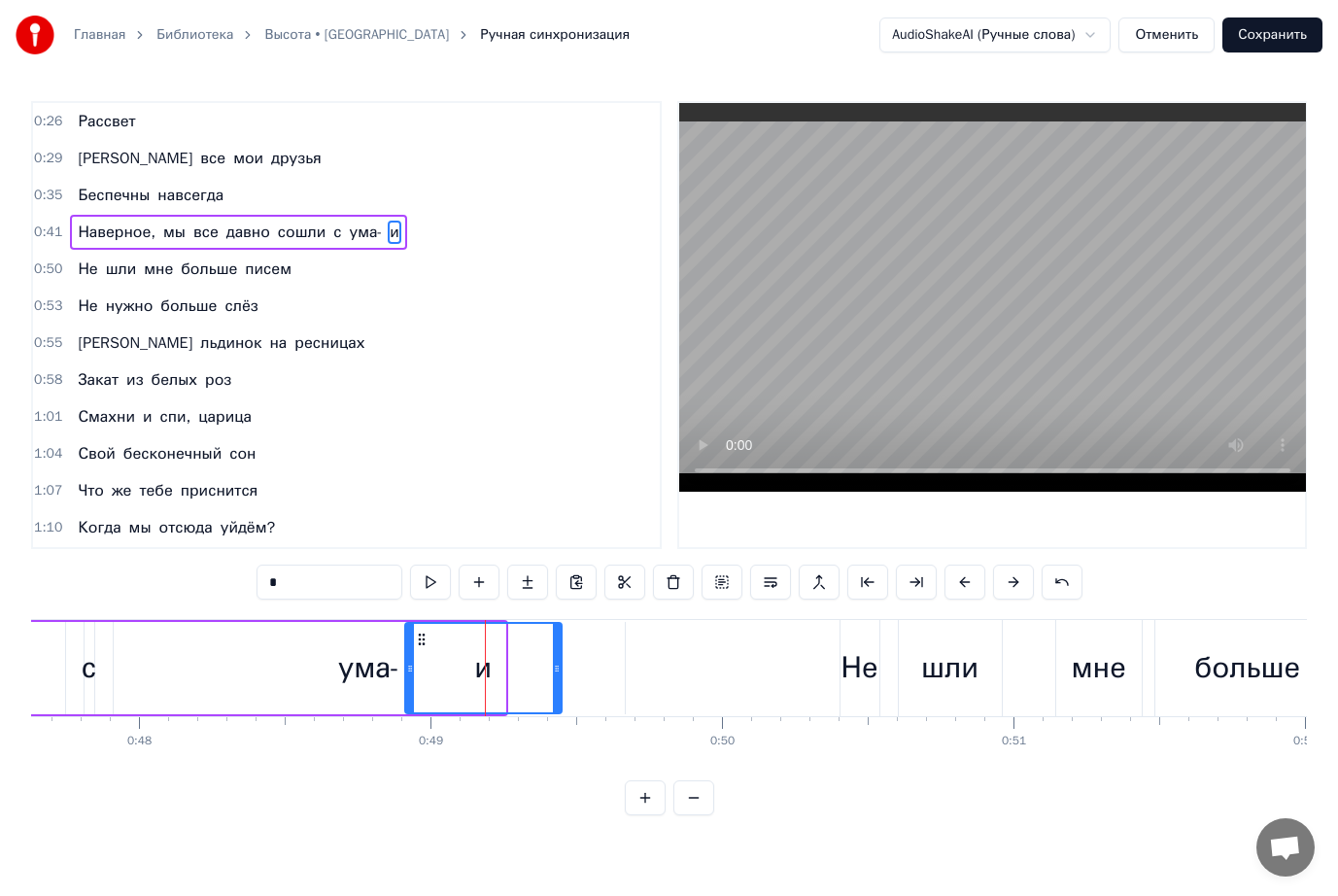 drag, startPoint x: 501, startPoint y: 668, endPoint x: 558, endPoint y: 671, distance: 57.078893 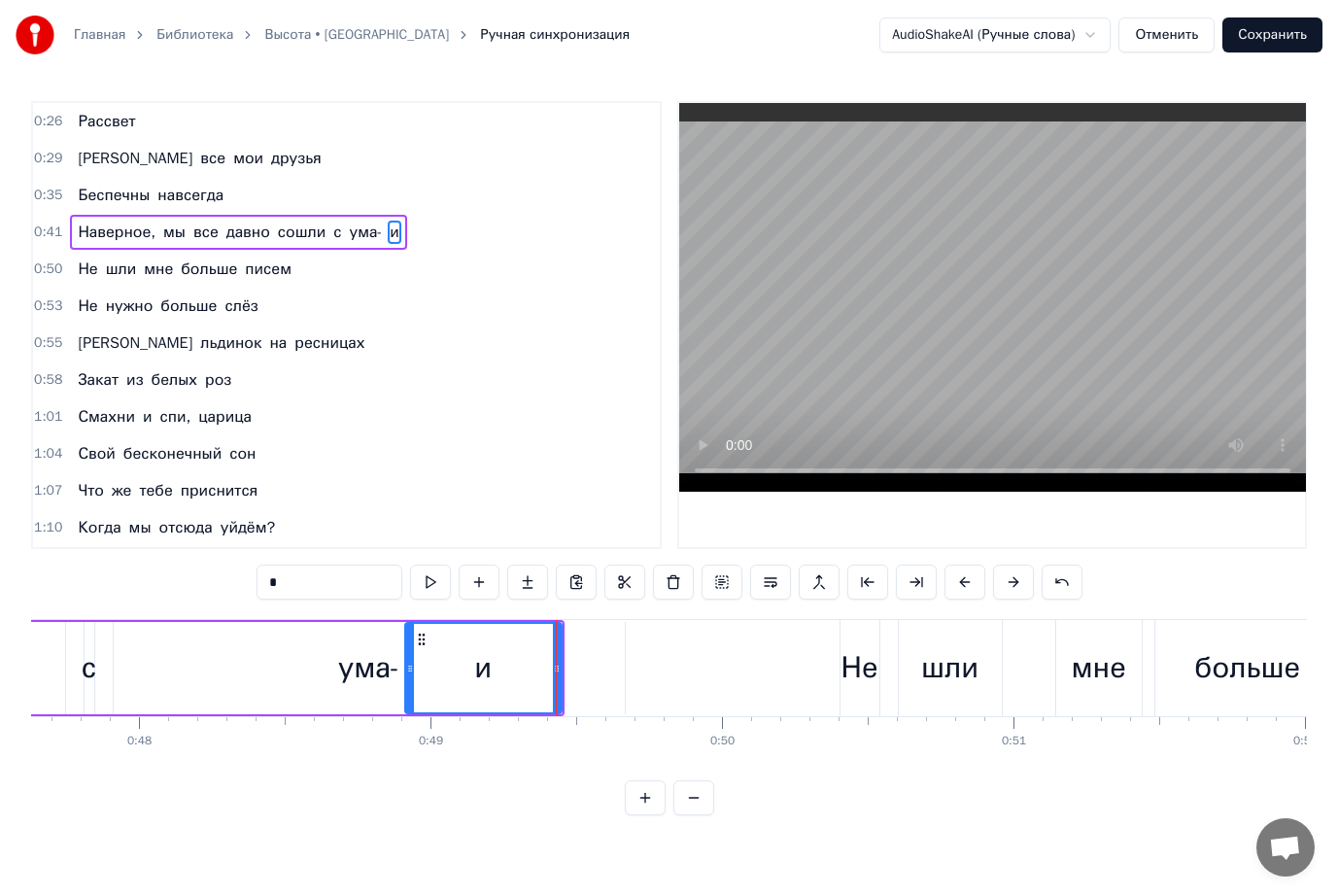 click on "Главная Библиотека Высота • котарды Ручная синхронизация AudioShakeAI (Ручные слова) Отменить Сохранить 0:26 Рассвет 0:29 И все мои друзья 0:35 Беспечны навсегда 0:41 Наверное, мы все давно сошли с ума- и 0:50 Не шли мне больше писем 0:53 Не нужно больше слёз 0:55 И льдинок на ресницах 0:58 Закат из белых роз 1:01 Смахни и спи, царица 1:04 Свой бесконечный сон 1:07 Что же тебе приснится 1:10 Когда мы отсюда уйдём? 1:35 Мои слёзы 1:36 Отравляли почву 1:38 И мне кажется, что я не сплю, но это неточно 1:41 Мои губы 1:43 Целовали твои мёртвые руки 1:45 Забери меня, меня 1:47 Меня, меня, меня, я здесь 1:50 В 1:54 И 1:58" at bounding box center [669, 423] 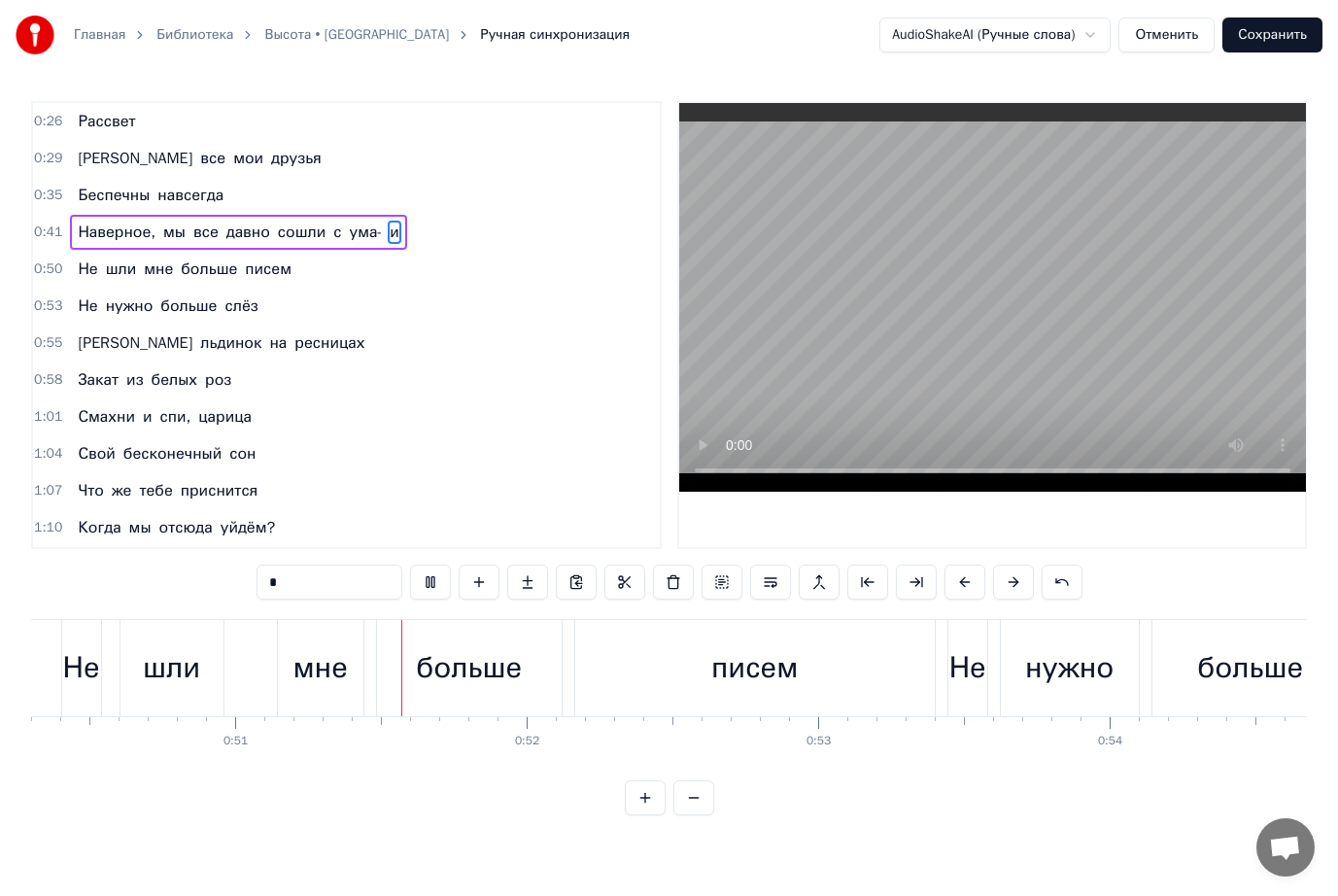 scroll, scrollTop: 0, scrollLeft: 14770, axis: horizontal 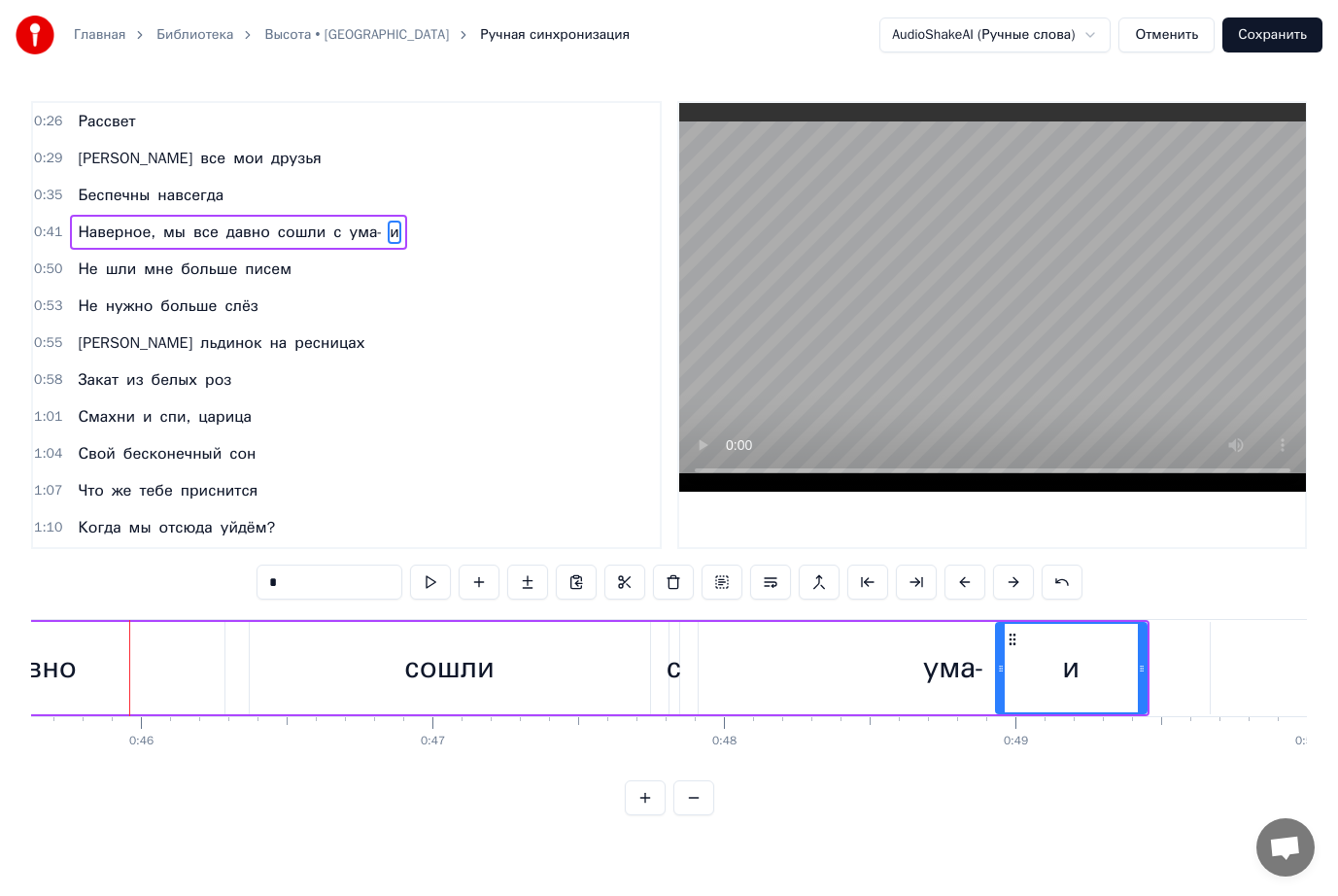 click 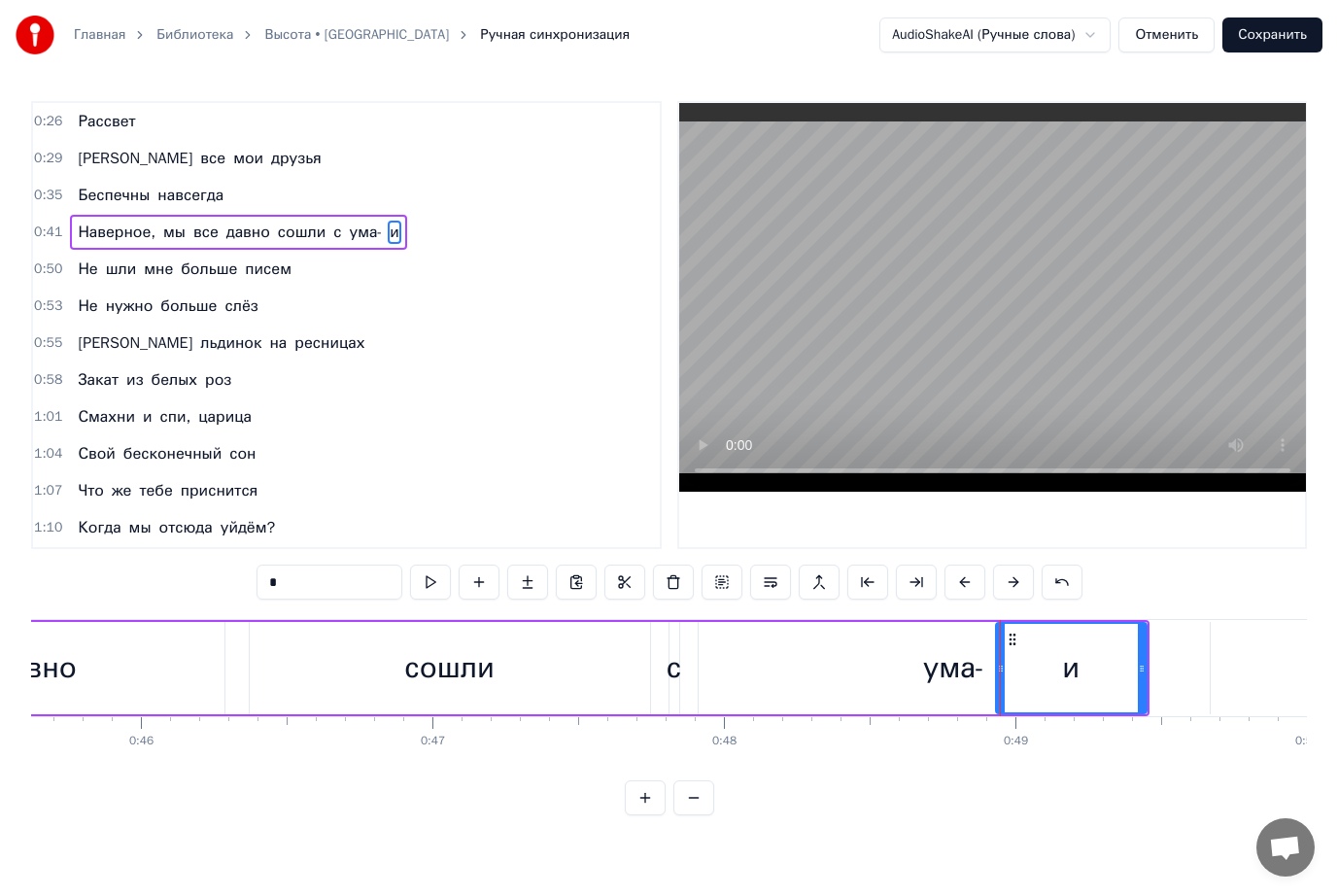 click on "ума-" at bounding box center (366, 232) 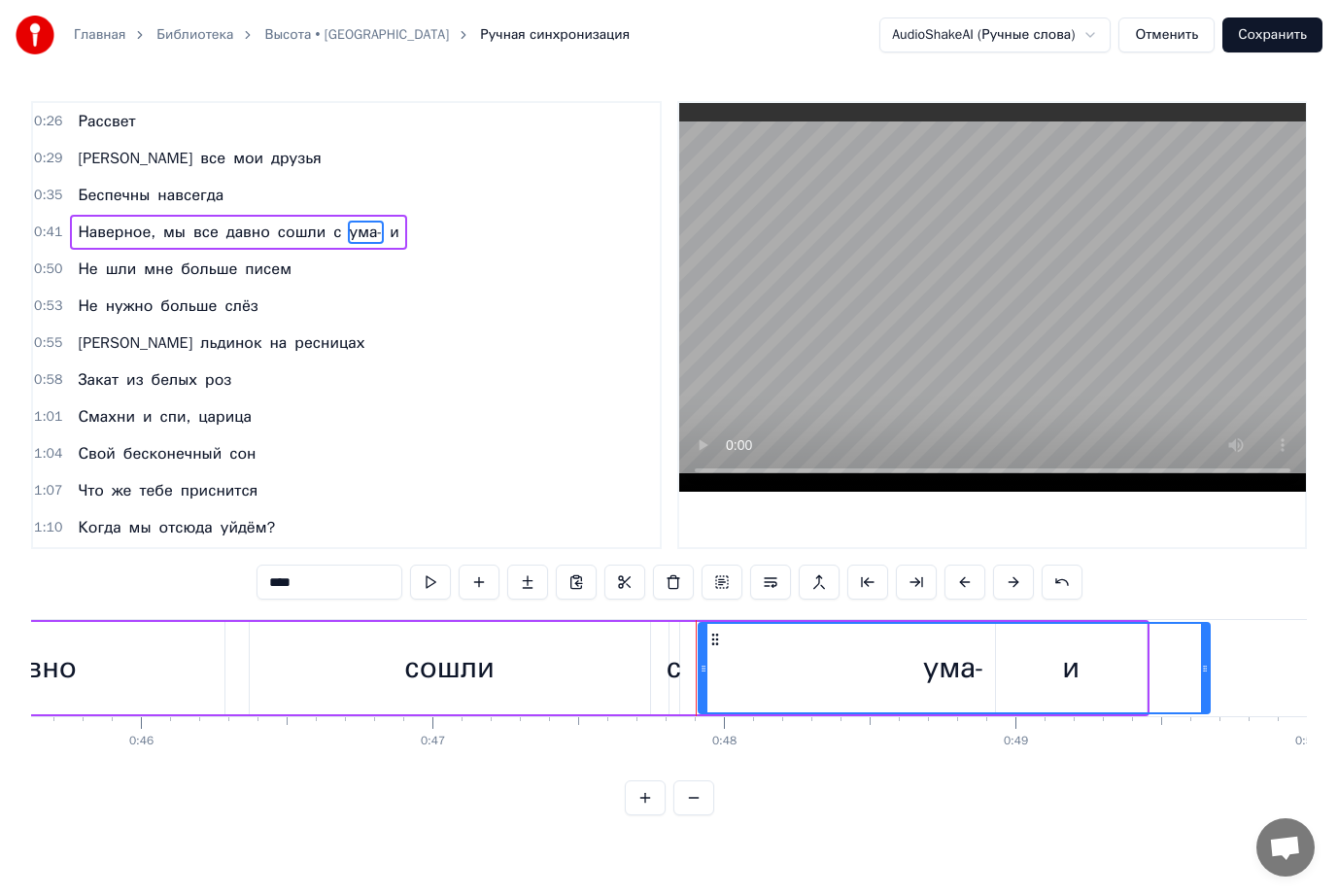 click on "Отменить" at bounding box center (1166, 35) 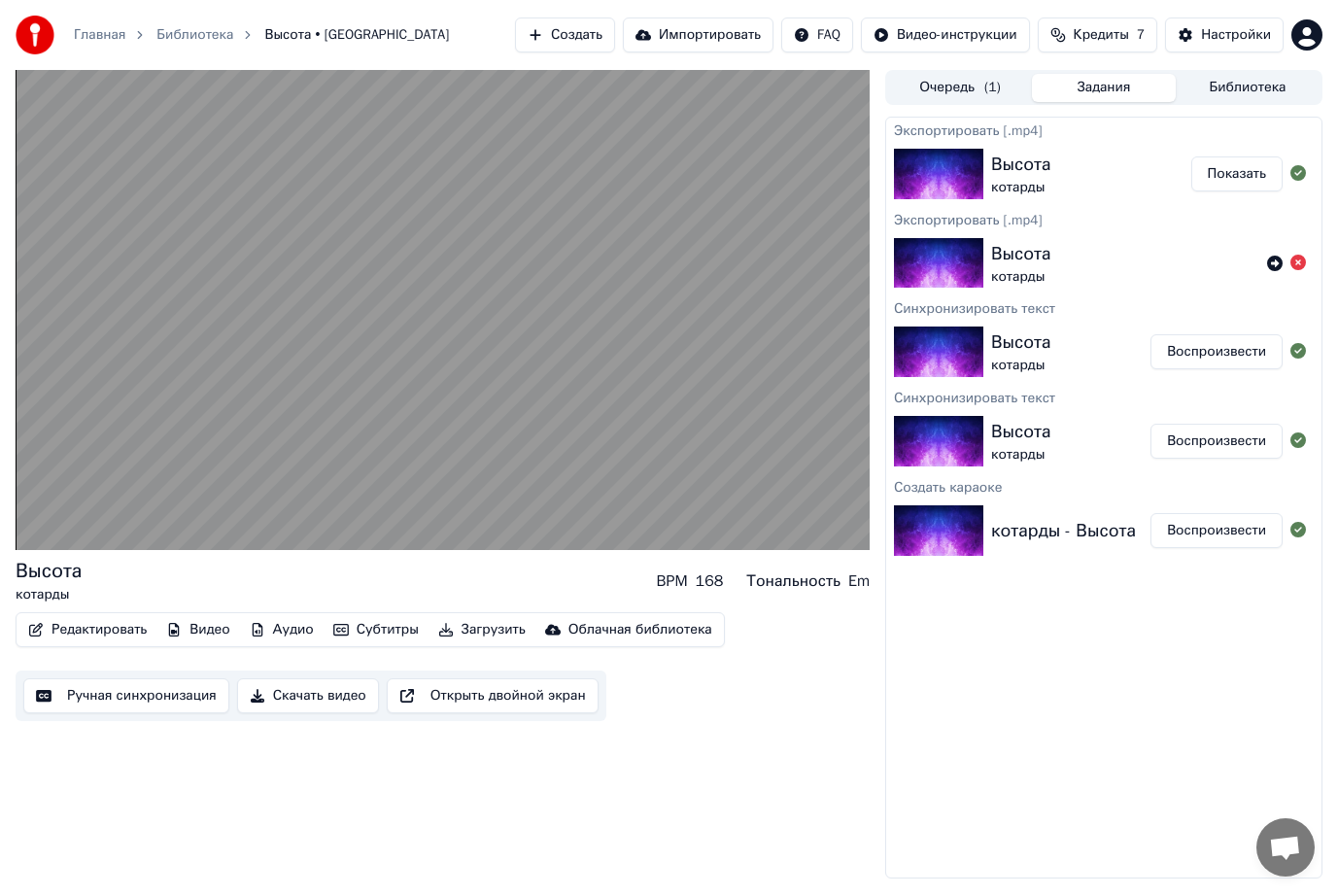 click on "Высота котарды" at bounding box center [1071, 441] 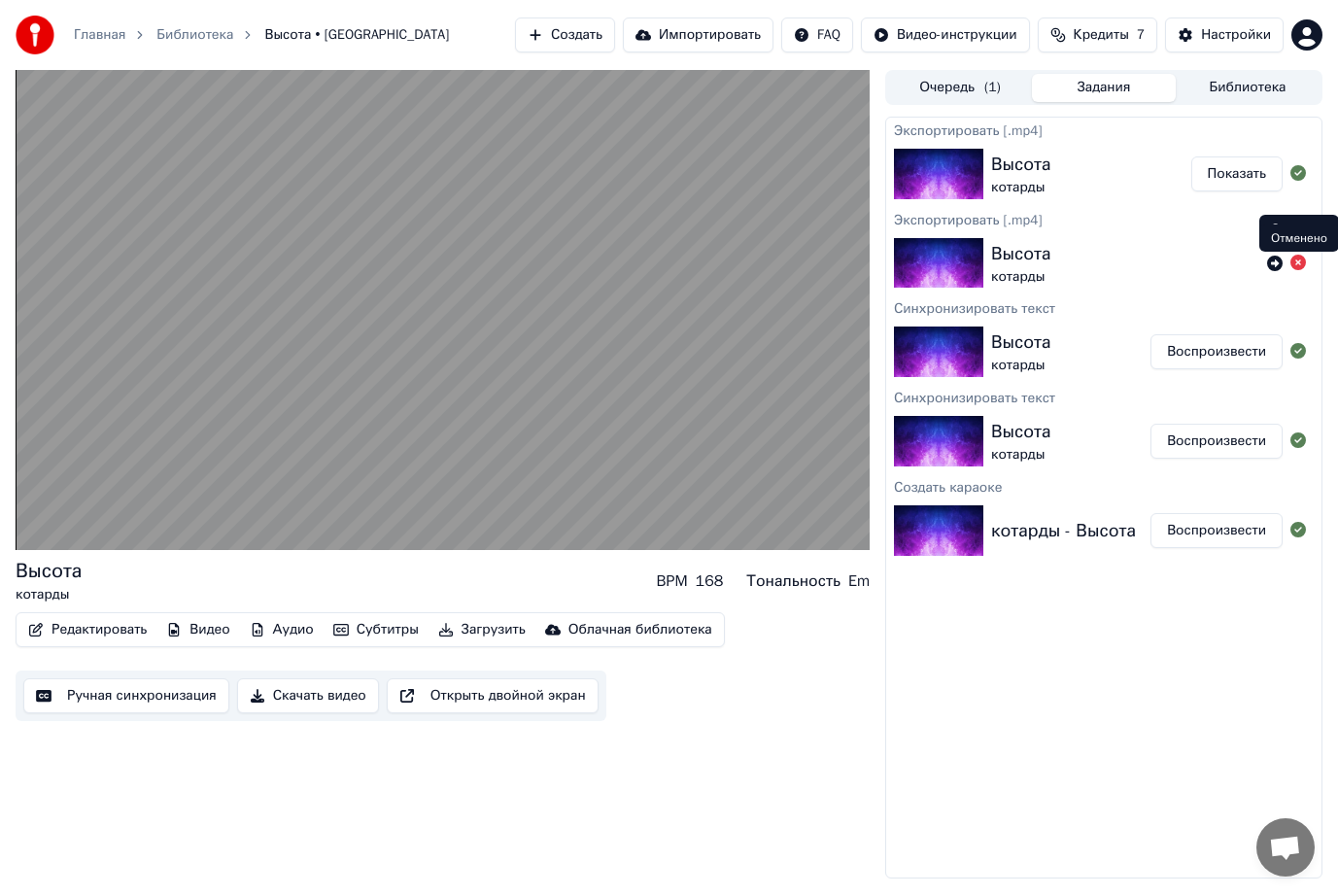 click 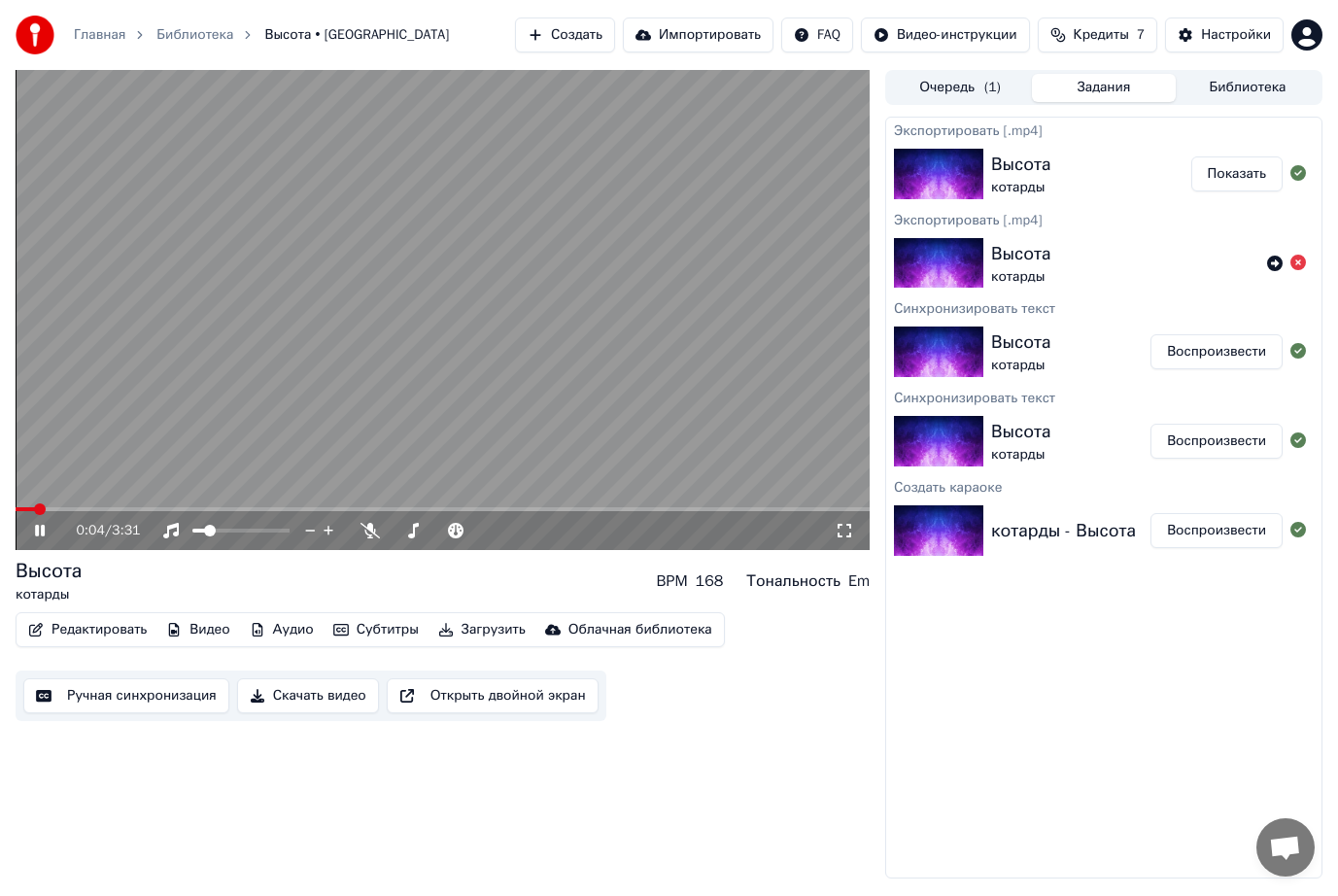 click at bounding box center (442, 310) 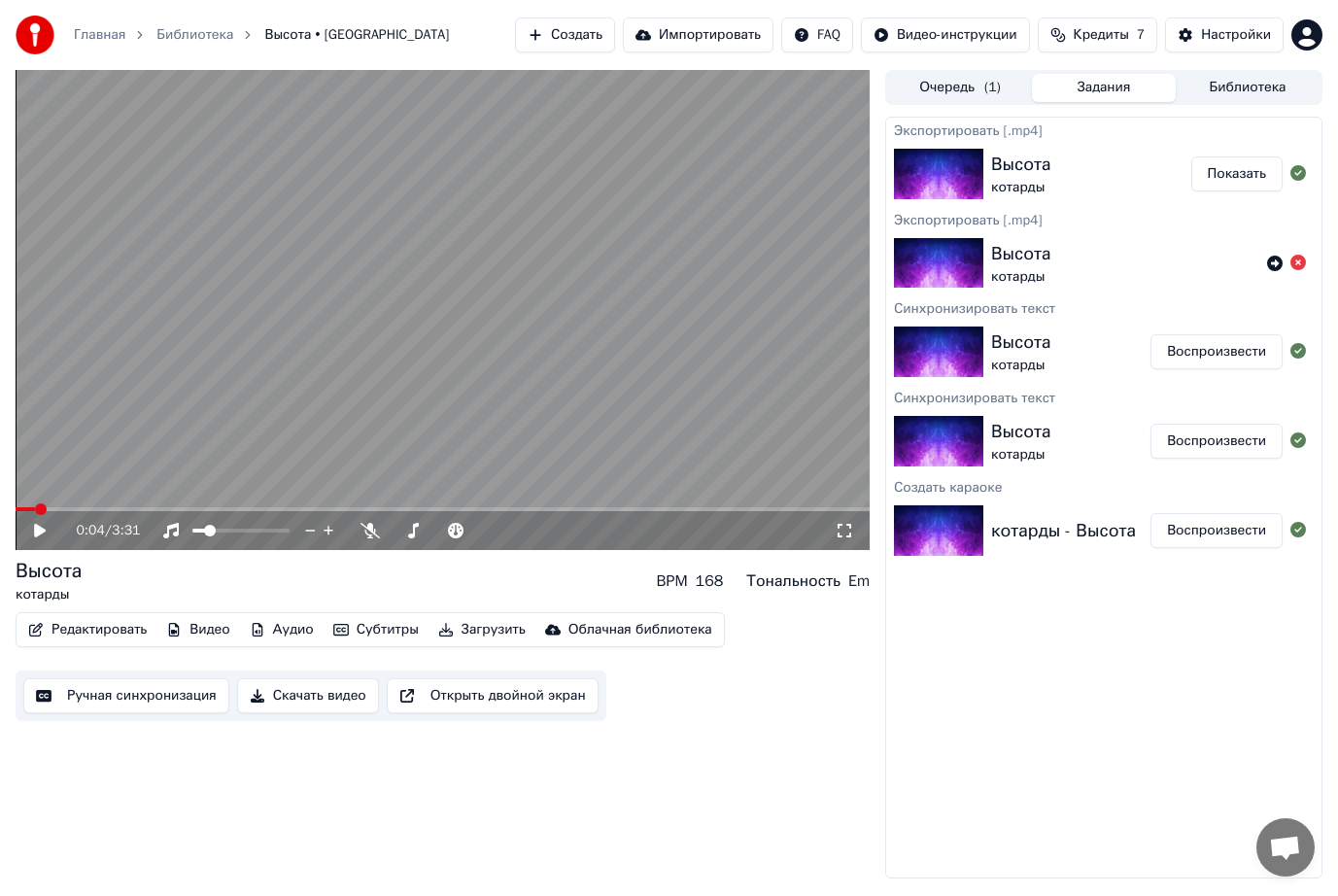 click at bounding box center (939, 441) 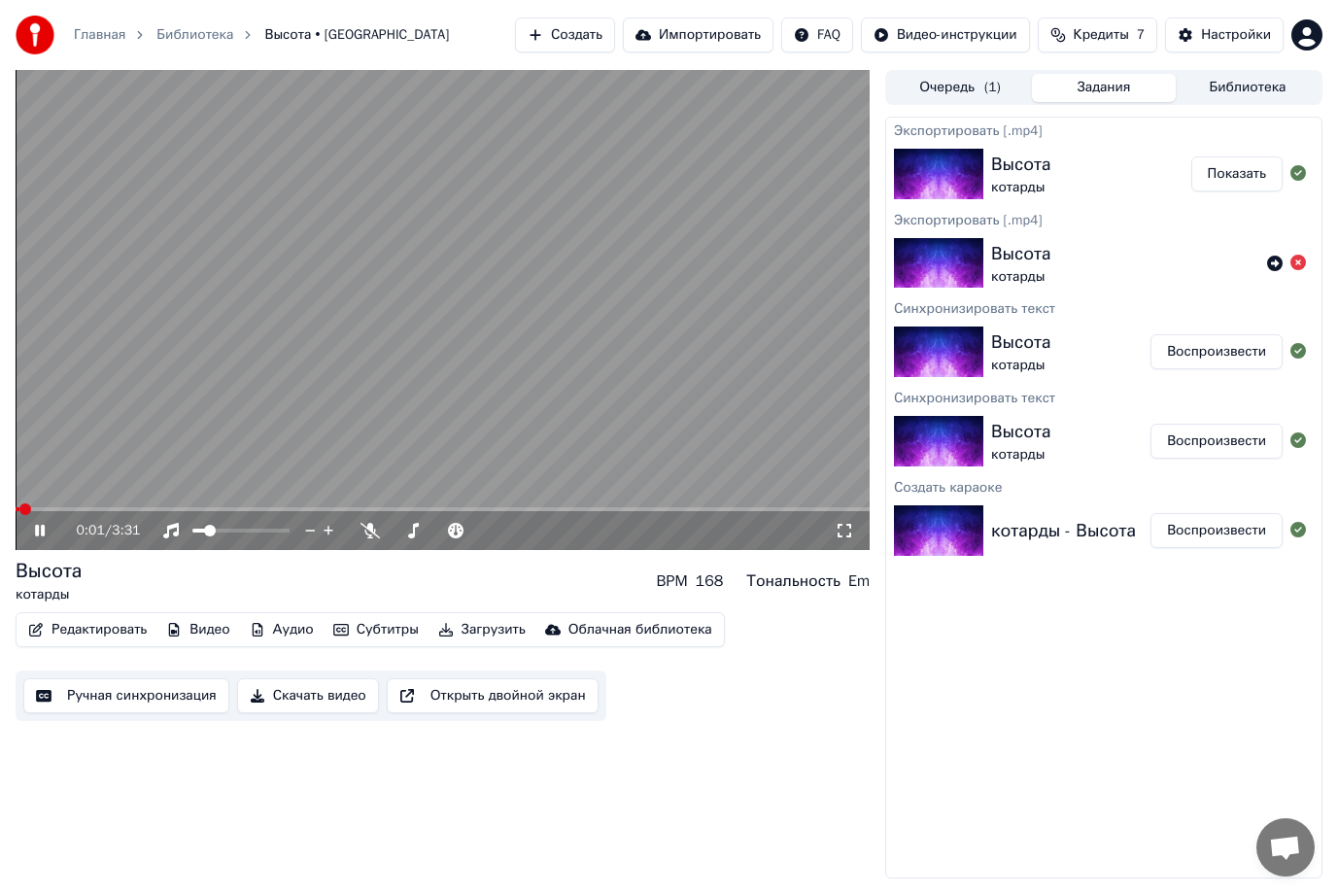click at bounding box center (442, 310) 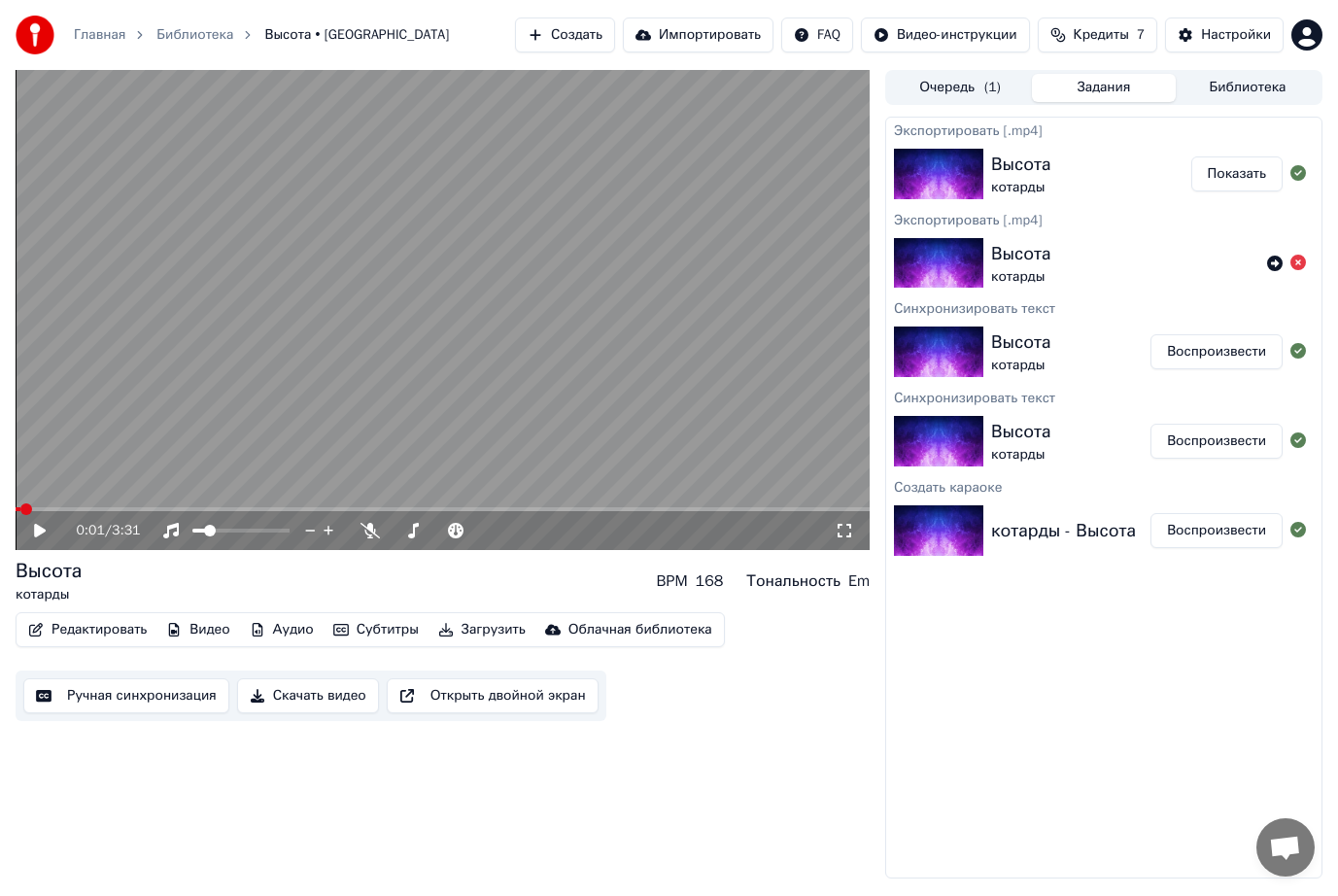 click on "Воспроизвести" at bounding box center (1217, 531) 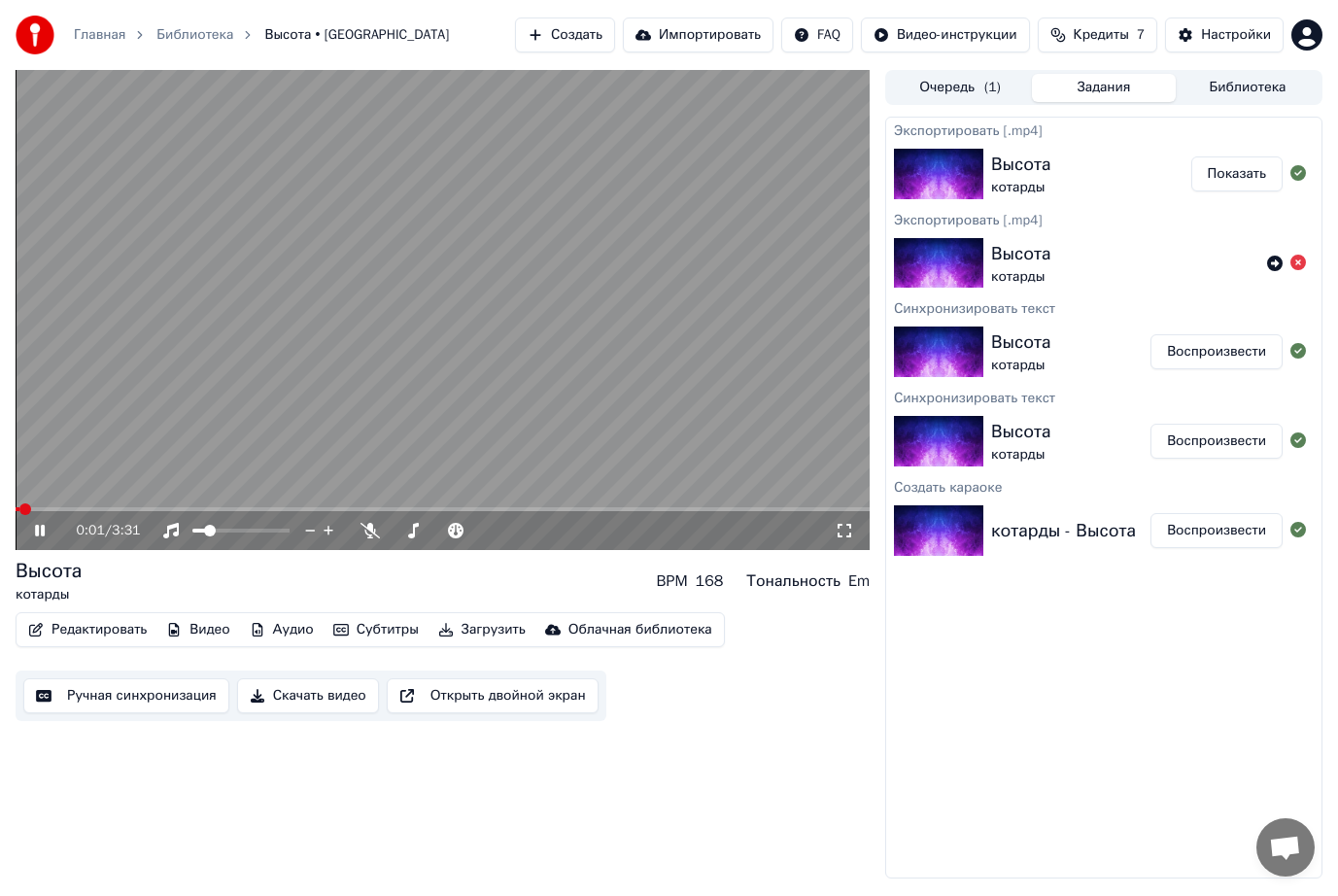 click at bounding box center (442, 310) 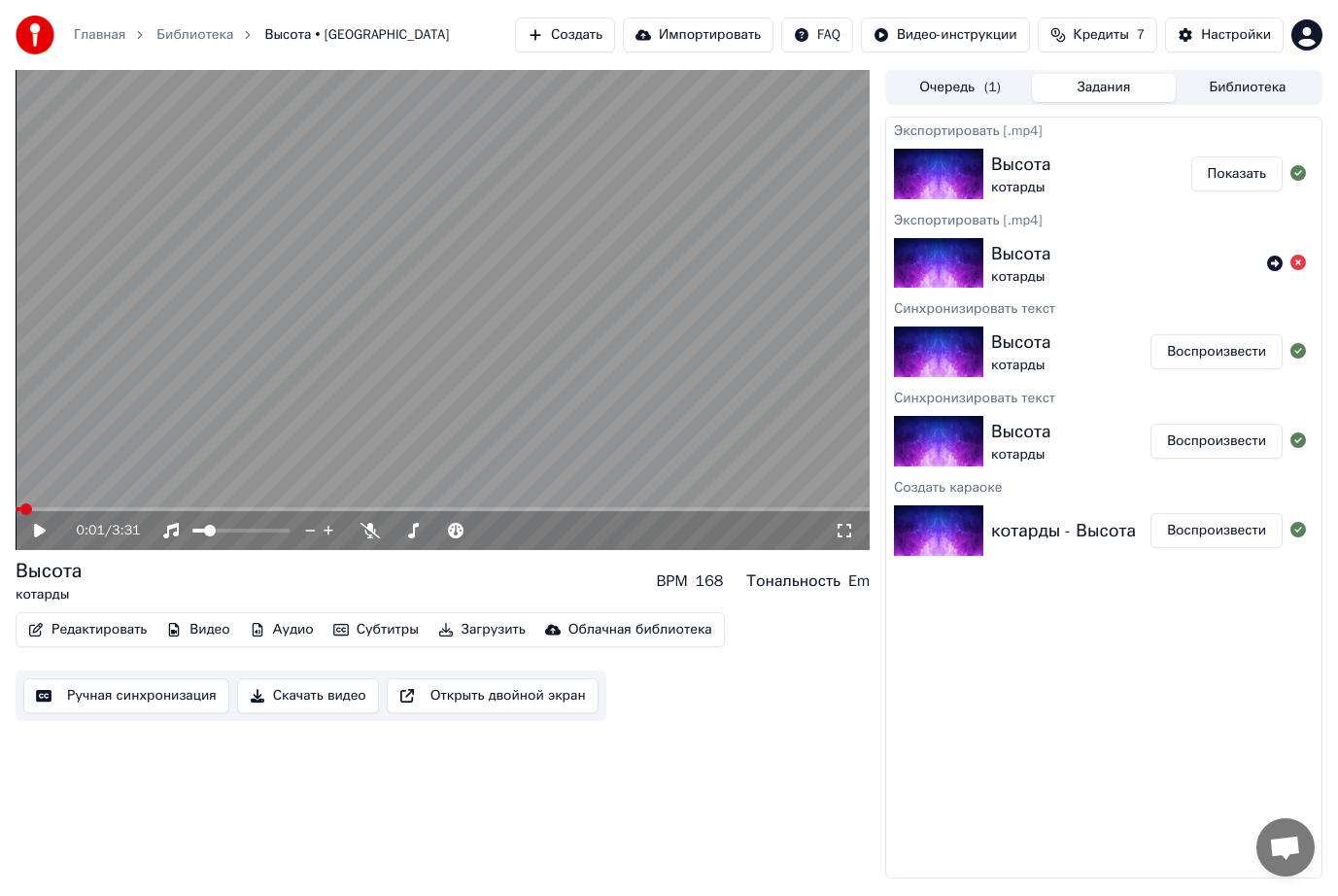 click on "Ручная синхронизация" at bounding box center [126, 696] 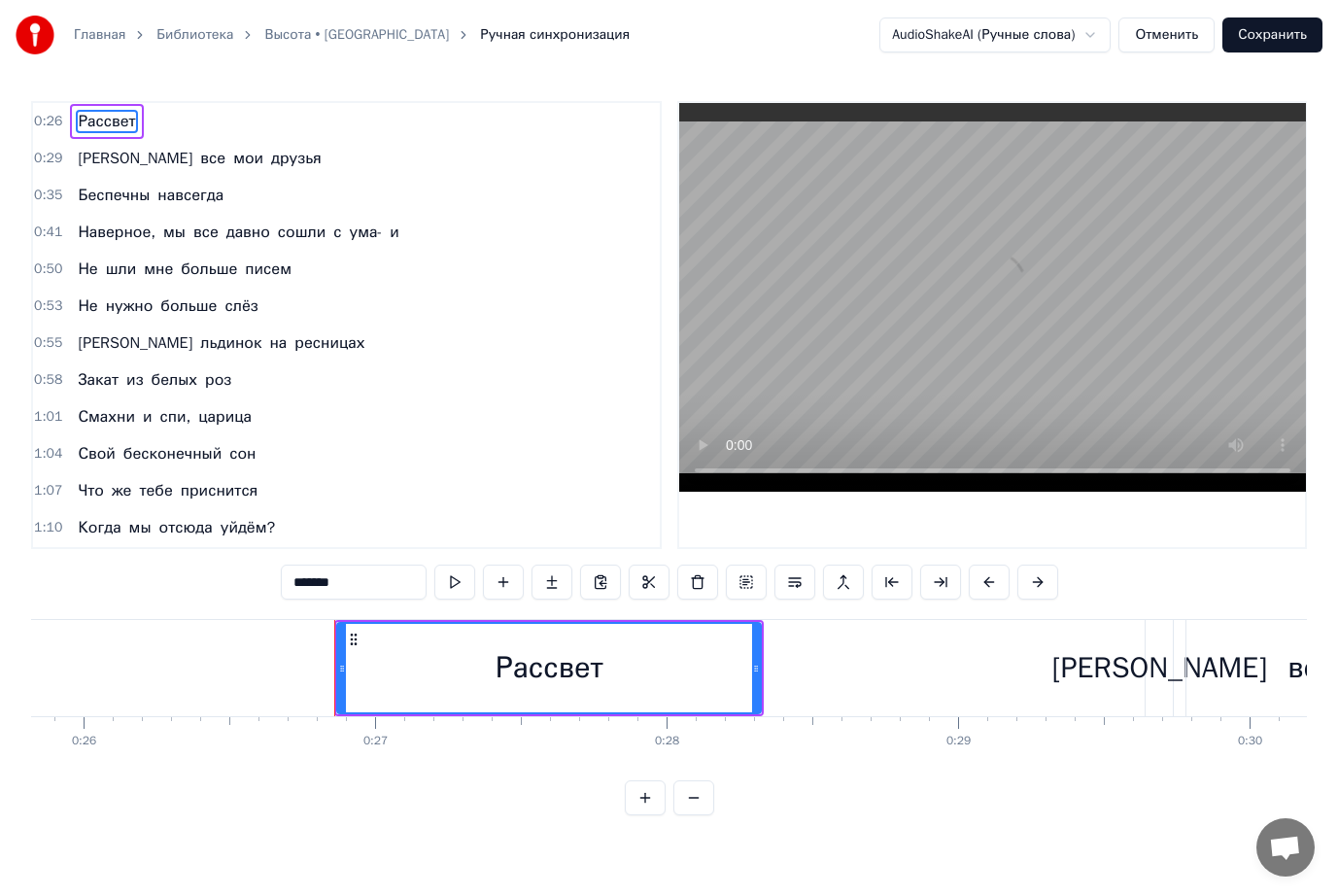 scroll, scrollTop: 0, scrollLeft: 7733, axis: horizontal 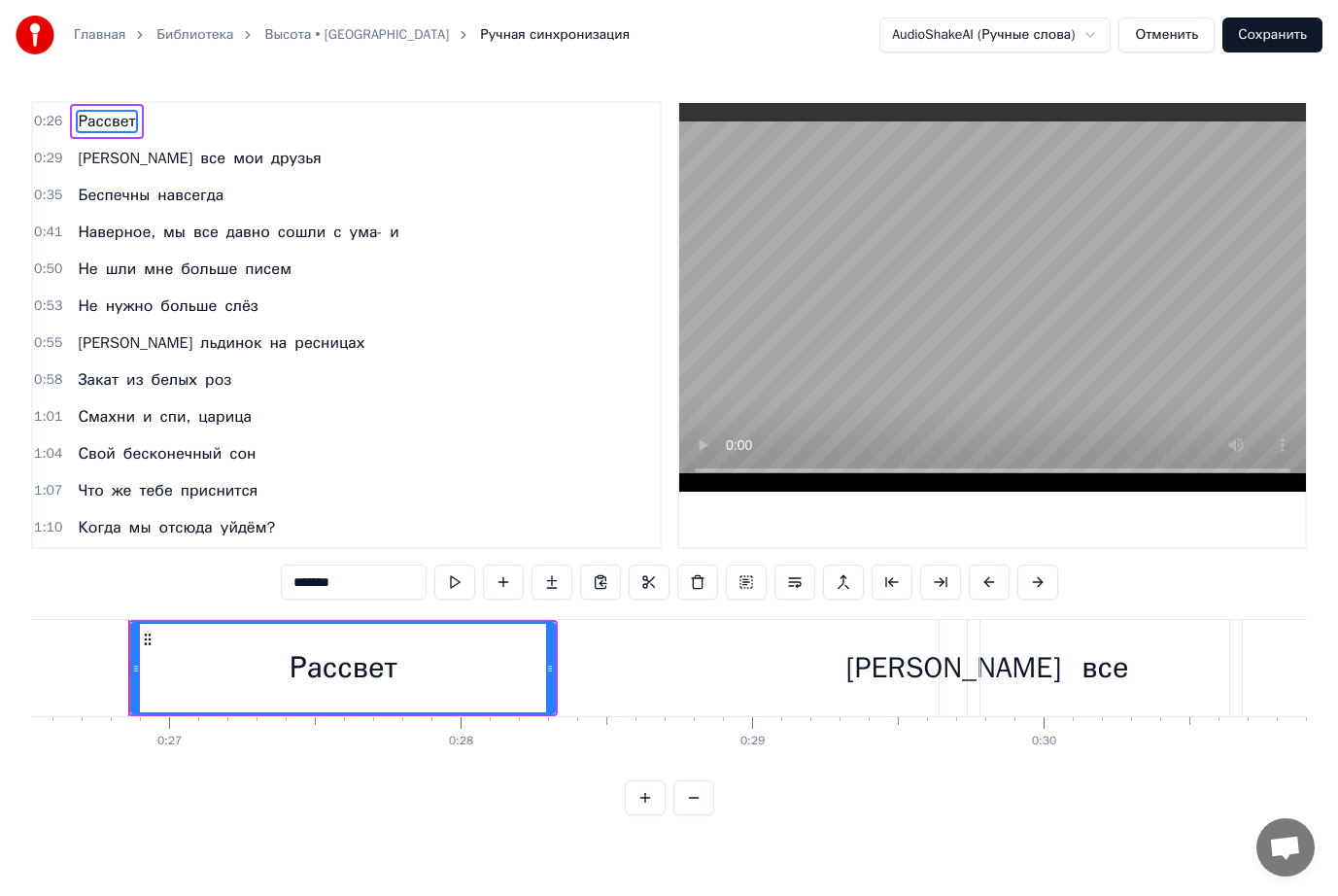 type 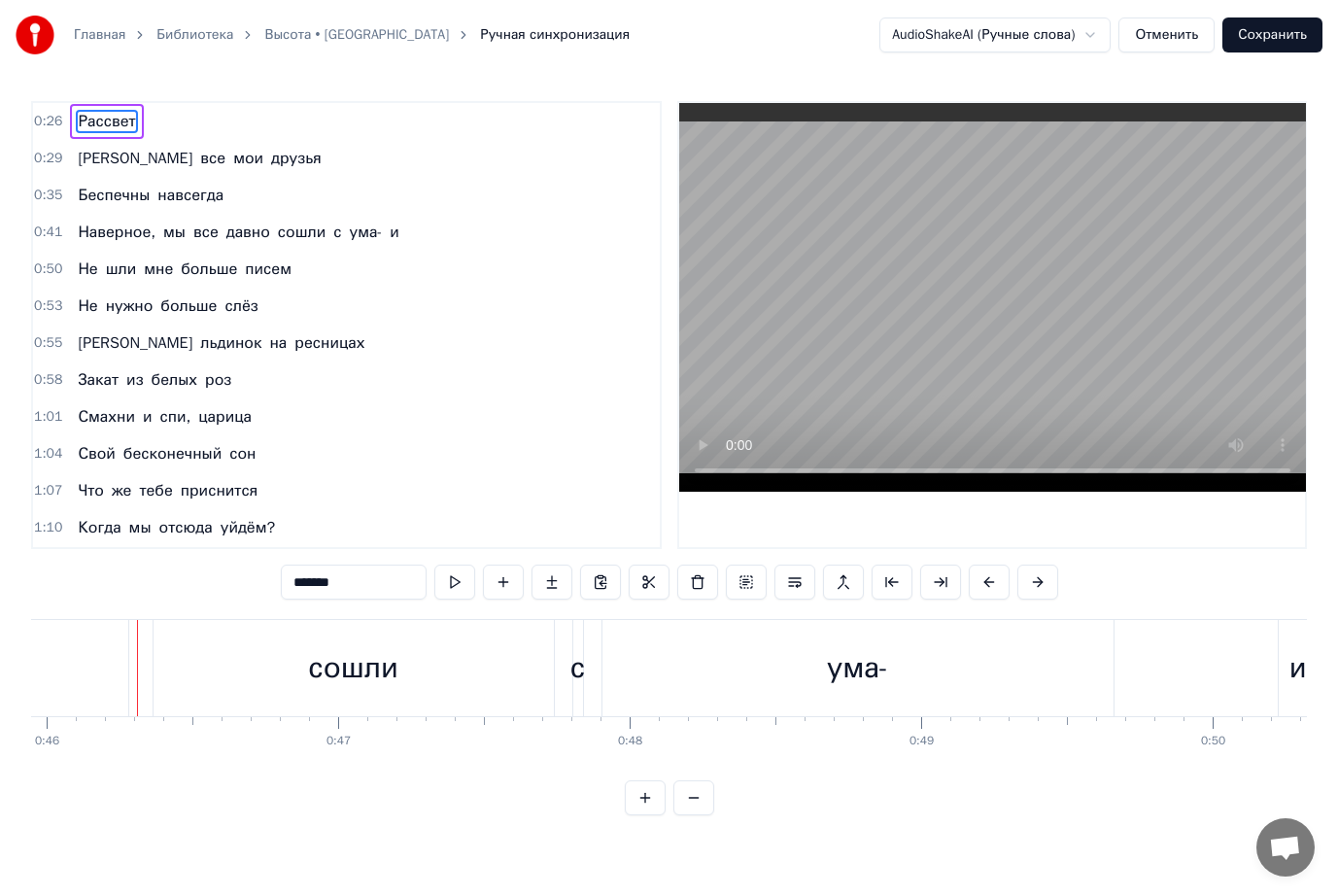 scroll, scrollTop: 0, scrollLeft: 13402, axis: horizontal 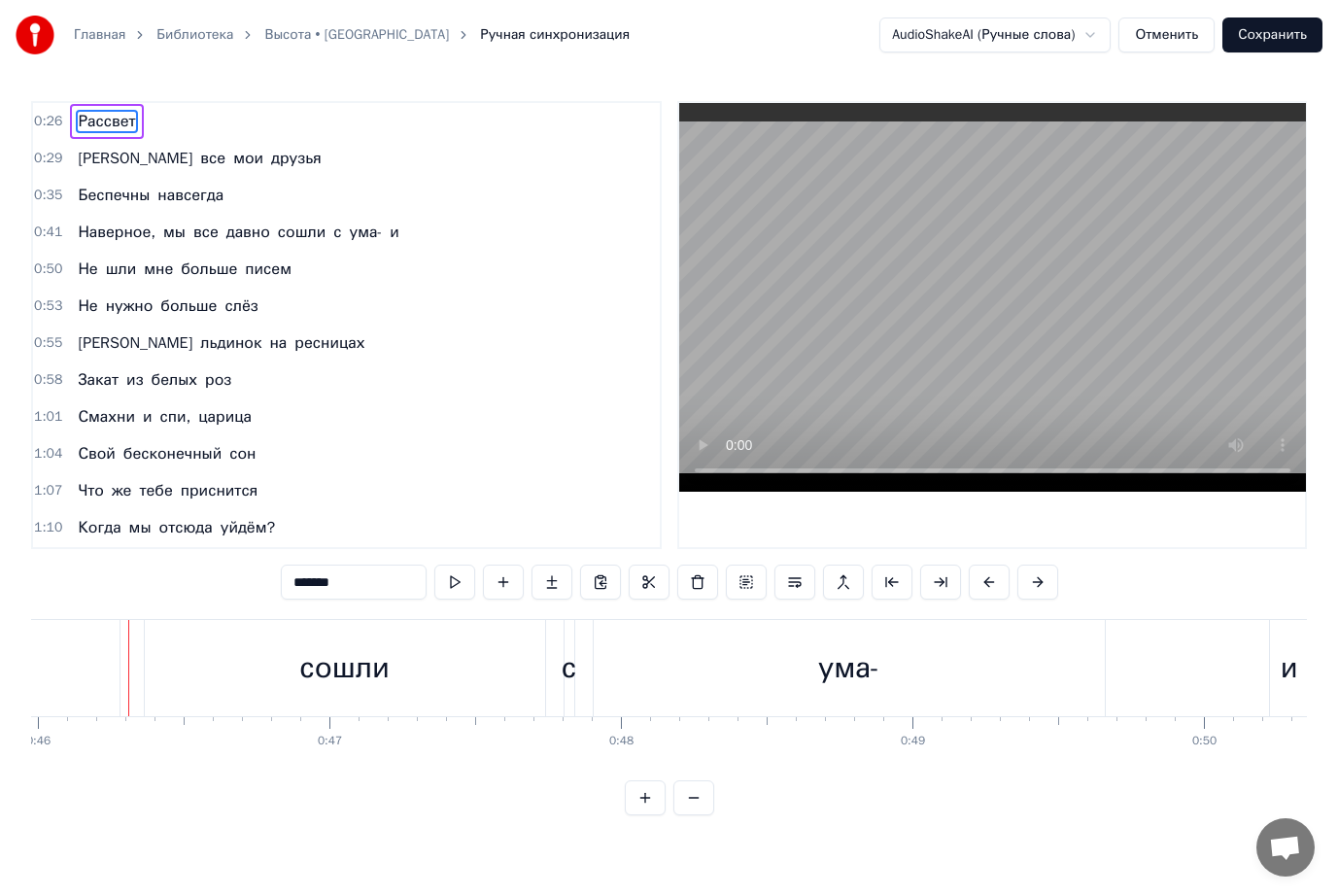 drag, startPoint x: 1285, startPoint y: 660, endPoint x: 1198, endPoint y: 718, distance: 104.56099 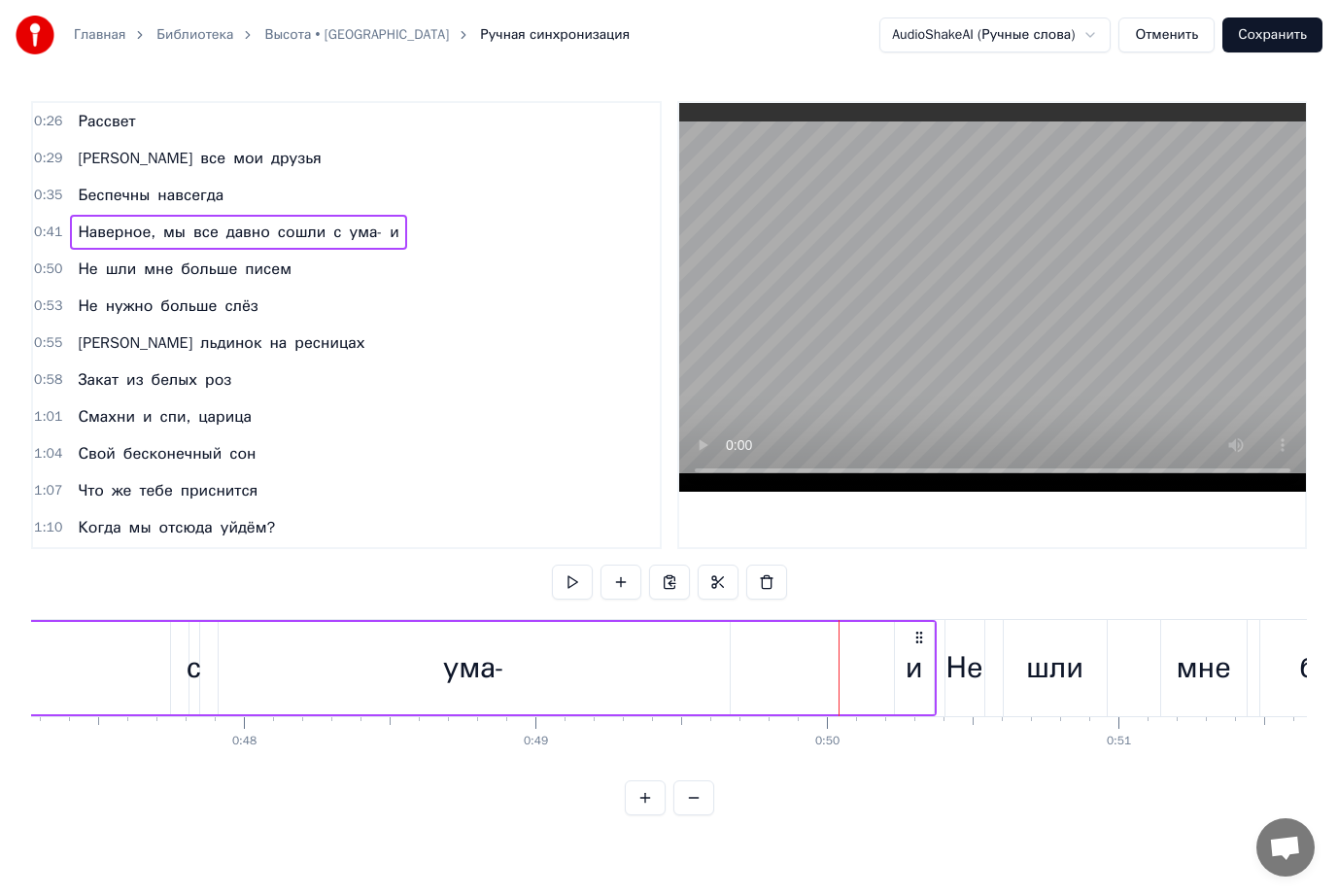 scroll, scrollTop: 0, scrollLeft: 13828, axis: horizontal 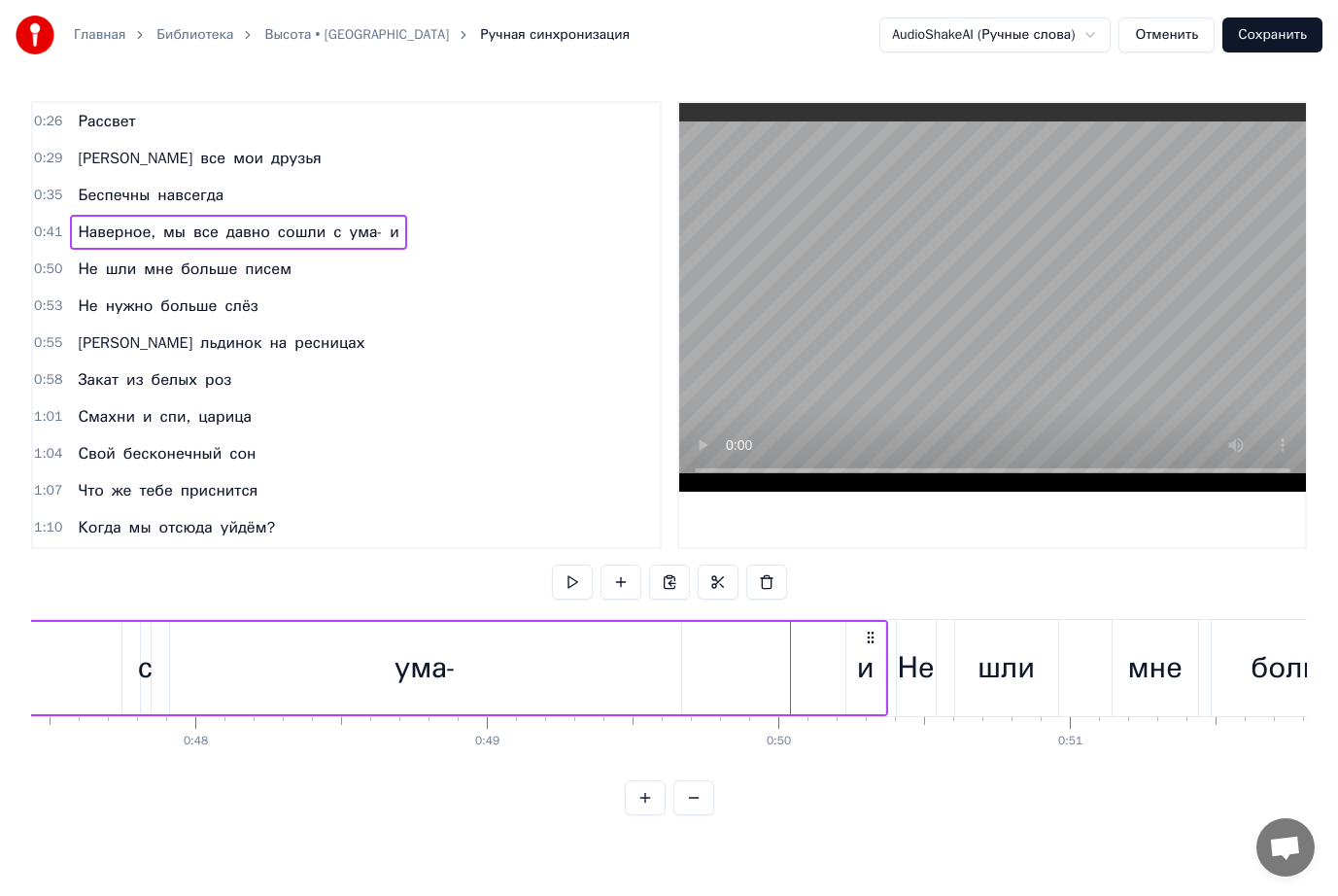 click on "Наверное, мы все давно сошли с ума- и" at bounding box center [-466, 668] 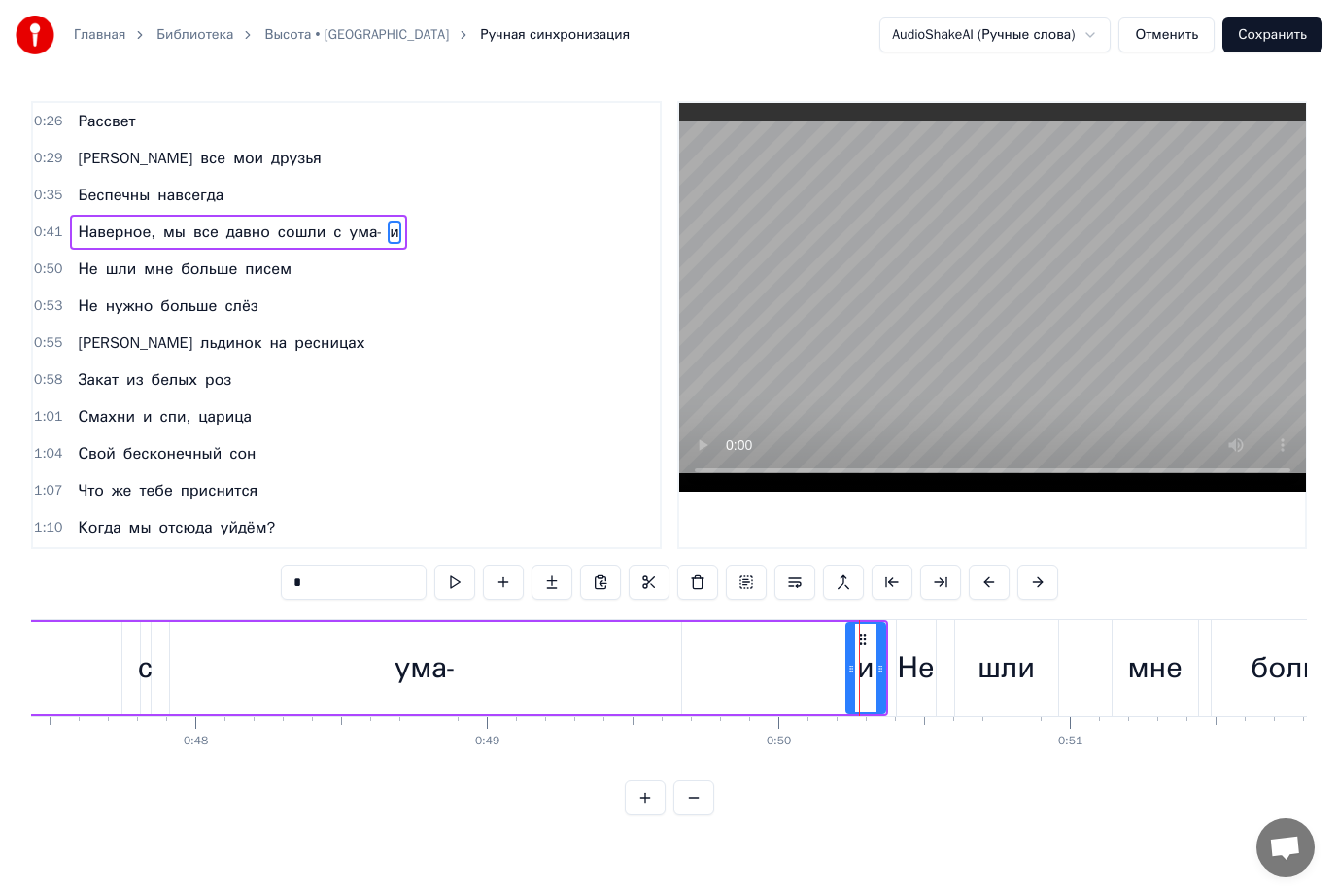 drag, startPoint x: 867, startPoint y: 631, endPoint x: 860, endPoint y: 638, distance: 9.899495 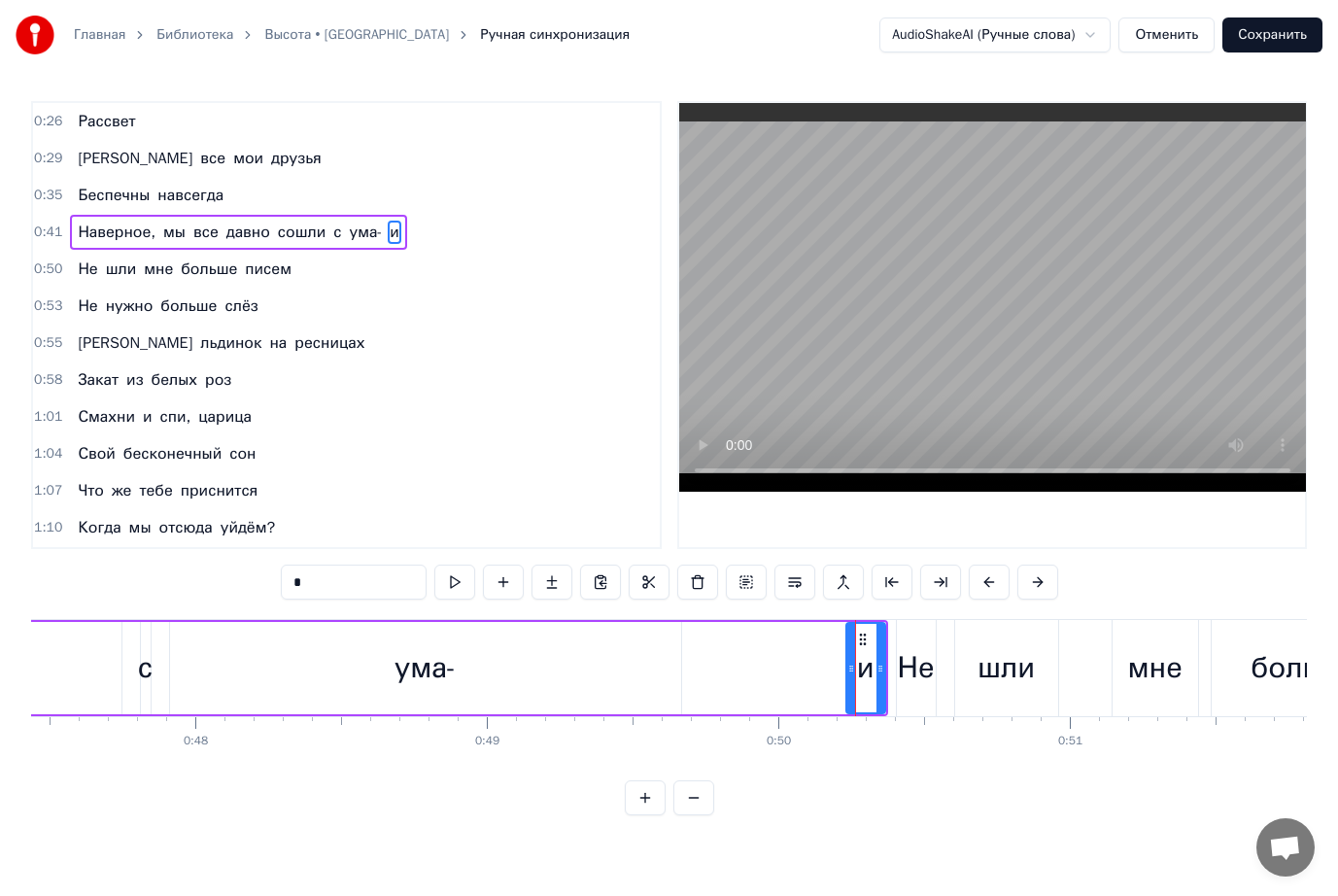 click 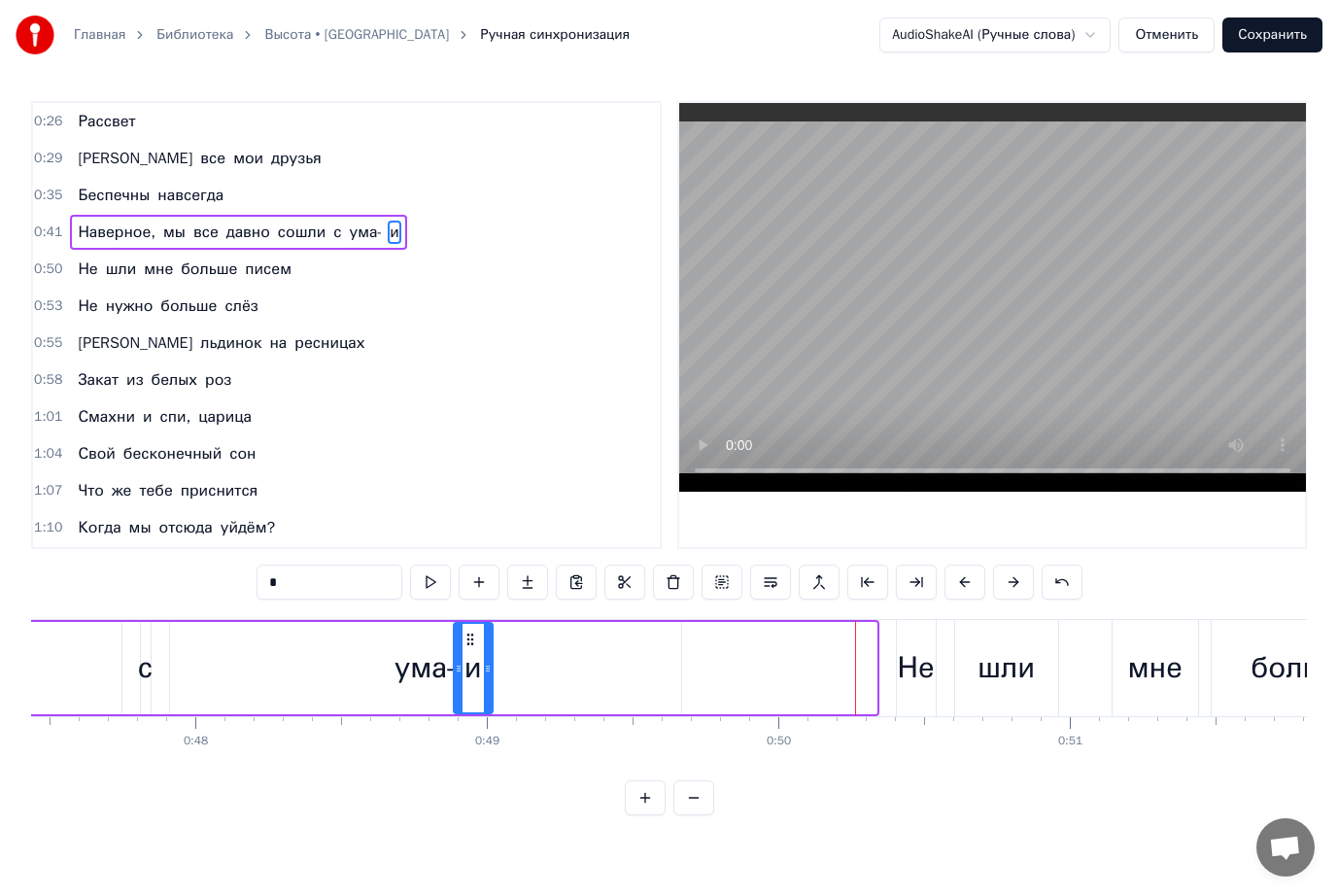 drag, startPoint x: 850, startPoint y: 637, endPoint x: 466, endPoint y: 654, distance: 384.3761 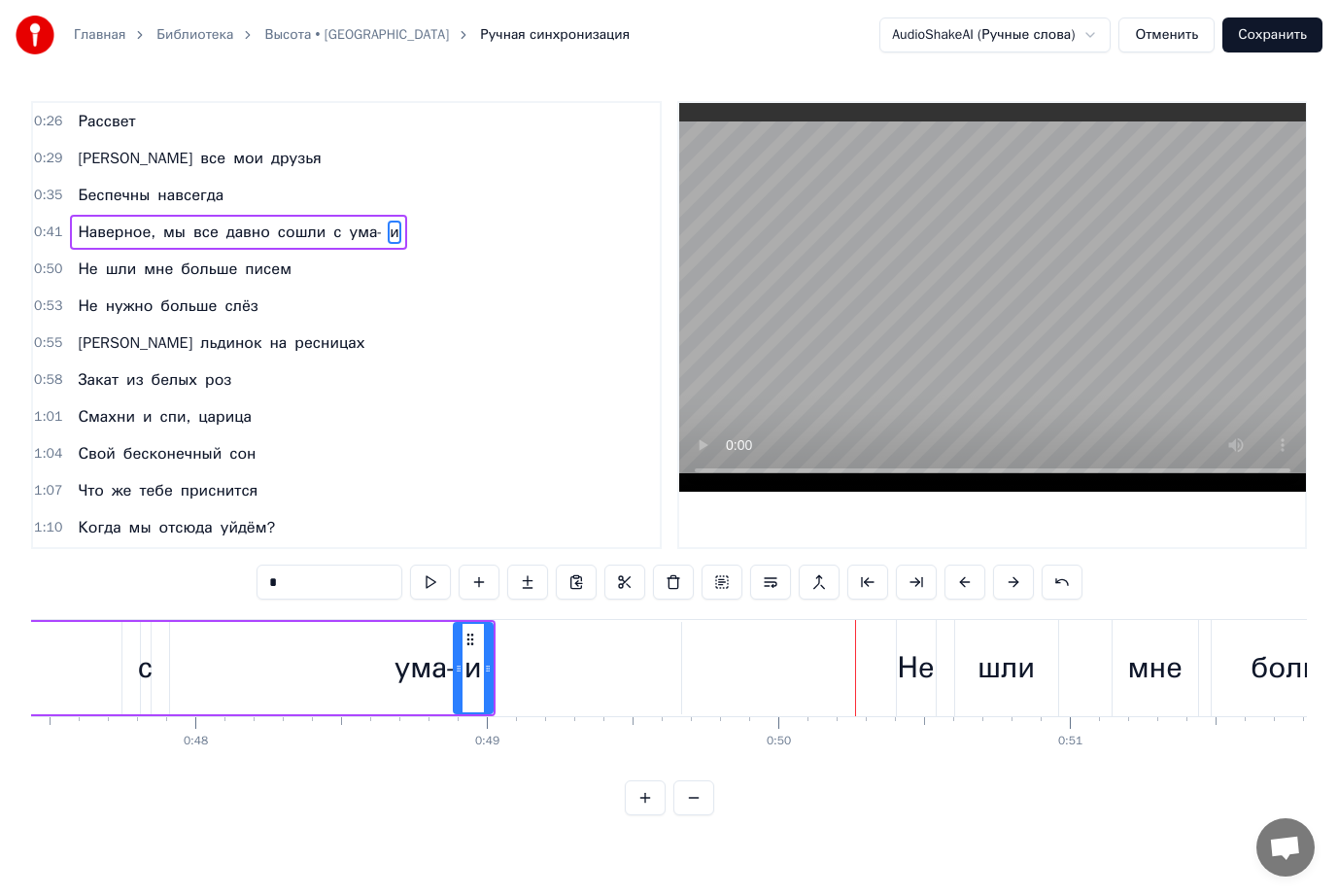 click at bounding box center (992, 297) 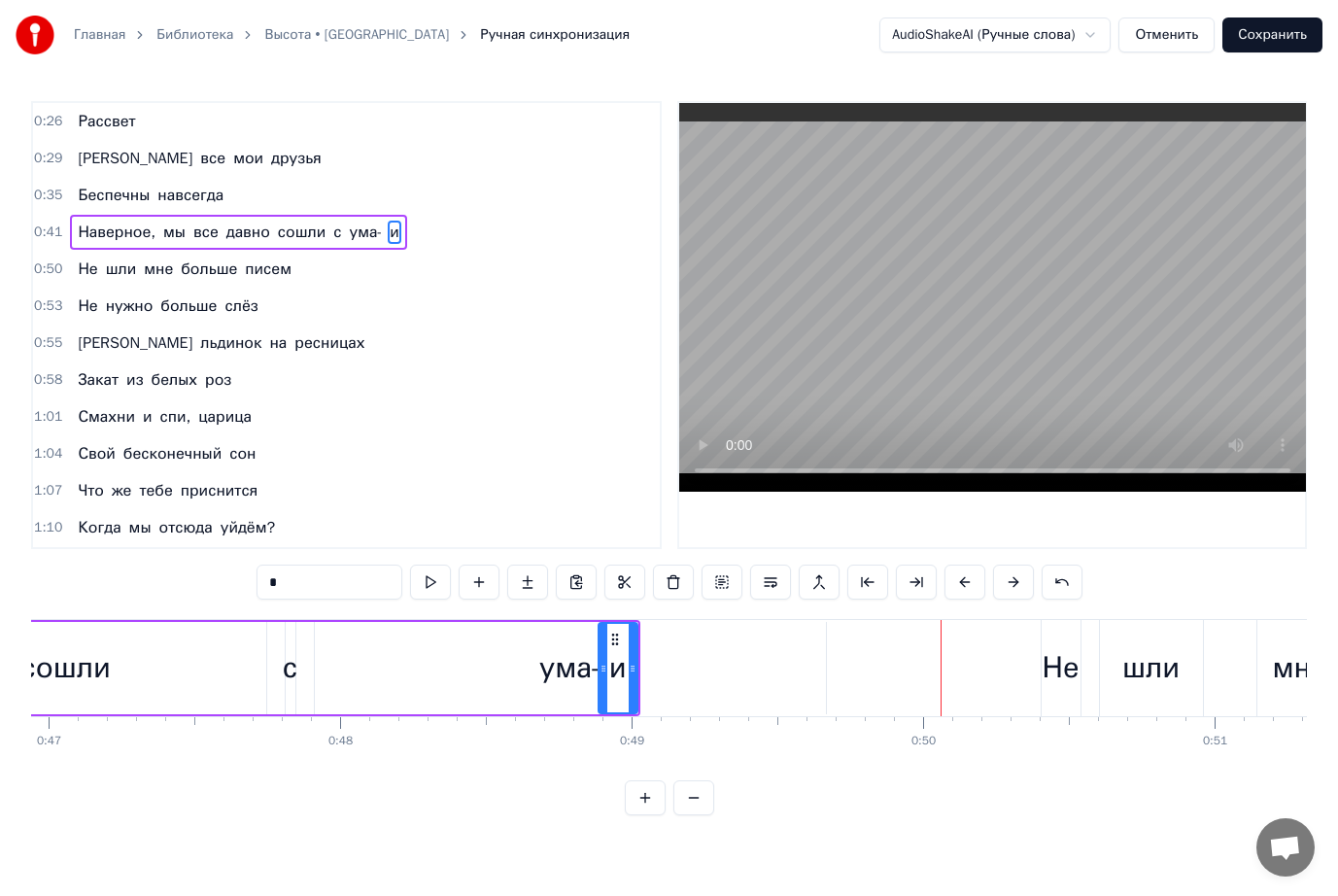 scroll, scrollTop: 0, scrollLeft: 13394, axis: horizontal 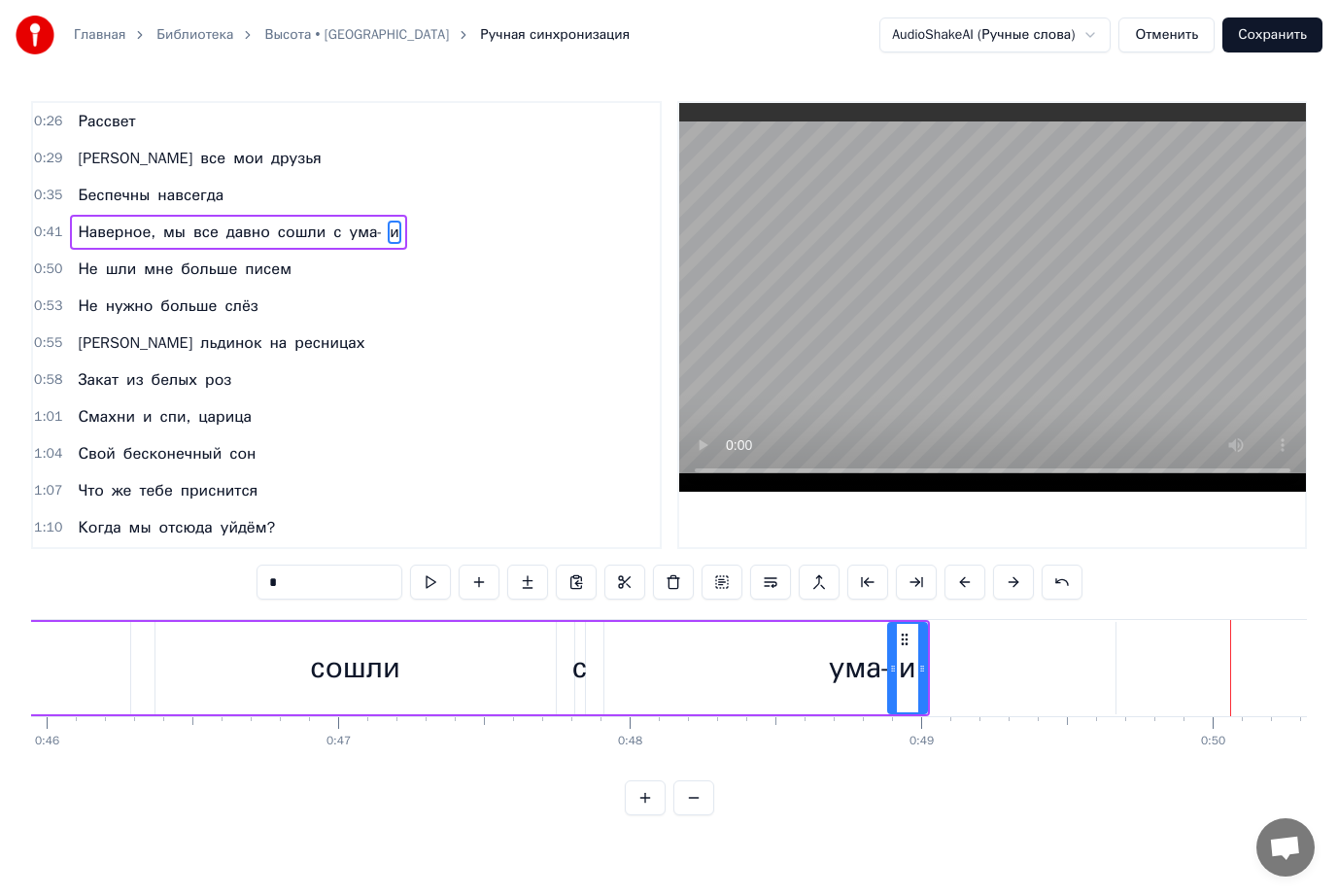 click on "ума-" at bounding box center [859, 668] 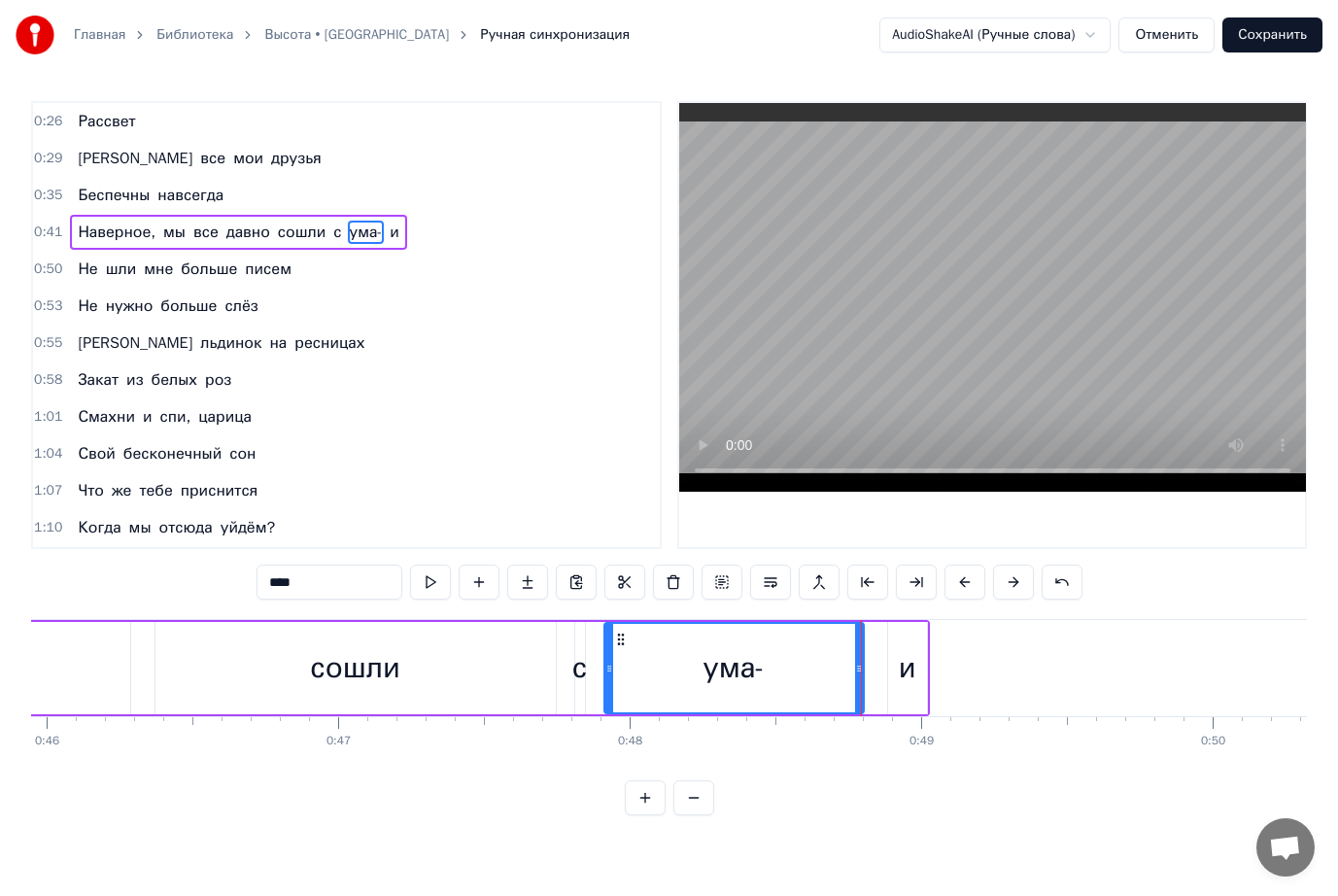 drag, startPoint x: 1113, startPoint y: 669, endPoint x: 861, endPoint y: 691, distance: 252.95849 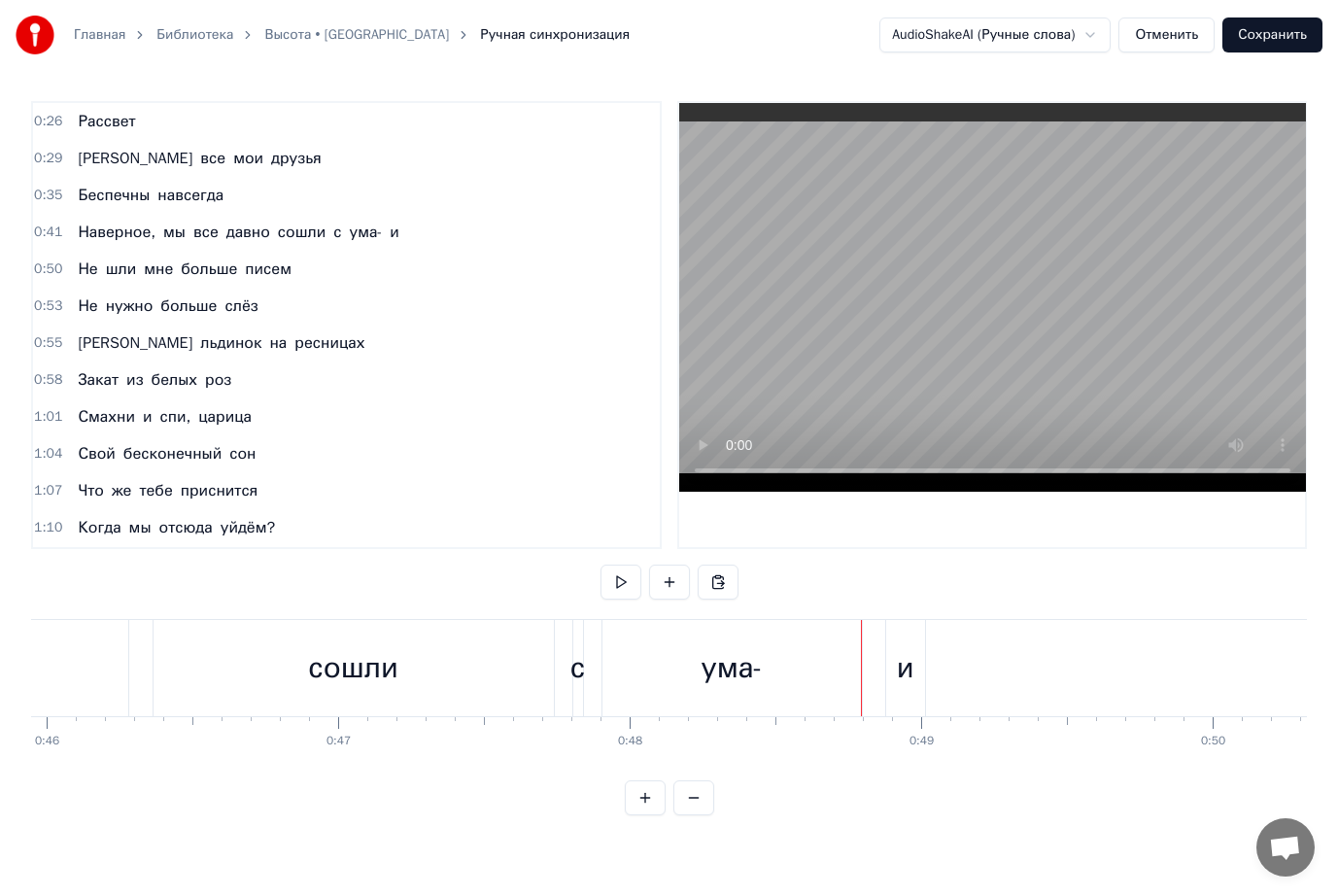 click on "Отменить" at bounding box center (1166, 35) 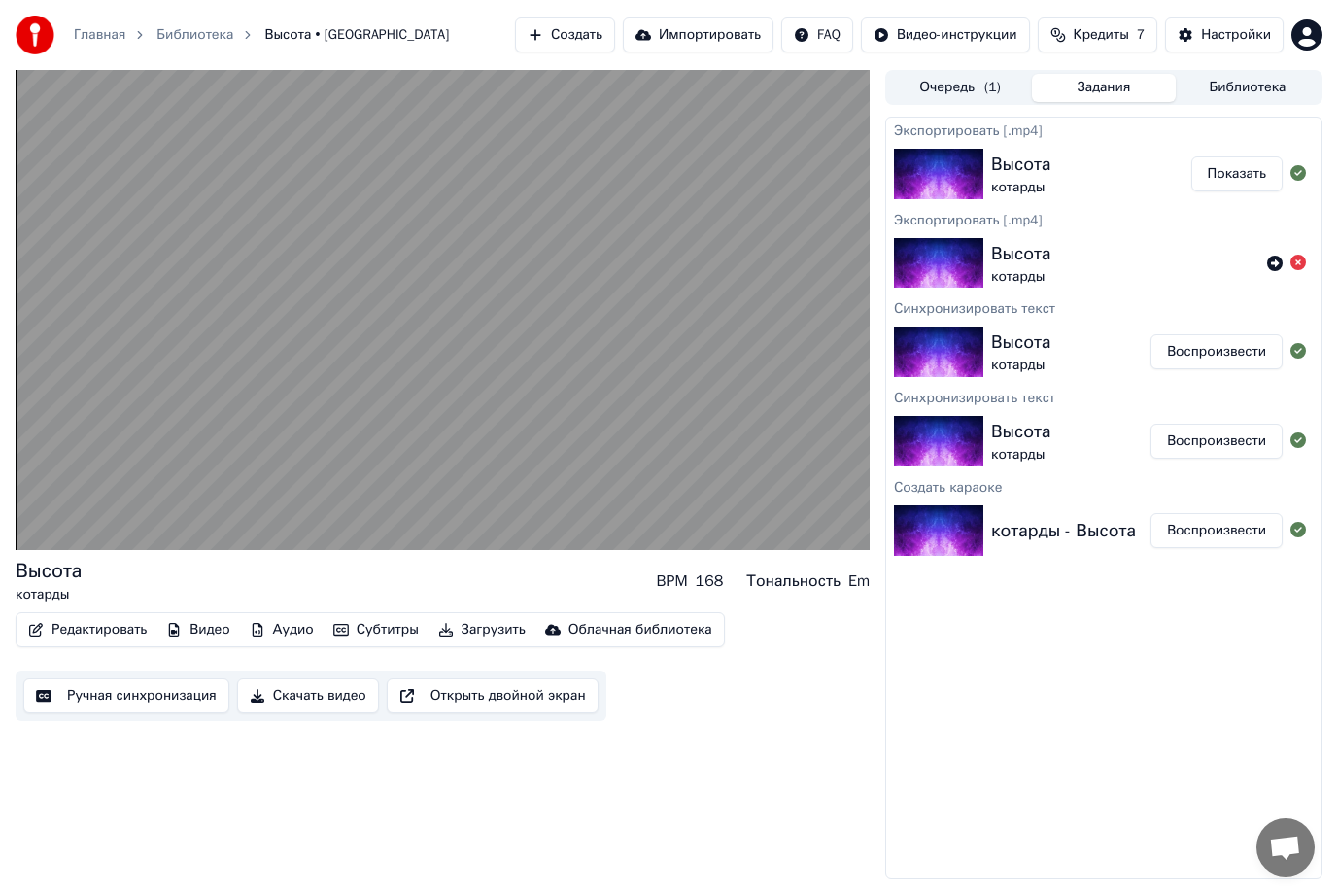 click on "Высота" at bounding box center [1021, 431] 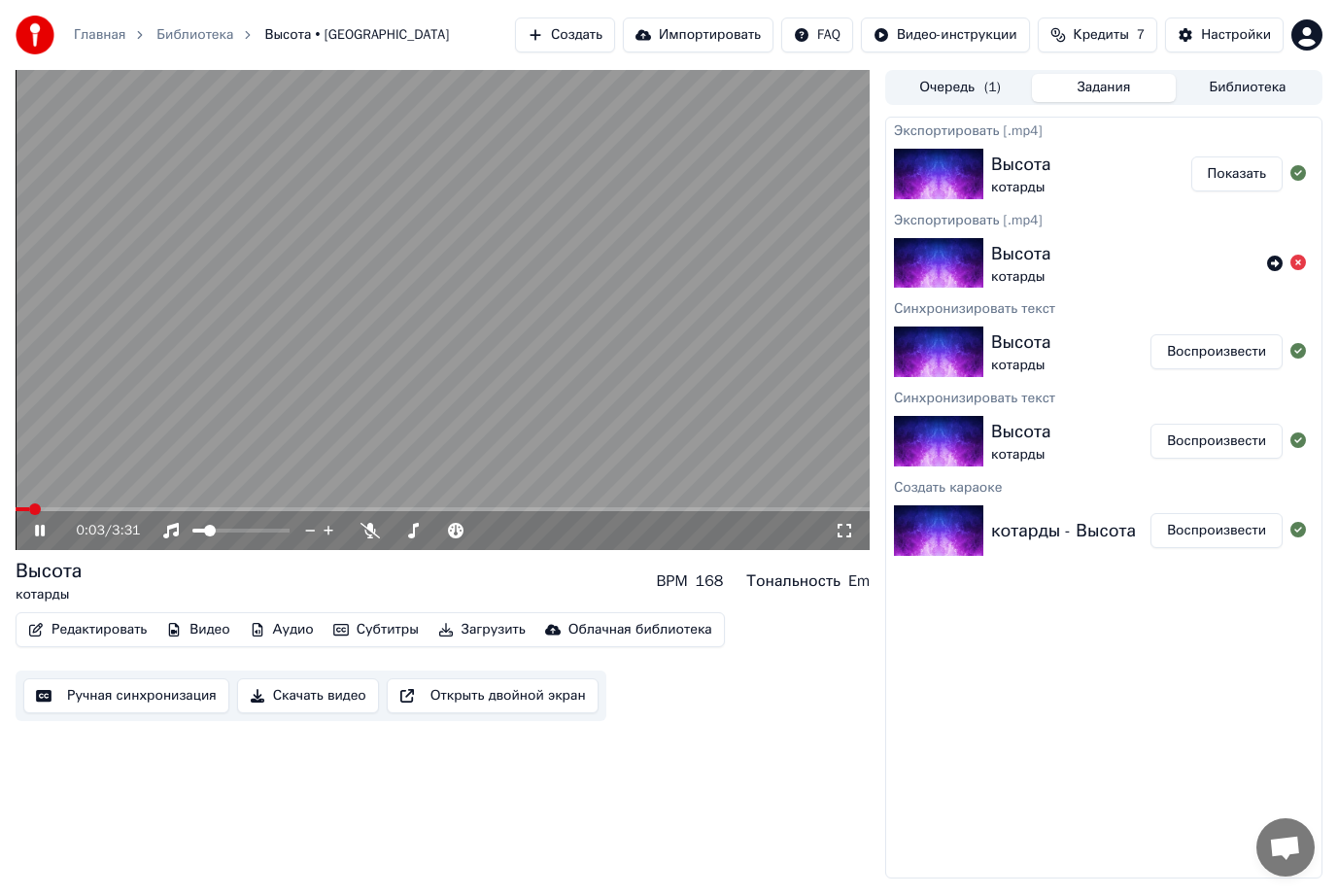 click 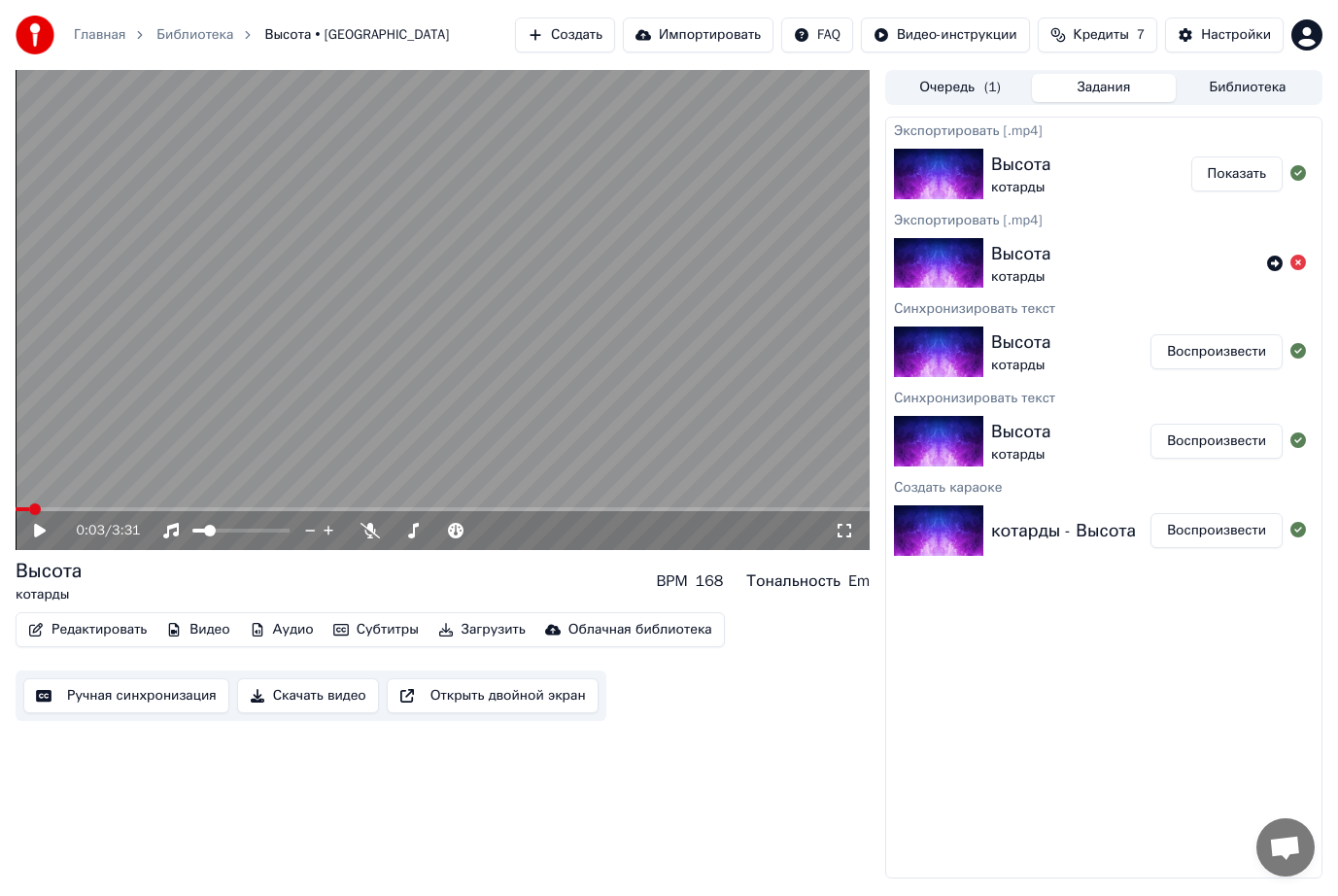 click at bounding box center [442, 310] 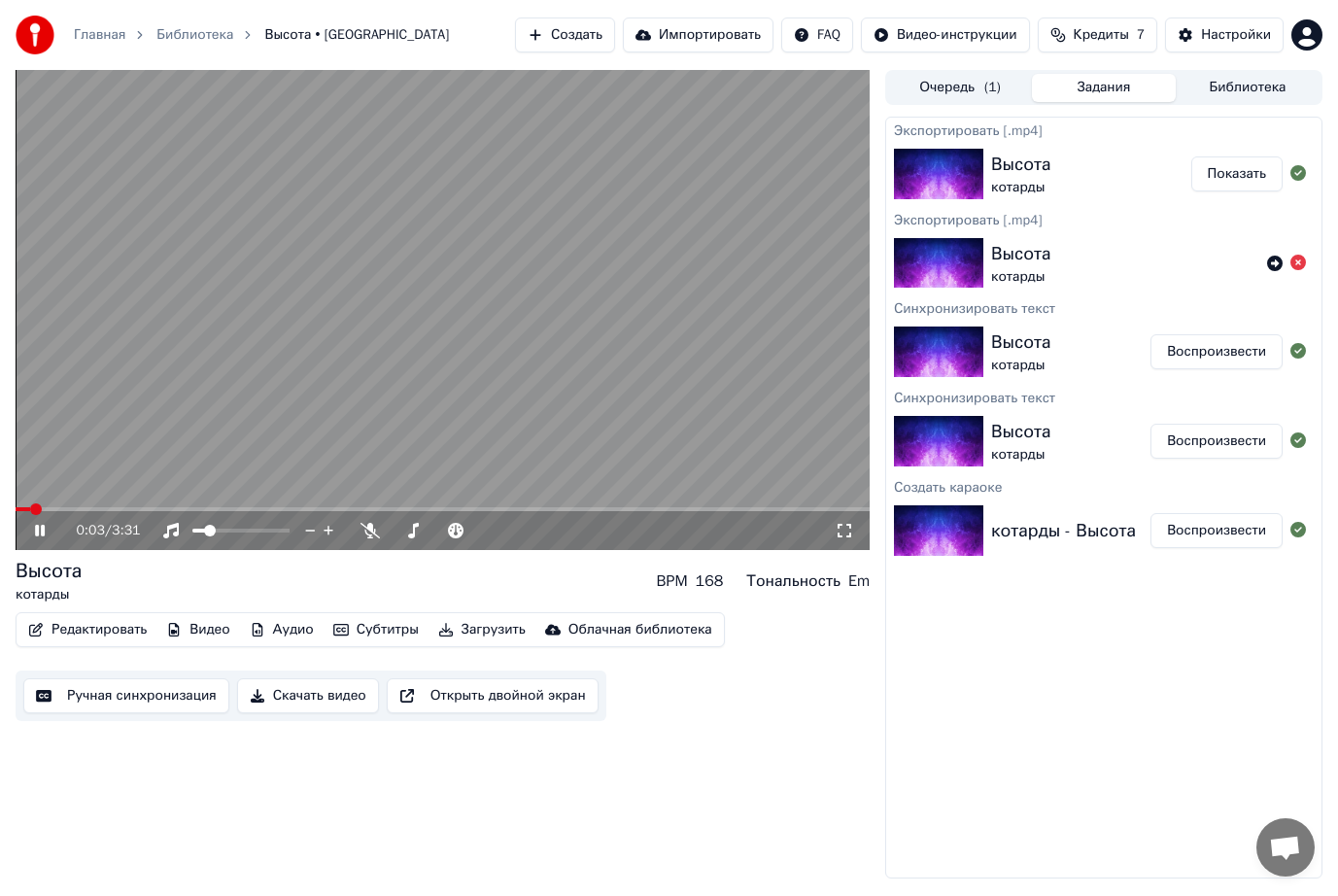 click at bounding box center (442, 310) 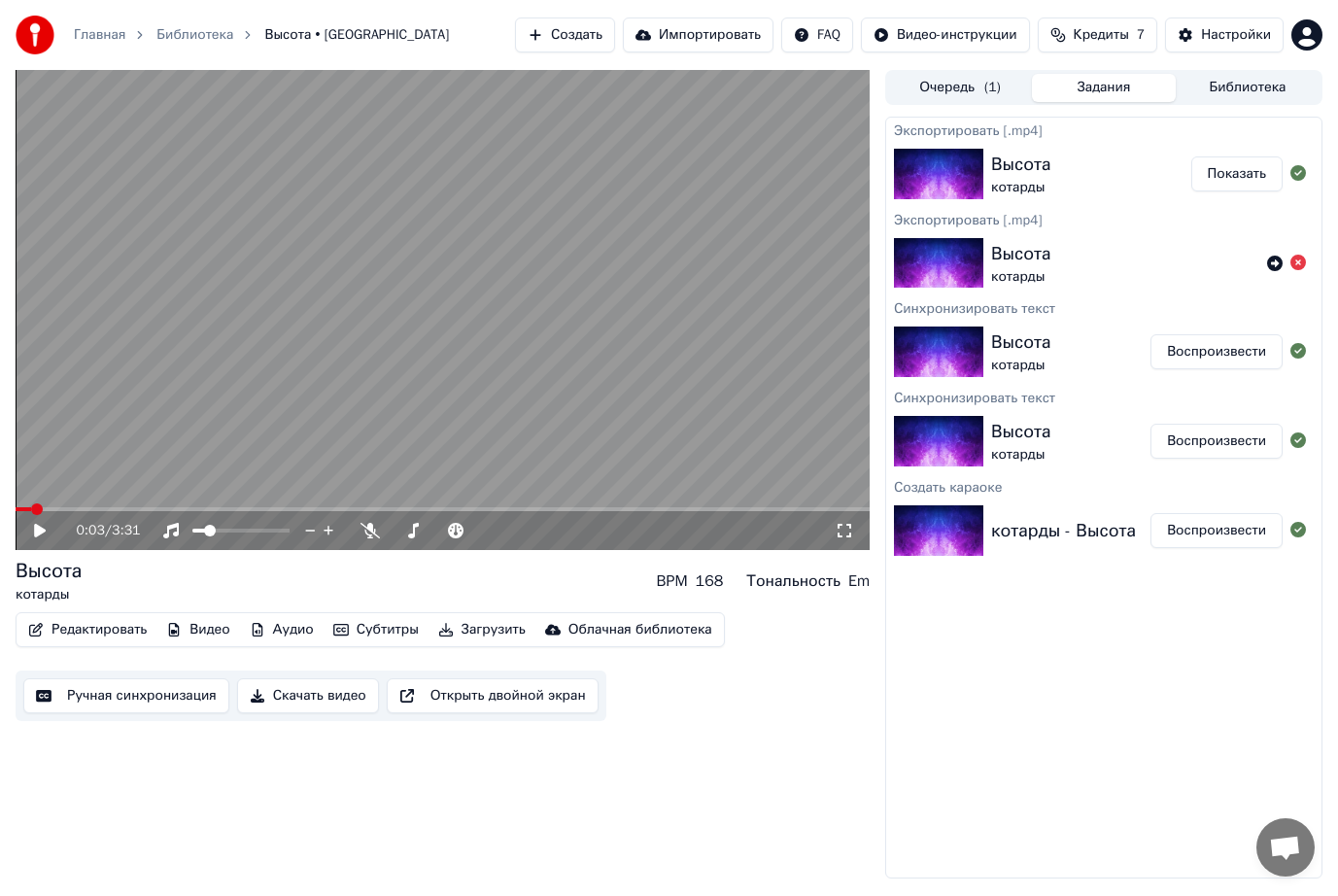 click at bounding box center (442, 509) 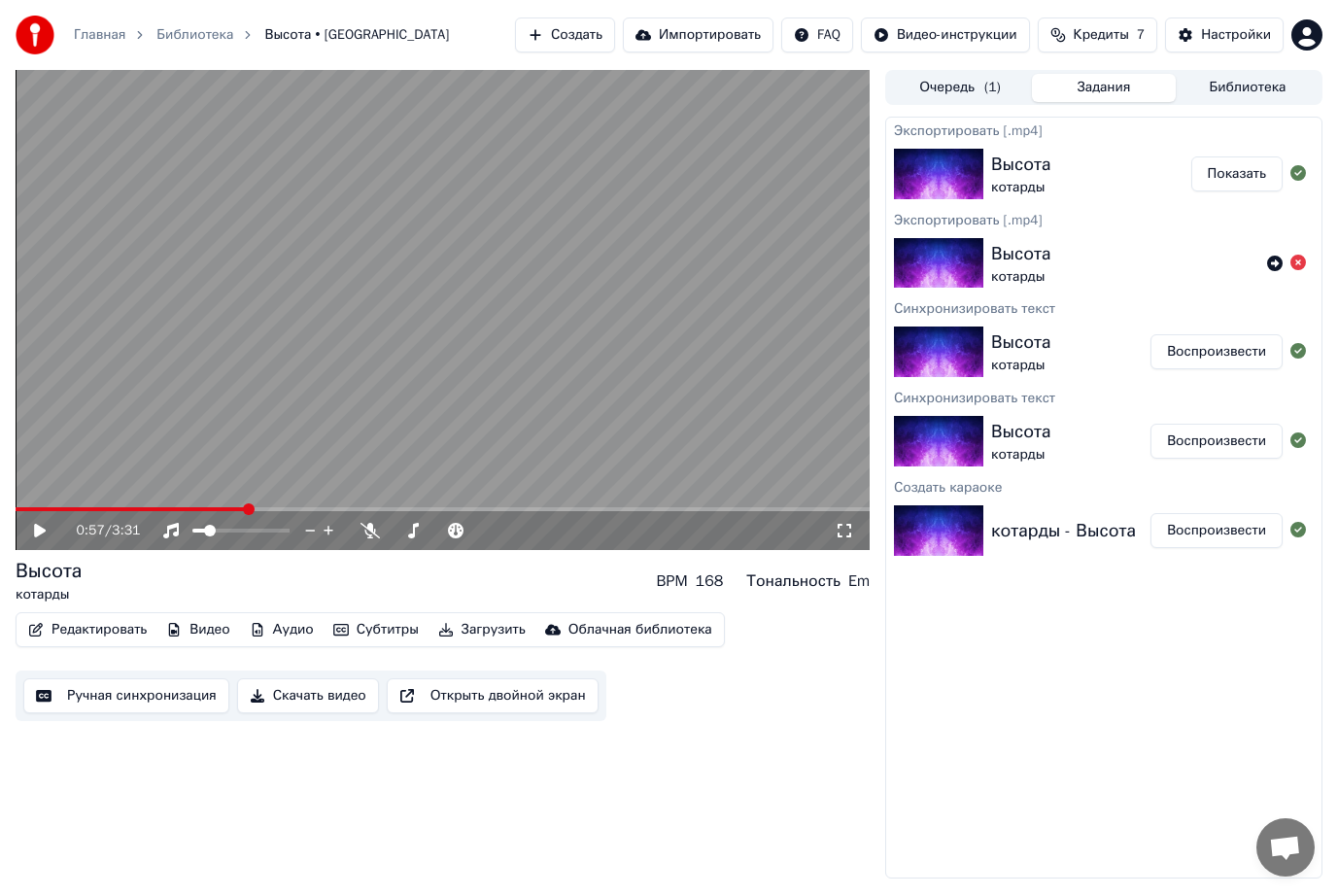 click on "0:57  /  3:31" at bounding box center [442, 531] 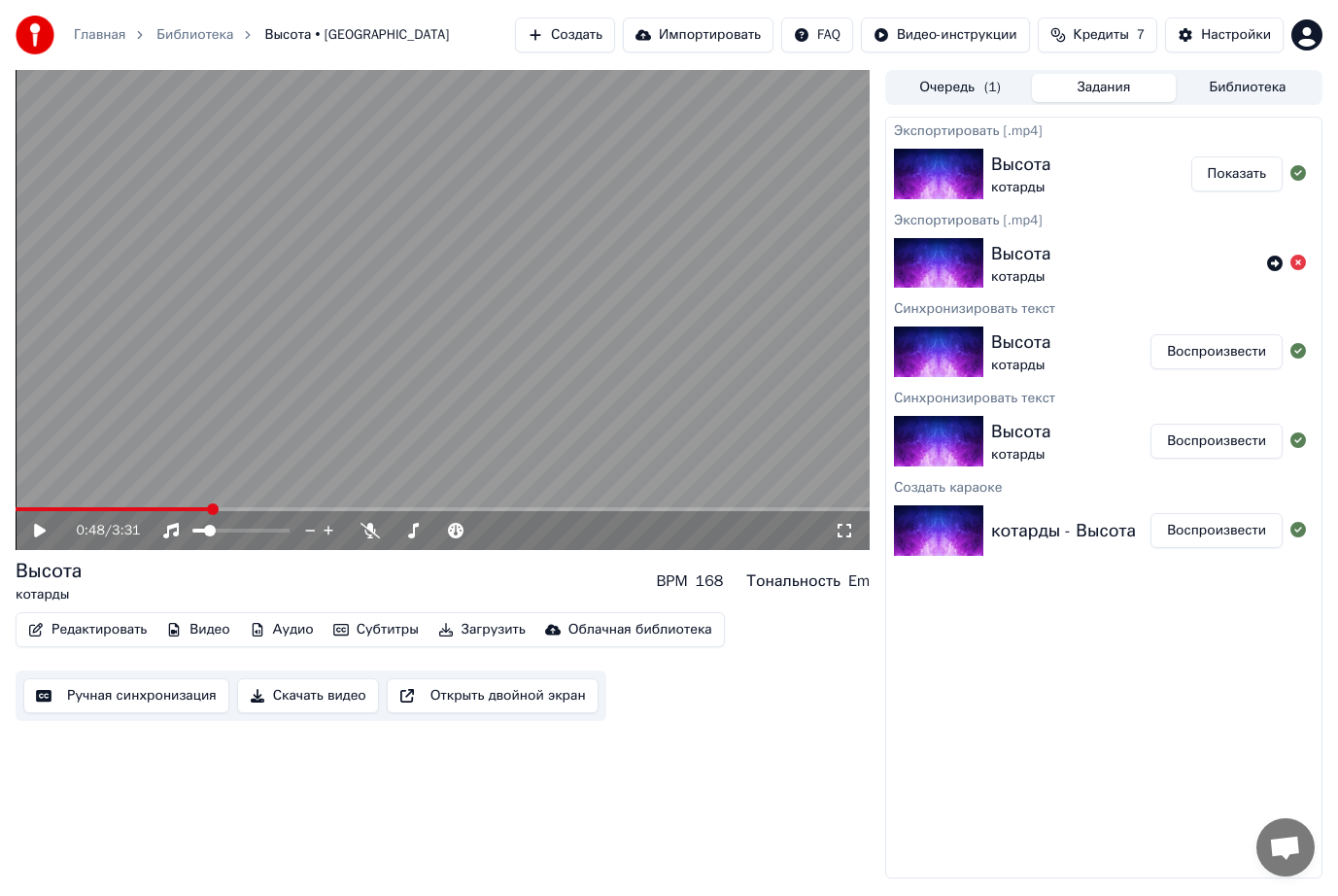 click on "Воспроизвести" at bounding box center [1217, 352] 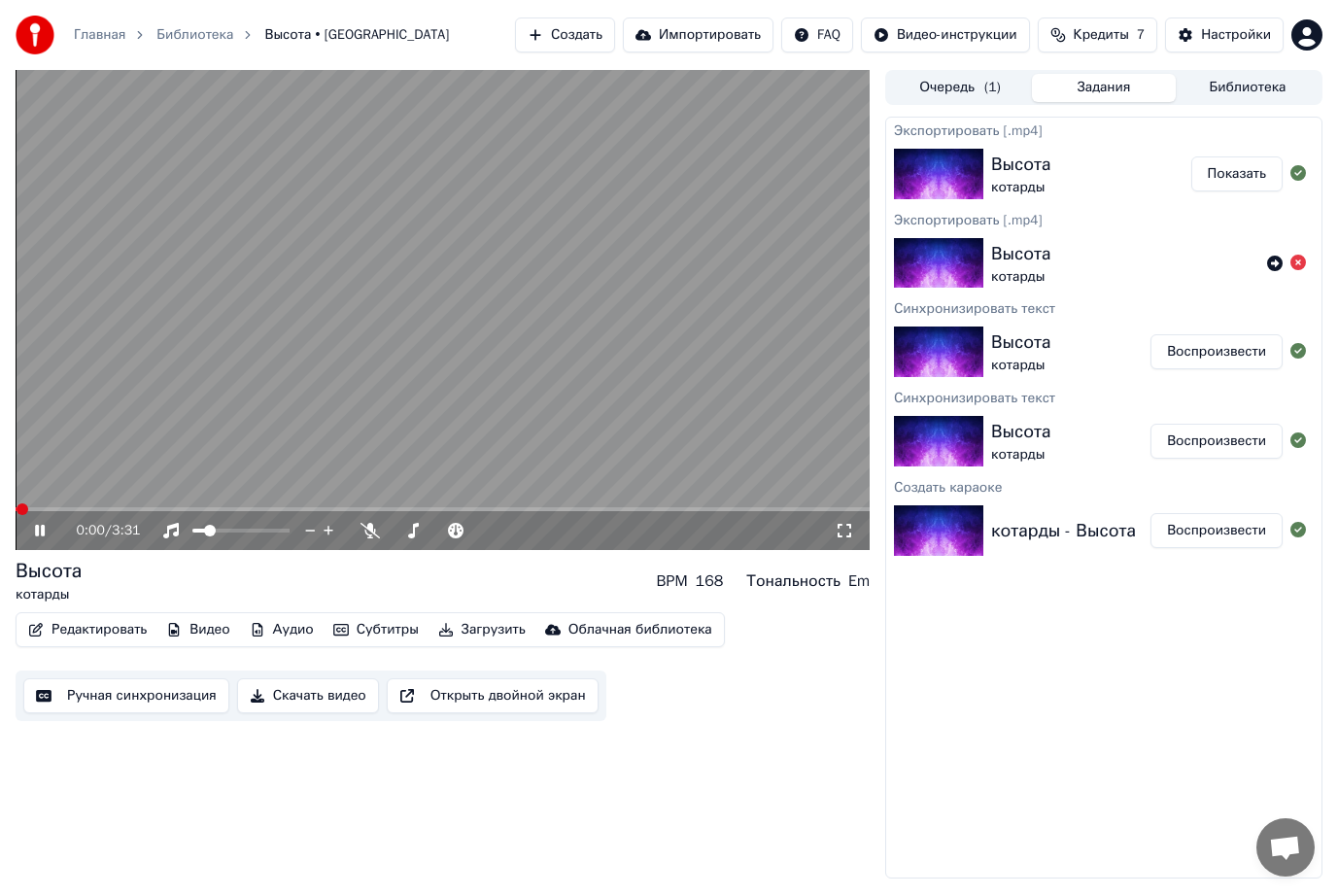 click at bounding box center (442, 310) 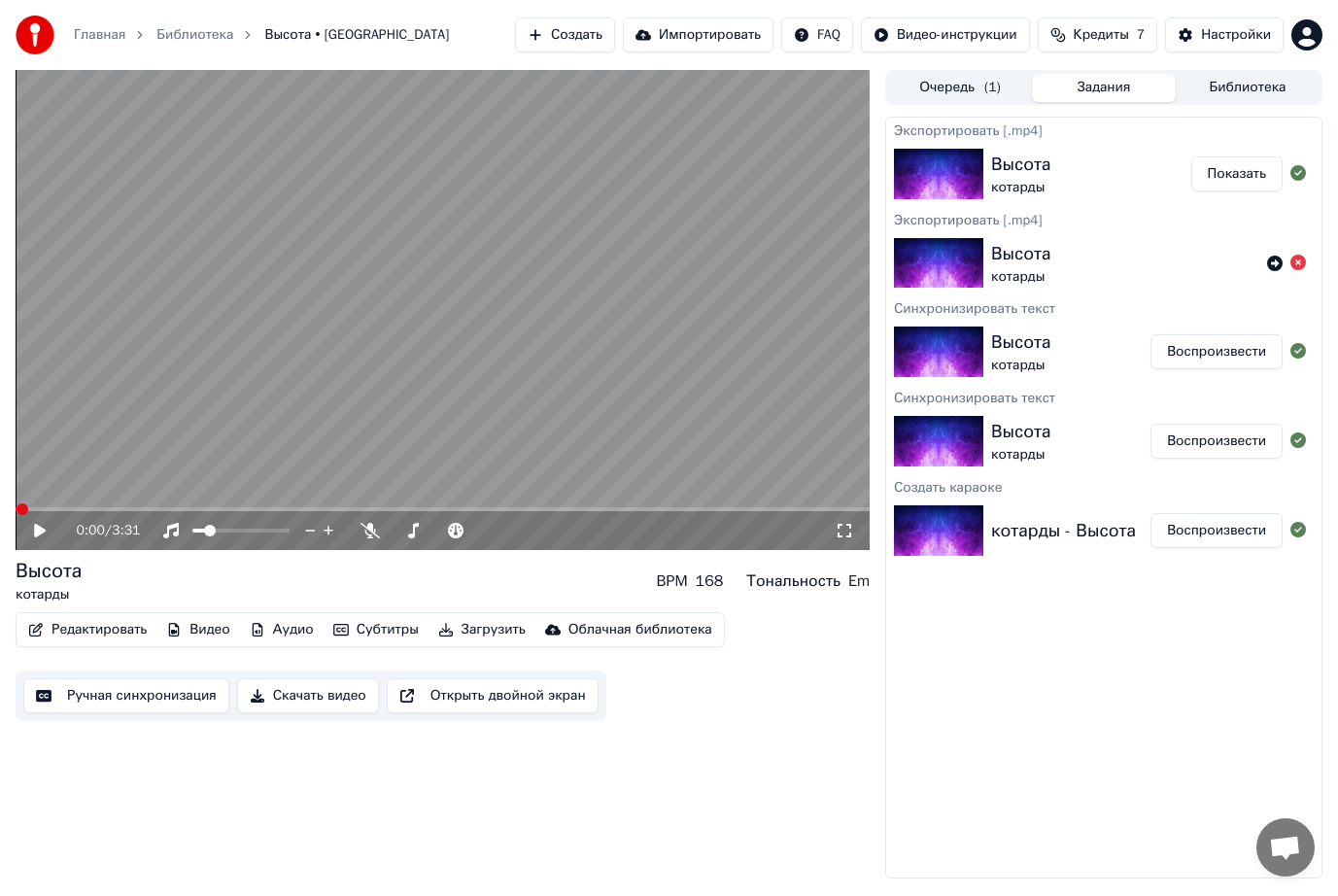 click at bounding box center [442, 310] 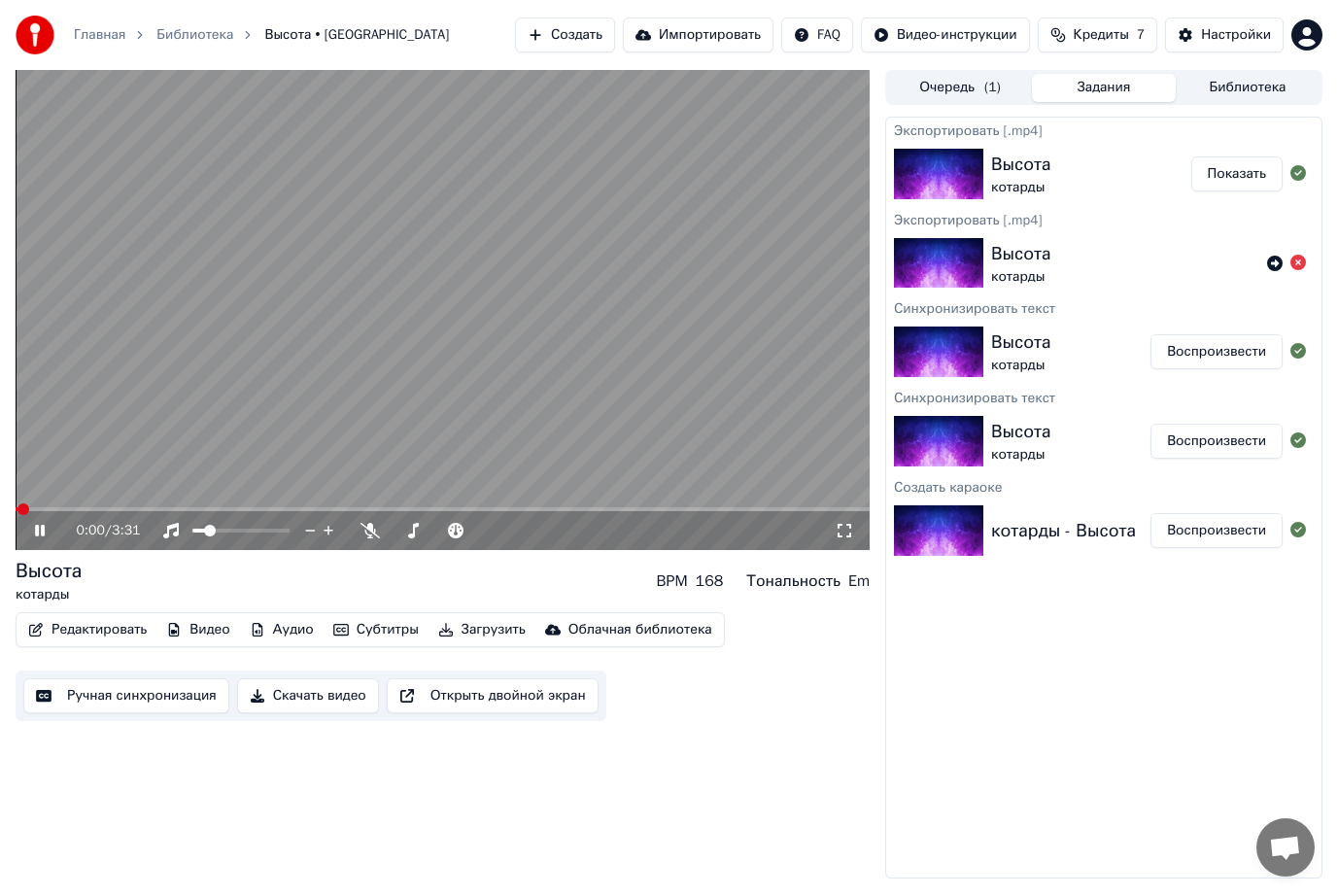 click at bounding box center [442, 310] 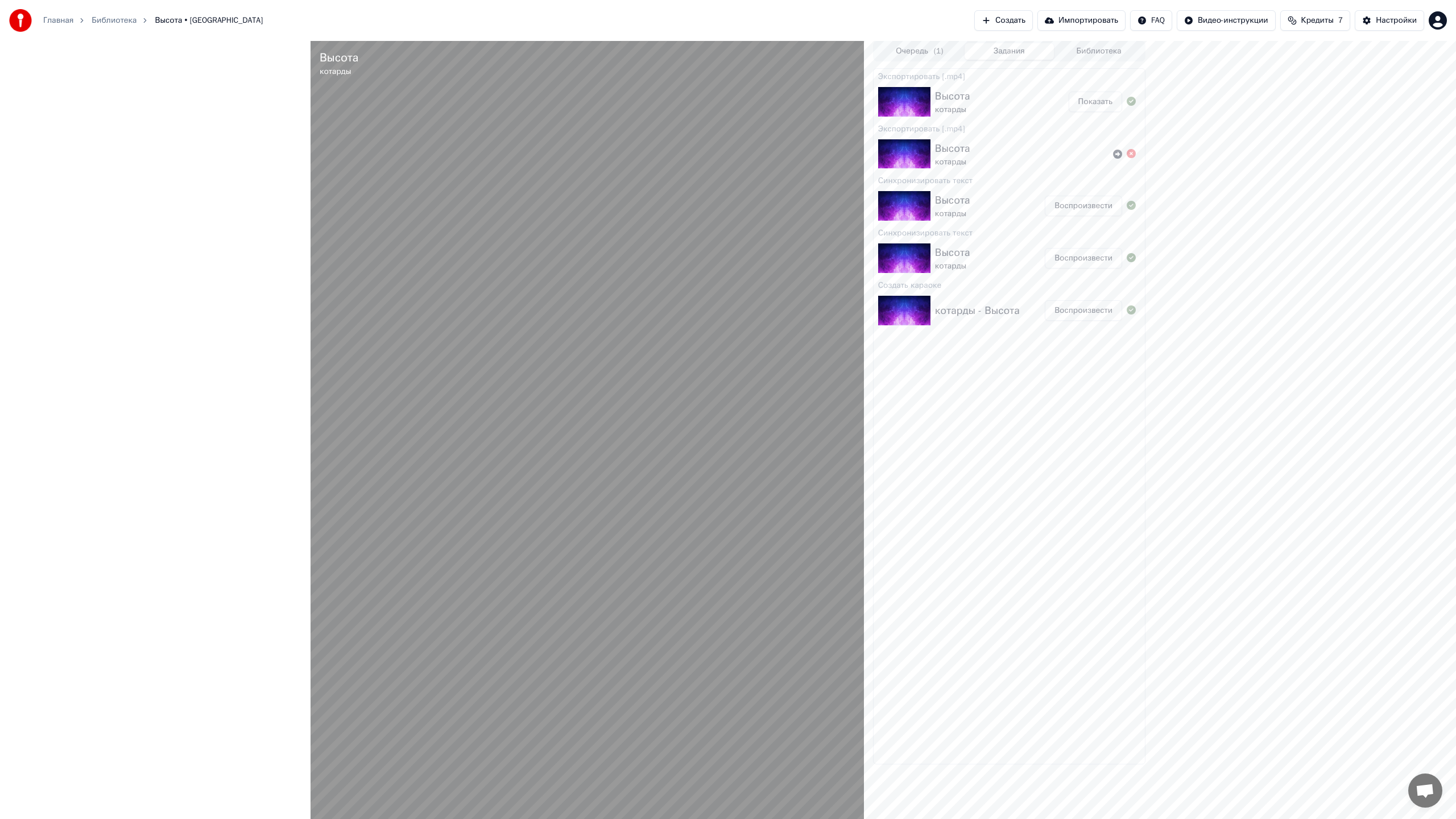 click at bounding box center (587, 450) 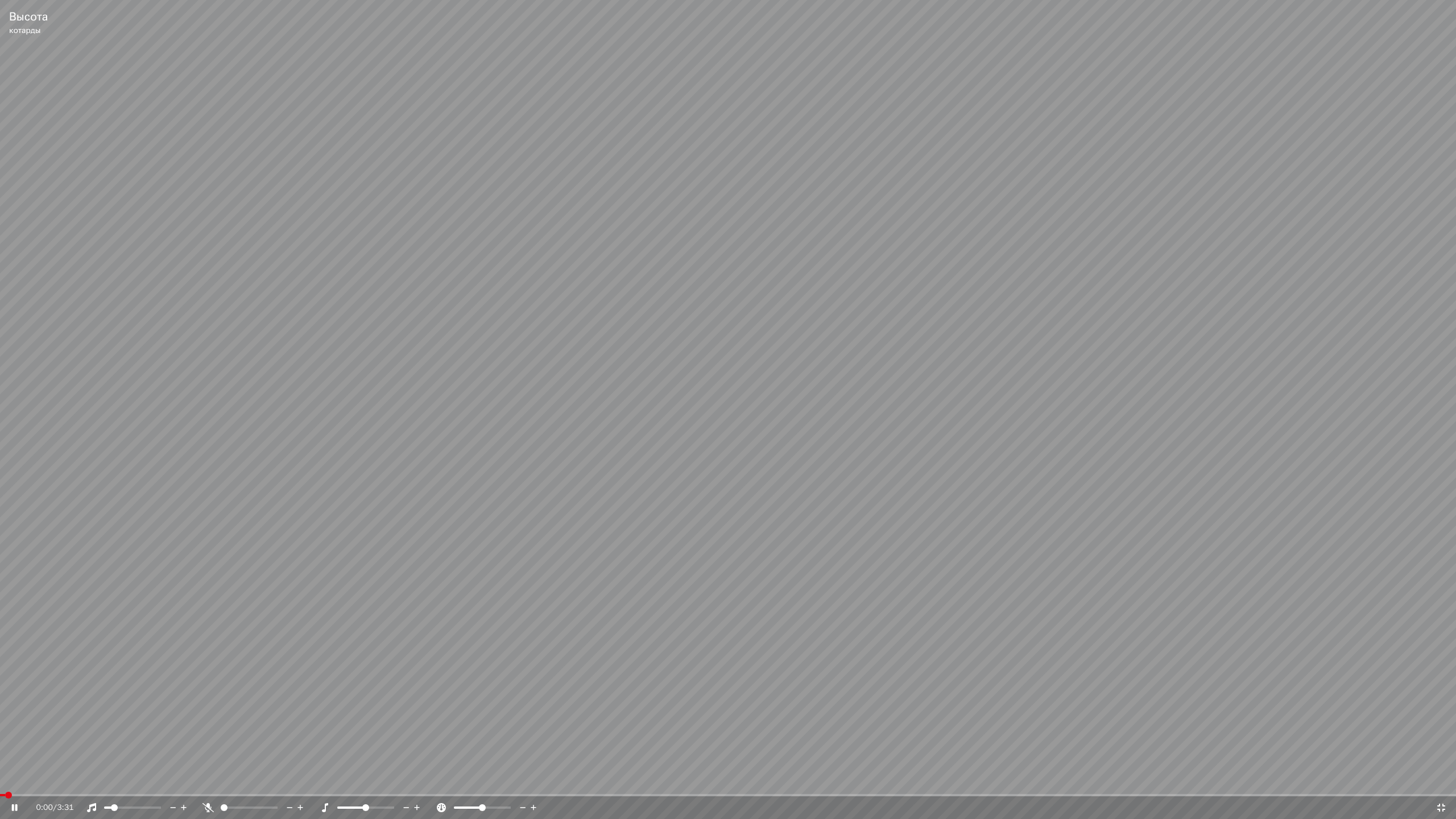 click at bounding box center [728, 410] 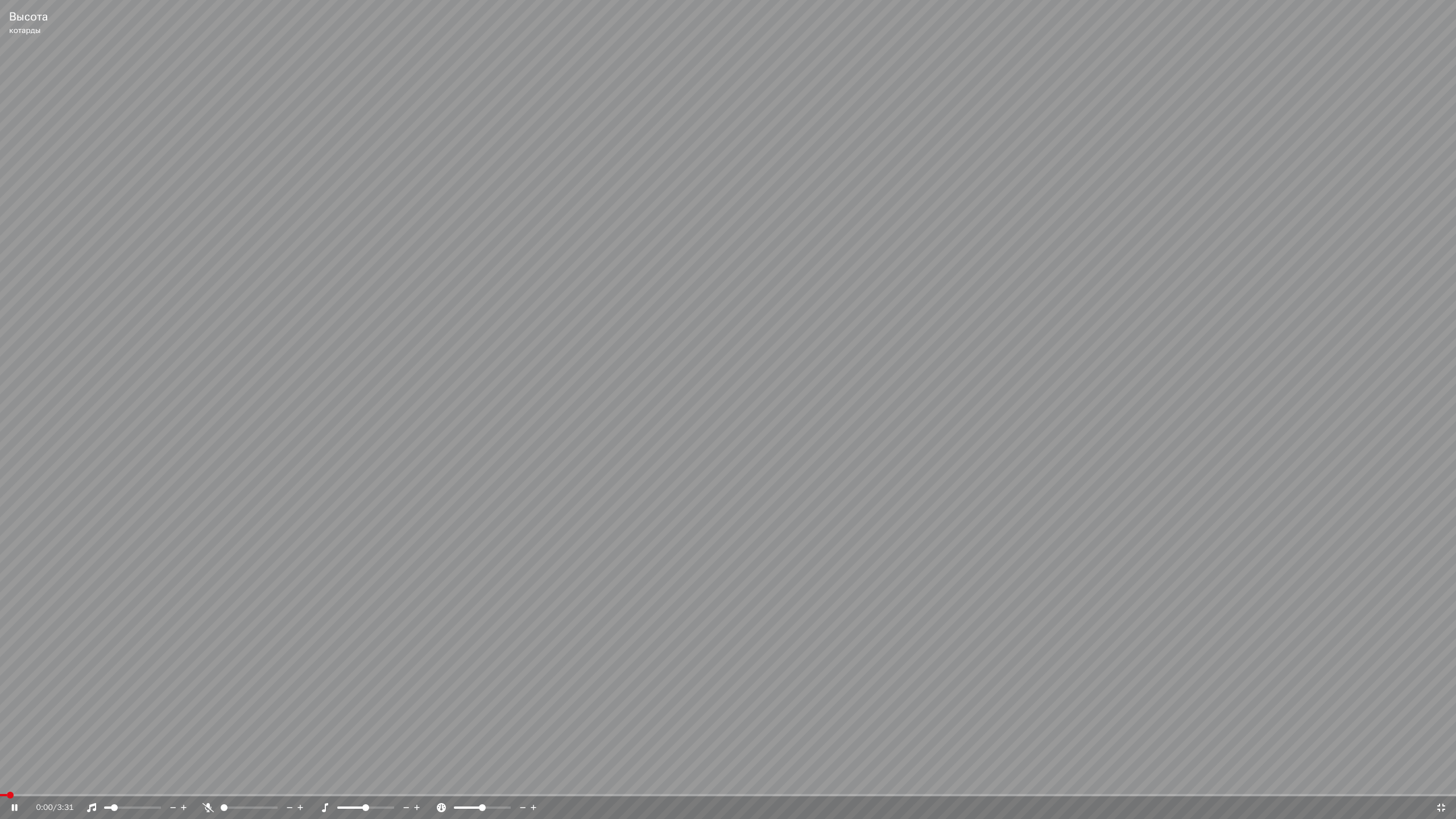 click at bounding box center [728, 410] 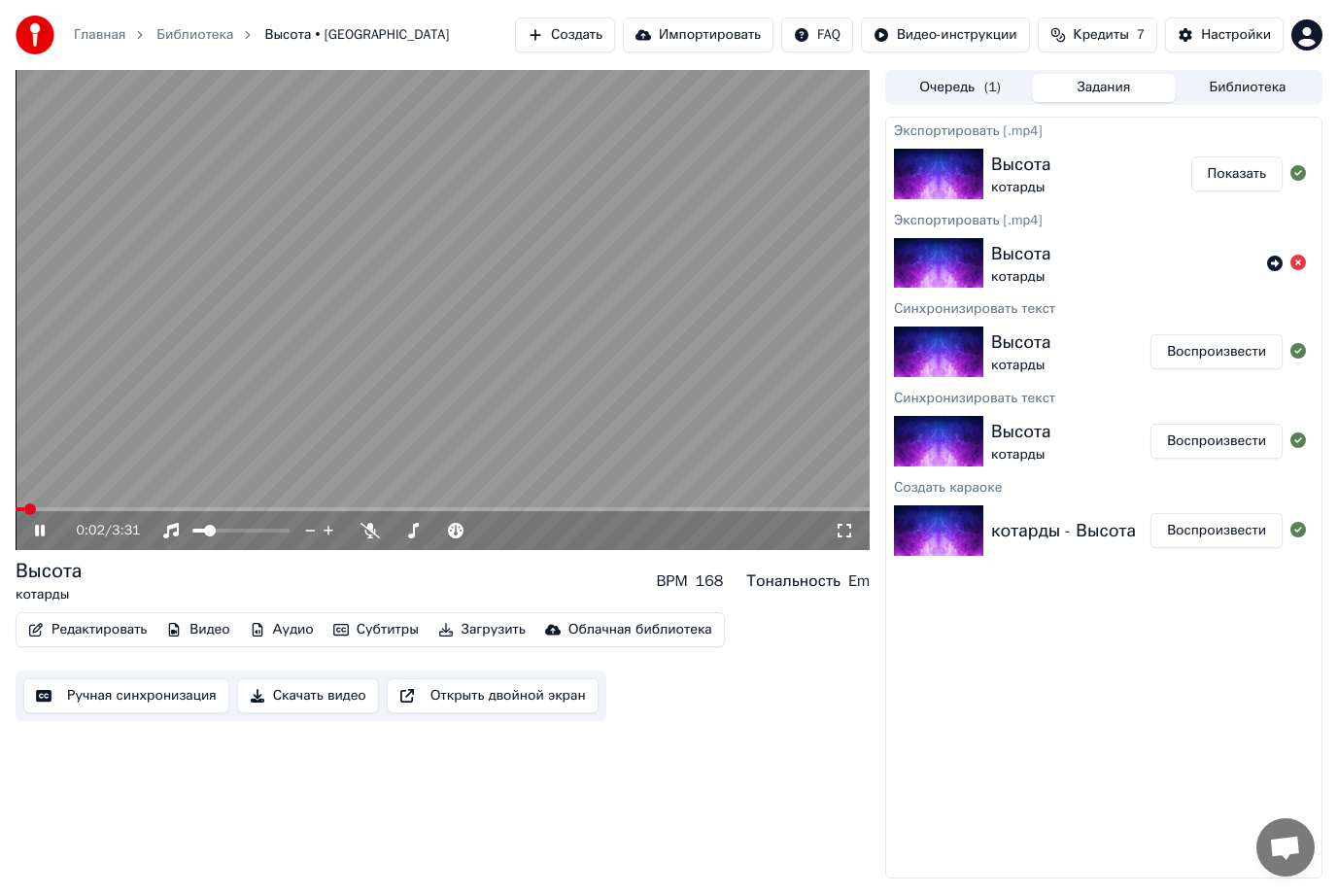 click at bounding box center (442, 509) 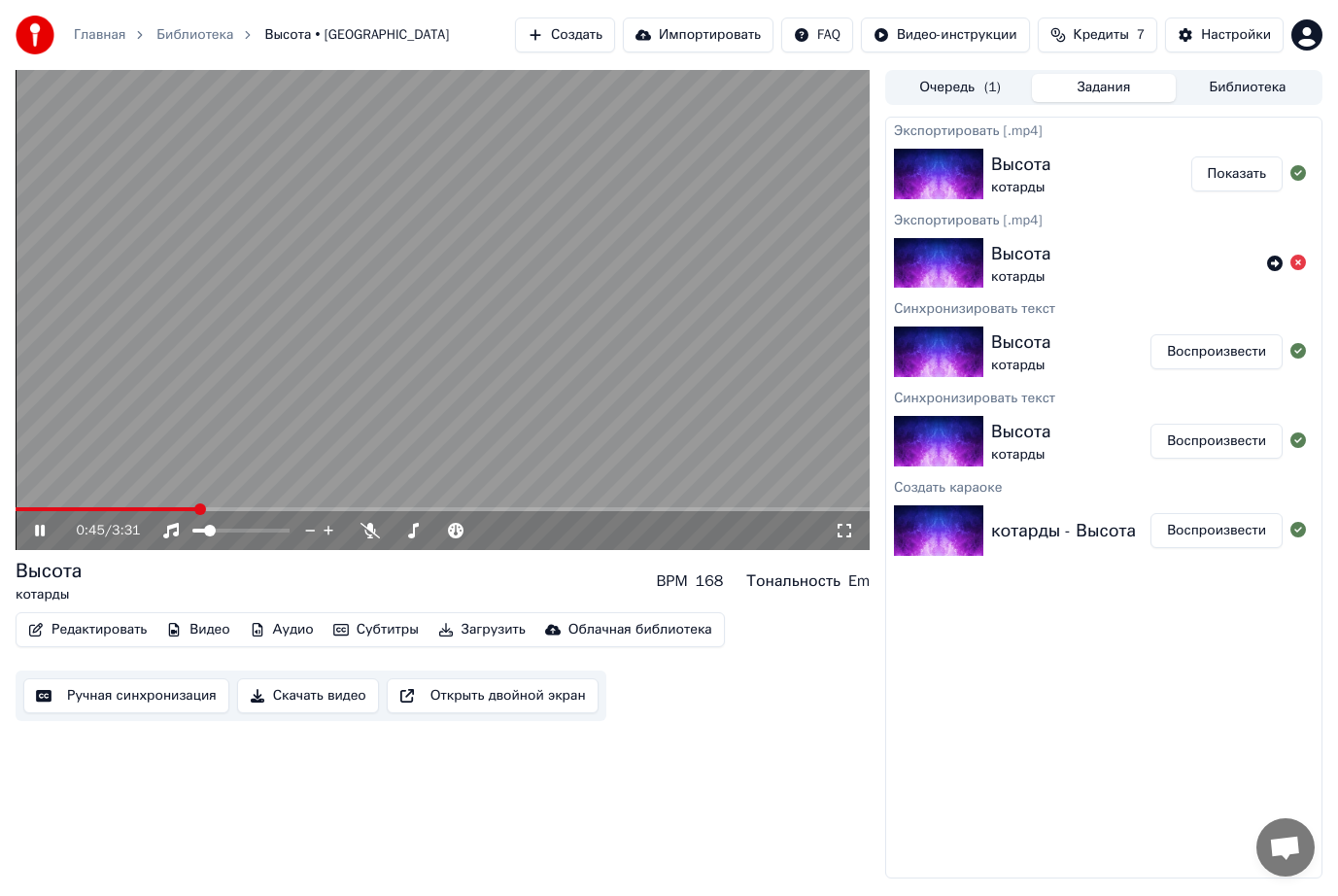 click at bounding box center [442, 509] 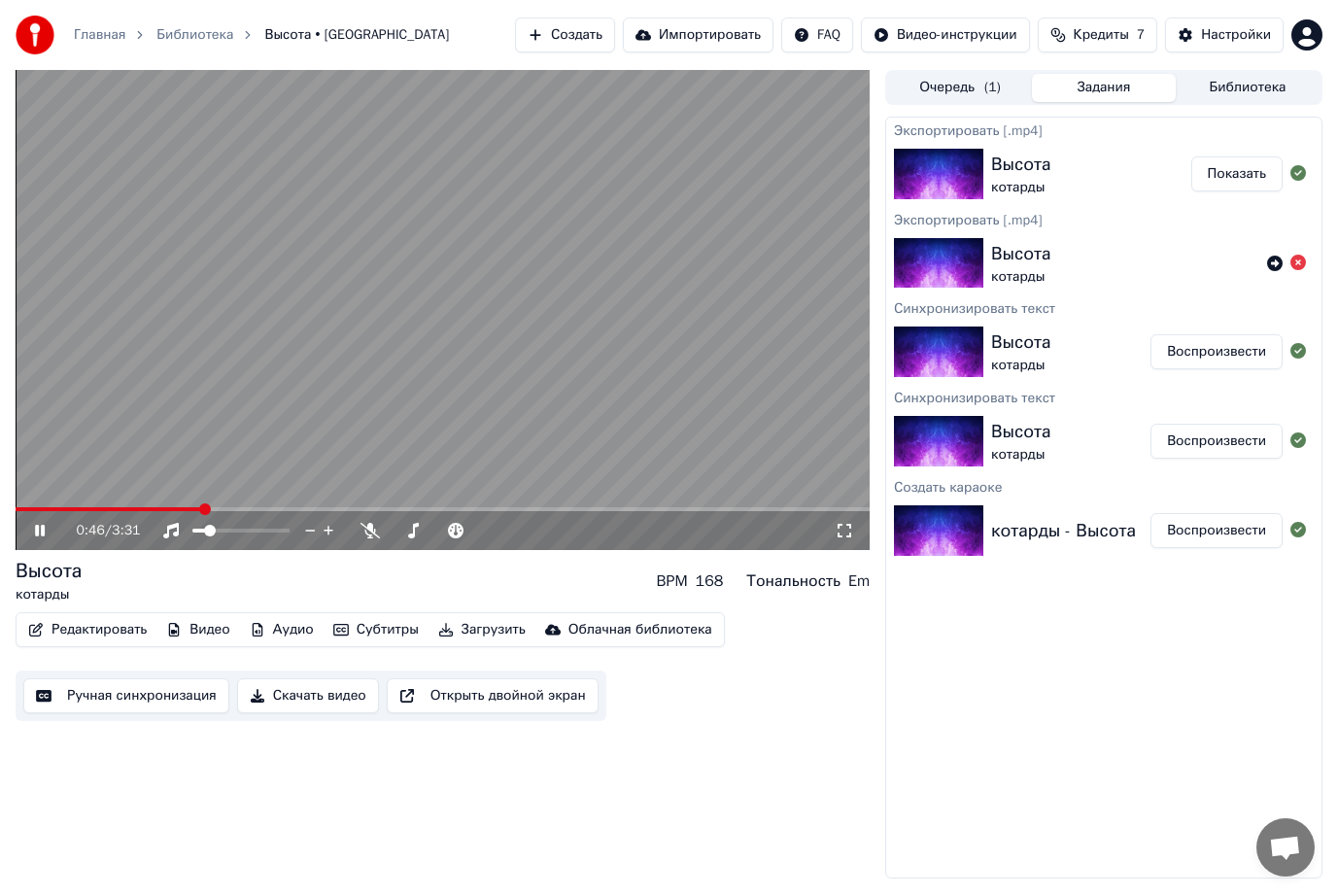 click at bounding box center (442, 310) 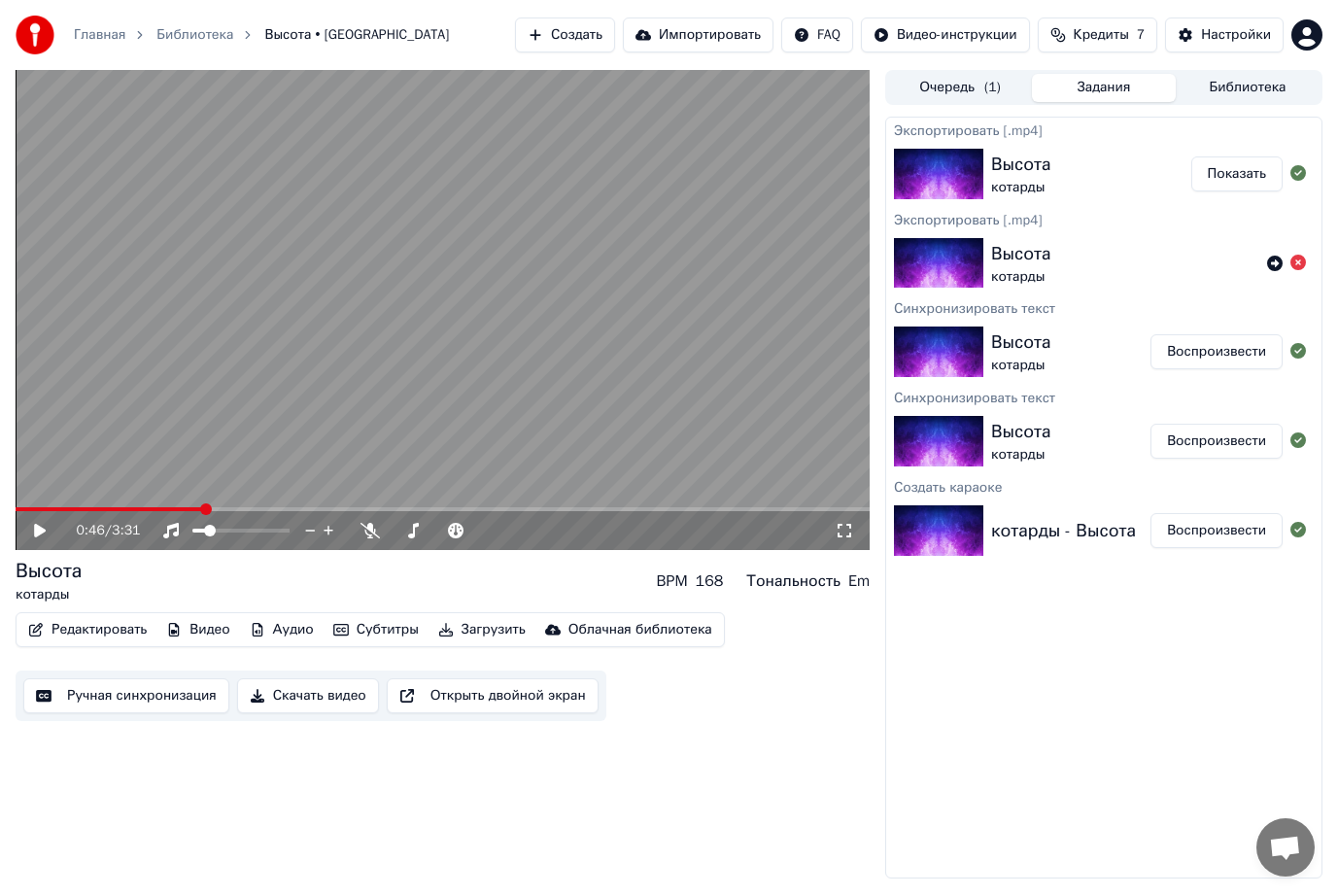 click on "Воспроизвести" at bounding box center (1217, 441) 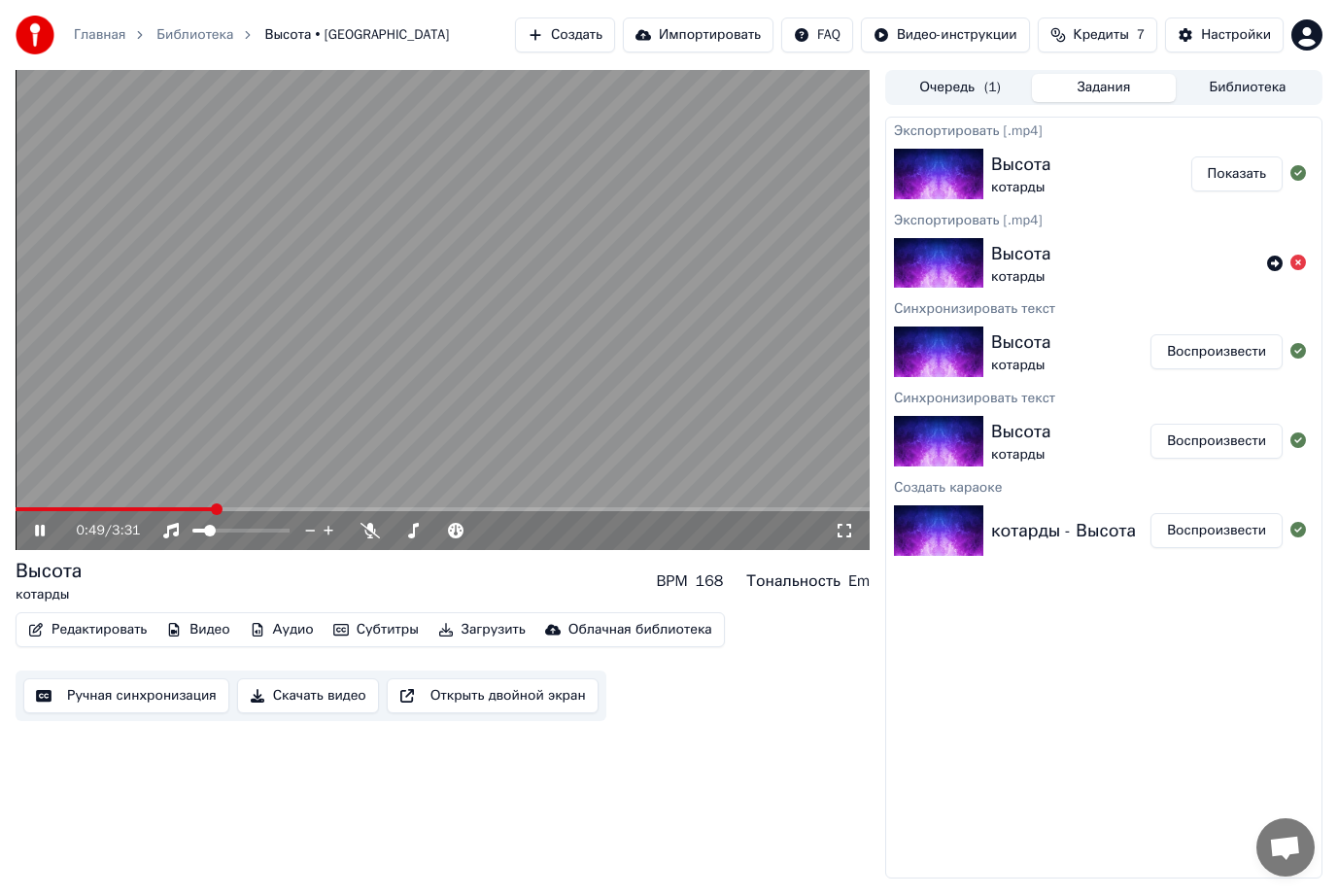 click at bounding box center (442, 509) 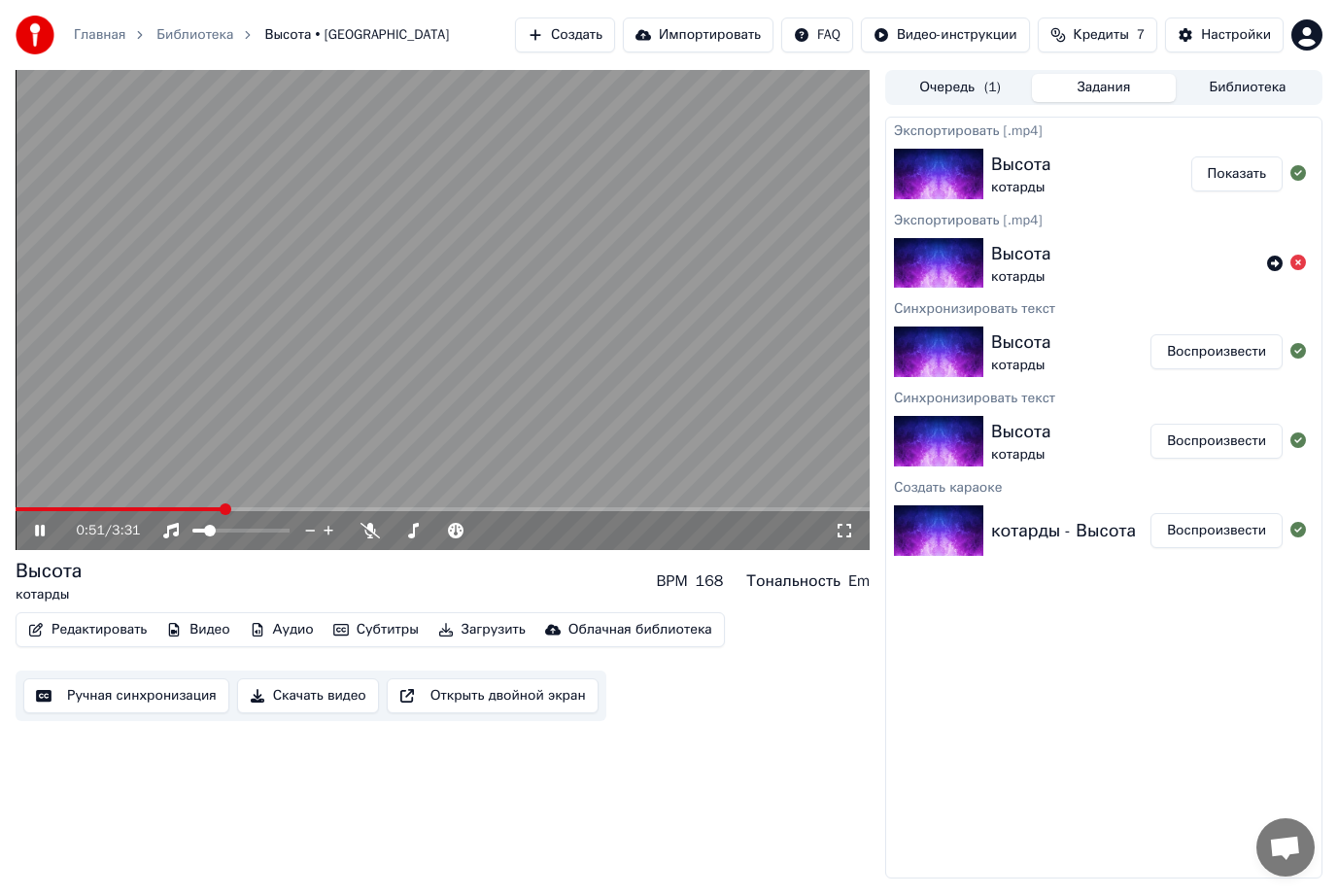 click at bounding box center (442, 310) 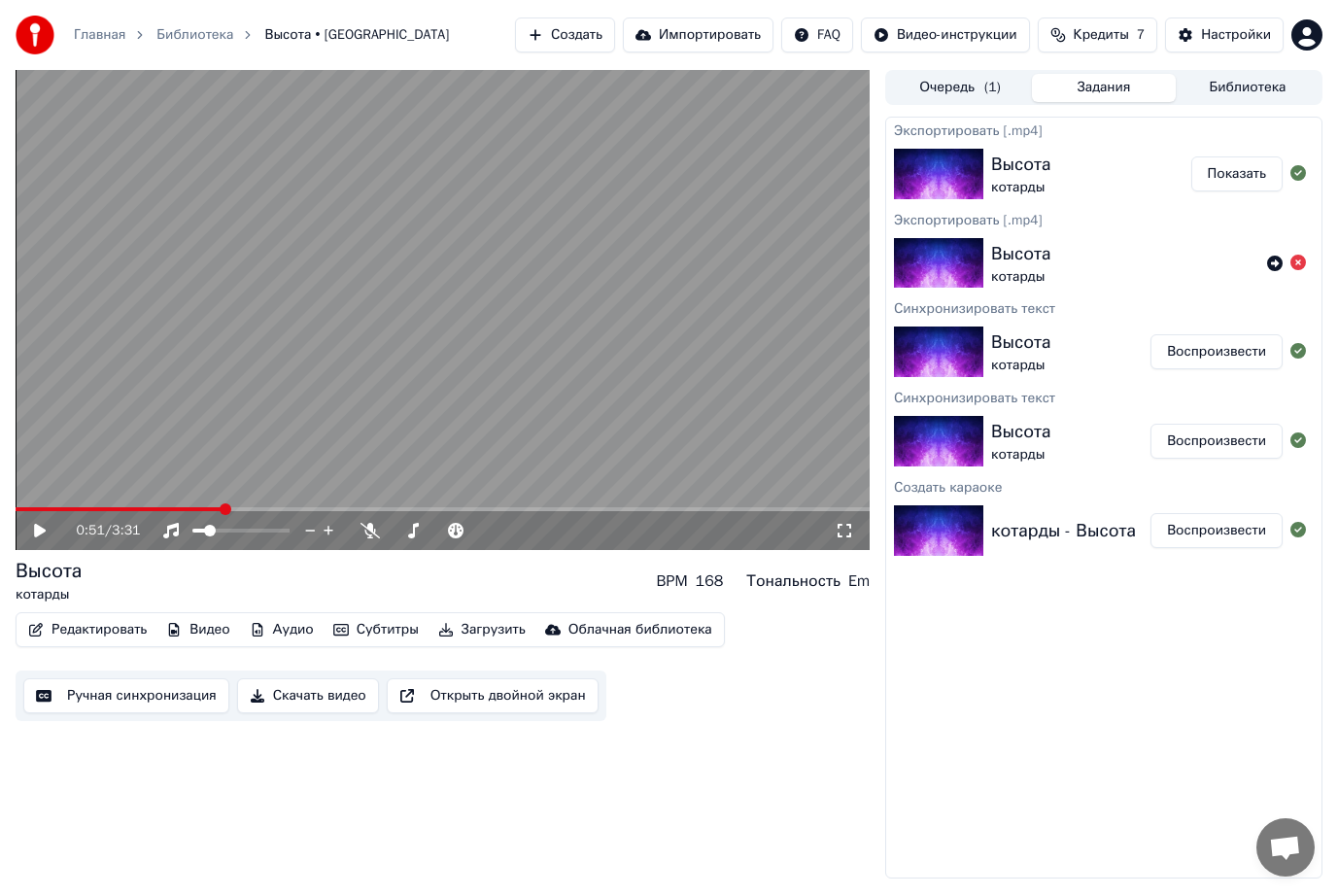 click on "Воспроизвести" at bounding box center (1217, 531) 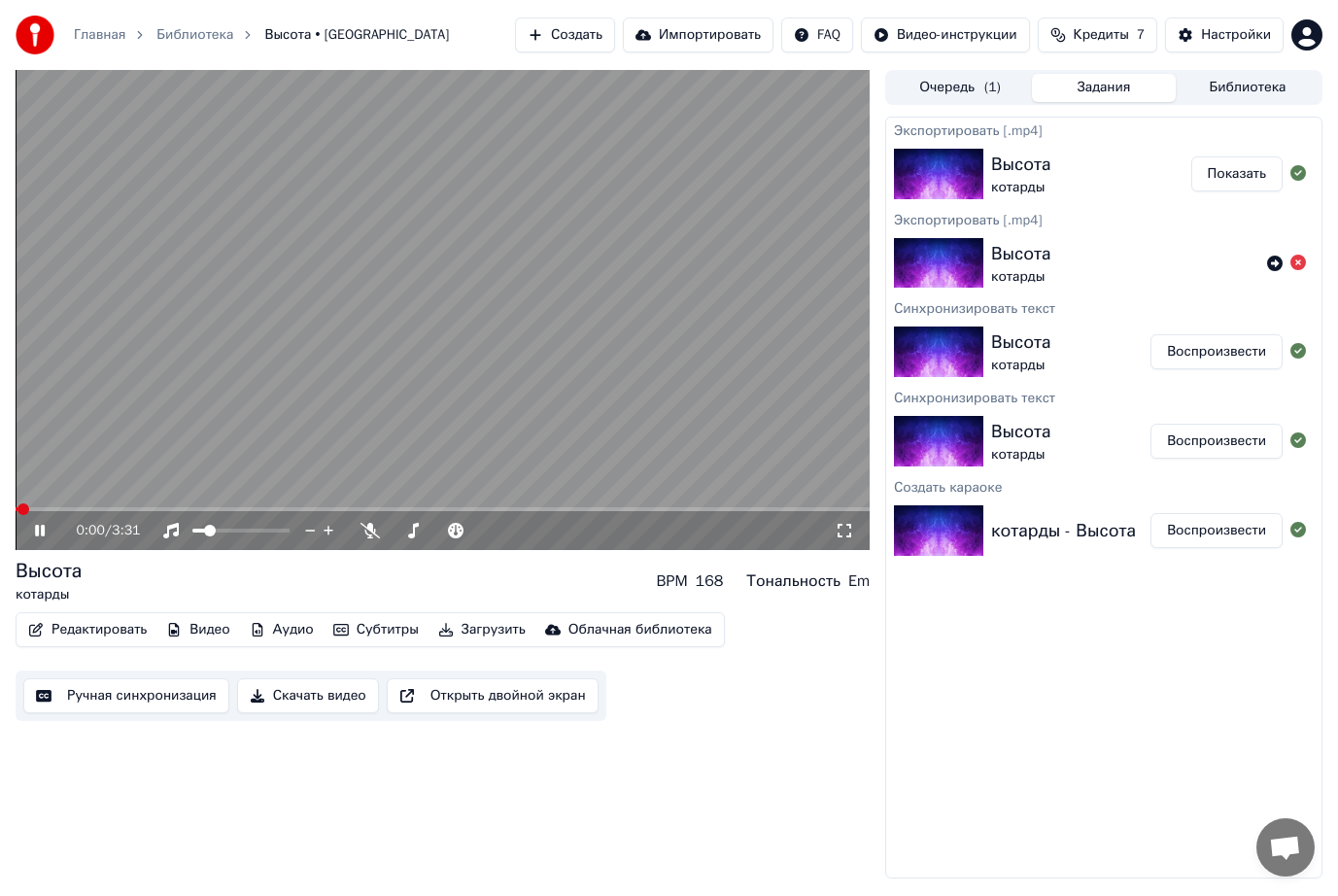 click at bounding box center (442, 509) 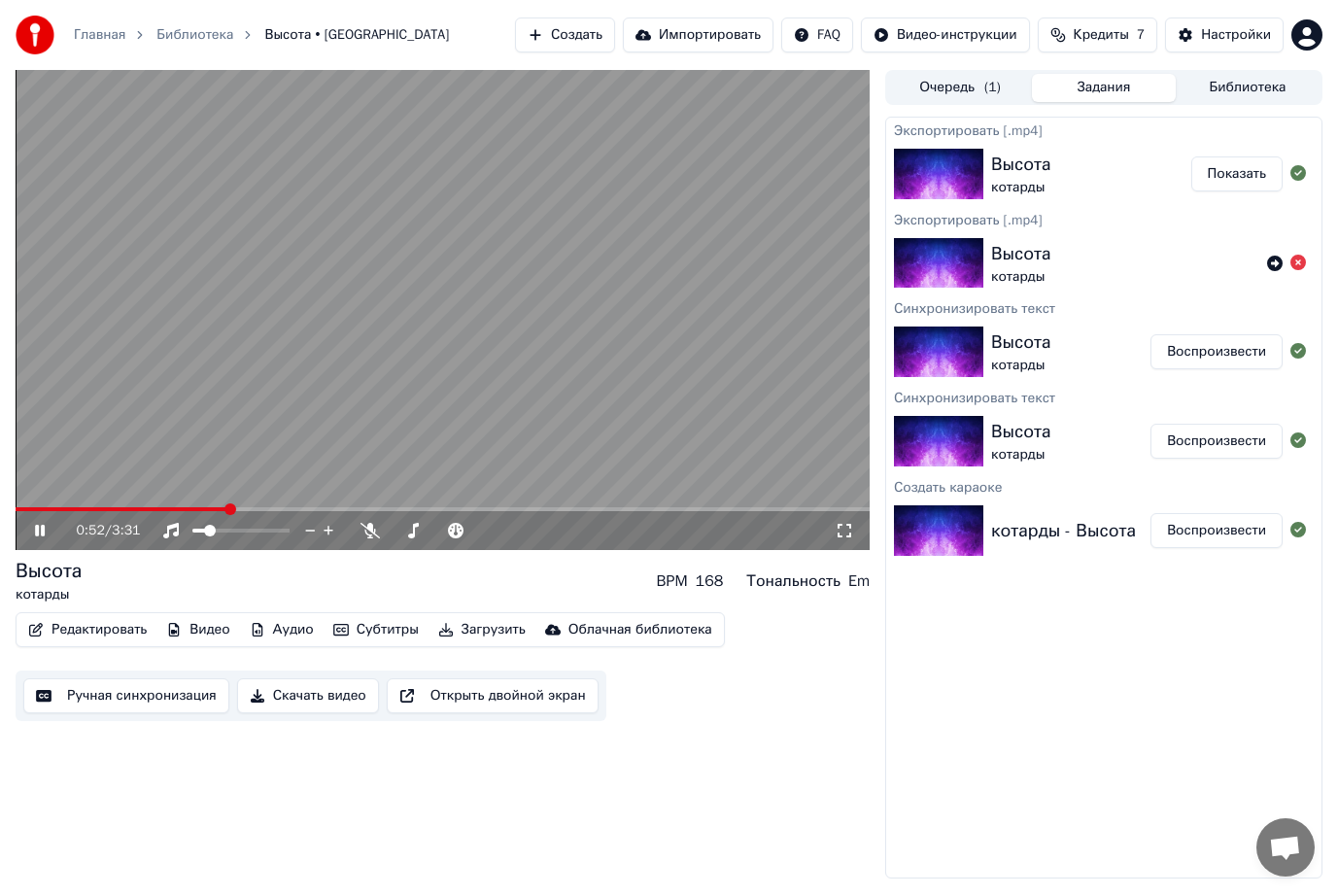 click at bounding box center (442, 310) 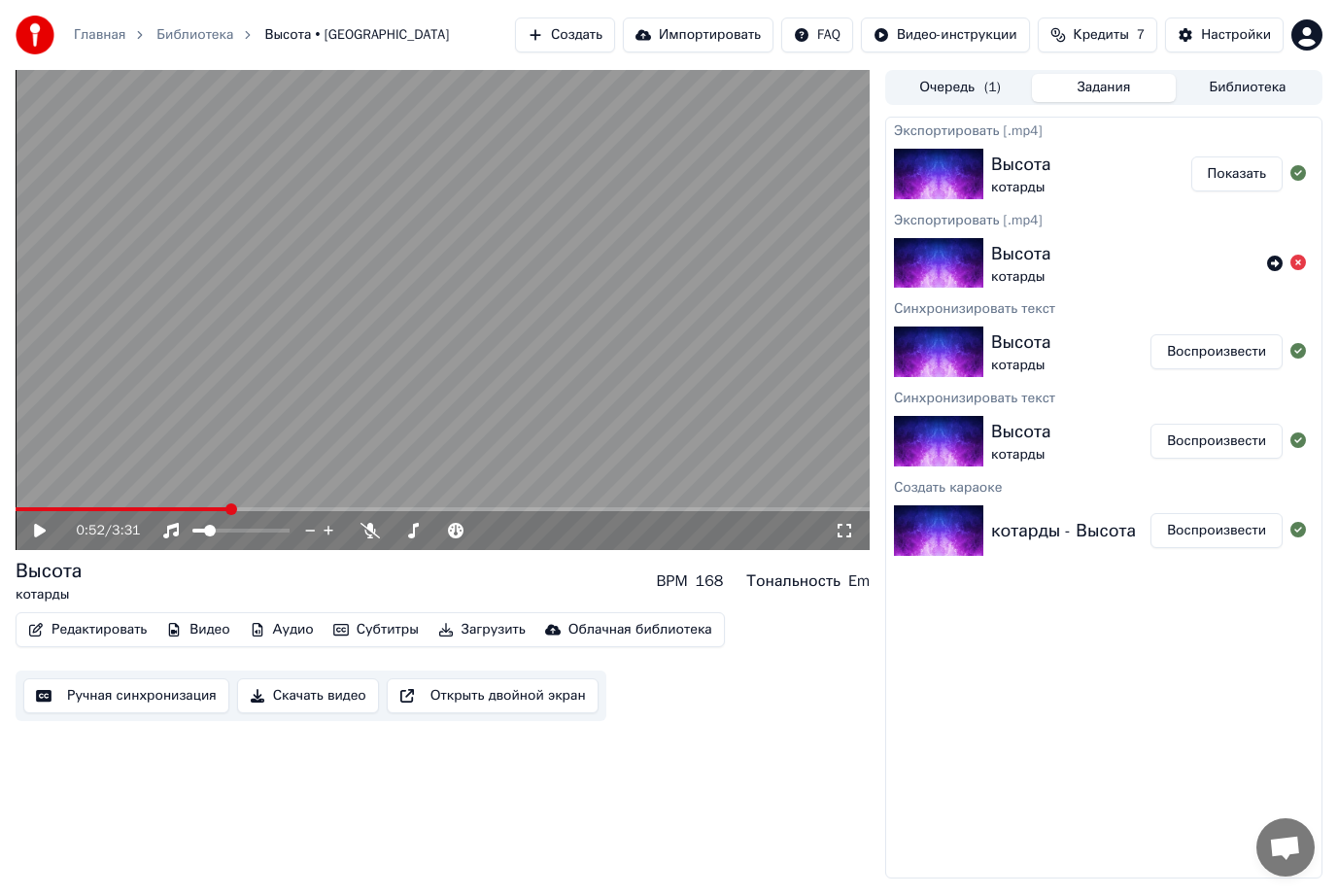 click at bounding box center [121, 509] 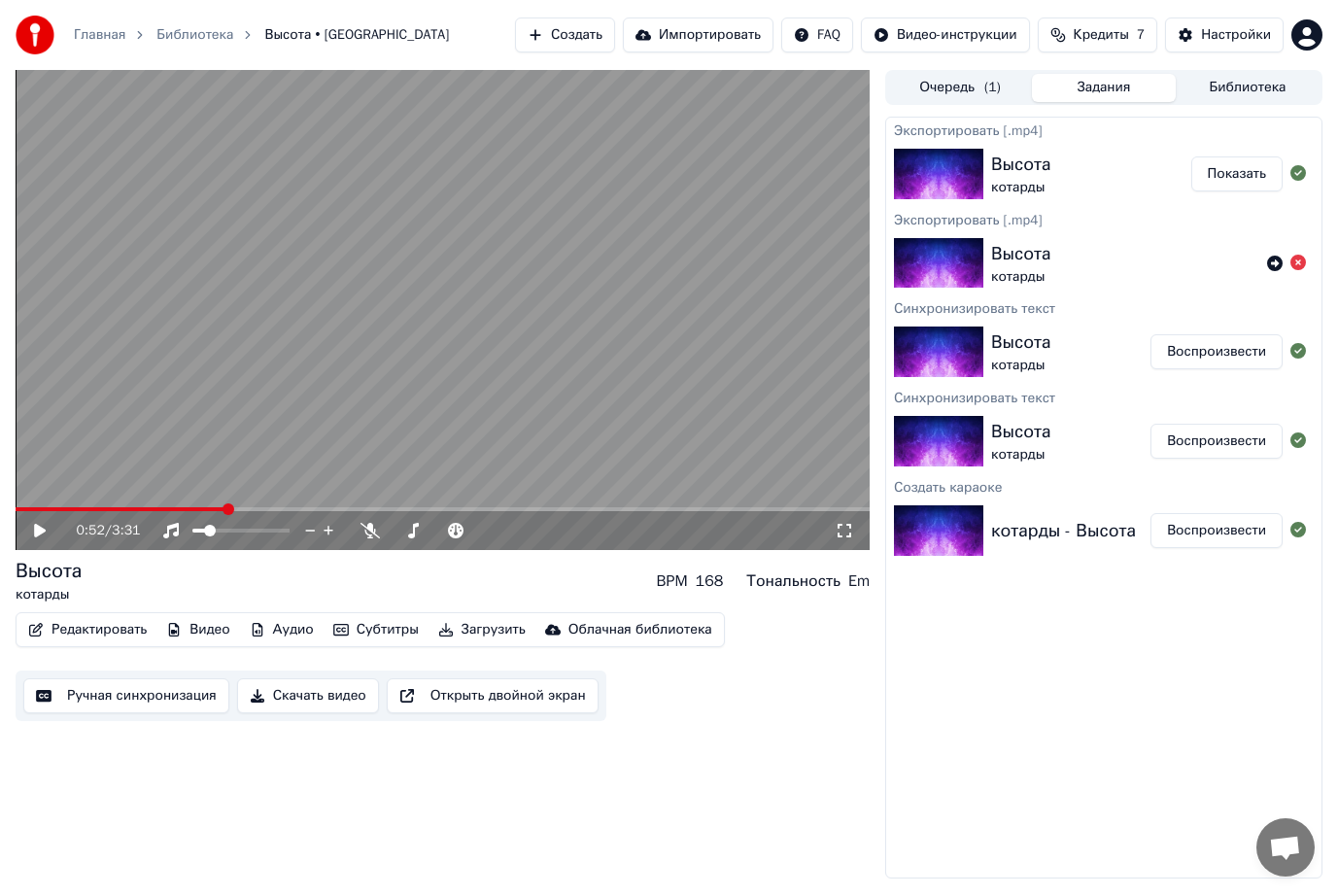 click at bounding box center (228, 509) 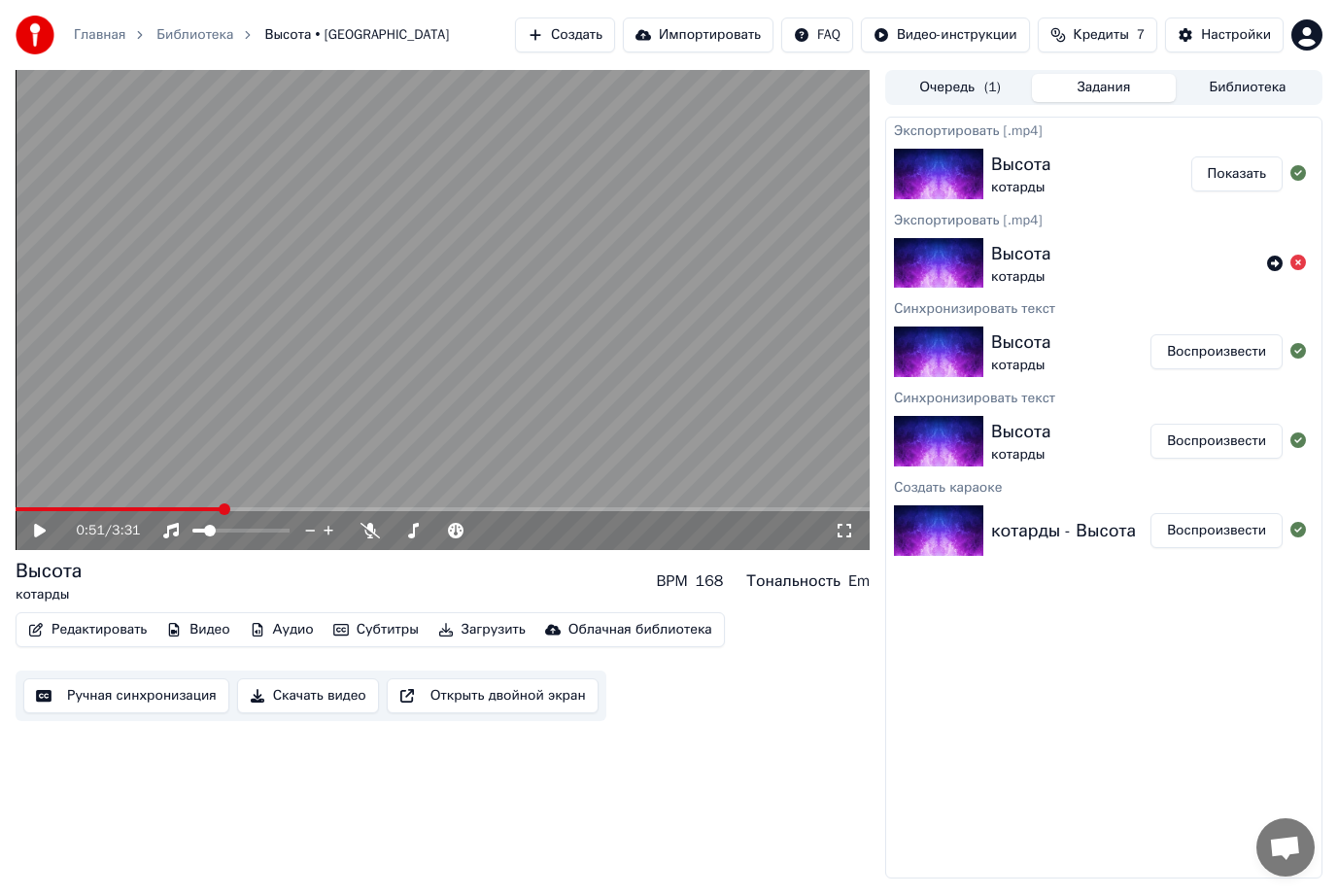 click at bounding box center [119, 509] 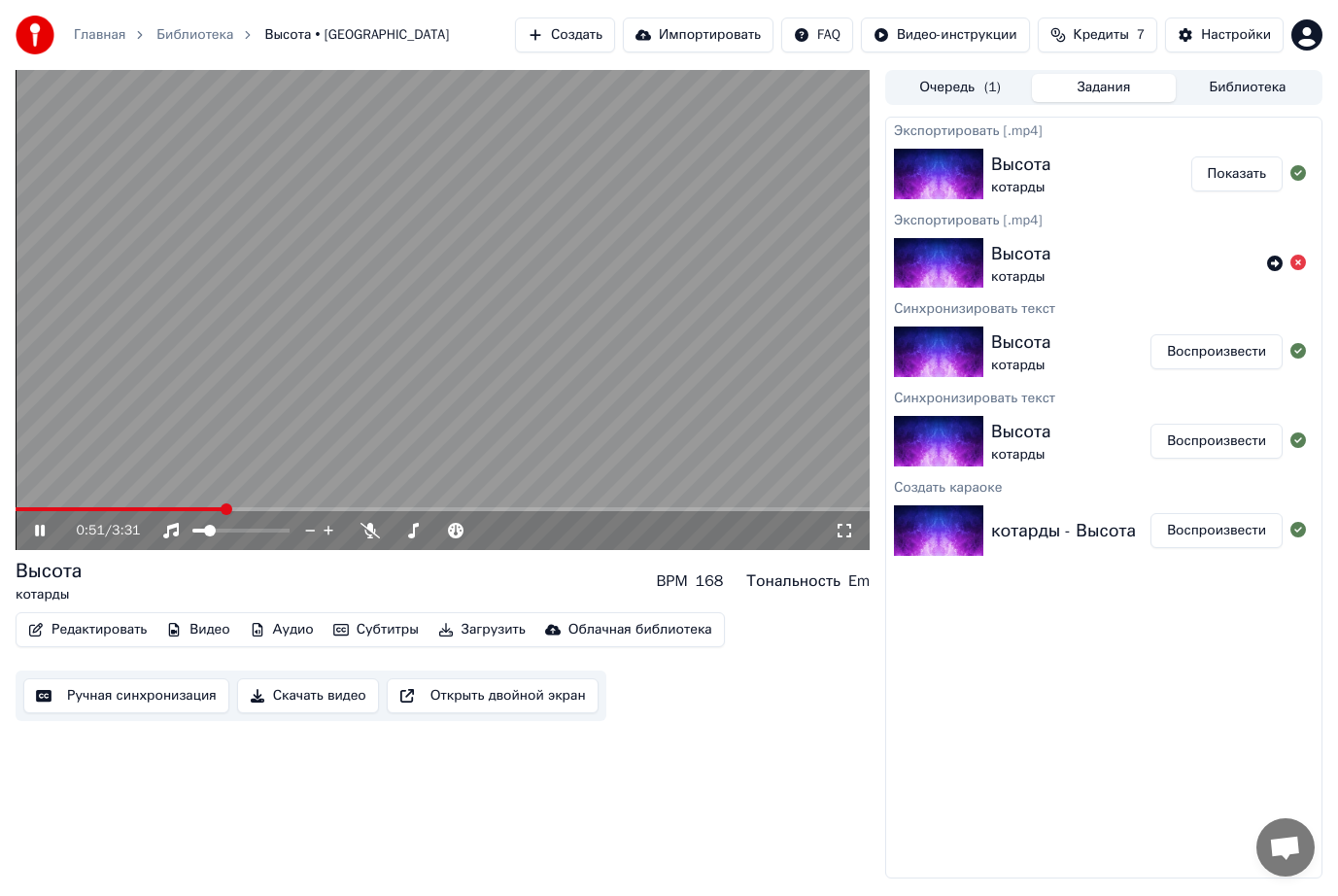 click at bounding box center (442, 310) 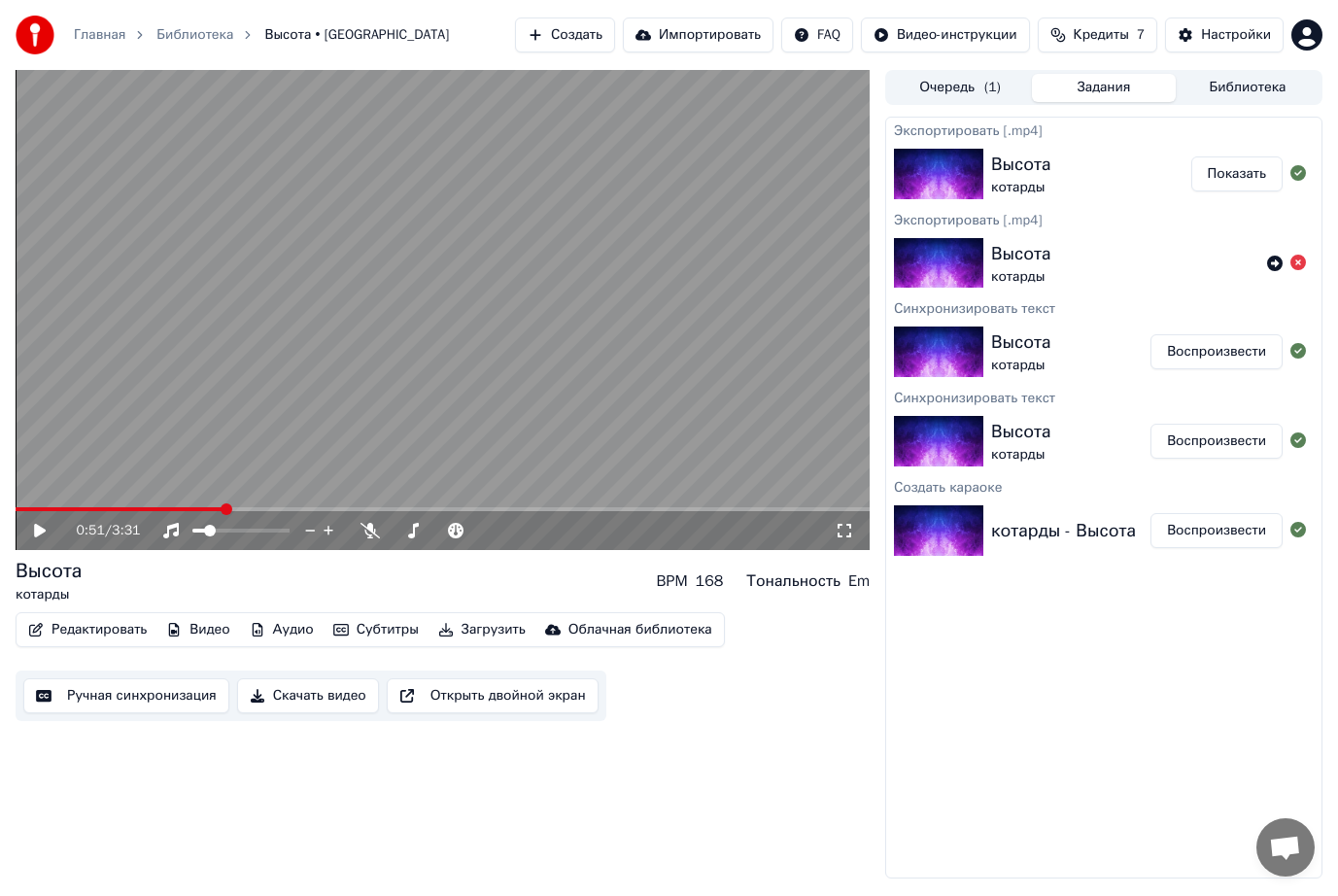 click at bounding box center (442, 310) 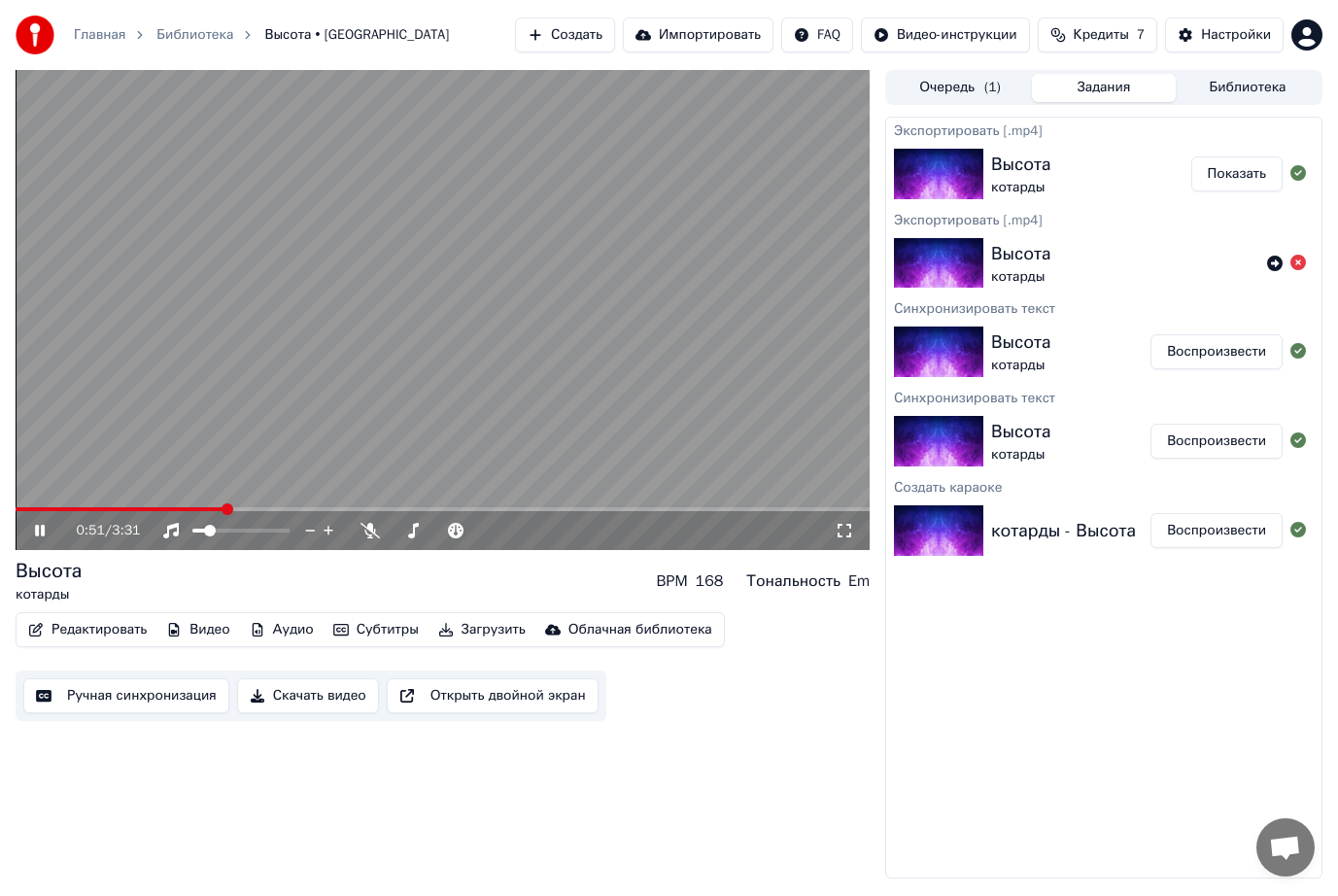click at bounding box center [120, 509] 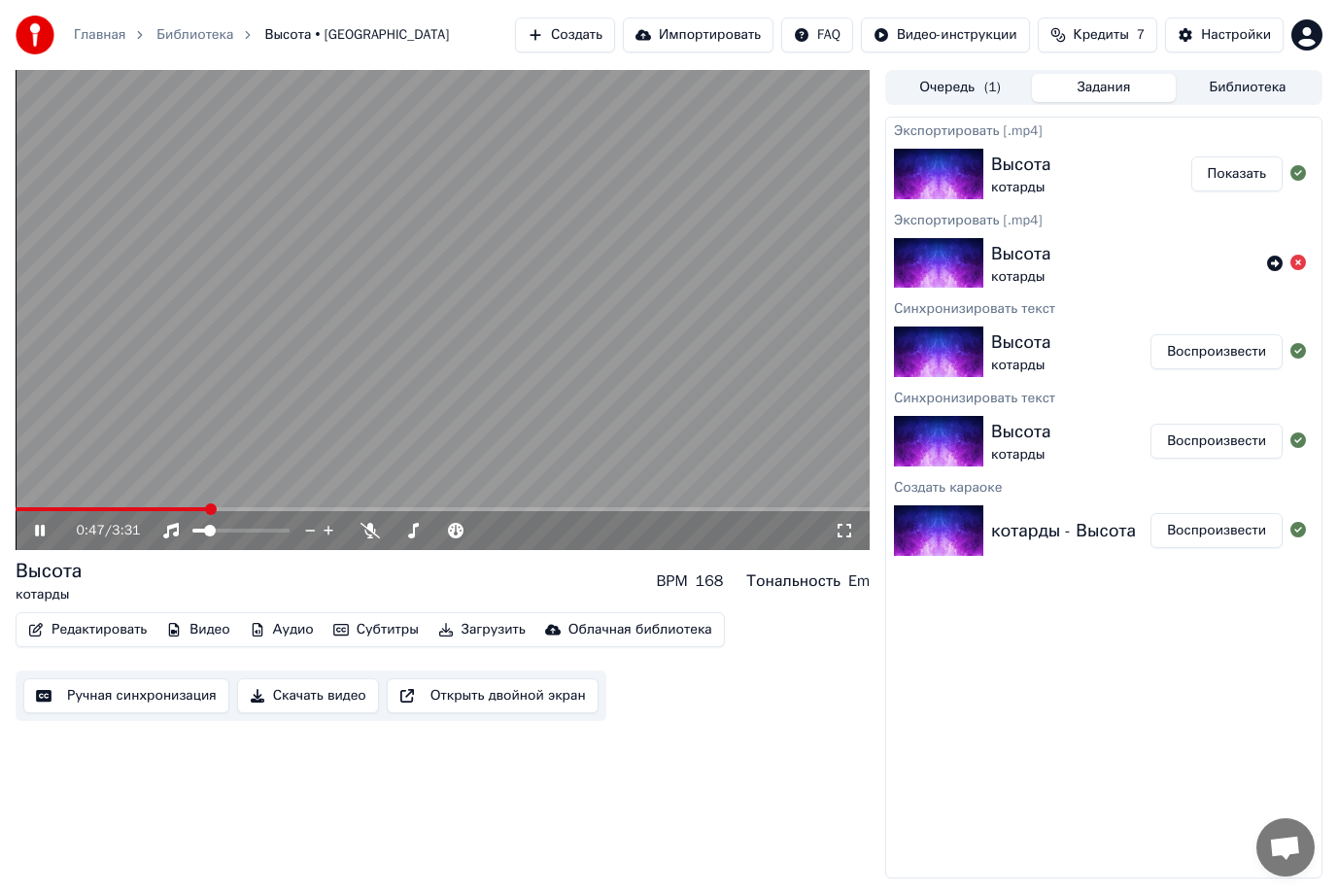 click at bounding box center (442, 310) 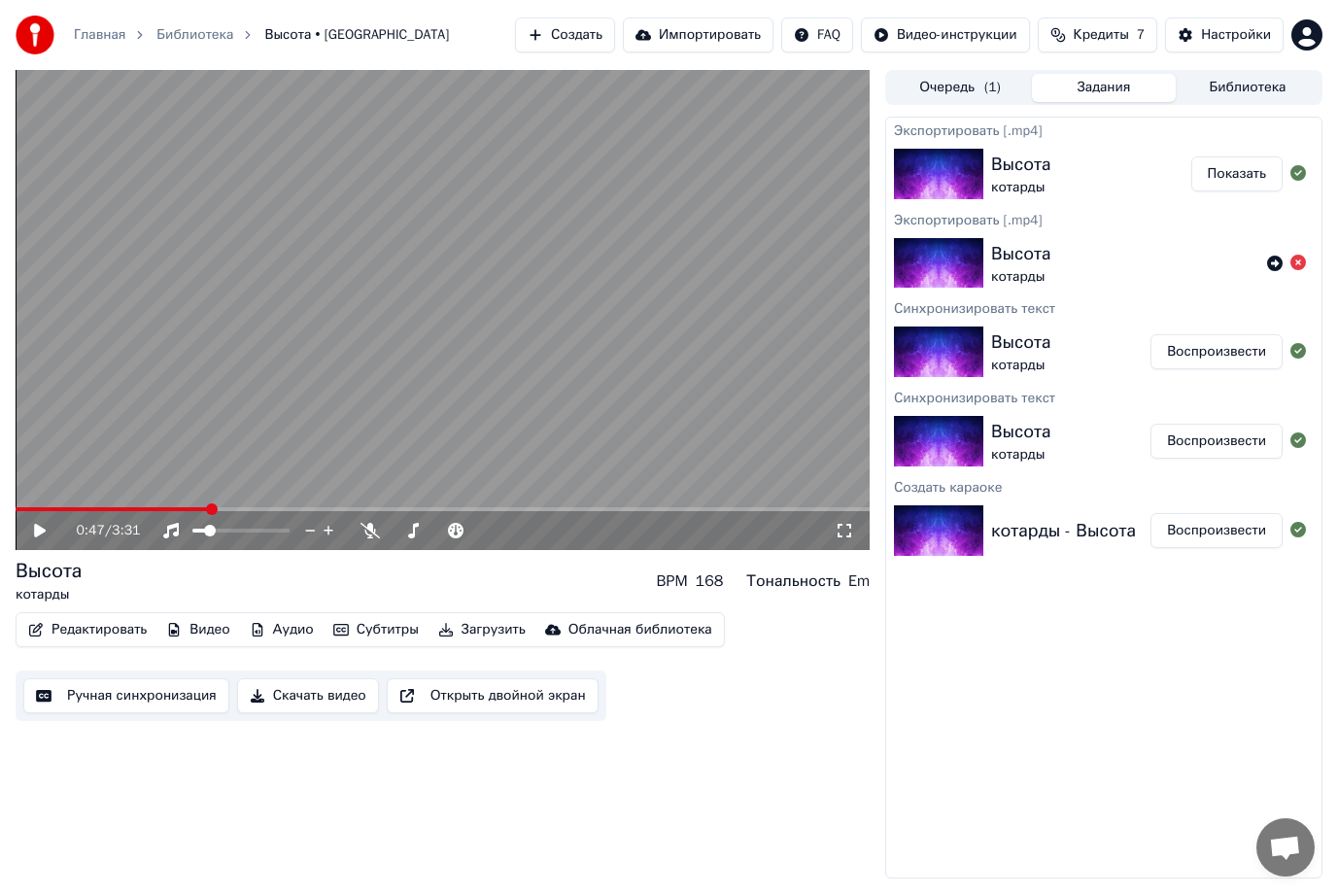 click on "Редактировать" at bounding box center [87, 630] 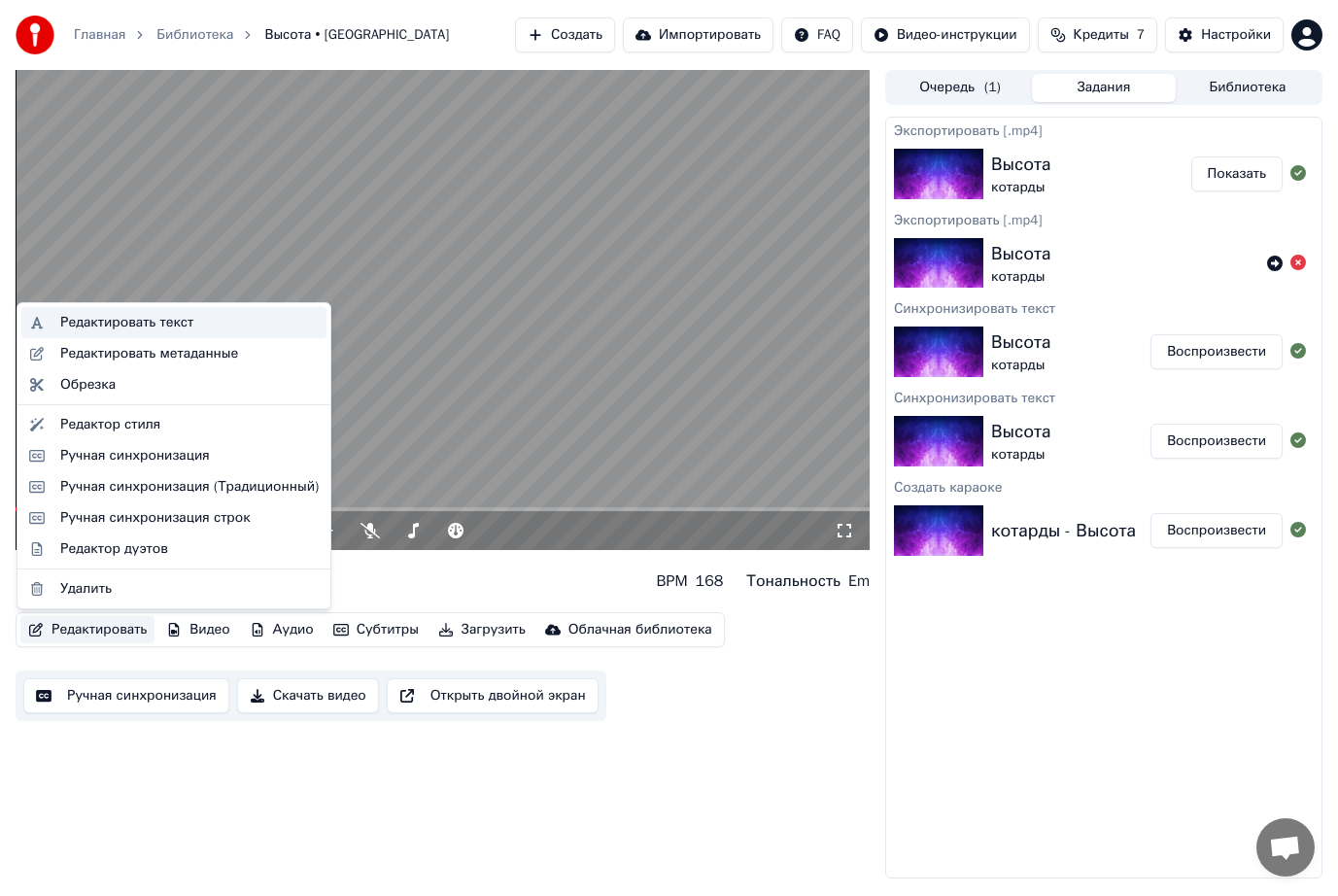 click on "Редактировать текст" at bounding box center [126, 323] 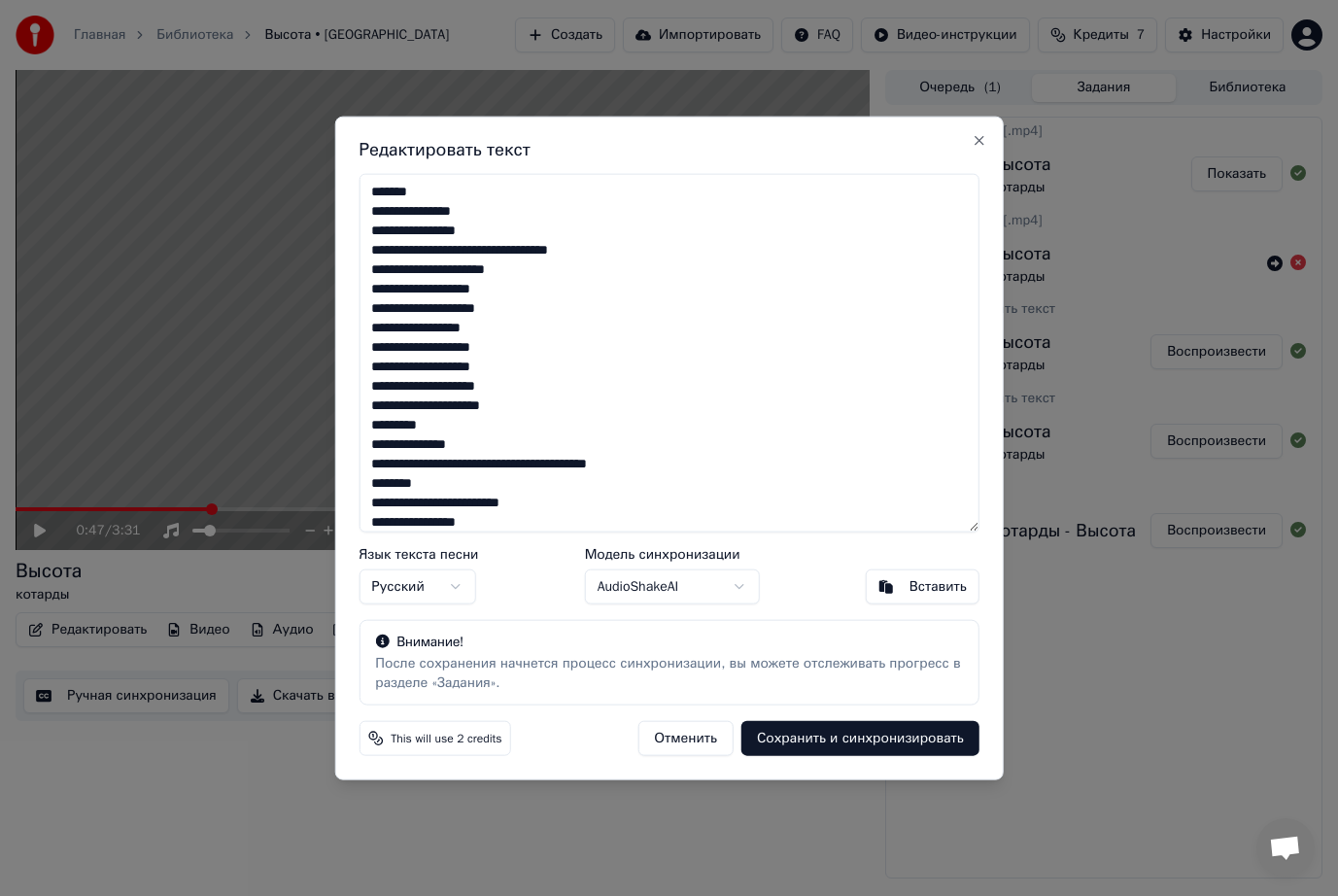 click on "**********" at bounding box center [669, 353] 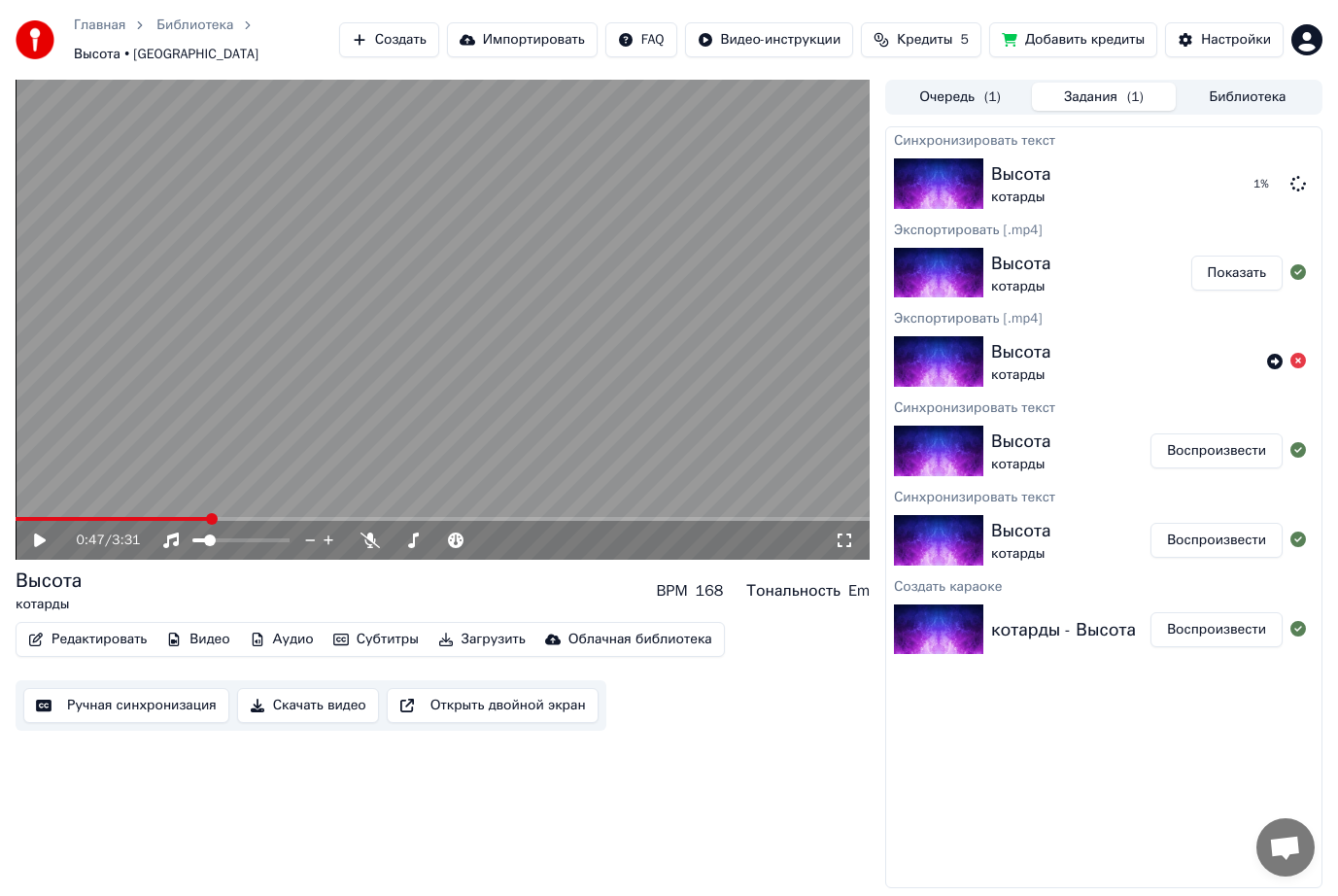 click on "Добавить кредиты" at bounding box center [1073, 40] 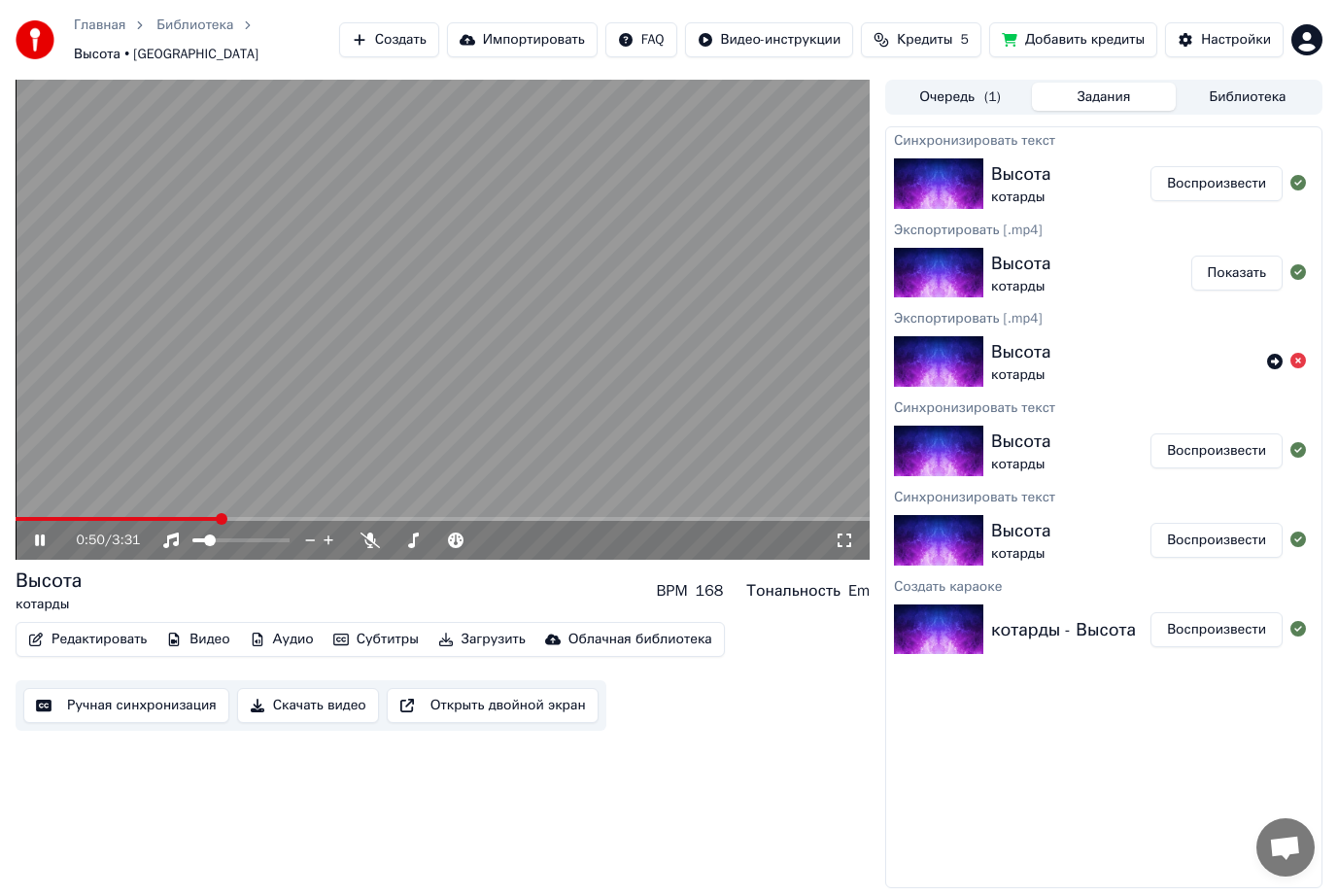 click at bounding box center [442, 320] 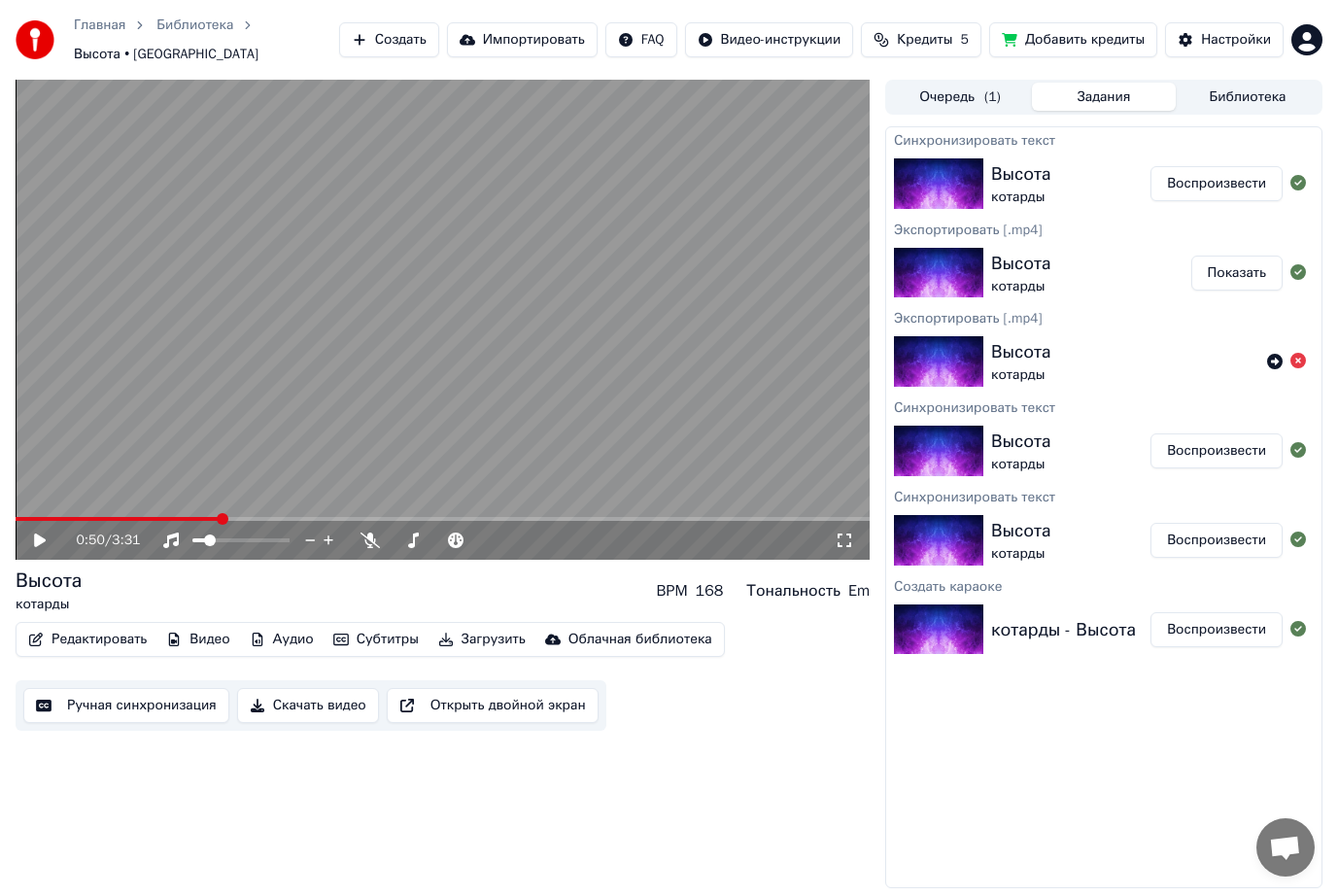 click at bounding box center (442, 320) 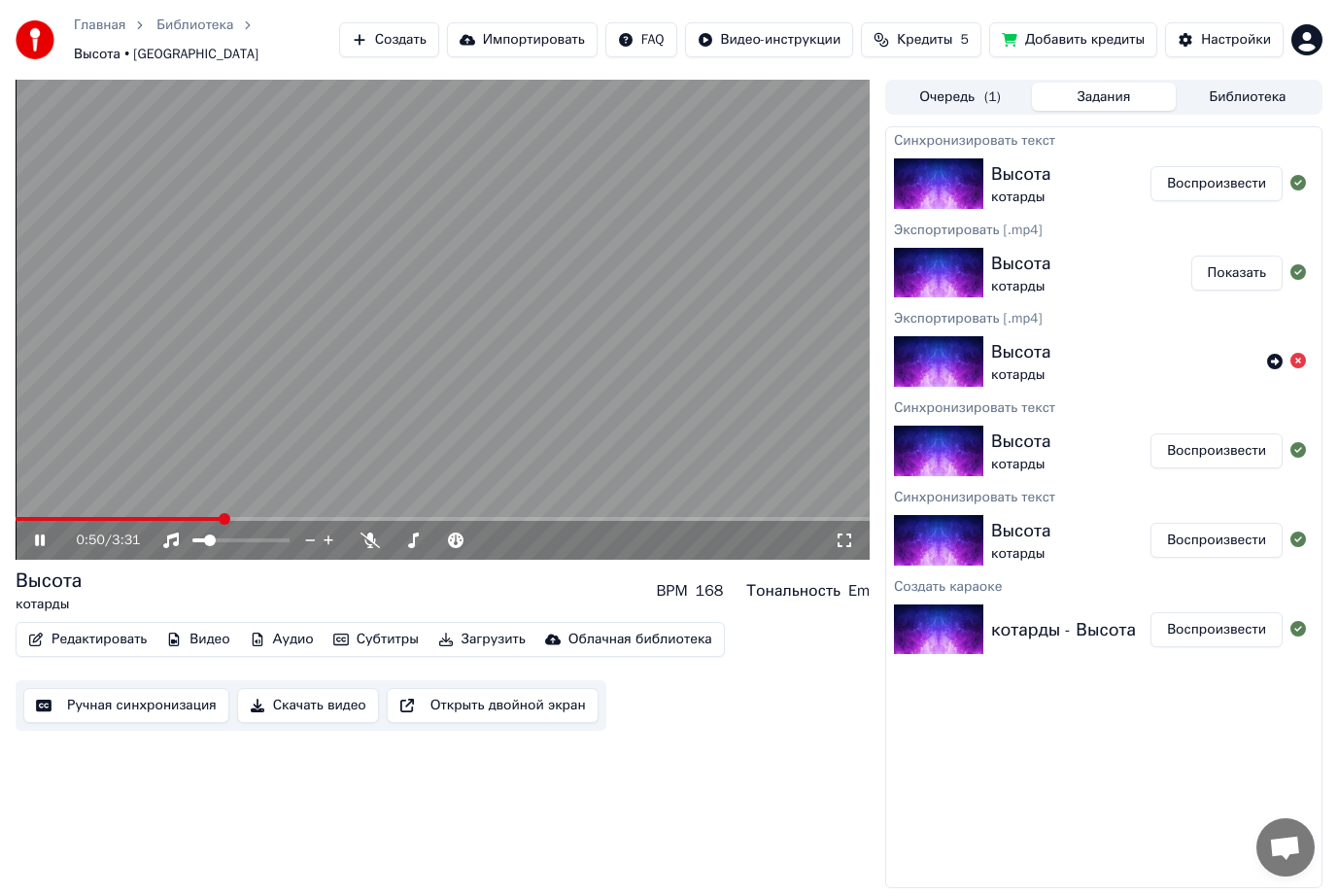 click at bounding box center [119, 519] 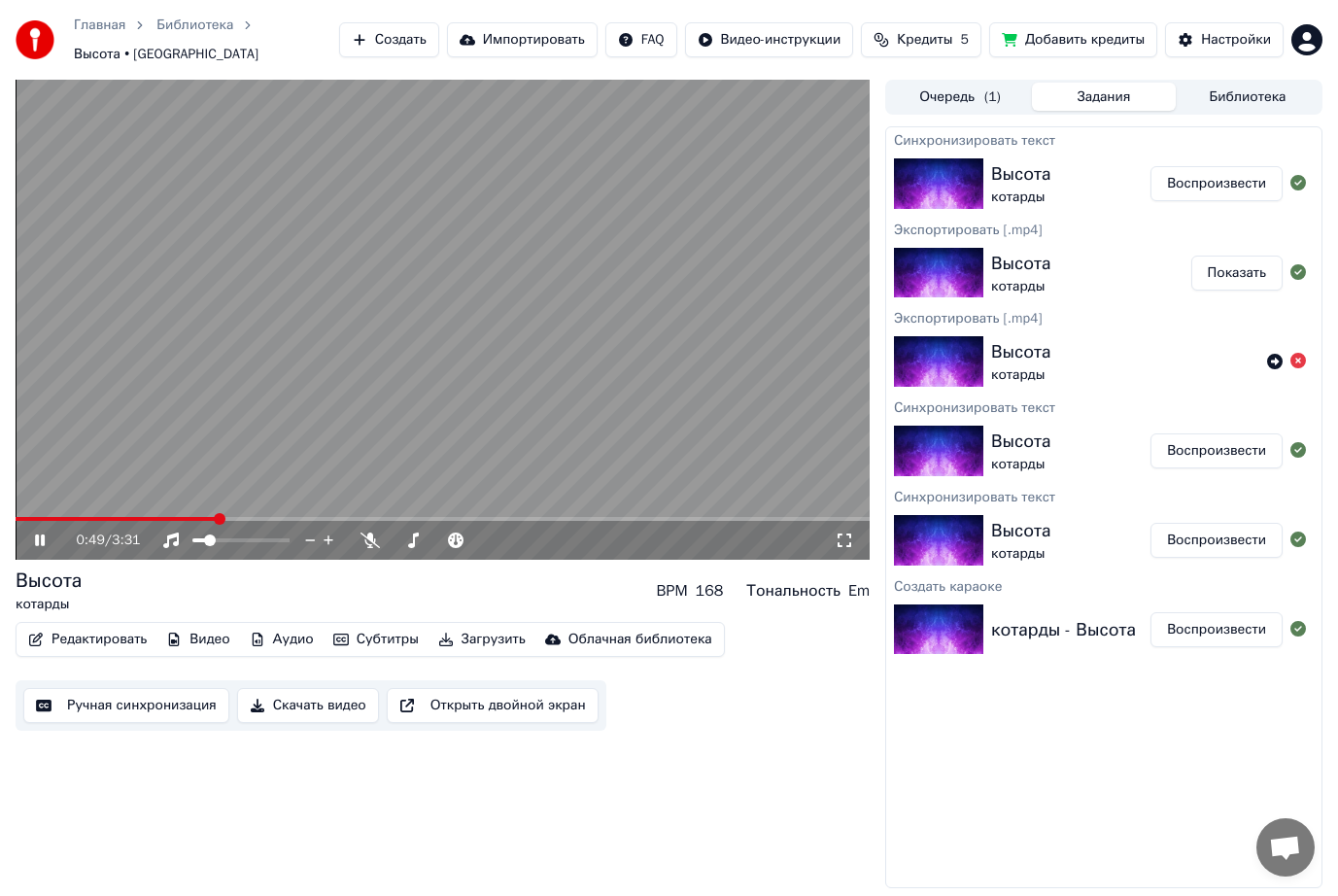 click 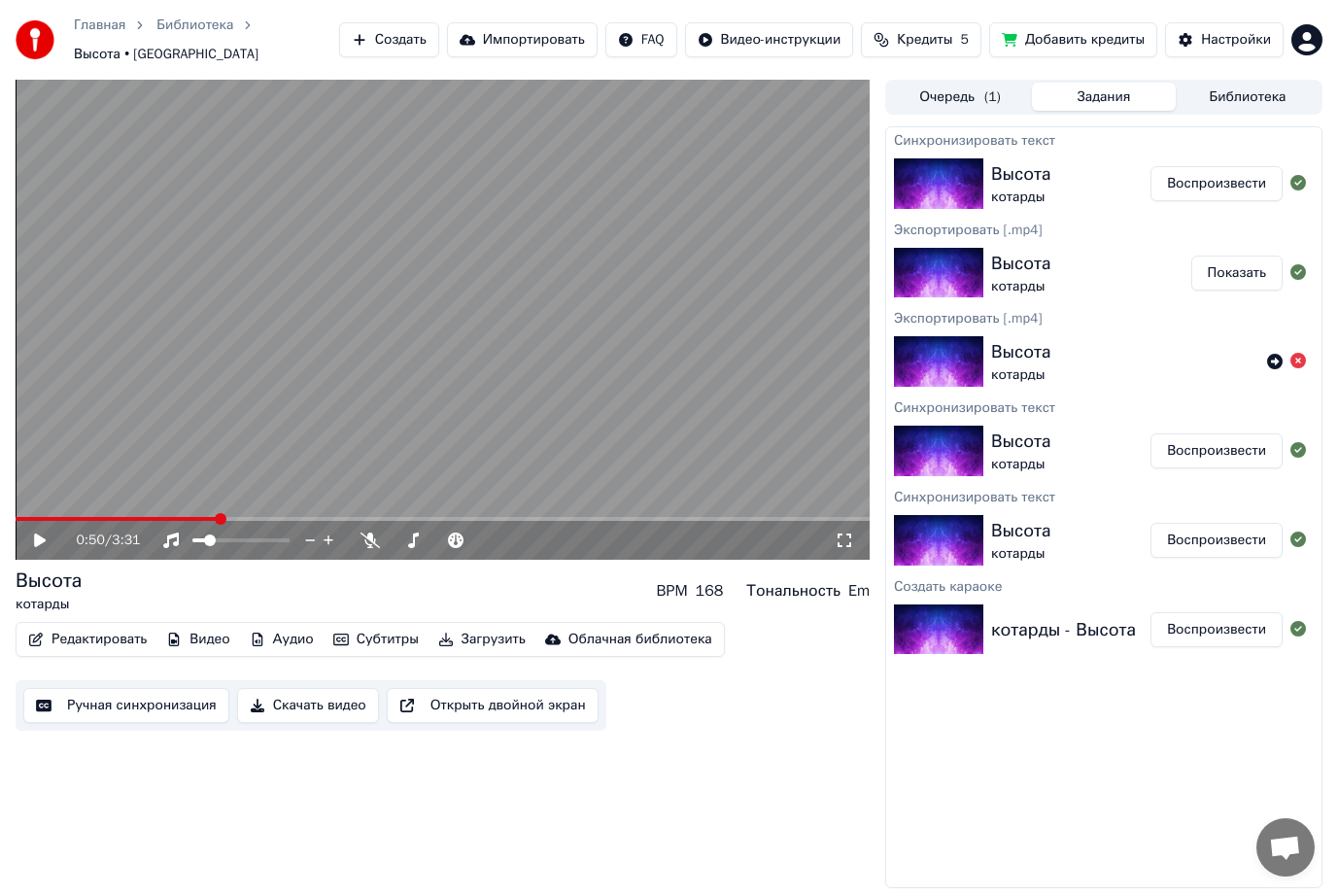 click at bounding box center (117, 519) 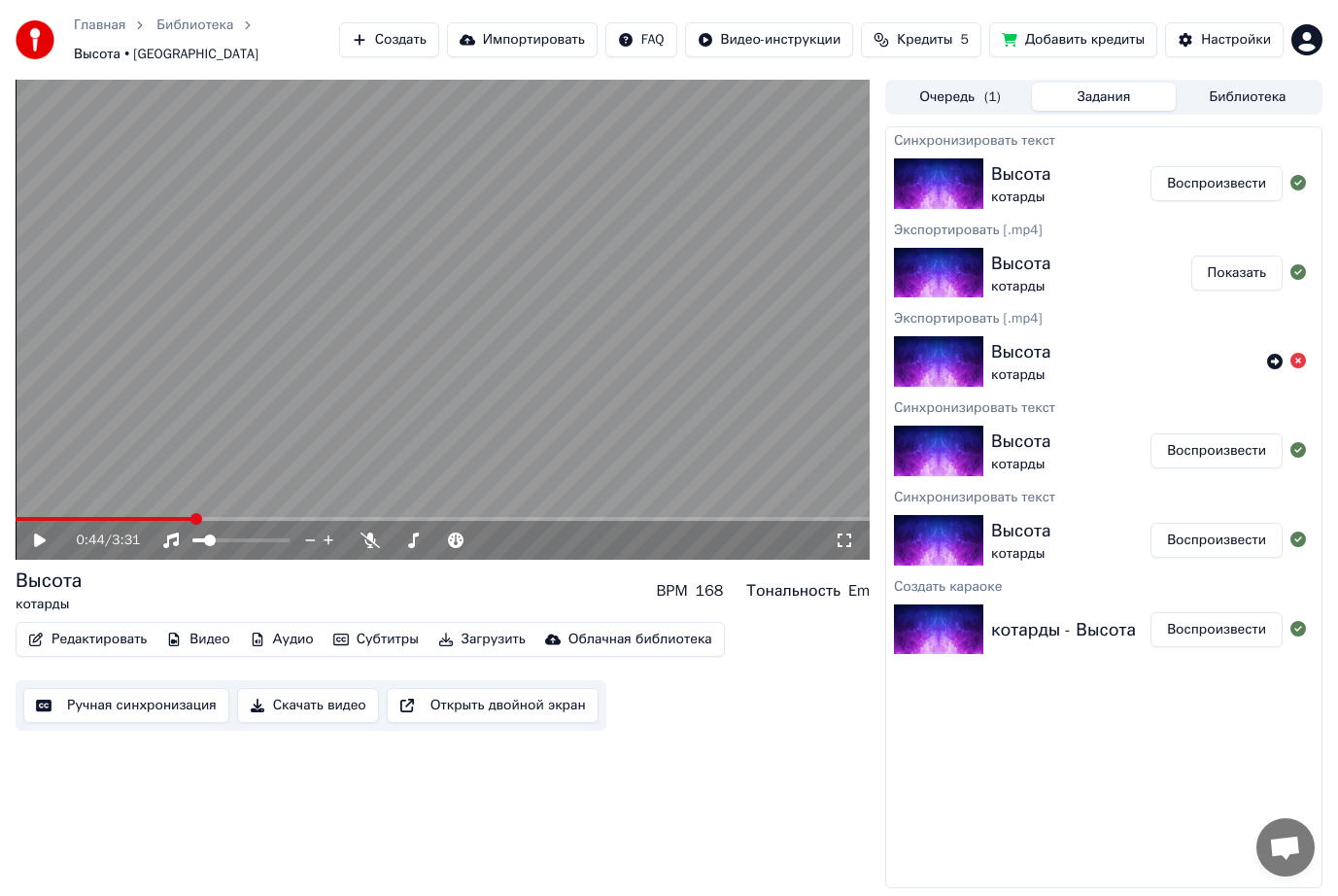 click on "Редактировать" at bounding box center (87, 639) 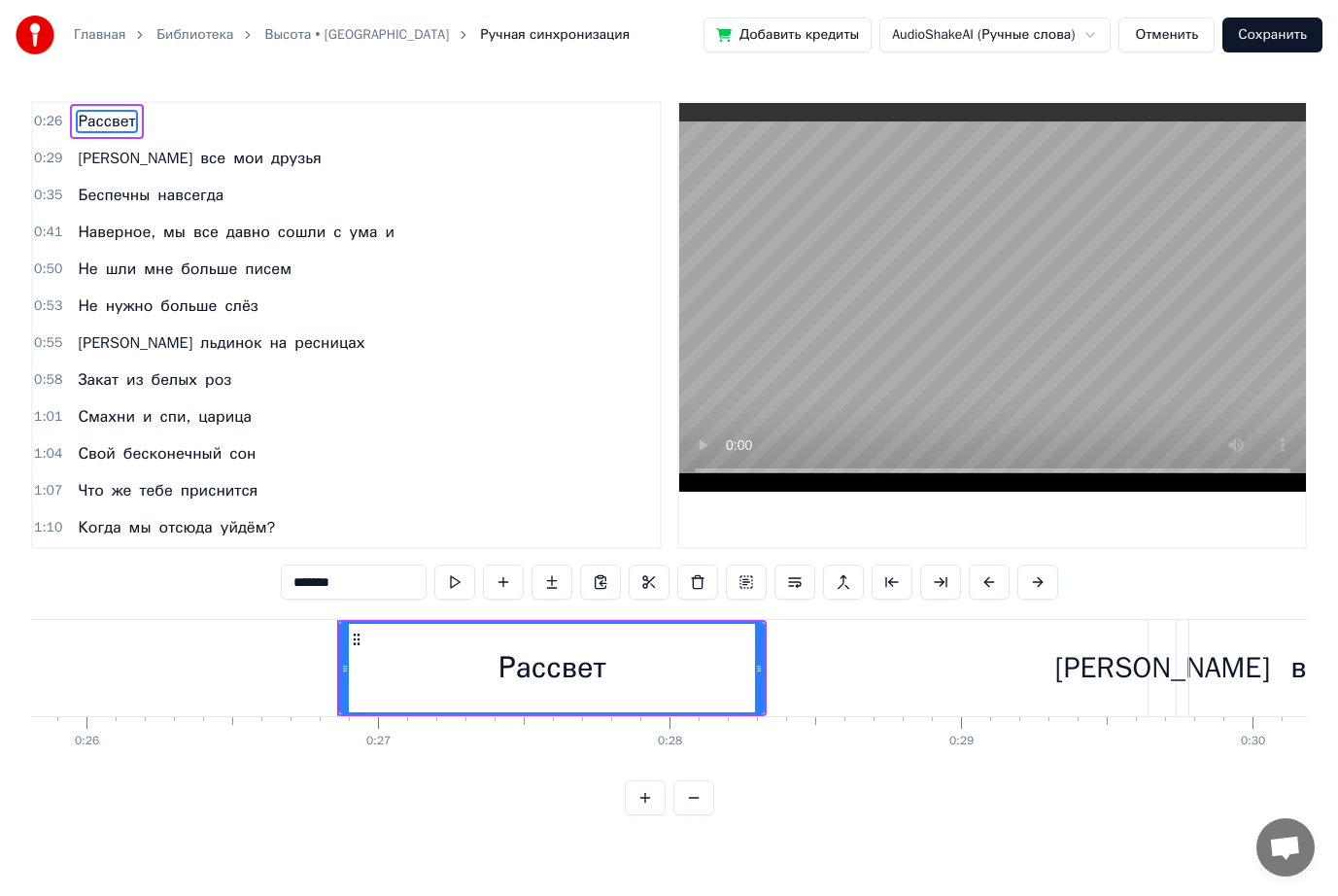 scroll, scrollTop: 0, scrollLeft: 7733, axis: horizontal 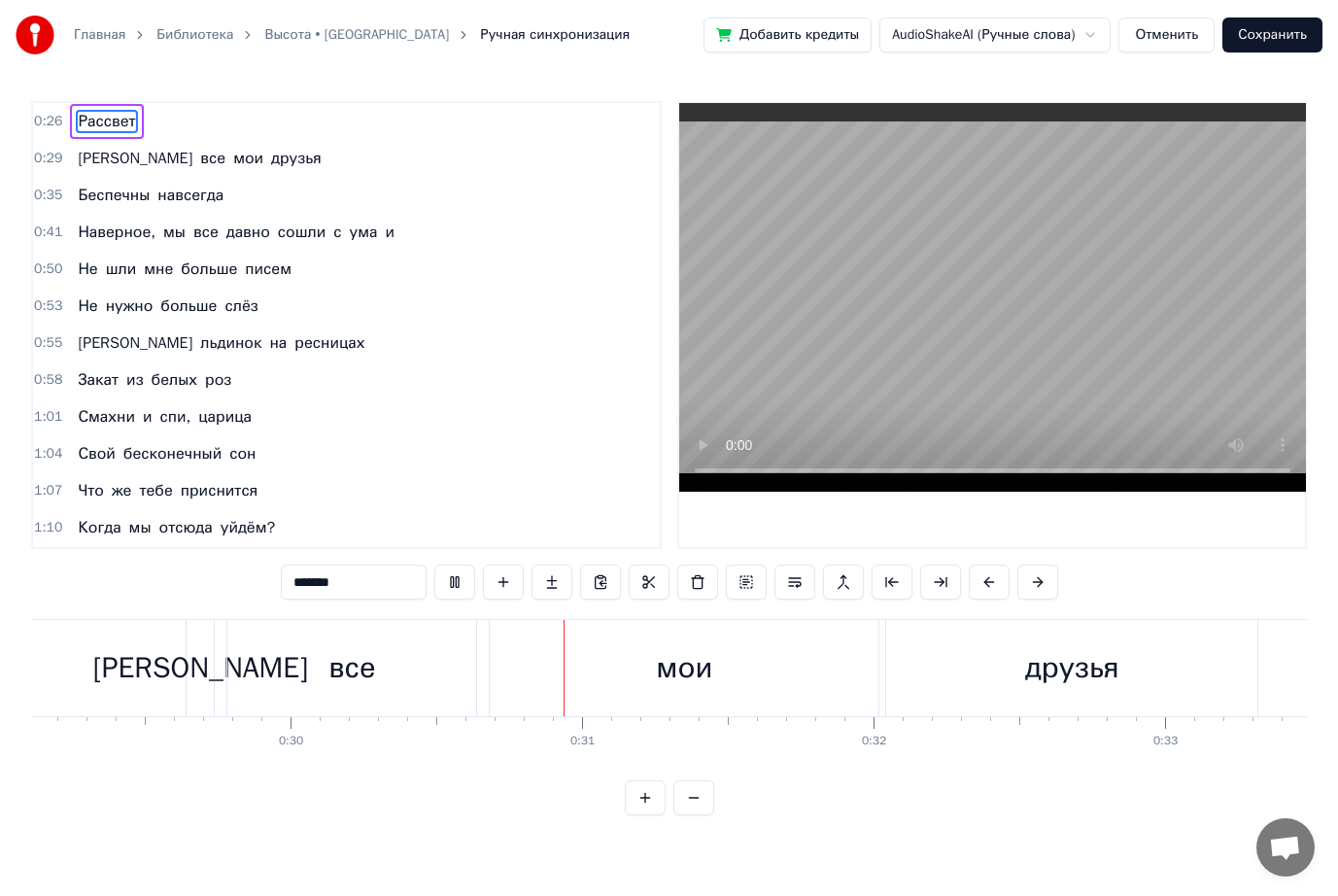 click at bounding box center [992, 297] 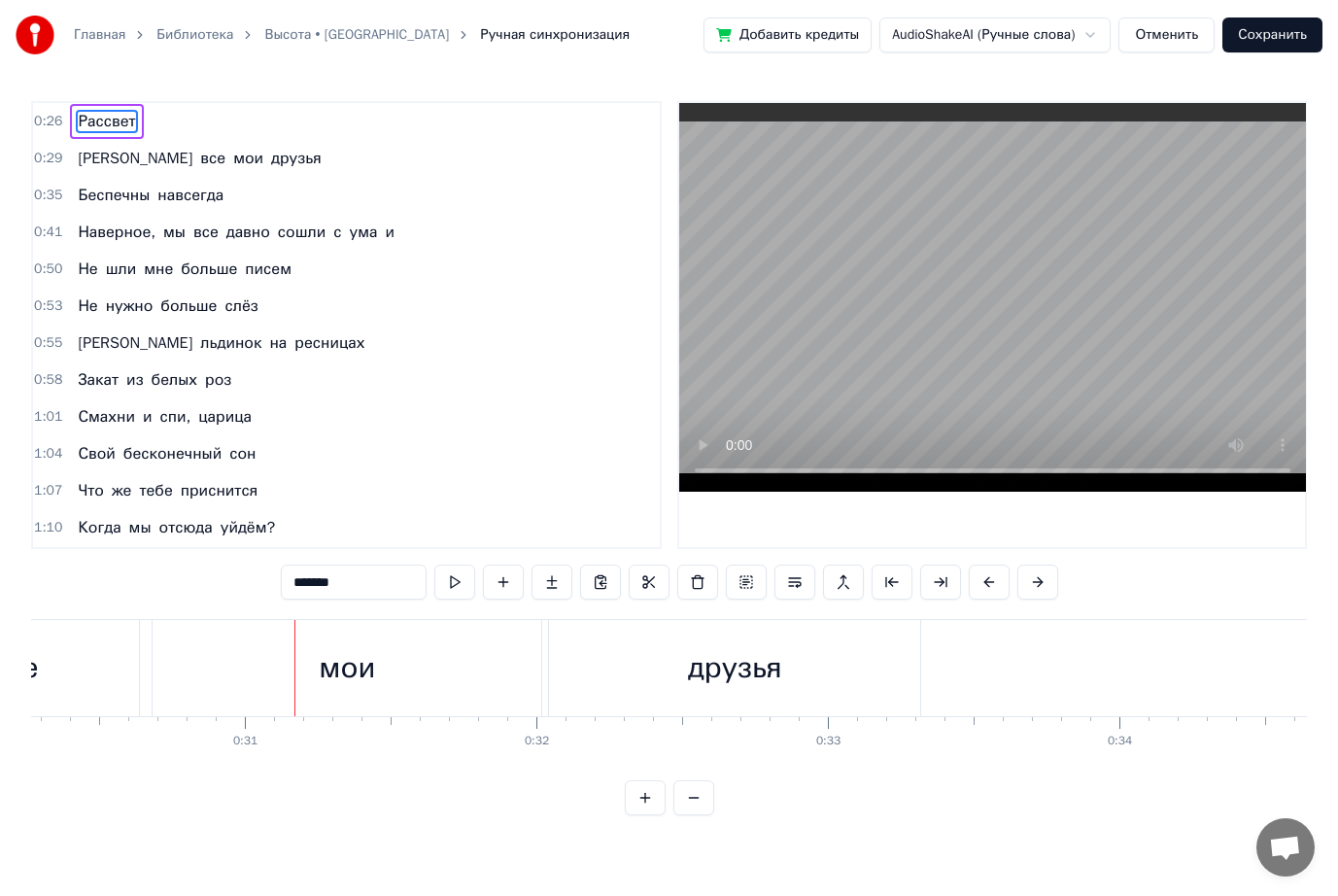 scroll, scrollTop: 0, scrollLeft: 8878, axis: horizontal 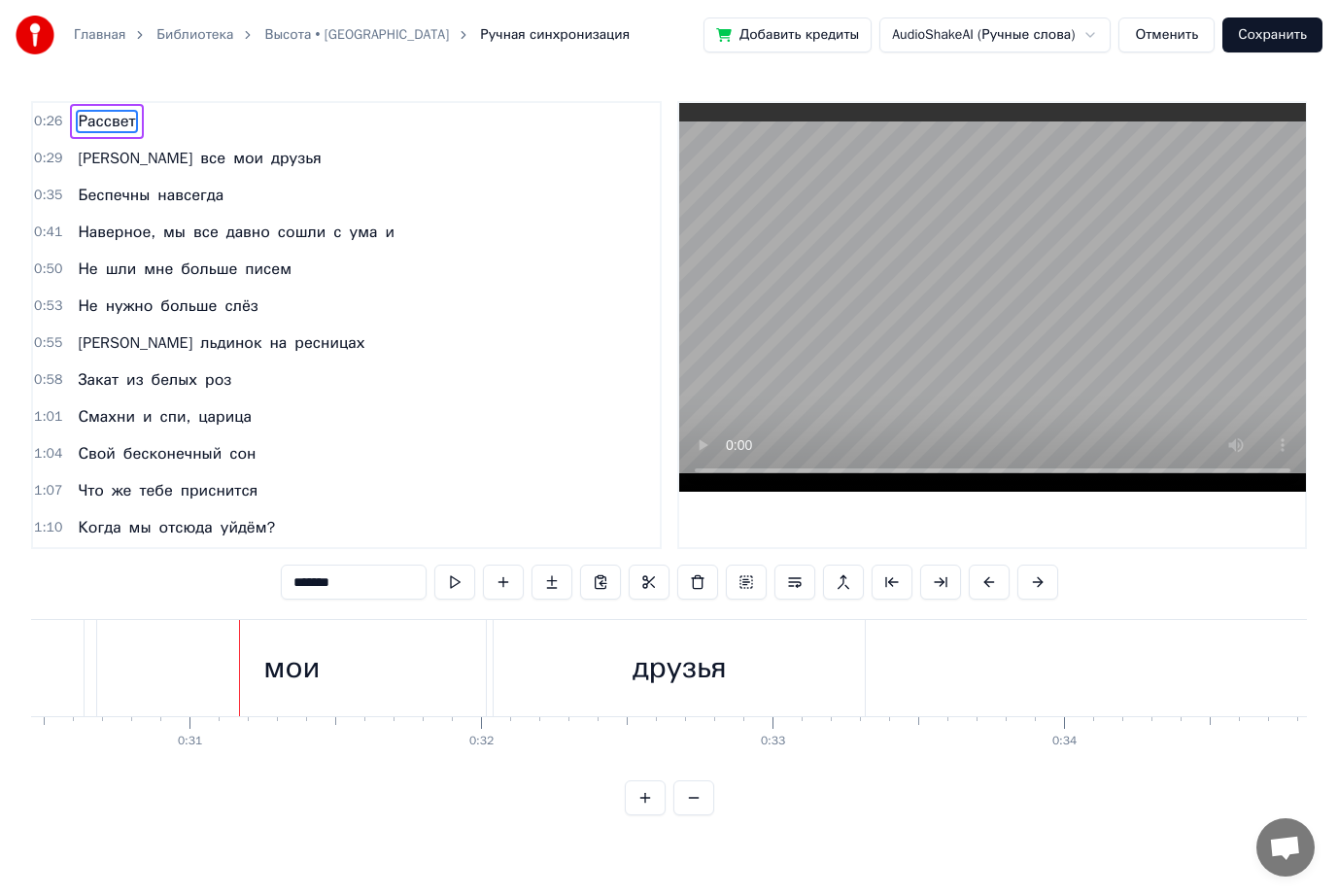 type 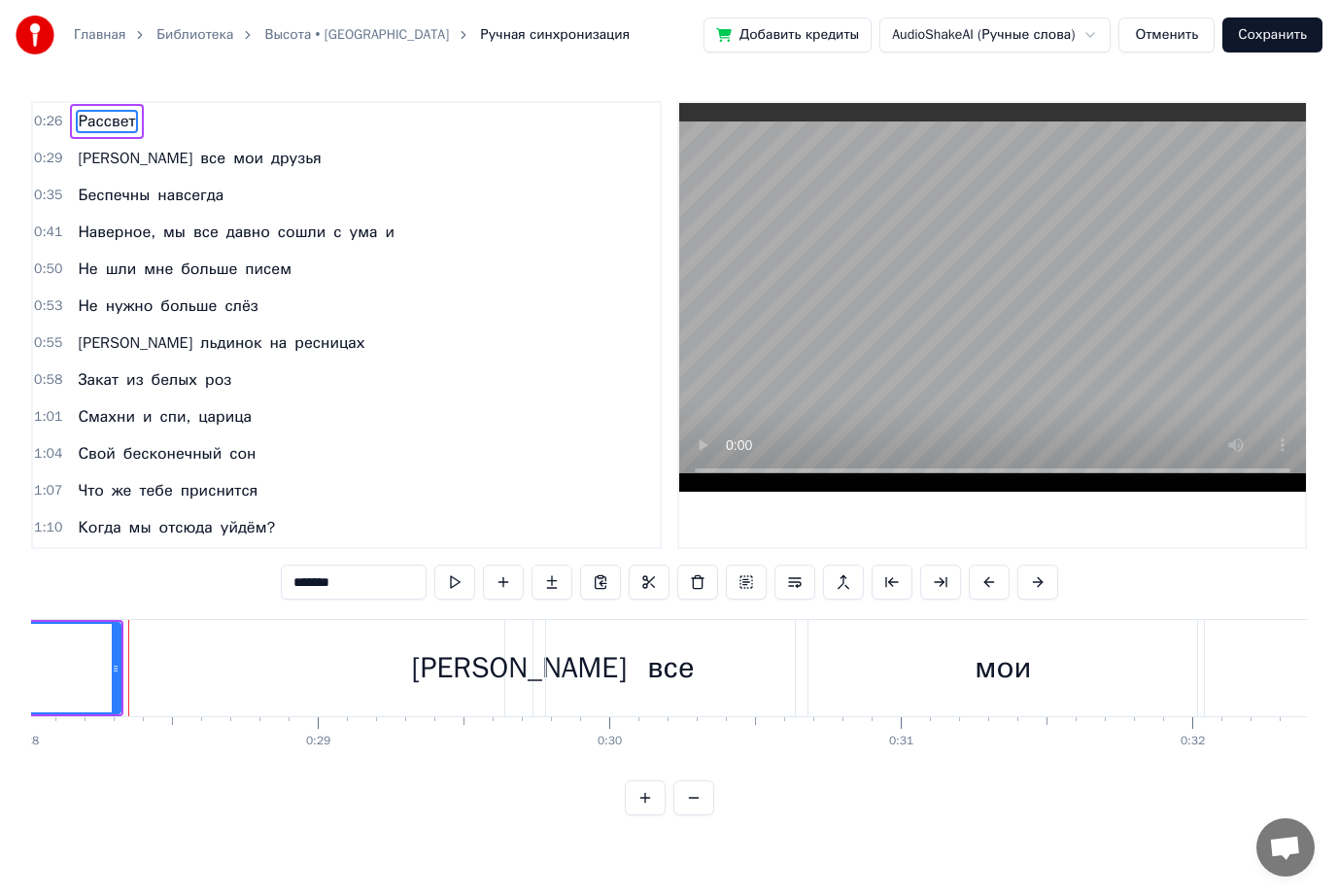 scroll, scrollTop: 0, scrollLeft: 8166, axis: horizontal 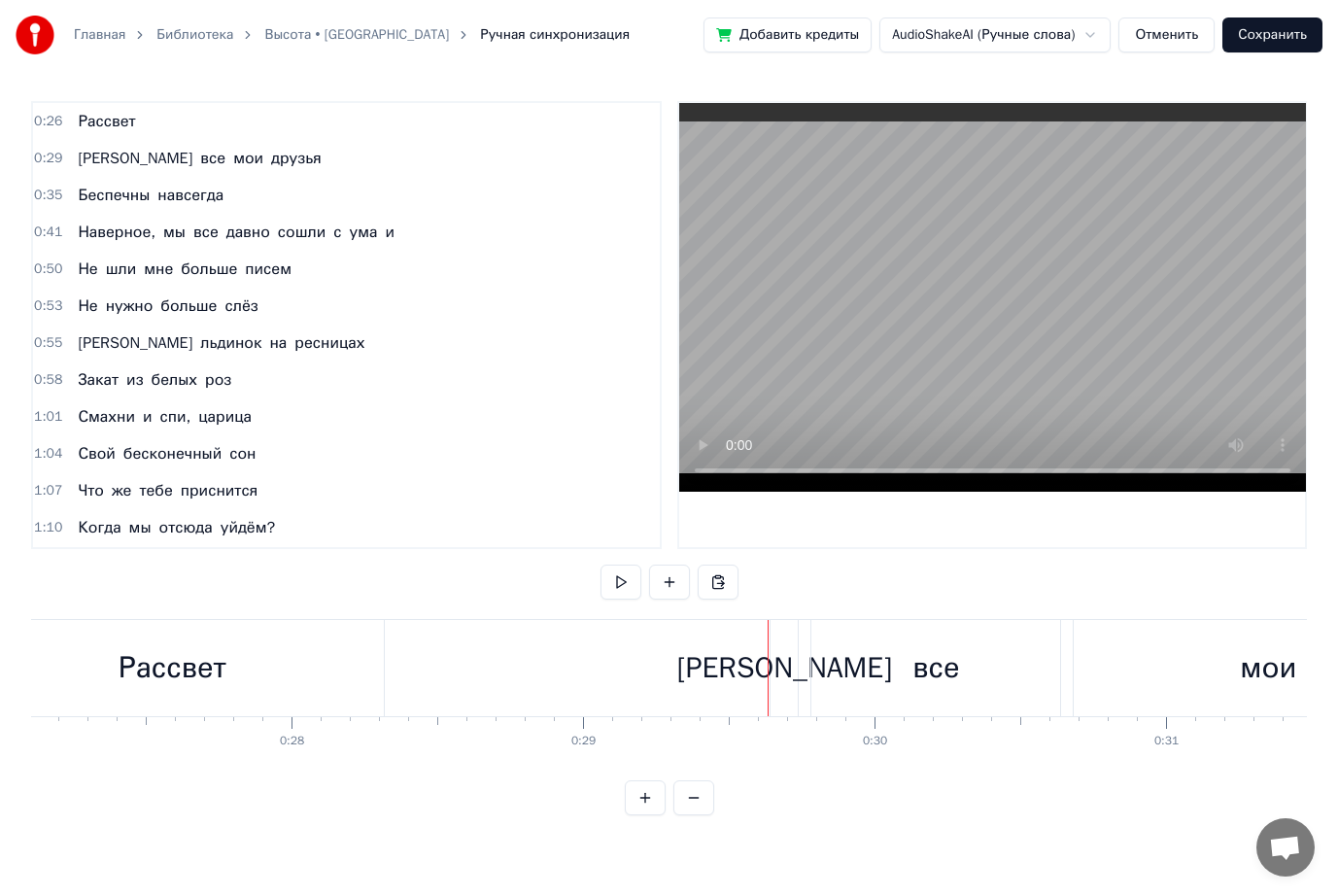 click on "[PERSON_NAME]" at bounding box center [784, 668] 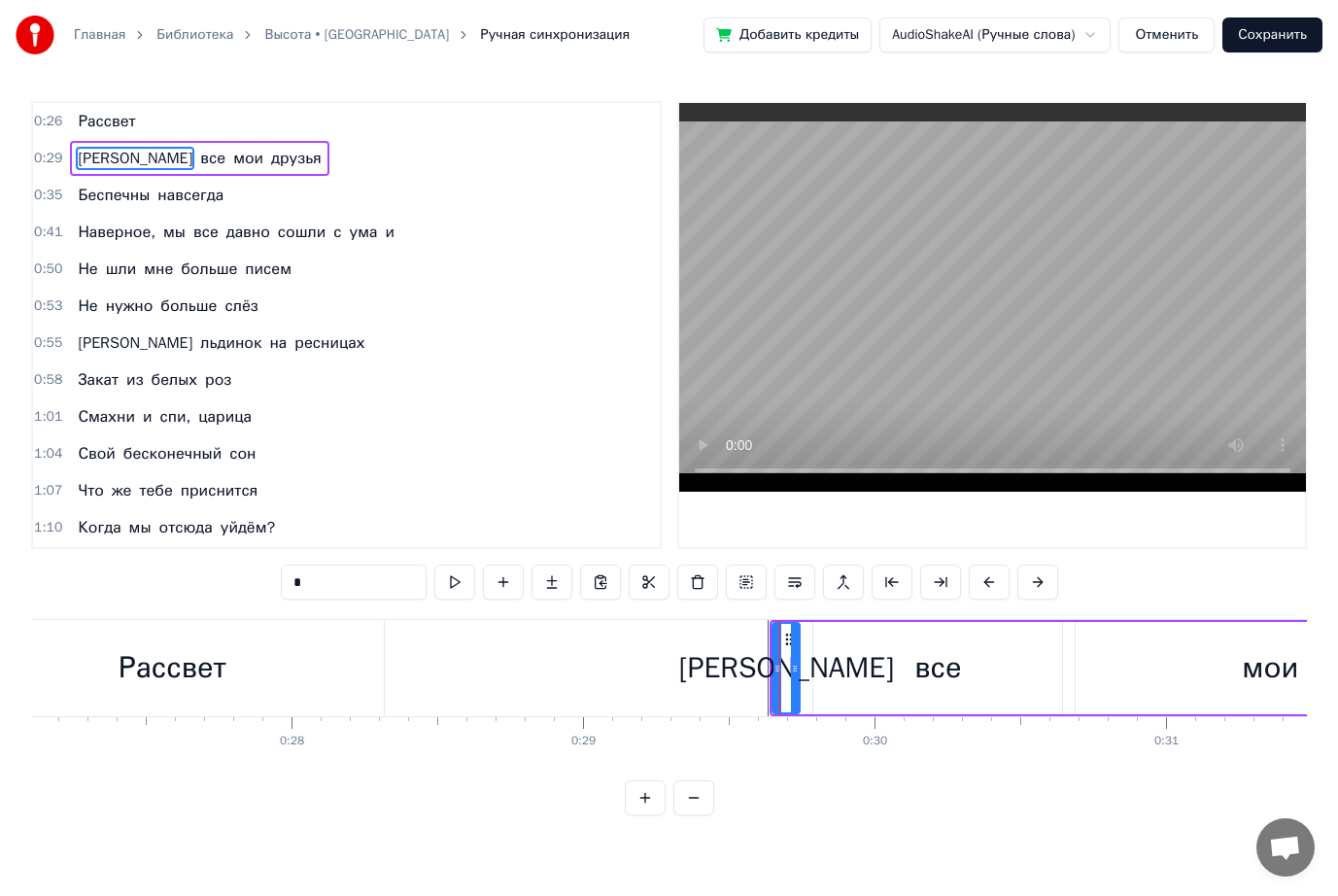 click on "все" at bounding box center (938, 668) 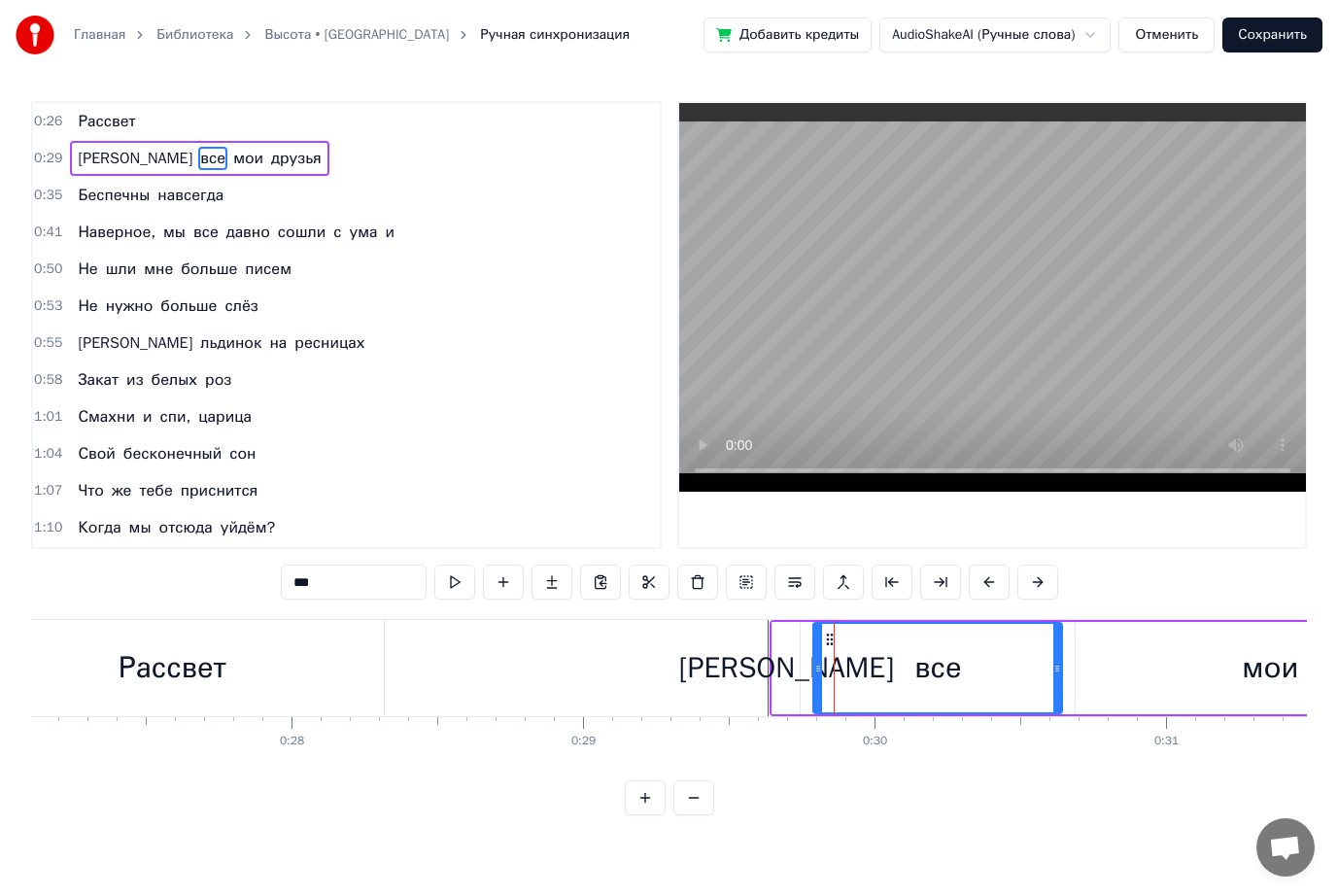 click on "И все мои друзья" at bounding box center (1308, 668) 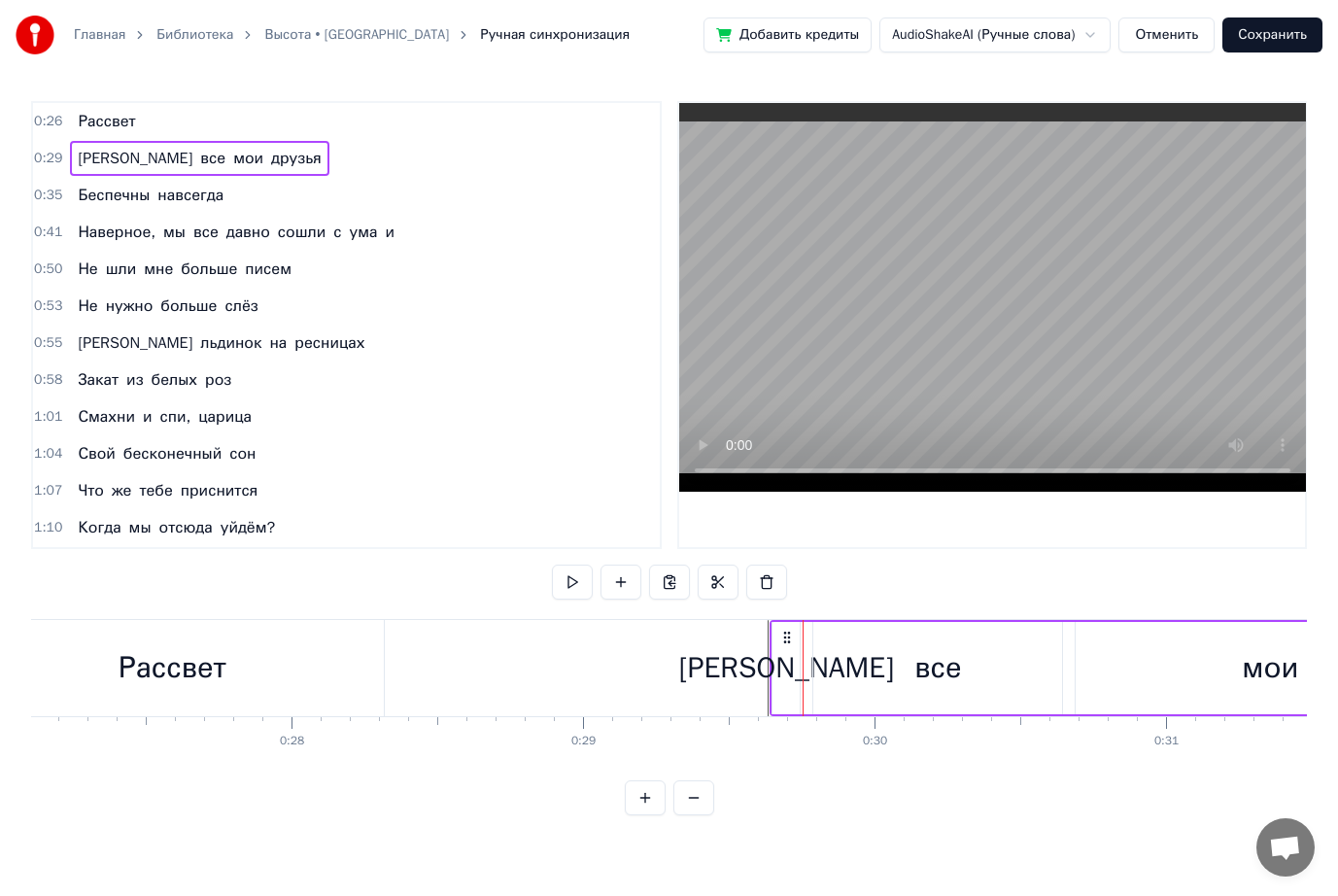 click on "[PERSON_NAME]" at bounding box center (786, 668) 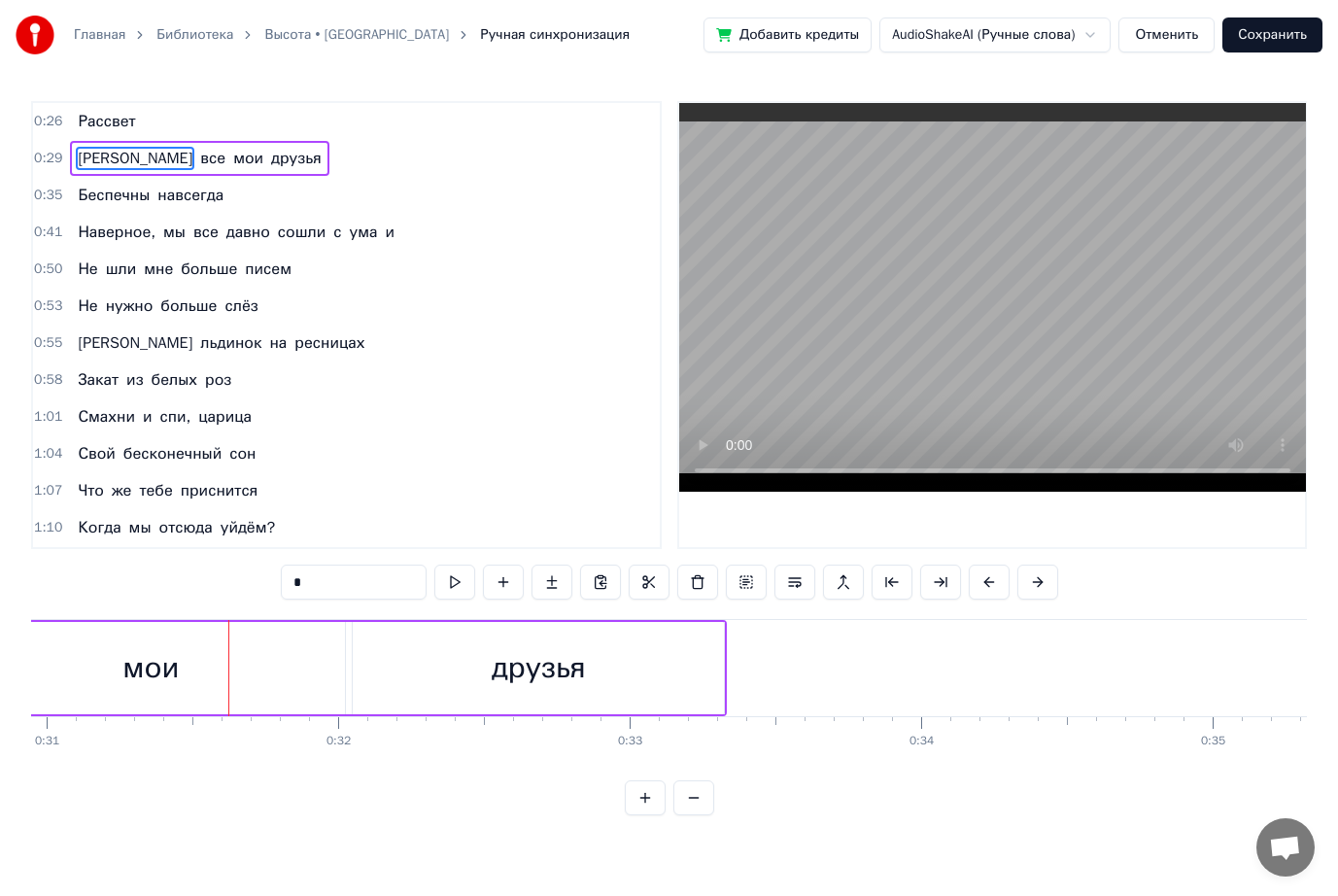 scroll, scrollTop: 0, scrollLeft: 9023, axis: horizontal 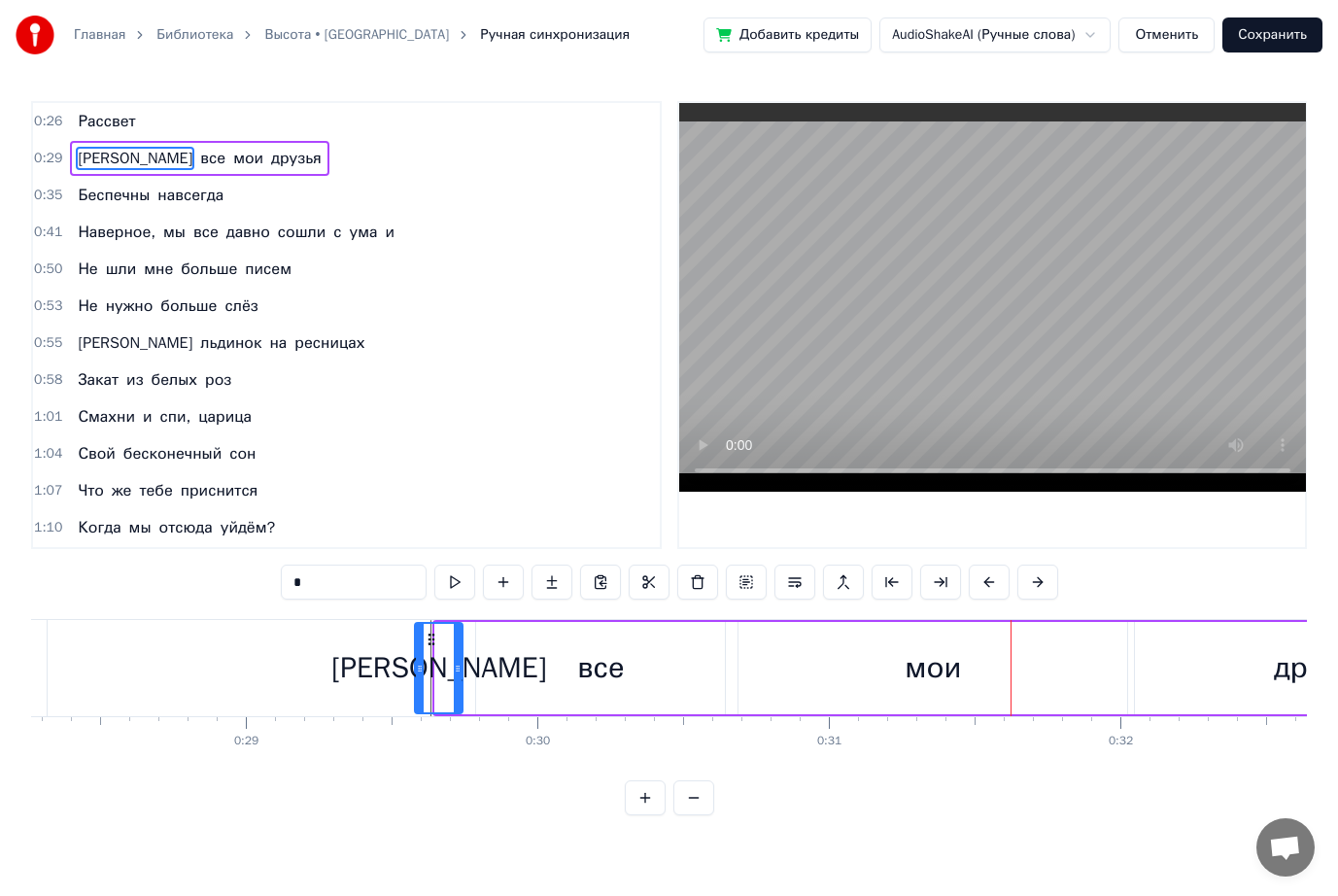 drag, startPoint x: 437, startPoint y: 664, endPoint x: 417, endPoint y: 664, distance: 20 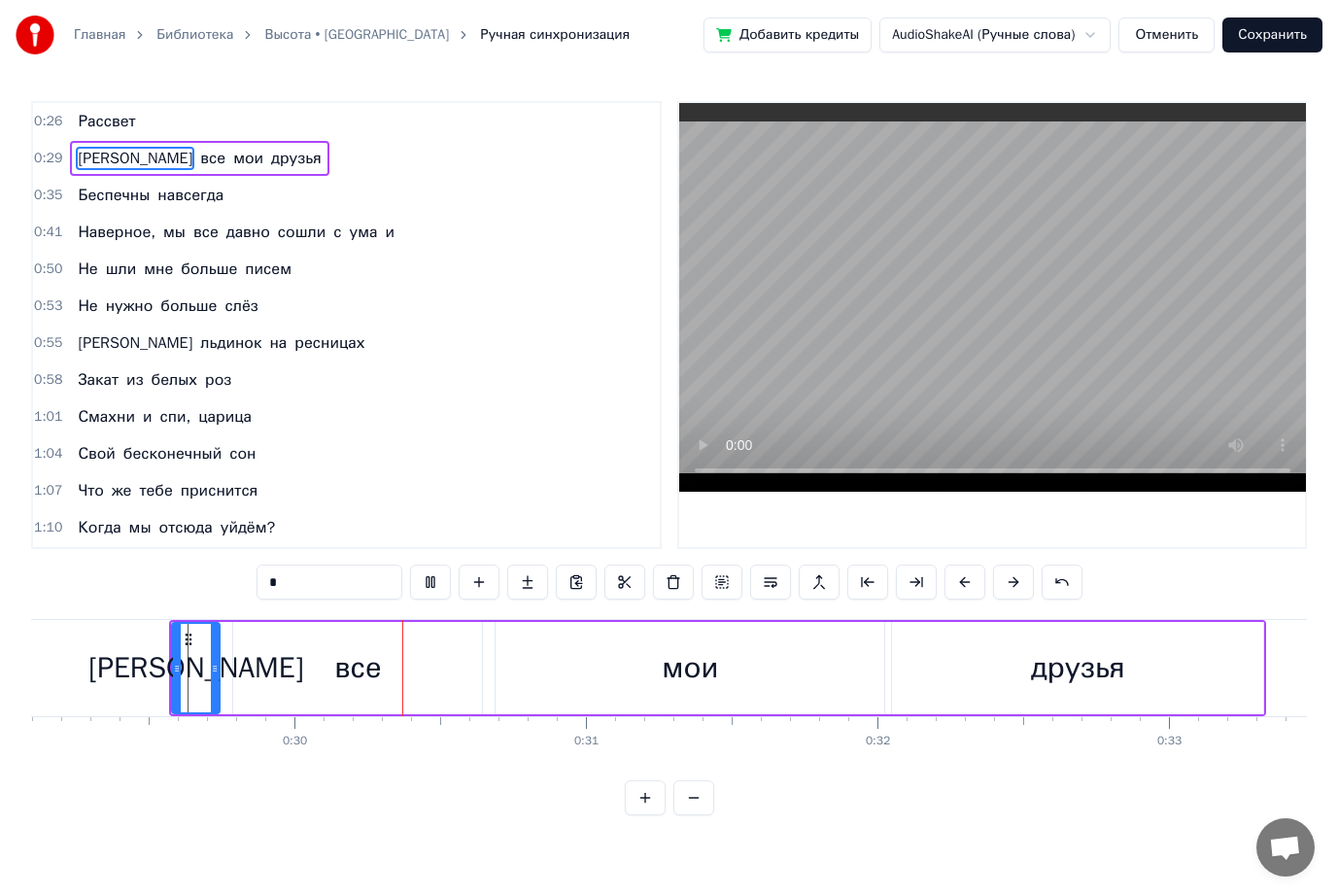 scroll, scrollTop: 0, scrollLeft: 8592, axis: horizontal 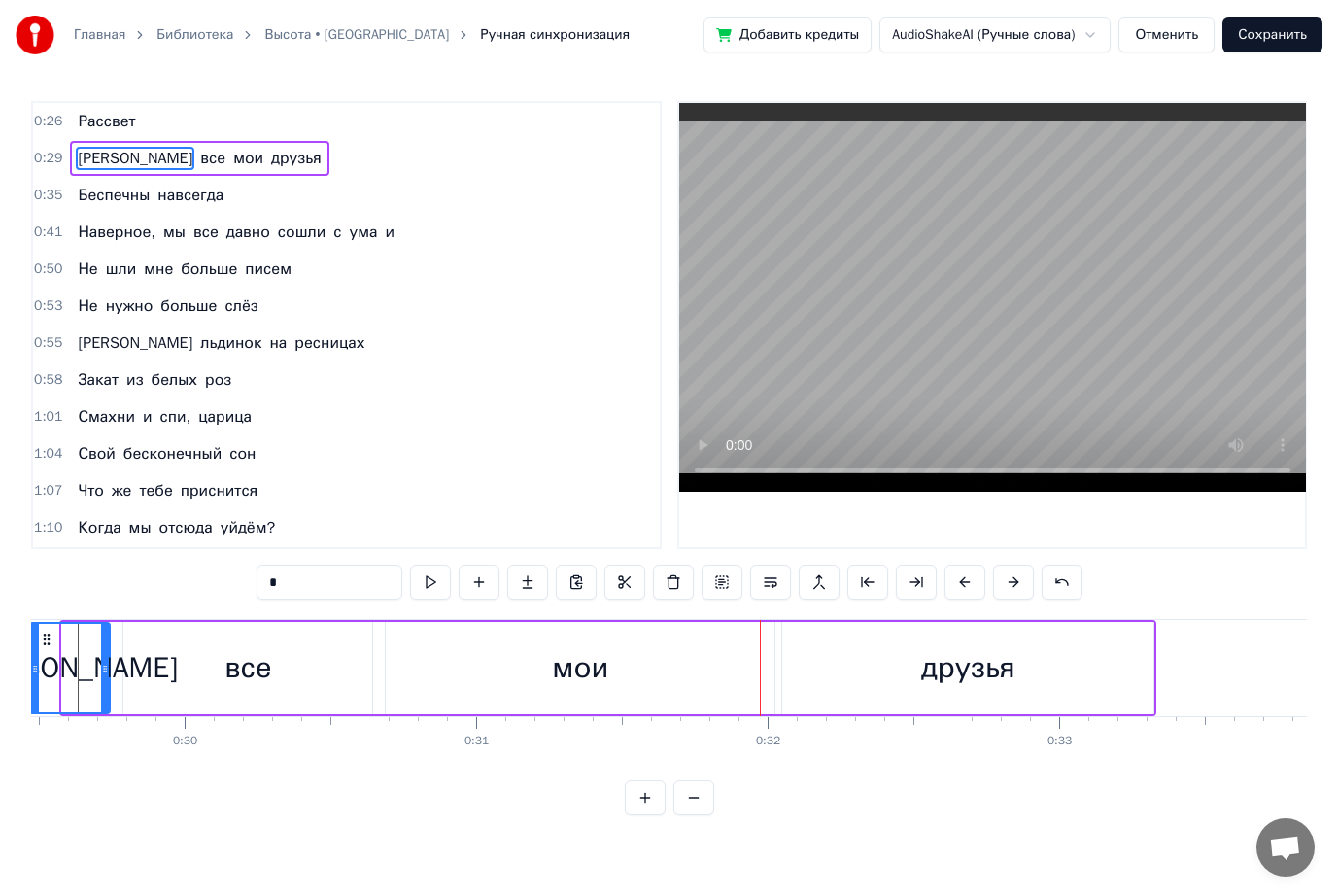 drag, startPoint x: 66, startPoint y: 664, endPoint x: 37, endPoint y: 661, distance: 29.154759 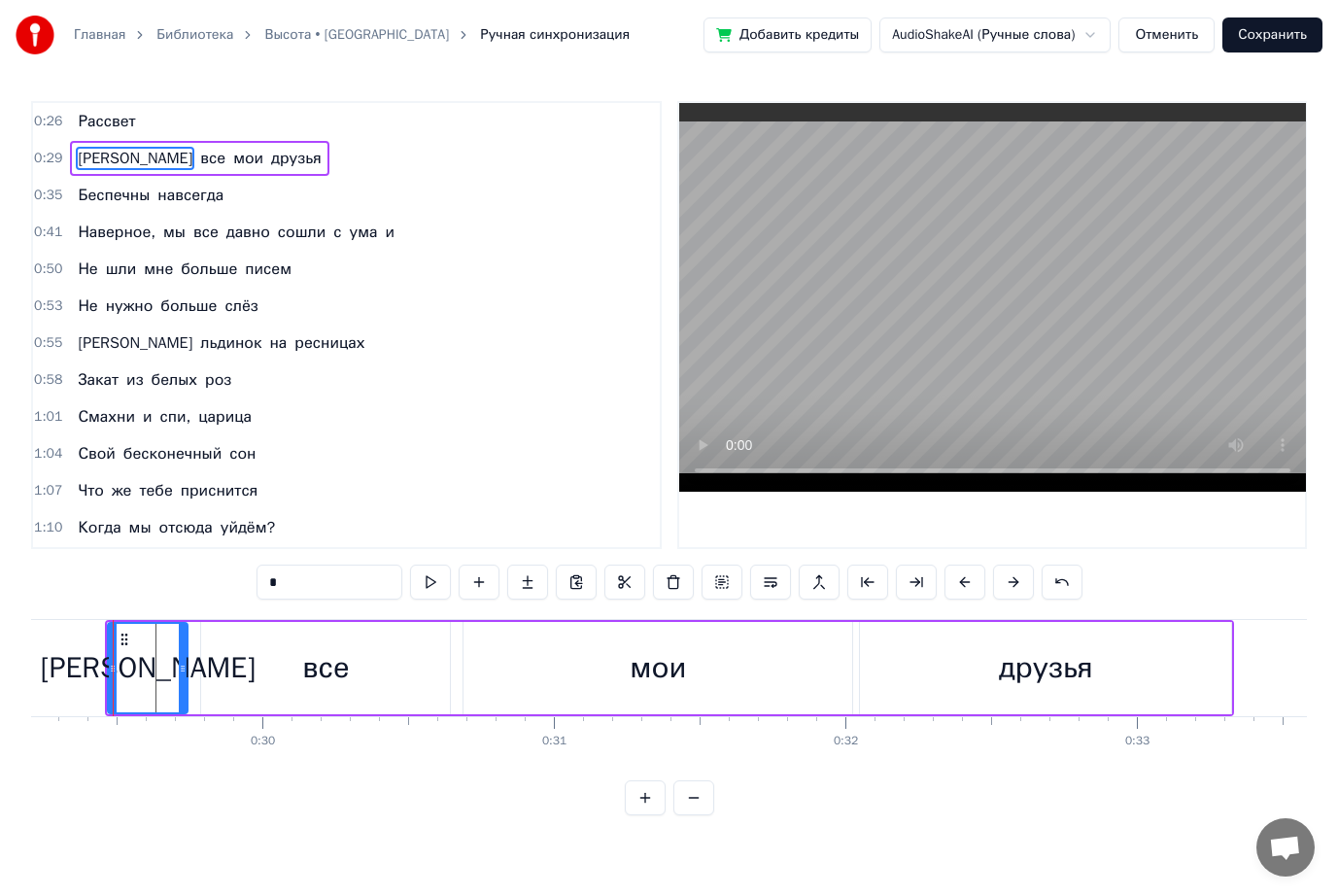 scroll, scrollTop: 0, scrollLeft: 8498, axis: horizontal 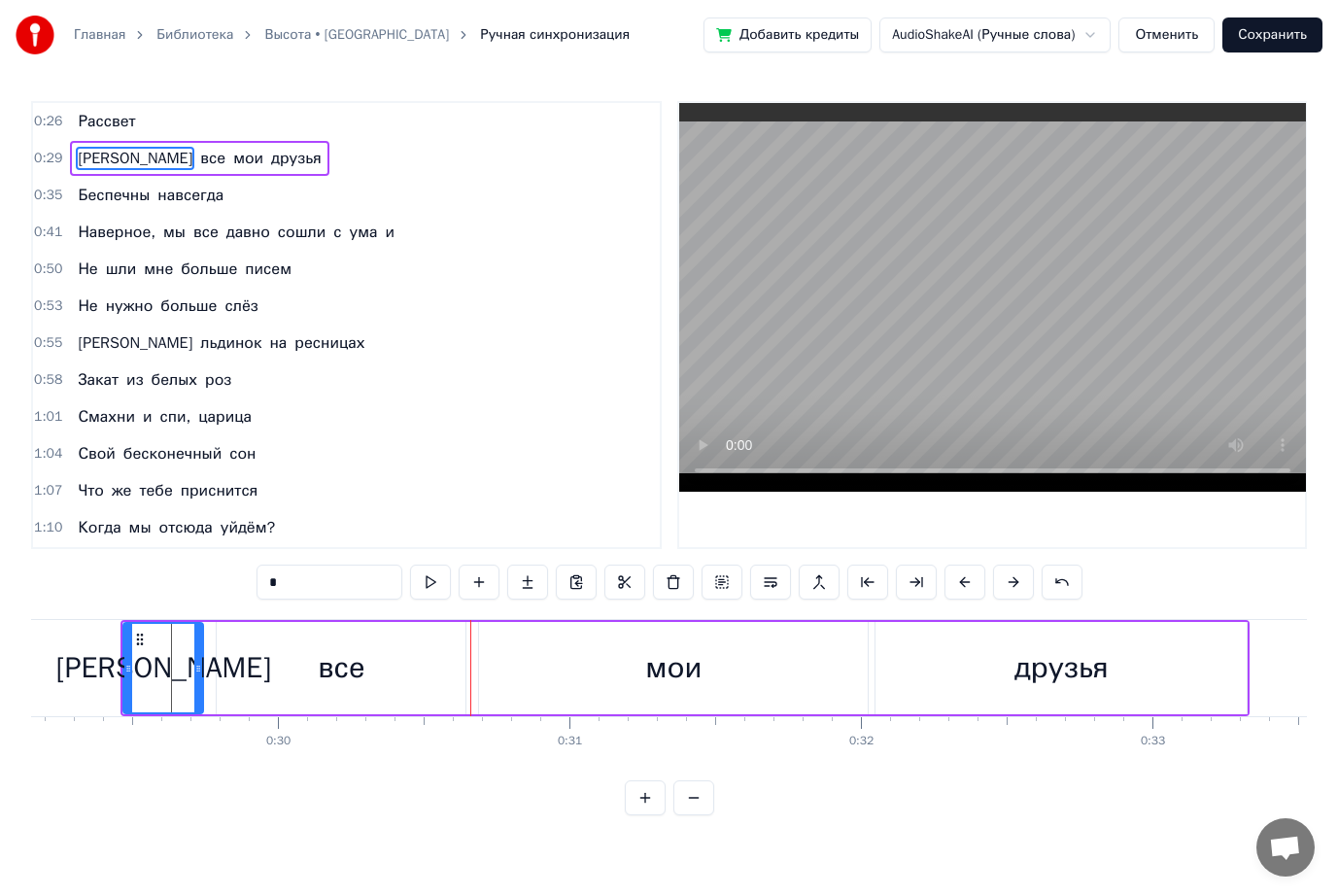 click 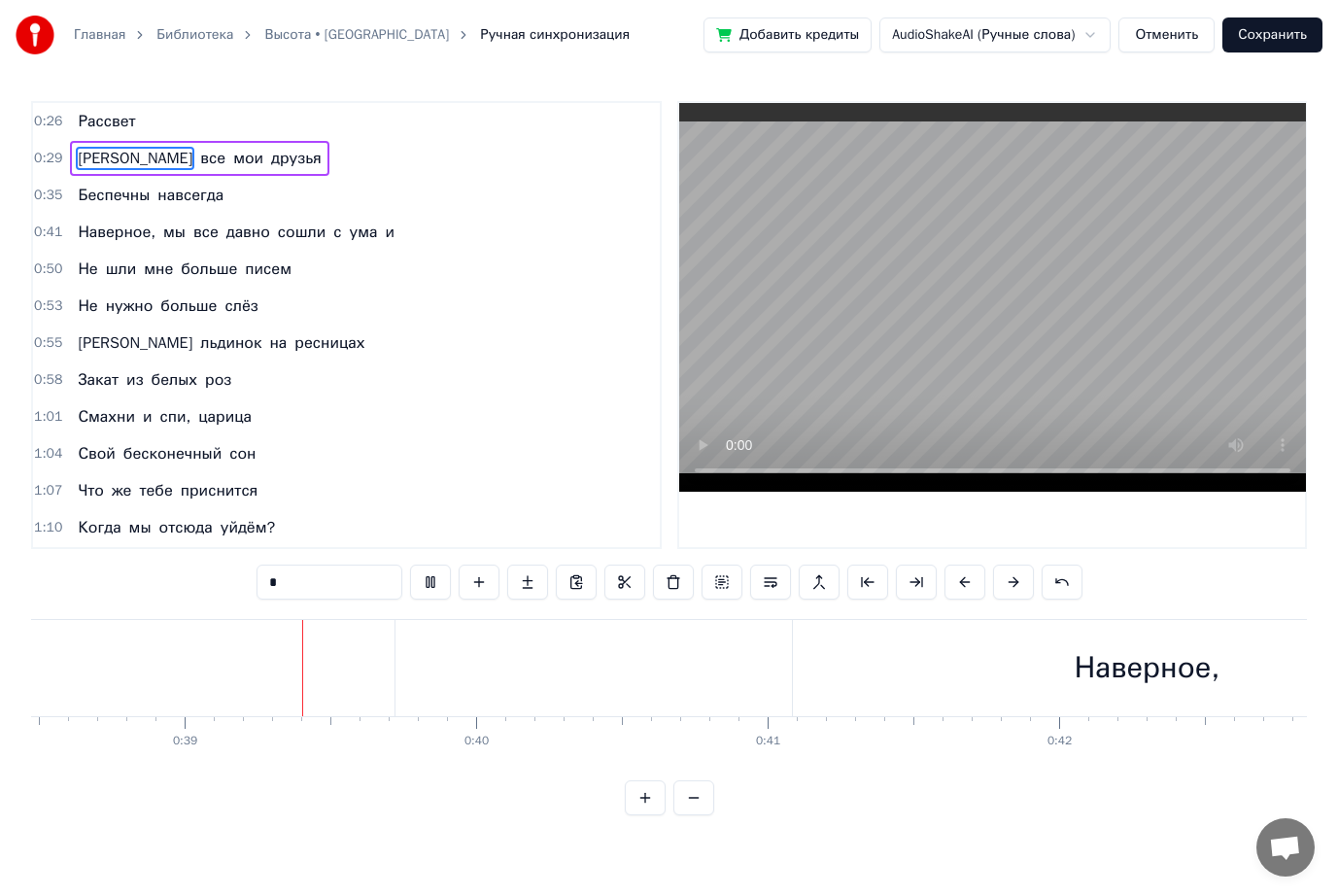 scroll, scrollTop: 0, scrollLeft: 11271, axis: horizontal 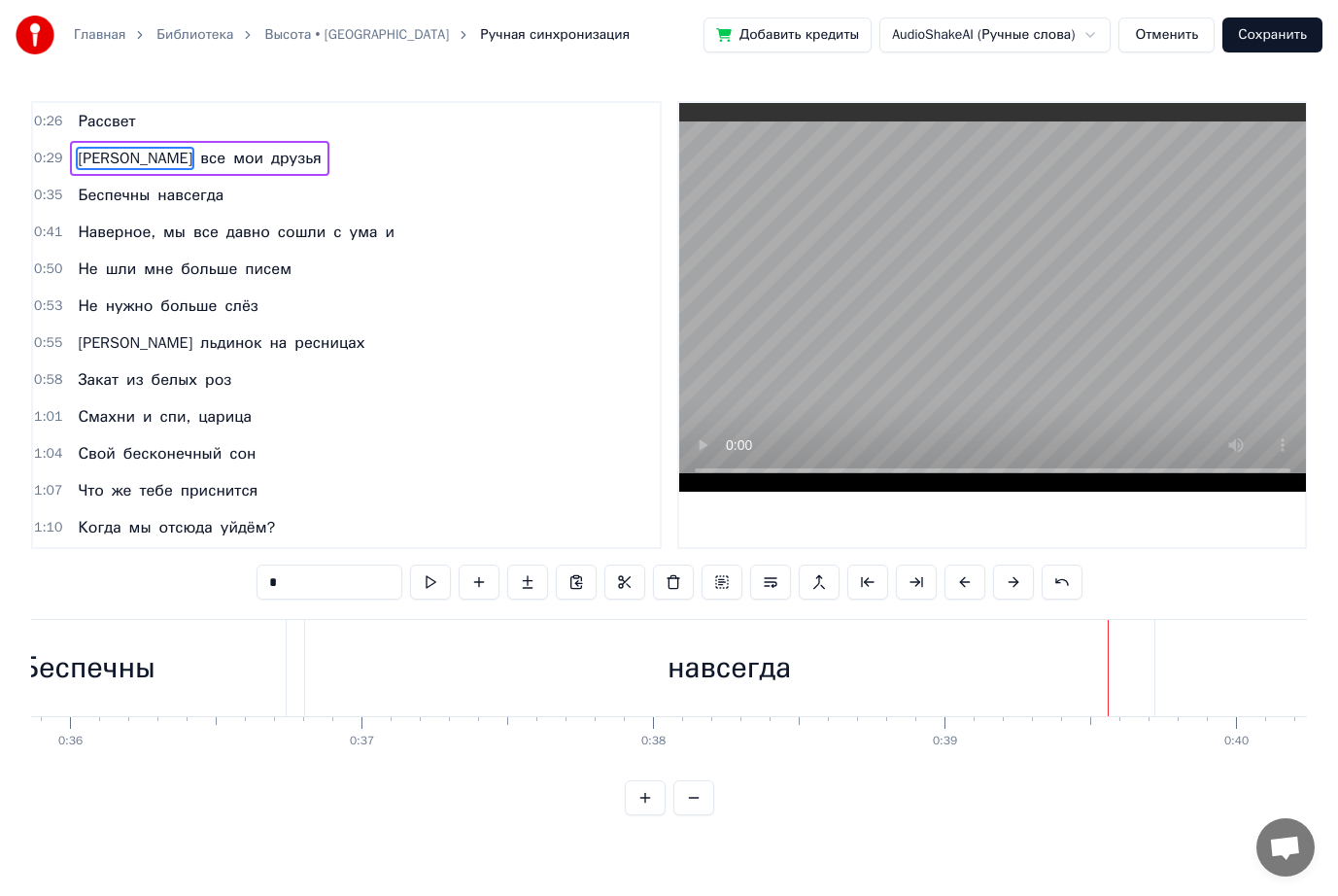 click on "навсегда" at bounding box center [730, 668] 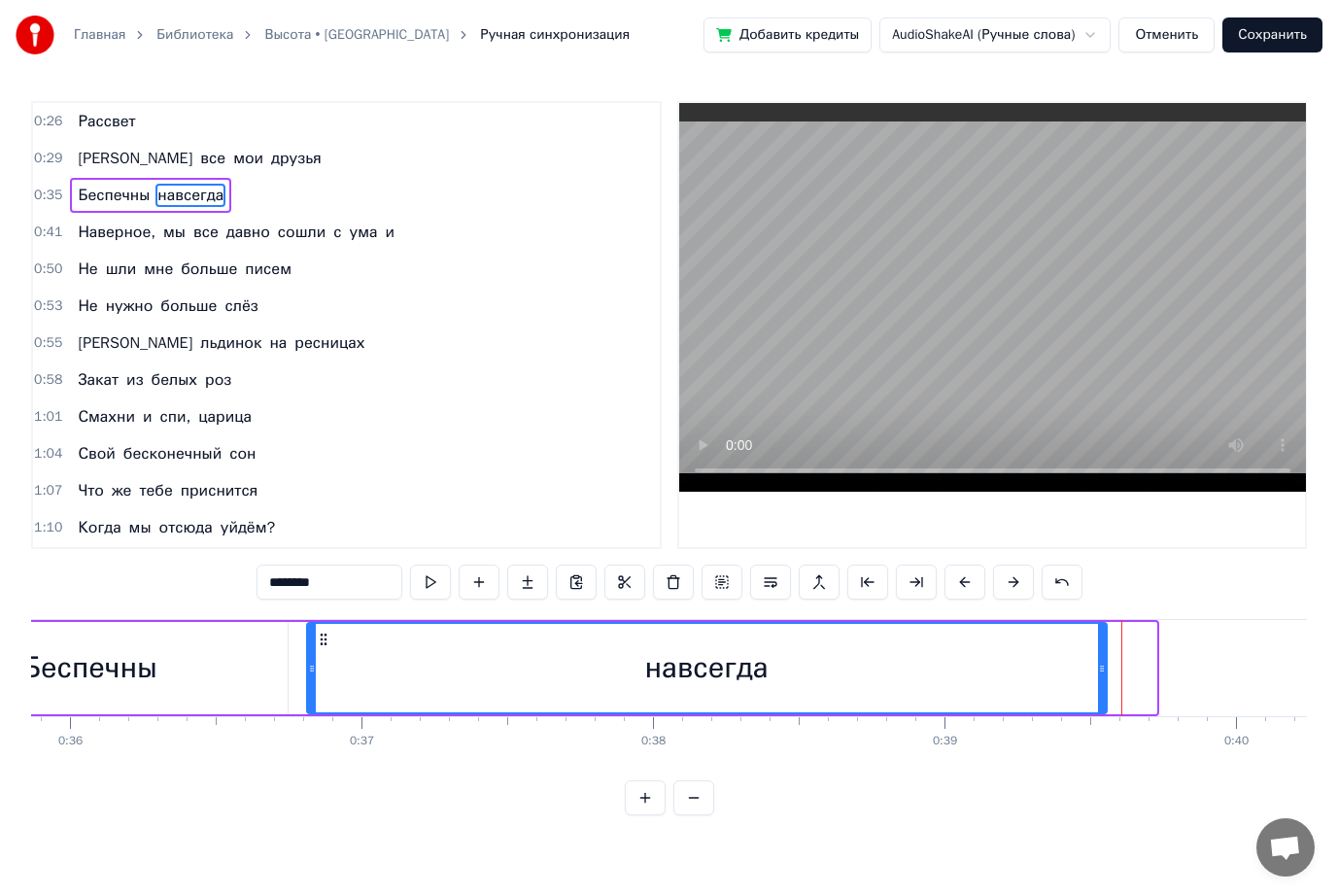 drag, startPoint x: 1150, startPoint y: 674, endPoint x: 1101, endPoint y: 673, distance: 49.010203 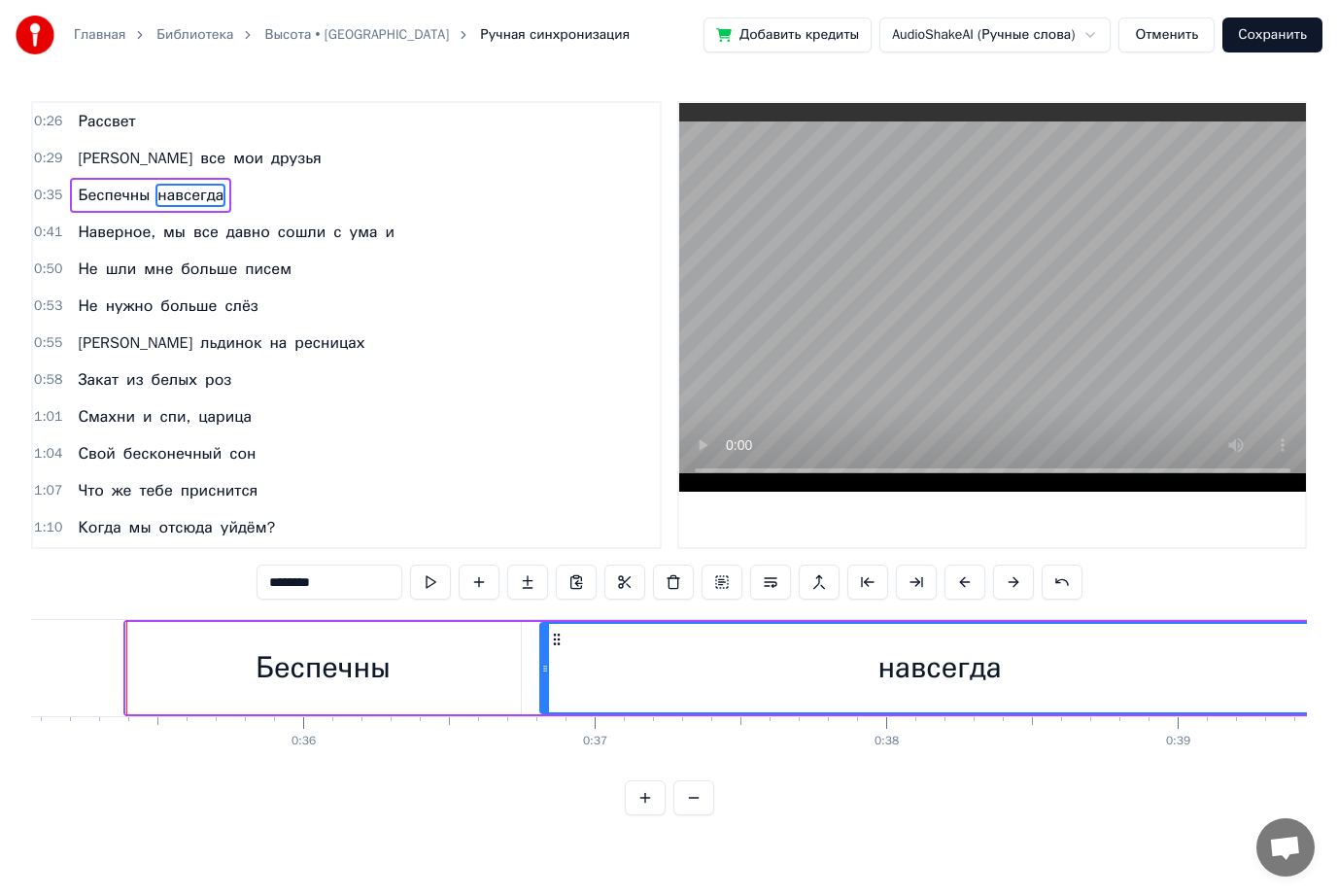 scroll, scrollTop: 0, scrollLeft: 10220, axis: horizontal 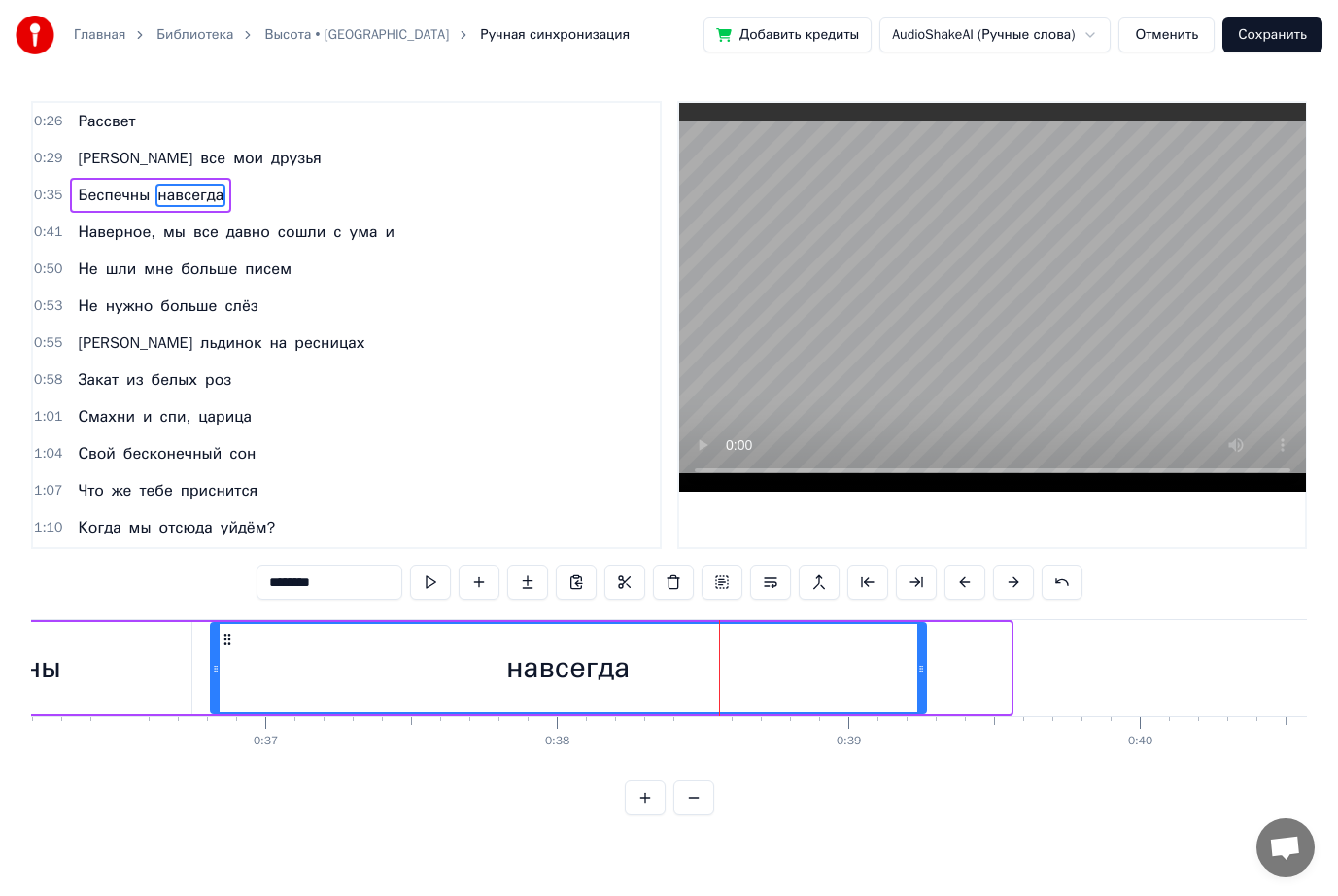 drag, startPoint x: 1003, startPoint y: 663, endPoint x: 918, endPoint y: 670, distance: 85.28775 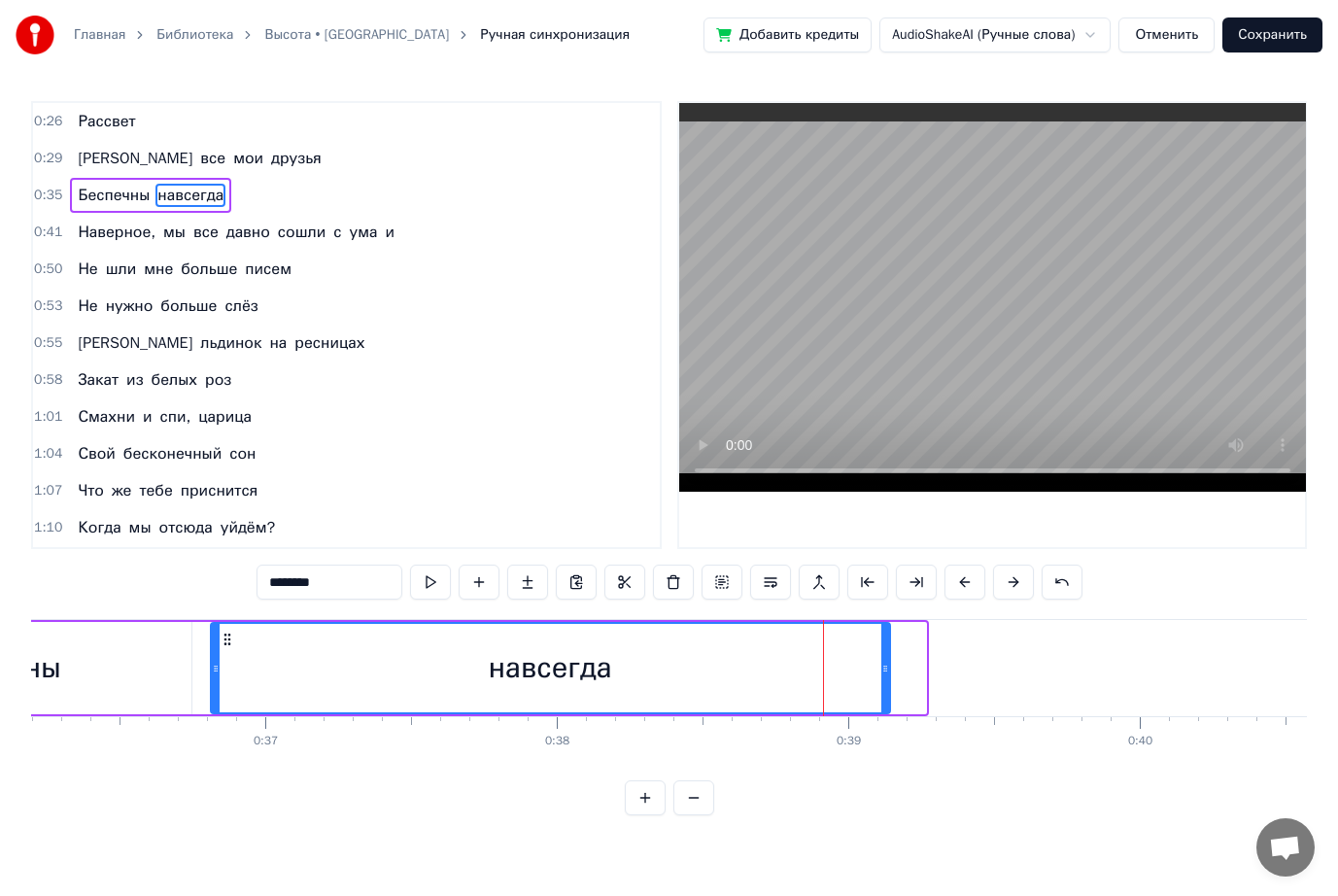 drag, startPoint x: 919, startPoint y: 671, endPoint x: 883, endPoint y: 664, distance: 36.67424 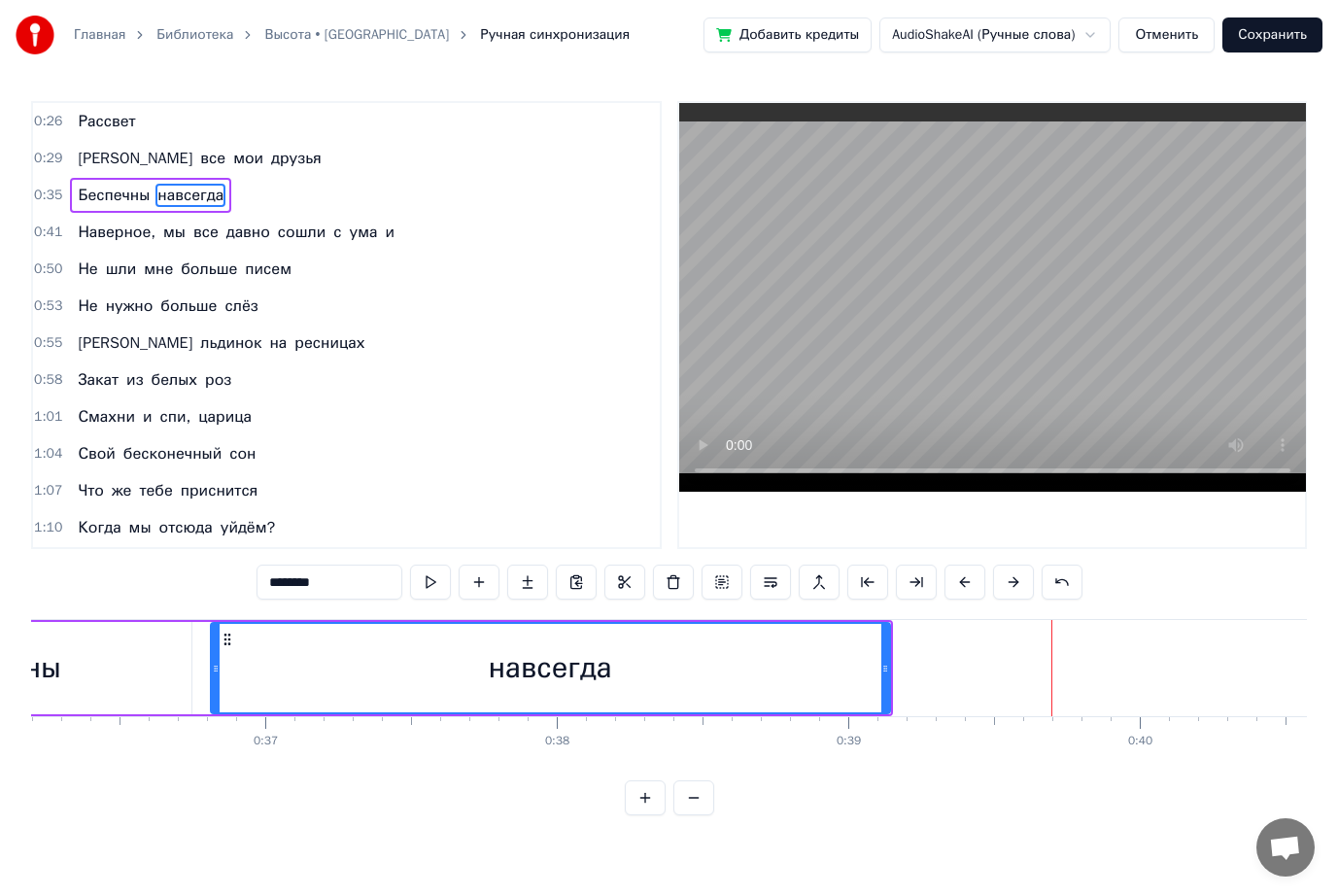 click on "Беспечны" at bounding box center (-6, 668) 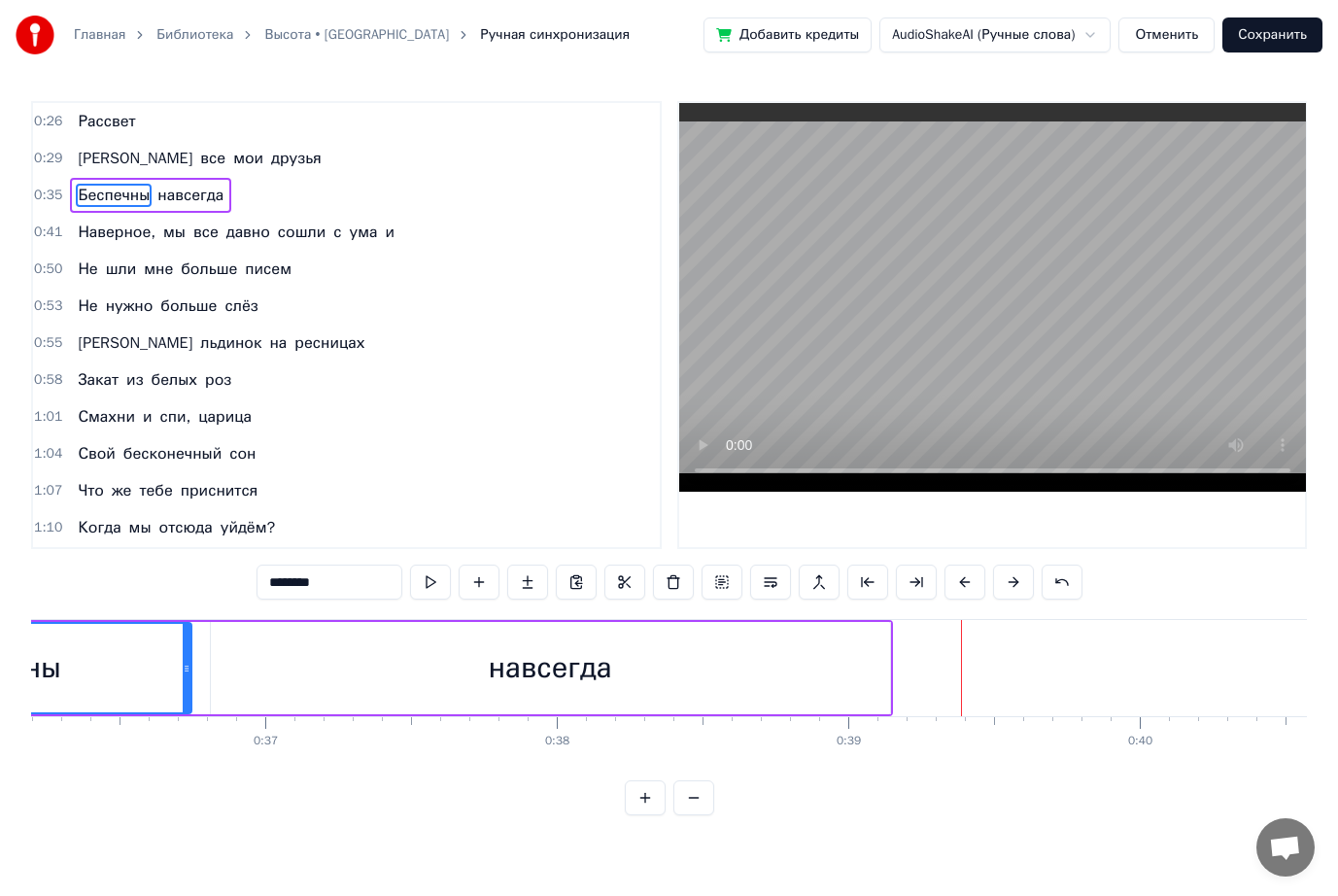 click on "навсегда" at bounding box center [550, 668] 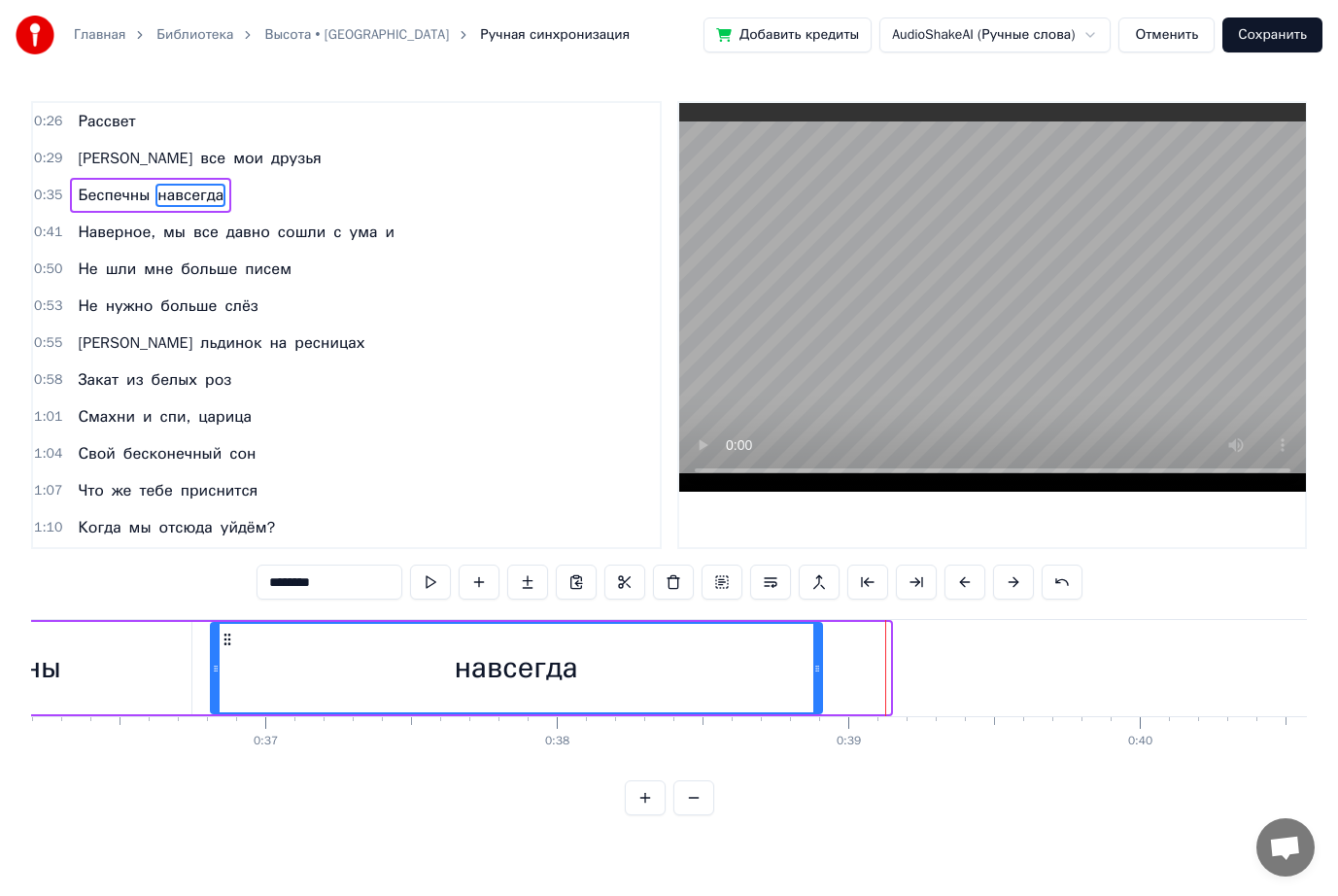 drag, startPoint x: 883, startPoint y: 668, endPoint x: 801, endPoint y: 668, distance: 82 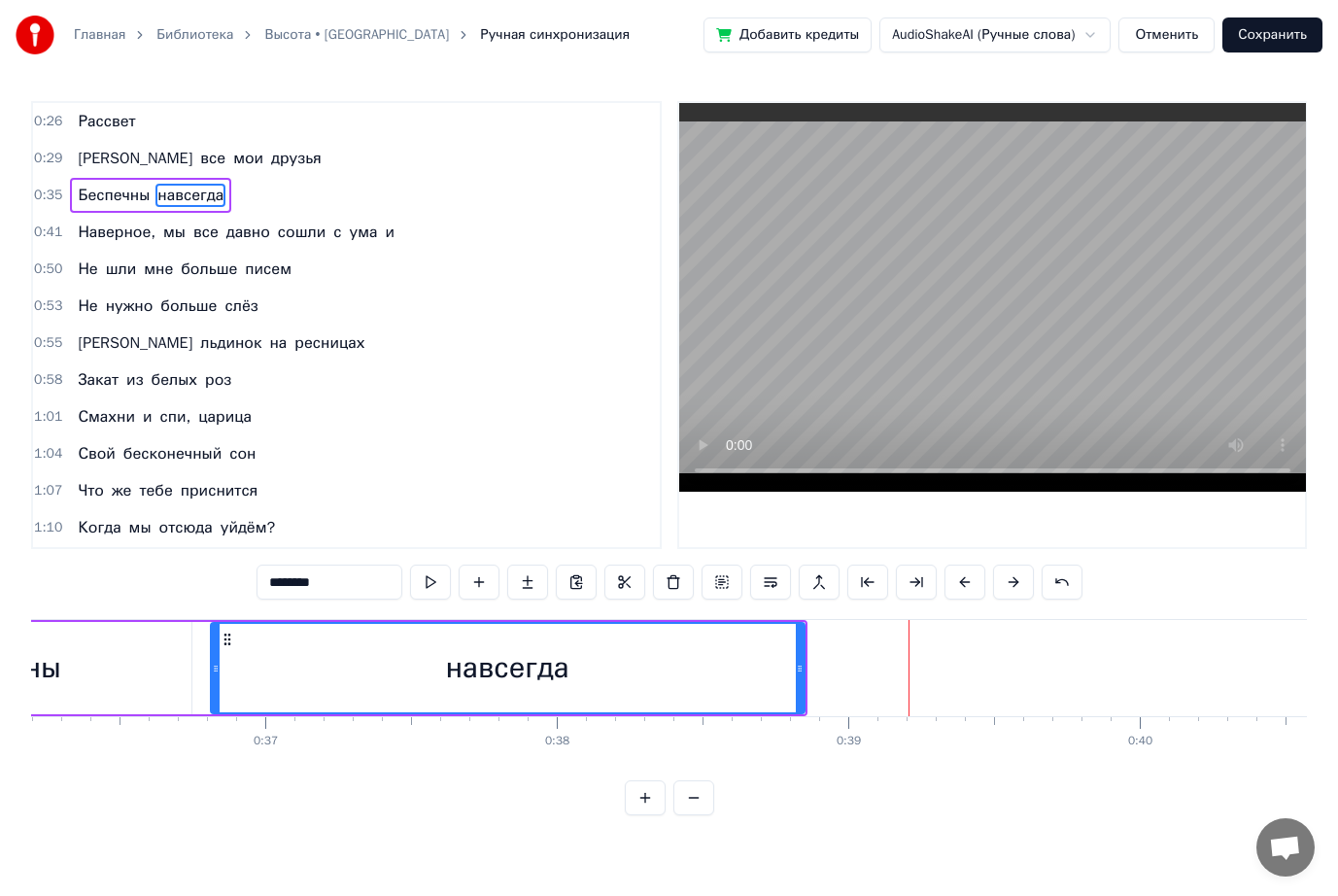 click on "Беспечны" at bounding box center (-6, 668) 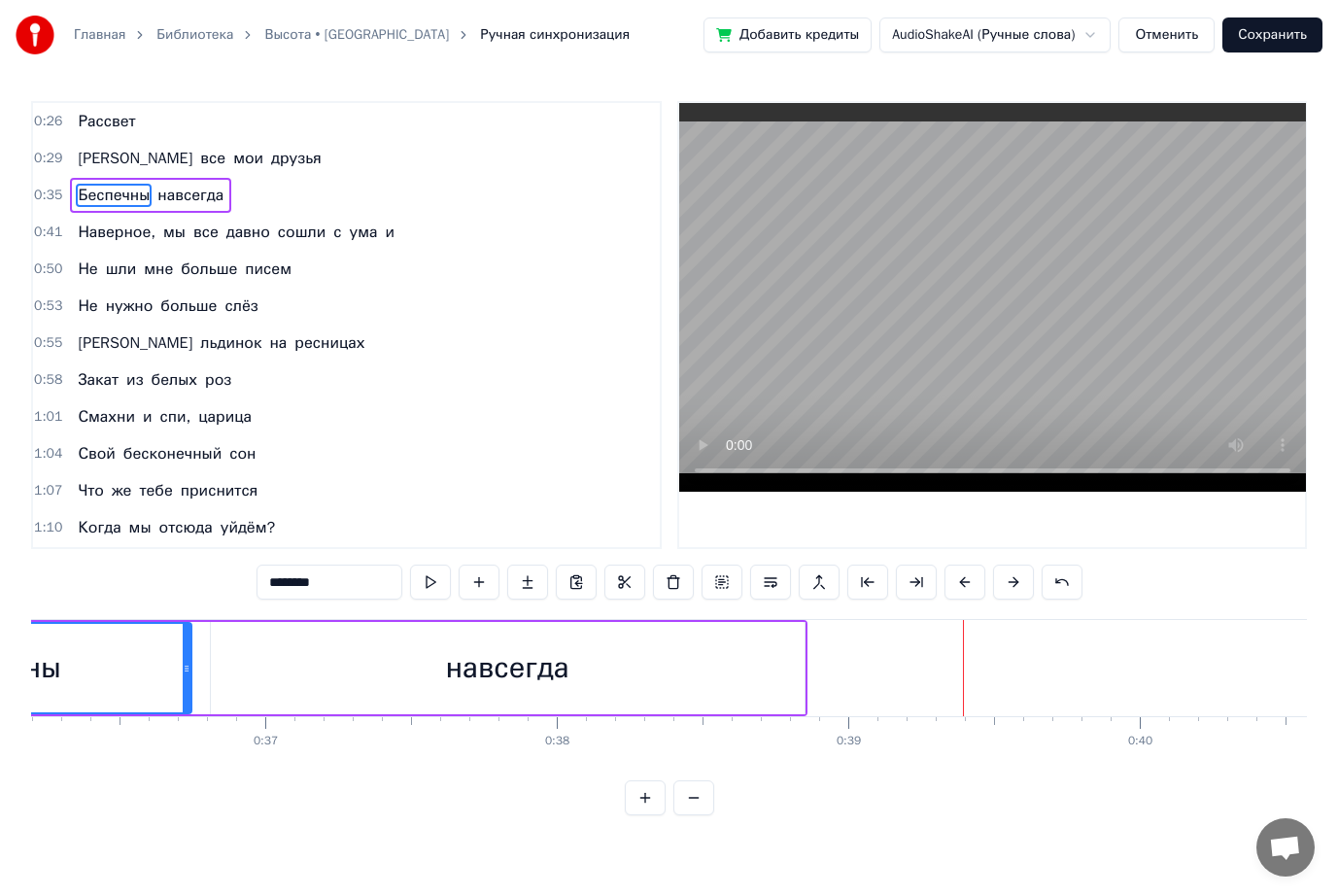 click on "Беспечны" at bounding box center [-6, 668] 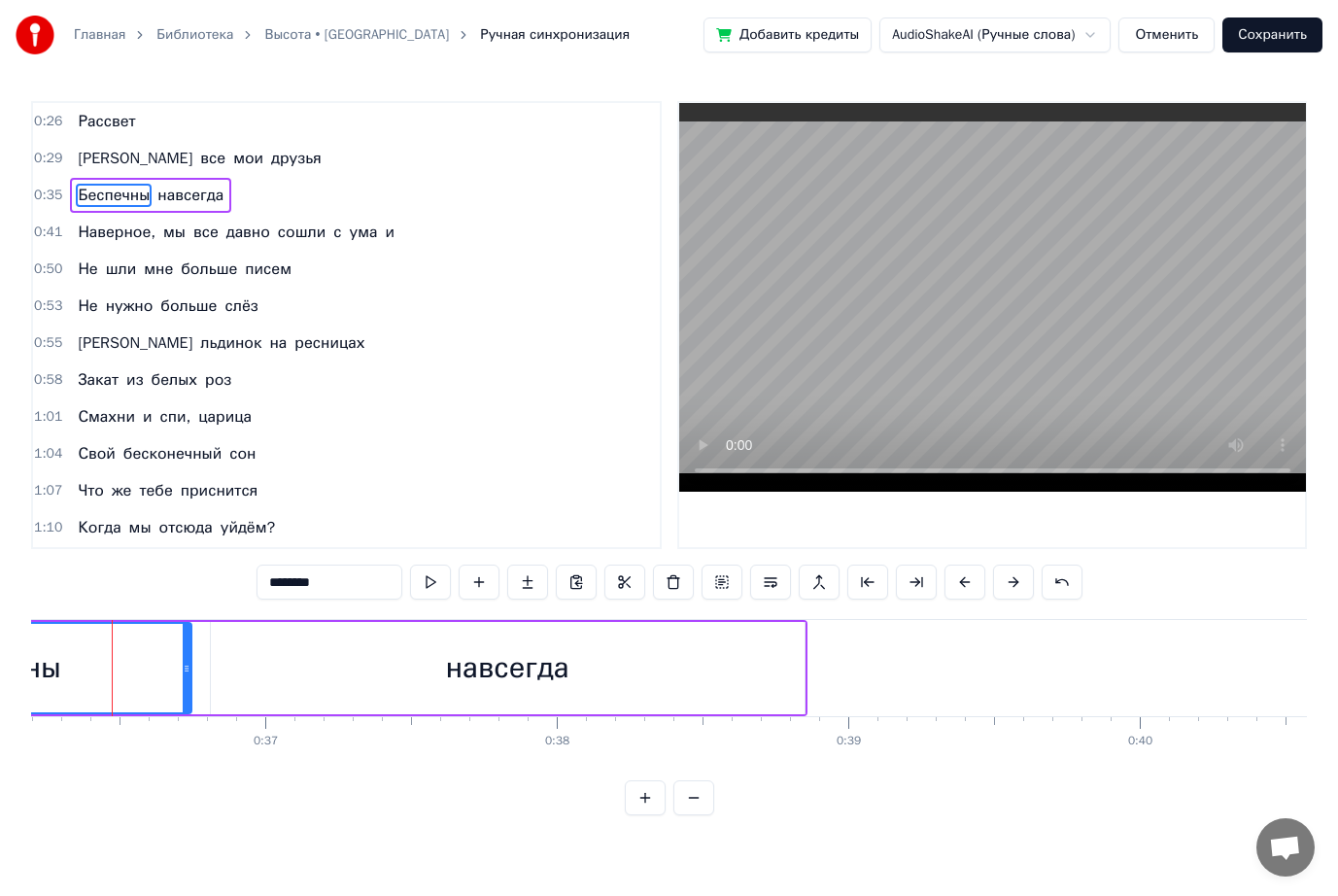 scroll, scrollTop: 0, scrollLeft: 10535, axis: horizontal 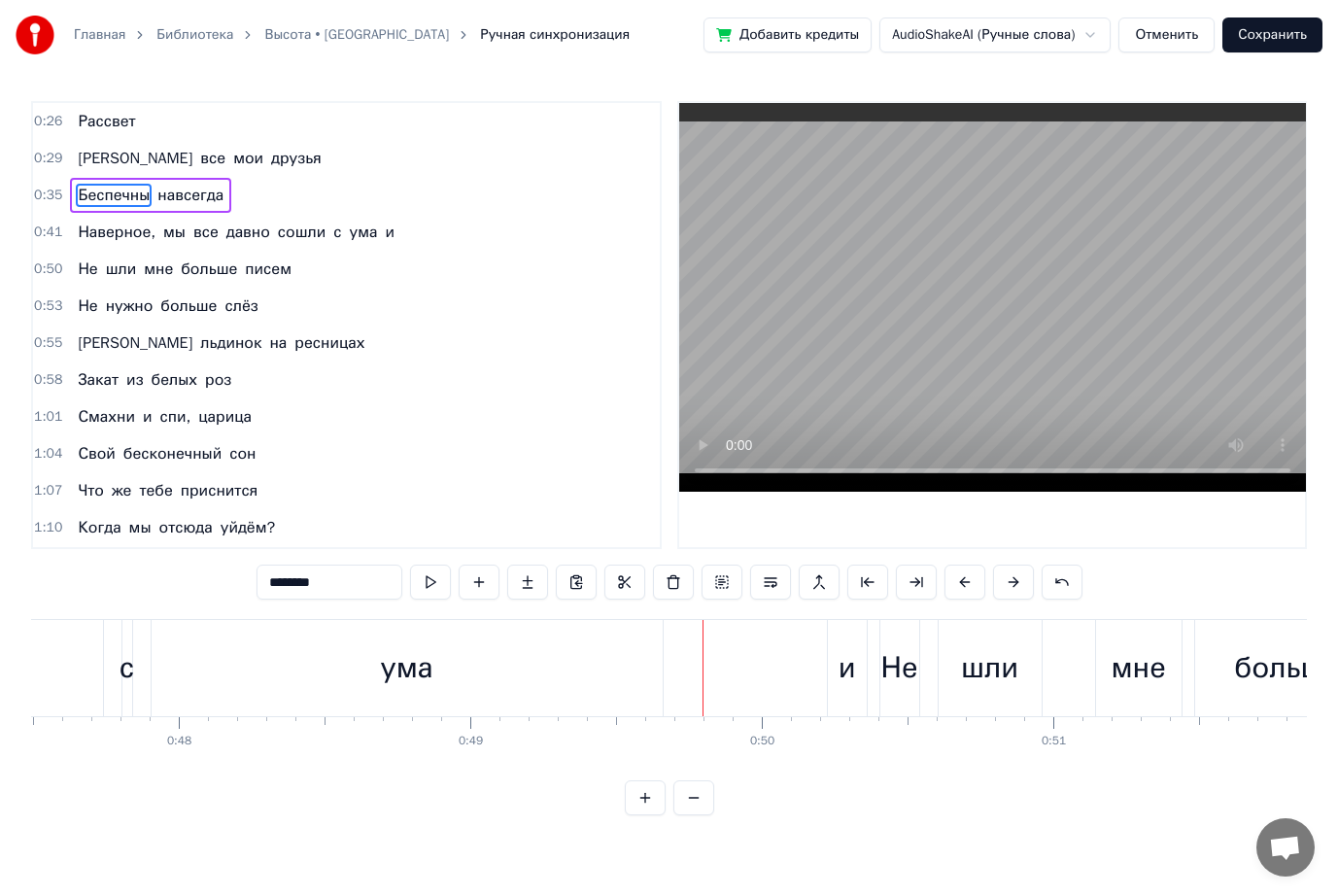 click on "ума" at bounding box center [407, 668] 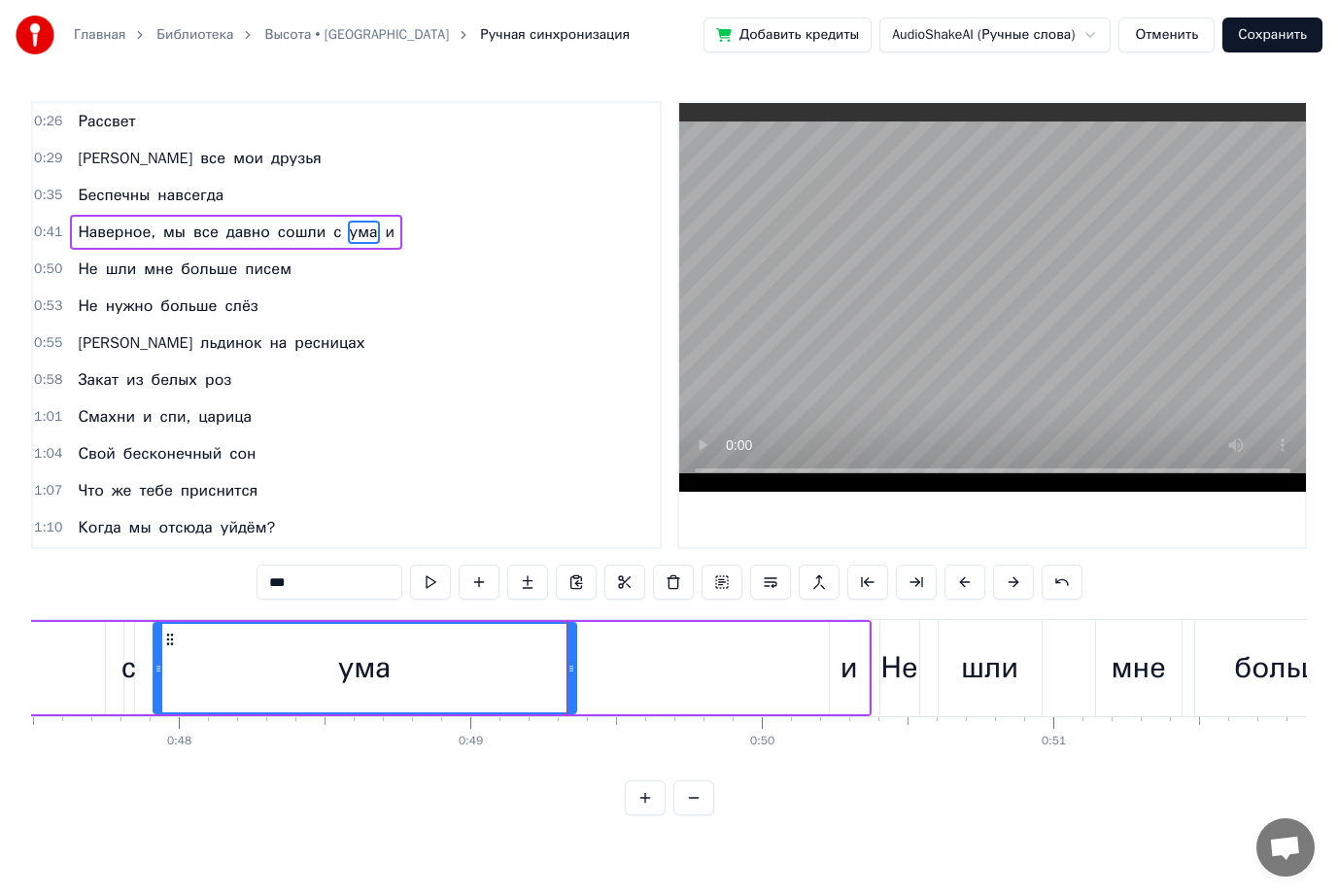 drag, startPoint x: 659, startPoint y: 671, endPoint x: 570, endPoint y: 672, distance: 89.00562 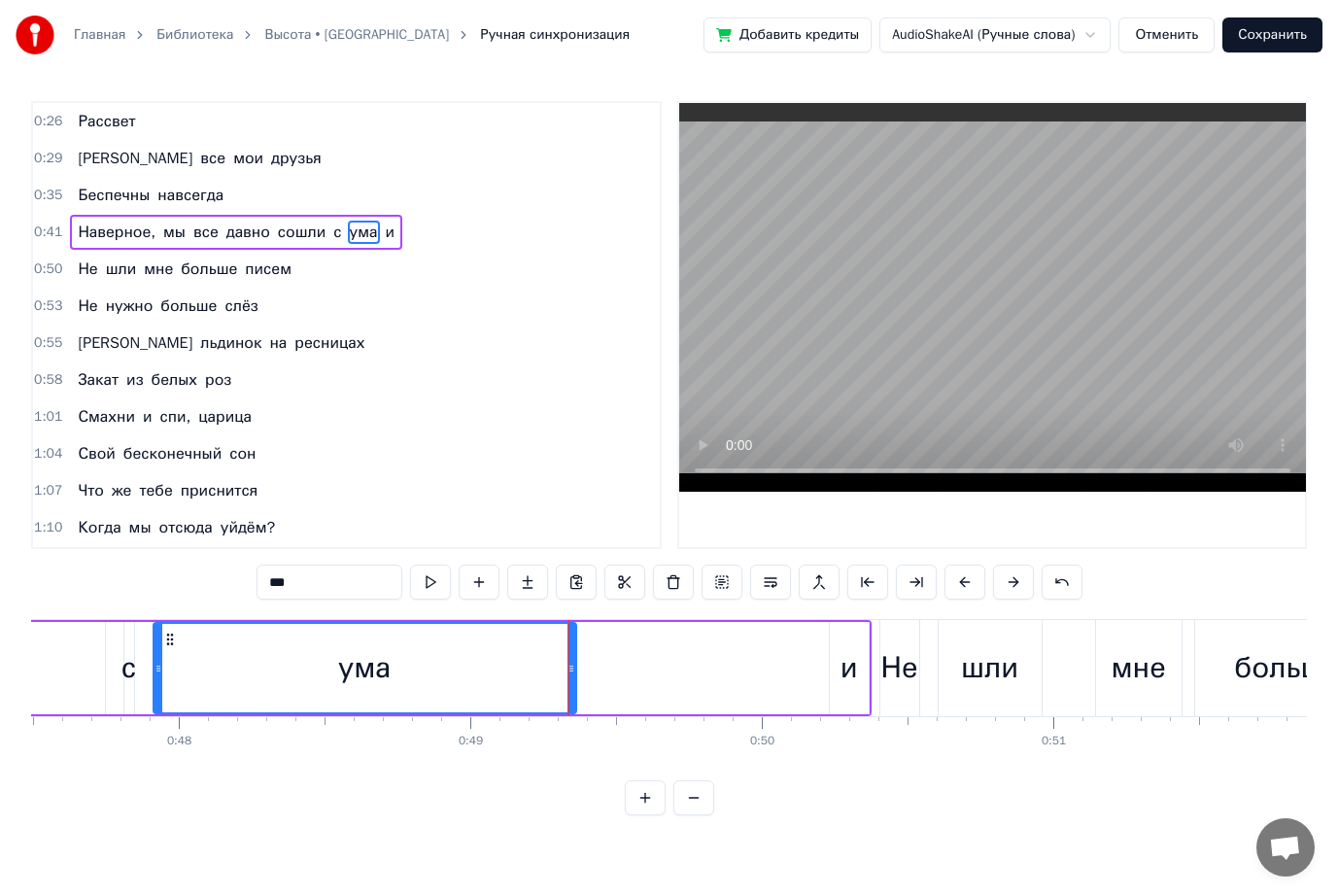 click on "и" at bounding box center (849, 668) 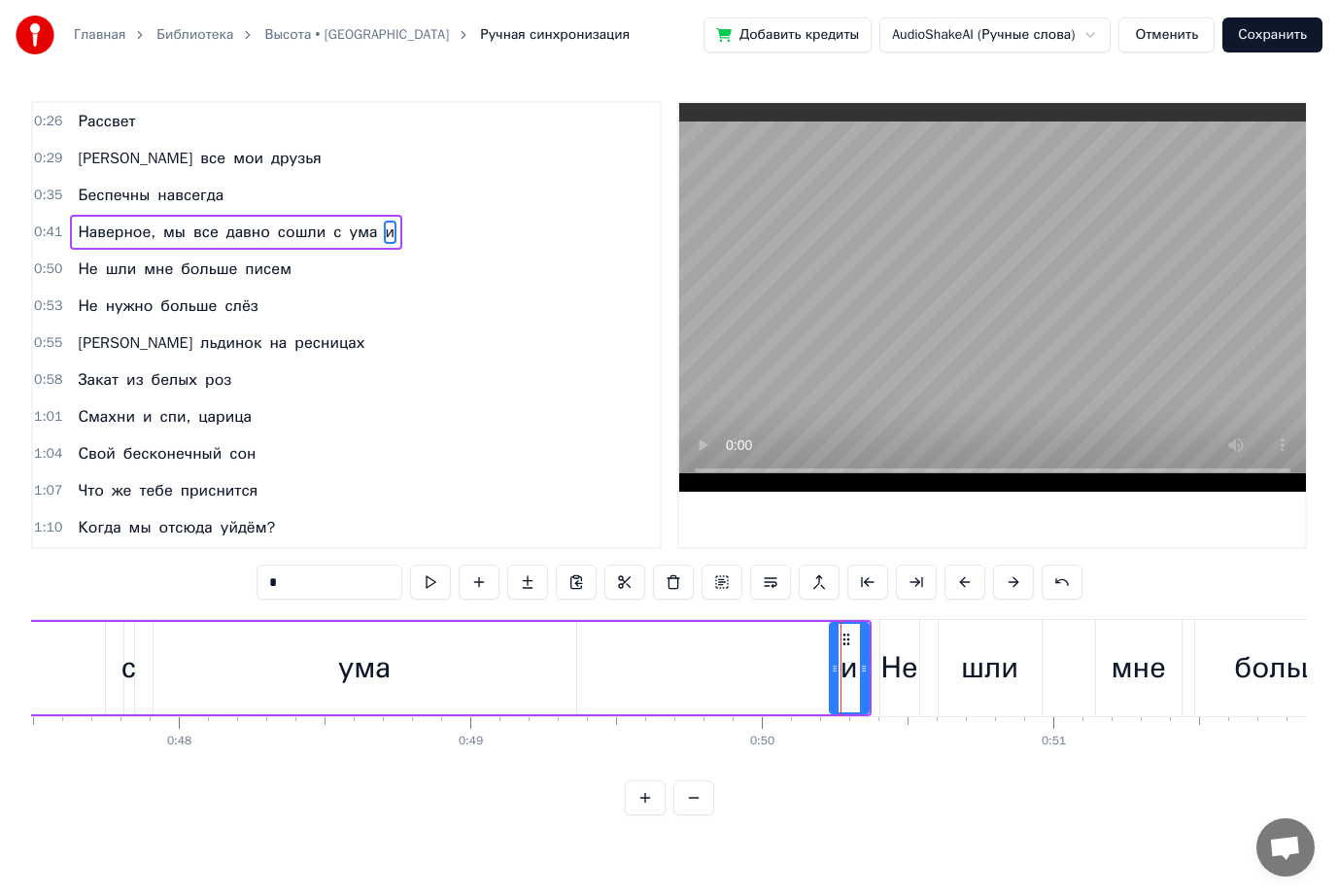 drag, startPoint x: 854, startPoint y: 674, endPoint x: 795, endPoint y: 671, distance: 59.07622 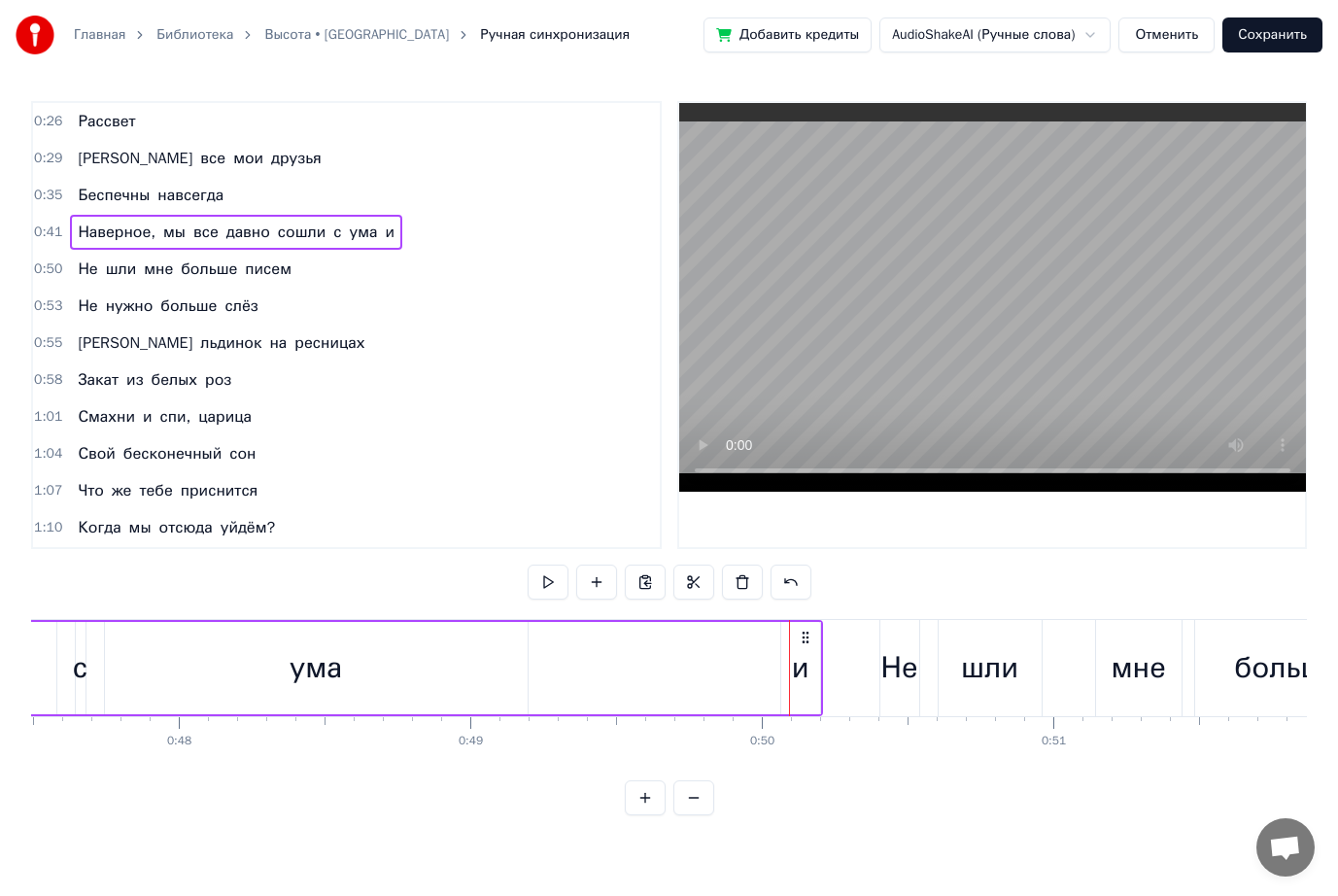 drag, startPoint x: 849, startPoint y: 636, endPoint x: 806, endPoint y: 652, distance: 45.880279 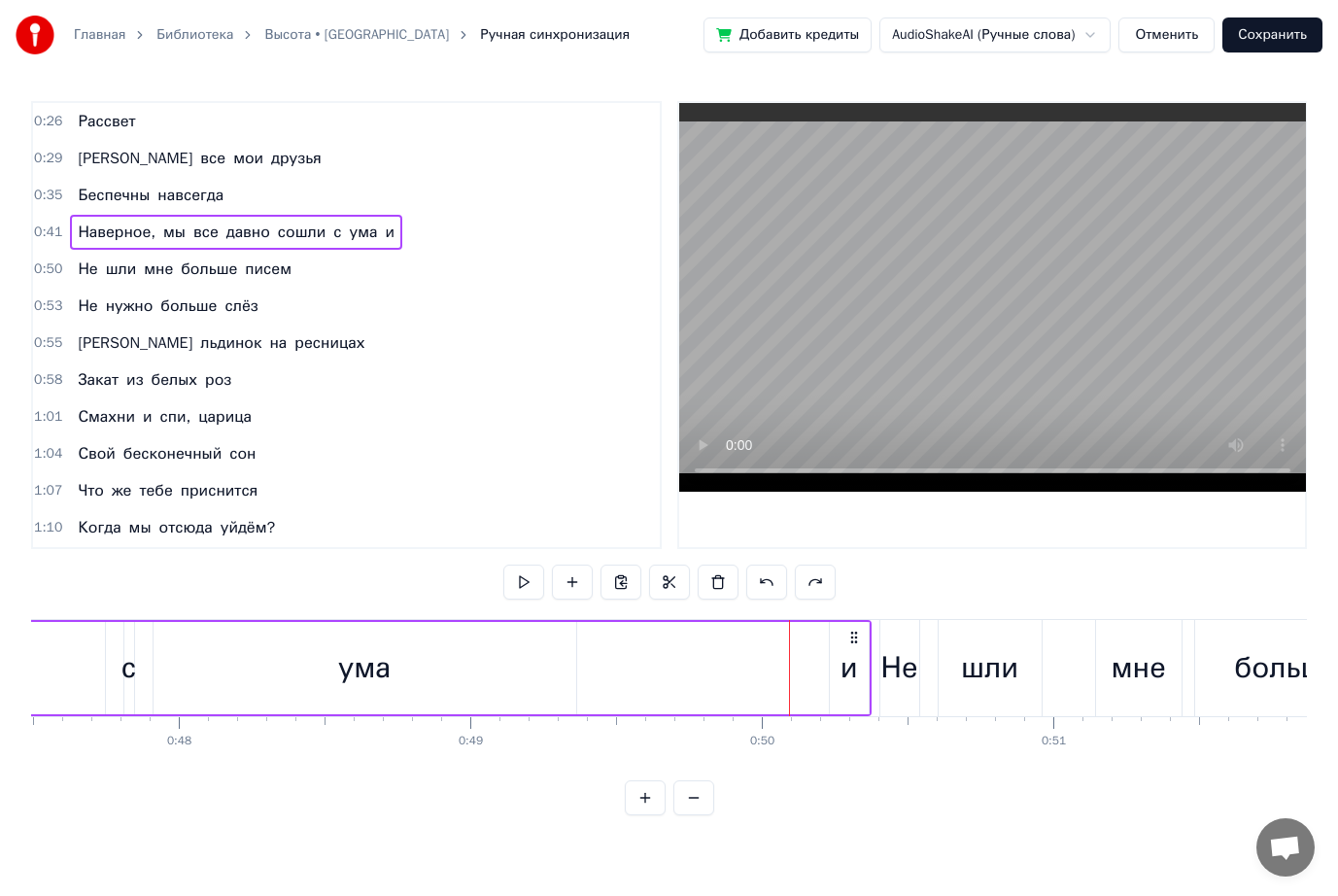 click on "и" at bounding box center (849, 668) 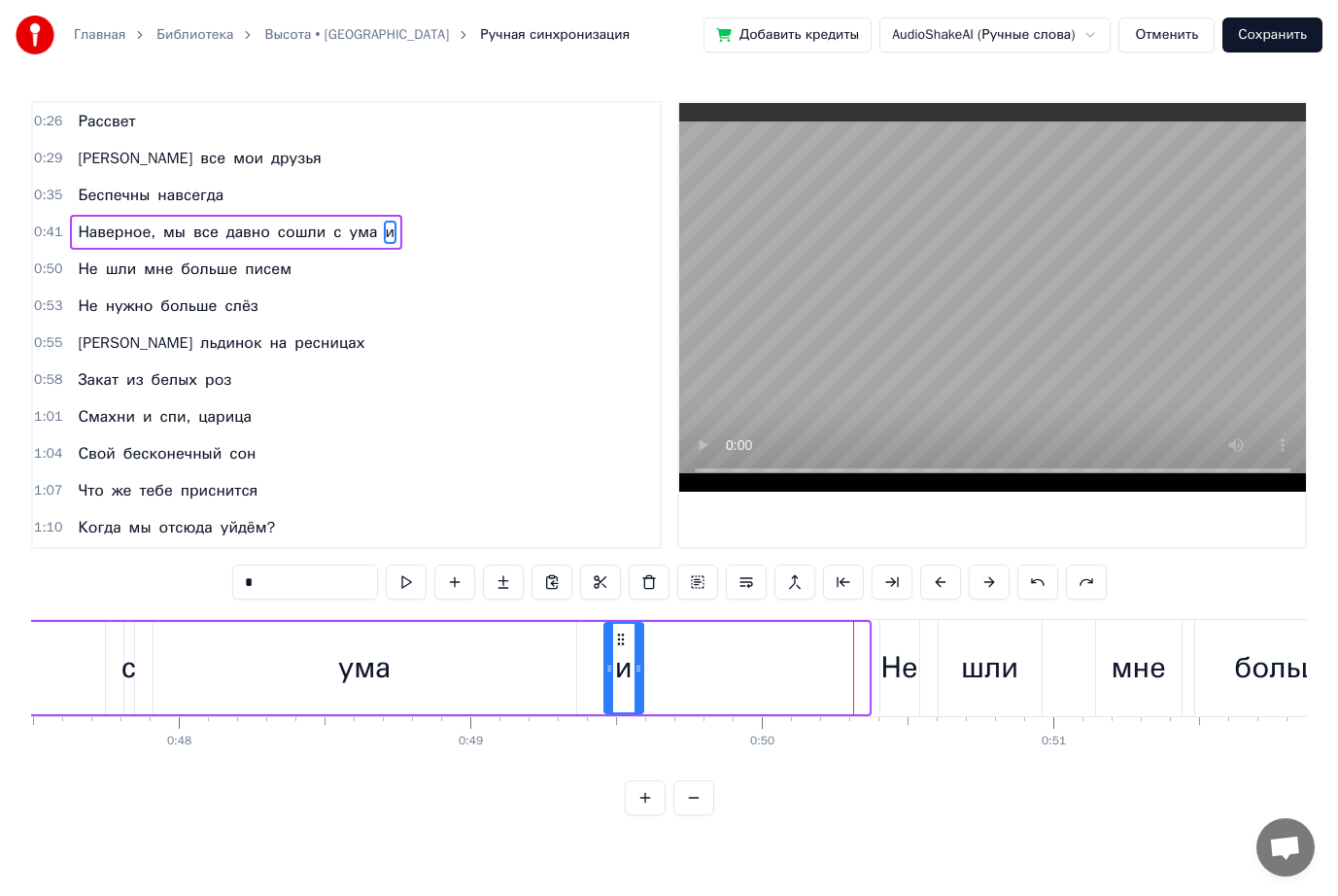drag, startPoint x: 845, startPoint y: 636, endPoint x: 589, endPoint y: 659, distance: 257.03113 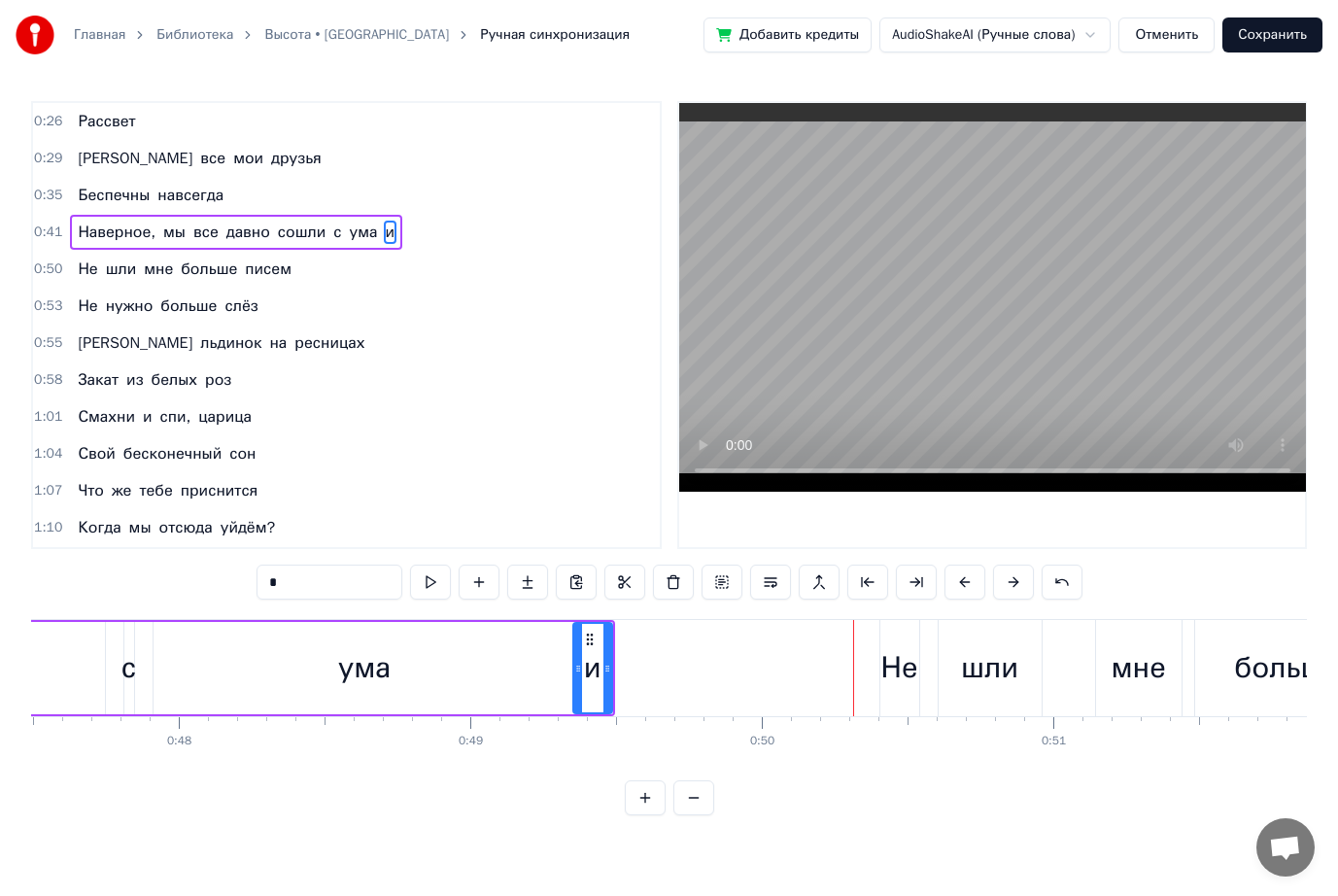 click on "ума" at bounding box center [364, 668] 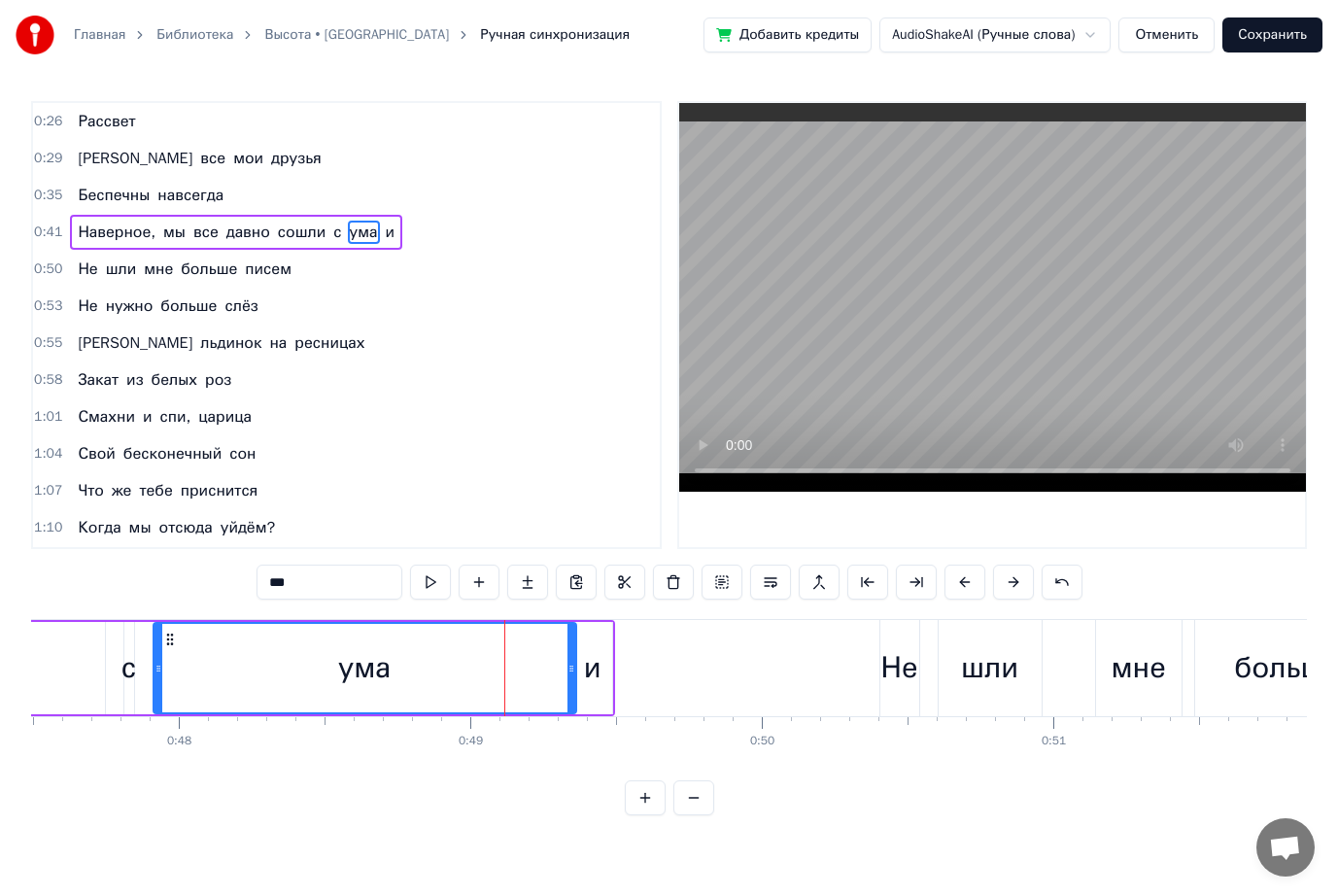 click on "и" at bounding box center [593, 668] 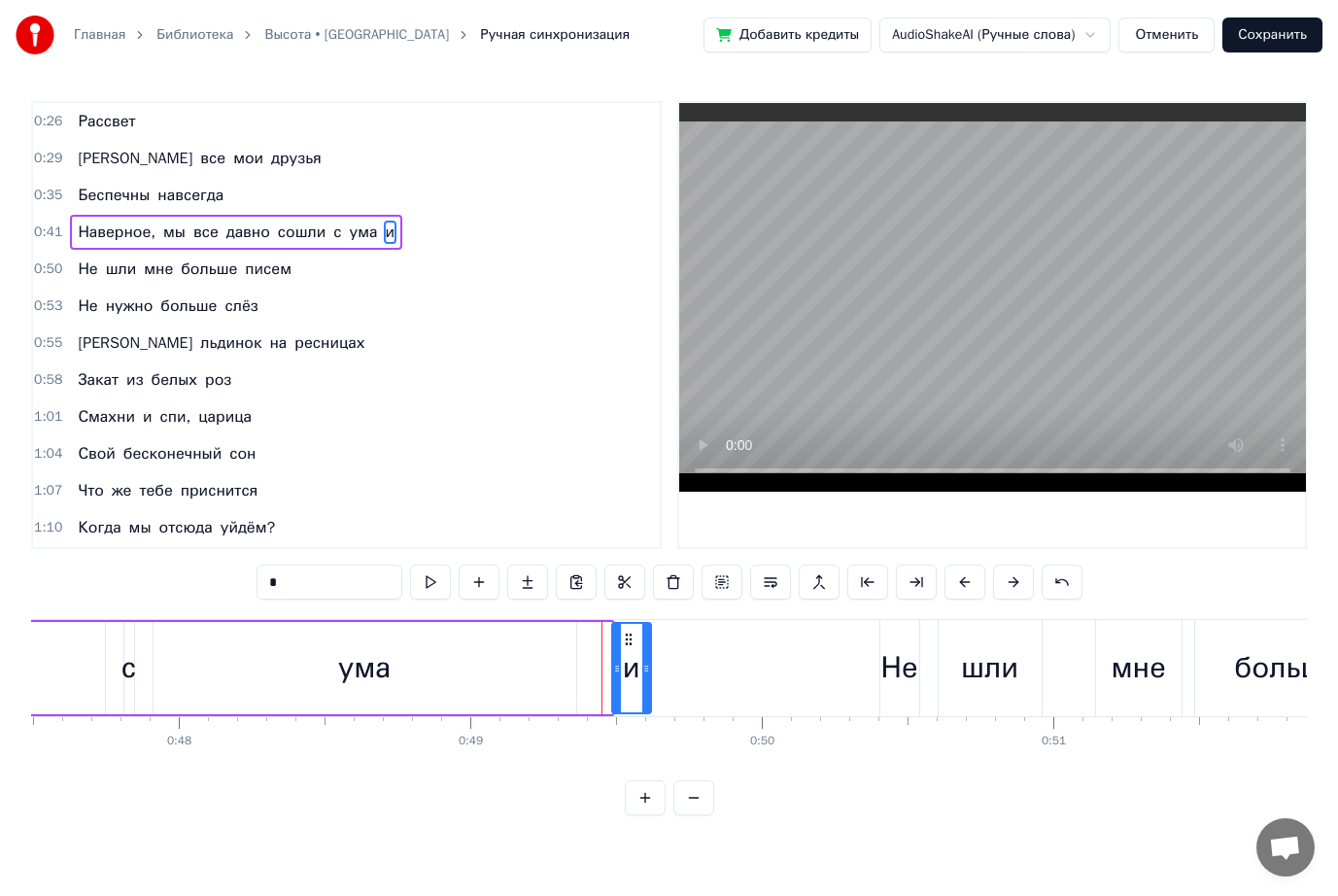 drag, startPoint x: 589, startPoint y: 640, endPoint x: 623, endPoint y: 642, distance: 34.058773 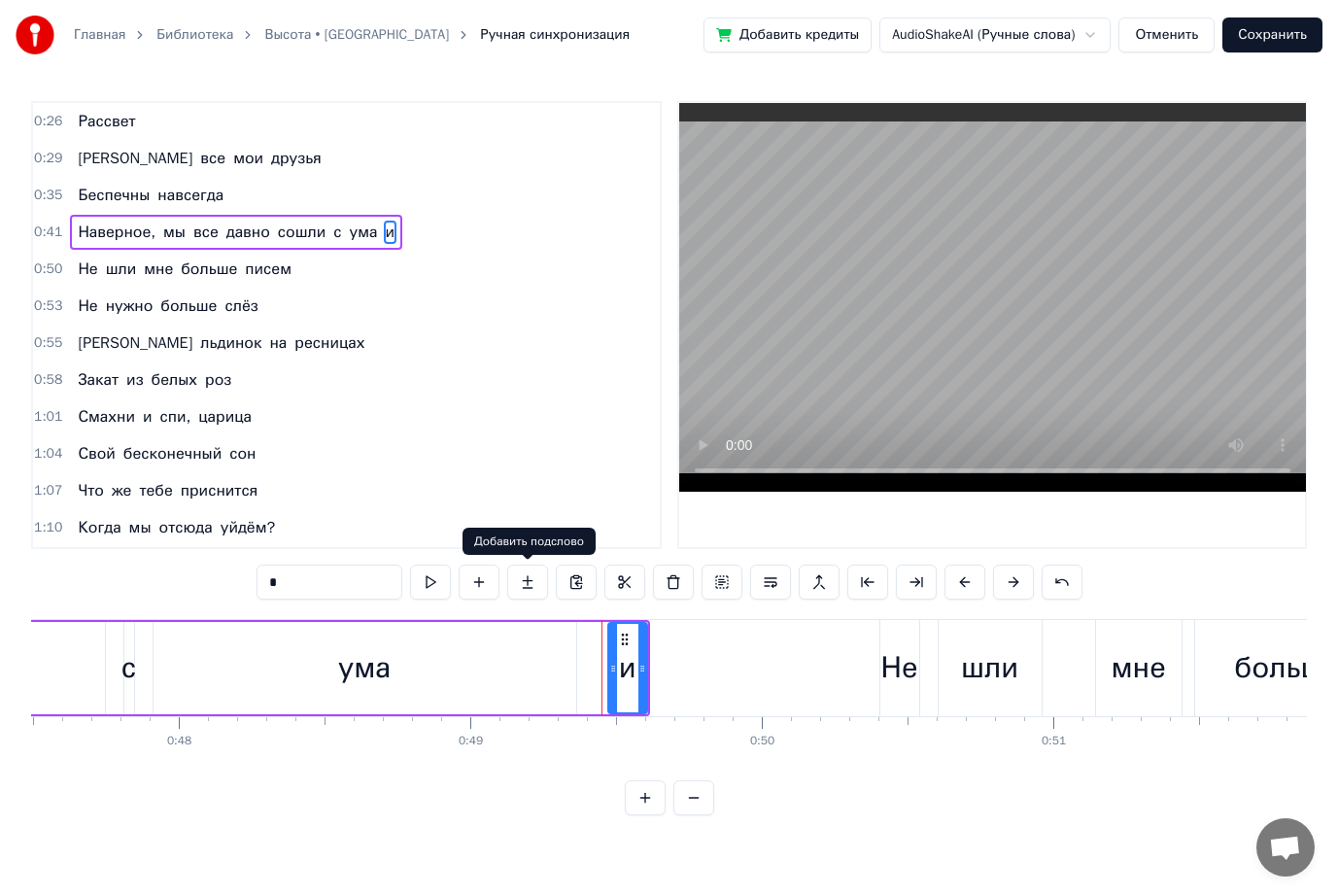 click on "Наверное, мы все давно сошли с ума [PERSON_NAME]" at bounding box center [-594, 668] 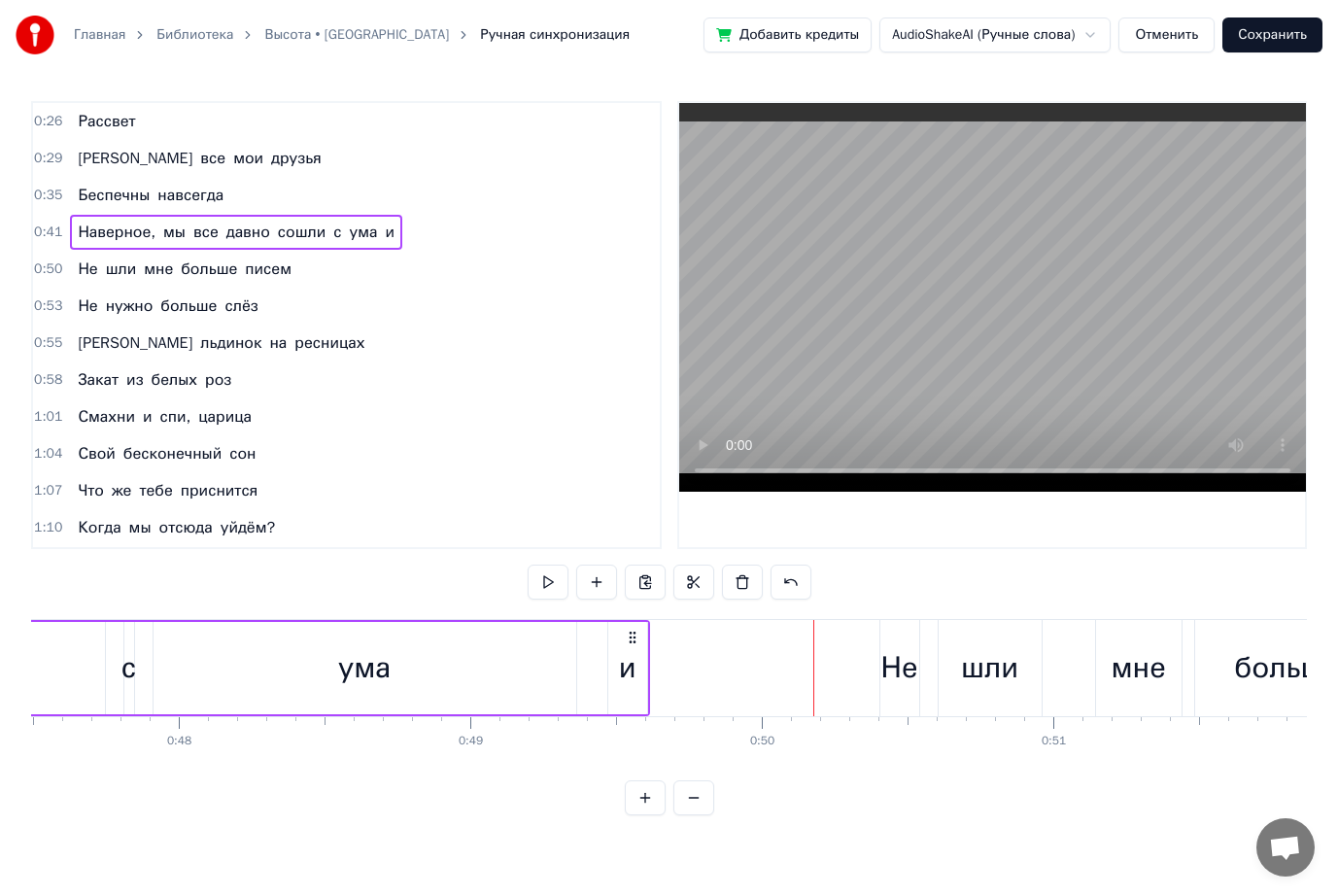 click on "Наверное, мы все давно сошли с ума [PERSON_NAME]" at bounding box center (-594, 668) 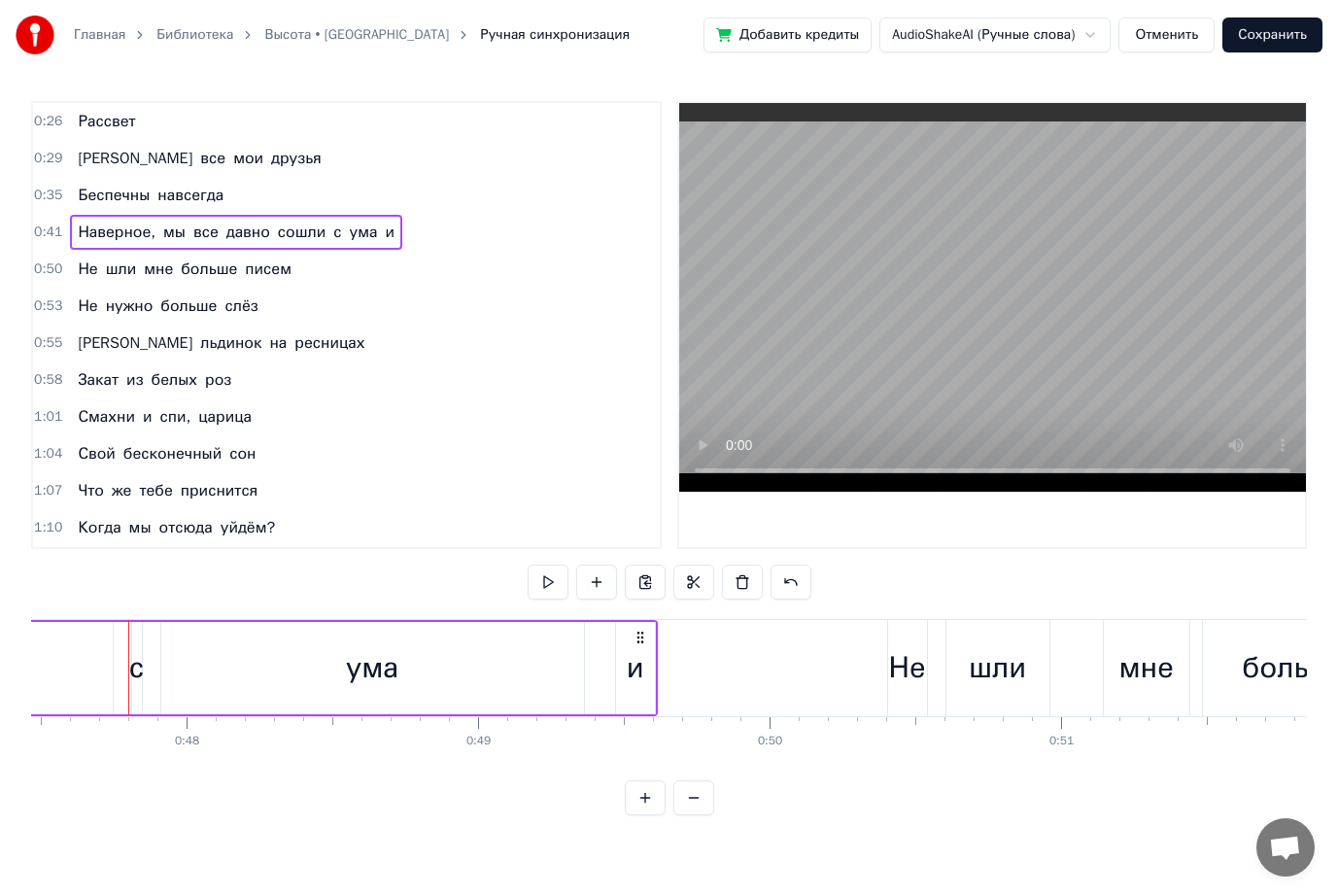 click on "сошли" at bounding box center [-87, 668] 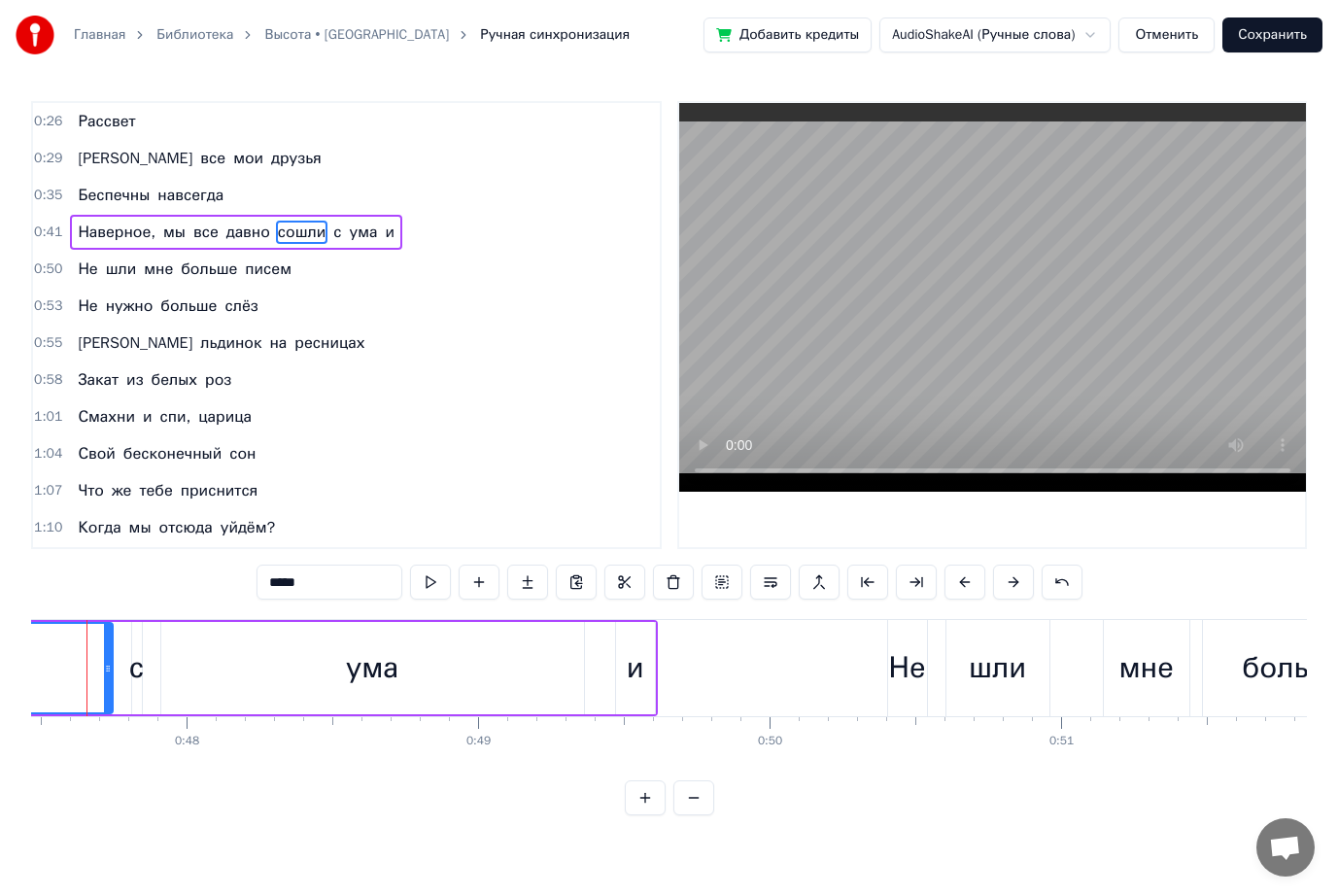 scroll, scrollTop: 0, scrollLeft: 13795, axis: horizontal 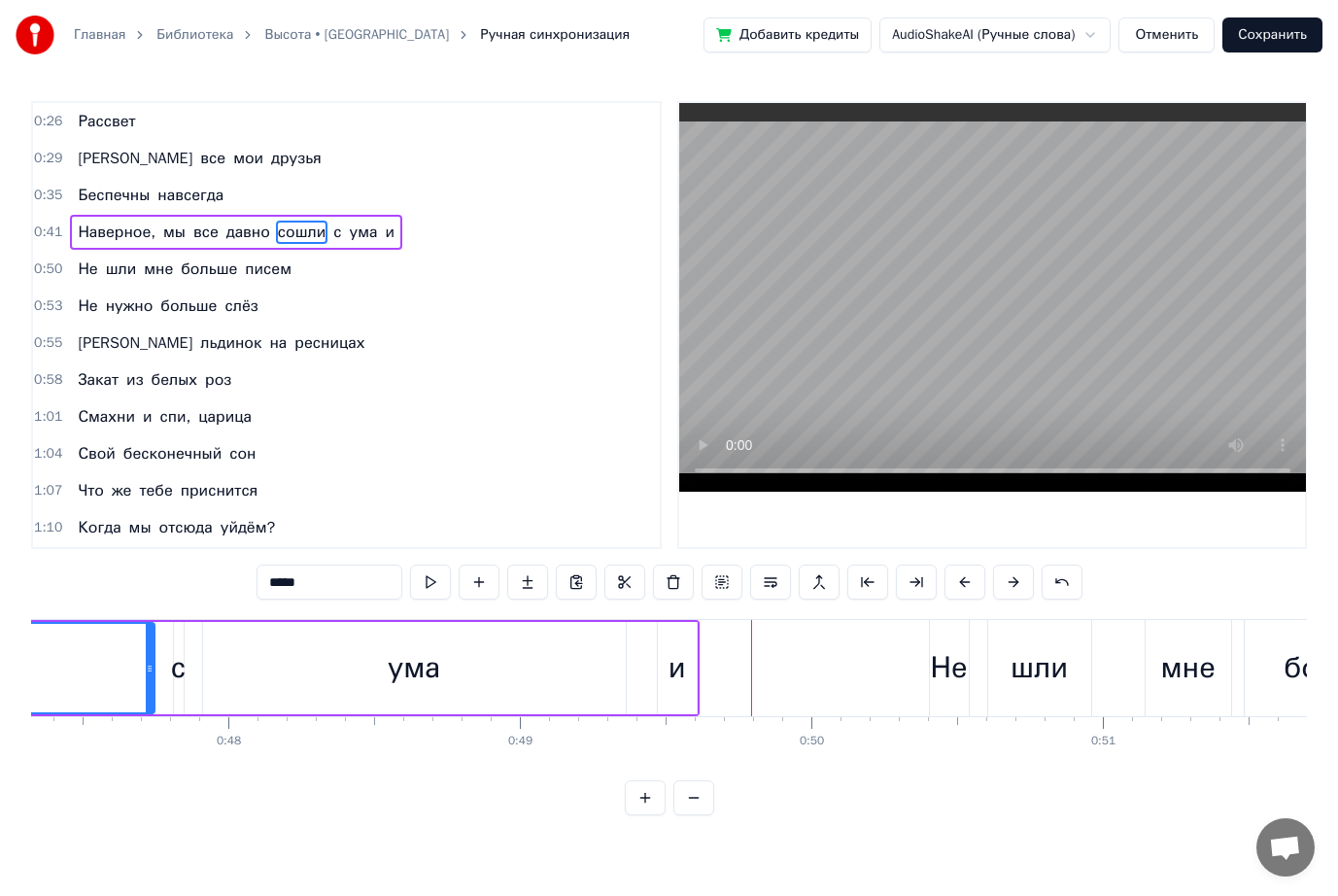 click on "Наверное, мы все давно сошли с ума [PERSON_NAME]" at bounding box center (-544, 668) 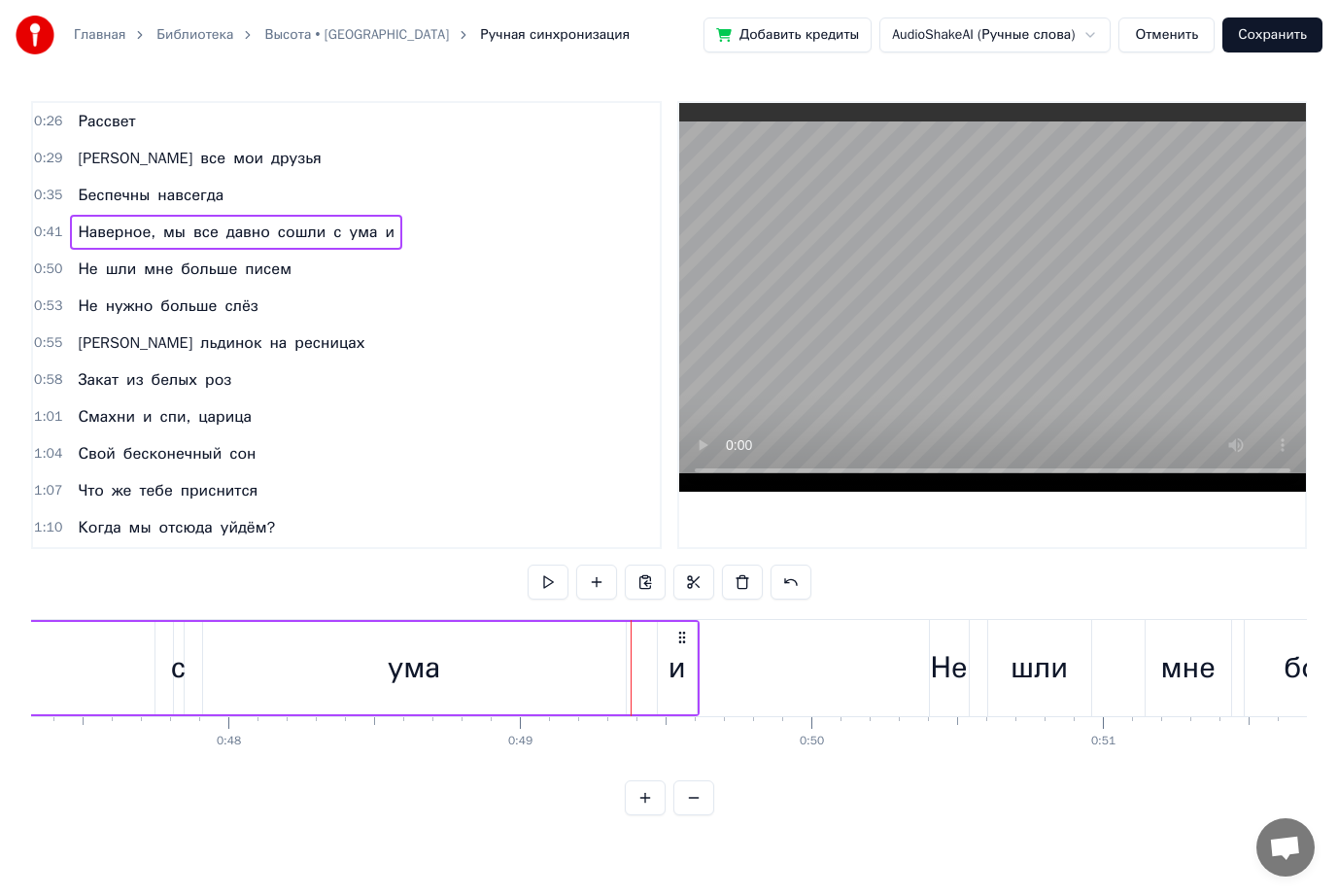 click on "ума" at bounding box center [414, 668] 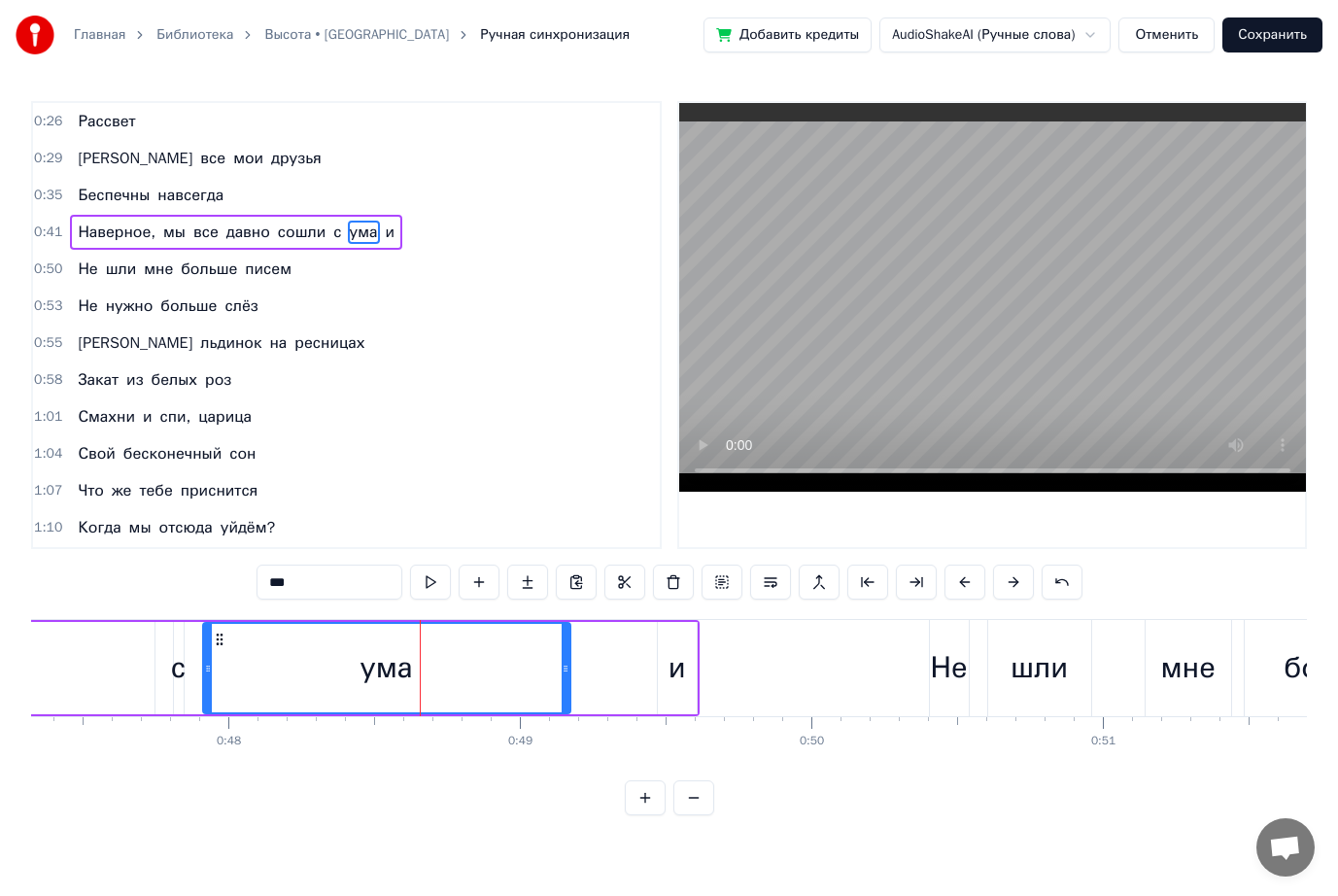 drag, startPoint x: 619, startPoint y: 667, endPoint x: 564, endPoint y: 670, distance: 55.08176 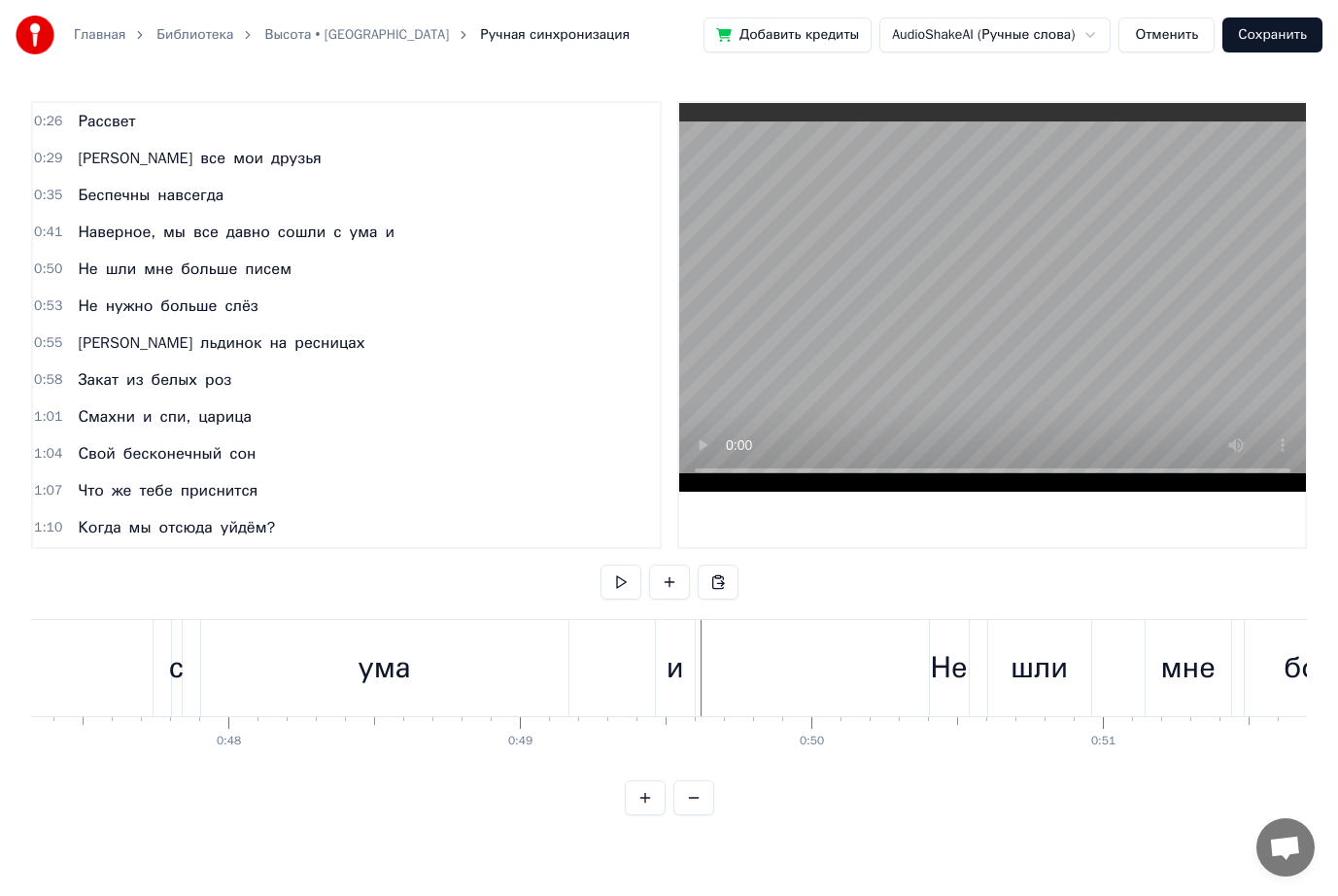 click on "и" at bounding box center (675, 668) 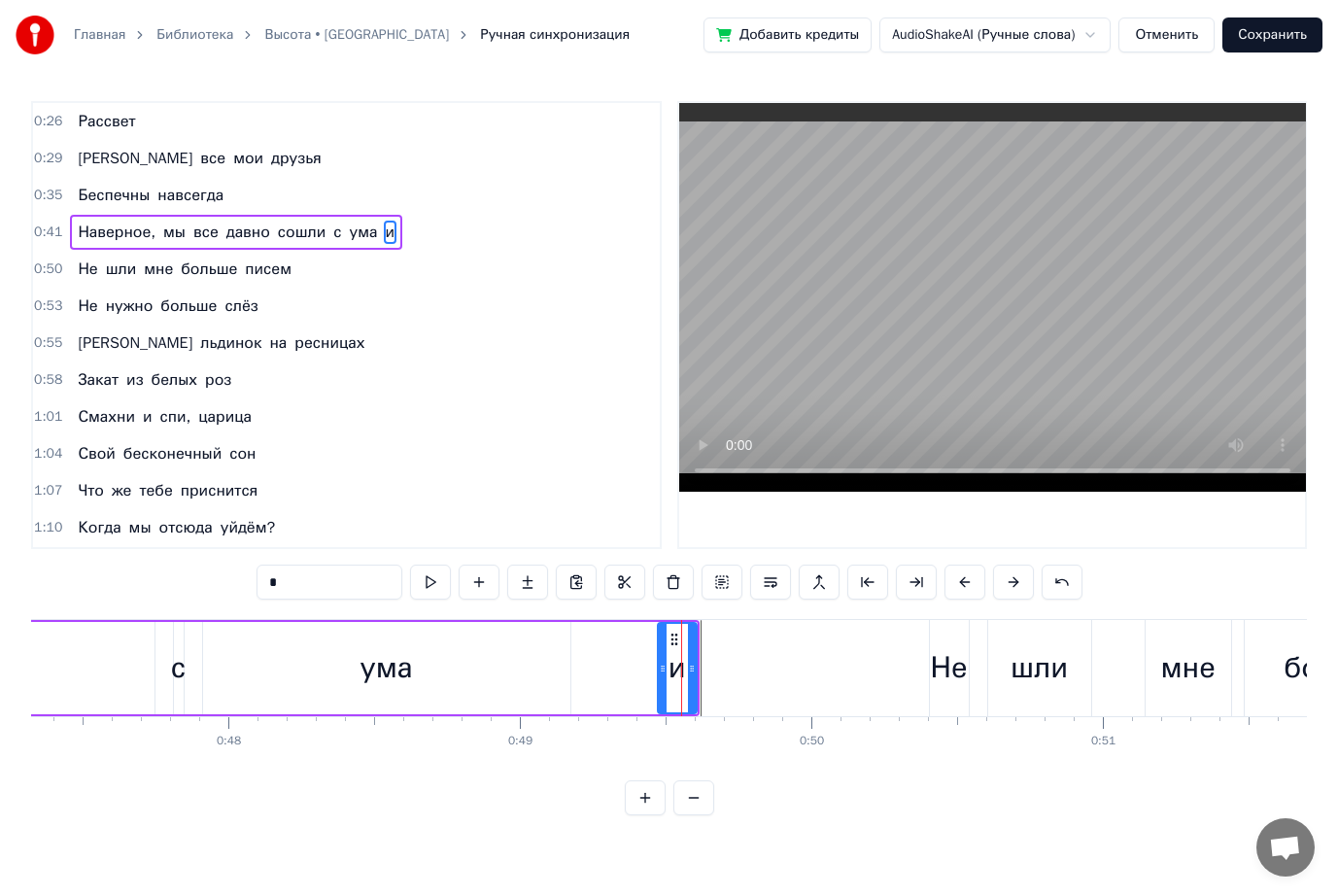 click on "и" at bounding box center [677, 668] 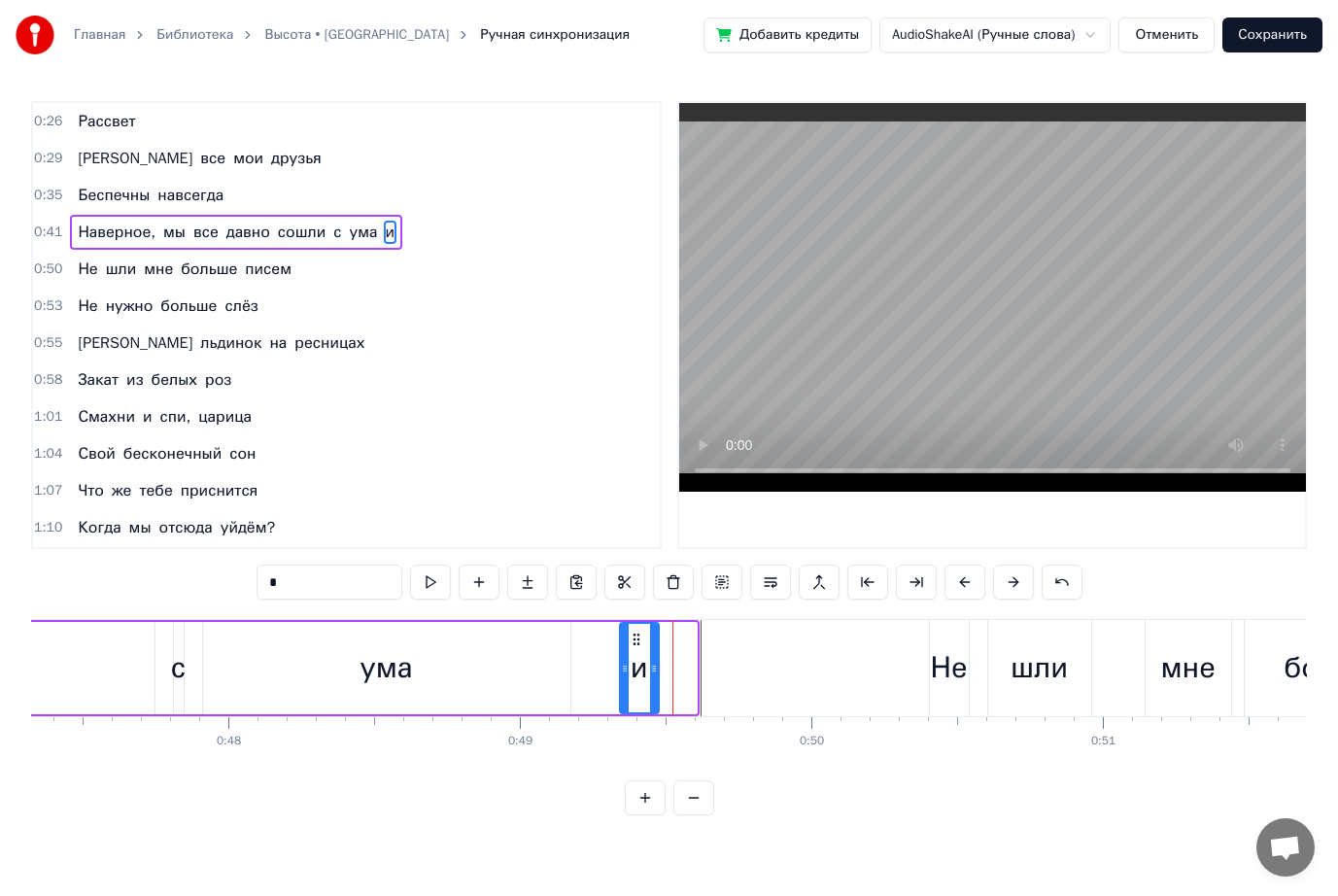 drag, startPoint x: 674, startPoint y: 638, endPoint x: 636, endPoint y: 639, distance: 38.013156 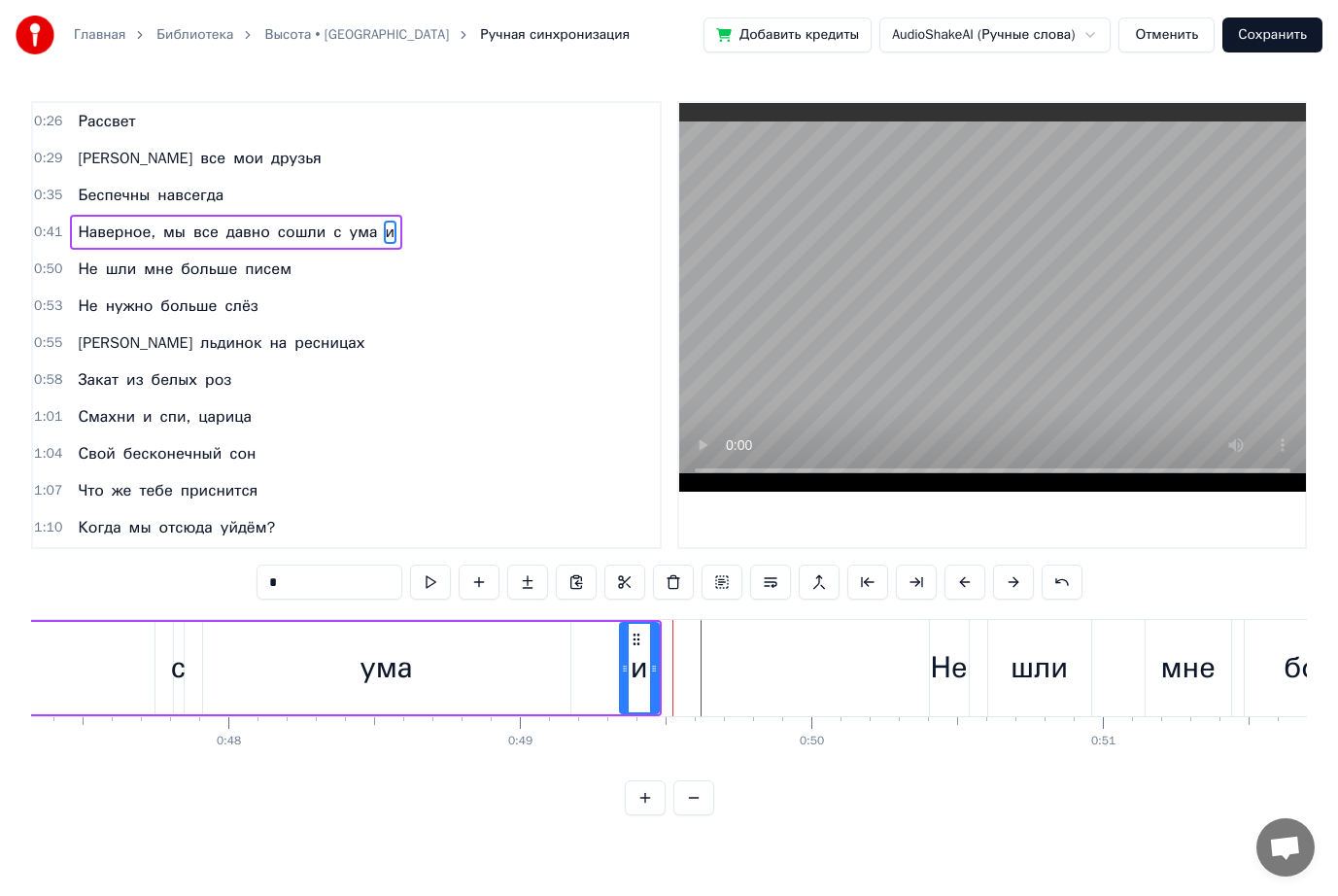 click on "сошли" at bounding box center (-46, 668) 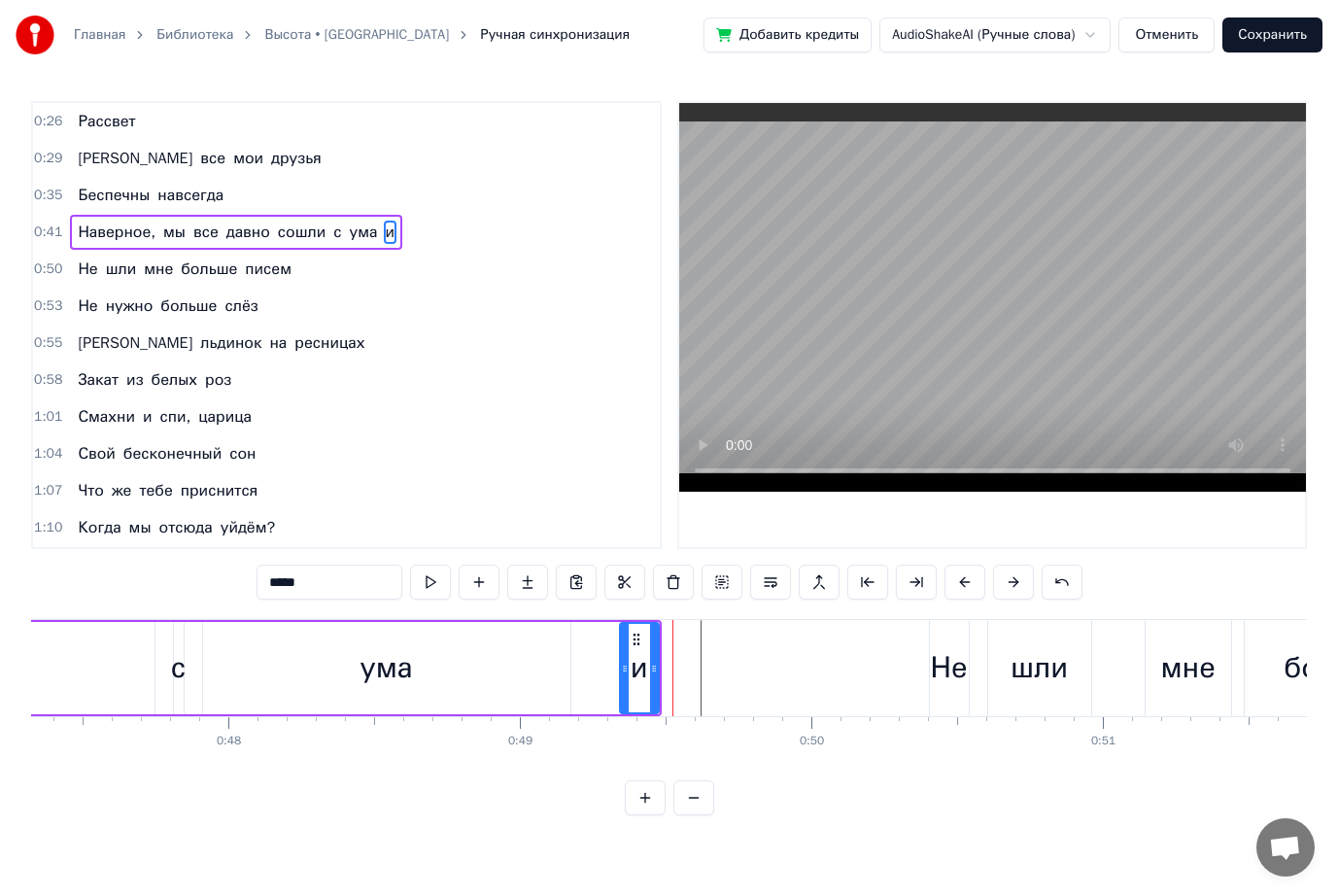 scroll, scrollTop: 0, scrollLeft: 13764, axis: horizontal 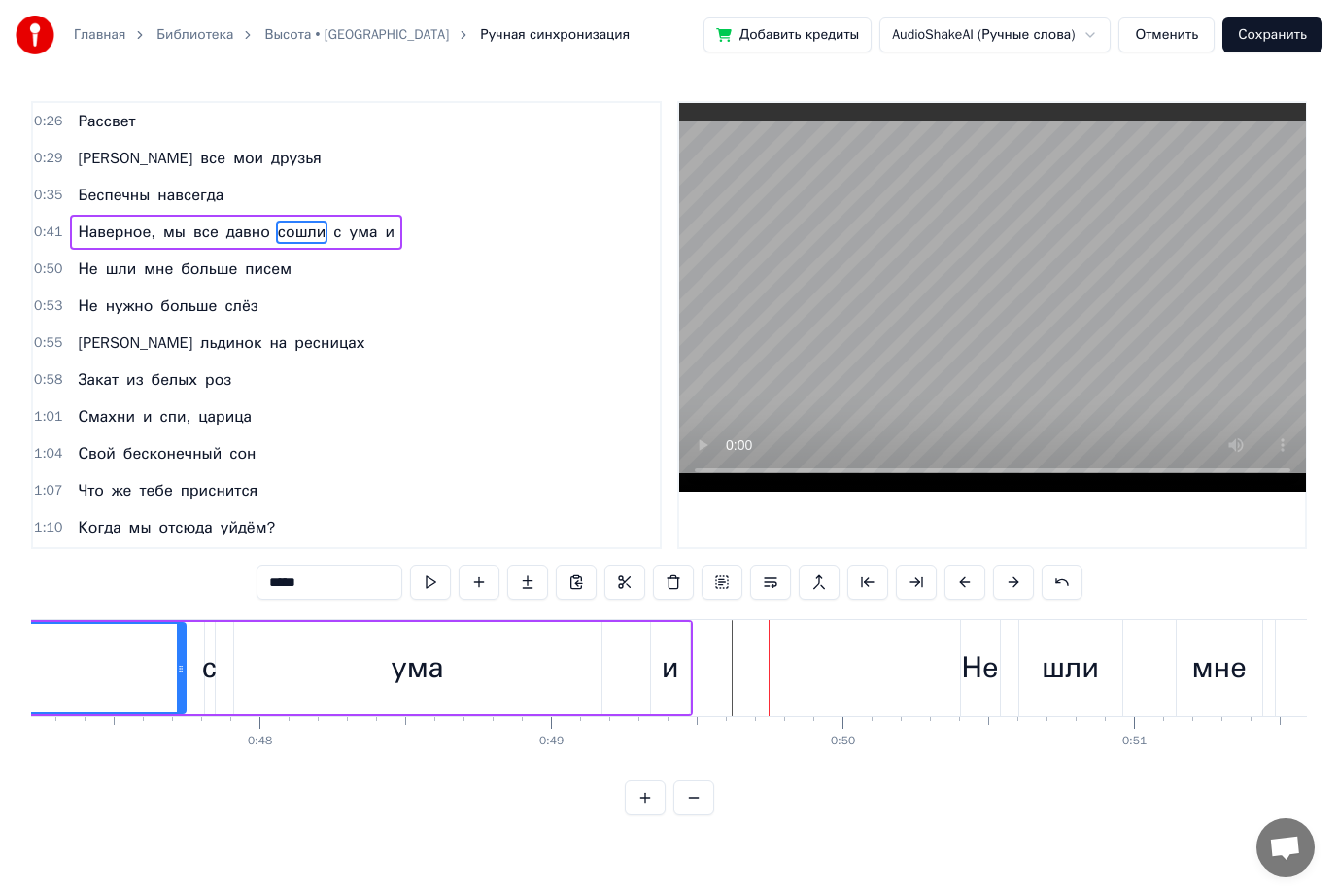 click on "Наверное, мы все давно сошли с ума [PERSON_NAME]" at bounding box center [-532, 668] 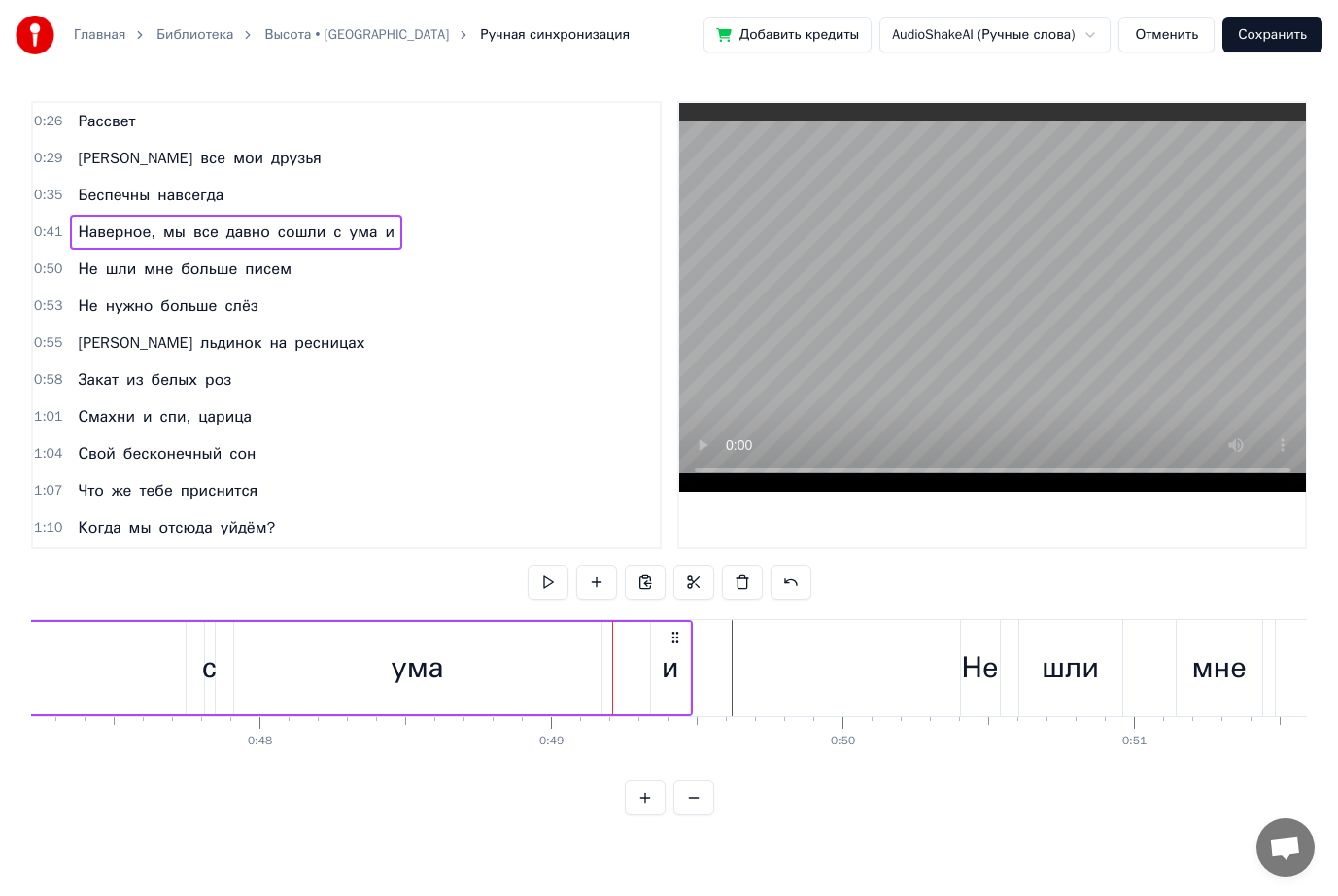 click on "сошли" at bounding box center [-15, 668] 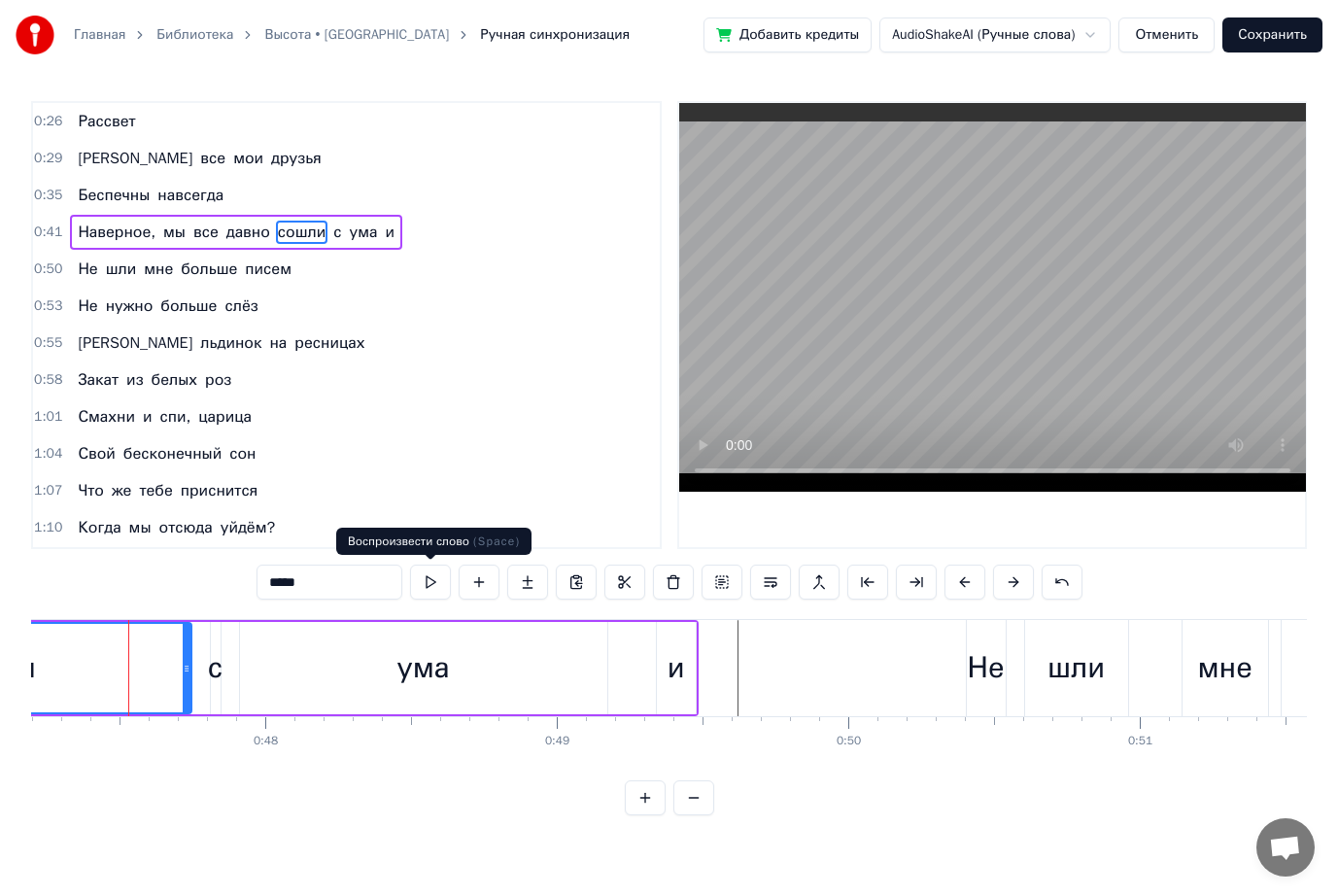 click at bounding box center [430, 582] 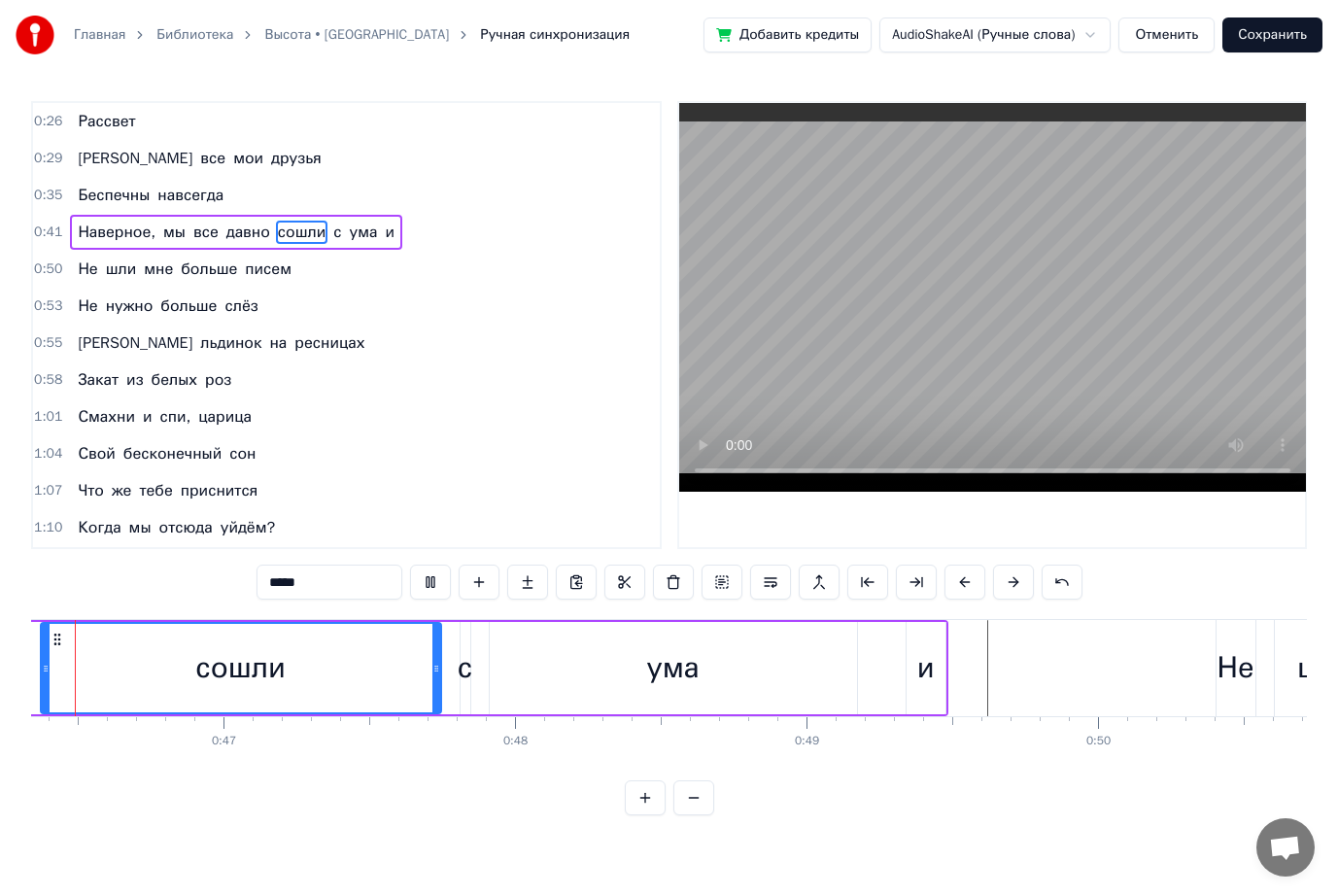 scroll, scrollTop: 0, scrollLeft: 13476, axis: horizontal 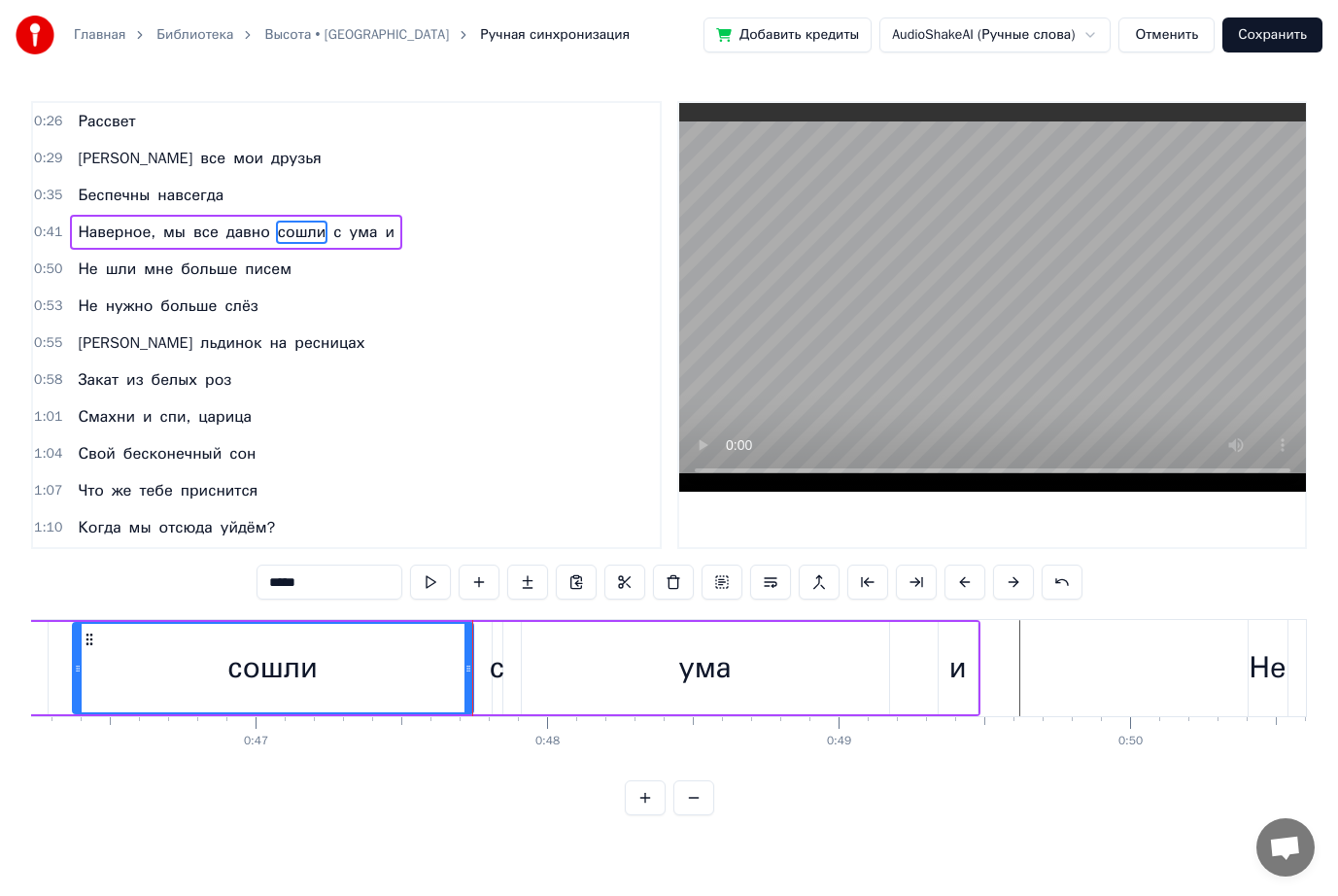 click at bounding box center [430, 582] 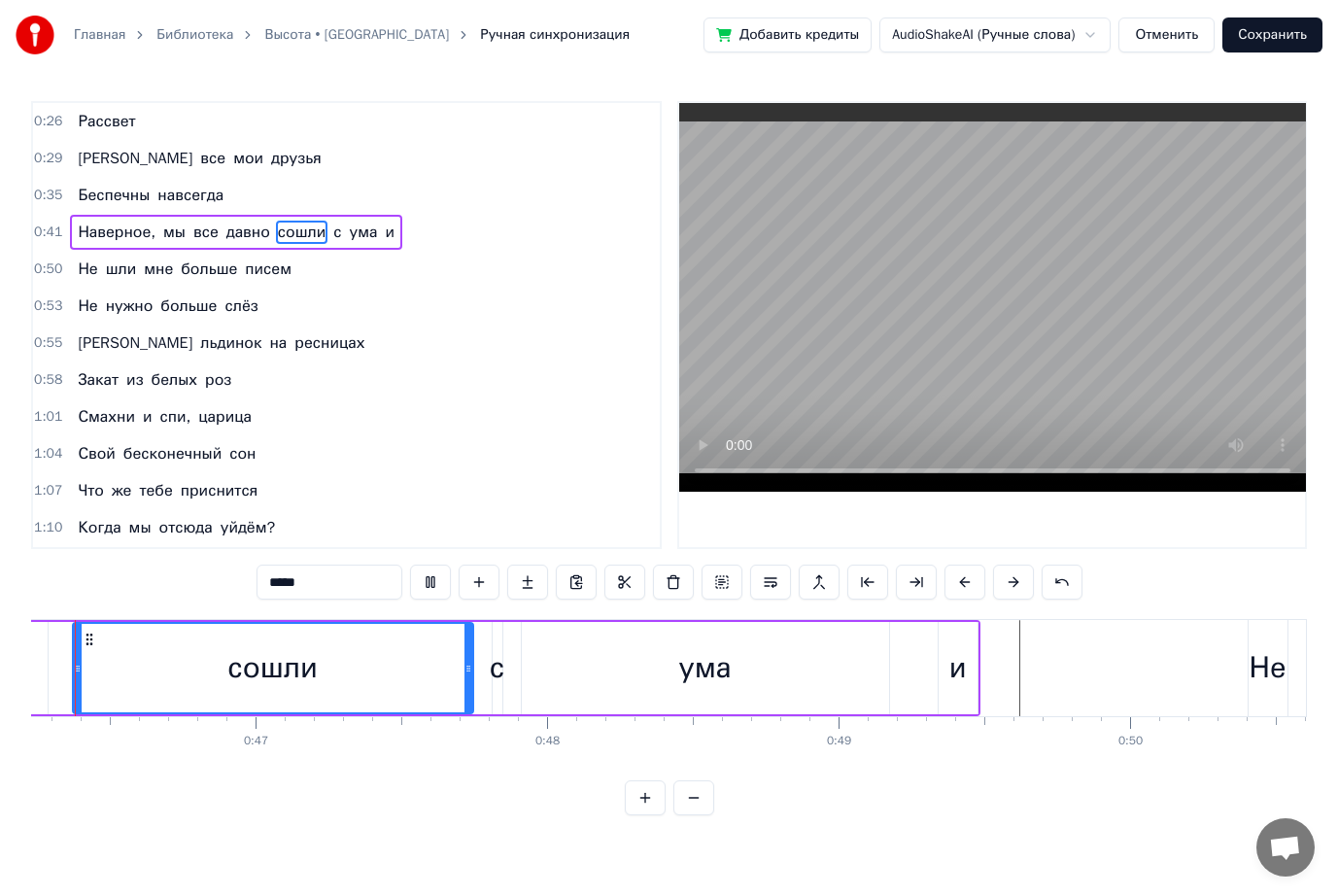 scroll, scrollTop: 0, scrollLeft: 13417, axis: horizontal 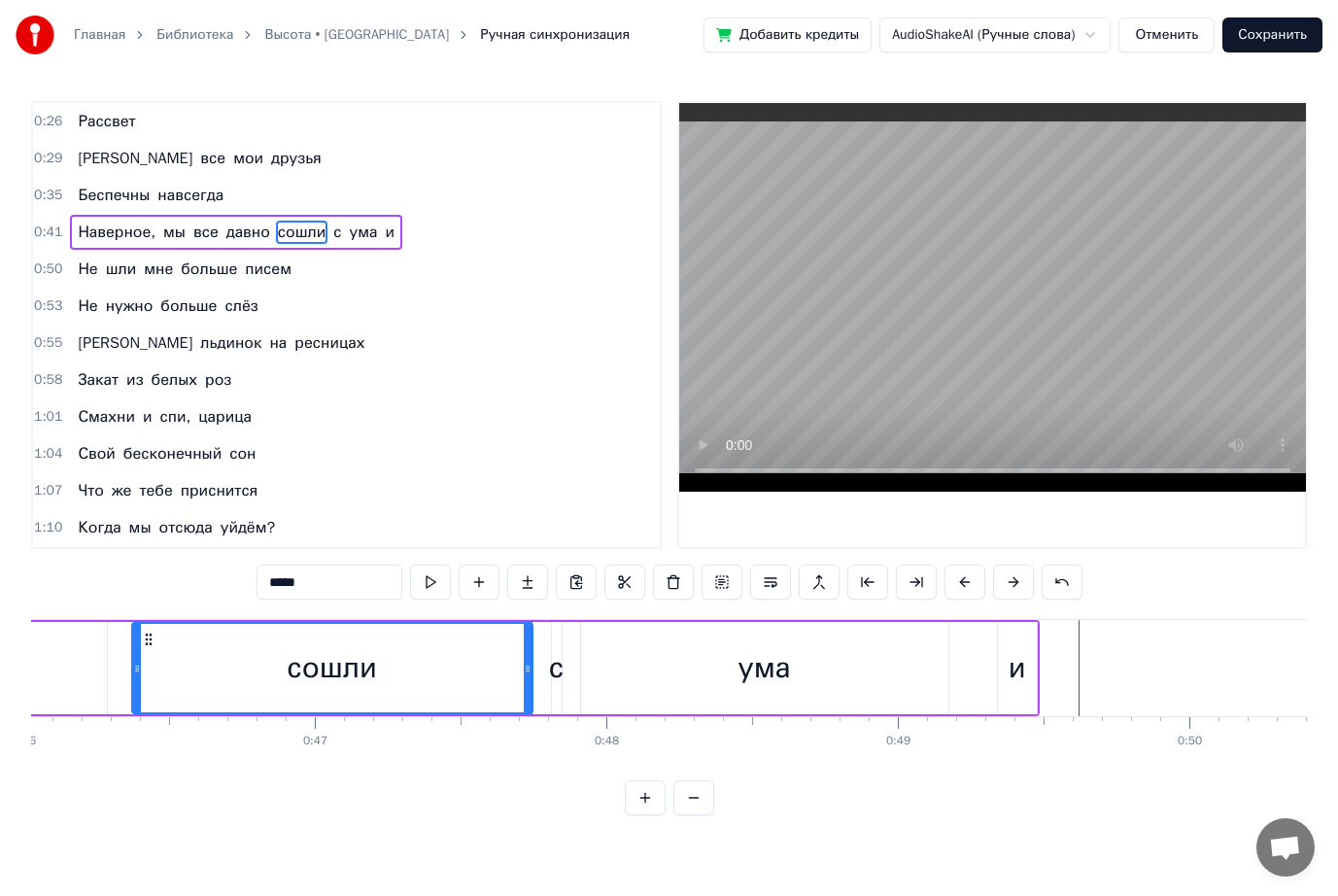 click on "и" at bounding box center (1017, 668) 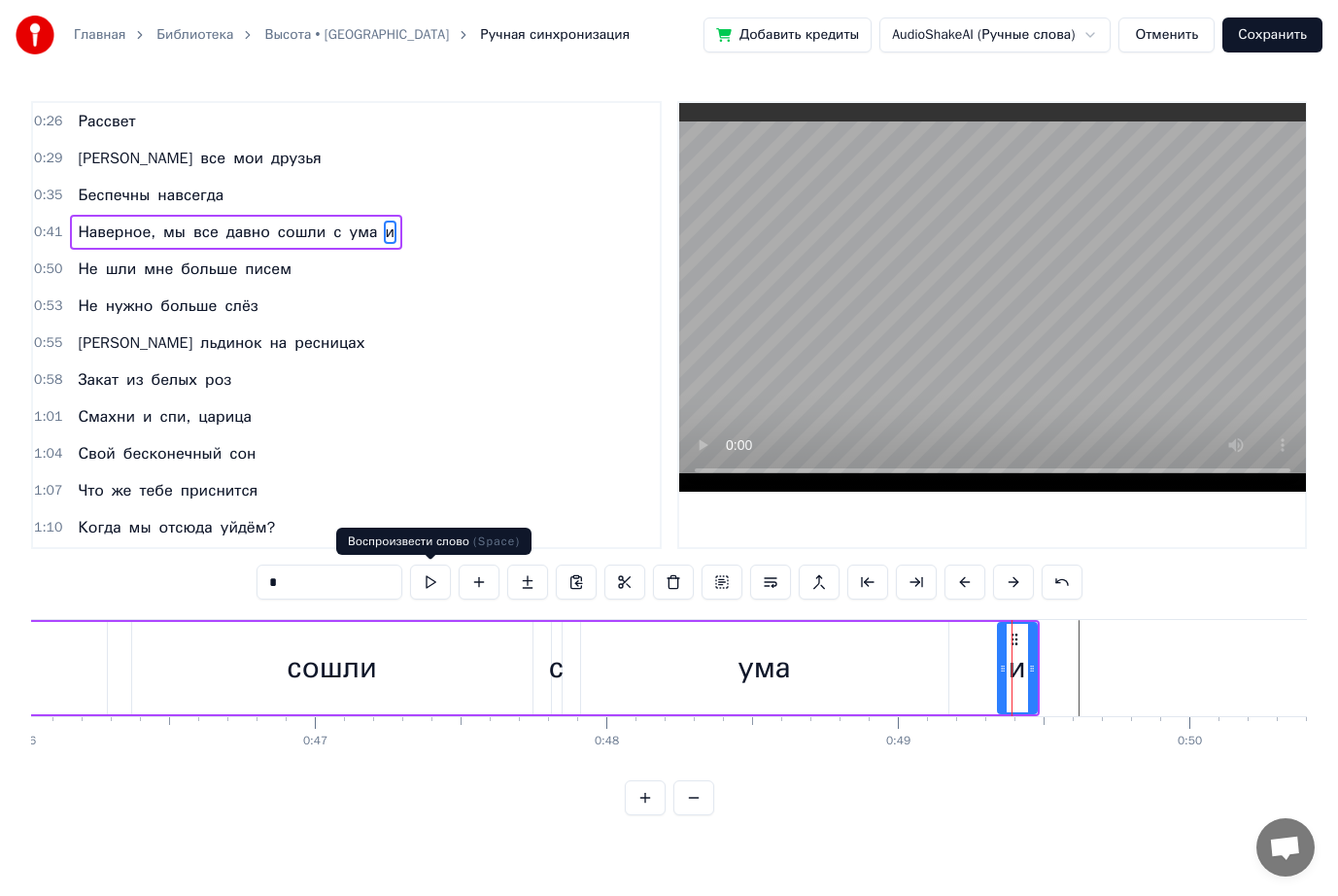 click at bounding box center [430, 582] 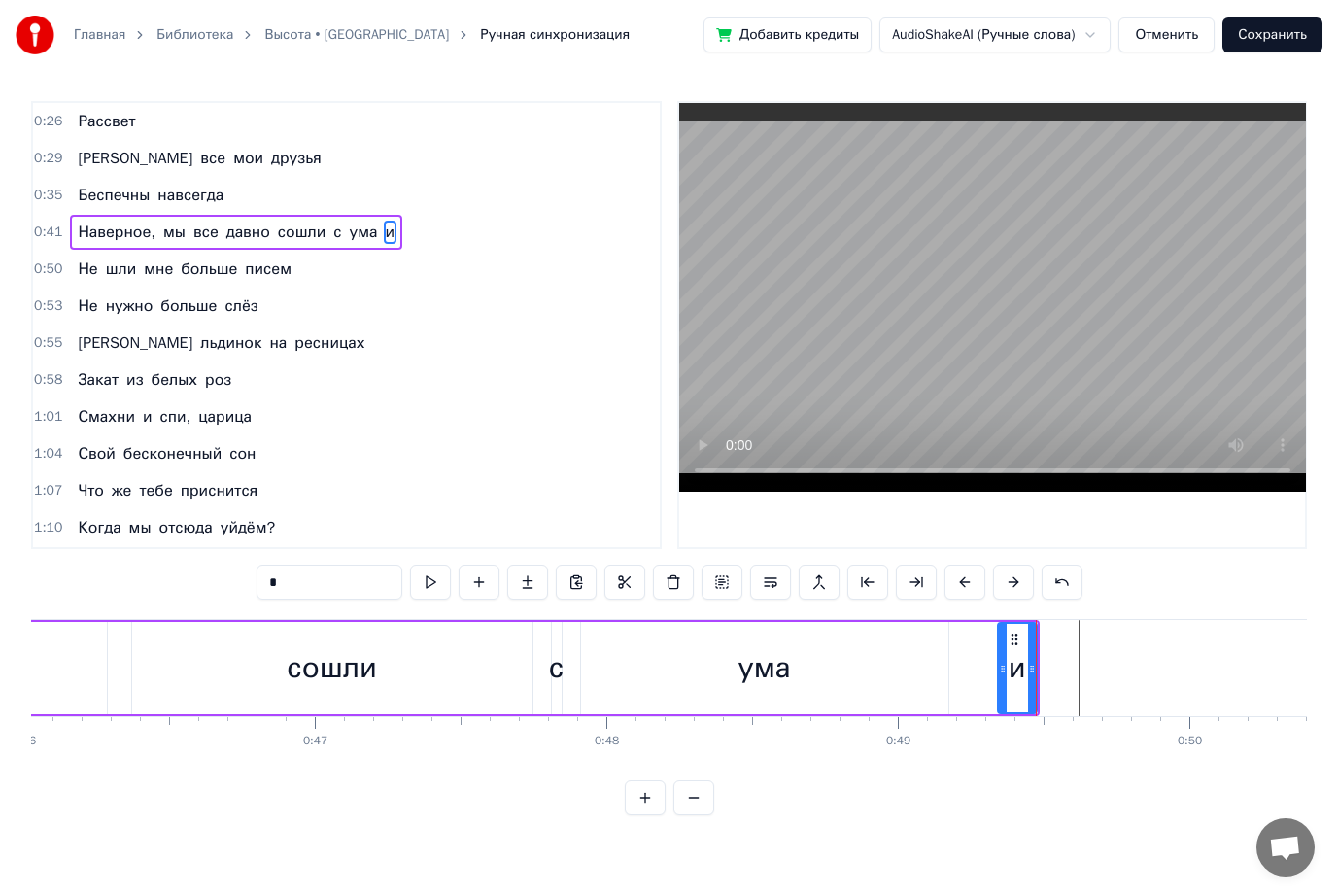 click at bounding box center (430, 582) 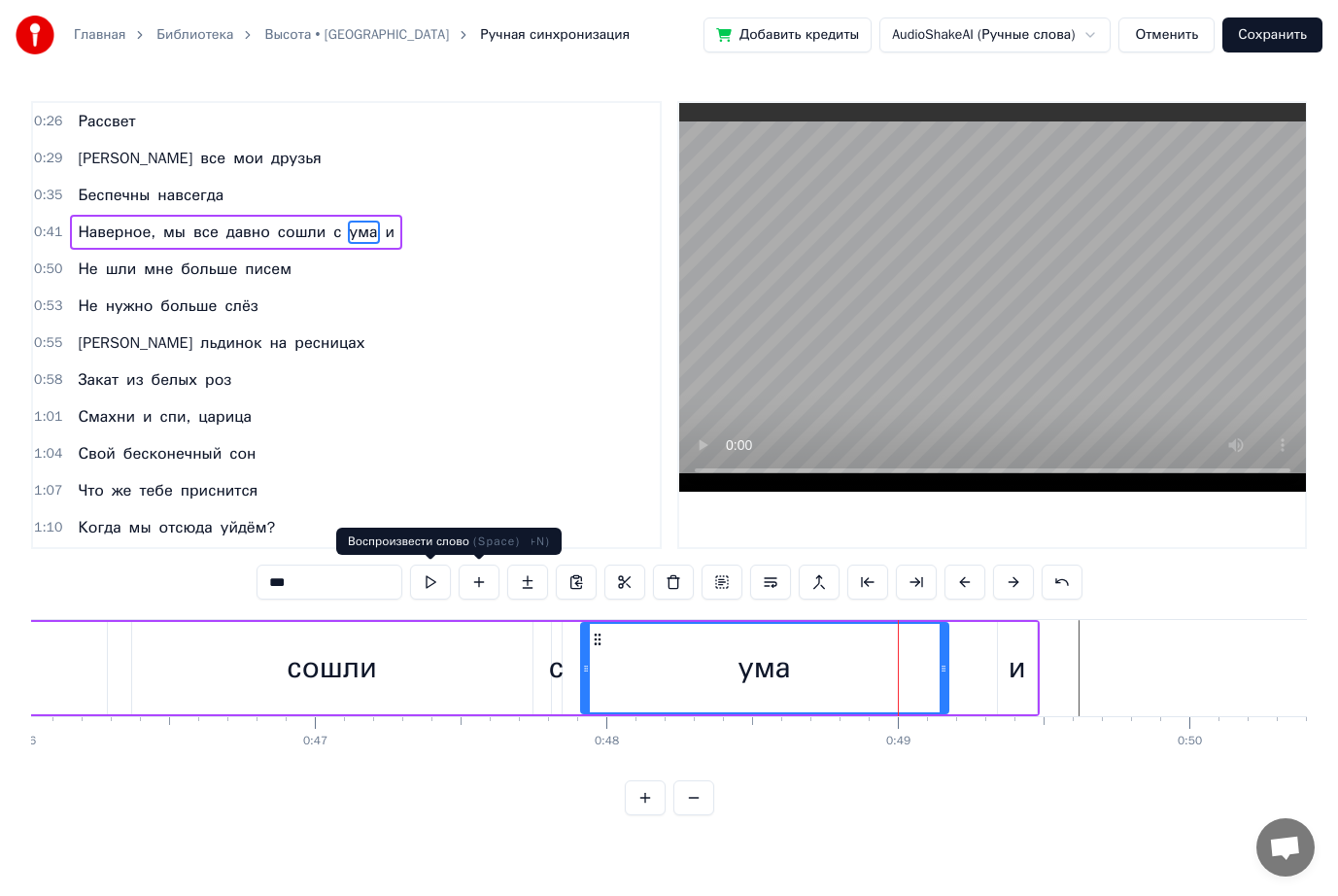 click at bounding box center (430, 582) 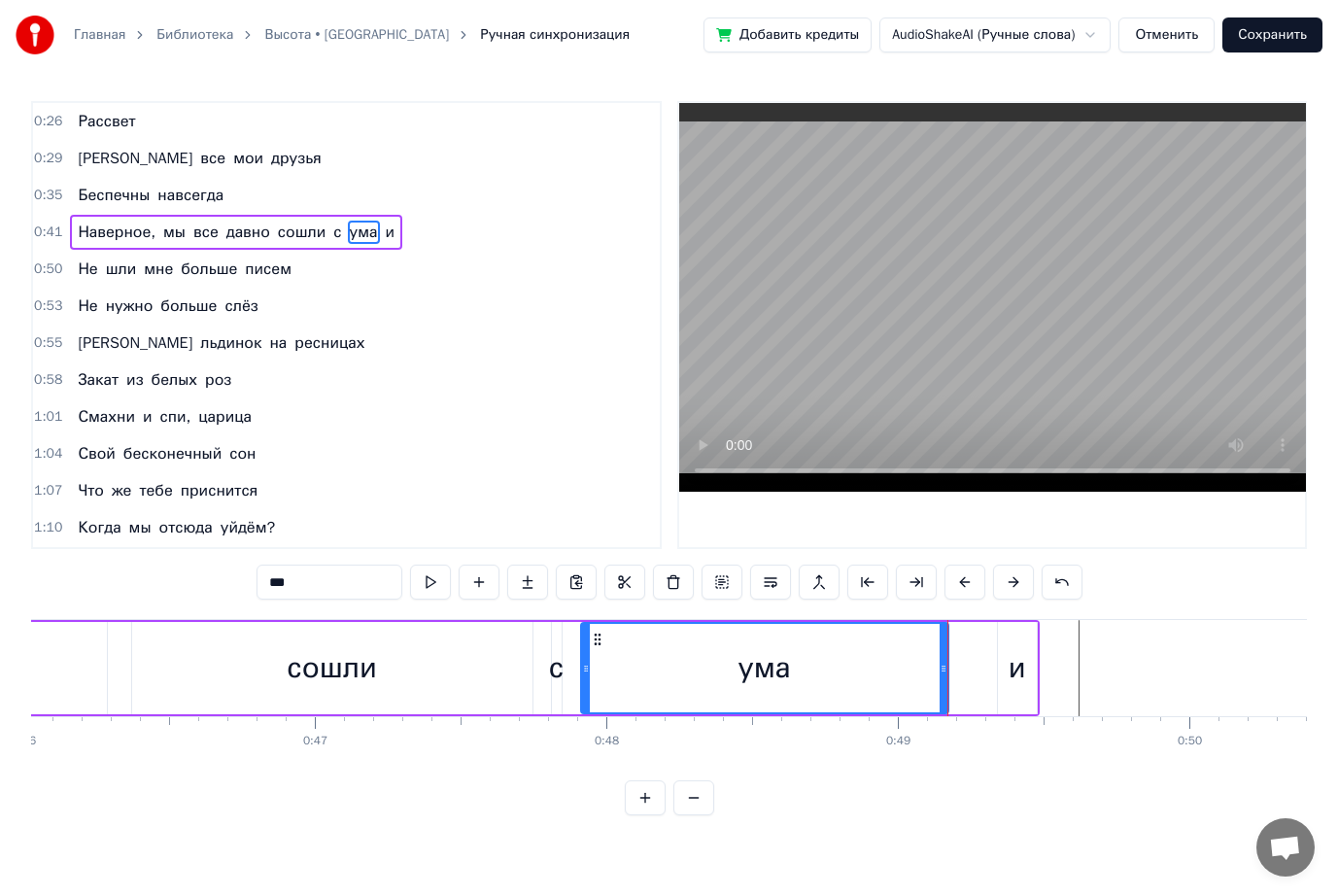 click at bounding box center (430, 582) 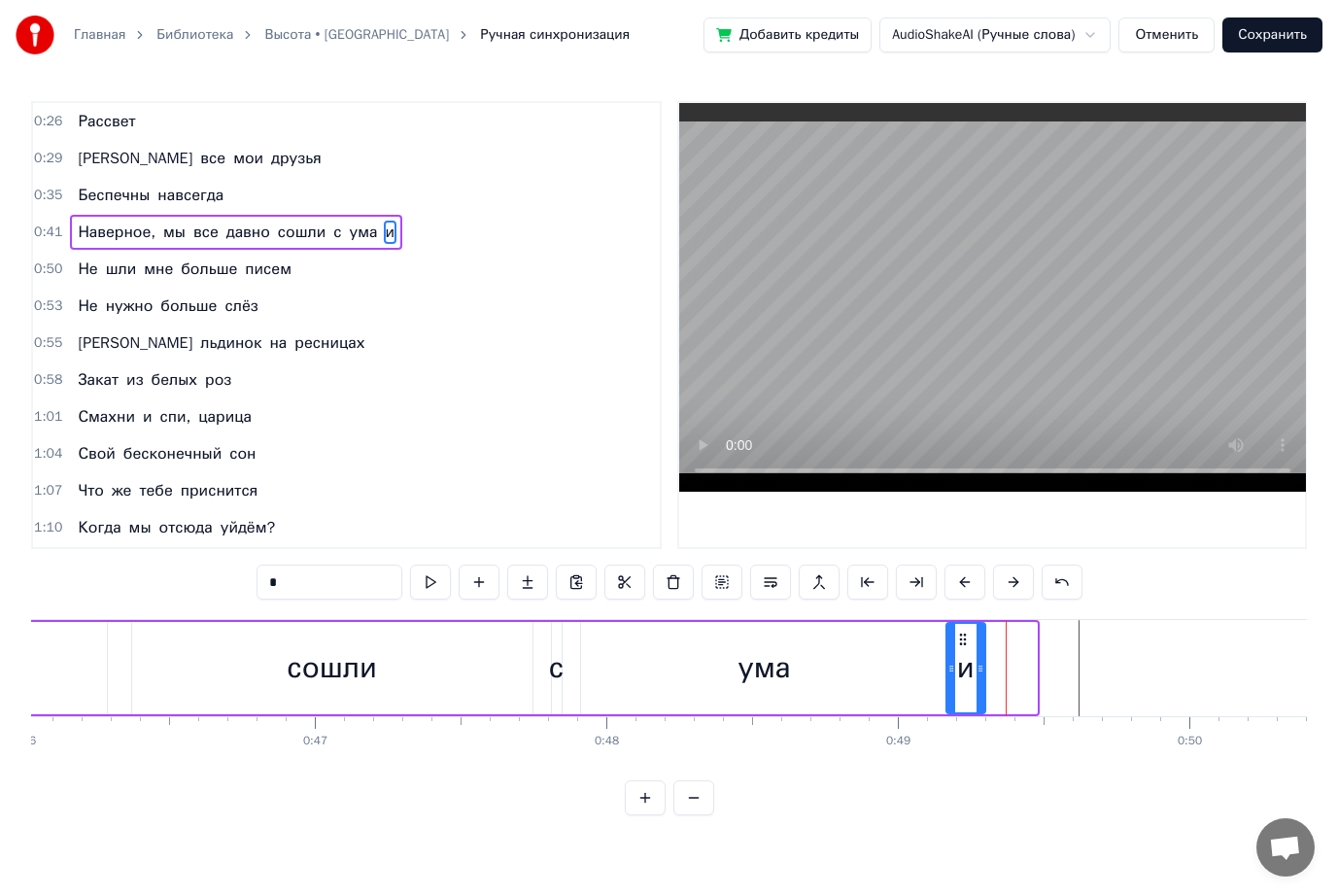 drag, startPoint x: 1012, startPoint y: 640, endPoint x: 960, endPoint y: 639, distance: 52.009614 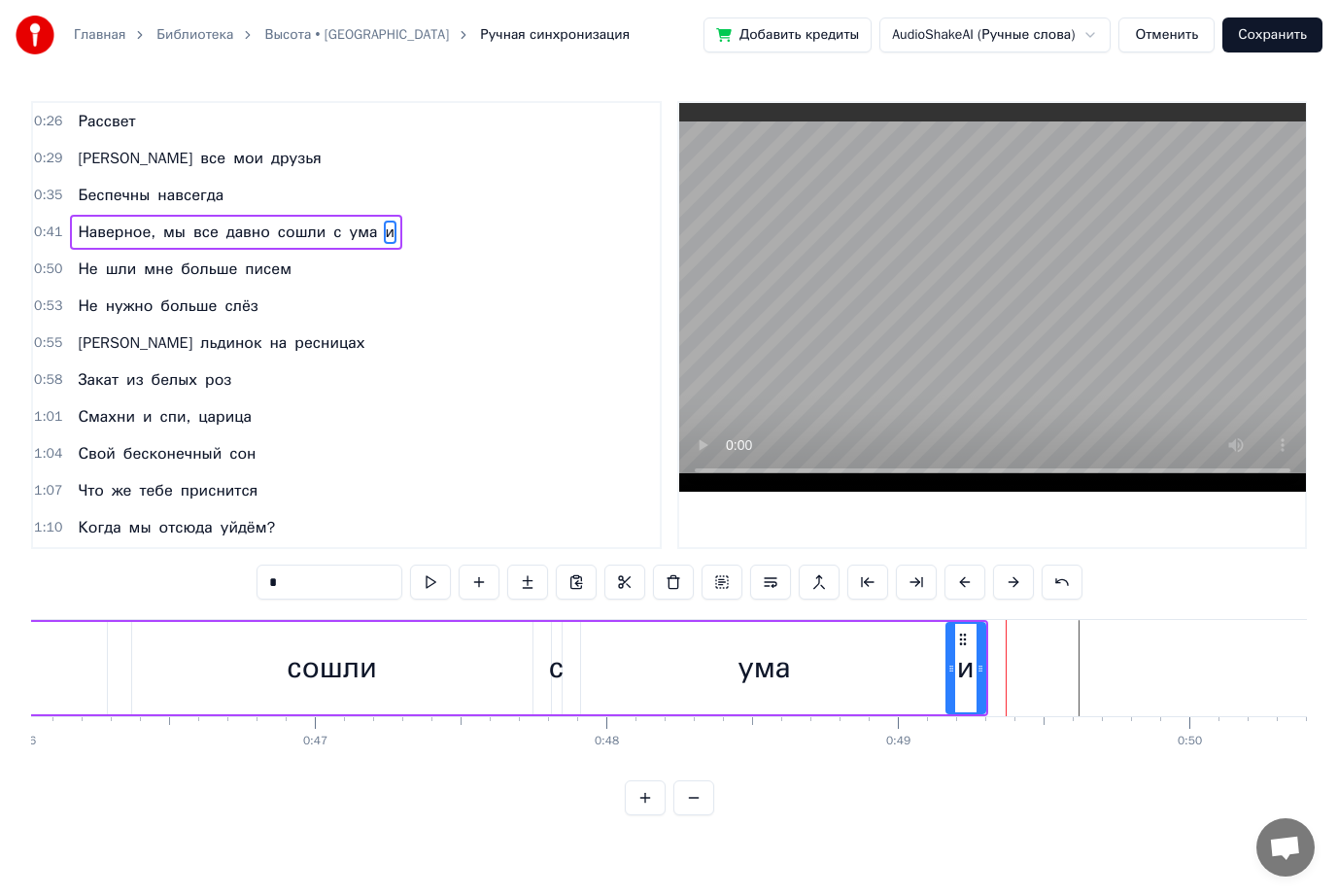 click on "ума" at bounding box center [765, 668] 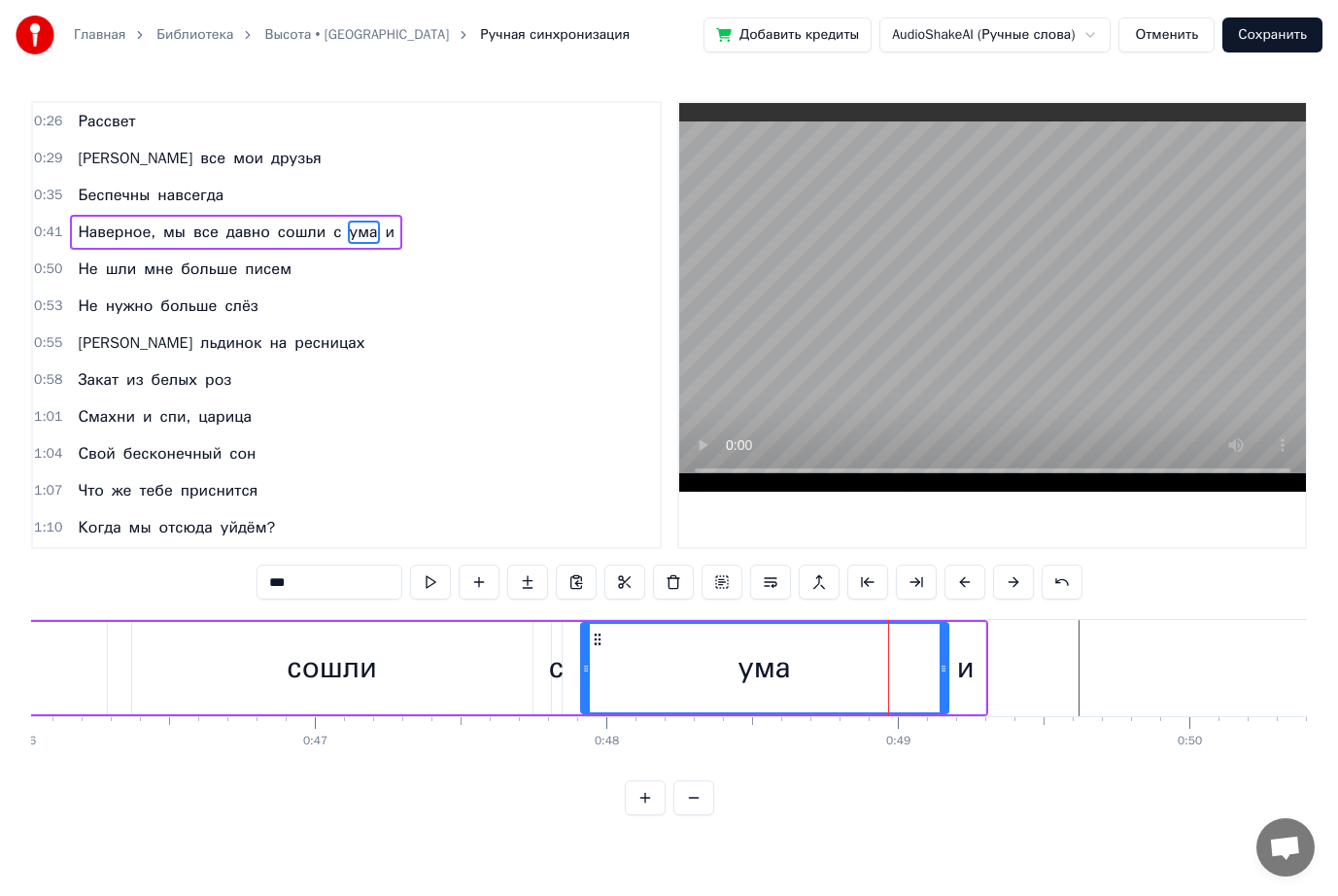 click on "и" at bounding box center [966, 668] 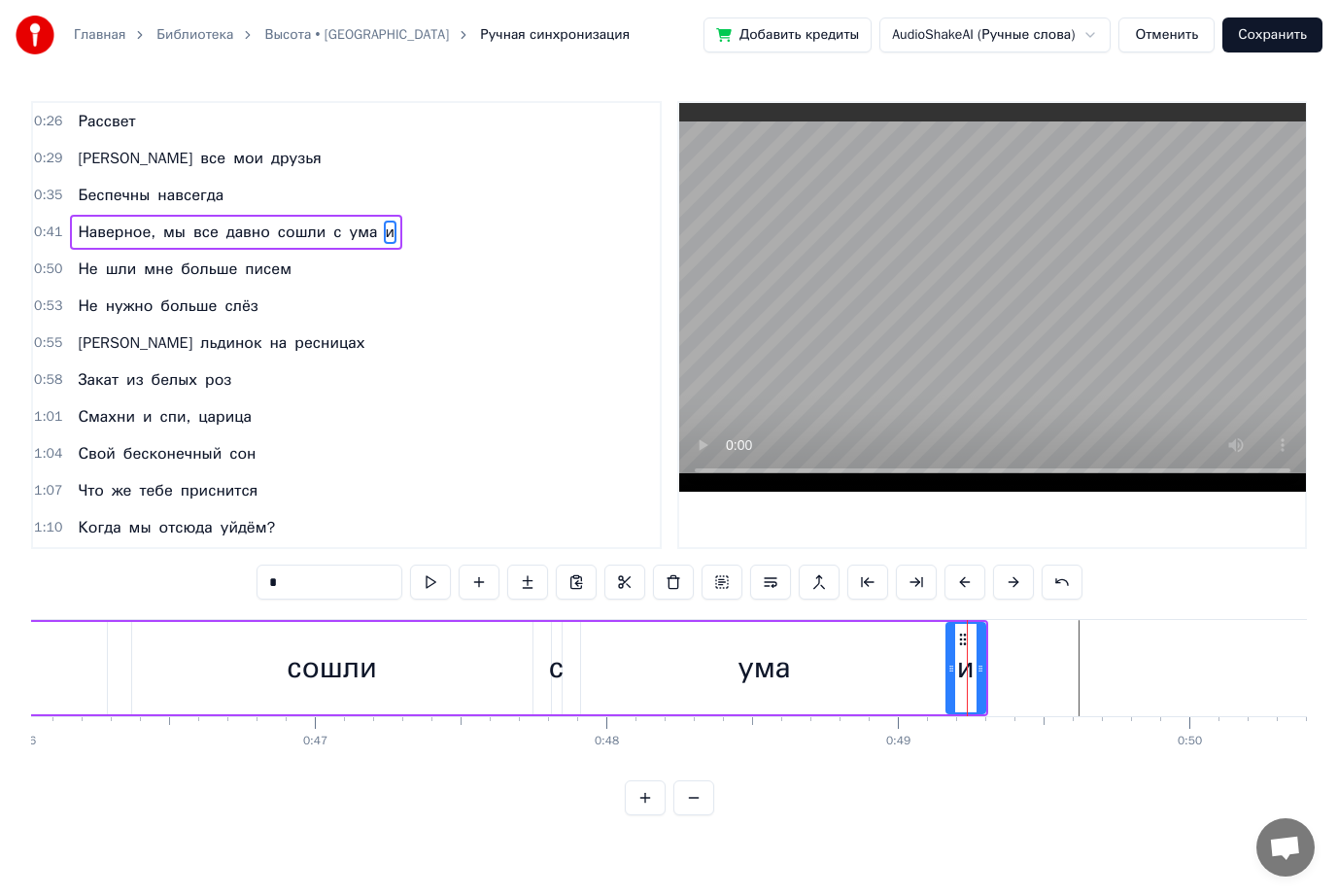 click on "сошли" at bounding box center (332, 668) 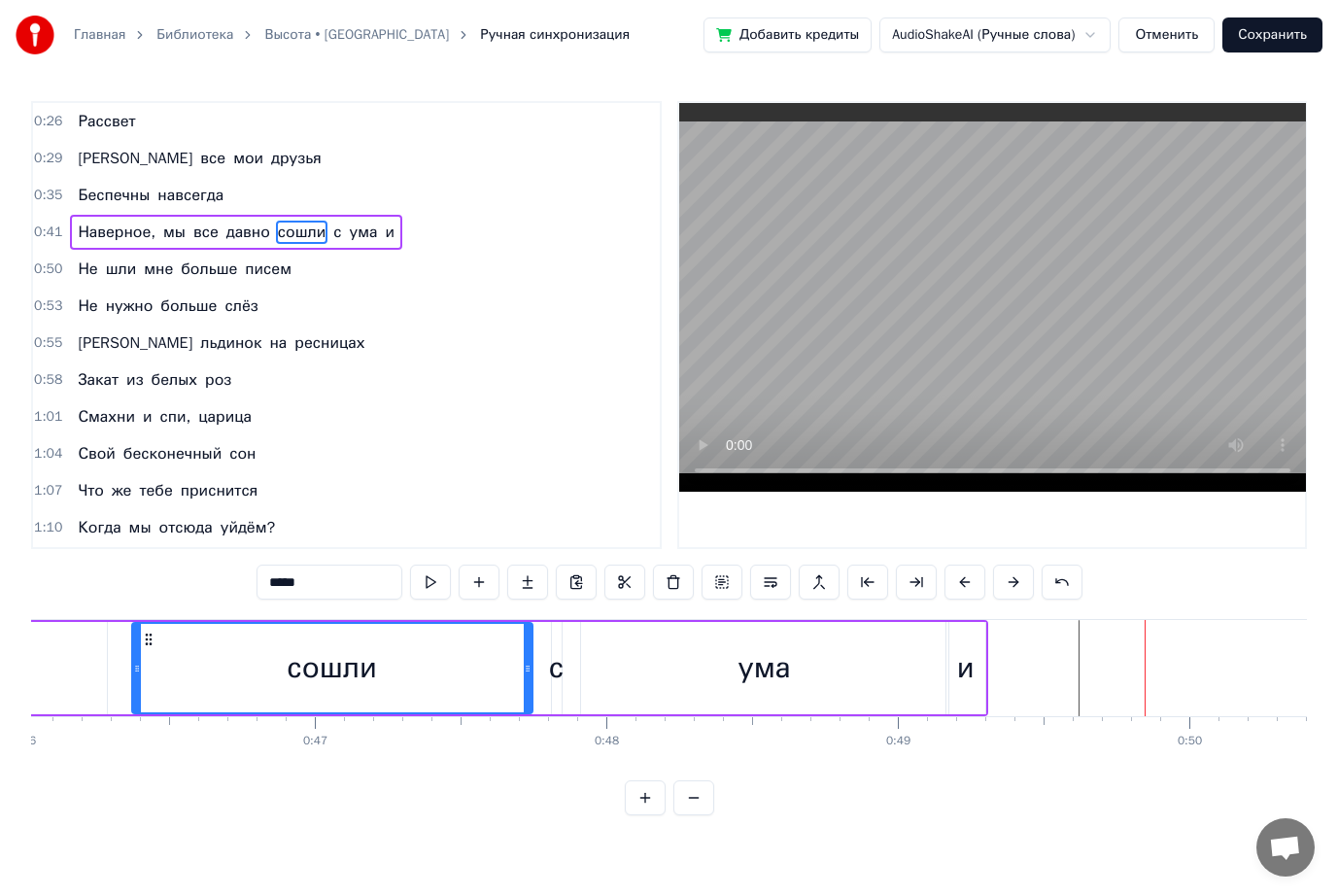 click on "ума" at bounding box center [765, 668] 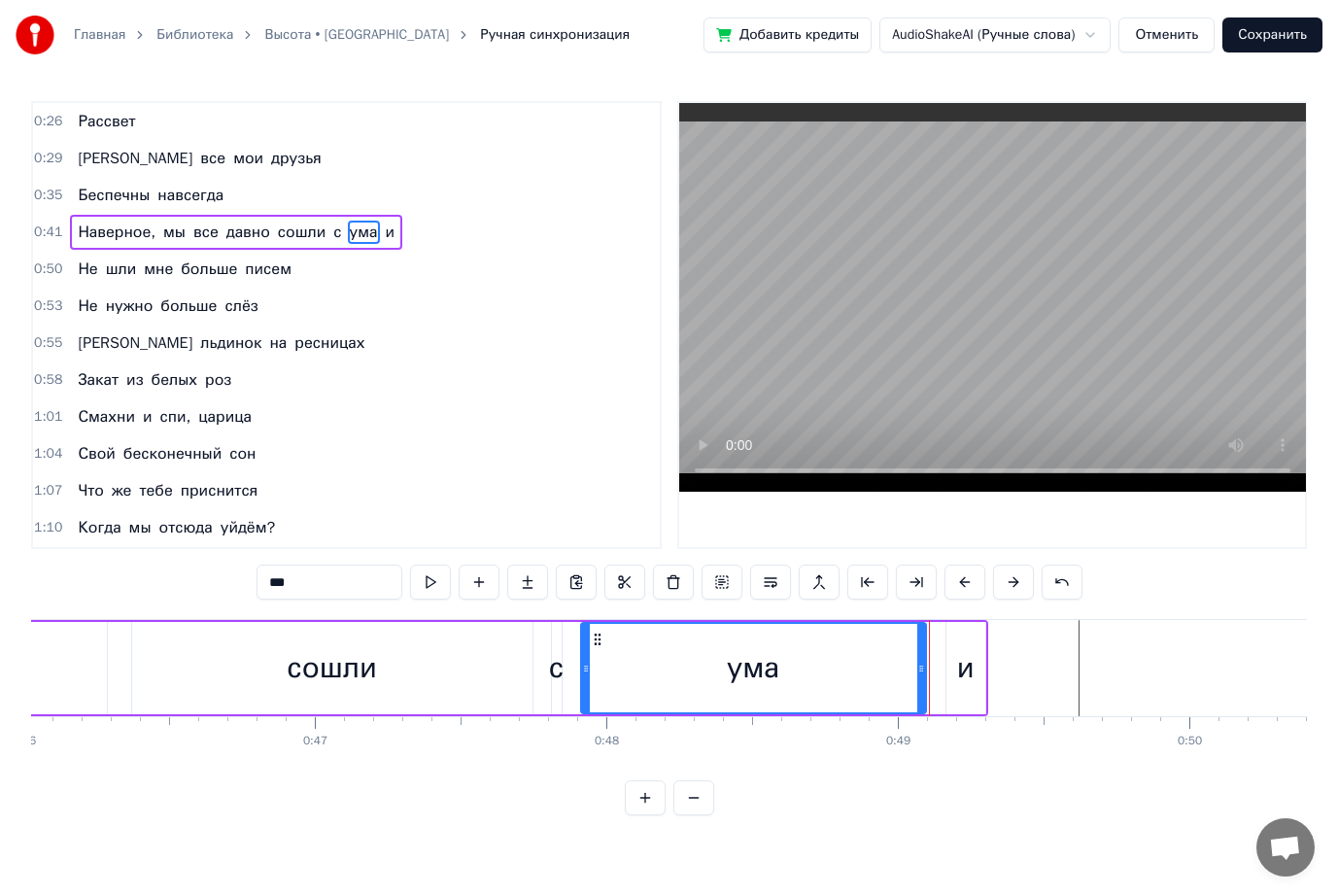 drag, startPoint x: 943, startPoint y: 666, endPoint x: 921, endPoint y: 666, distance: 22 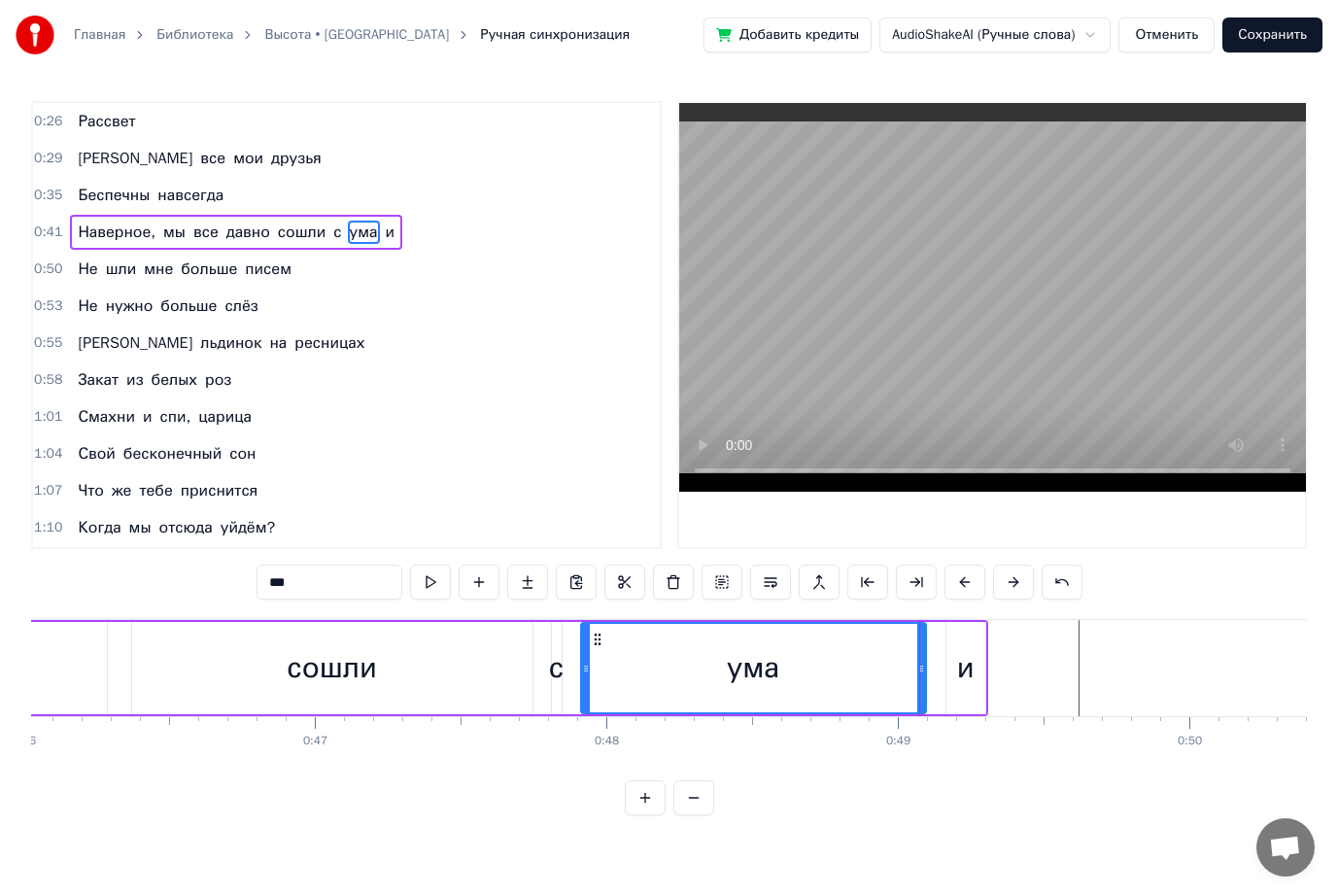click on "и" at bounding box center [966, 668] 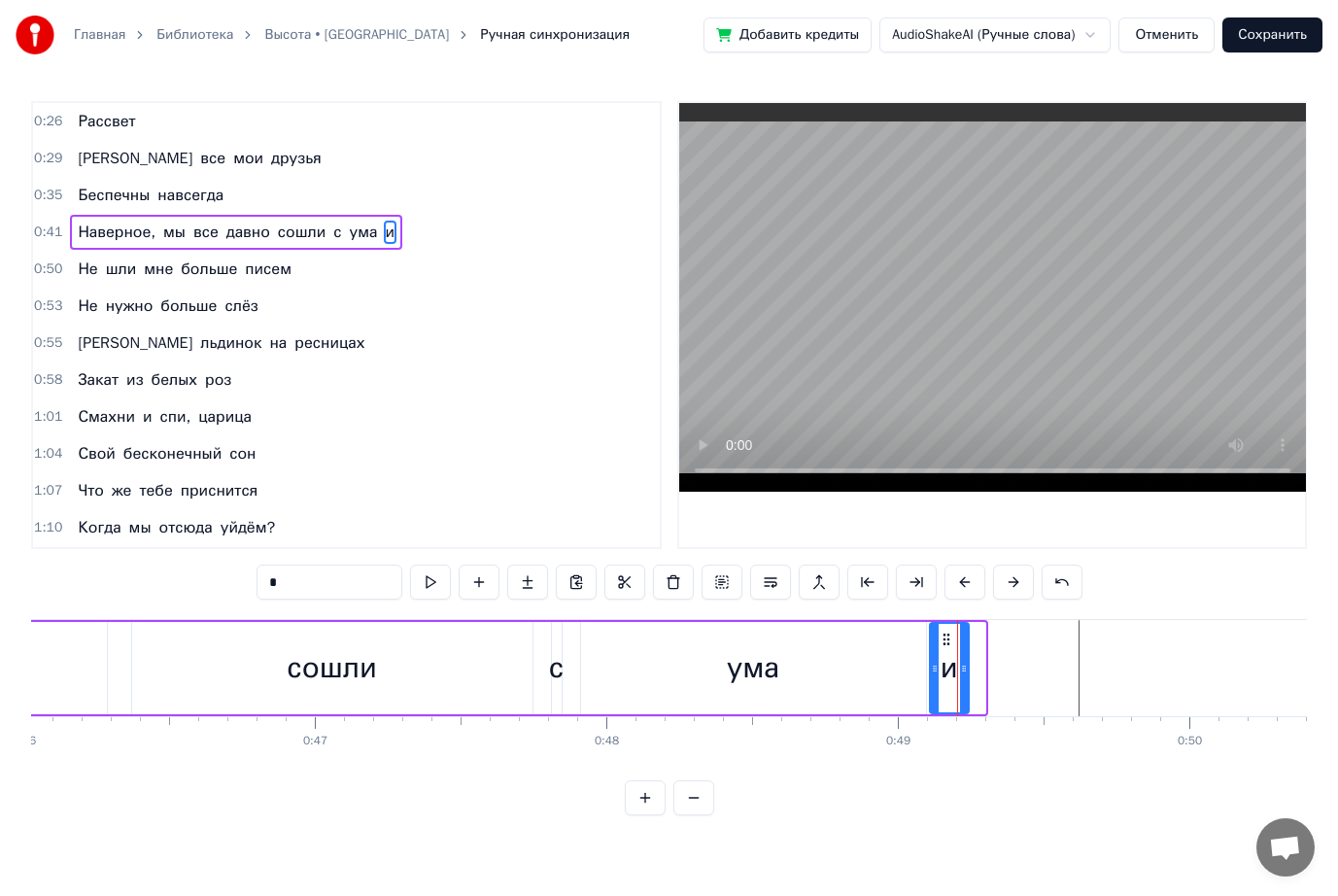 drag, startPoint x: 960, startPoint y: 636, endPoint x: 943, endPoint y: 638, distance: 17.117243 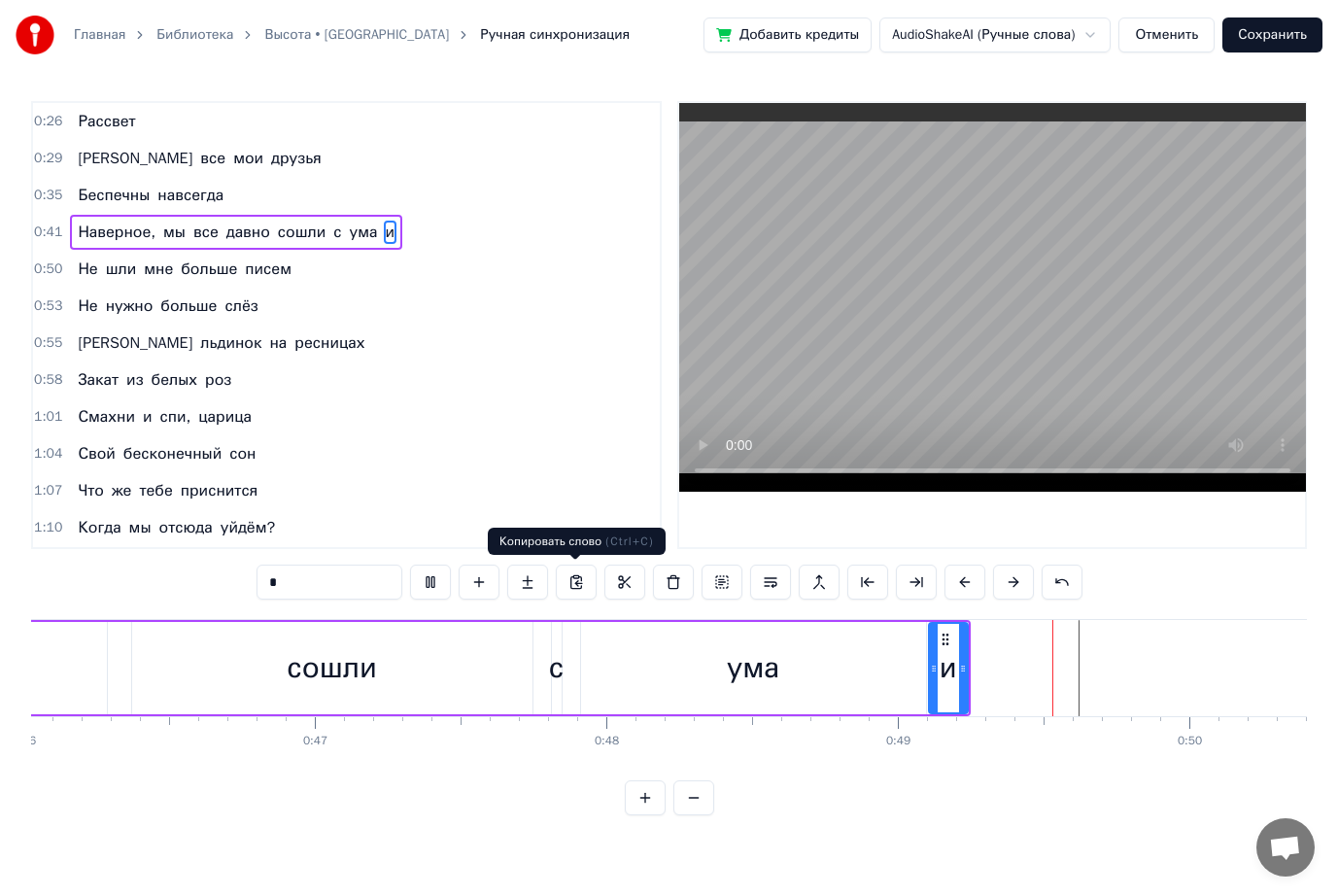 click on "сошли" at bounding box center (332, 668) 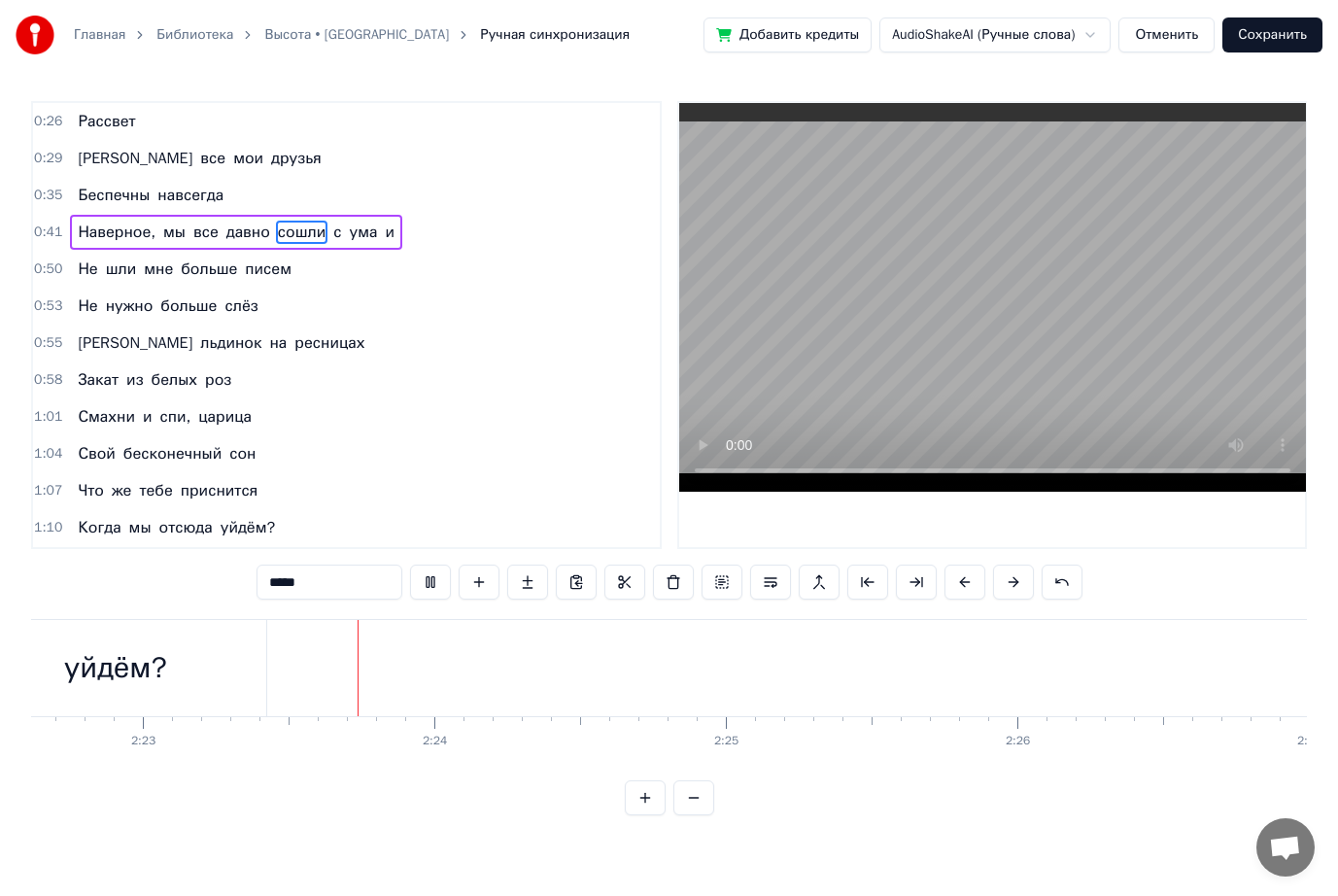 scroll, scrollTop: 0, scrollLeft: 41631, axis: horizontal 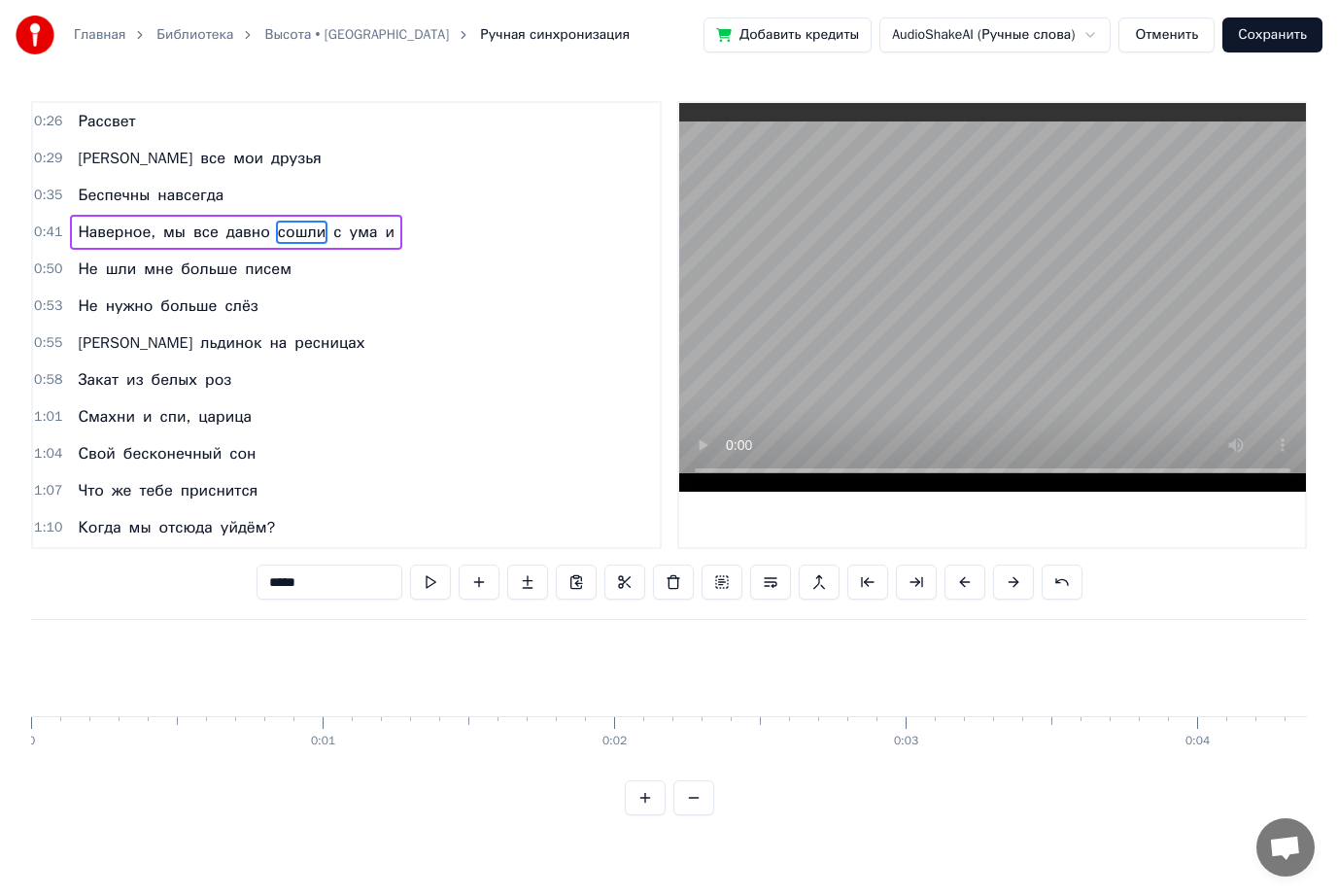 click at bounding box center (30855, 668) 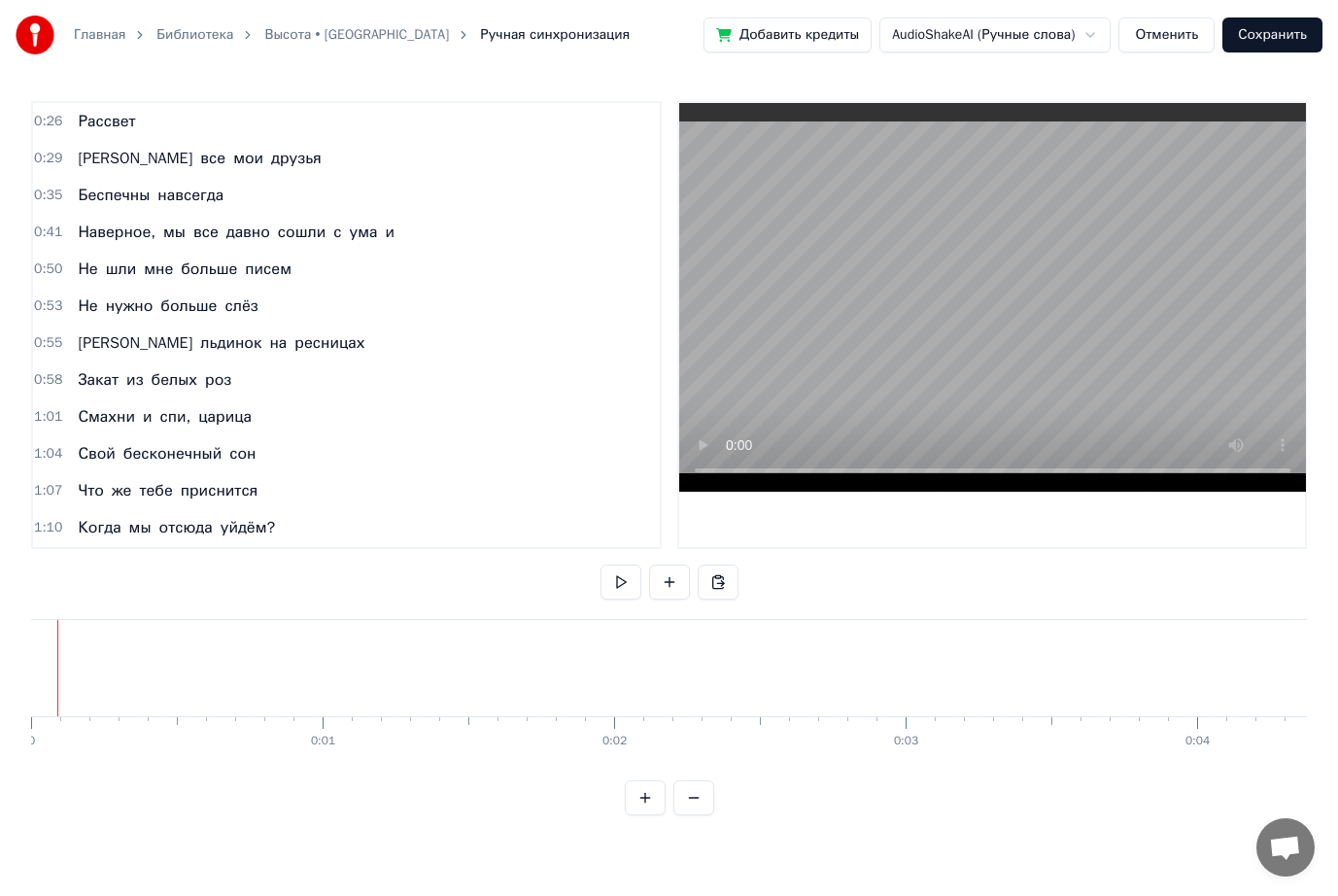 click at bounding box center (30855, 668) 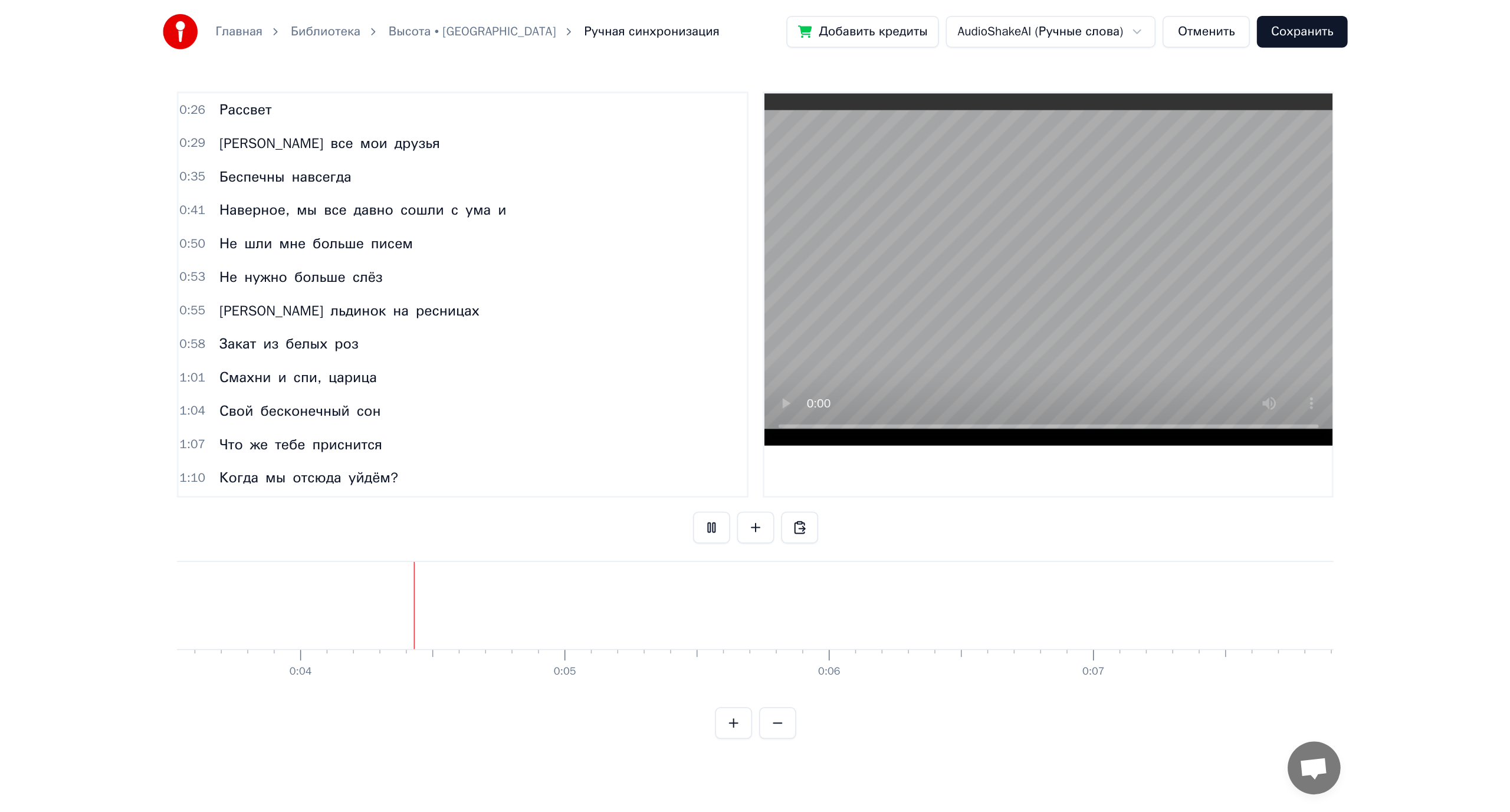 scroll, scrollTop: 0, scrollLeft: 660, axis: horizontal 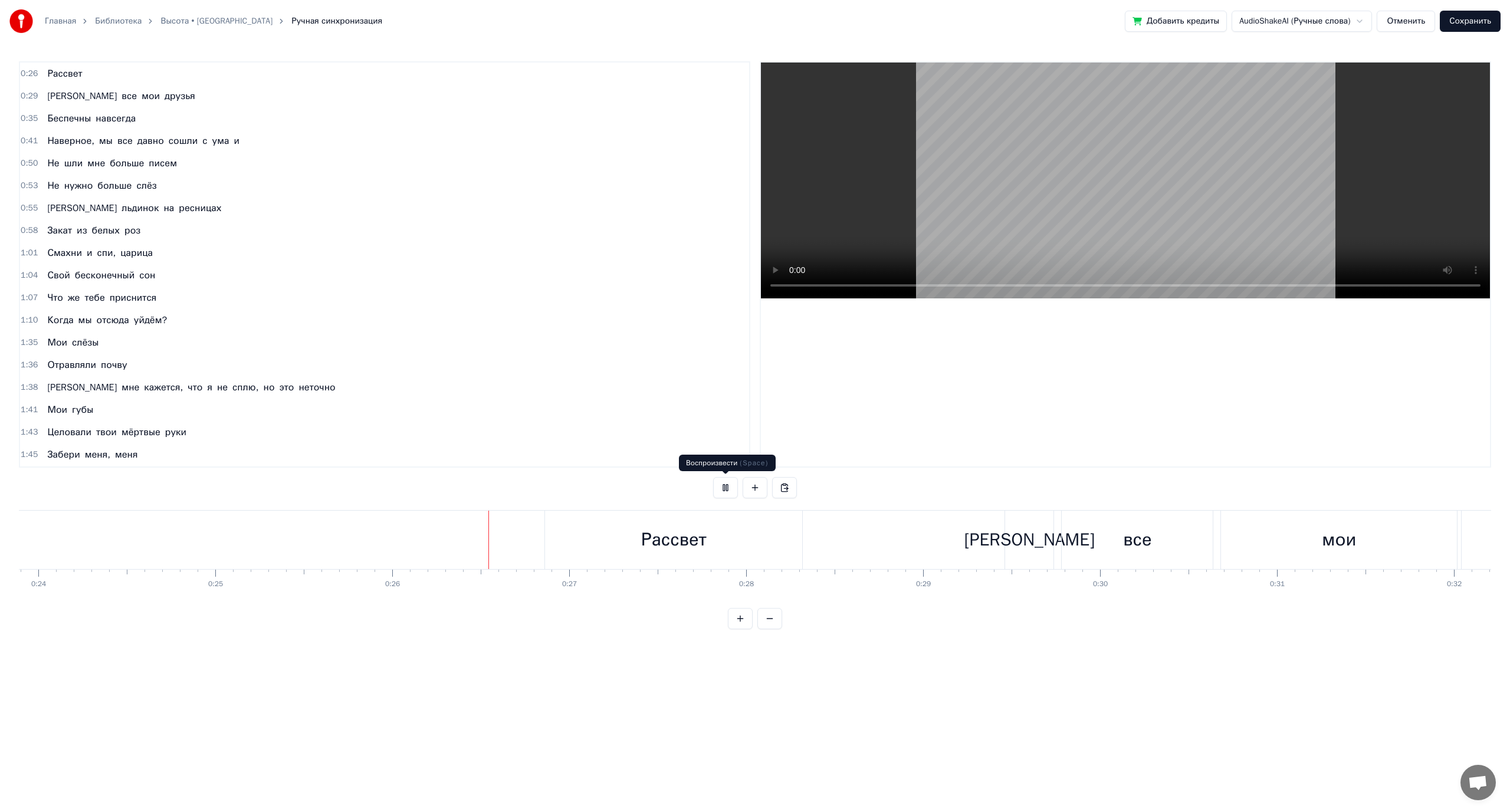 click at bounding box center [726, 488] 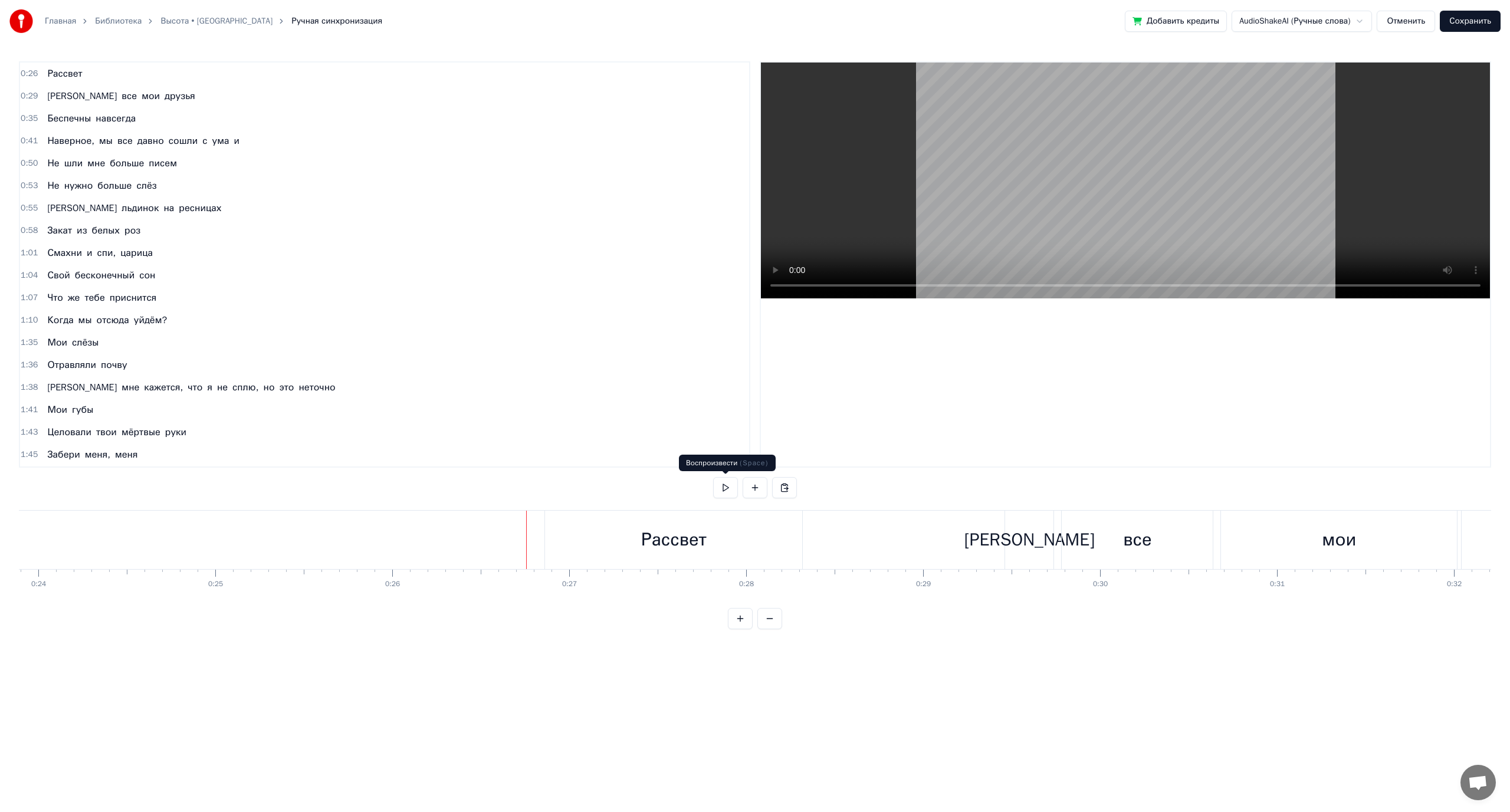 drag, startPoint x: 721, startPoint y: 485, endPoint x: 723, endPoint y: 516, distance: 31.06445 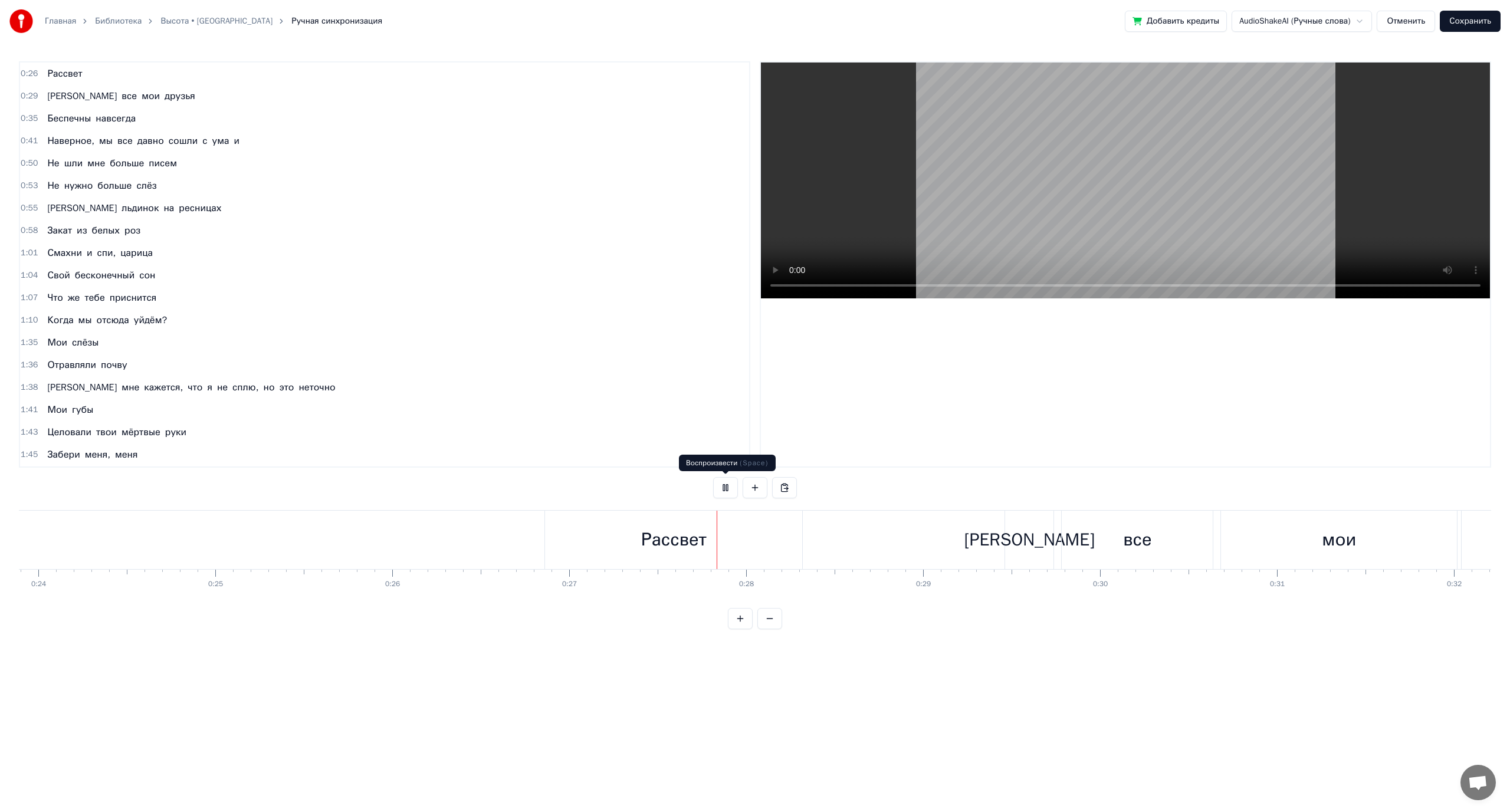 click at bounding box center [726, 488] 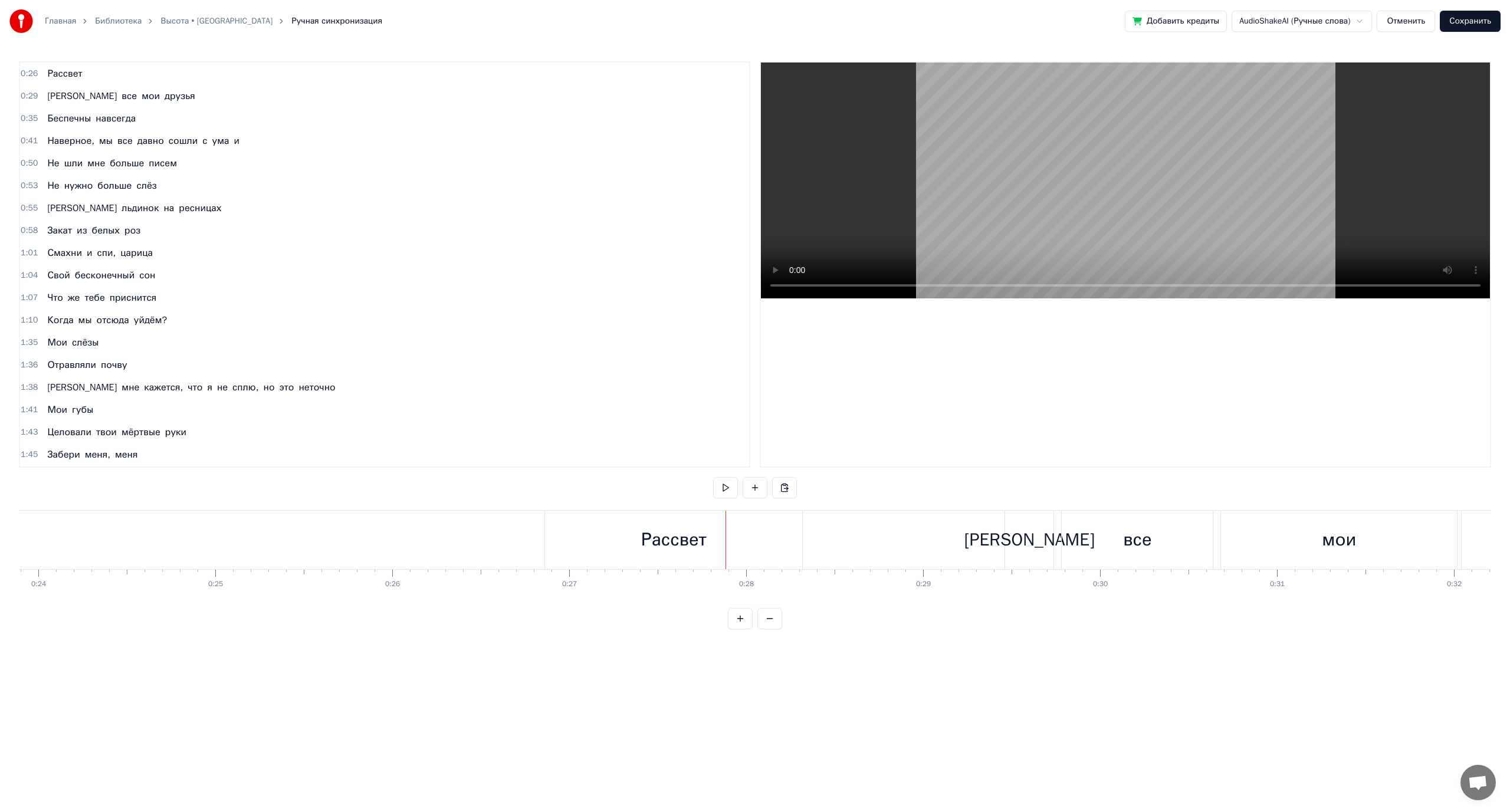click on "Рассвет" at bounding box center [674, 540] 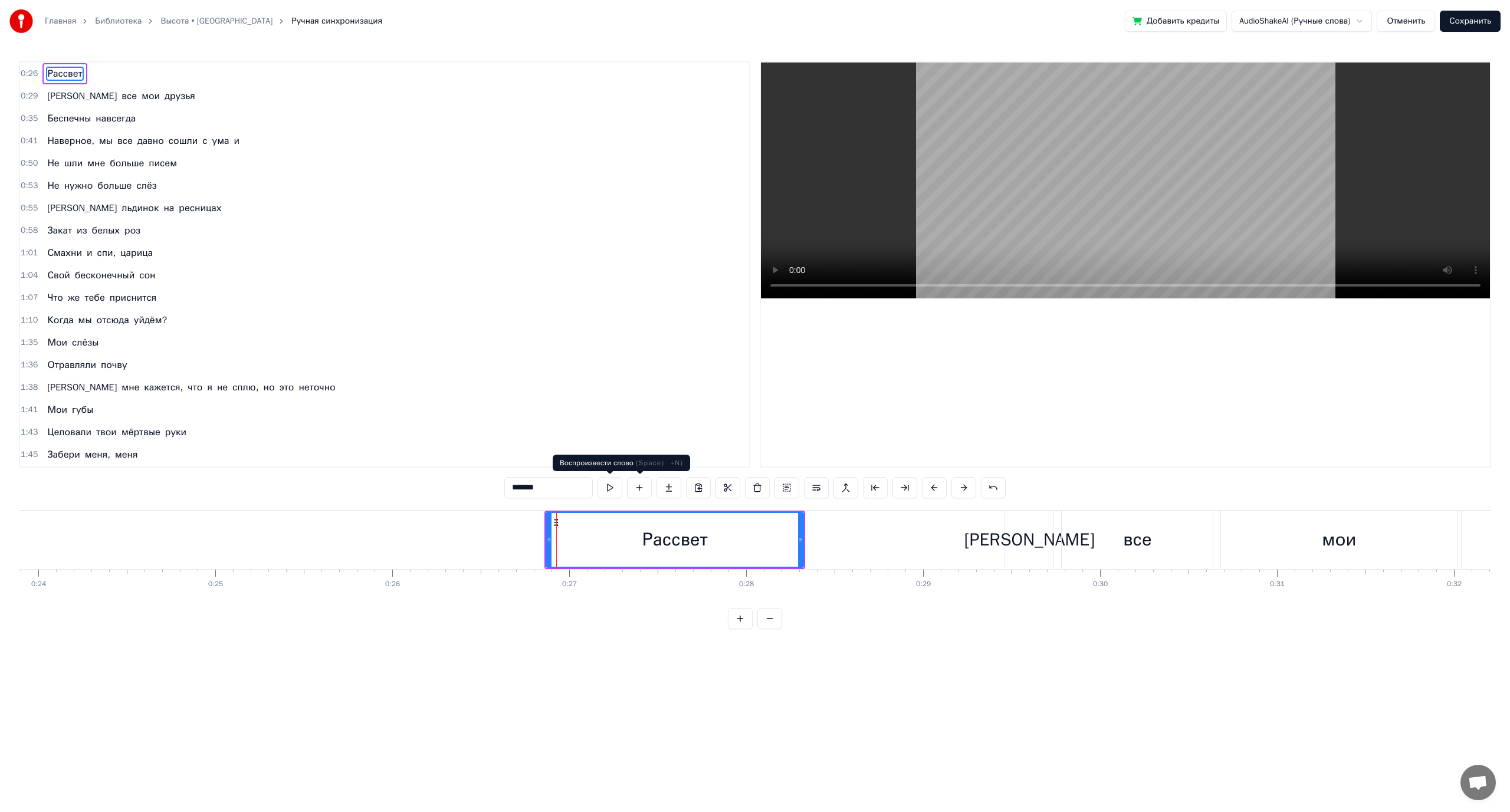 click at bounding box center (610, 488) 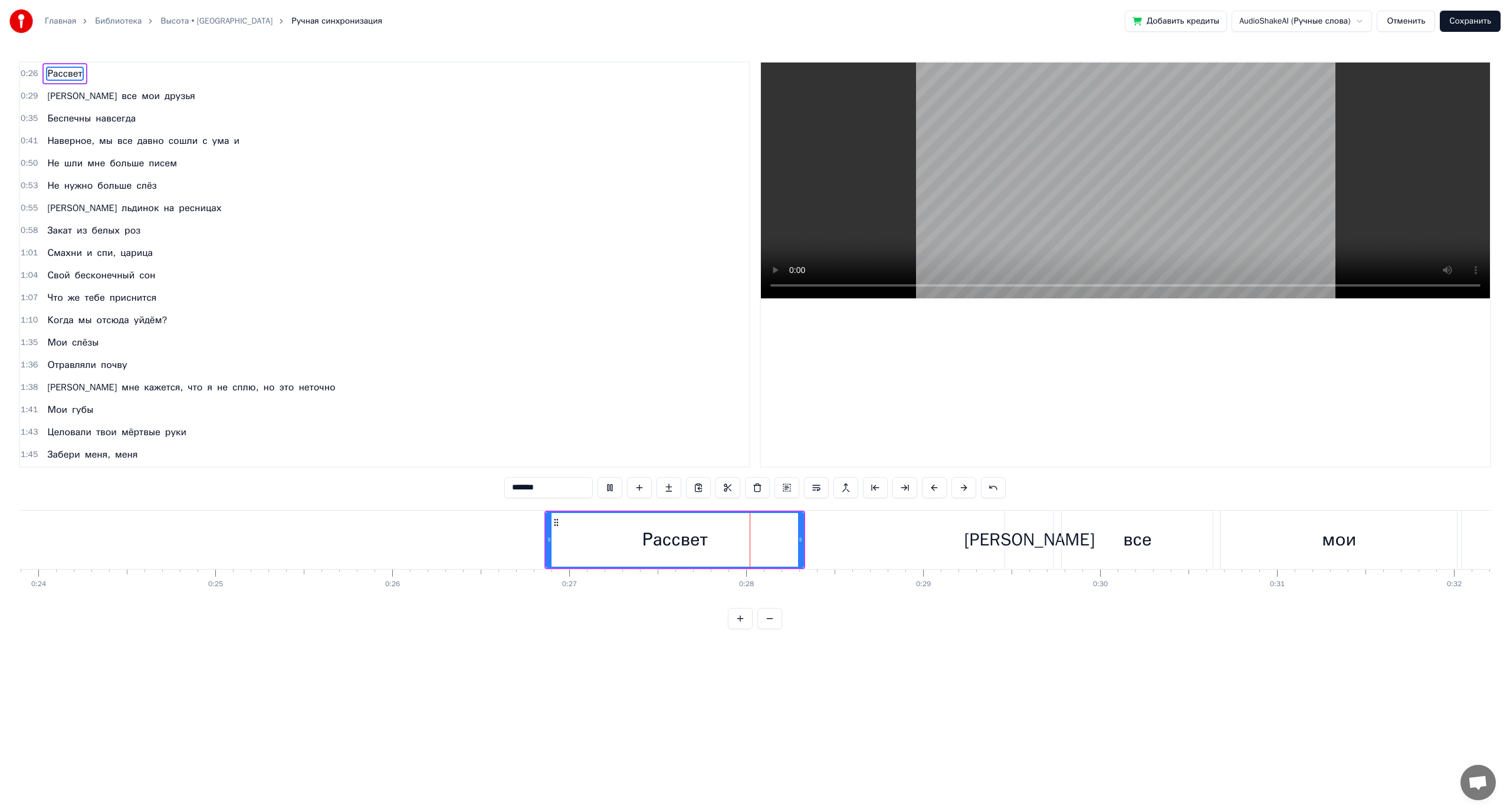 click at bounding box center (610, 488) 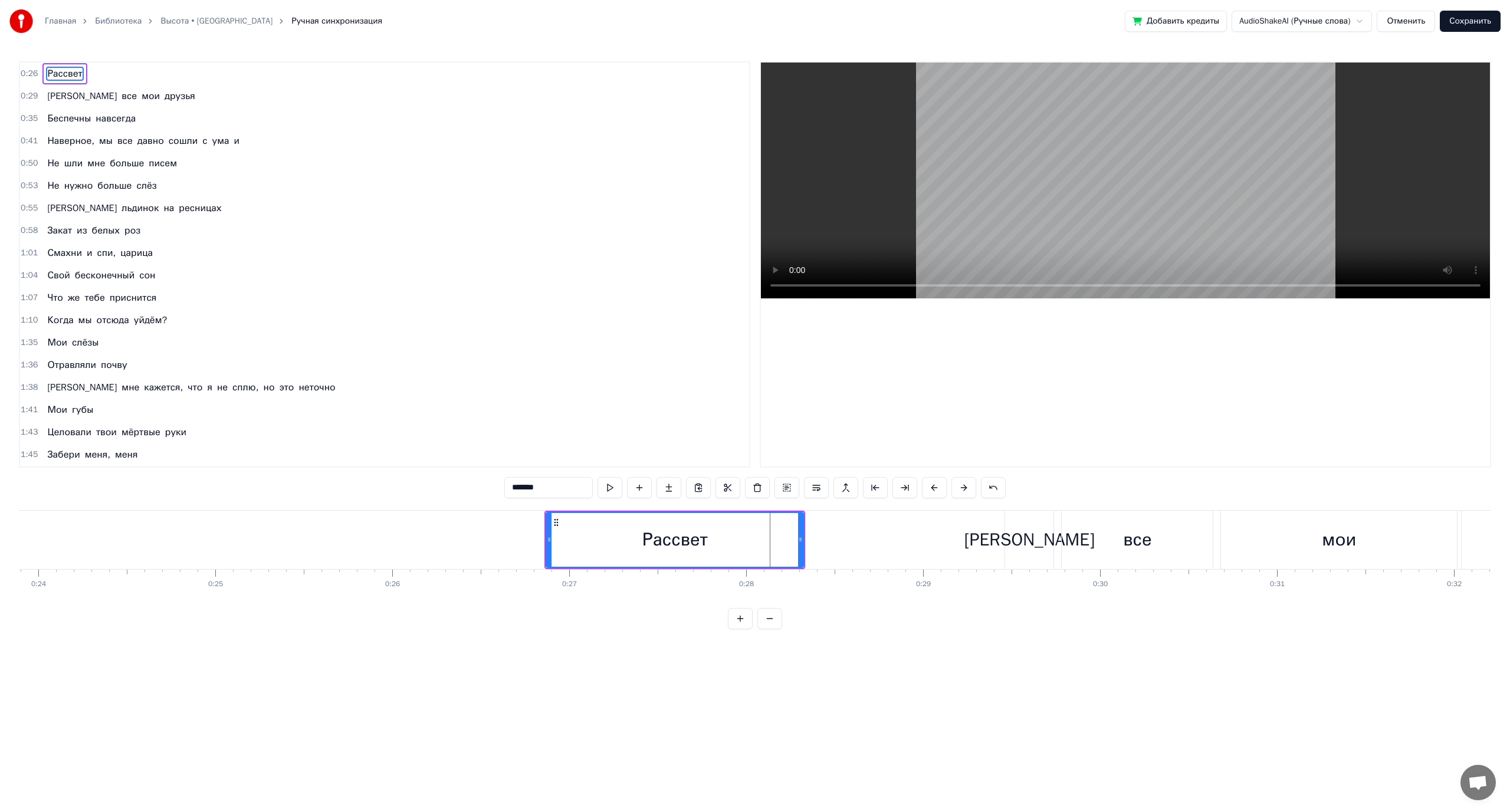 click at bounding box center [610, 488] 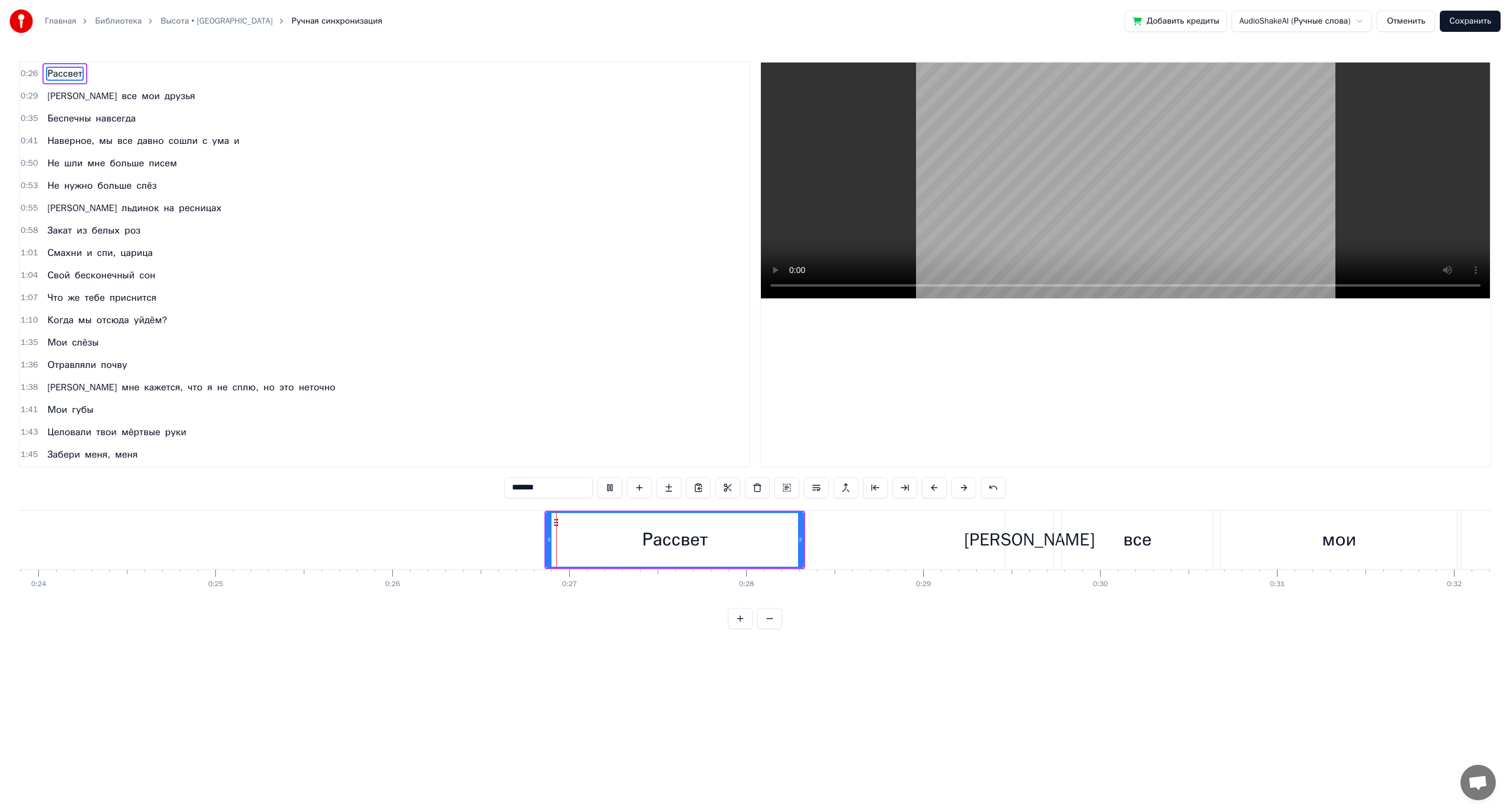 click at bounding box center (610, 488) 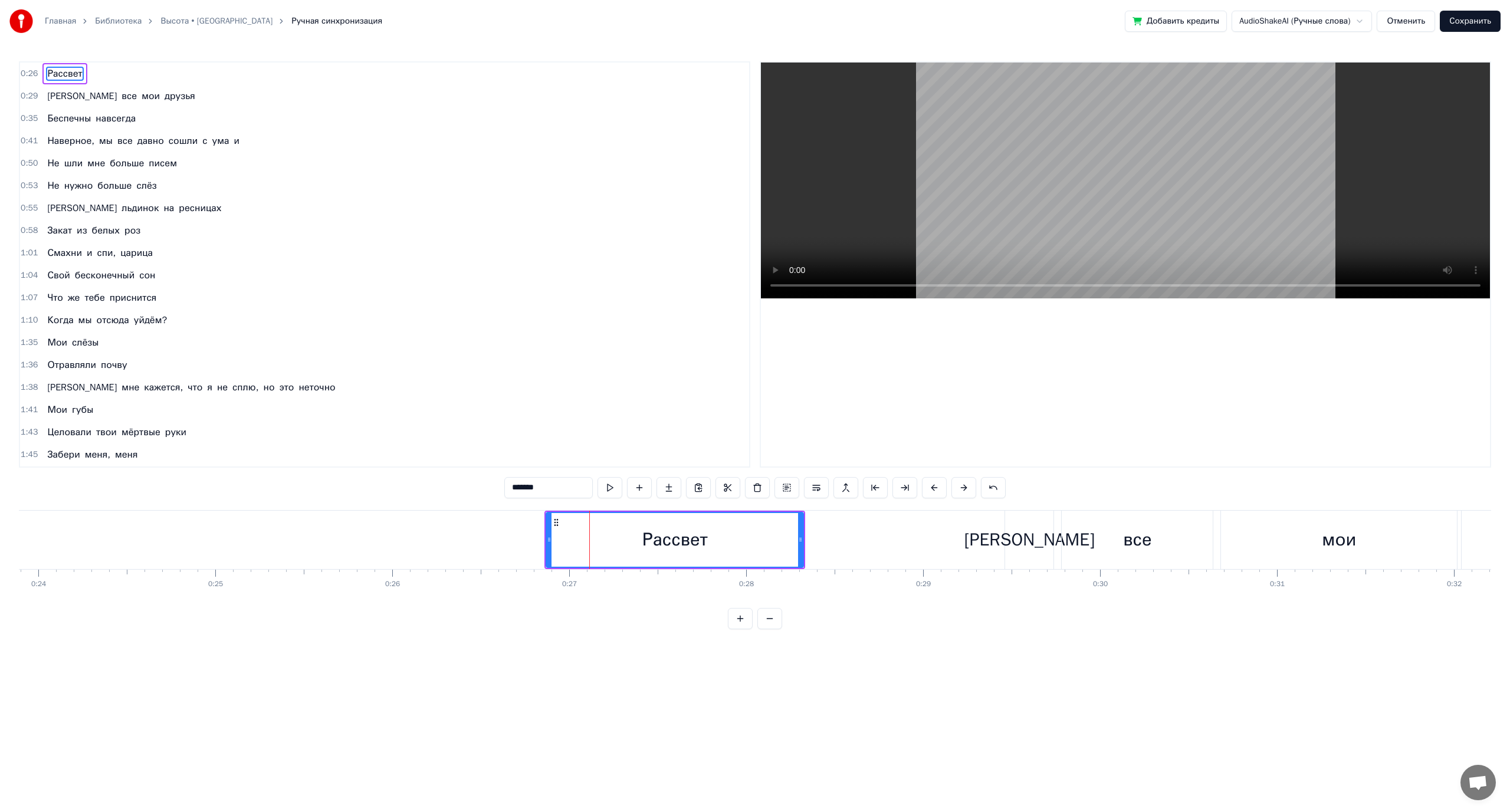 click at bounding box center [610, 488] 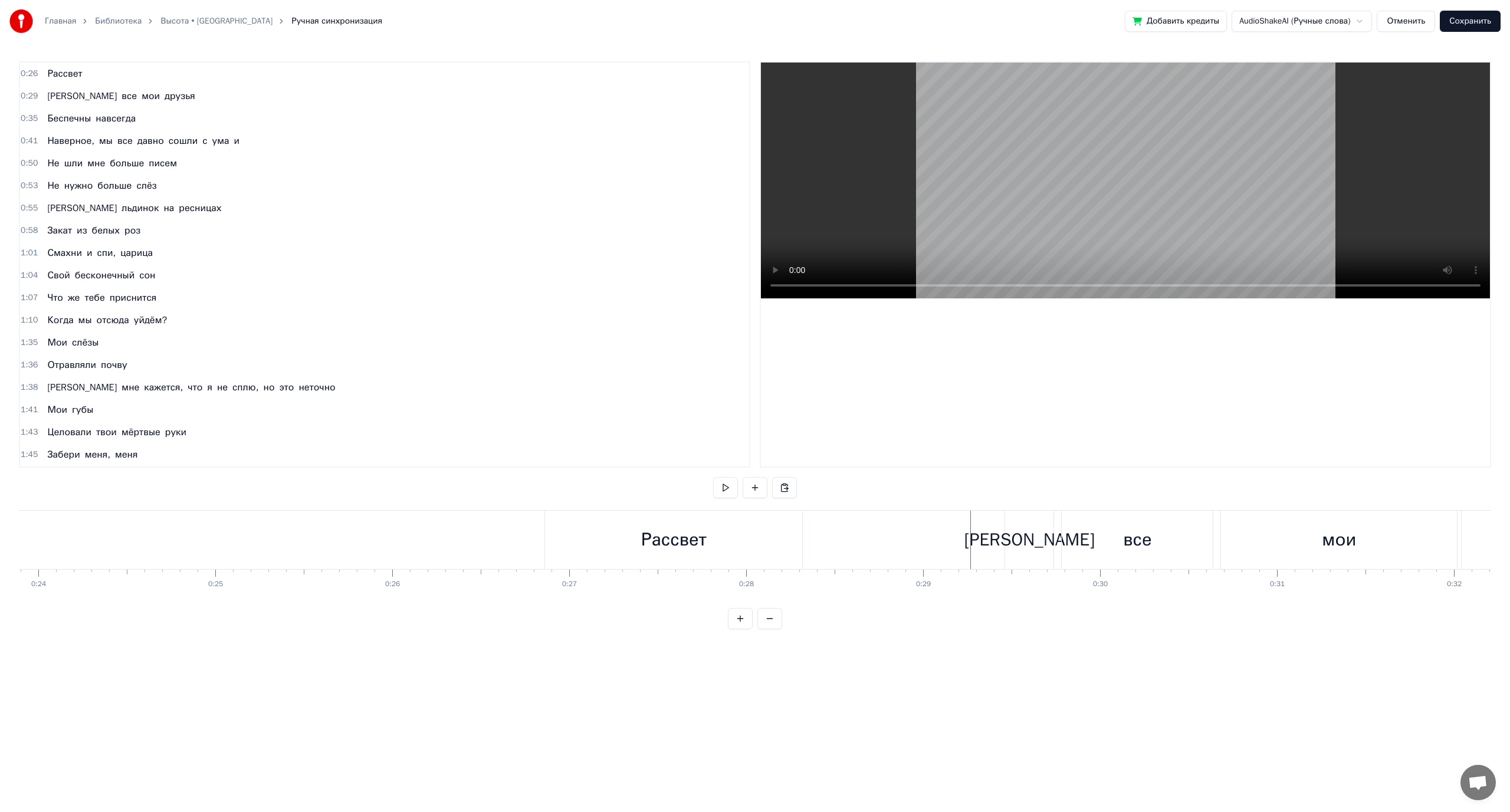click at bounding box center [14502, 540] 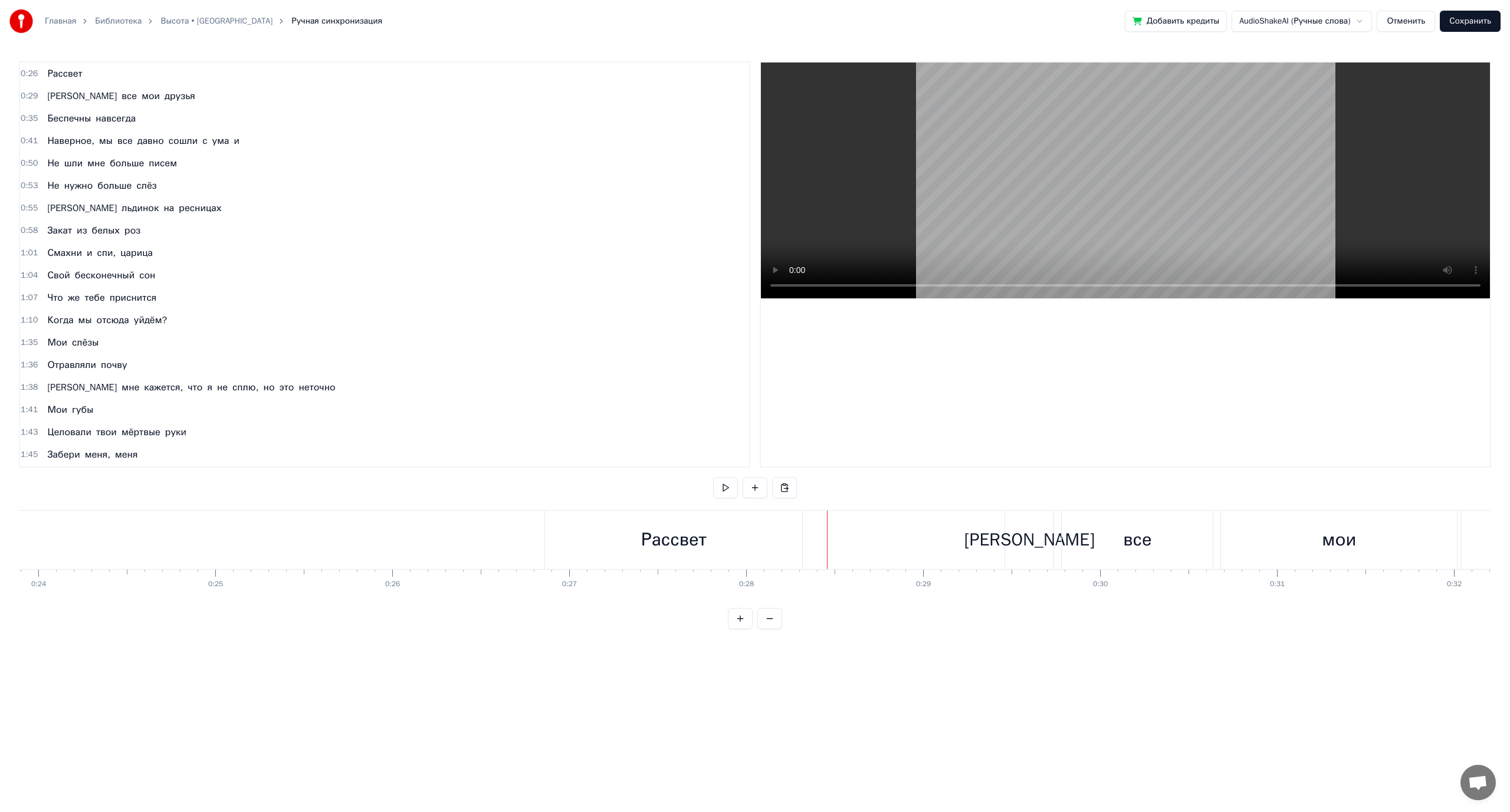 click on "Рассвет" at bounding box center (674, 540) 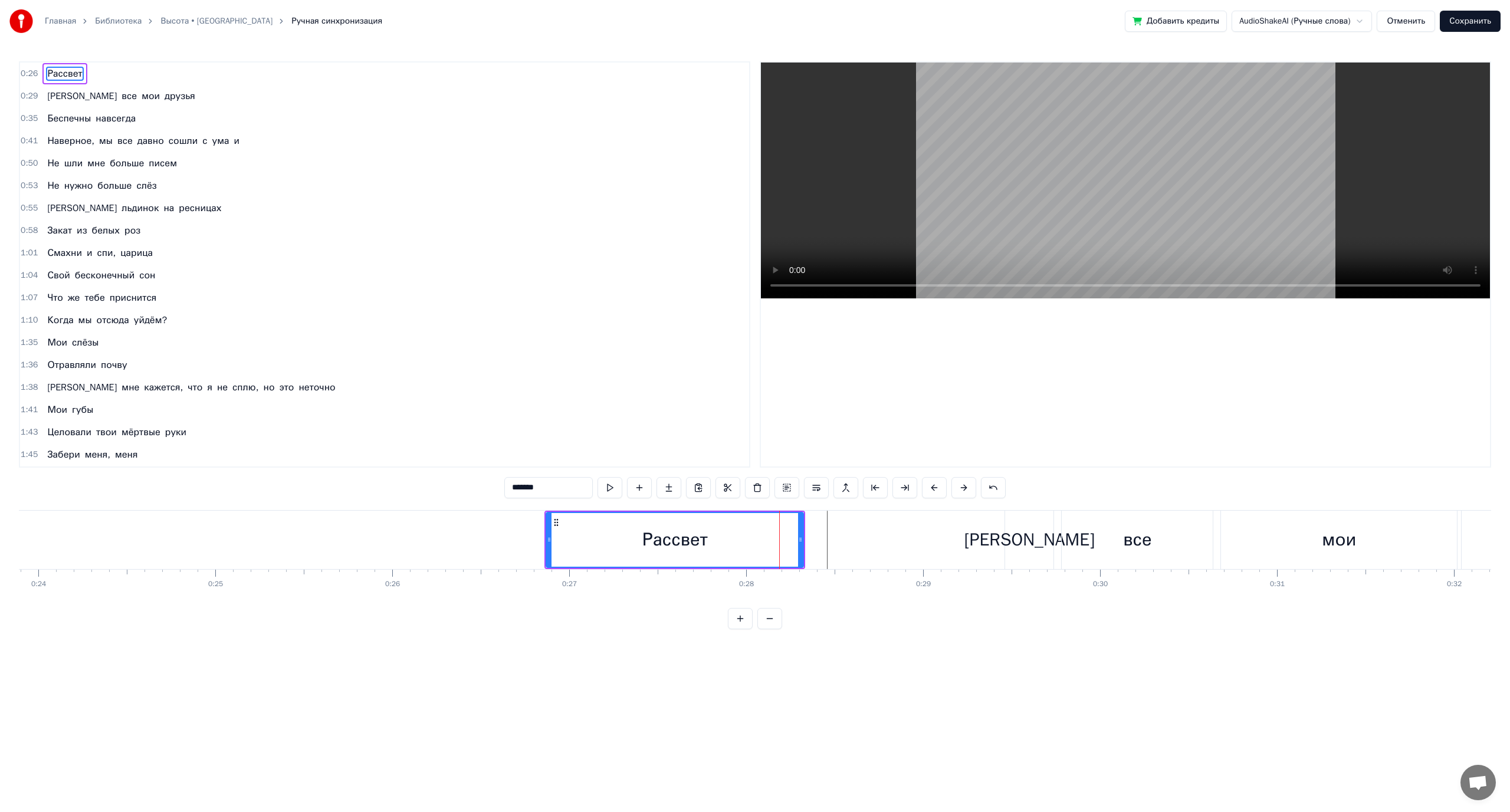 click at bounding box center [14502, 540] 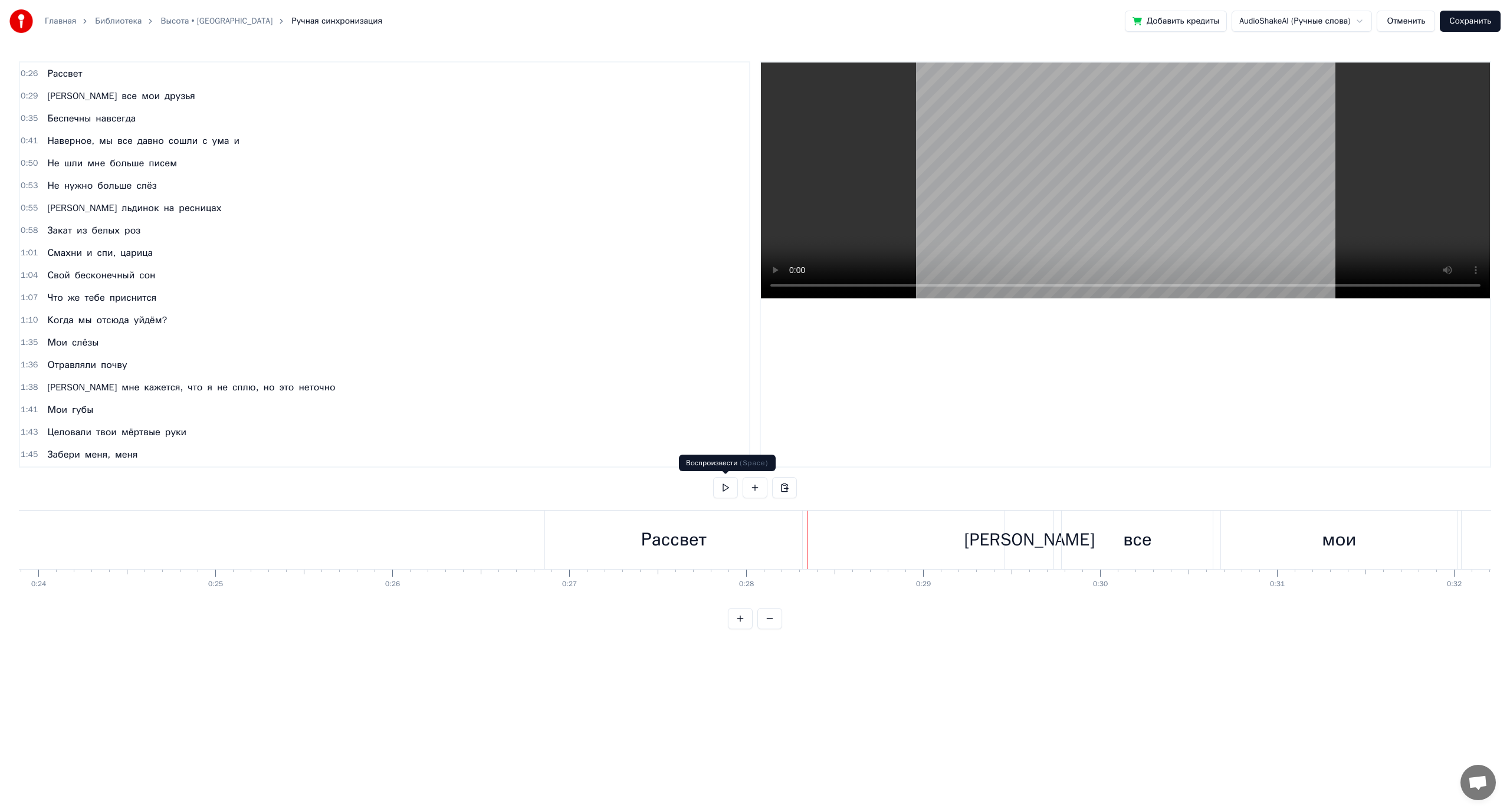 click at bounding box center [726, 488] 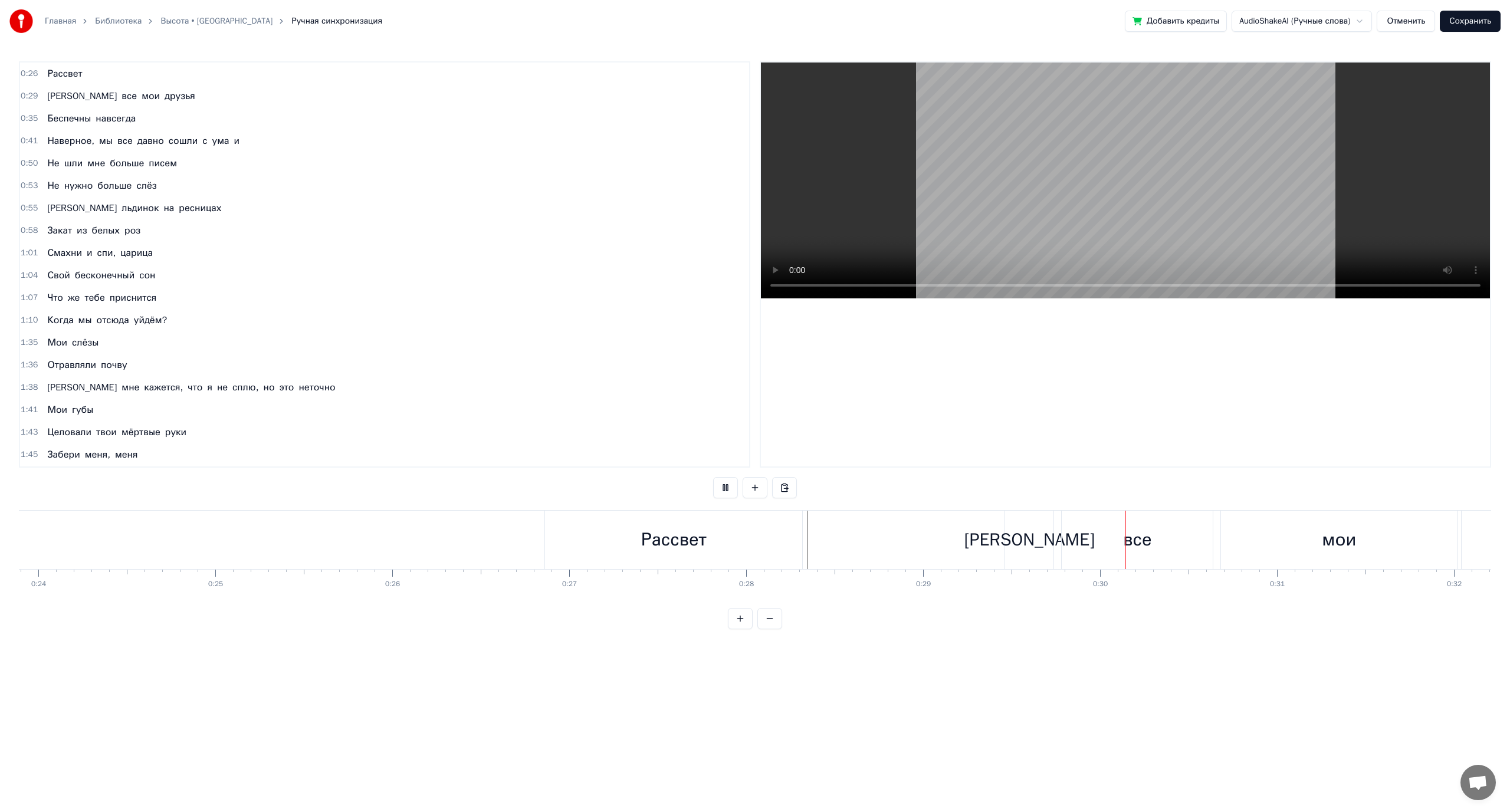 click at bounding box center [726, 488] 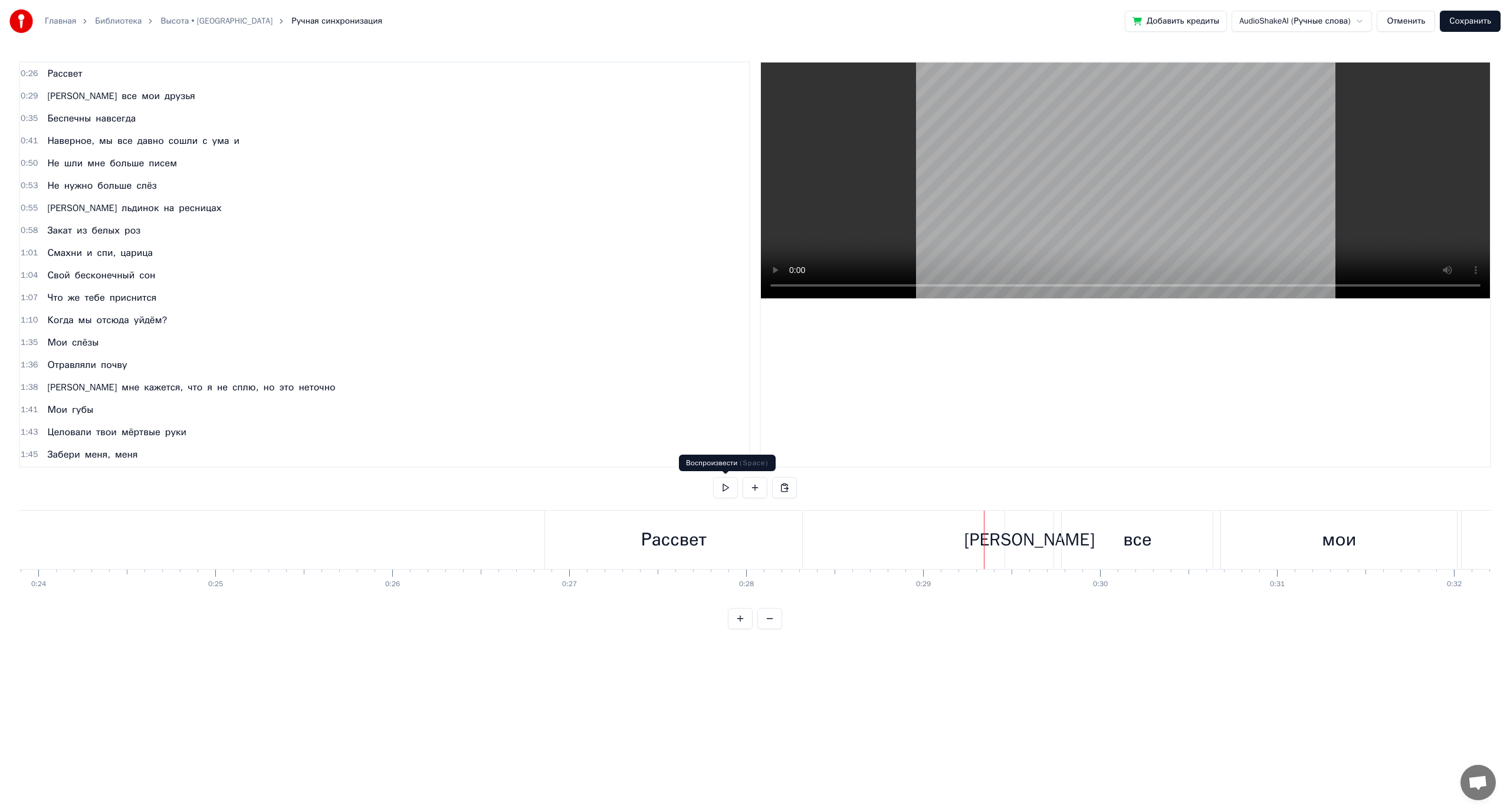 click at bounding box center (726, 488) 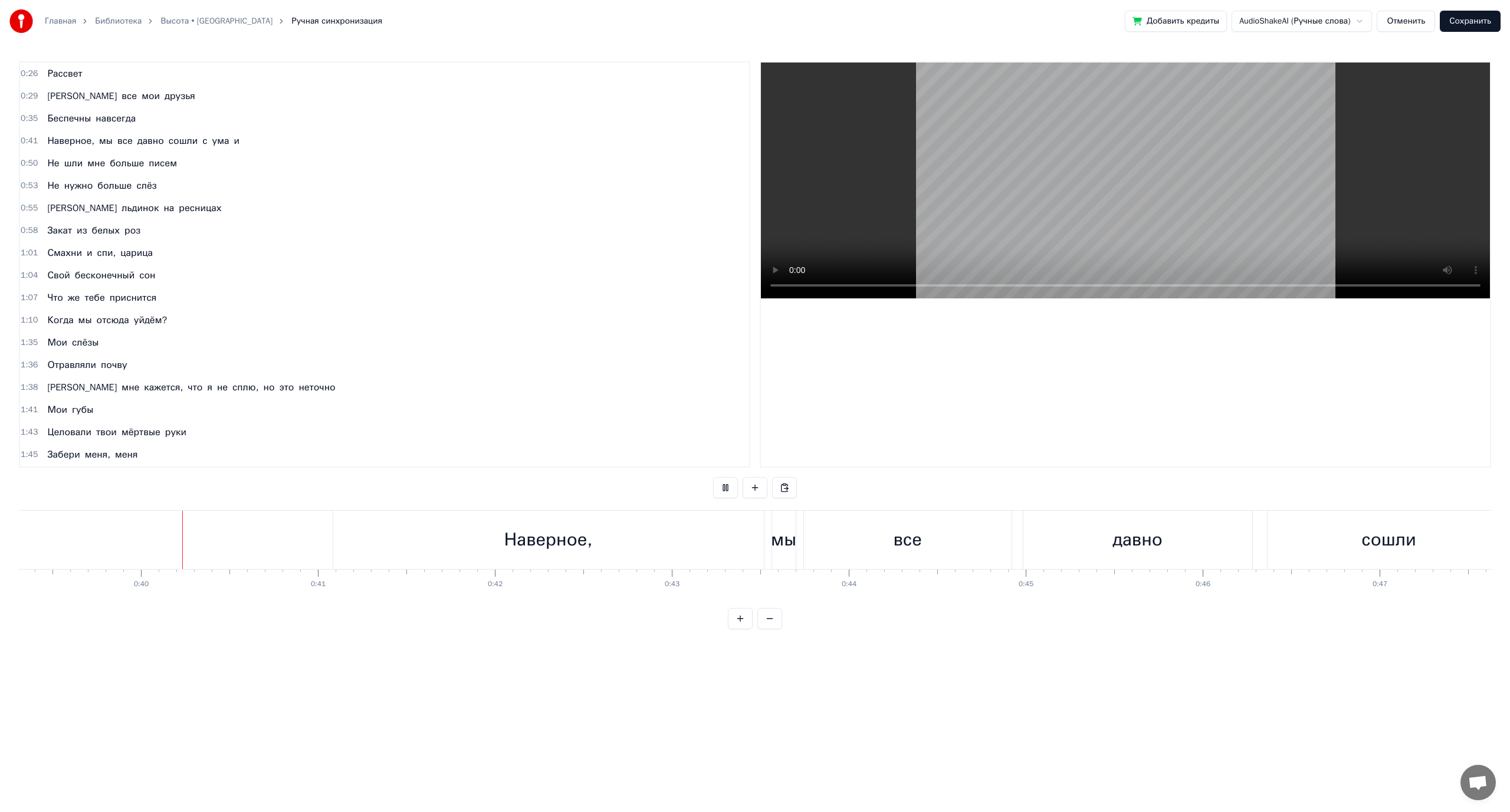 scroll, scrollTop: 0, scrollLeft: 6957, axis: horizontal 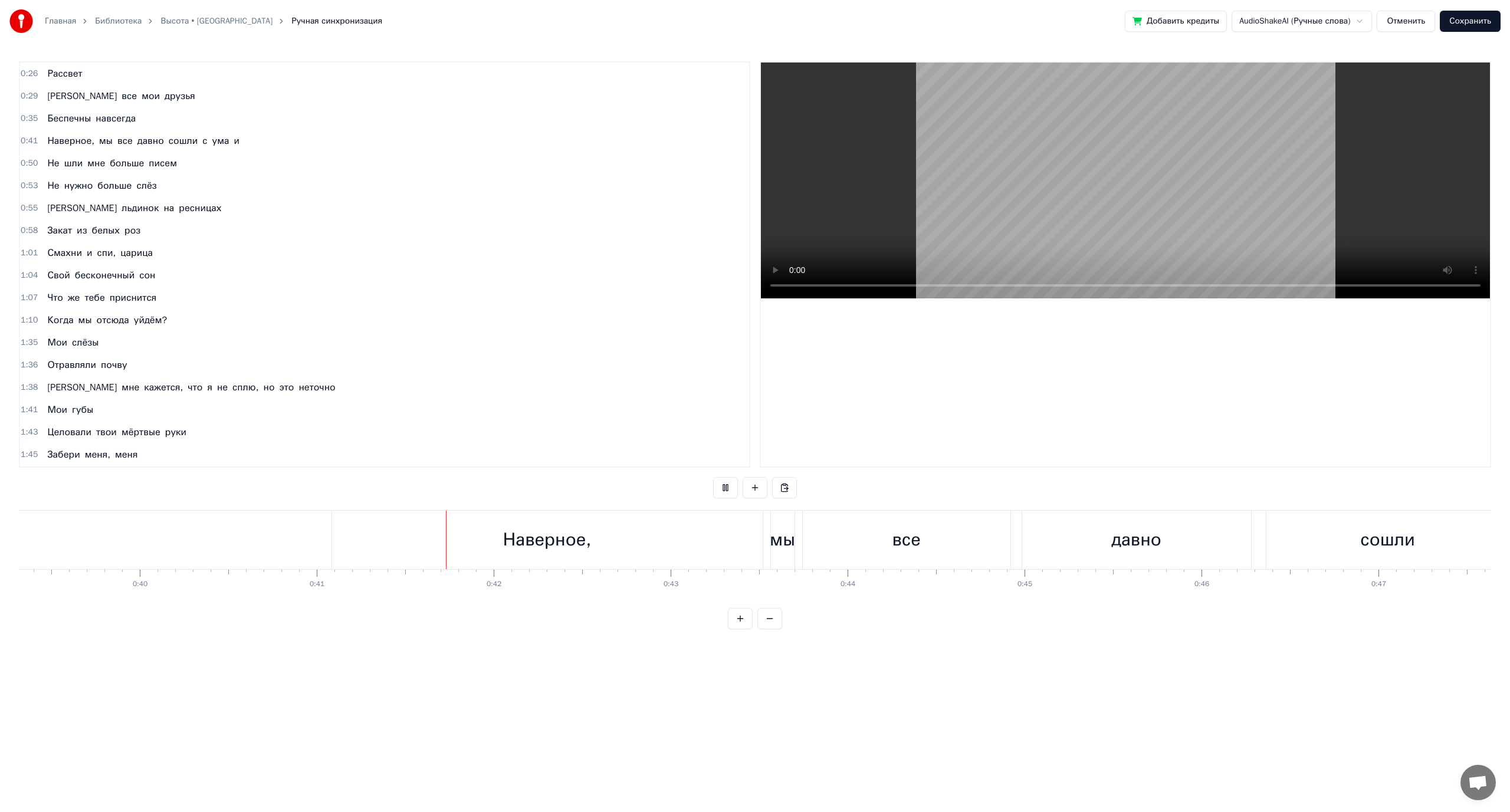 click at bounding box center (726, 488) 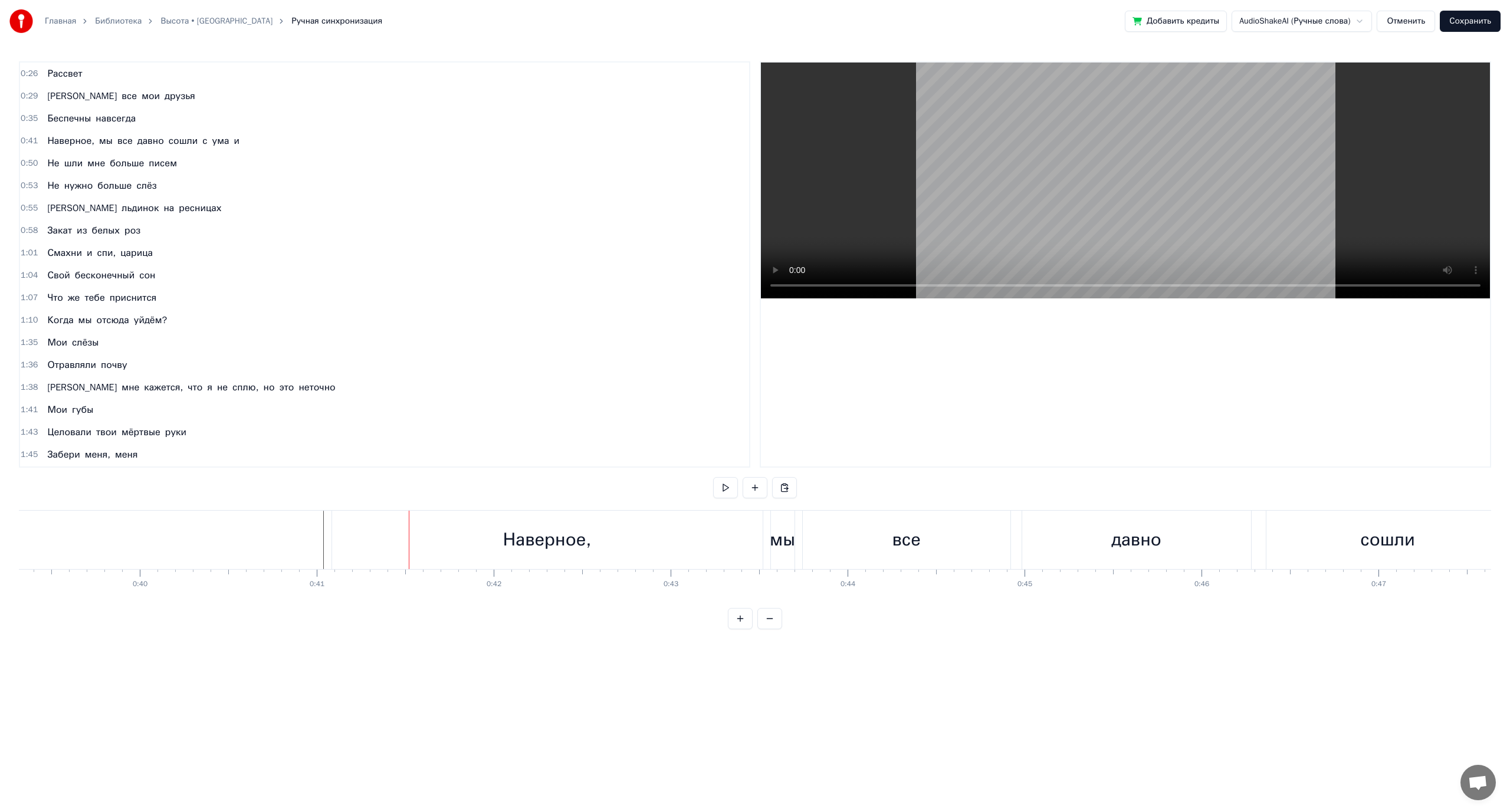 click at bounding box center [11773, 540] 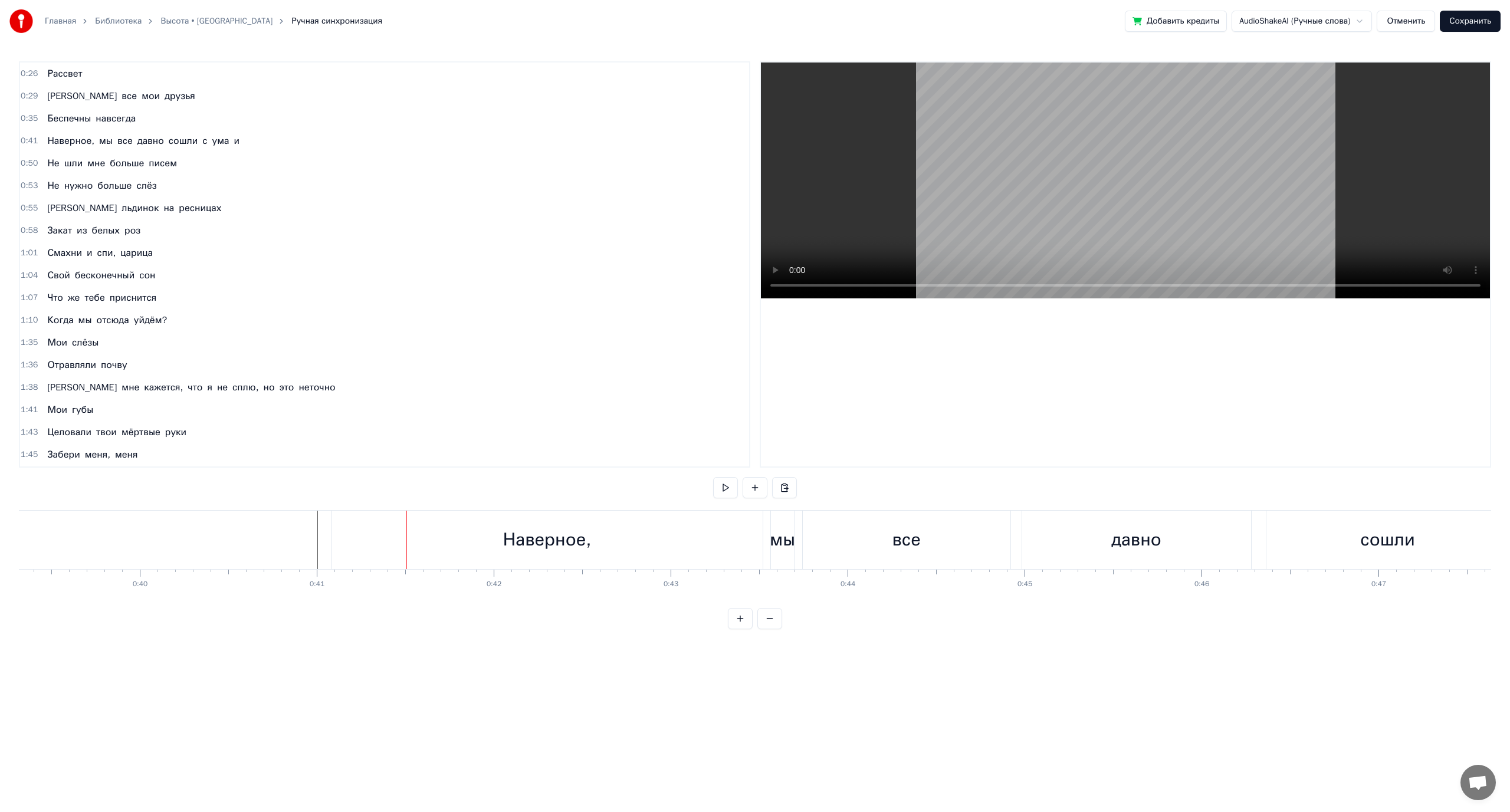 click at bounding box center [11773, 540] 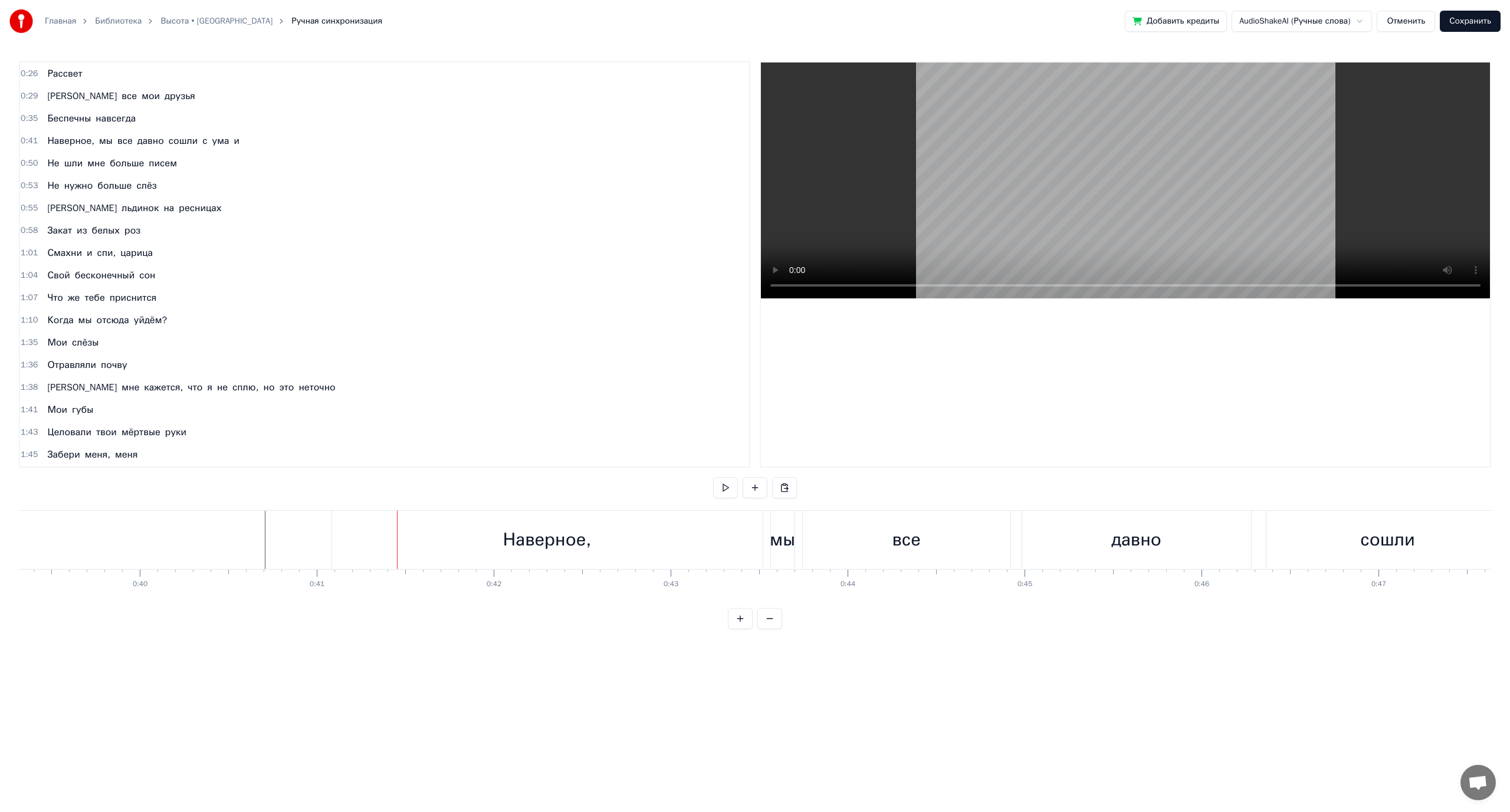click on "Наверное," at bounding box center [547, 540] 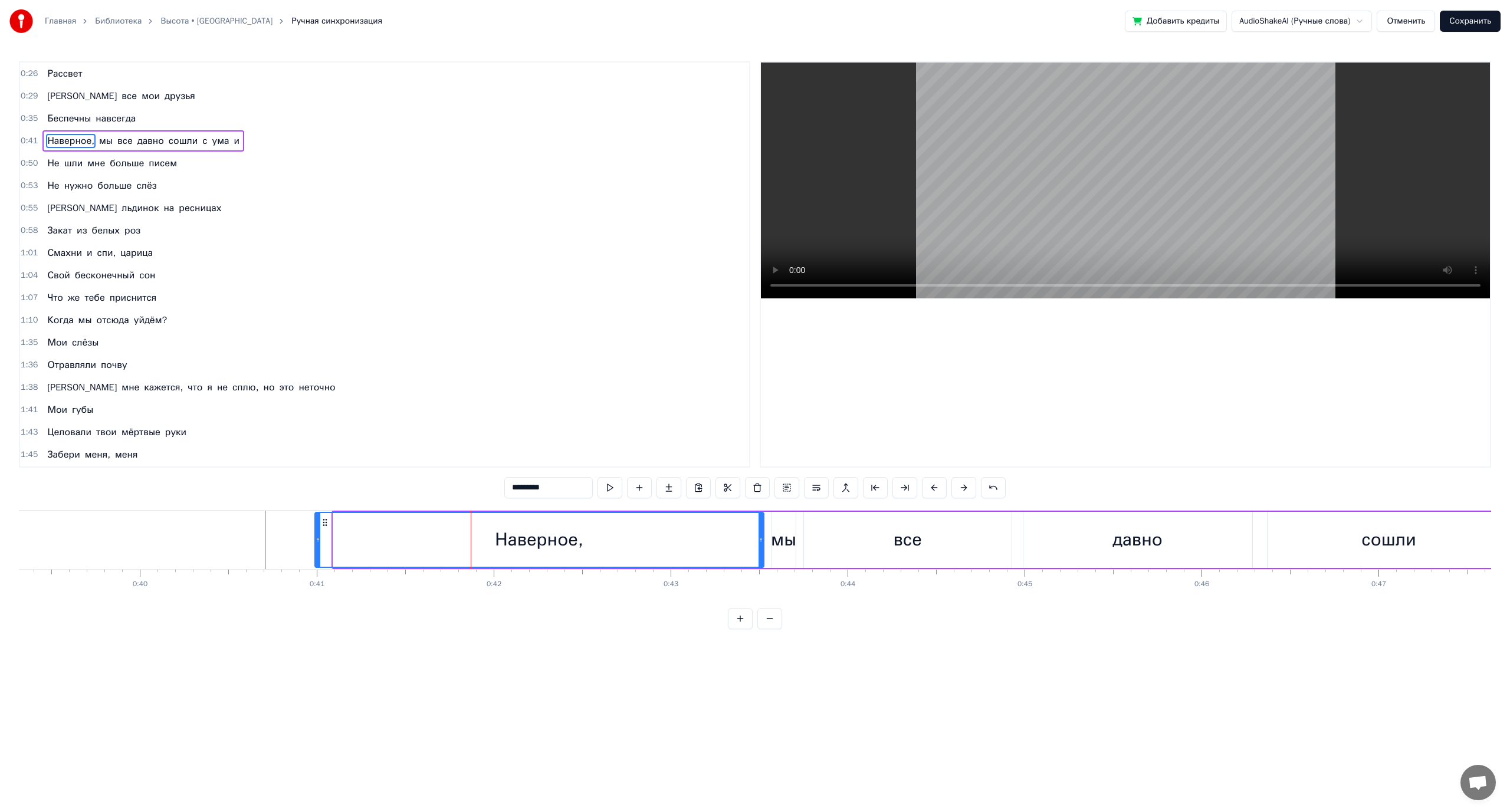 drag, startPoint x: 333, startPoint y: 539, endPoint x: 315, endPoint y: 539, distance: 18 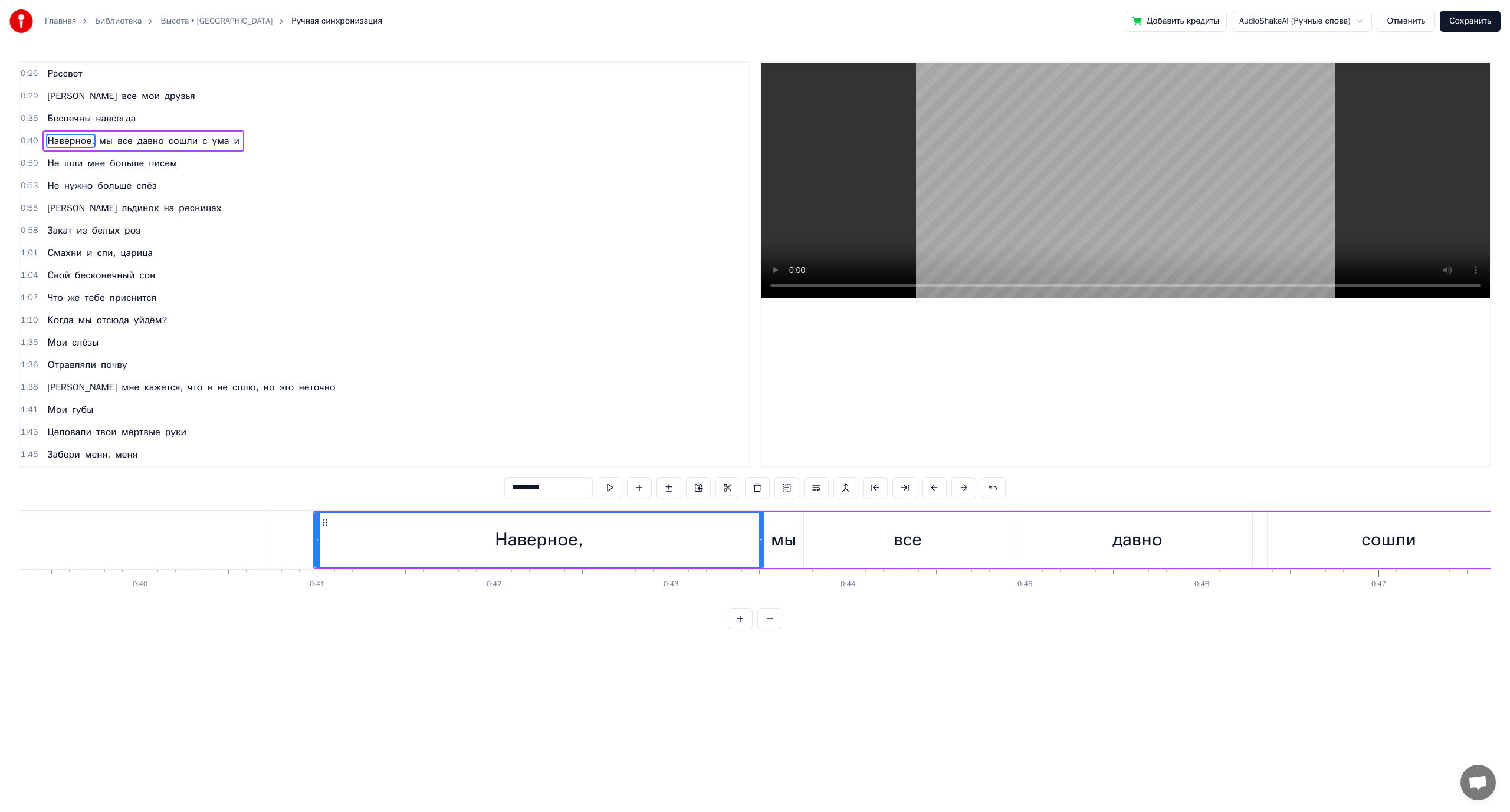 click at bounding box center (11773, 540) 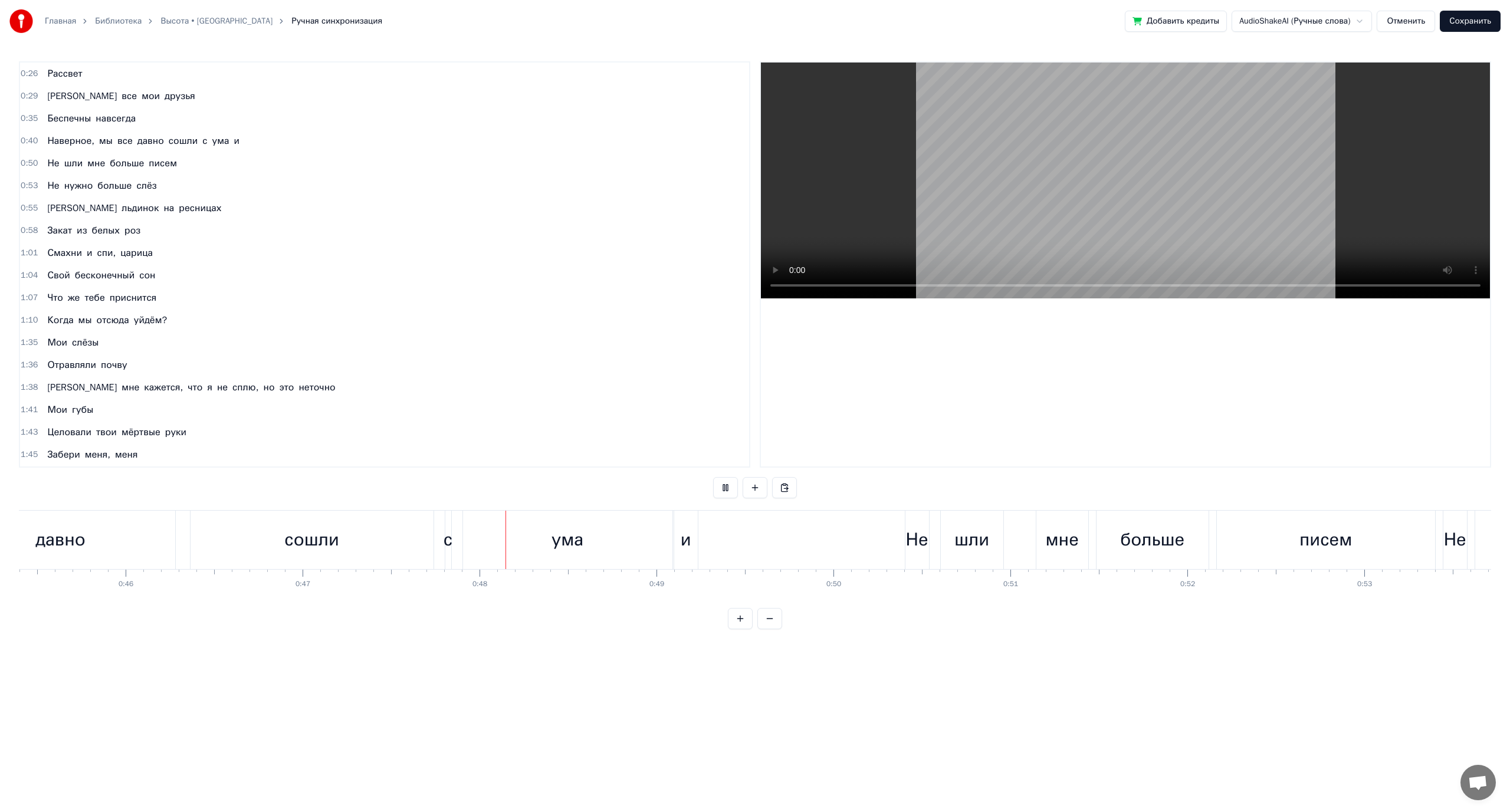 scroll, scrollTop: 0, scrollLeft: 8356, axis: horizontal 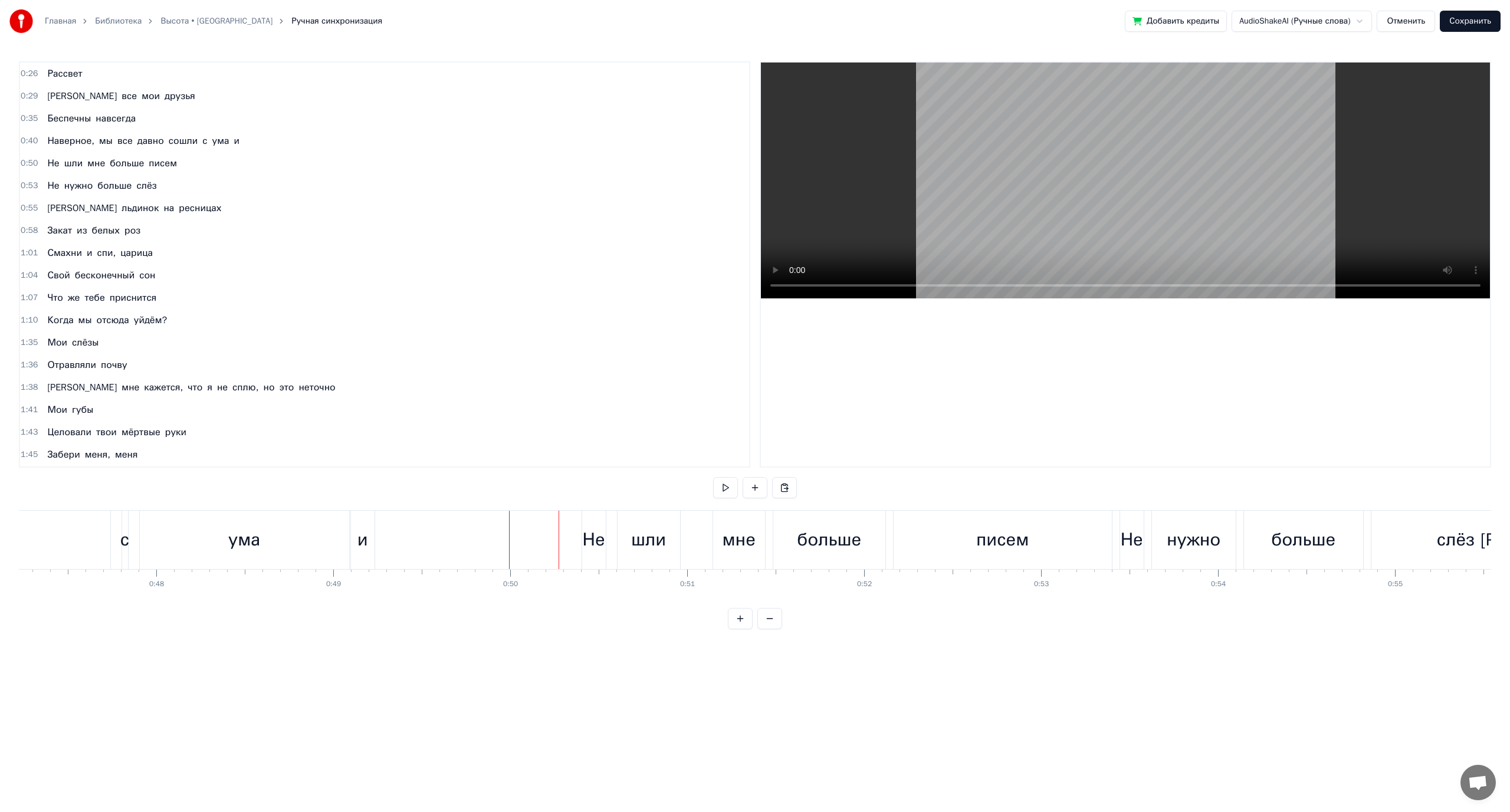click on "Не шли мне больше писем" at bounding box center (848, 540) 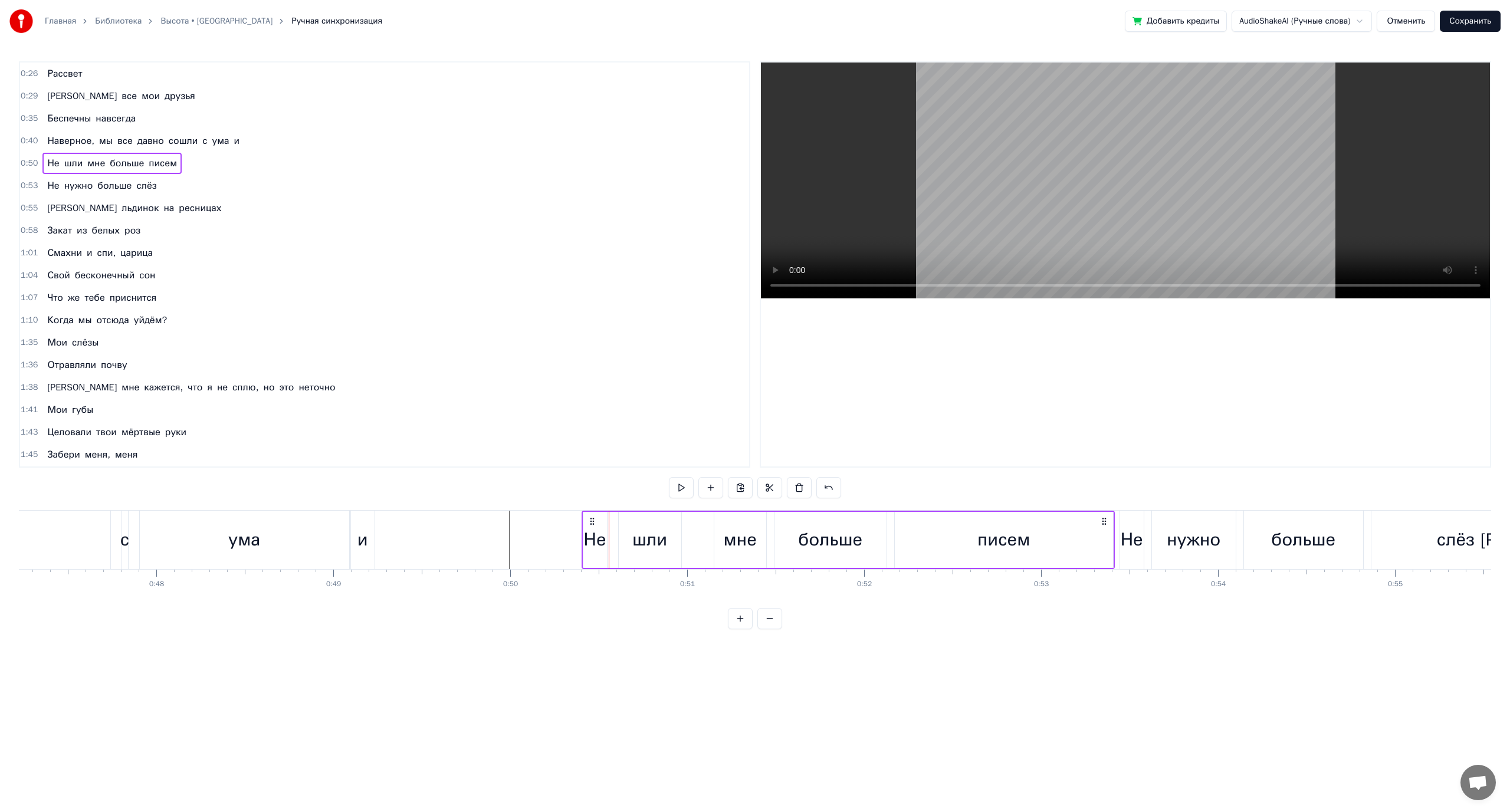 click on "Не" at bounding box center [595, 540] 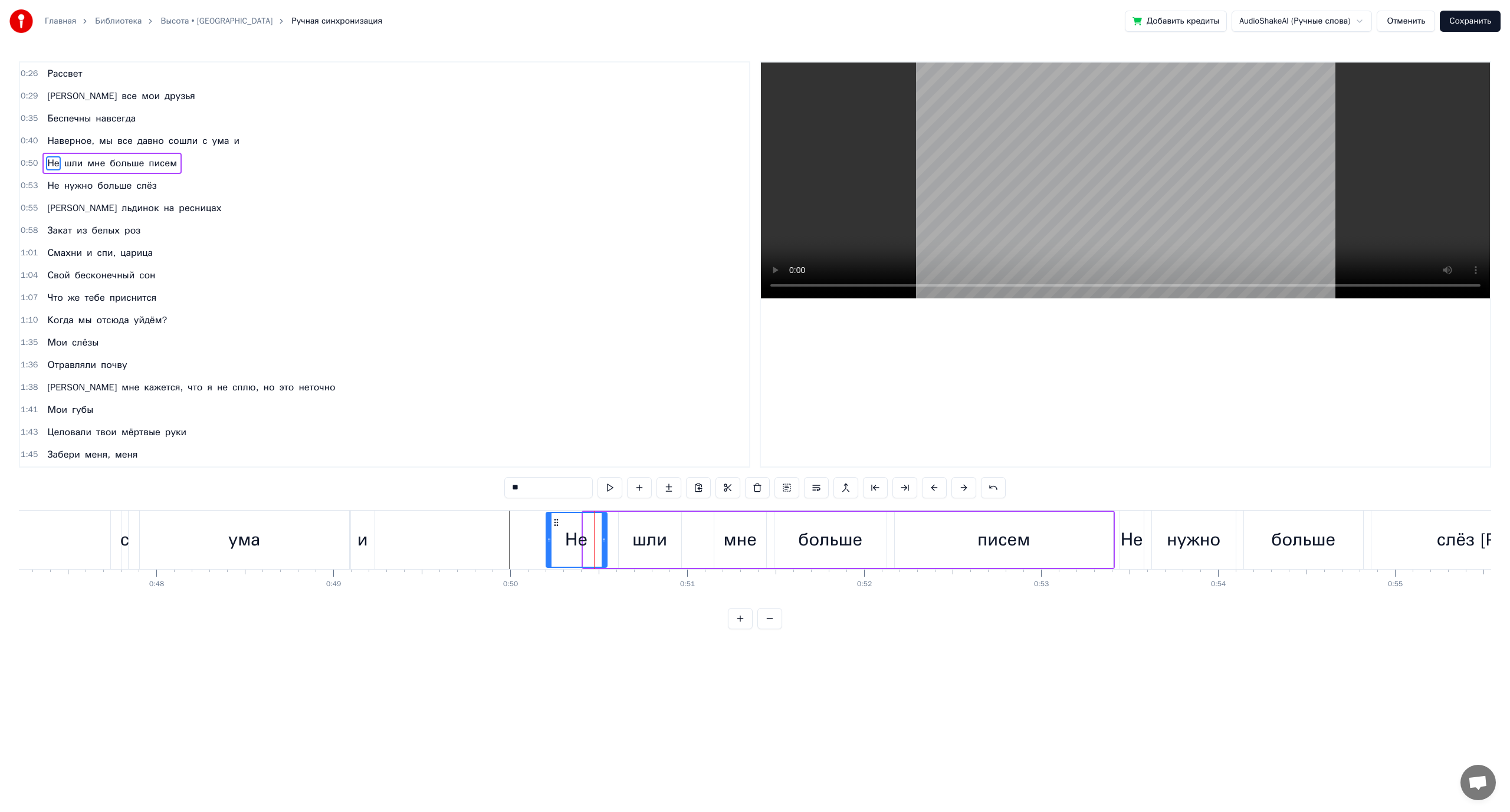 drag, startPoint x: 587, startPoint y: 539, endPoint x: 547, endPoint y: 538, distance: 40.0125 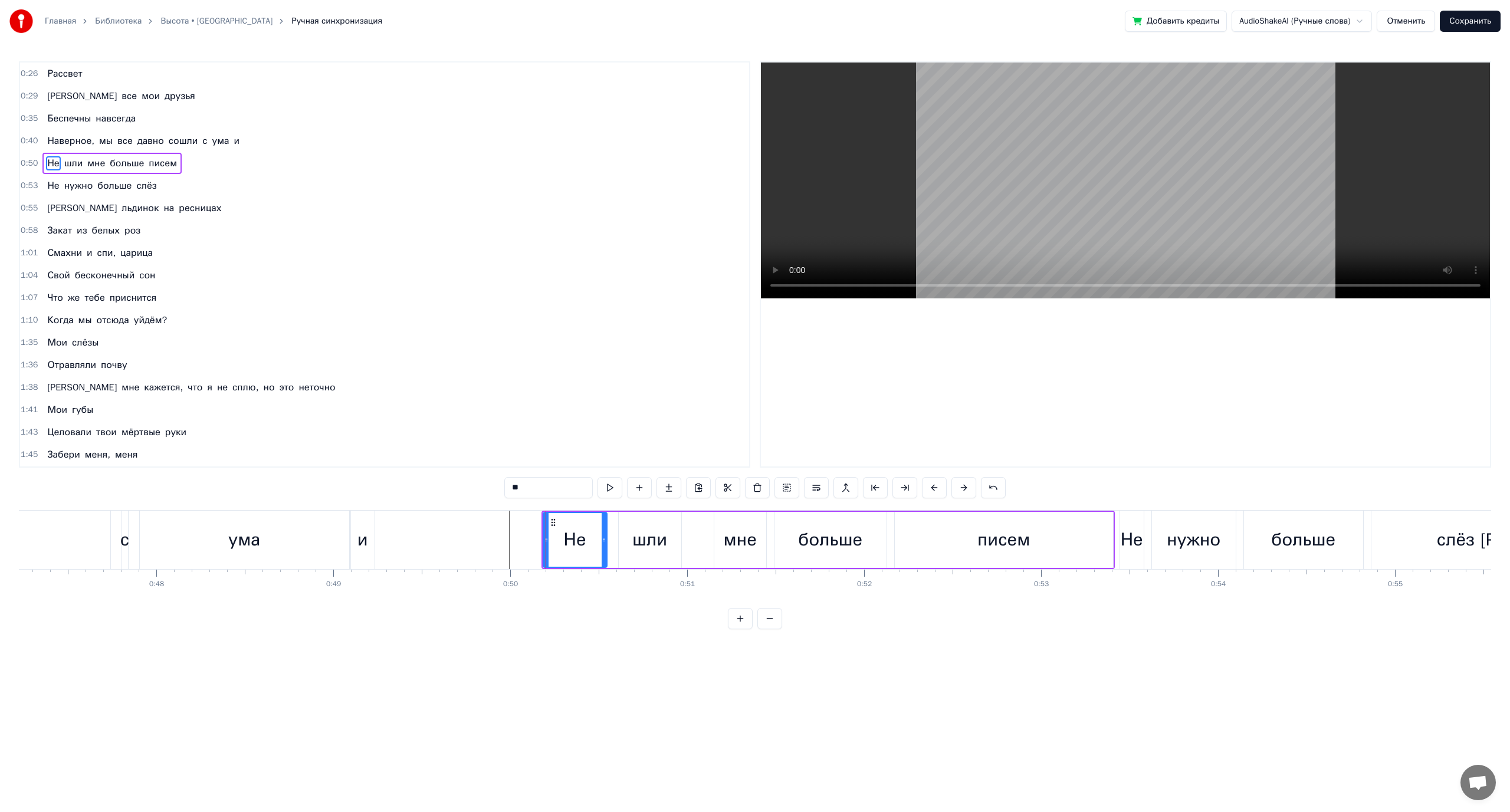 click at bounding box center (10374, 540) 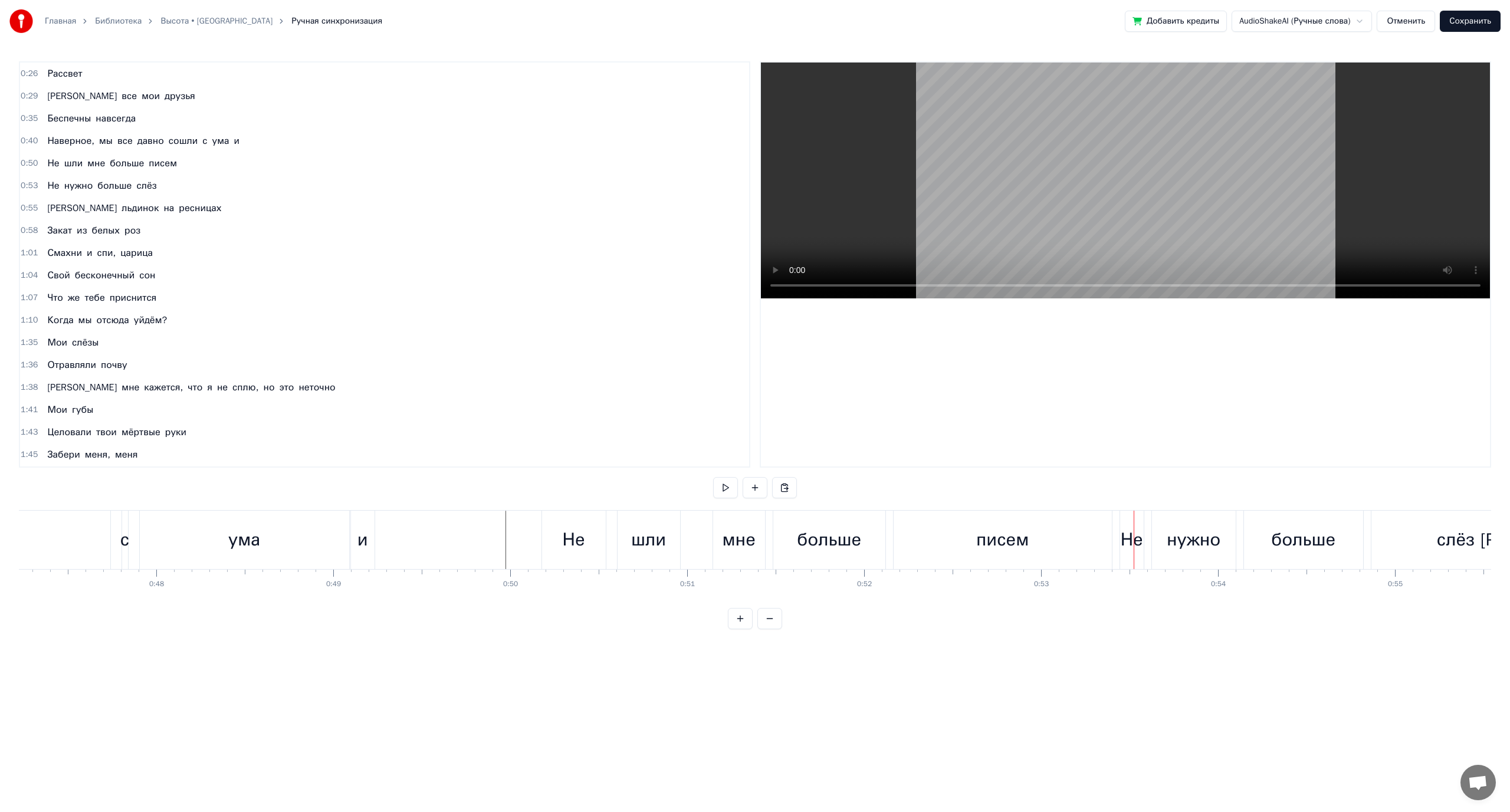click on "писем" at bounding box center [1003, 540] 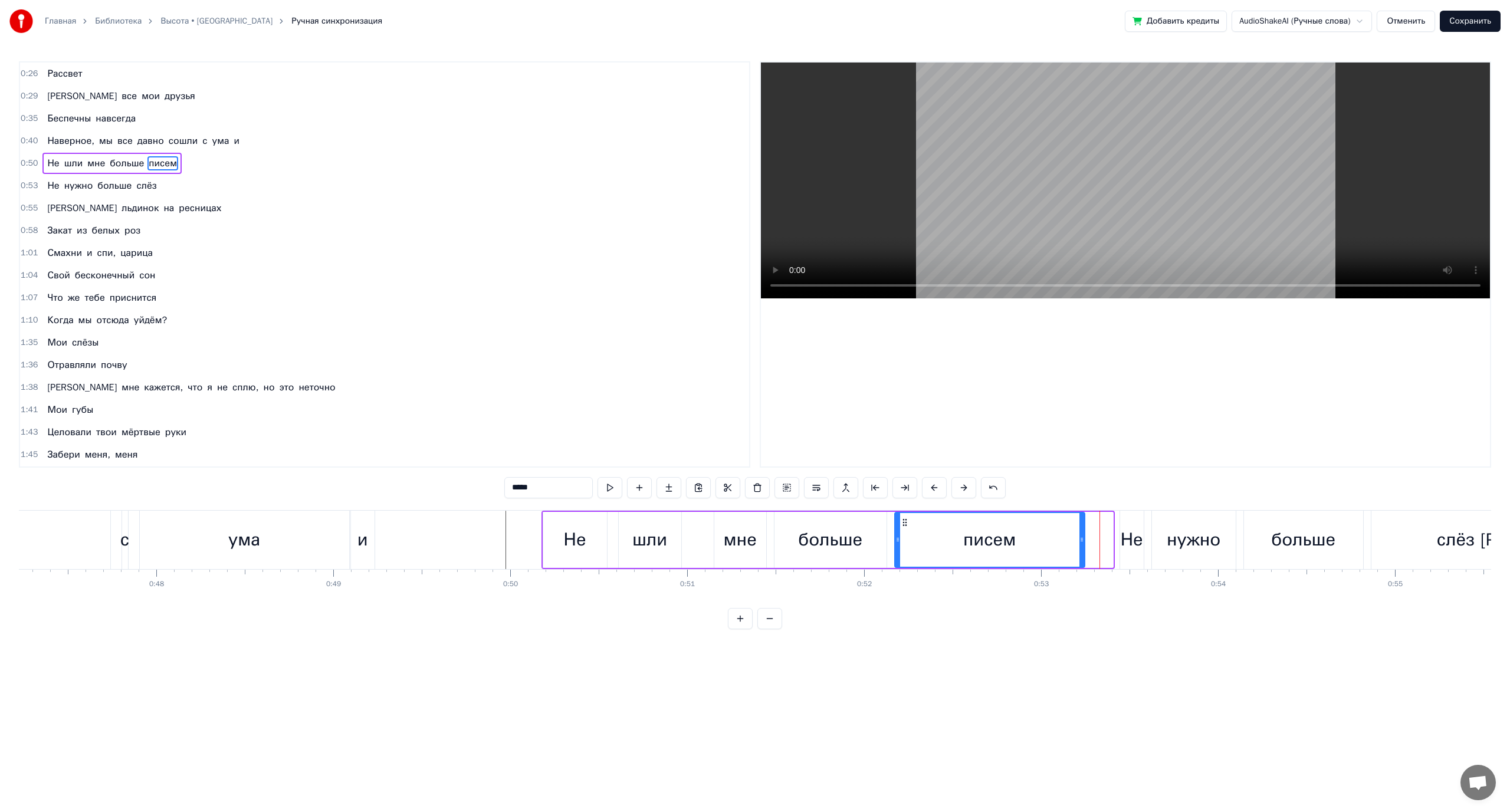 drag, startPoint x: 1111, startPoint y: 540, endPoint x: 1082, endPoint y: 538, distance: 29.06888 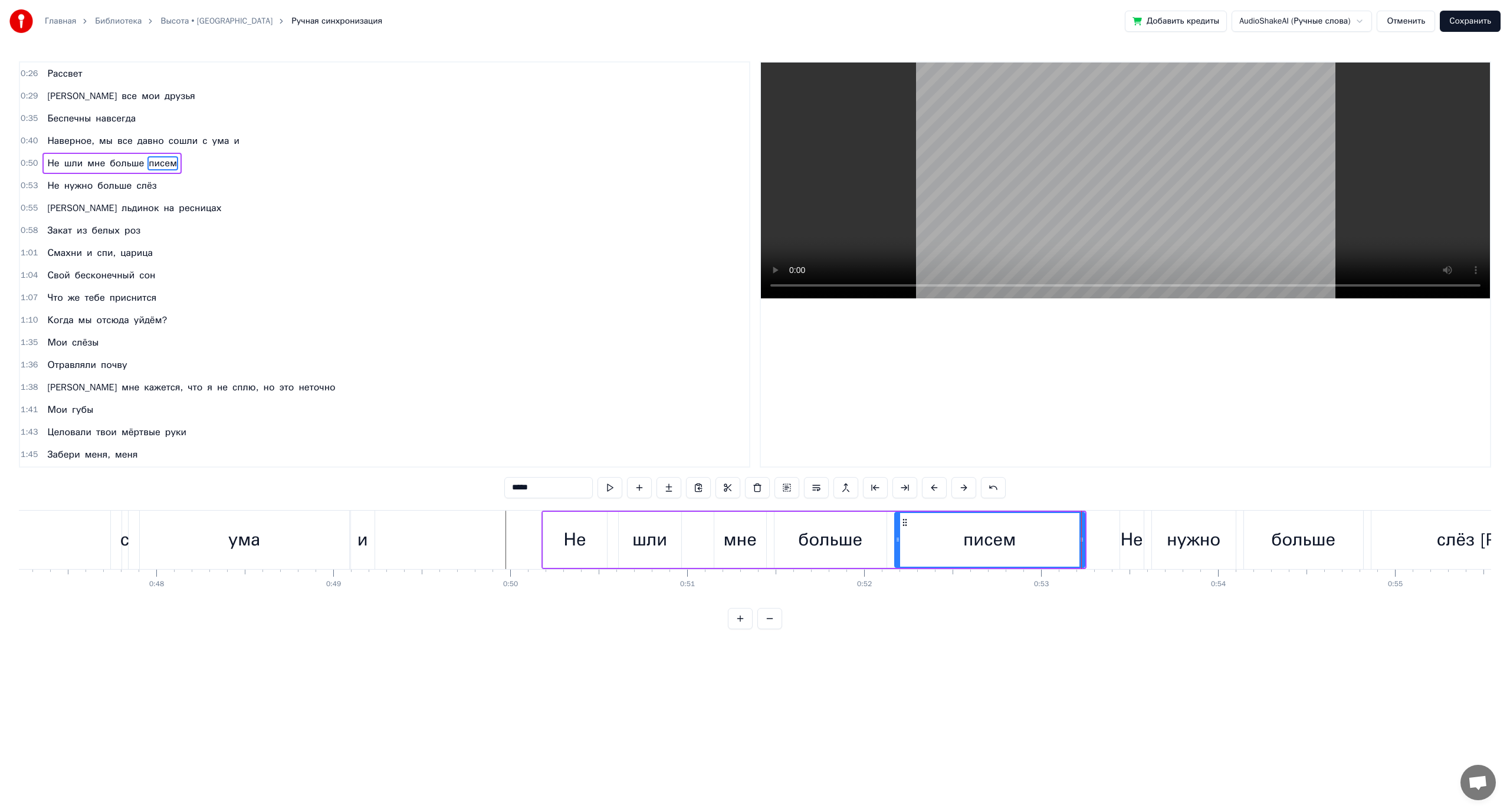 click on "больше" at bounding box center [830, 540] 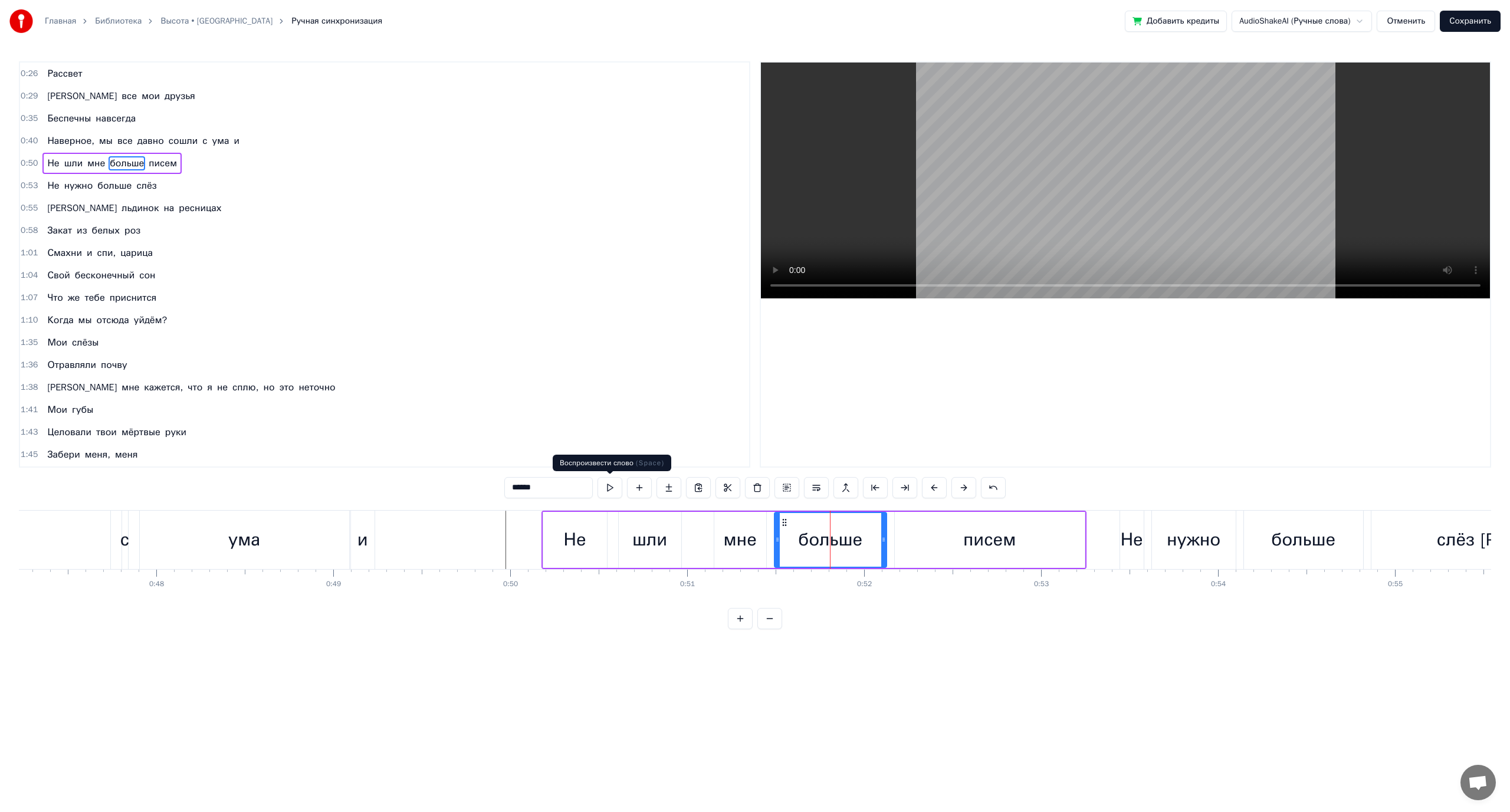 click at bounding box center [610, 488] 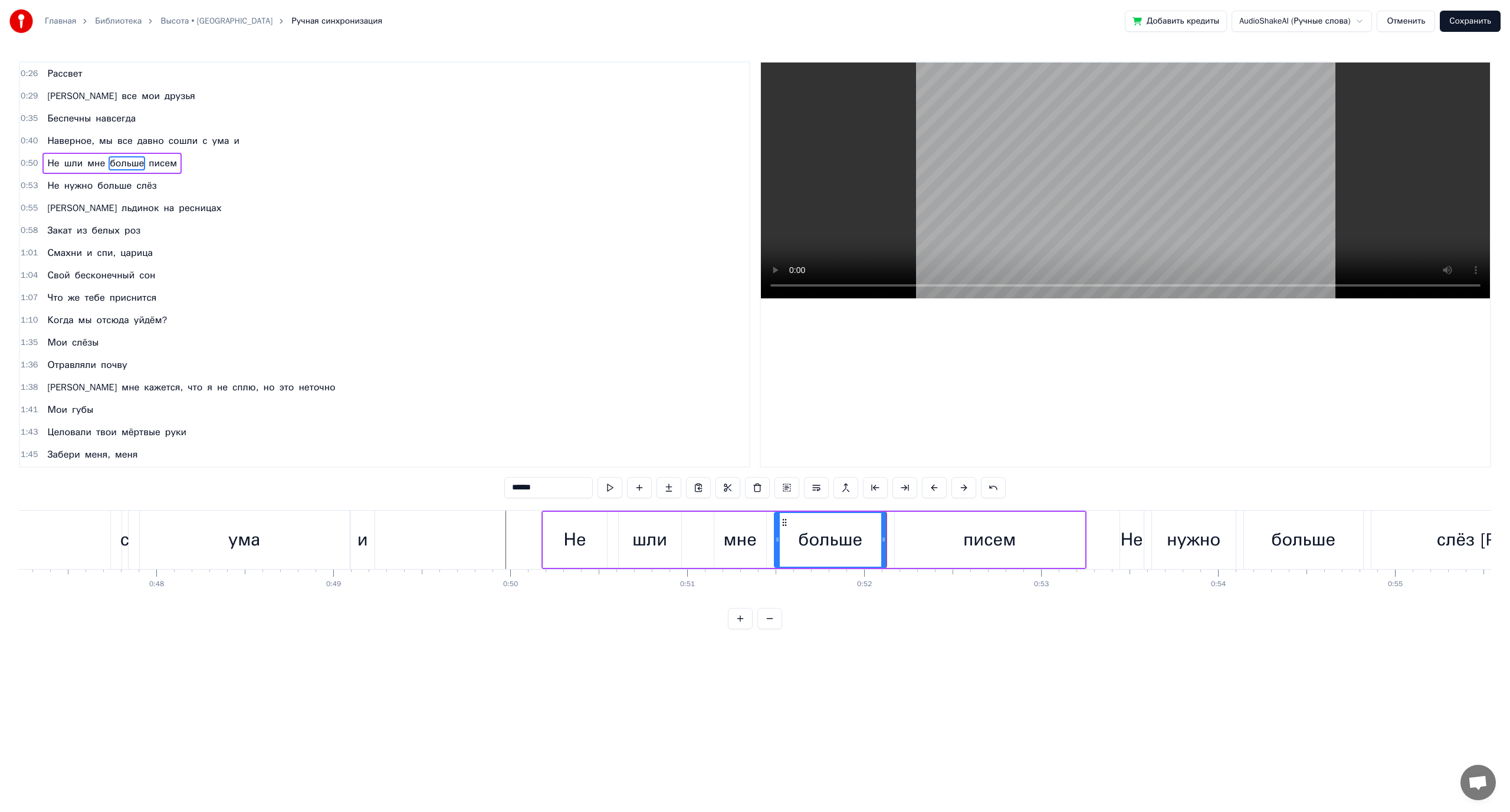 click on "писем" at bounding box center (990, 540) 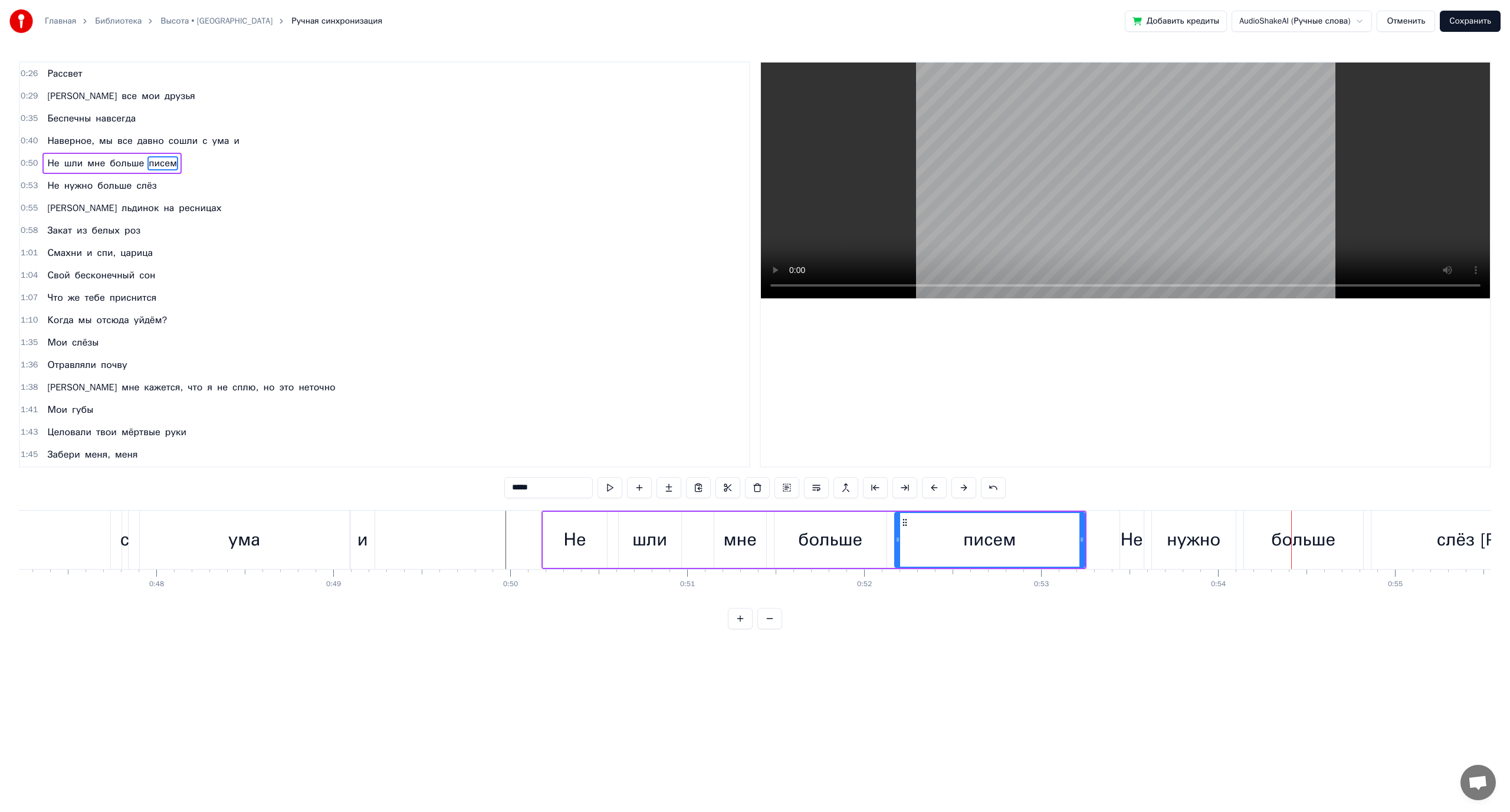 click on "писем" at bounding box center [990, 540] 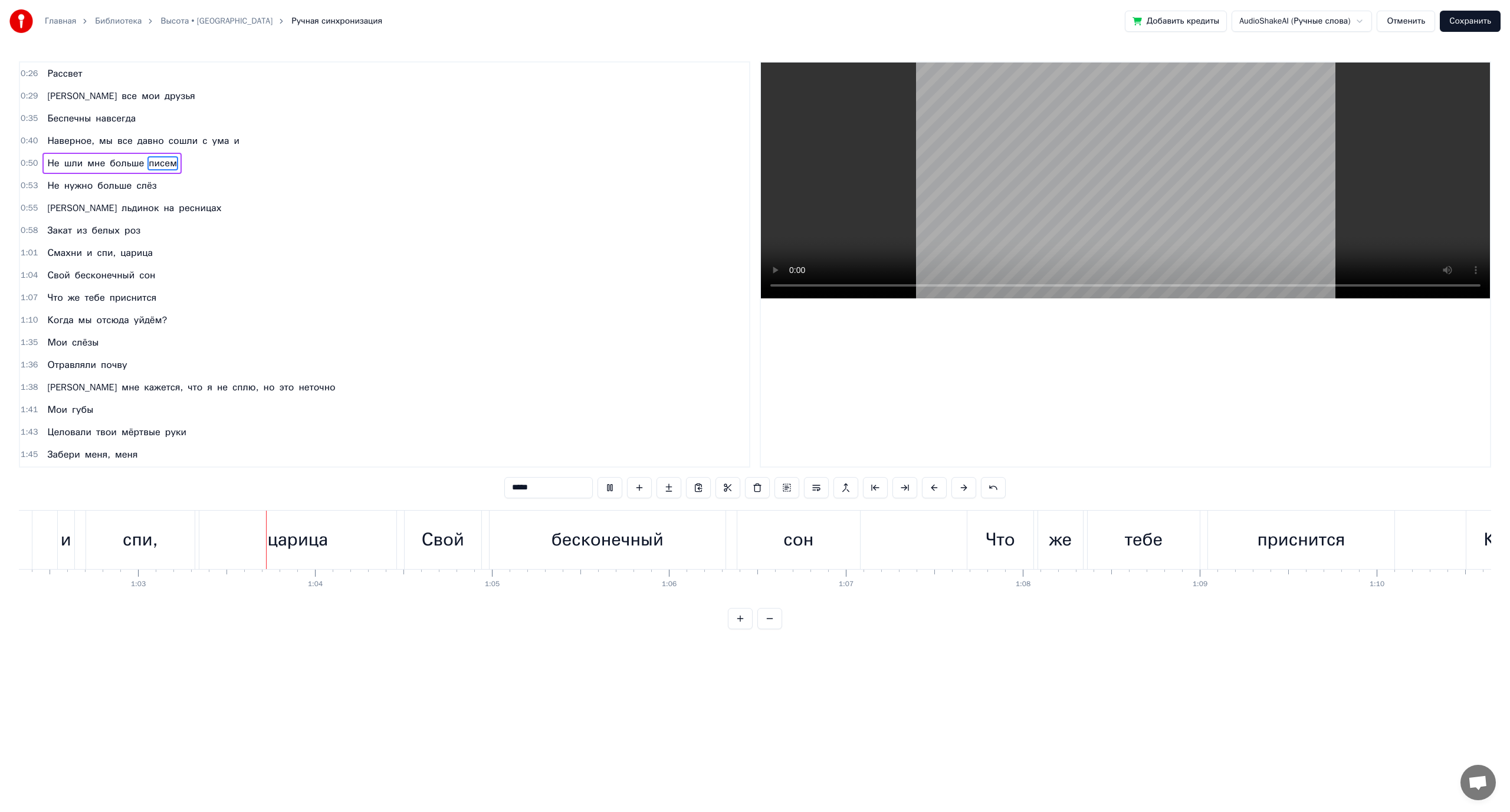 scroll, scrollTop: 0, scrollLeft: 11105, axis: horizontal 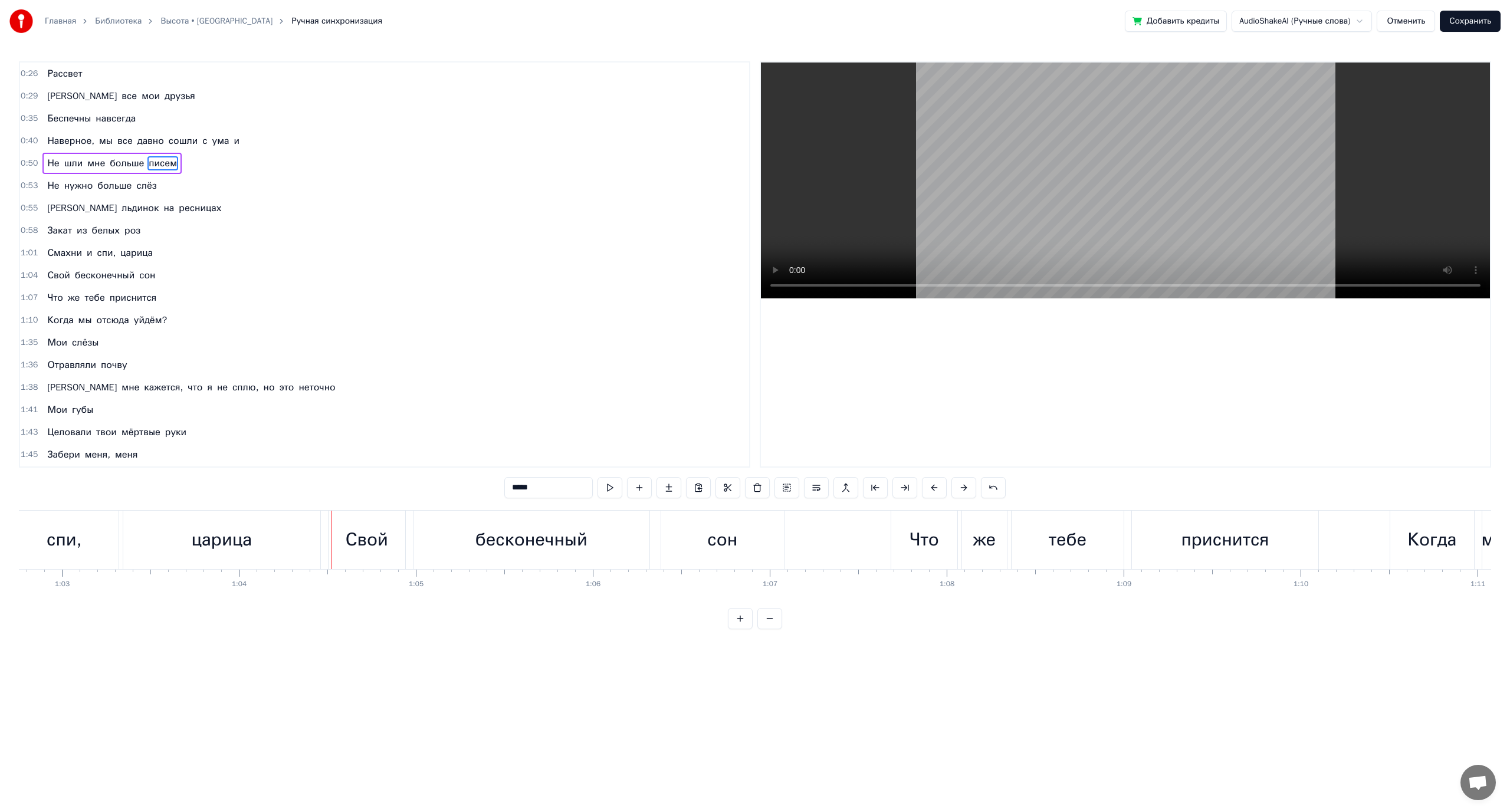 click on "царица" at bounding box center (222, 540) 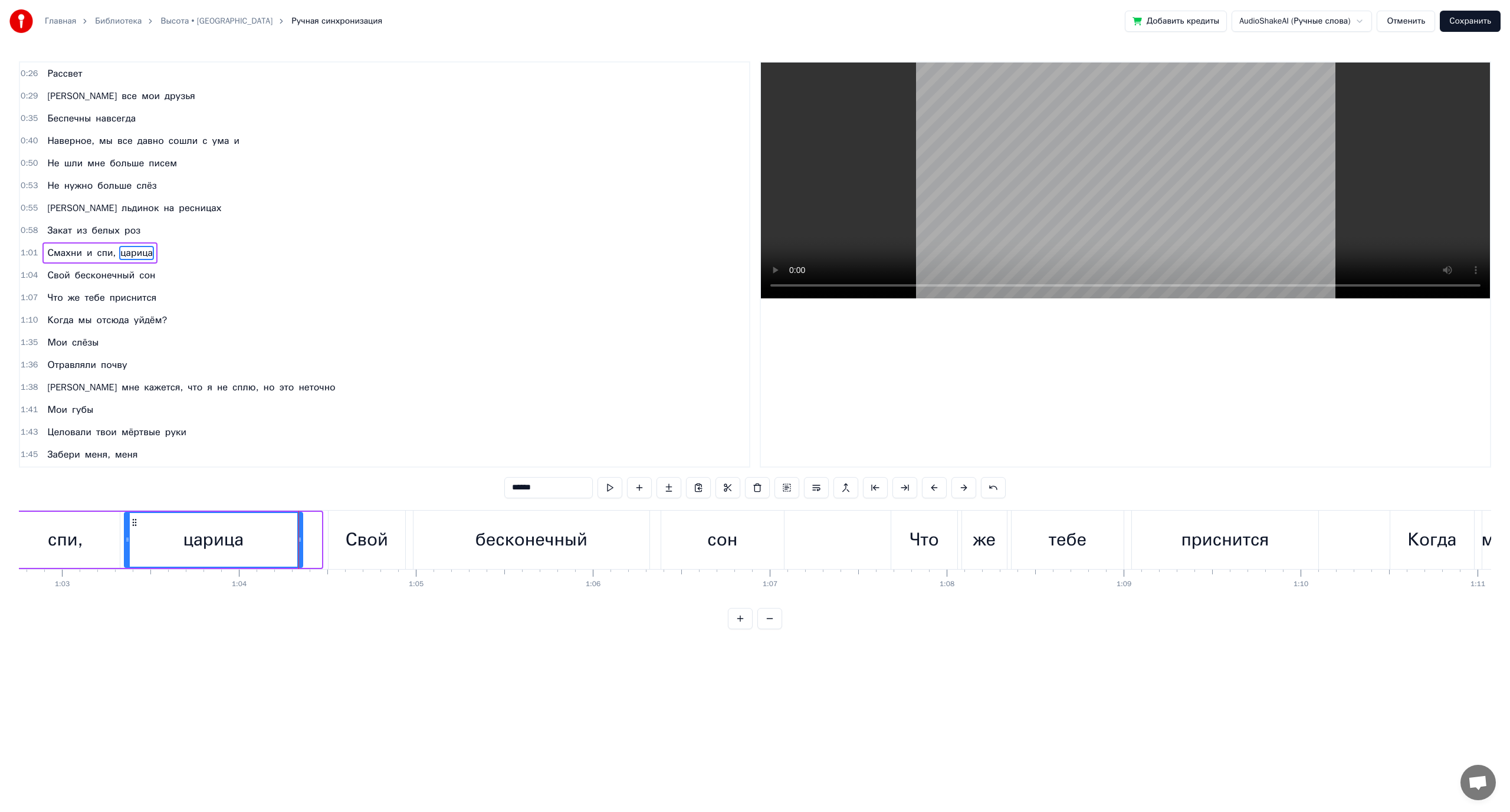 drag, startPoint x: 318, startPoint y: 538, endPoint x: 298, endPoint y: 538, distance: 20 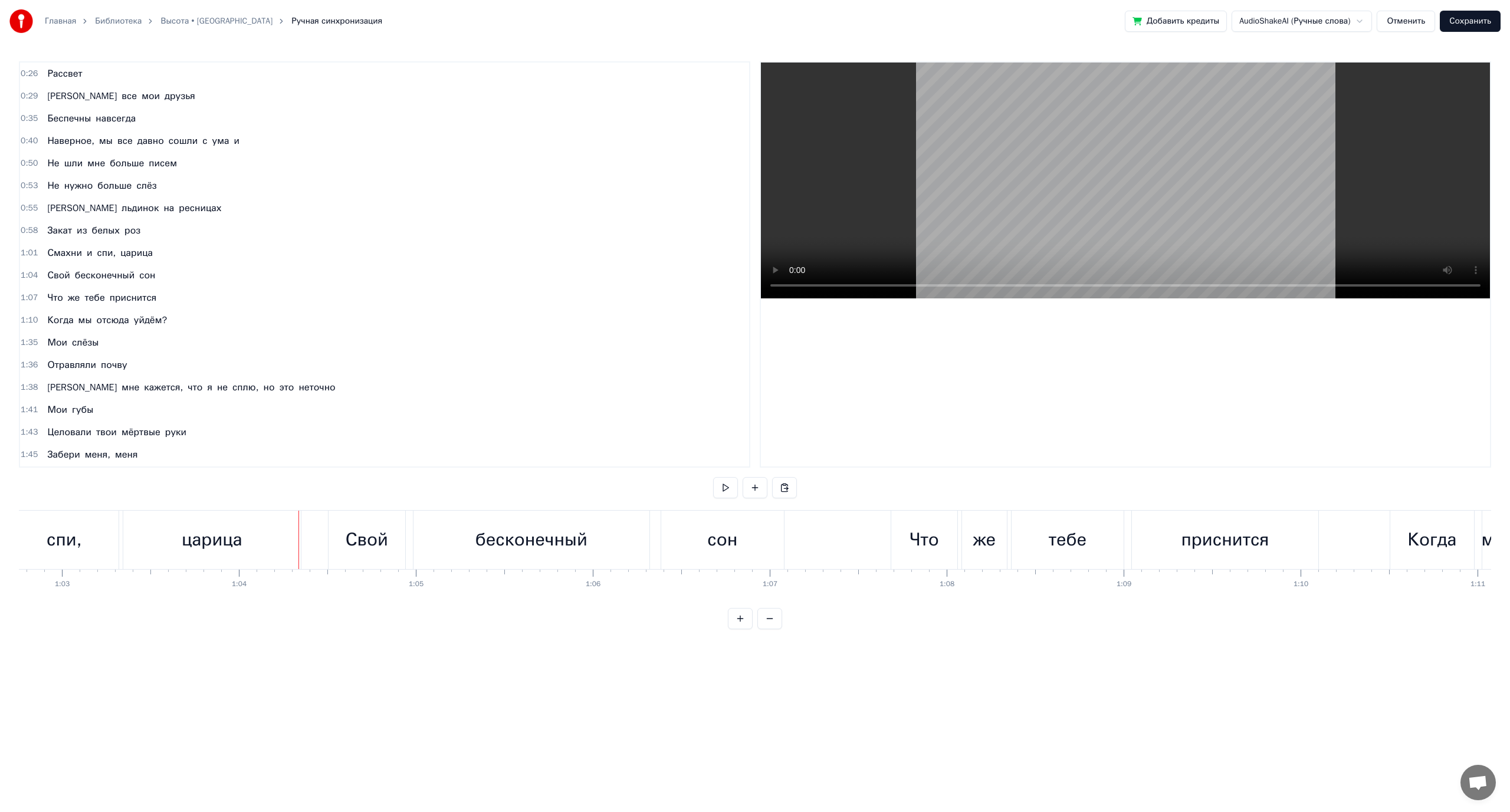 click on "царица" at bounding box center (212, 540) 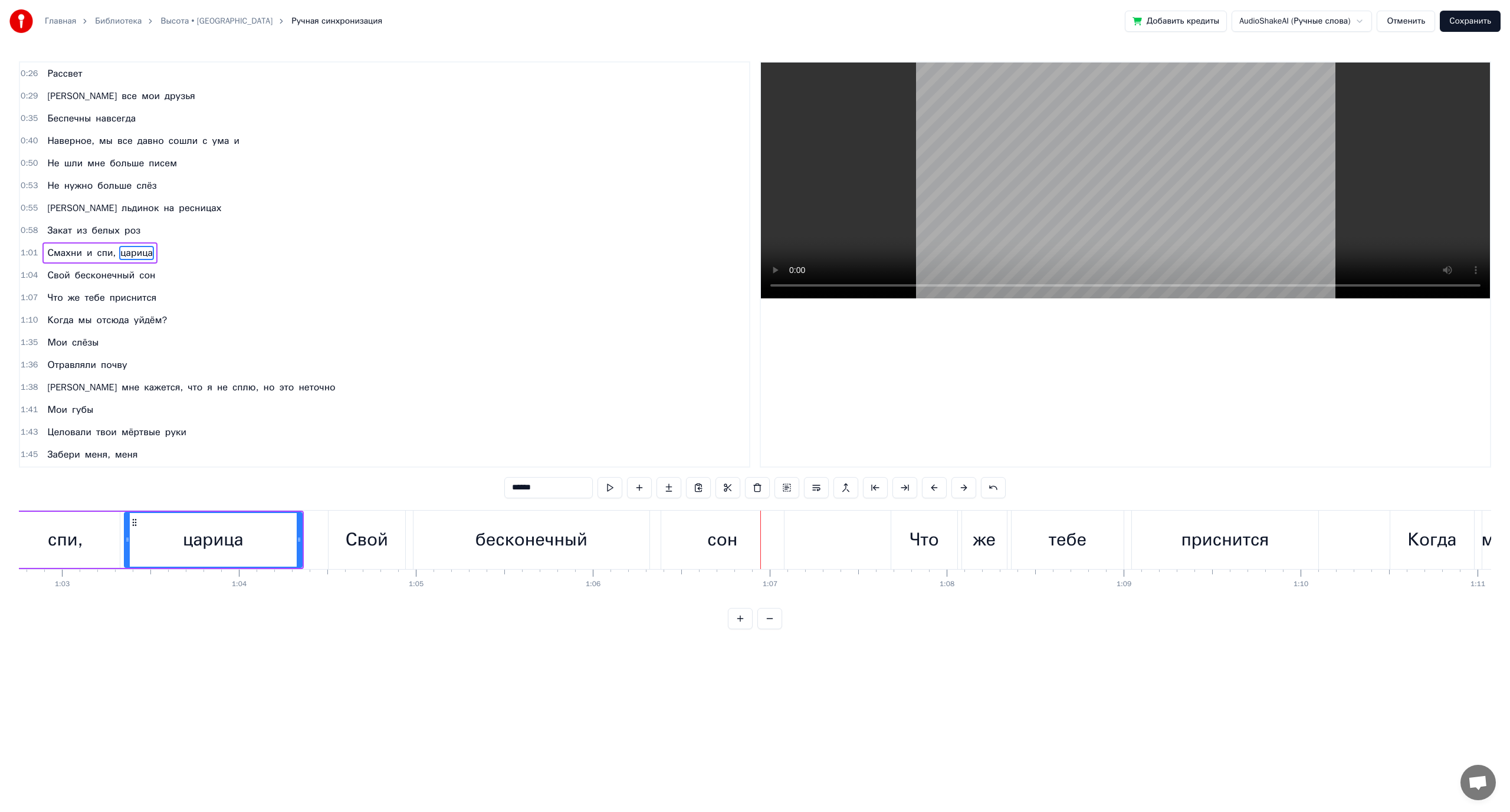 click on "бесконечный" at bounding box center (531, 540) 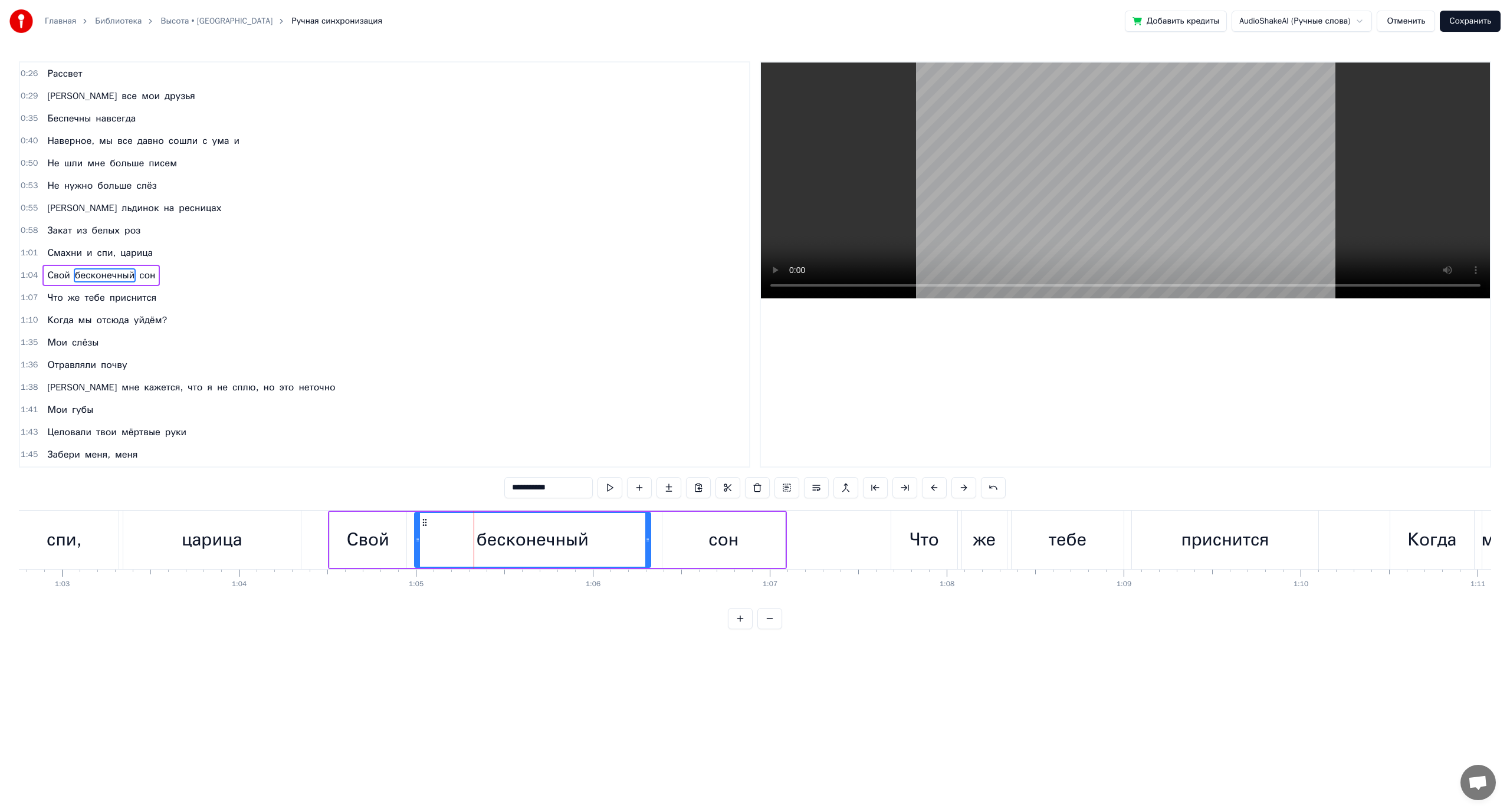 scroll, scrollTop: 11, scrollLeft: 0, axis: vertical 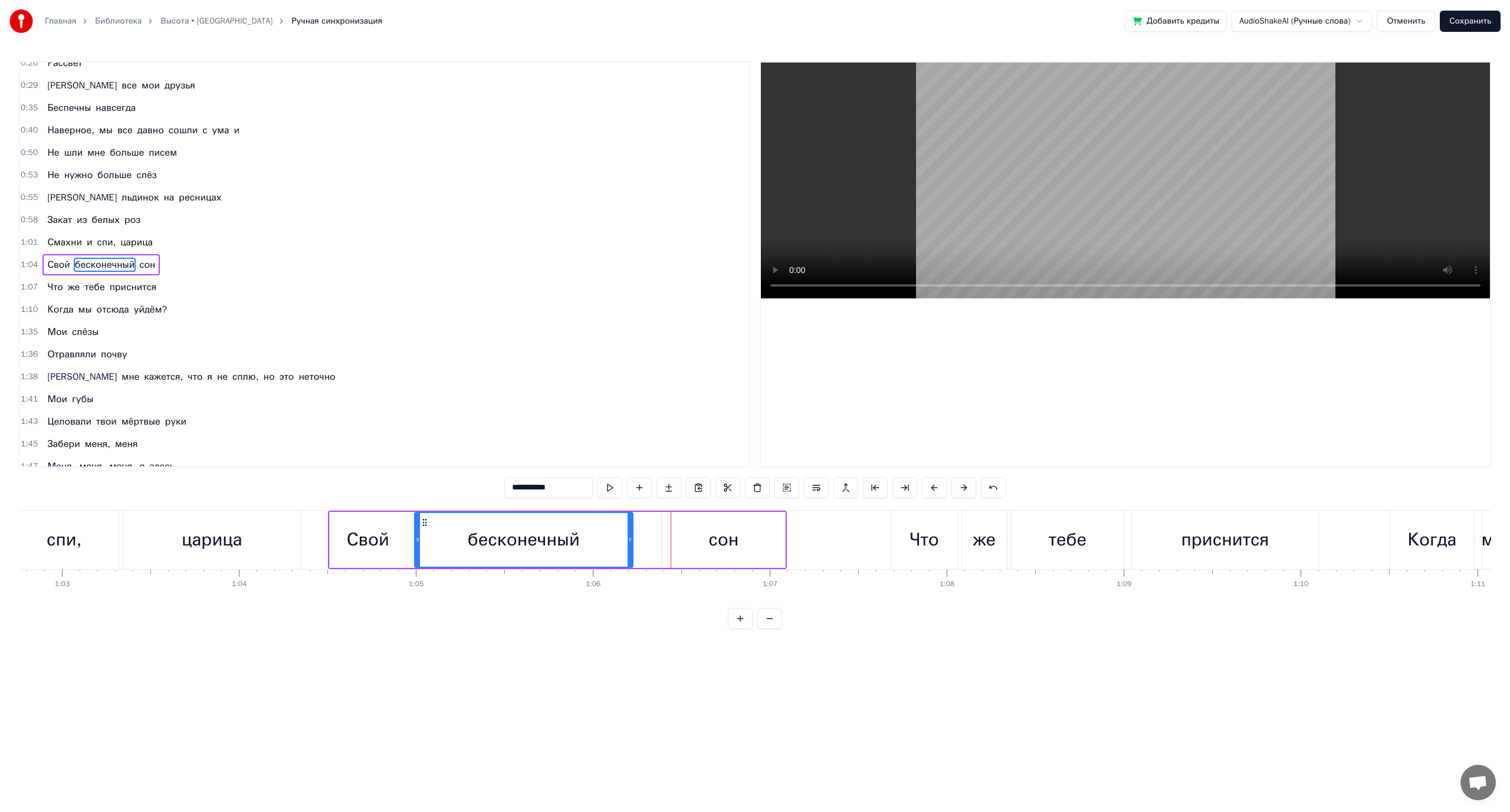 drag, startPoint x: 648, startPoint y: 540, endPoint x: 630, endPoint y: 537, distance: 18.248 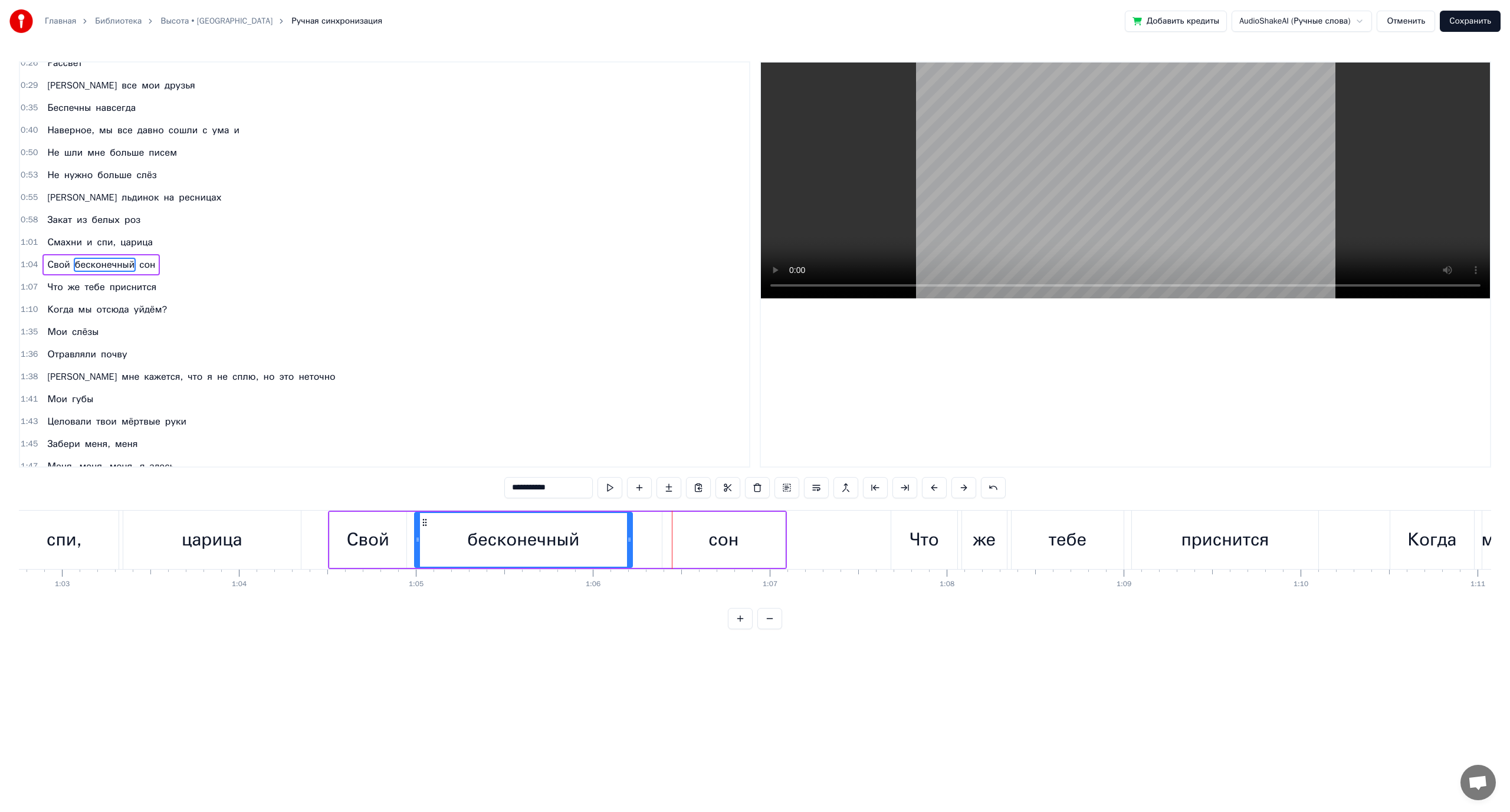 click on "бесконечный" at bounding box center [523, 540] 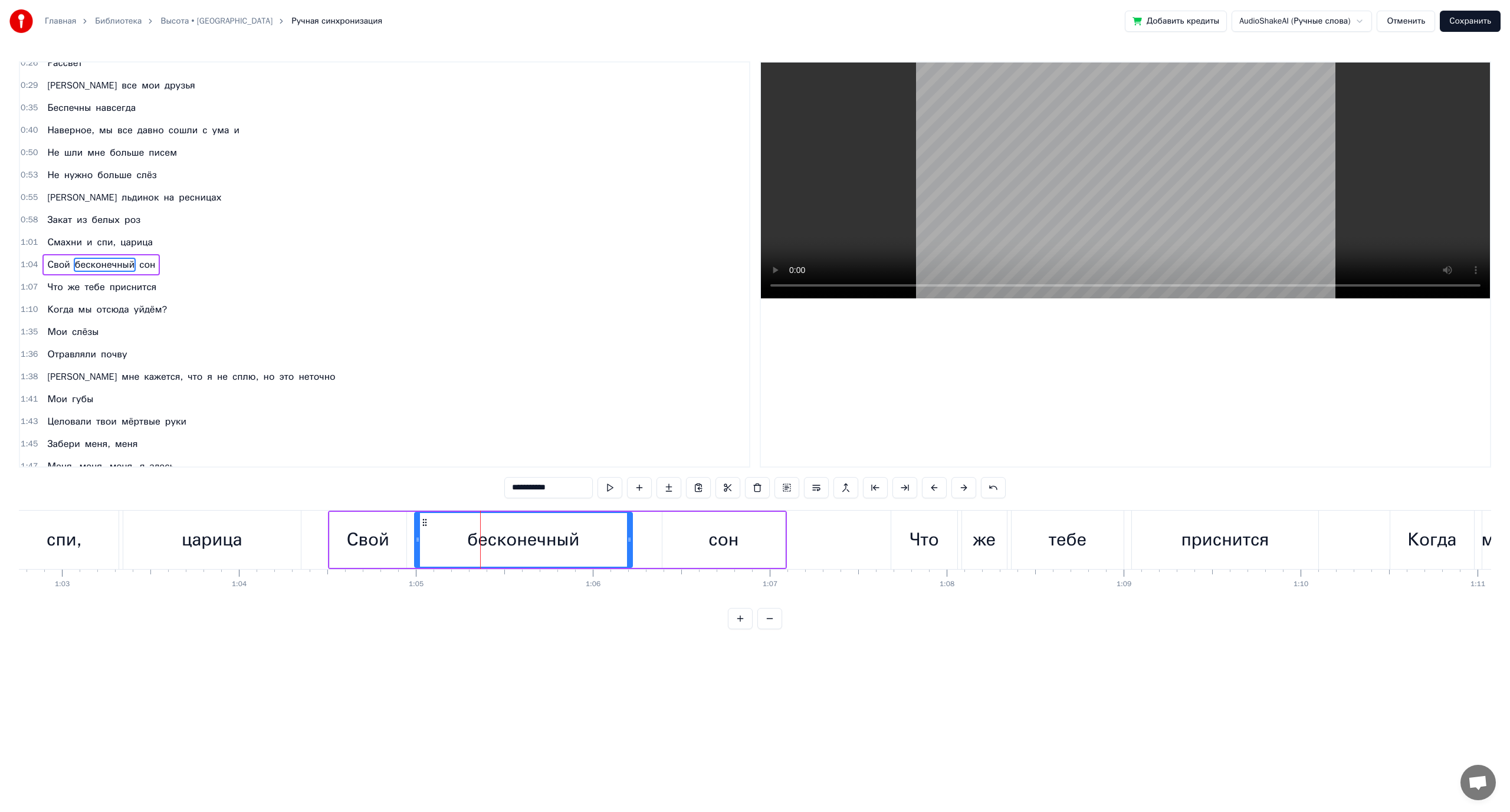 click on "Свой бесконечный сон" at bounding box center [557, 540] 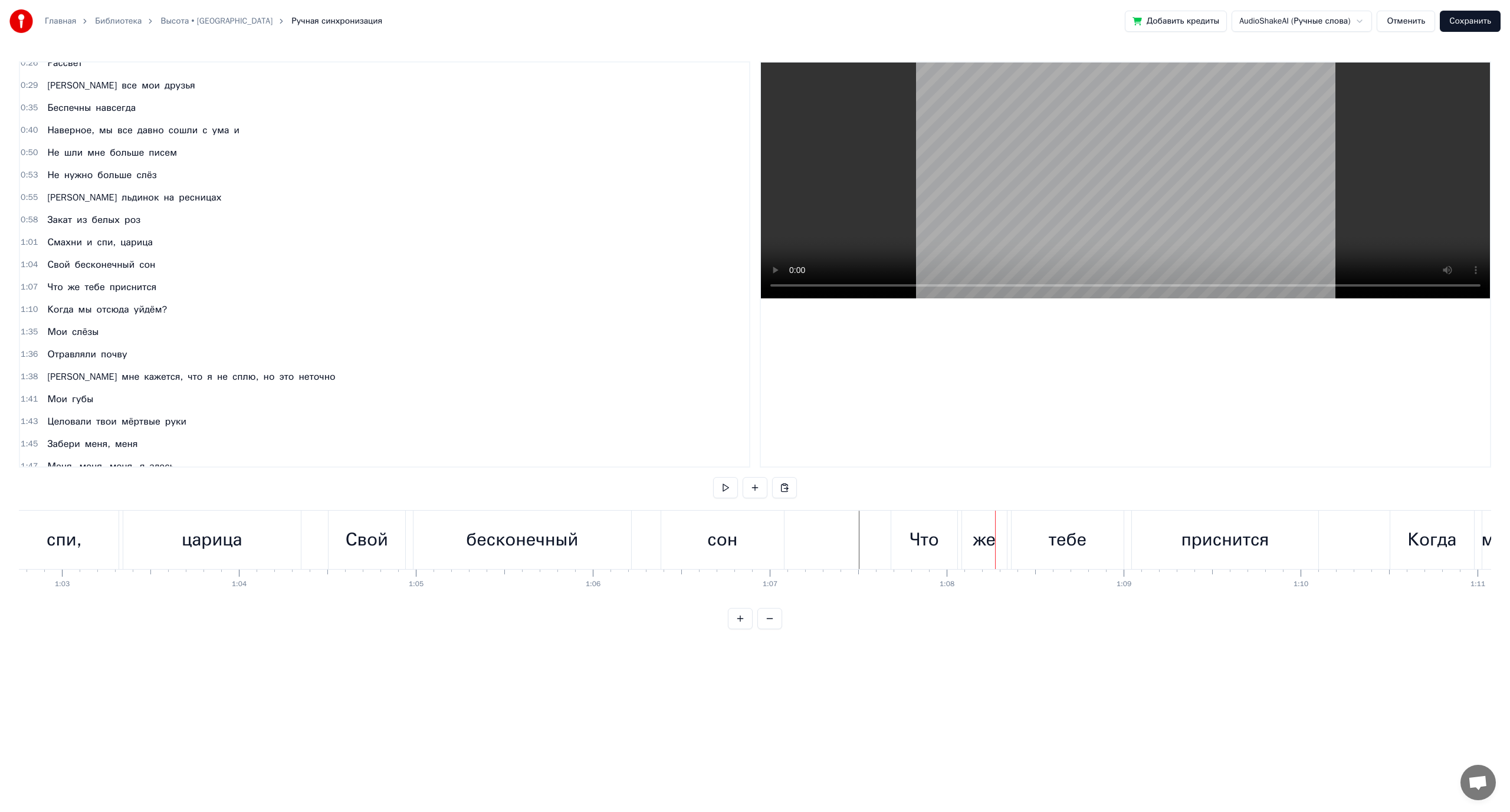 click on "же" at bounding box center [984, 540] 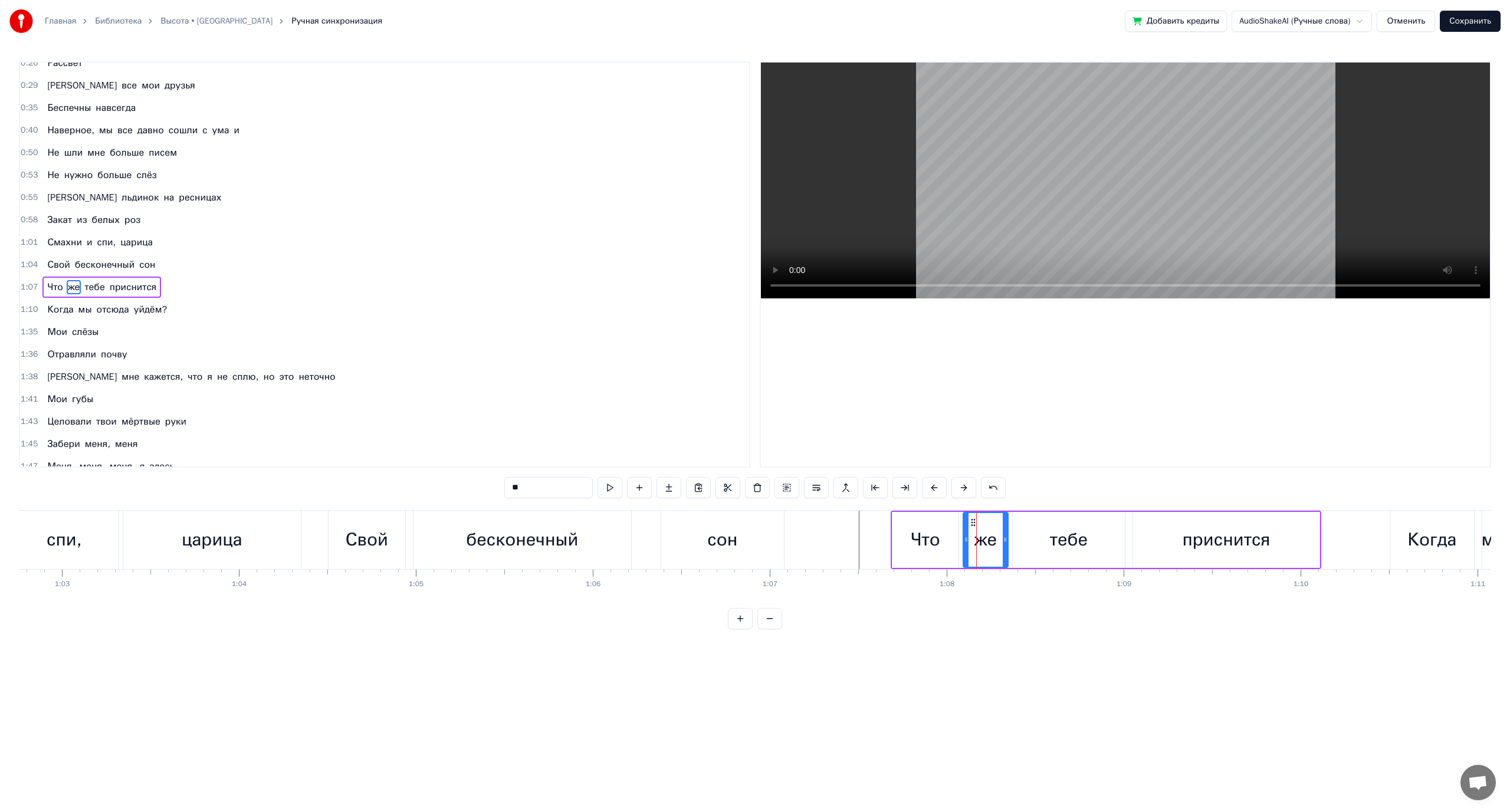 scroll, scrollTop: 33, scrollLeft: 0, axis: vertical 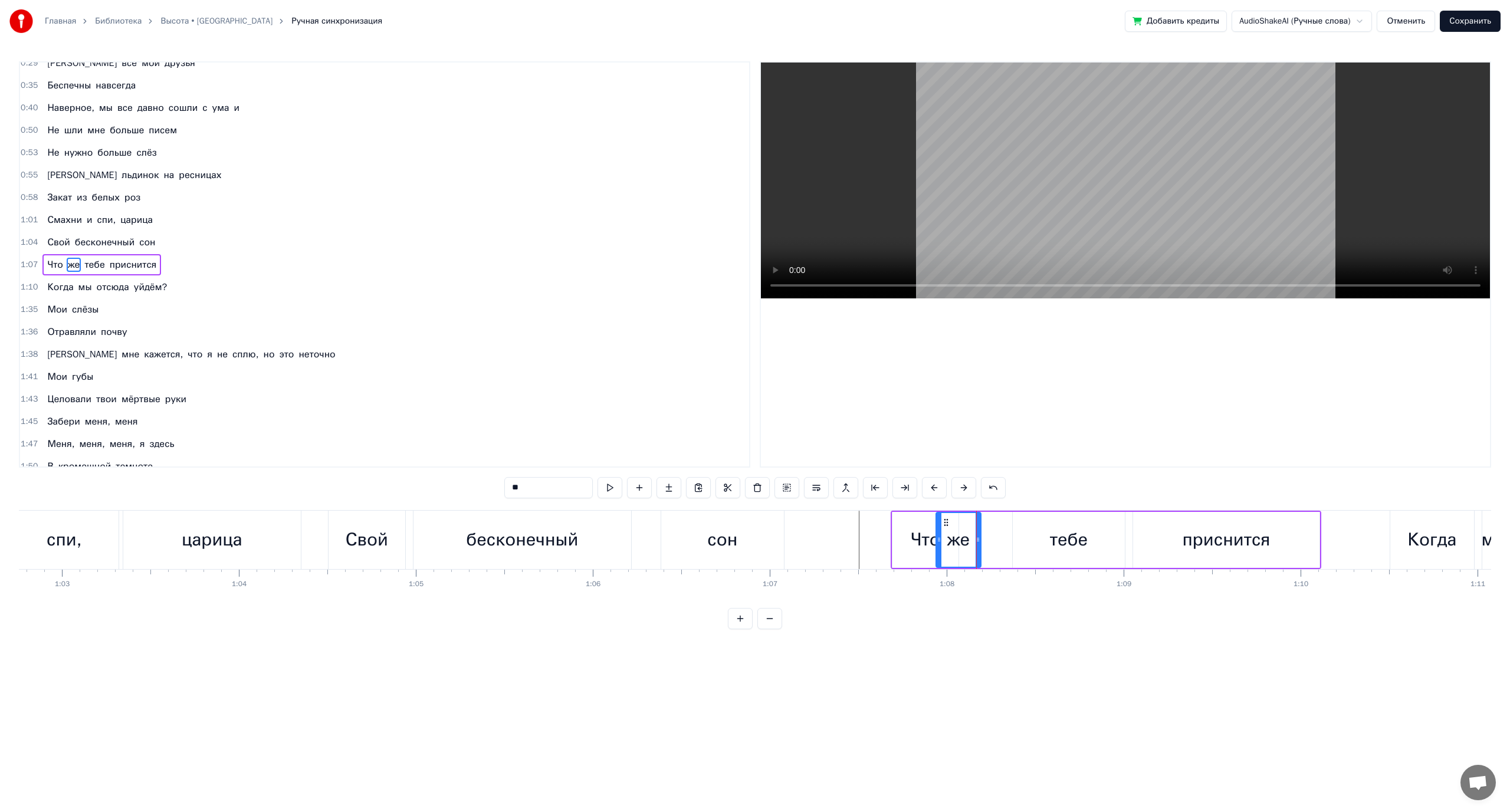 drag, startPoint x: 972, startPoint y: 521, endPoint x: 945, endPoint y: 523, distance: 27.07397 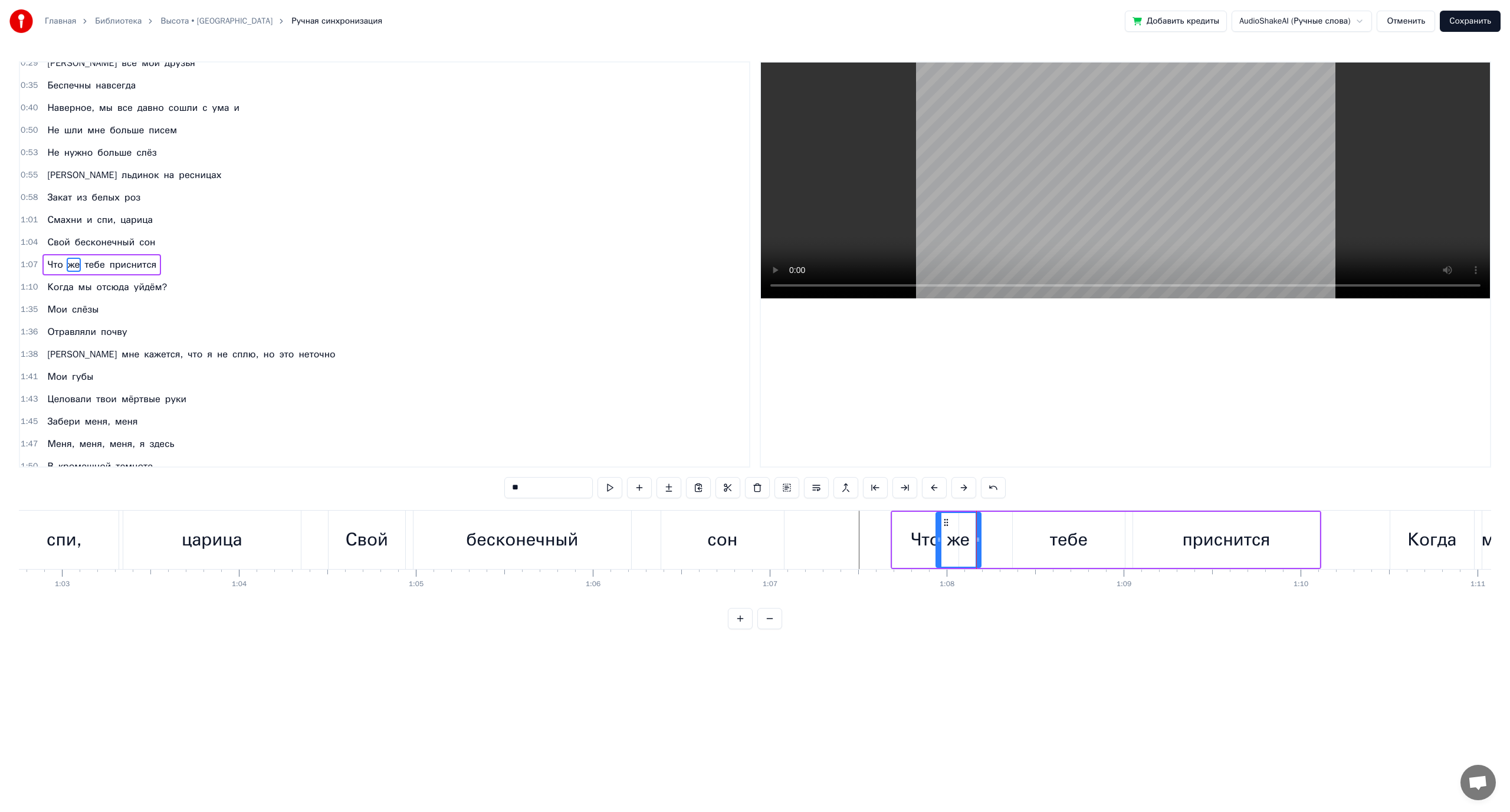 click on "Что" at bounding box center (925, 540) 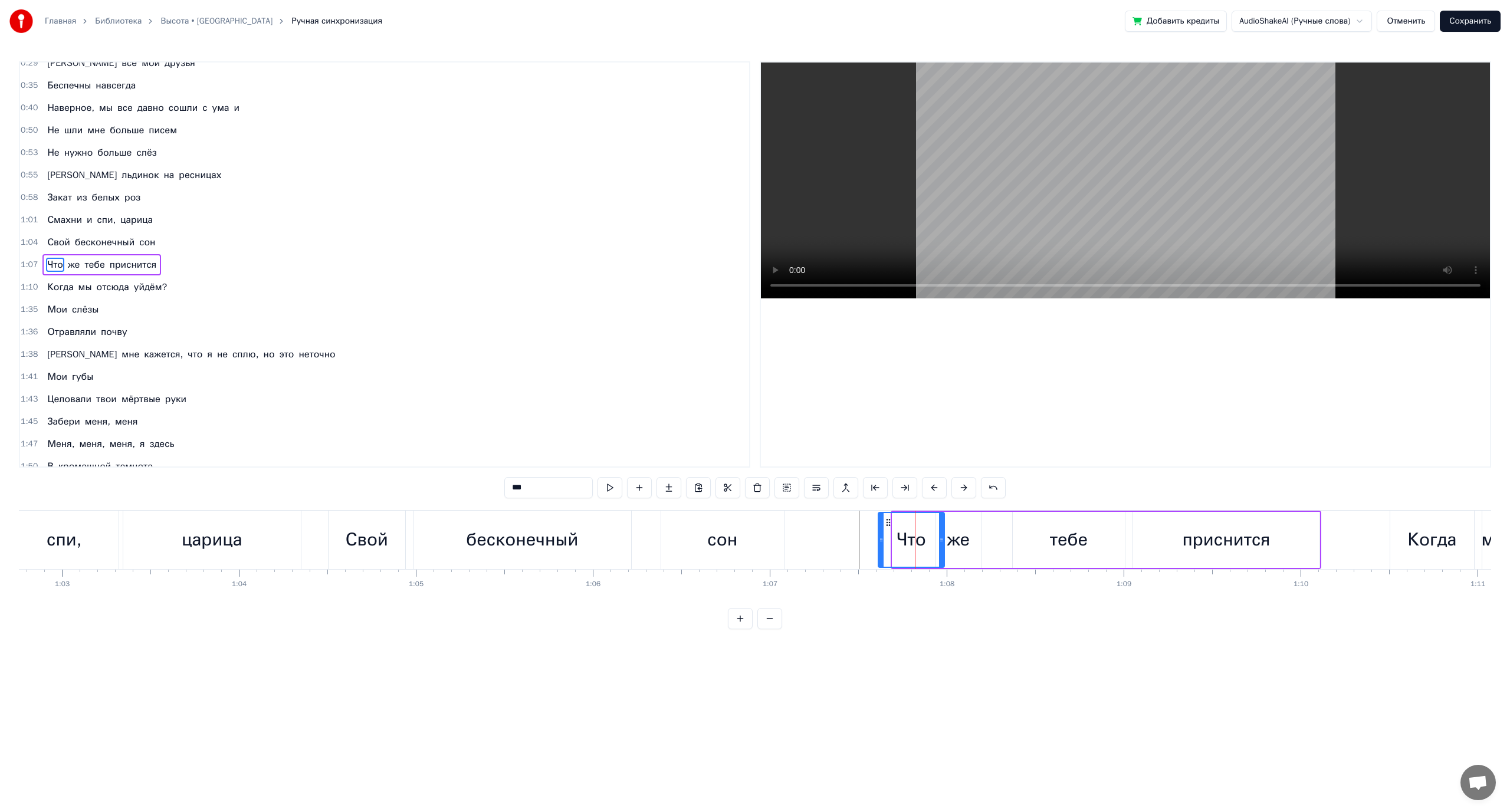drag, startPoint x: 898, startPoint y: 520, endPoint x: 884, endPoint y: 521, distance: 14.035669 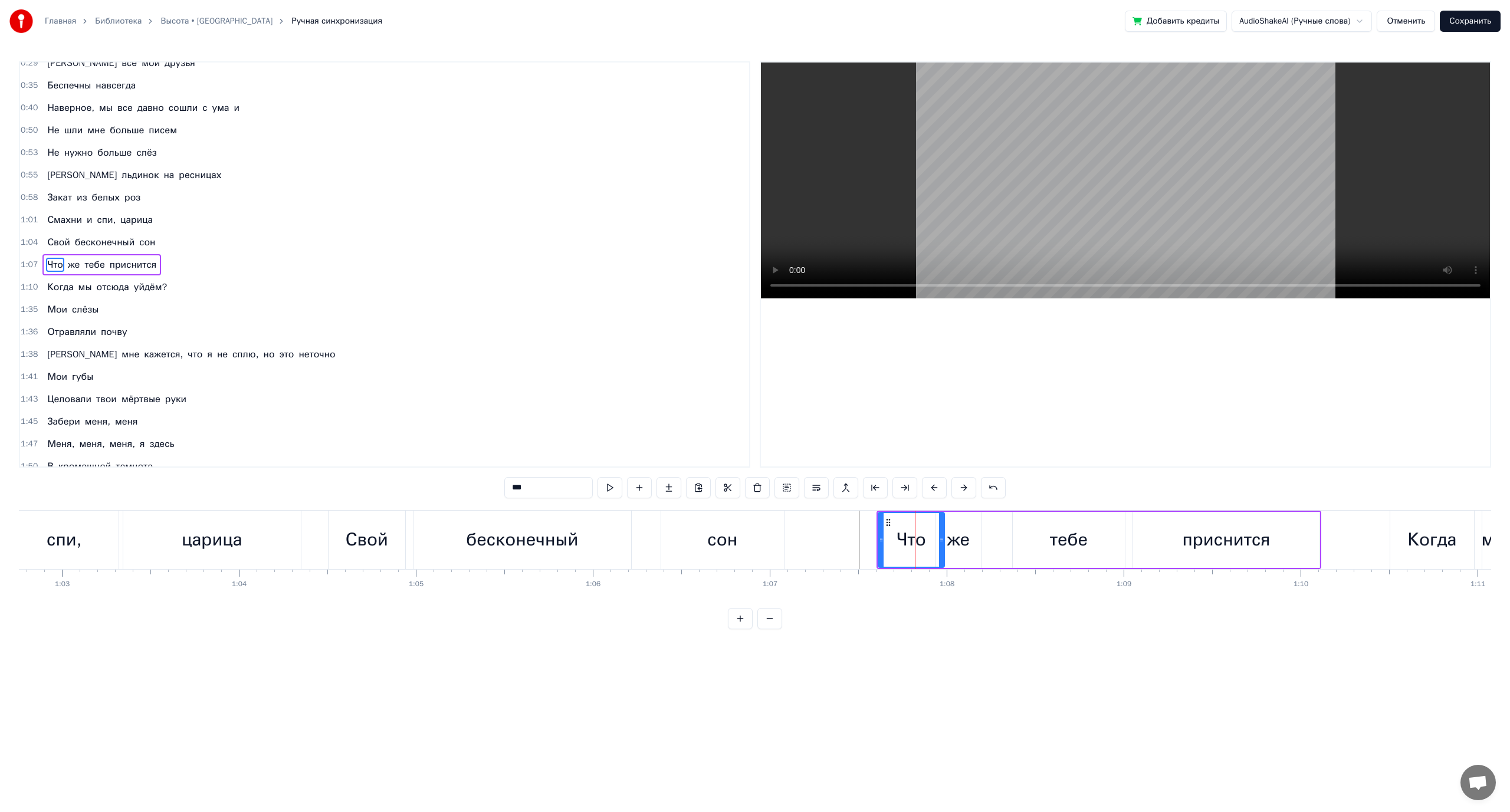 click at bounding box center [7625, 540] 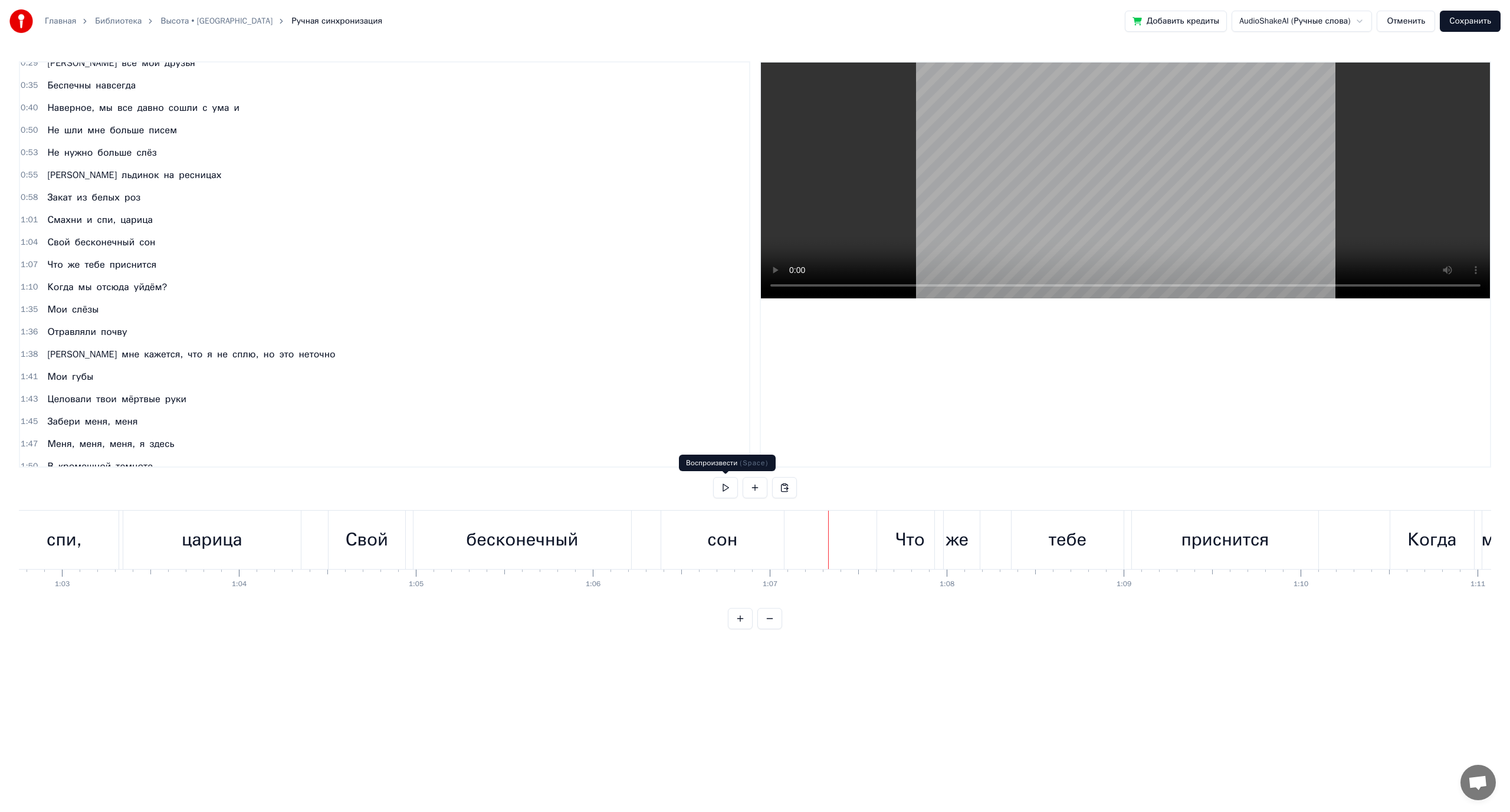 click at bounding box center [726, 488] 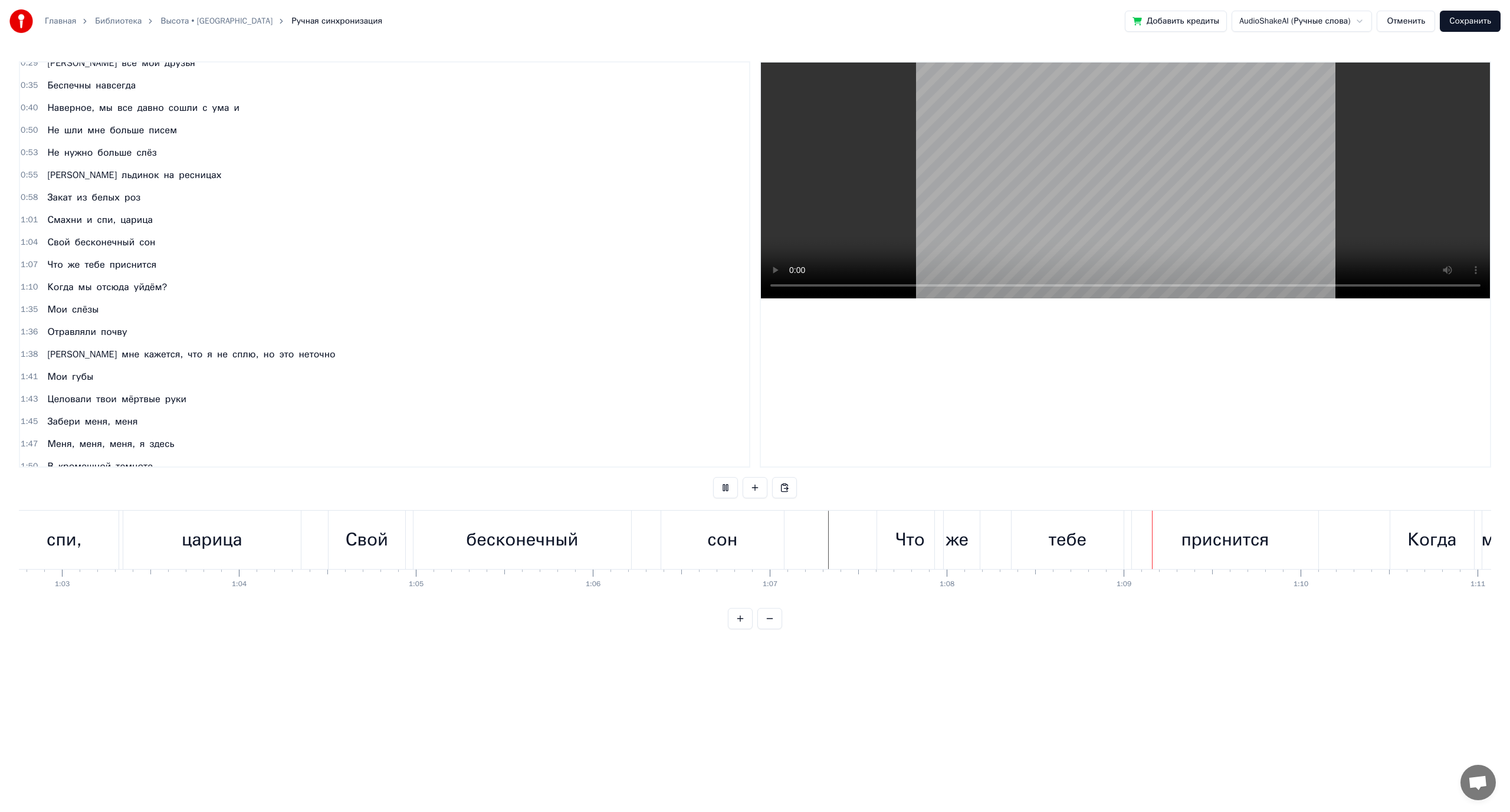 click at bounding box center [726, 488] 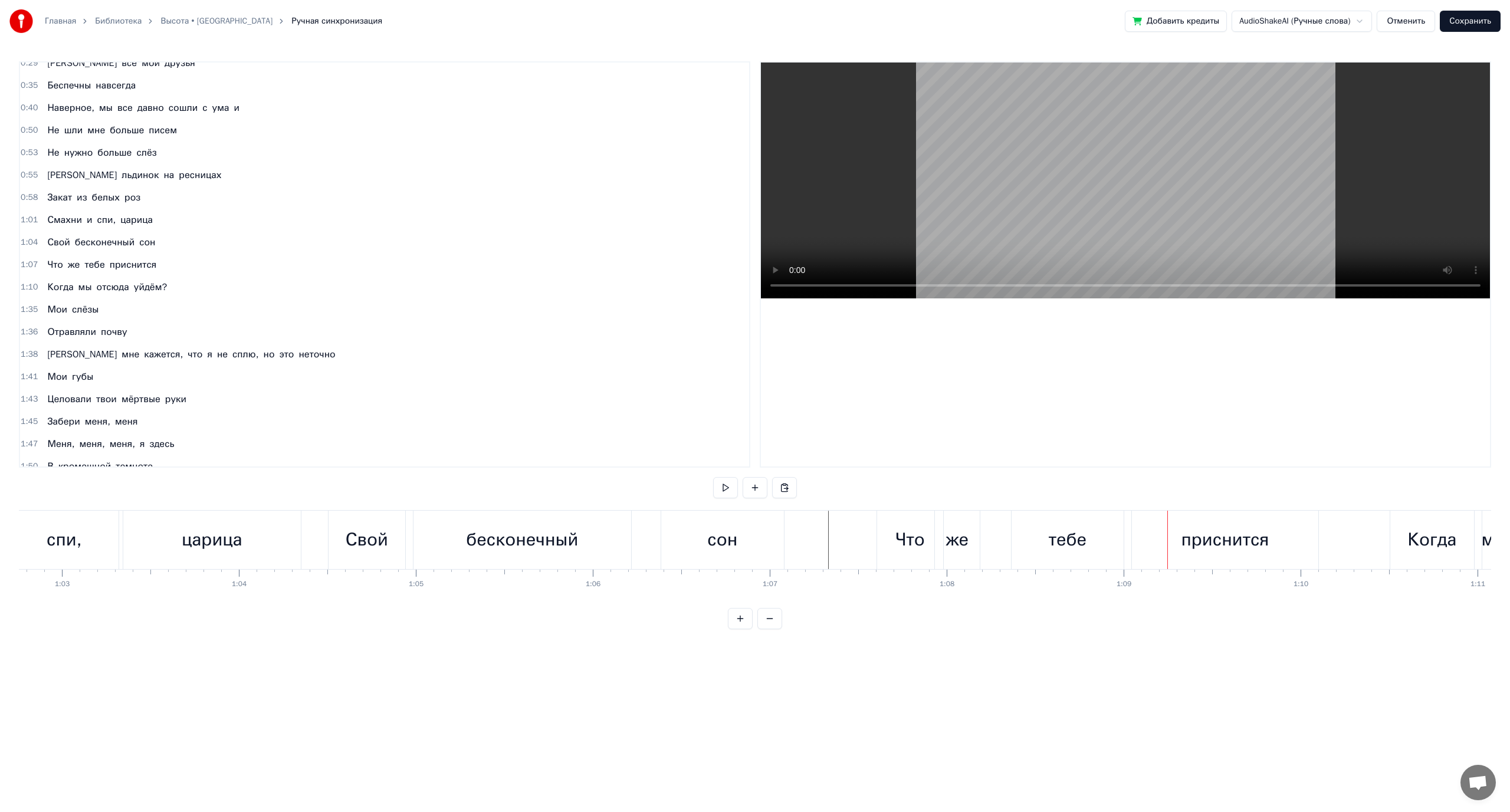 click at bounding box center [7625, 540] 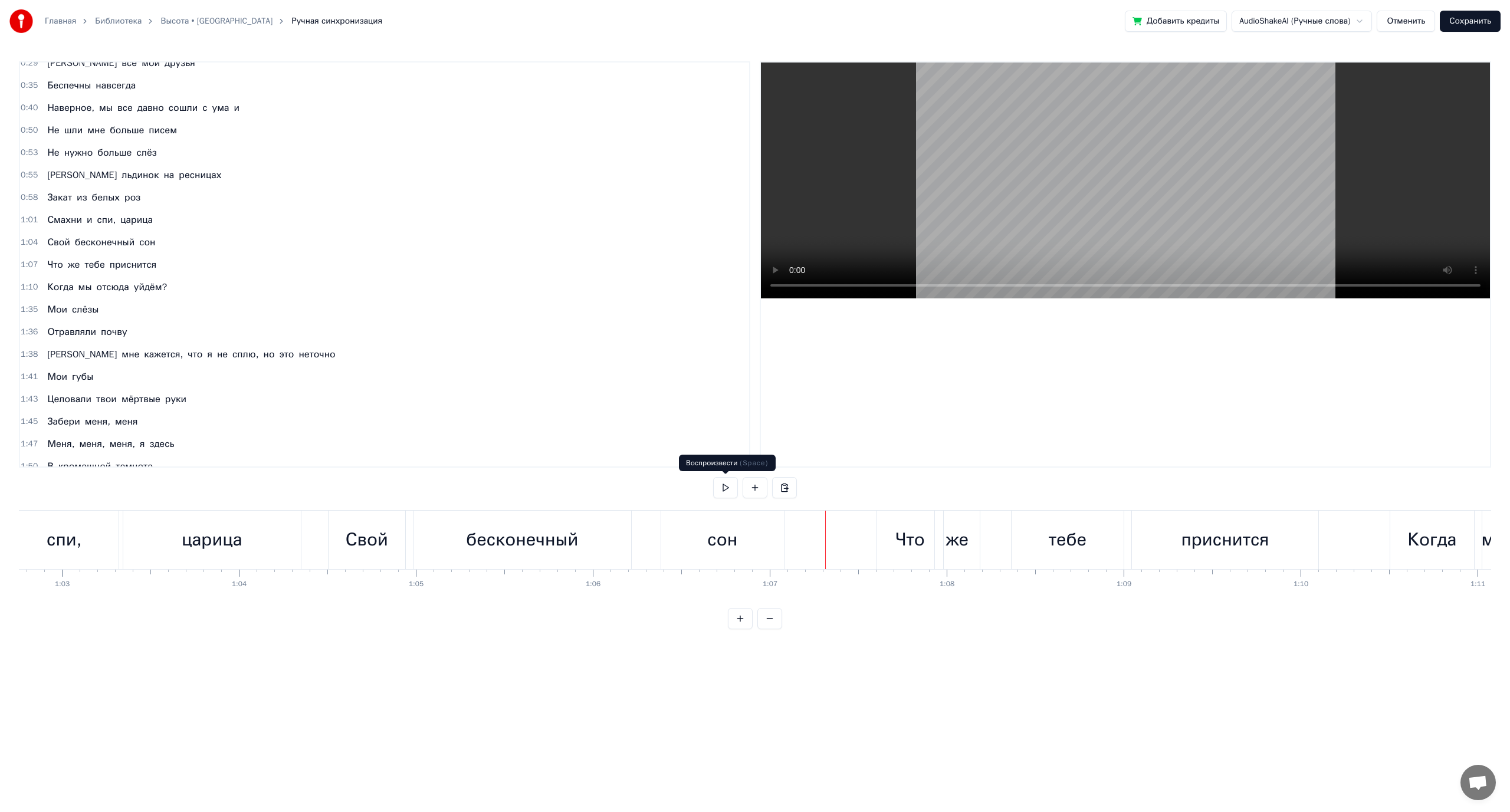 click at bounding box center (726, 488) 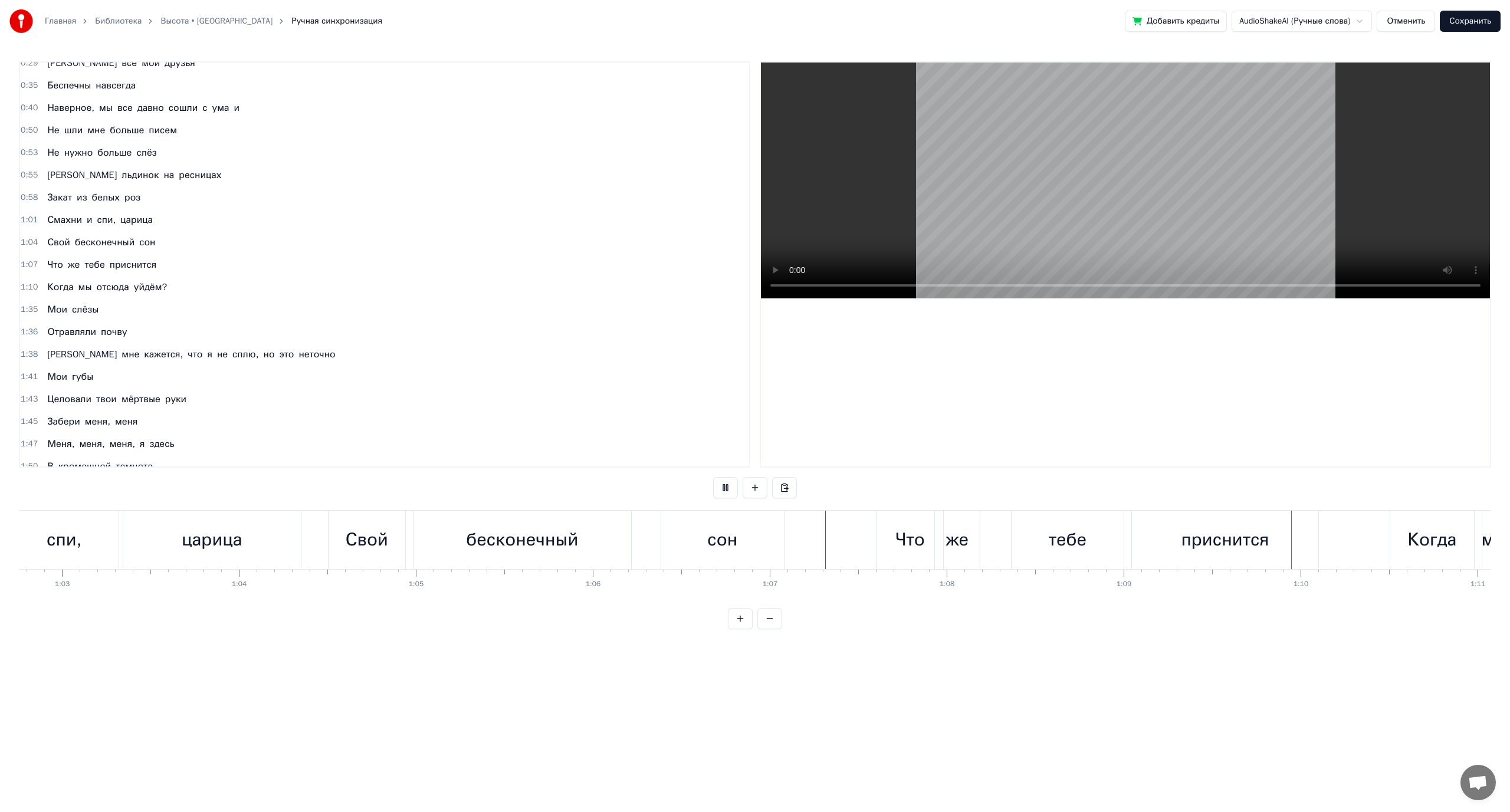 click at bounding box center [726, 488] 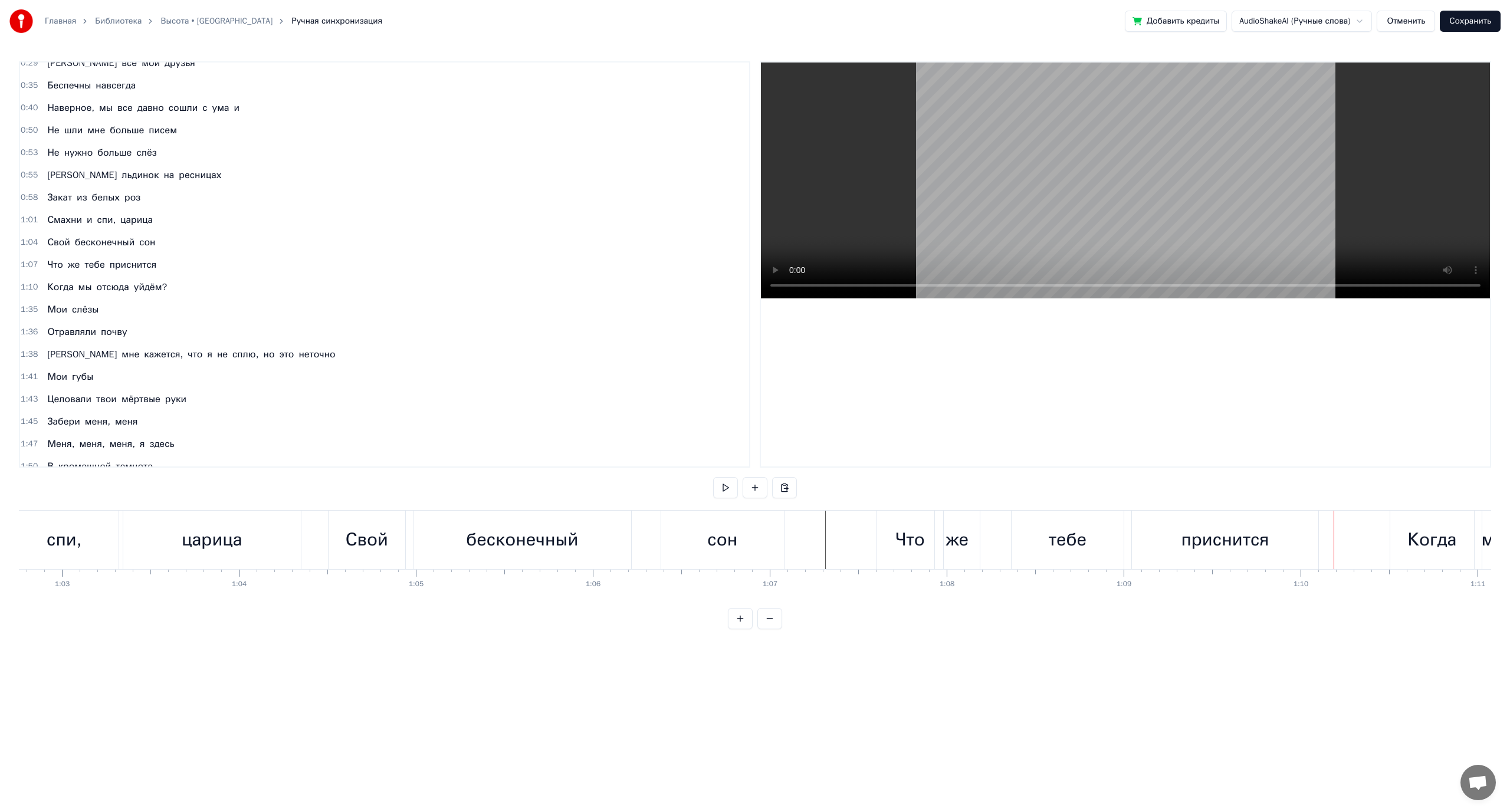 click on "тебе" at bounding box center (1068, 540) 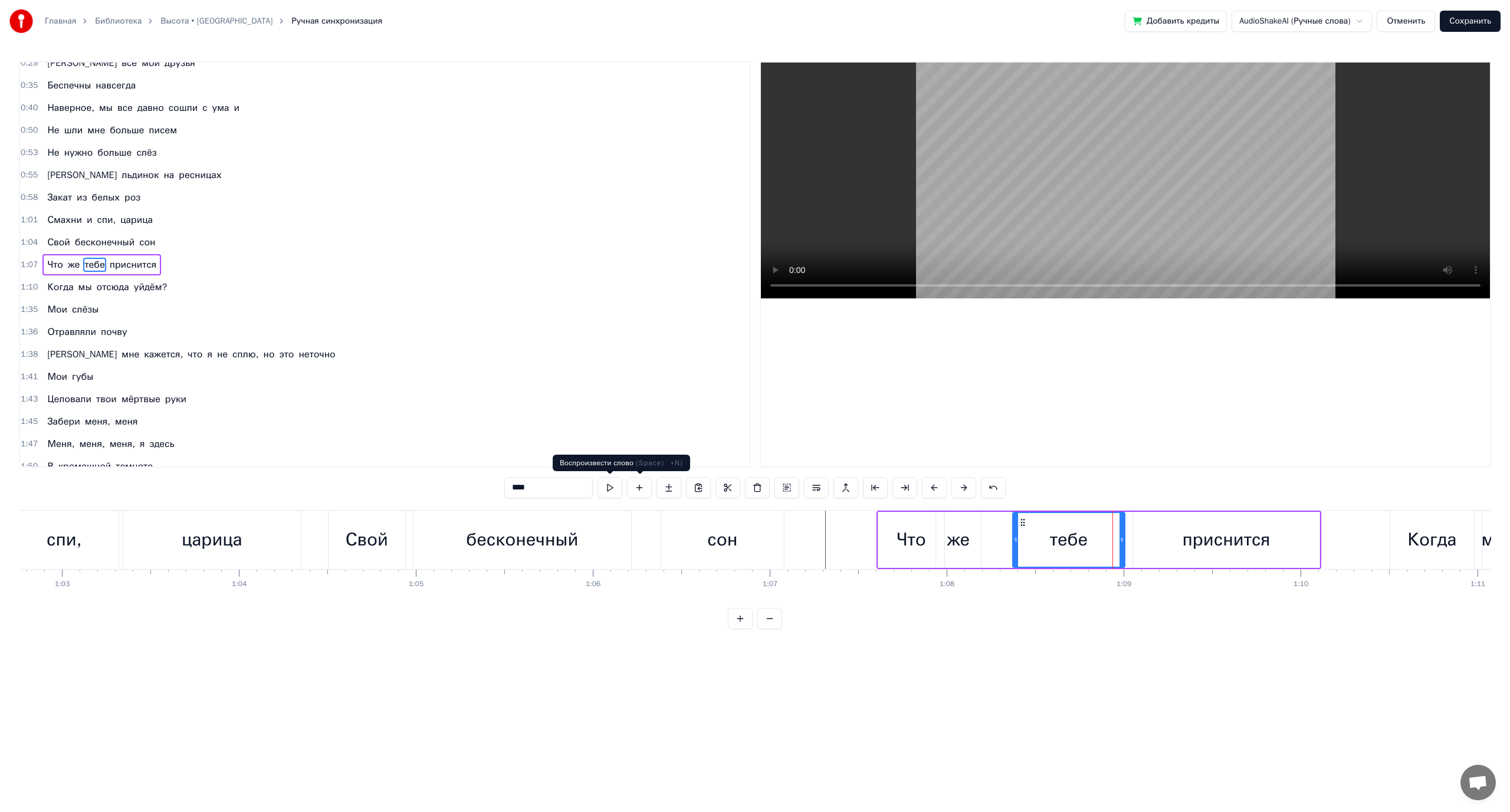 click at bounding box center [610, 488] 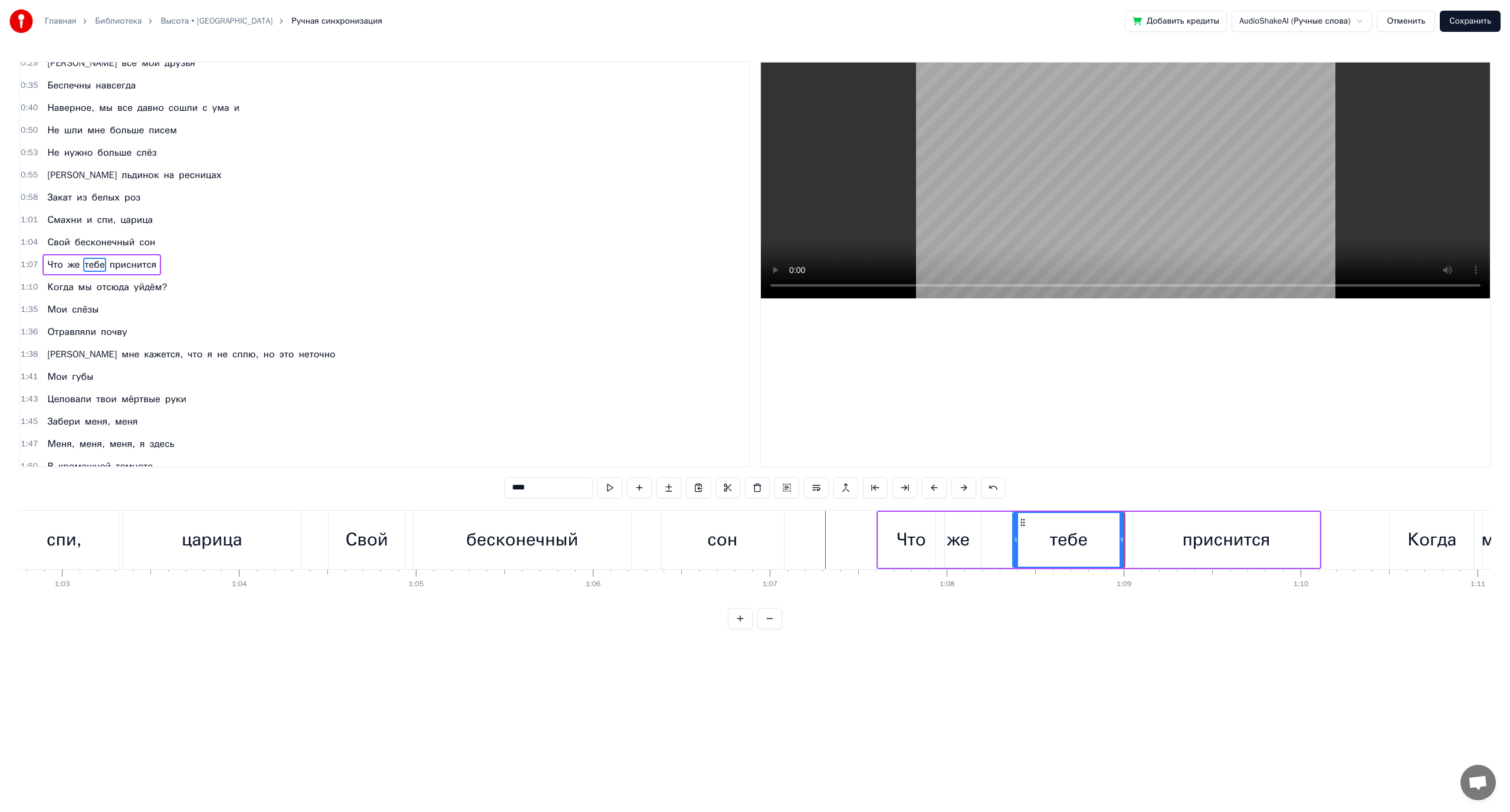 click on "приснится" at bounding box center [1226, 540] 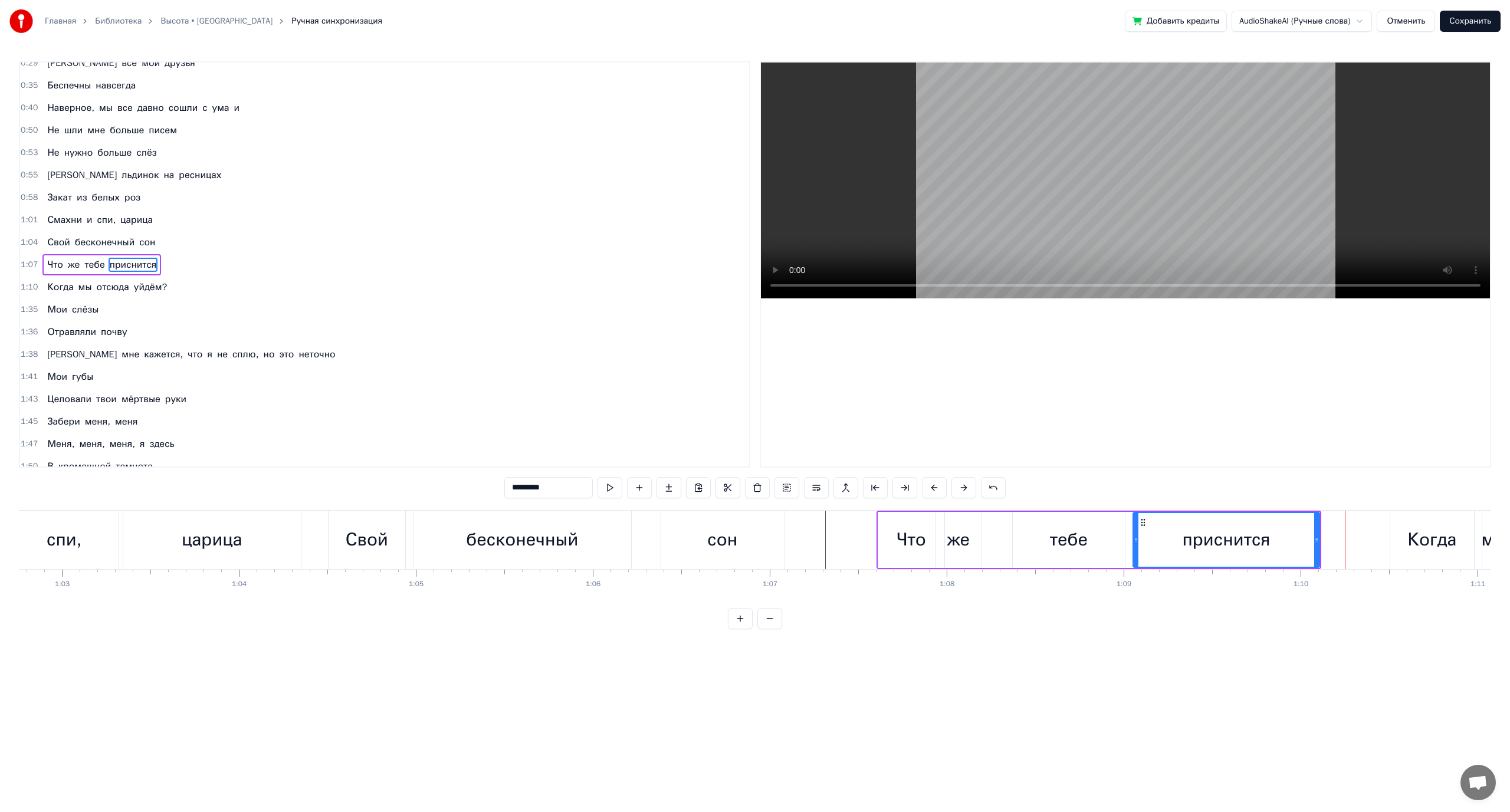 click on "приснится" at bounding box center (1226, 540) 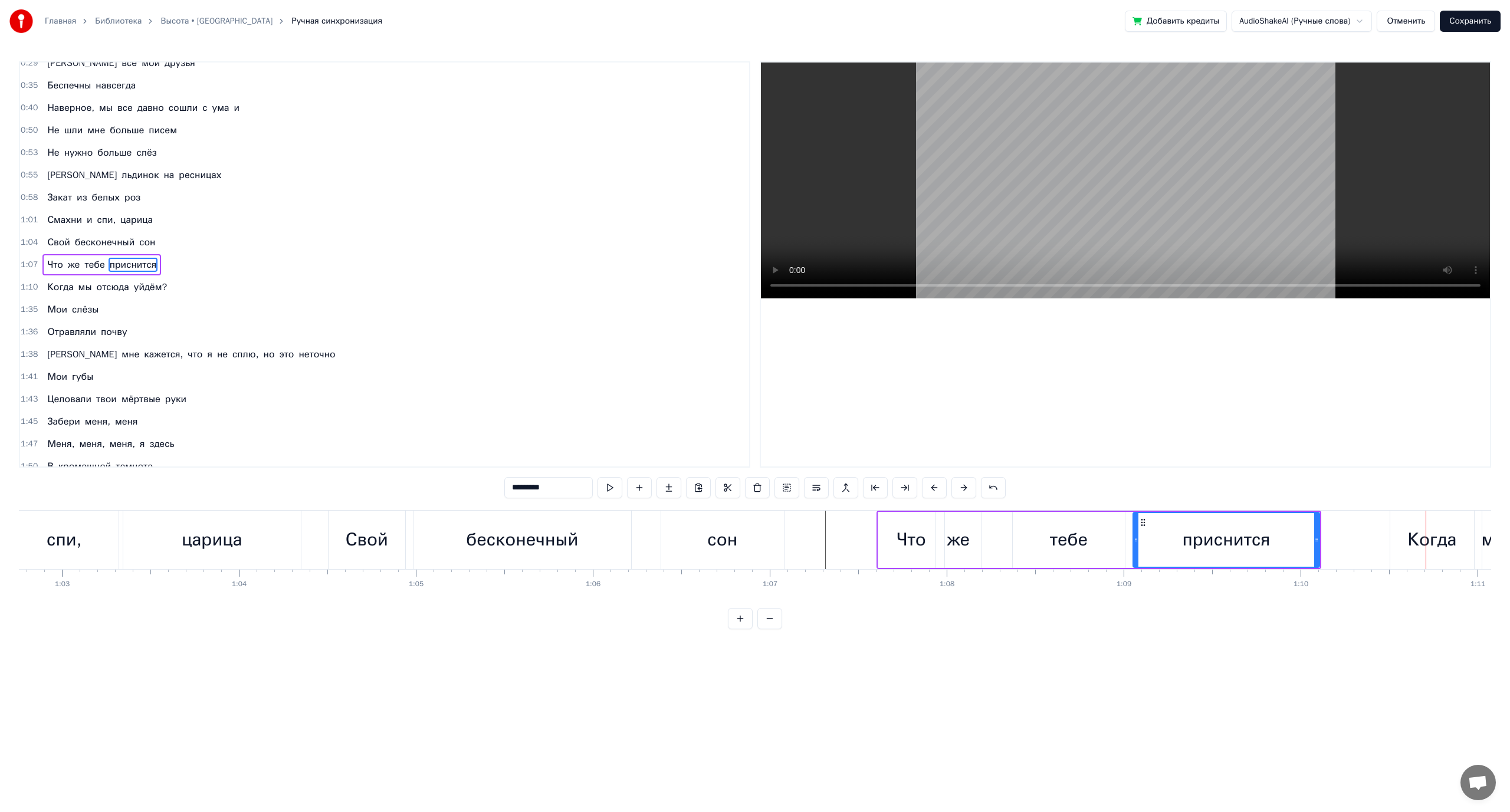 click 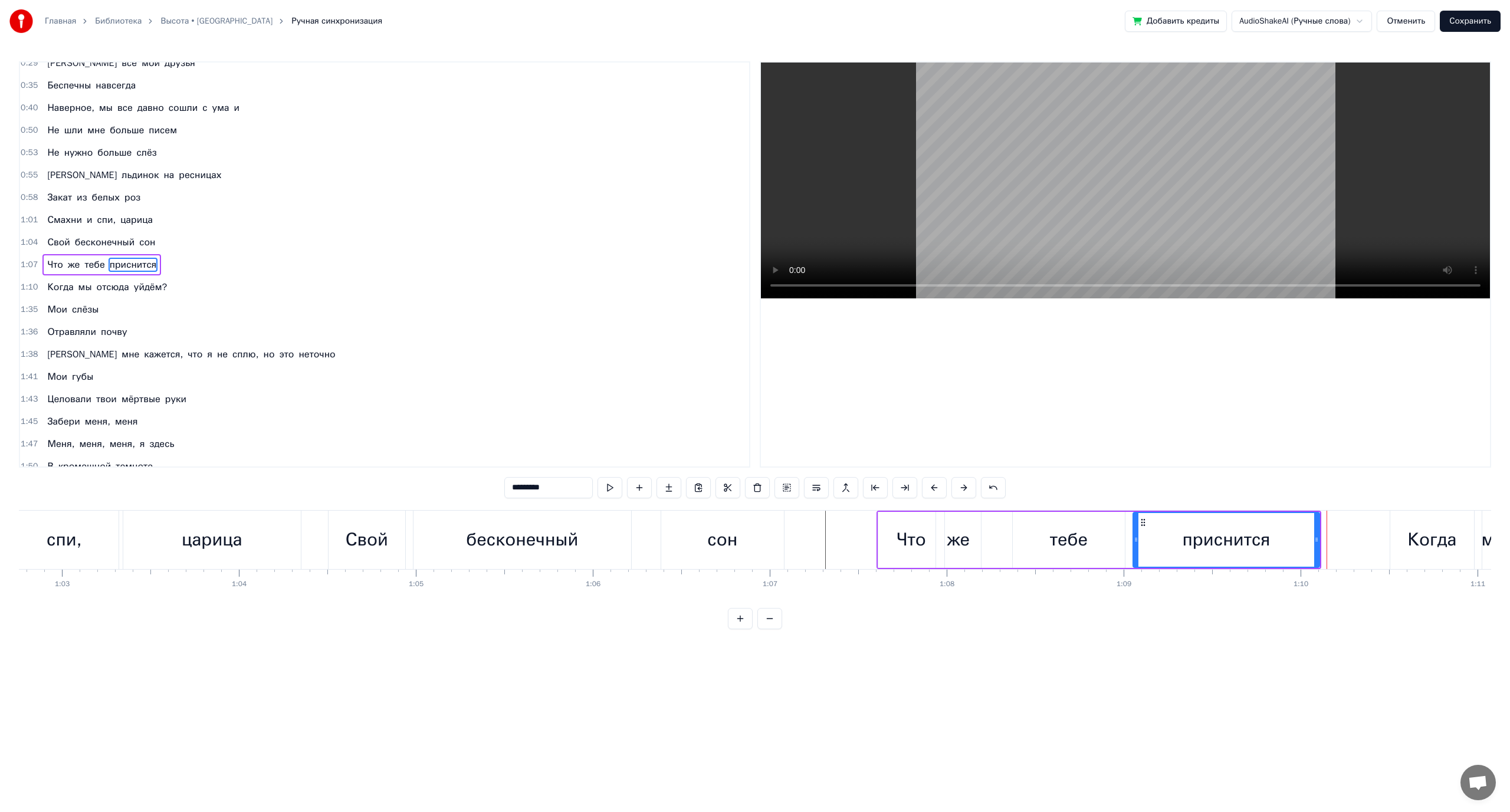 click 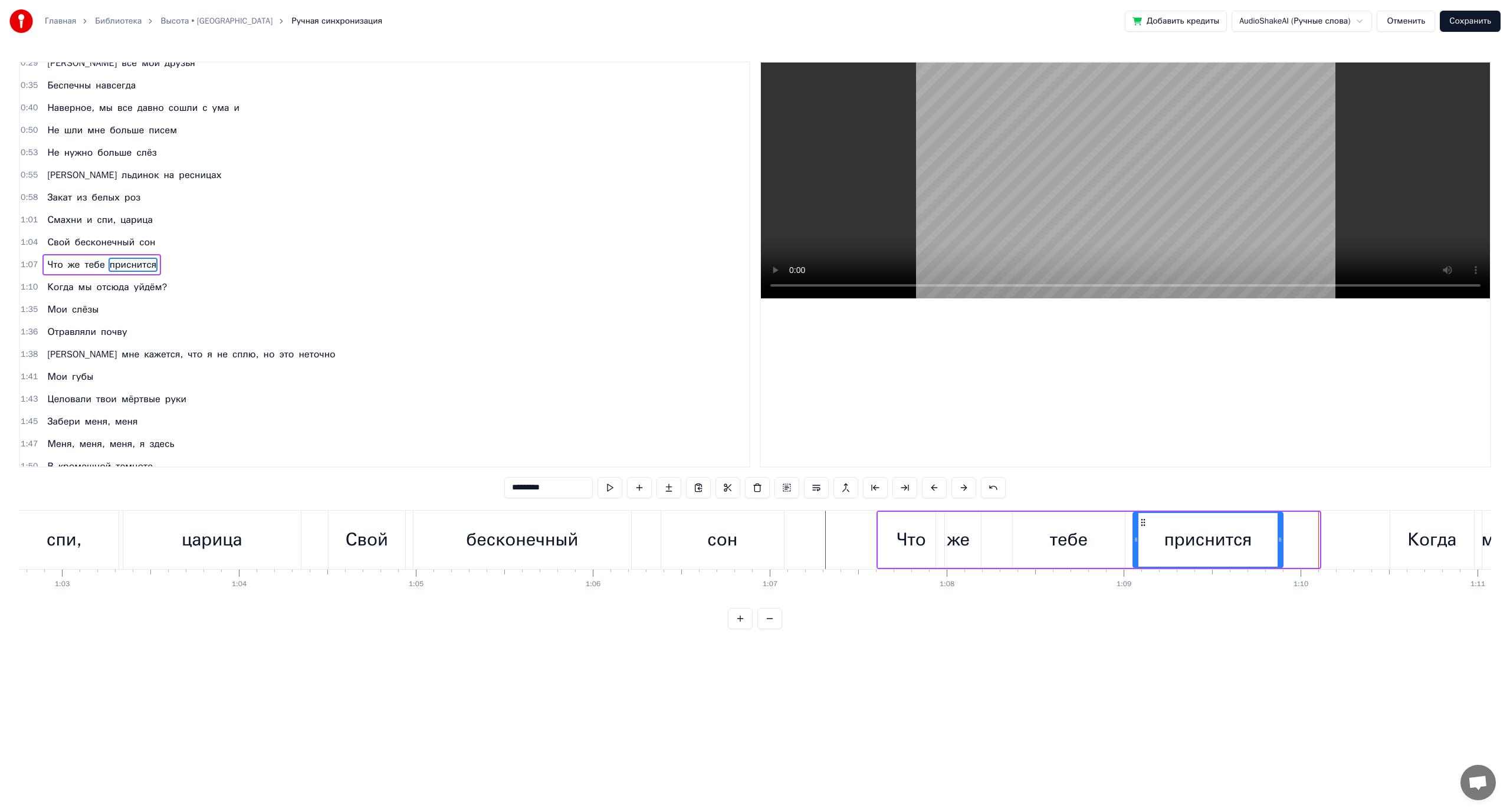 drag, startPoint x: 1315, startPoint y: 540, endPoint x: 1278, endPoint y: 539, distance: 37.01351 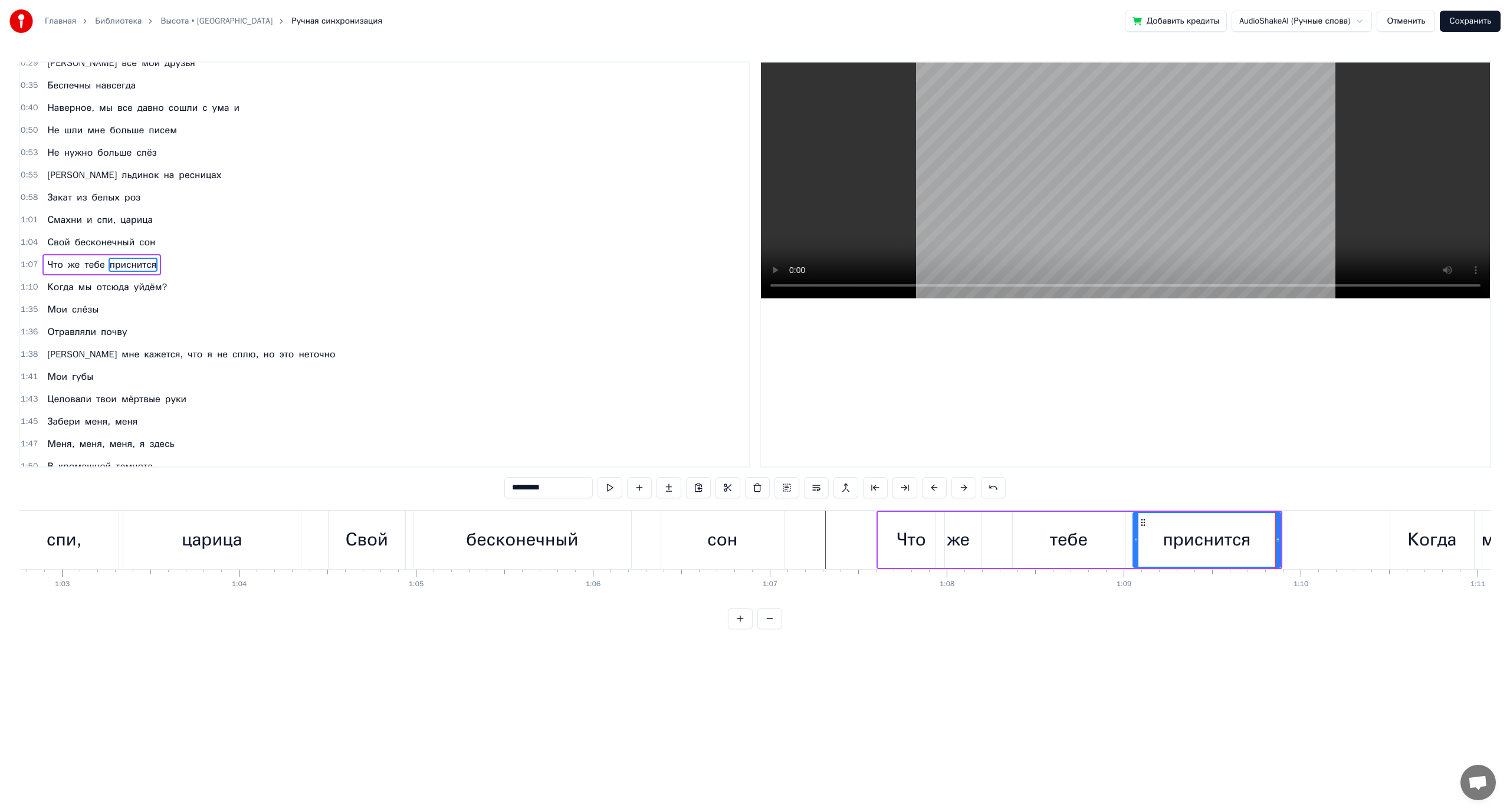 click 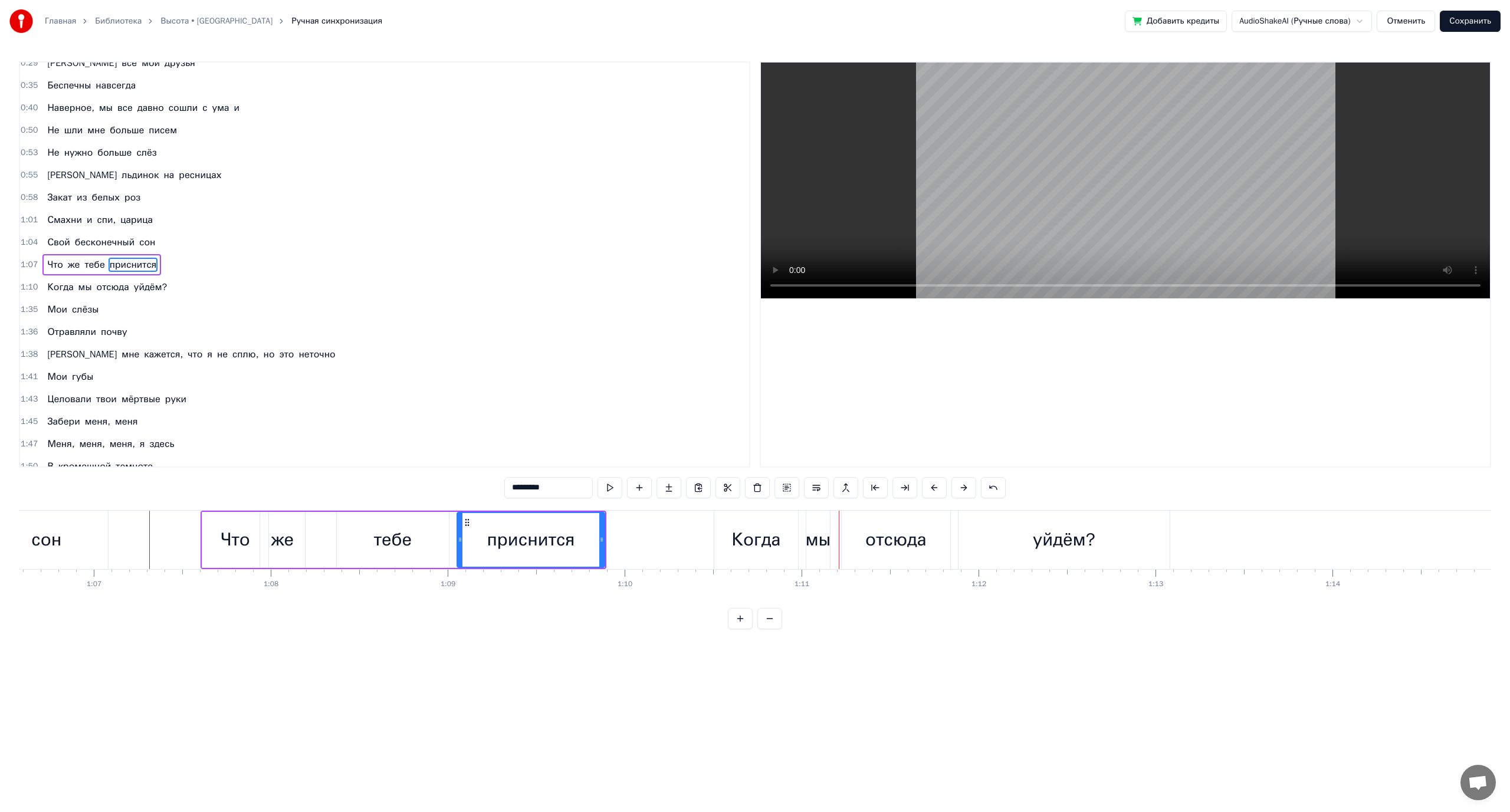 scroll, scrollTop: 0, scrollLeft: 11674, axis: horizontal 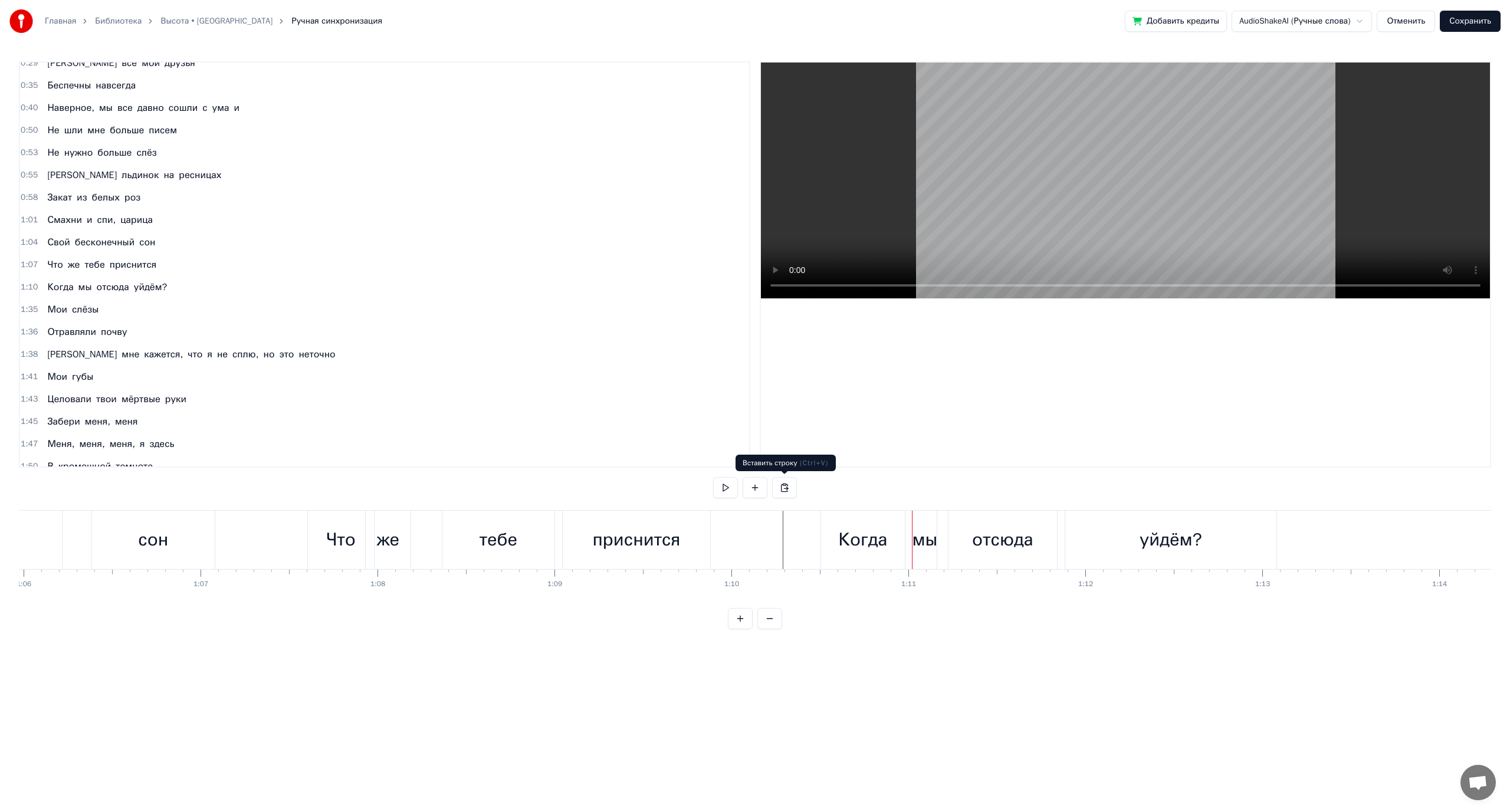 click at bounding box center [7056, 540] 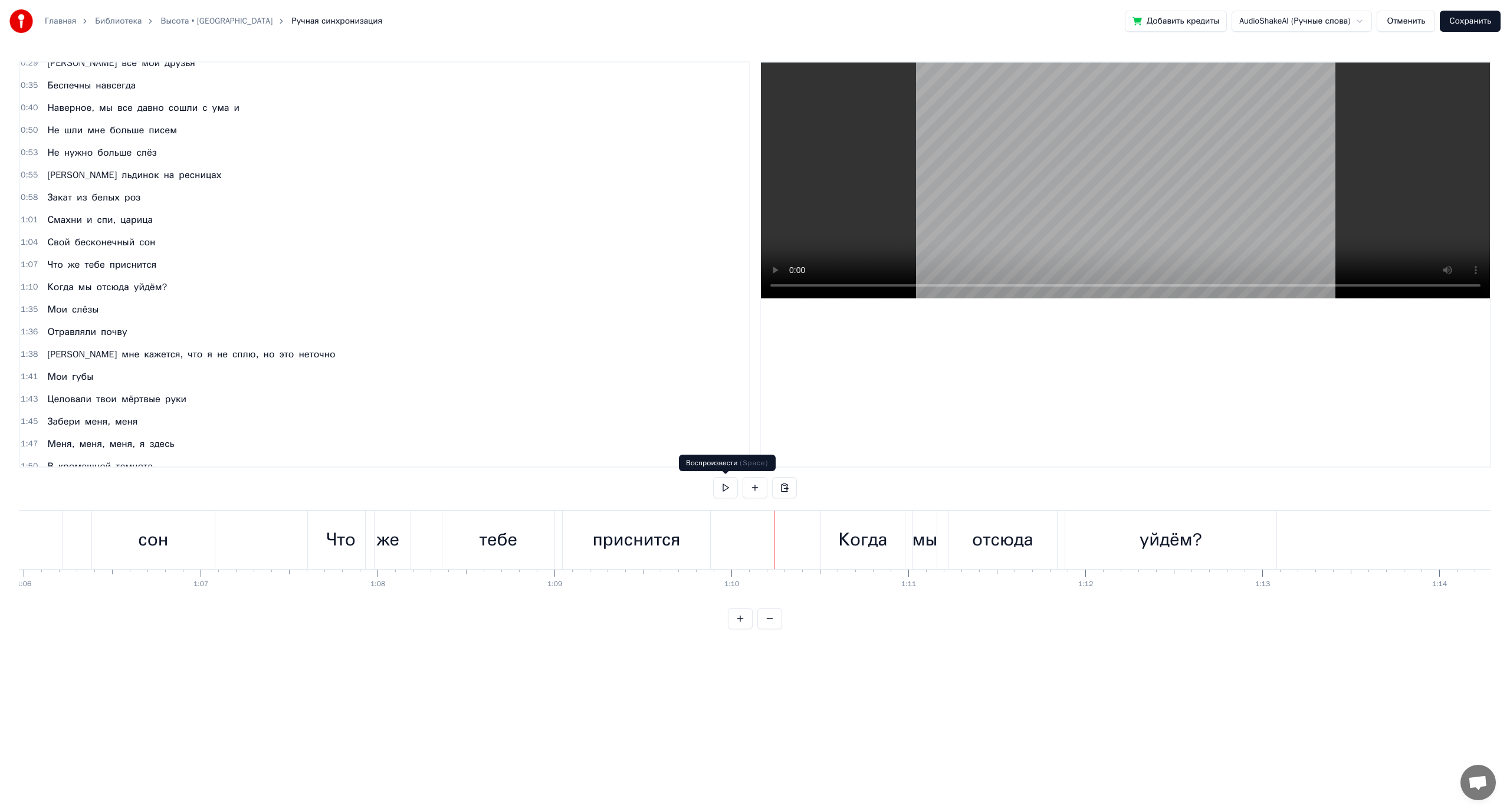 click at bounding box center (726, 488) 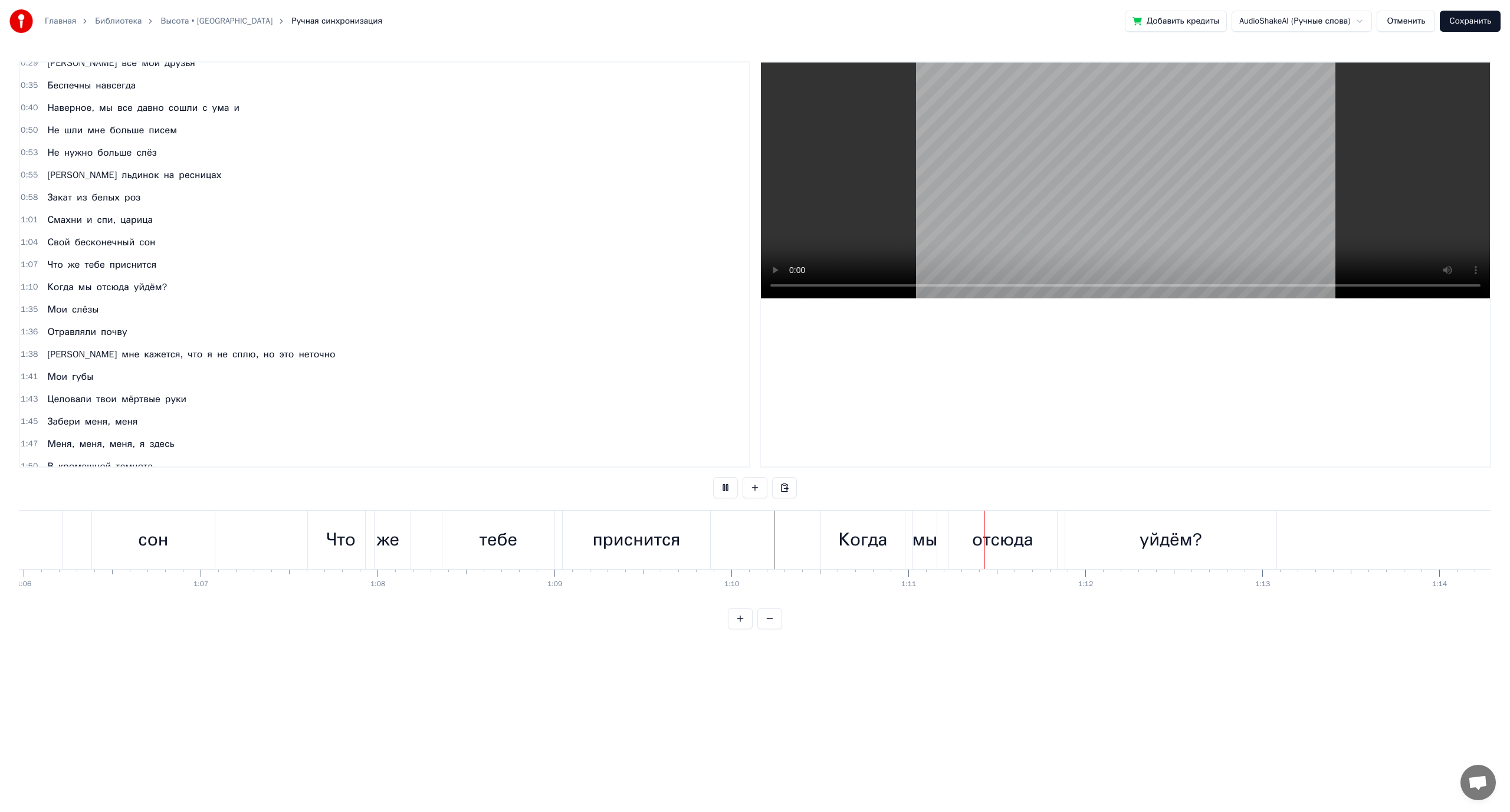click at bounding box center [726, 488] 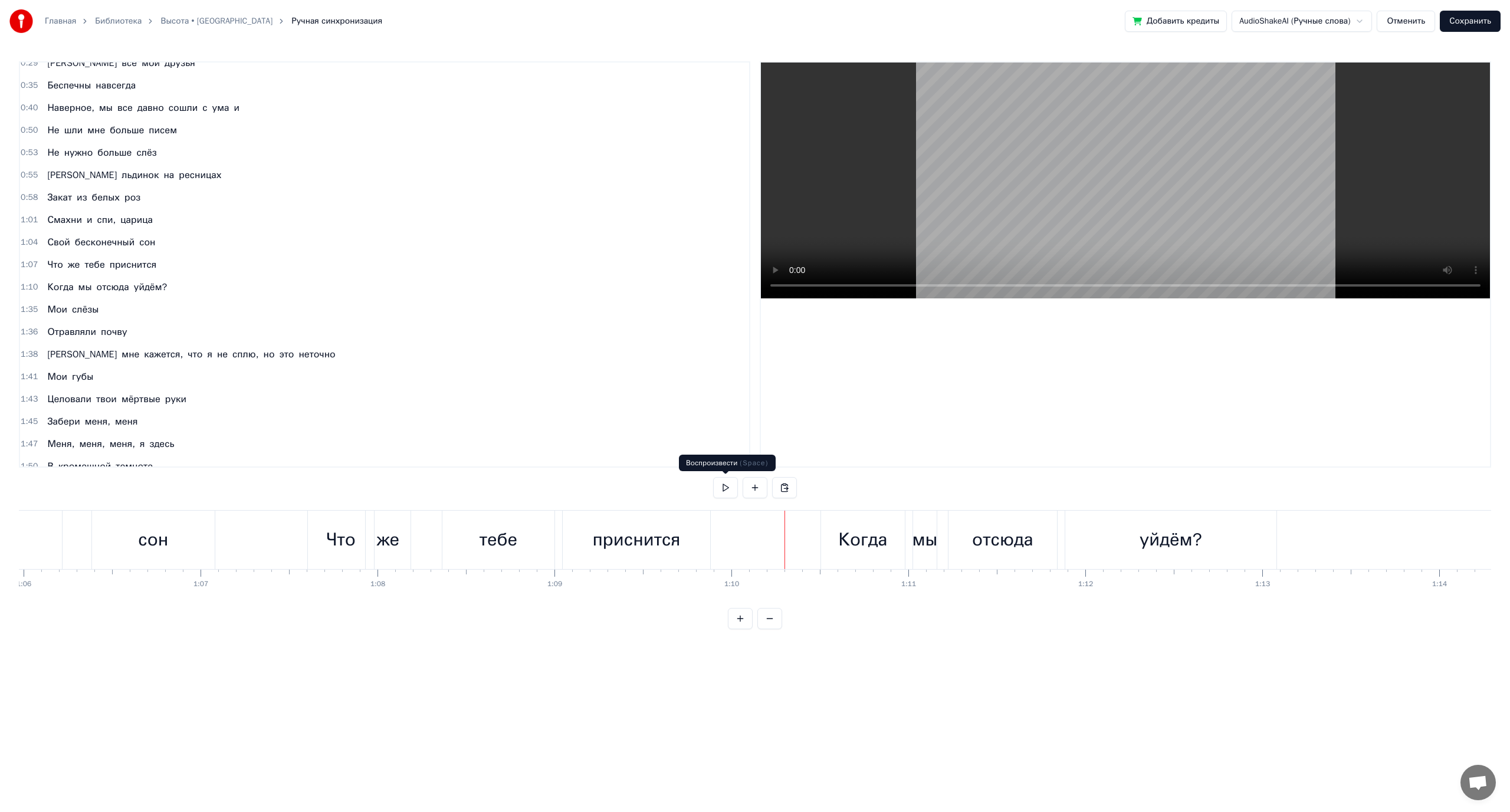 click at bounding box center (726, 488) 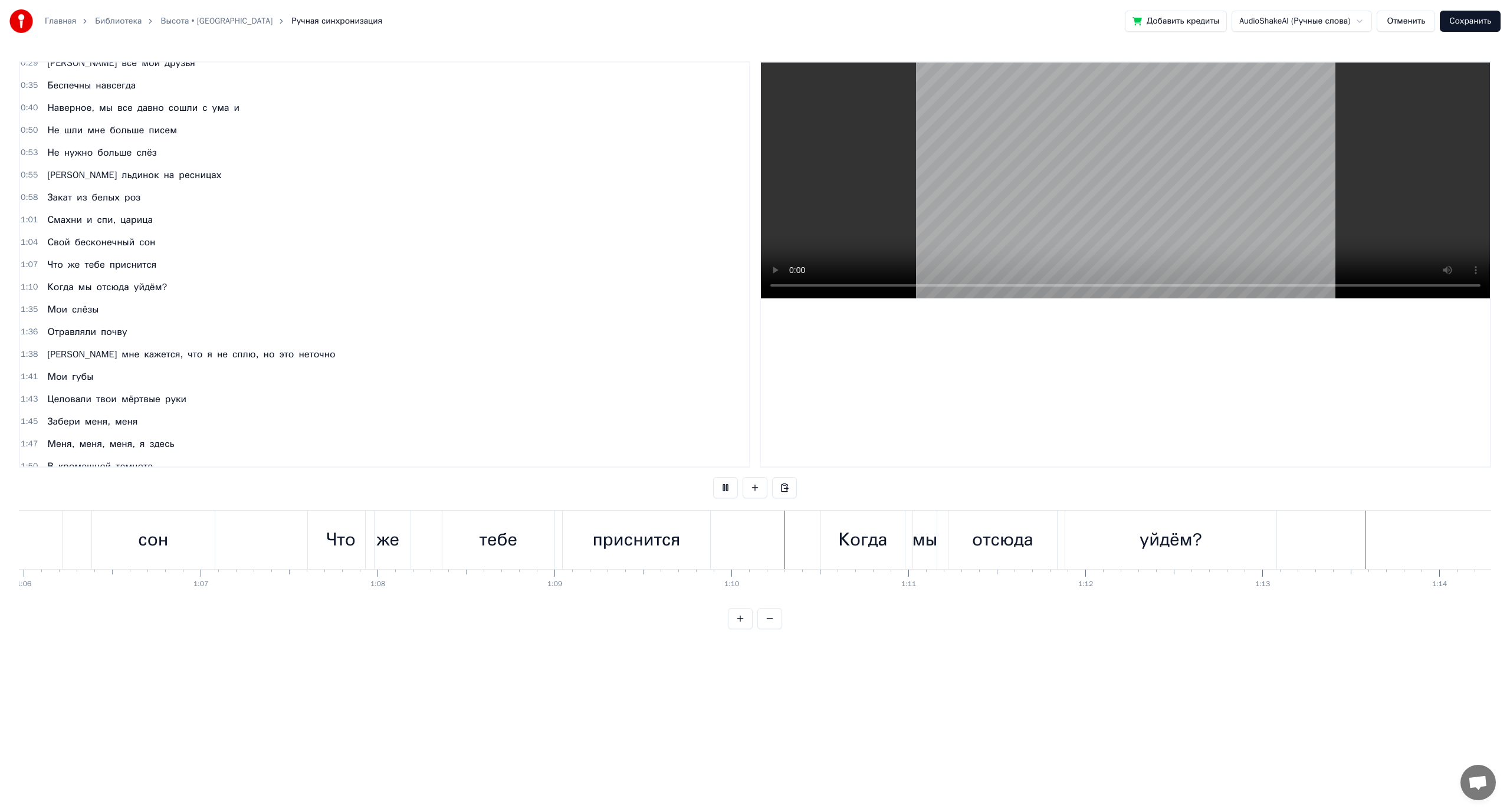 click at bounding box center (726, 488) 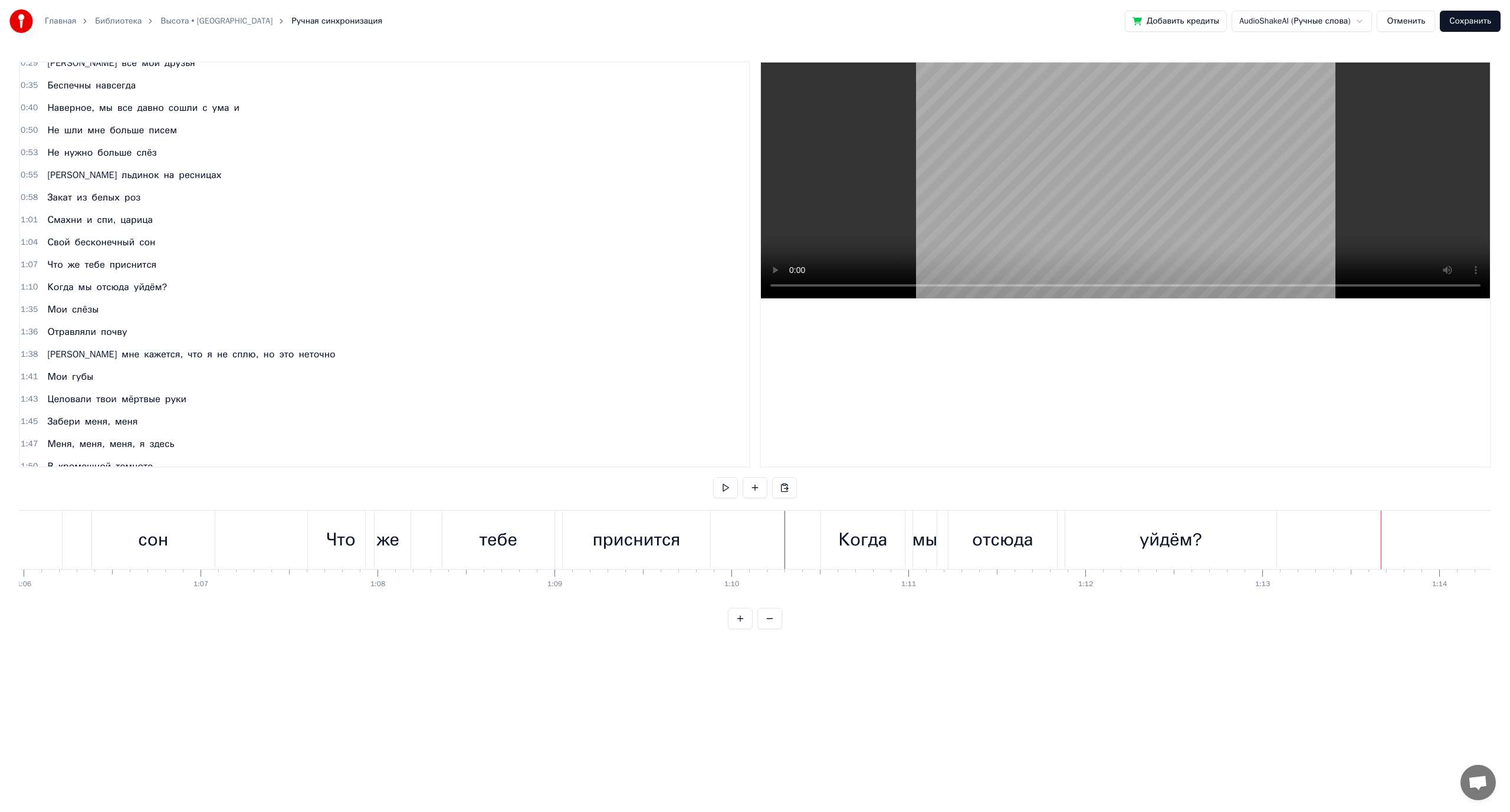 click on "уйдём?" at bounding box center [1171, 540] 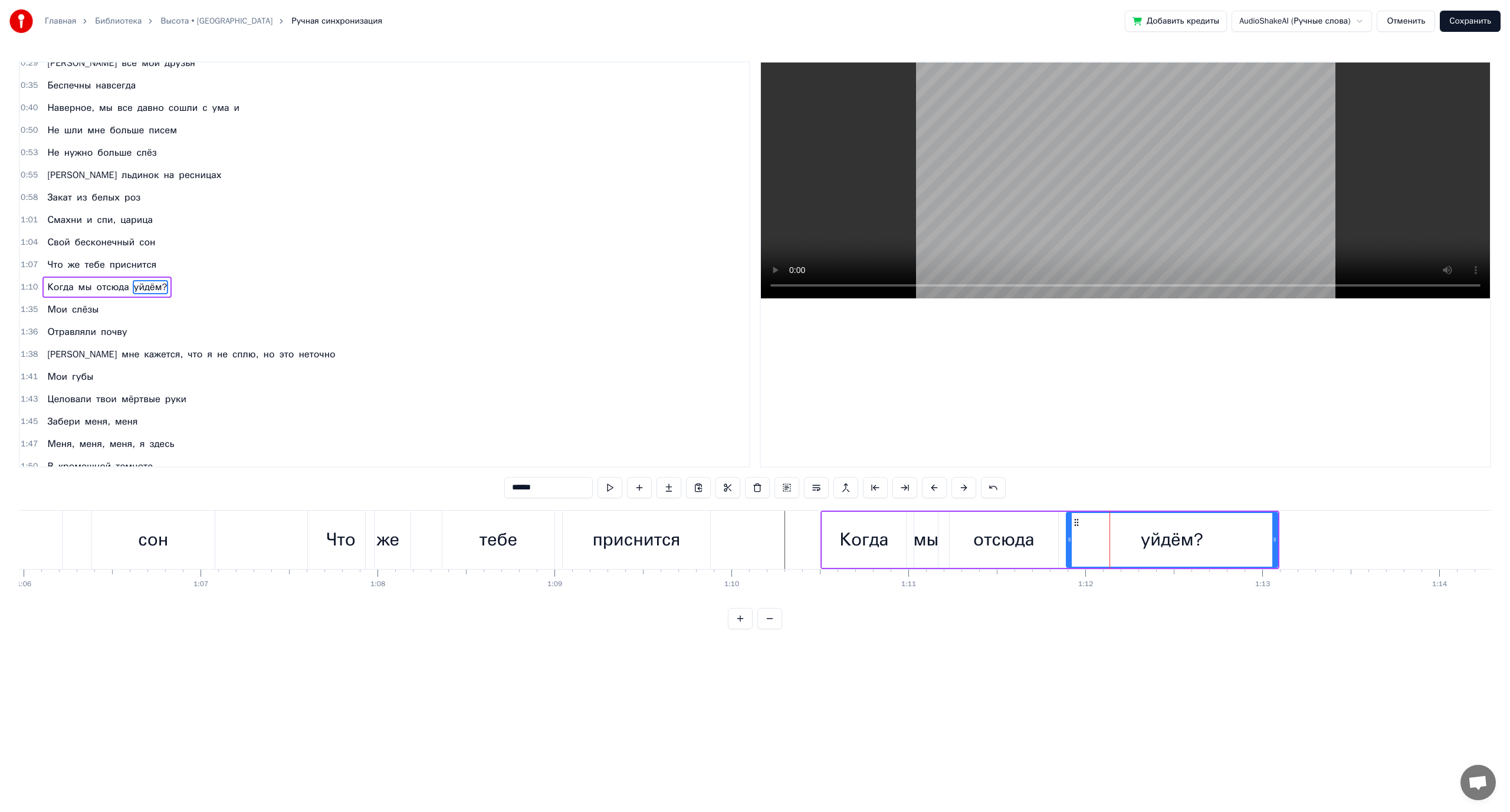 scroll, scrollTop: 55, scrollLeft: 0, axis: vertical 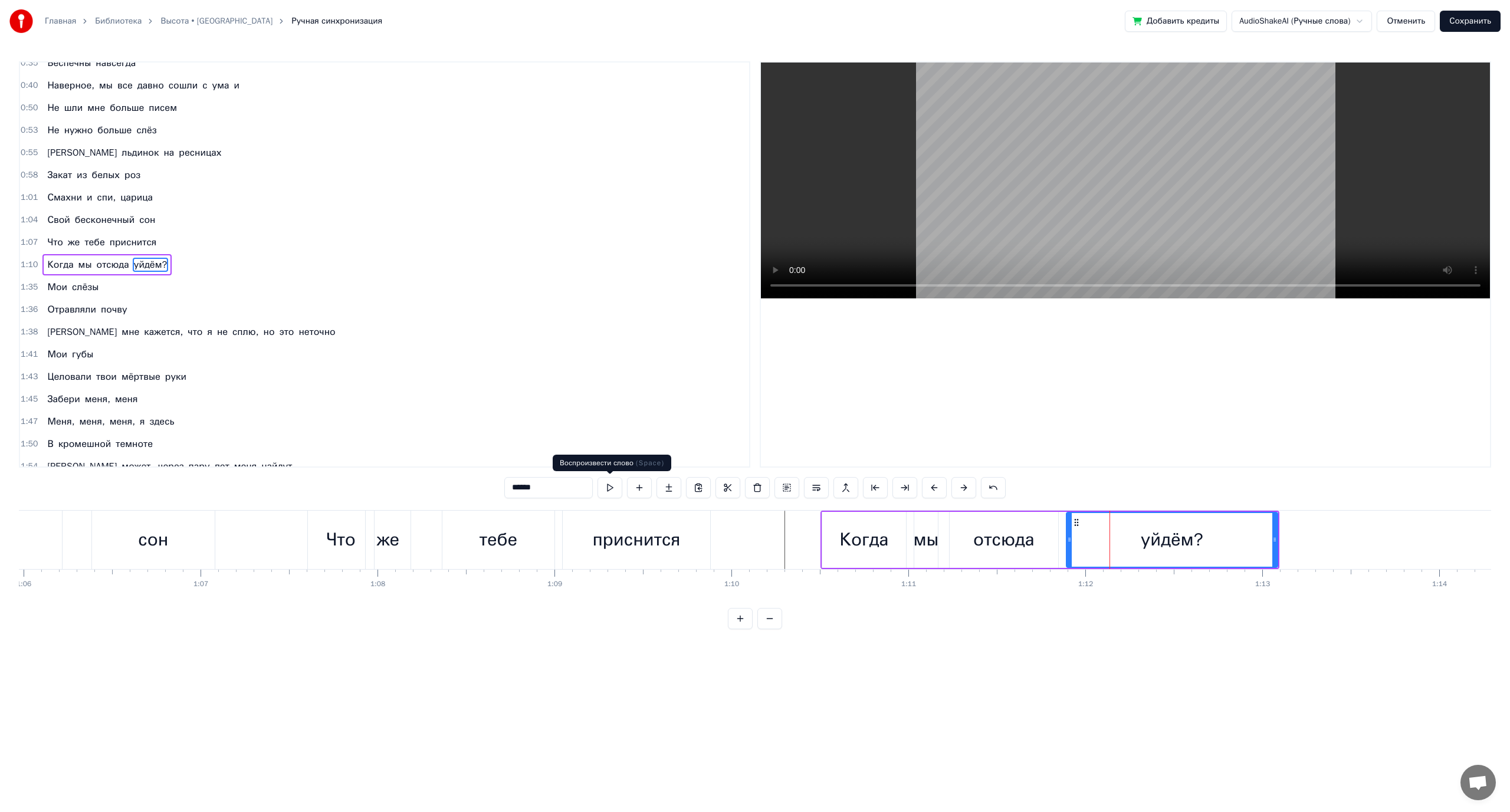 click at bounding box center (610, 488) 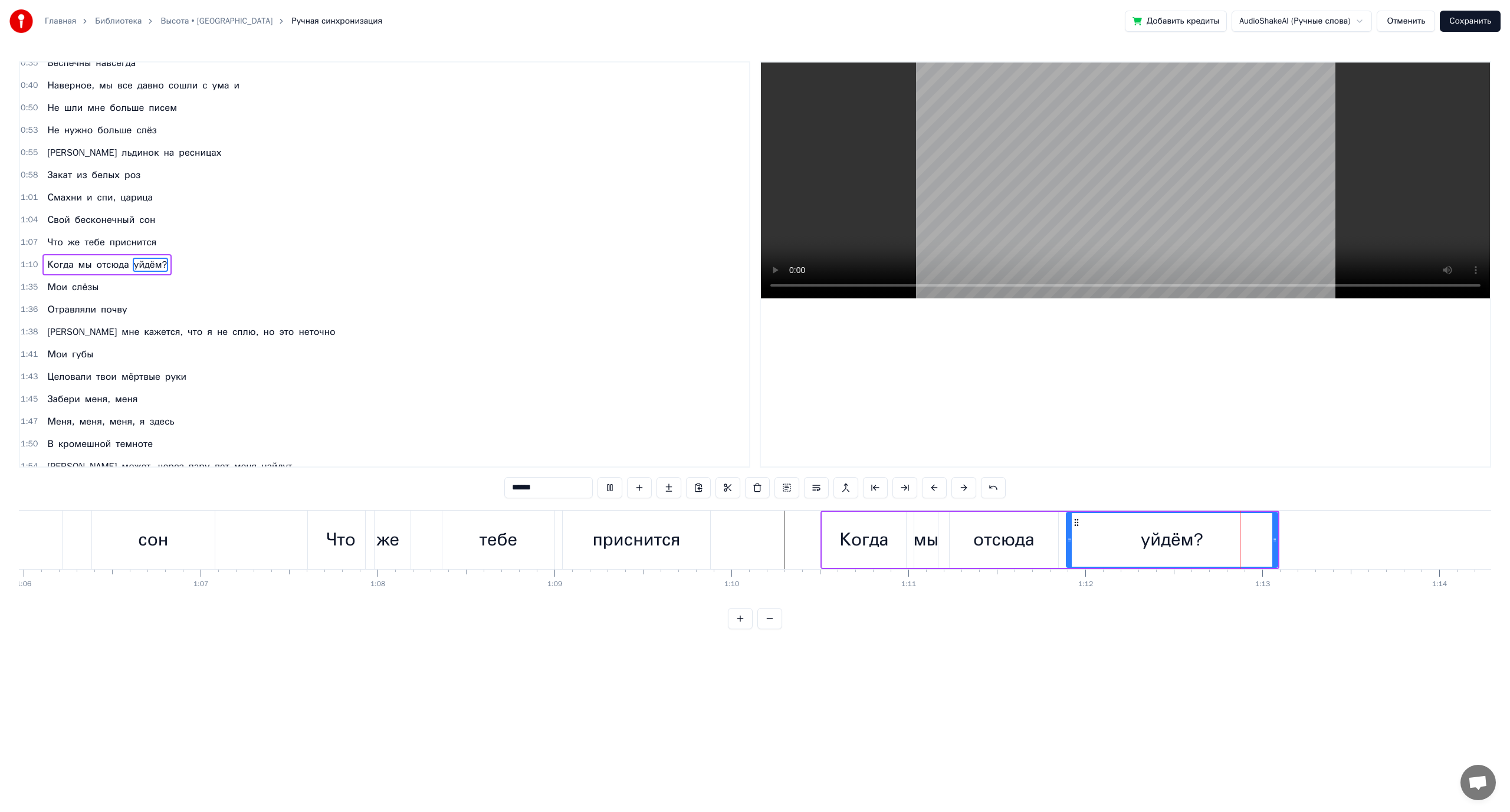 click at bounding box center (610, 488) 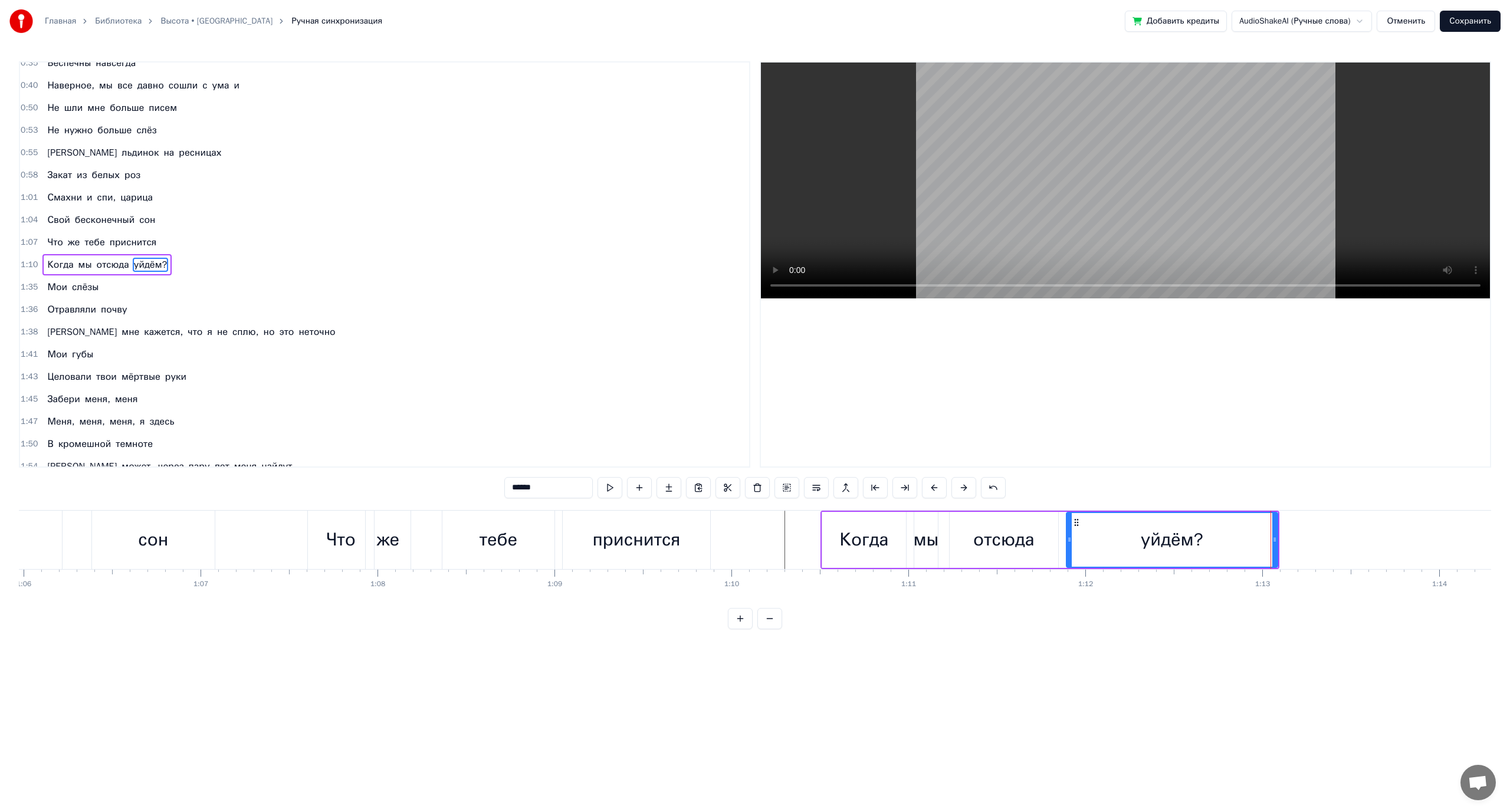 click on "уйдём?" at bounding box center [1172, 540] 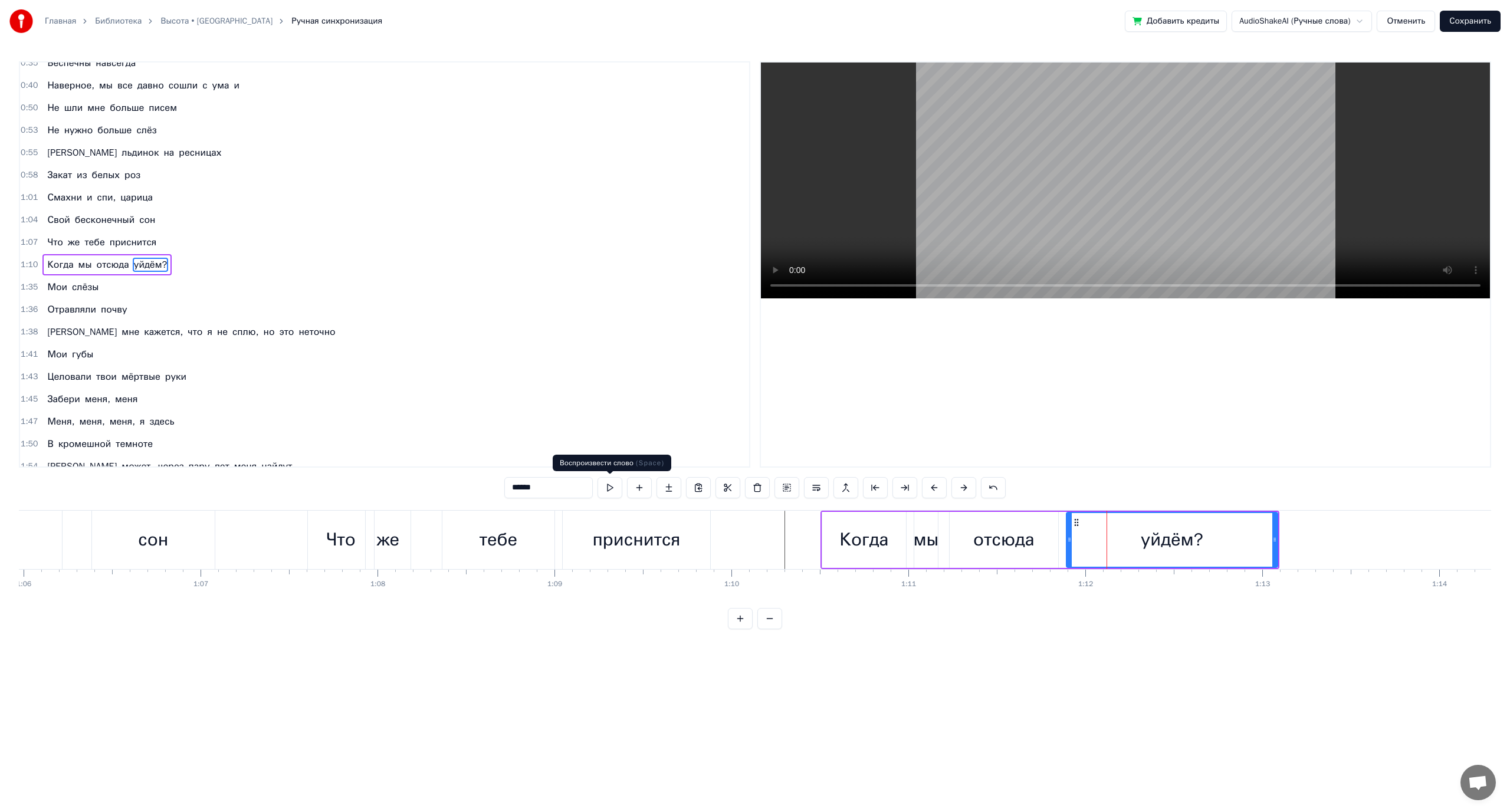 click at bounding box center [610, 488] 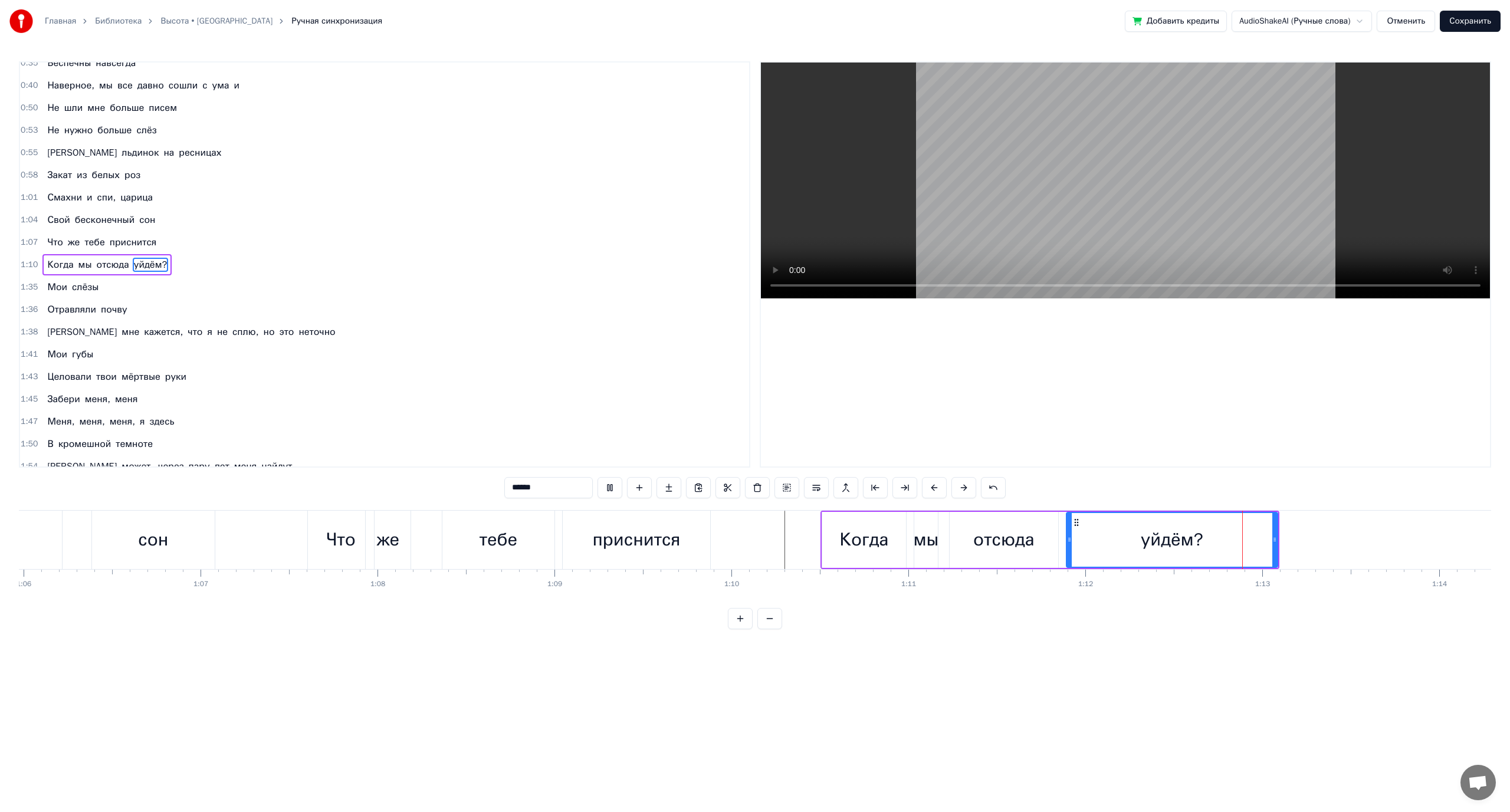 click at bounding box center [610, 488] 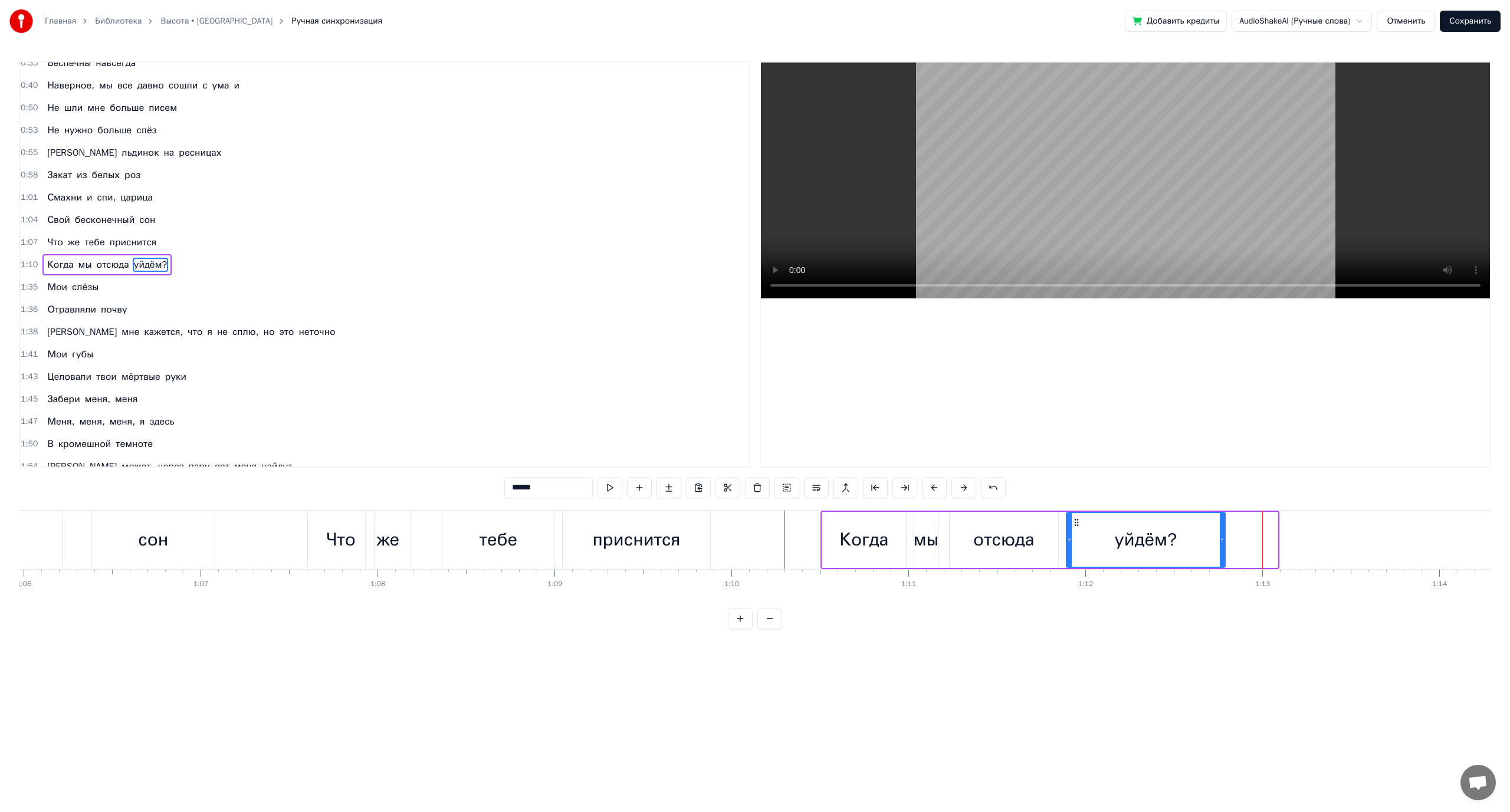 drag, startPoint x: 1275, startPoint y: 537, endPoint x: 1222, endPoint y: 538, distance: 53.00943 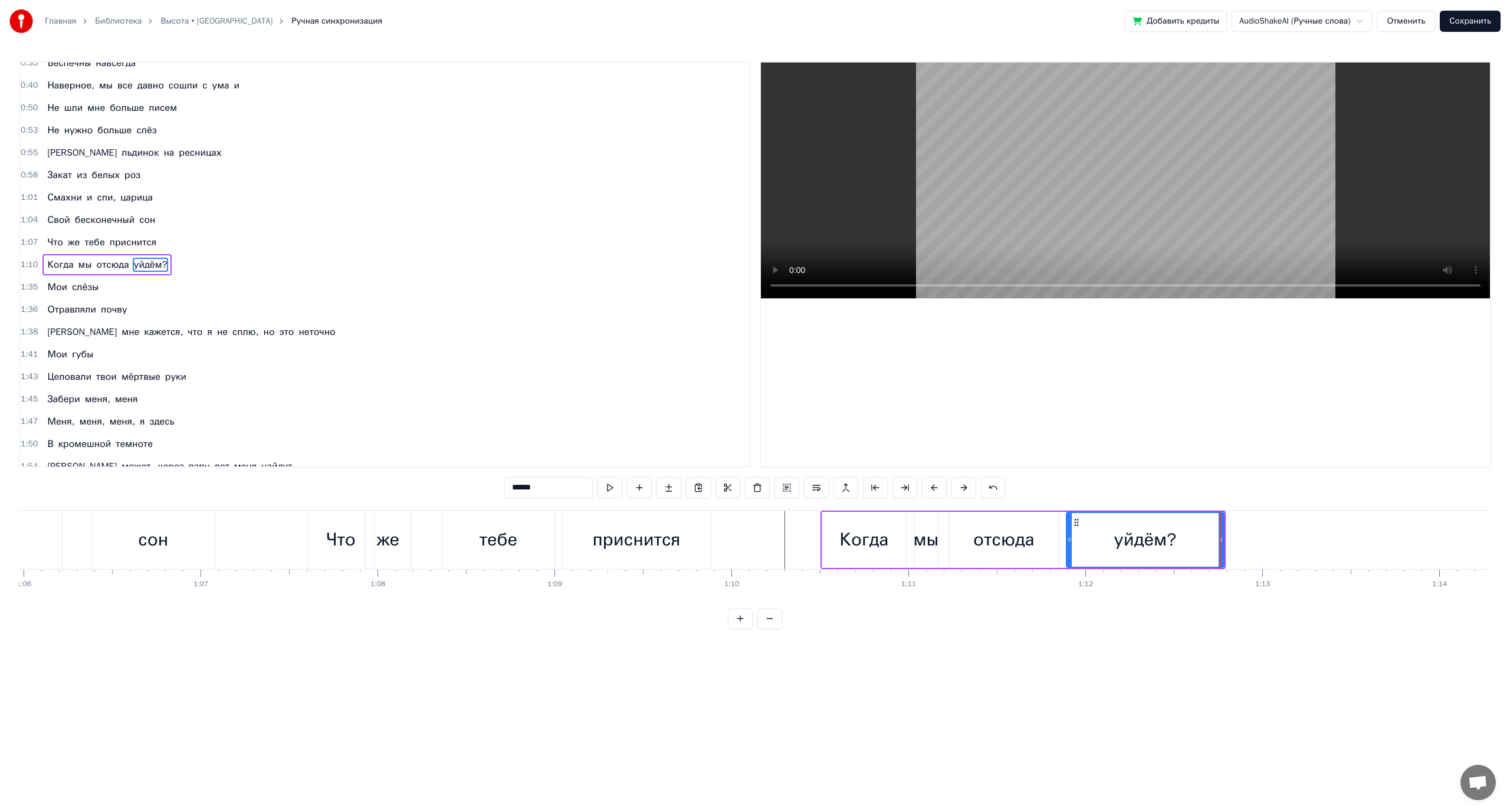 click on "уйдём?" at bounding box center [1145, 540] 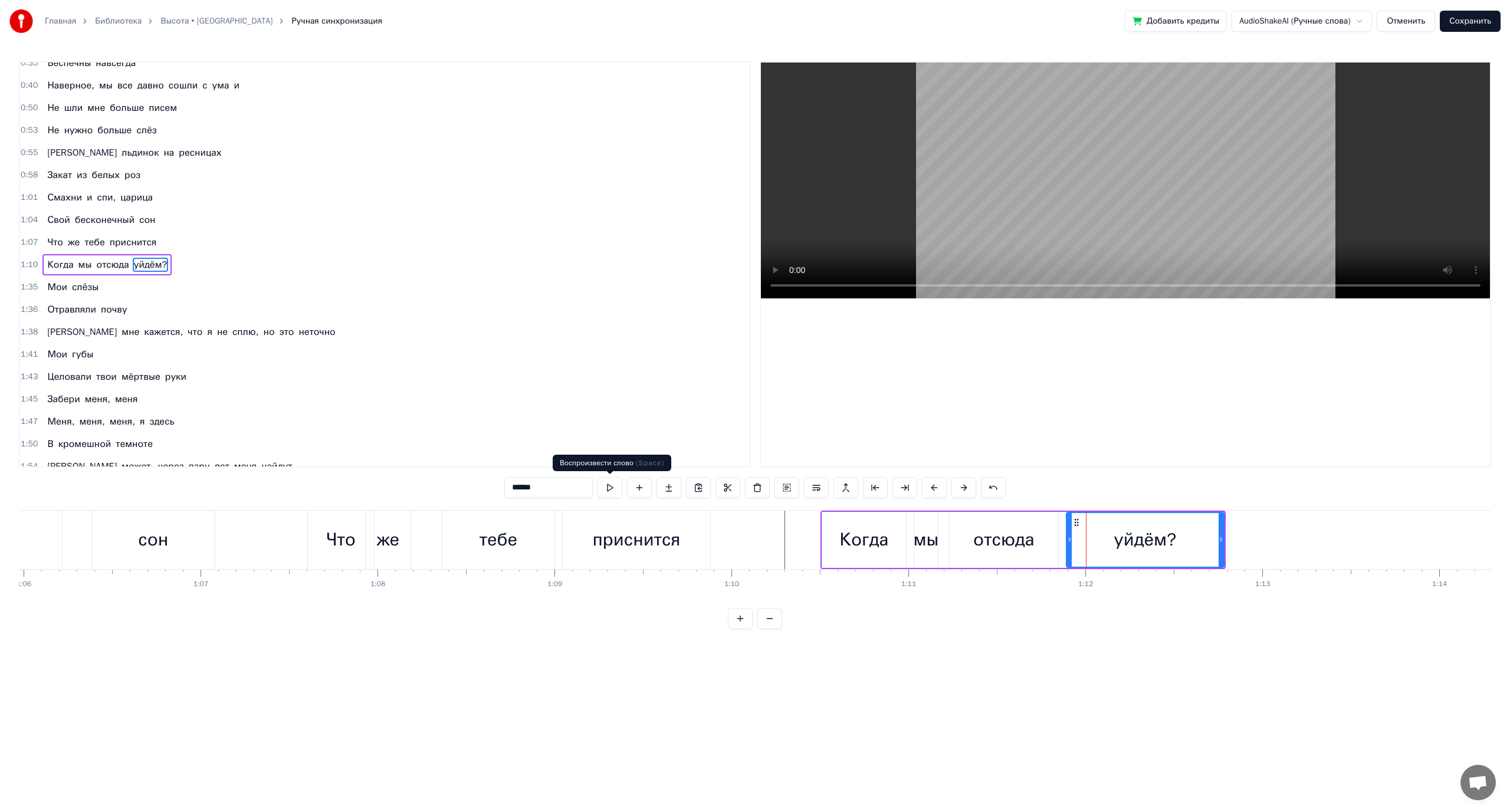 click at bounding box center (610, 488) 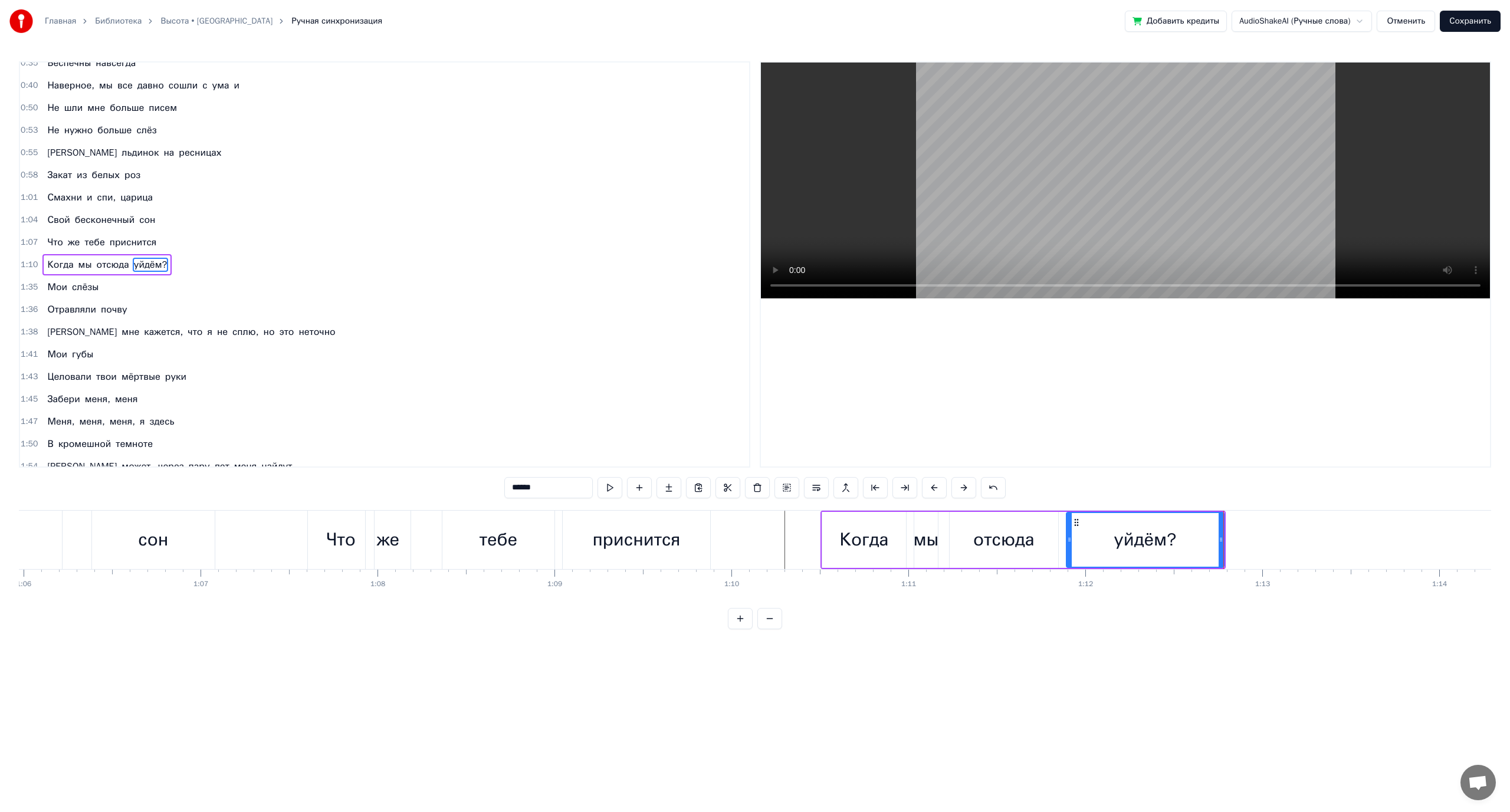 click at bounding box center [610, 488] 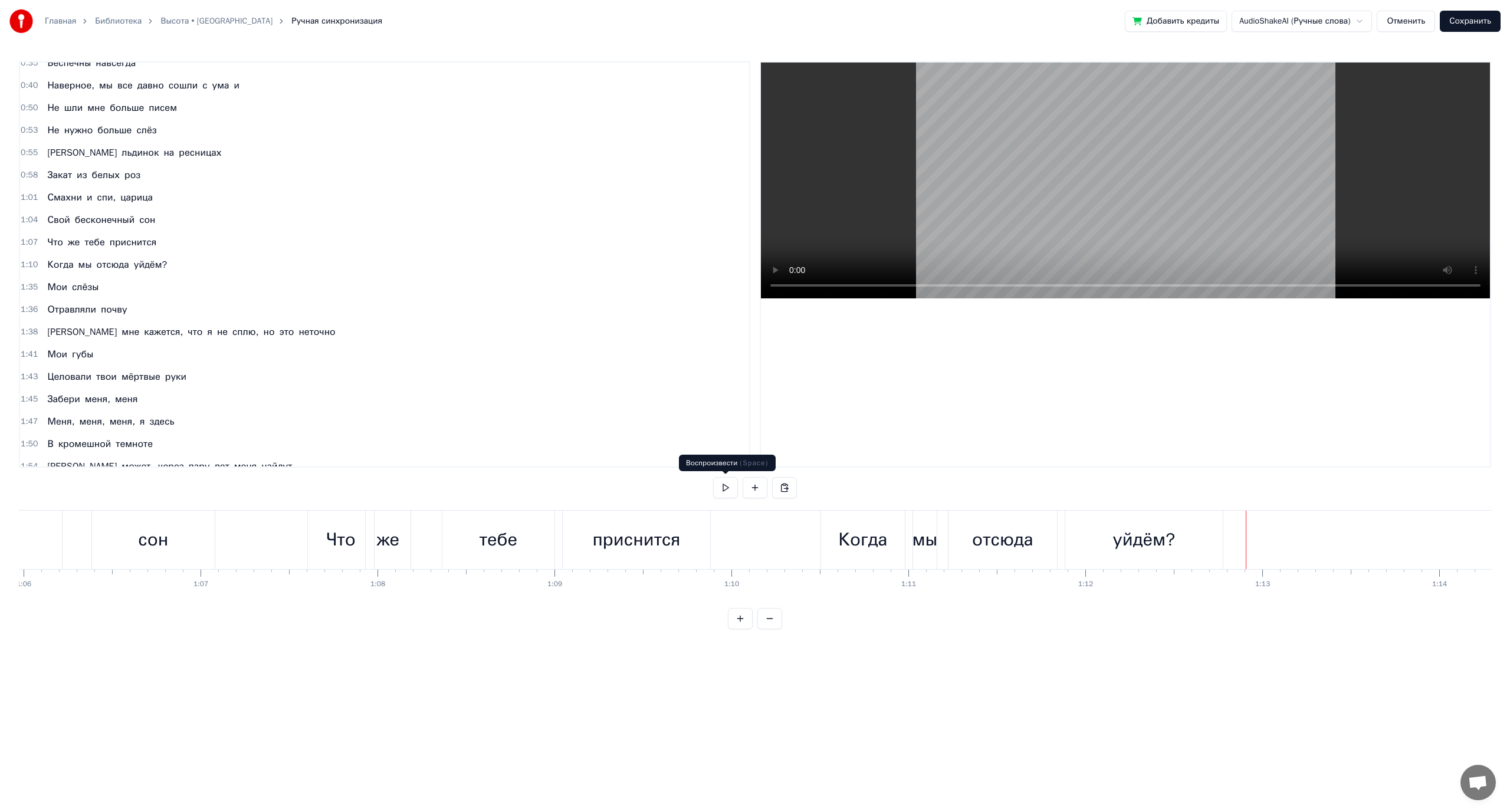 click at bounding box center [726, 488] 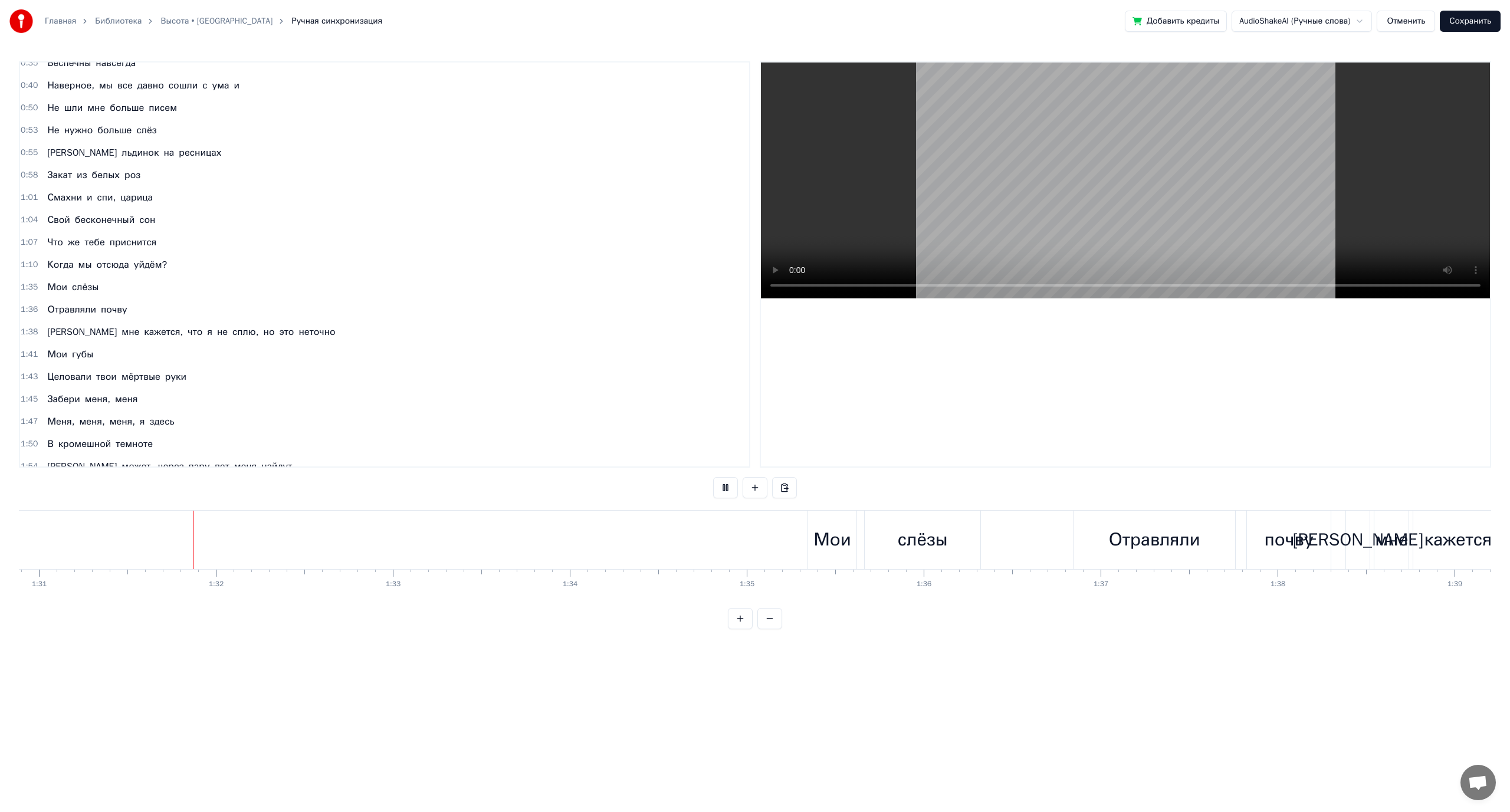 scroll, scrollTop: 0, scrollLeft: 16098, axis: horizontal 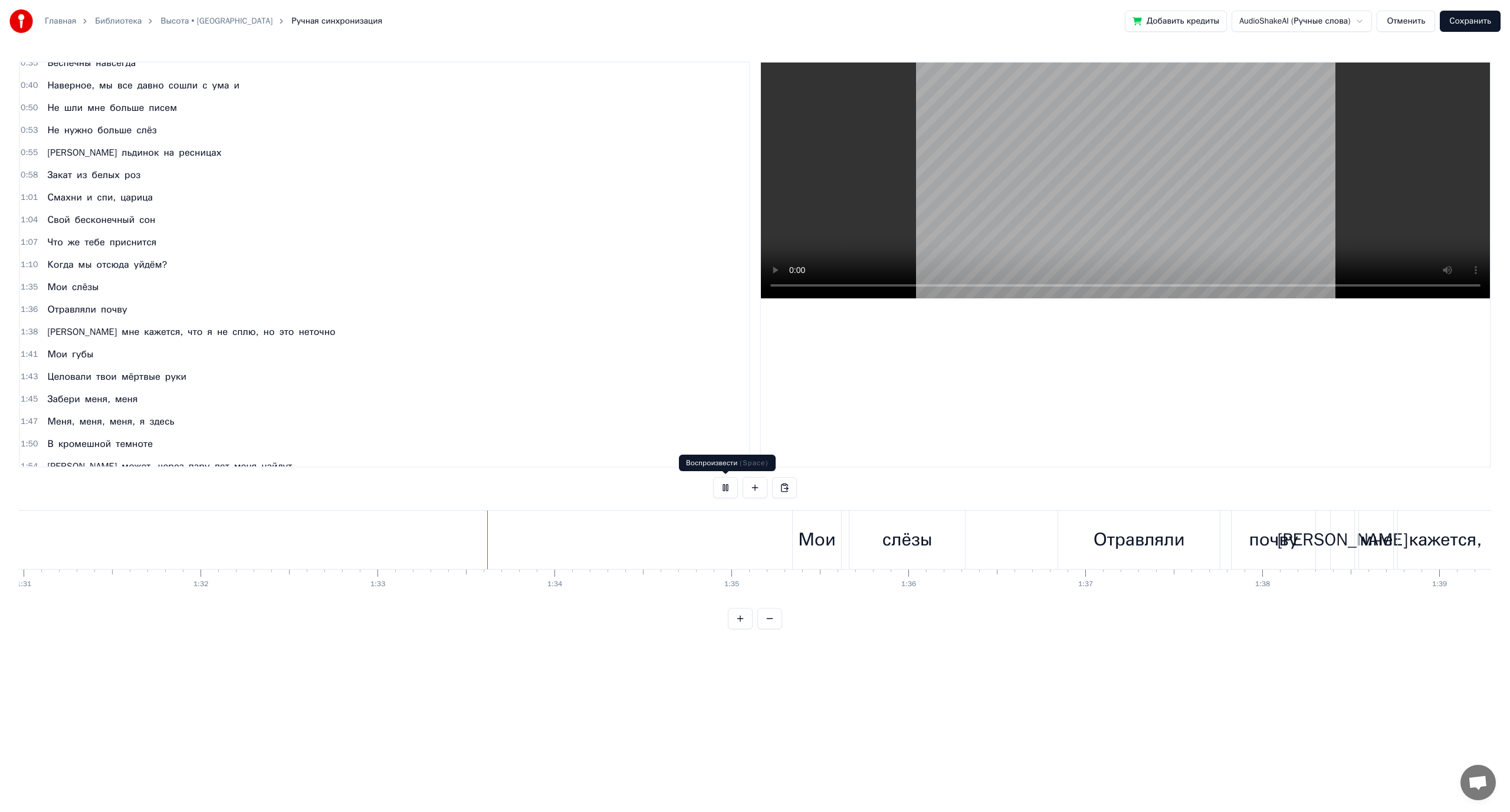 click at bounding box center [726, 488] 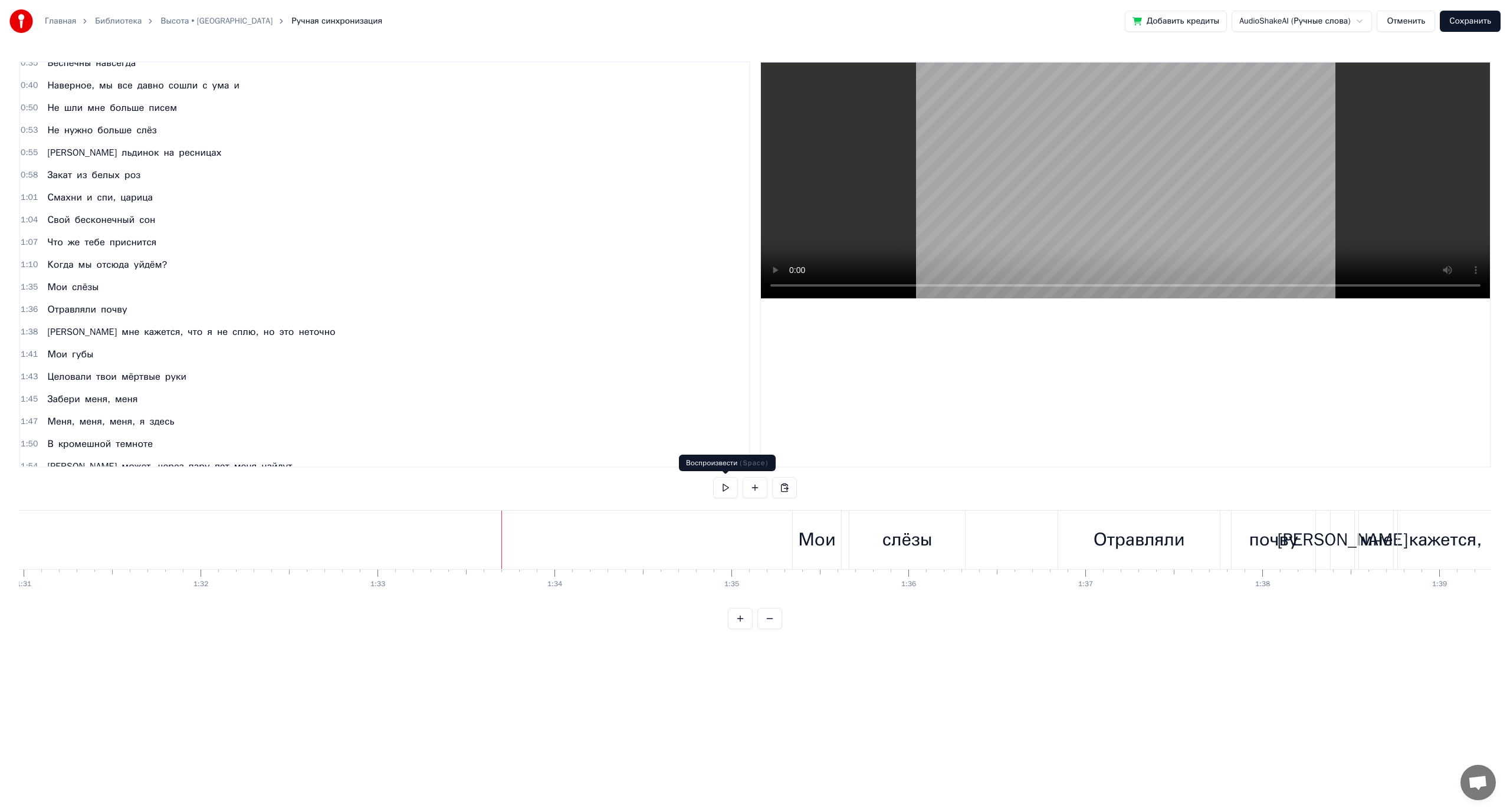 click at bounding box center (726, 488) 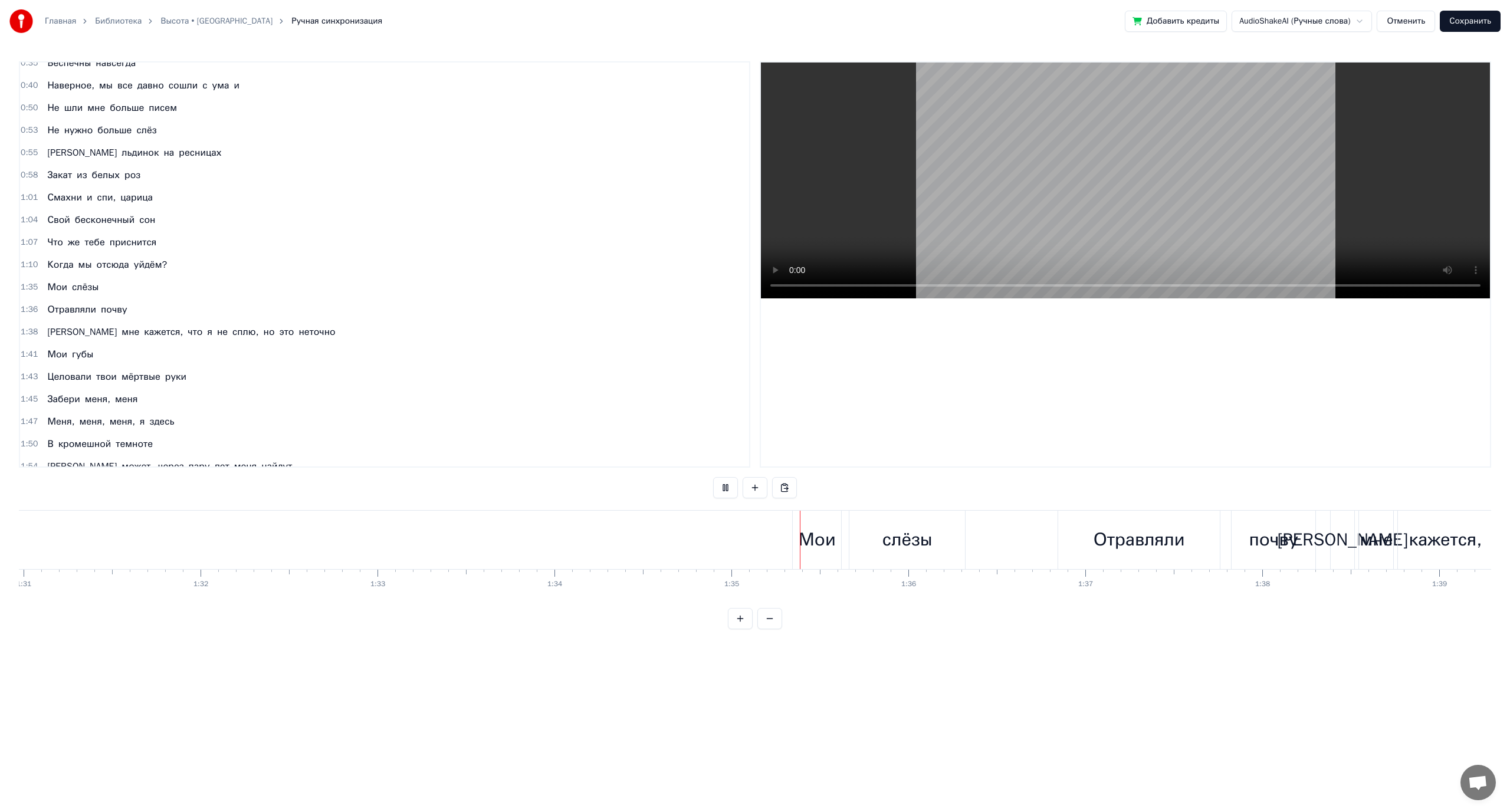 click at bounding box center [726, 488] 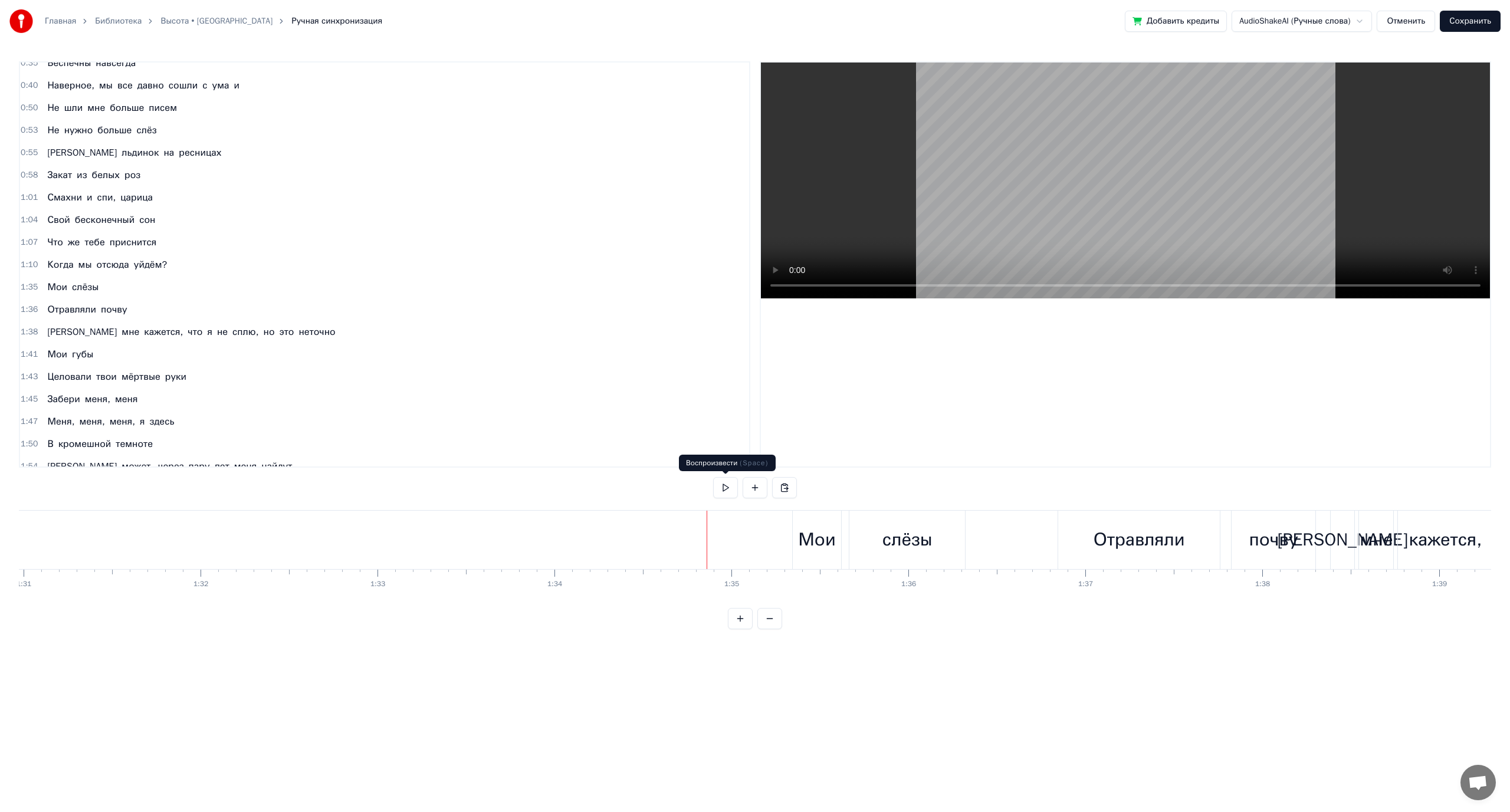click at bounding box center [726, 488] 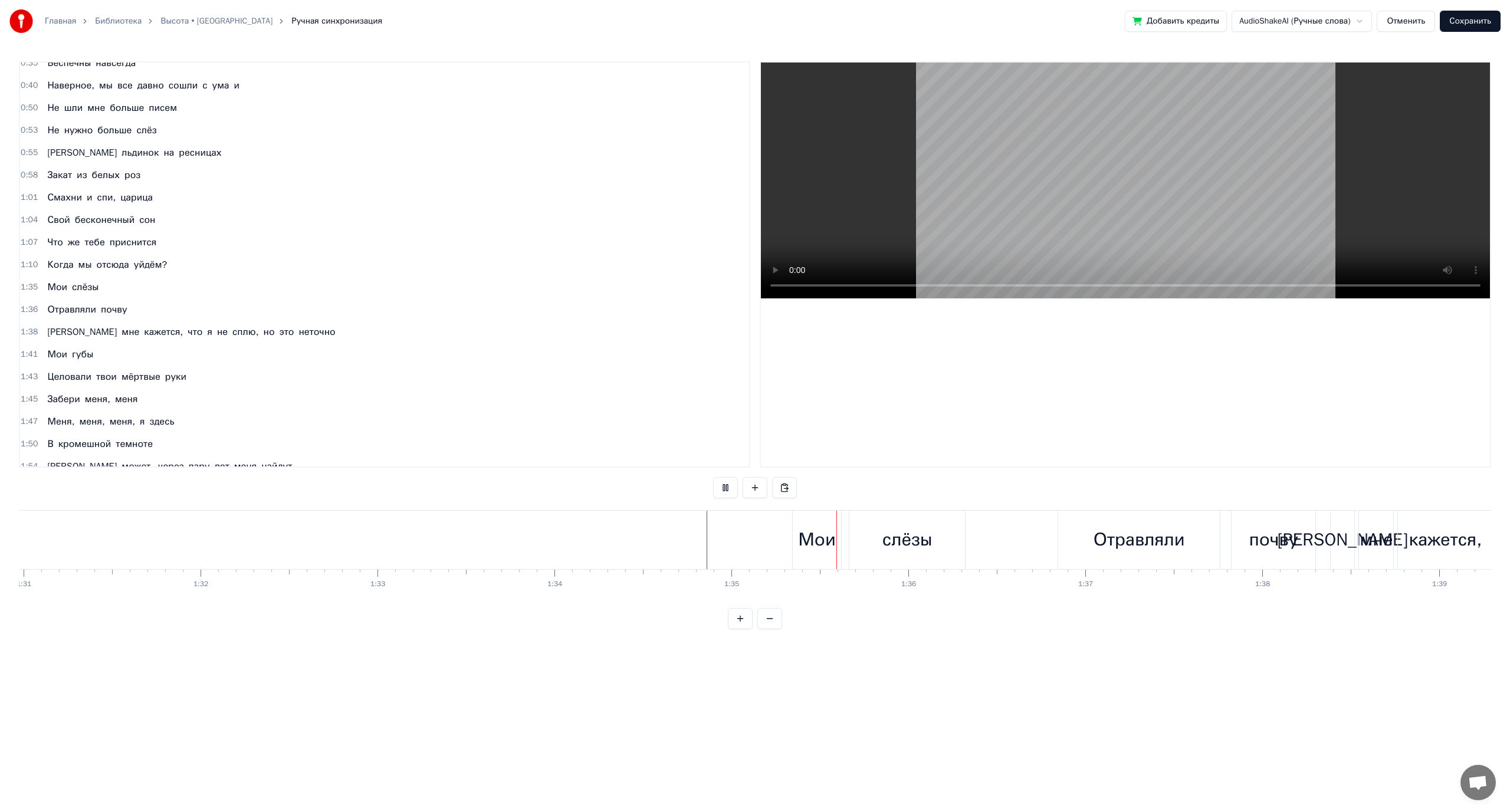 click at bounding box center (726, 488) 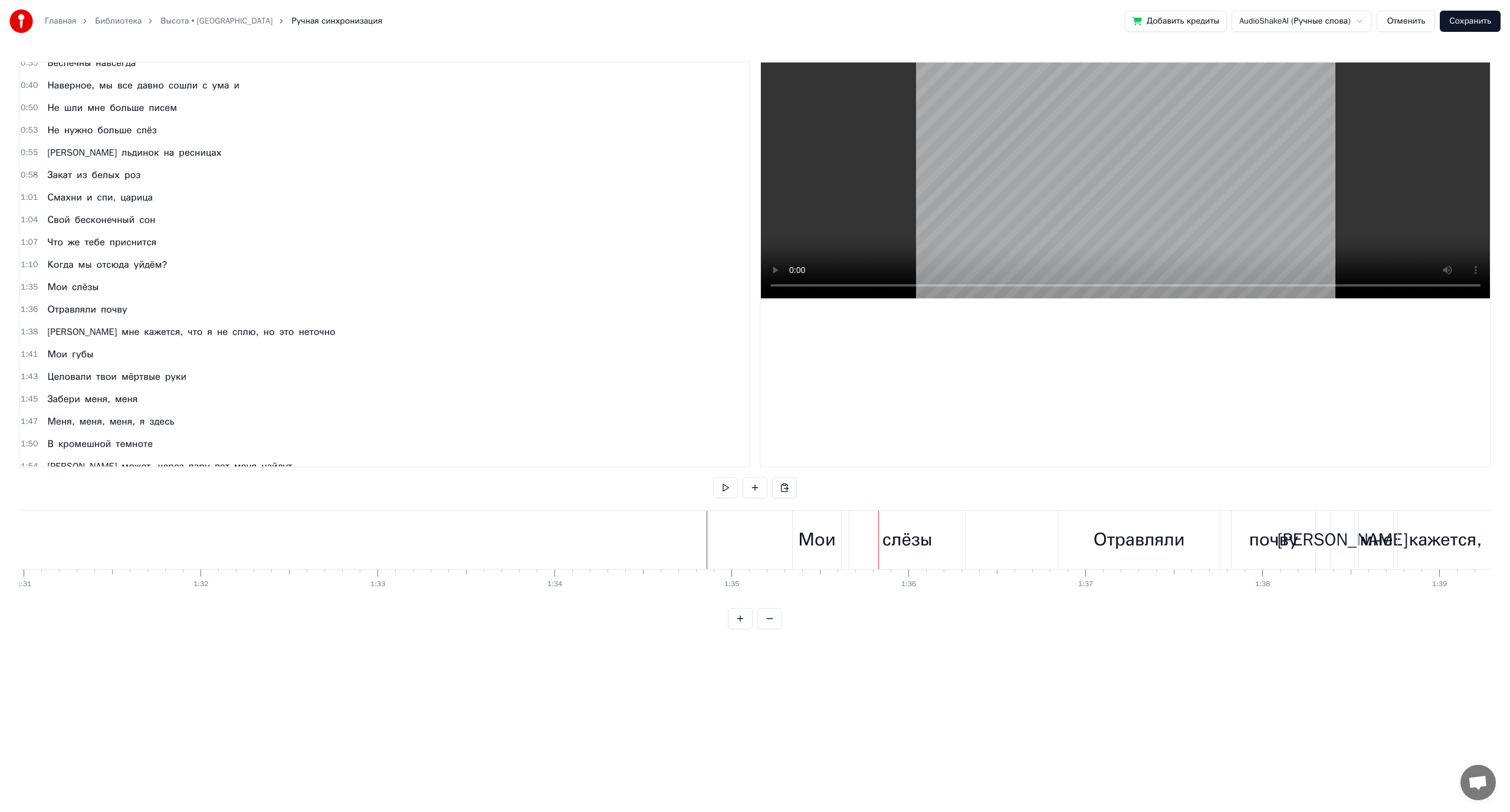 click at bounding box center [2632, 540] 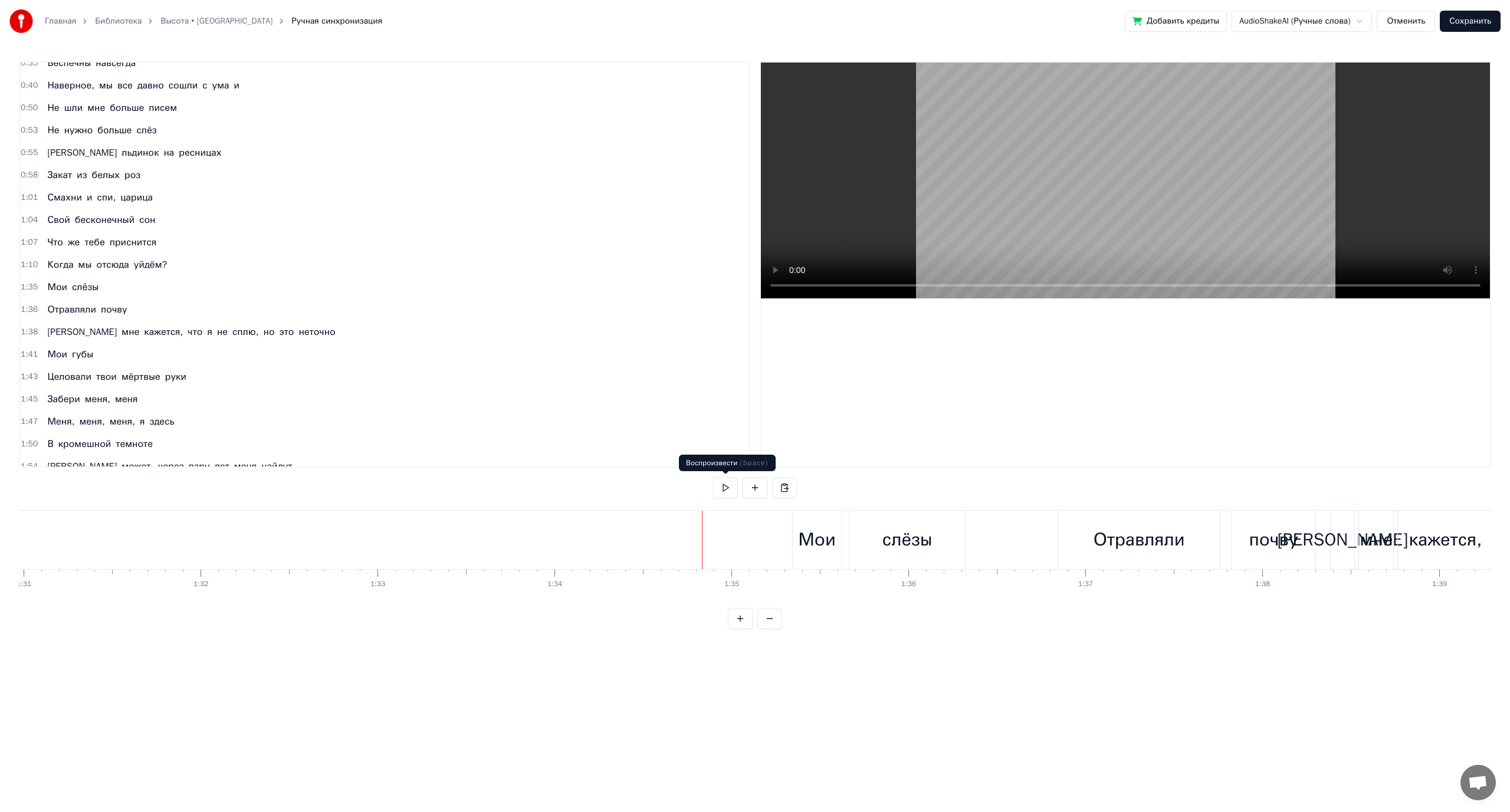 click at bounding box center [726, 488] 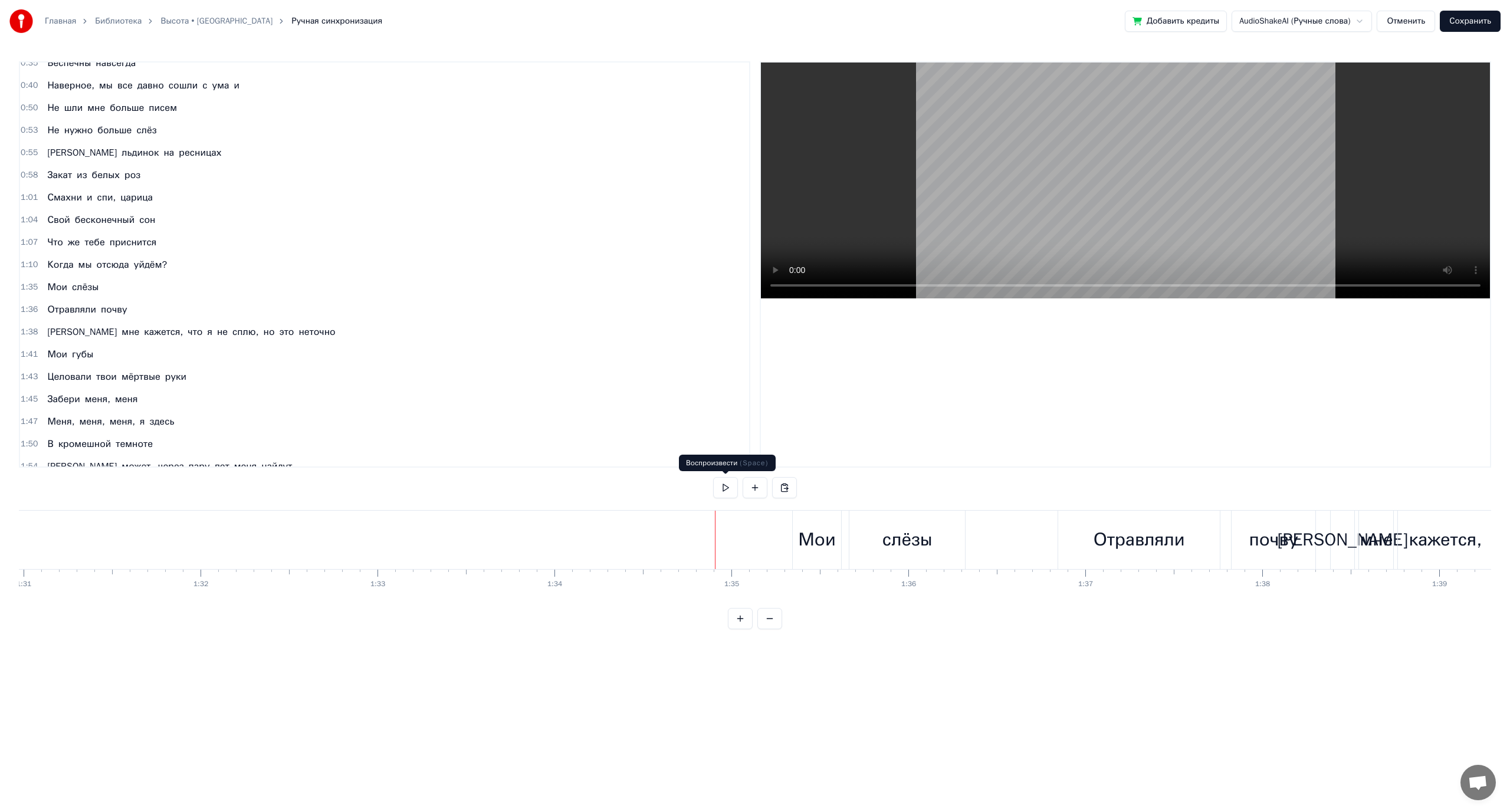 click at bounding box center (726, 488) 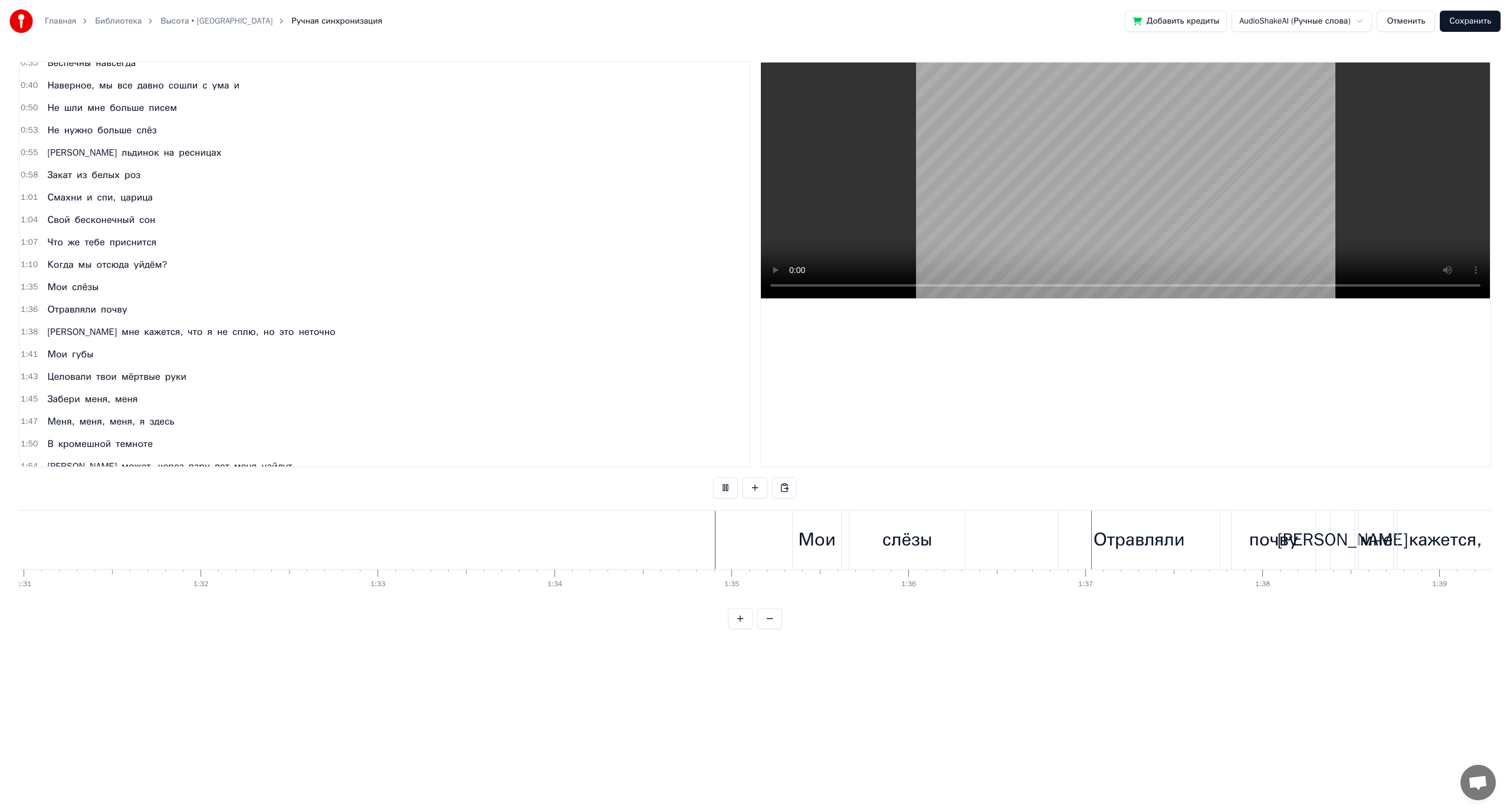 click at bounding box center (726, 488) 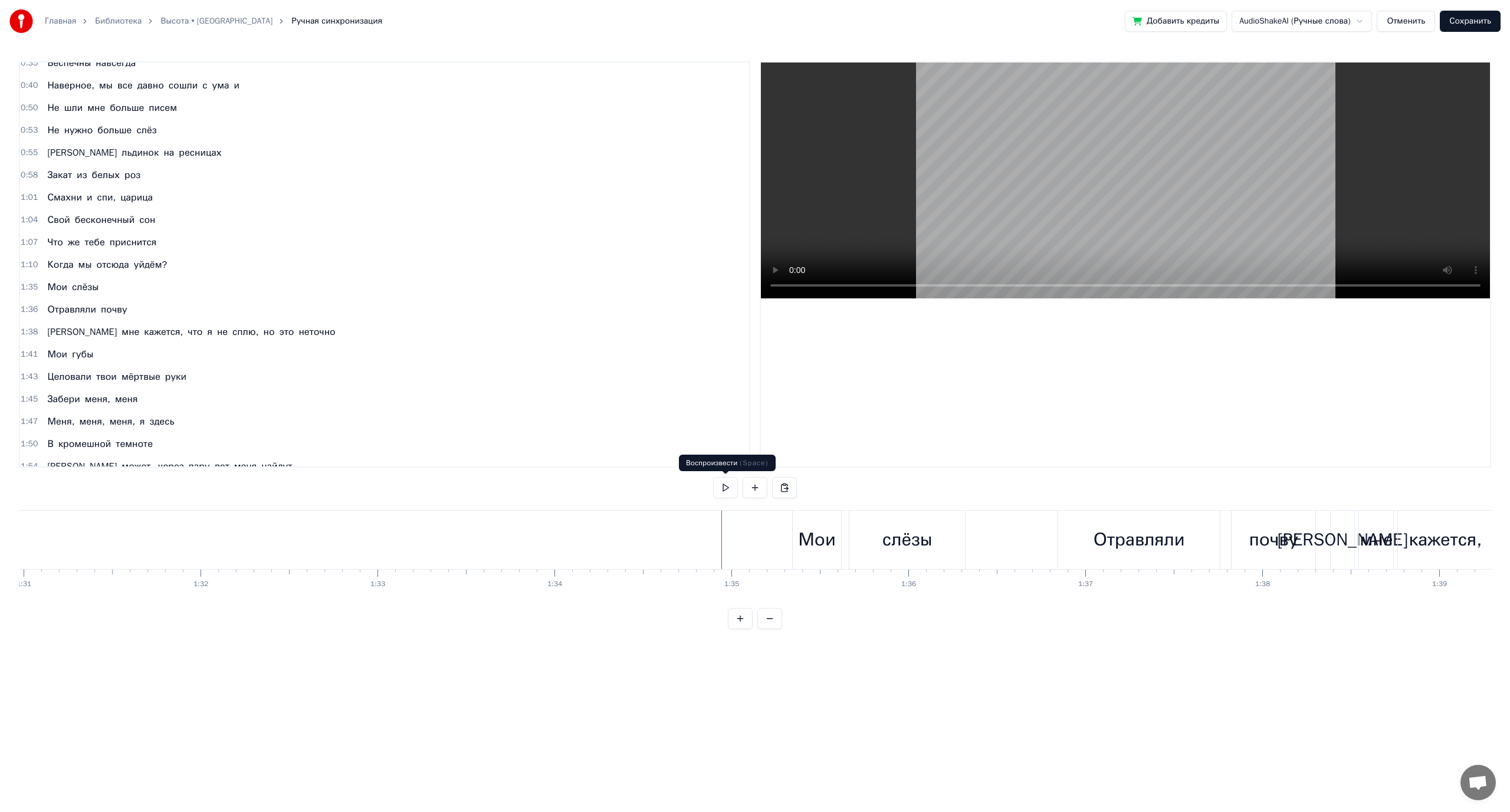 click at bounding box center [726, 488] 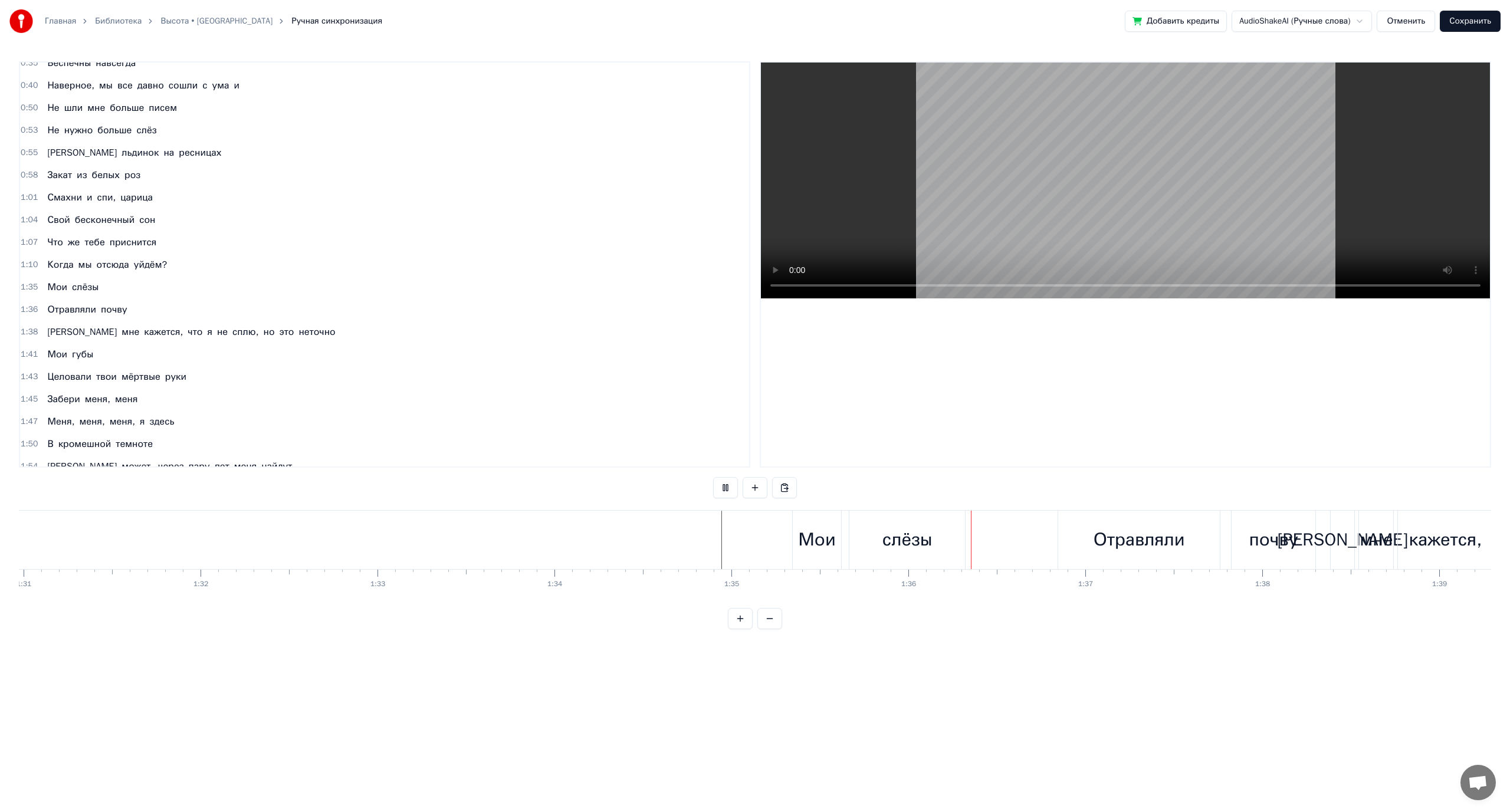 click at bounding box center (726, 488) 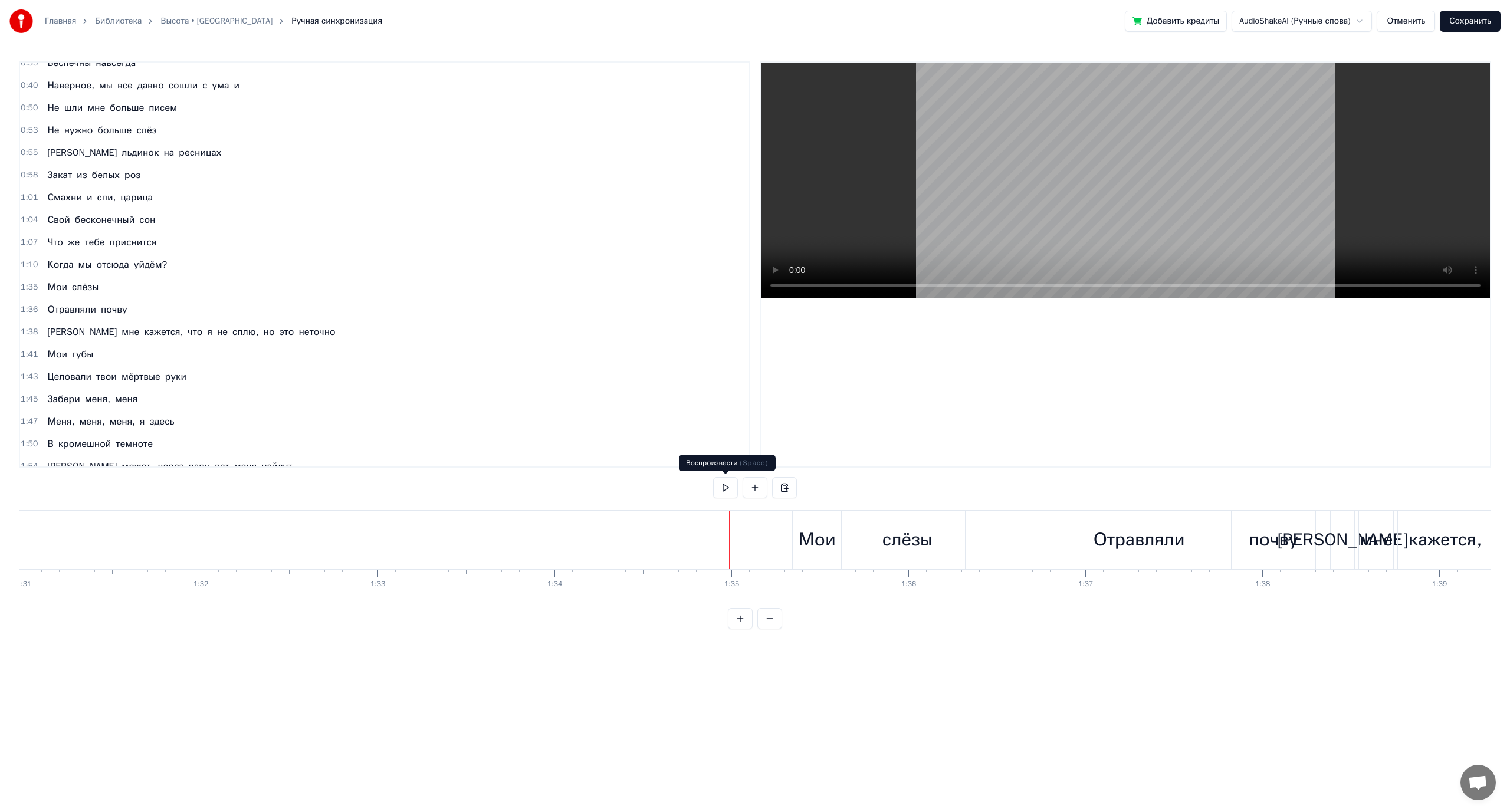 click at bounding box center (726, 488) 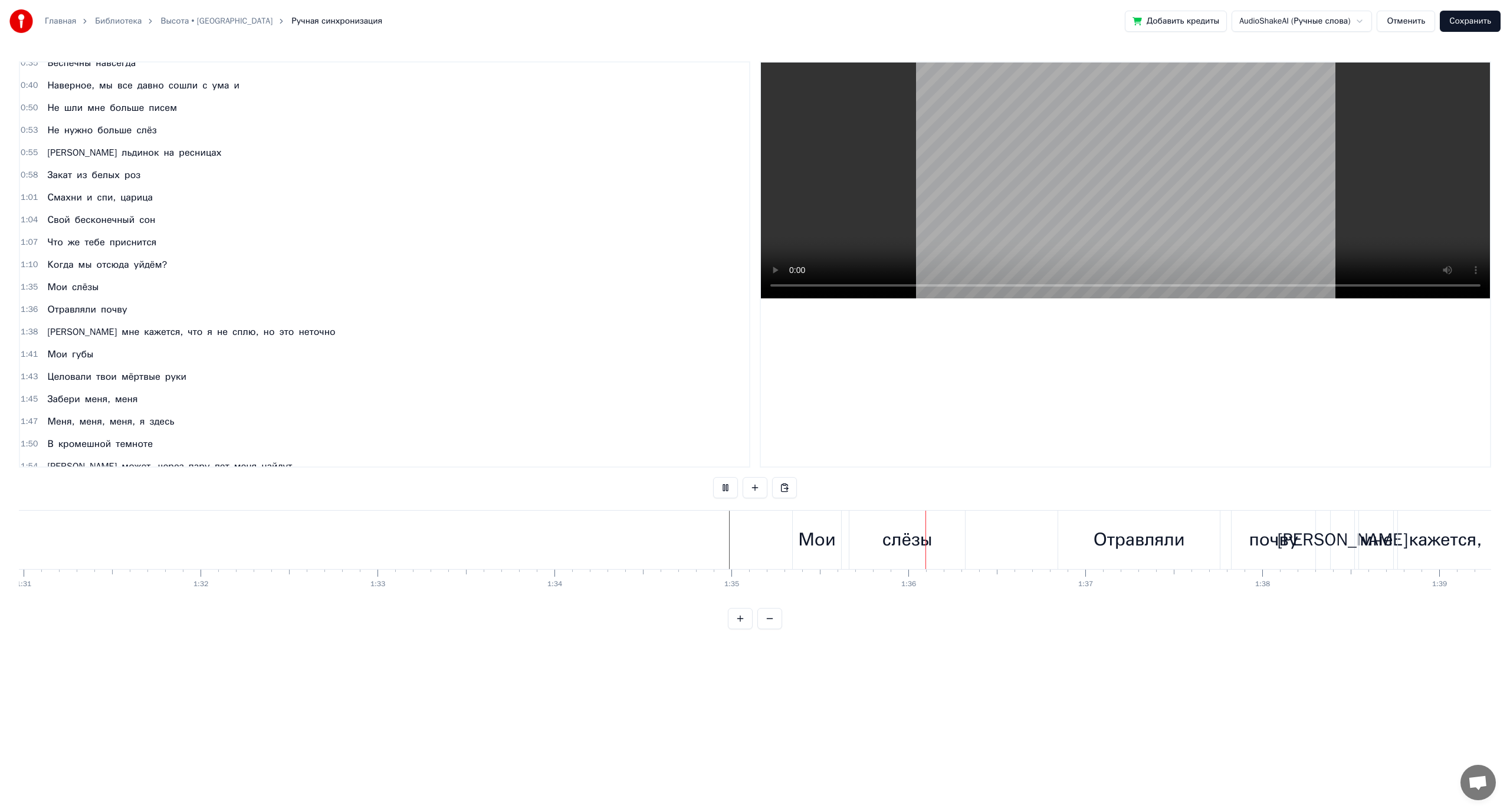 click on "слёзы" at bounding box center (907, 540) 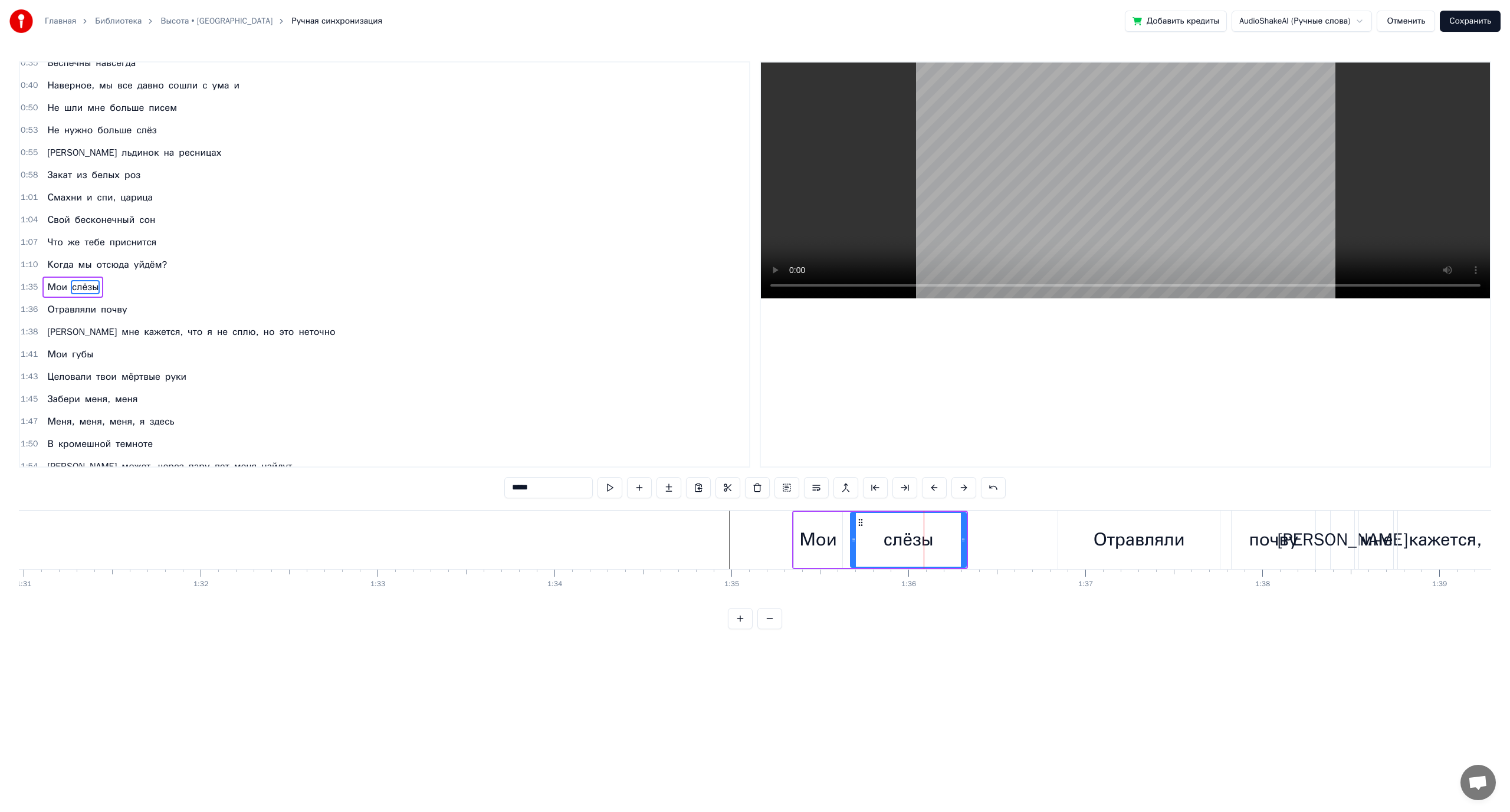 scroll, scrollTop: 78, scrollLeft: 0, axis: vertical 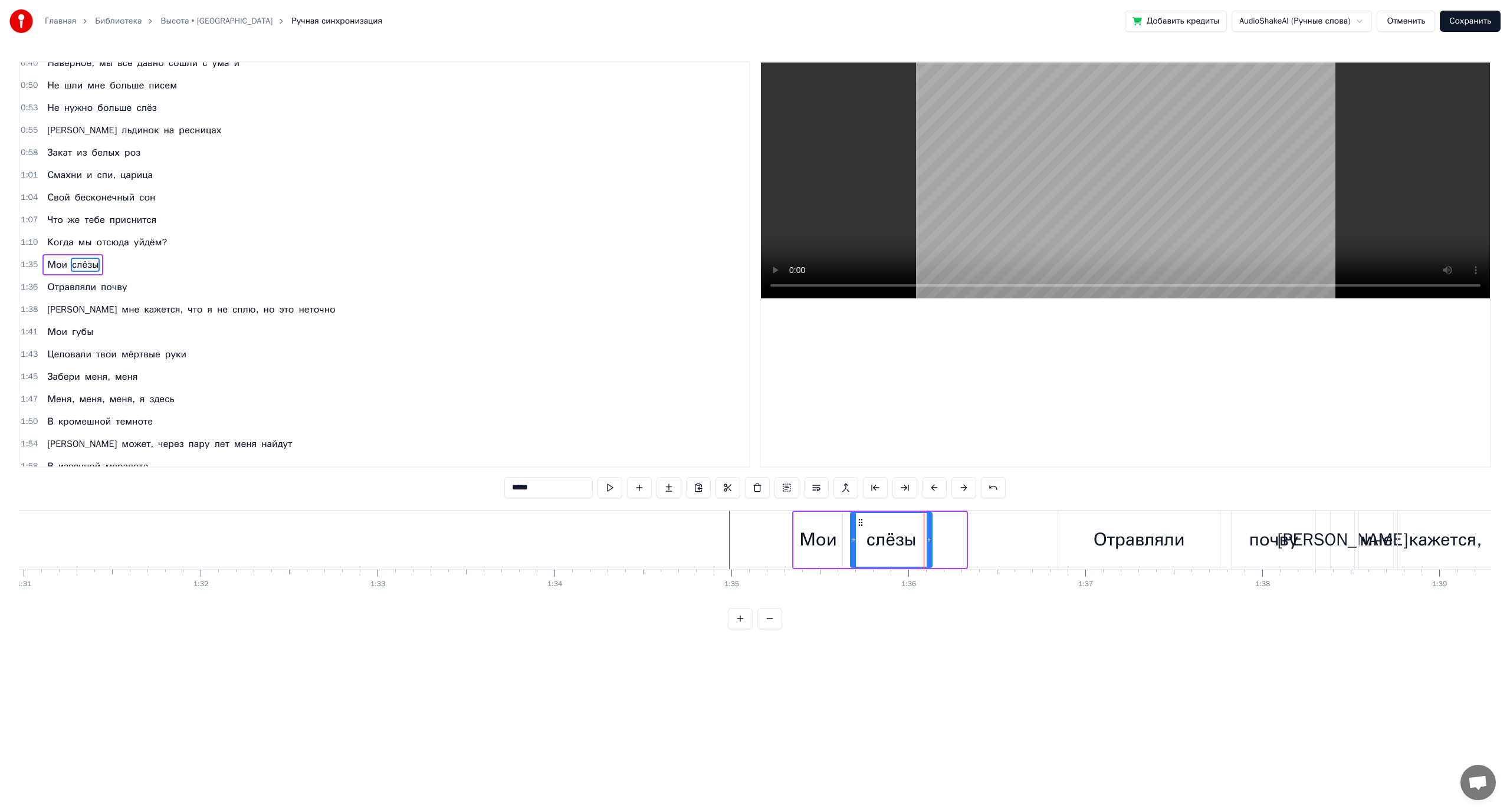drag, startPoint x: 966, startPoint y: 543, endPoint x: 931, endPoint y: 543, distance: 35 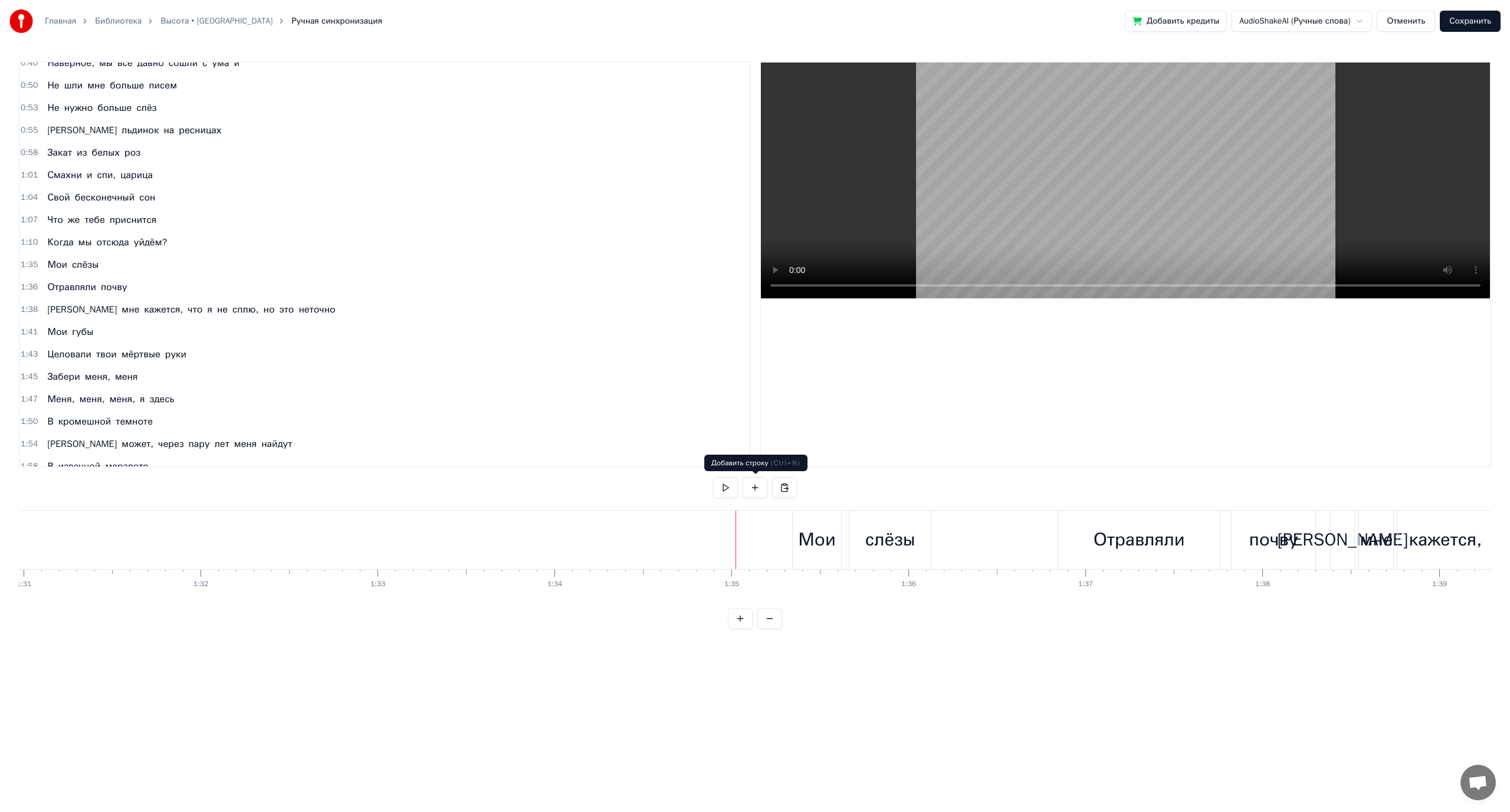 click at bounding box center [726, 488] 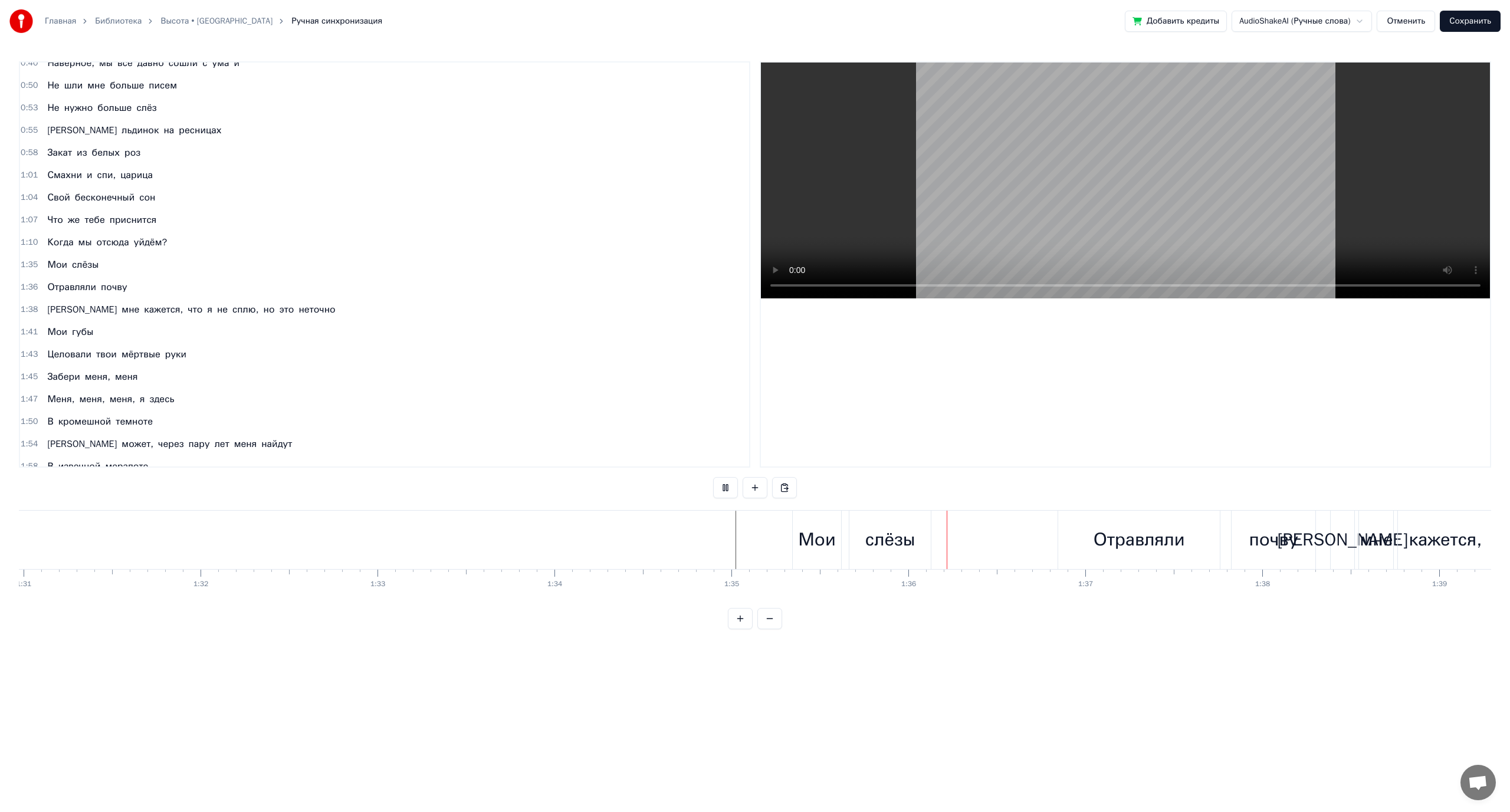 click at bounding box center (726, 488) 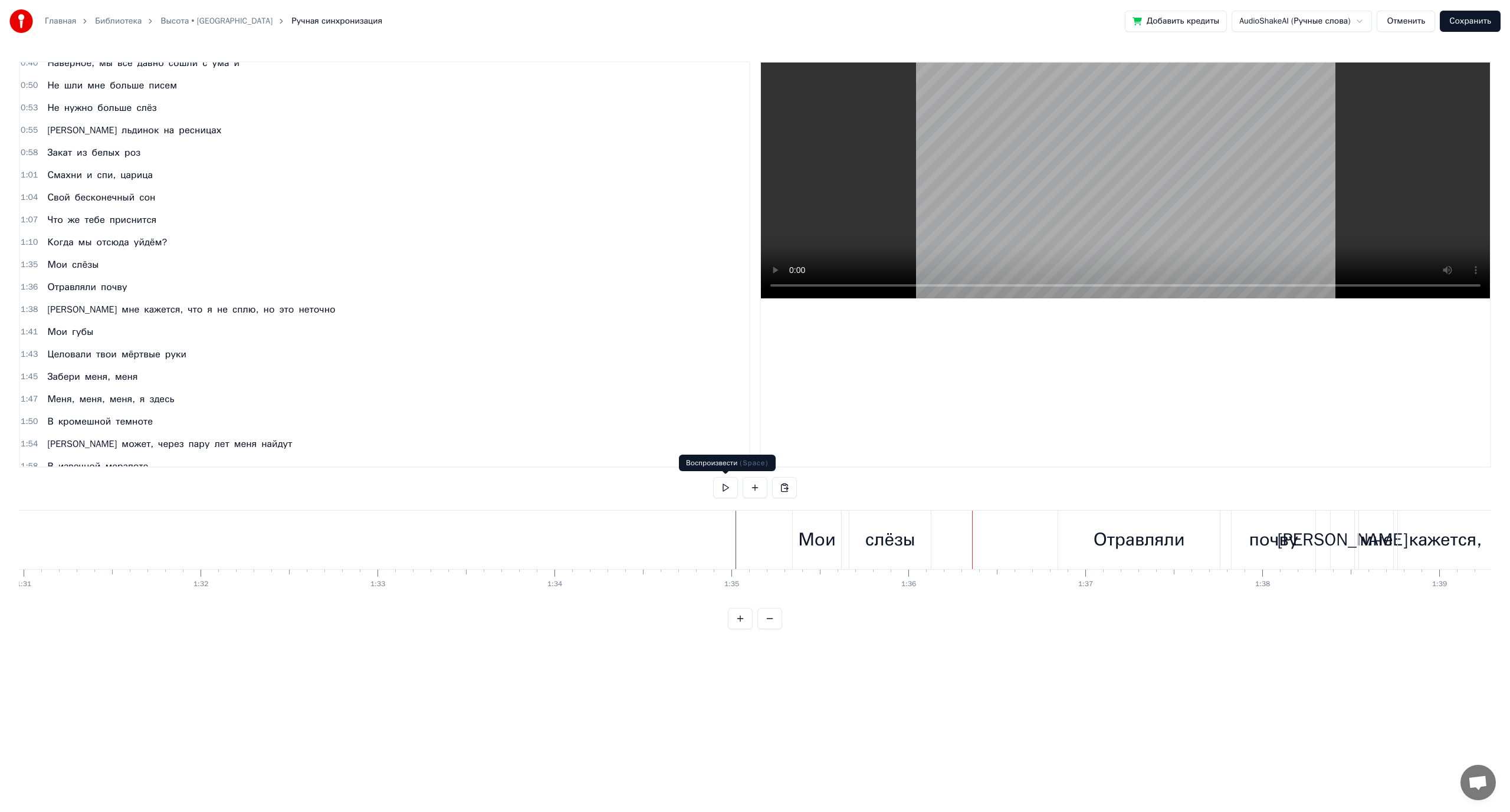 click at bounding box center [726, 488] 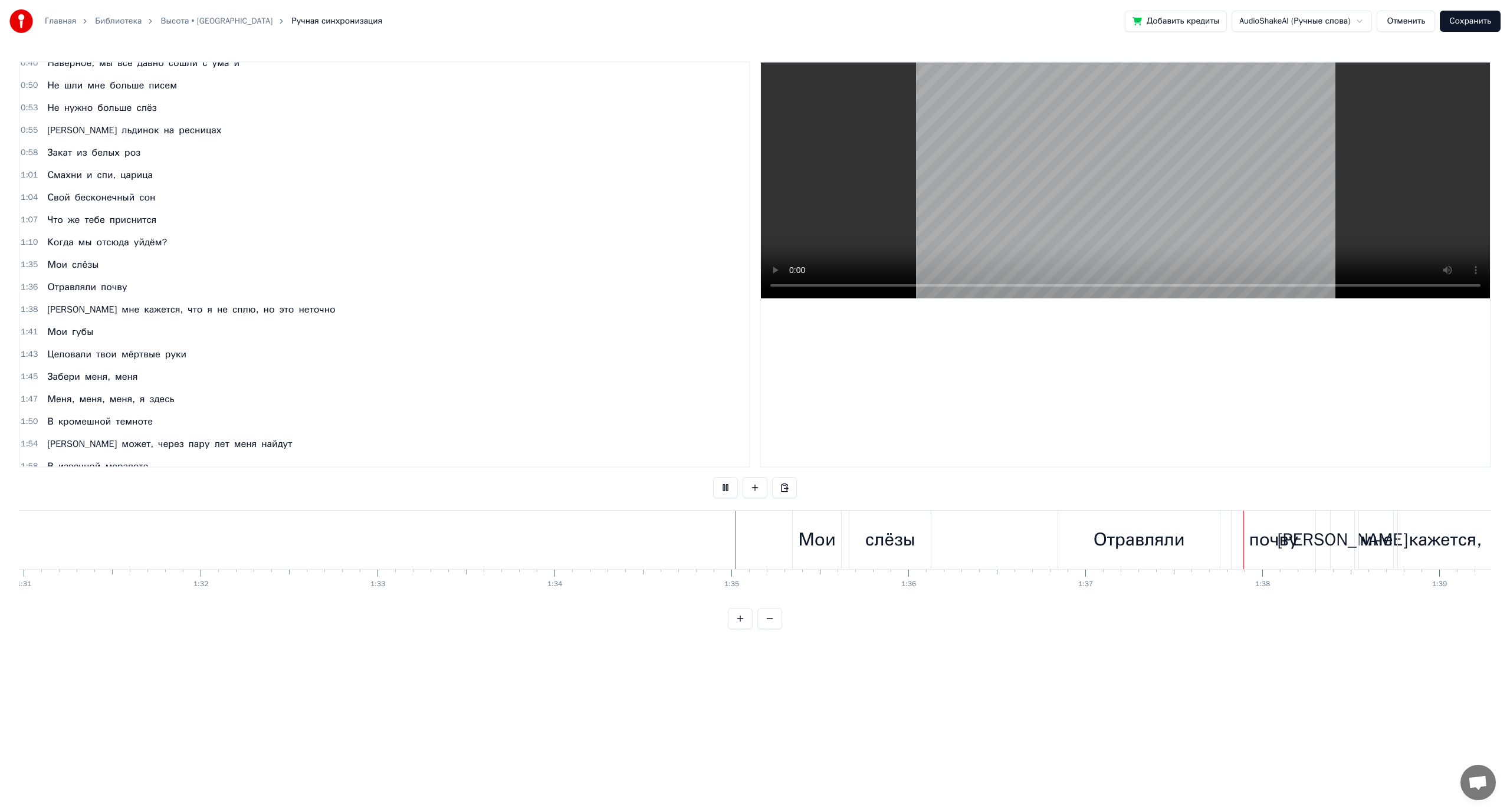 click at bounding box center (726, 488) 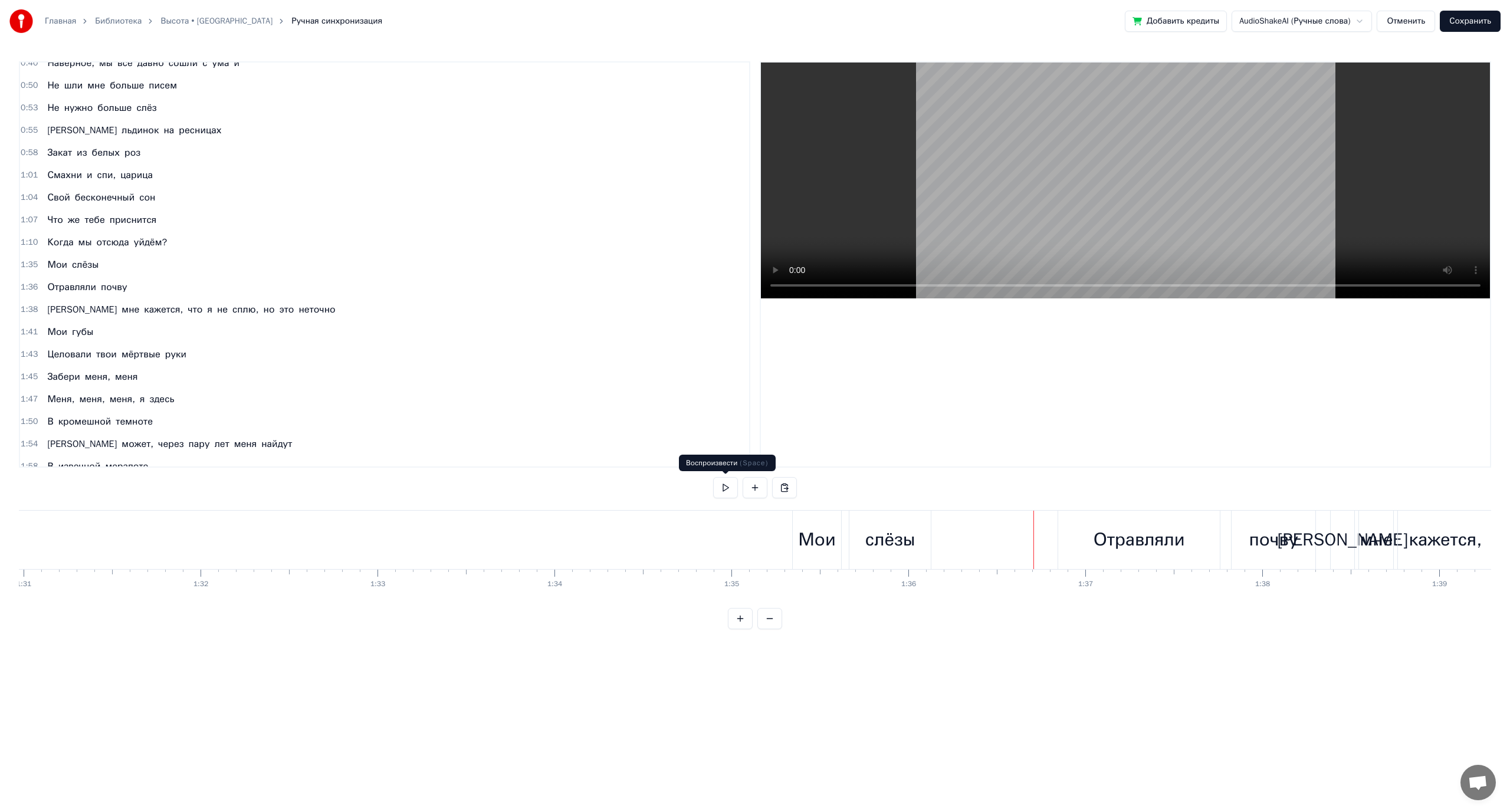 click at bounding box center [726, 488] 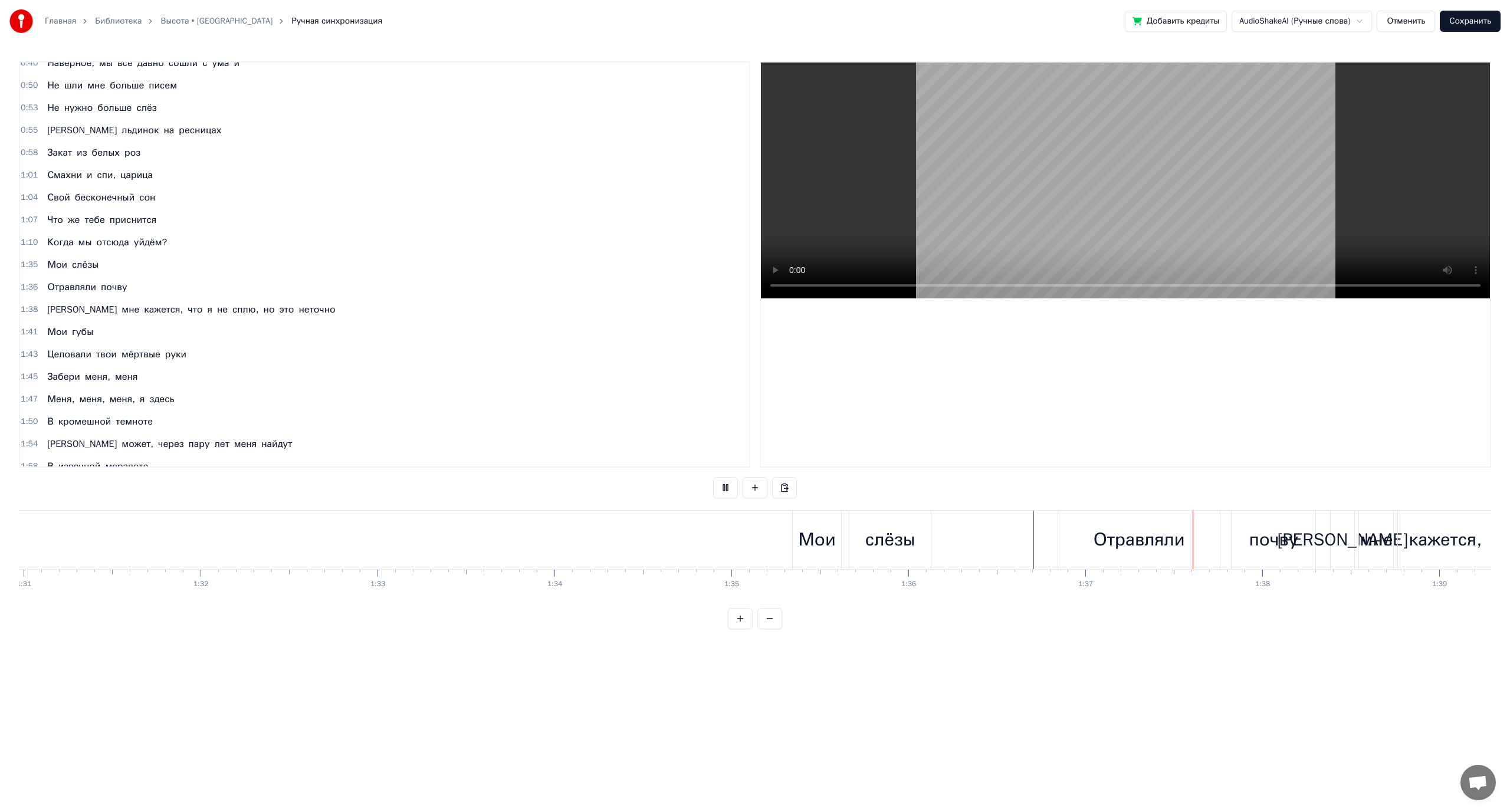 click at bounding box center (726, 488) 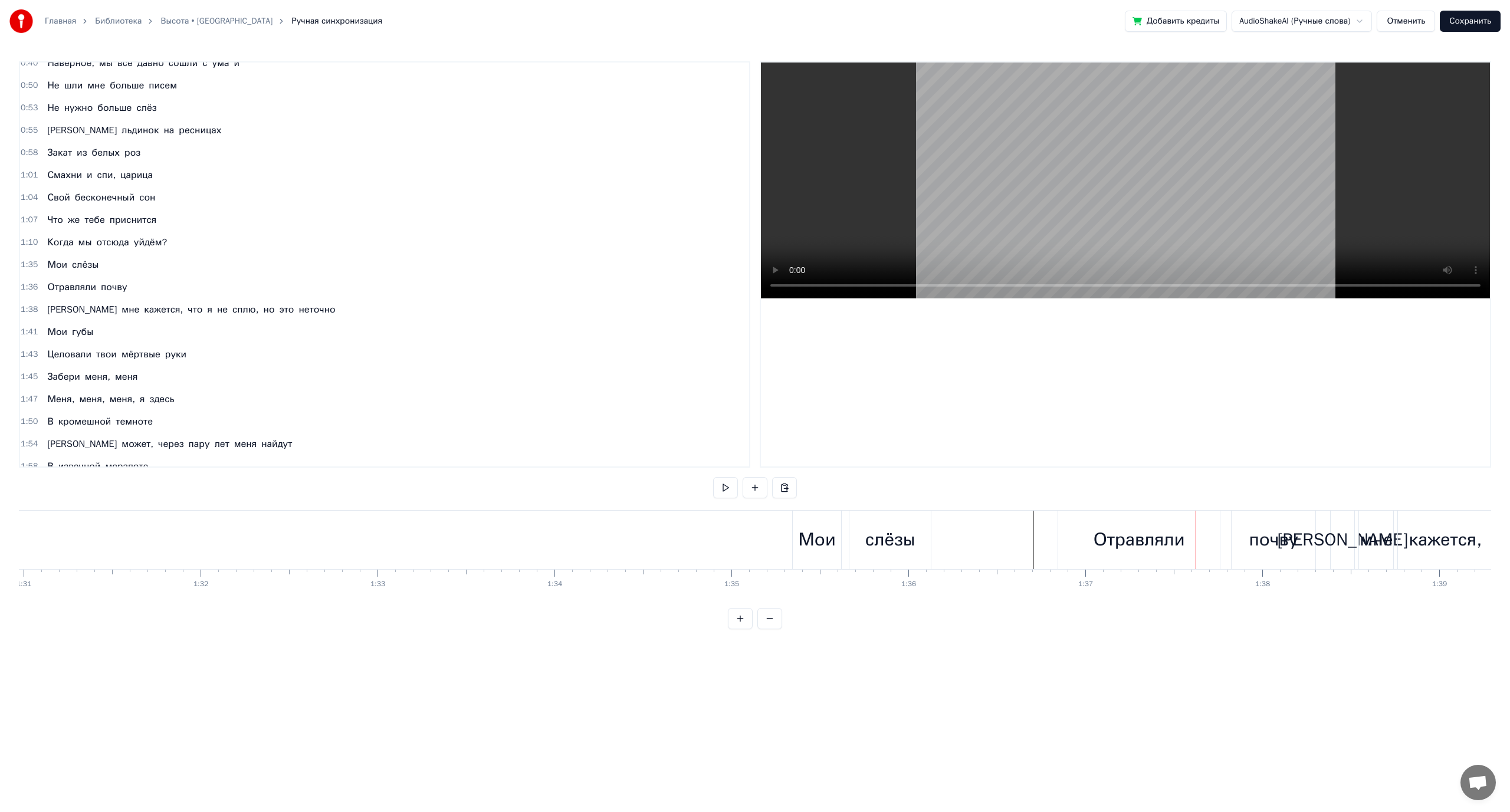 click on "Отравляли" at bounding box center (1139, 540) 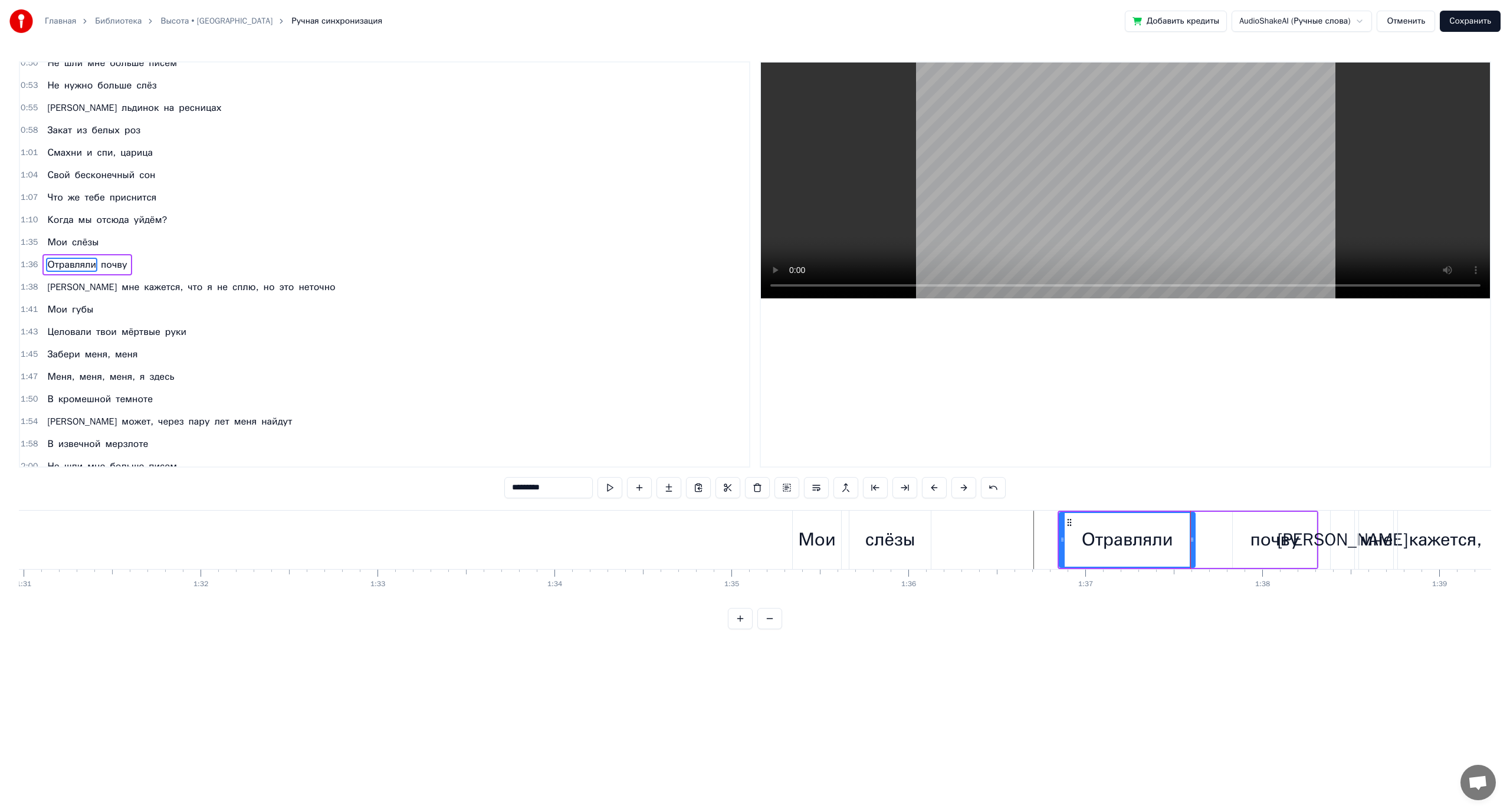 drag, startPoint x: 1217, startPoint y: 543, endPoint x: 1193, endPoint y: 543, distance: 24 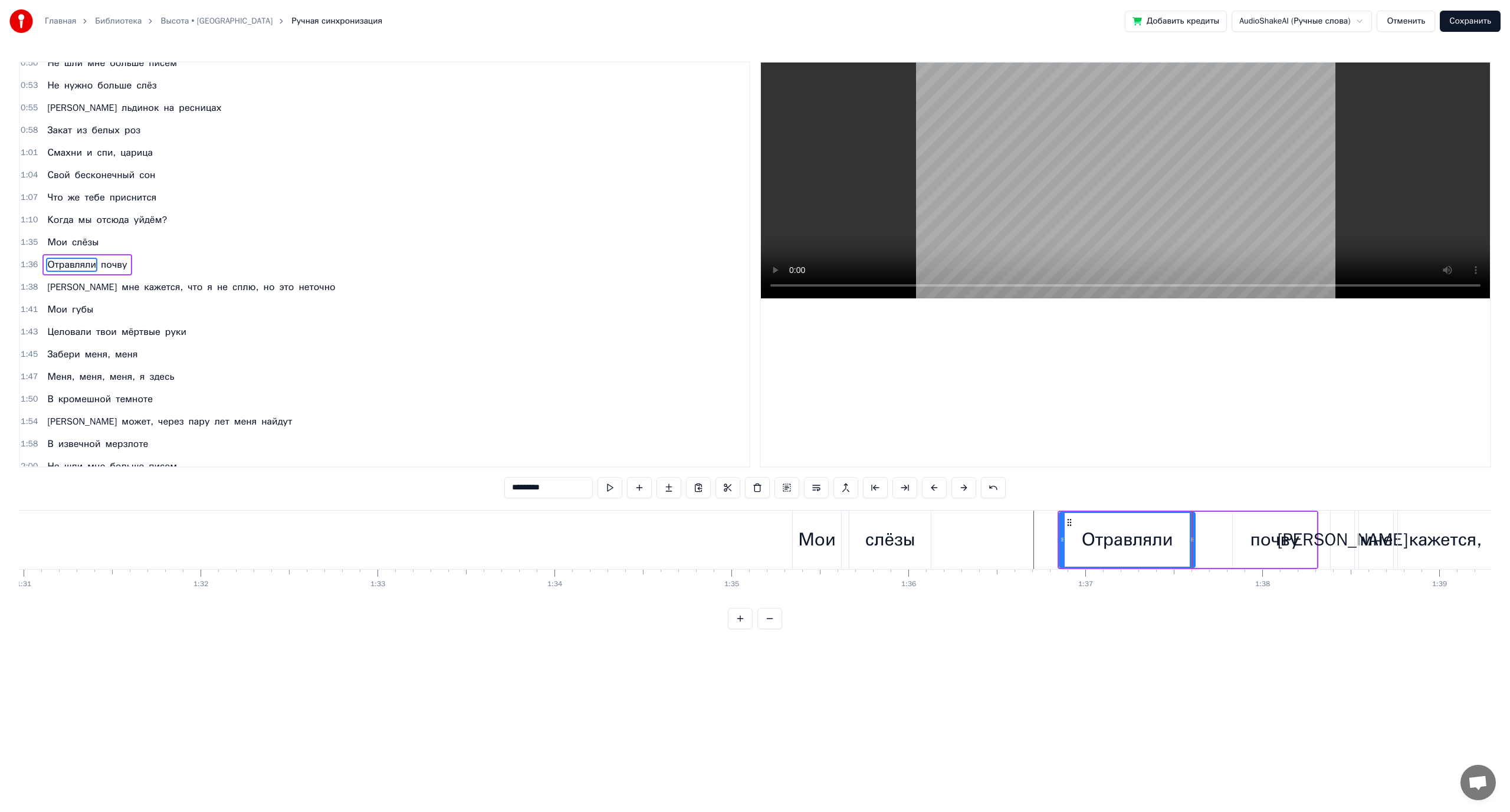 click on "Отравляли" at bounding box center (1127, 540) 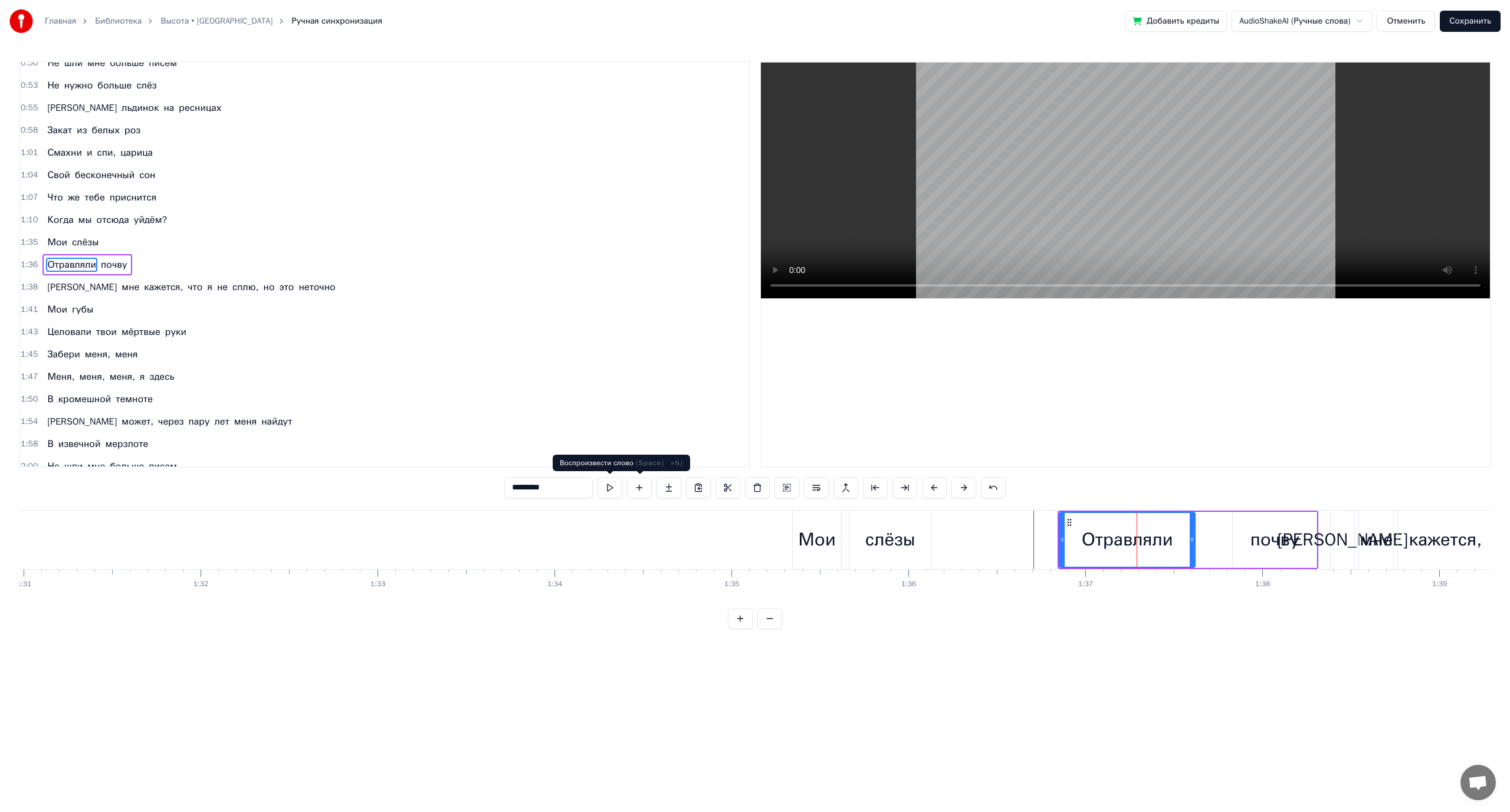 click at bounding box center [610, 488] 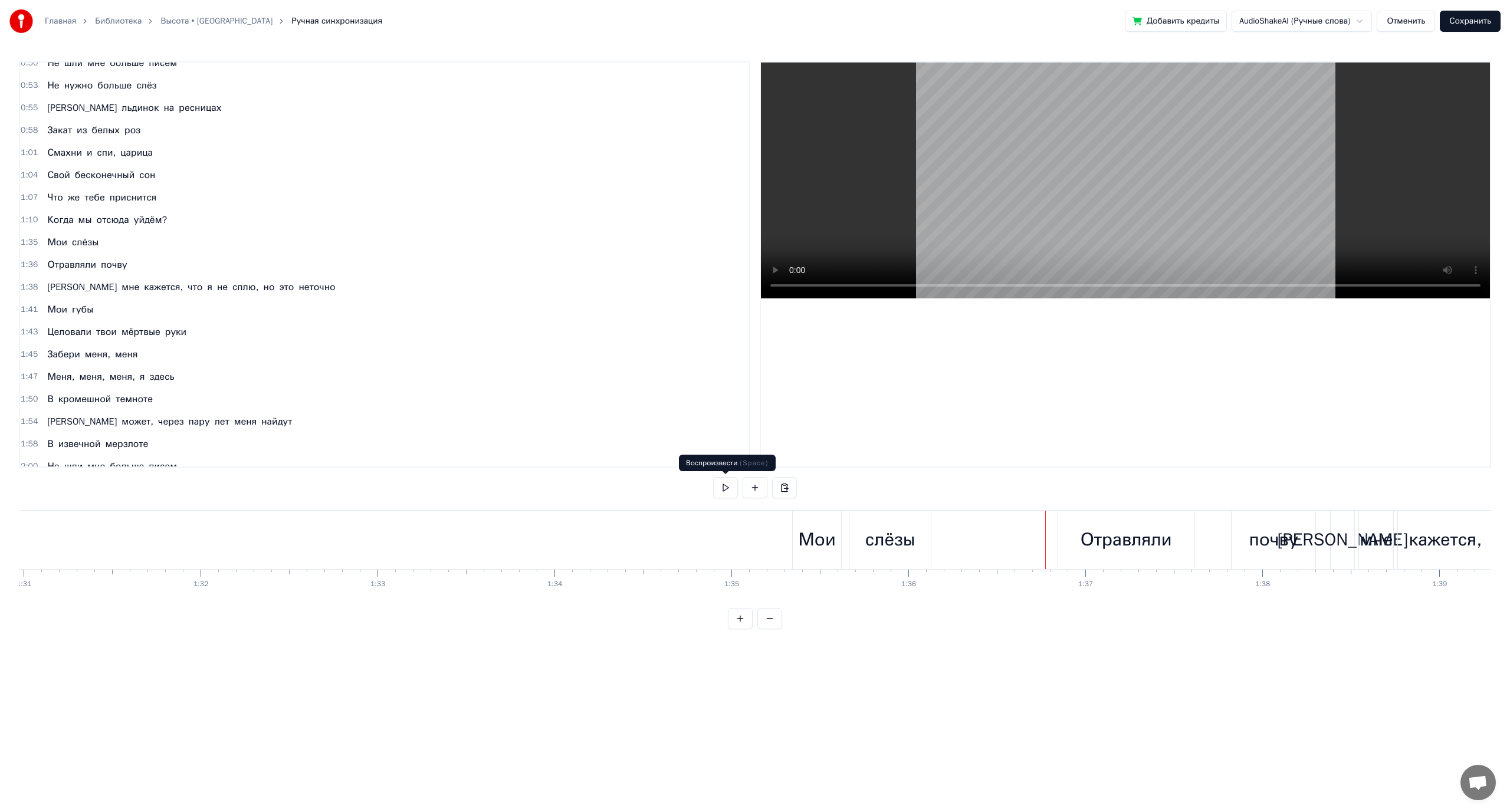 click at bounding box center (726, 488) 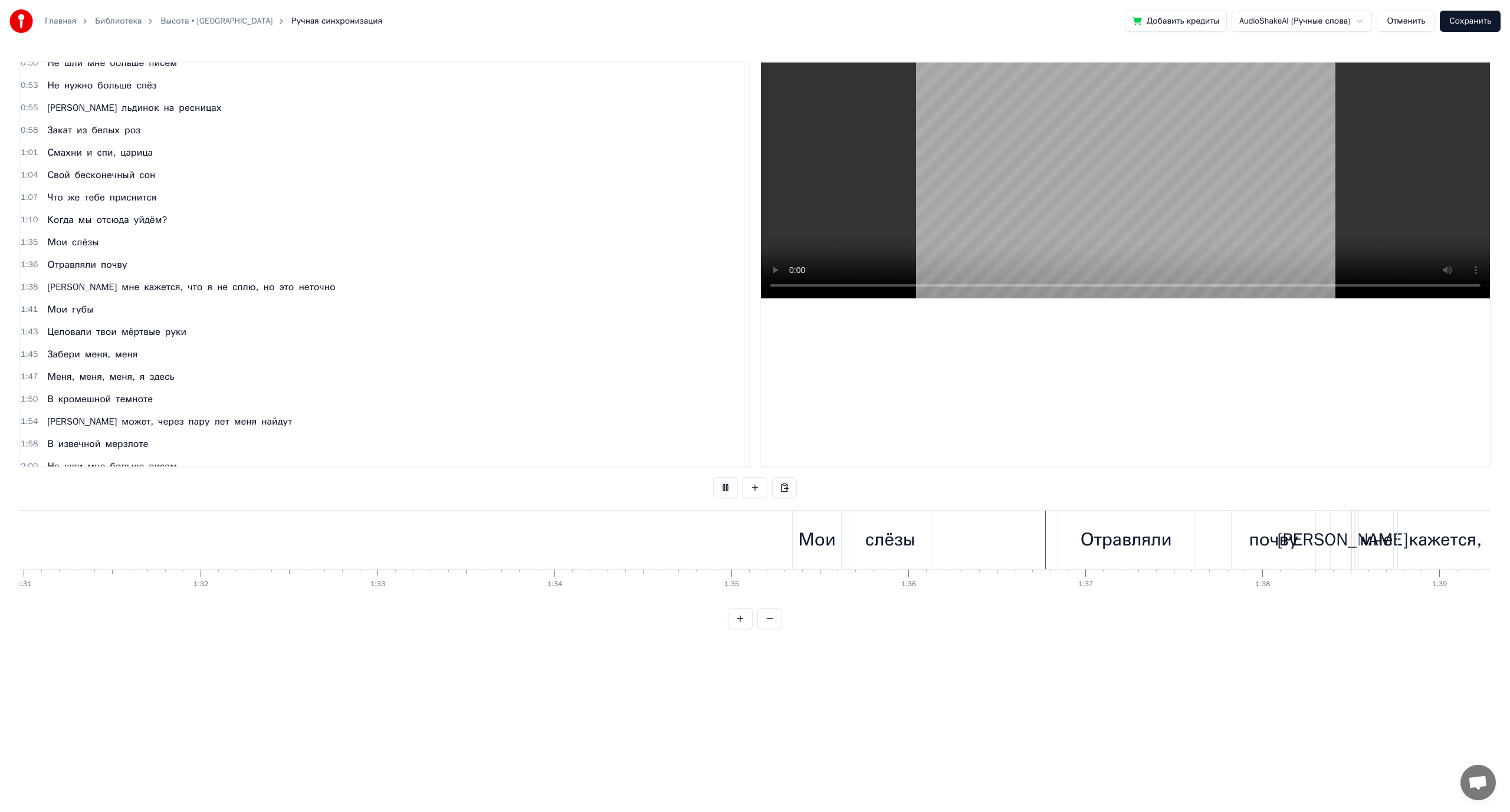 click at bounding box center (726, 488) 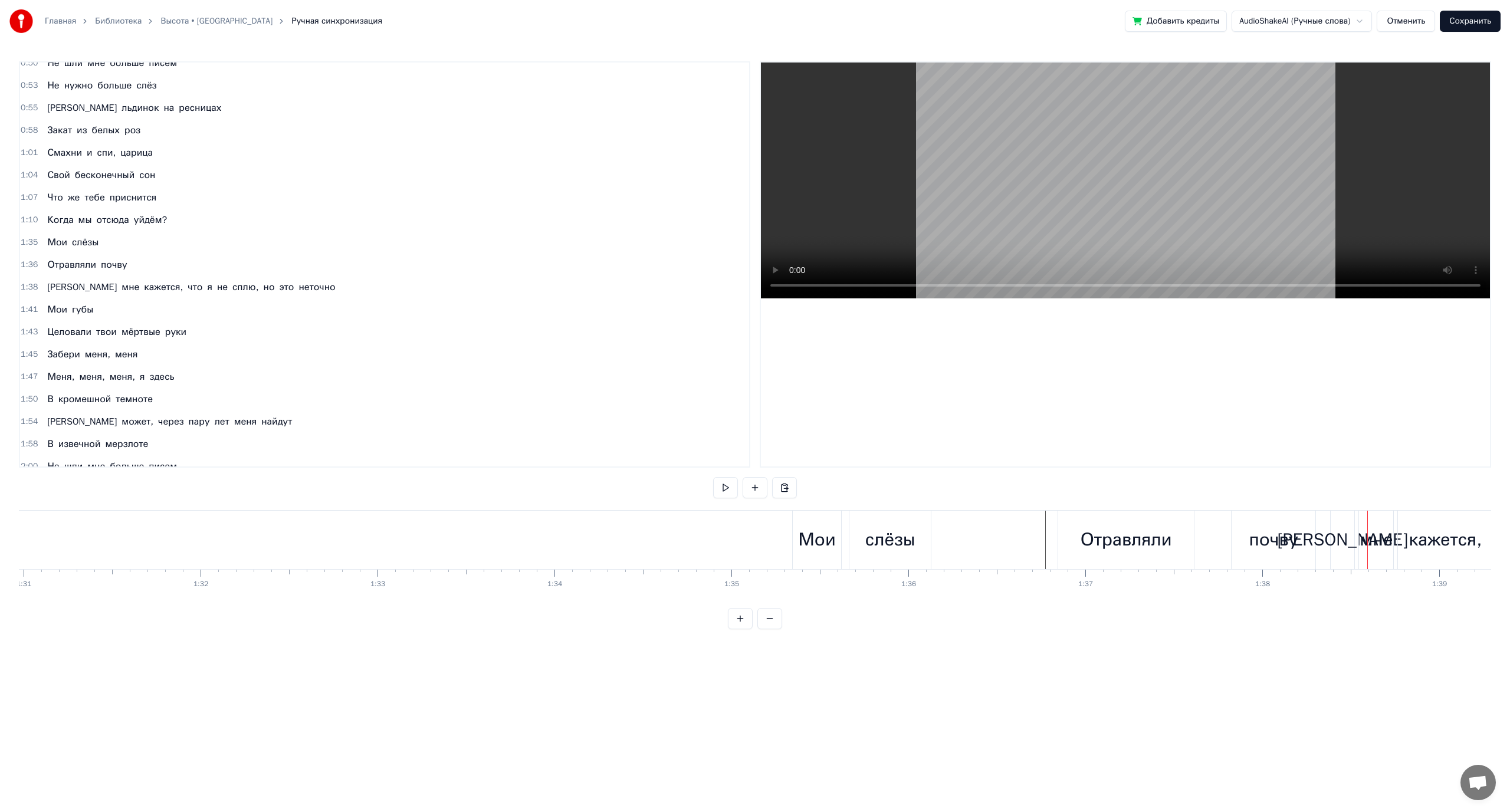 click on "почву" at bounding box center [1273, 540] 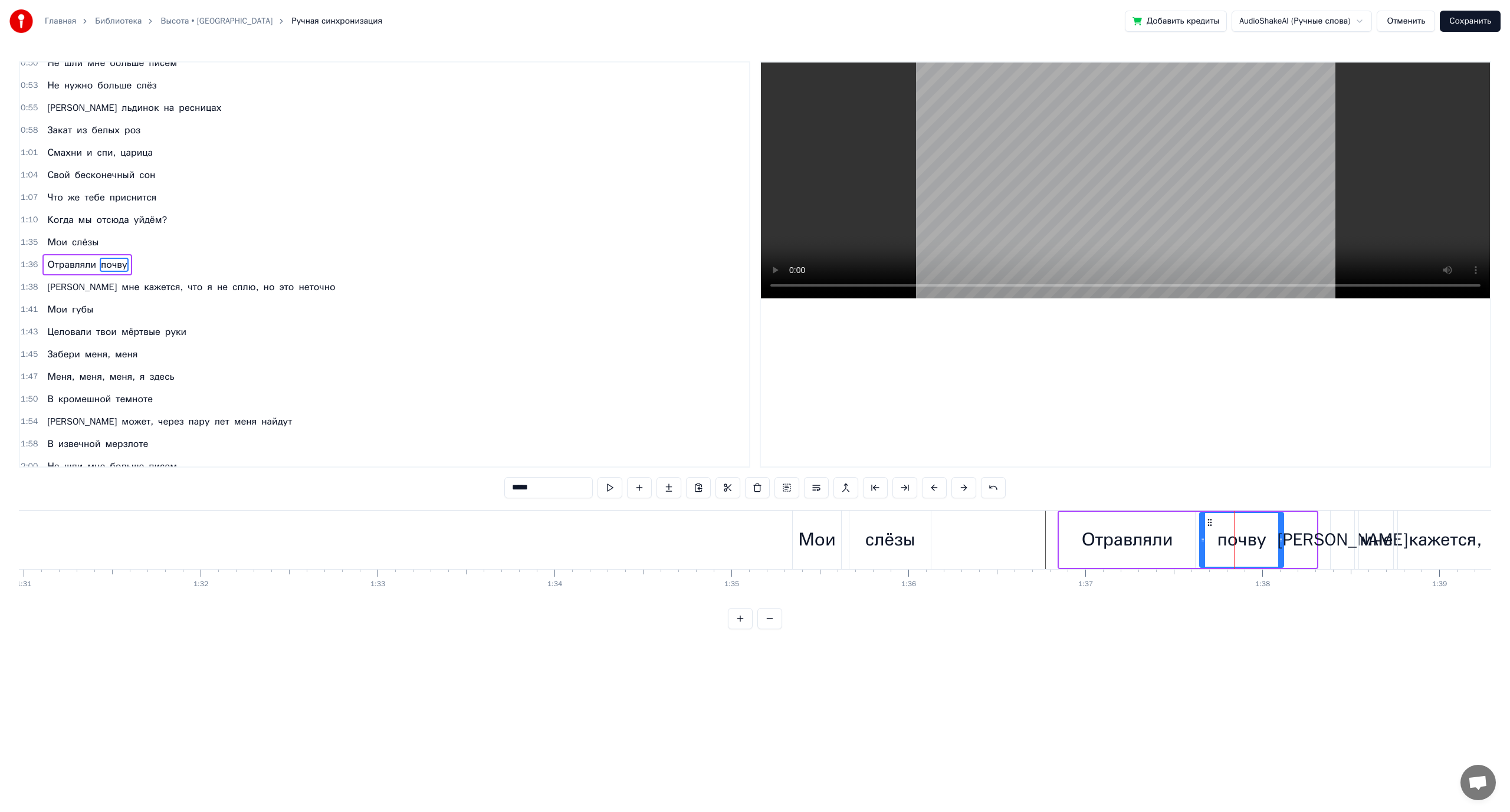 drag, startPoint x: 1242, startPoint y: 523, endPoint x: 1177, endPoint y: 540, distance: 67.186308 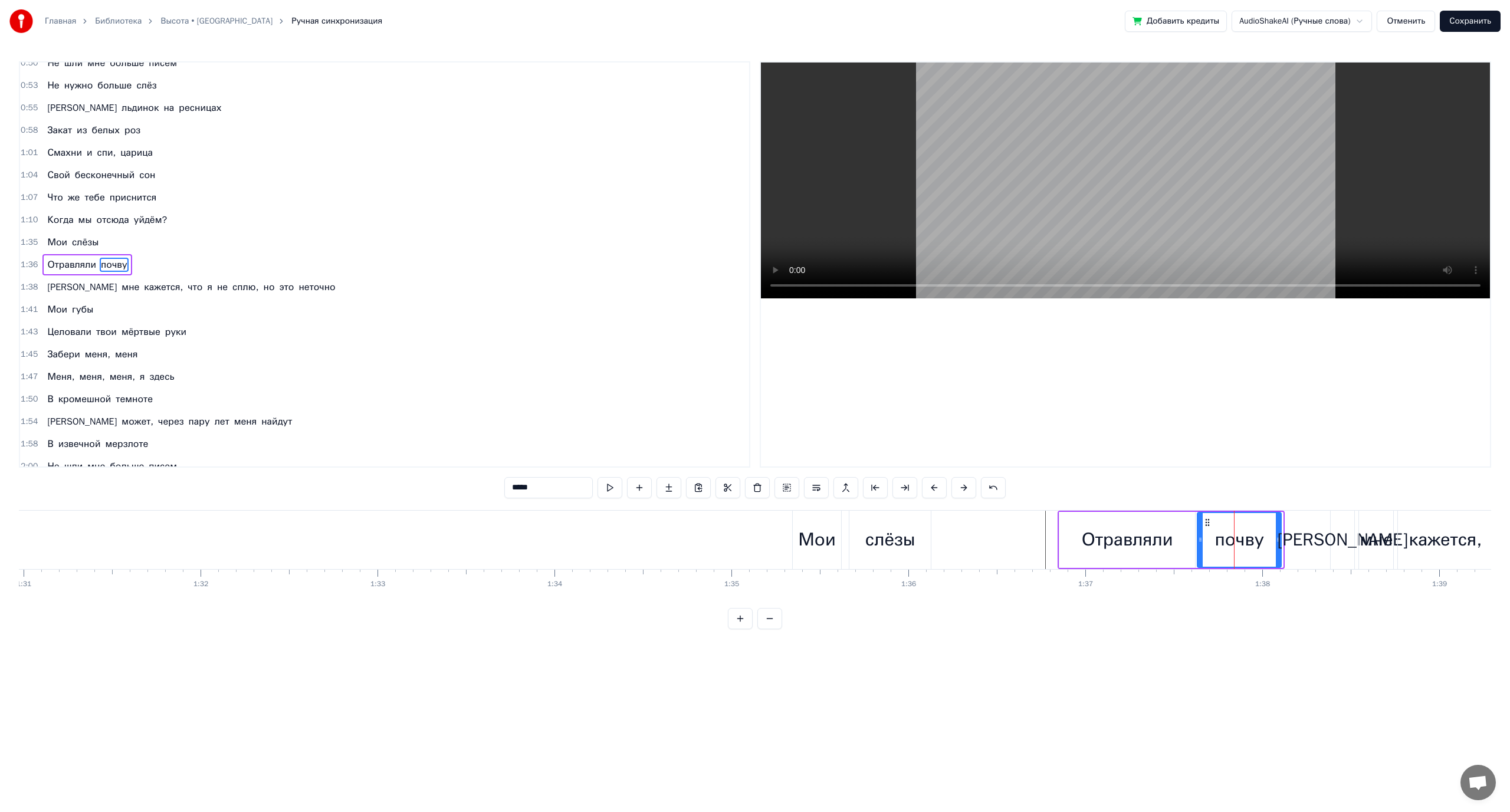 click 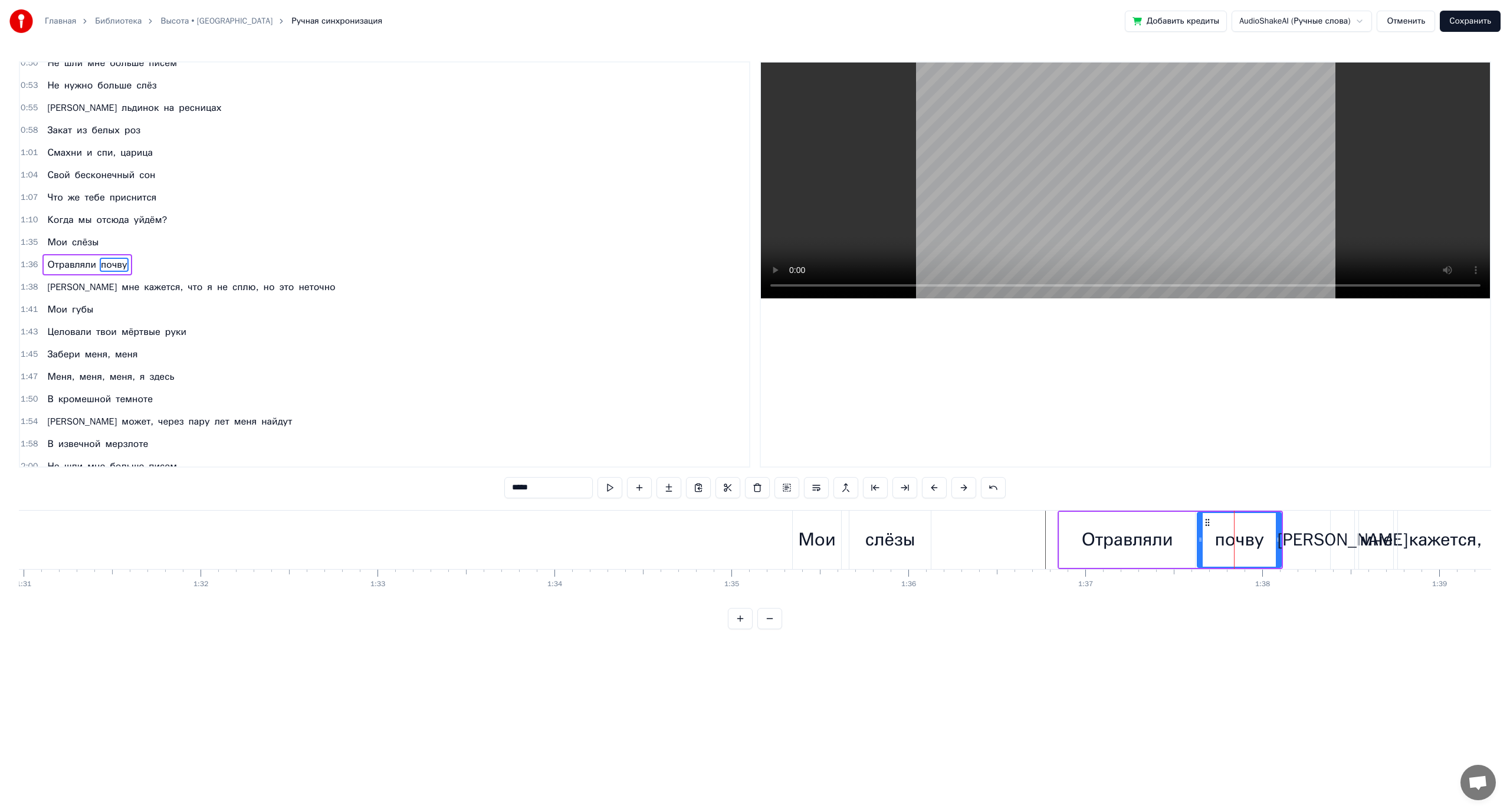 click at bounding box center [2632, 540] 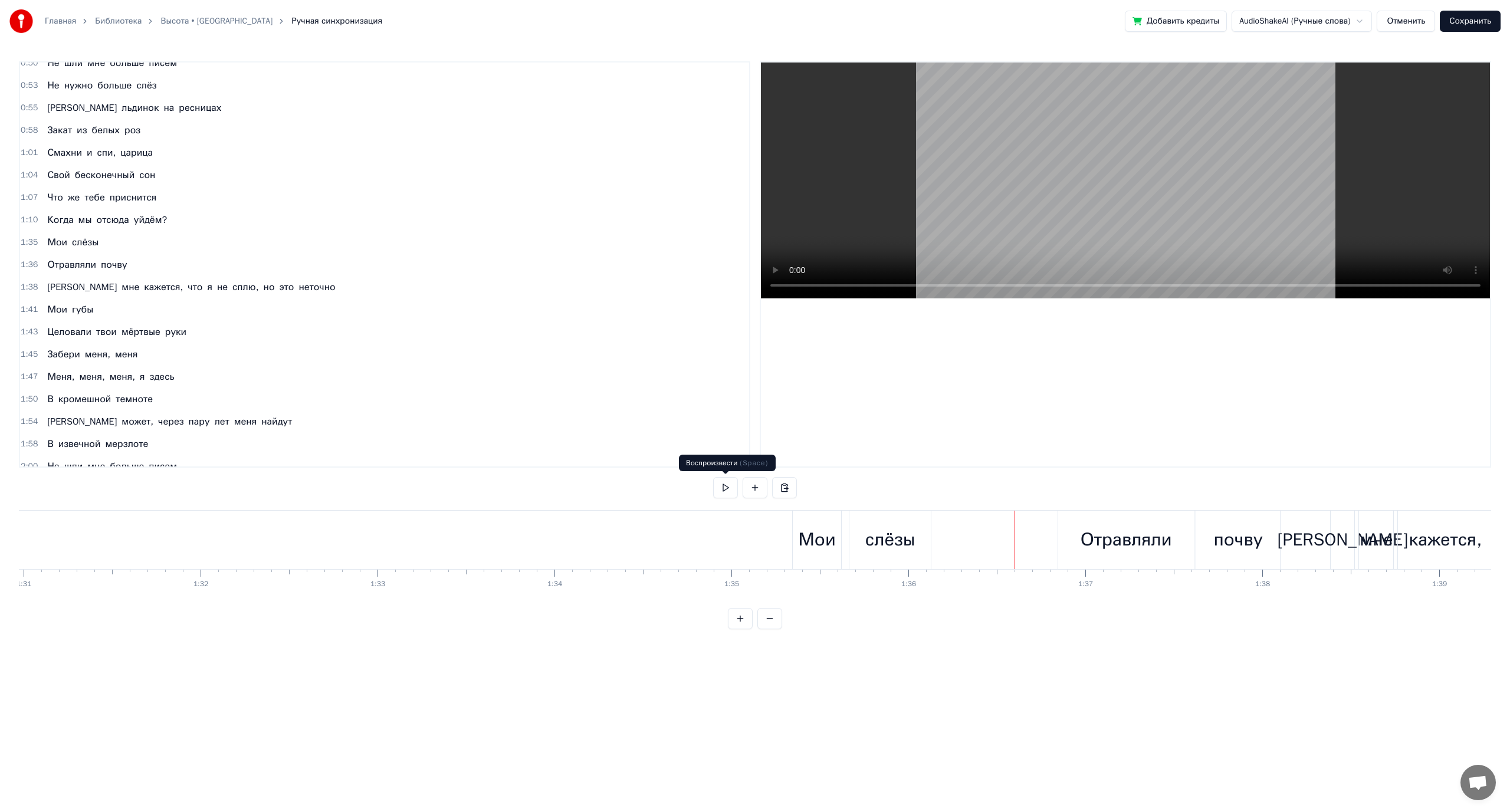 click at bounding box center (726, 488) 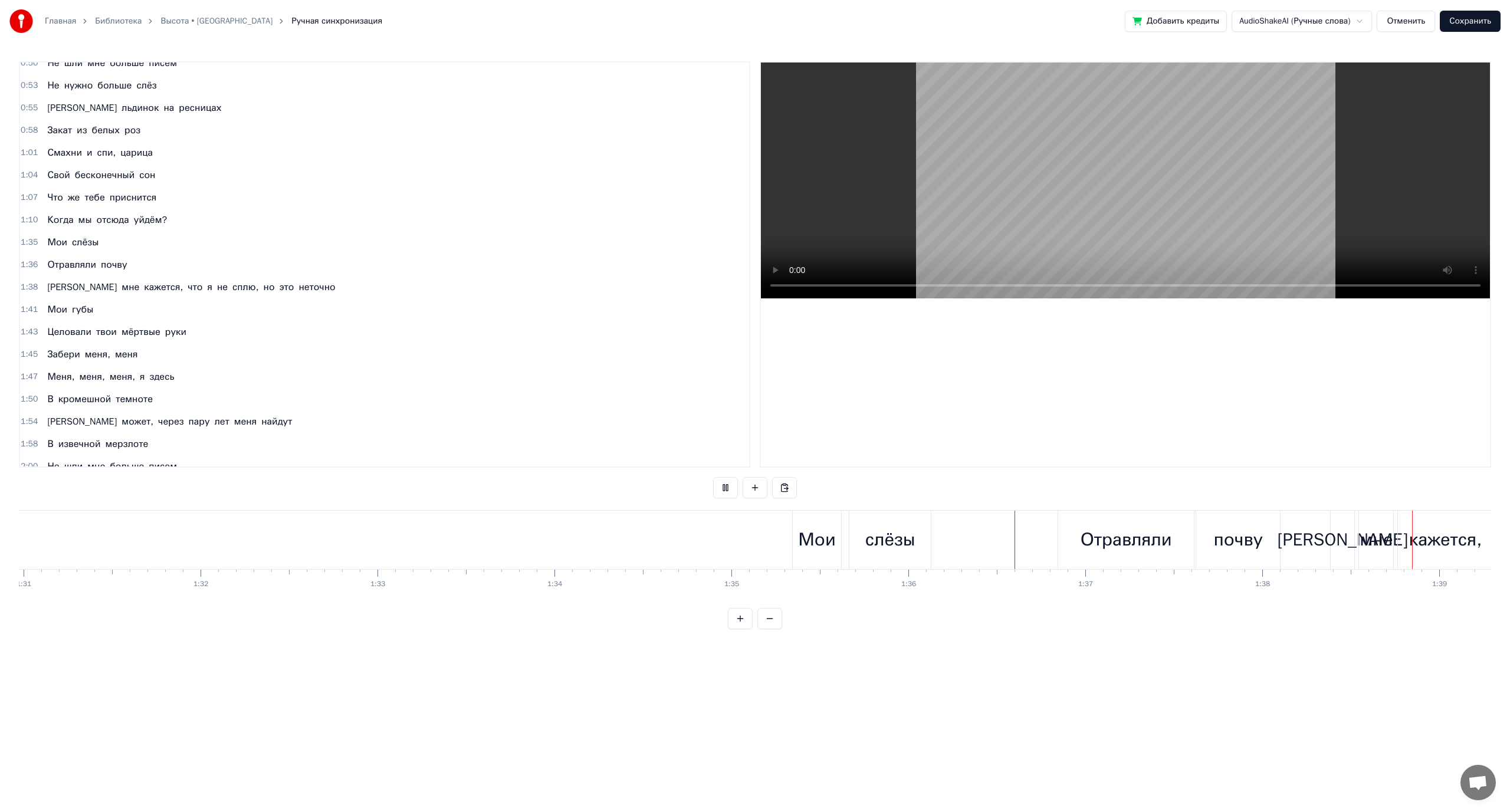 click at bounding box center [726, 488] 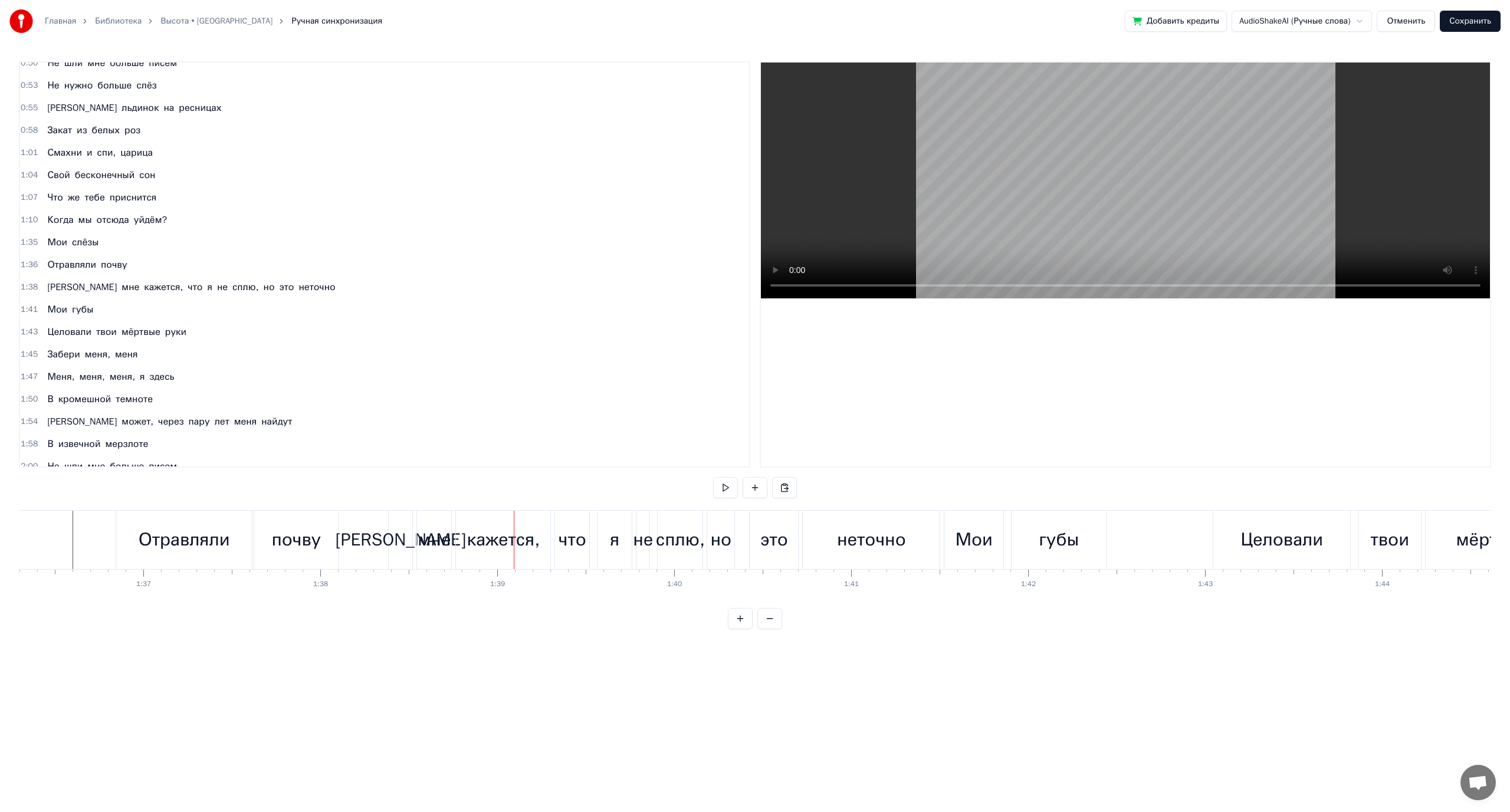 scroll, scrollTop: 0, scrollLeft: 16949, axis: horizontal 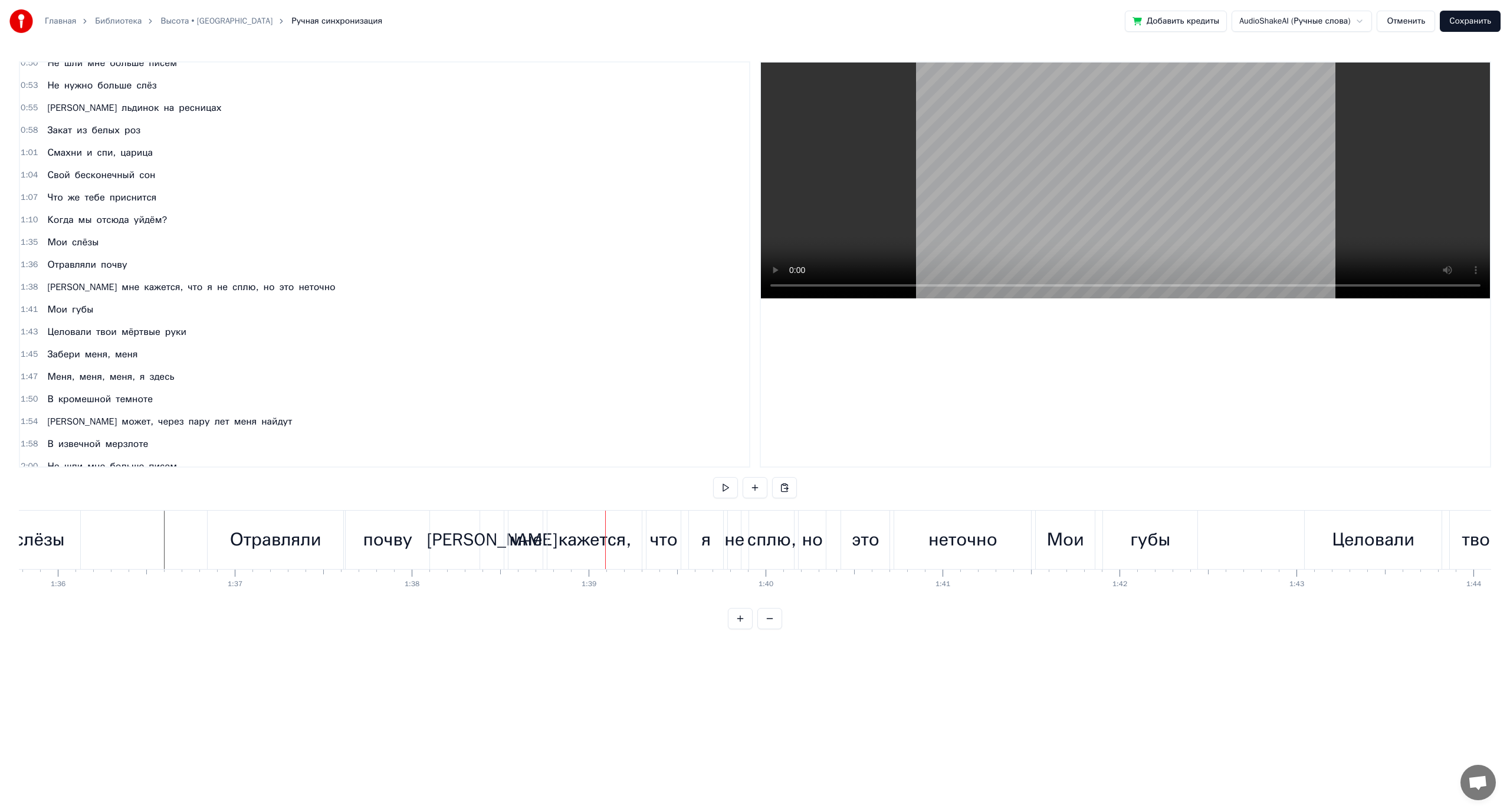 click on "почву" at bounding box center (388, 540) 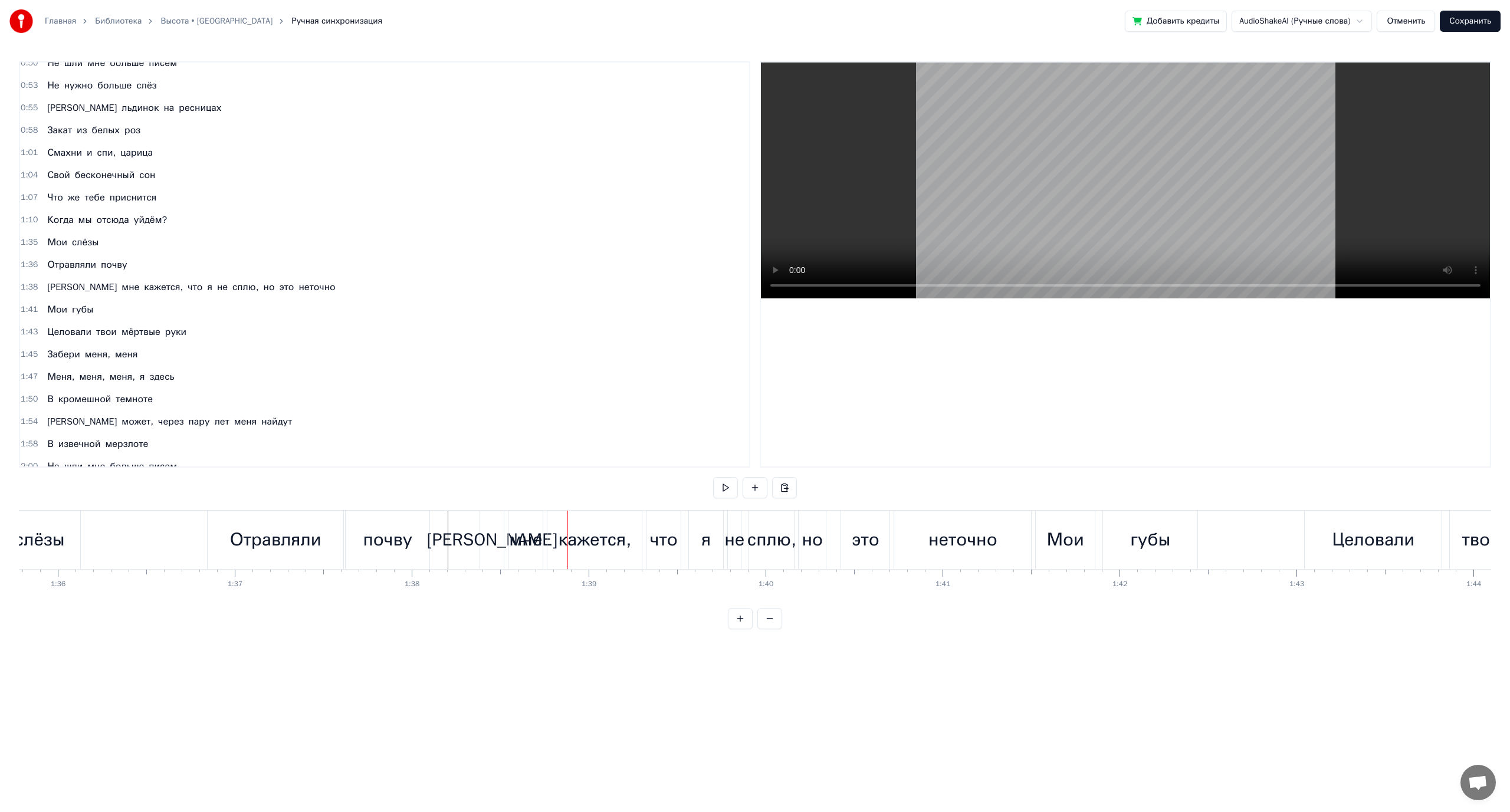 click at bounding box center (1781, 540) 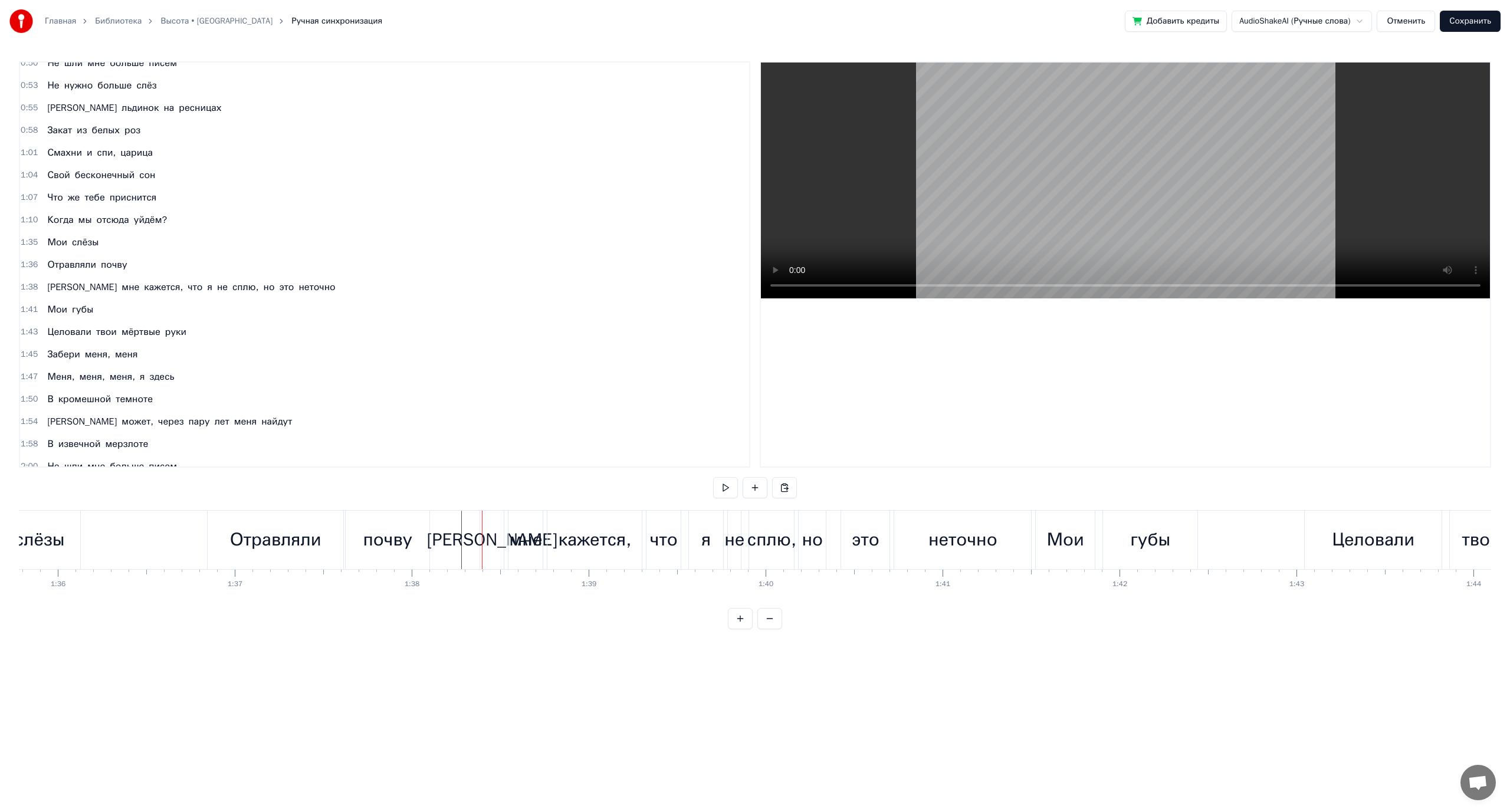 click at bounding box center [1781, 540] 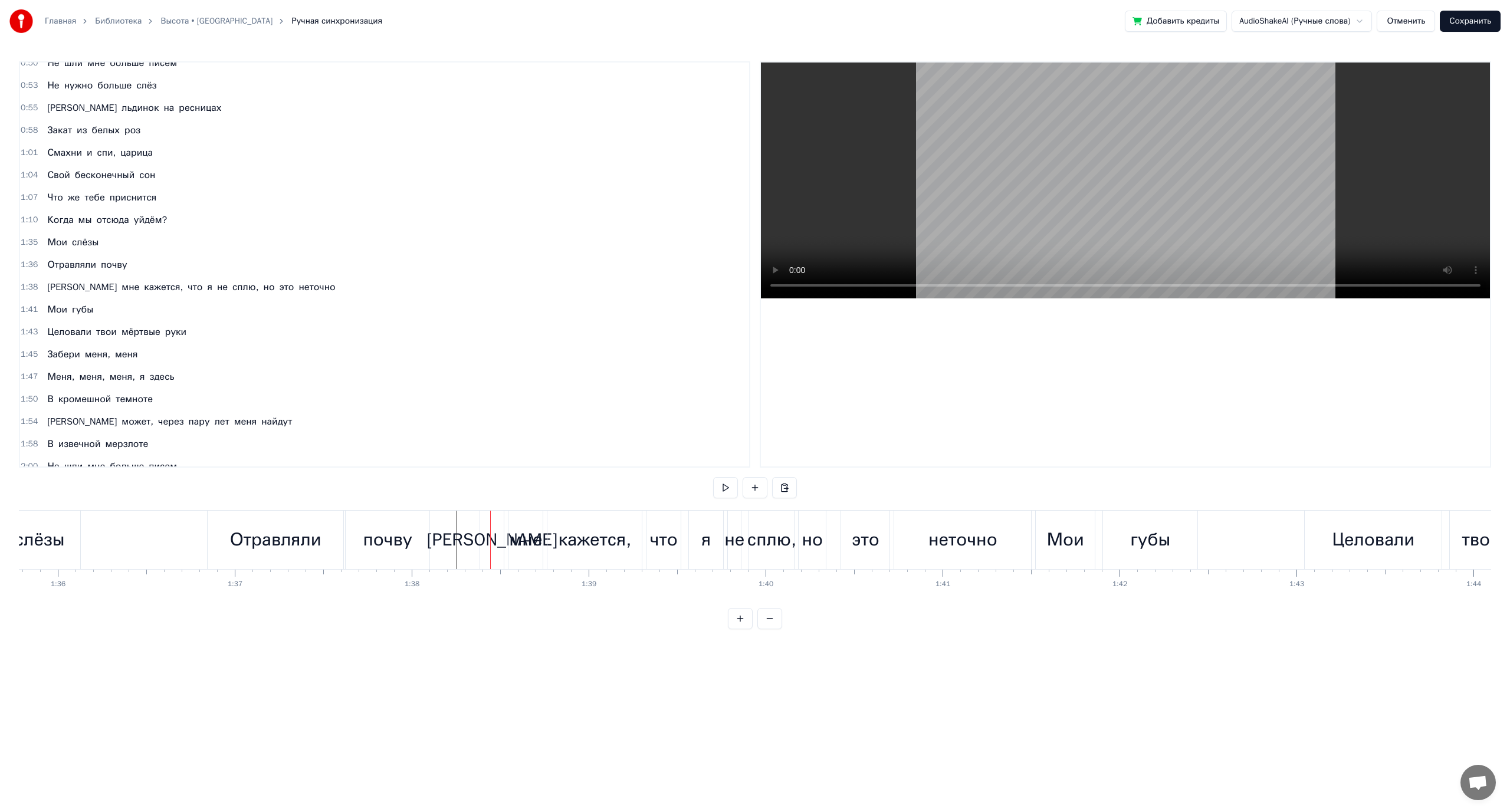 click at bounding box center (1781, 540) 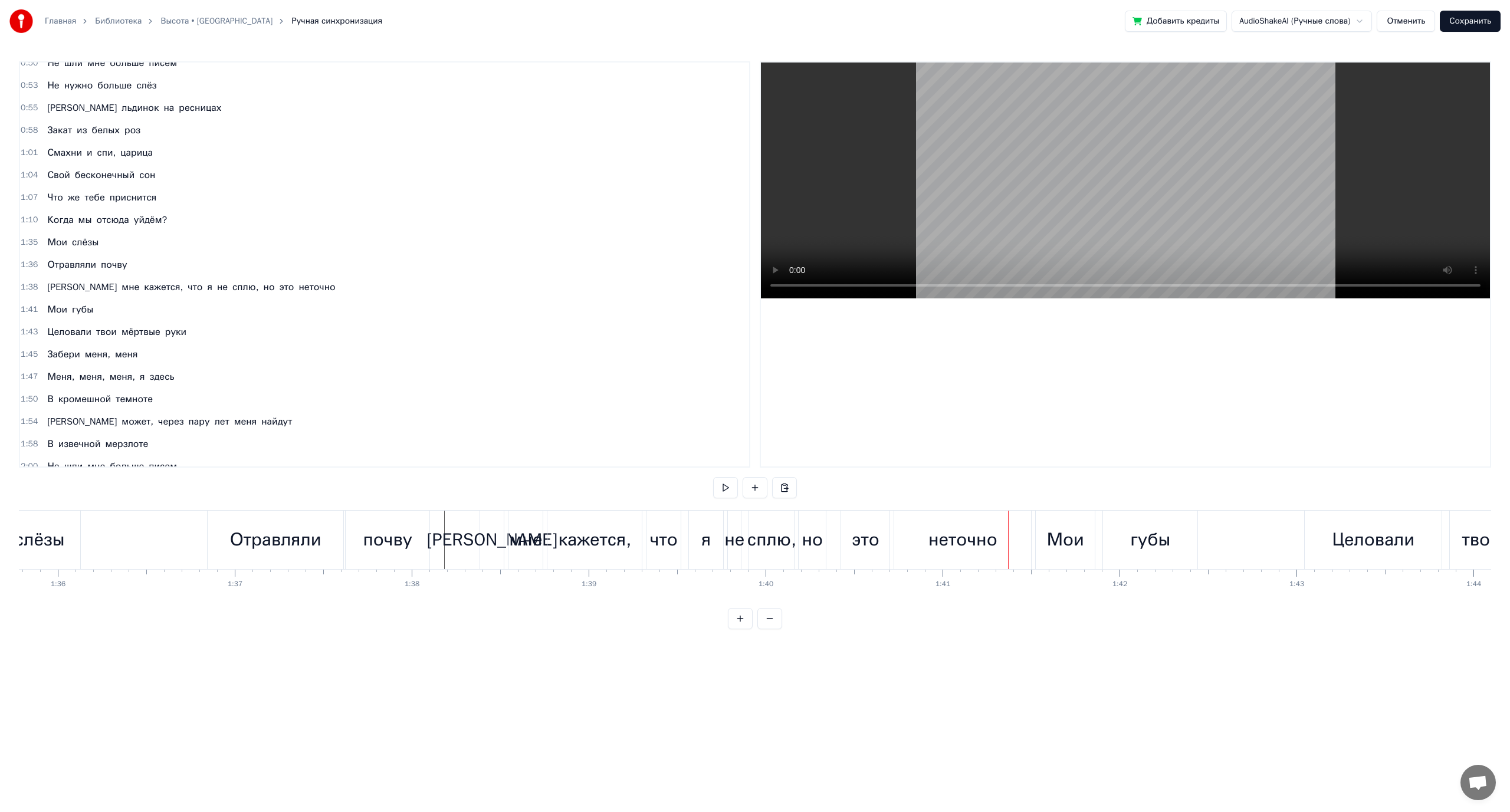 click on "неточно" at bounding box center [963, 540] 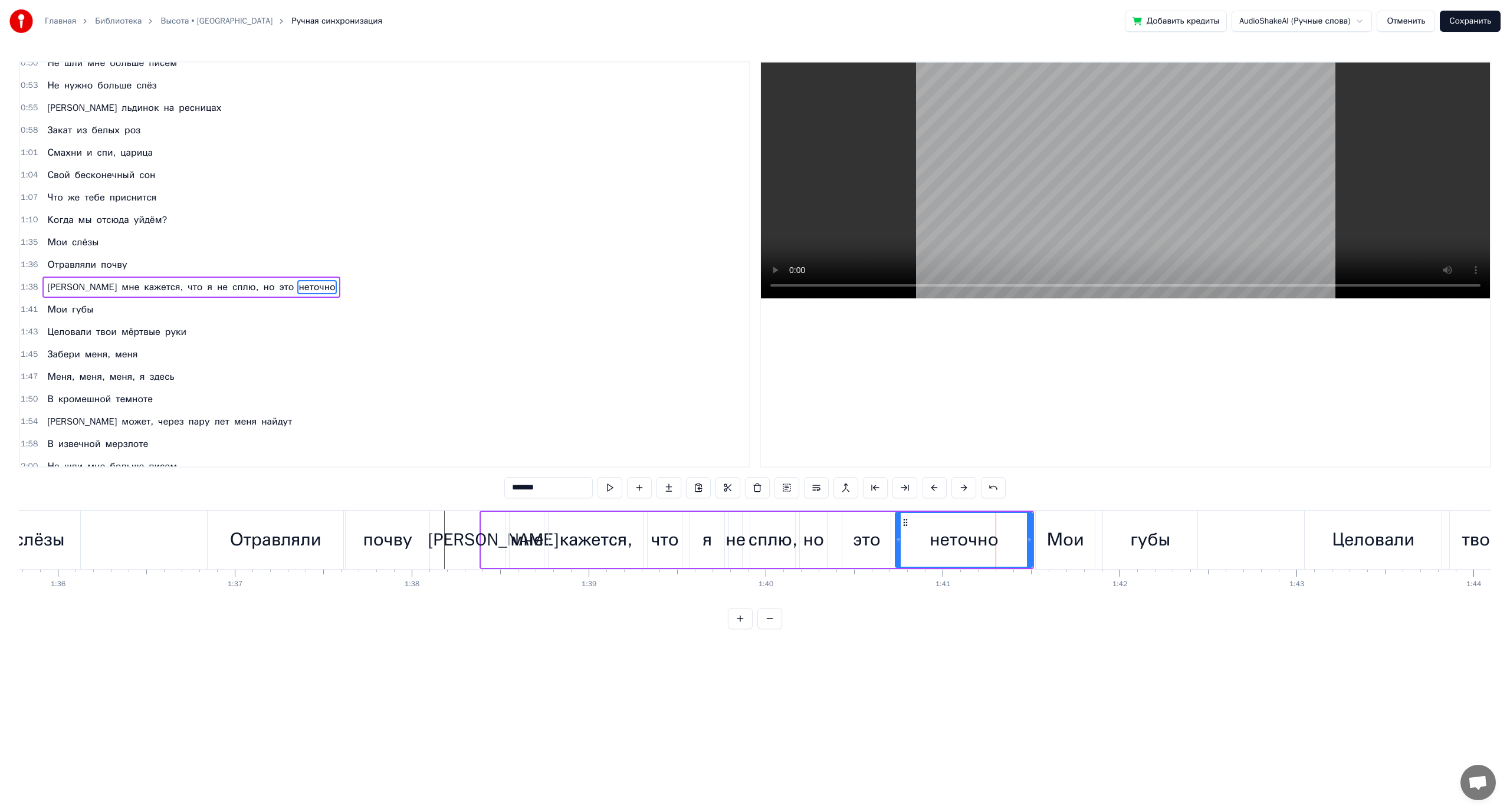 scroll, scrollTop: 123, scrollLeft: 0, axis: vertical 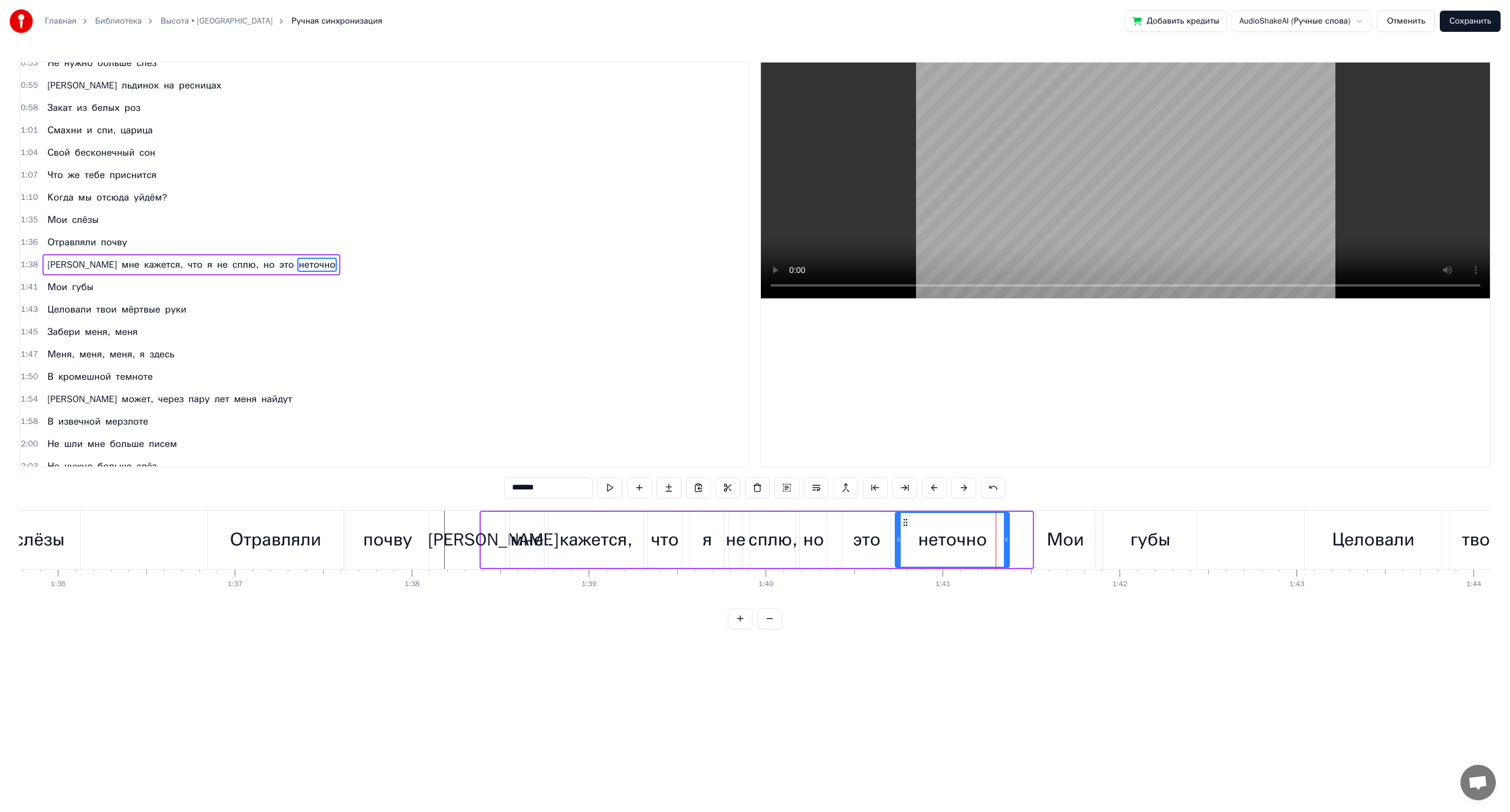 drag, startPoint x: 1030, startPoint y: 538, endPoint x: 1006, endPoint y: 538, distance: 24 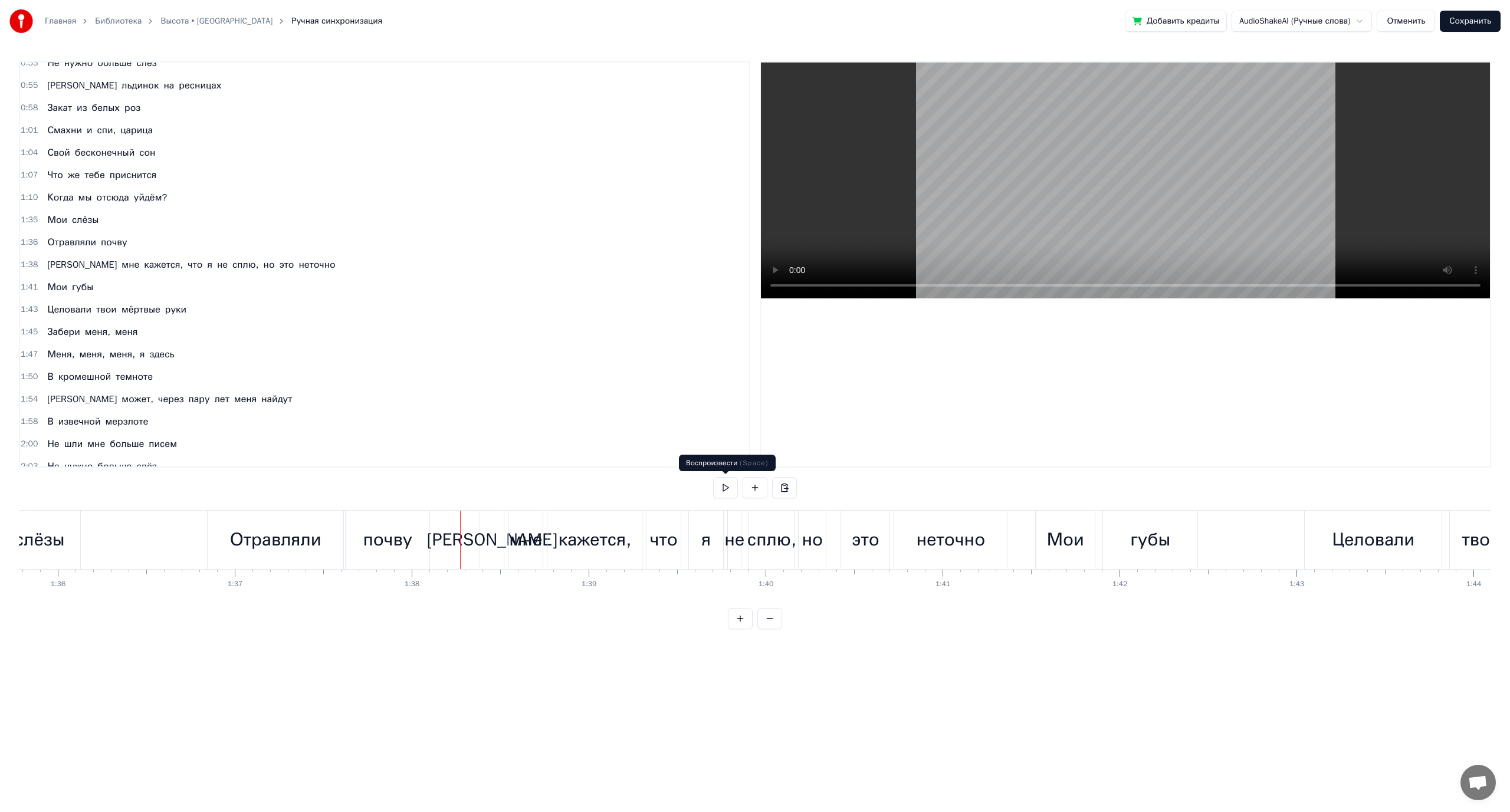 click at bounding box center [726, 488] 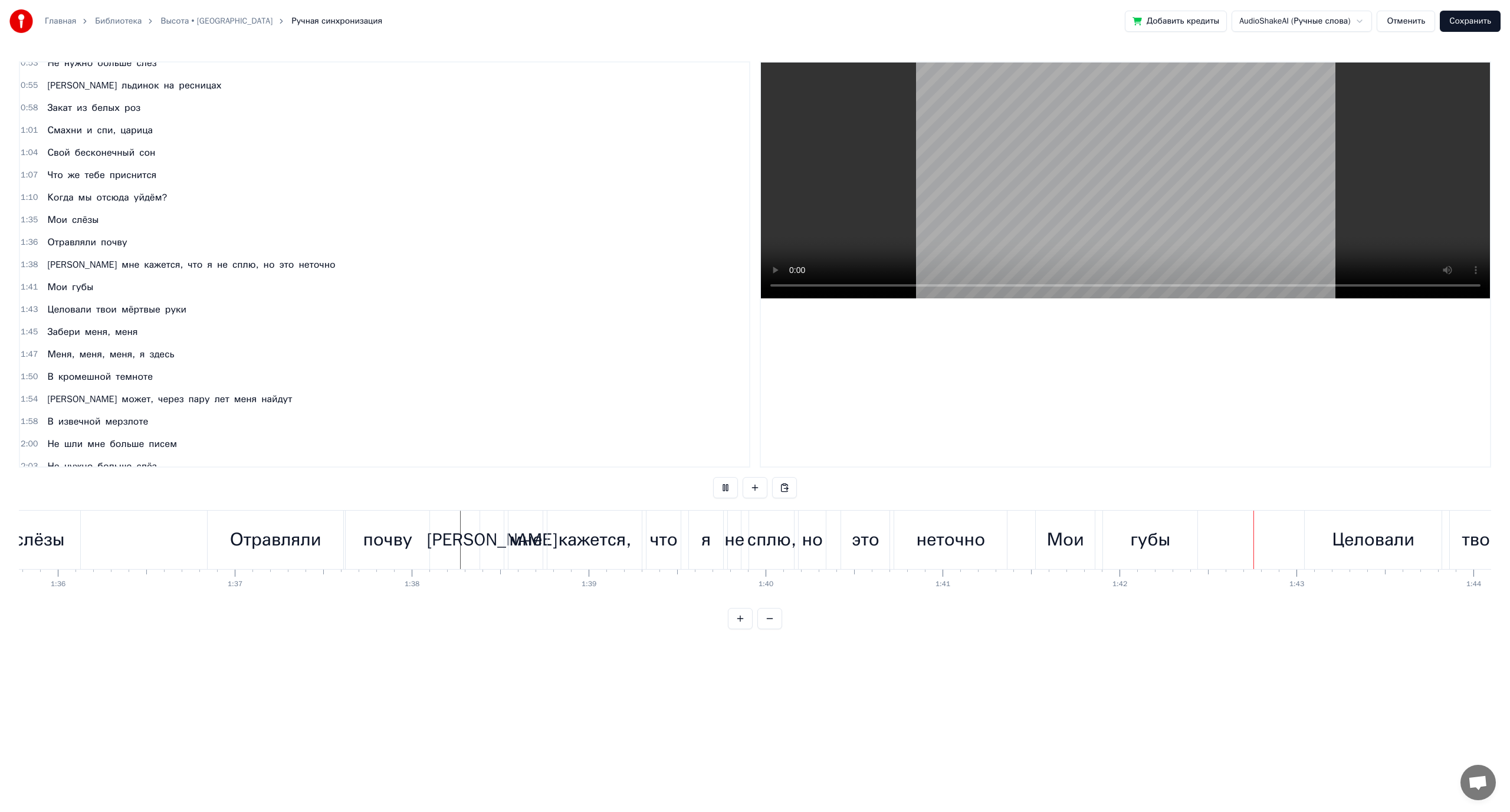 click at bounding box center (726, 488) 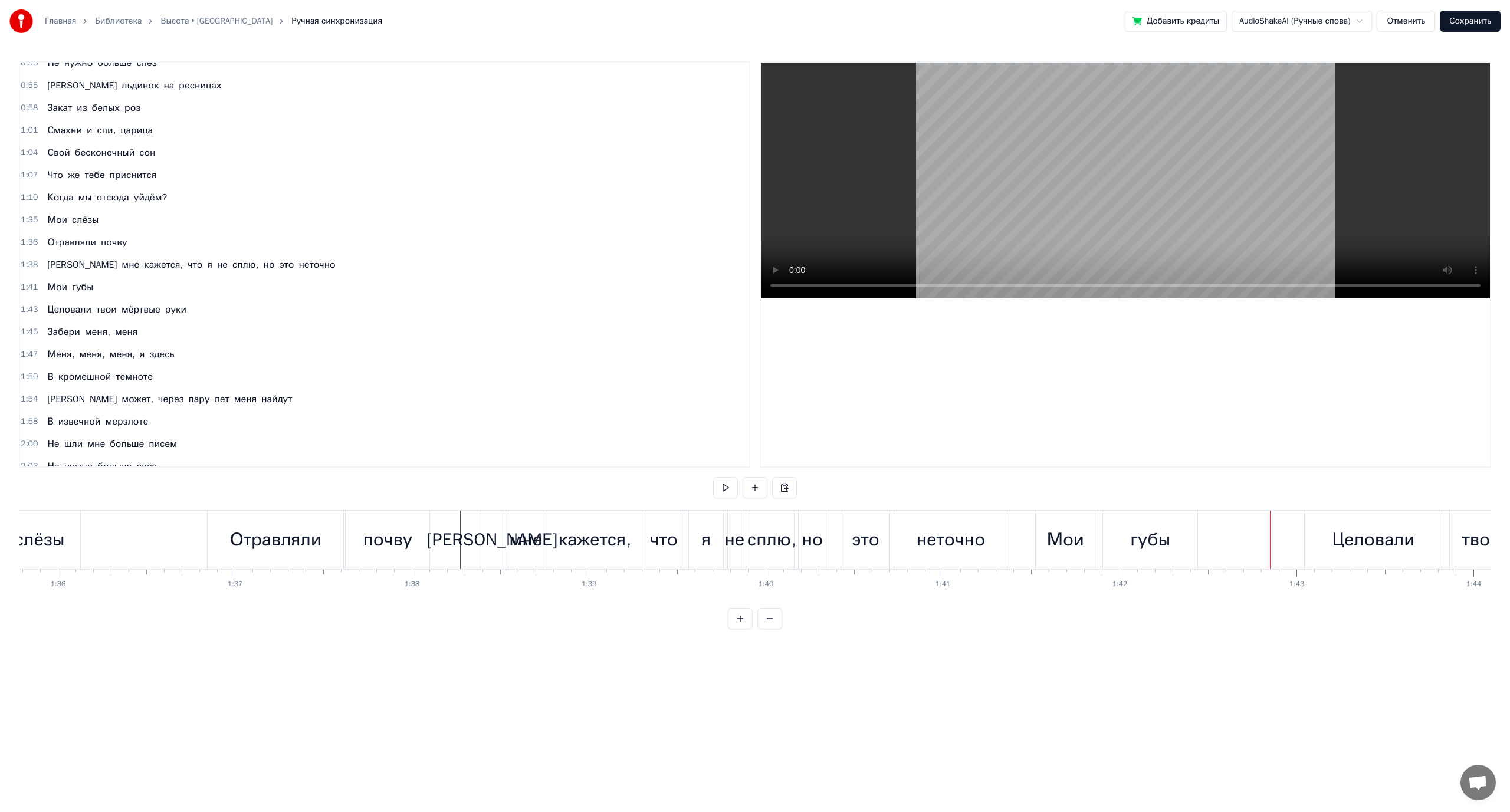 click on "губы" at bounding box center [1150, 540] 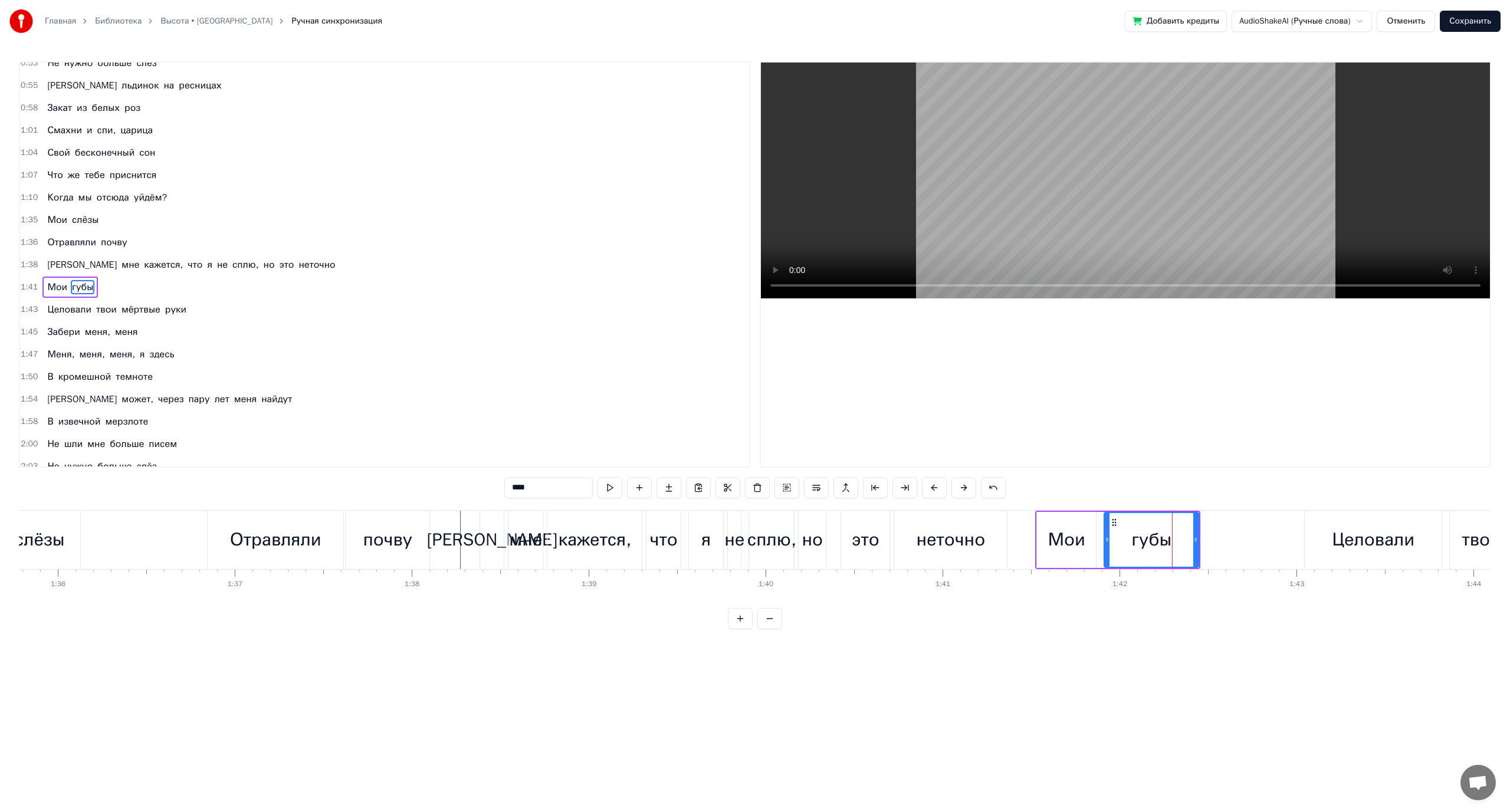 scroll, scrollTop: 145, scrollLeft: 0, axis: vertical 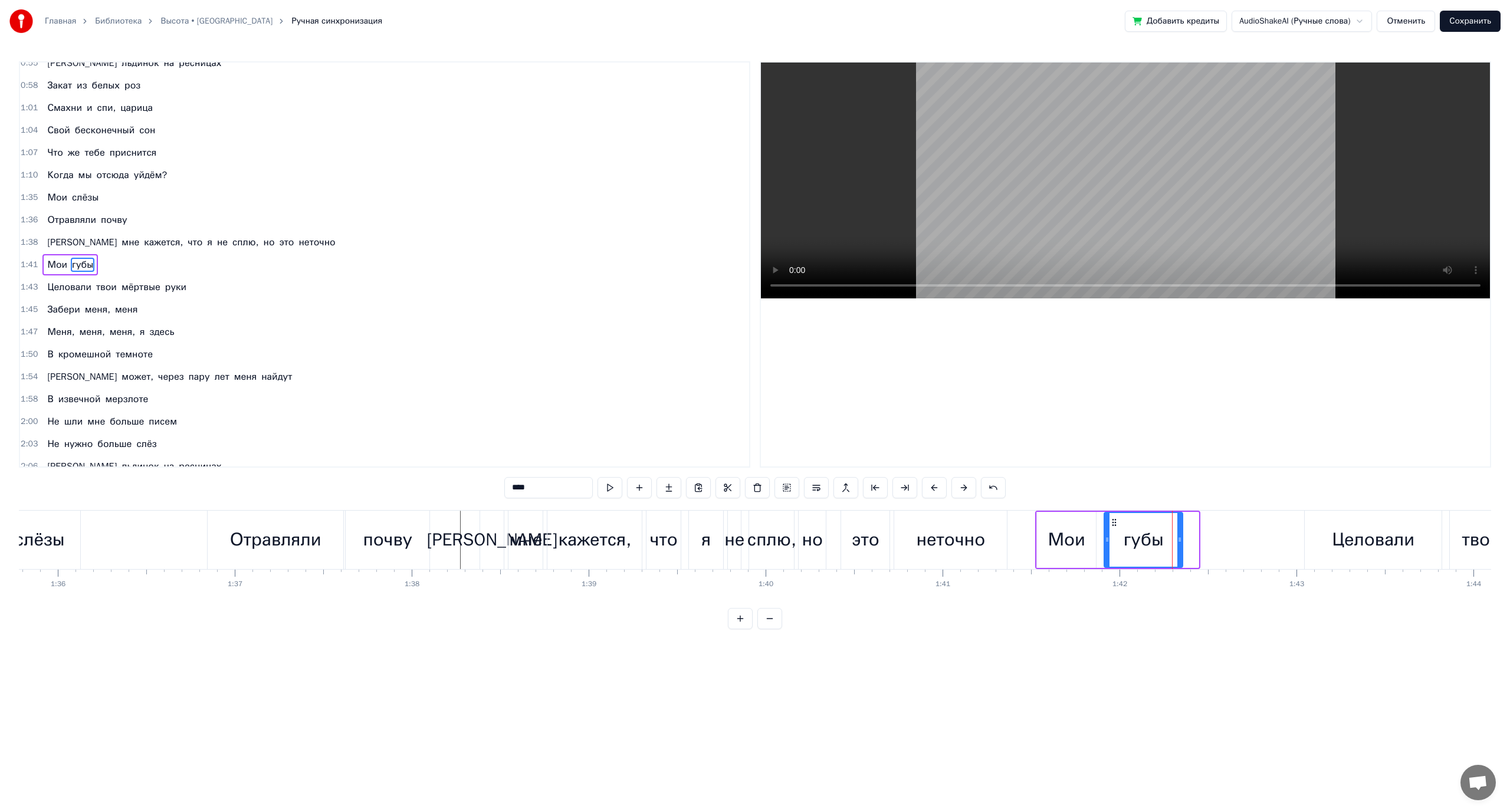 drag, startPoint x: 1194, startPoint y: 540, endPoint x: 1179, endPoint y: 543, distance: 15.297059 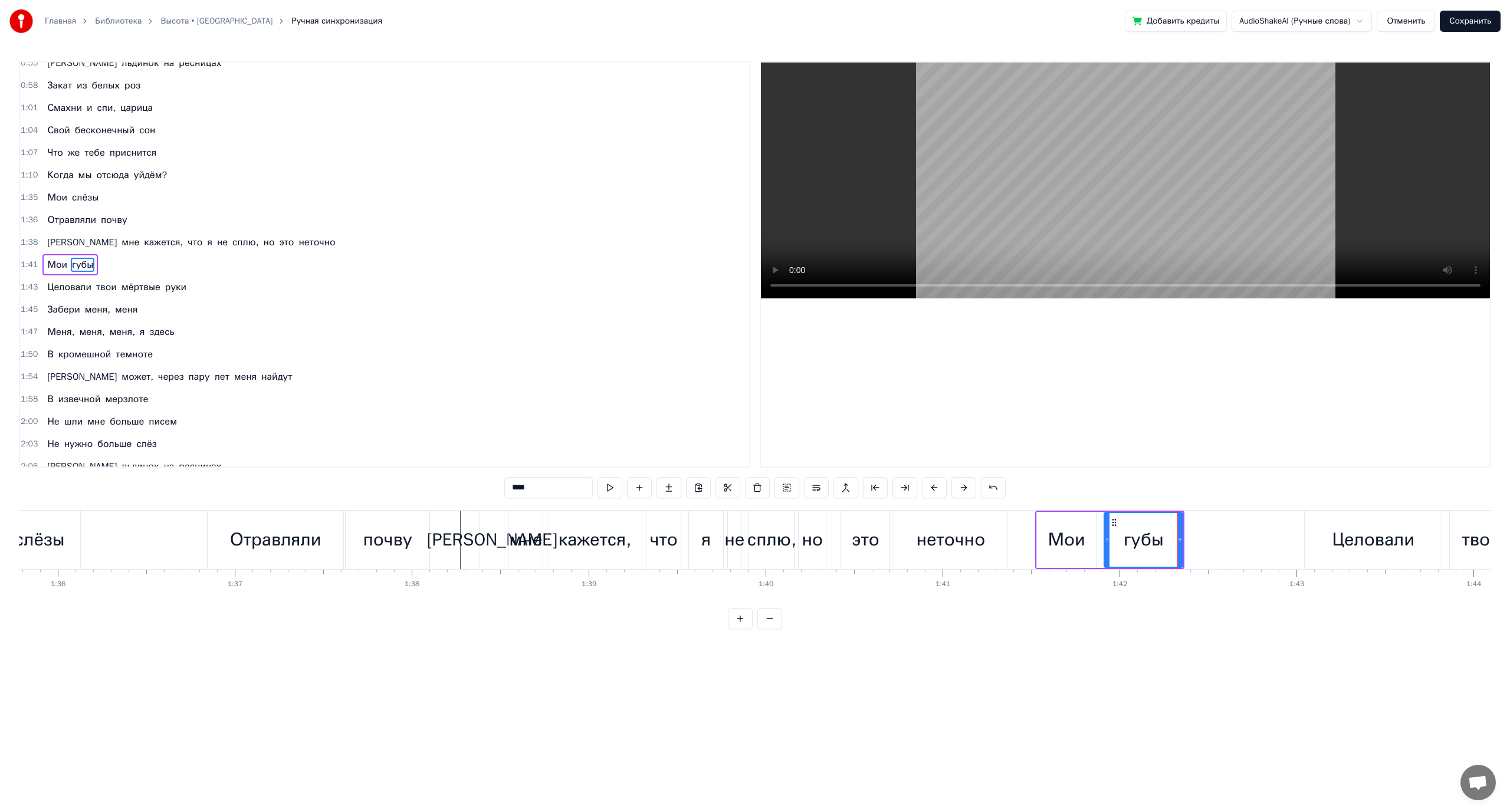 click on "неточно" at bounding box center (950, 540) 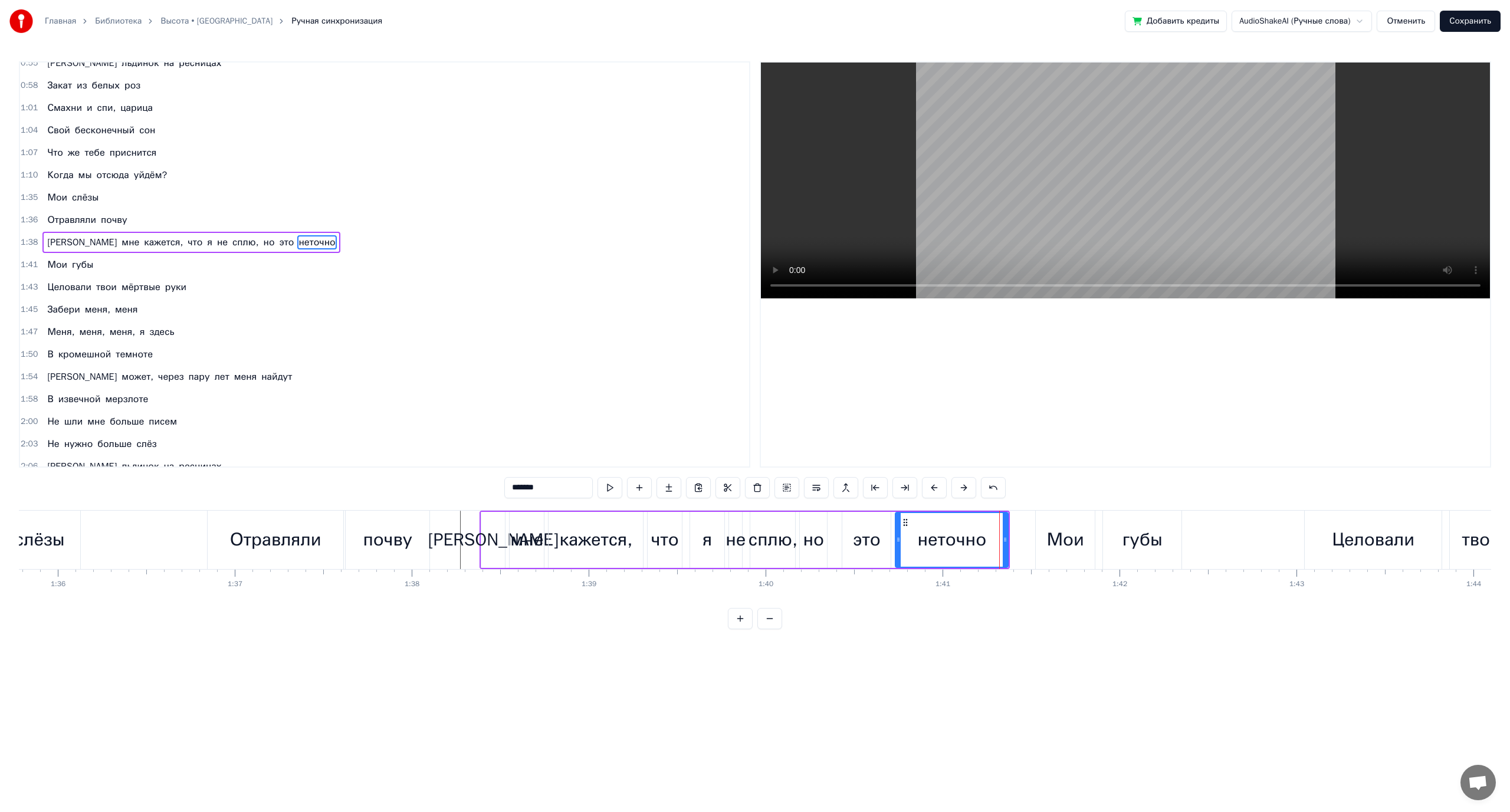 scroll, scrollTop: 123, scrollLeft: 0, axis: vertical 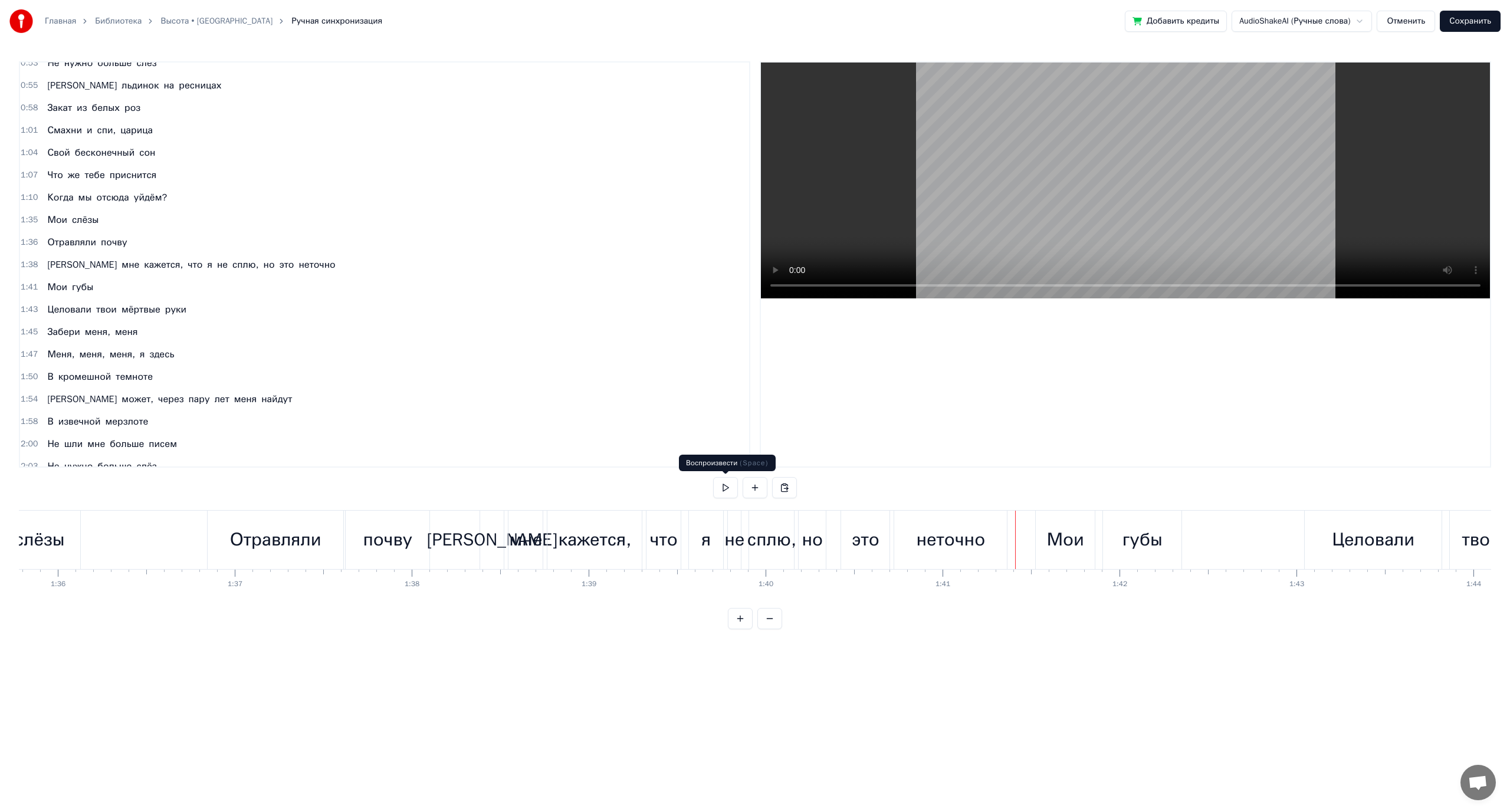 click at bounding box center [726, 488] 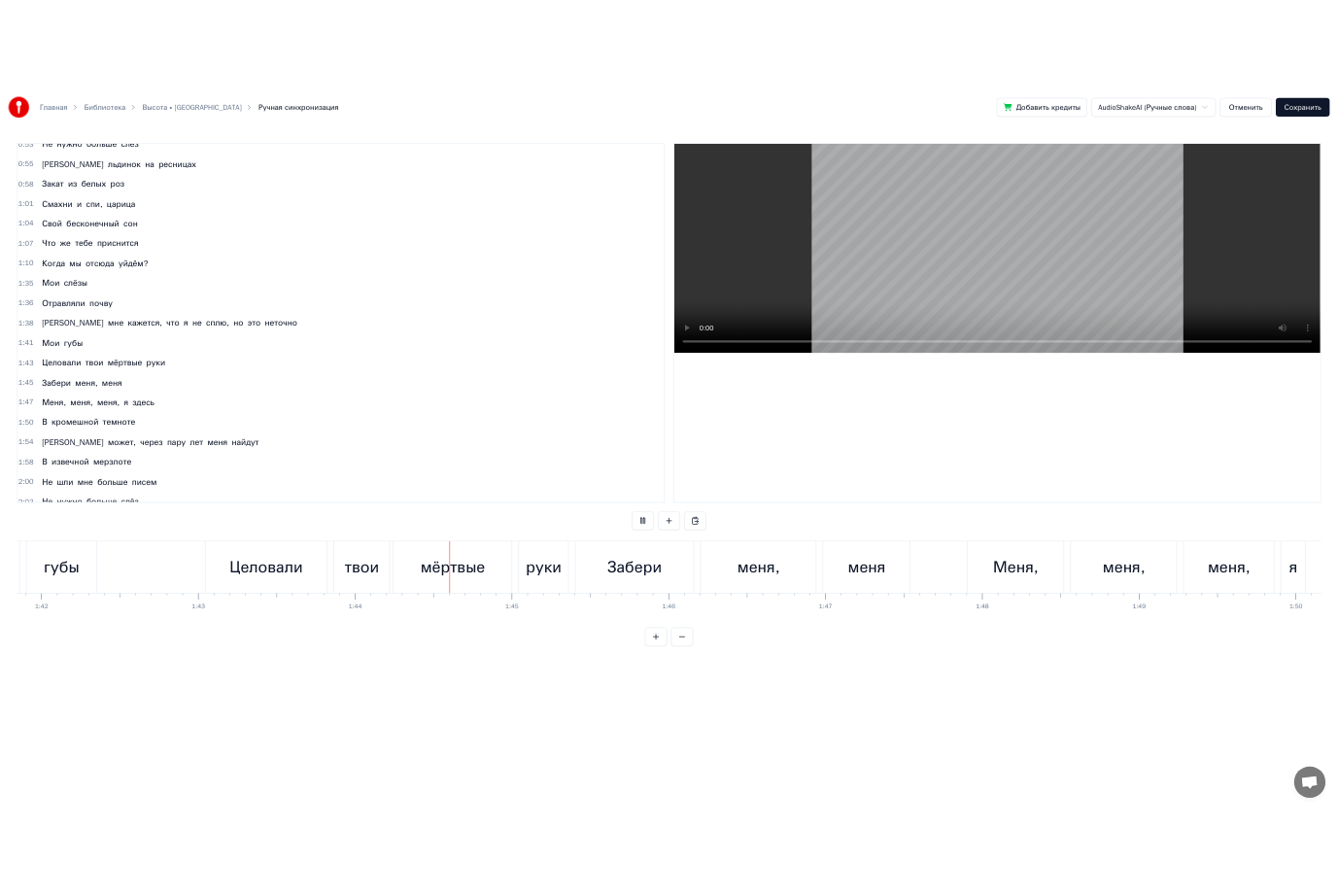 scroll, scrollTop: 0, scrollLeft: 30218, axis: horizontal 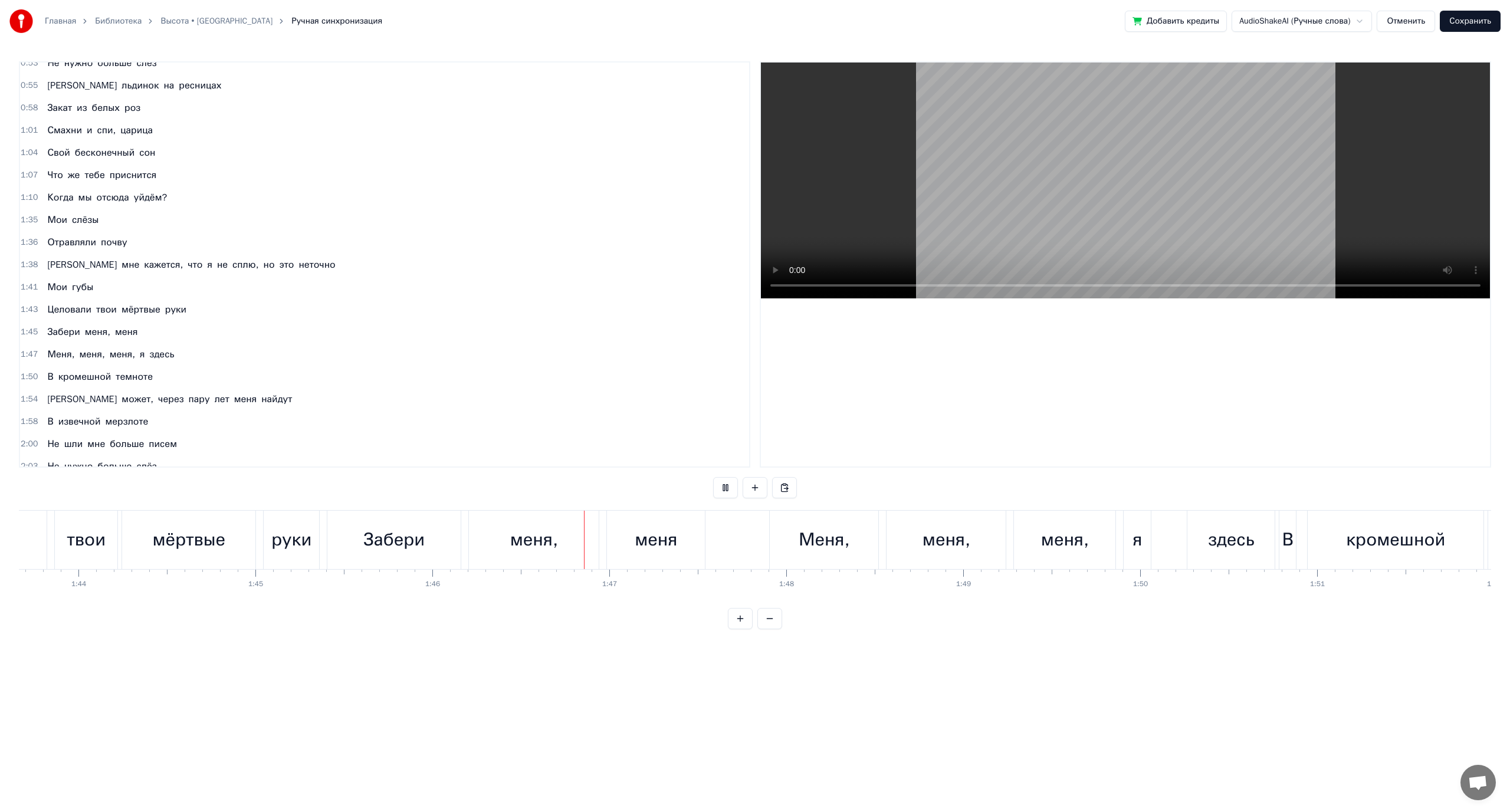 click at bounding box center (726, 488) 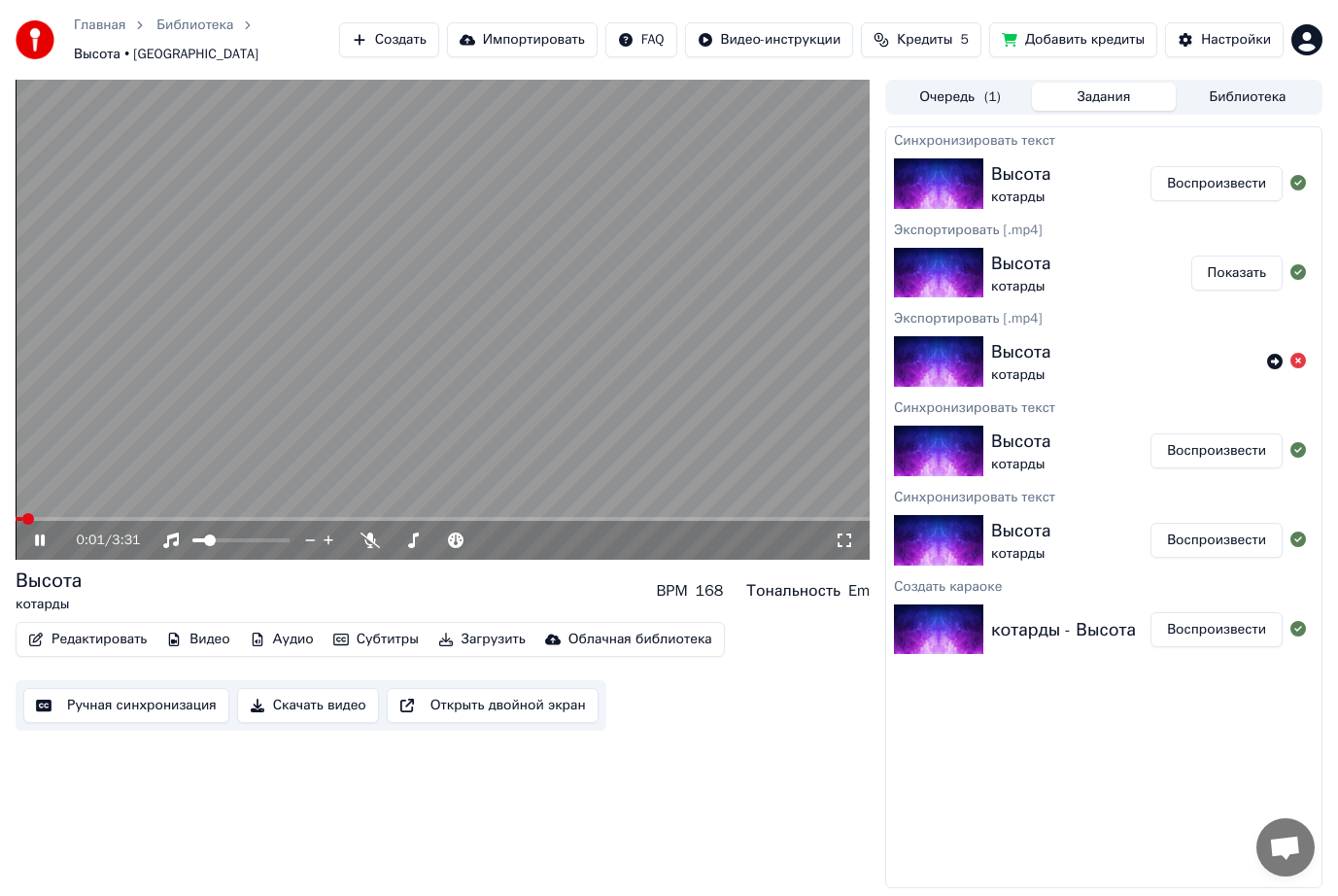 click at bounding box center [442, 320] 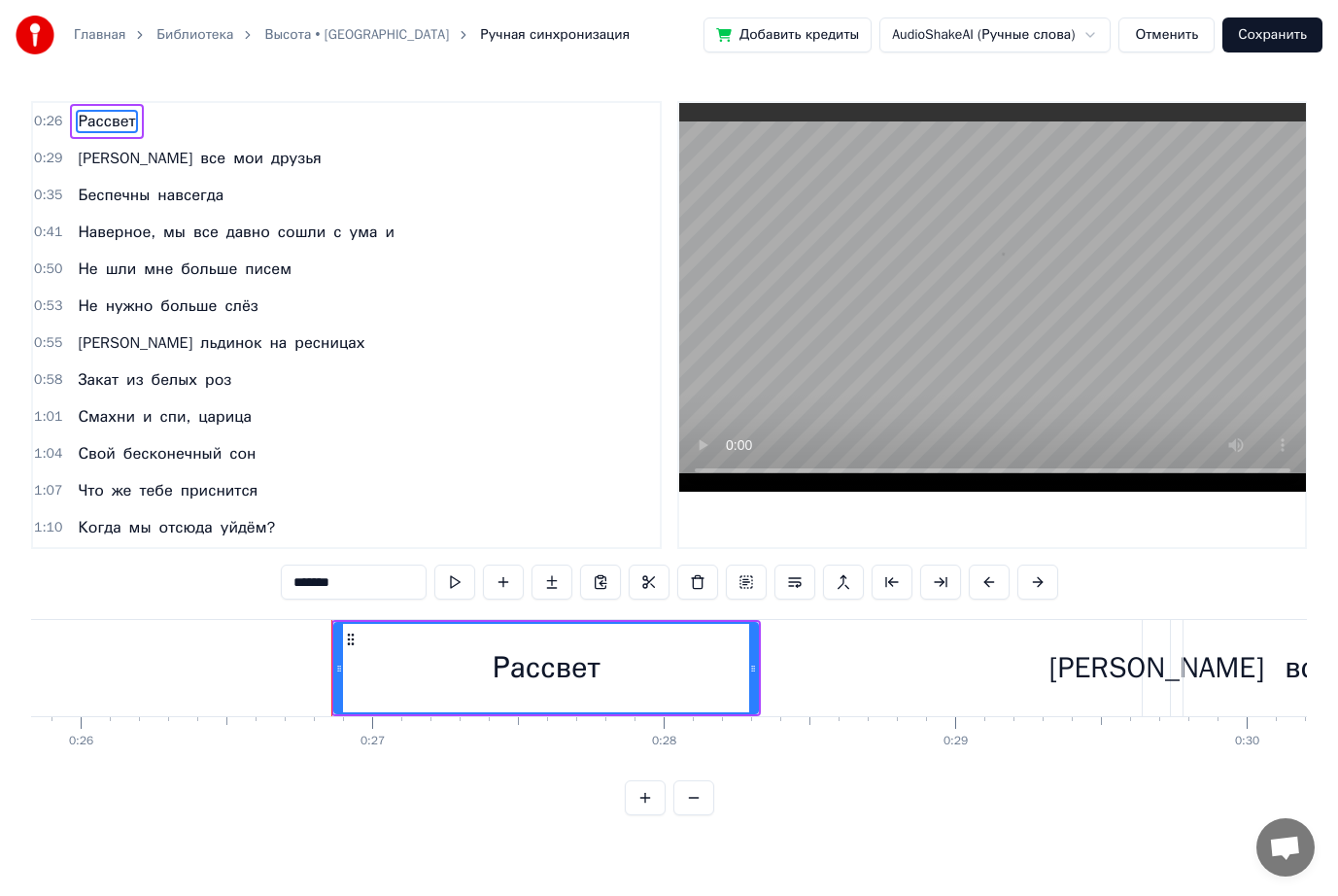 scroll, scrollTop: 0, scrollLeft: 7733, axis: horizontal 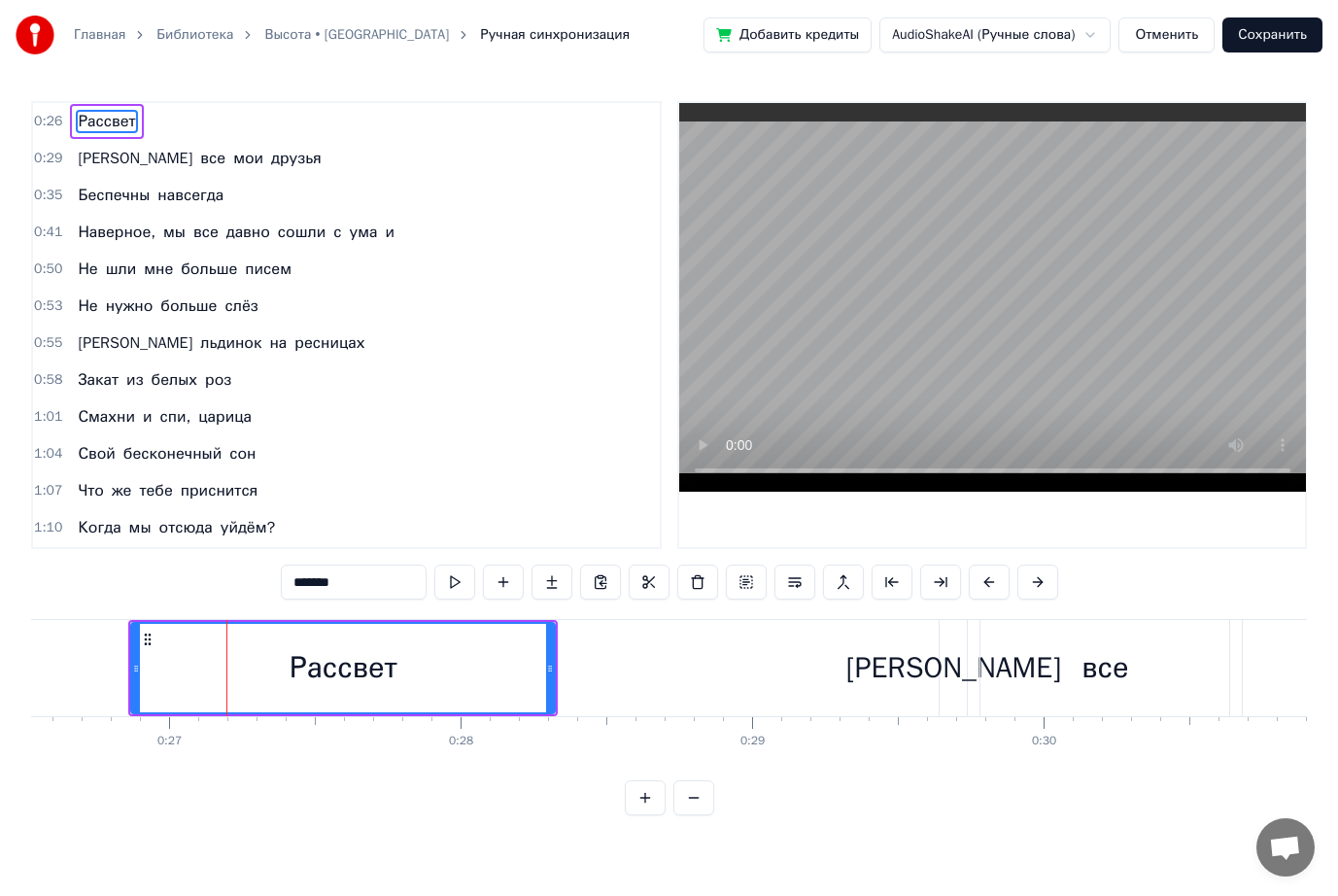 click on "Главная Библиотека Высота • котарды Ручная синхронизация" at bounding box center [323, 35] 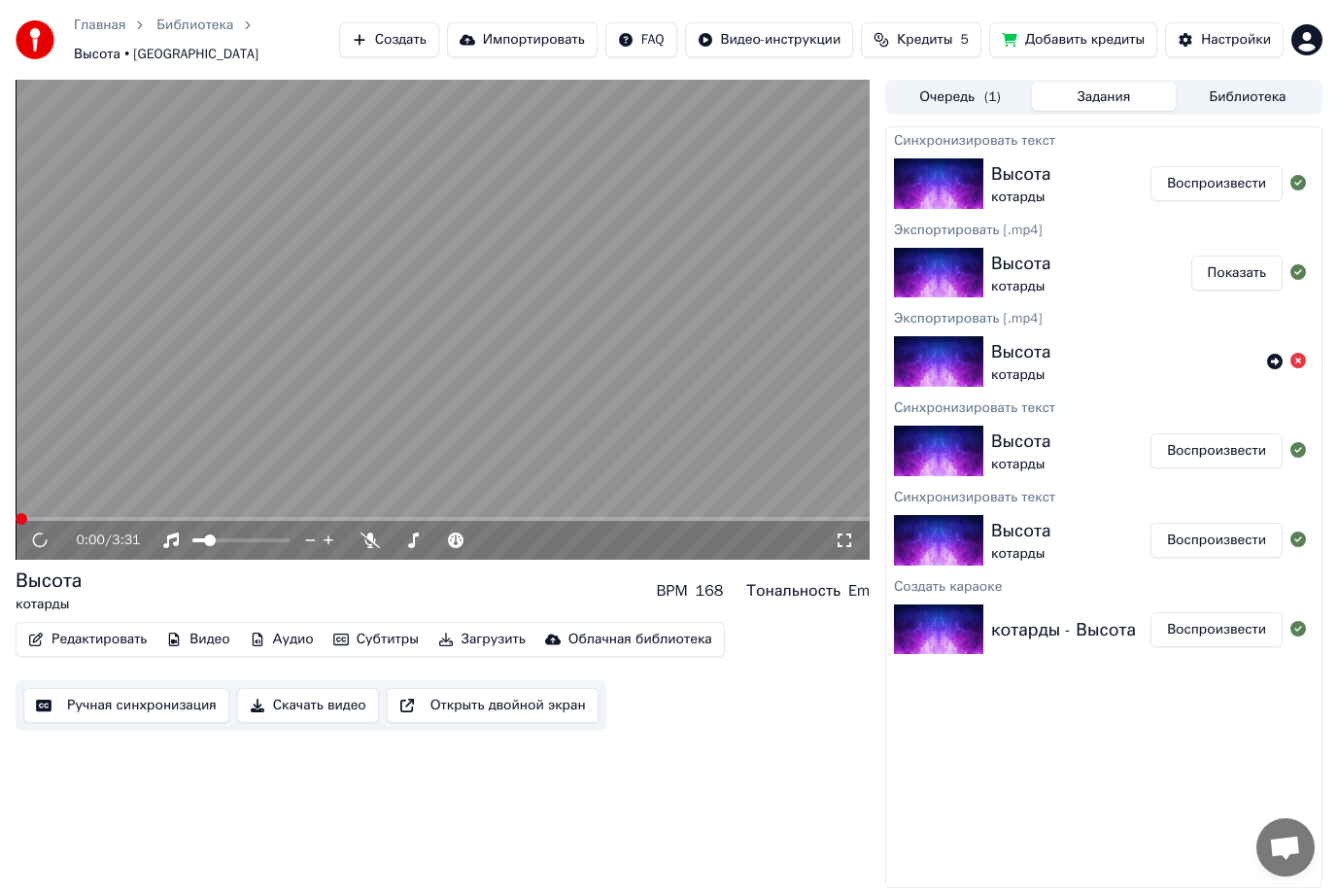 click at bounding box center (442, 320) 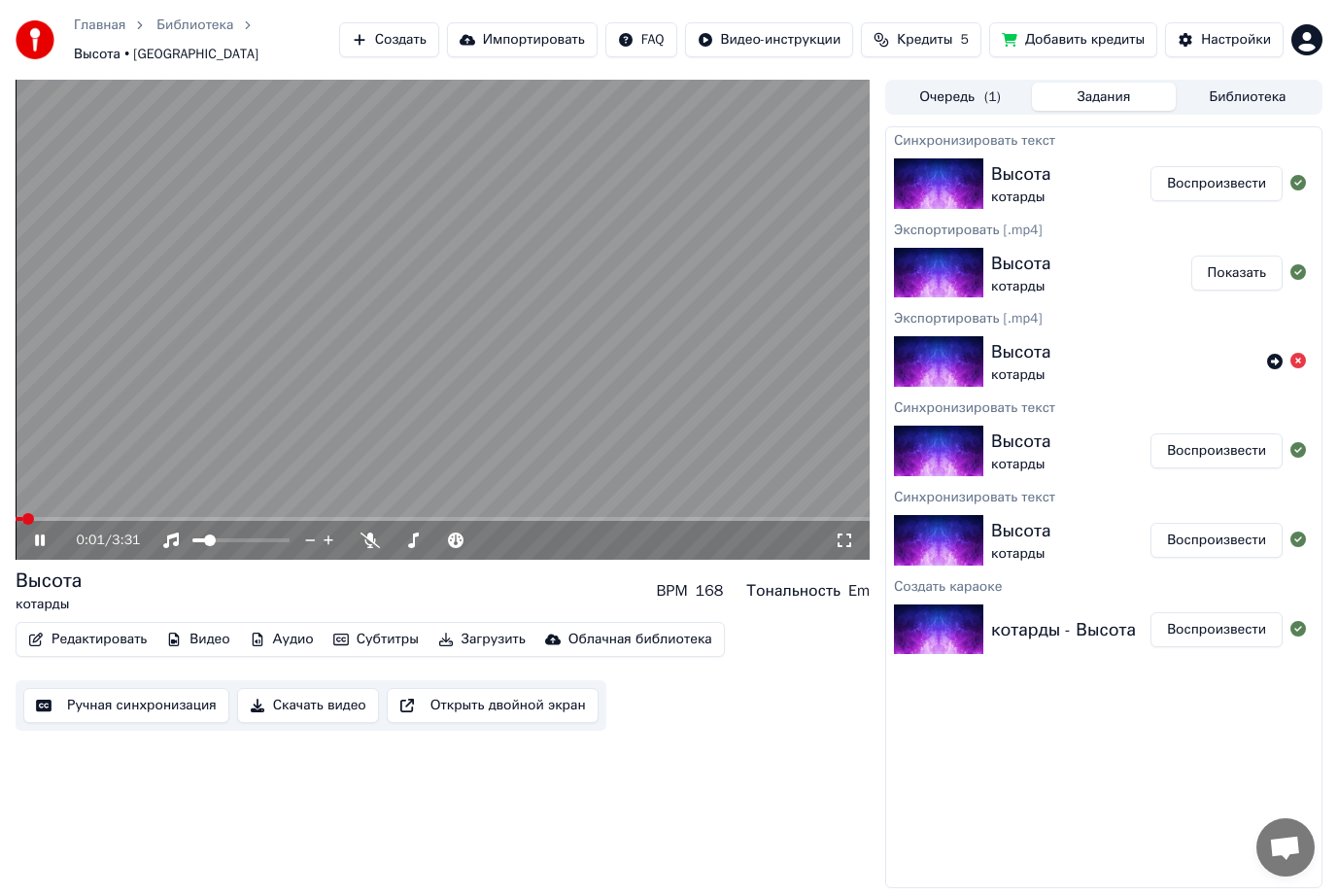 click 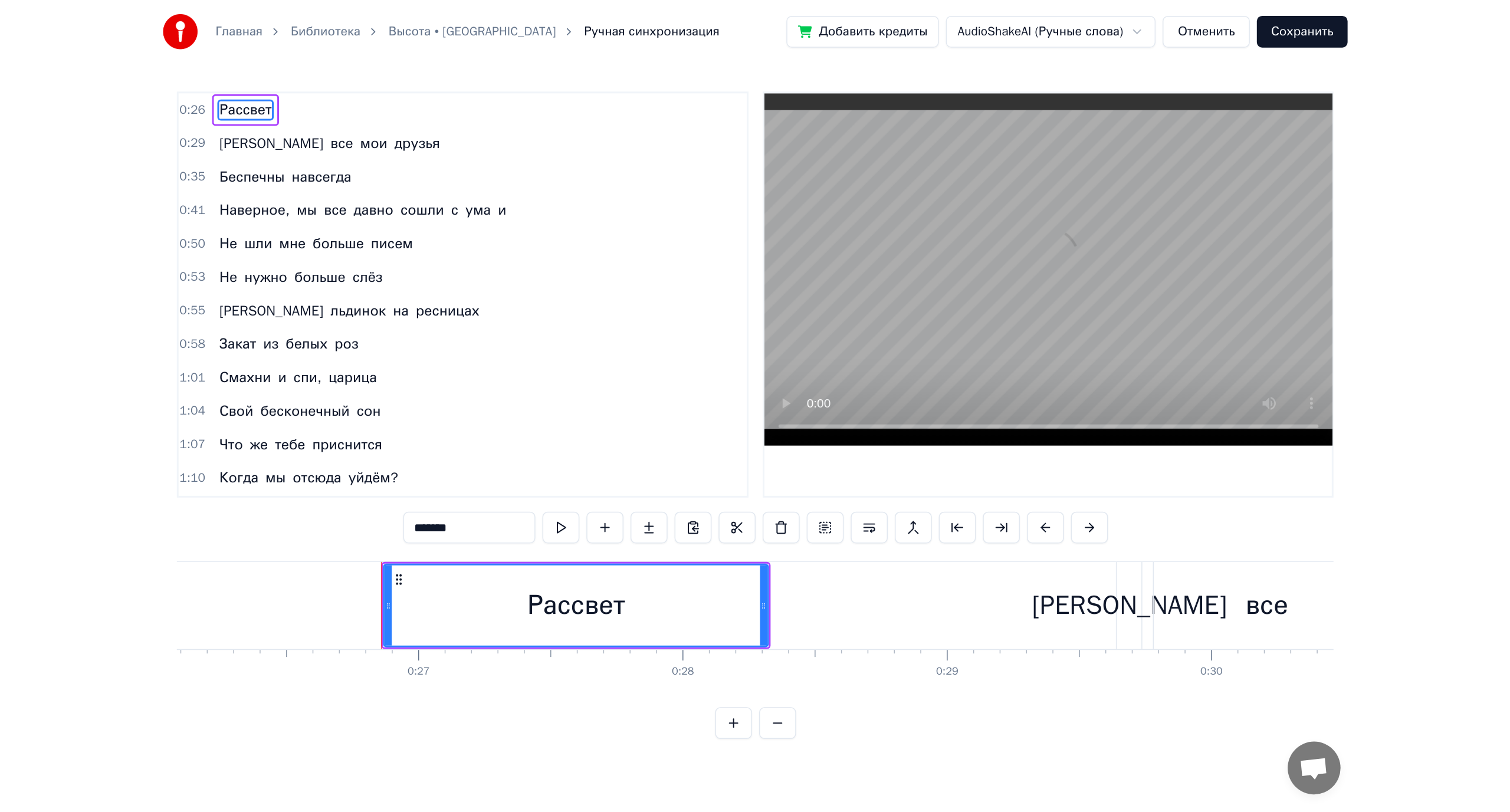 scroll, scrollTop: 0, scrollLeft: 4694, axis: horizontal 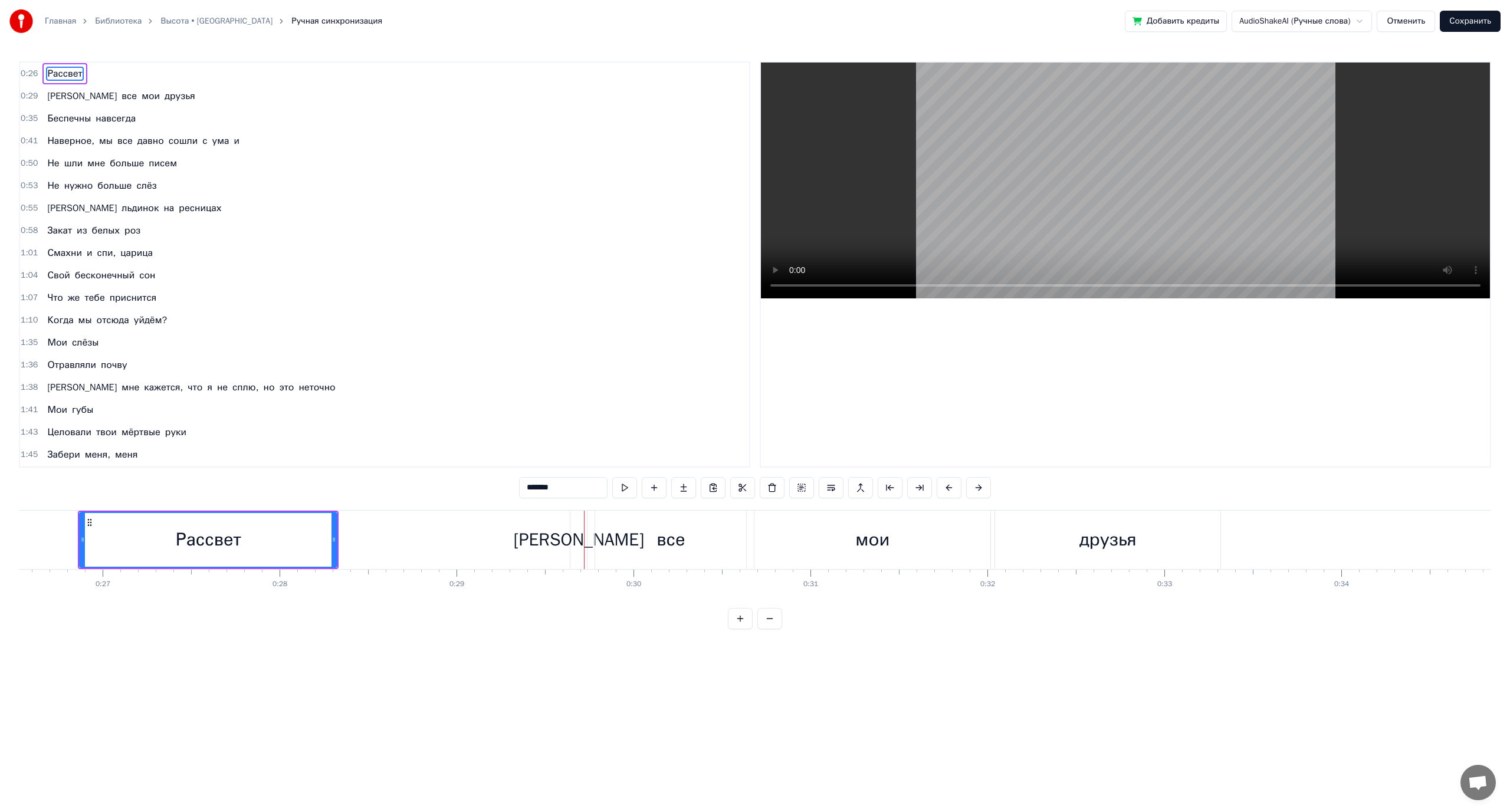 click at bounding box center (1125, 180) 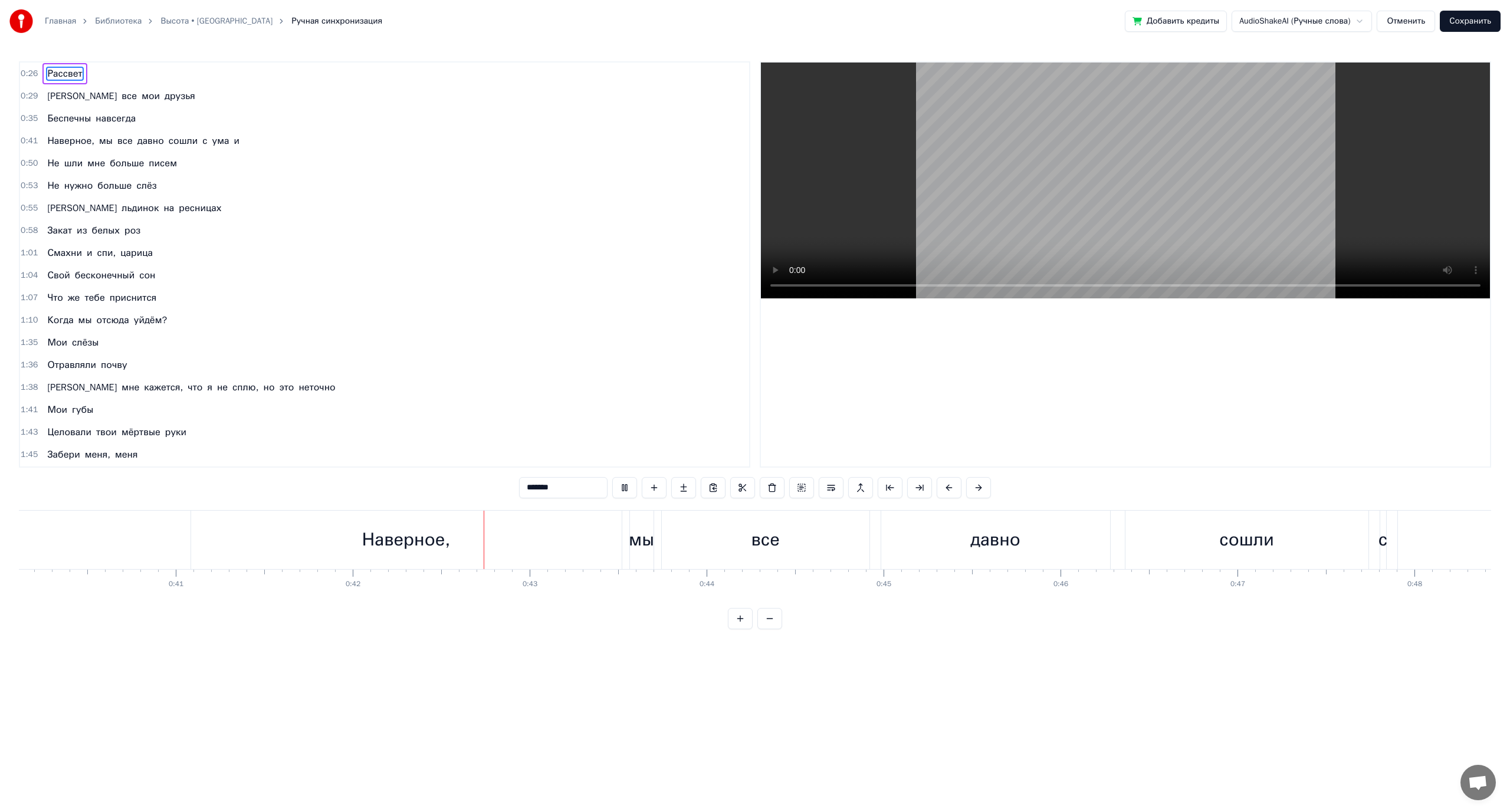 scroll, scrollTop: 0, scrollLeft: 7413, axis: horizontal 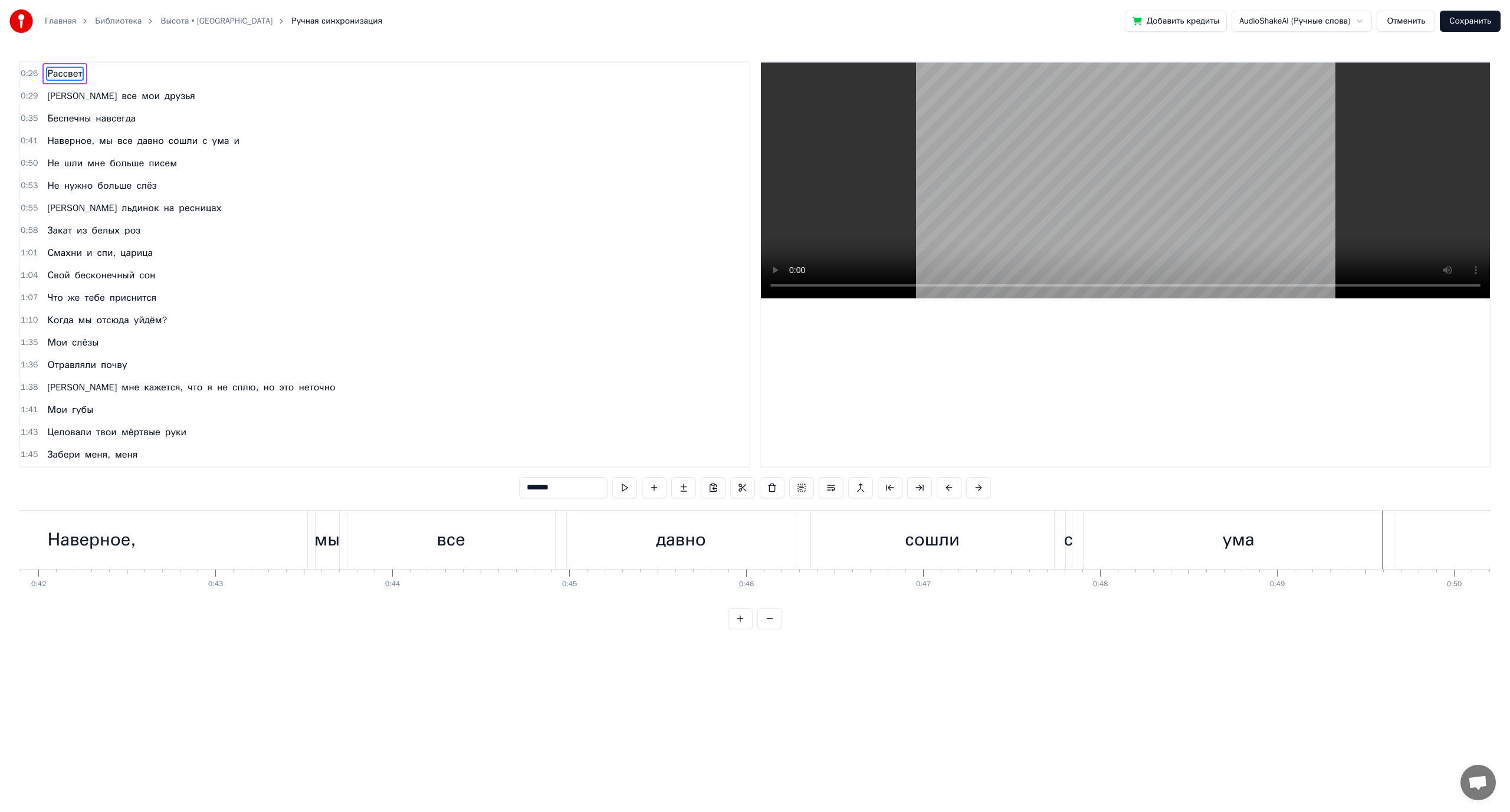 click on "ума" at bounding box center [1238, 540] 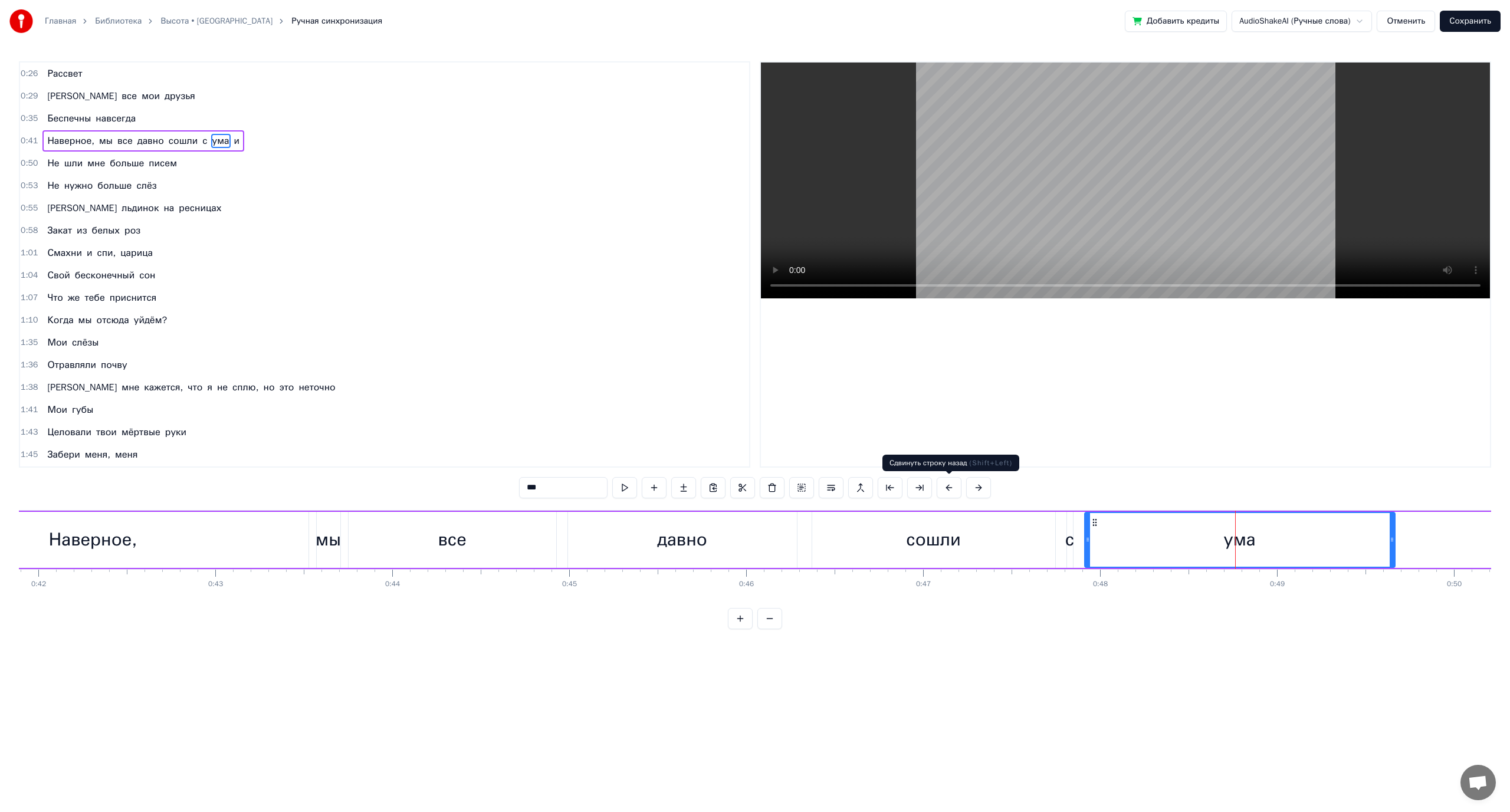 click at bounding box center (949, 488) 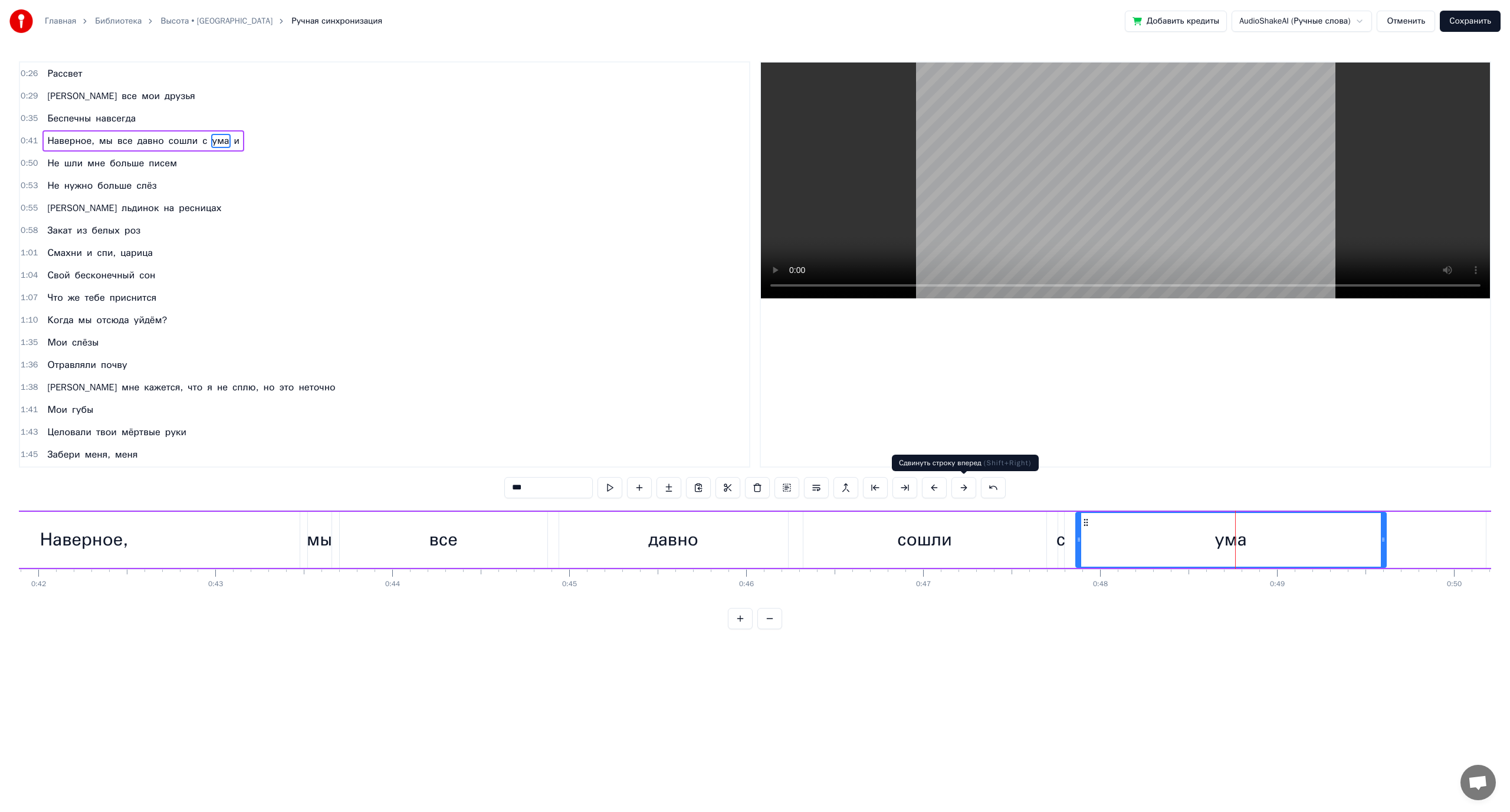 click at bounding box center [964, 488] 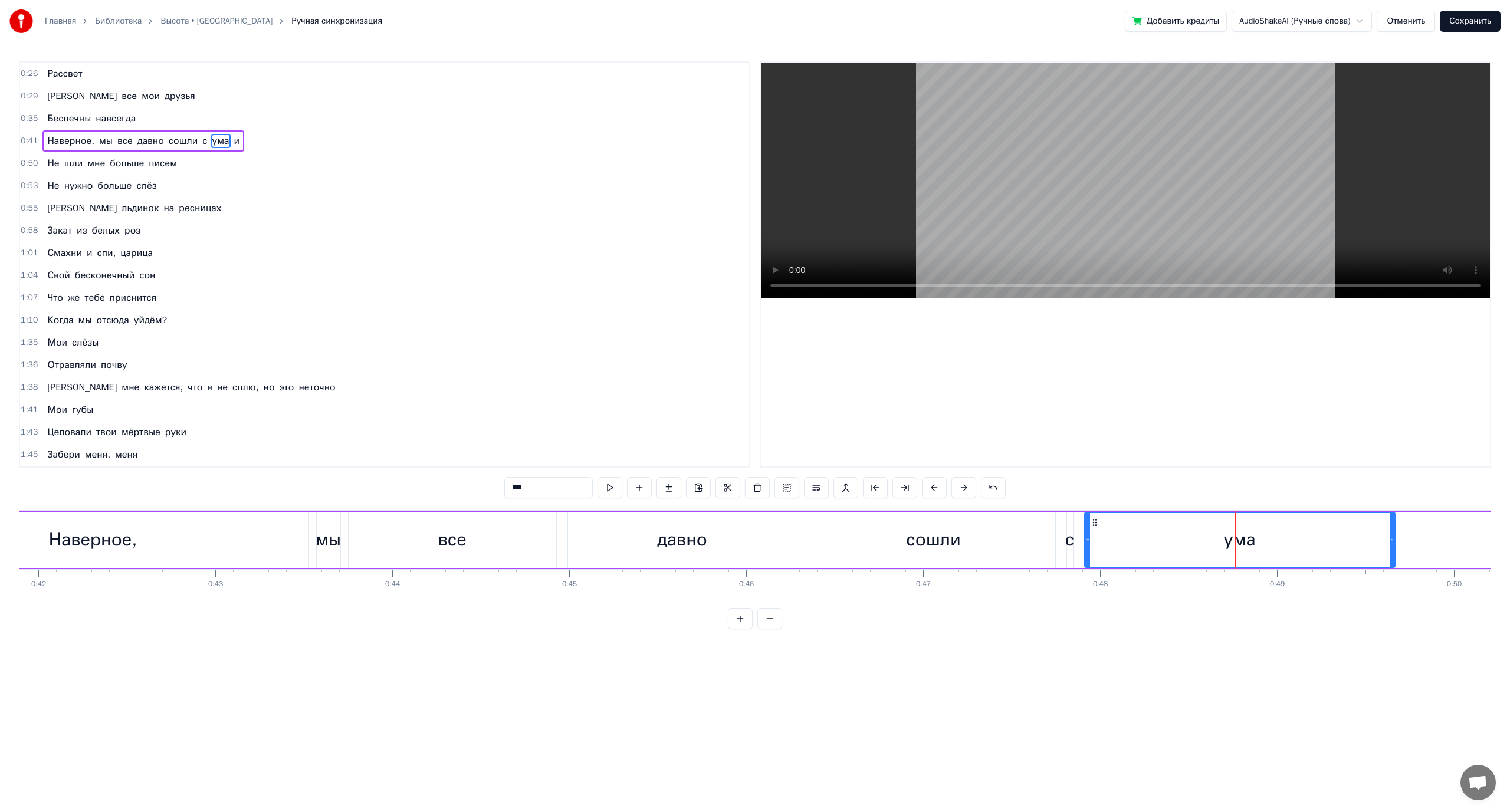 click at bounding box center (740, 619) 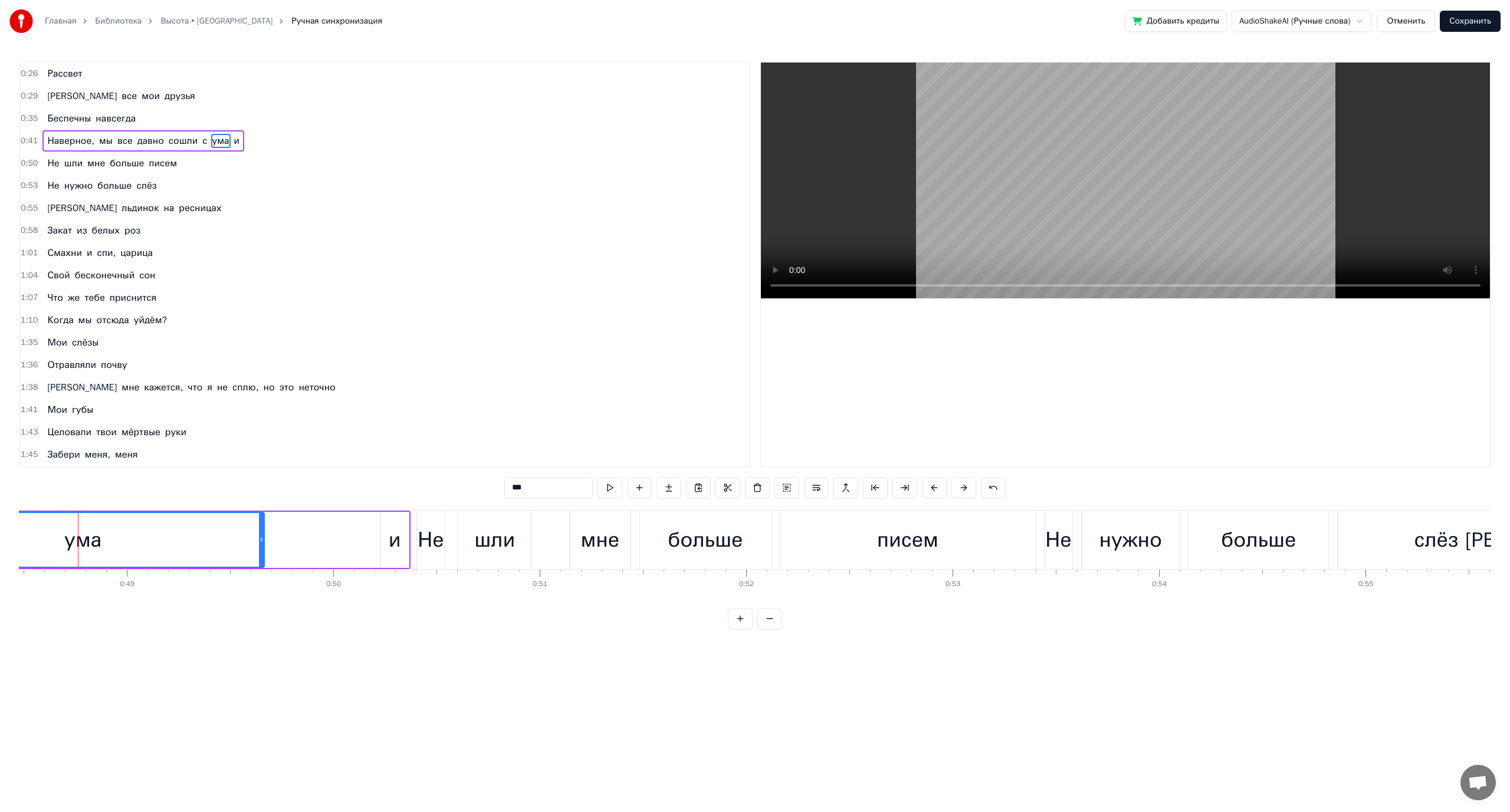 click at bounding box center (770, 619) 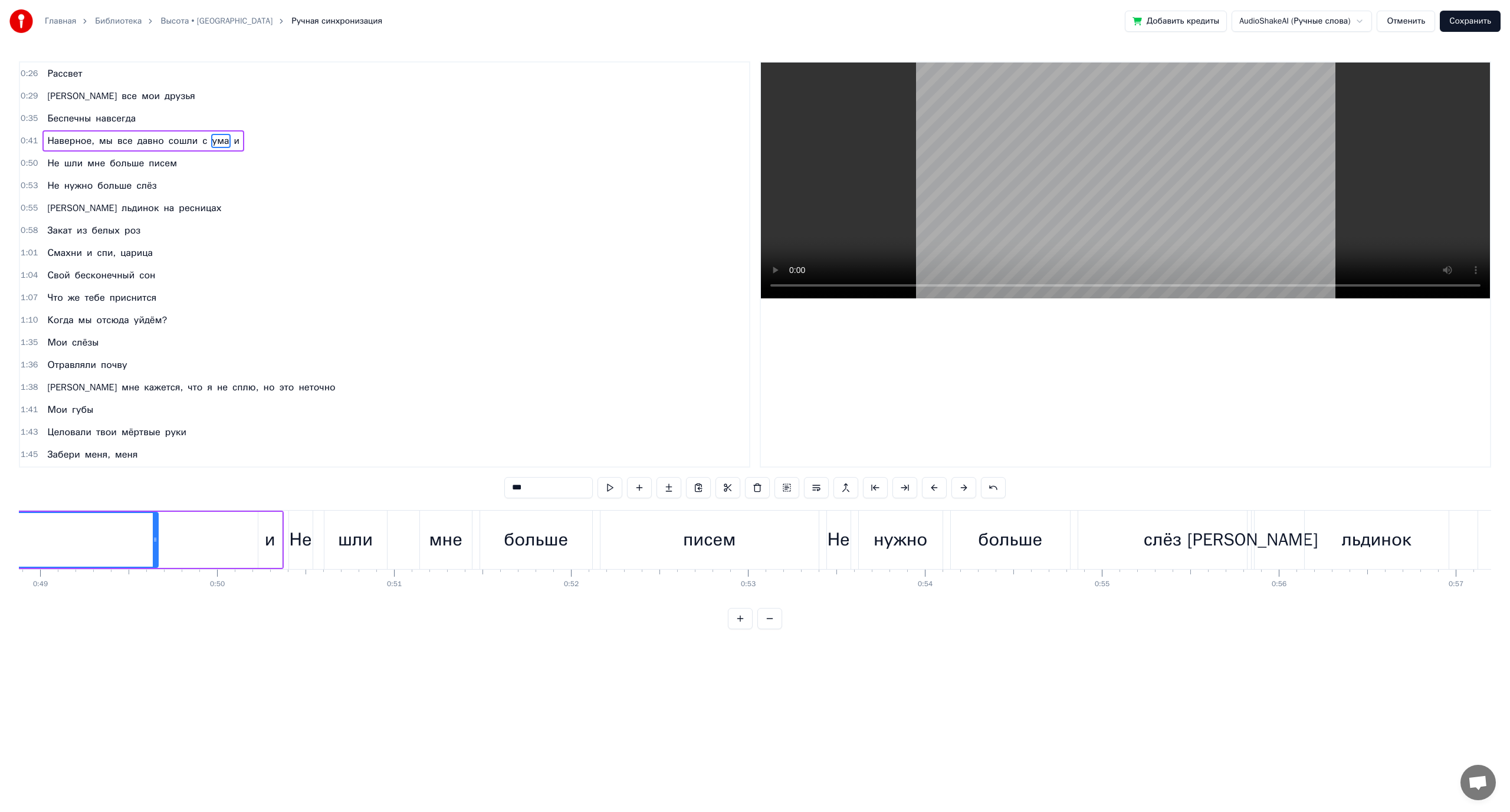 scroll, scrollTop: 0, scrollLeft: 8570, axis: horizontal 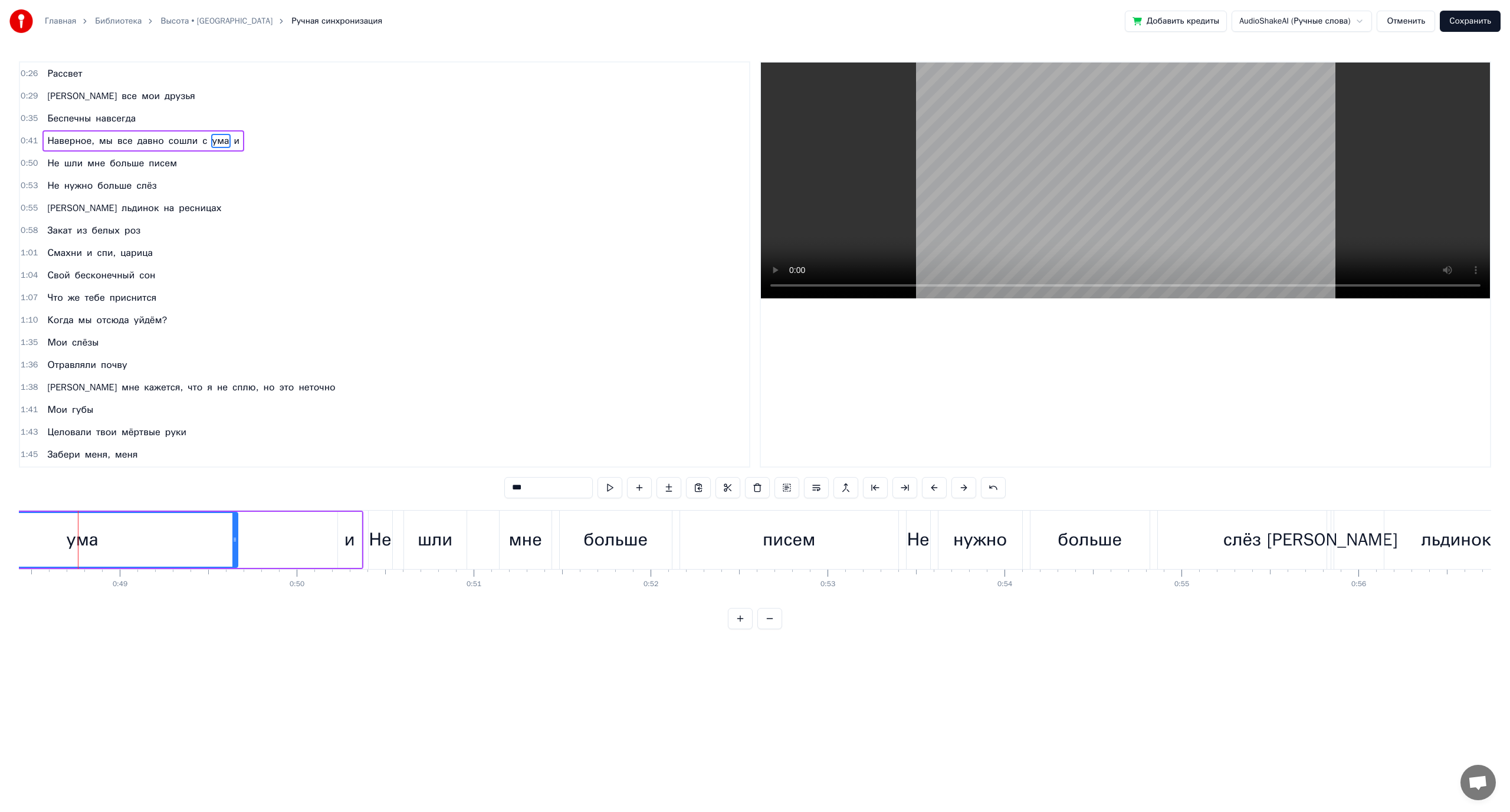 click at bounding box center (1125, 264) 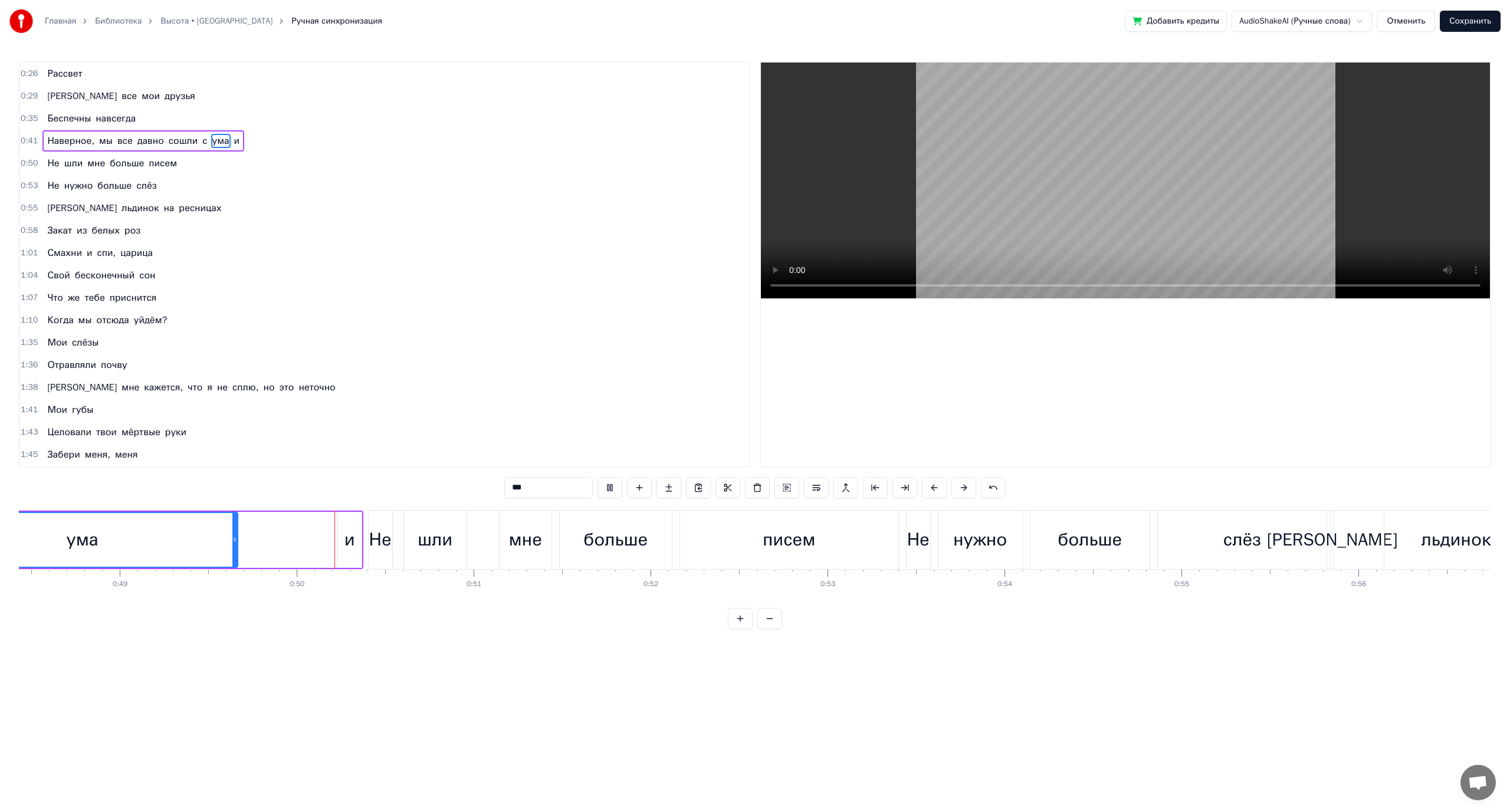 click at bounding box center [1125, 180] 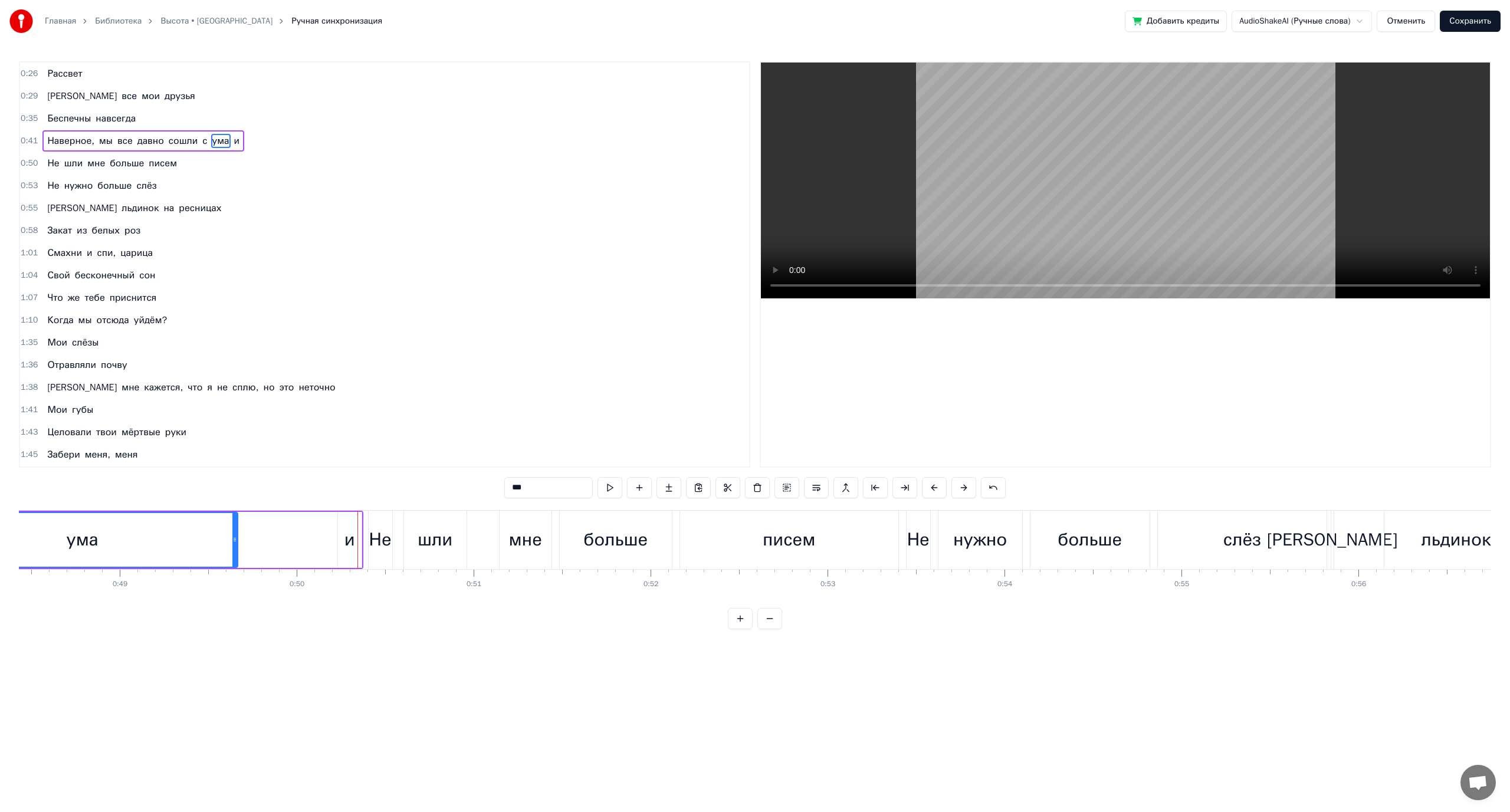 drag, startPoint x: 346, startPoint y: 543, endPoint x: 275, endPoint y: 546, distance: 71.06335 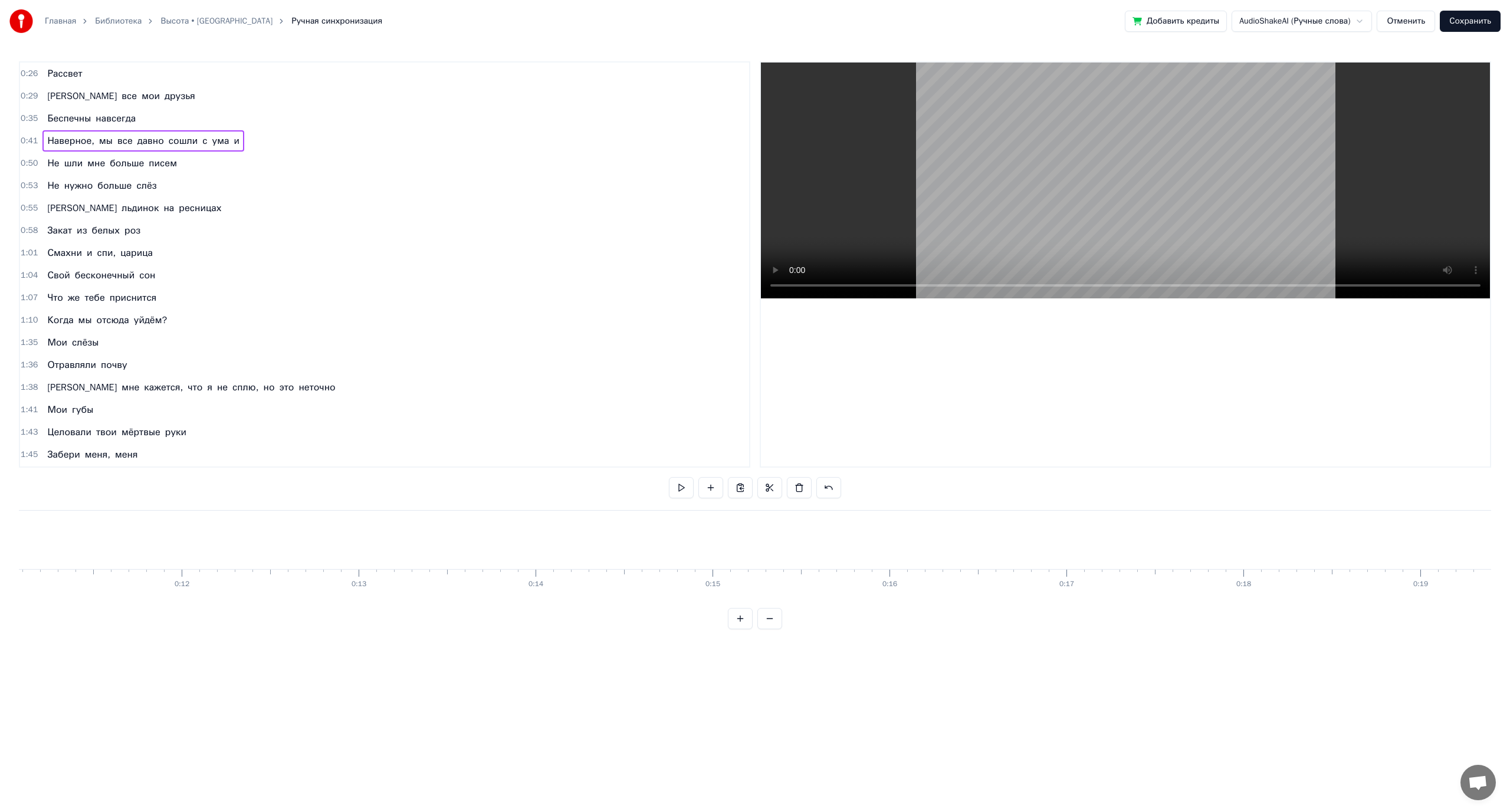 scroll, scrollTop: 0, scrollLeft: 91, axis: horizontal 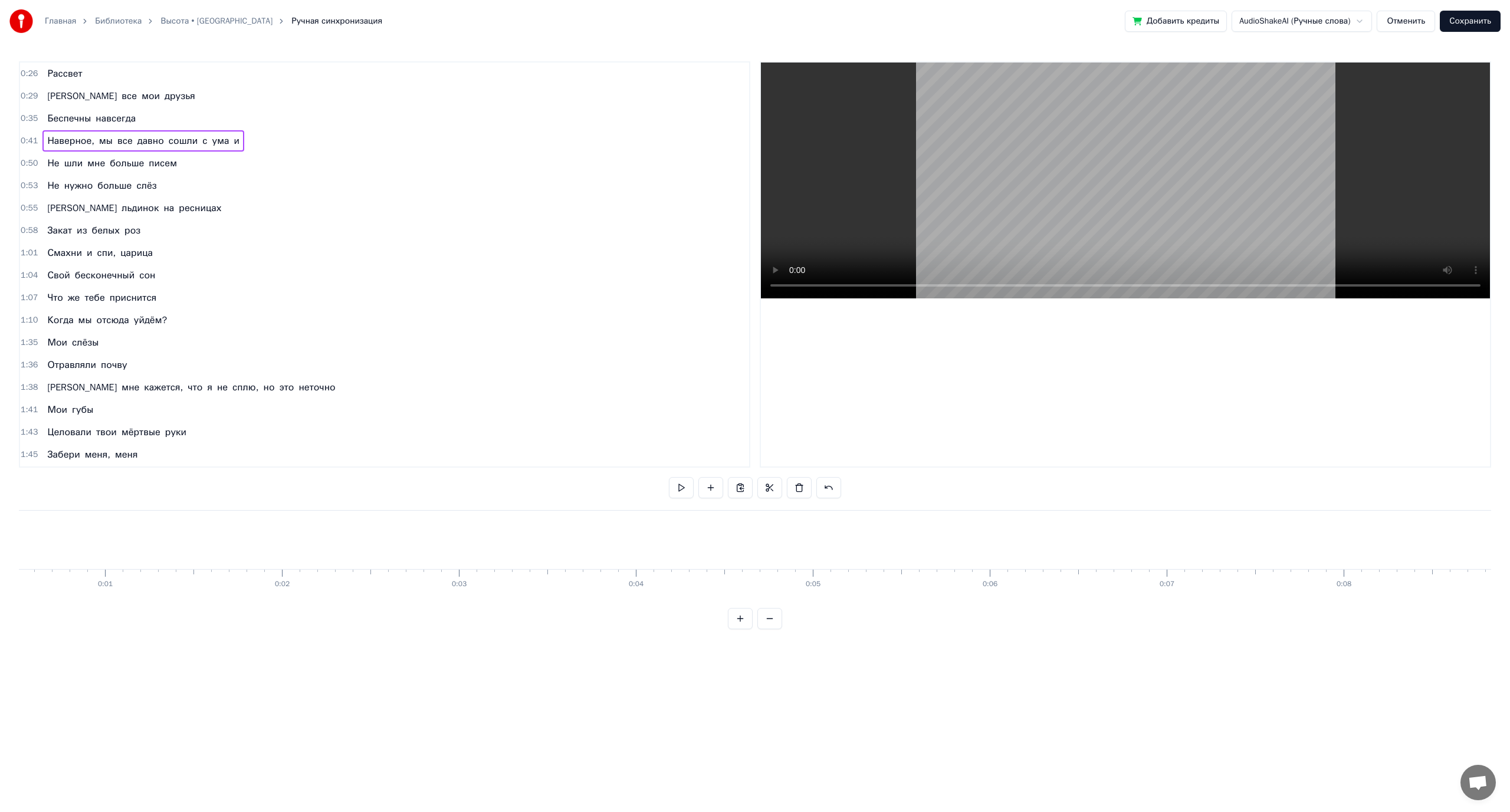 type 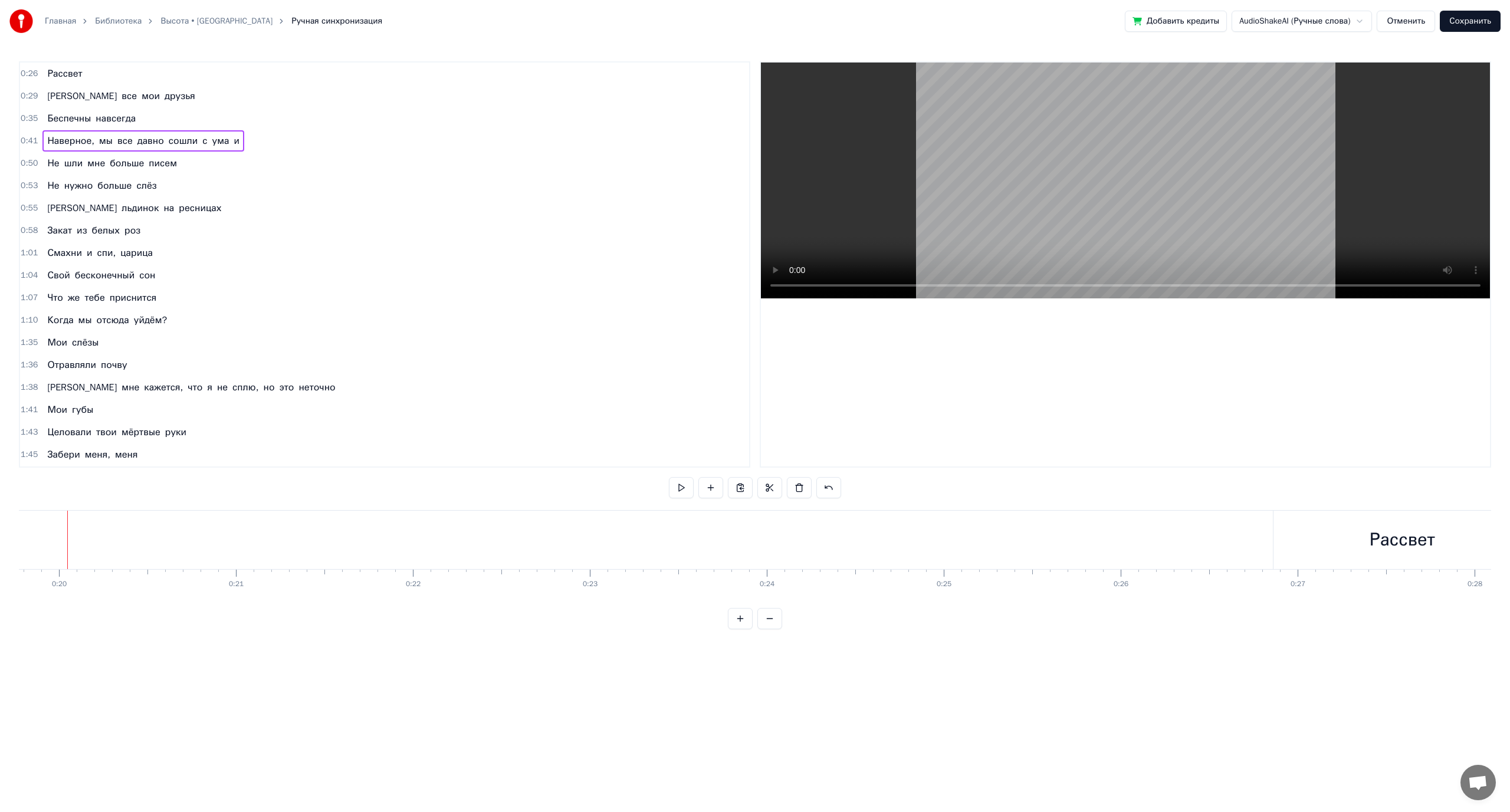 scroll, scrollTop: 0, scrollLeft: 3488, axis: horizontal 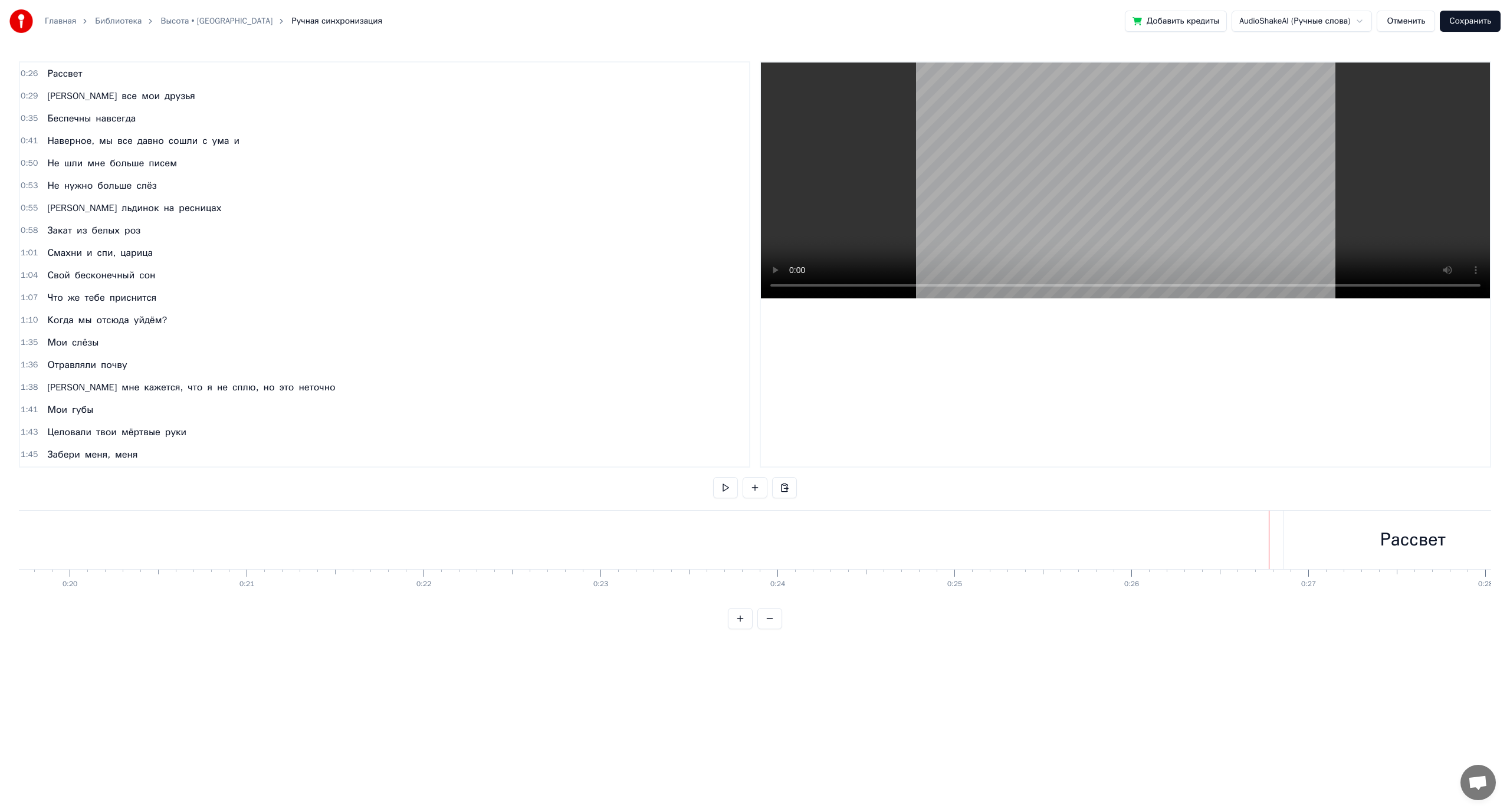 click on "Рассвет" at bounding box center (1413, 540) 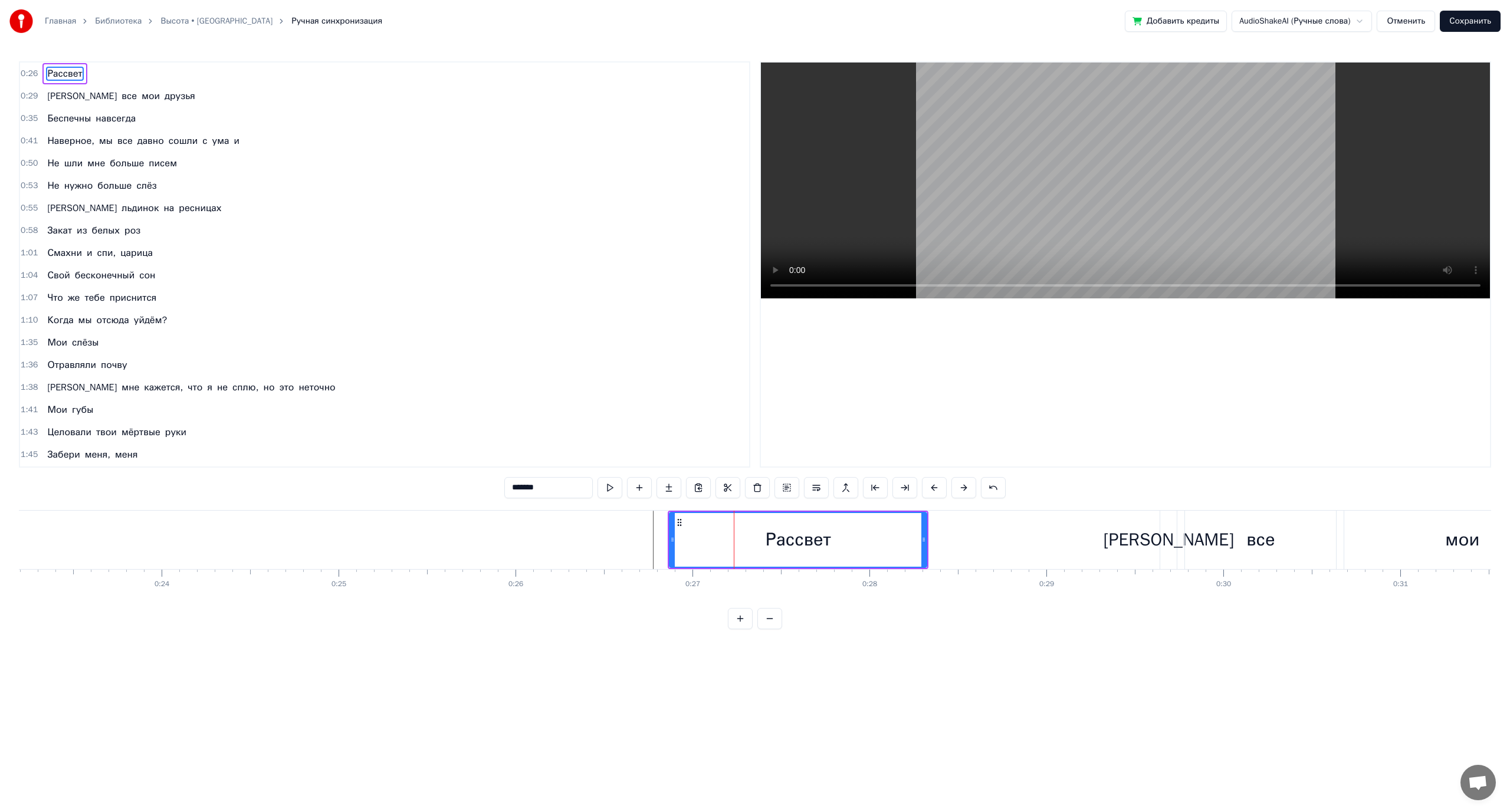 scroll, scrollTop: 0, scrollLeft: 4180, axis: horizontal 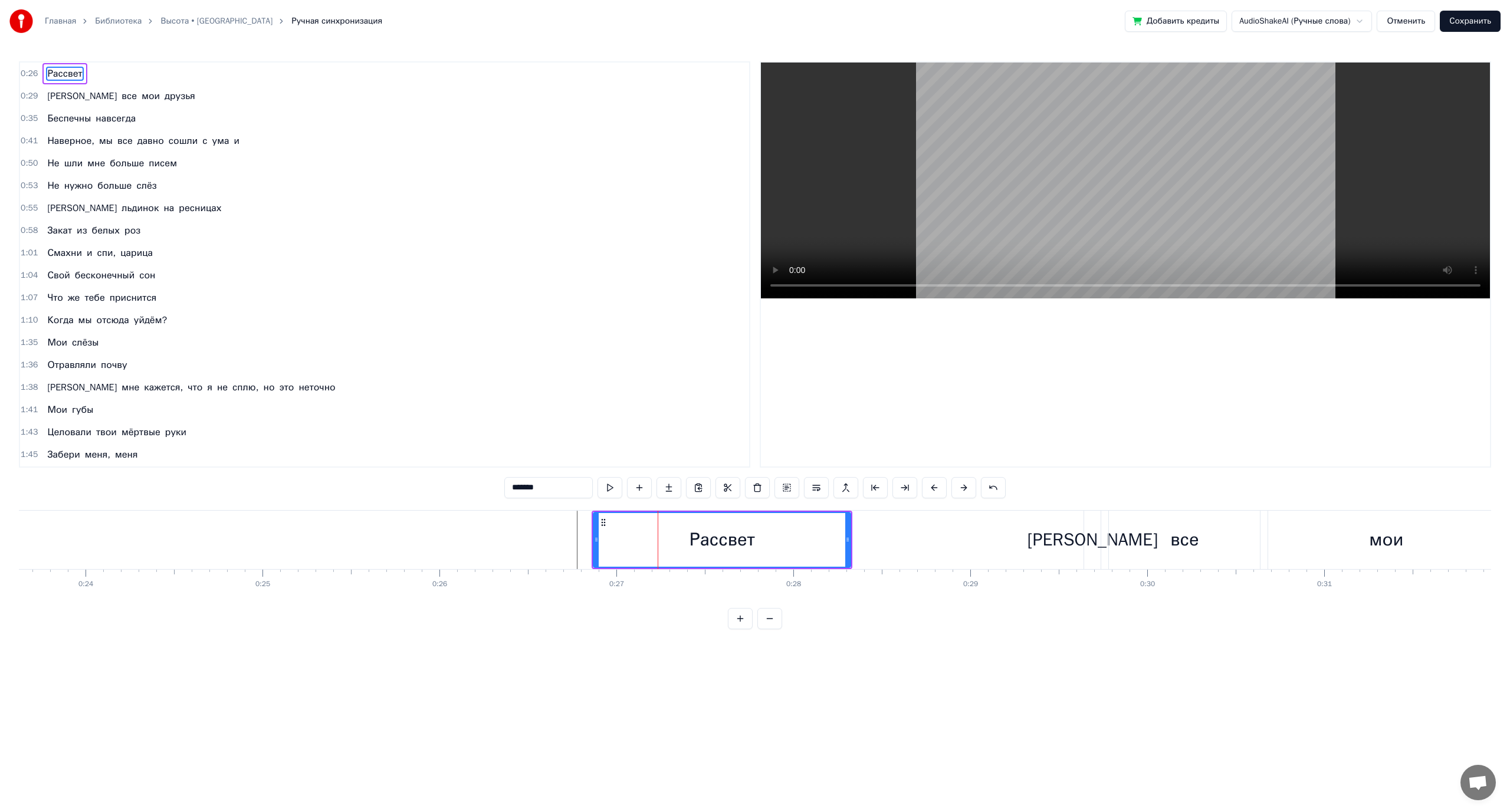 click at bounding box center [14550, 540] 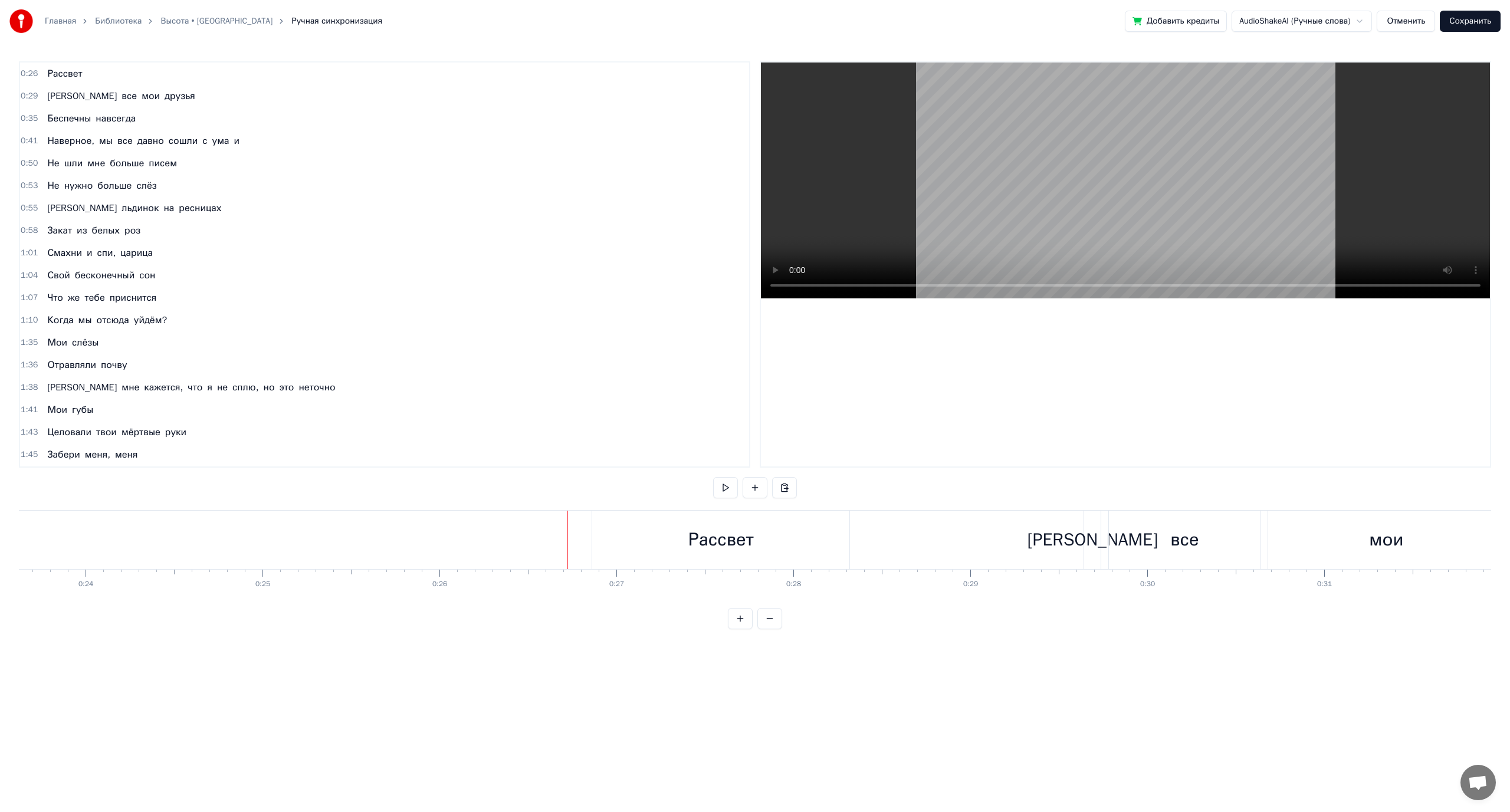 click on "Рассвет" at bounding box center [721, 540] 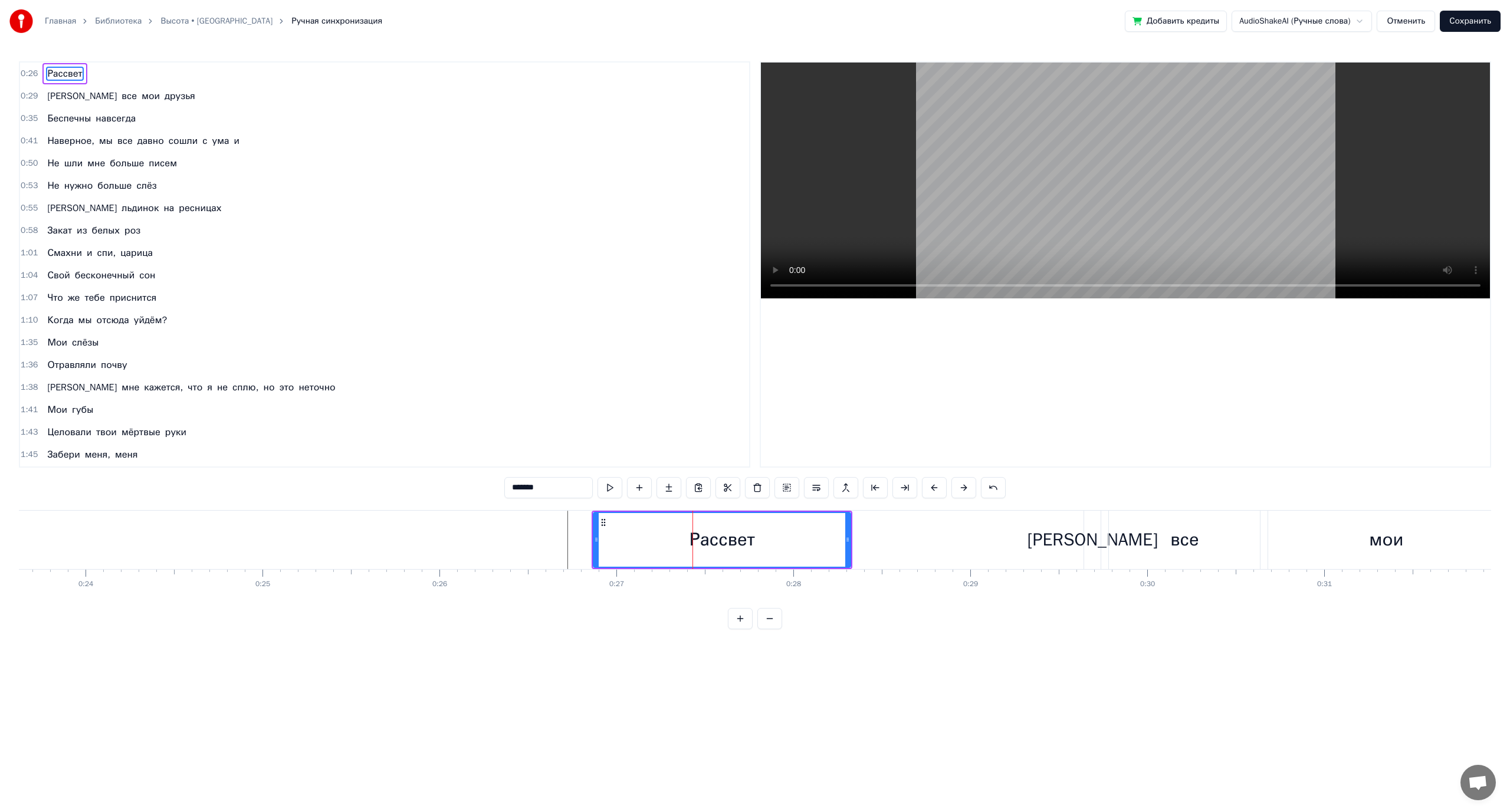 click on "Рассвет" at bounding box center (722, 540) 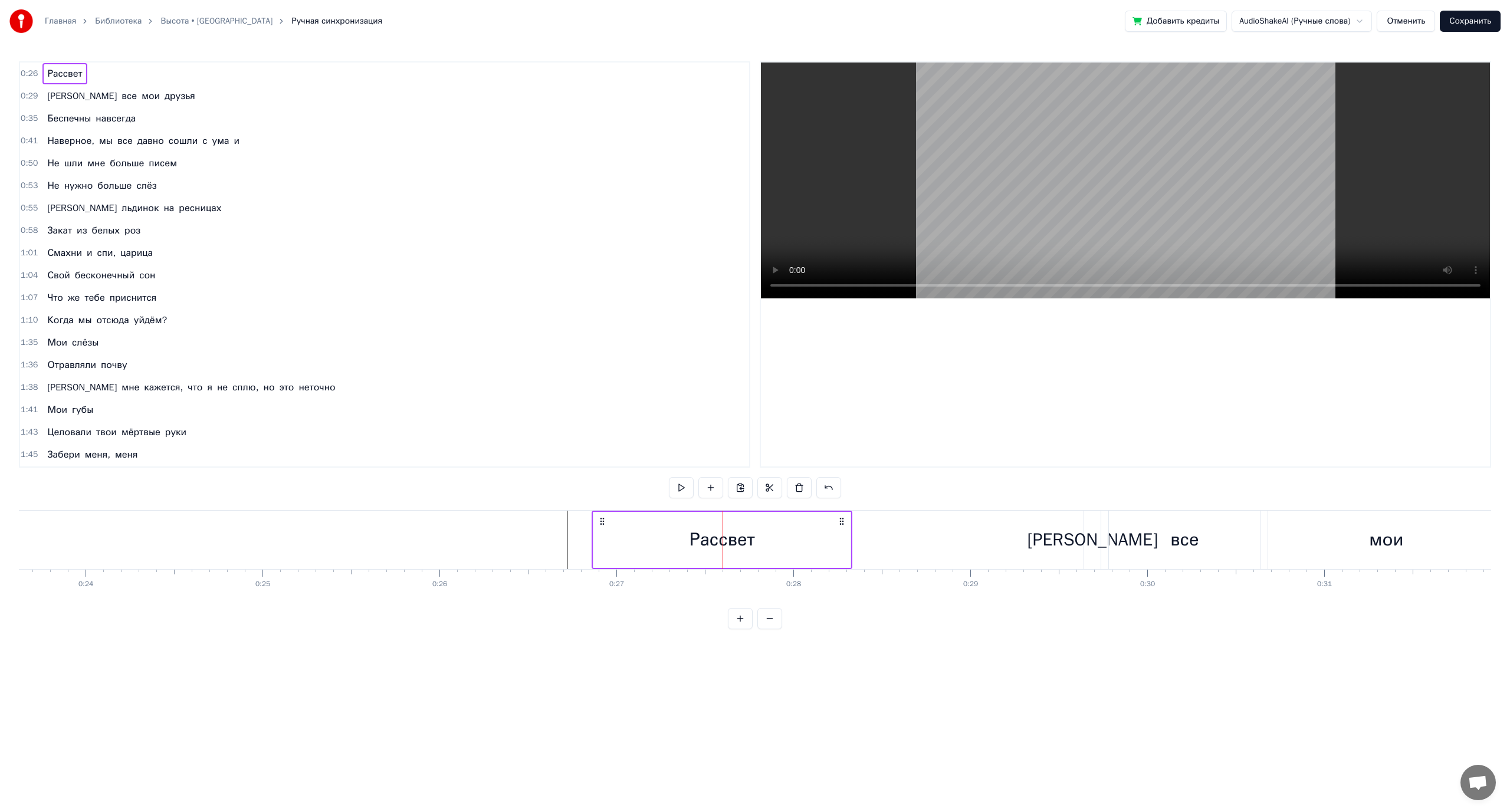 click at bounding box center [14550, 540] 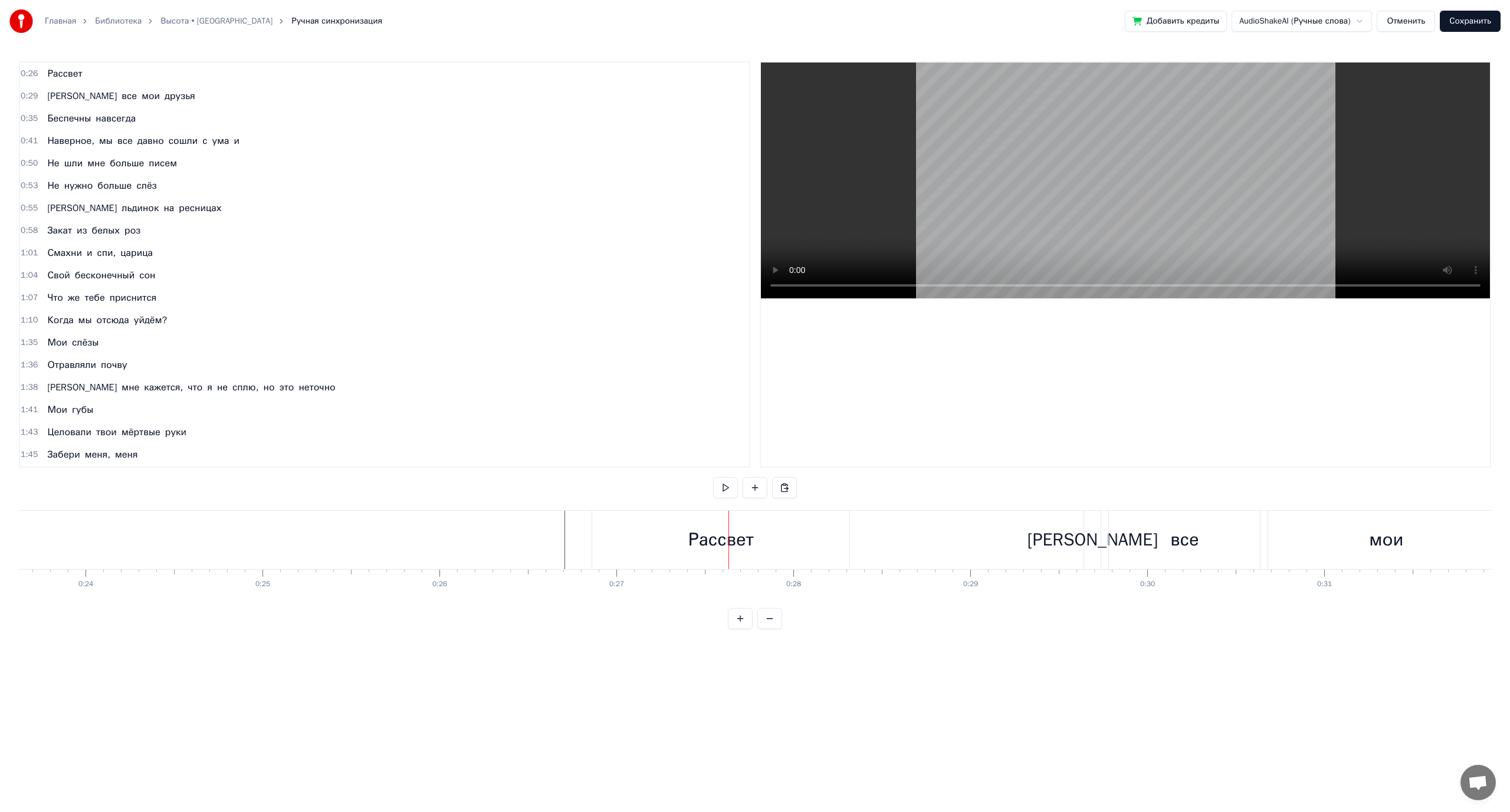 click on "Рассвет" at bounding box center (721, 540) 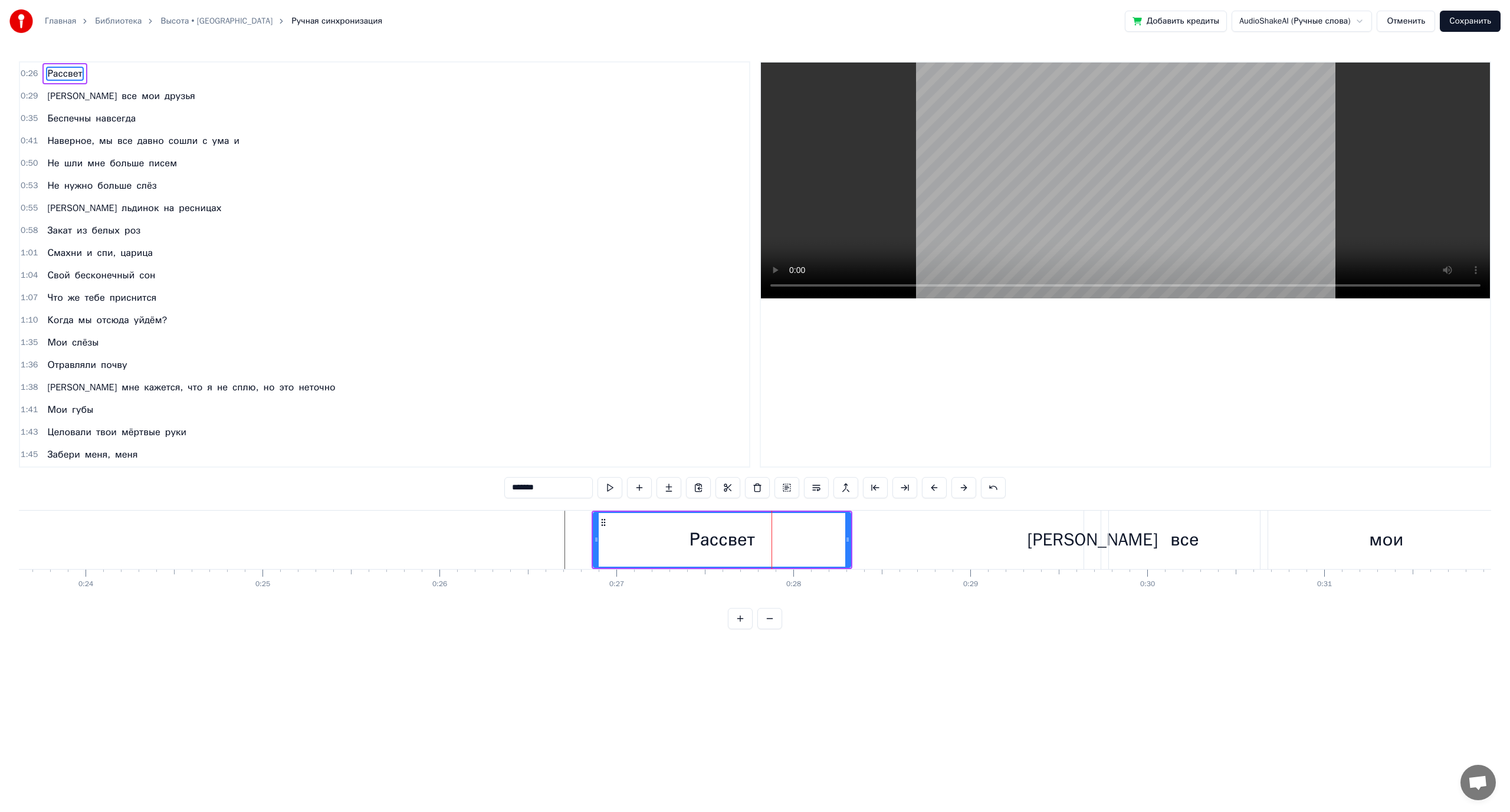 click on "Рассвет" at bounding box center [722, 540] 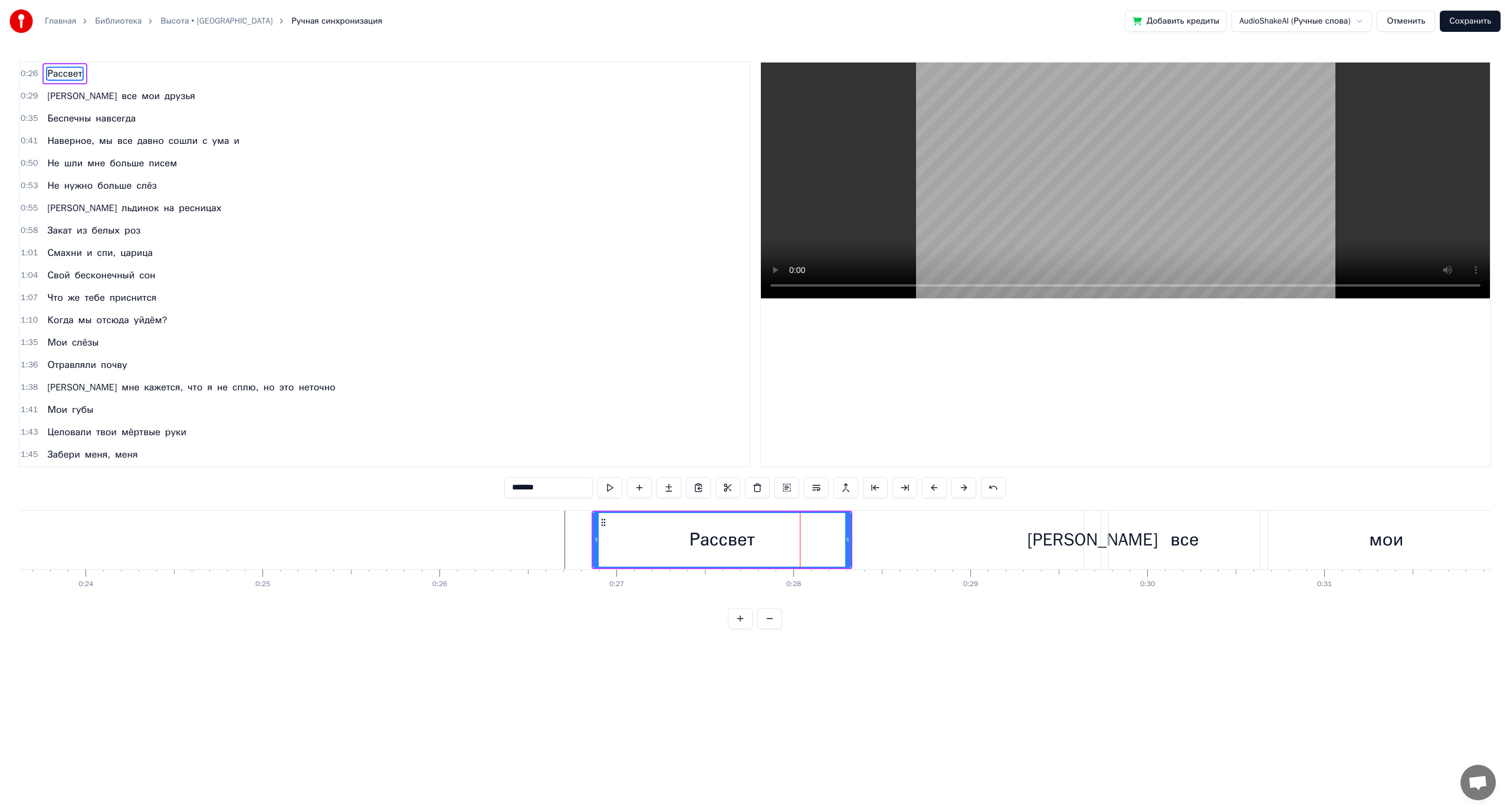click at bounding box center (14550, 540) 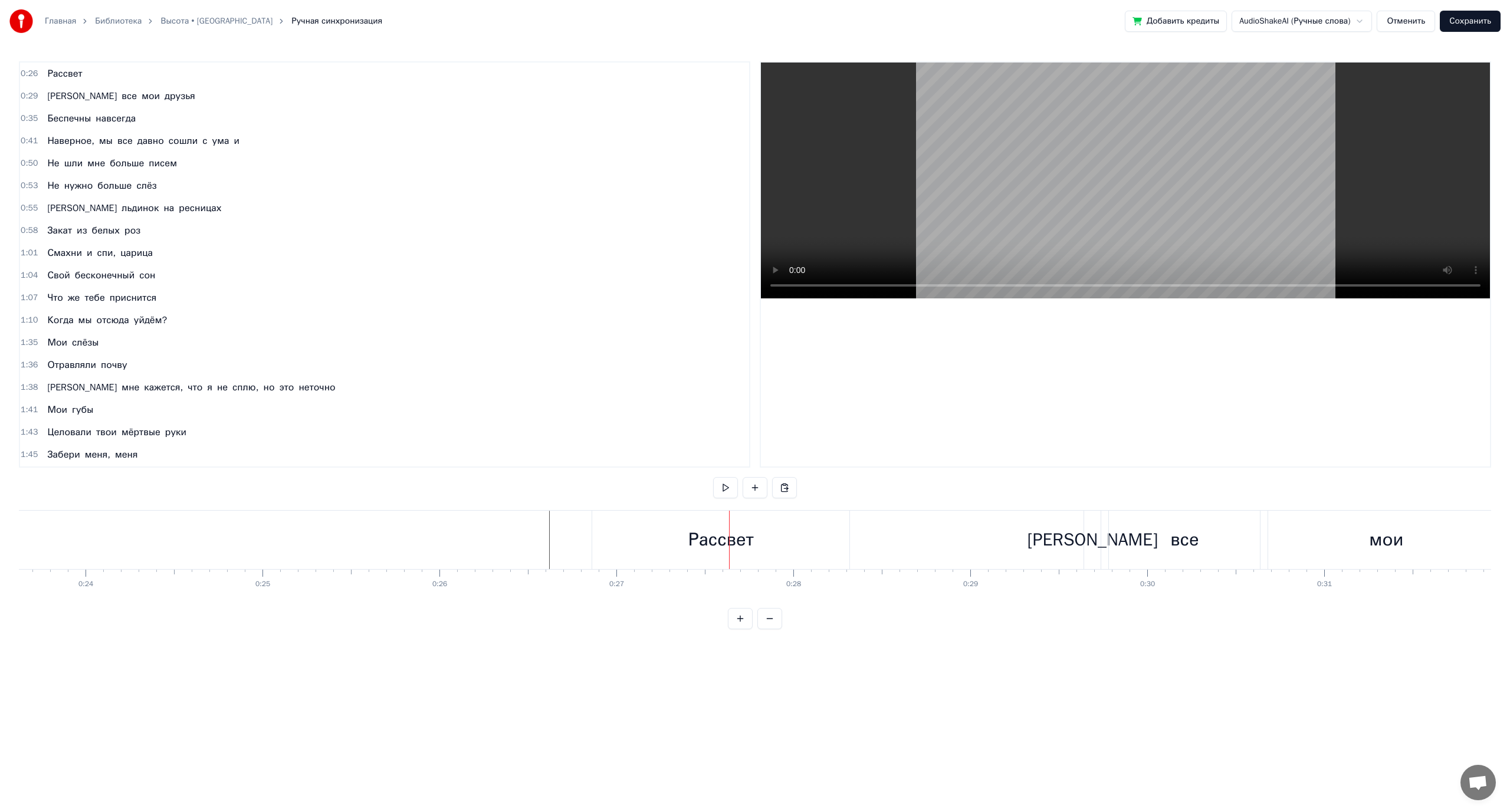 click at bounding box center (14550, 540) 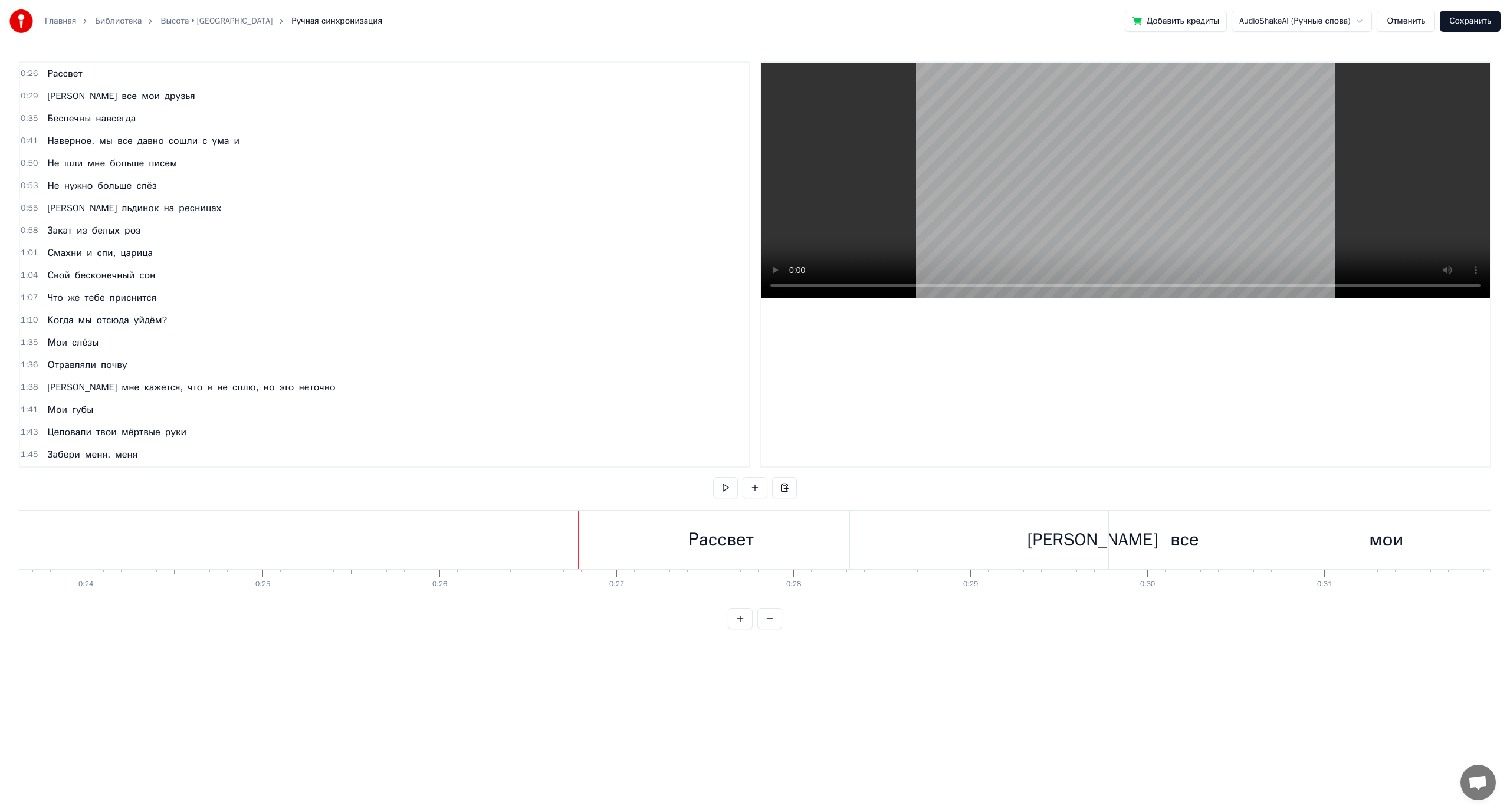 click on "Рассвет" at bounding box center (721, 540) 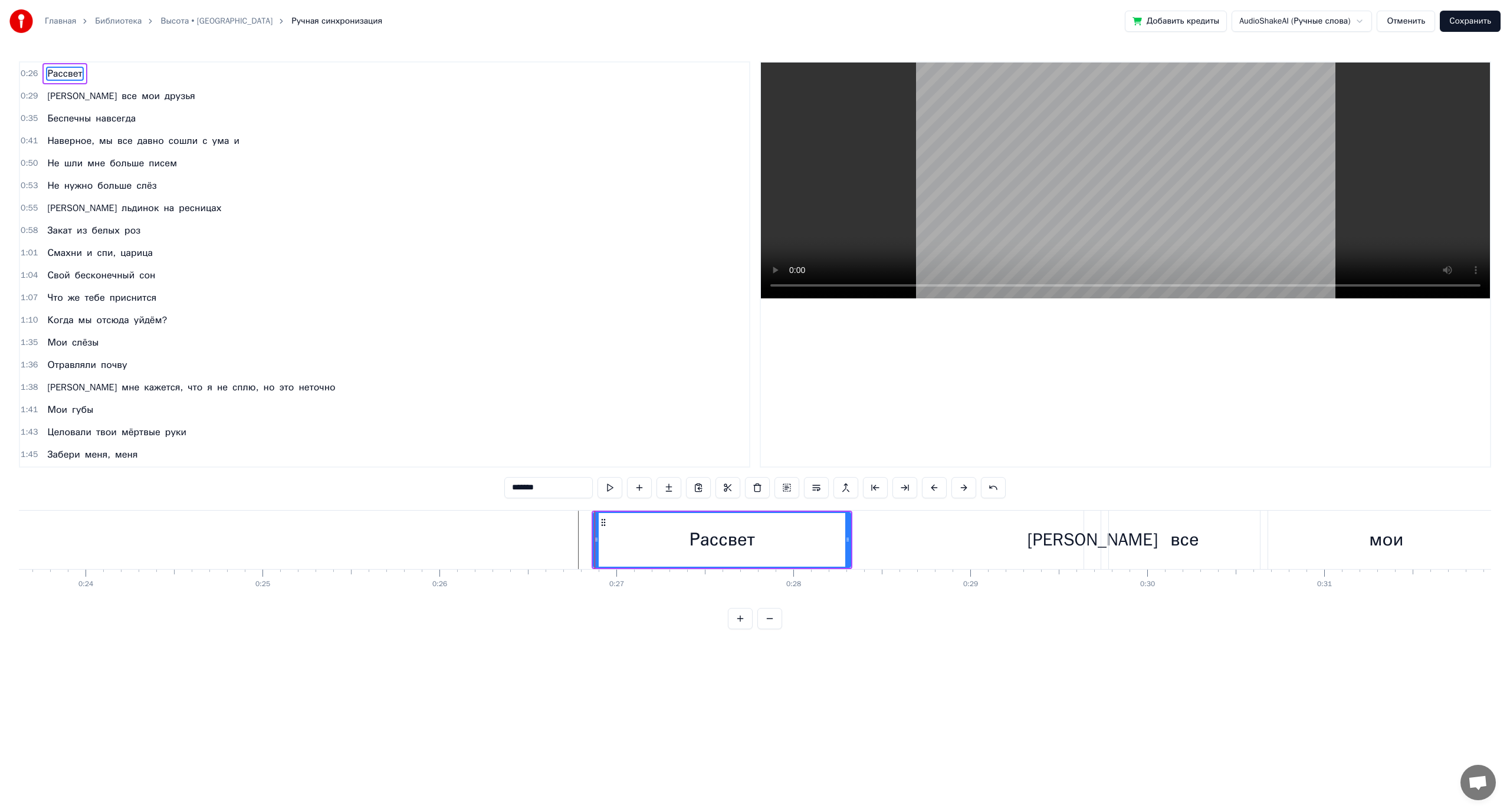 click 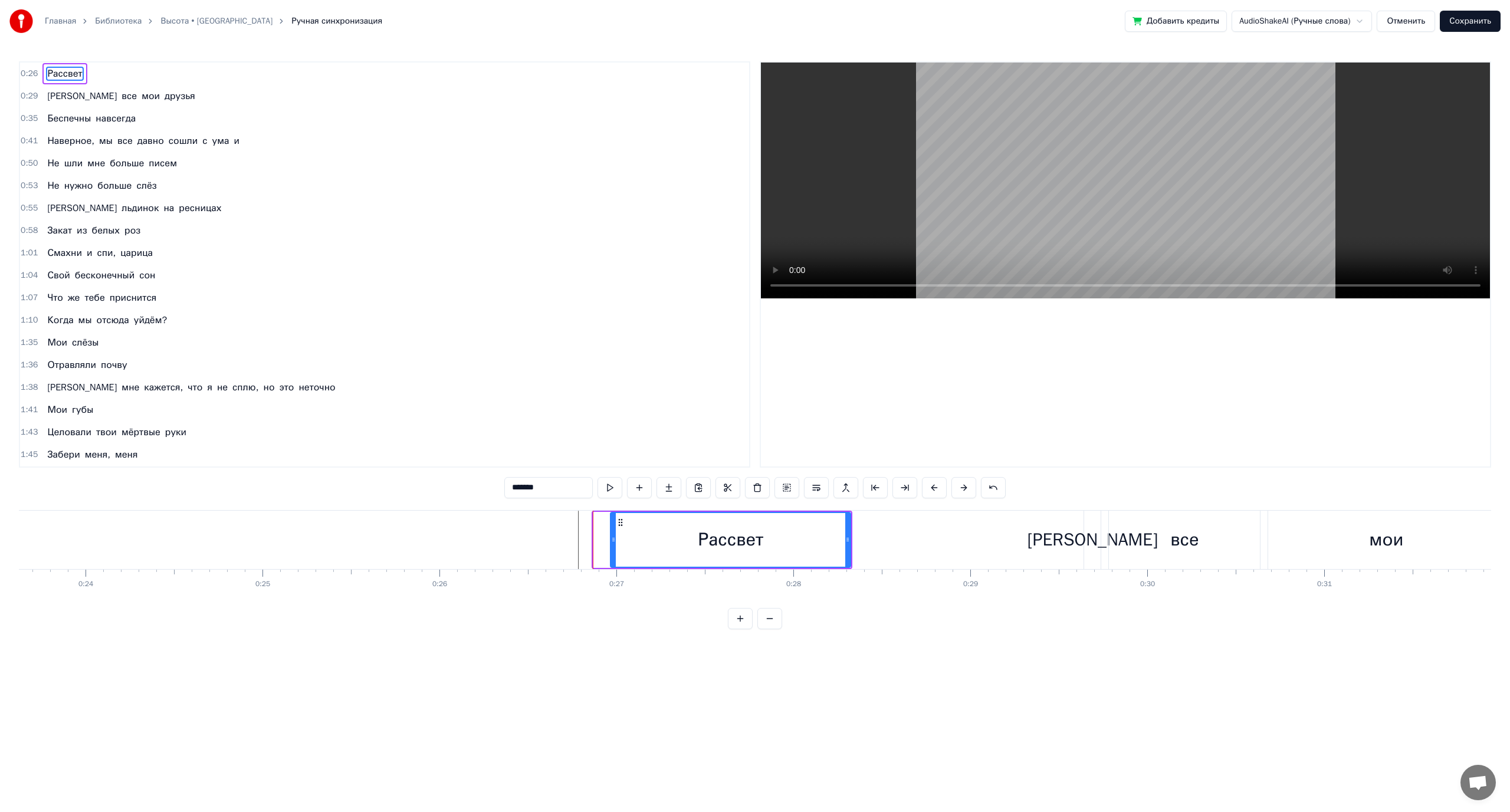 drag, startPoint x: 594, startPoint y: 539, endPoint x: 612, endPoint y: 539, distance: 18 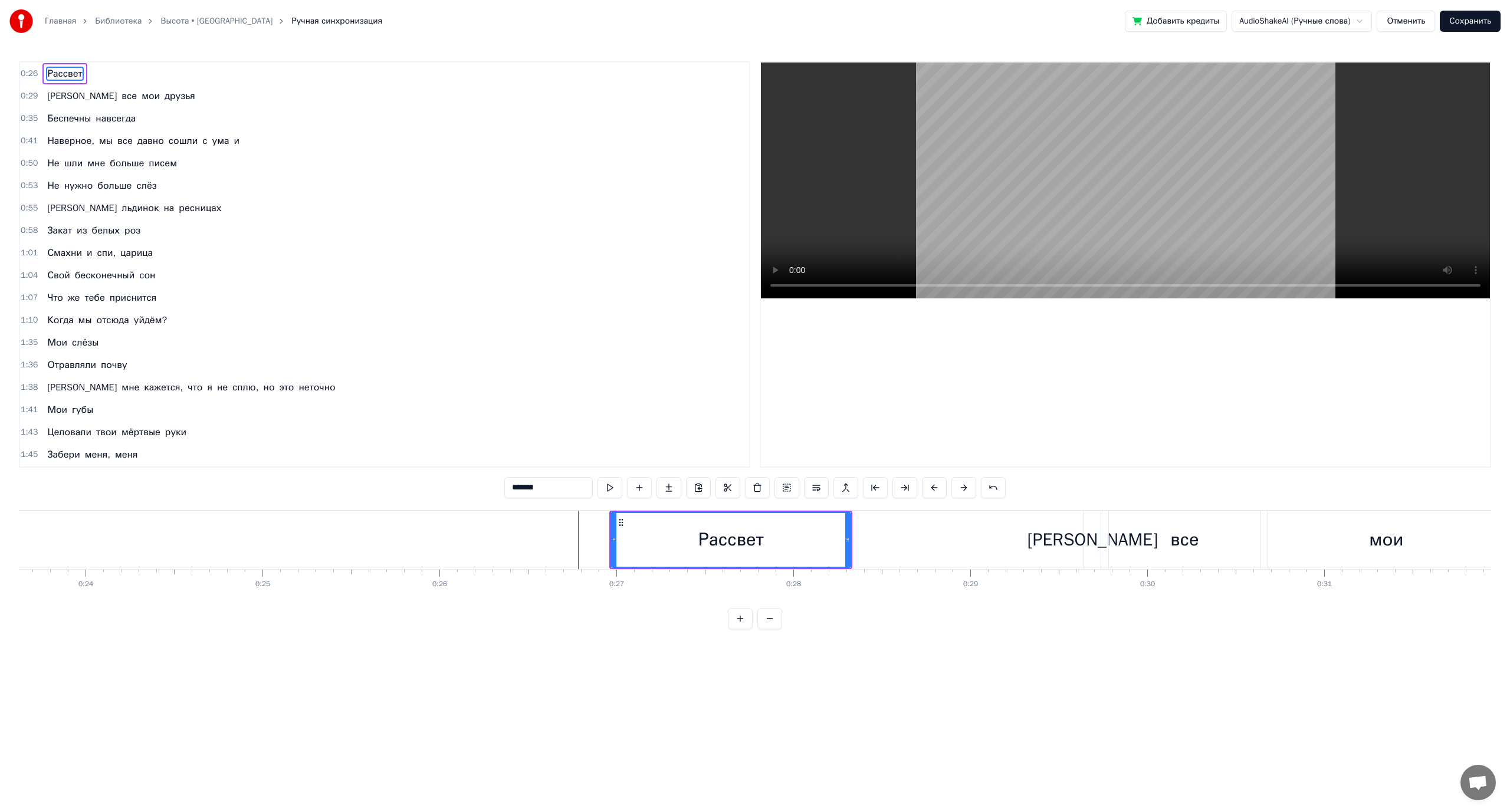 click at bounding box center [14550, 540] 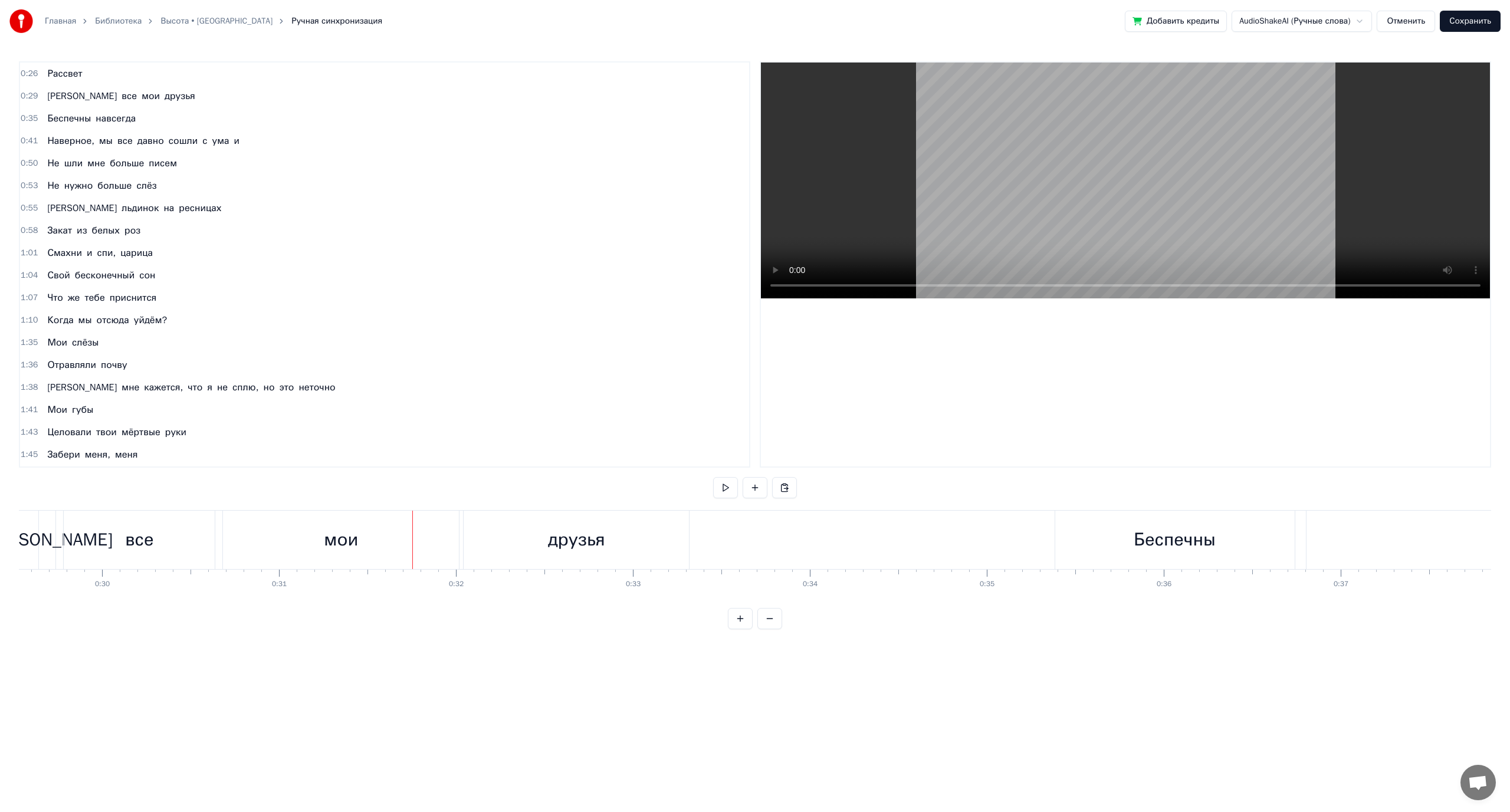 scroll, scrollTop: 0, scrollLeft: 5540, axis: horizontal 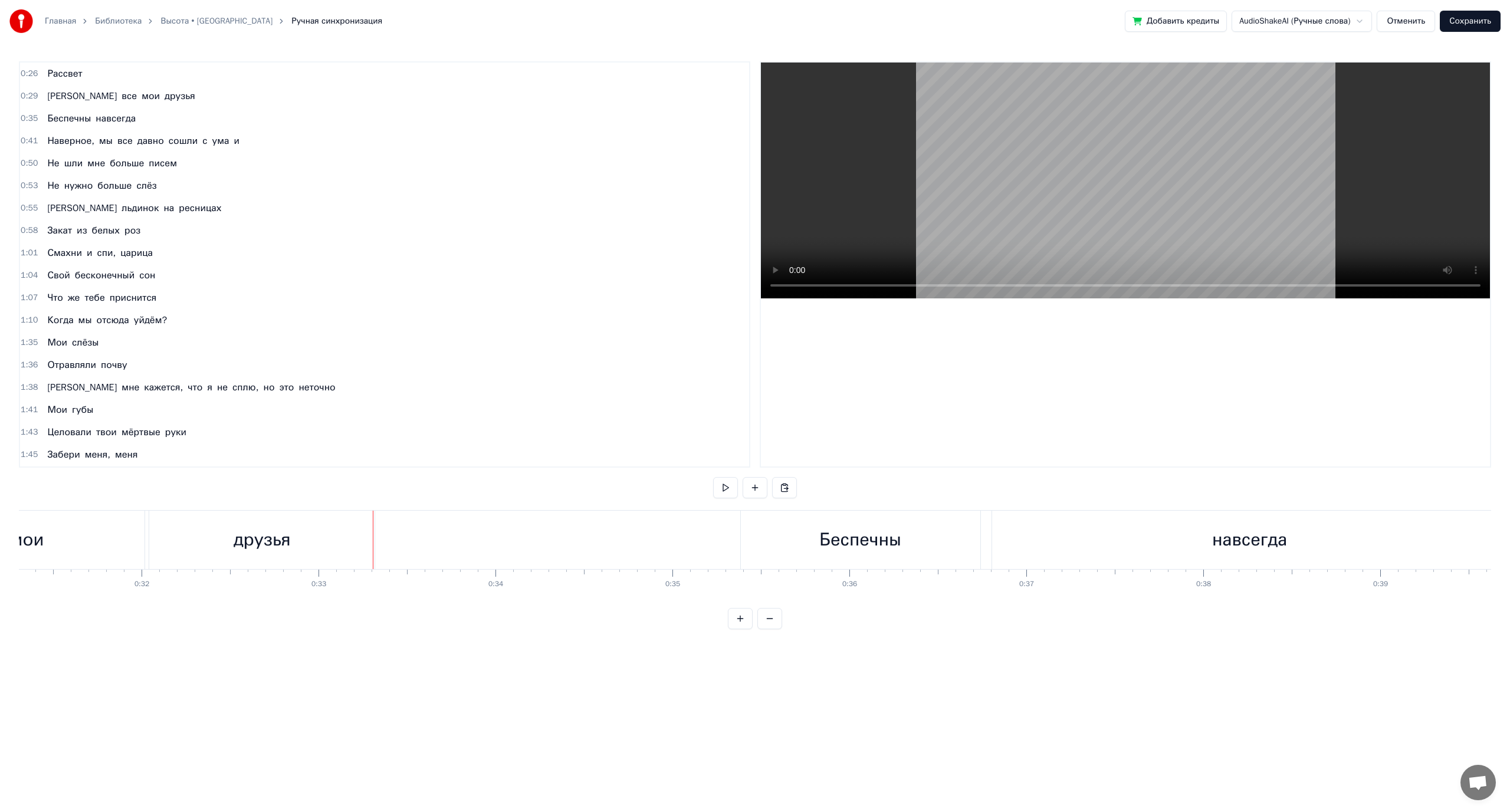 click on "друзья" at bounding box center [262, 540] 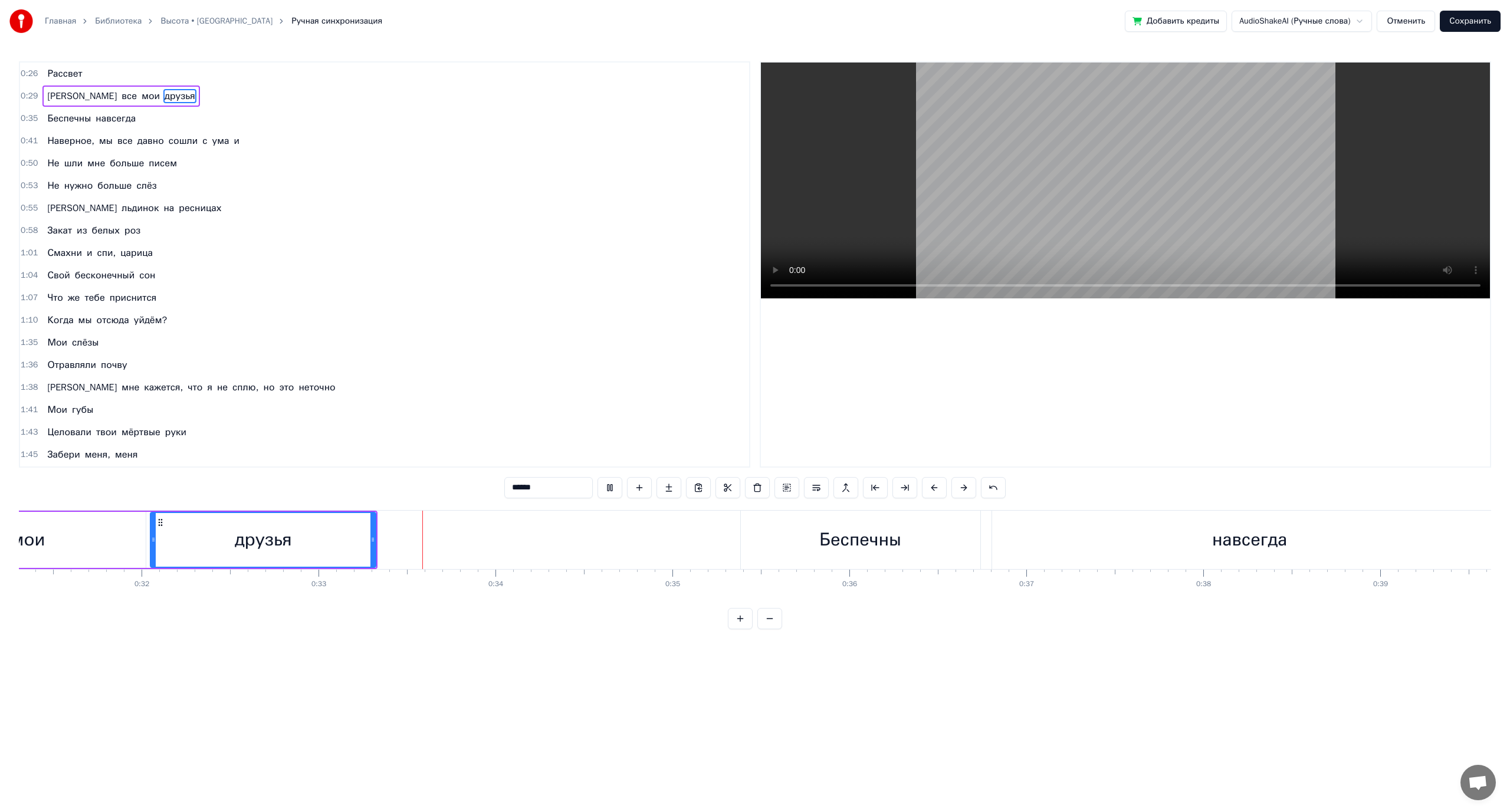 click on "Беспечны" at bounding box center [860, 540] 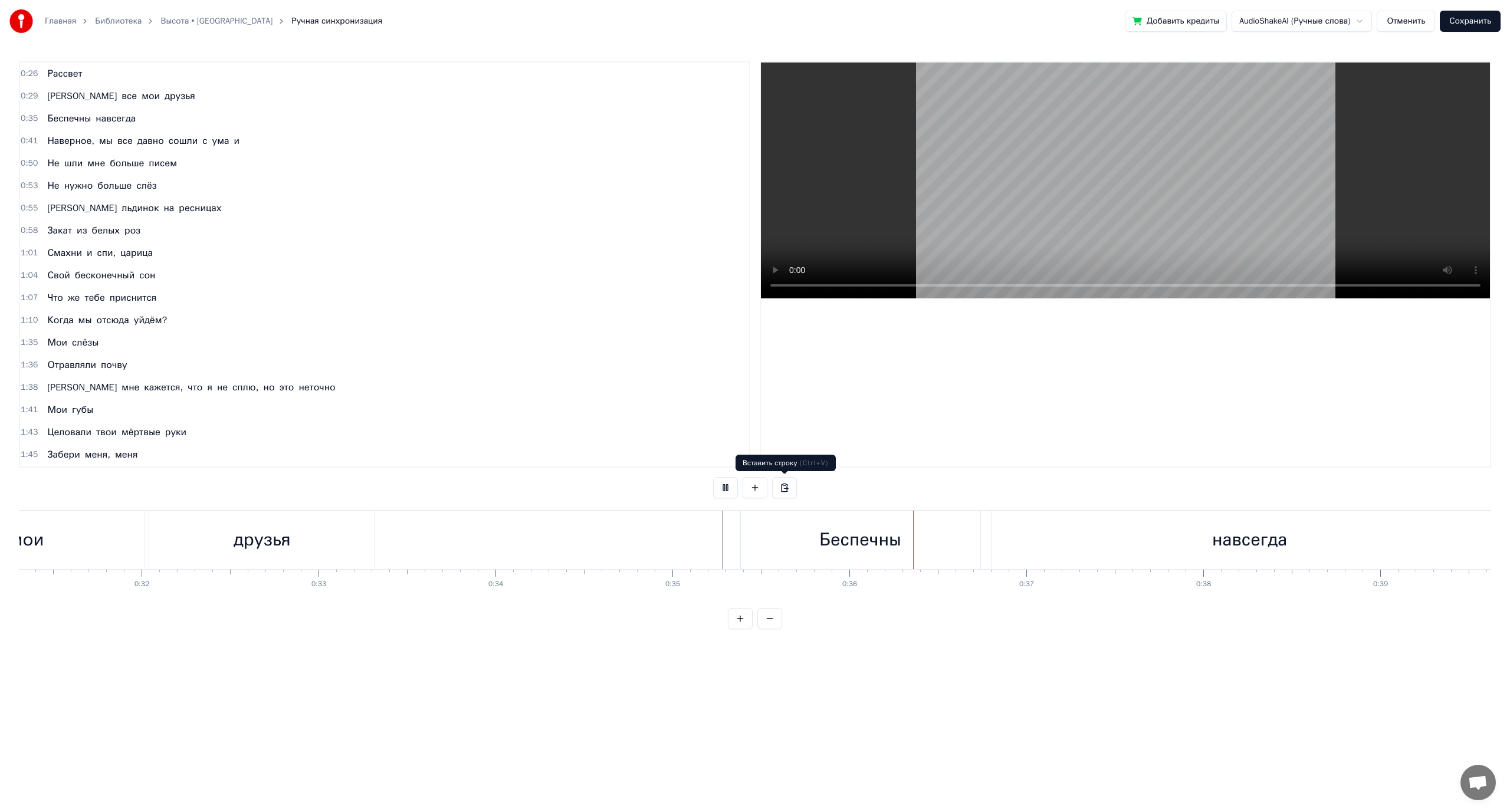 click on "Беспечны" at bounding box center [861, 540] 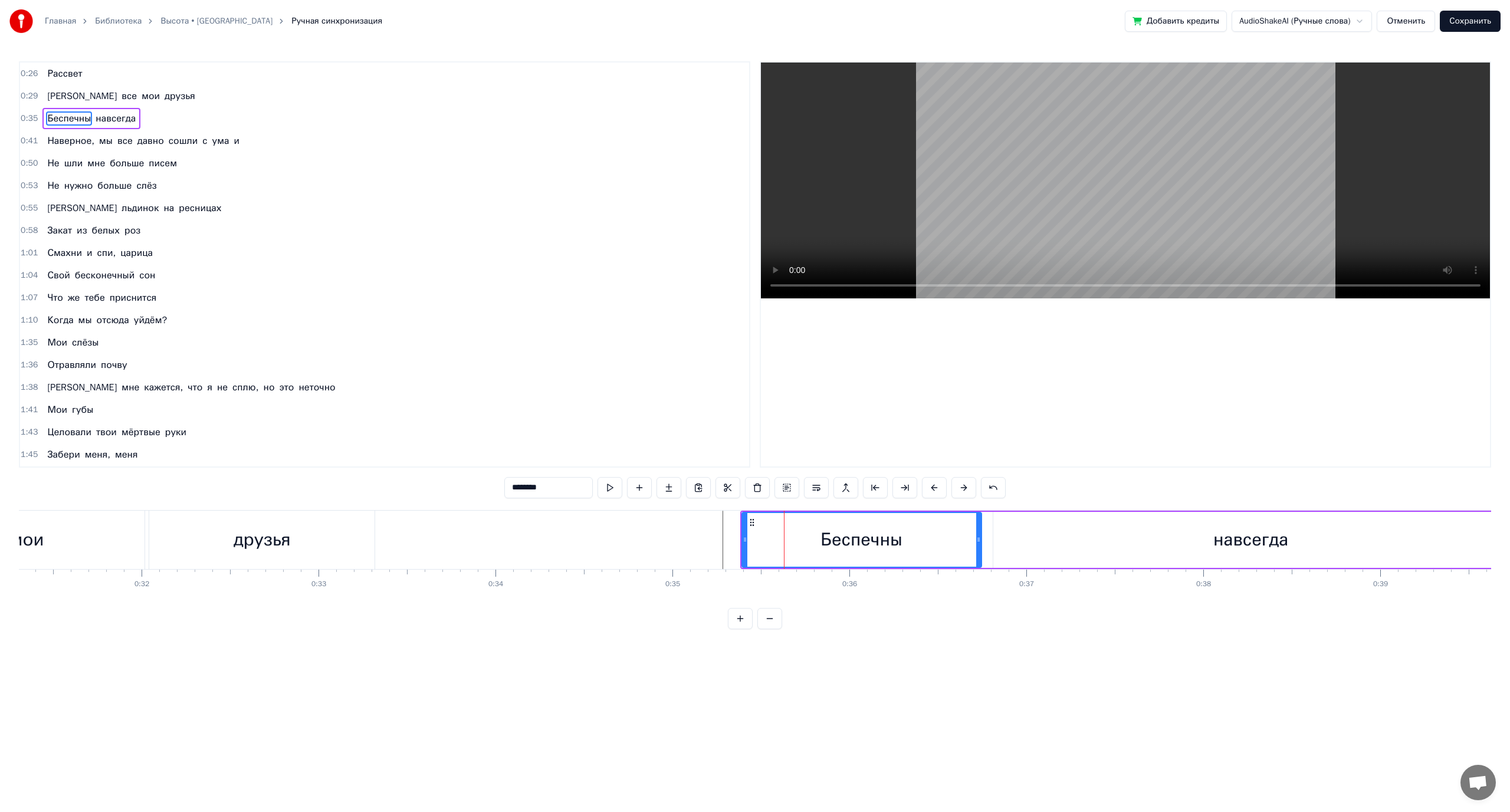 click at bounding box center (13190, 540) 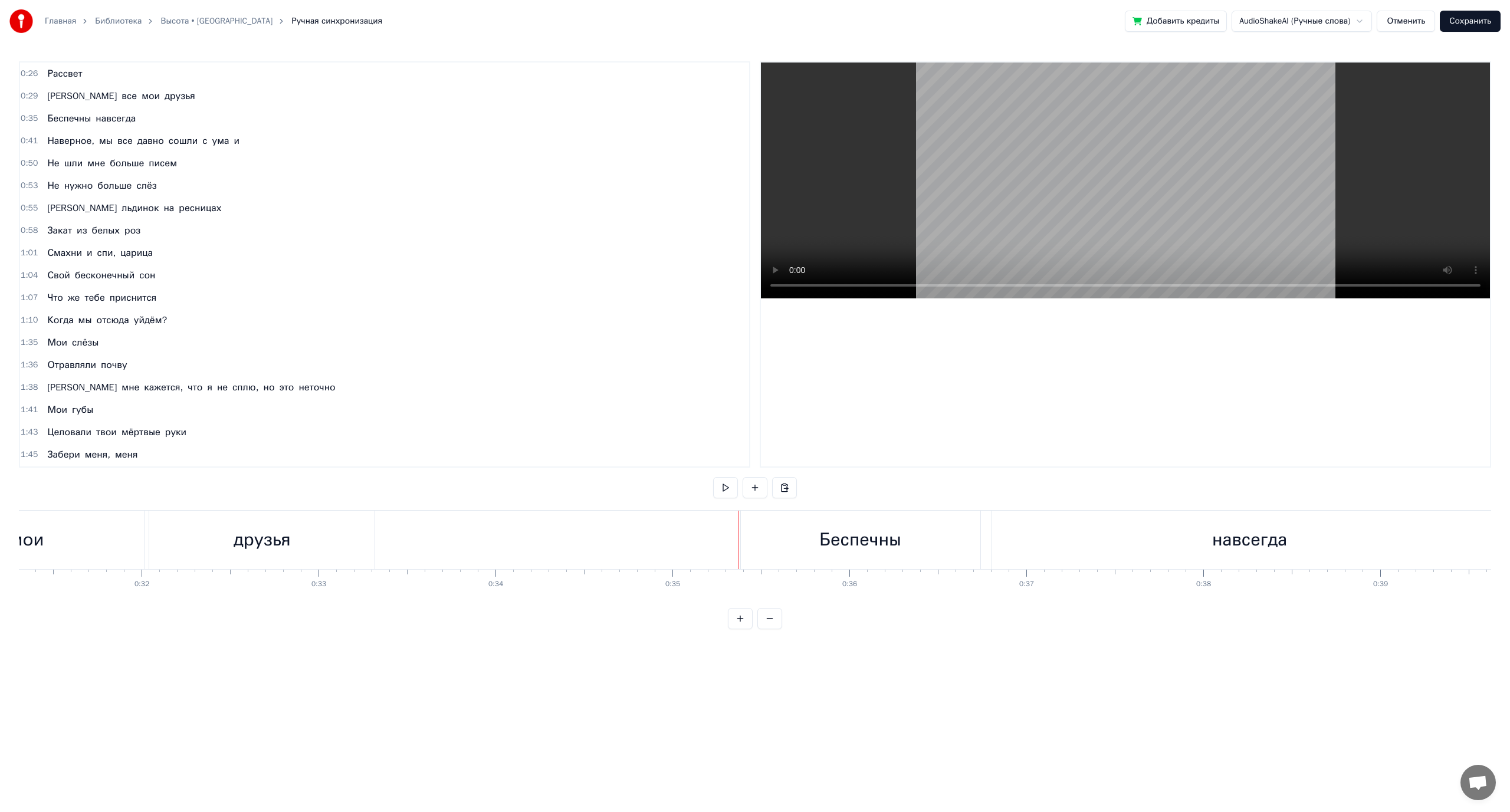 click on "Беспечны" at bounding box center [861, 540] 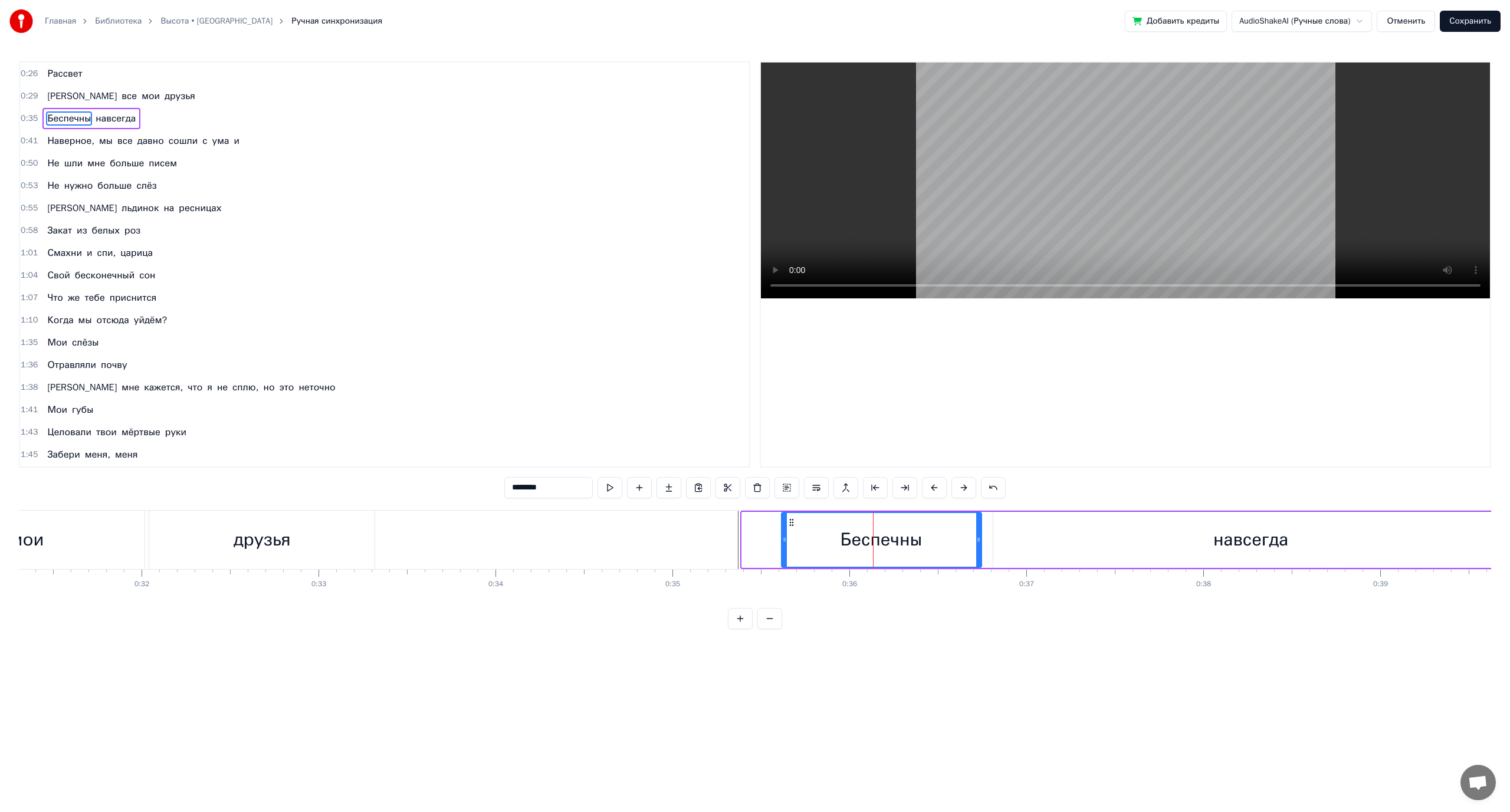 drag, startPoint x: 743, startPoint y: 538, endPoint x: 783, endPoint y: 538, distance: 40 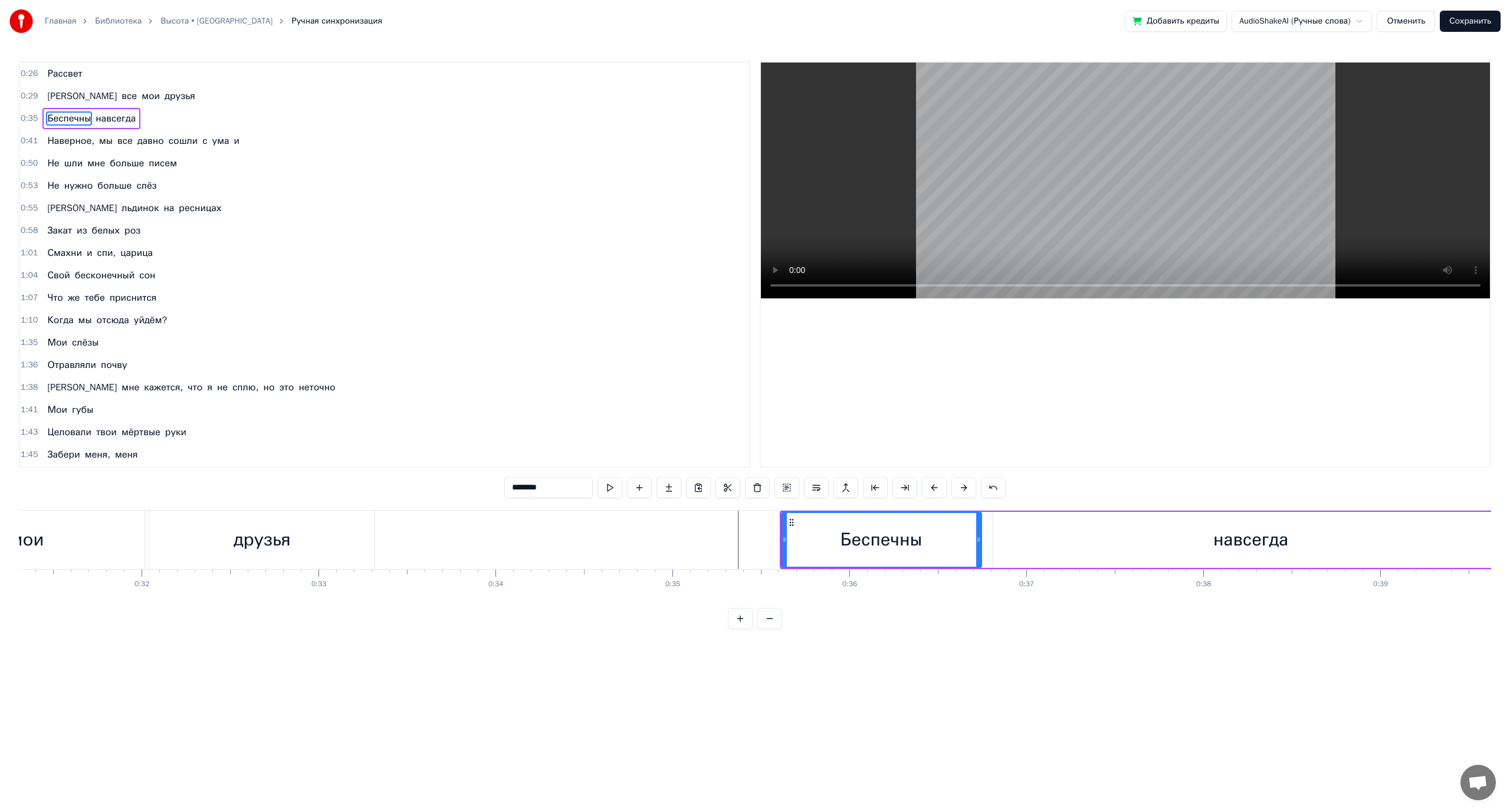 click at bounding box center (13190, 540) 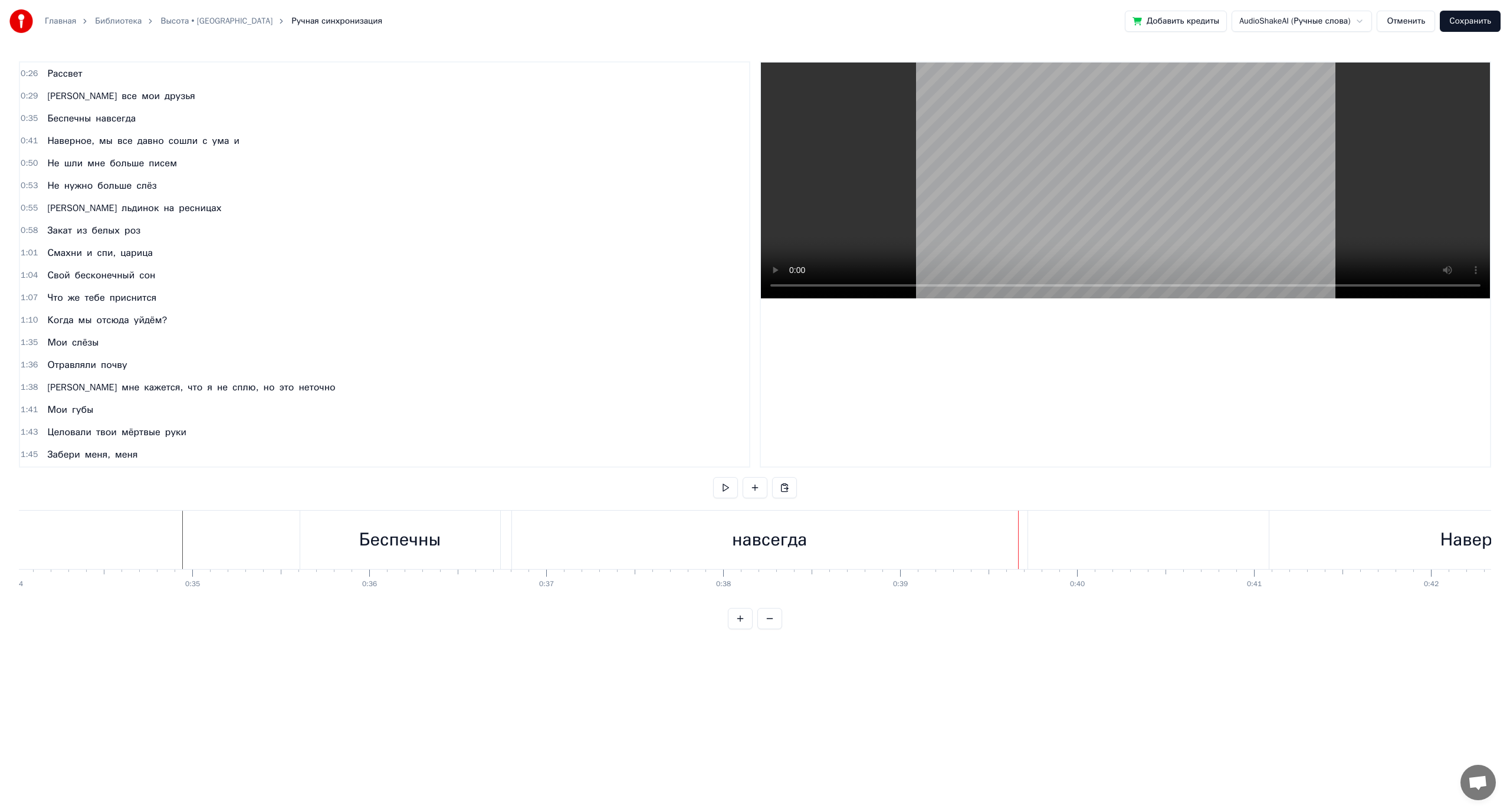 scroll, scrollTop: 0, scrollLeft: 6004, axis: horizontal 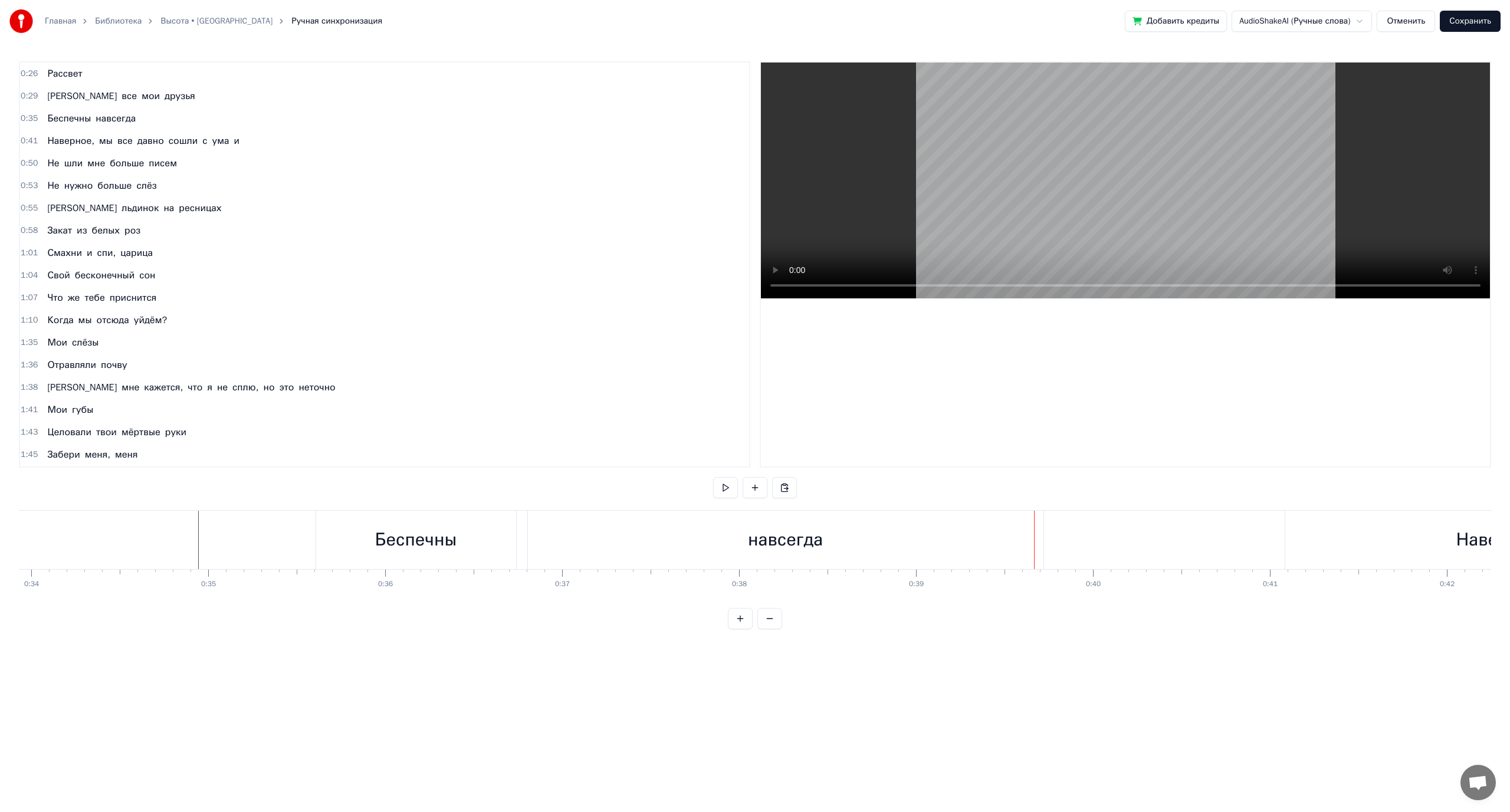 click on "навсегда" at bounding box center [785, 540] 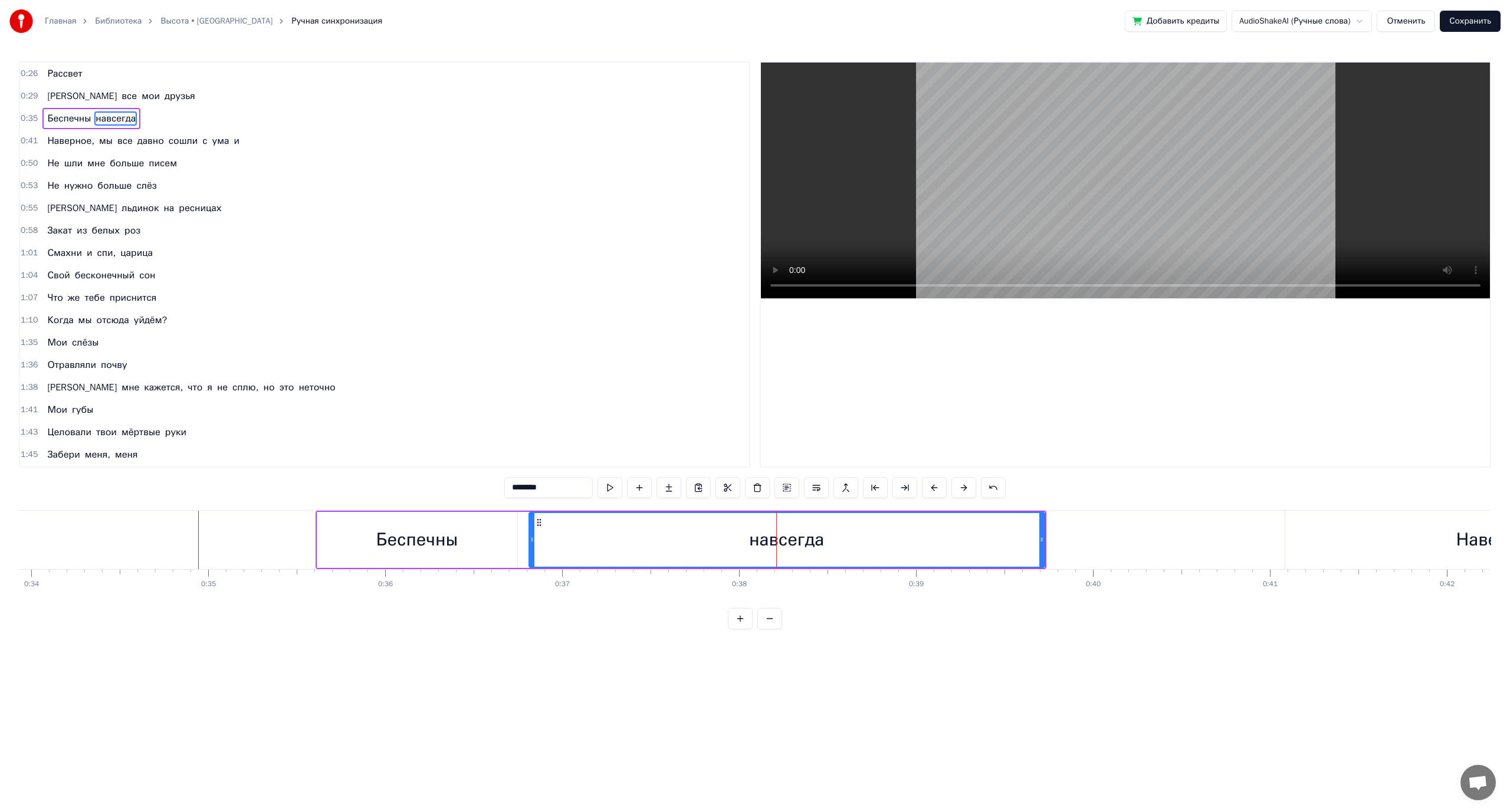 click on "навсегда" at bounding box center [787, 540] 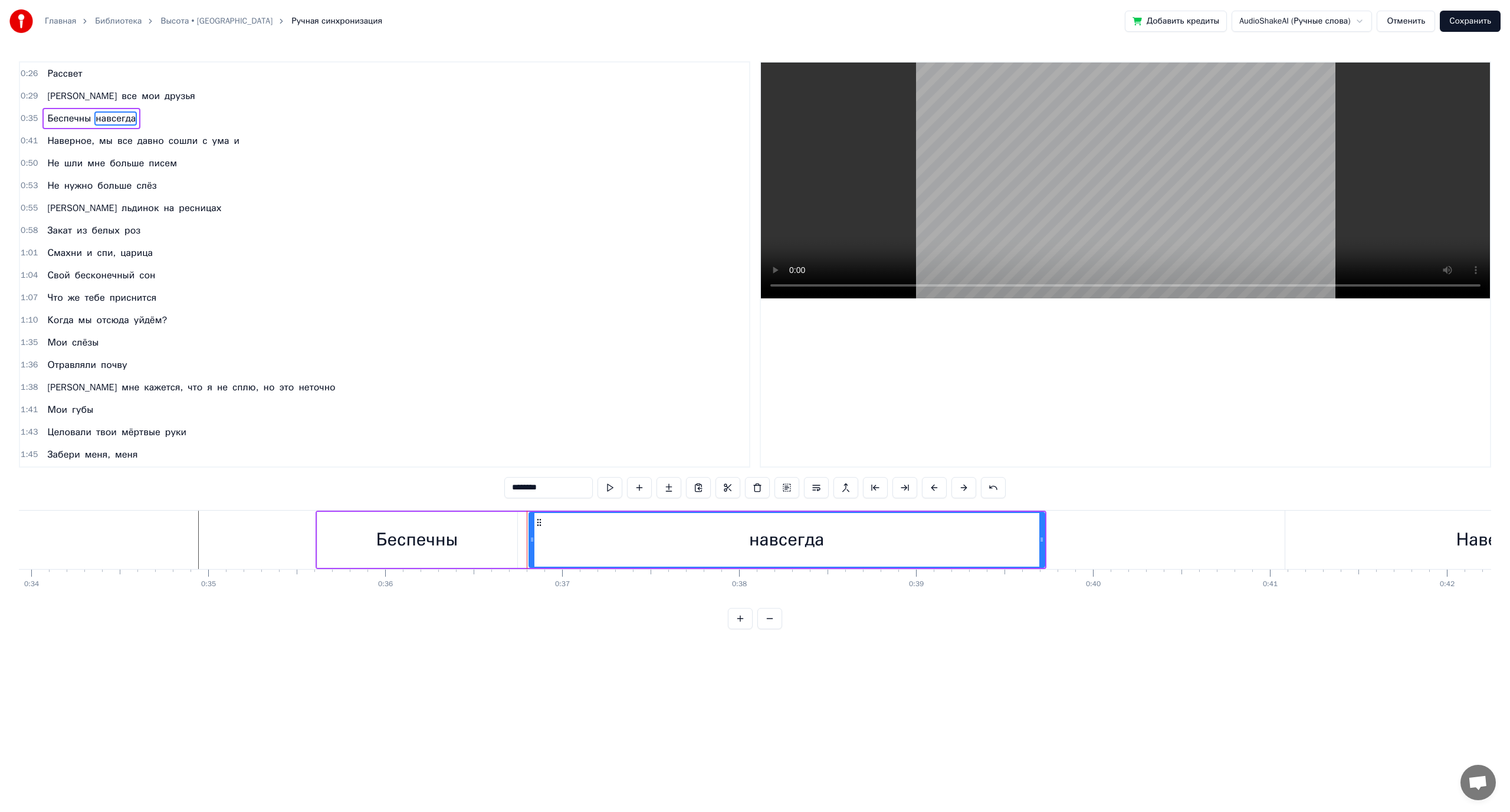 click on "Беспечны" at bounding box center [417, 540] 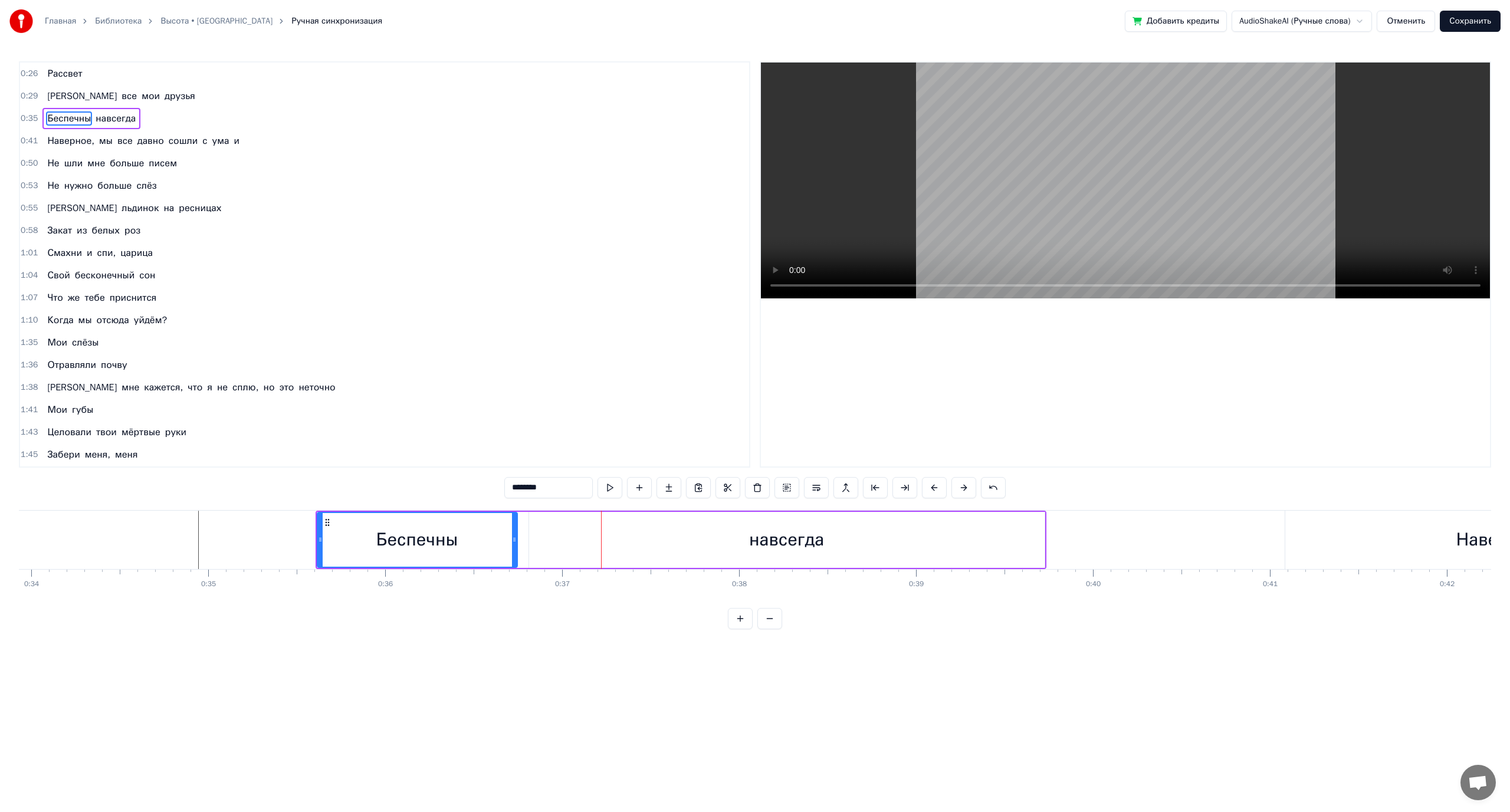 click on "навсегда" at bounding box center [787, 540] 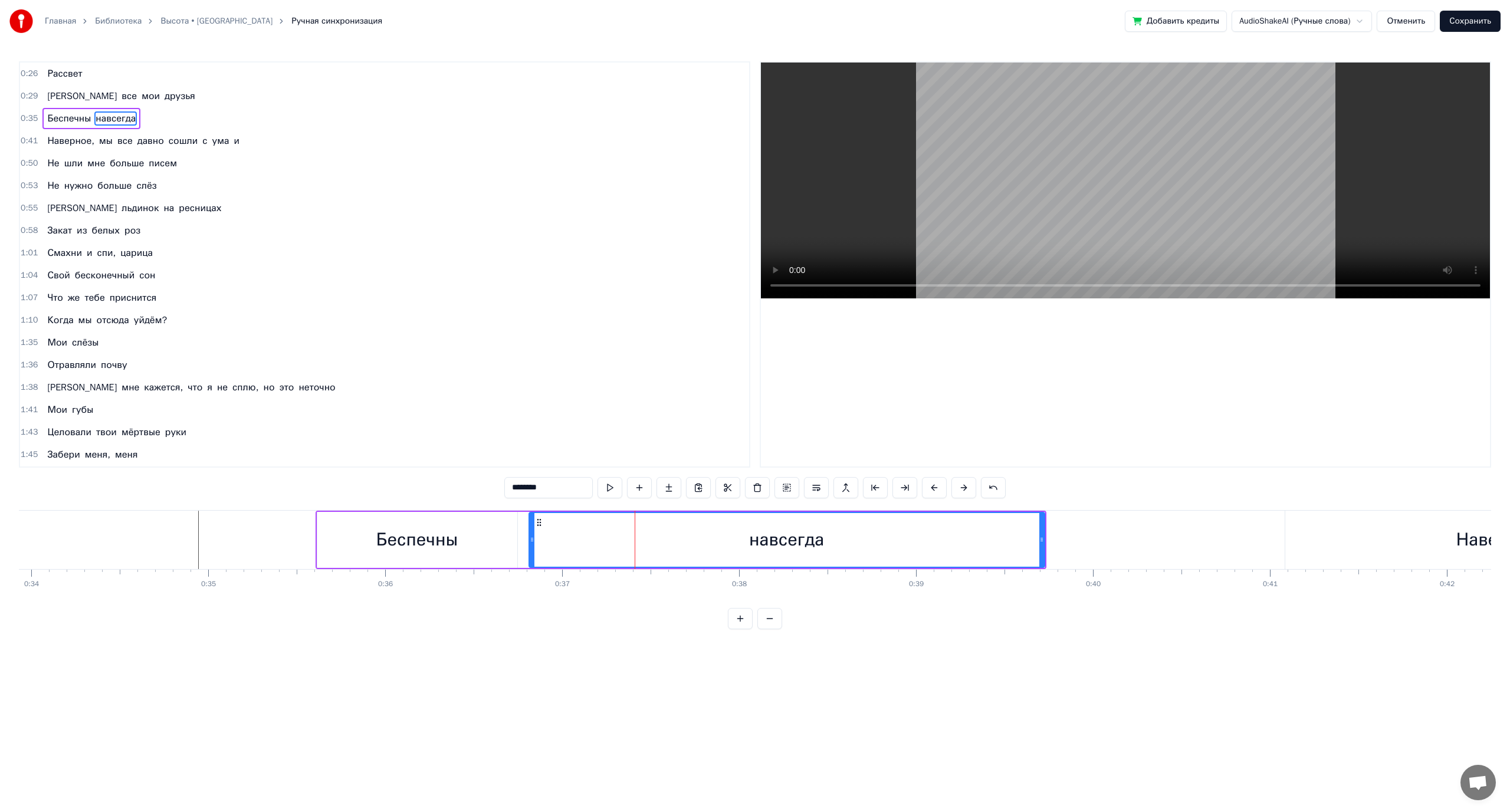 click on "Беспечны навсегда" at bounding box center (681, 540) 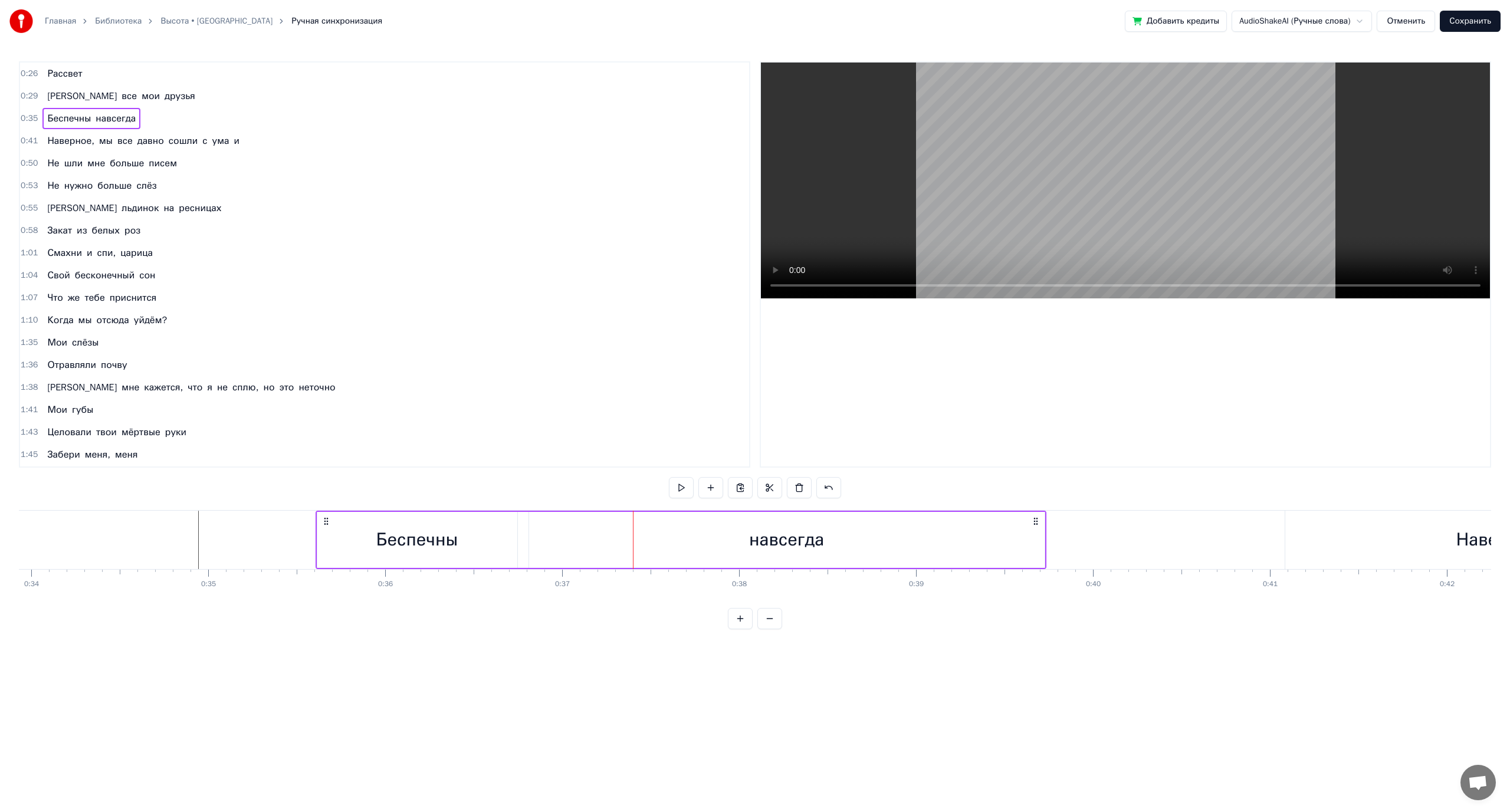 click on "Беспечны" at bounding box center [417, 540] 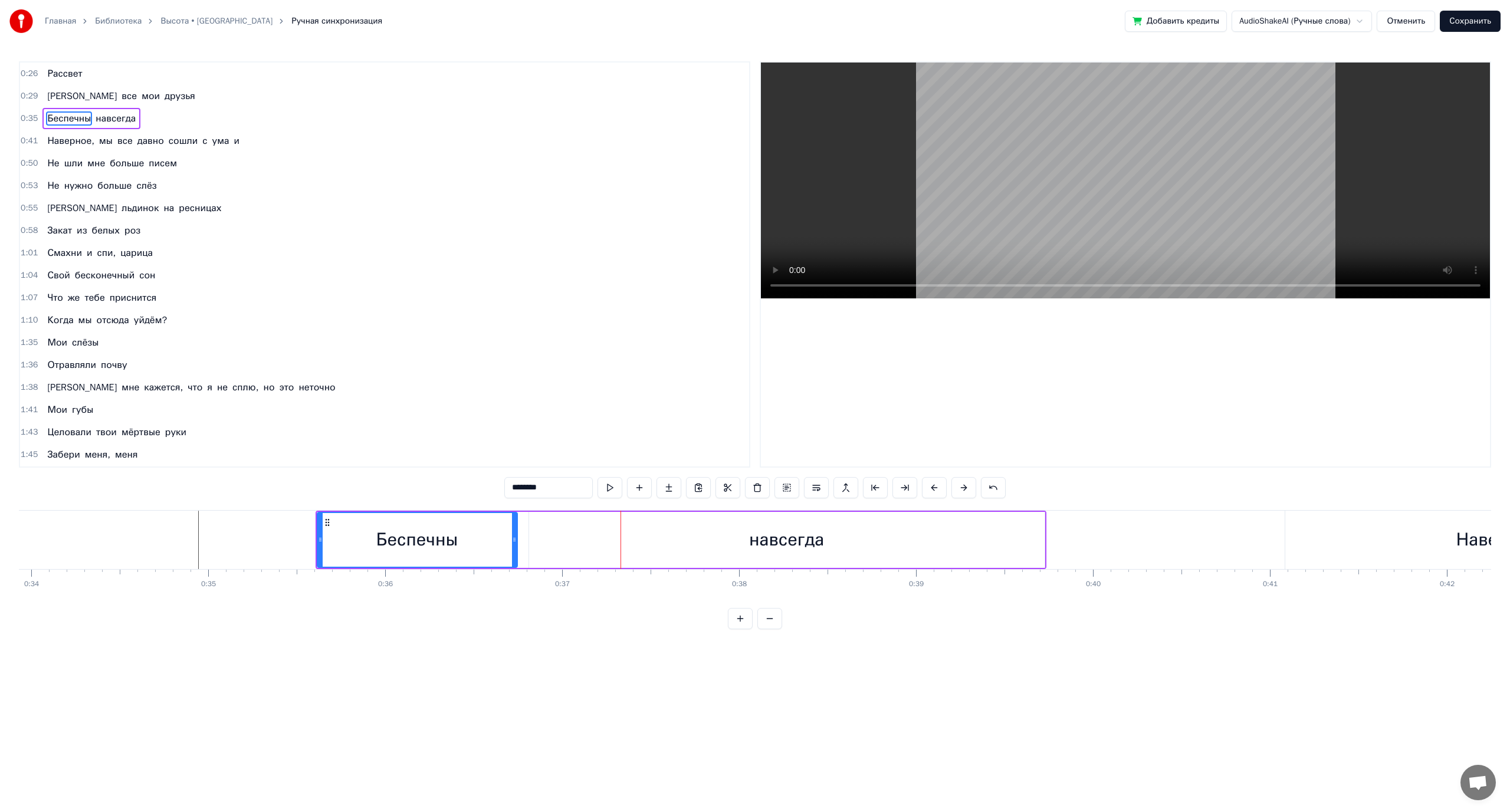 click on "Беспечны" at bounding box center (417, 540) 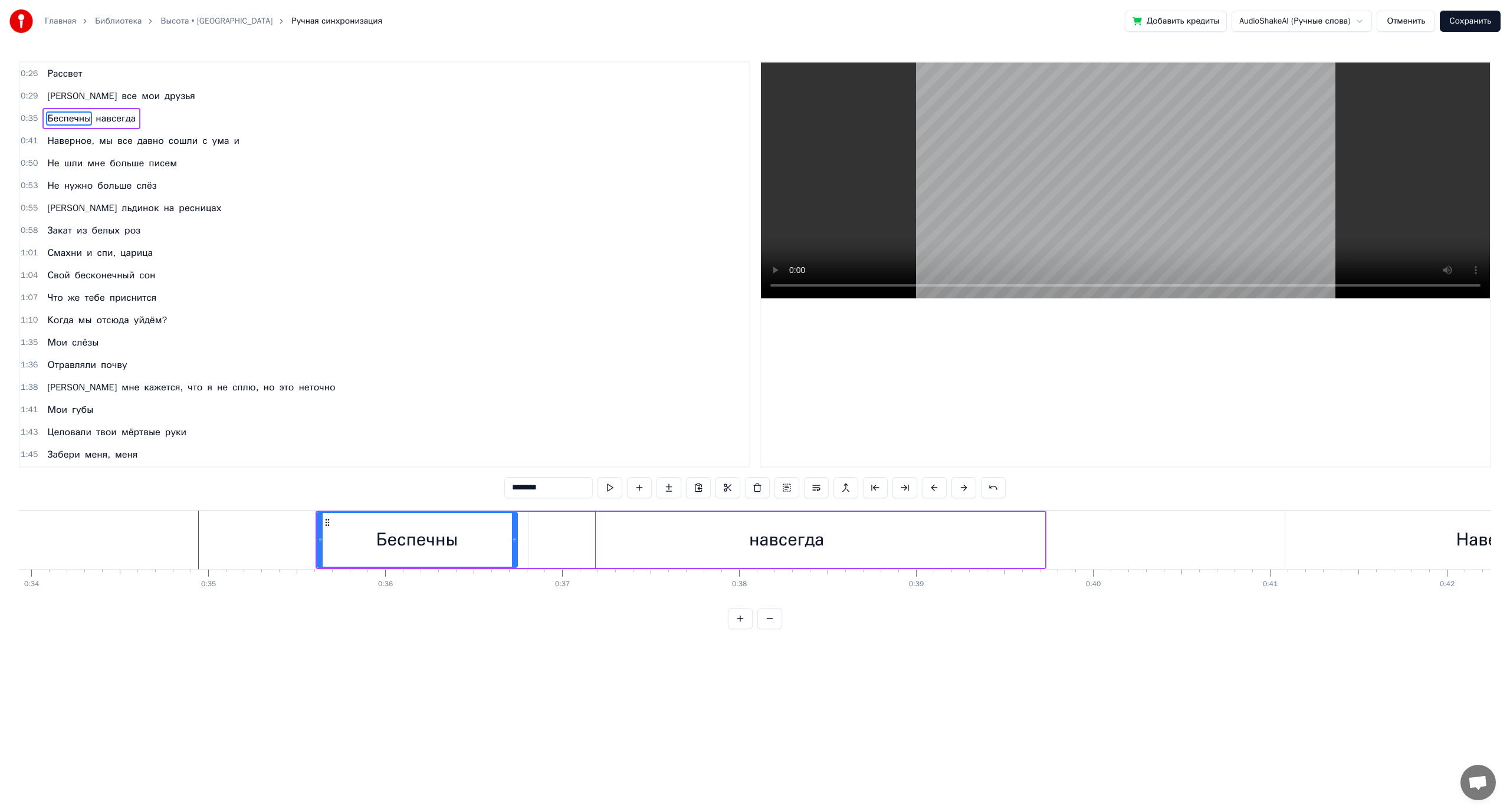 click on "Беспечны навсегда" at bounding box center (681, 540) 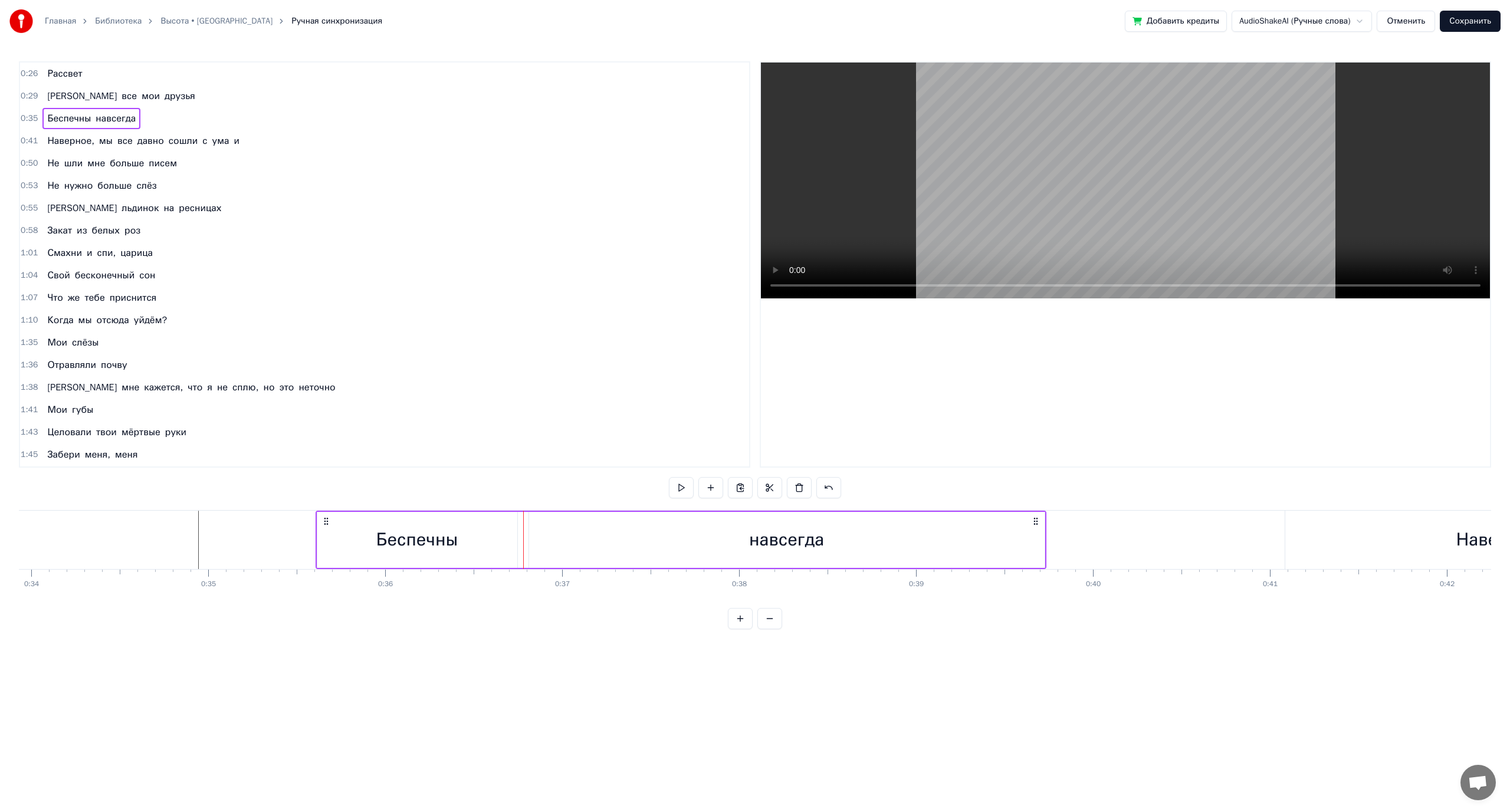 click on "Беспечны навсегда" at bounding box center (681, 540) 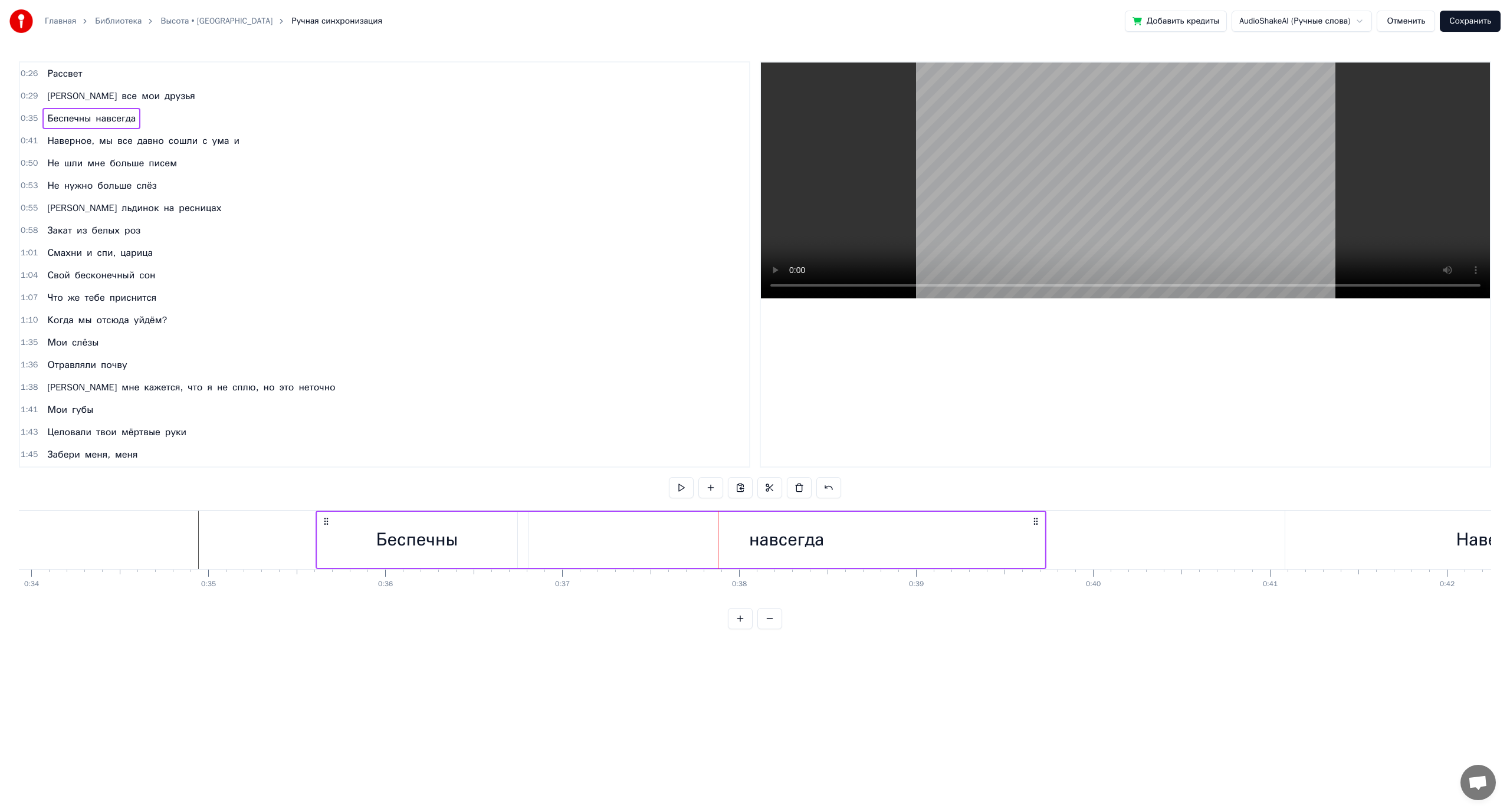 click on "навсегда" at bounding box center (787, 540) 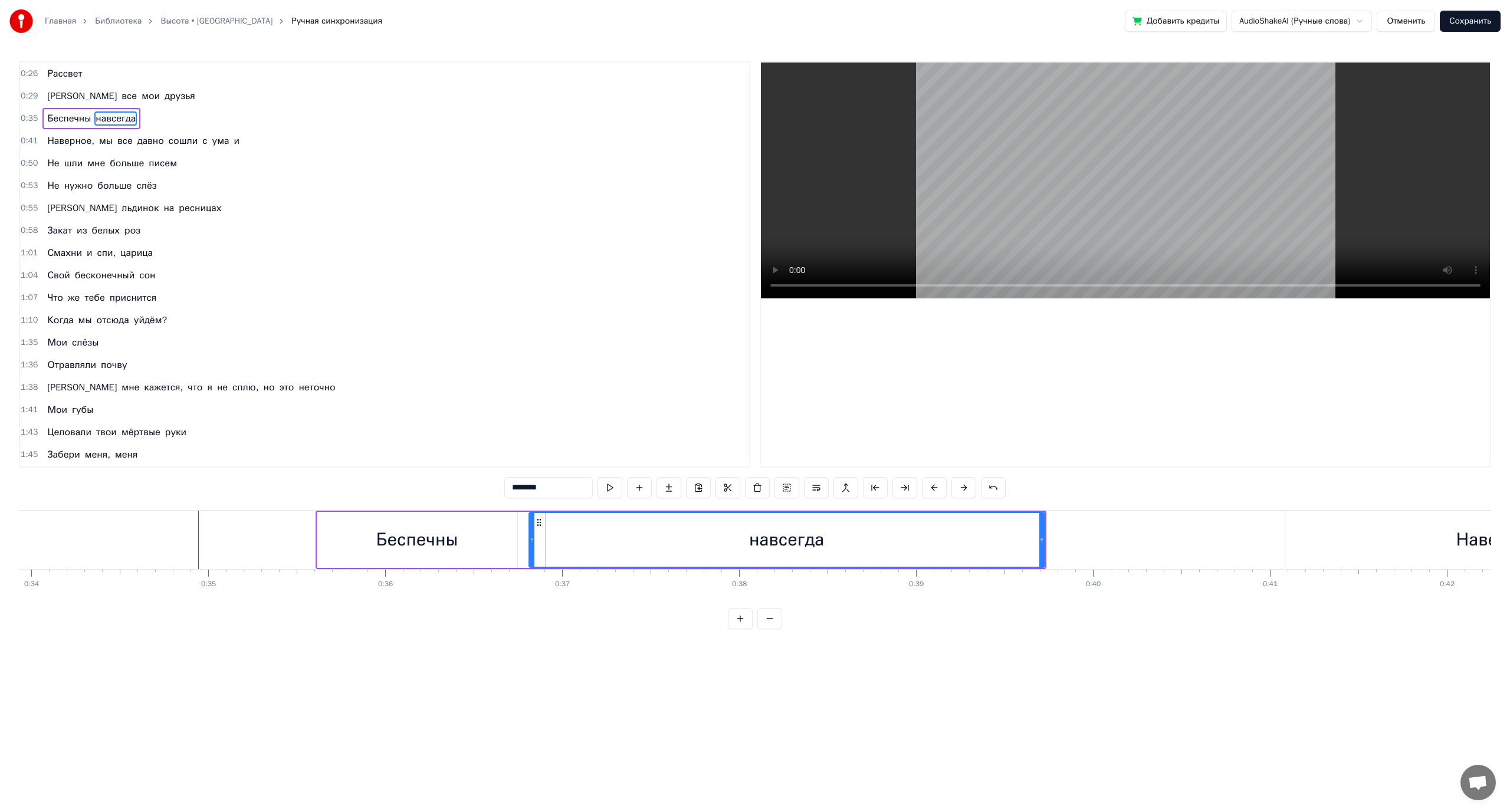 click 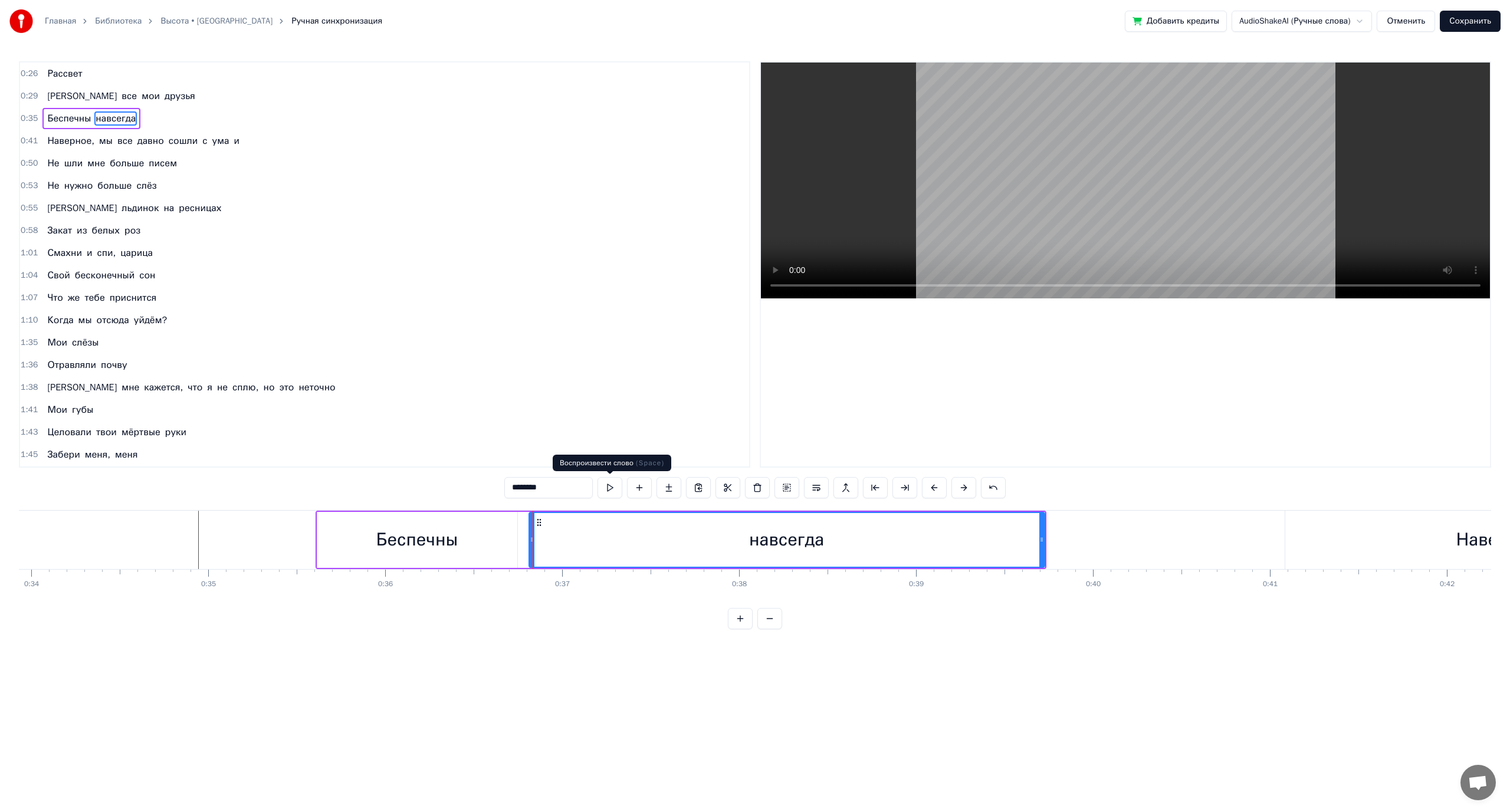 click at bounding box center [610, 488] 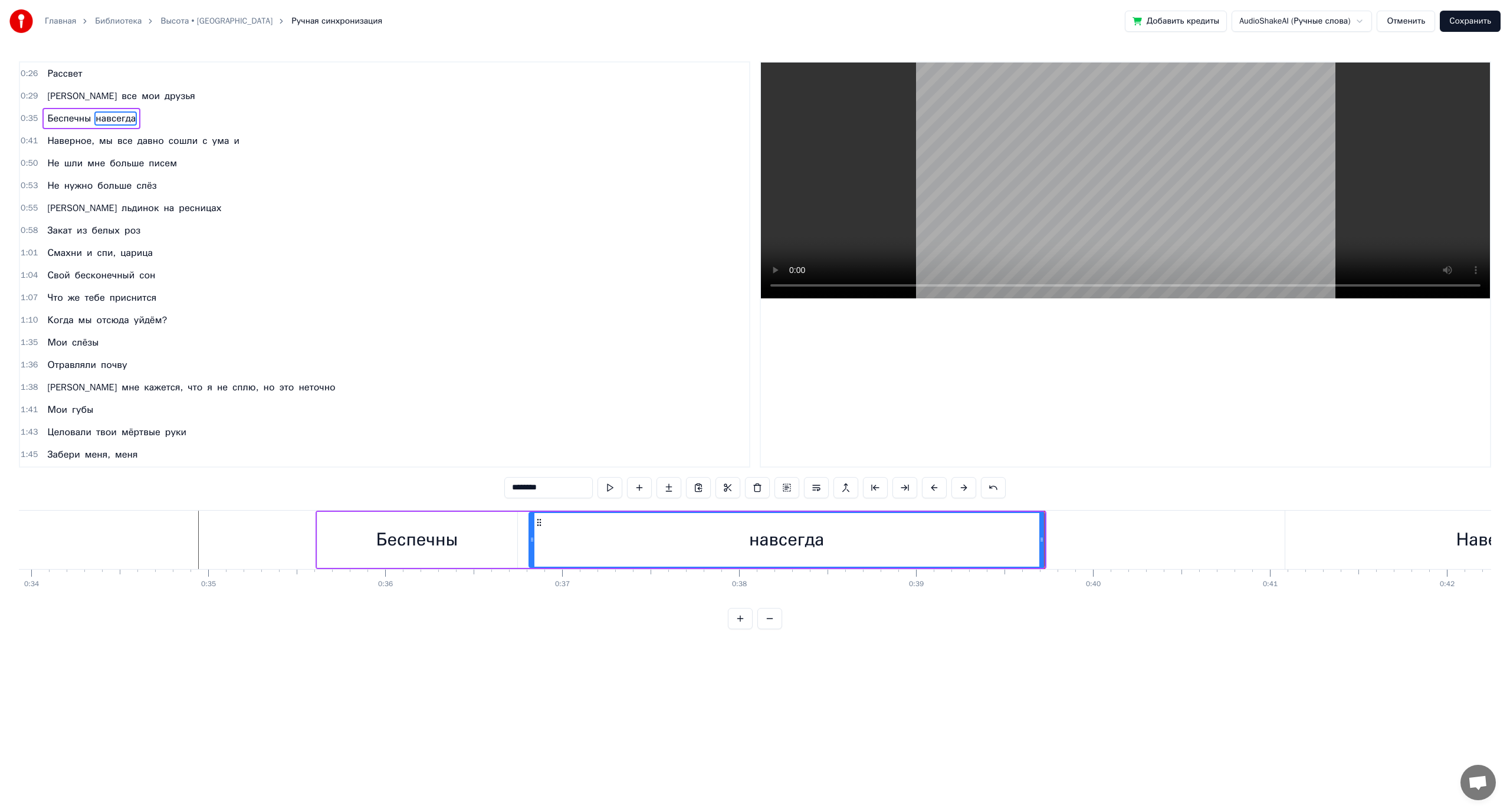 click at bounding box center [610, 488] 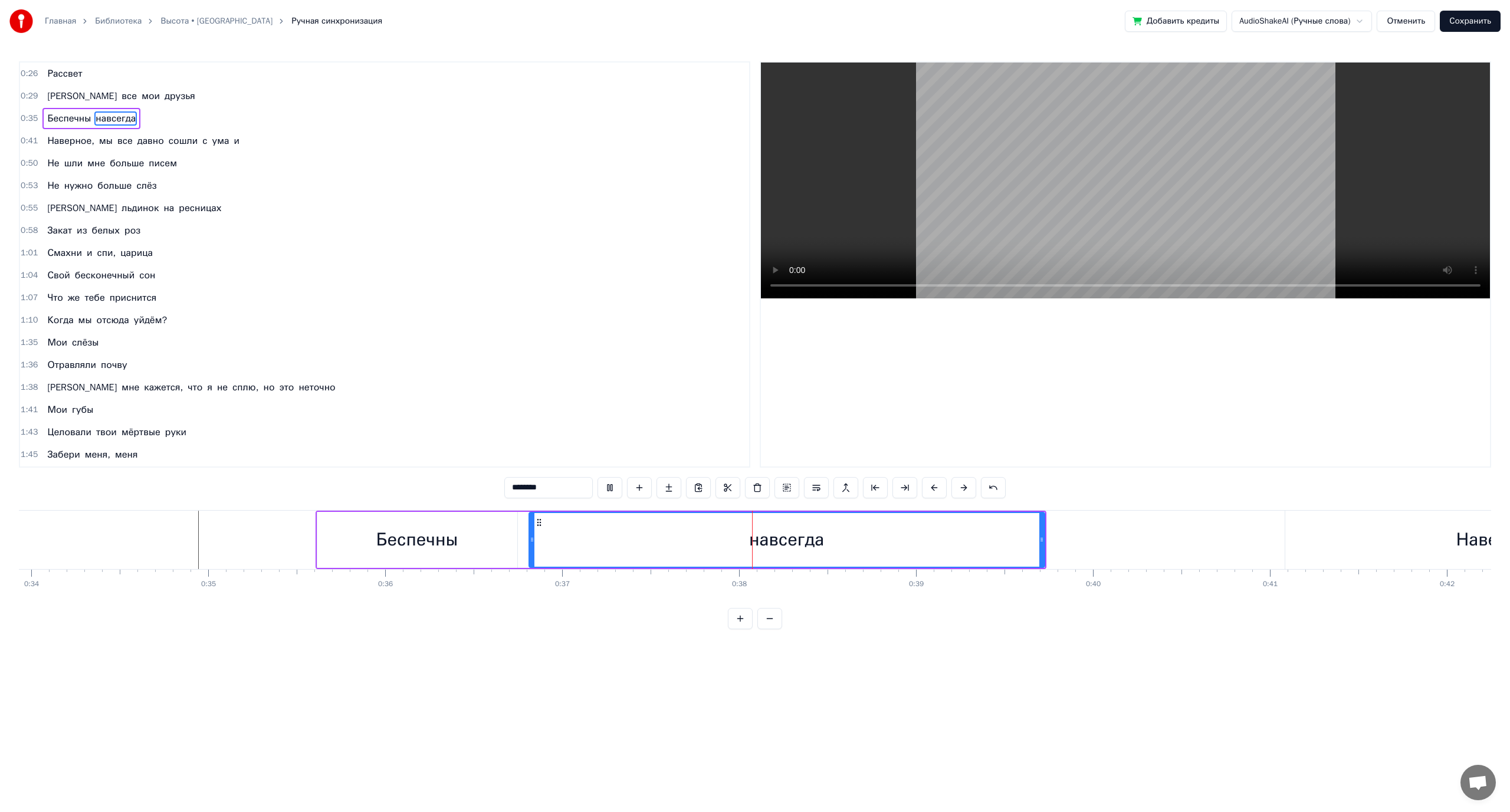 click at bounding box center [610, 488] 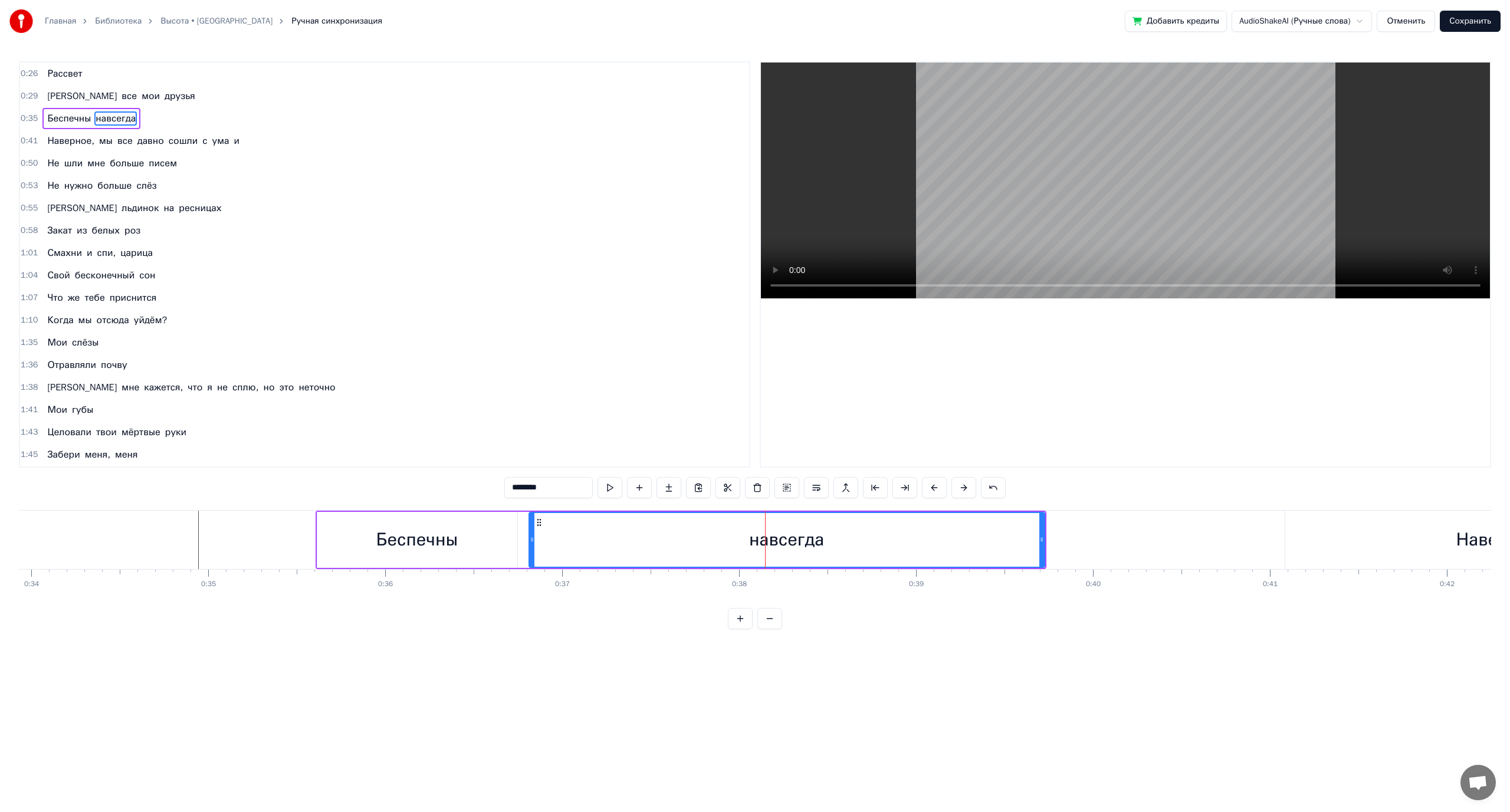click at bounding box center [610, 488] 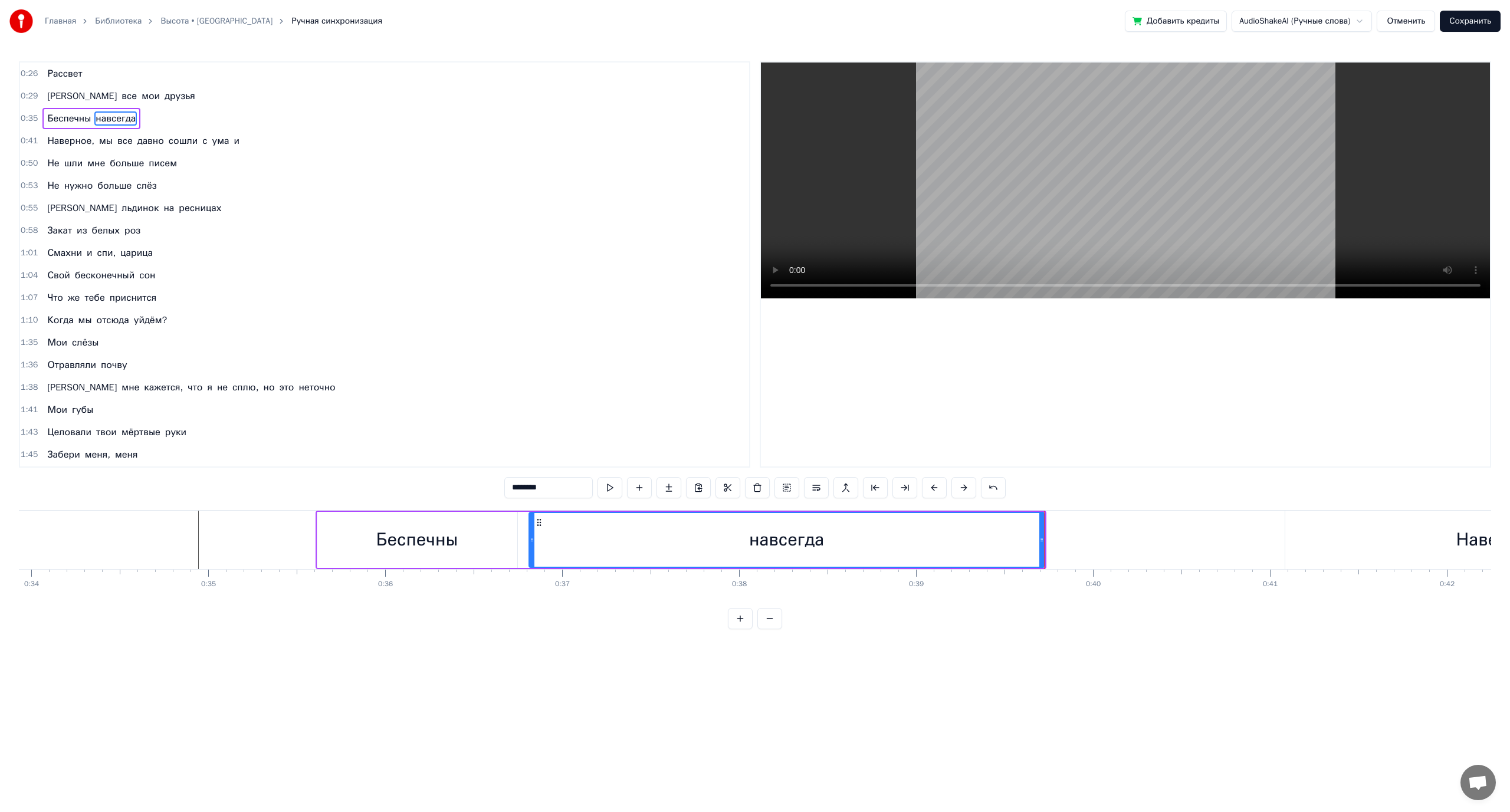 click at bounding box center (610, 488) 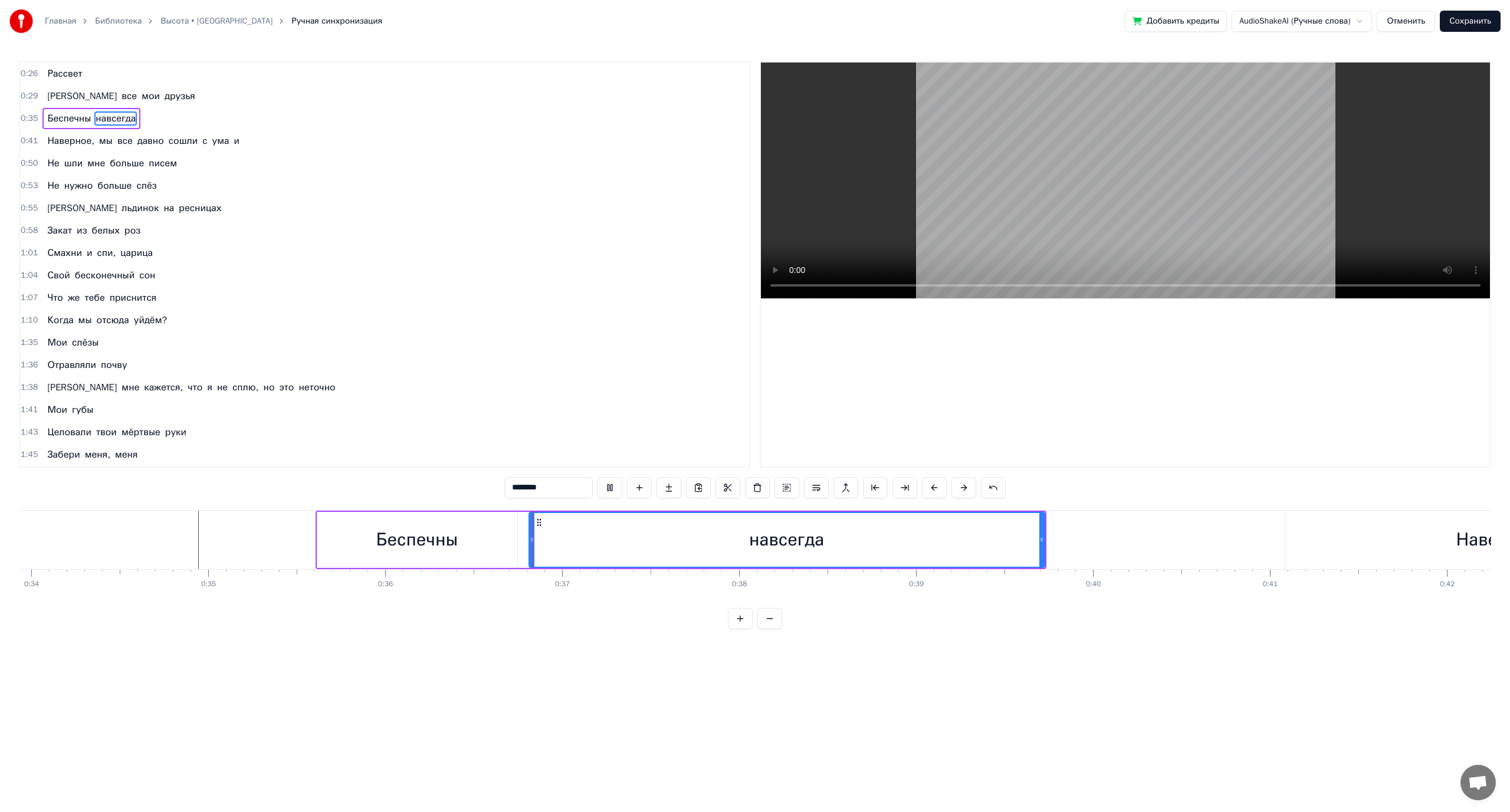 click at bounding box center (610, 488) 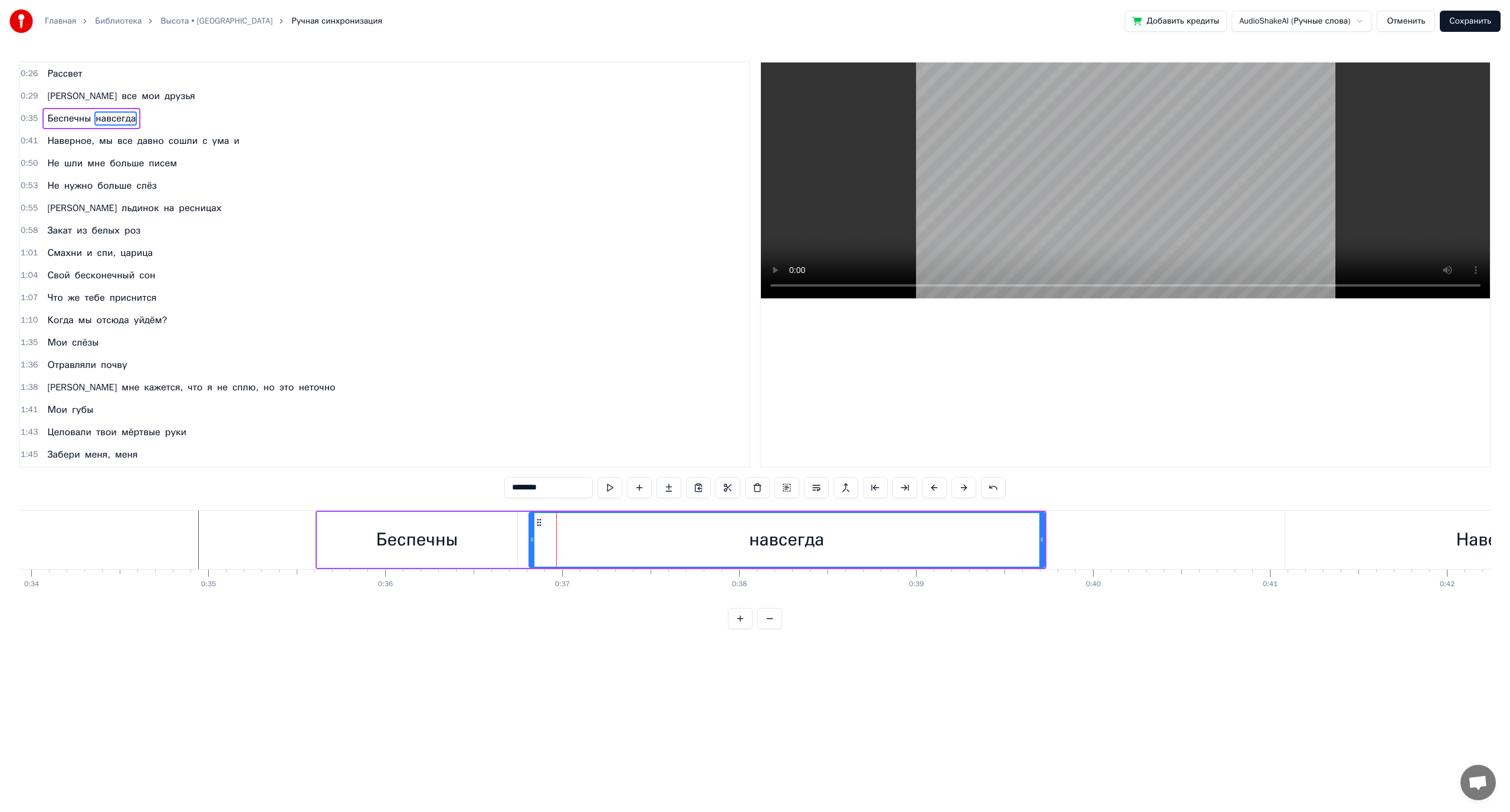 click at bounding box center (610, 488) 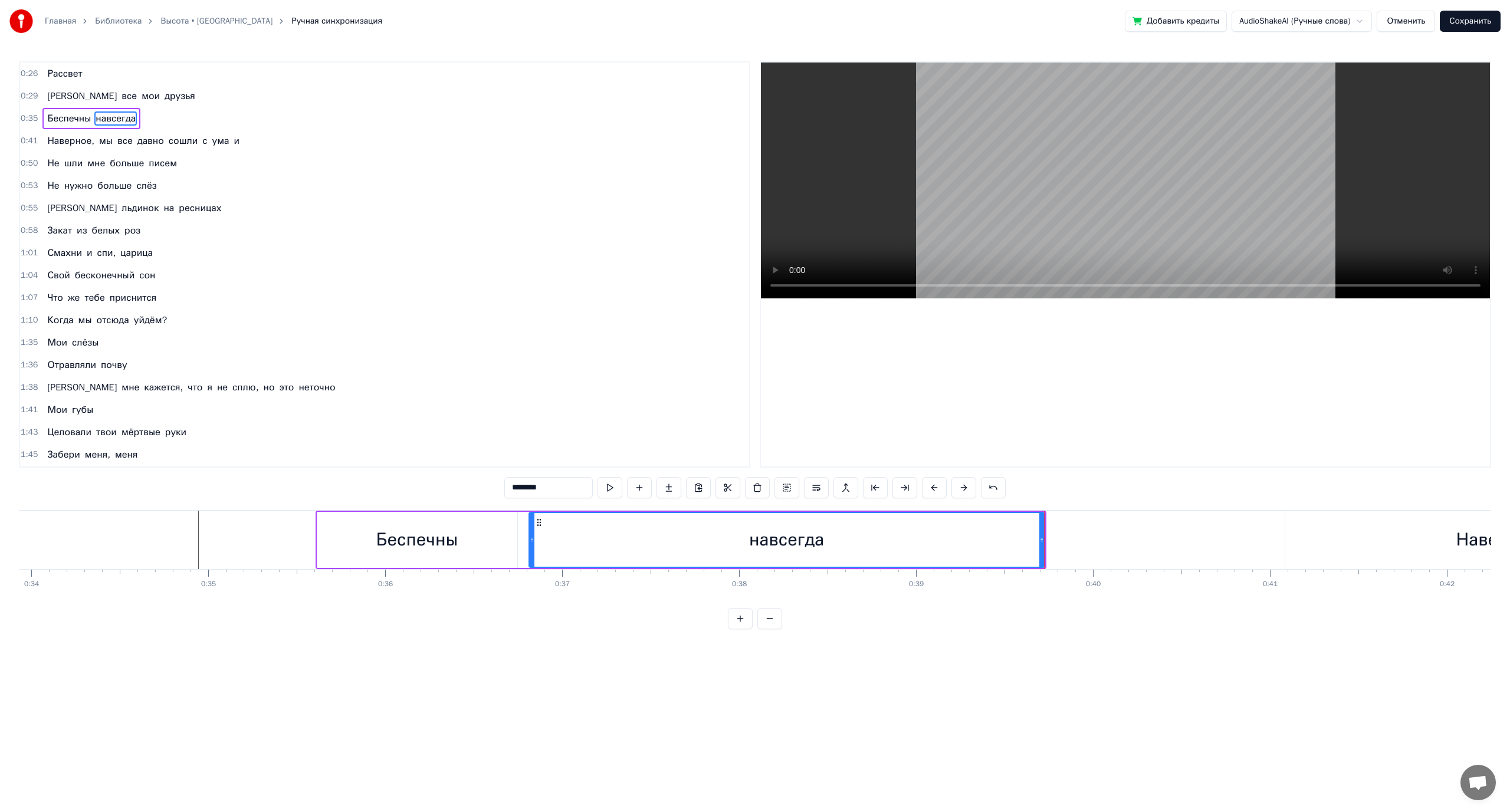 click at bounding box center (610, 488) 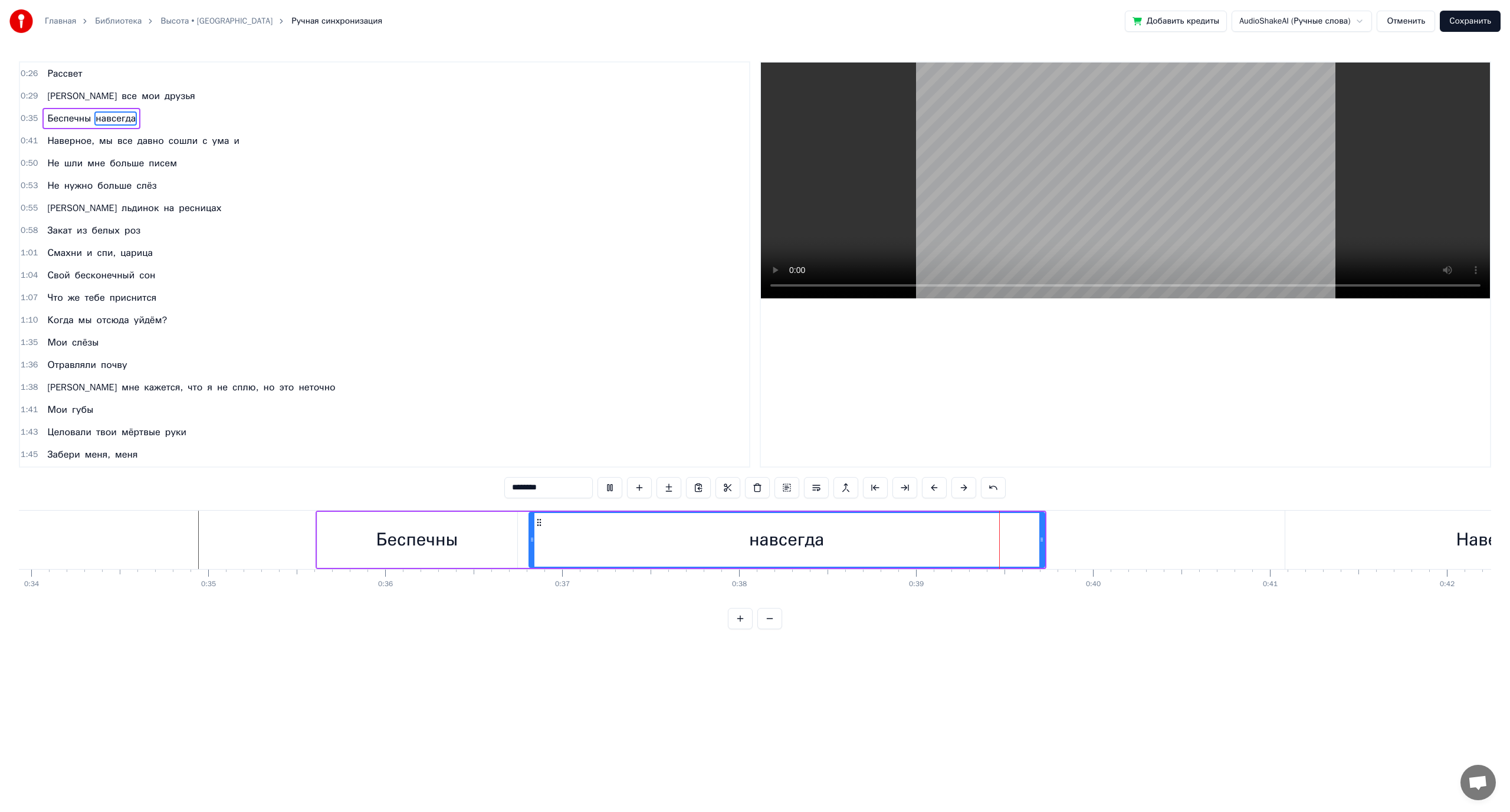 click at bounding box center [610, 488] 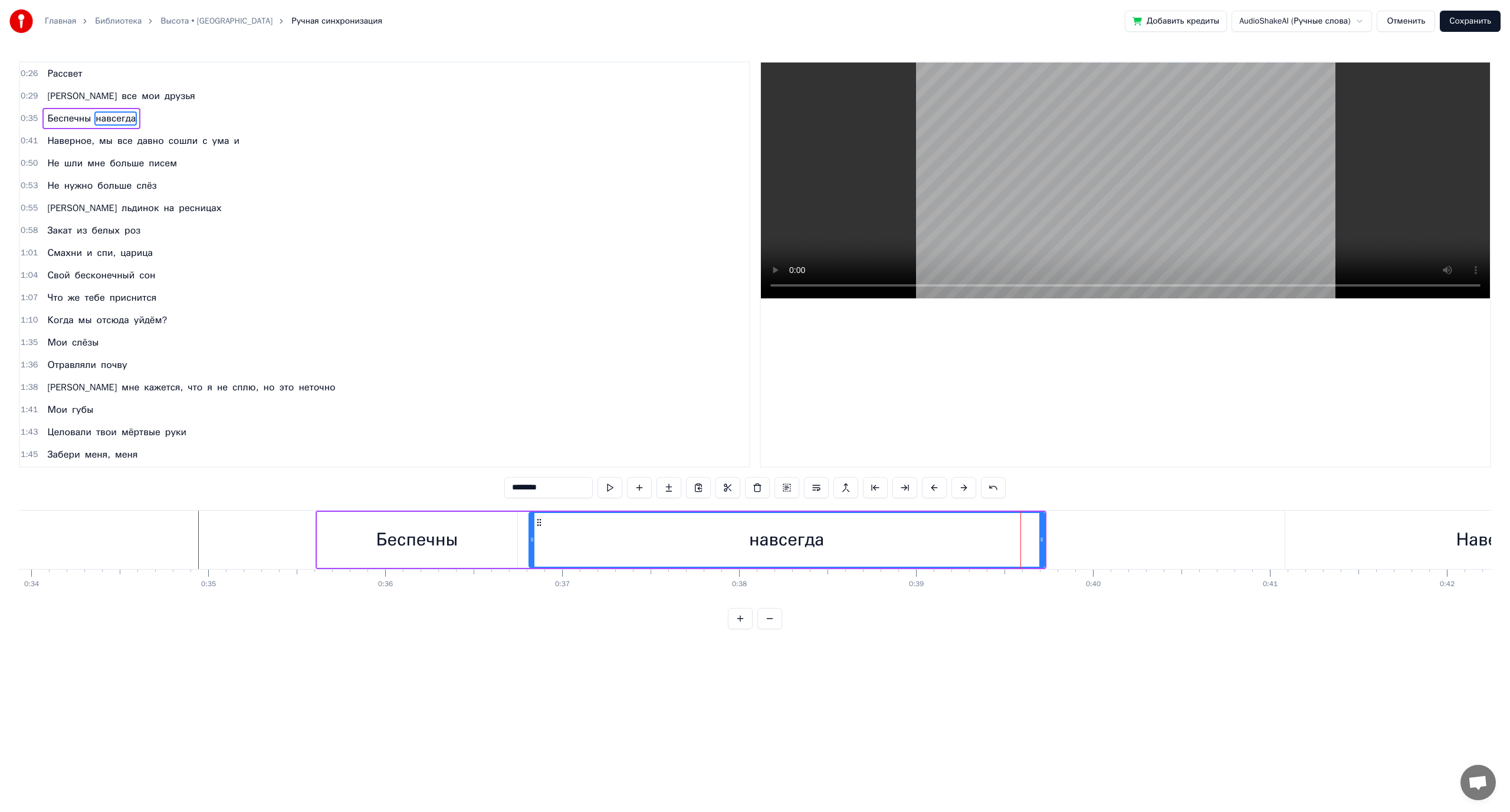 click at bounding box center (610, 488) 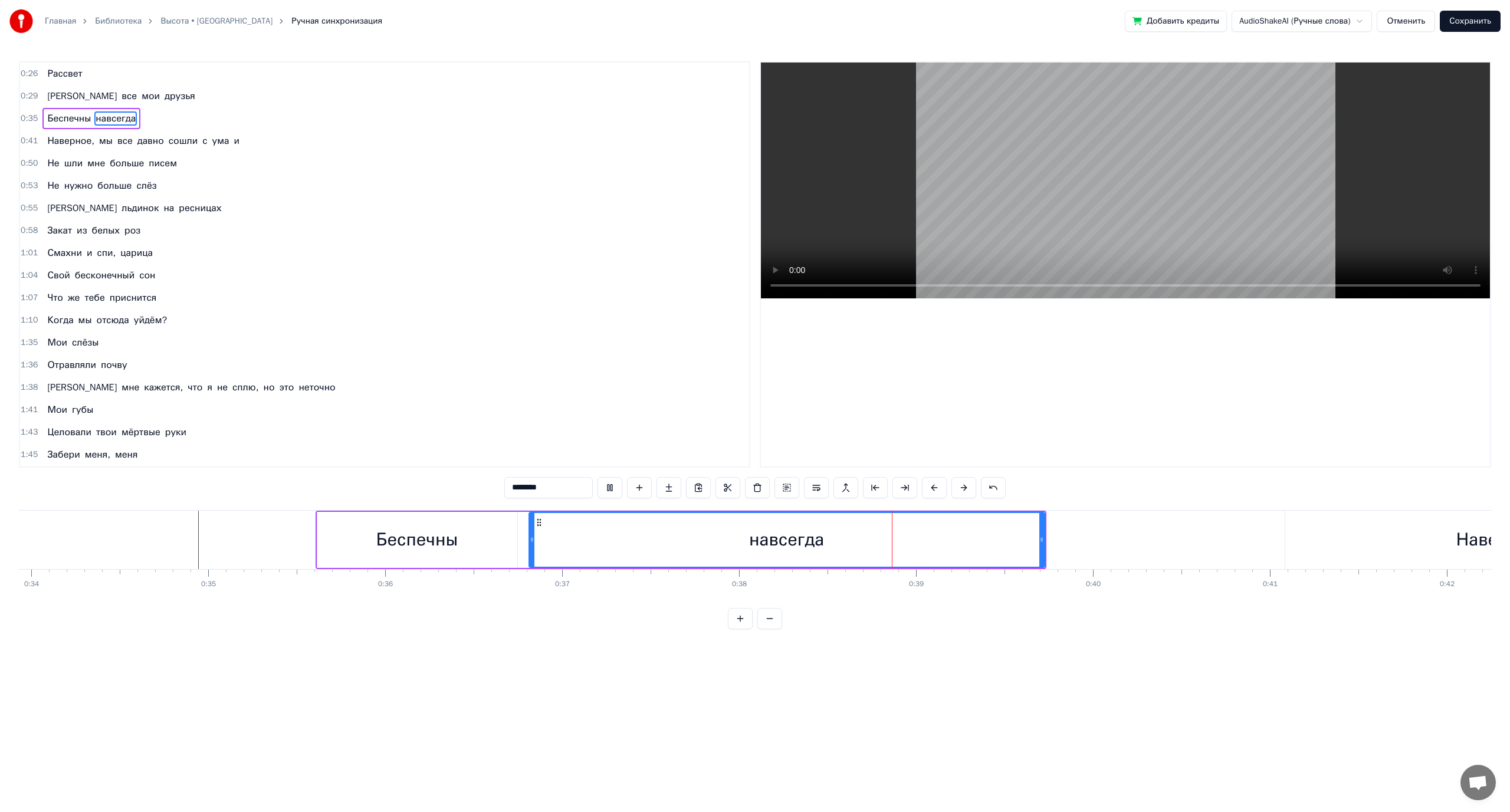 click at bounding box center [610, 488] 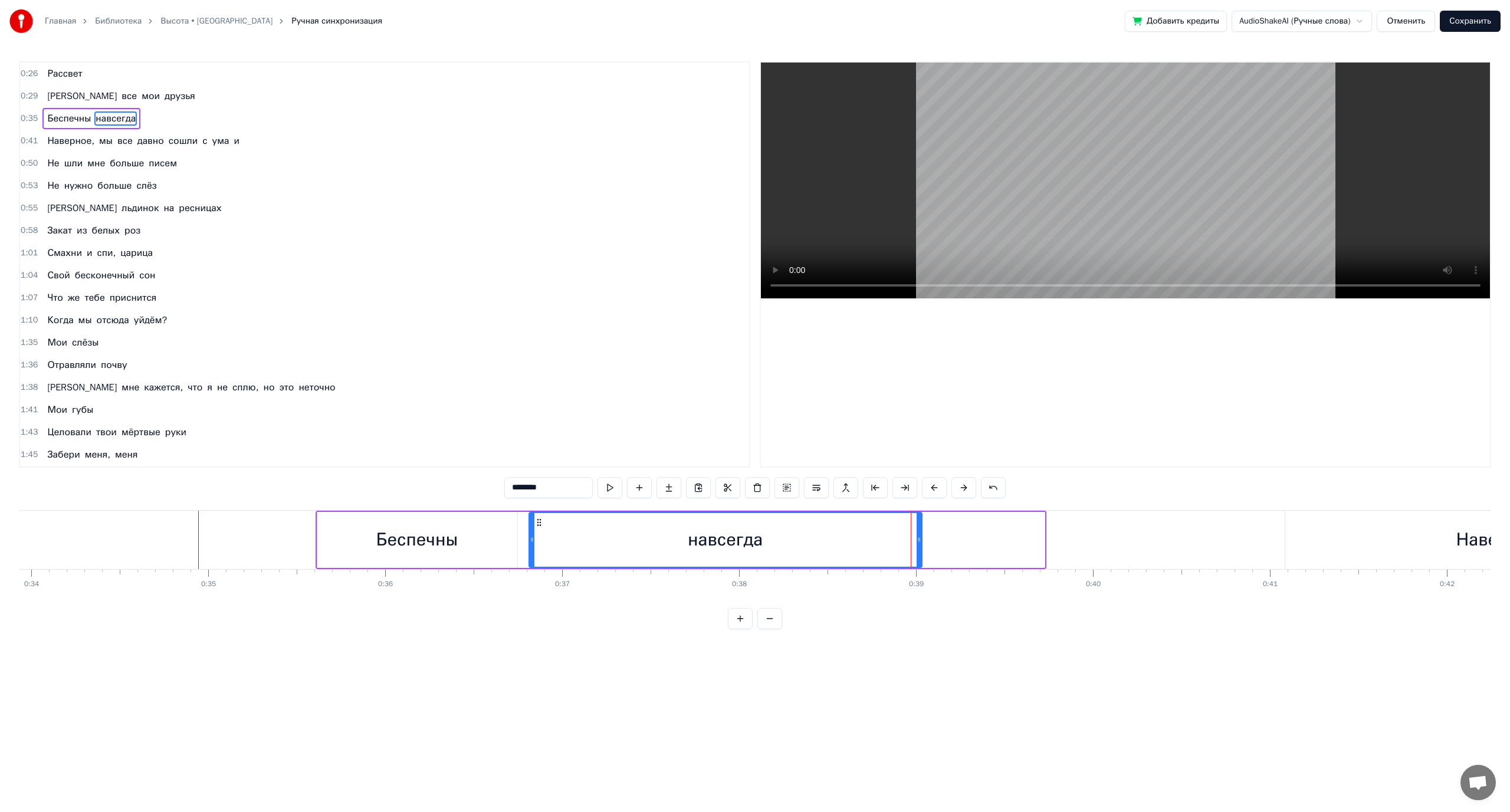drag, startPoint x: 1042, startPoint y: 540, endPoint x: 920, endPoint y: 541, distance: 122.0041 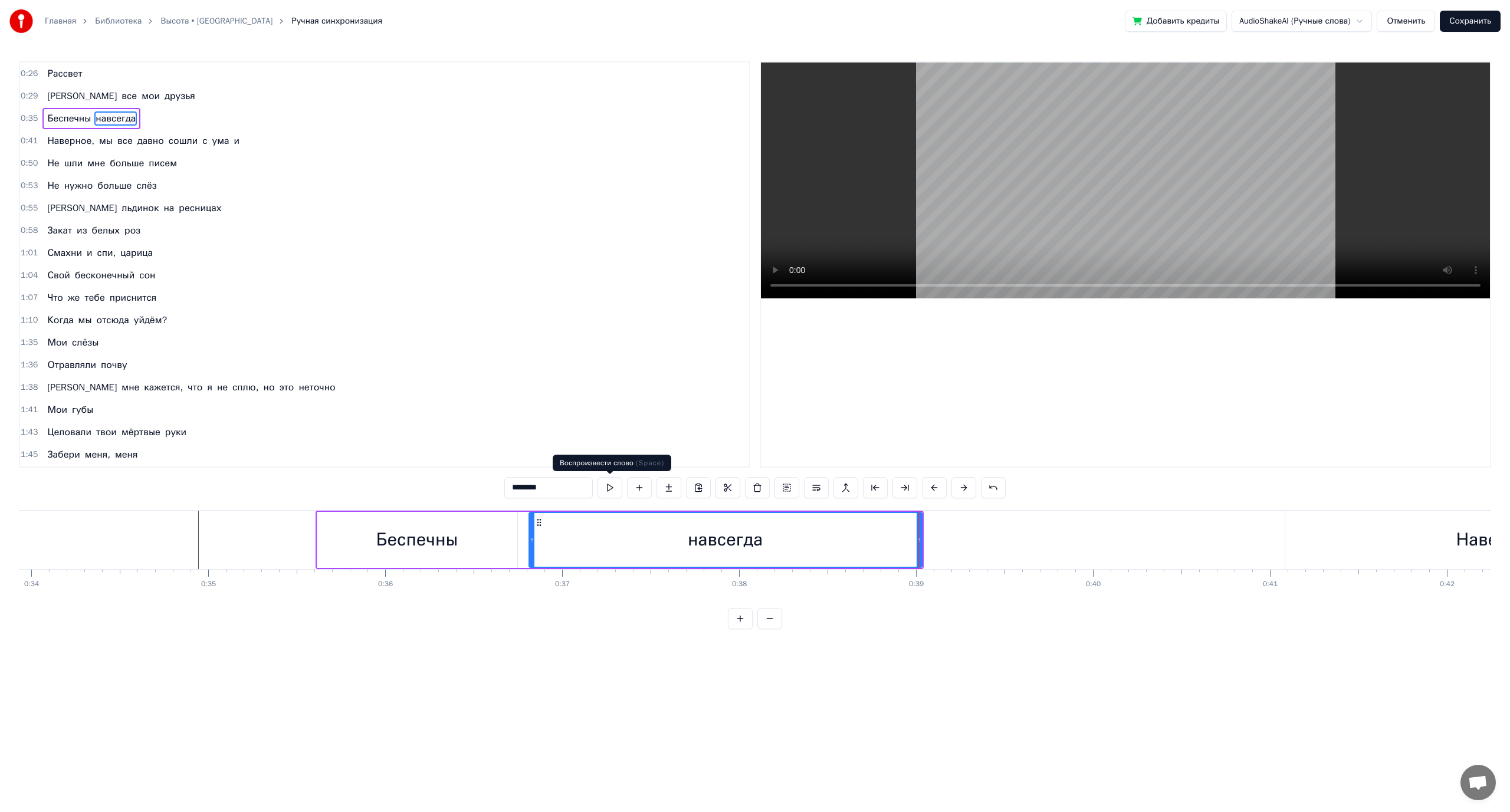 click at bounding box center (610, 488) 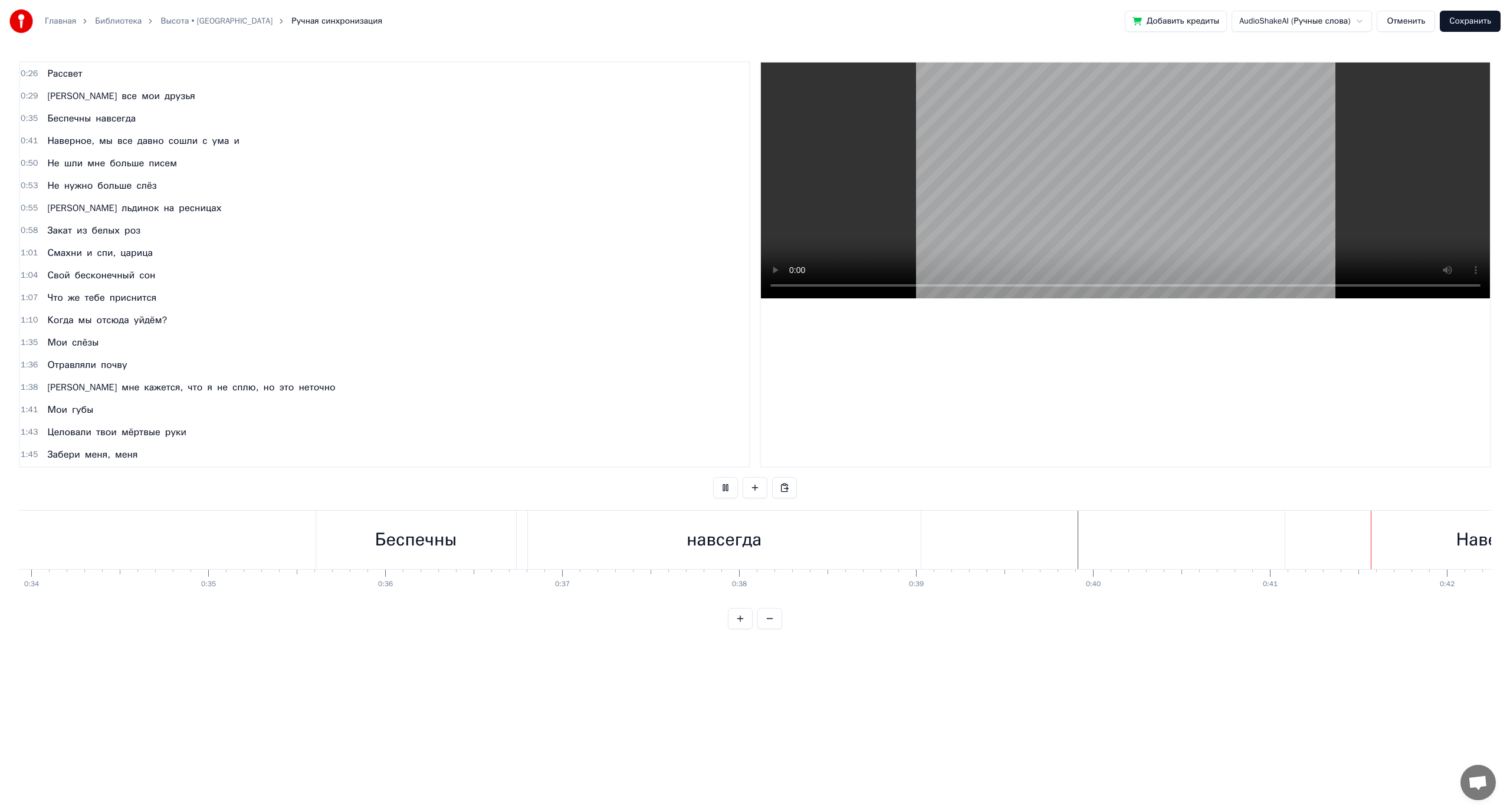 drag, startPoint x: 1048, startPoint y: 522, endPoint x: 1059, endPoint y: 524, distance: 11.18034 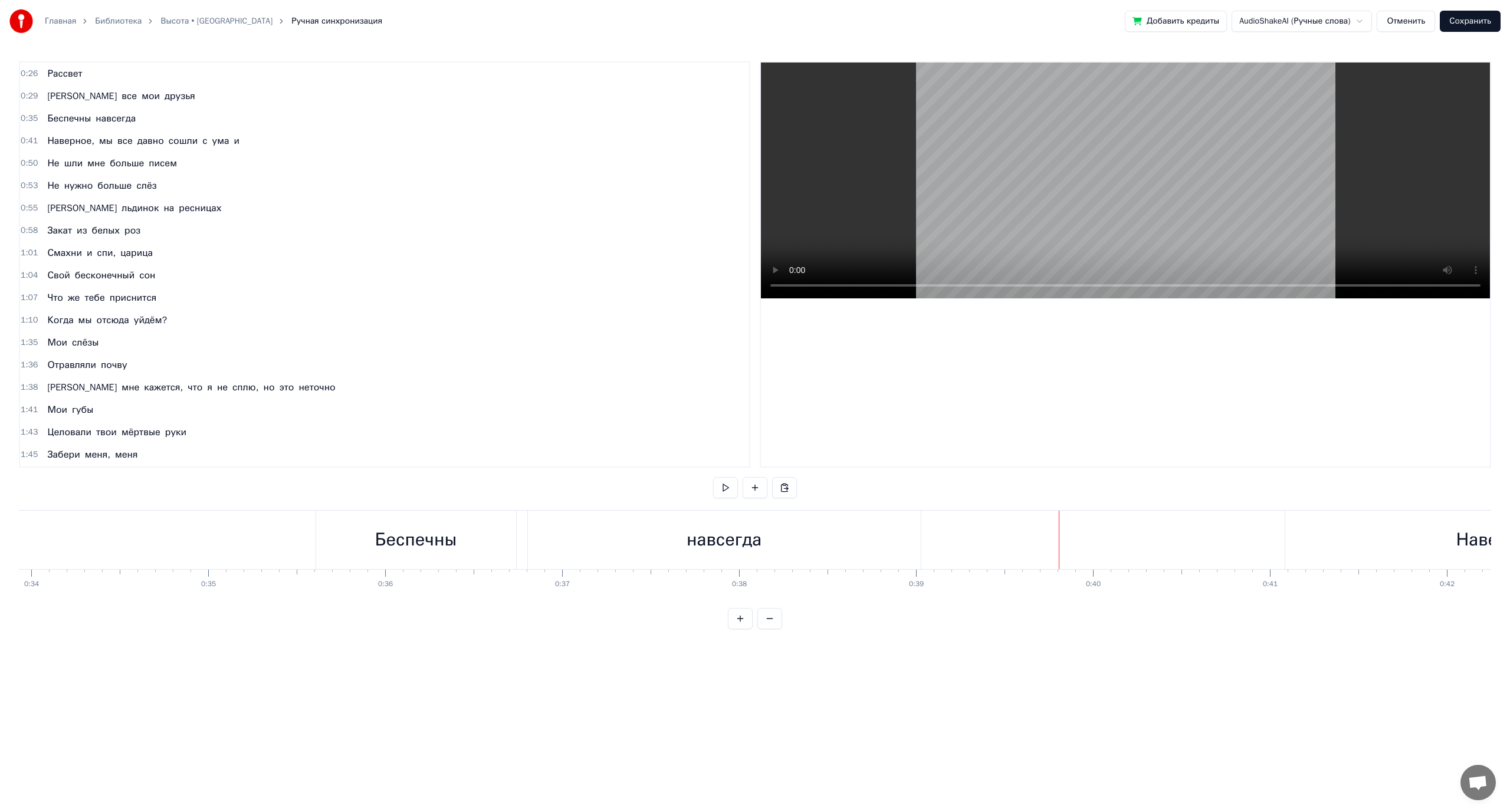 click at bounding box center (12726, 540) 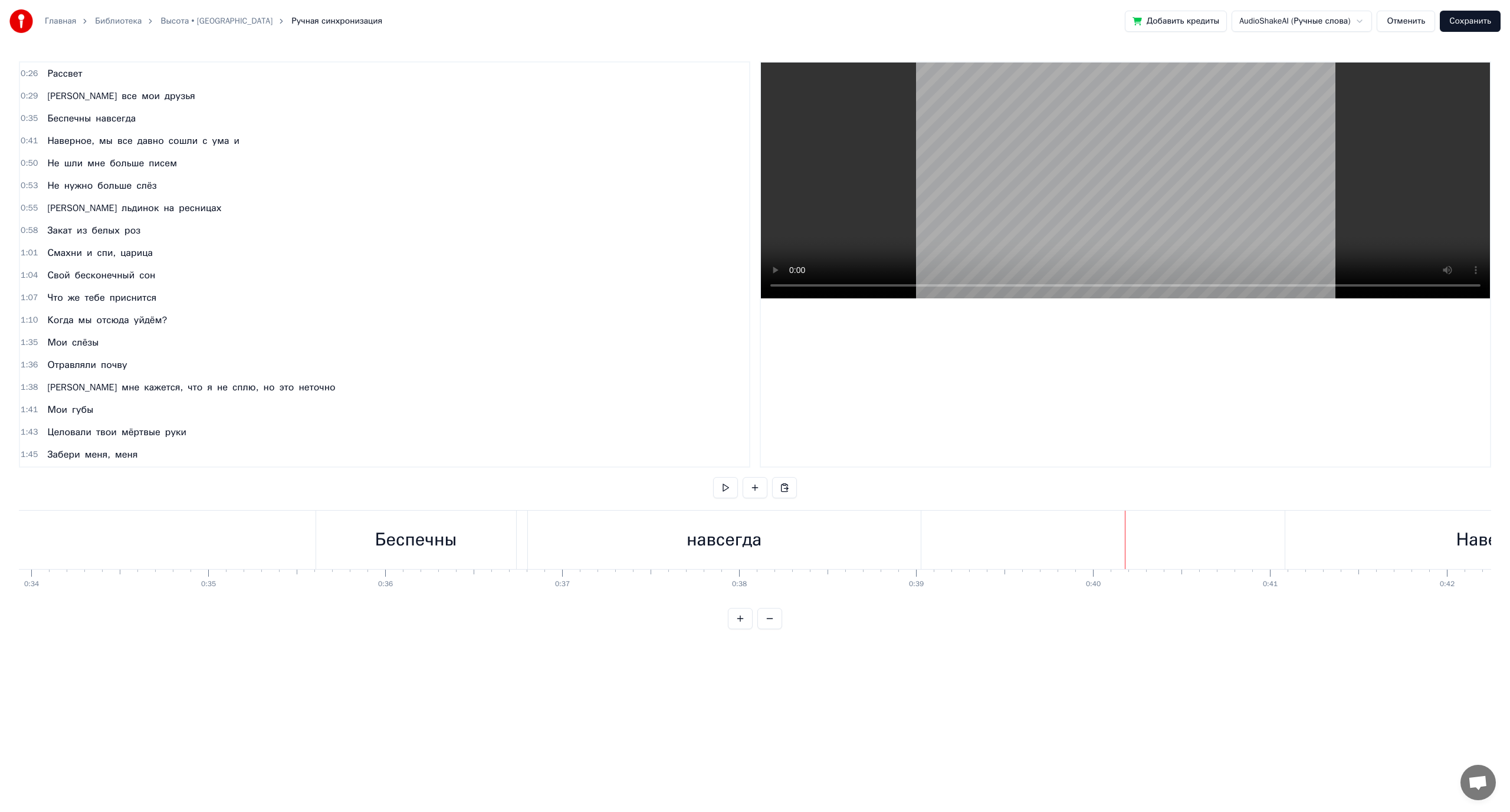 drag, startPoint x: 1035, startPoint y: 542, endPoint x: 1020, endPoint y: 539, distance: 15.297059 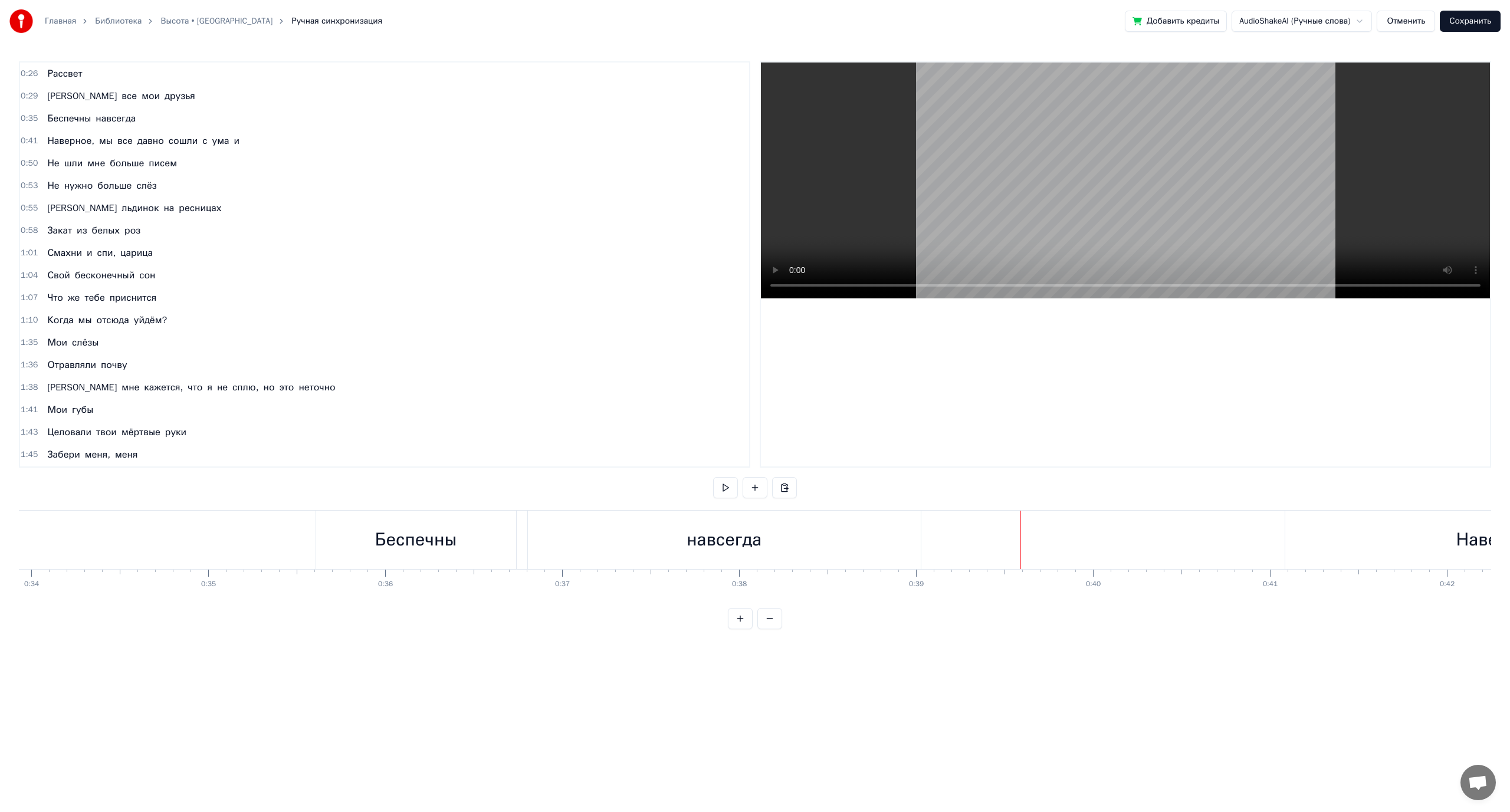 click on "Рассвет И все мои друзья [PERSON_NAME] навсегда Наверное, мы все давно сошли с ума и Не шли мне больше писем Не нужно больше слёз И льдинок на ресницах Закат из белых роз Смахни и спи, царица [PERSON_NAME] бесконечный сон Что же тебе приснится Когда мы отсюда уйдём? Мои слёзы Отравляли почву И мне кажется, что я не сплю, но это неточно Мои губы Целовали твои мёртвые руки [PERSON_NAME] меня, меня Меня, меня, меня, я здесь В кромешной темноте И может, через пару лет меня найдут В извечной мерзлоте Не шли мне больше писем Не нужно больше слёз И льдинок на ресницах Закат из белых роз и же" at bounding box center (12726, 540) 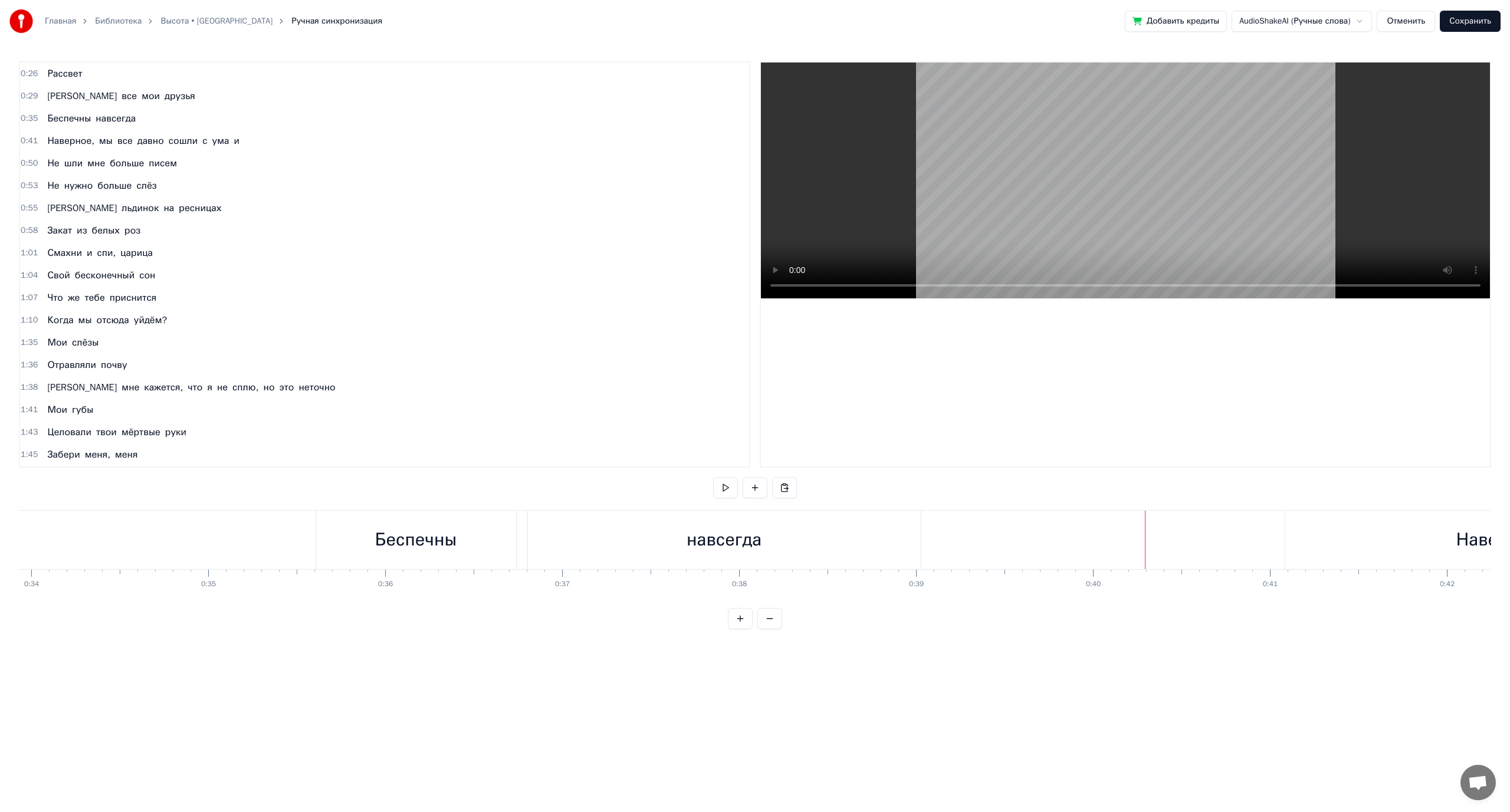 click at bounding box center (12726, 540) 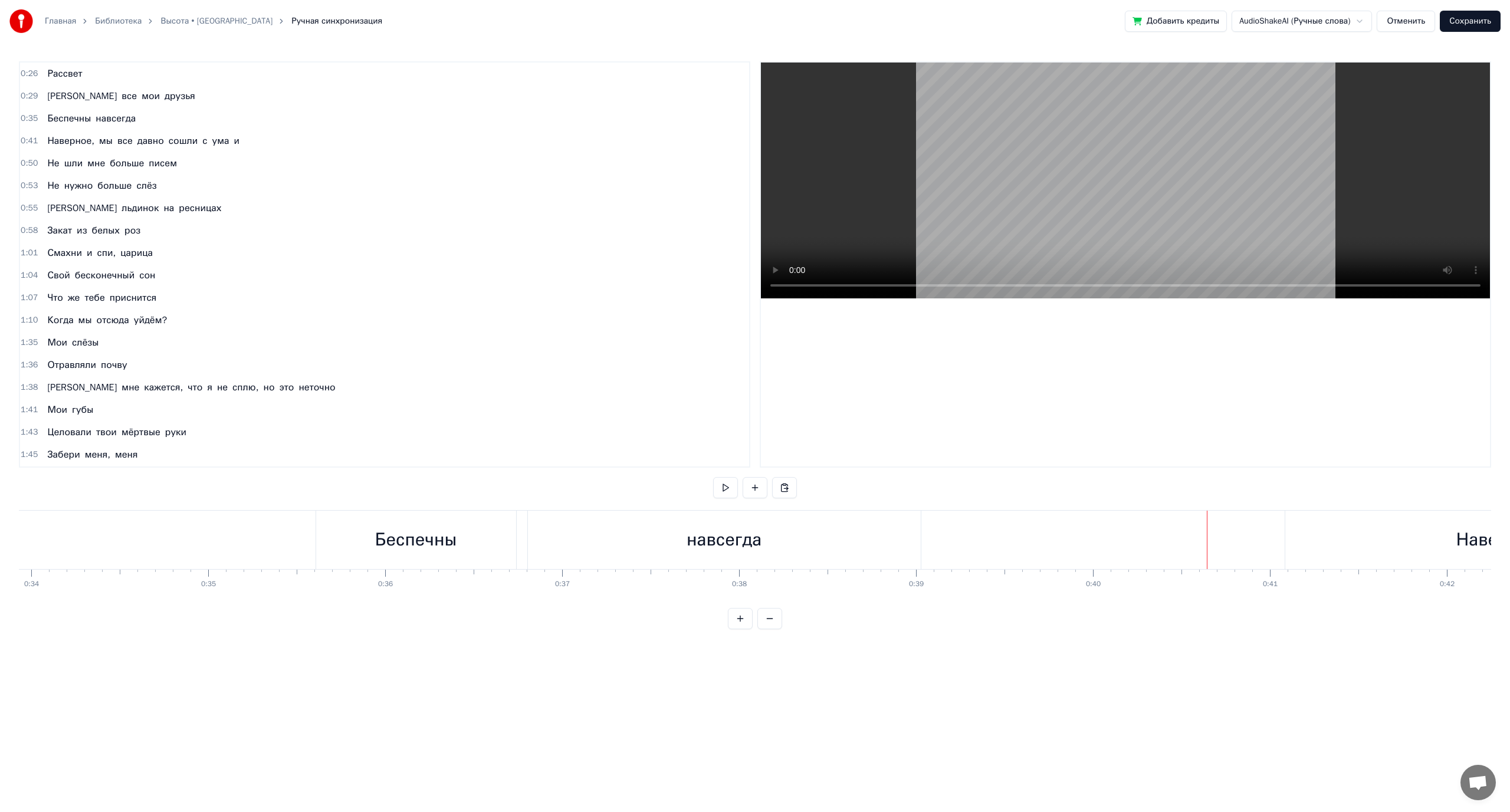 click at bounding box center [12726, 540] 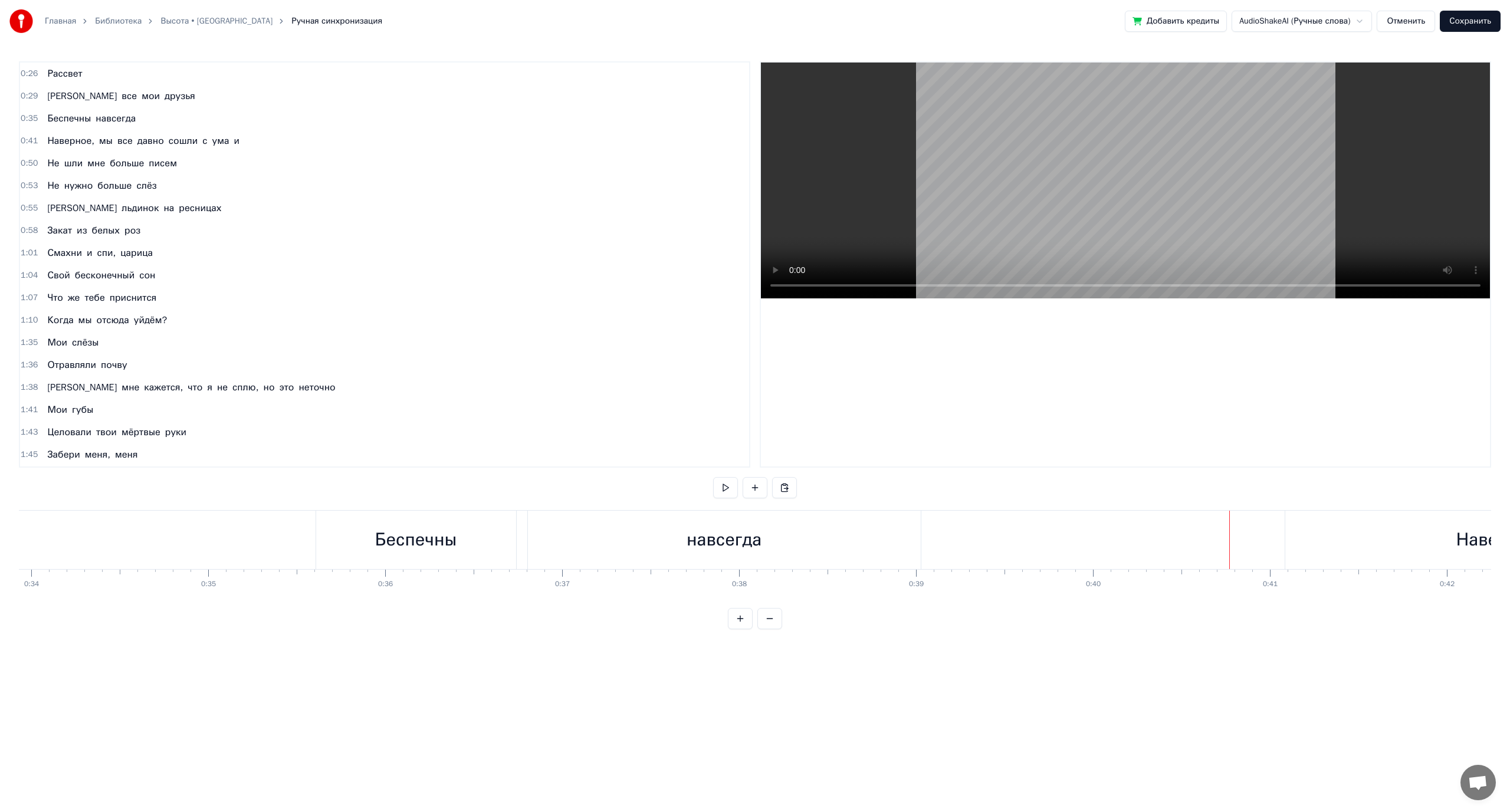 click at bounding box center [12726, 540] 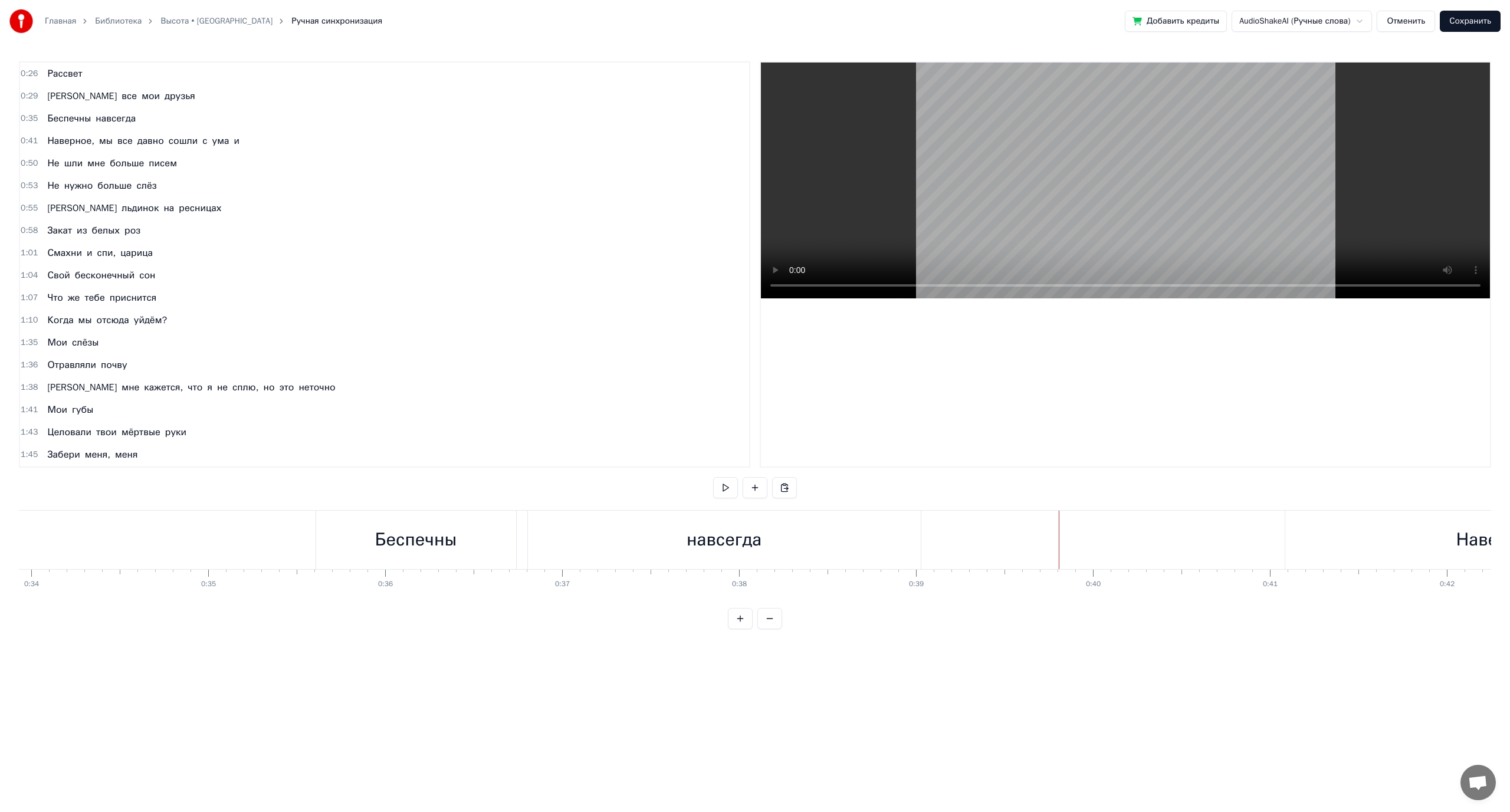 click at bounding box center [1059, 540] 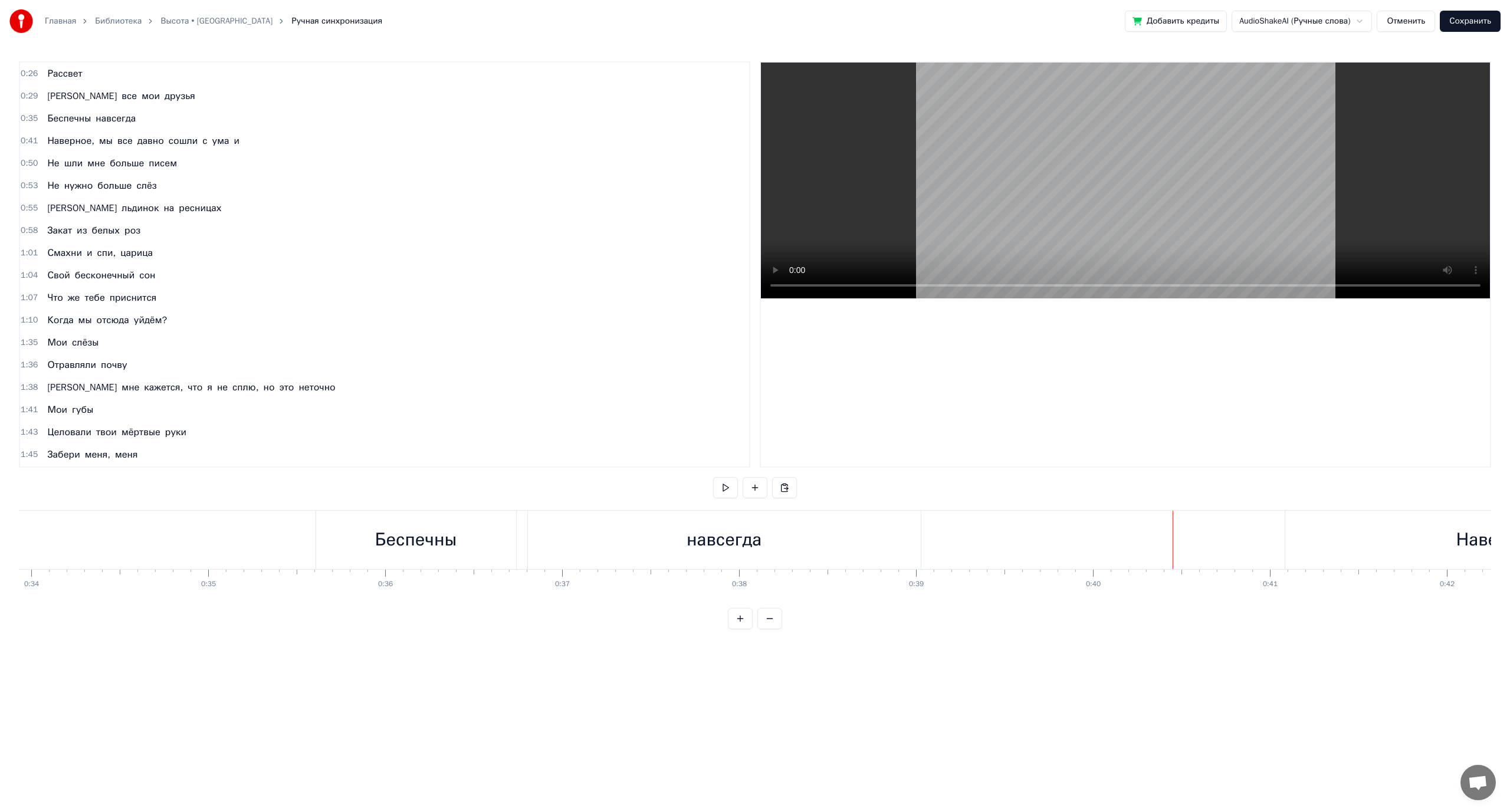 drag, startPoint x: 1291, startPoint y: 543, endPoint x: 1164, endPoint y: 544, distance: 127.00394 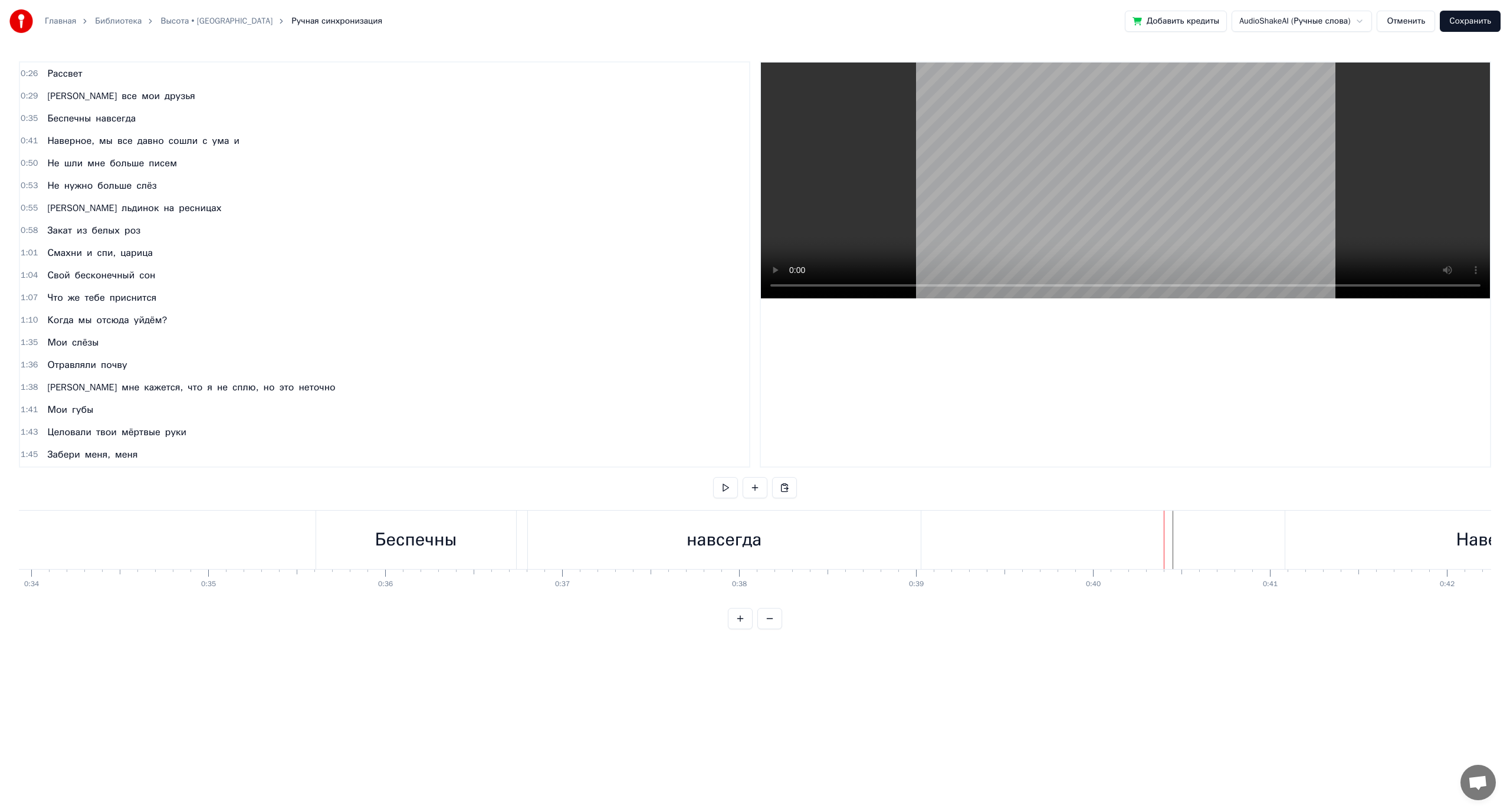 drag, startPoint x: 1059, startPoint y: 545, endPoint x: 1131, endPoint y: 544, distance: 72.006944 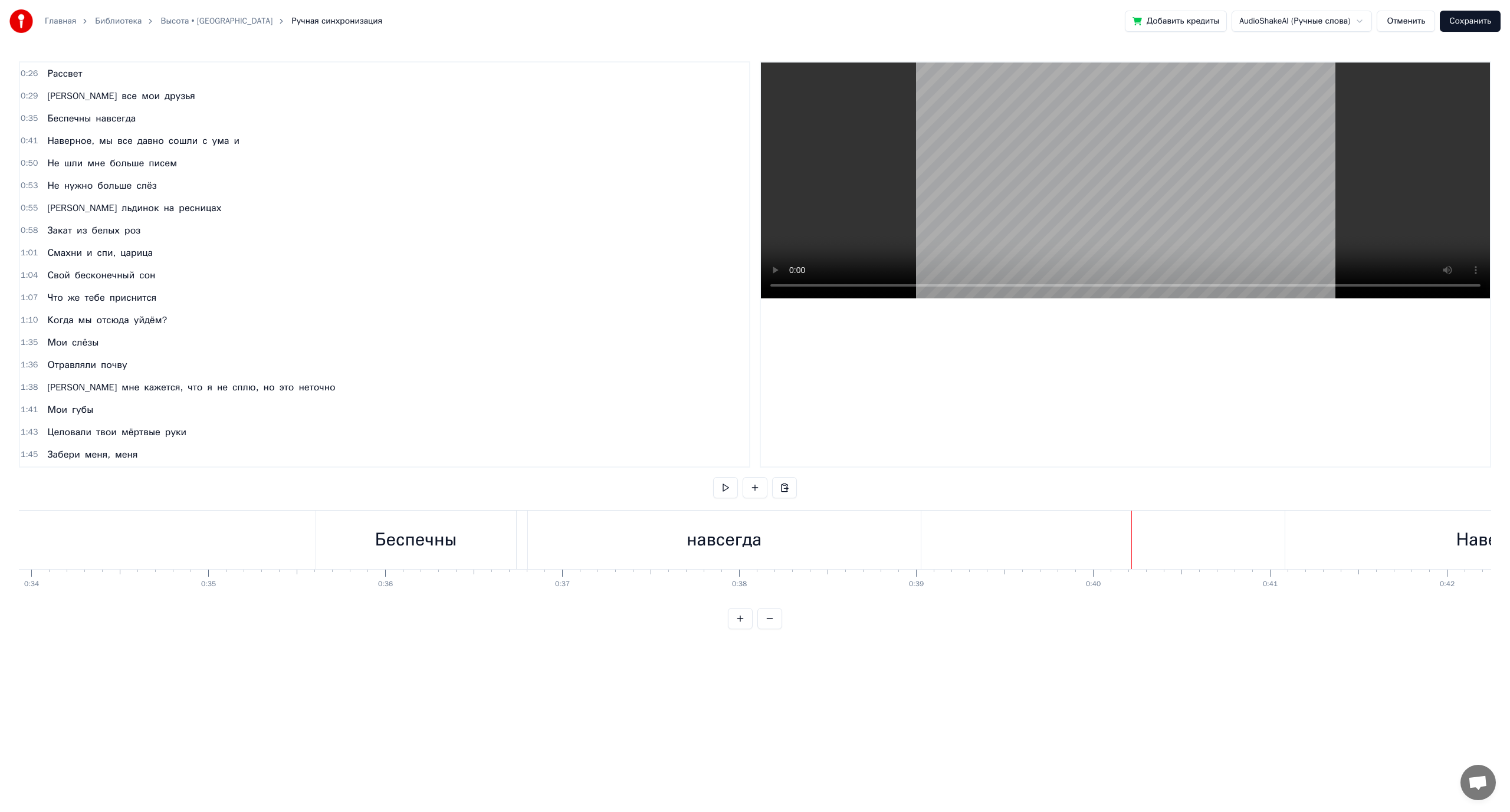 click at bounding box center [12726, 540] 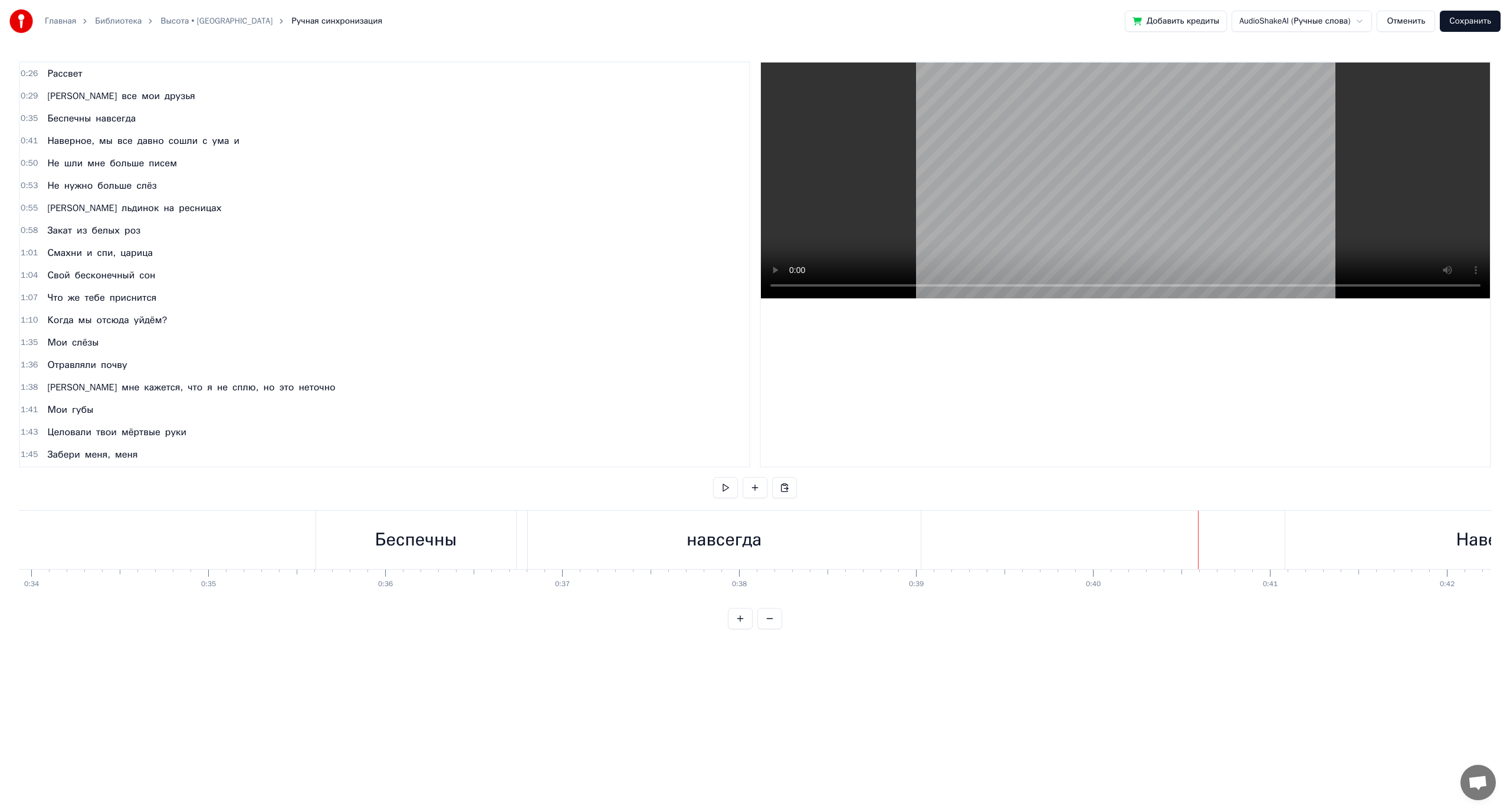 click at bounding box center [12726, 540] 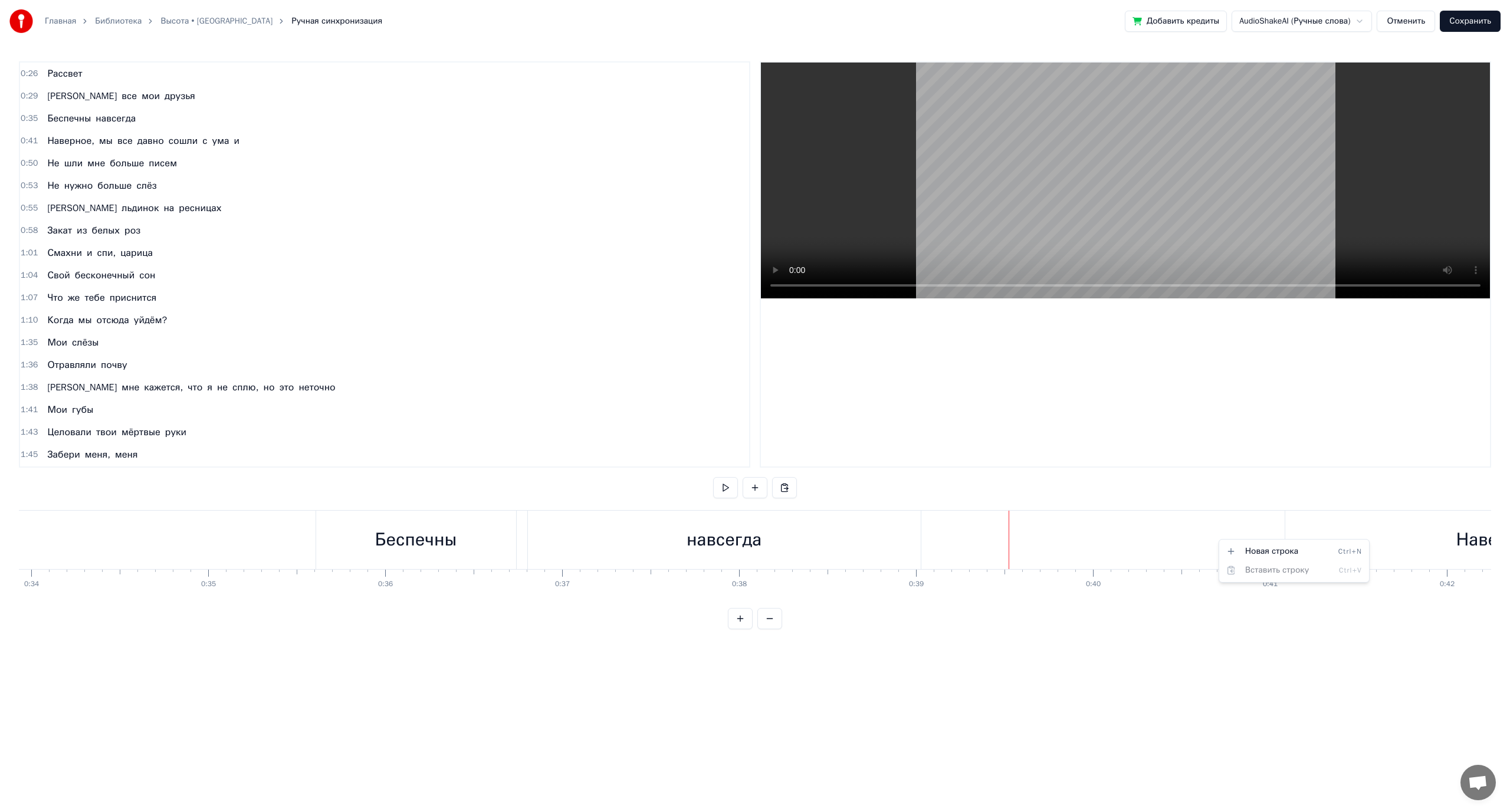 click on "Главная Библиотека Высота • котарды Ручная синхронизация Добавить кредиты AudioShakeAI (Ручные слова) Отменить Сохранить 0:26 Рассвет 0:29 И все мои друзья 0:35 Беспечны навсегда 0:41 Наверное, мы все давно сошли с ума и 0:50 Не шли мне больше писем 0:53 Не нужно больше слёз 0:55 И льдинок на ресницах 0:58 Закат из белых роз 1:01 Смахни и спи, царица 1:04 Свой бесконечный сон 1:07 Что же тебе приснится 1:10 Когда мы отсюда уйдём? 1:35 Мои слёзы 1:36 Отравляли почву 1:38 И мне кажется, что я не сплю, но это неточно 1:41 Мои губы 1:43 Целовали твои мёртвые руки 1:45 Забери меня, меня 1:47 Меня, меня, меня, я 0" at bounding box center [755, 324] 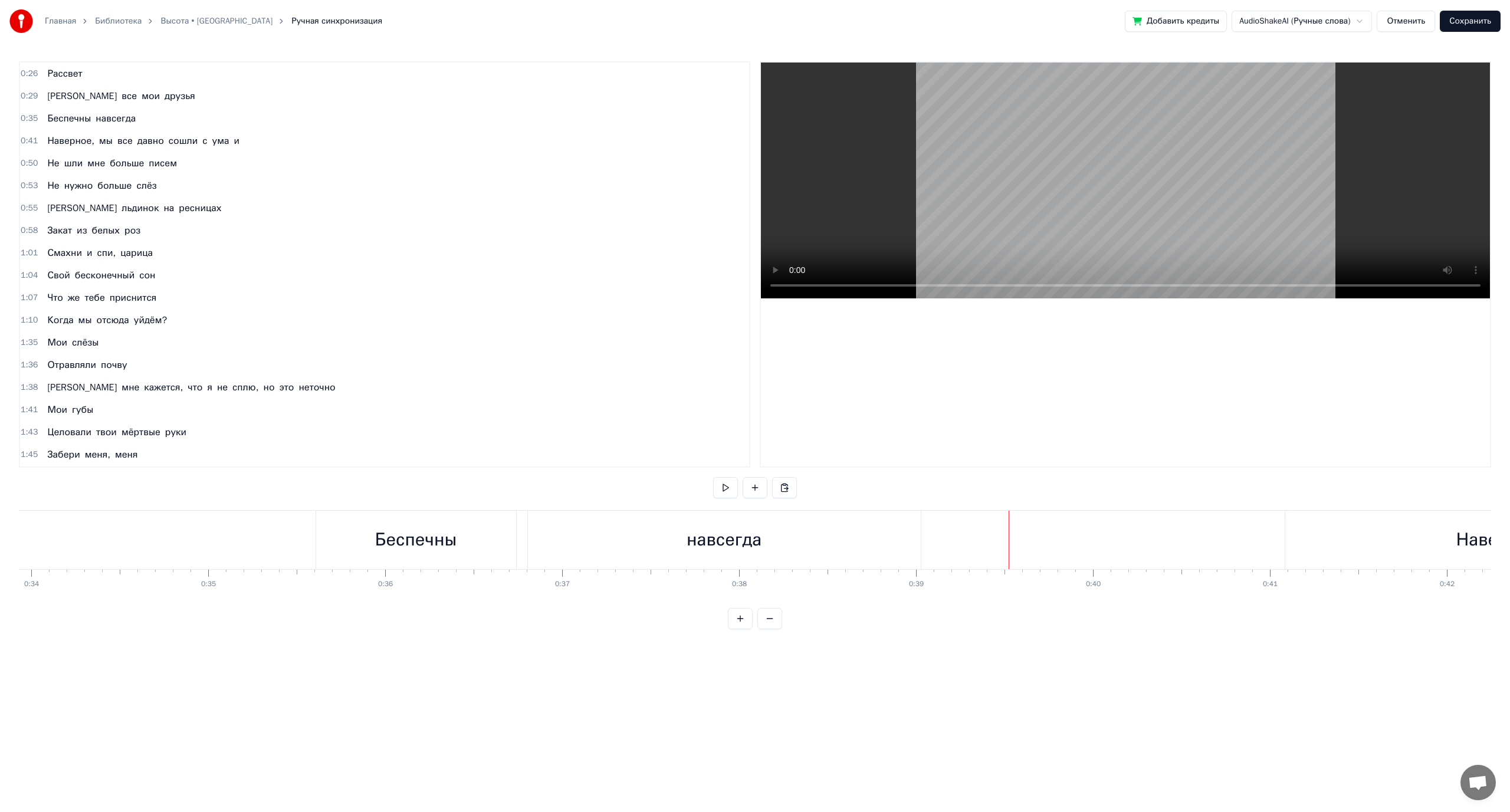 click on "0 0:01 0:02 0:03 0:04 0:05 0:06 0:07 0:08 0:09 0:10 0:11 0:12 0:13 0:14 0:15 0:16 0:17 0:18 0:19 0:20 0:21 0:22 0:23 0:24 0:25 0:26 0:27 0:28 0:29 0:30 0:31 0:32 0:33 0:34 0:35 0:36 0:37 0:38 0:39 0:40 0:41 0:42 0:43 0:44 0:45 0:46 0:47 0:48 0:49 0:50 0:51 0:52 0:53 0:54 0:55 0:56 0:57 0:58 0:59 1:00 1:01 1:02 1:03 1:04 1:05 1:06 1:07 1:08 1:09 1:10 1:11 1:12 1:13 1:14 1:15 1:16 1:17 1:18 1:19 1:20 1:21 1:22 1:23 1:24 1:25 1:26 1:27 1:28 1:29 1:30 1:31 1:32 1:33 1:34 1:35 1:36 1:37 1:38 1:39 1:40 1:41 1:42 1:43 1:44 1:45 1:46 1:47 1:48 1:49 1:50 1:51 1:52 1:53 1:54 1:55 1:56 1:57 1:58 1:59 2:00 2:01 2:02 2:03 2:04 2:05 2:06 2:07 2:08 2:09 2:10 2:11 2:12 2:13 2:14 2:15 2:16 2:17 2:18 2:19 2:20 2:21 2:22 2:23 2:24 2:25 2:26 2:27 2:28 2:29 2:30 2:31 2:32 2:33 2:34 2:35 2:36 2:37 2:38 2:39 2:40 2:41 2:42 2:43 2:44 2:45 2:46 2:47 2:48 2:49 2:50 2:51 2:52 2:53 2:54 2:55 2:56 2:57 2:58 2:59 3:00 3:01 3:02 3:03 3:04 3:05 3:06 3:07 3:08 3:09 3:10 3:11 3:12 3:13 3:14 3:15 3:16 3:17 3:18 3:19 3:20 3:21 3:22 3:23 3:24" at bounding box center (12726, 578) 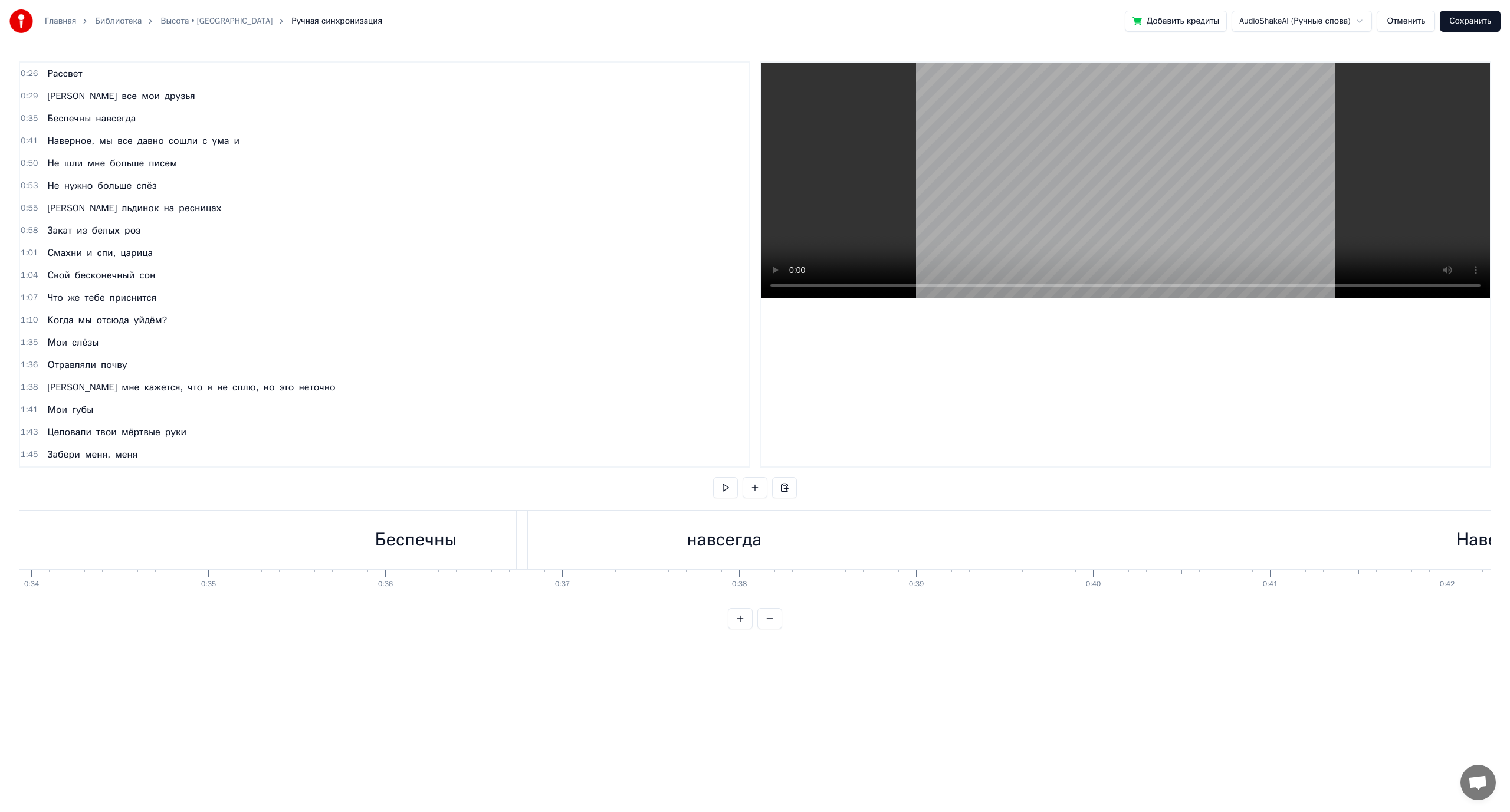 click at bounding box center [12726, 540] 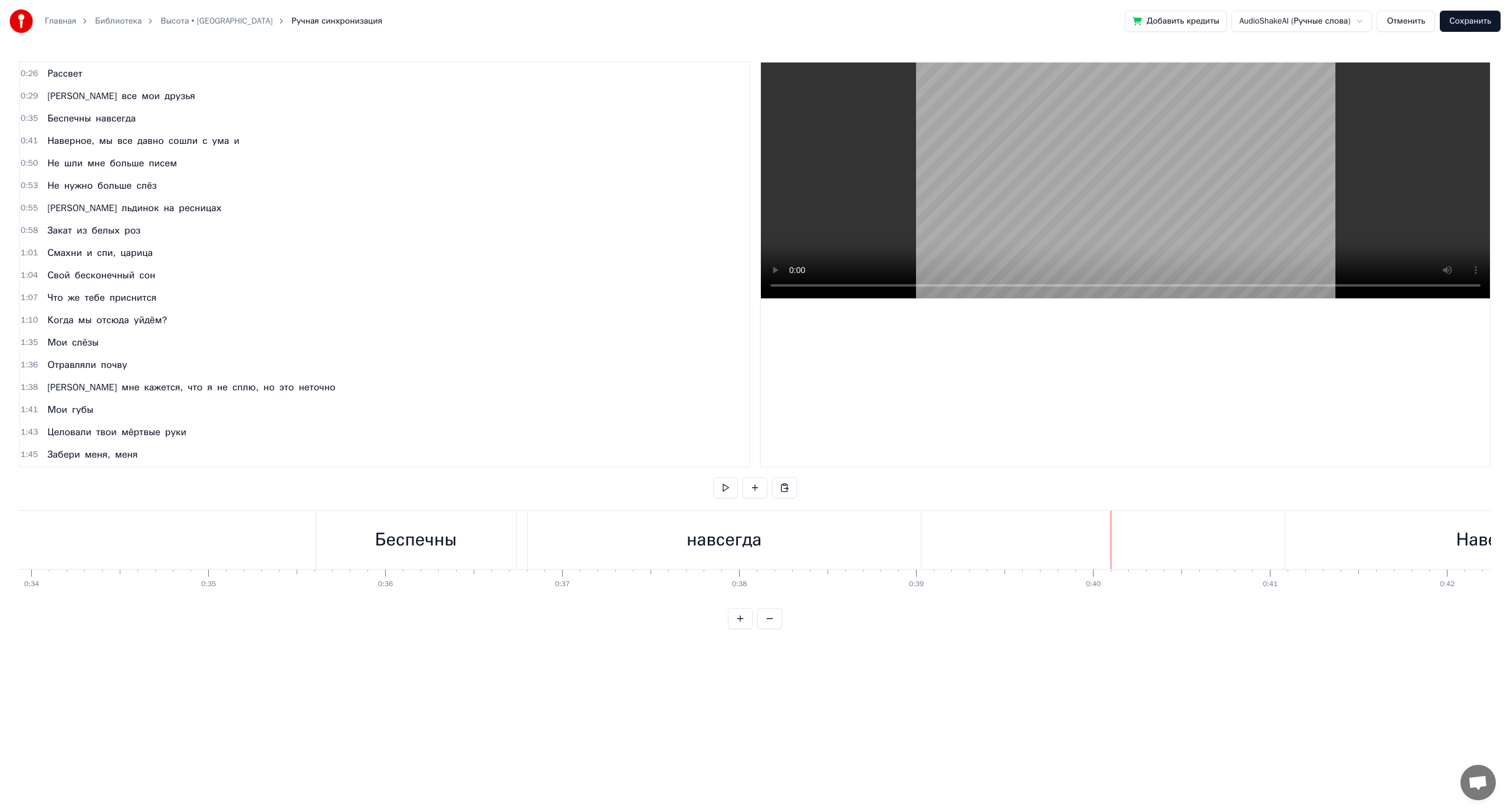 click at bounding box center (12726, 540) 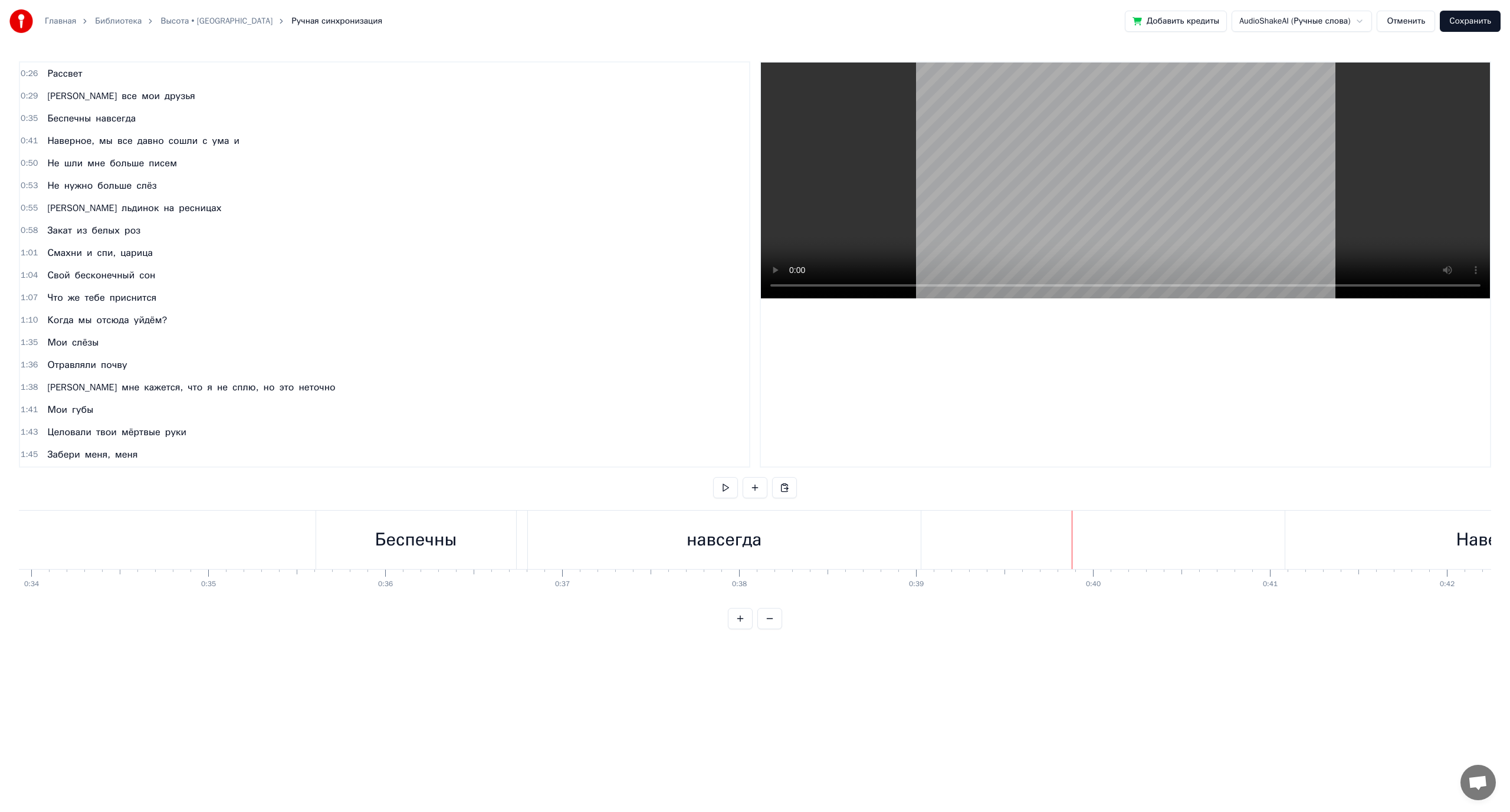 click at bounding box center (1072, 540) 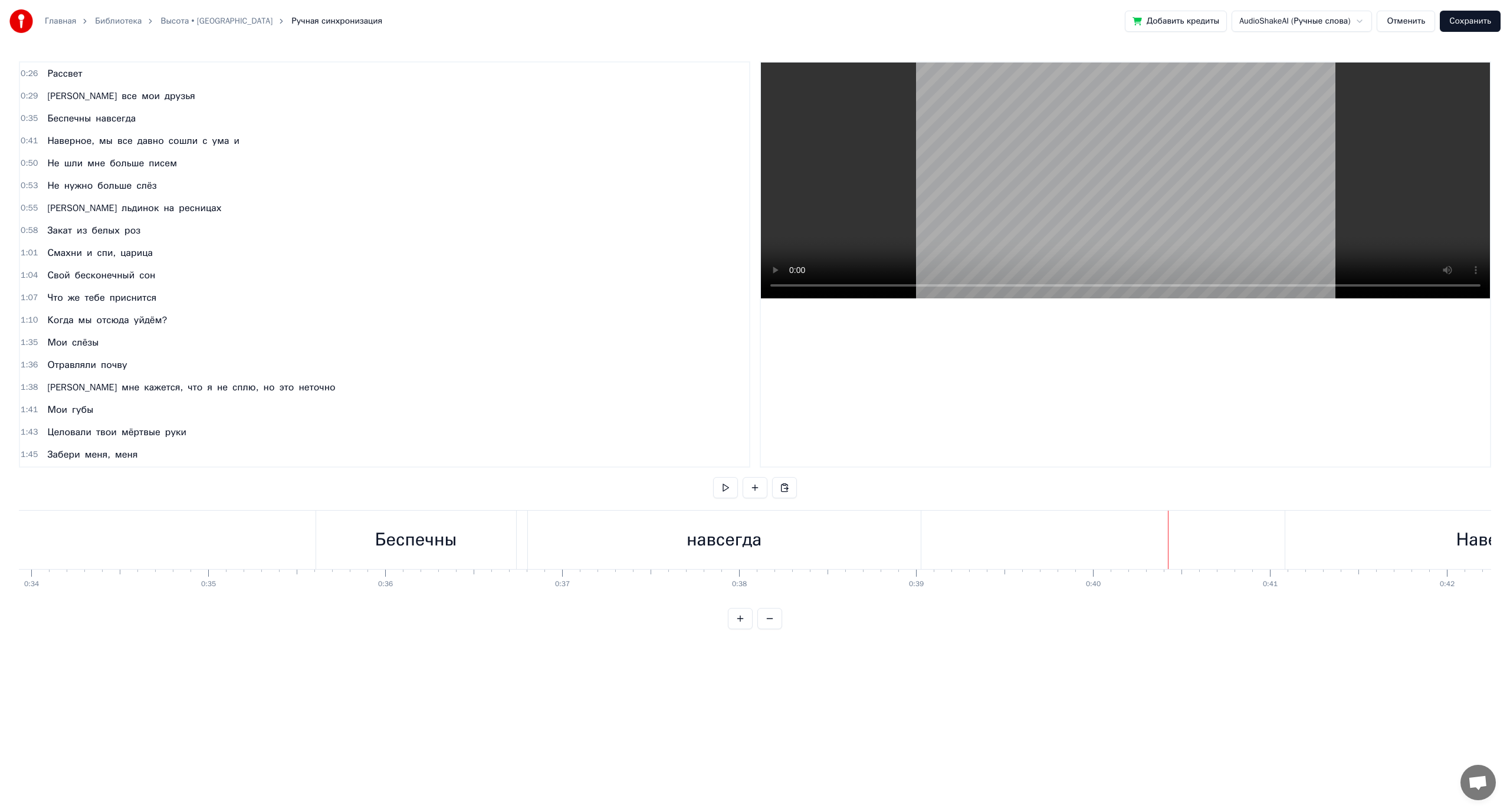 click at bounding box center (12726, 540) 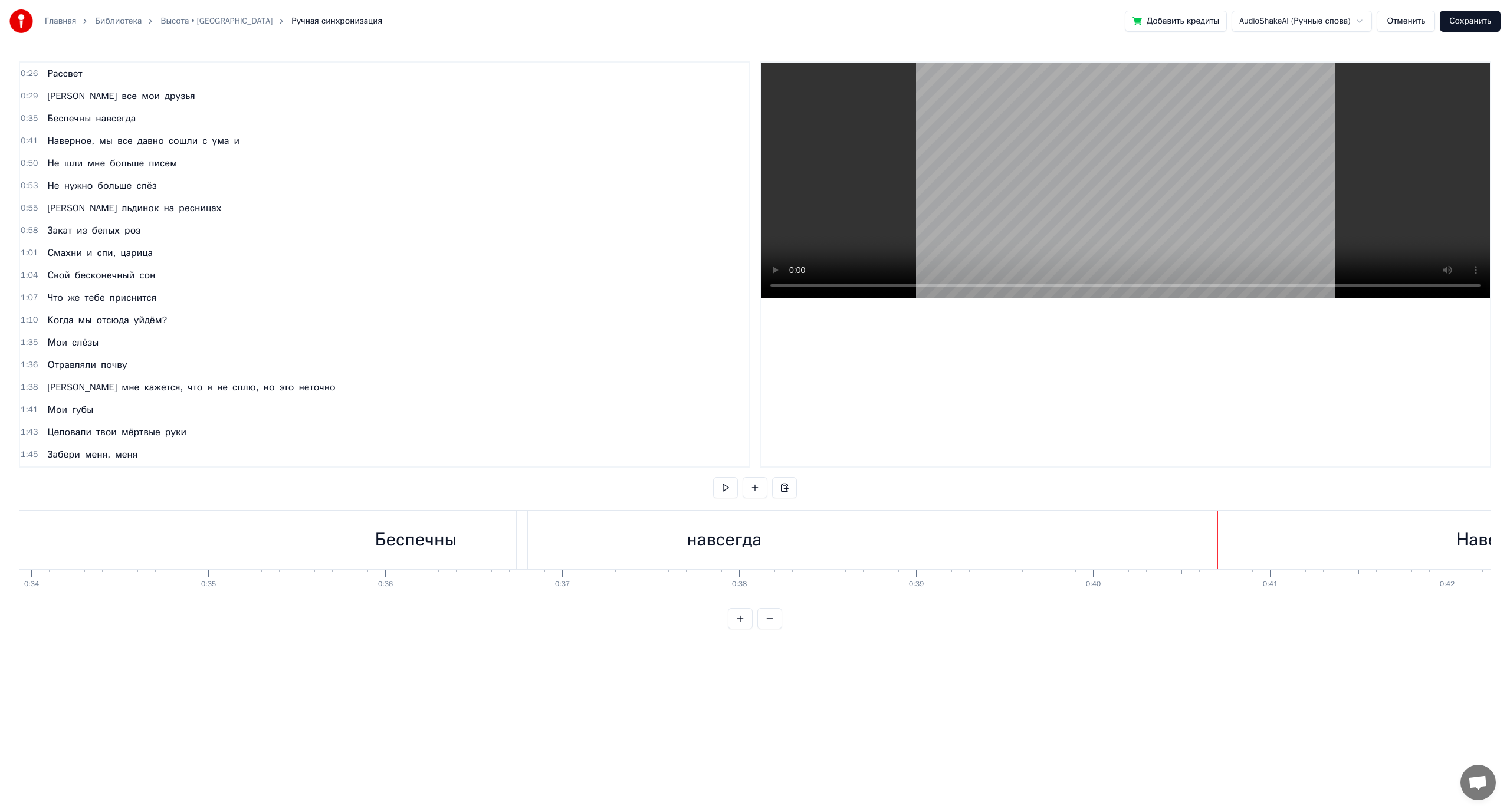 click at bounding box center (12726, 540) 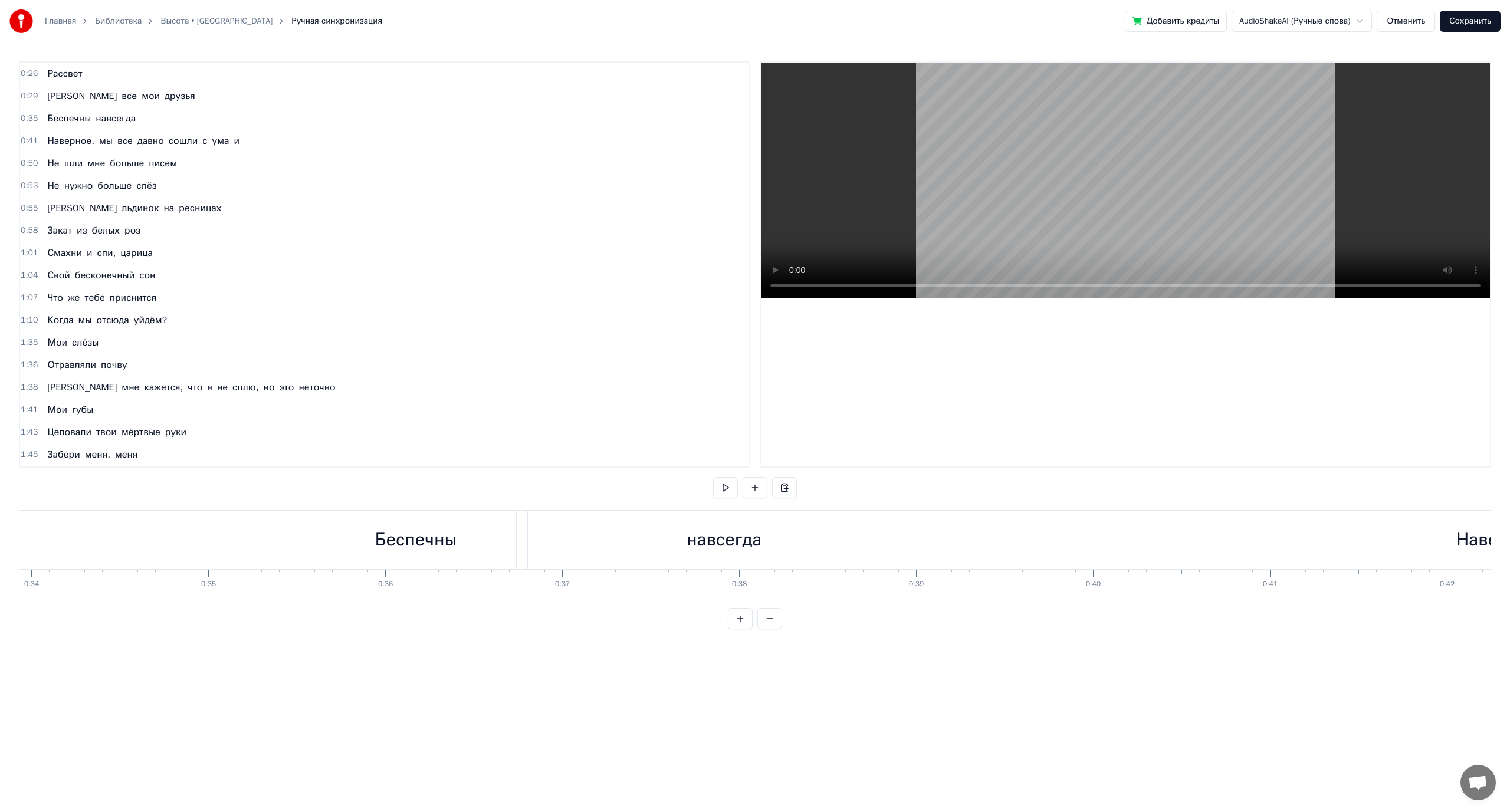click at bounding box center [12726, 540] 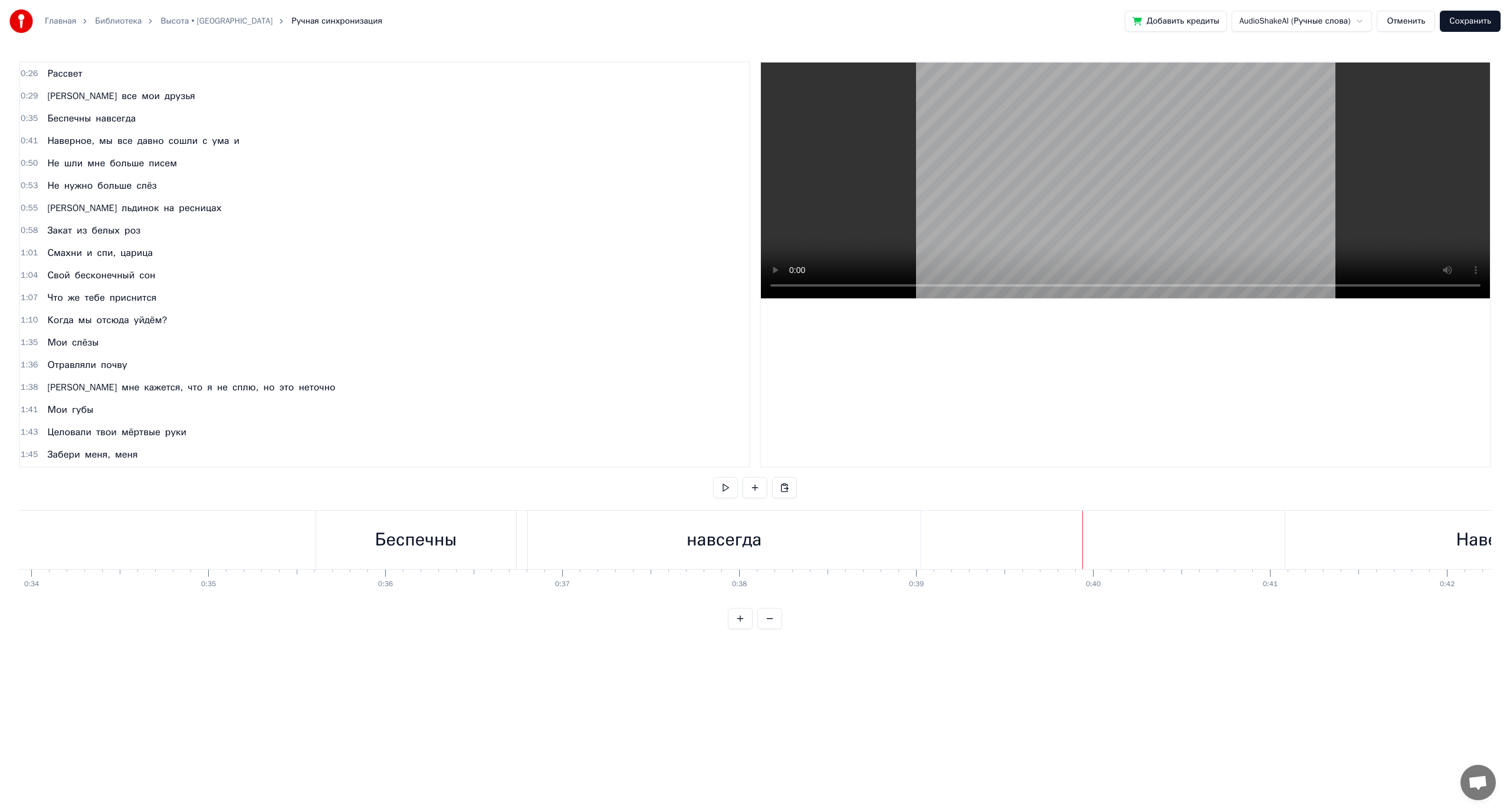 click at bounding box center [12726, 540] 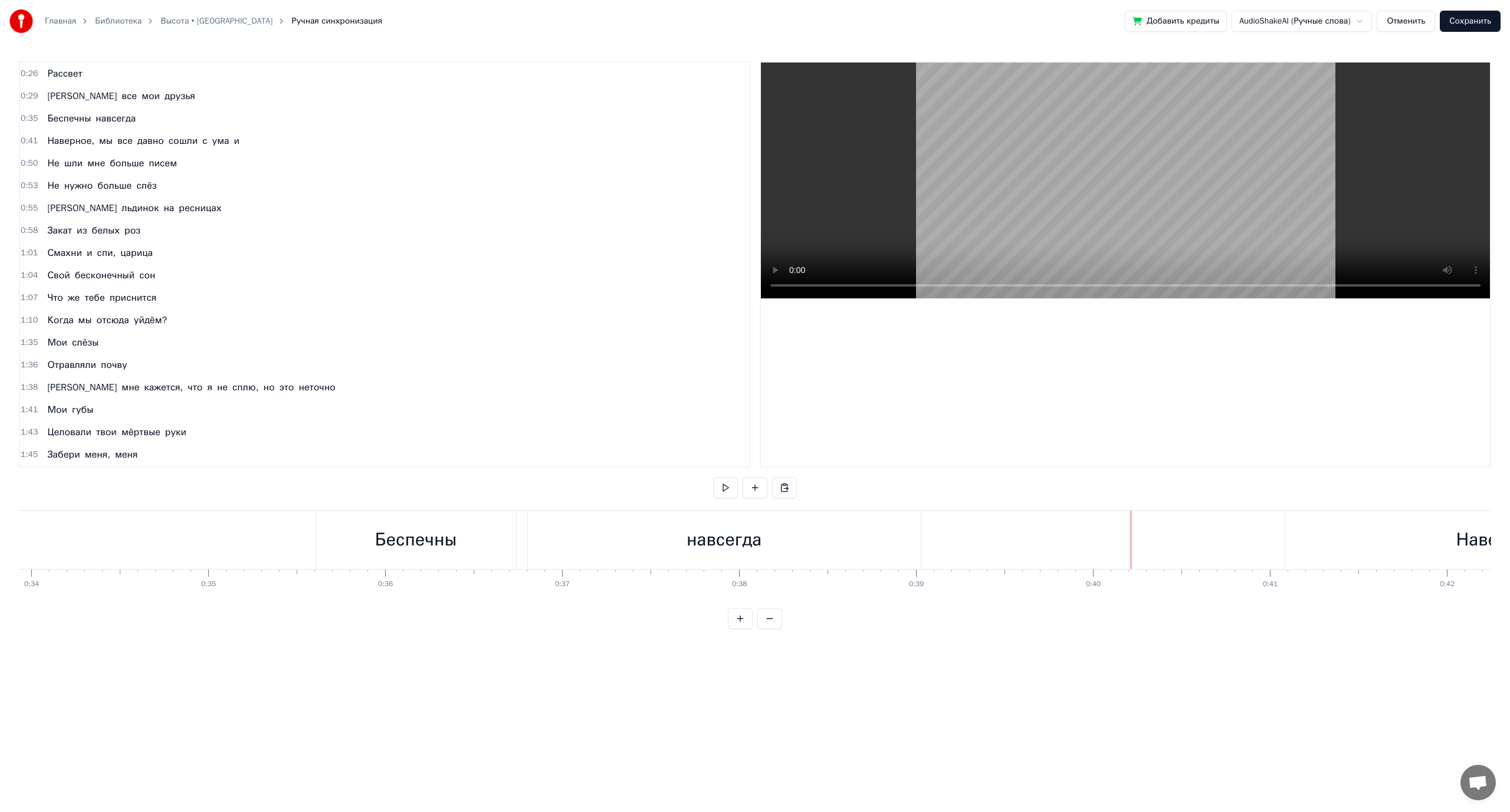 click on "Рассвет И все мои друзья [PERSON_NAME] навсегда Наверное, мы все давно сошли с ума и Не шли мне больше писем Не нужно больше слёз И льдинок на ресницах Закат из белых роз Смахни и спи, царица [PERSON_NAME] бесконечный сон Что же тебе приснится Когда мы отсюда уйдём? Мои слёзы Отравляли почву И мне кажется, что я не сплю, но это неточно Мои губы Целовали твои мёртвые руки [PERSON_NAME] меня, меня Меня, меня, меня, я здесь В кромешной темноте И может, через пару лет меня найдут В извечной мерзлоте Не шли мне больше писем Не нужно больше слёз И льдинок на ресницах Закат из белых роз и же" at bounding box center (12726, 540) 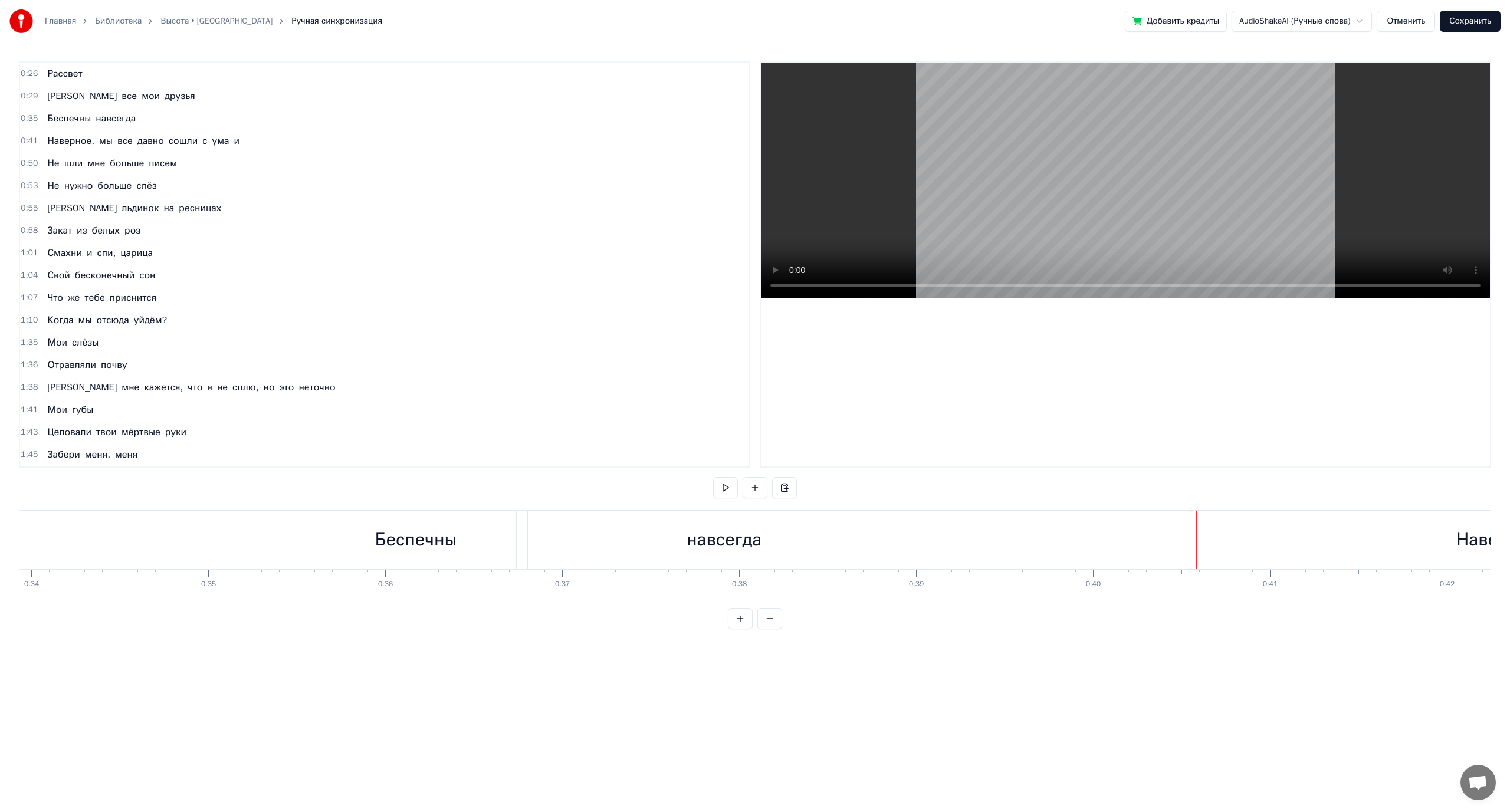 click at bounding box center [12726, 540] 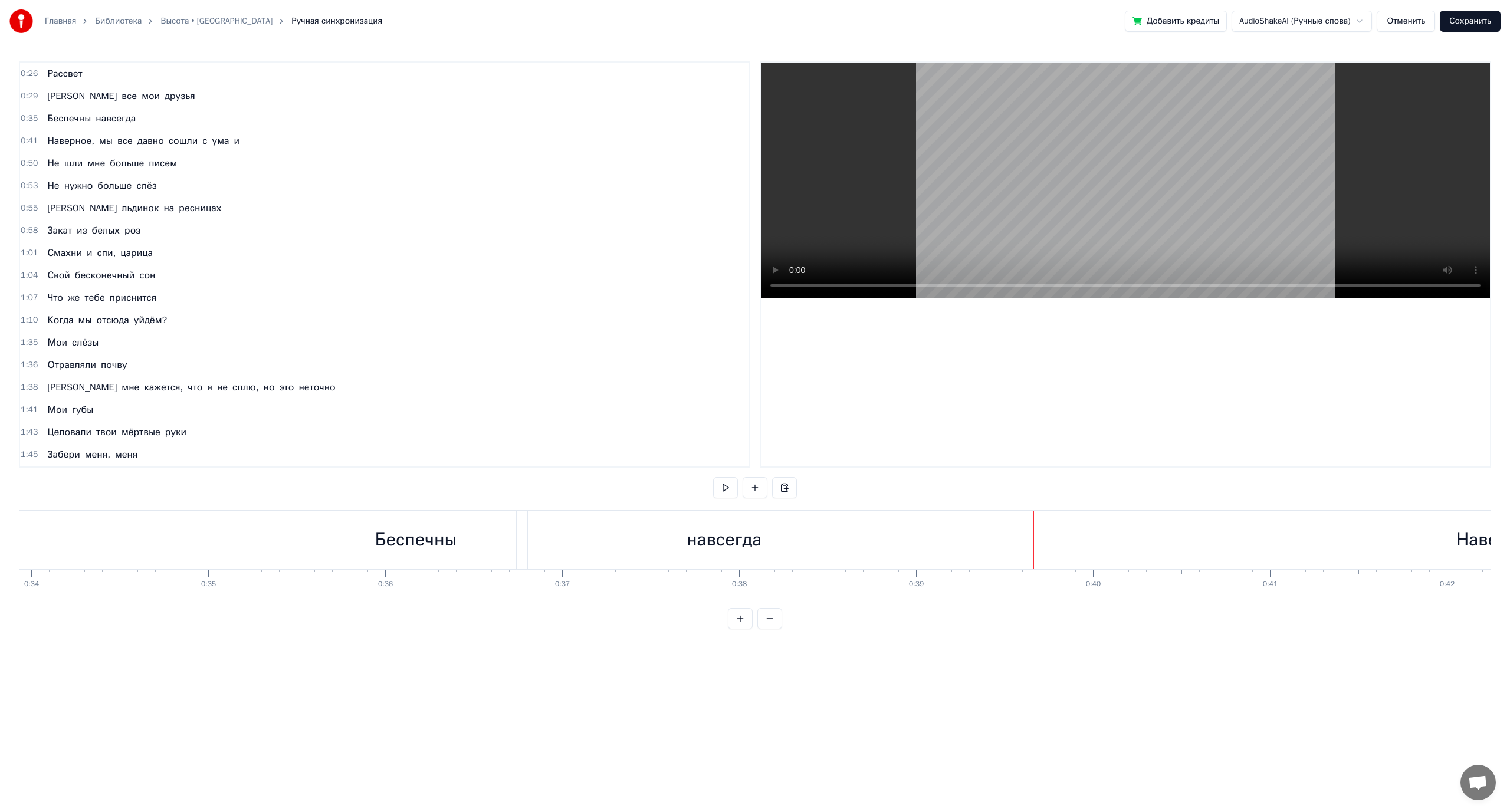 click on "Рассвет И все мои друзья [PERSON_NAME] навсегда Наверное, мы все давно сошли с ума и Не шли мне больше писем Не нужно больше слёз И льдинок на ресницах Закат из белых роз Смахни и спи, царица [PERSON_NAME] бесконечный сон Что же тебе приснится Когда мы отсюда уйдём? Мои слёзы Отравляли почву И мне кажется, что я не сплю, но это неточно Мои губы Целовали твои мёртвые руки [PERSON_NAME] меня, меня Меня, меня, меня, я здесь В кромешной темноте И может, через пару лет меня найдут В извечной мерзлоте Не шли мне больше писем Не нужно больше слёз И льдинок на ресницах Закат из белых роз и же" at bounding box center (12726, 540) 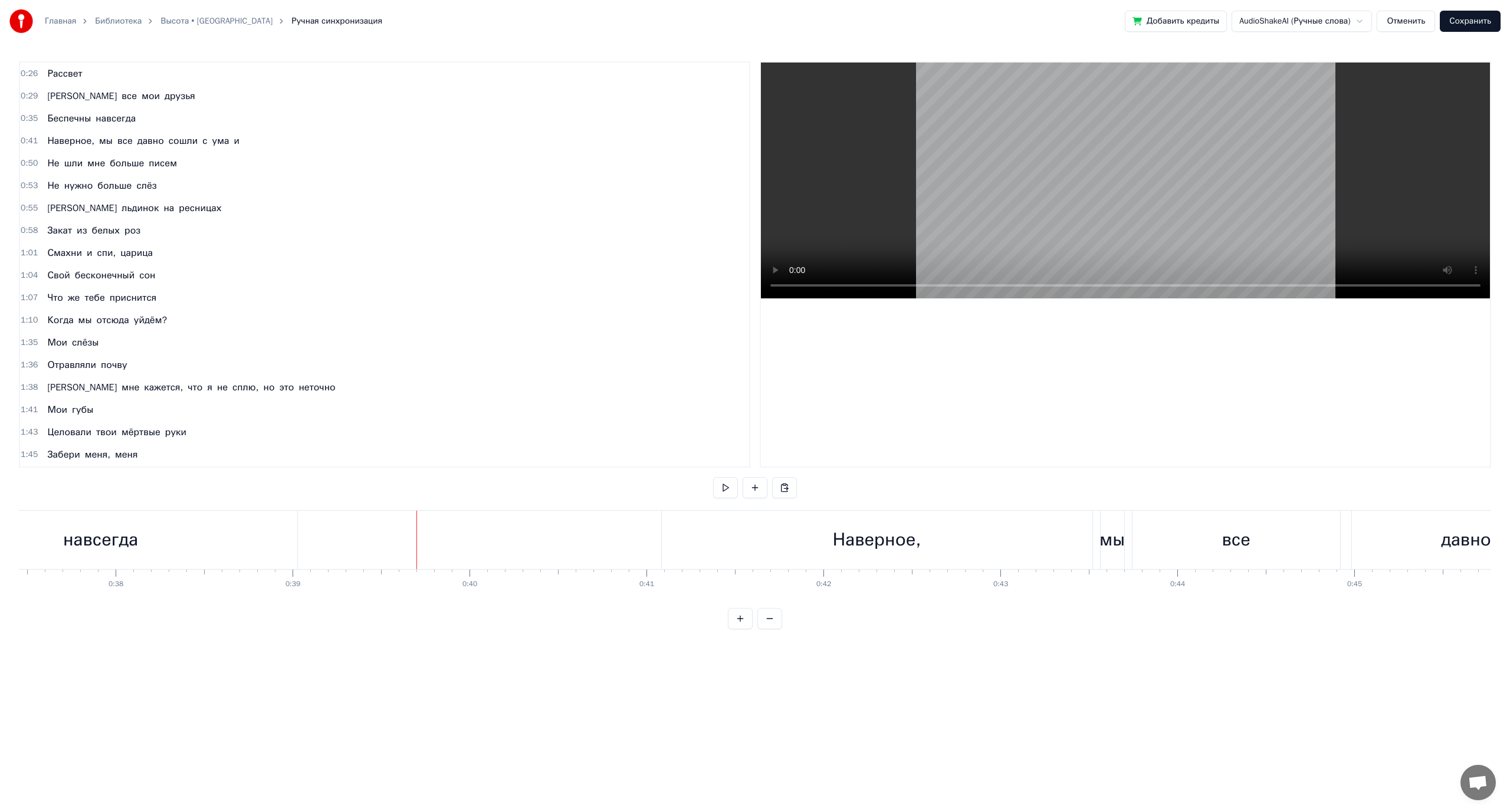 scroll, scrollTop: 0, scrollLeft: 6521, axis: horizontal 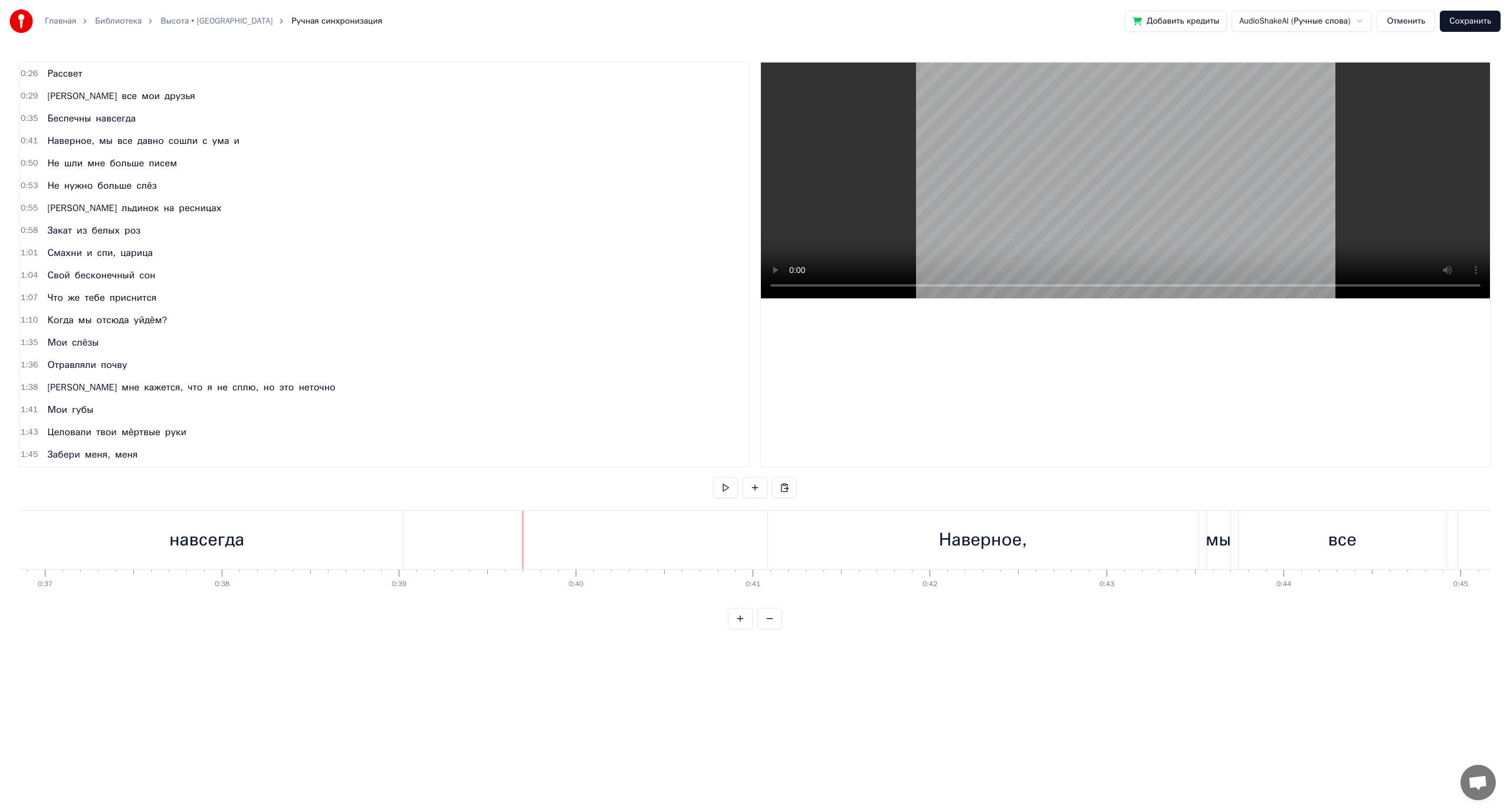 click on "навсегда" at bounding box center (207, 540) 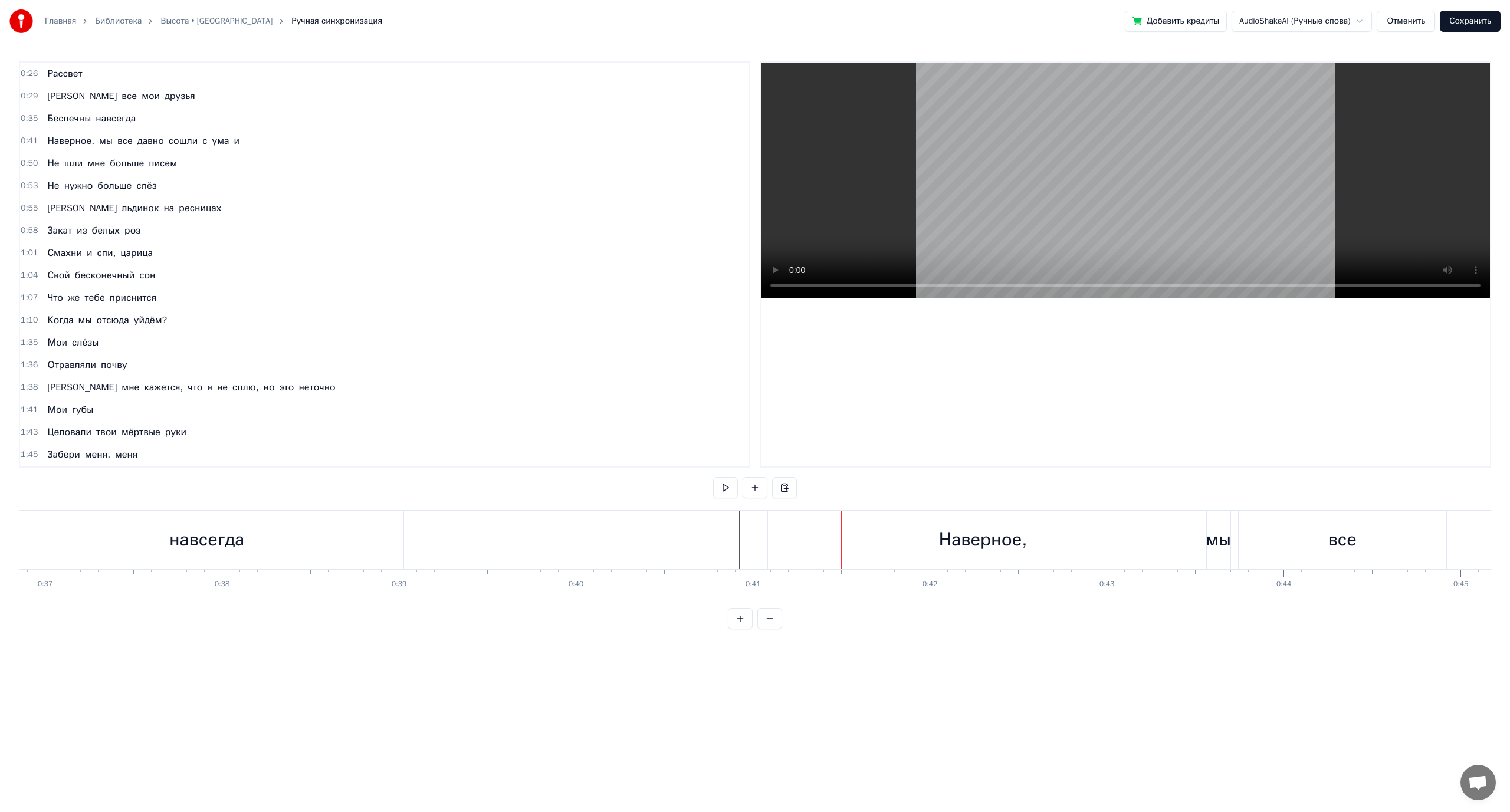 click at bounding box center (12209, 540) 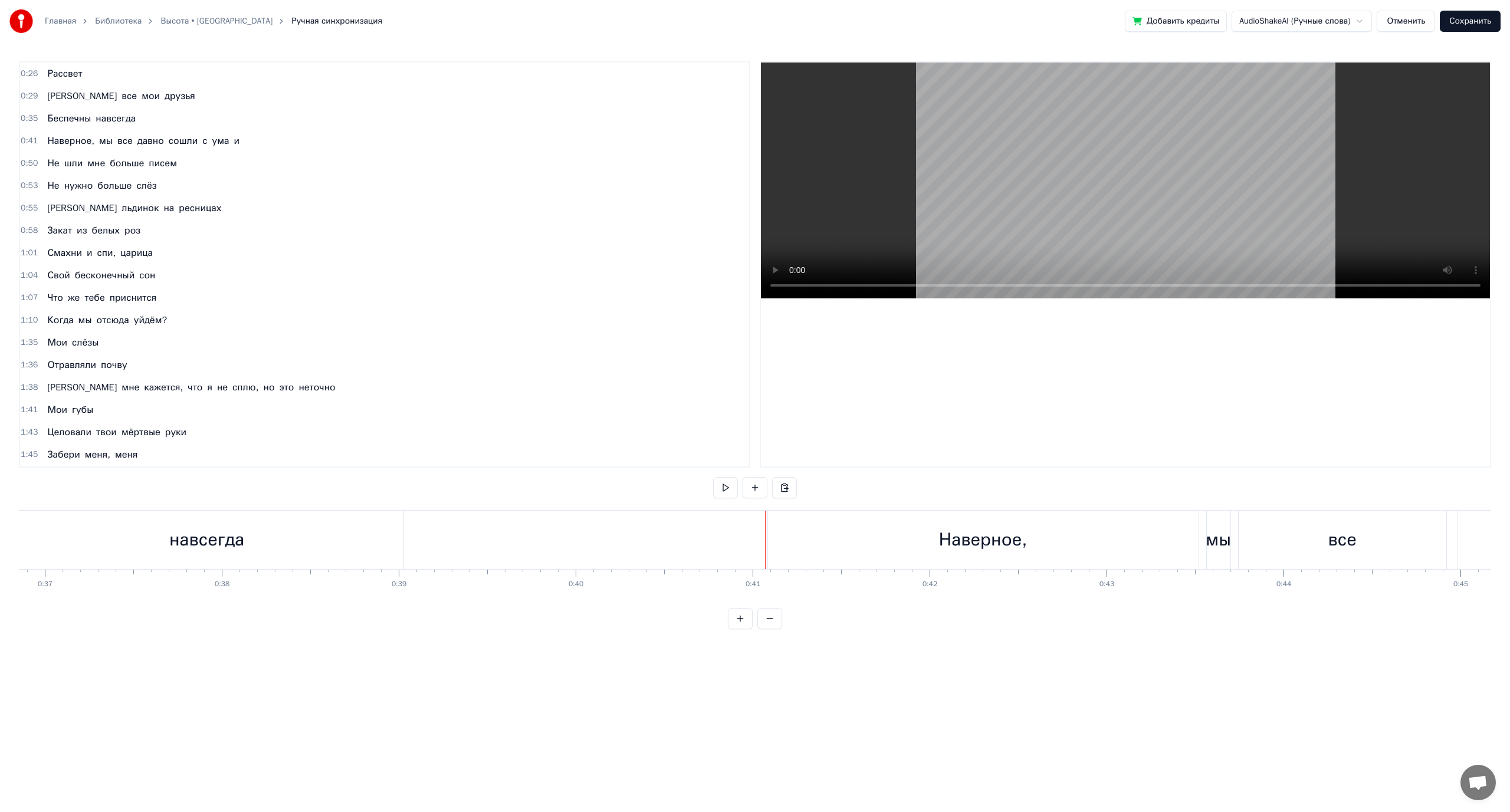 click on "Наверное," at bounding box center (983, 540) 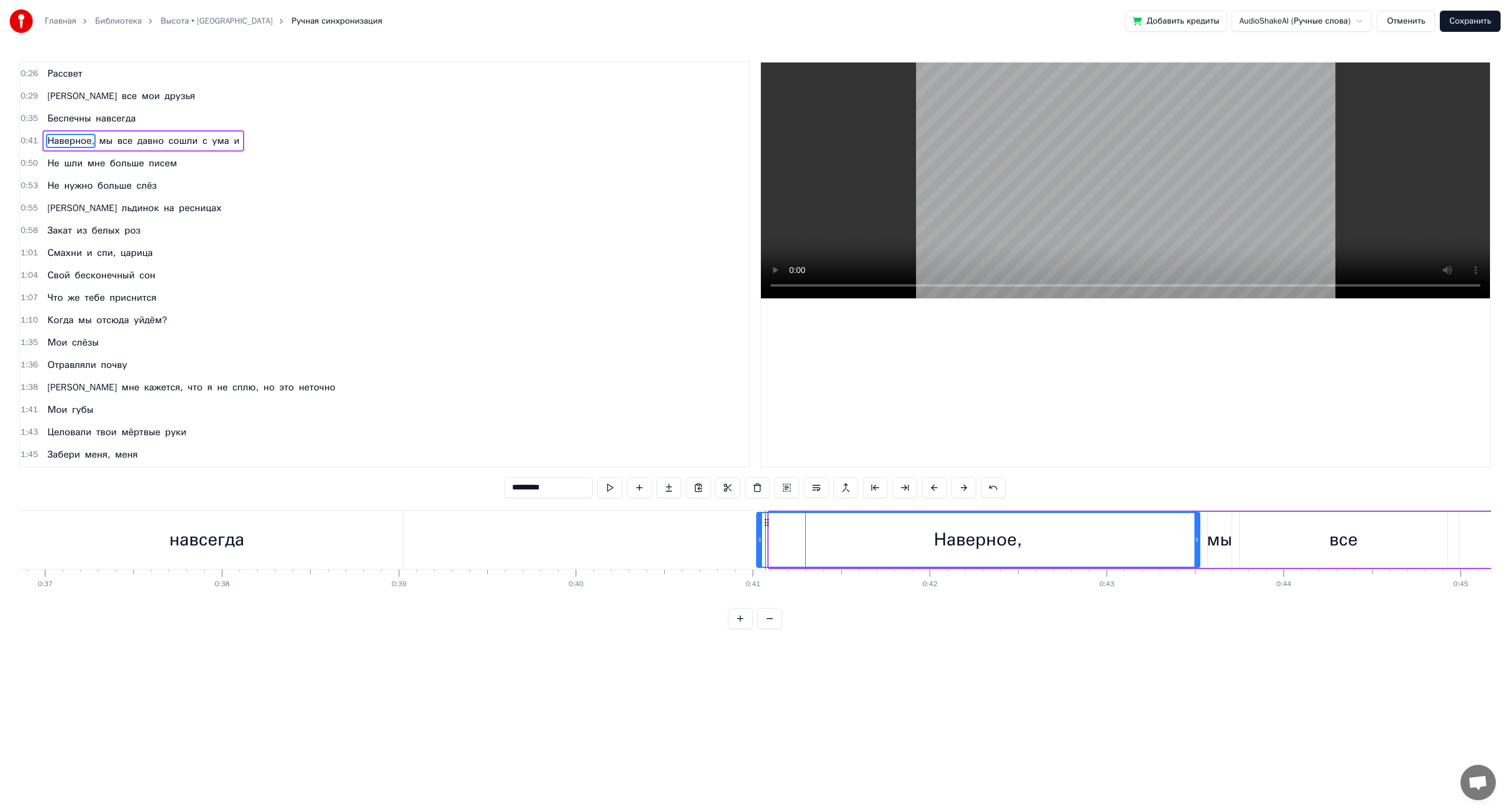 drag, startPoint x: 773, startPoint y: 540, endPoint x: 760, endPoint y: 540, distance: 13 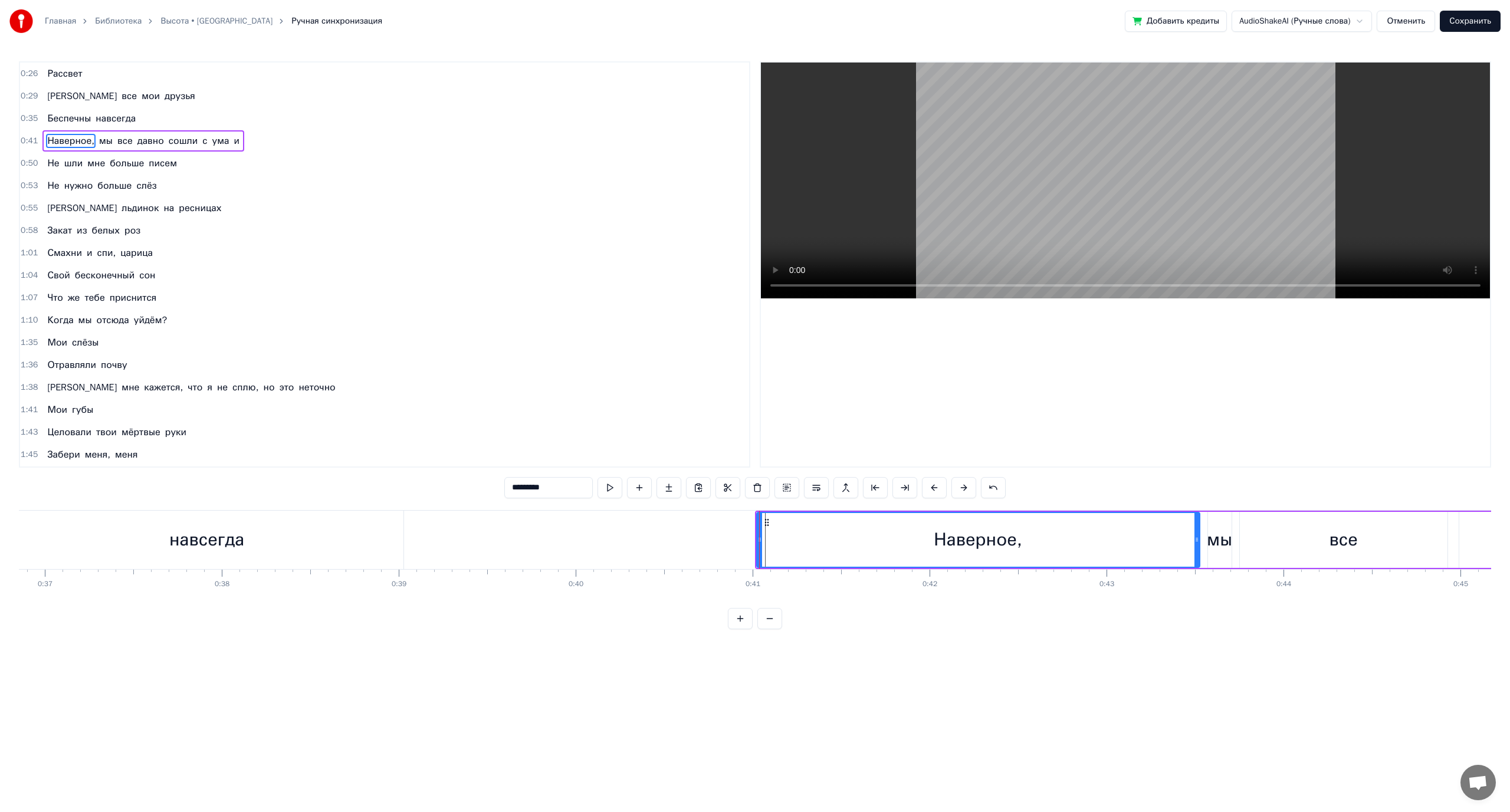 click at bounding box center [12209, 540] 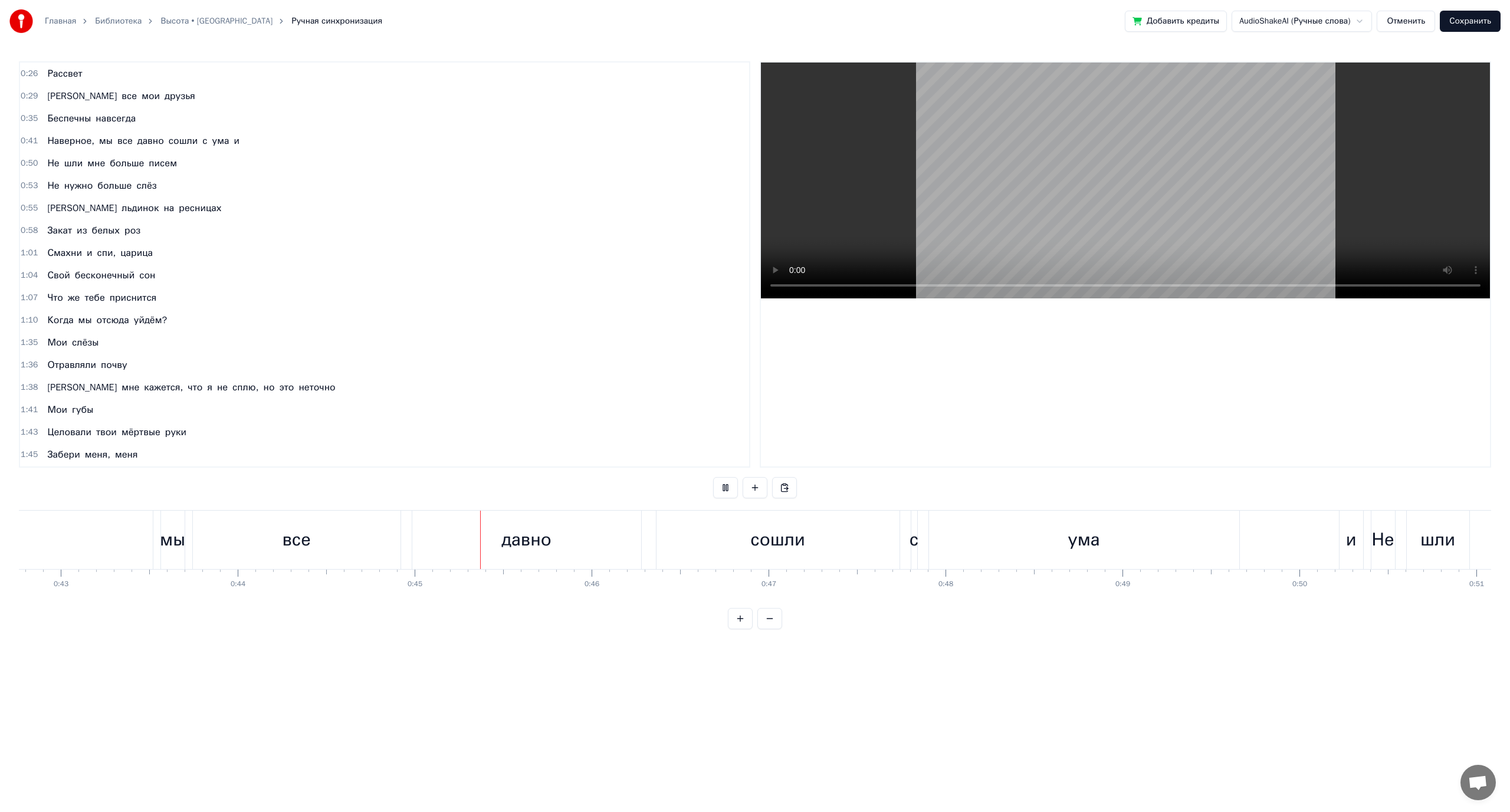 scroll, scrollTop: 0, scrollLeft: 7881, axis: horizontal 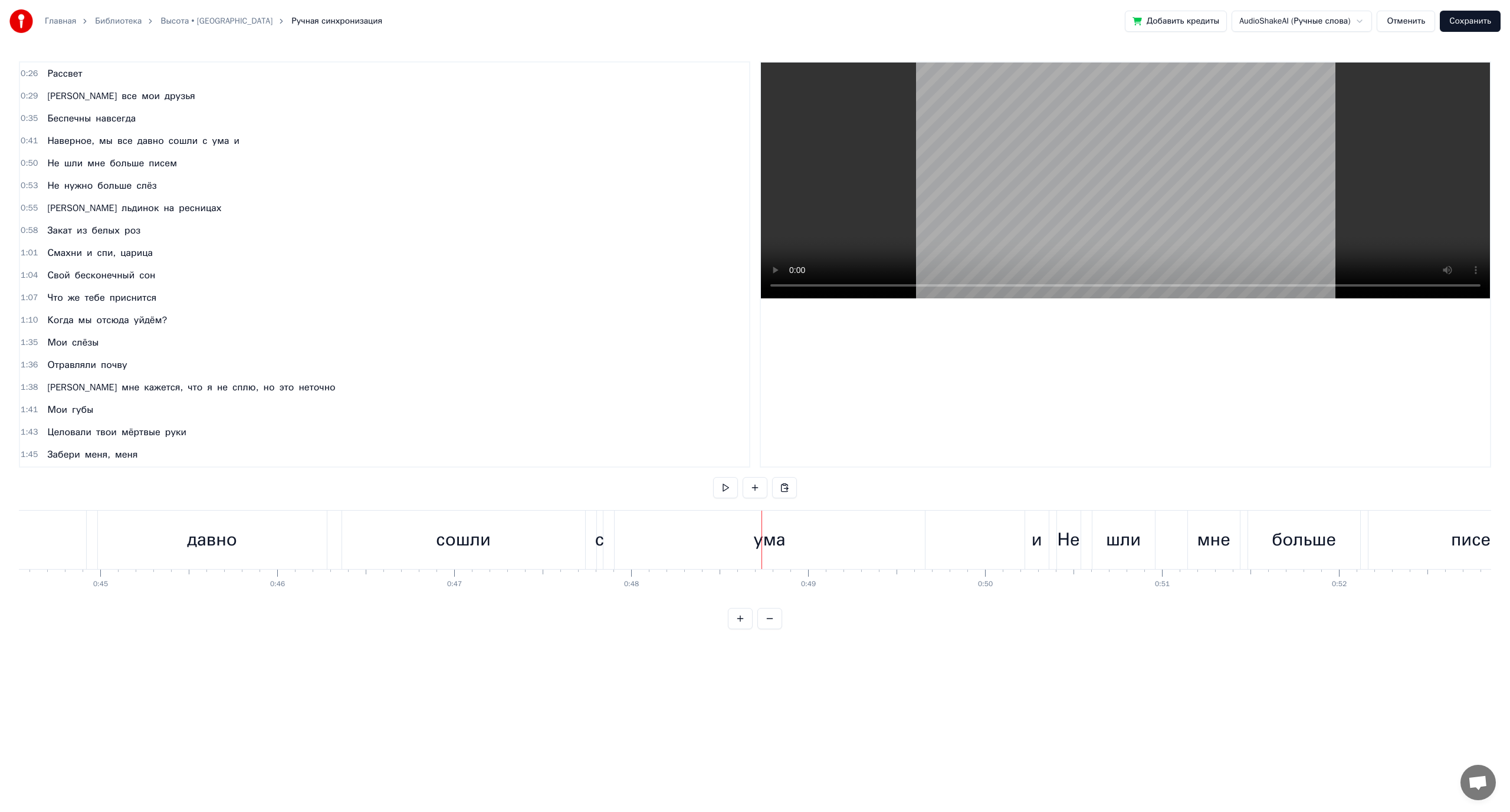 click on "все" at bounding box center (-18, 540) 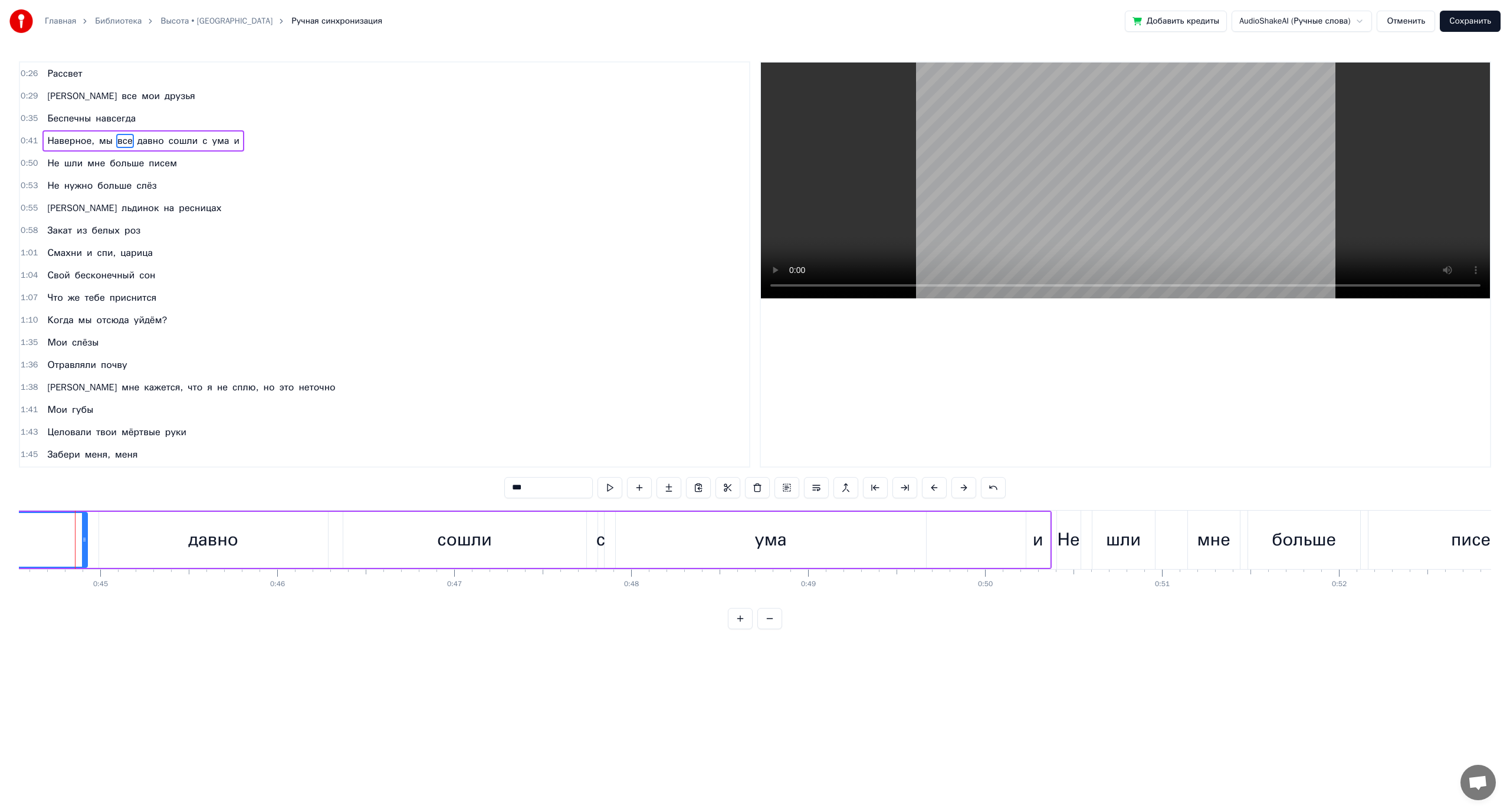 scroll, scrollTop: 0, scrollLeft: 7879, axis: horizontal 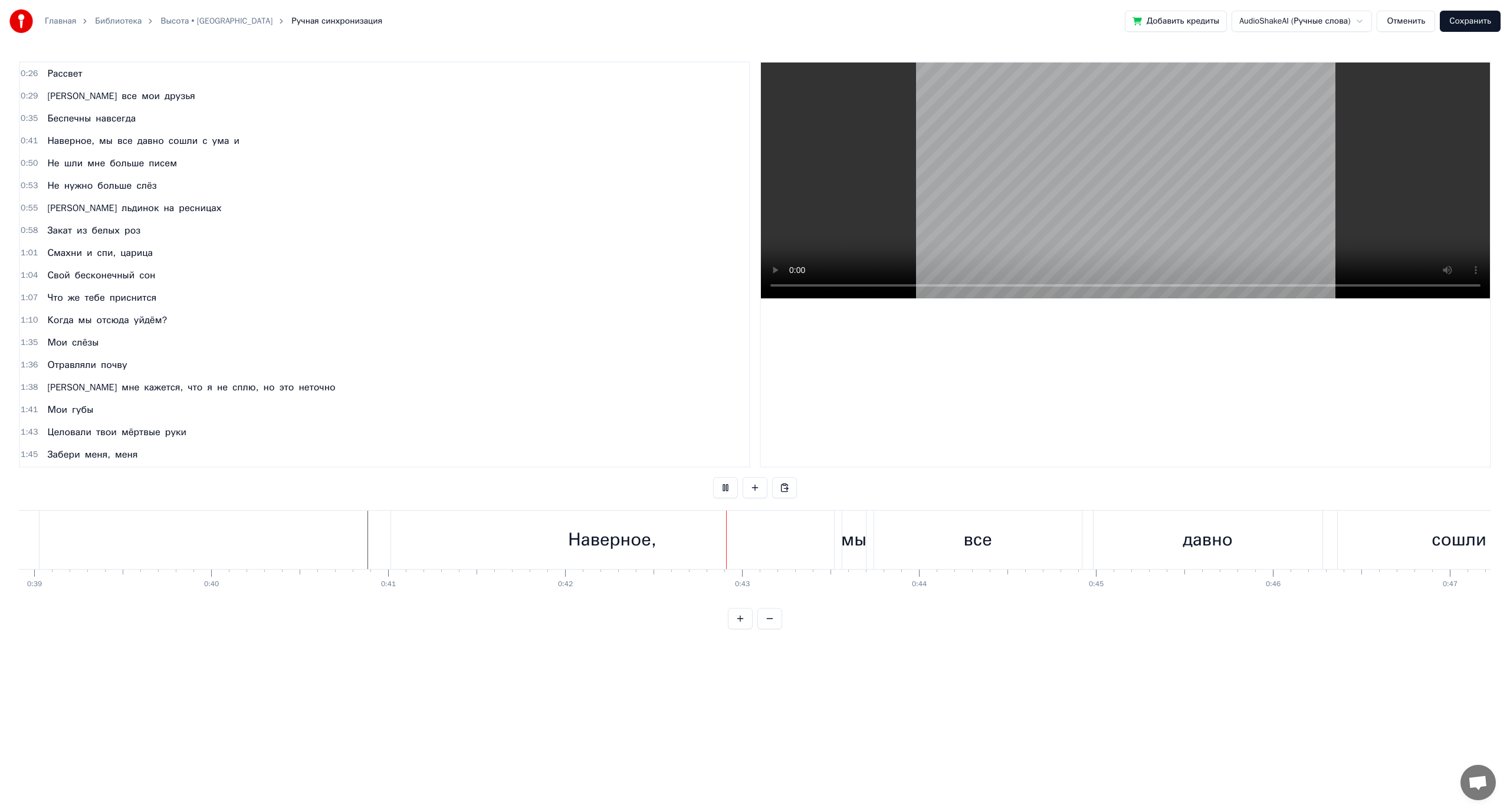 click on "Наверное," at bounding box center [612, 540] 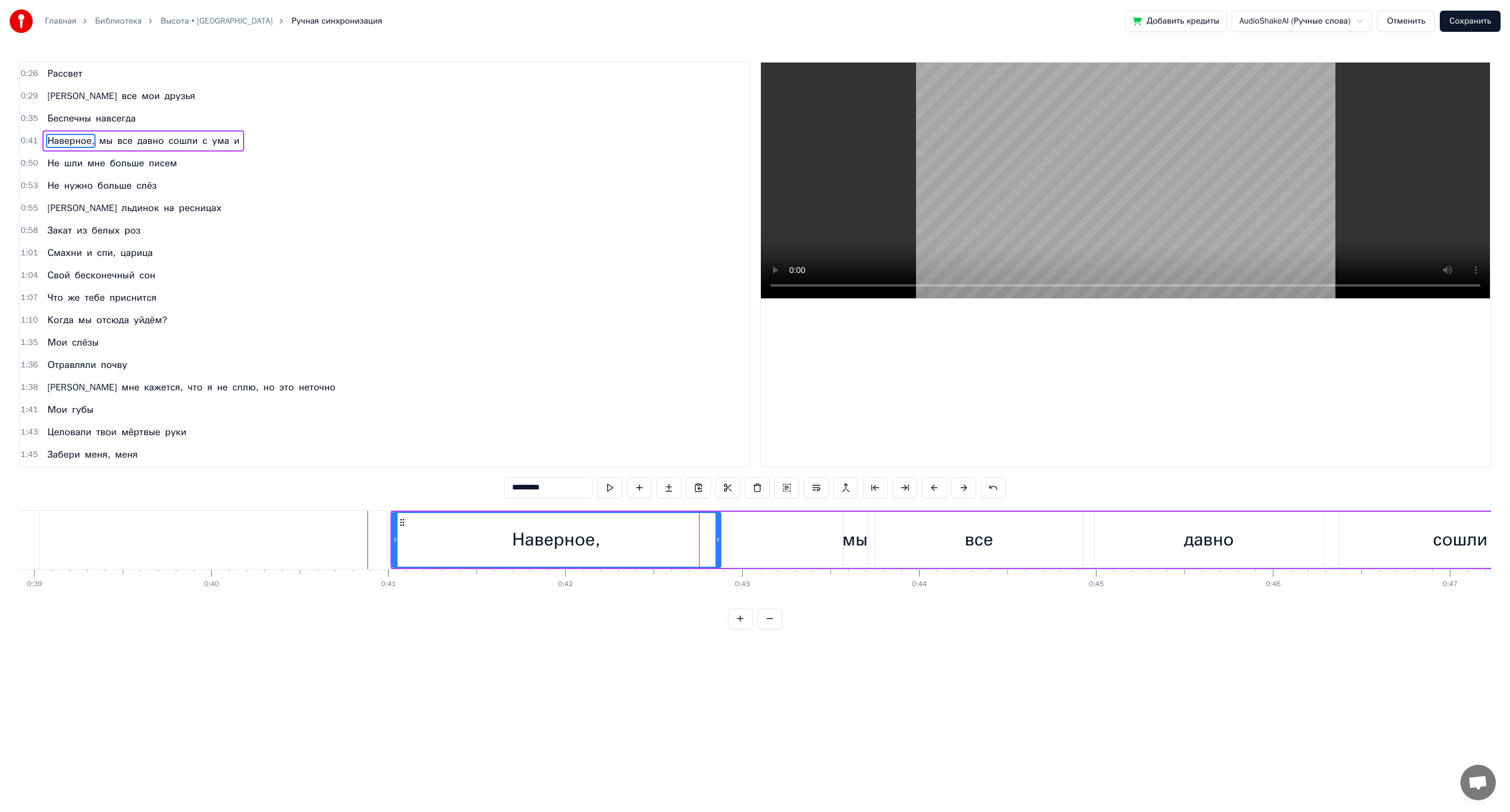 drag, startPoint x: 830, startPoint y: 540, endPoint x: 716, endPoint y: 552, distance: 114.6298 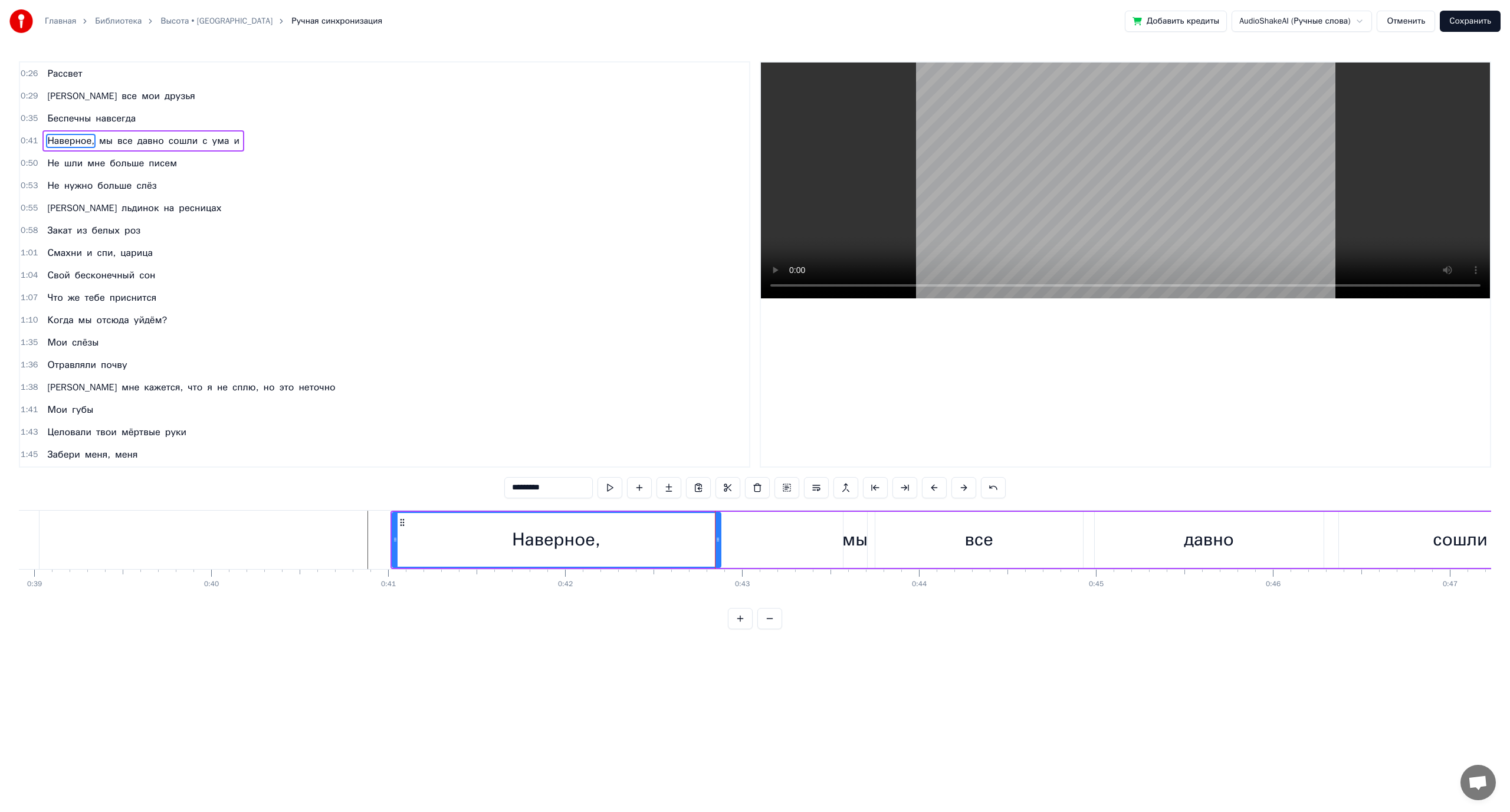 click at bounding box center (11844, 540) 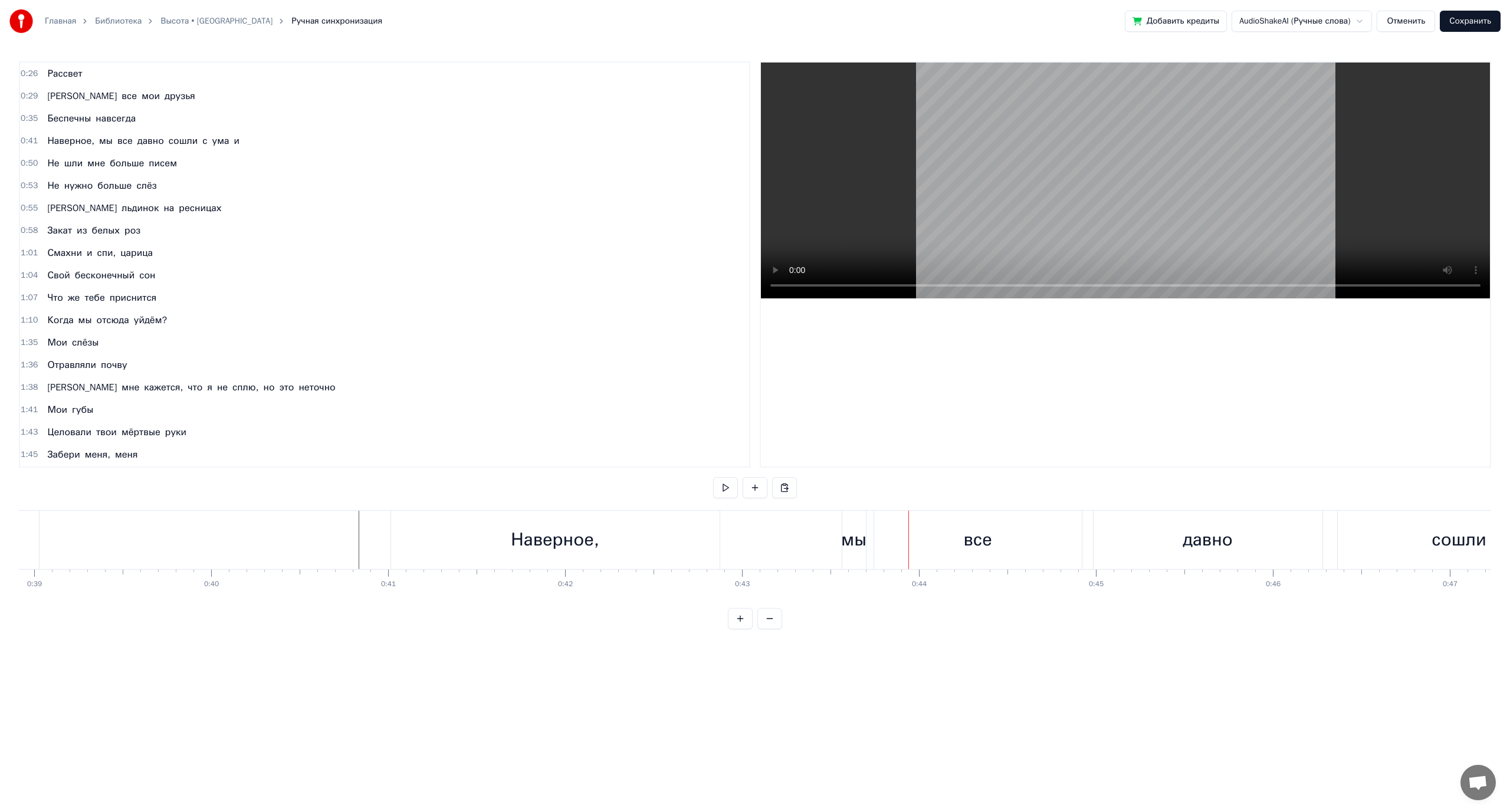 click on "Наверное, мы все давно сошли с ума [PERSON_NAME]" at bounding box center [1219, 540] 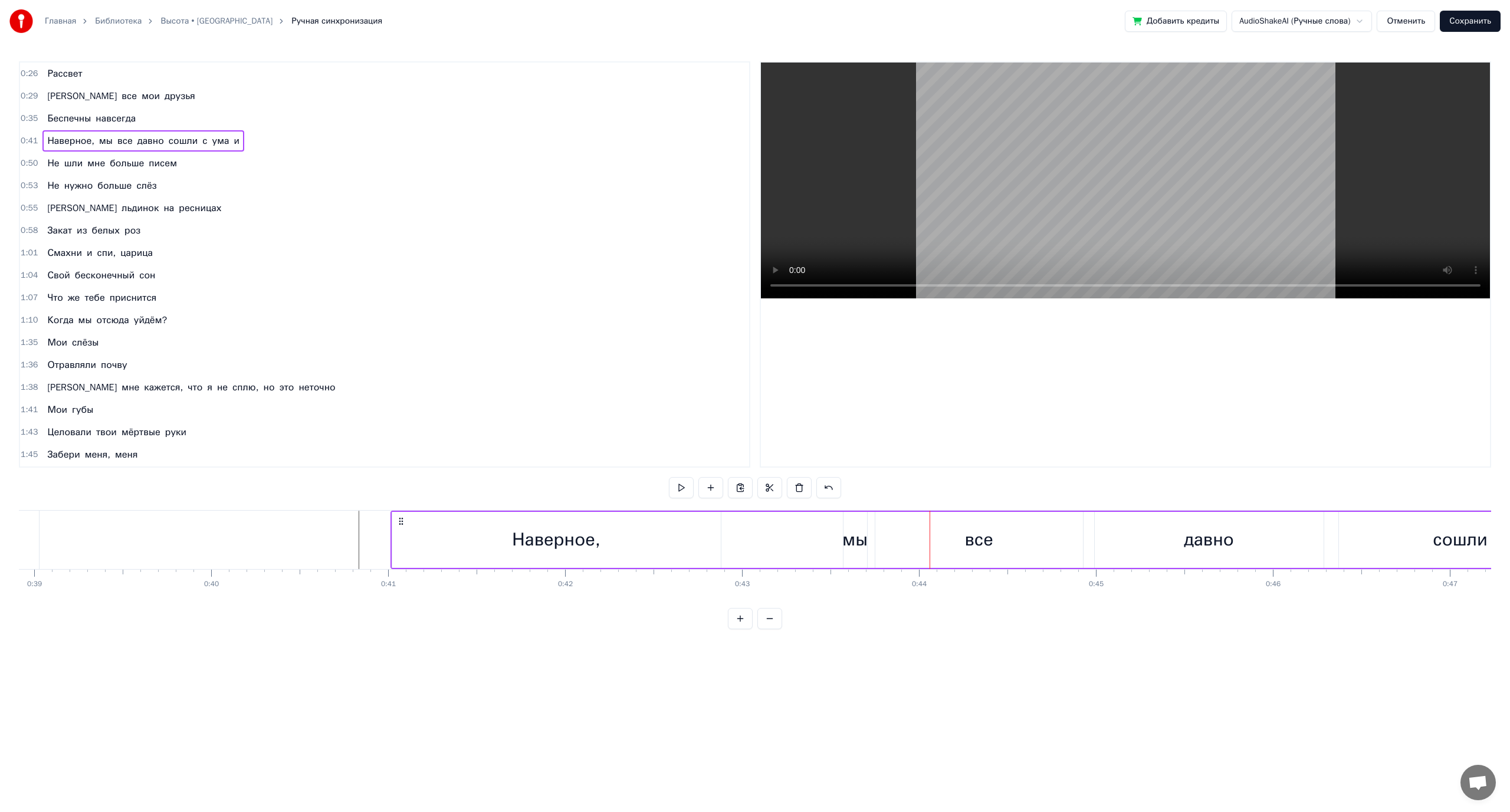 click on "мы" at bounding box center [855, 540] 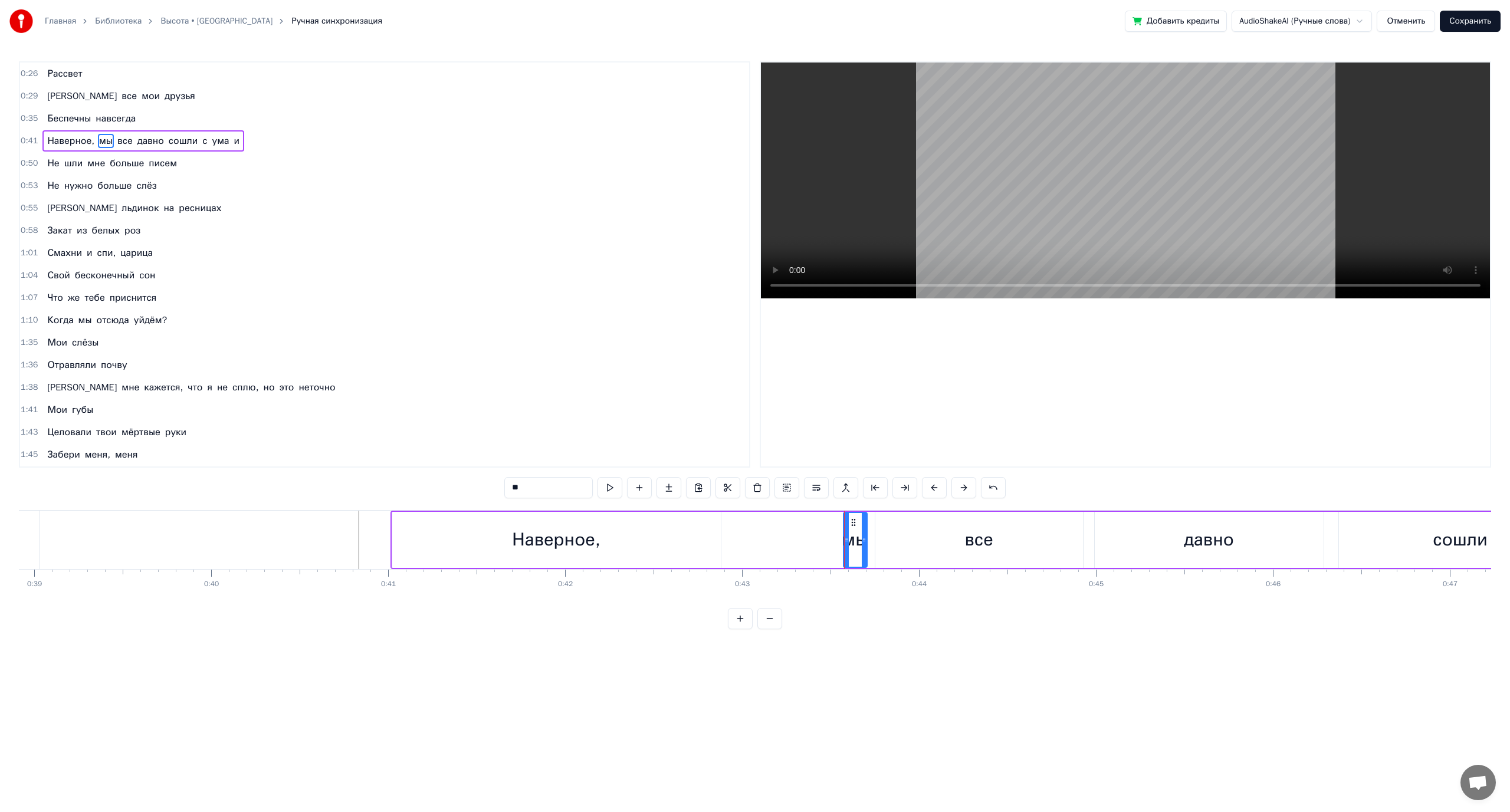 click on "Наверное, мы все давно сошли с ума [PERSON_NAME]" at bounding box center [1219, 540] 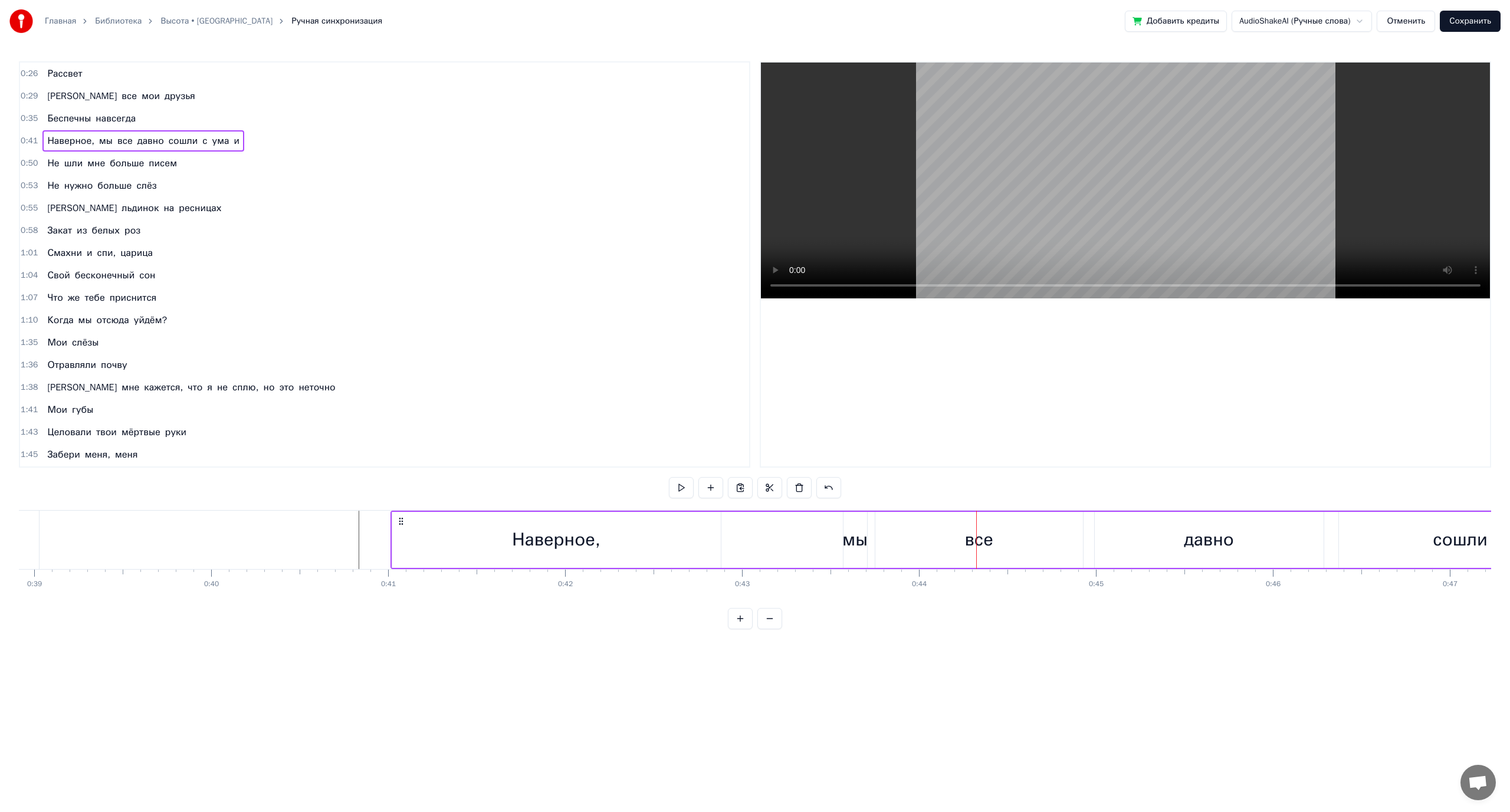click on "Наверное, мы все давно сошли с ума [PERSON_NAME]" at bounding box center (1219, 540) 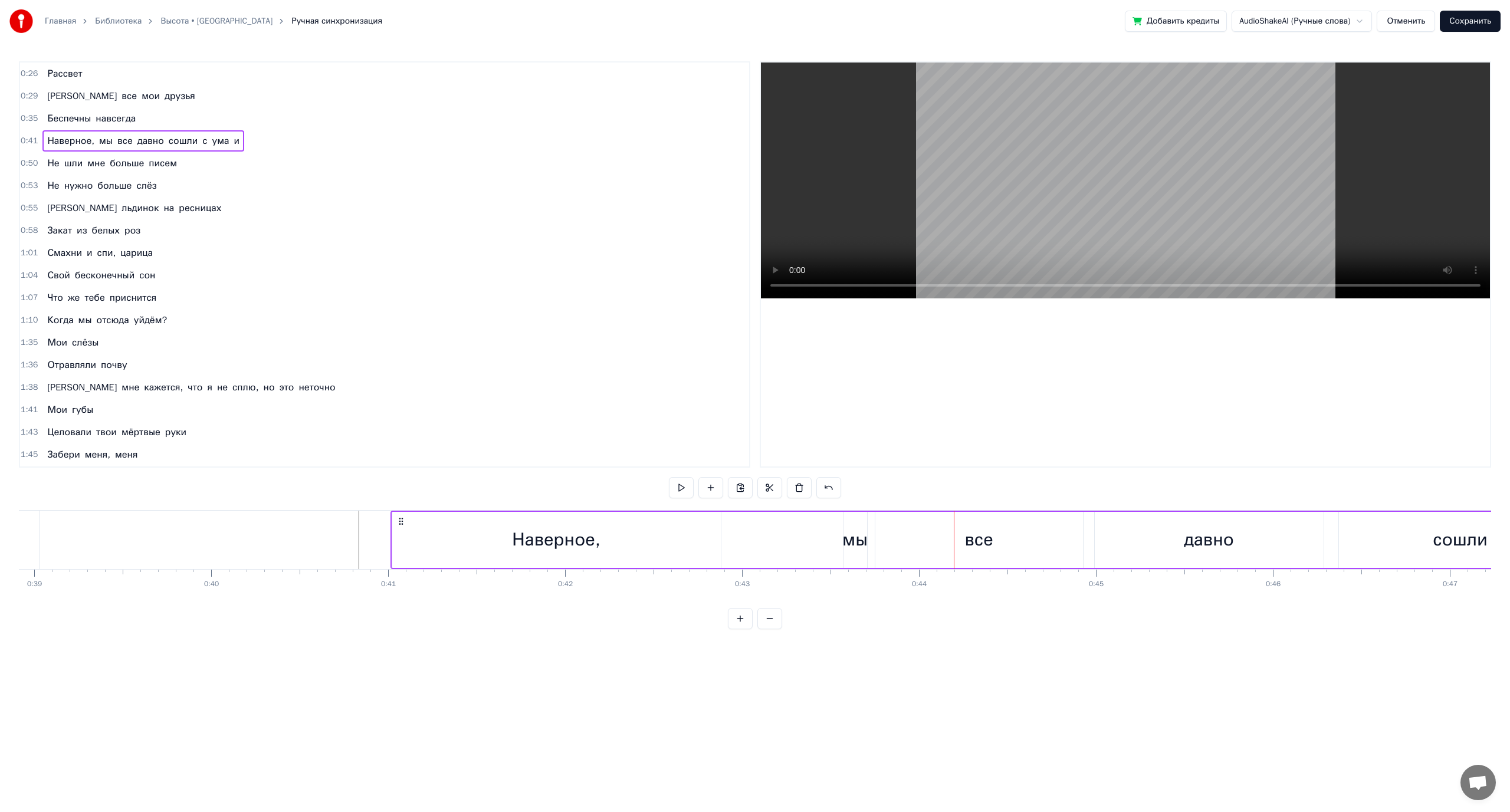 click on "Наверное," at bounding box center (556, 540) 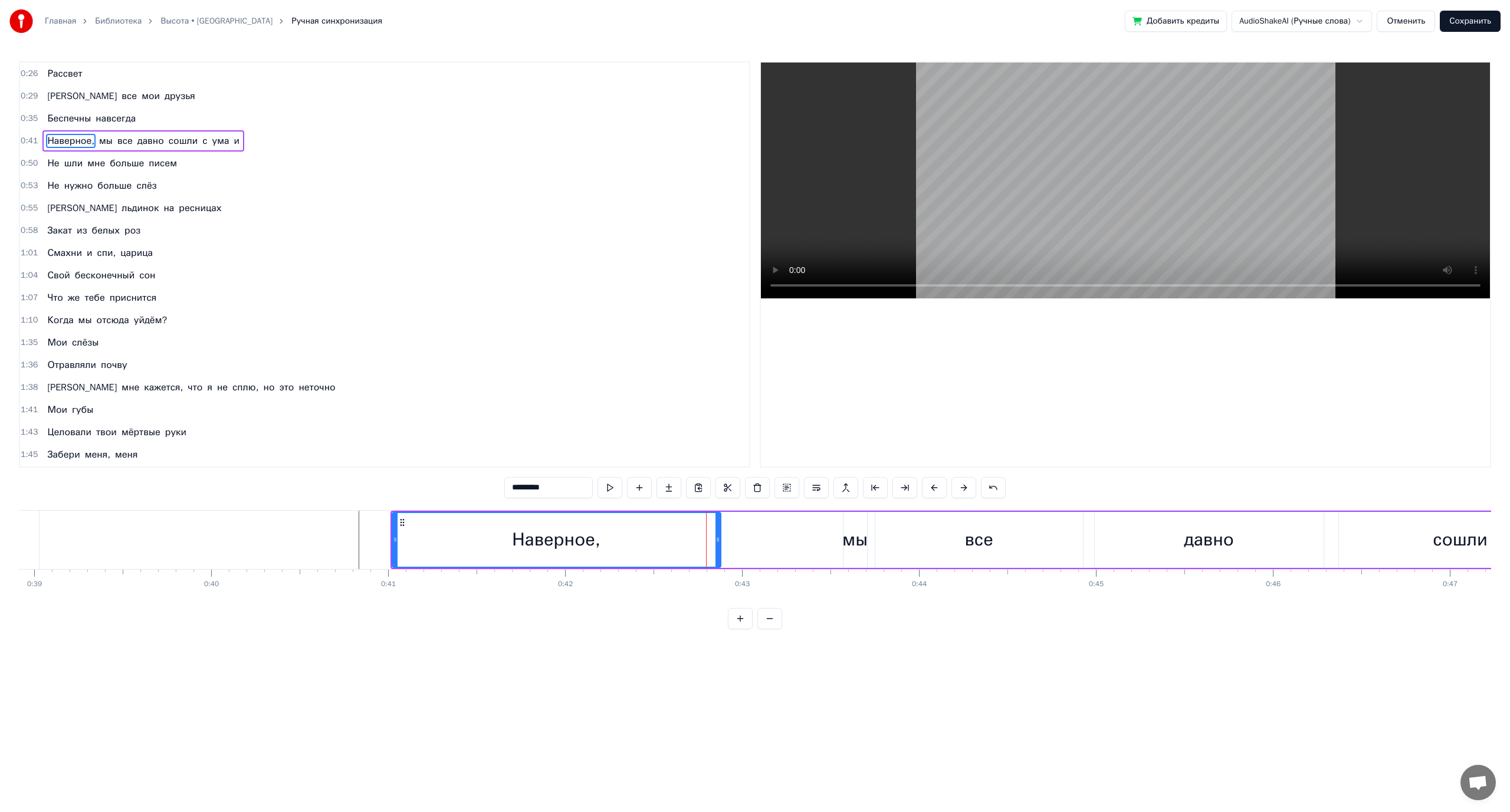 click on "Наверное, мы все давно сошли с ума [PERSON_NAME]" at bounding box center (1219, 540) 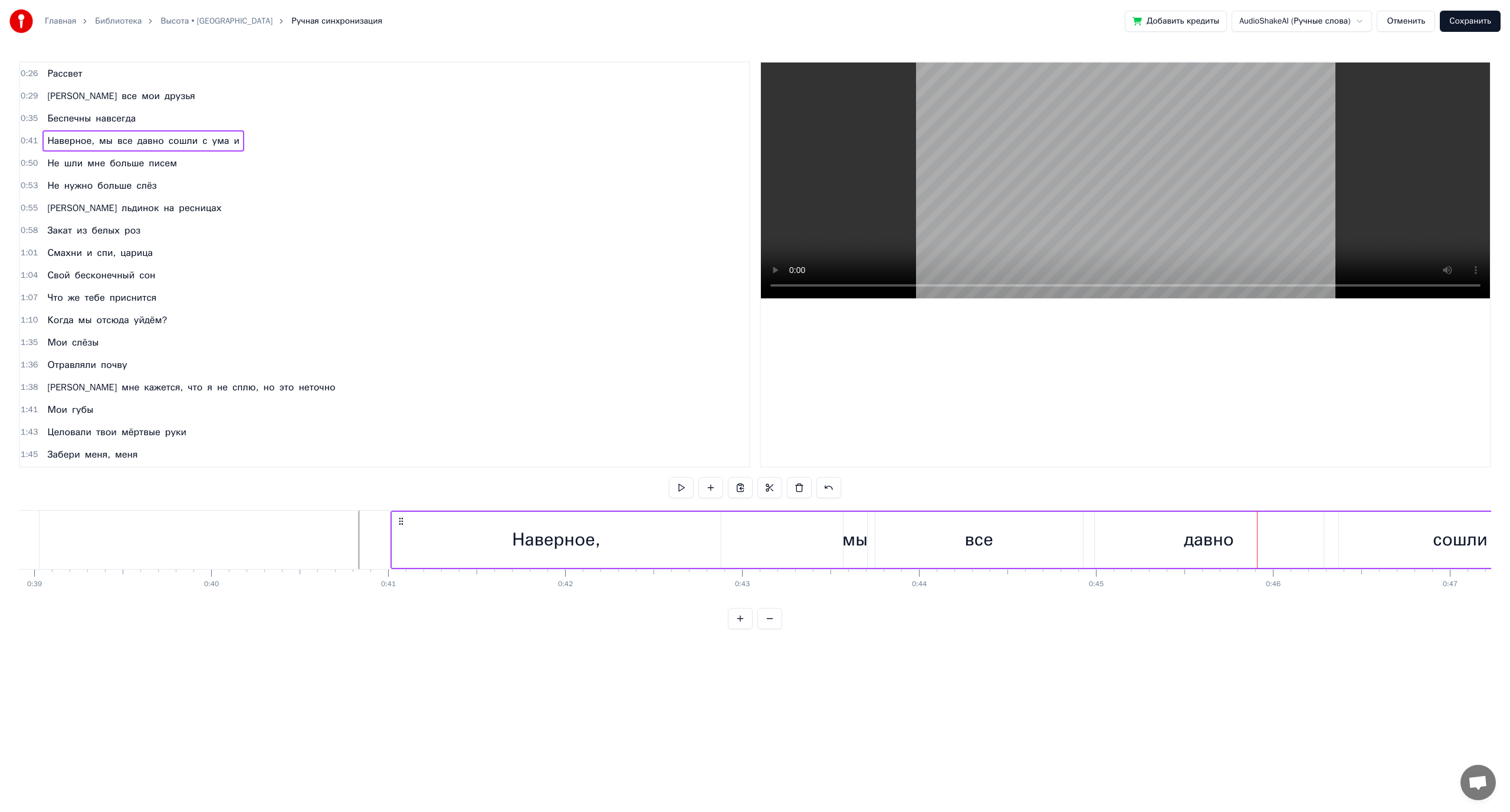click on "давно" at bounding box center [1209, 540] 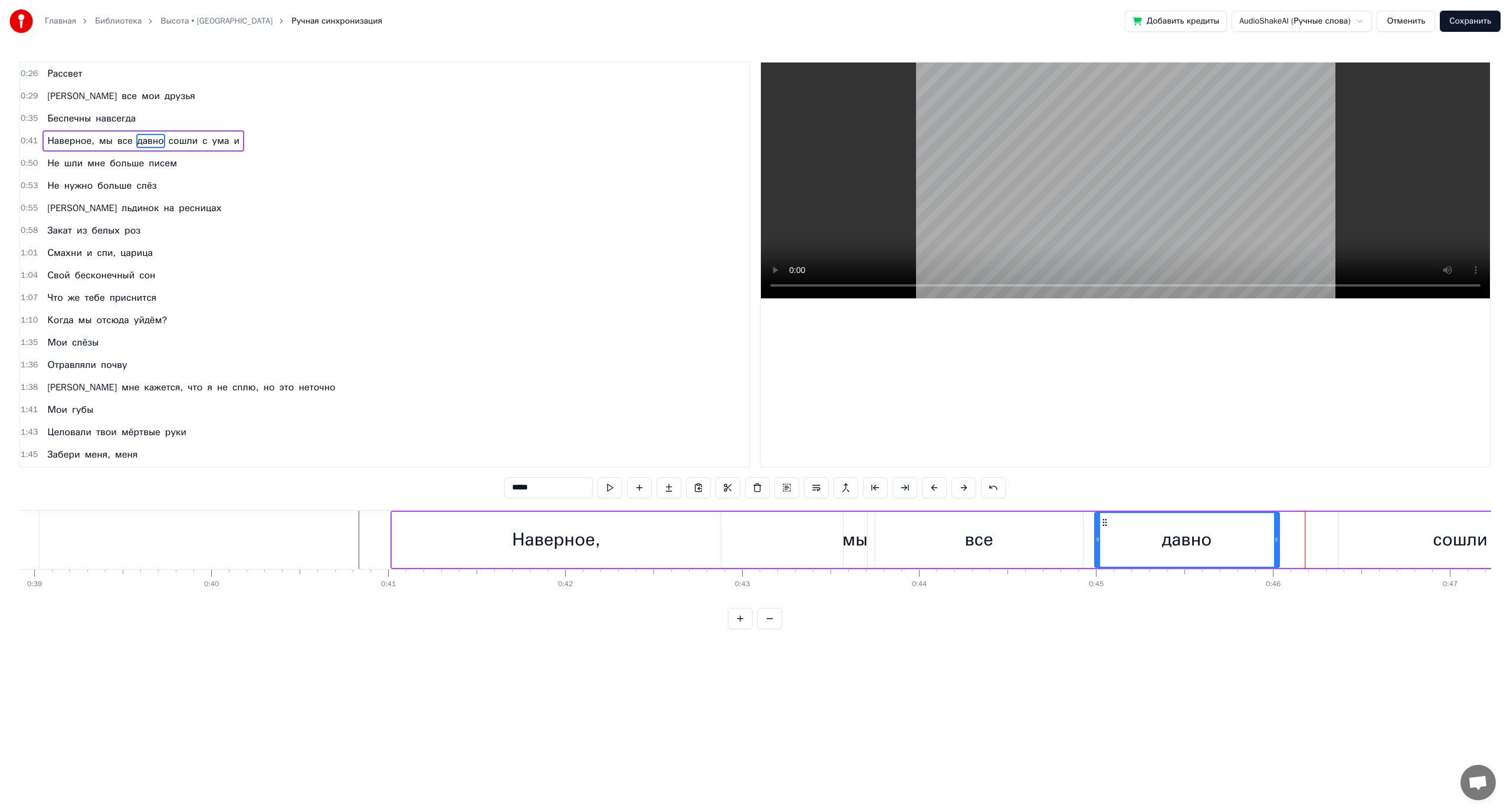 drag, startPoint x: 1321, startPoint y: 540, endPoint x: 1278, endPoint y: 551, distance: 44.38468 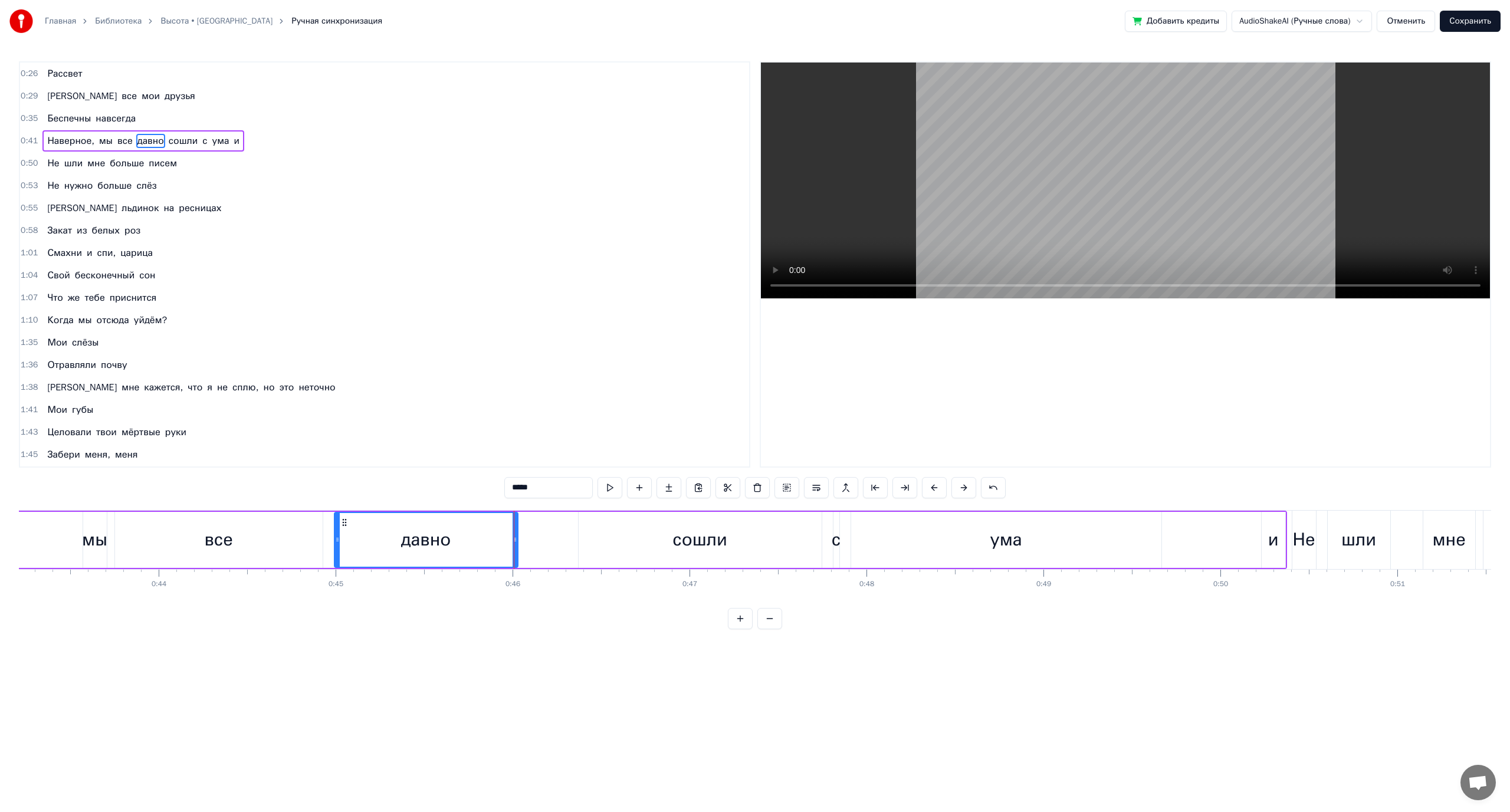 scroll, scrollTop: 0, scrollLeft: 7843, axis: horizontal 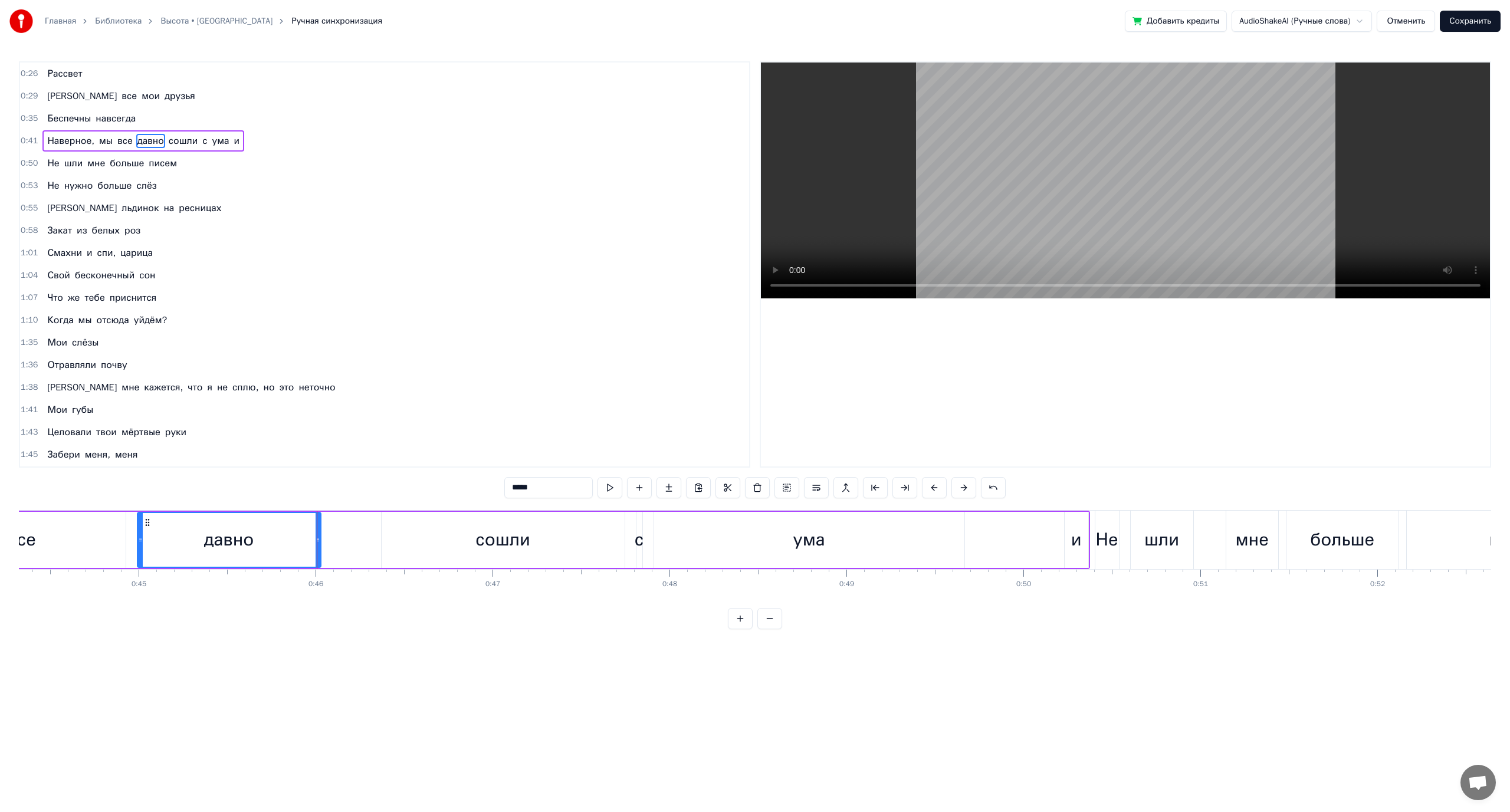click on "сошли" at bounding box center [503, 540] 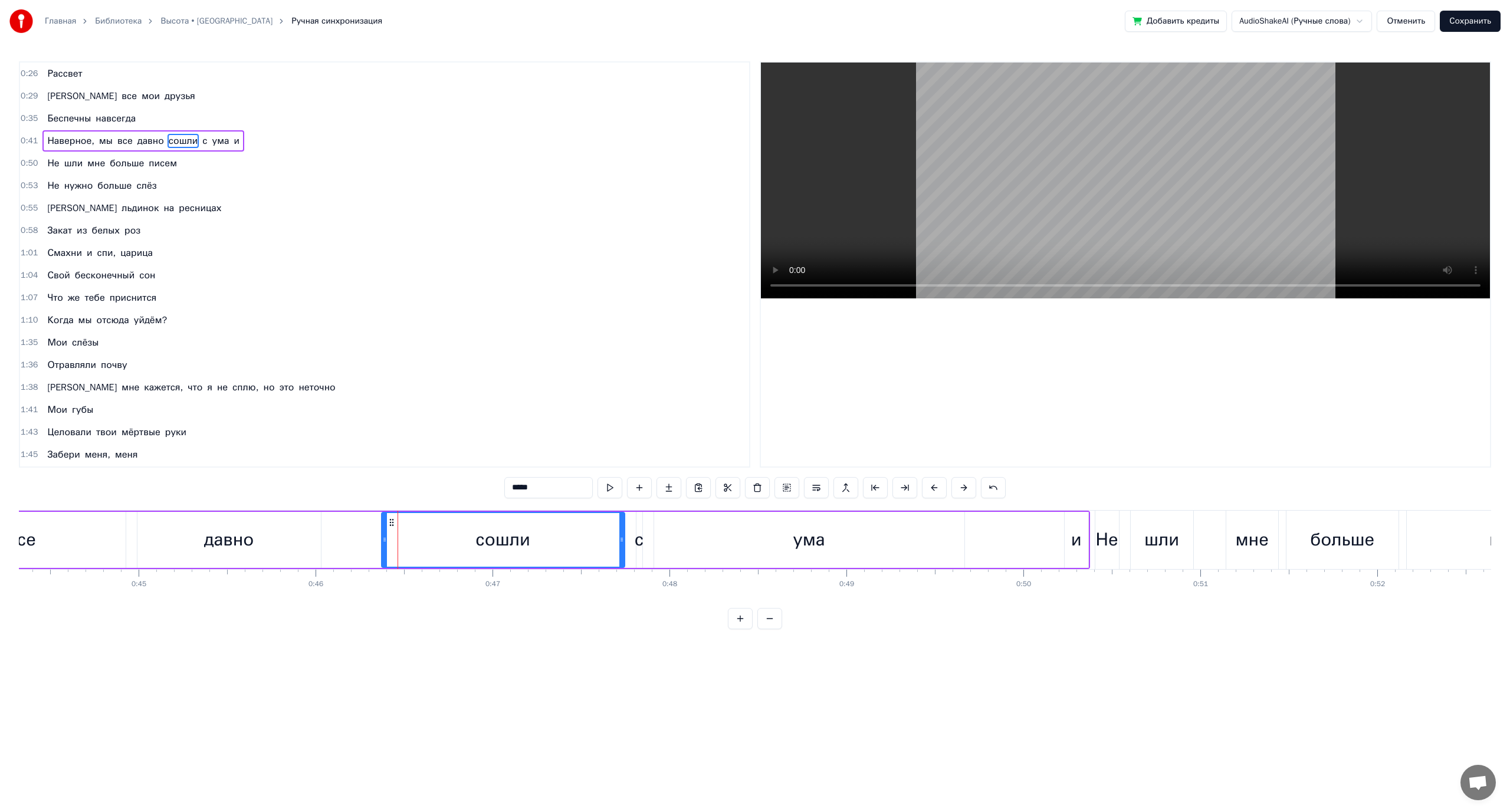 click on "Наверное, мы все давно сошли с ума [PERSON_NAME]" at bounding box center (261, 540) 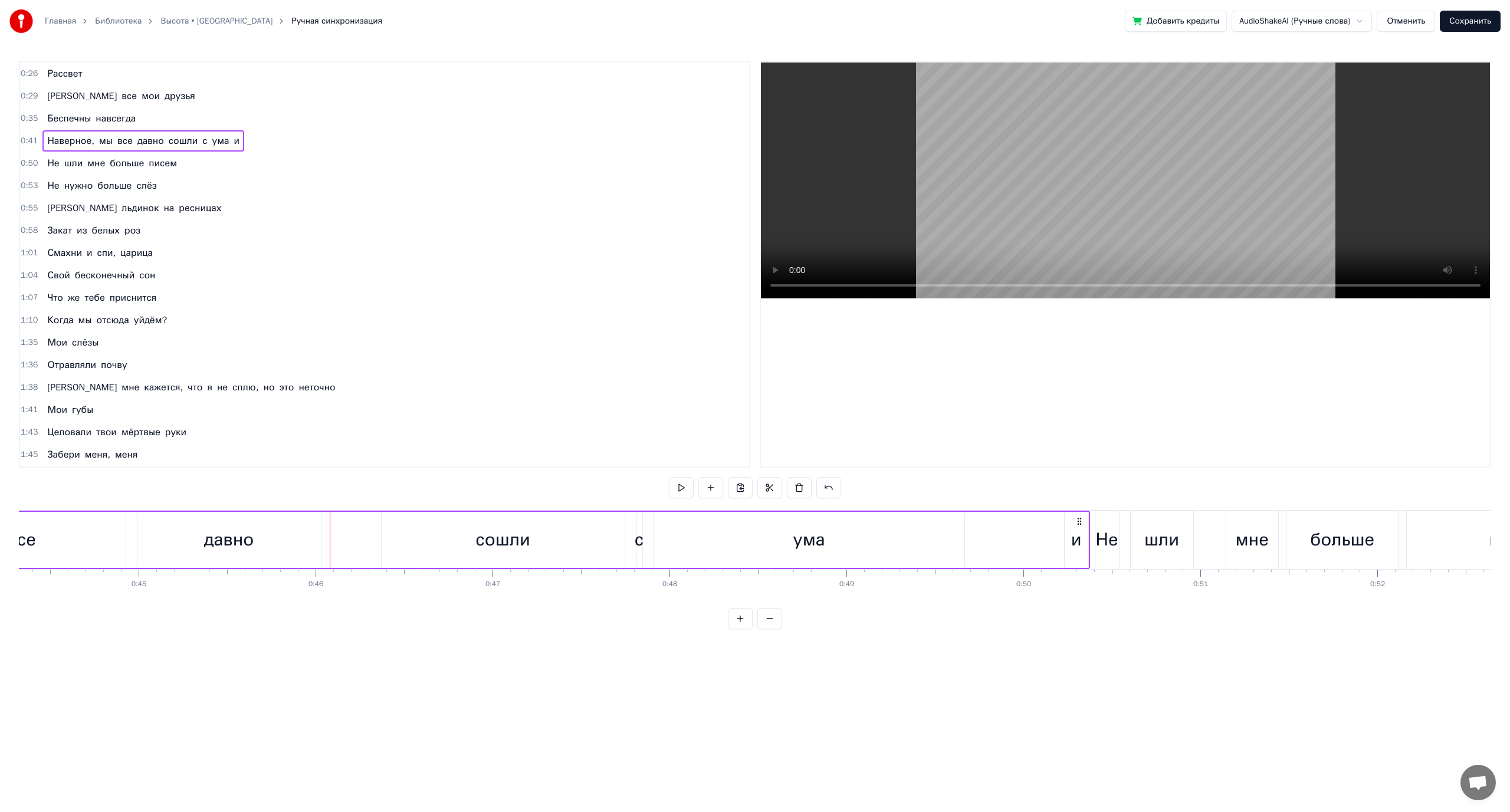 click on "все" at bounding box center [22, 540] 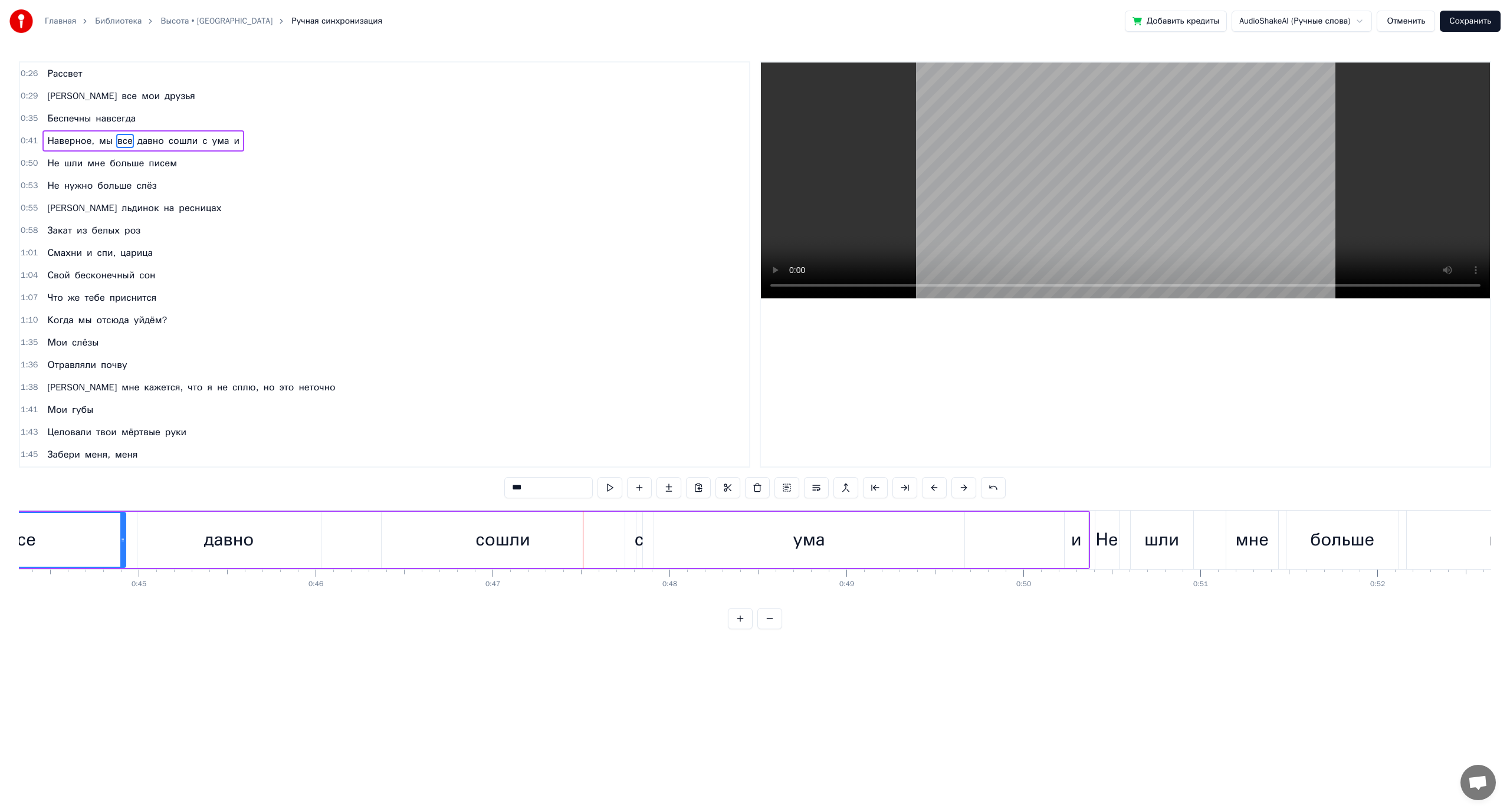 click on "сошли" at bounding box center [503, 540] 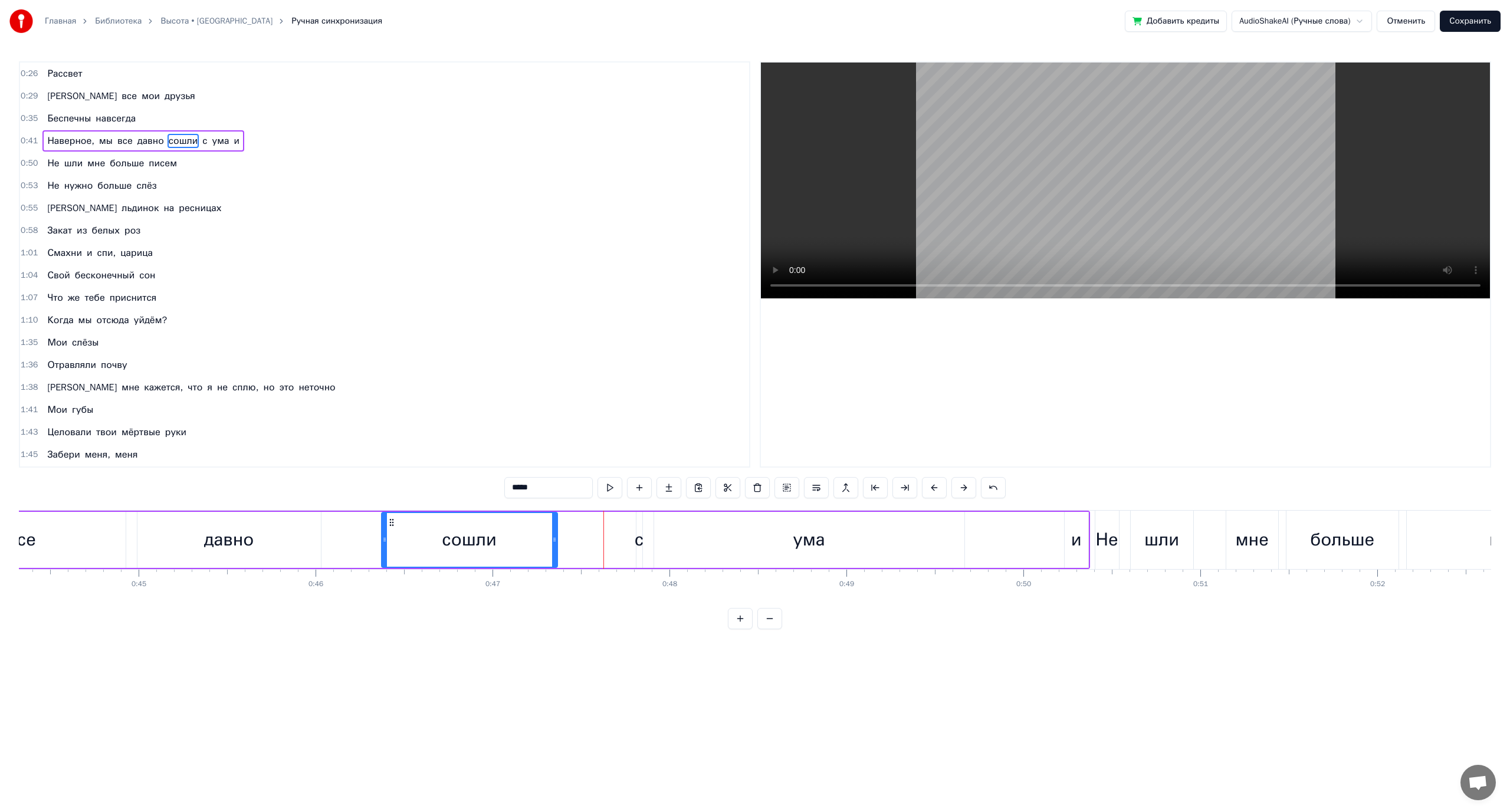 drag, startPoint x: 621, startPoint y: 540, endPoint x: 554, endPoint y: 545, distance: 67.18631 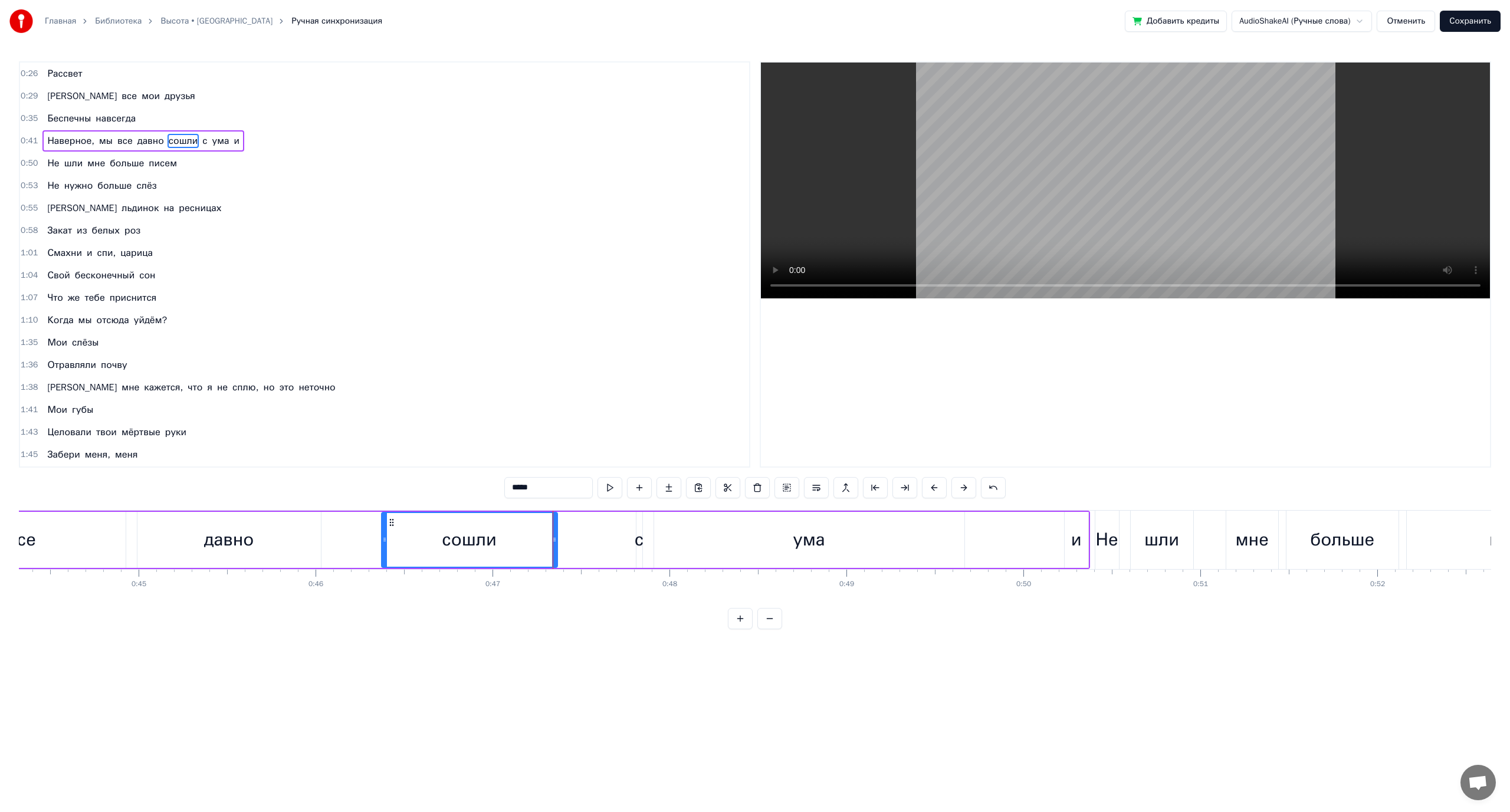 click on "давно" at bounding box center [229, 540] 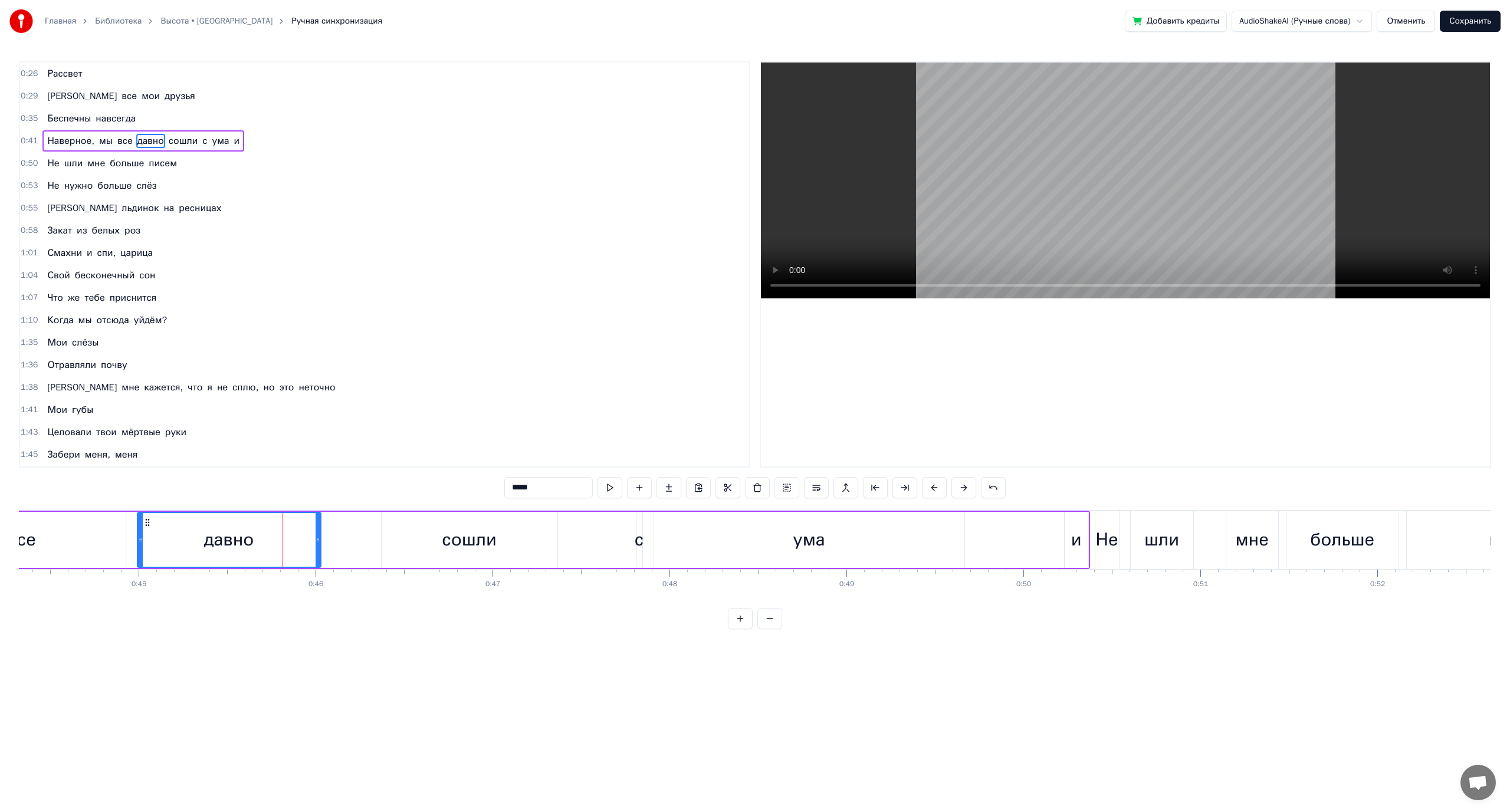 click on "все" at bounding box center (22, 540) 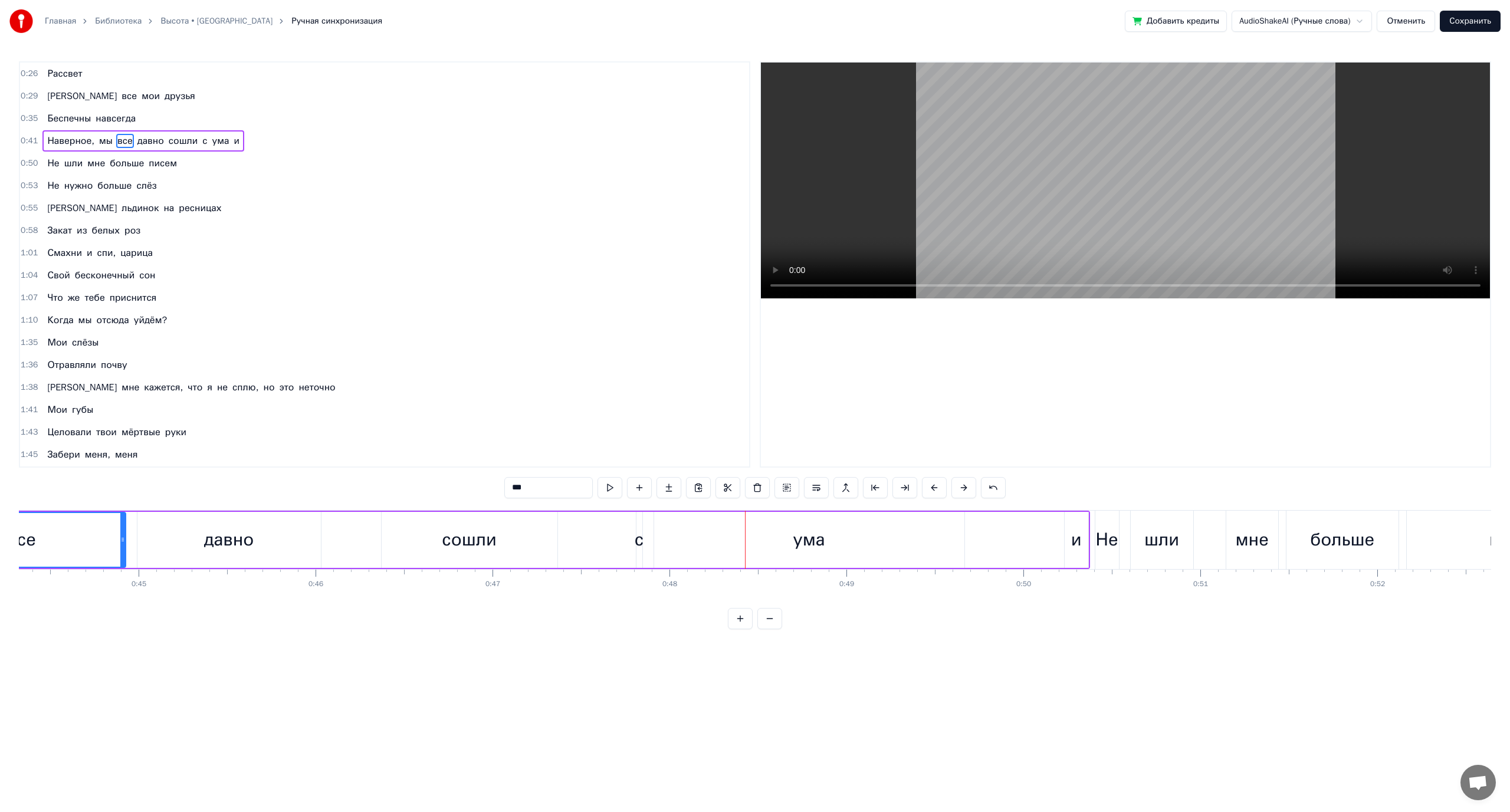 click on "давно" at bounding box center [229, 540] 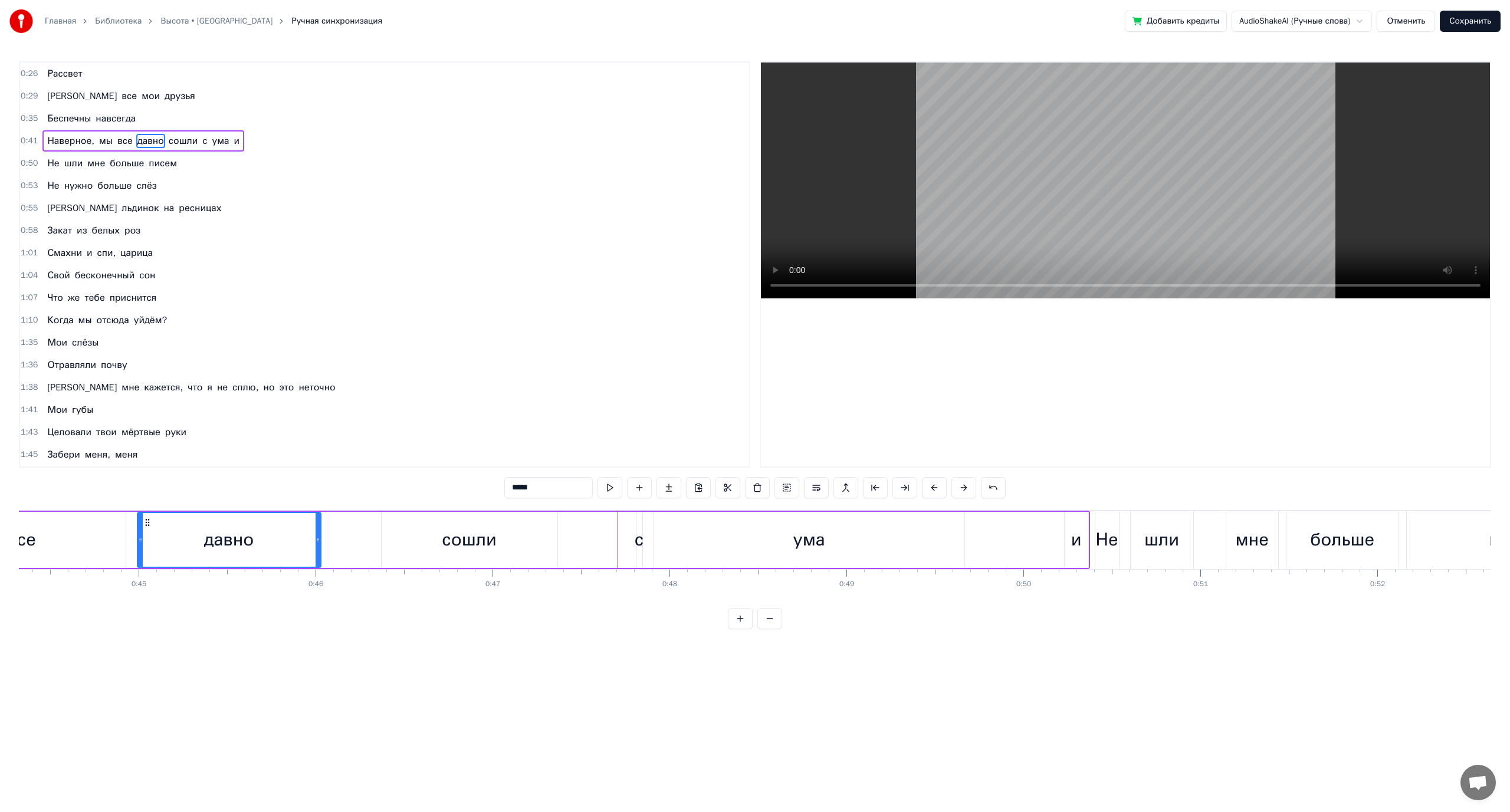 click on "с" at bounding box center [639, 540] 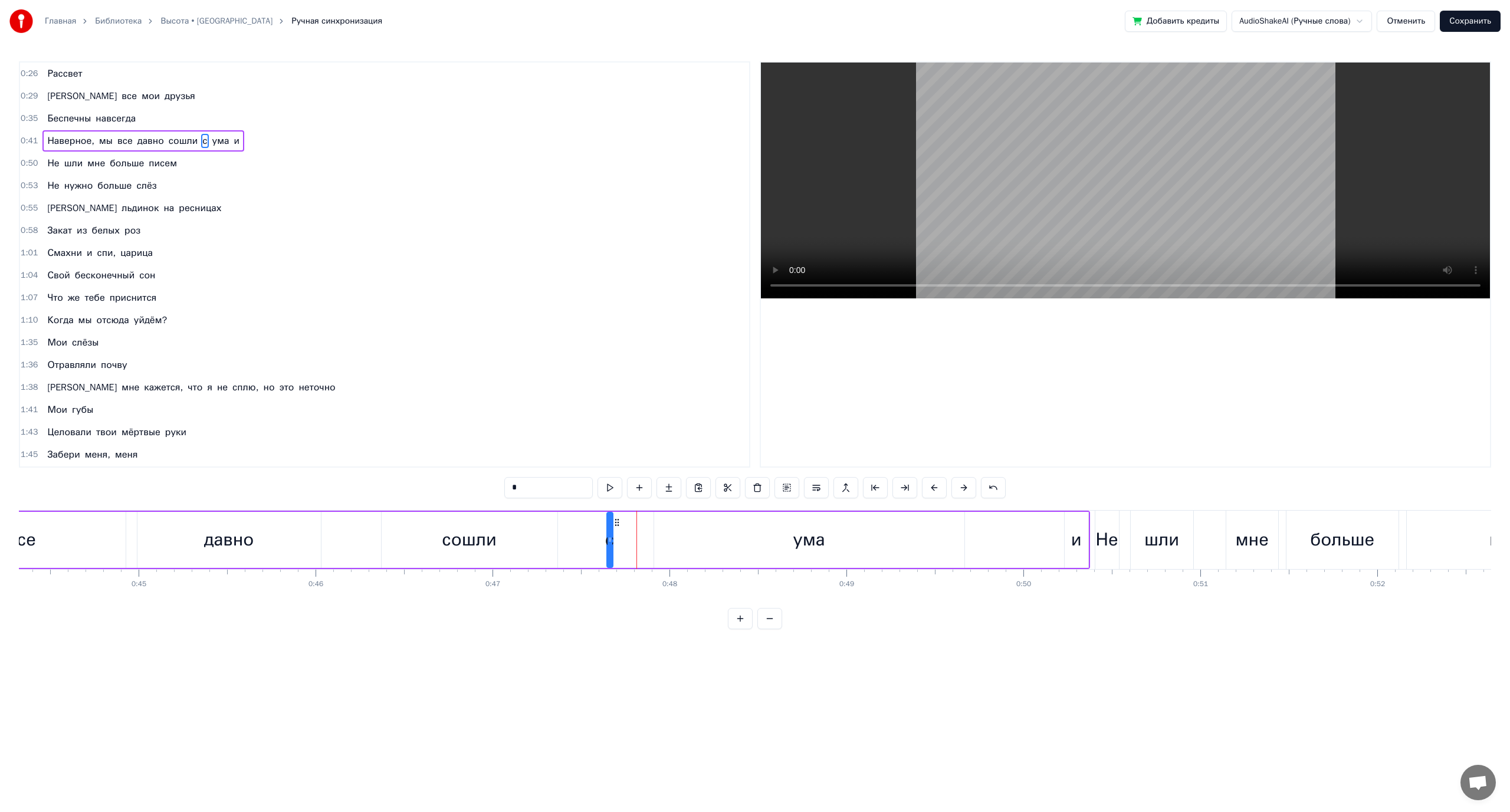 drag, startPoint x: 642, startPoint y: 524, endPoint x: 613, endPoint y: 524, distance: 29 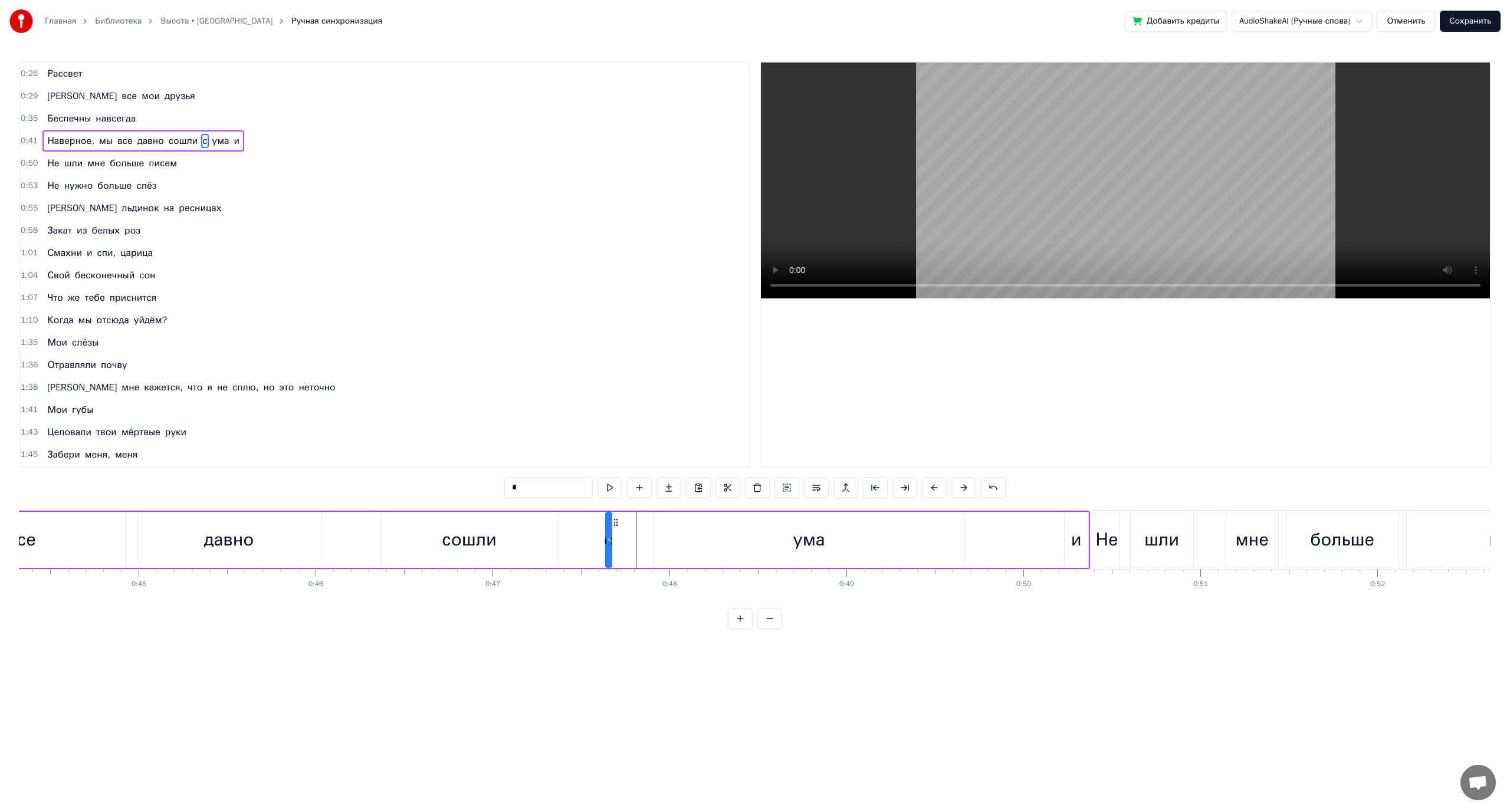 click on "Наверное, мы все давно сошли с ума [PERSON_NAME]" at bounding box center (261, 540) 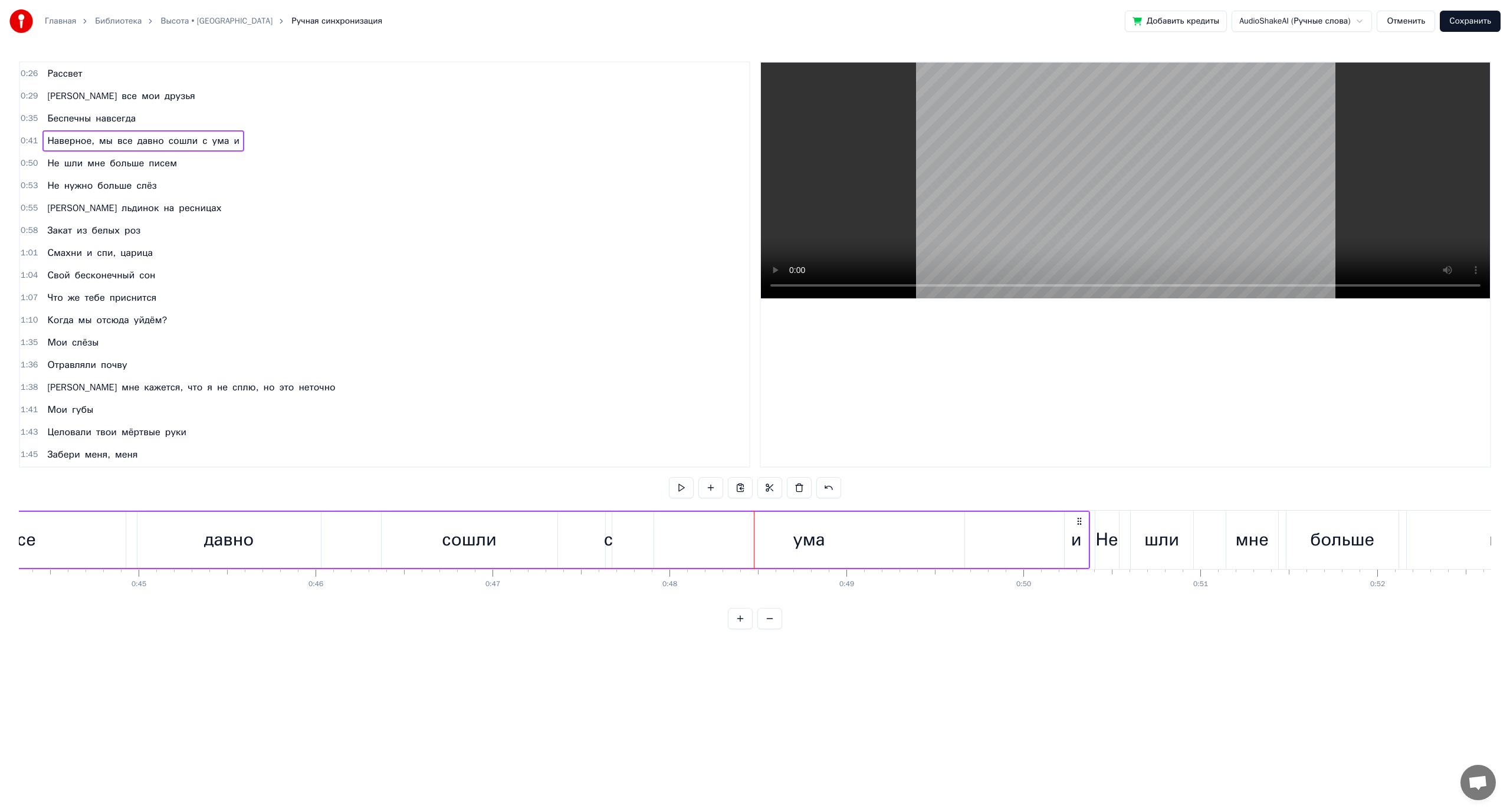 click on "все" at bounding box center (22, 540) 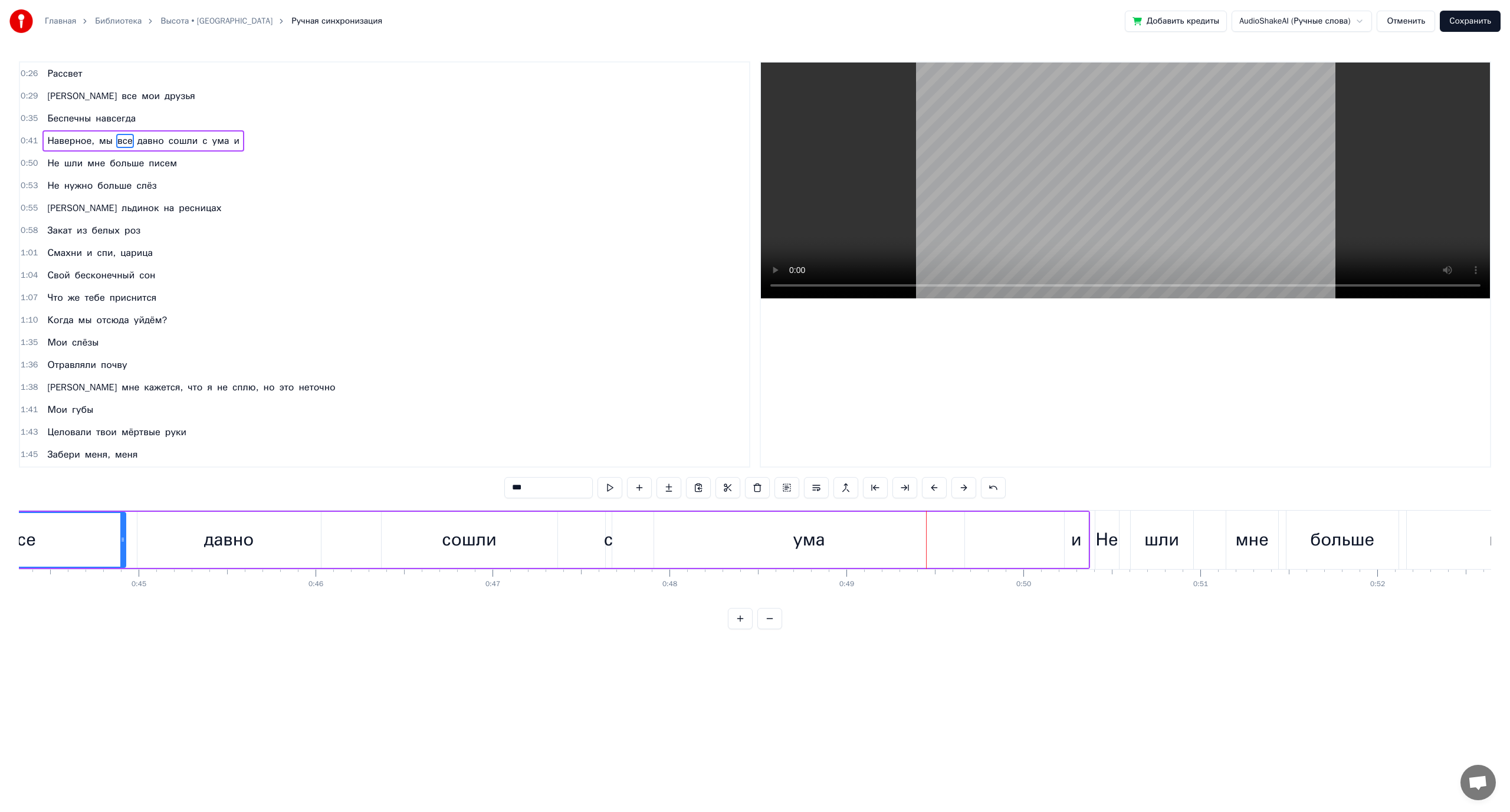 click on "Наверное, мы все давно сошли с ума [PERSON_NAME]" at bounding box center (261, 540) 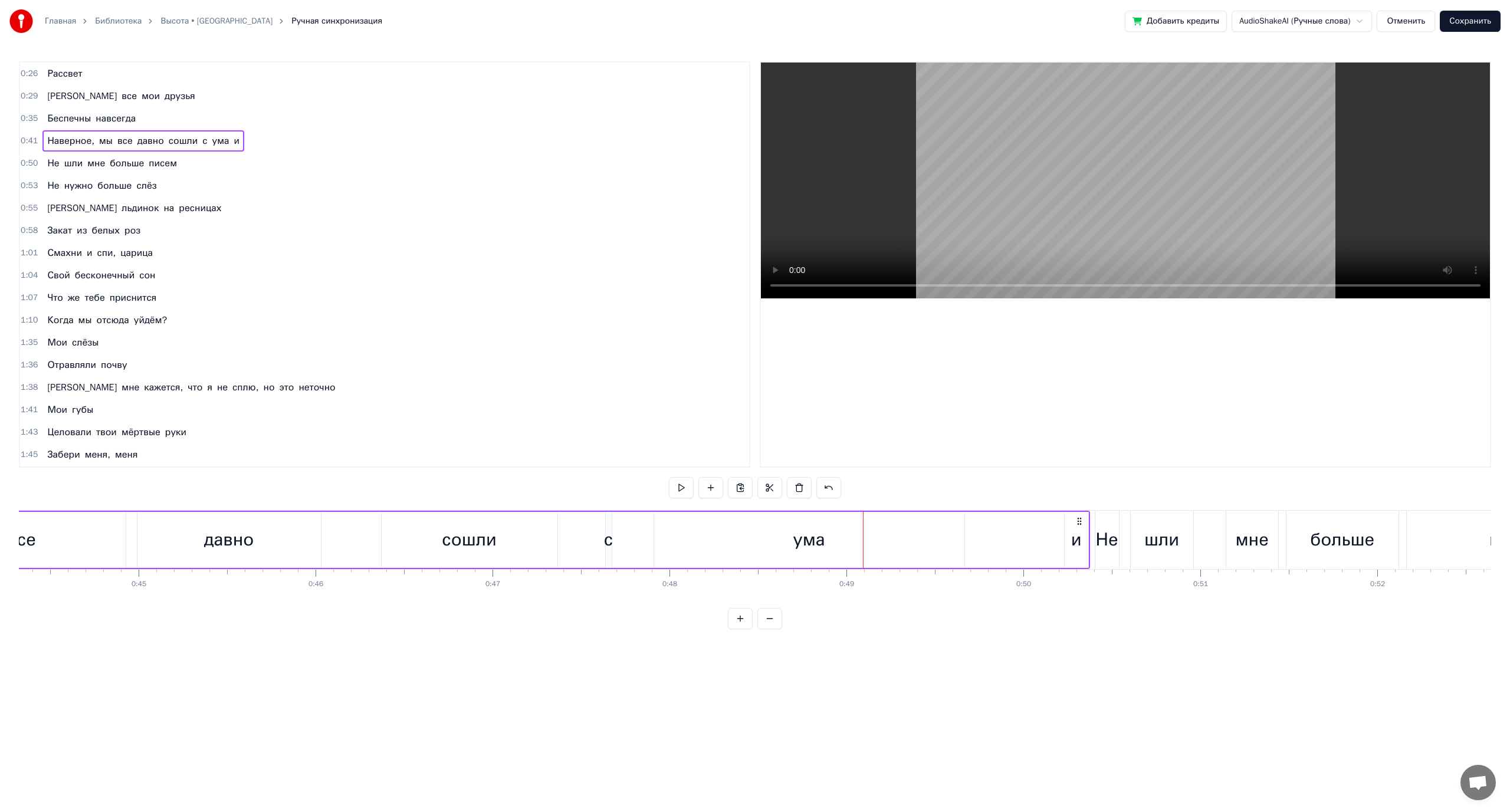 click on "ума" at bounding box center (809, 540) 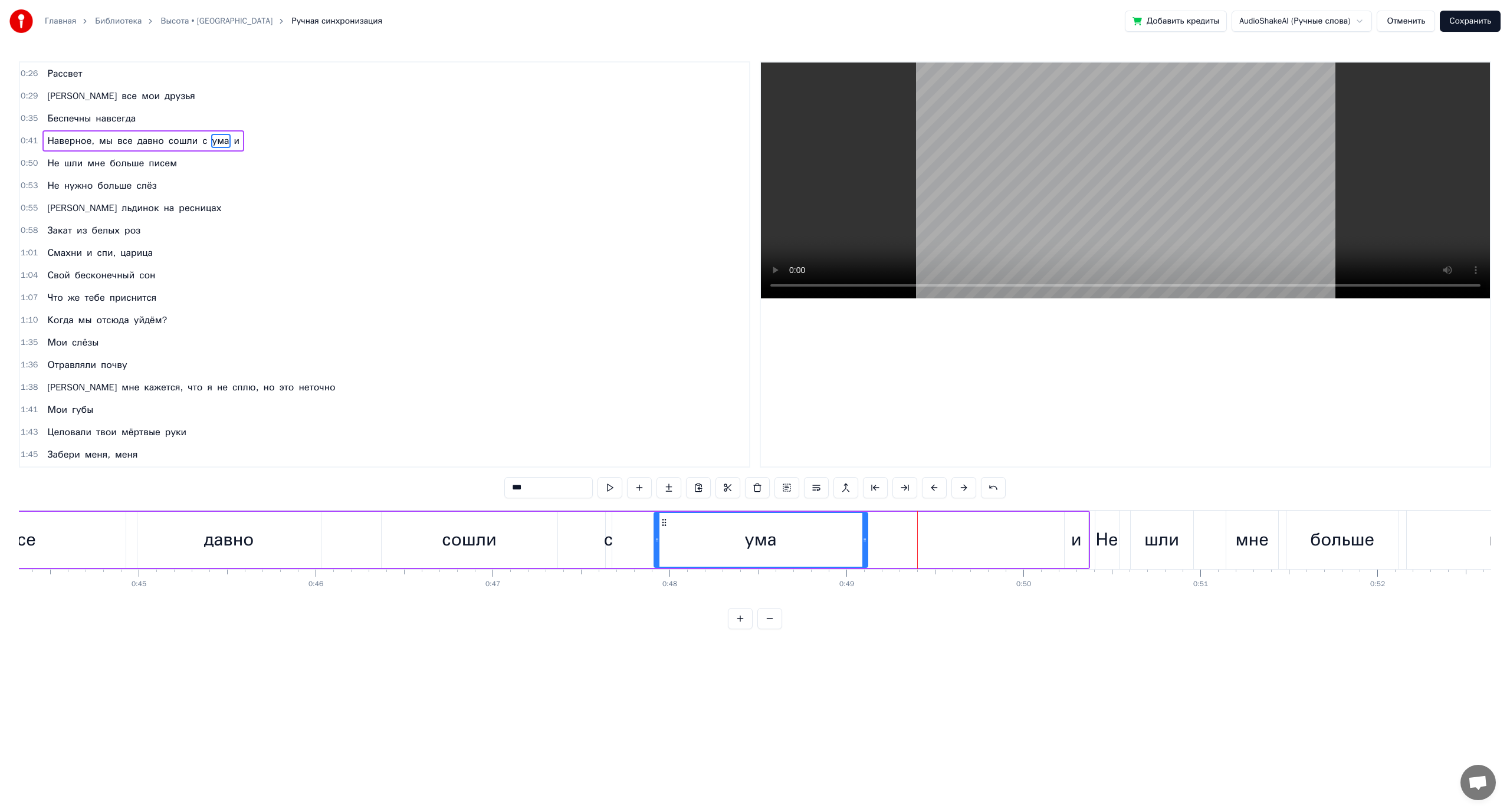 drag, startPoint x: 961, startPoint y: 538, endPoint x: 863, endPoint y: 544, distance: 98.1835 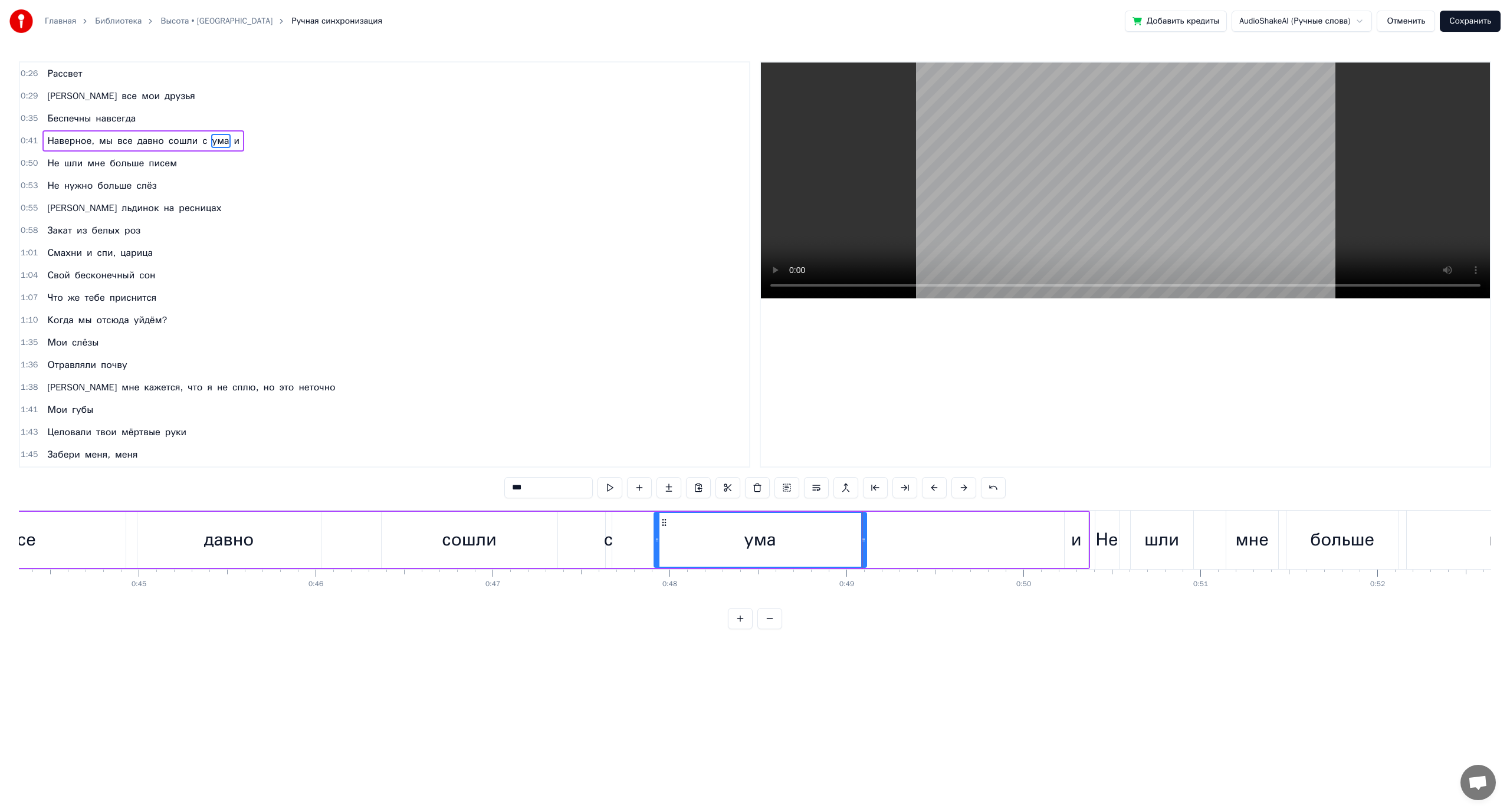 click on "сошли" at bounding box center [470, 540] 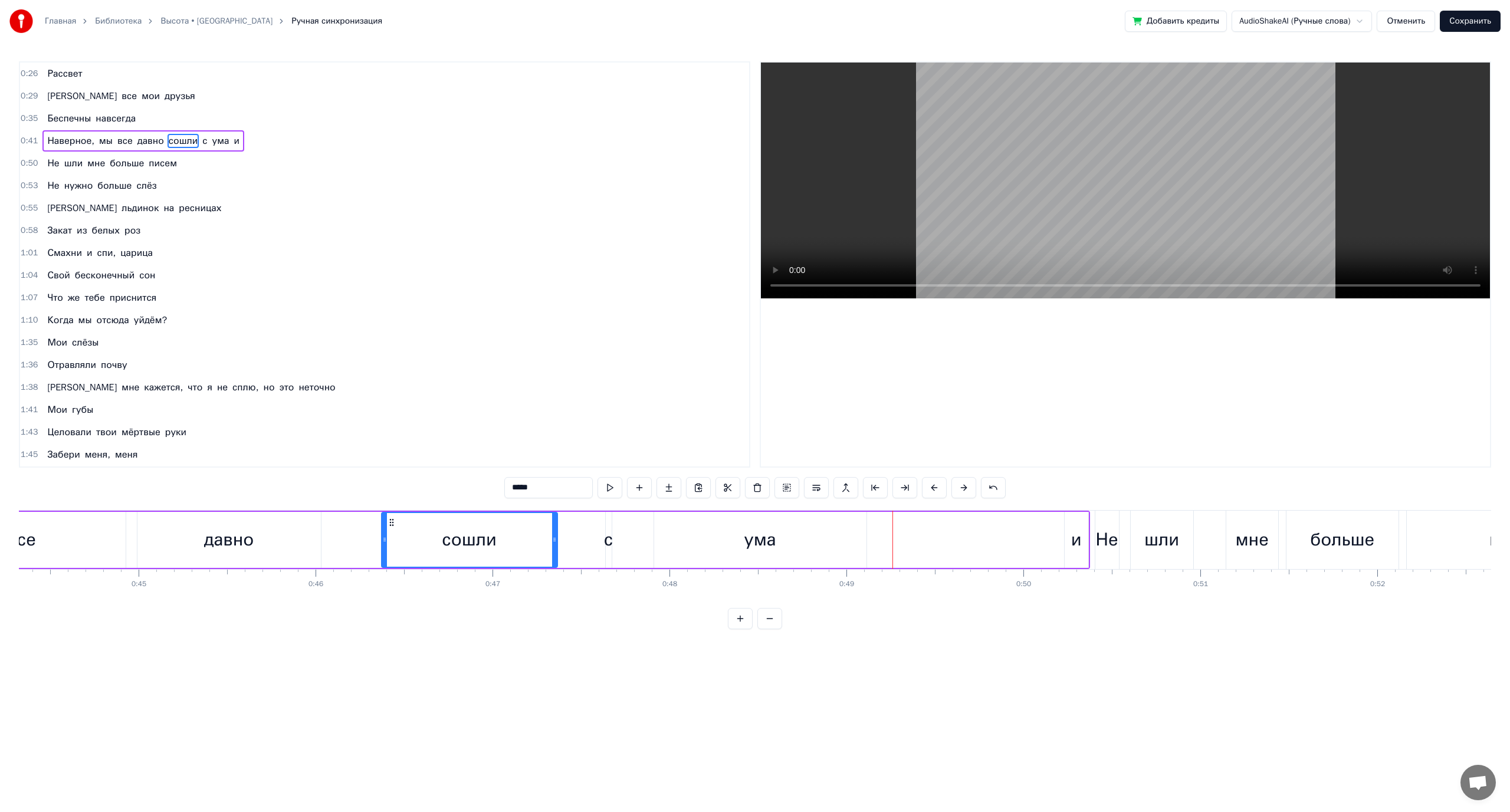 click on "ума" at bounding box center [760, 540] 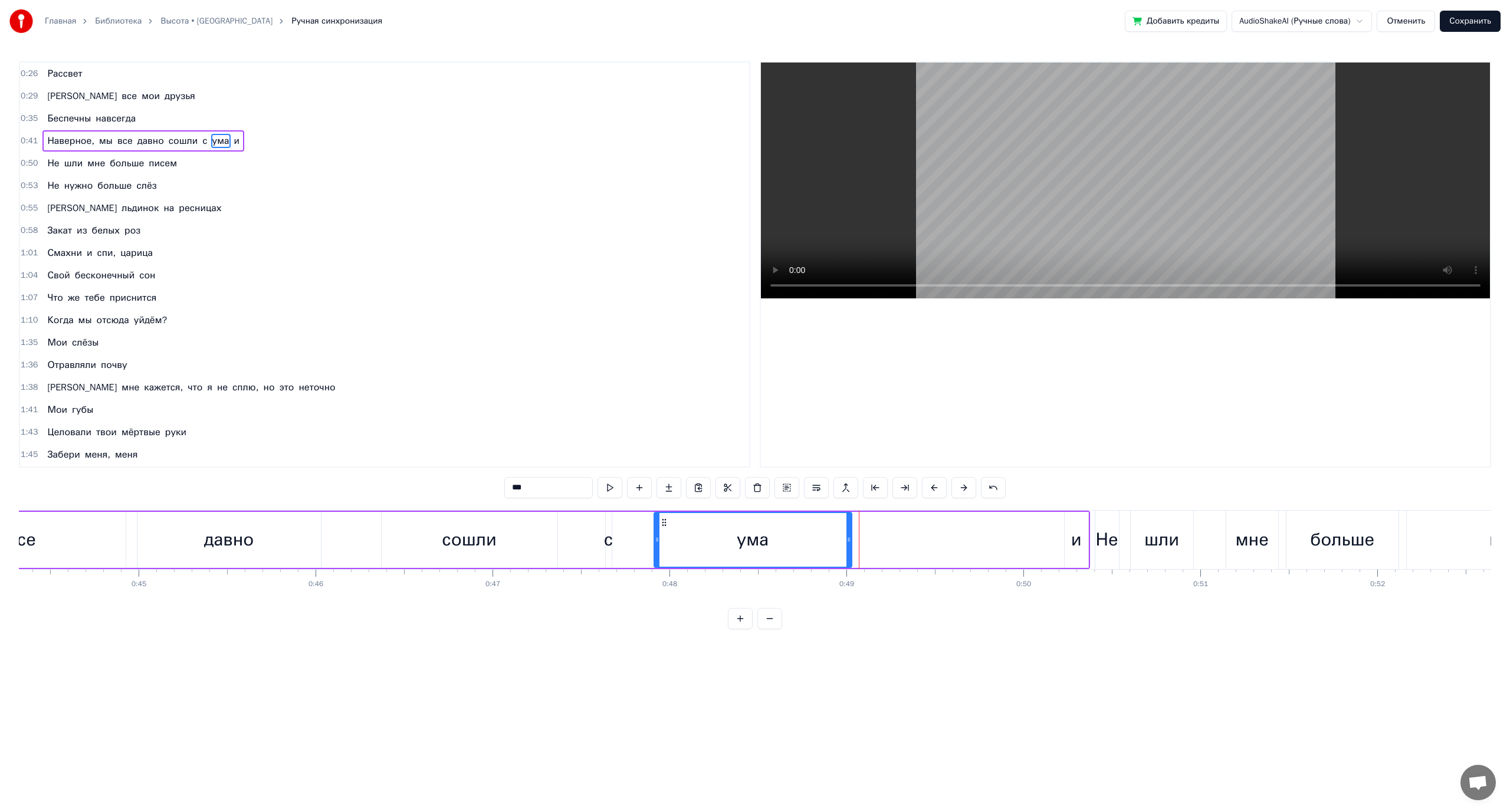 drag, startPoint x: 863, startPoint y: 539, endPoint x: 842, endPoint y: 537, distance: 21.095023 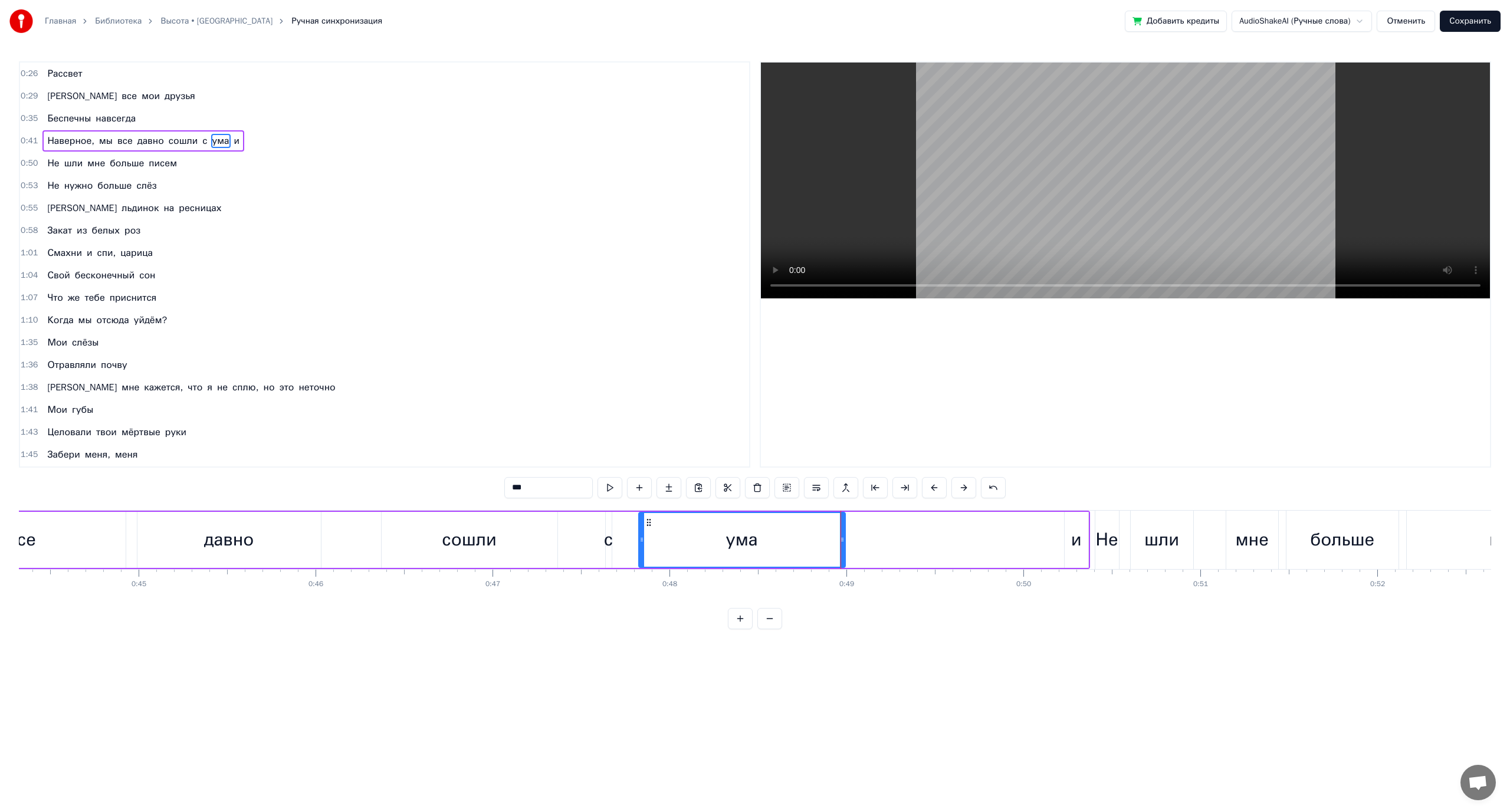 drag, startPoint x: 655, startPoint y: 542, endPoint x: 639, endPoint y: 541, distance: 16.03122 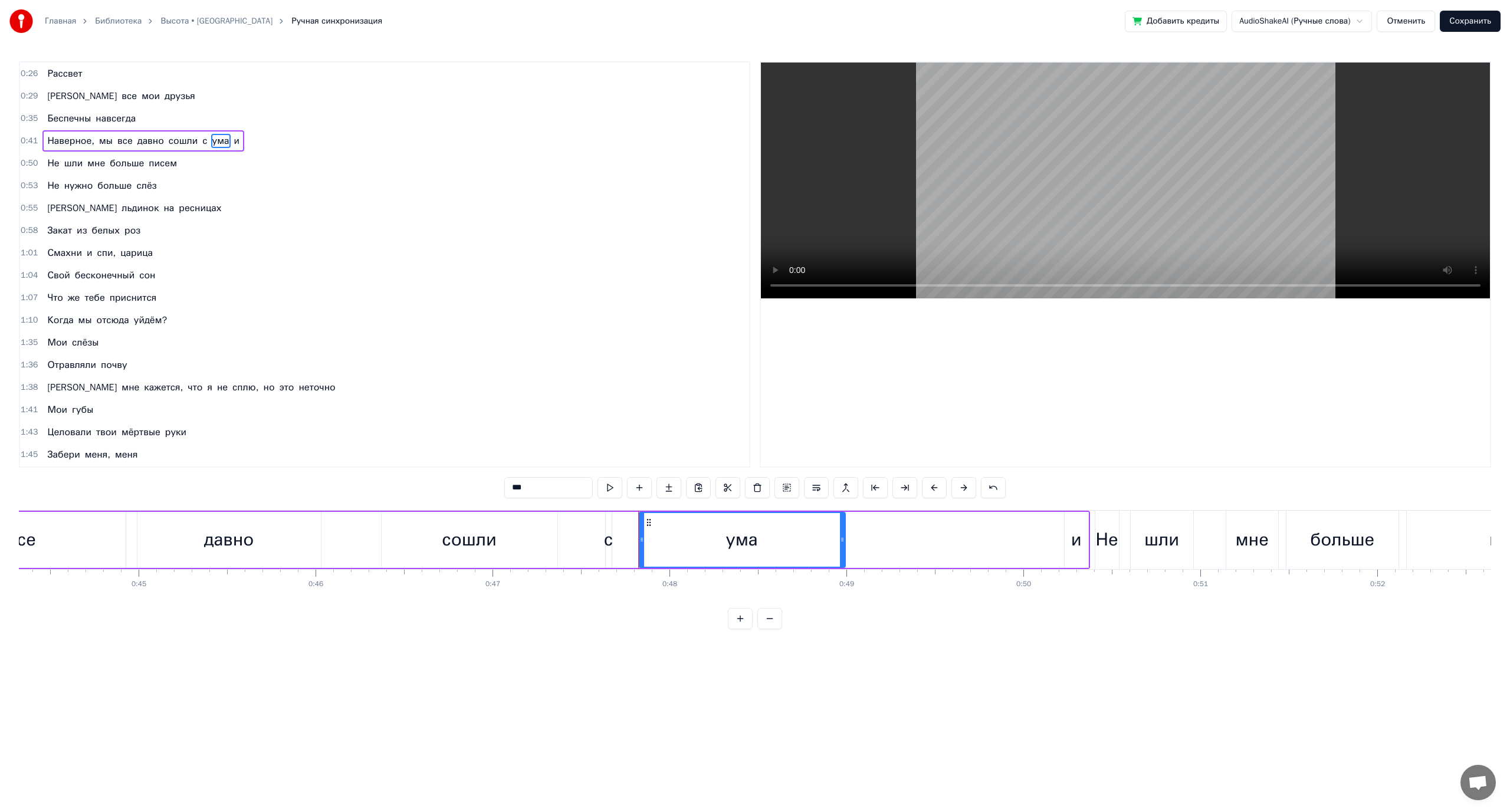 click on "сошли" at bounding box center (470, 540) 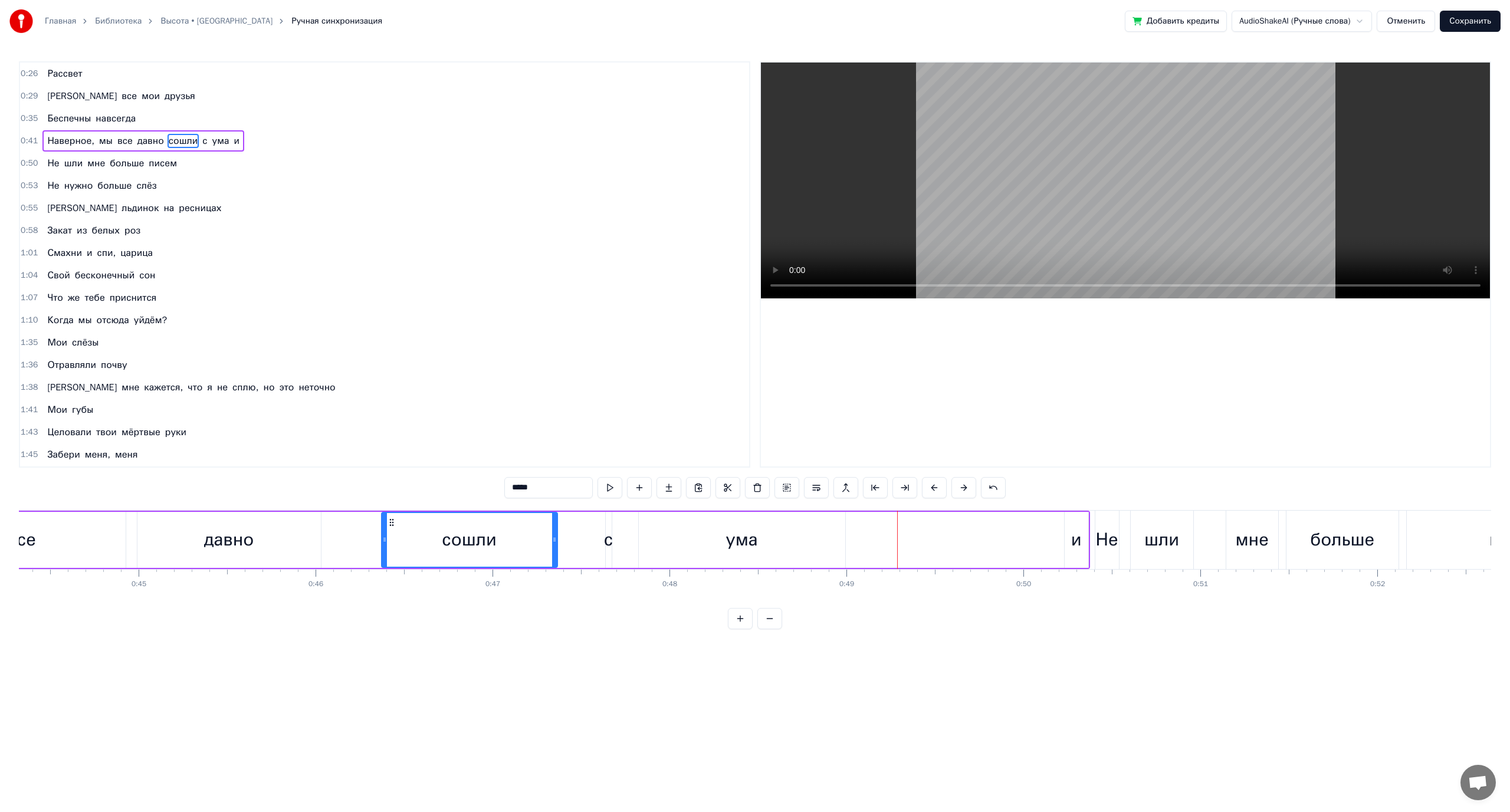 click on "ума" at bounding box center (742, 540) 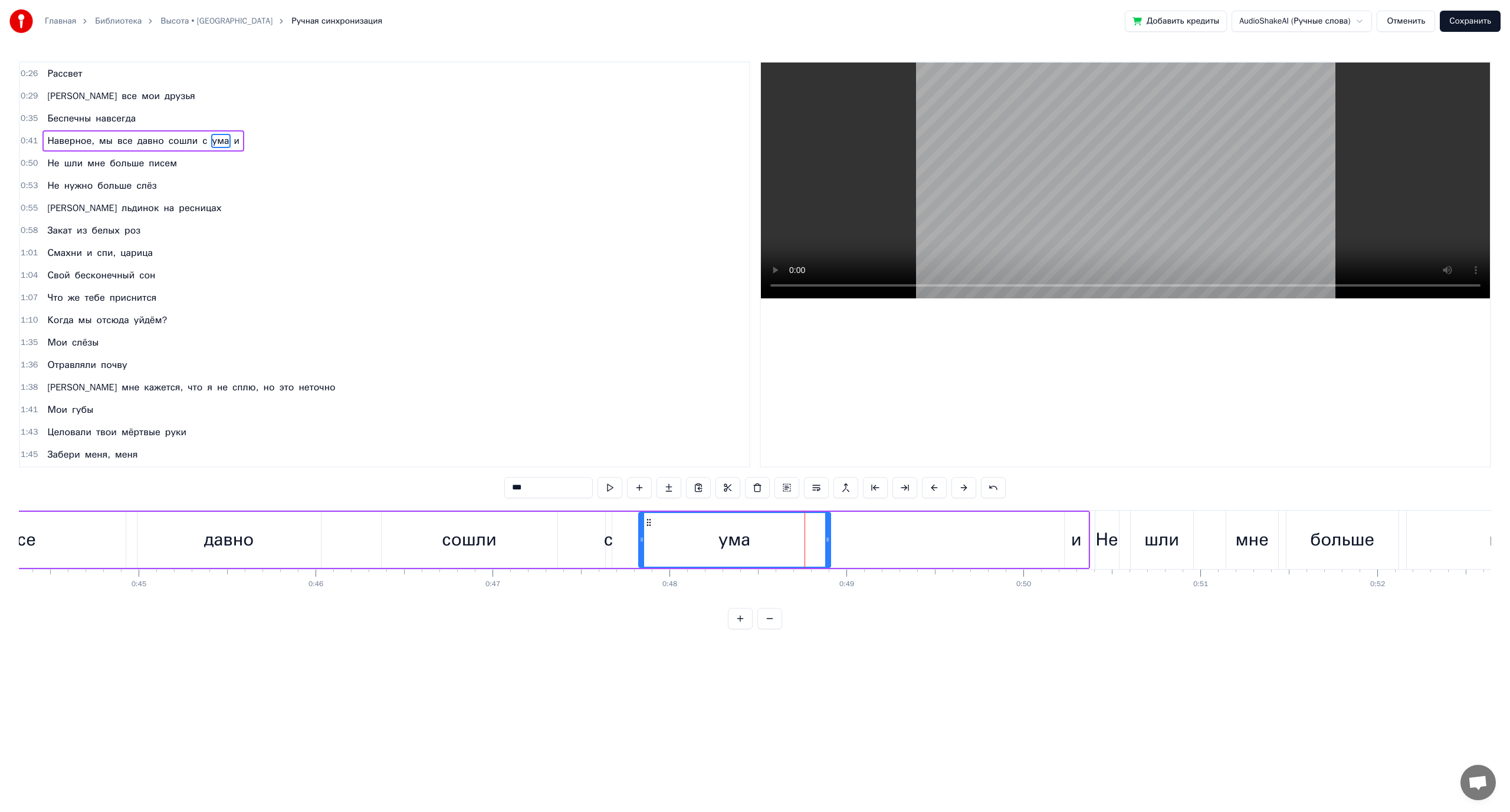 drag, startPoint x: 840, startPoint y: 537, endPoint x: 822, endPoint y: 537, distance: 18 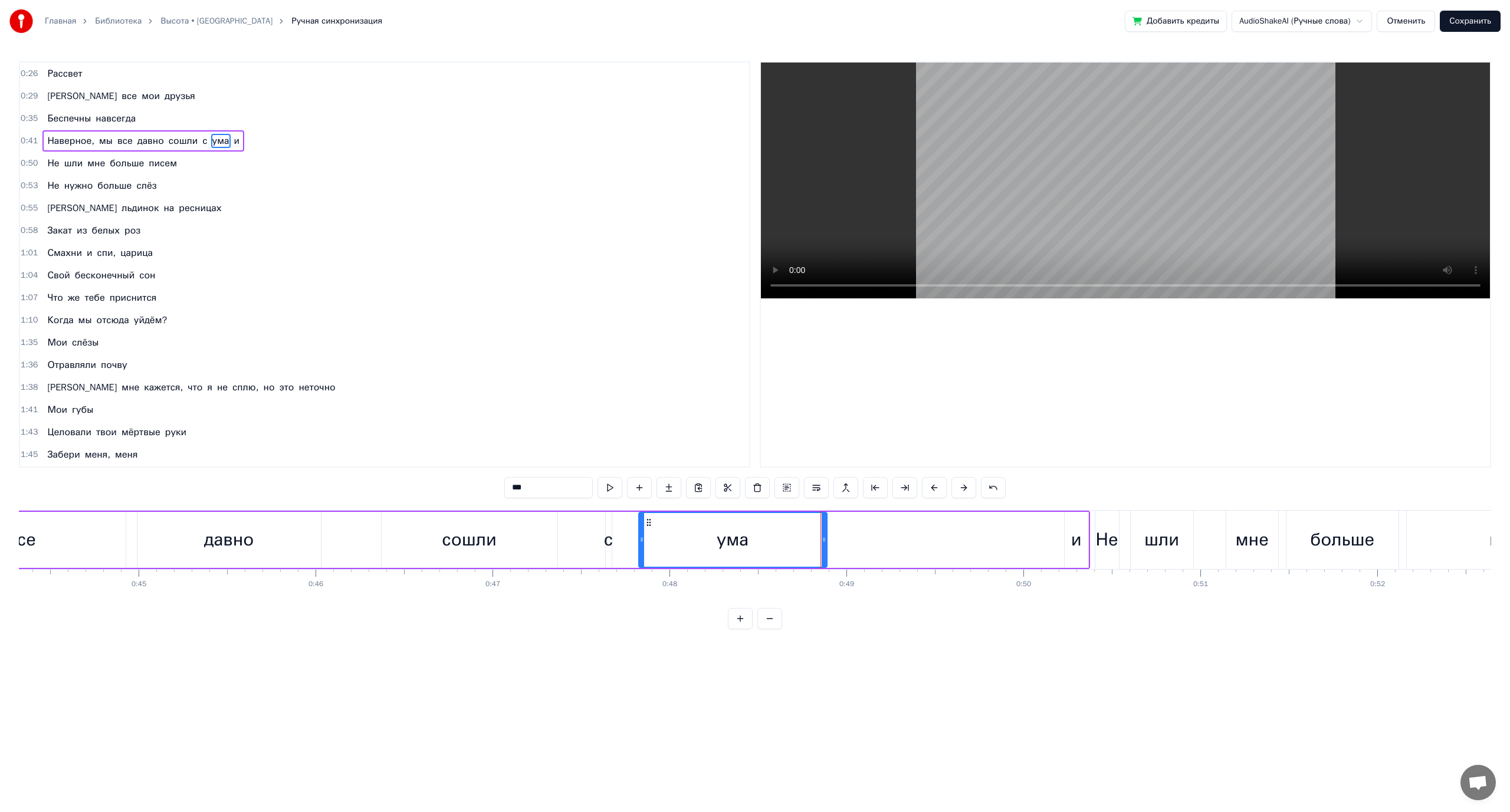click on "ума" at bounding box center (733, 540) 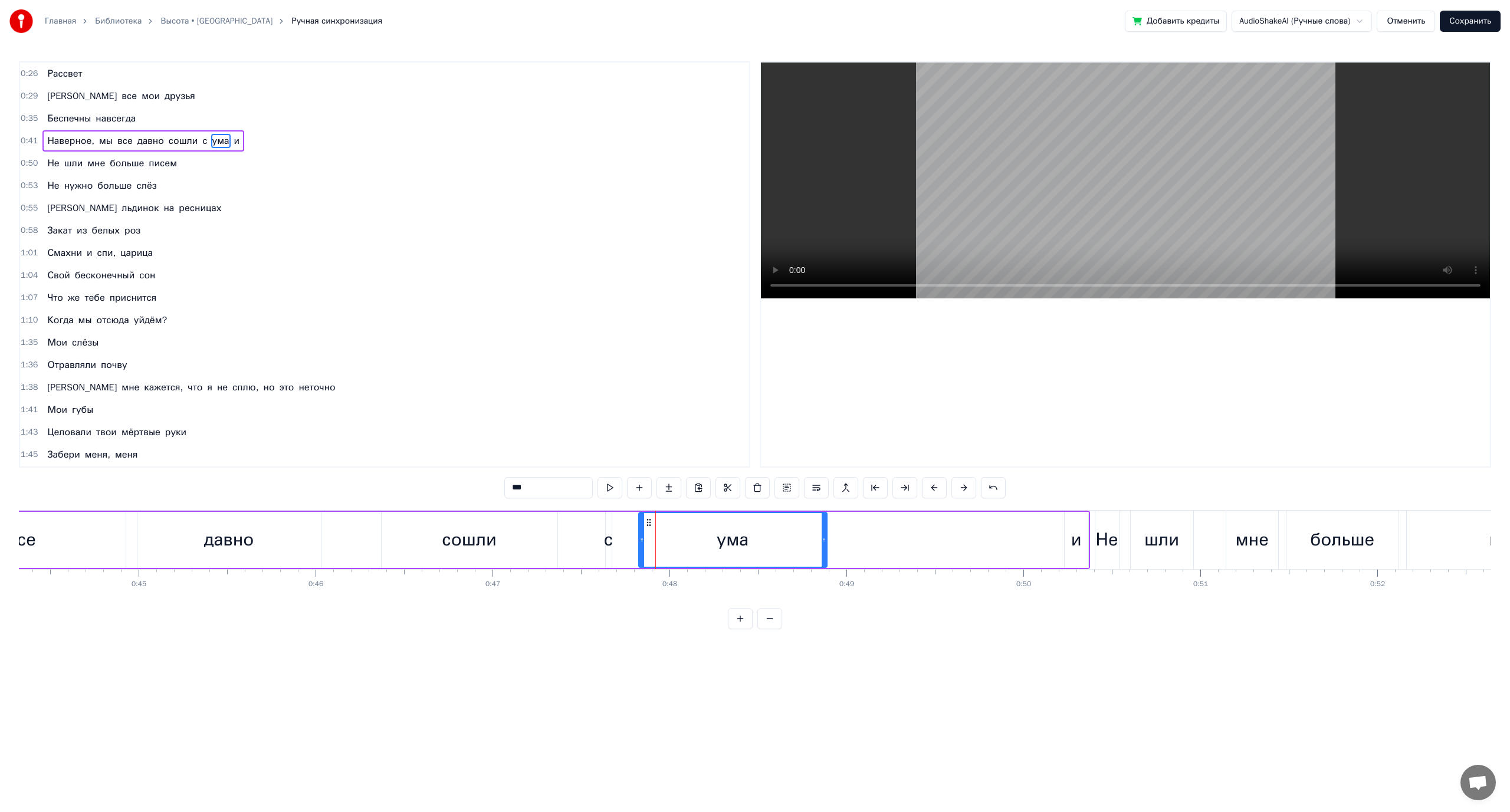 click on "Наверное, мы все давно сошли с ума [PERSON_NAME]" at bounding box center [261, 540] 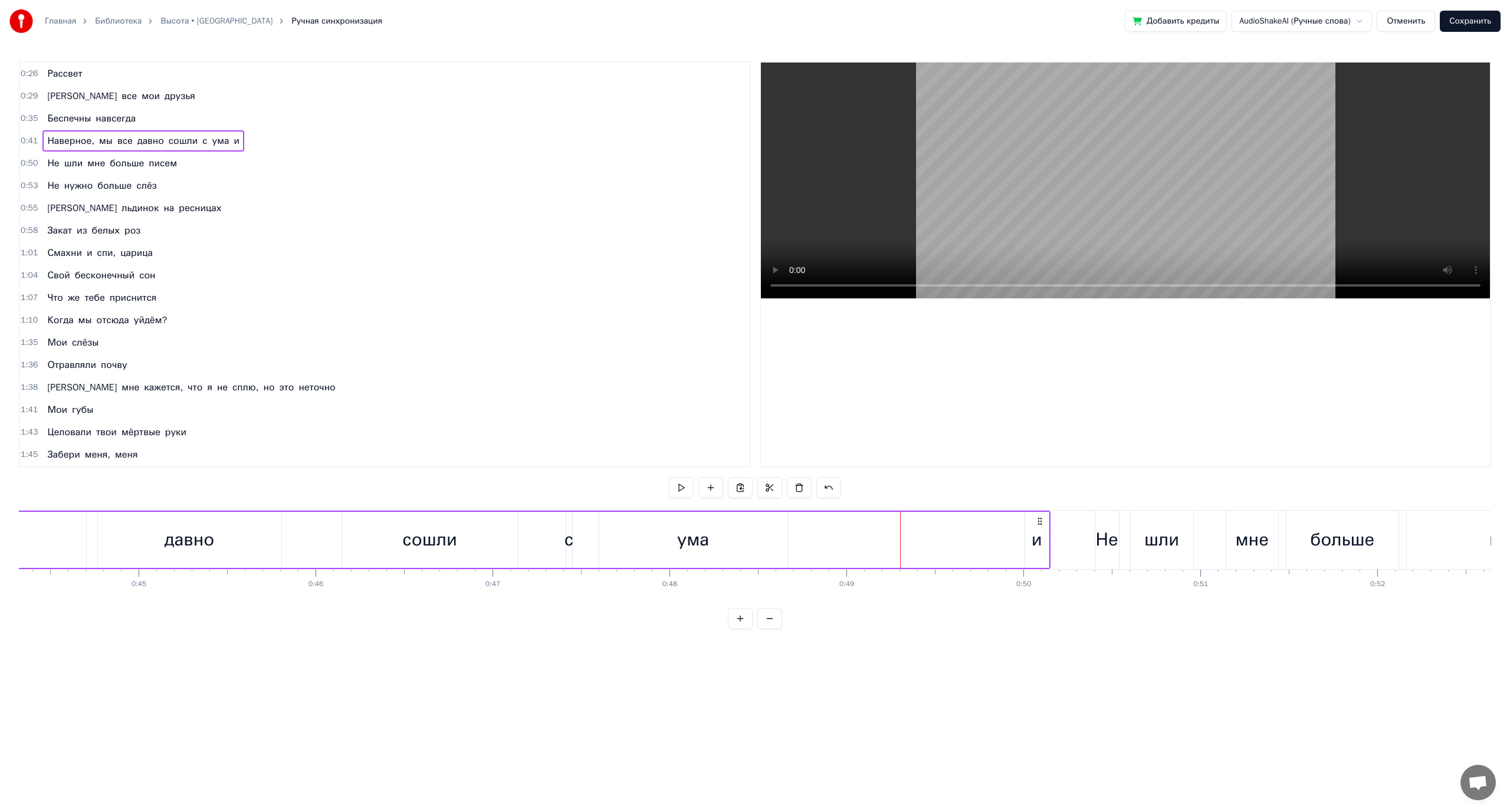 drag, startPoint x: 1079, startPoint y: 522, endPoint x: 1039, endPoint y: 533, distance: 41.484937 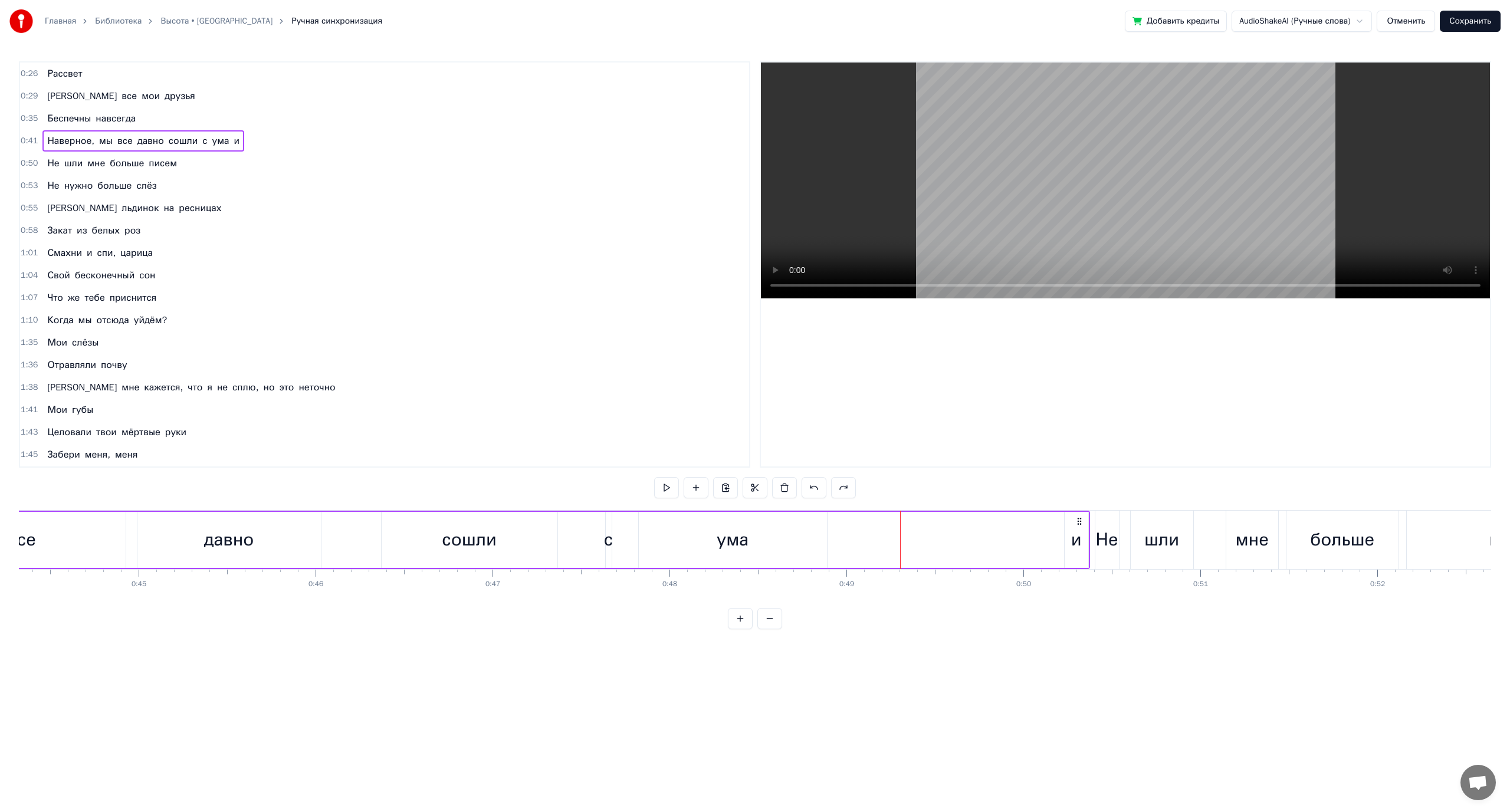 click on "Наверное, мы все давно сошли с ума [PERSON_NAME]" at bounding box center (261, 540) 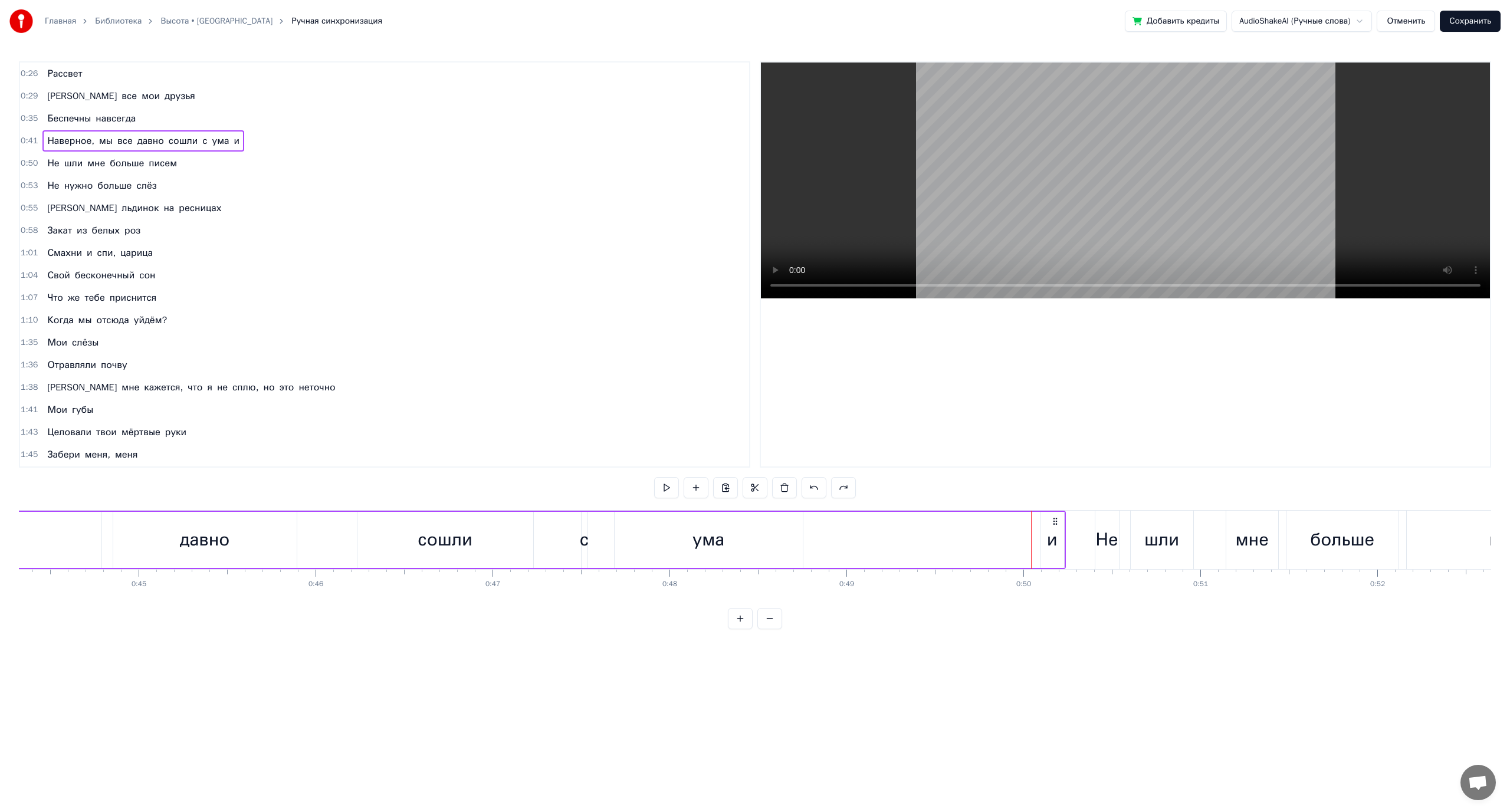 drag, startPoint x: 1081, startPoint y: 521, endPoint x: 1056, endPoint y: 527, distance: 25.70992 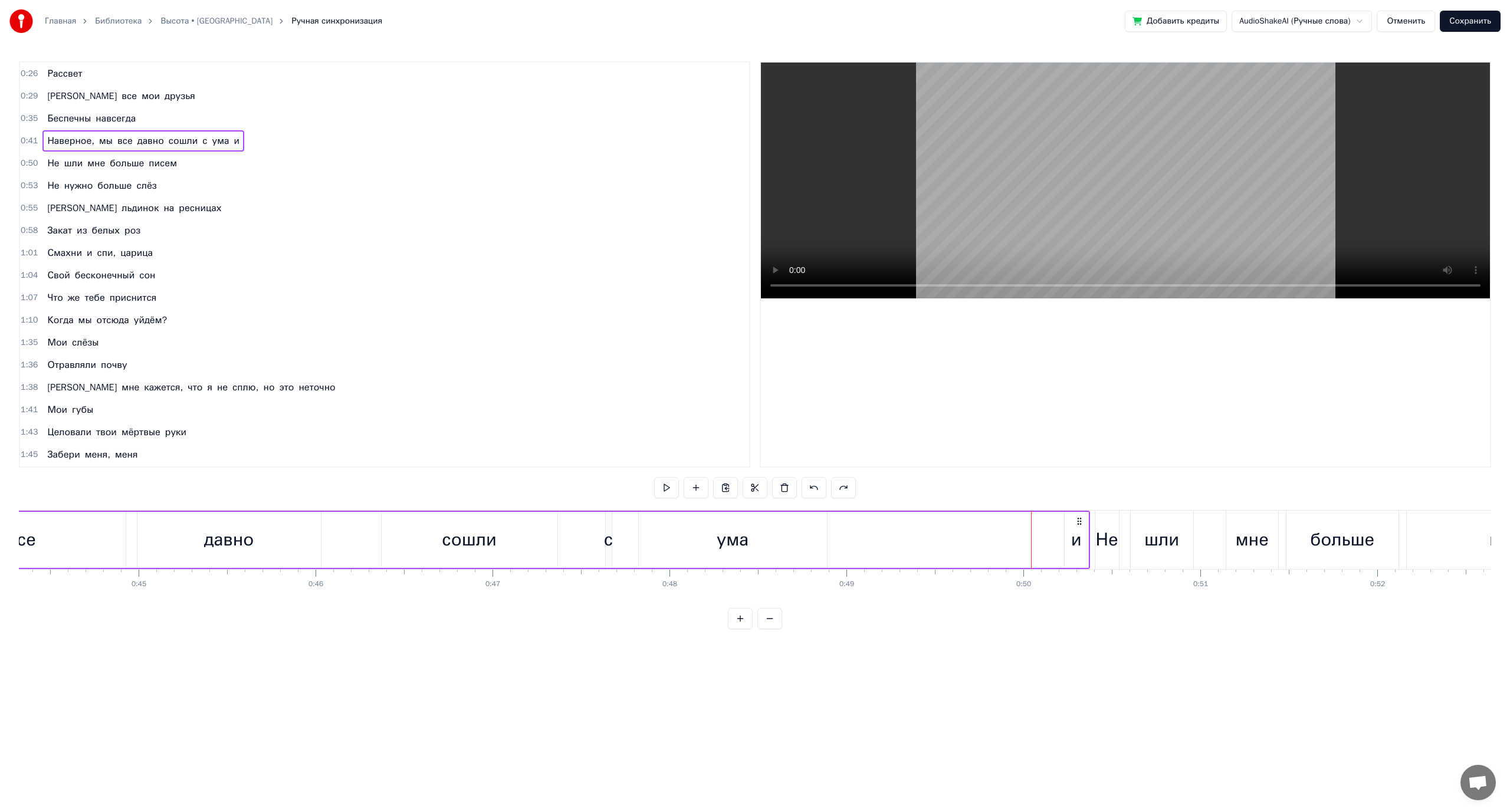 click on "и" at bounding box center [1076, 540] 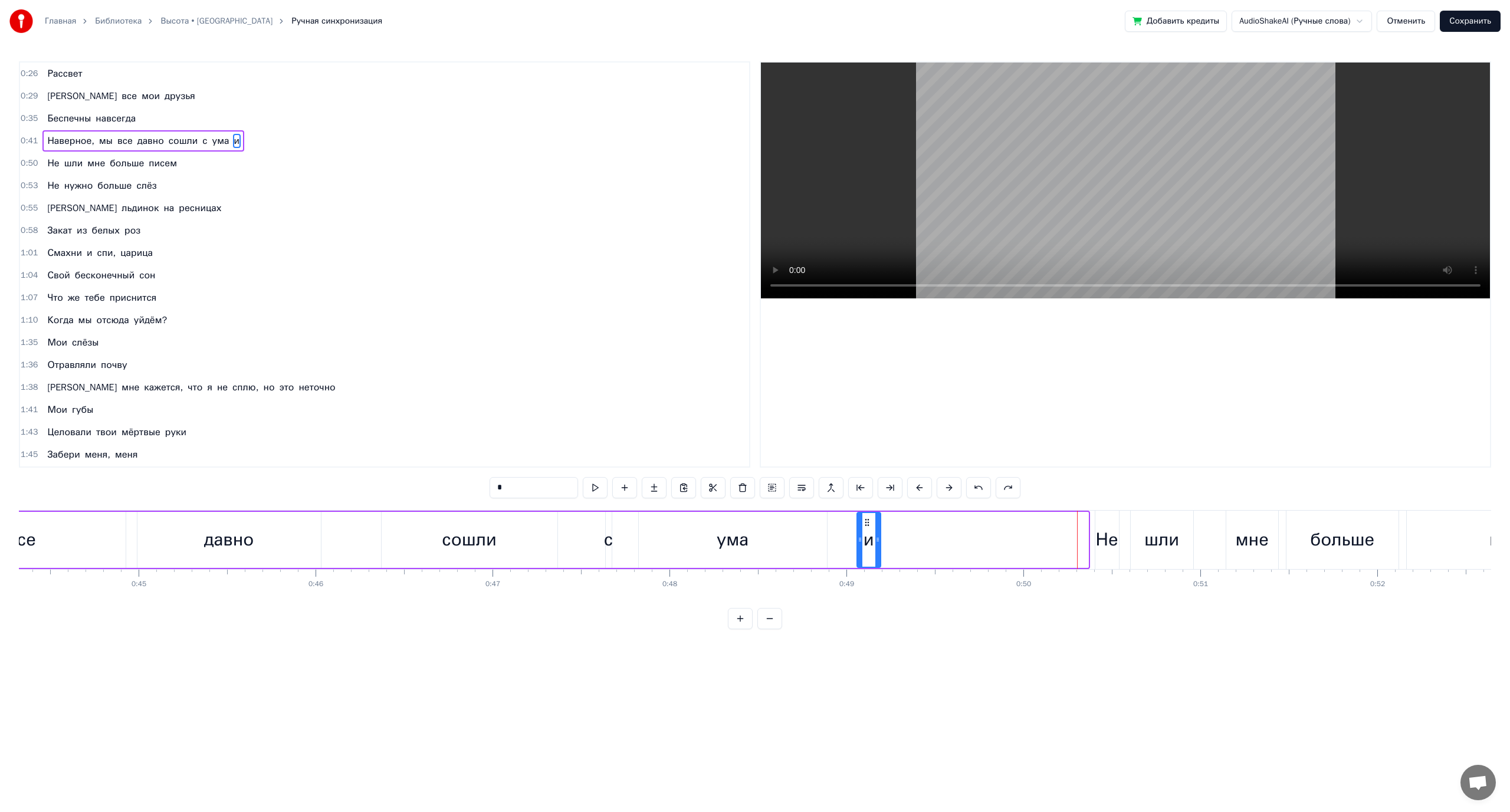drag, startPoint x: 1075, startPoint y: 522, endPoint x: 826, endPoint y: 527, distance: 249.0502 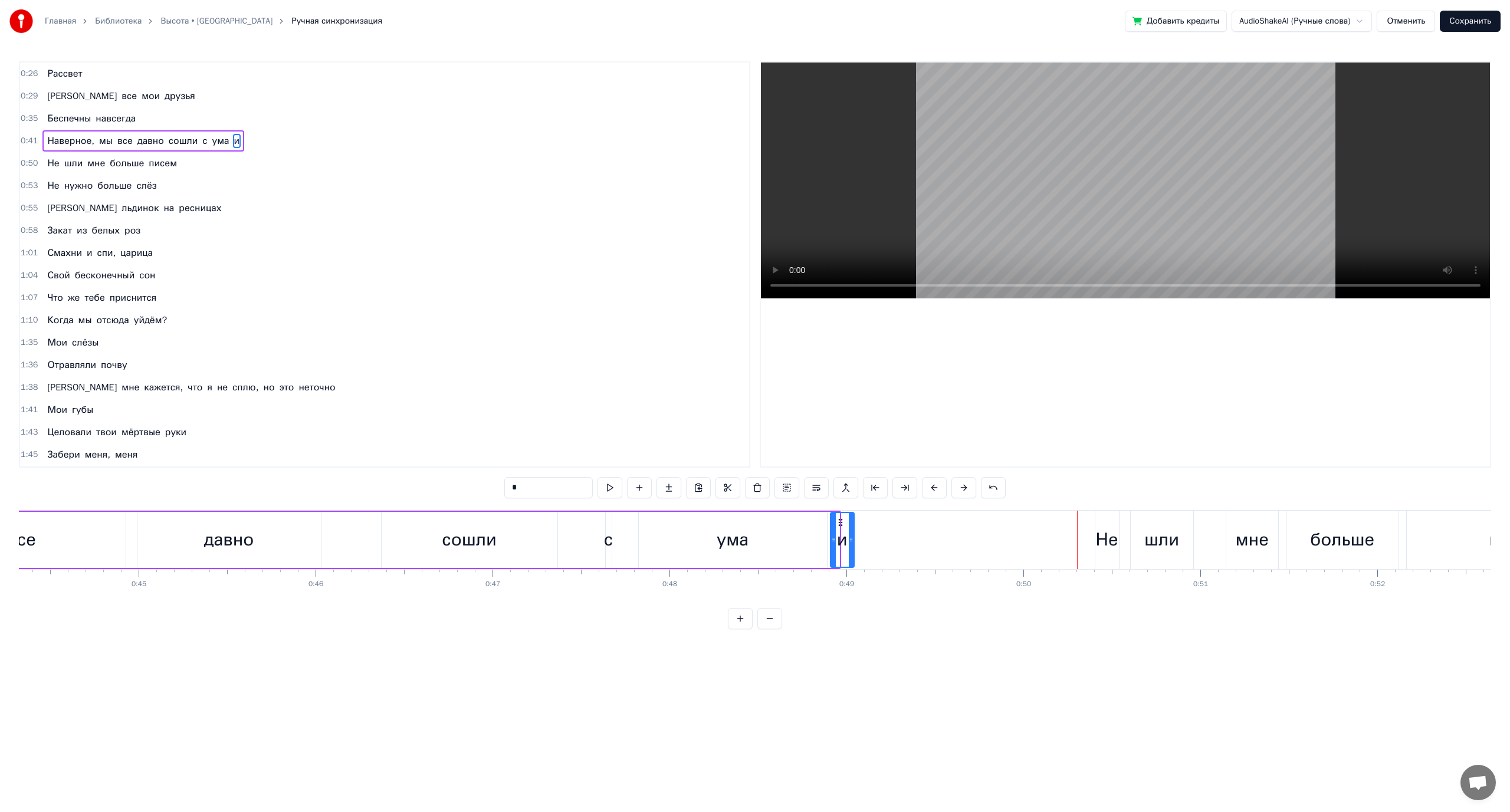 drag, startPoint x: 826, startPoint y: 521, endPoint x: 842, endPoint y: 521, distance: 16 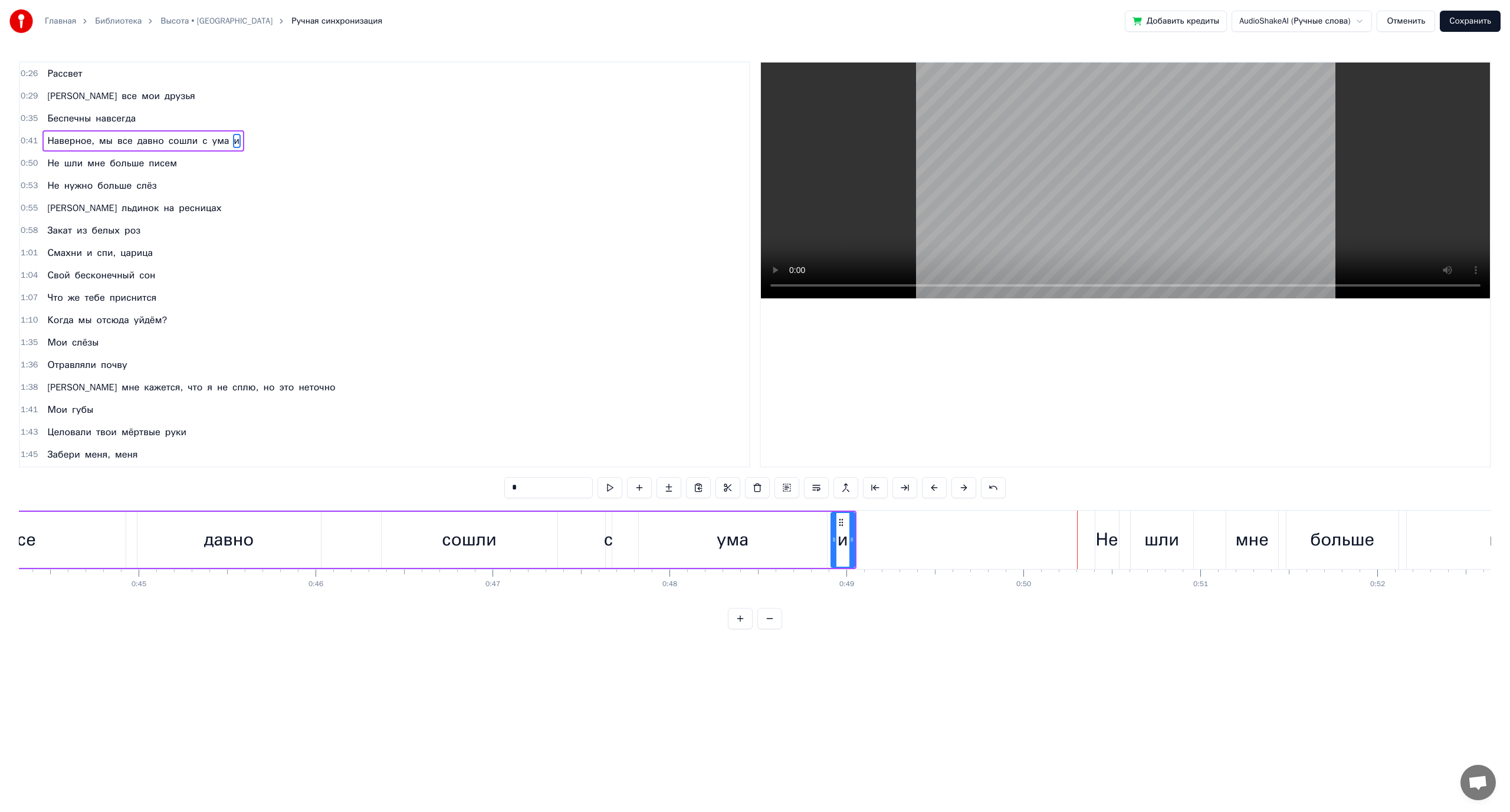 click on "все" at bounding box center (22, 540) 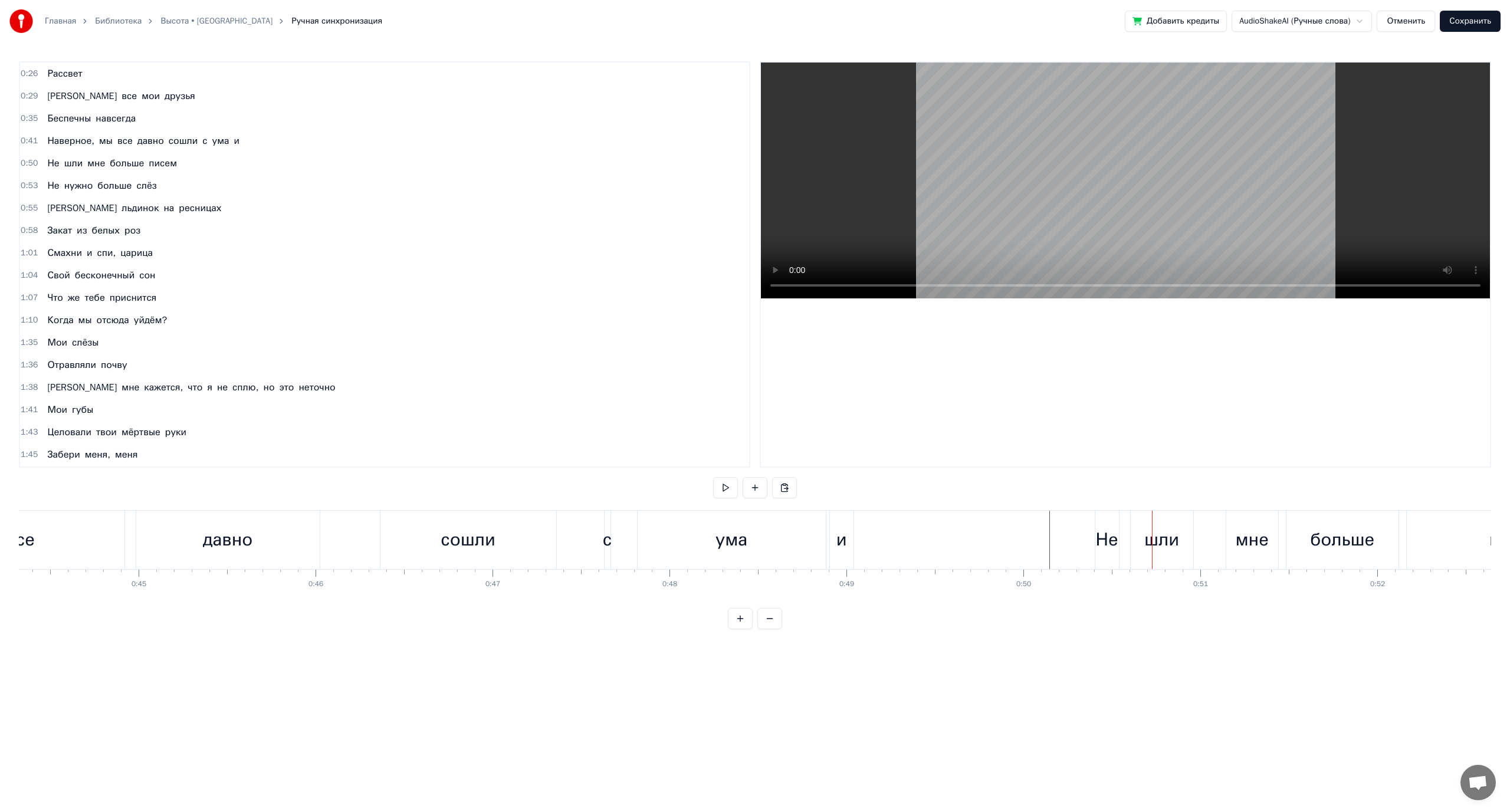 click at bounding box center (10887, 540) 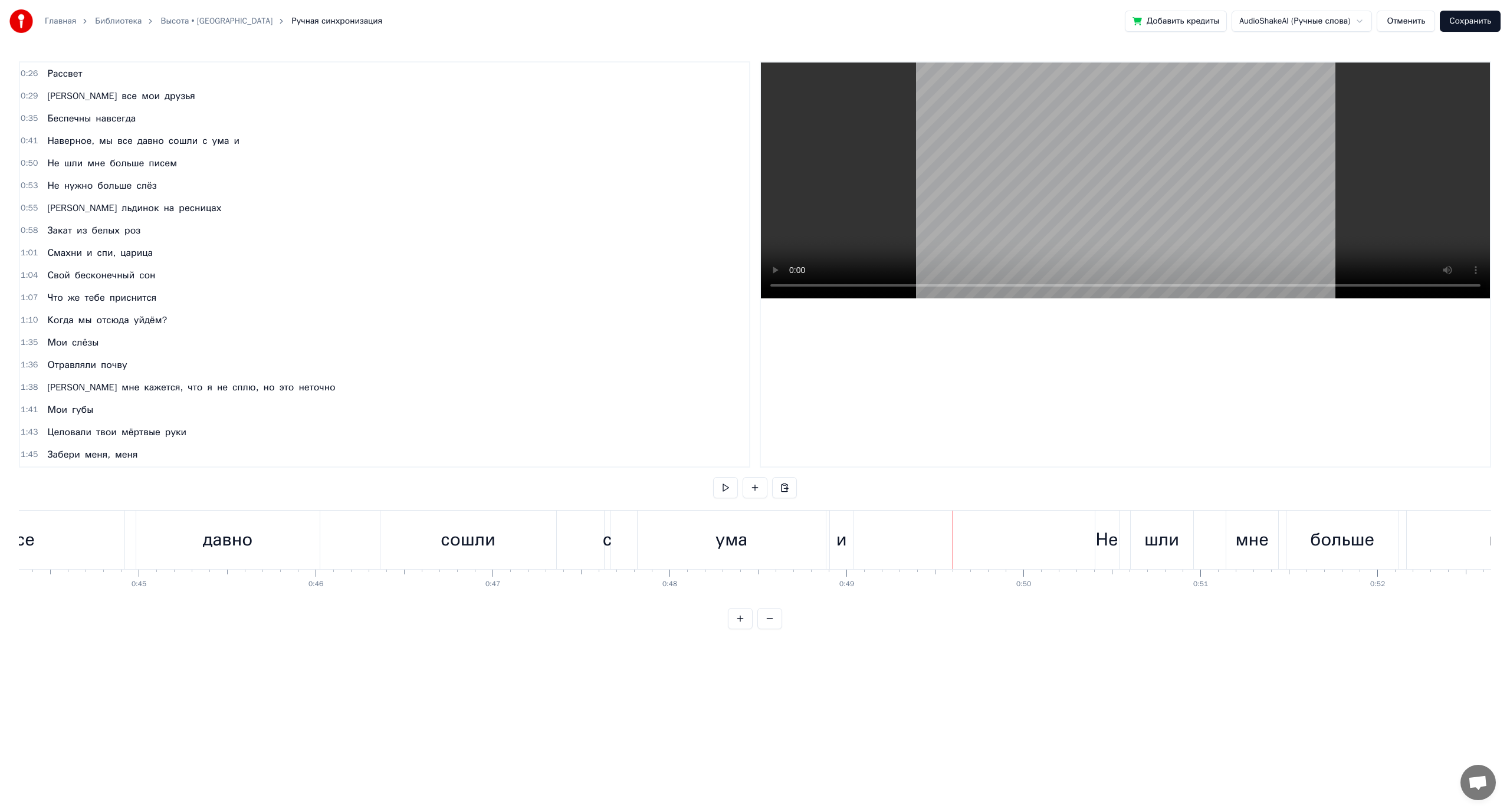 click on "и" at bounding box center (842, 540) 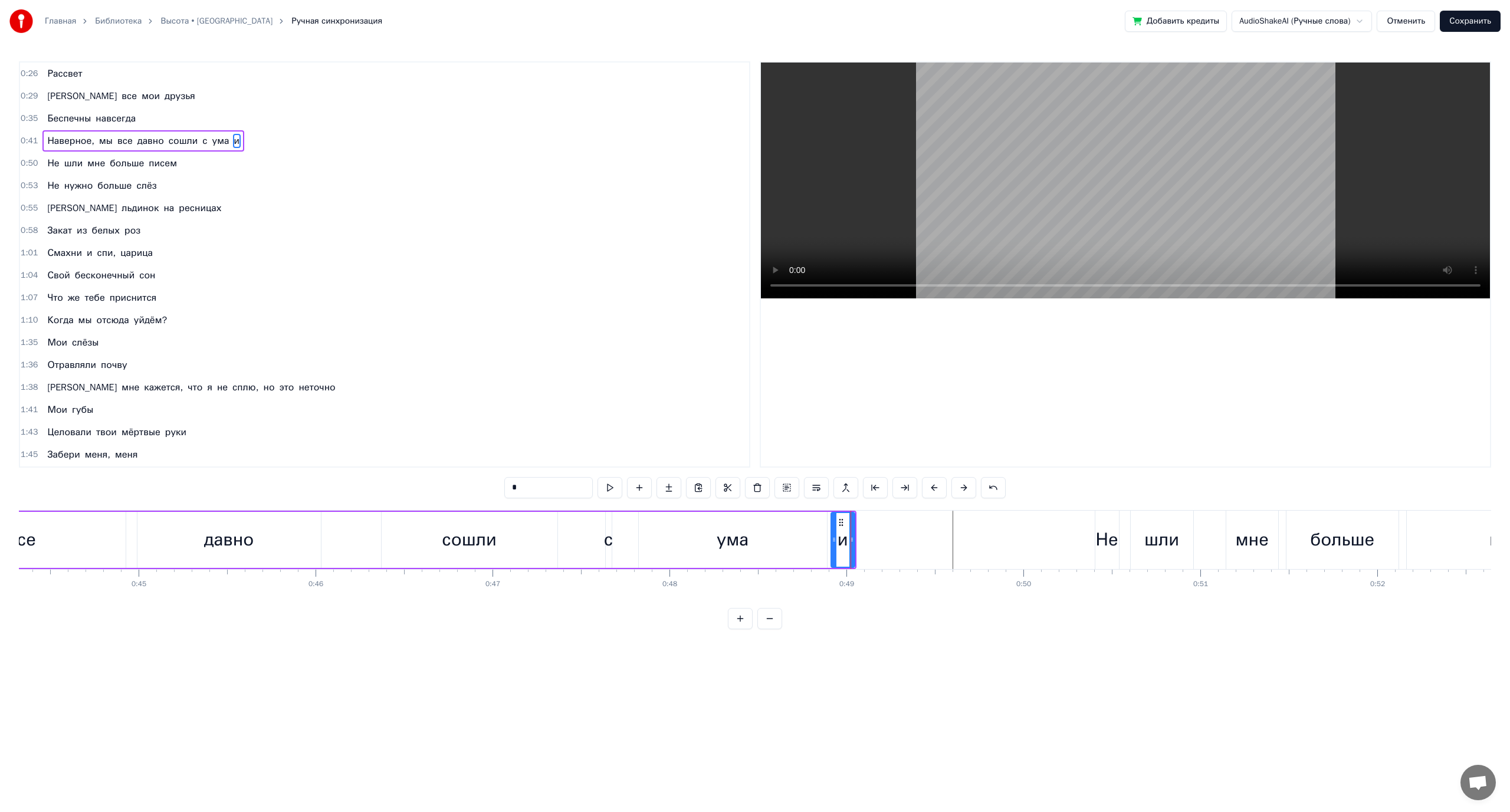 click on "ума" at bounding box center [733, 540] 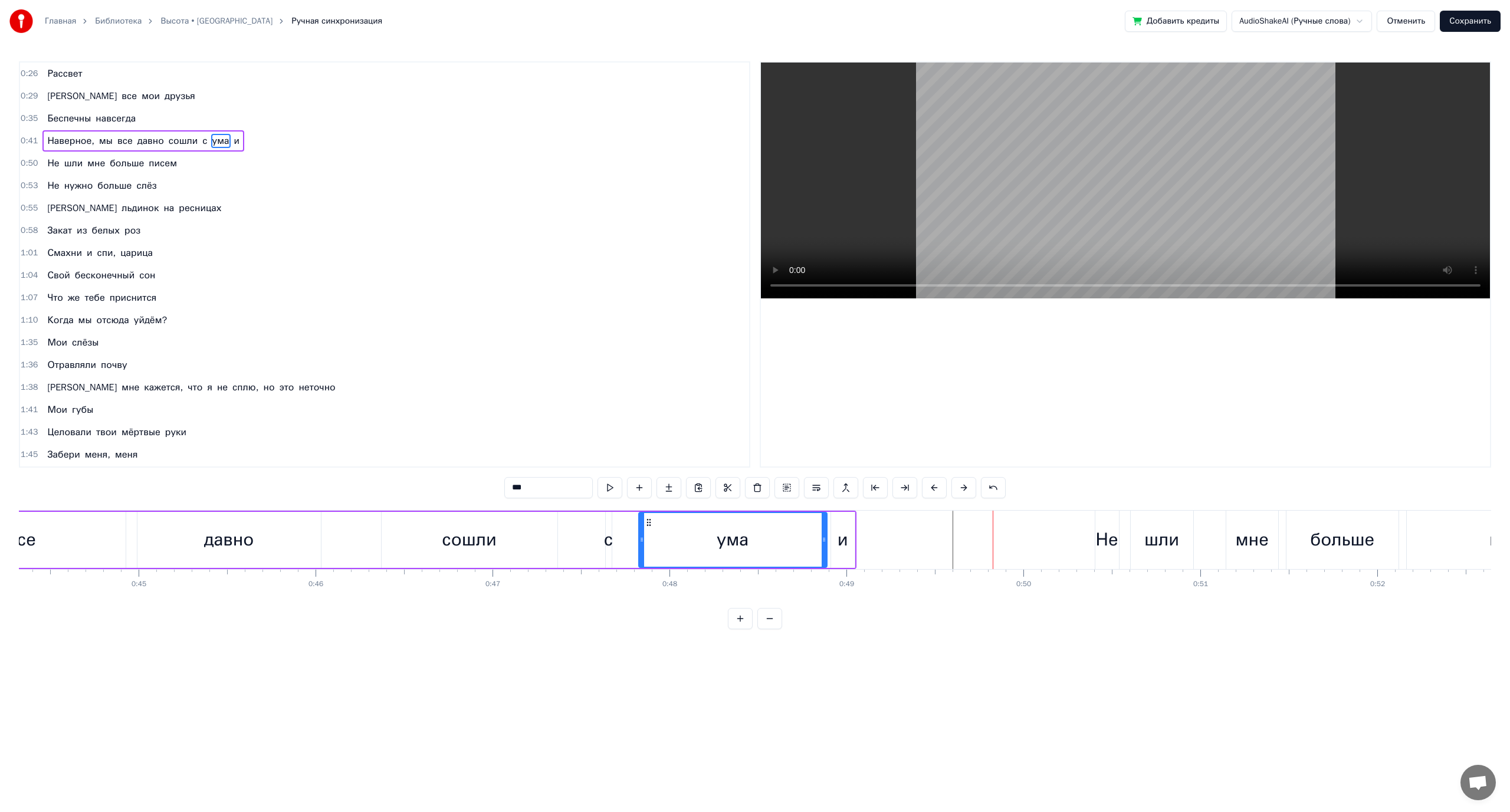 click on "сошли" at bounding box center (470, 540) 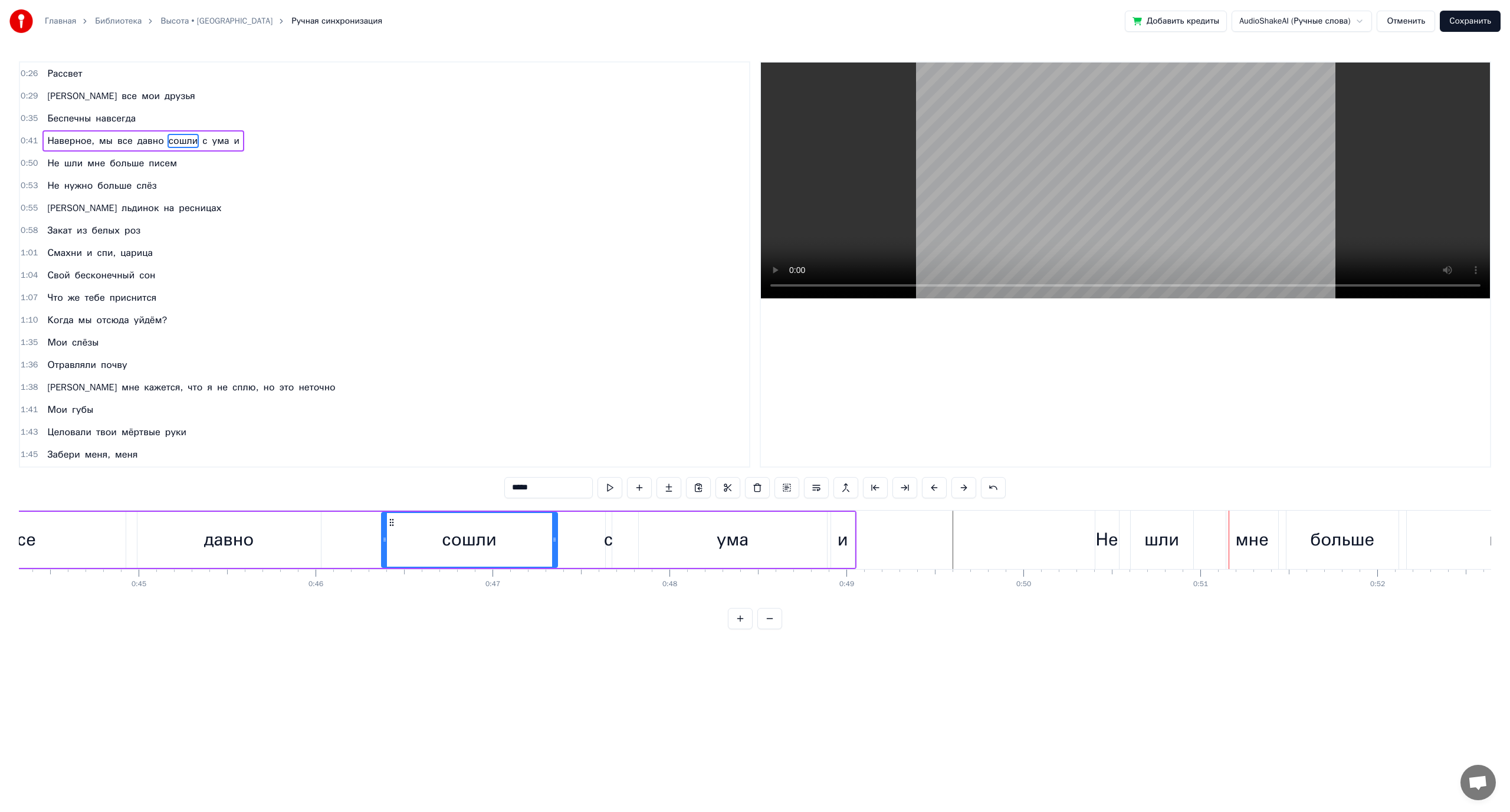click on "ума" at bounding box center (733, 540) 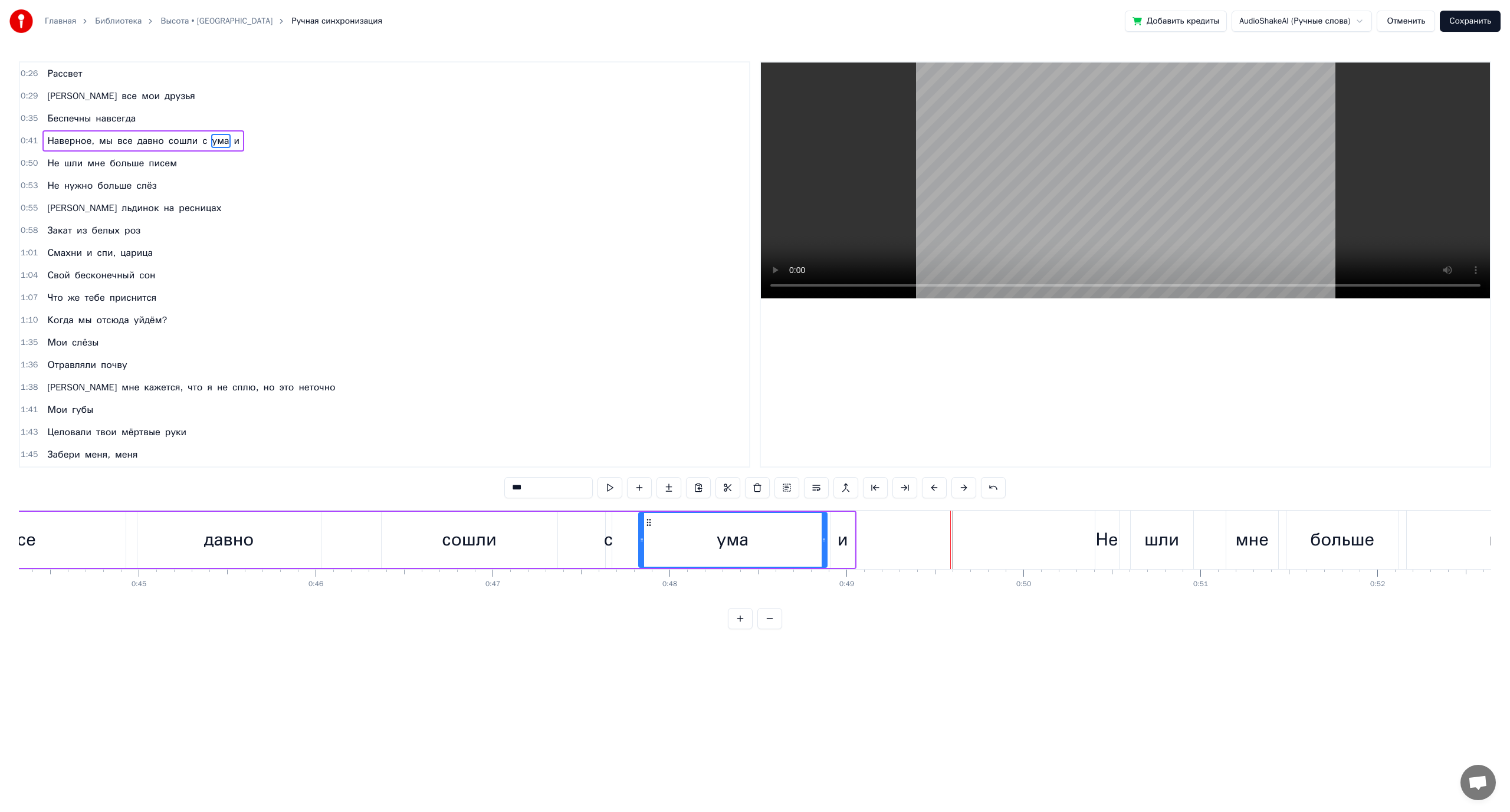 click on "ума" at bounding box center [733, 540] 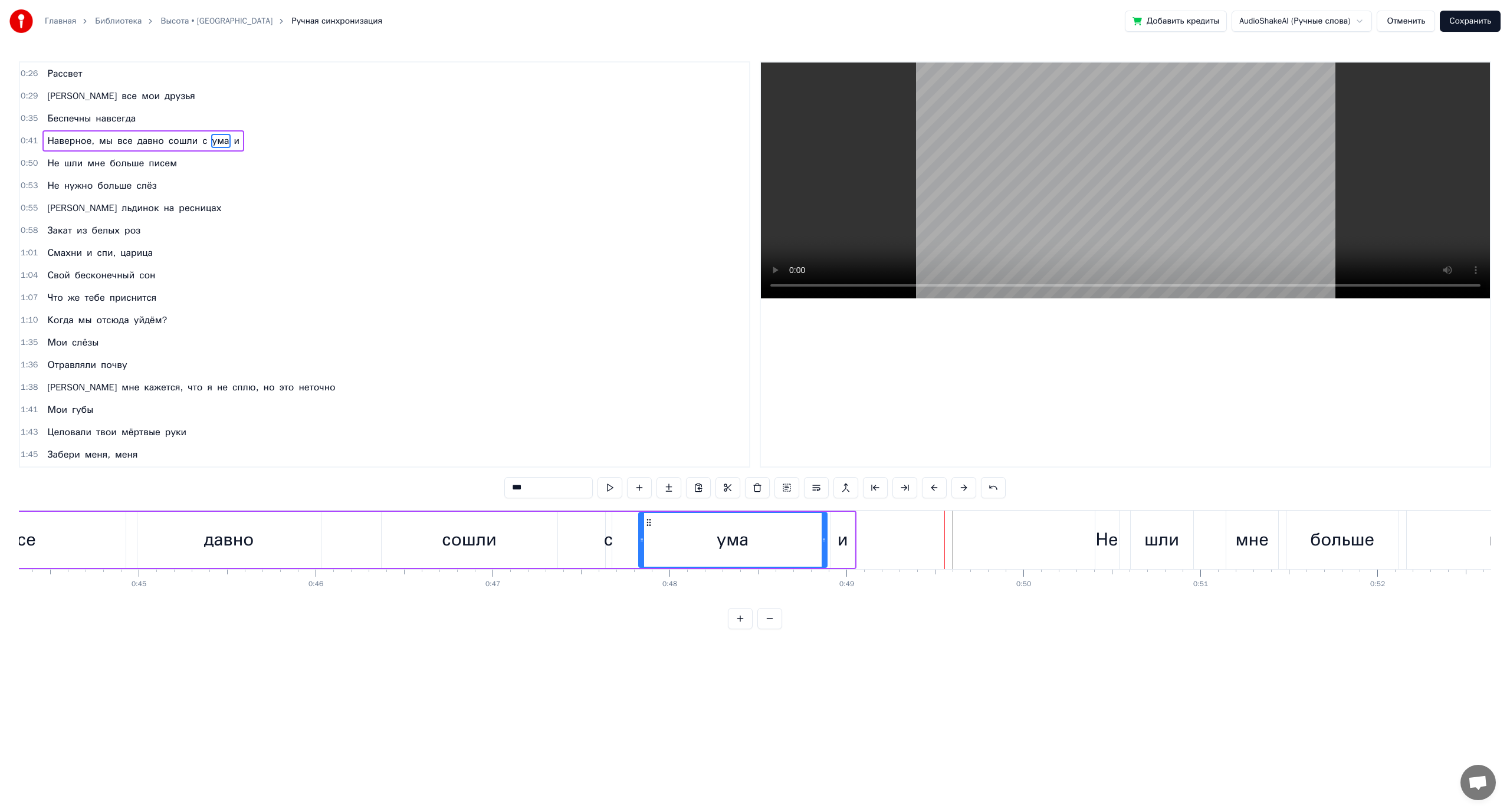 click on "ума" at bounding box center (733, 540) 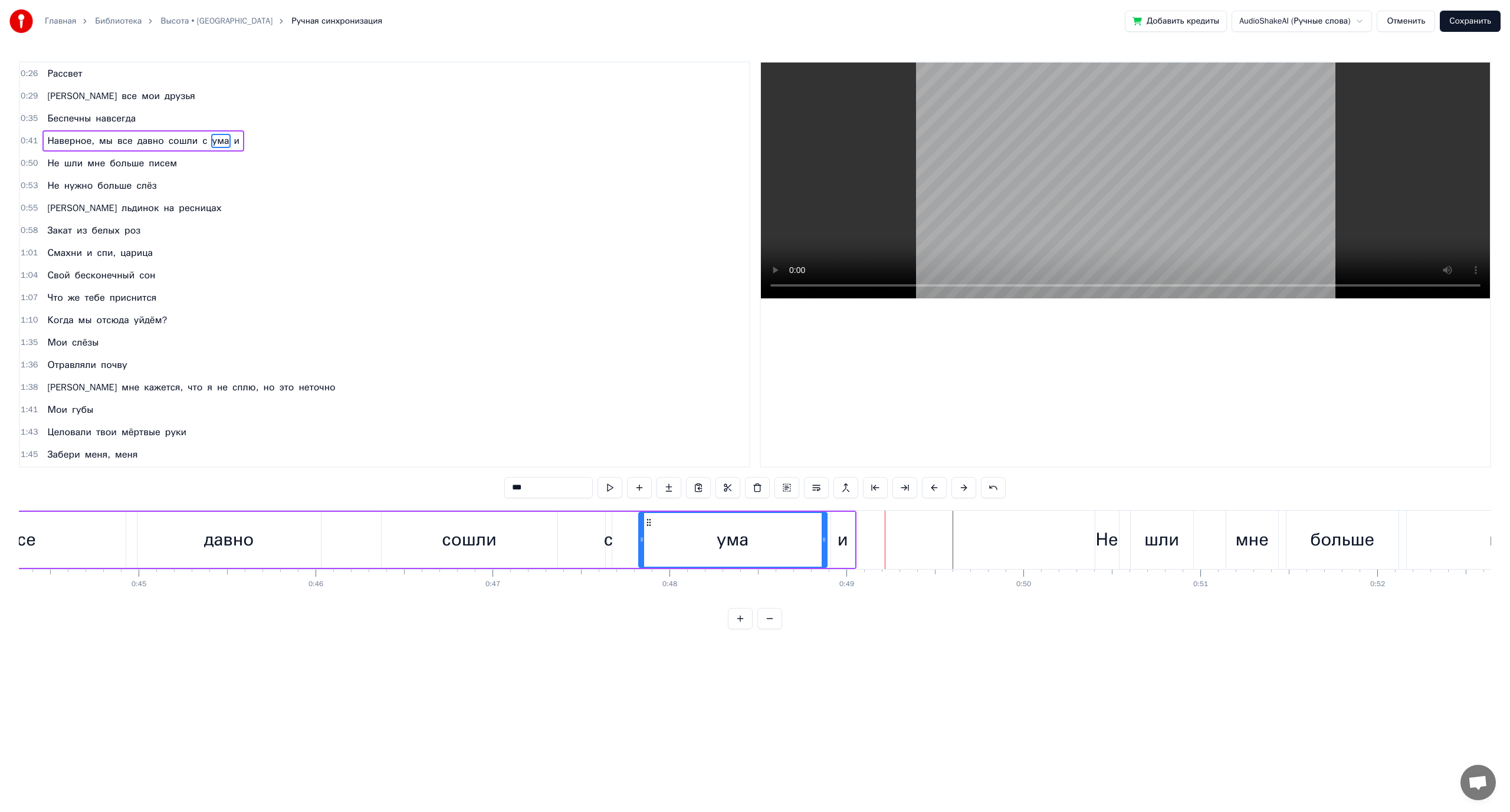 click on "и" at bounding box center [843, 540] 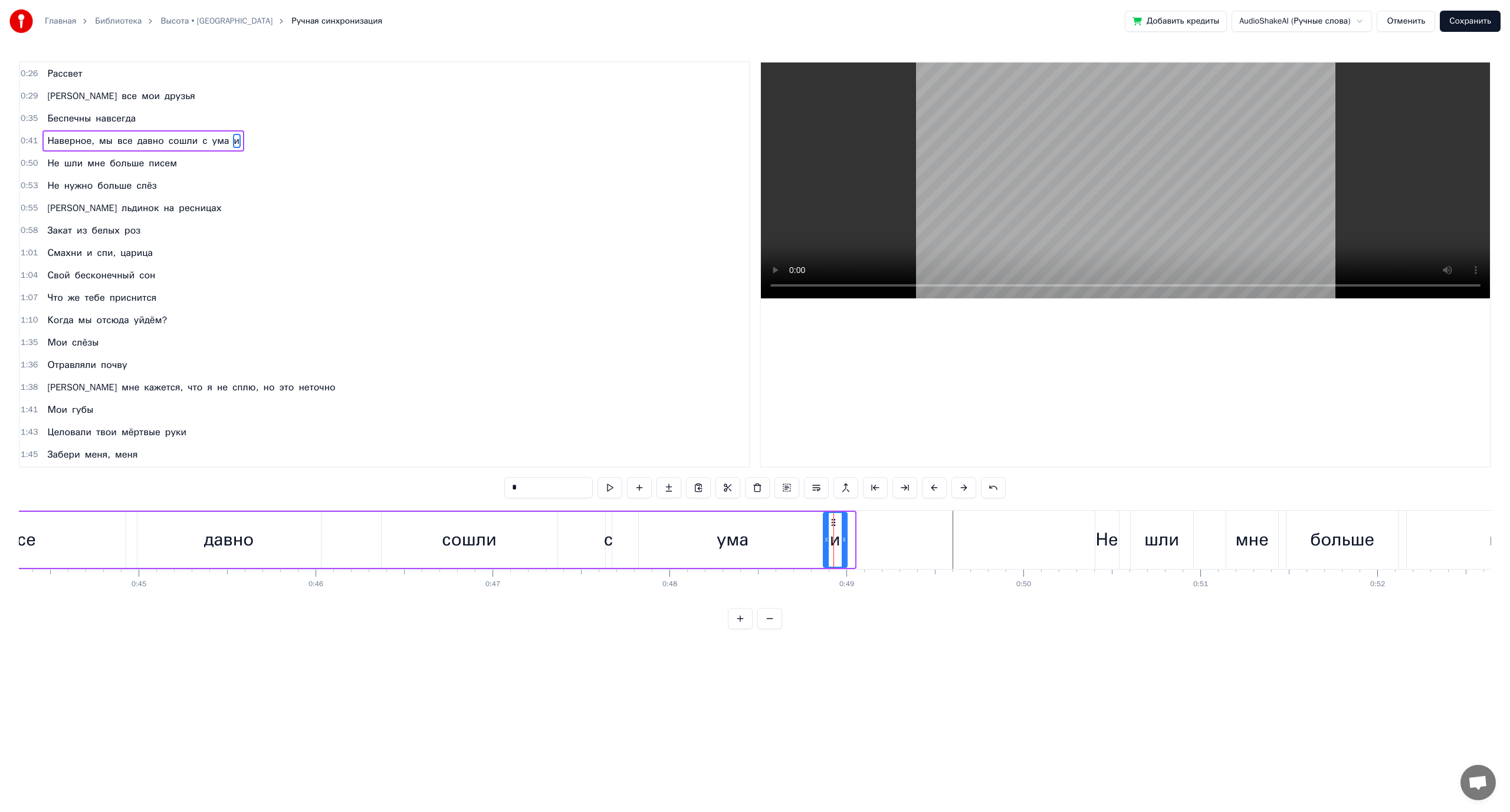 drag, startPoint x: 839, startPoint y: 520, endPoint x: 831, endPoint y: 520, distance: 8 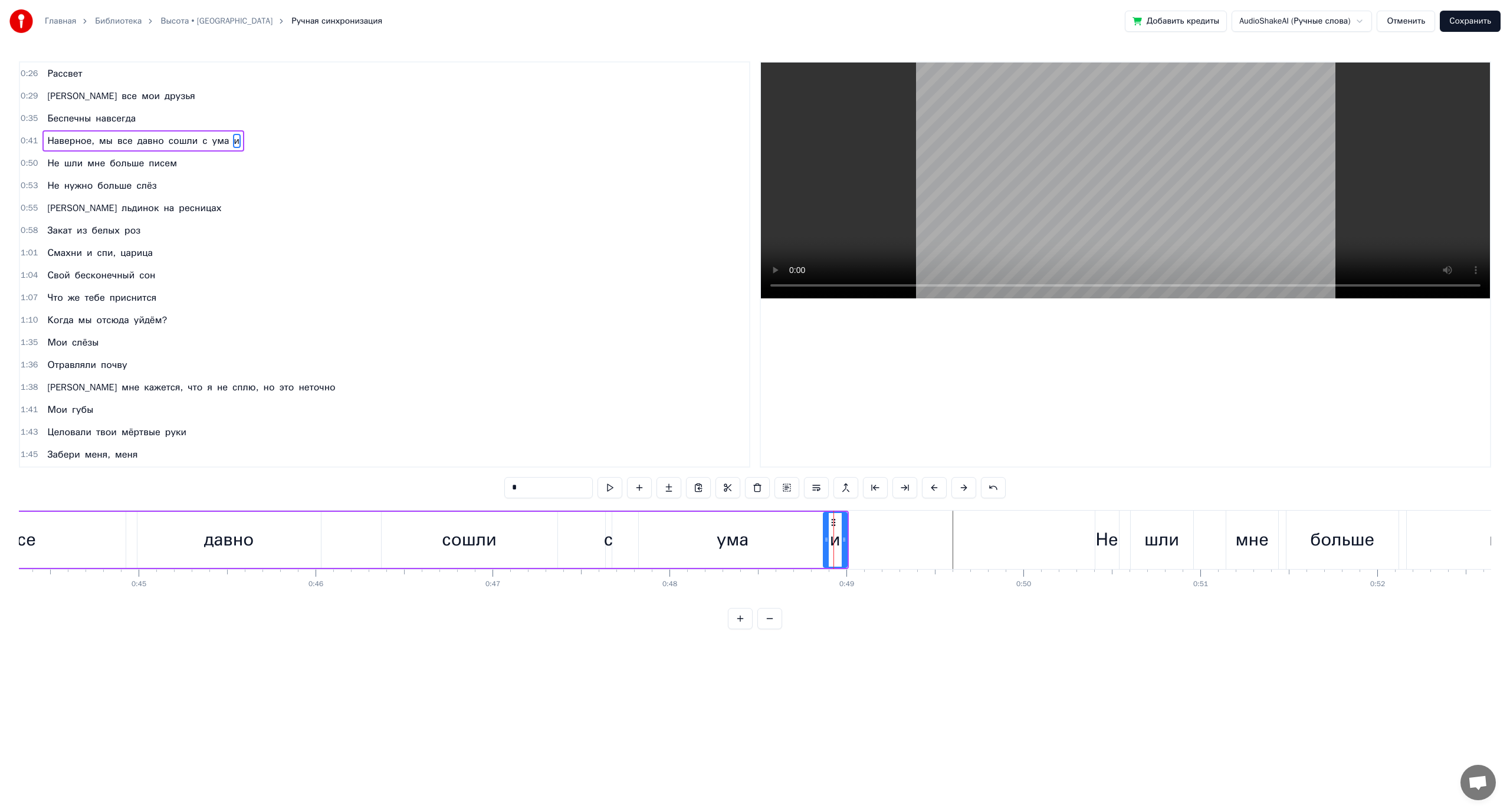 click on "ума" at bounding box center [733, 540] 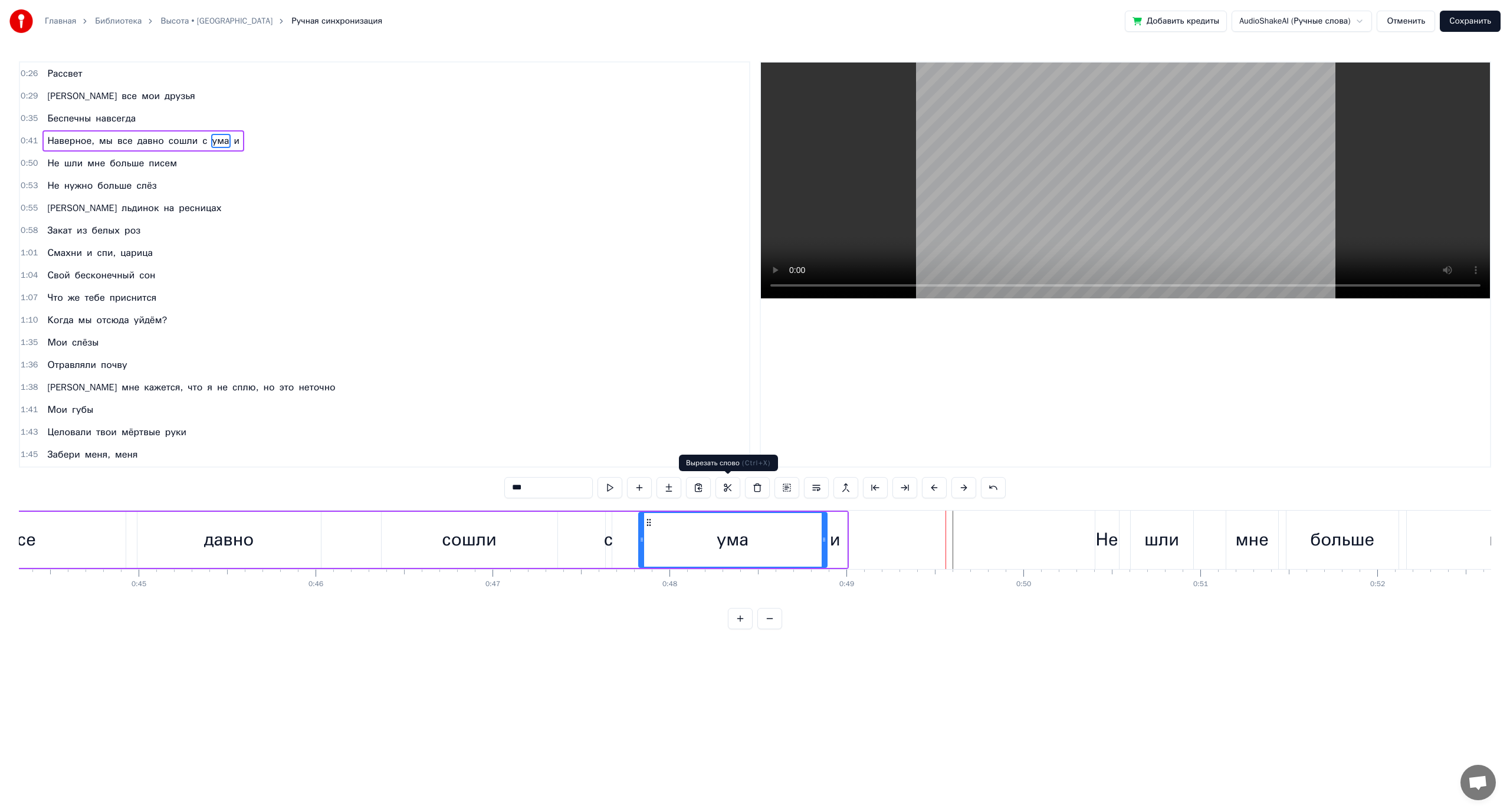 click on "ума" at bounding box center (733, 540) 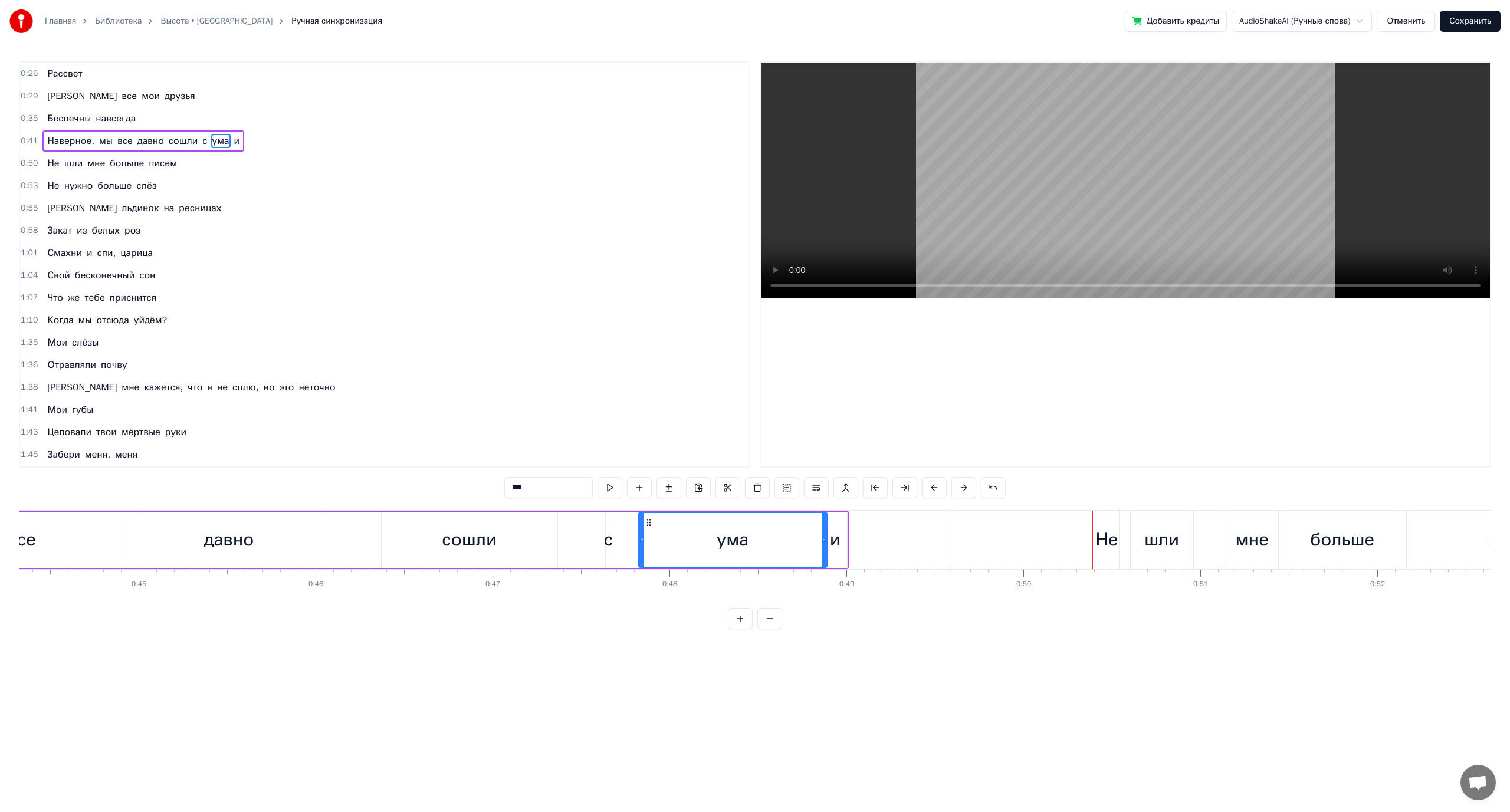 click on "Не" at bounding box center (1107, 540) 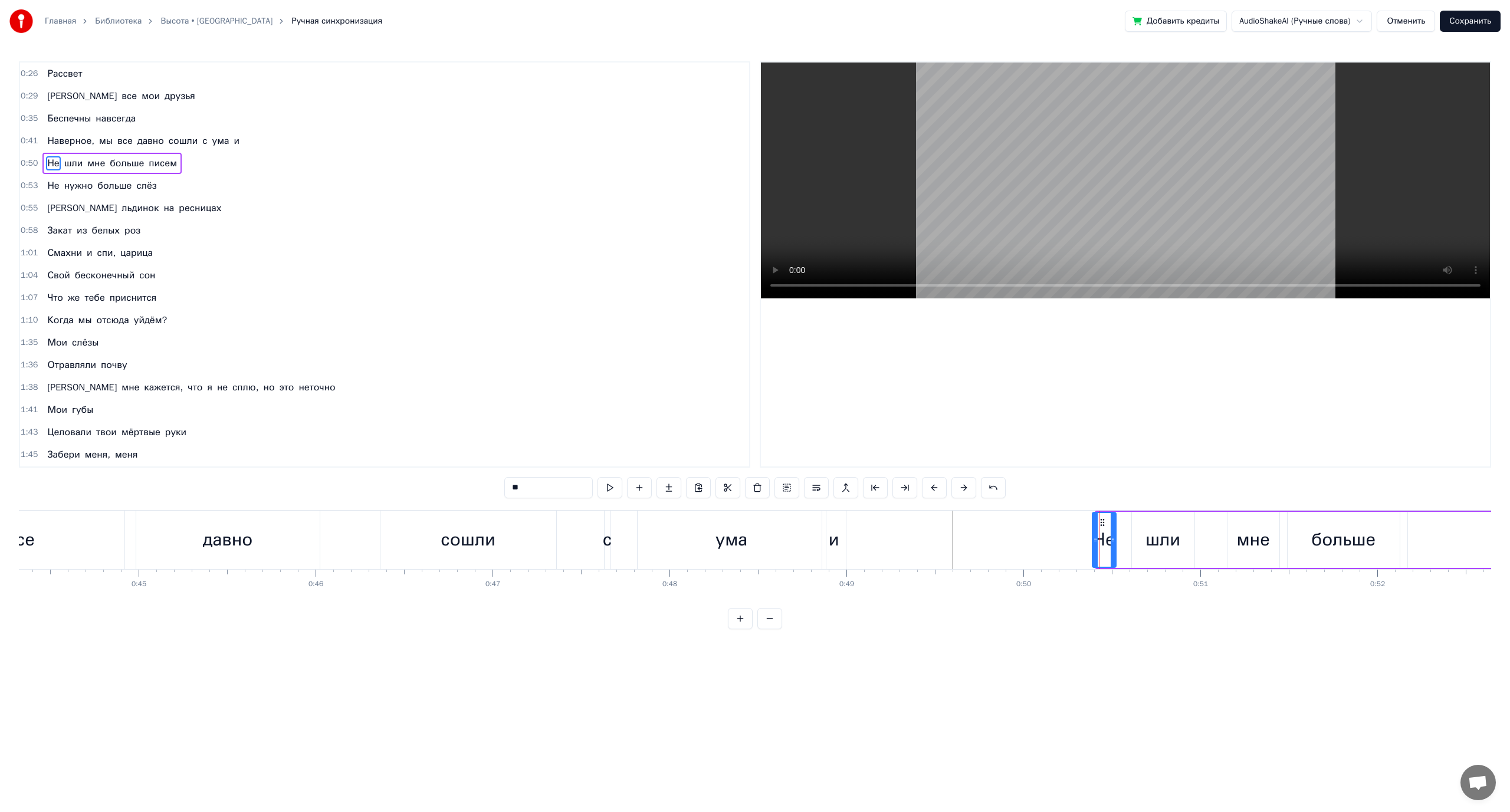 click 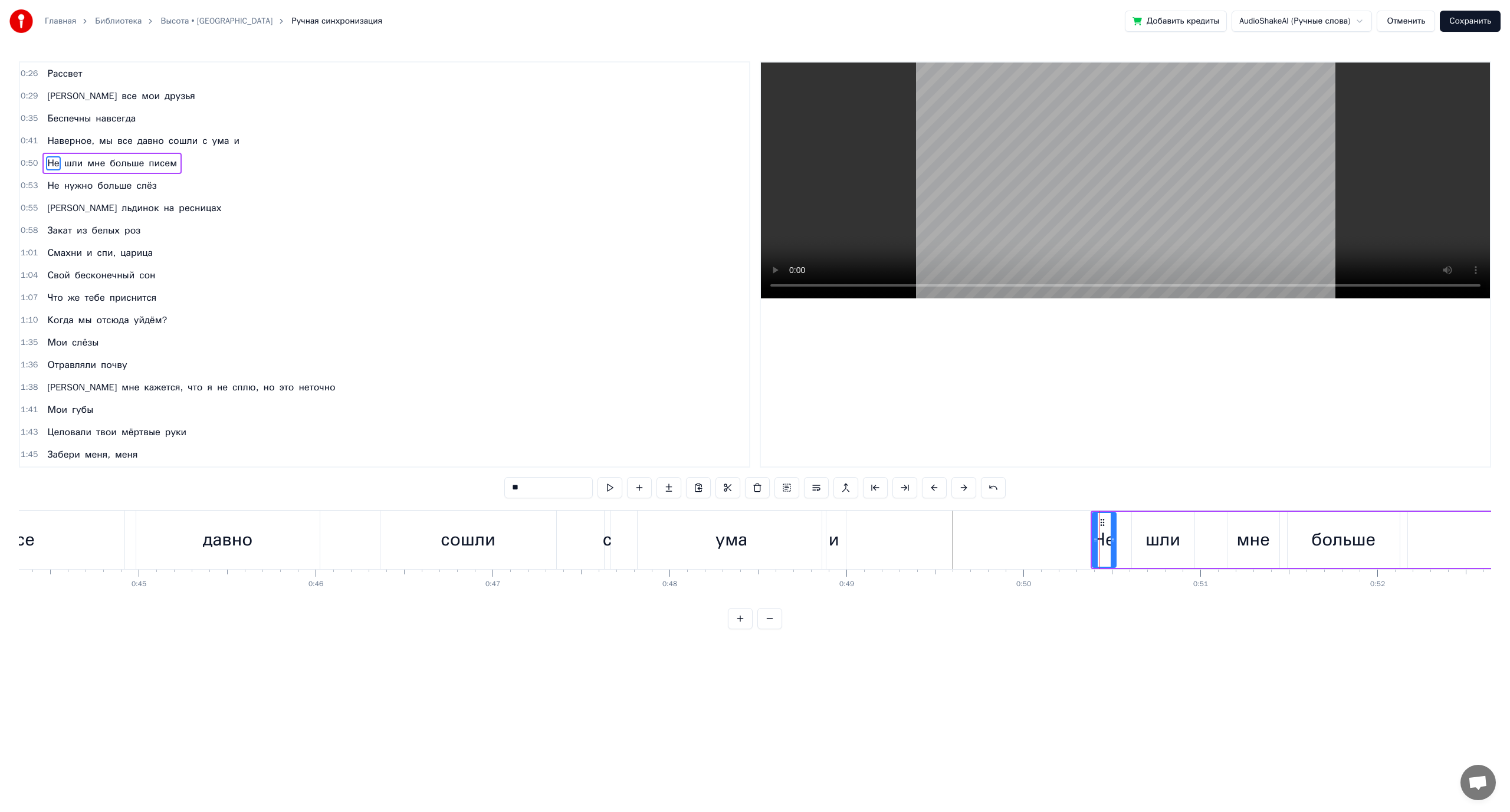 click at bounding box center (10887, 540) 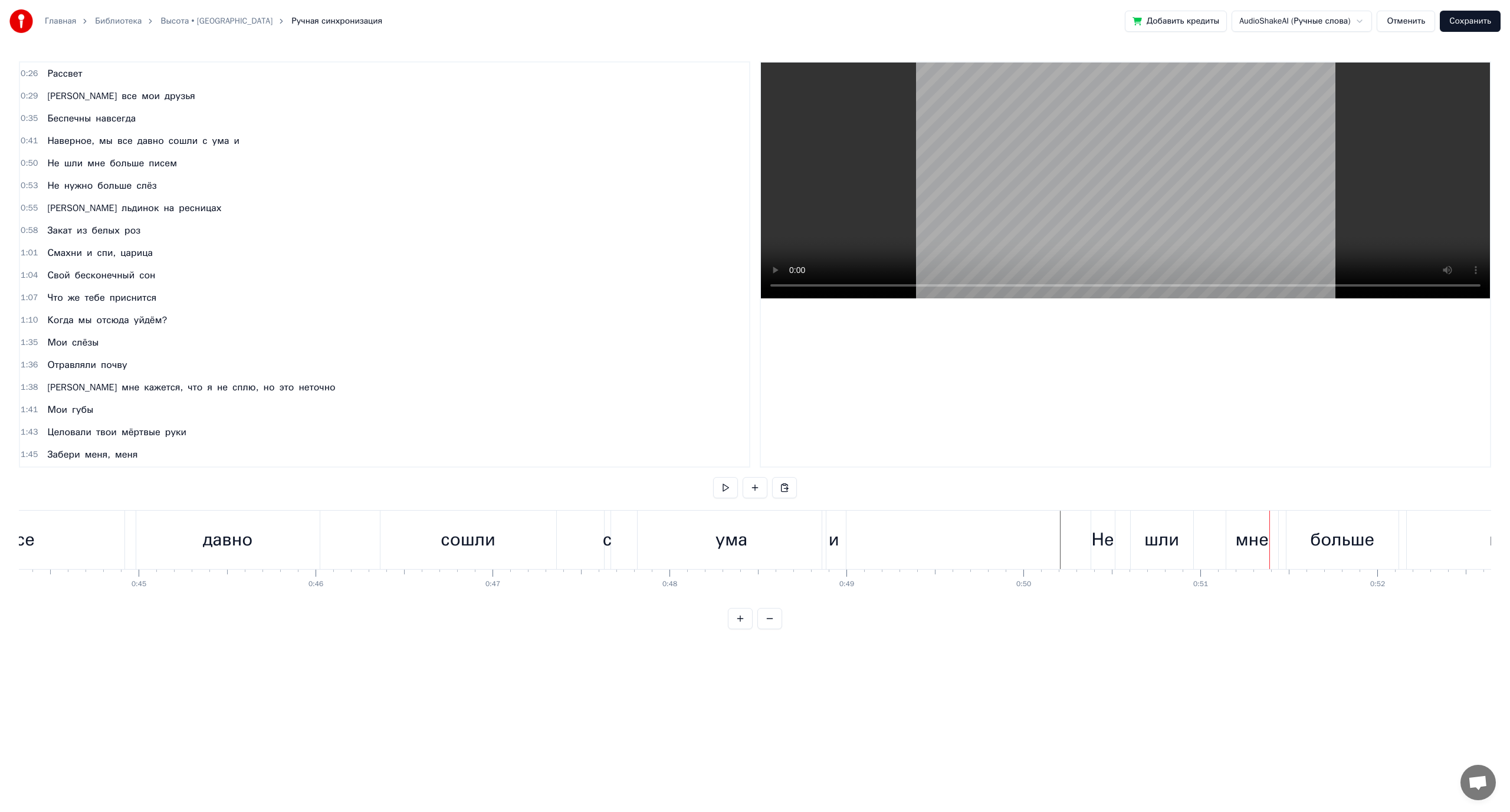 click at bounding box center (10887, 540) 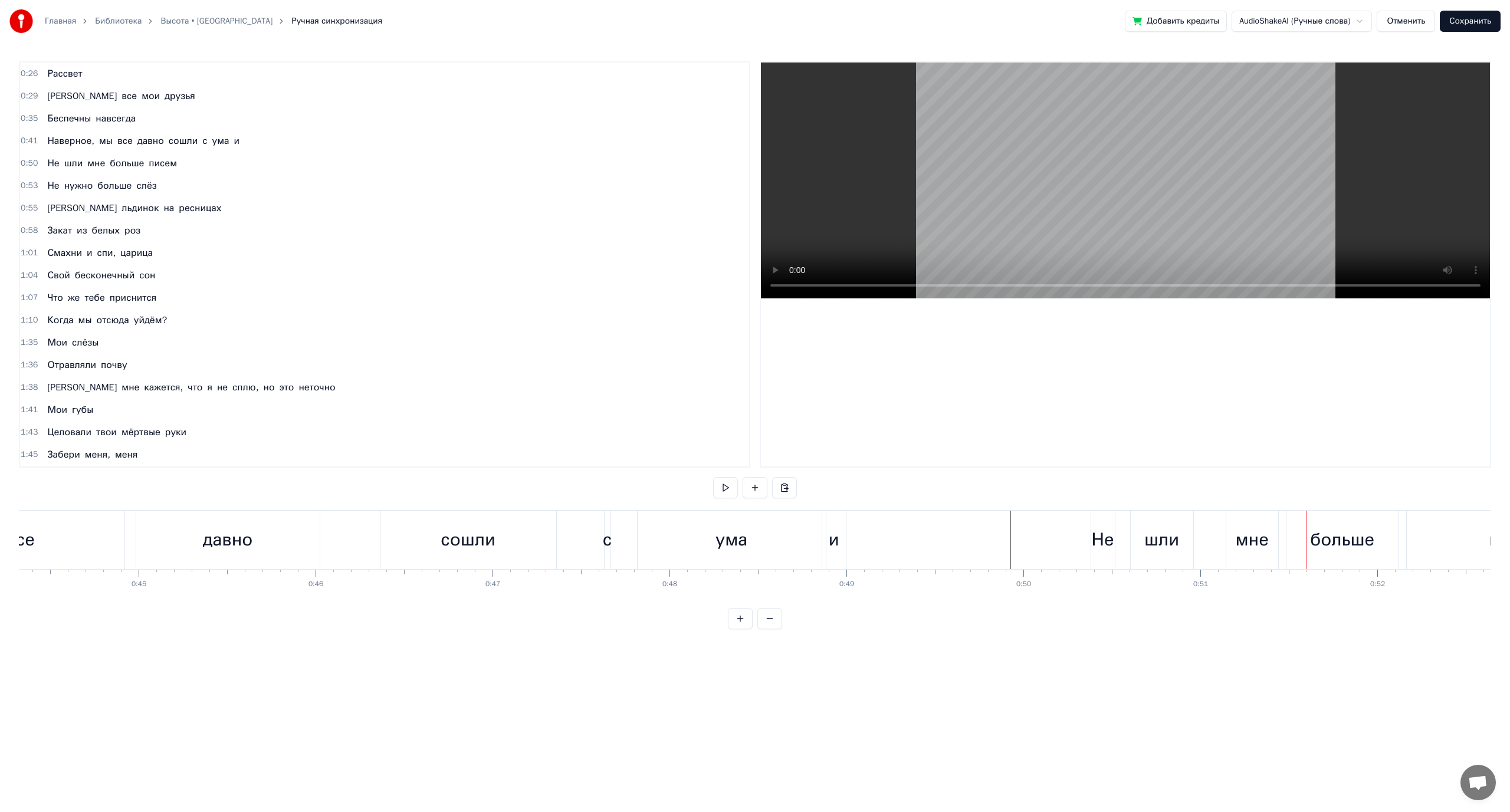 click on "мне" at bounding box center [1252, 540] 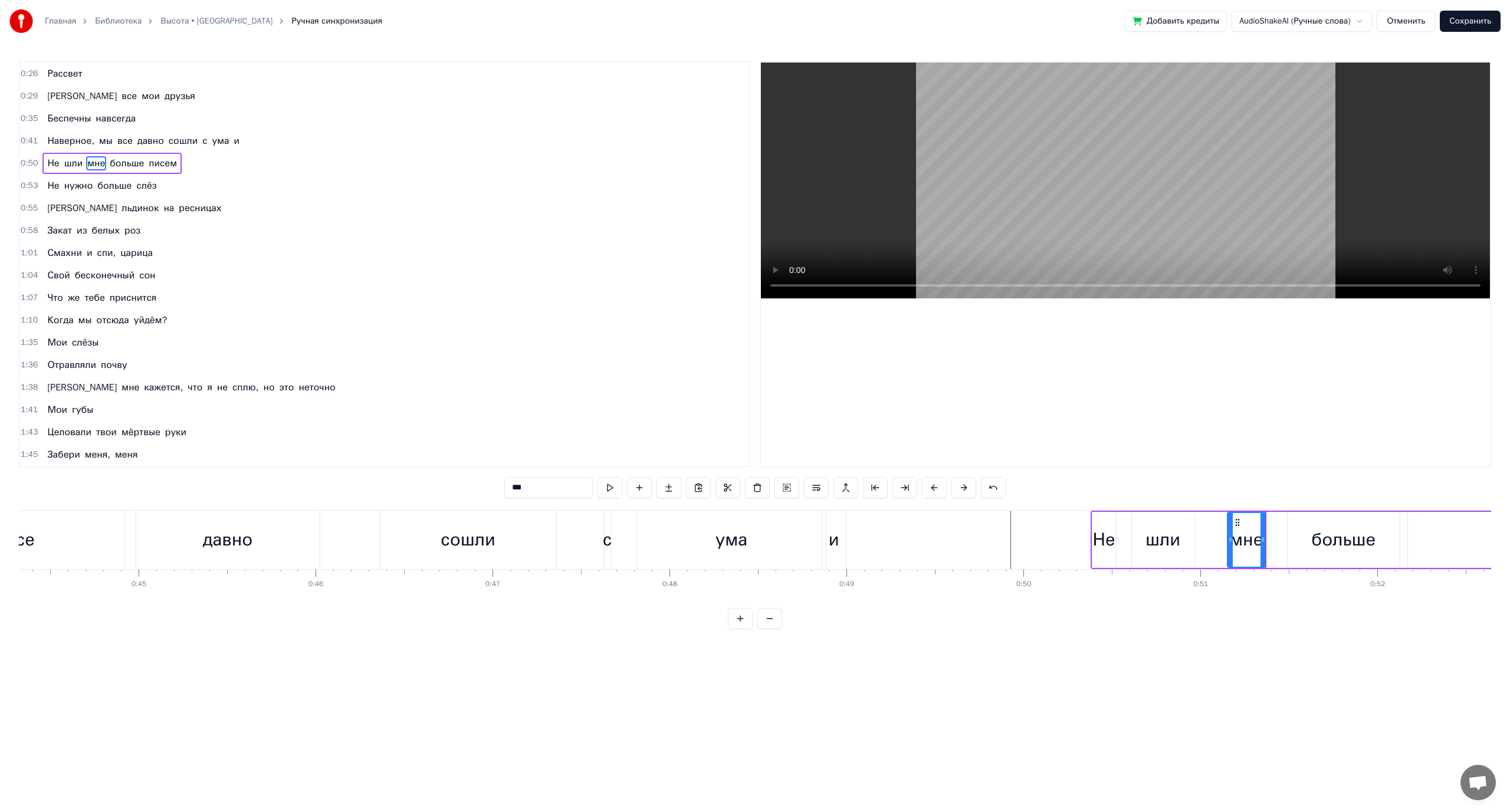 drag, startPoint x: 1276, startPoint y: 540, endPoint x: 1263, endPoint y: 538, distance: 13.152946 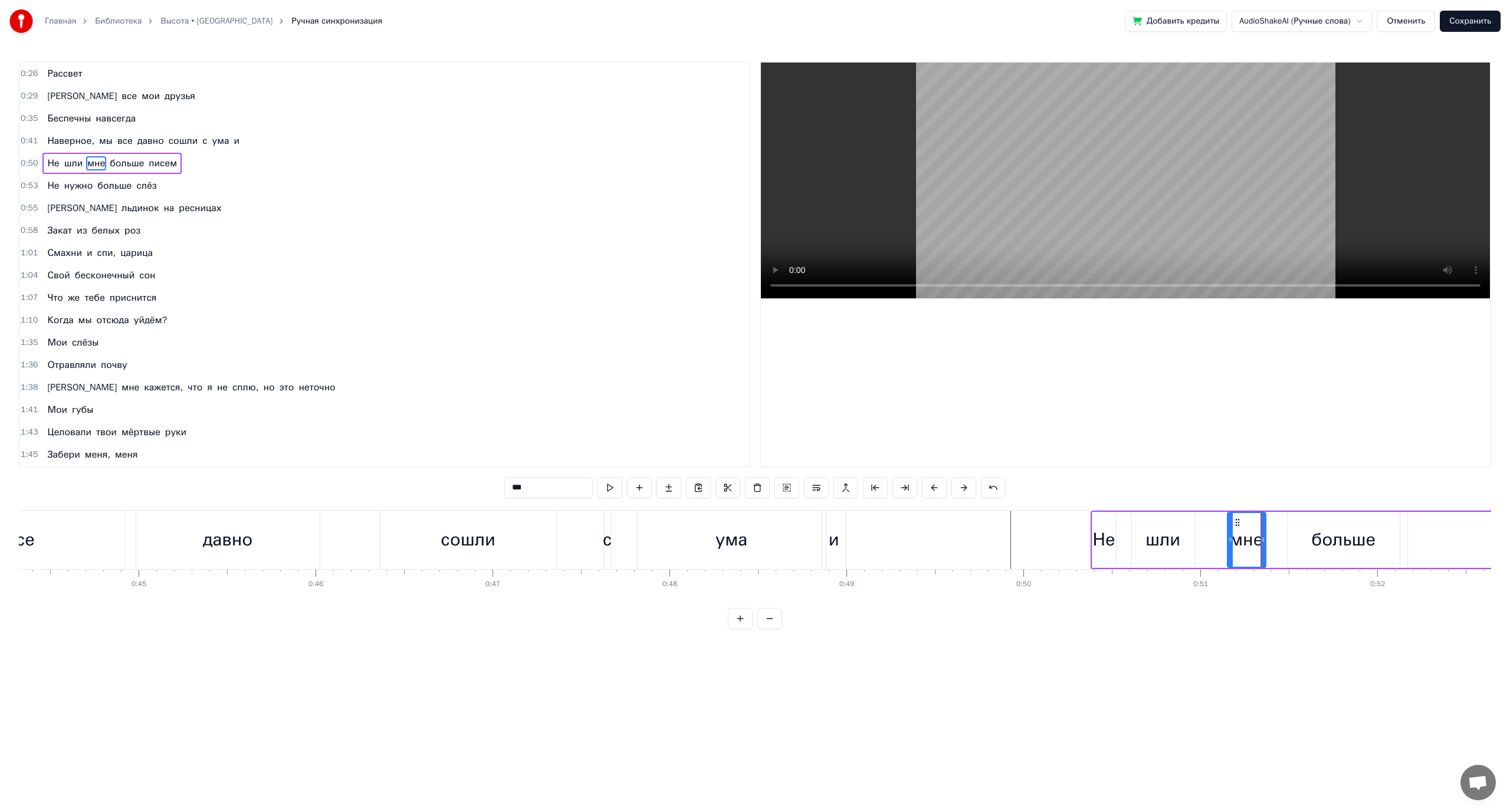 click at bounding box center [10887, 540] 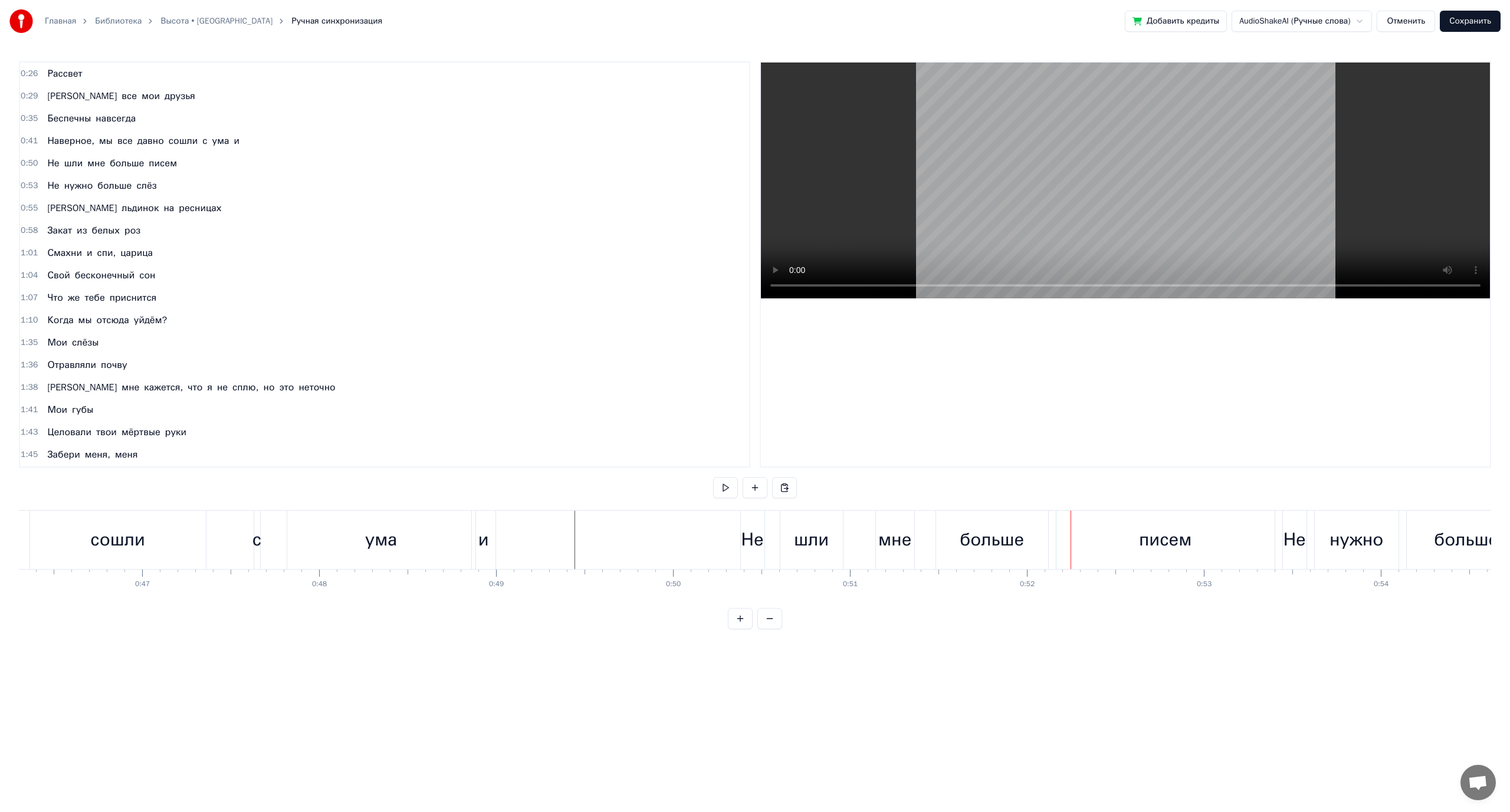 scroll, scrollTop: 0, scrollLeft: 8634, axis: horizontal 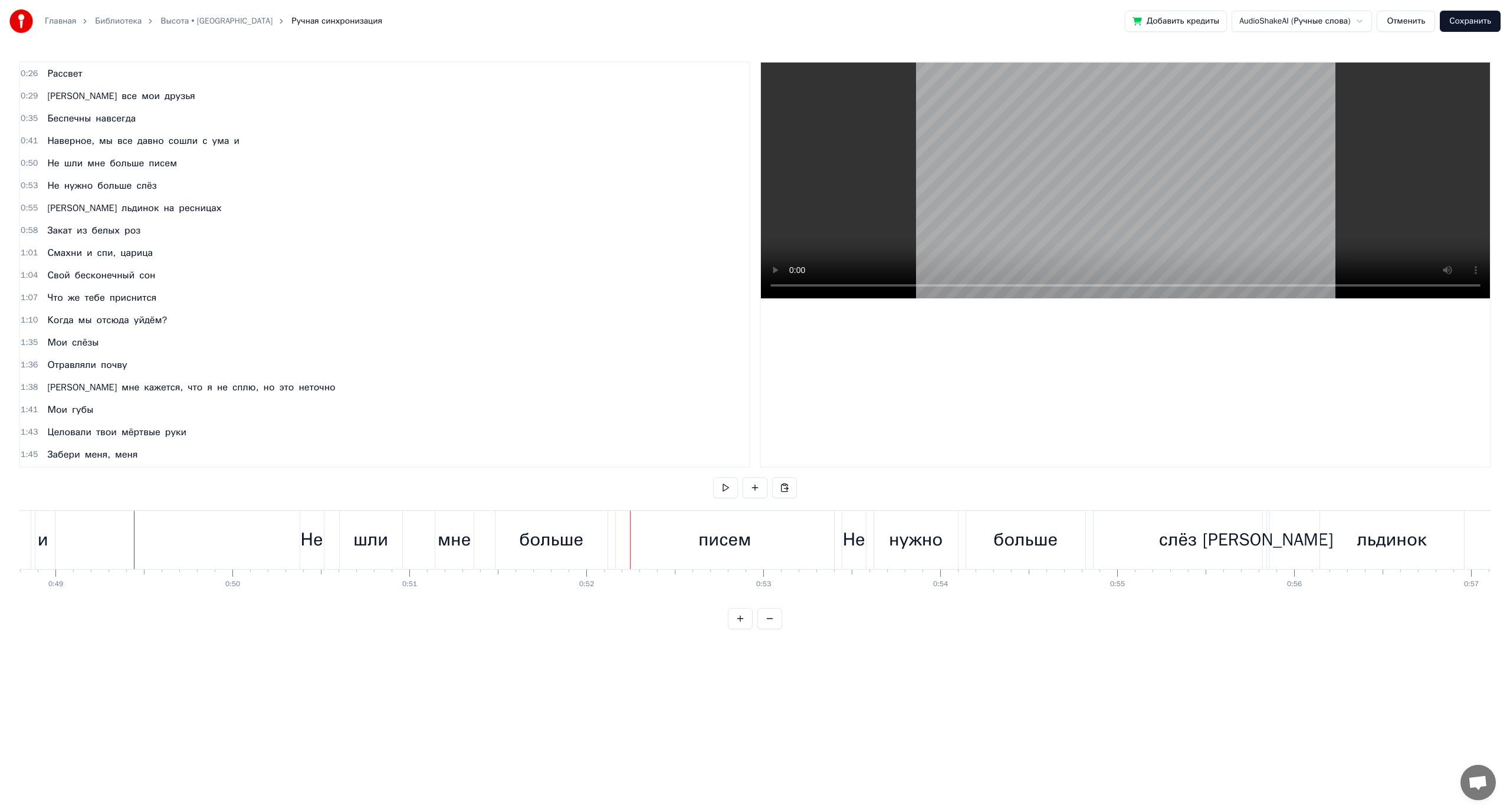 click on "больше" at bounding box center (552, 540) 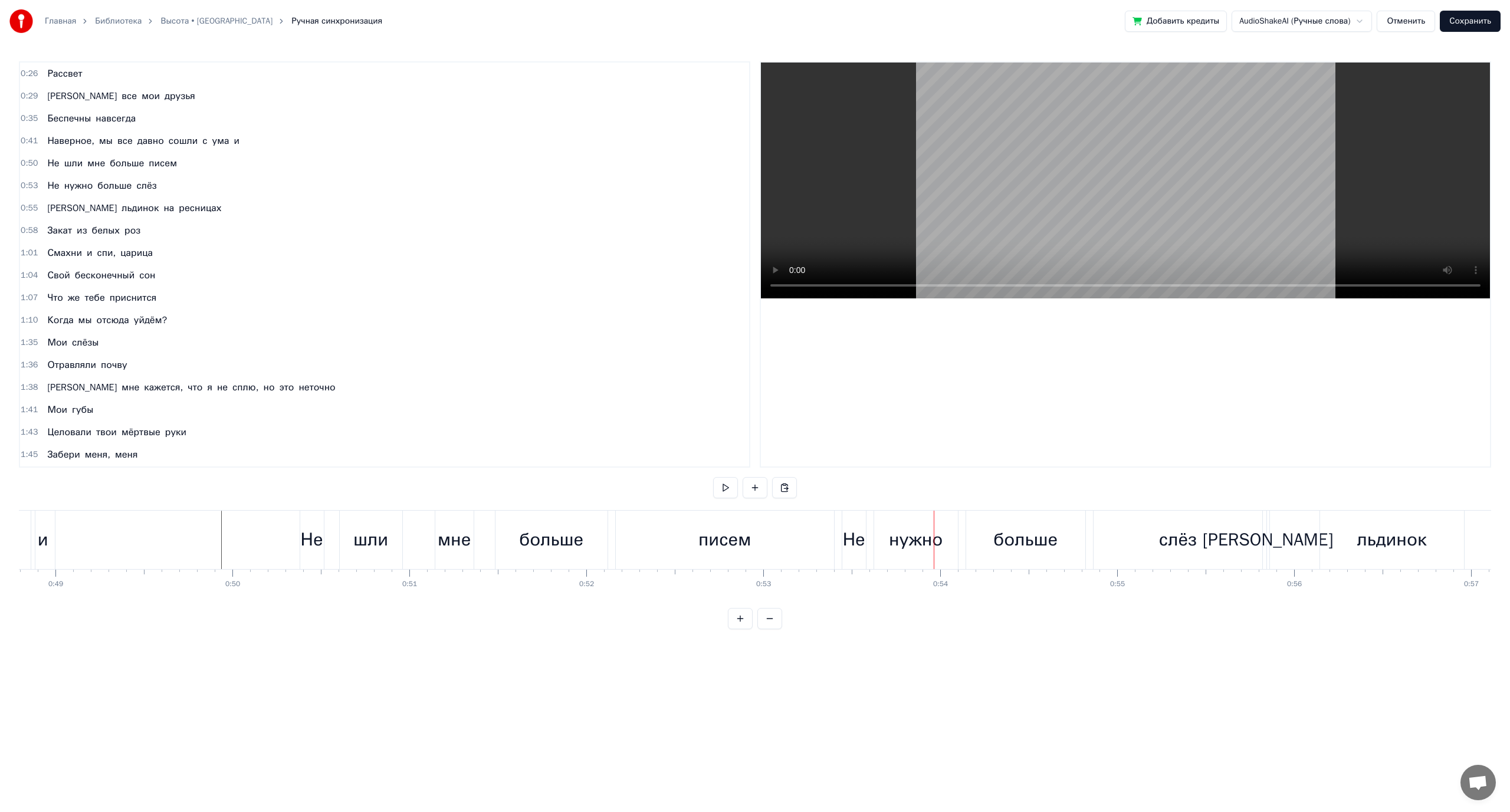 click on "больше" at bounding box center [551, 540] 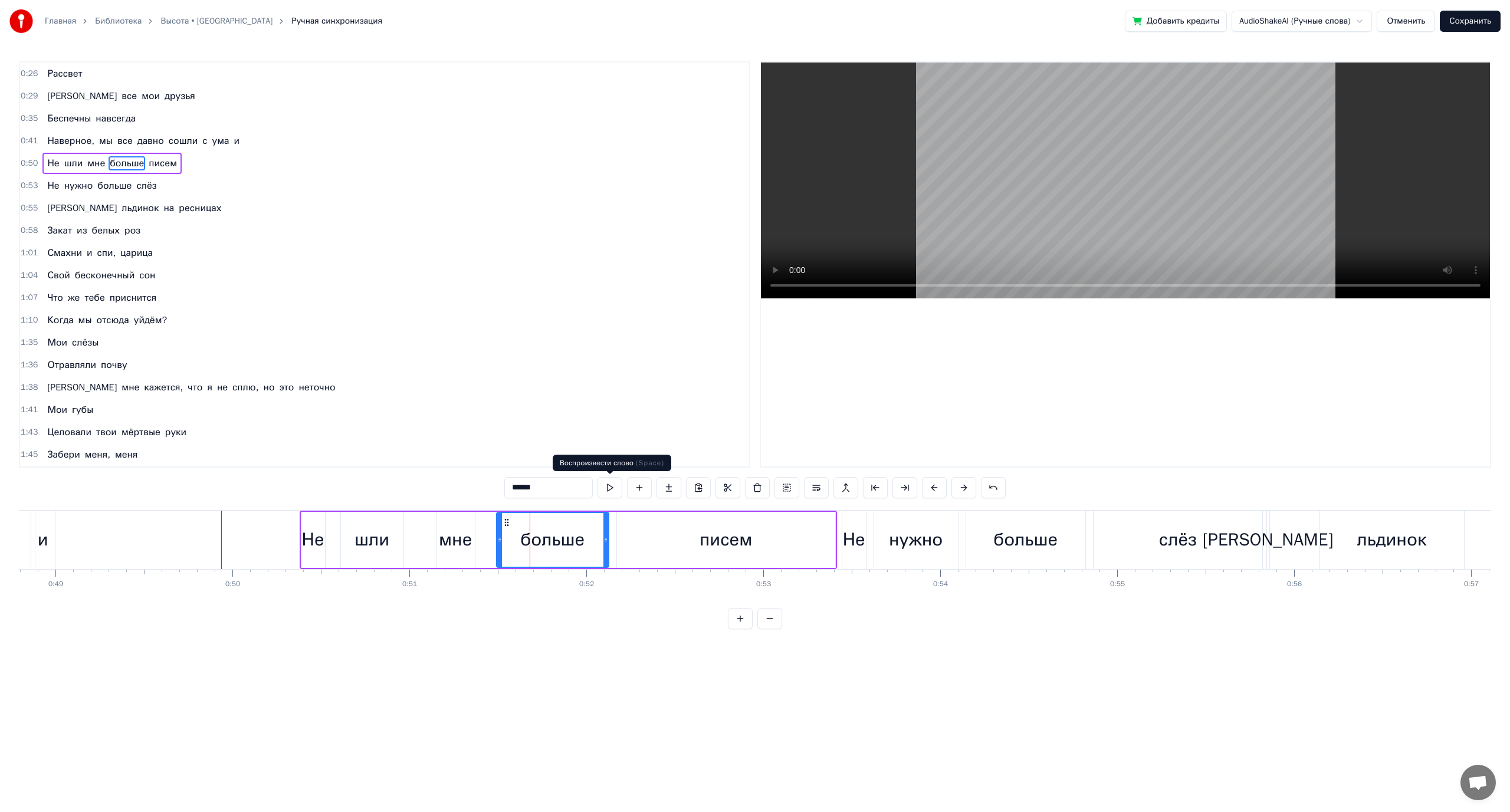 click at bounding box center [610, 488] 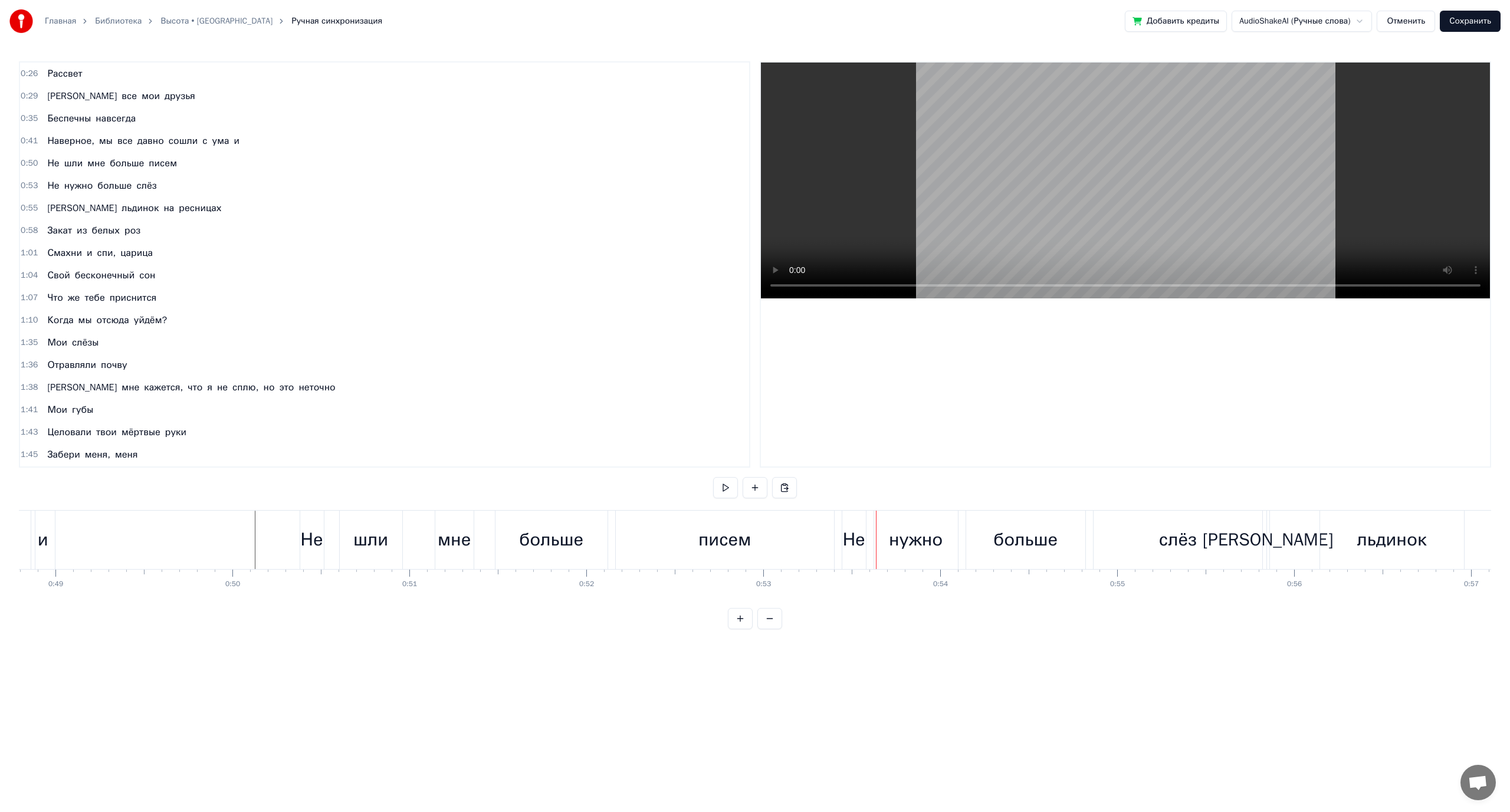 click on "писем" at bounding box center [725, 540] 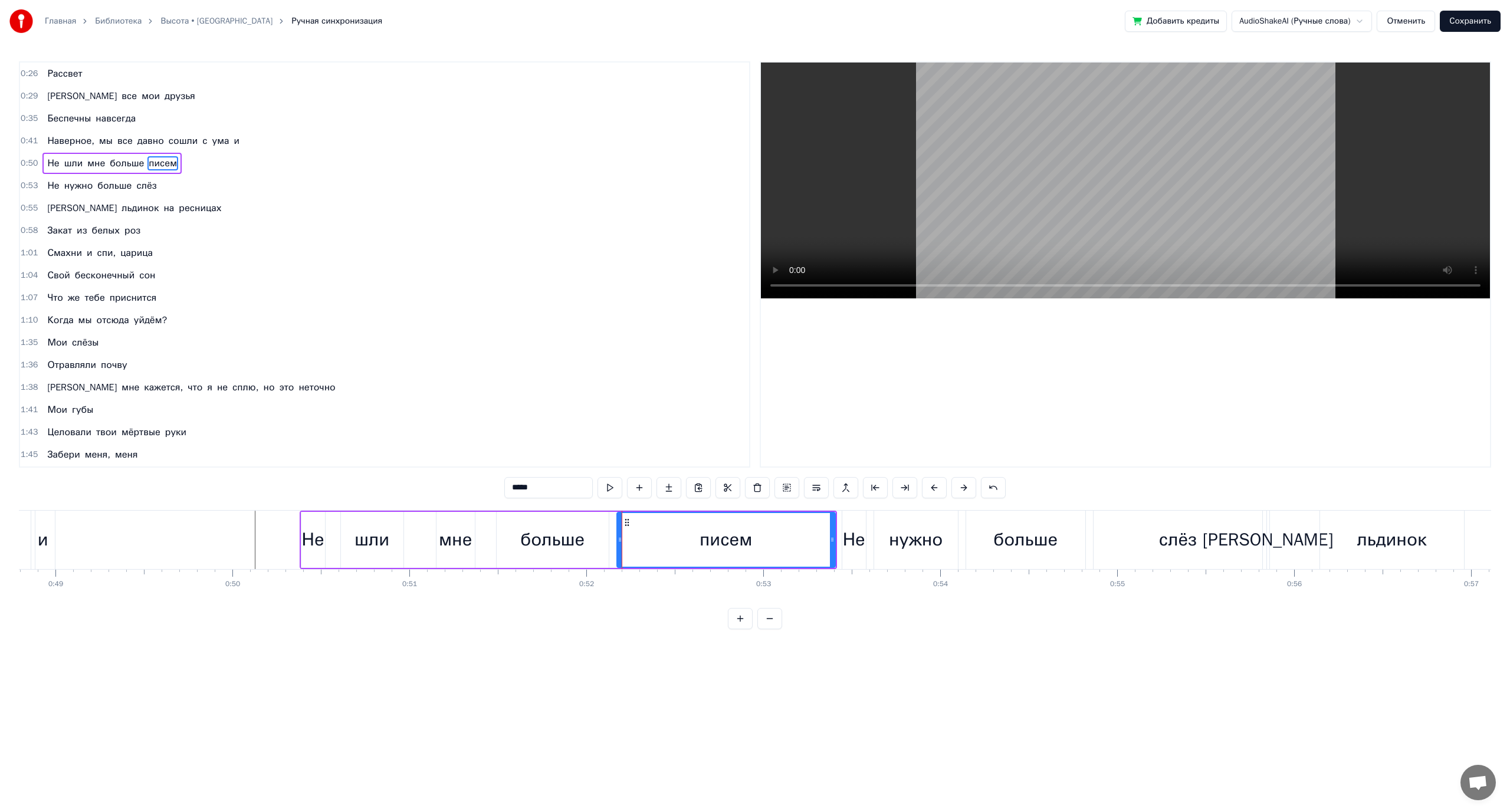 click on "больше" at bounding box center (553, 540) 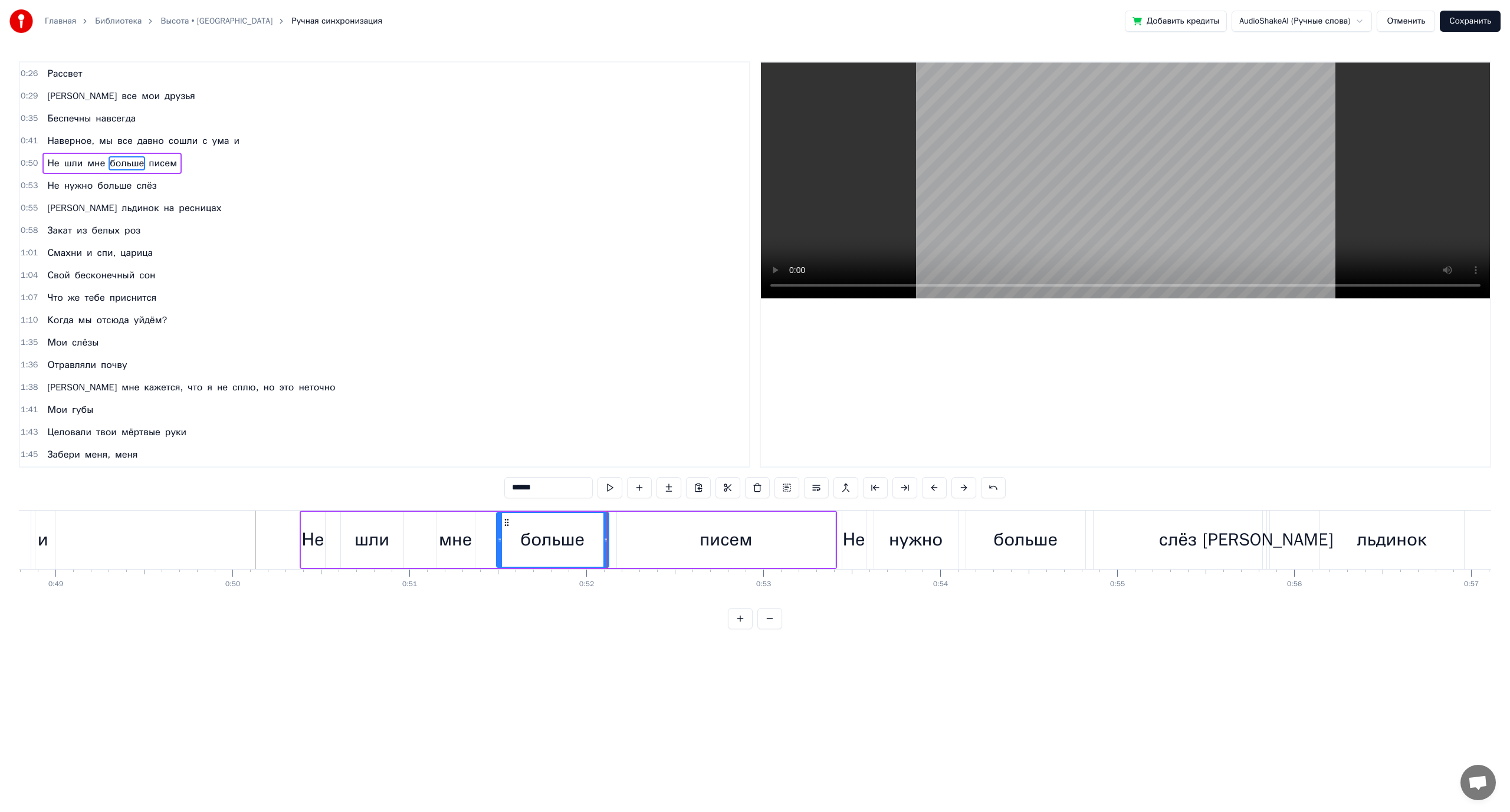 click on "больше" at bounding box center [553, 540] 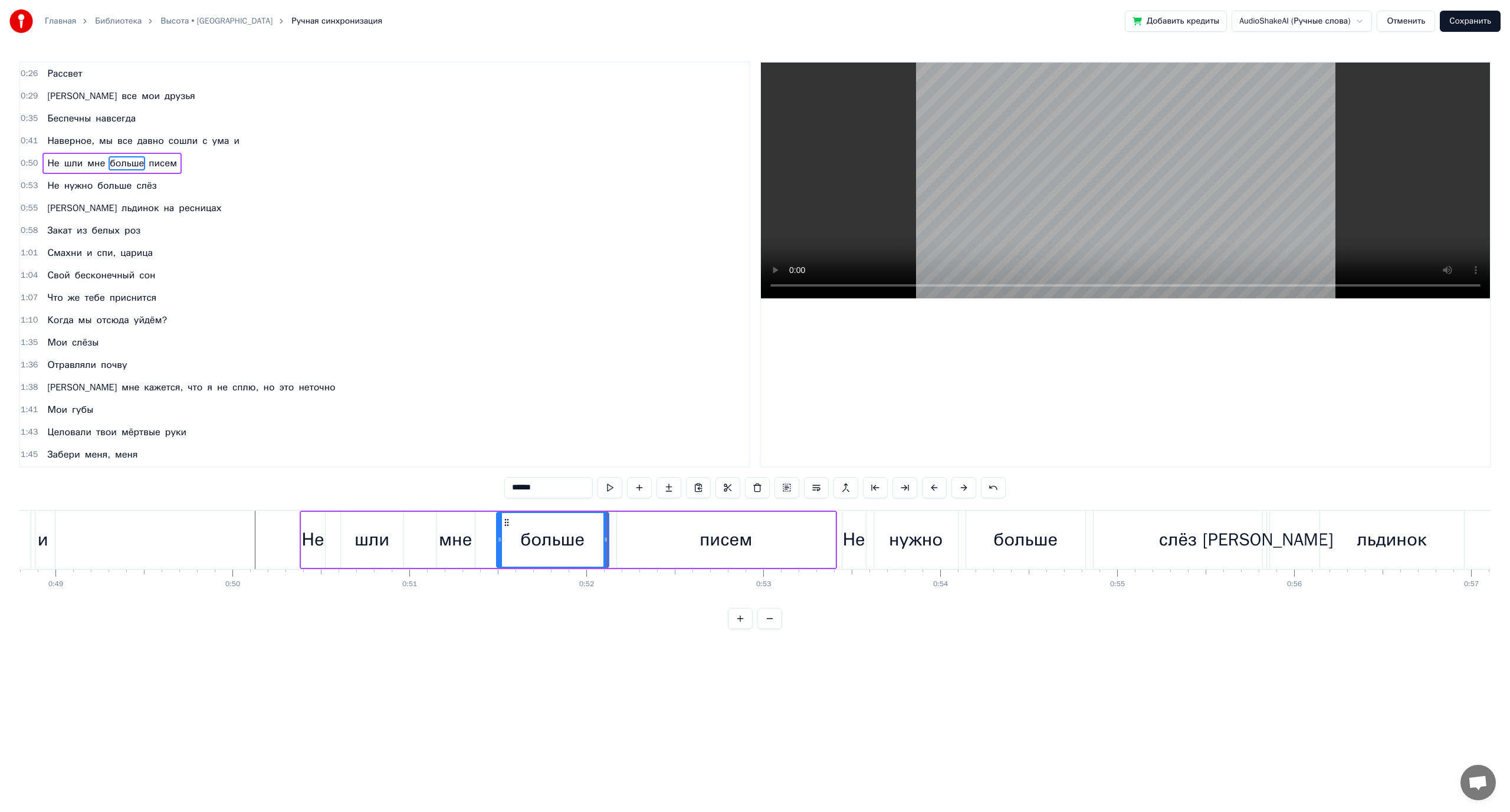 click on "Не шли мне больше писем" at bounding box center [568, 540] 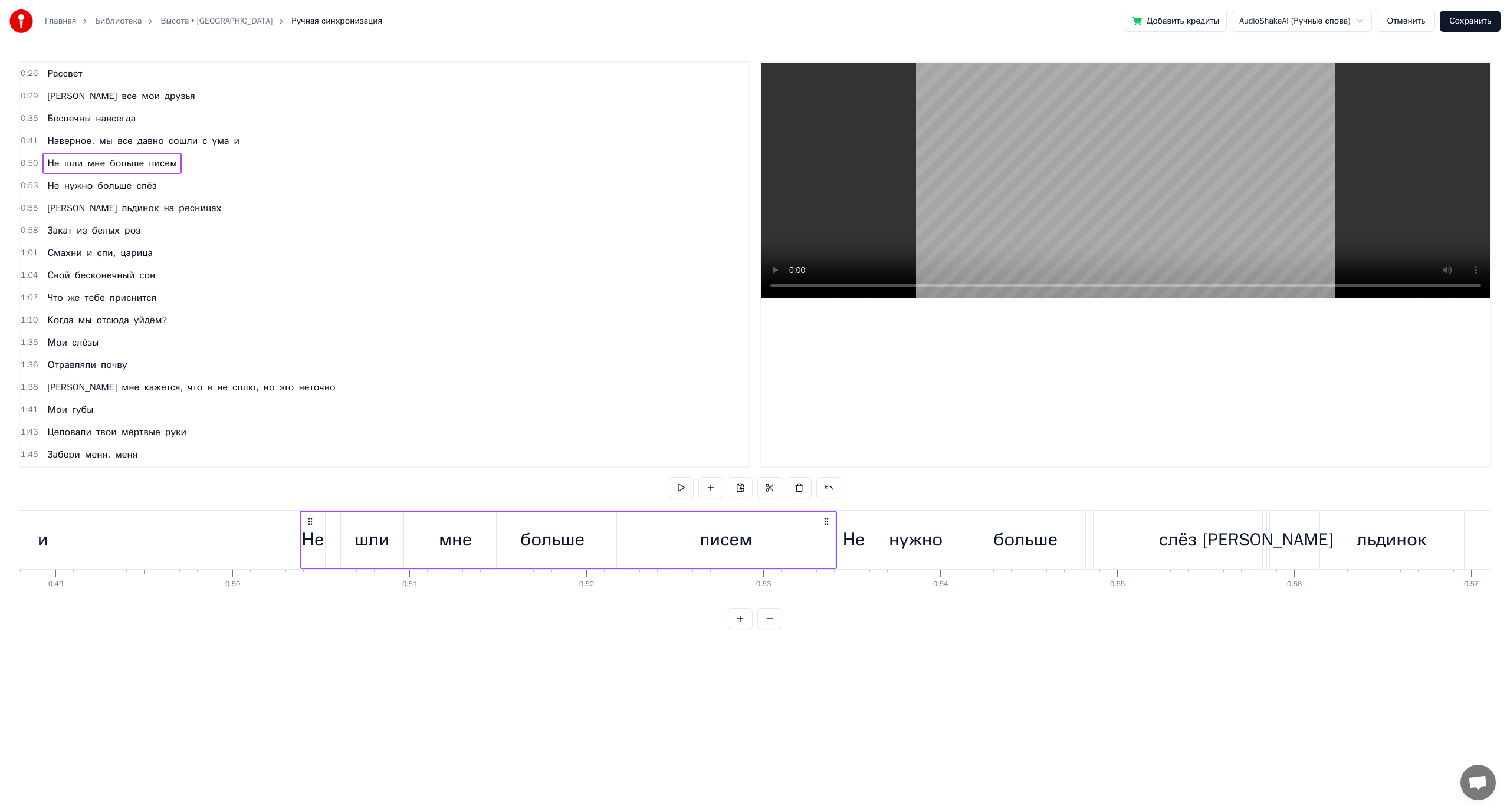 click on "писем" at bounding box center (726, 540) 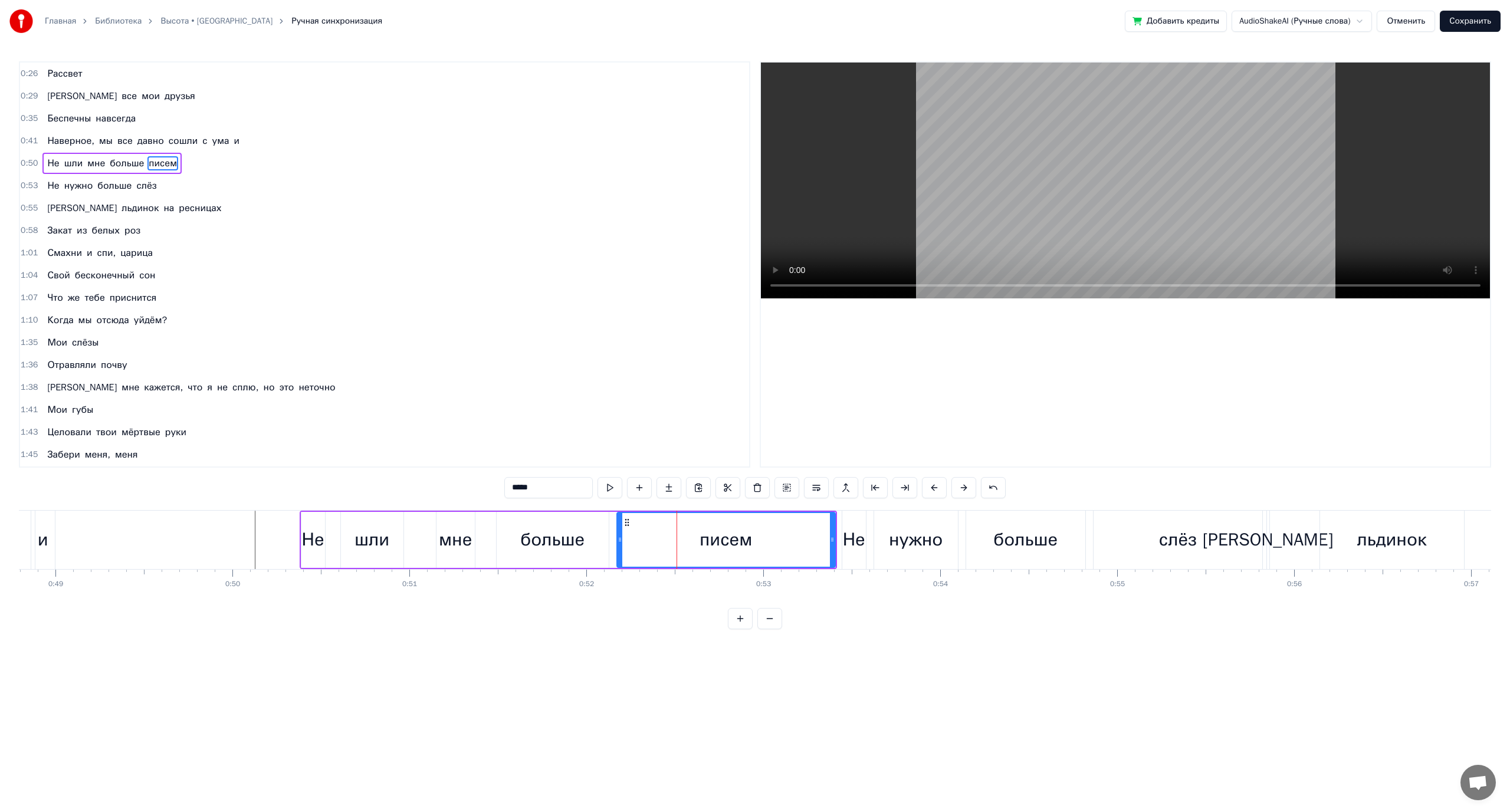 click 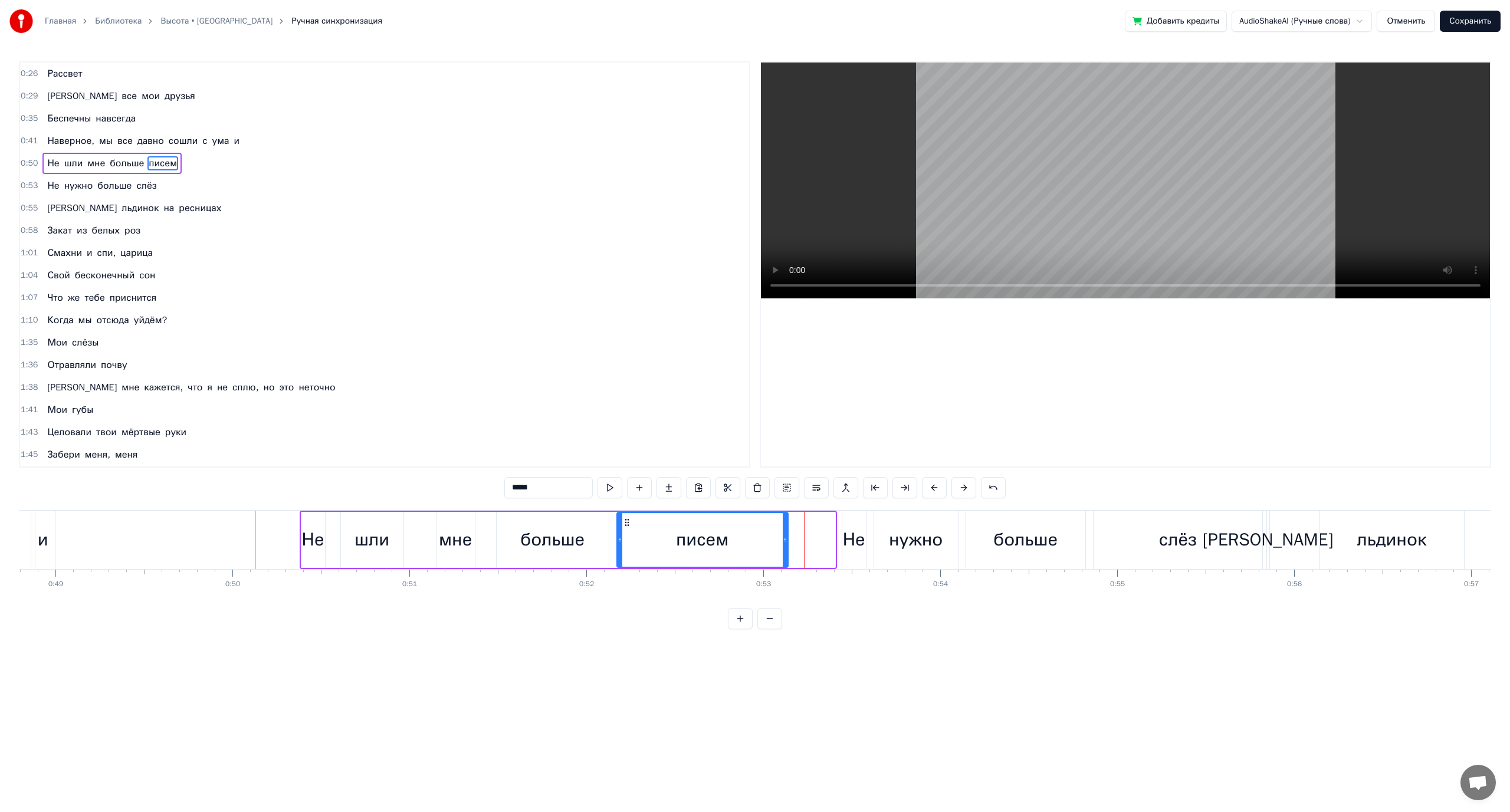 drag, startPoint x: 832, startPoint y: 543, endPoint x: 784, endPoint y: 543, distance: 48 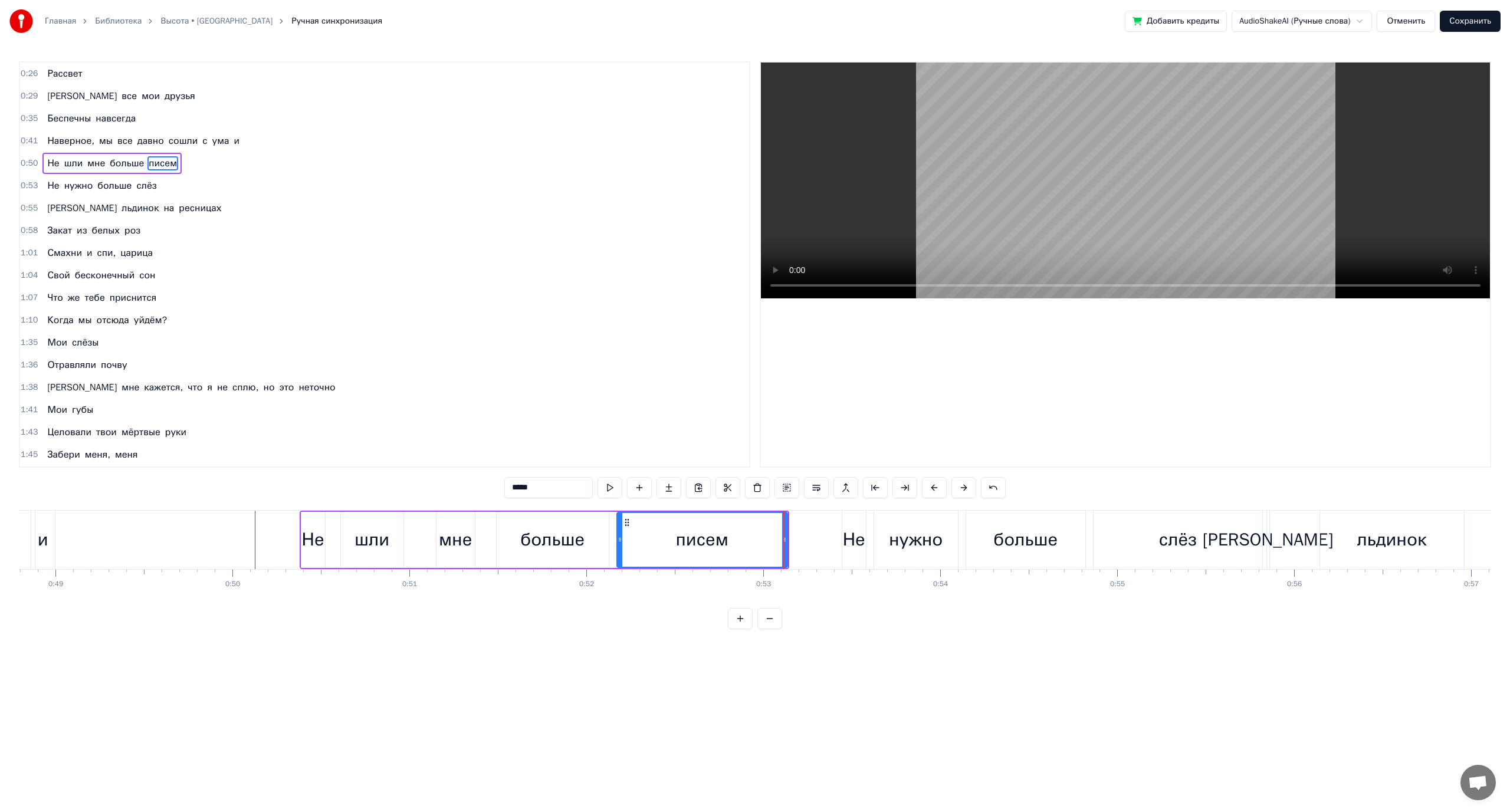 click on "писем" at bounding box center [702, 540] 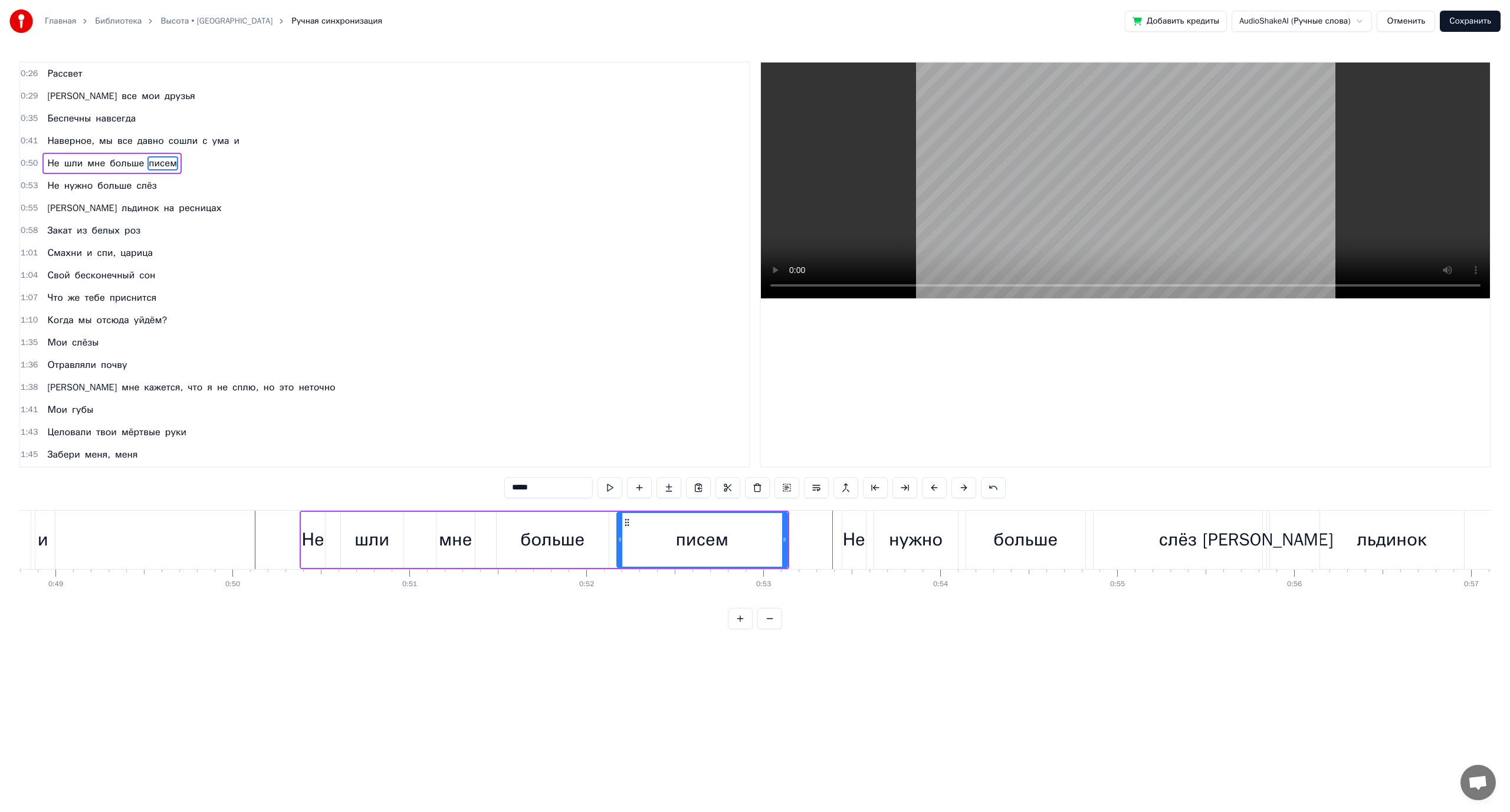 click on "Не" at bounding box center [854, 540] 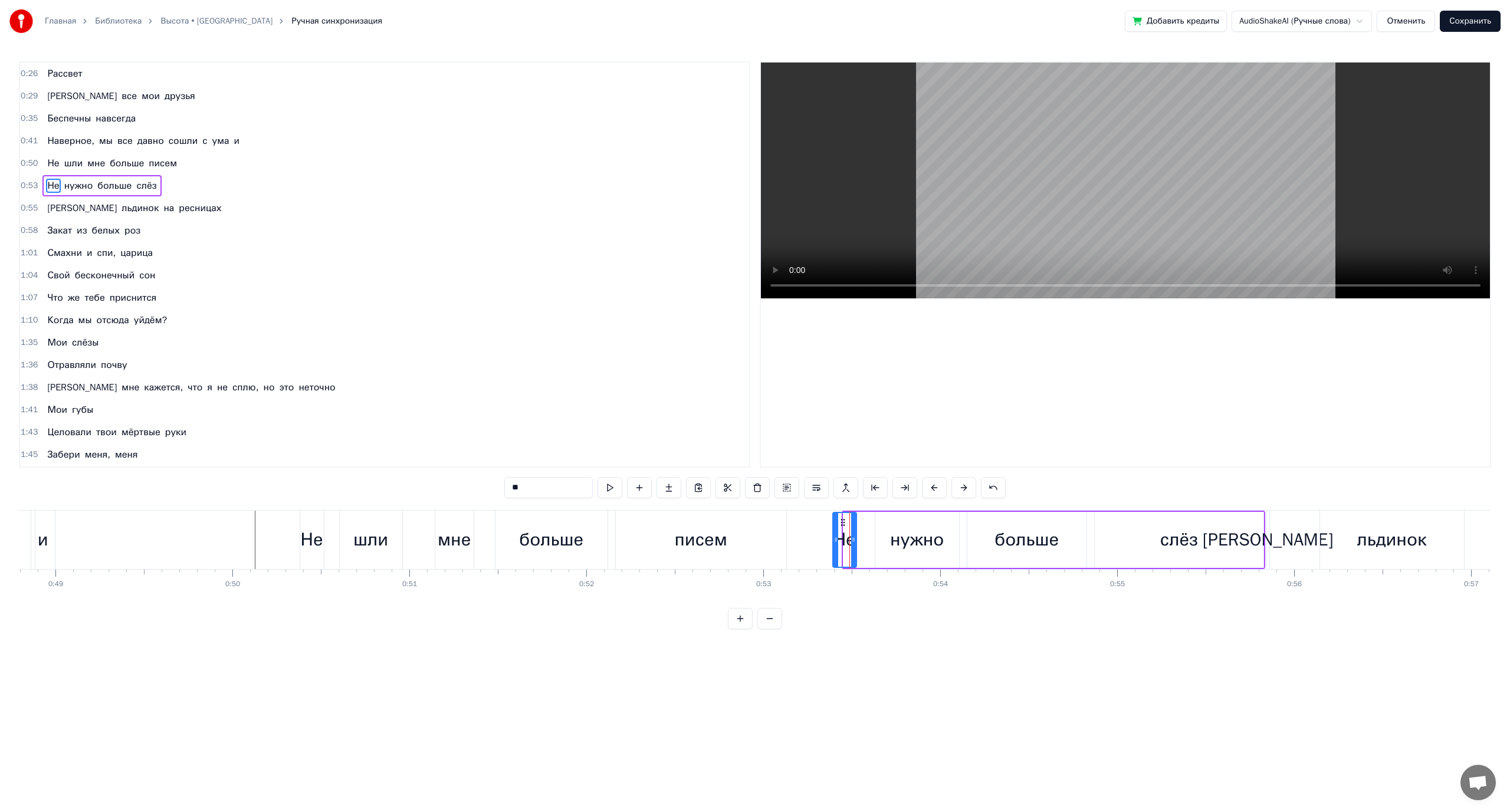 drag, startPoint x: 854, startPoint y: 523, endPoint x: 843, endPoint y: 523, distance: 11 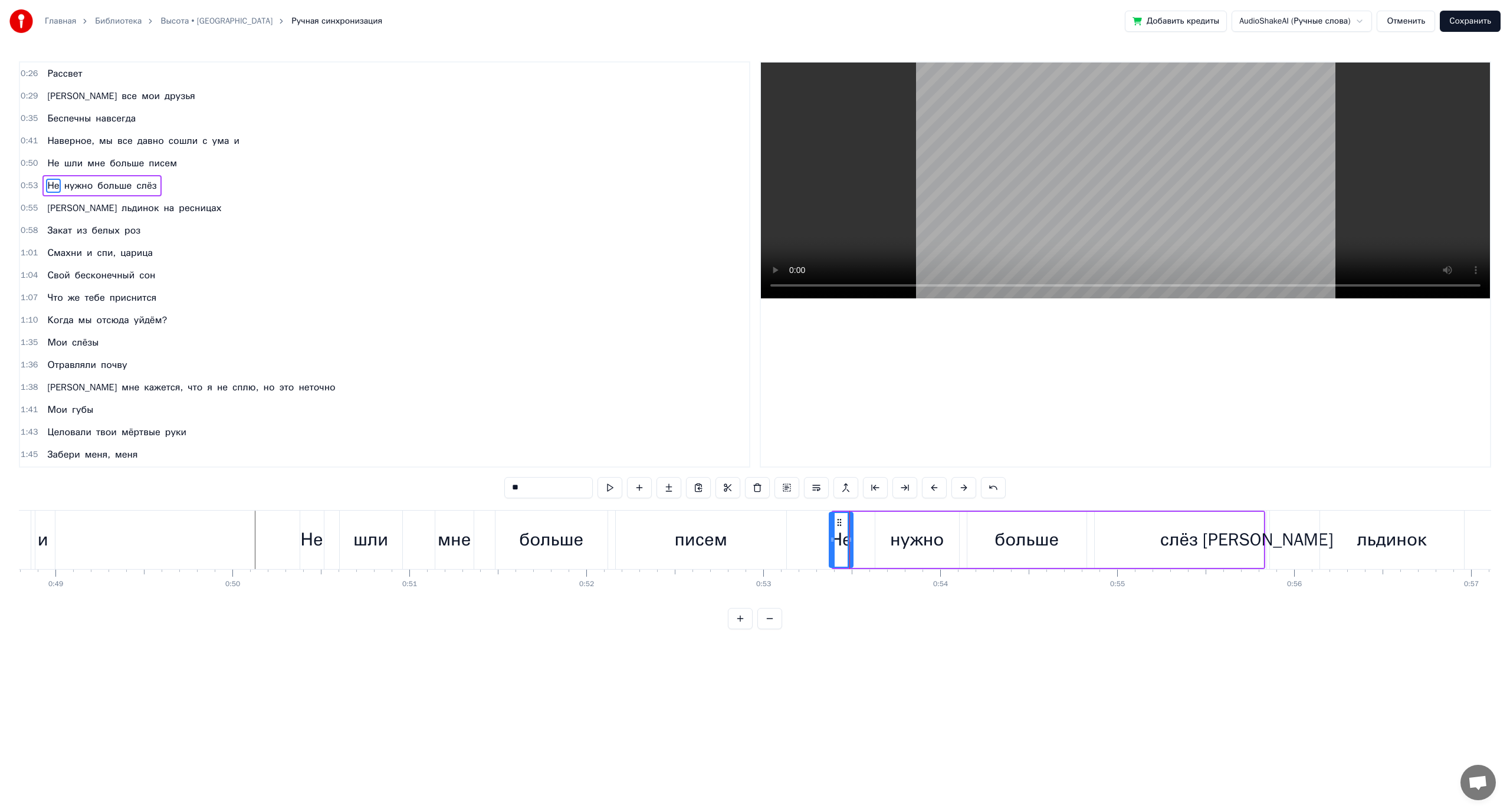 click 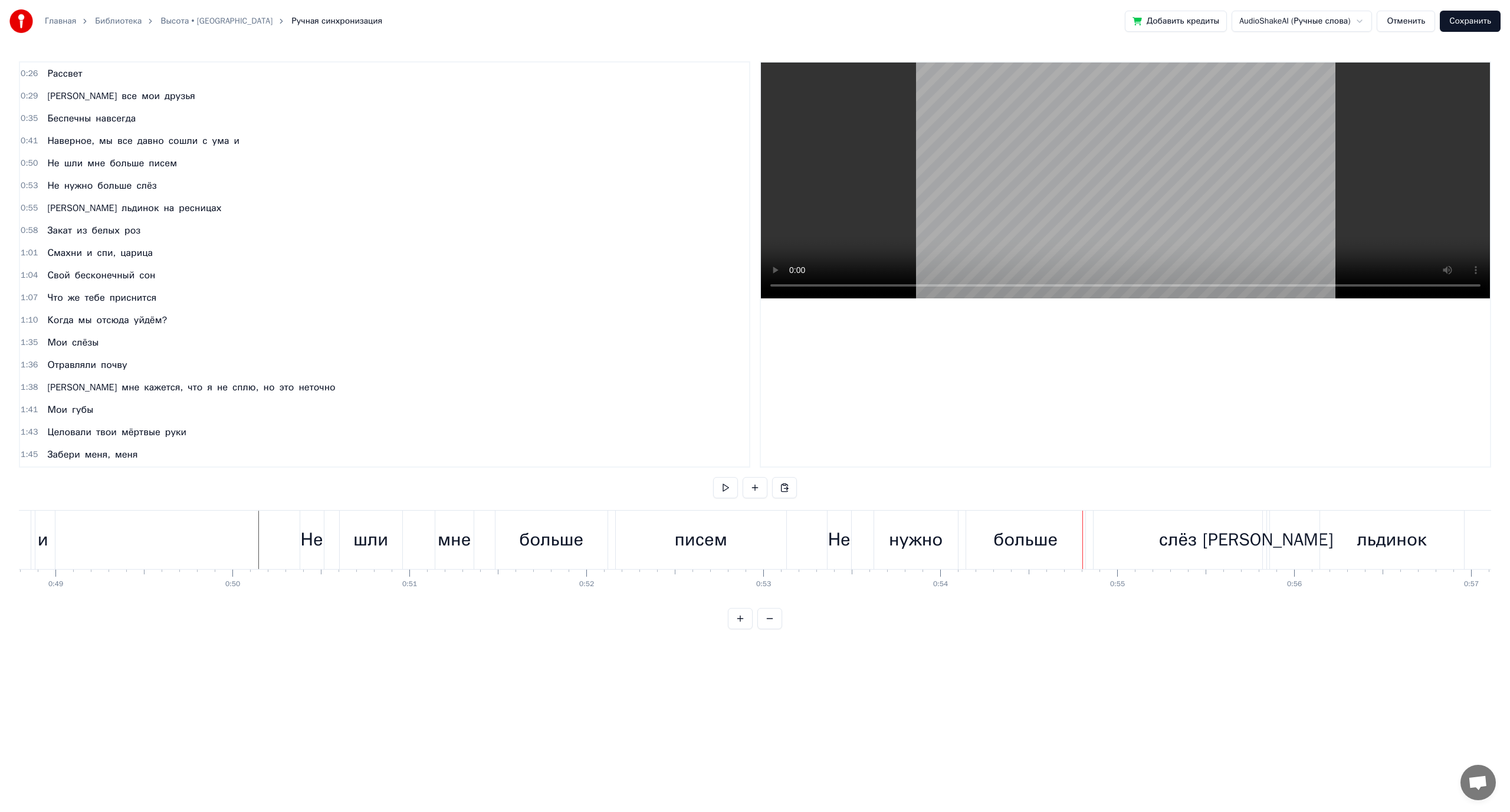 click on "слёз" at bounding box center (1178, 540) 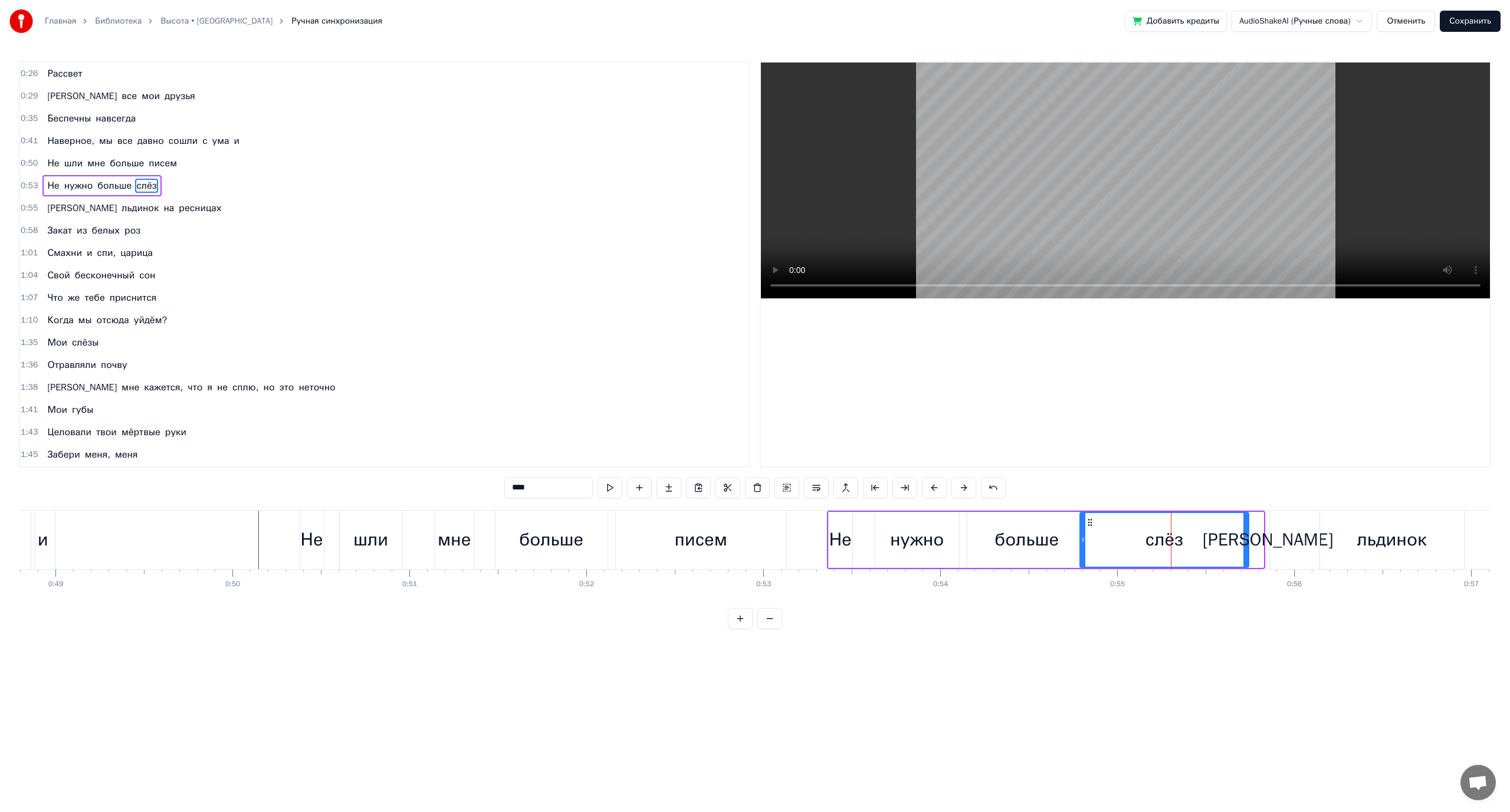 drag, startPoint x: 1105, startPoint y: 522, endPoint x: 1086, endPoint y: 521, distance: 19.0263 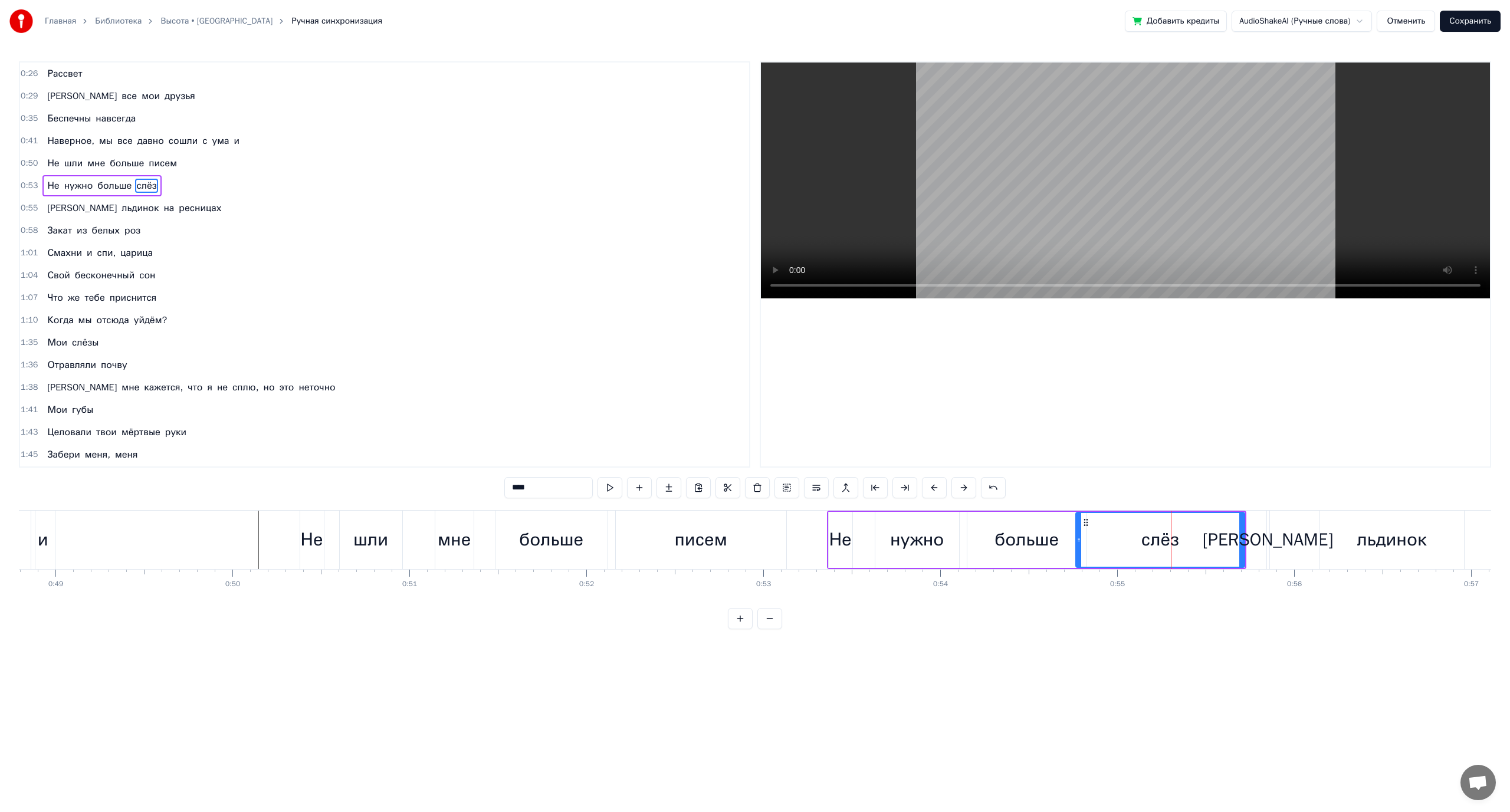click on "больше" at bounding box center [1027, 540] 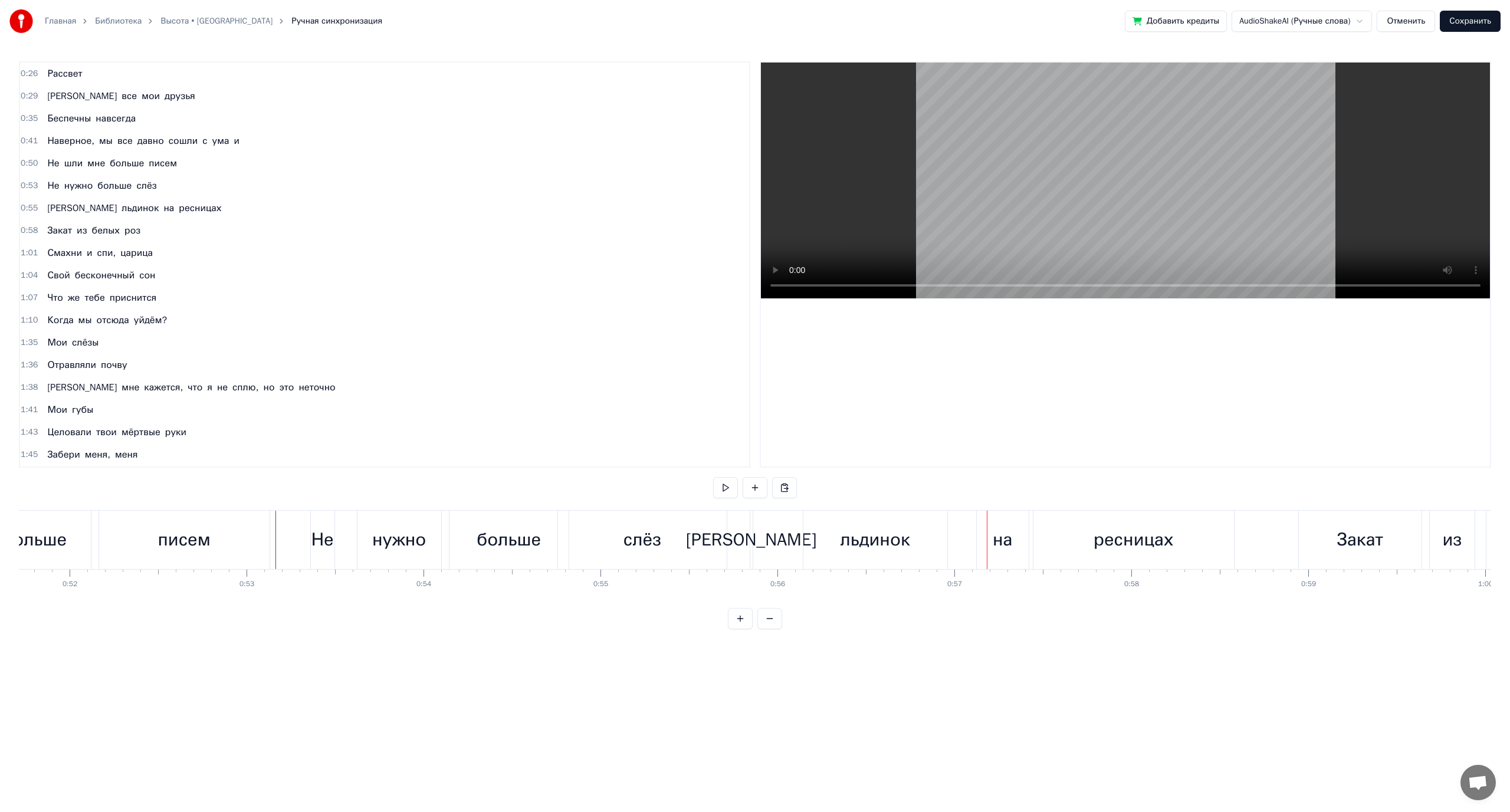 scroll, scrollTop: 0, scrollLeft: 9059, axis: horizontal 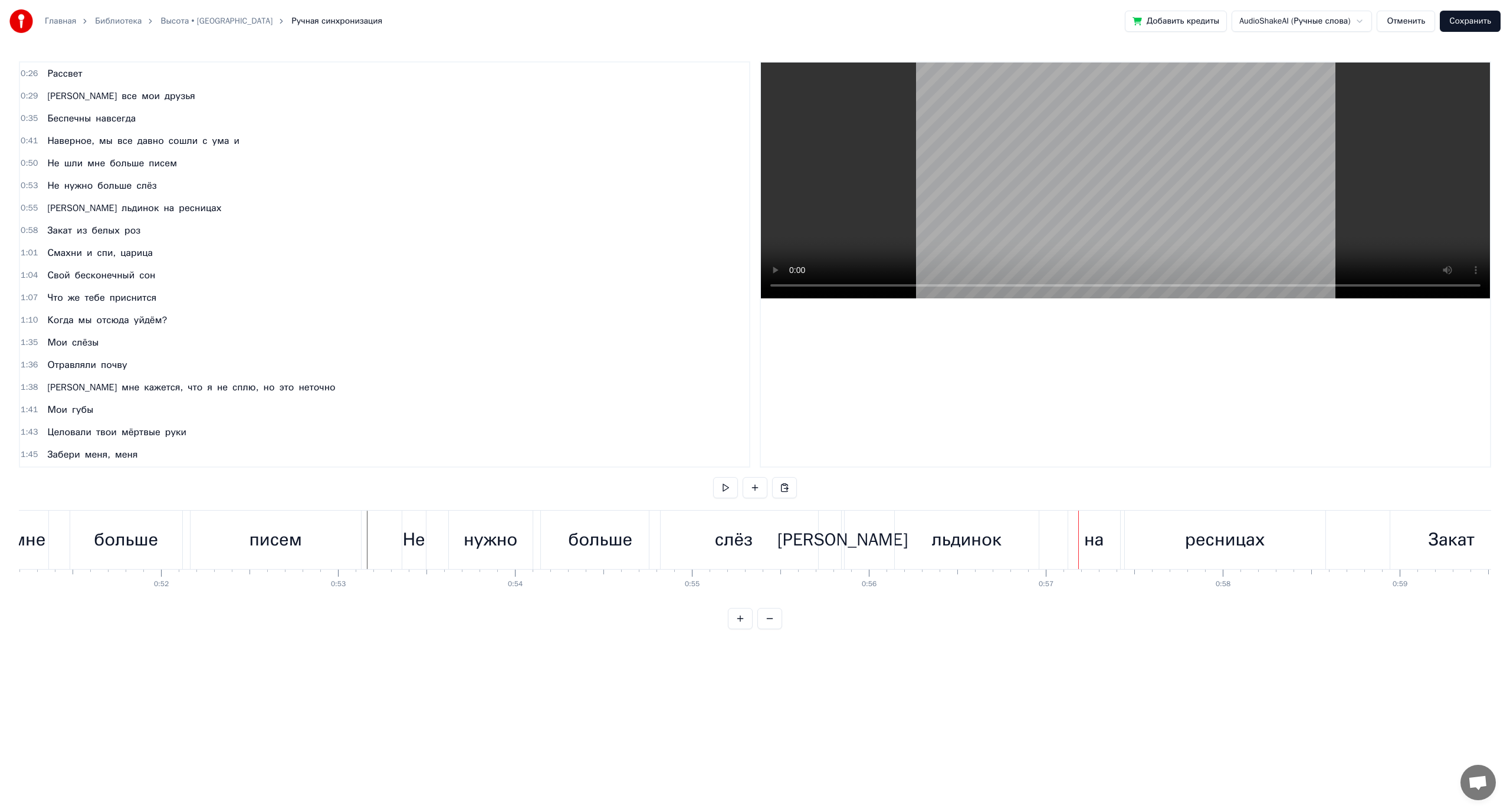click on "слёз" at bounding box center [734, 540] 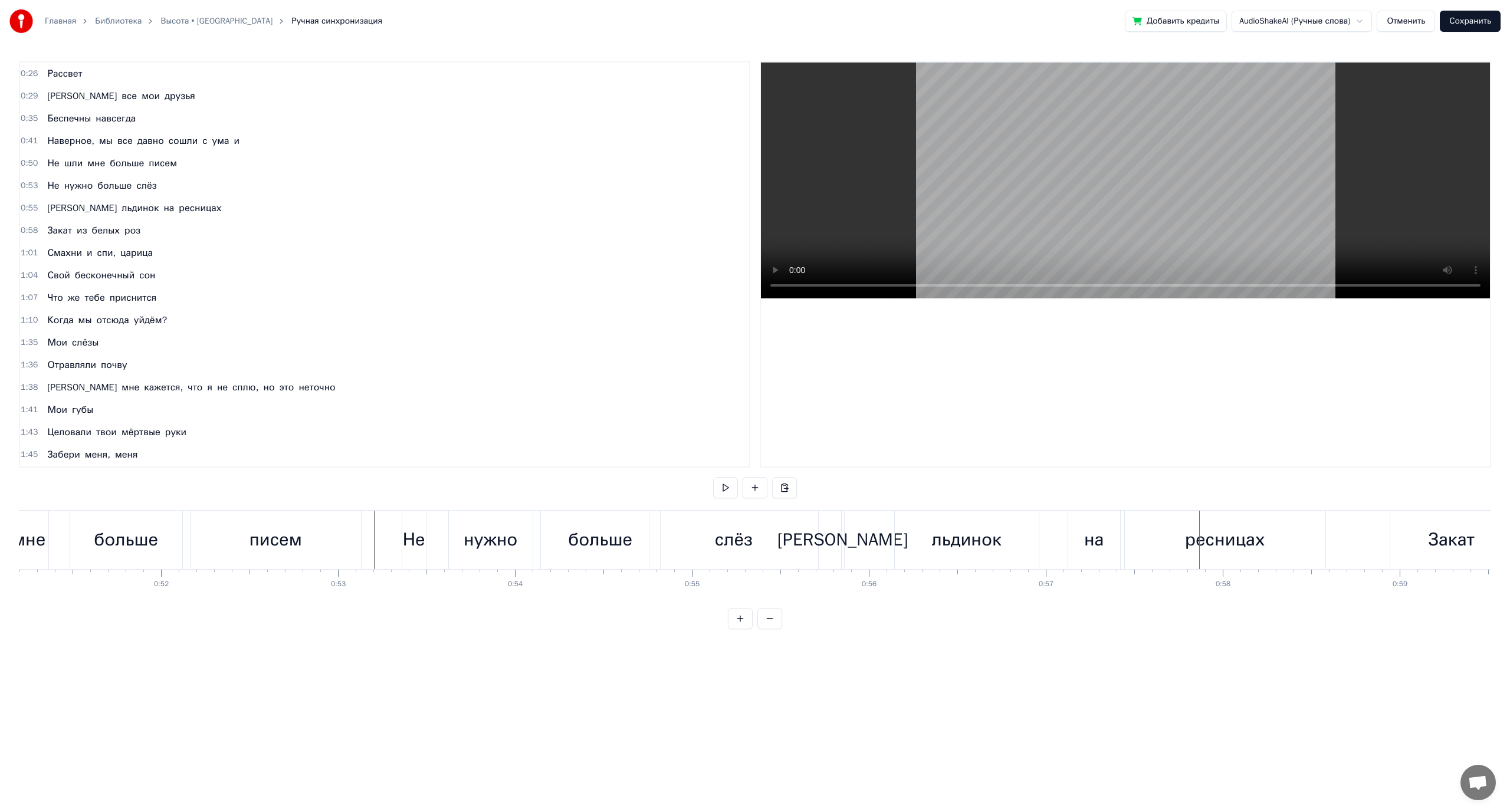 click on "[PERSON_NAME]" at bounding box center [842, 540] 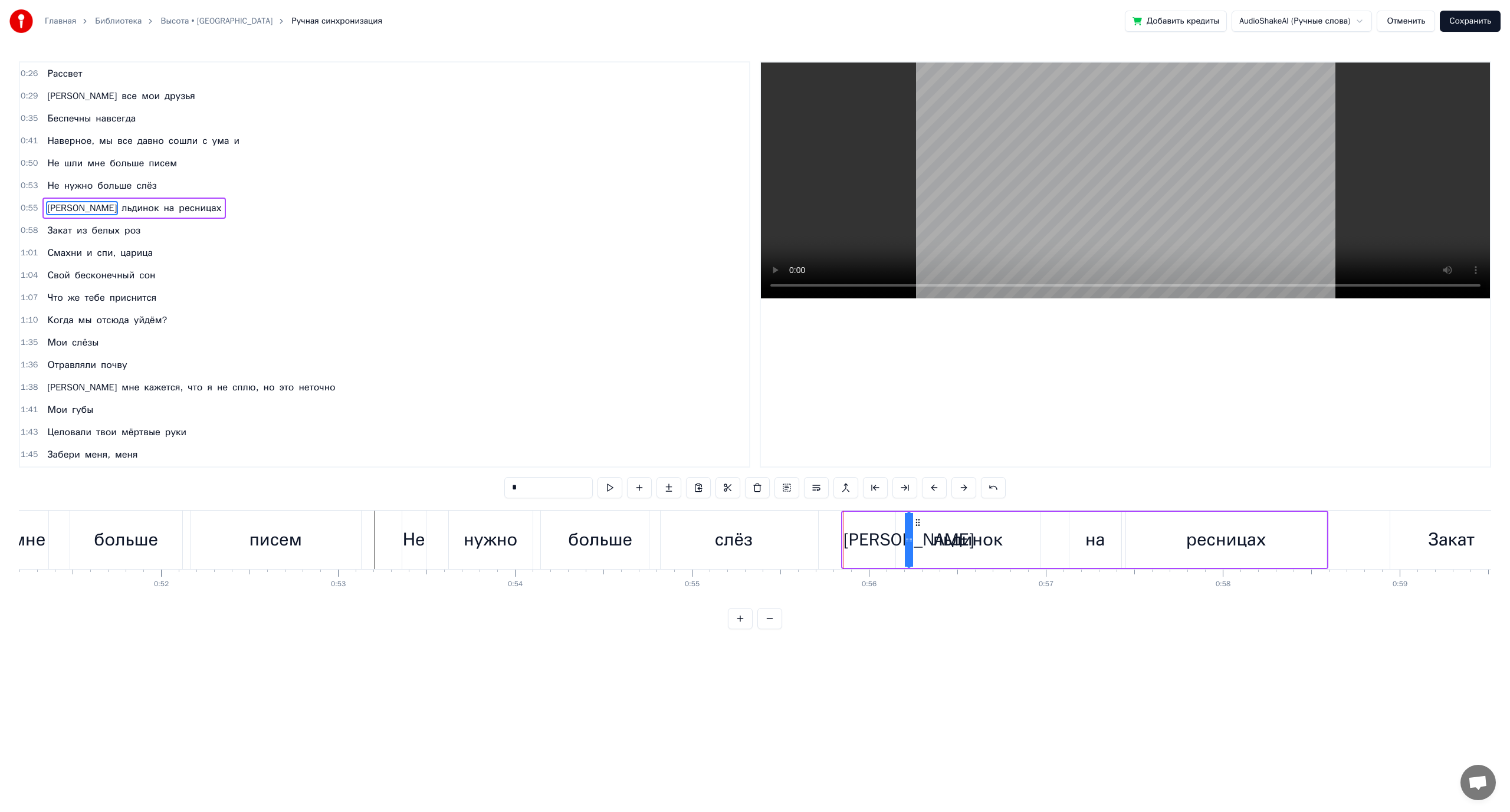 drag, startPoint x: 854, startPoint y: 525, endPoint x: 918, endPoint y: 525, distance: 64 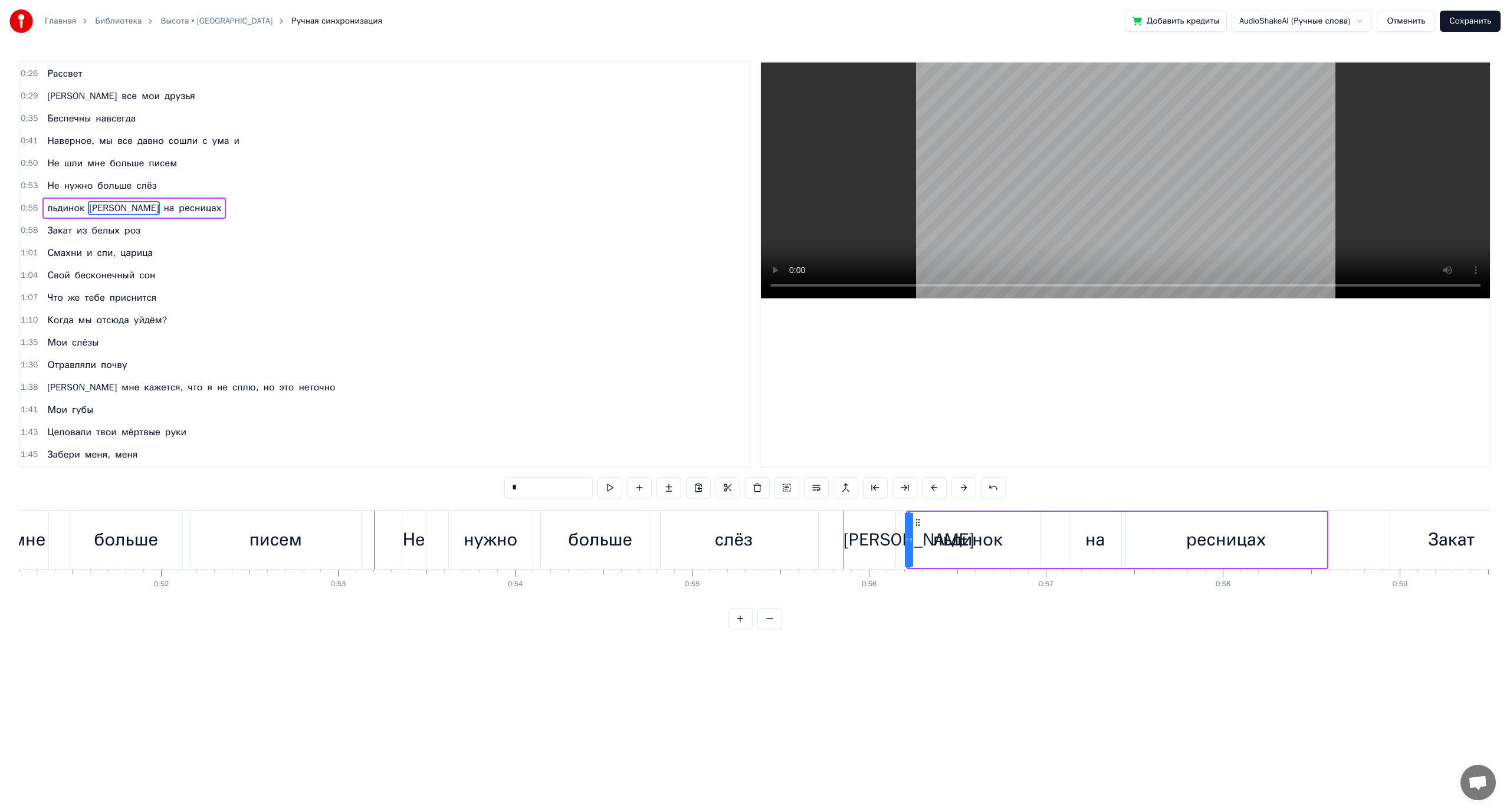 click on "льдинок" at bounding box center (968, 540) 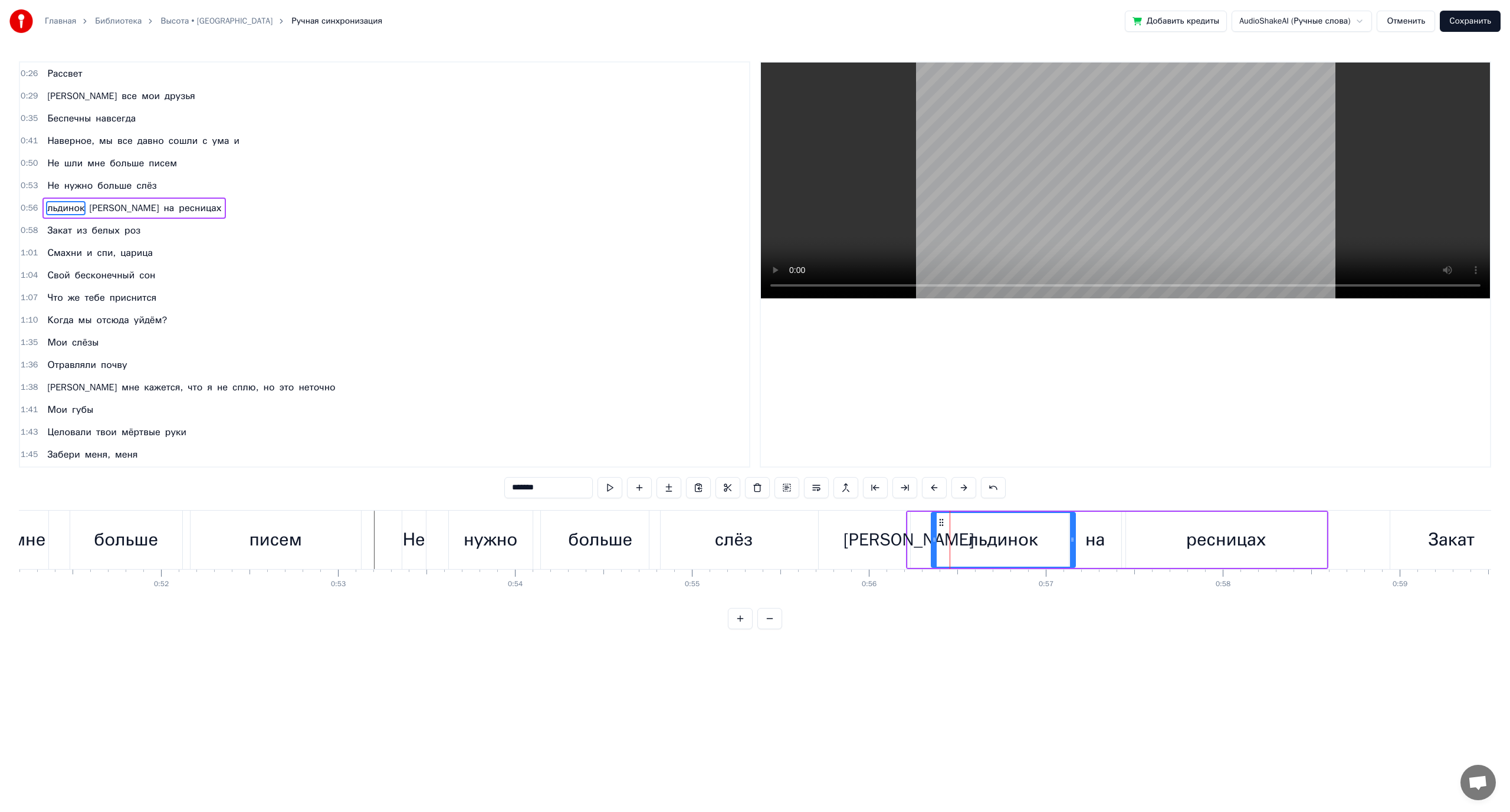 drag, startPoint x: 906, startPoint y: 522, endPoint x: 941, endPoint y: 524, distance: 35.057096 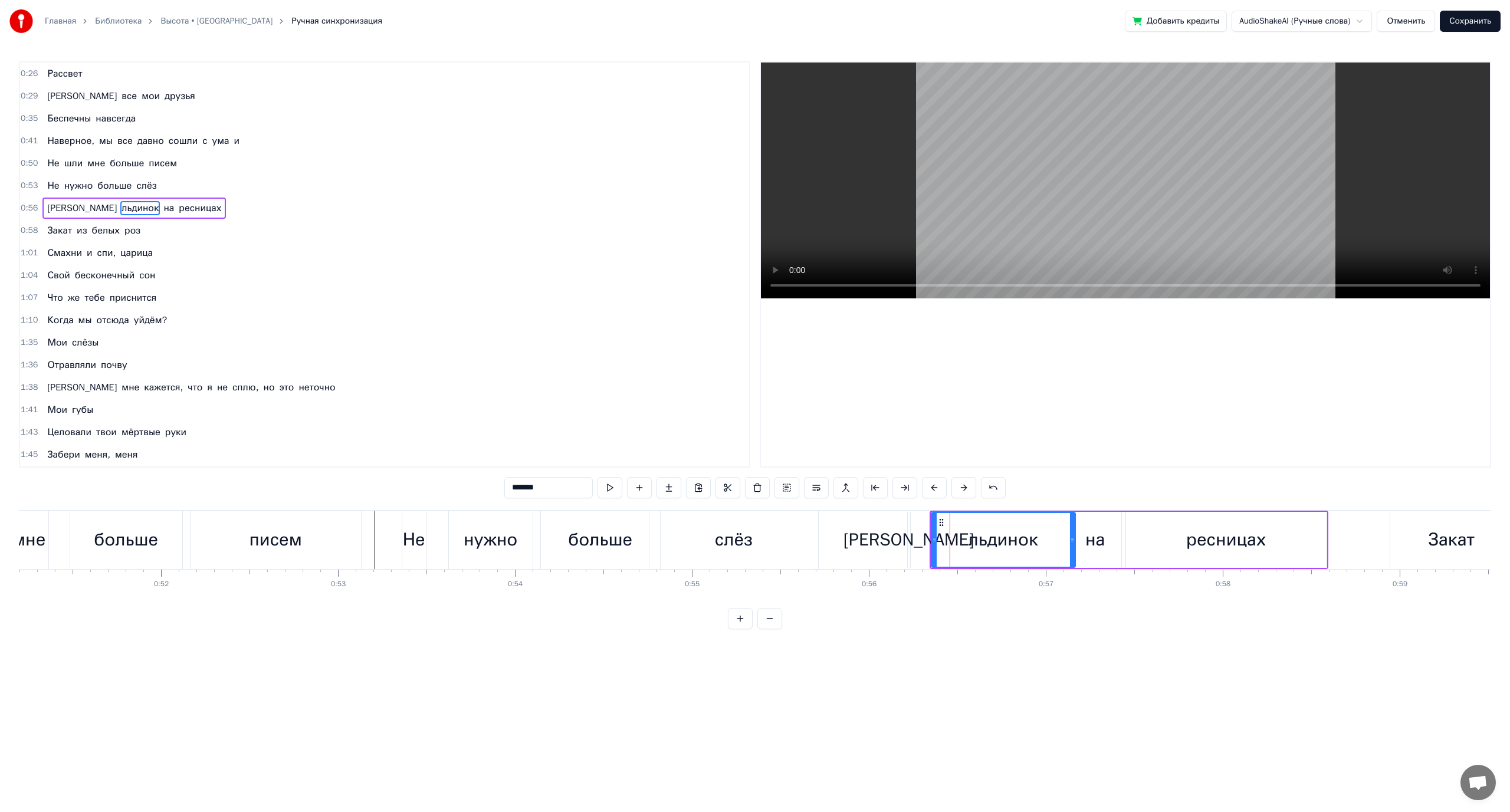 click on "[PERSON_NAME]" at bounding box center (908, 540) 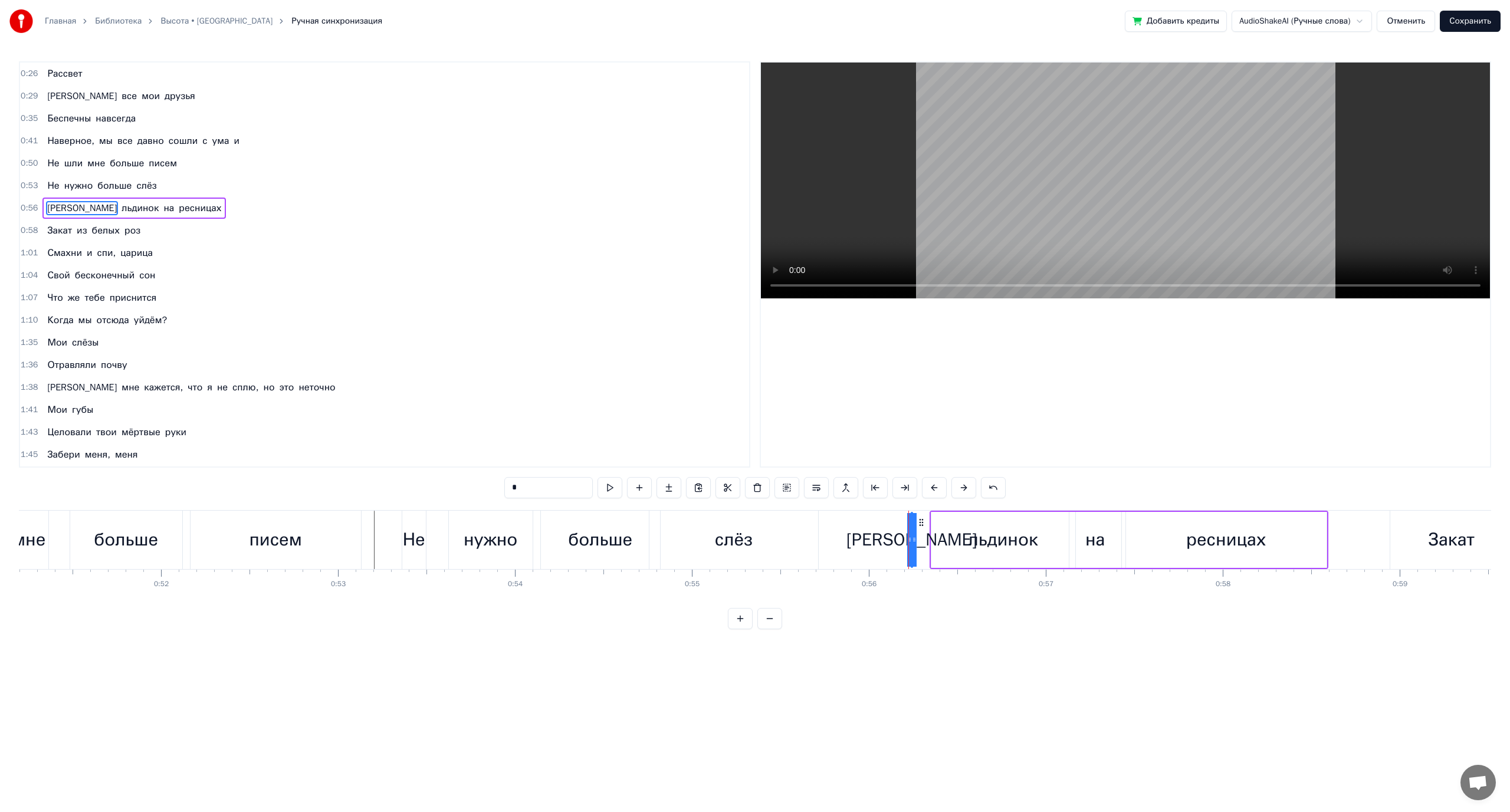 click on "Рассвет И все мои друзья [PERSON_NAME] навсегда Наверное, мы все давно сошли с ума и Не шли мне больше писем Не нужно больше слёз И льдинок на ресницах Закат из белых роз Смахни и спи, царица [PERSON_NAME] бесконечный сон Что же тебе приснится Когда мы отсюда уйдём? Мои слёзы Отравляли почву И мне кажется, что я не сплю, но это неточно Мои губы Целовали твои мёртвые руки [PERSON_NAME] меня, меня Меня, меня, меня, я здесь В кромешной темноте И может, через пару лет меня найдут В извечной мерзлоте Не шли мне больше писем Не нужно больше слёз И льдинок на ресницах Закат из белых роз и же" at bounding box center [9670, 540] 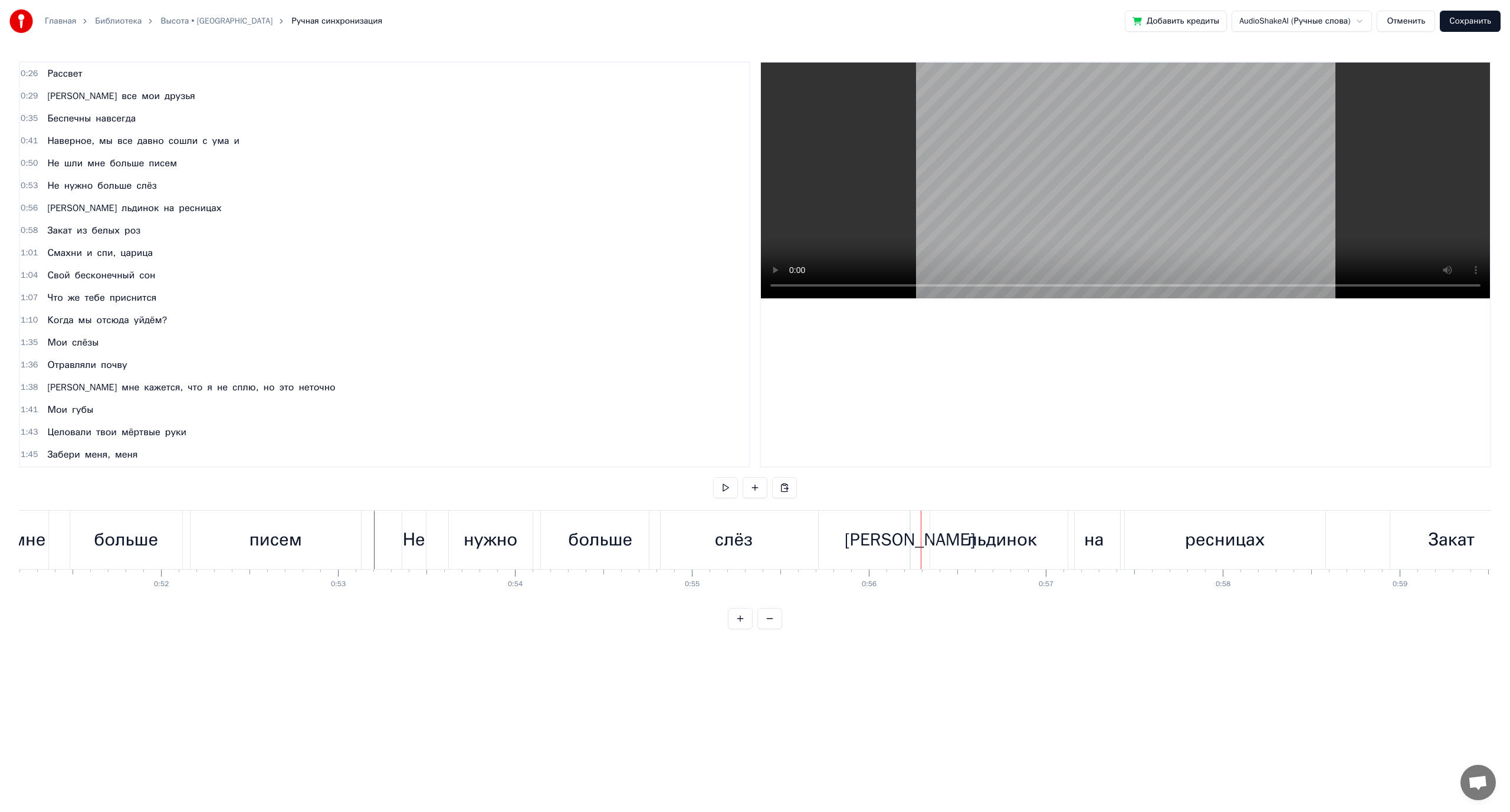 click on "[PERSON_NAME]" at bounding box center [910, 540] 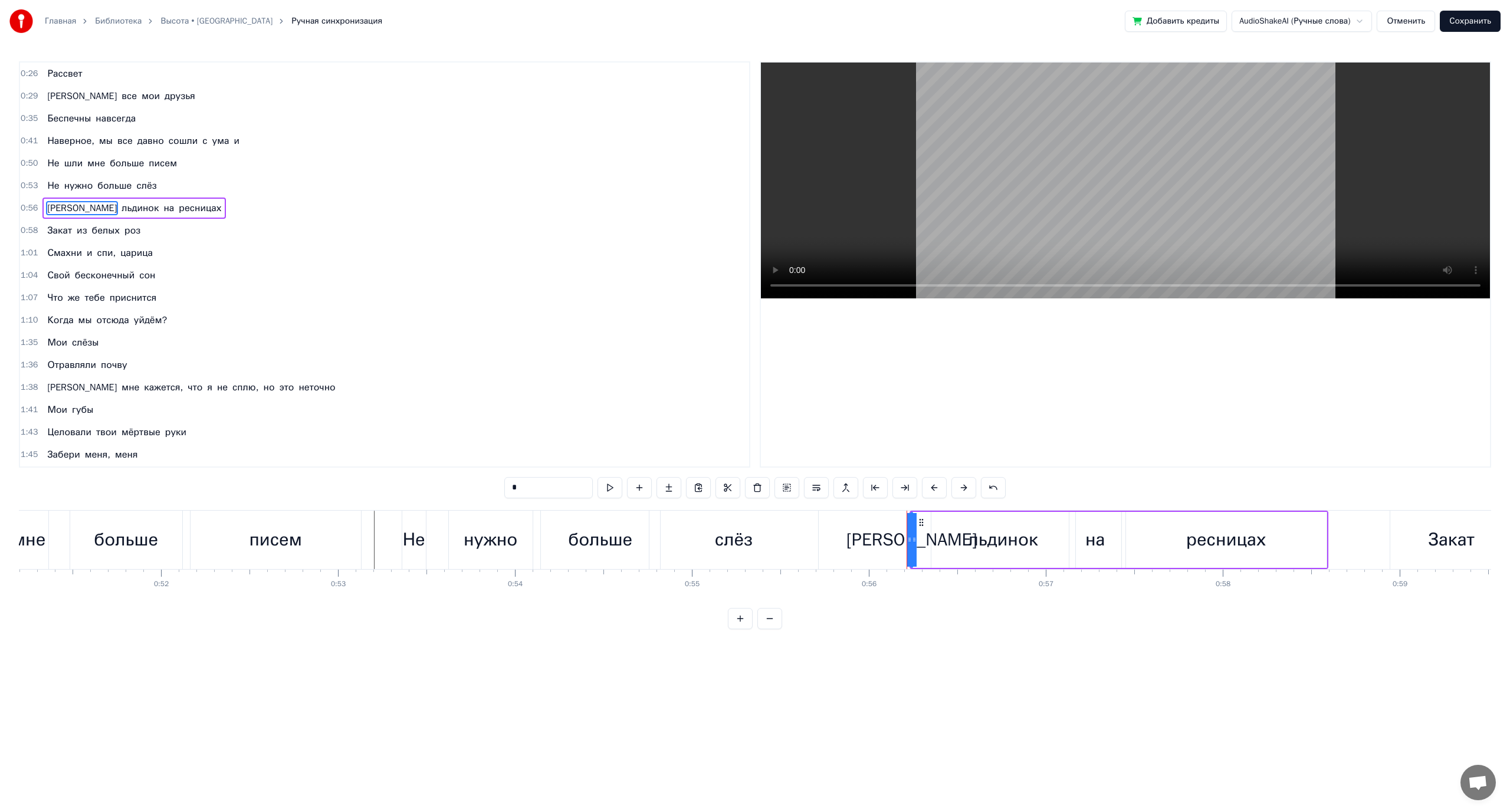 click on "Рассвет И все мои друзья [PERSON_NAME] навсегда Наверное, мы все давно сошли с ума и Не шли мне больше писем Не нужно больше слёз И льдинок на ресницах Закат из белых роз Смахни и спи, царица [PERSON_NAME] бесконечный сон Что же тебе приснится Когда мы отсюда уйдём? Мои слёзы Отравляли почву И мне кажется, что я не сплю, но это неточно Мои губы Целовали твои мёртвые руки [PERSON_NAME] меня, меня Меня, меня, меня, я здесь В кромешной темноте И может, через пару лет меня найдут В извечной мерзлоте Не шли мне больше писем Не нужно больше слёз И льдинок на ресницах Закат из белых роз и же" at bounding box center [9670, 540] 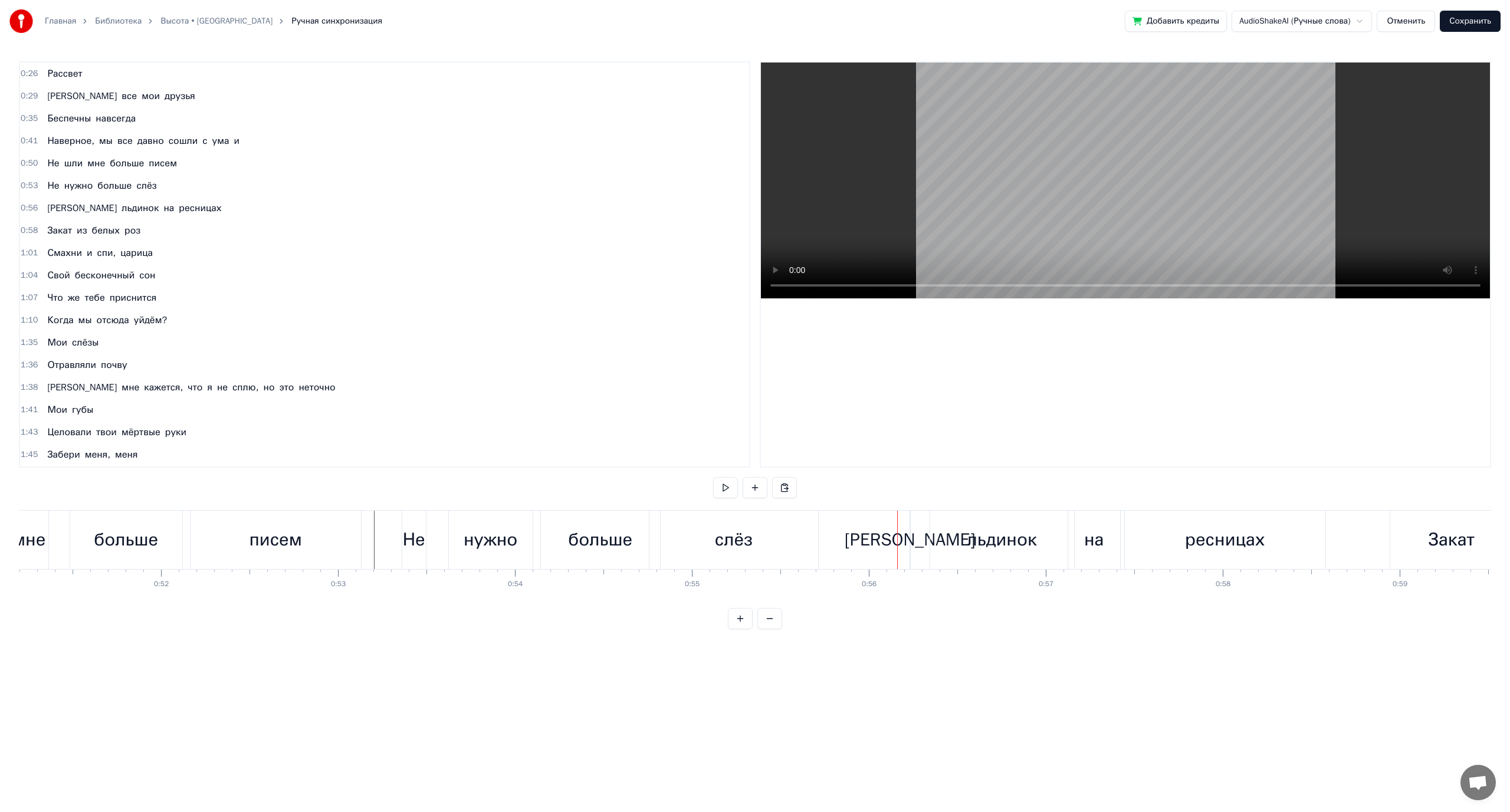 click on "[PERSON_NAME]" at bounding box center (910, 540) 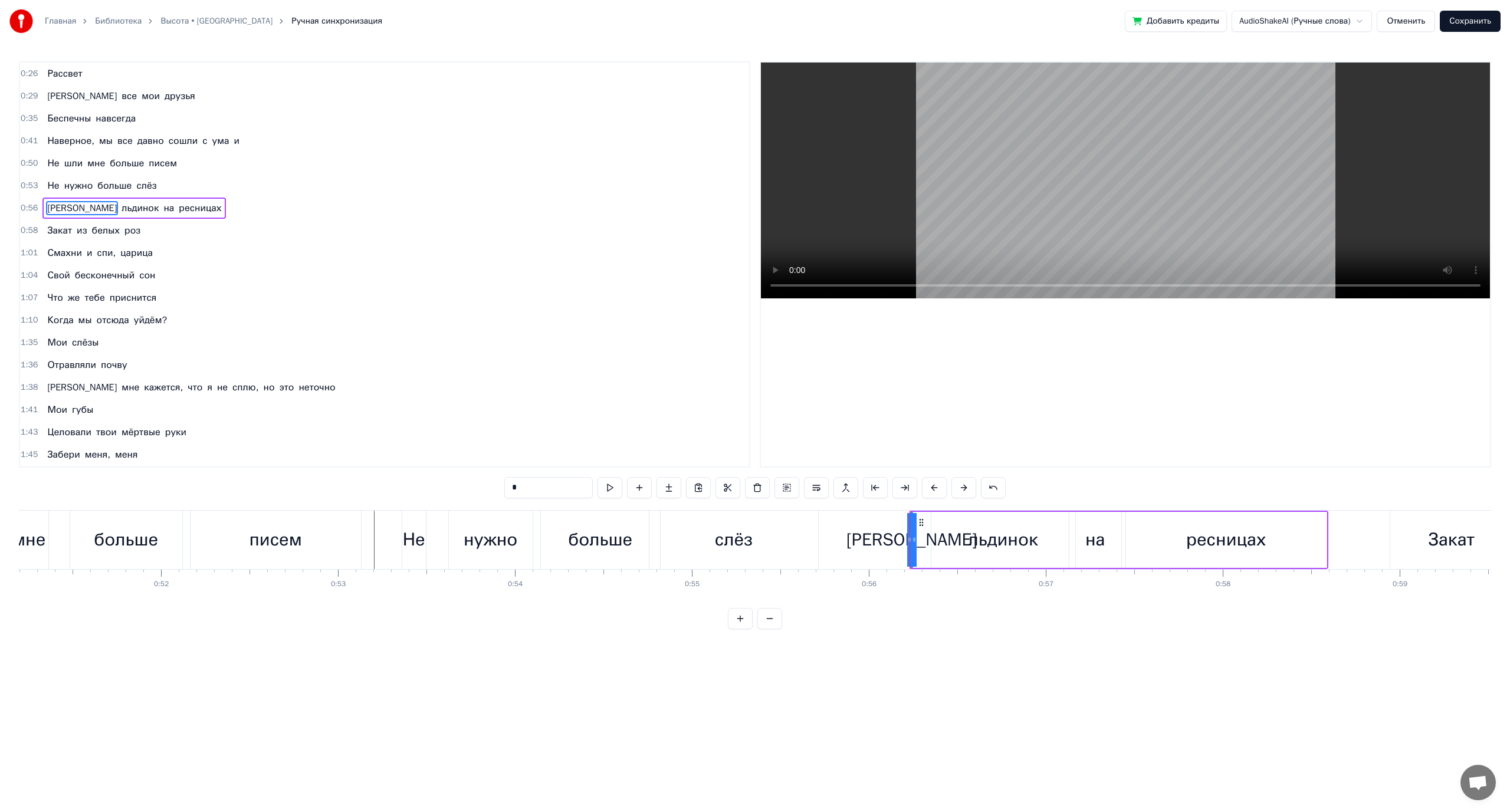 click 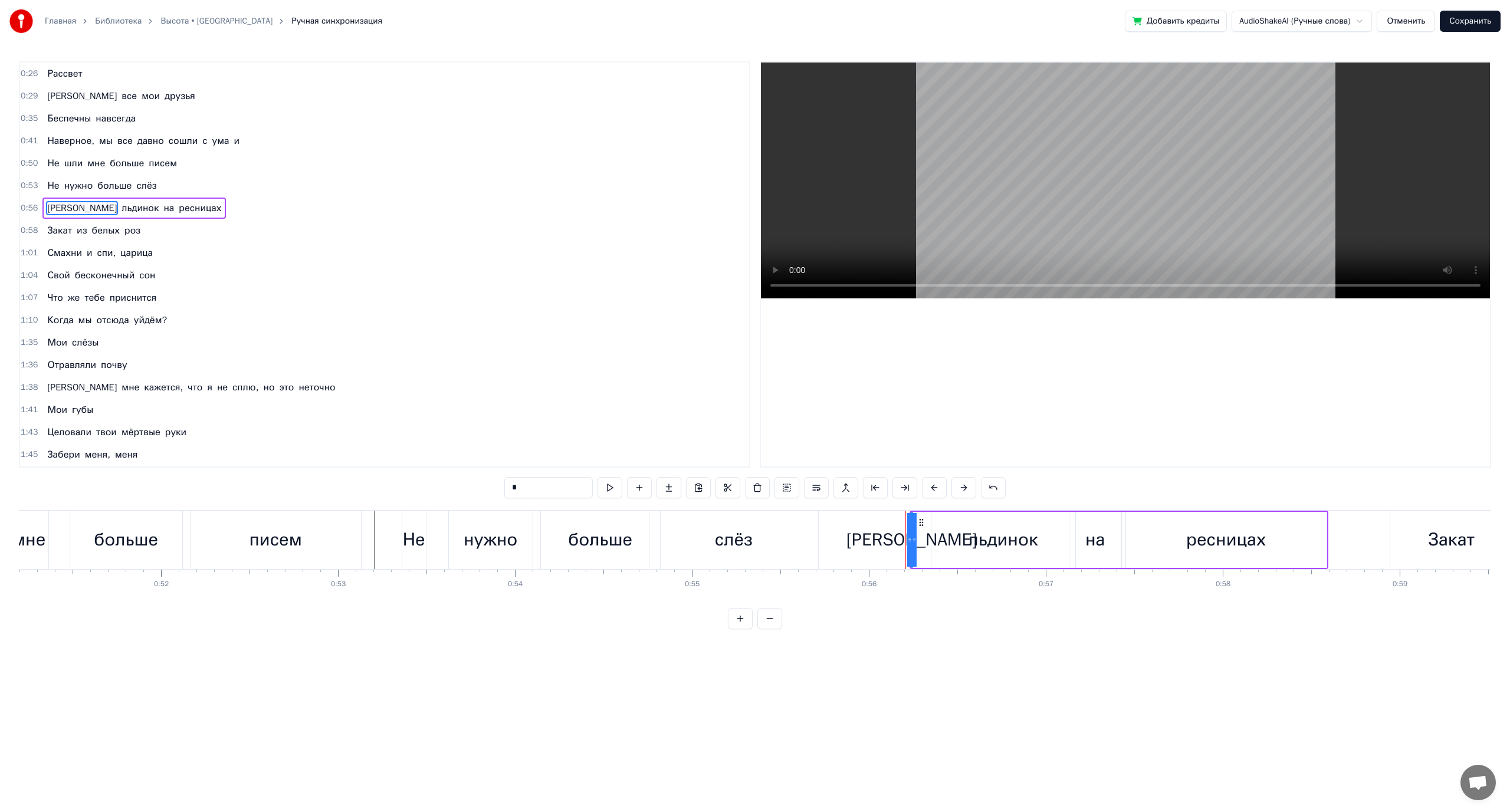 drag, startPoint x: 914, startPoint y: 540, endPoint x: 928, endPoint y: 541, distance: 14.035669 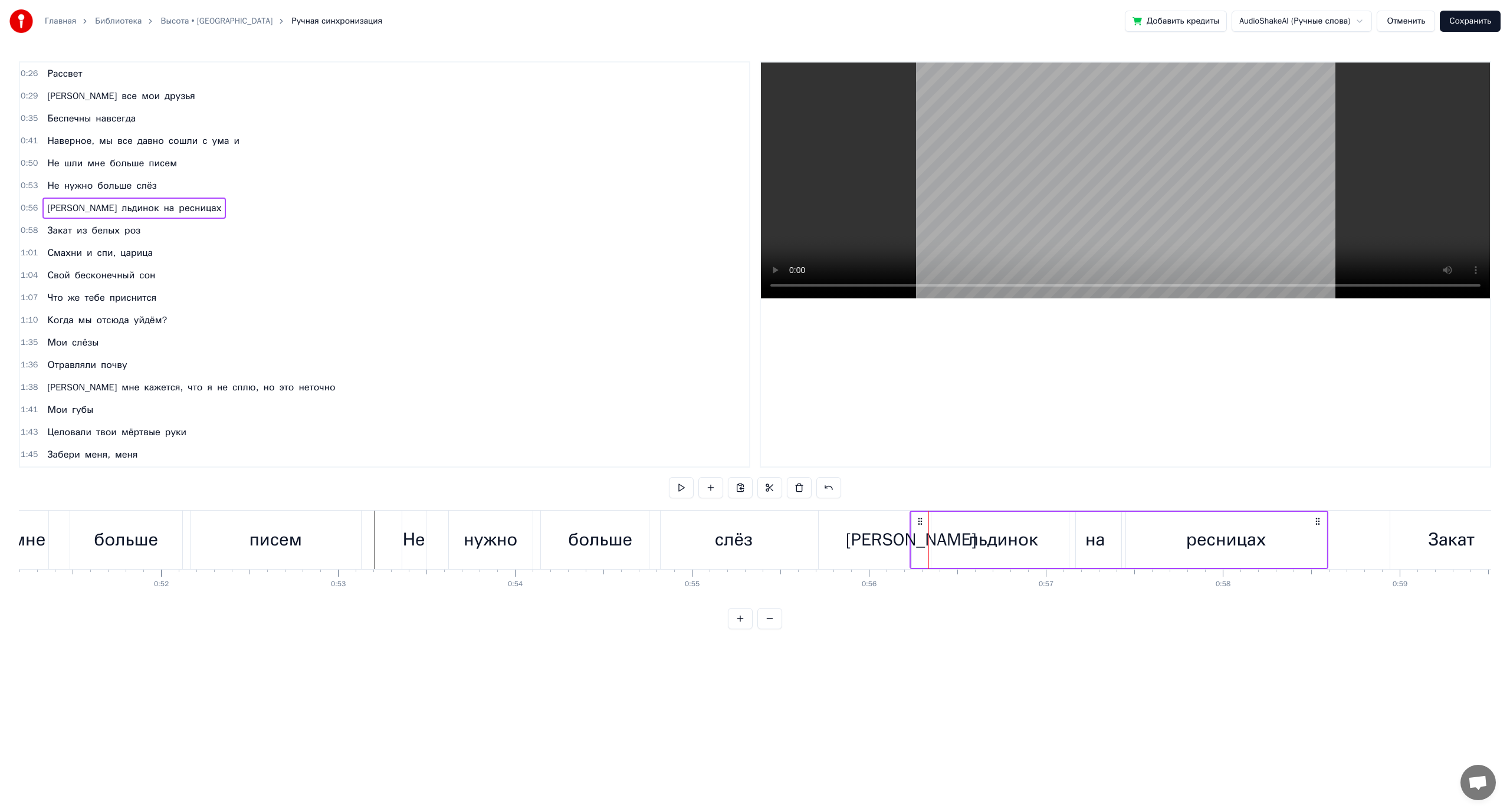 click on "[PERSON_NAME]" at bounding box center [911, 540] 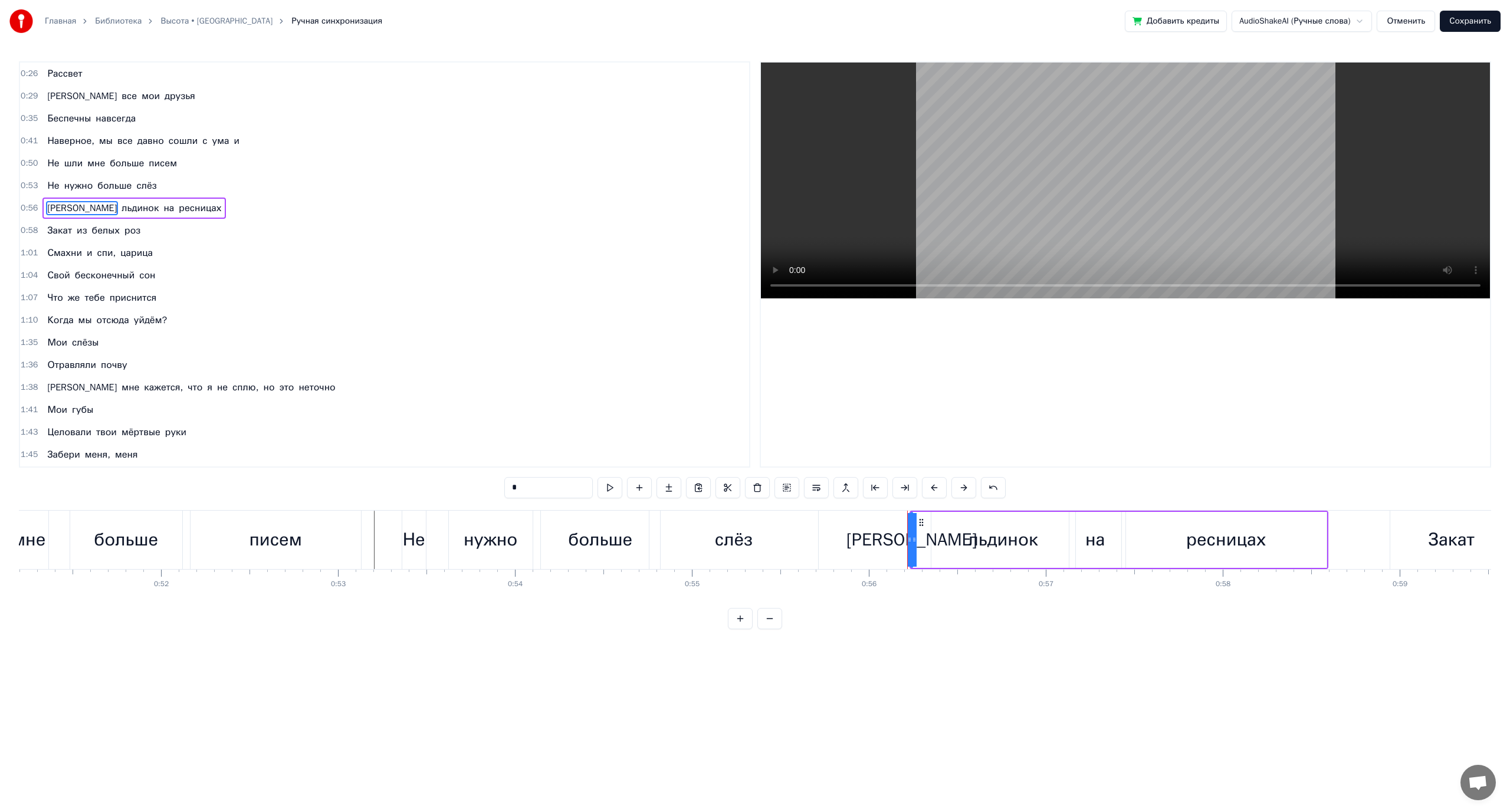 click on "Рассвет И все мои друзья [PERSON_NAME] навсегда Наверное, мы все давно сошли с ума и Не шли мне больше писем Не нужно больше слёз И льдинок на ресницах Закат из белых роз Смахни и спи, царица [PERSON_NAME] бесконечный сон Что же тебе приснится Когда мы отсюда уйдём? Мои слёзы Отравляли почву И мне кажется, что я не сплю, но это неточно Мои губы Целовали твои мёртвые руки [PERSON_NAME] меня, меня Меня, меня, меня, я здесь В кромешной темноте И может, через пару лет меня найдут В извечной мерзлоте Не шли мне больше писем Не нужно больше слёз И льдинок на ресницах Закат из белых роз и же" at bounding box center (9670, 540) 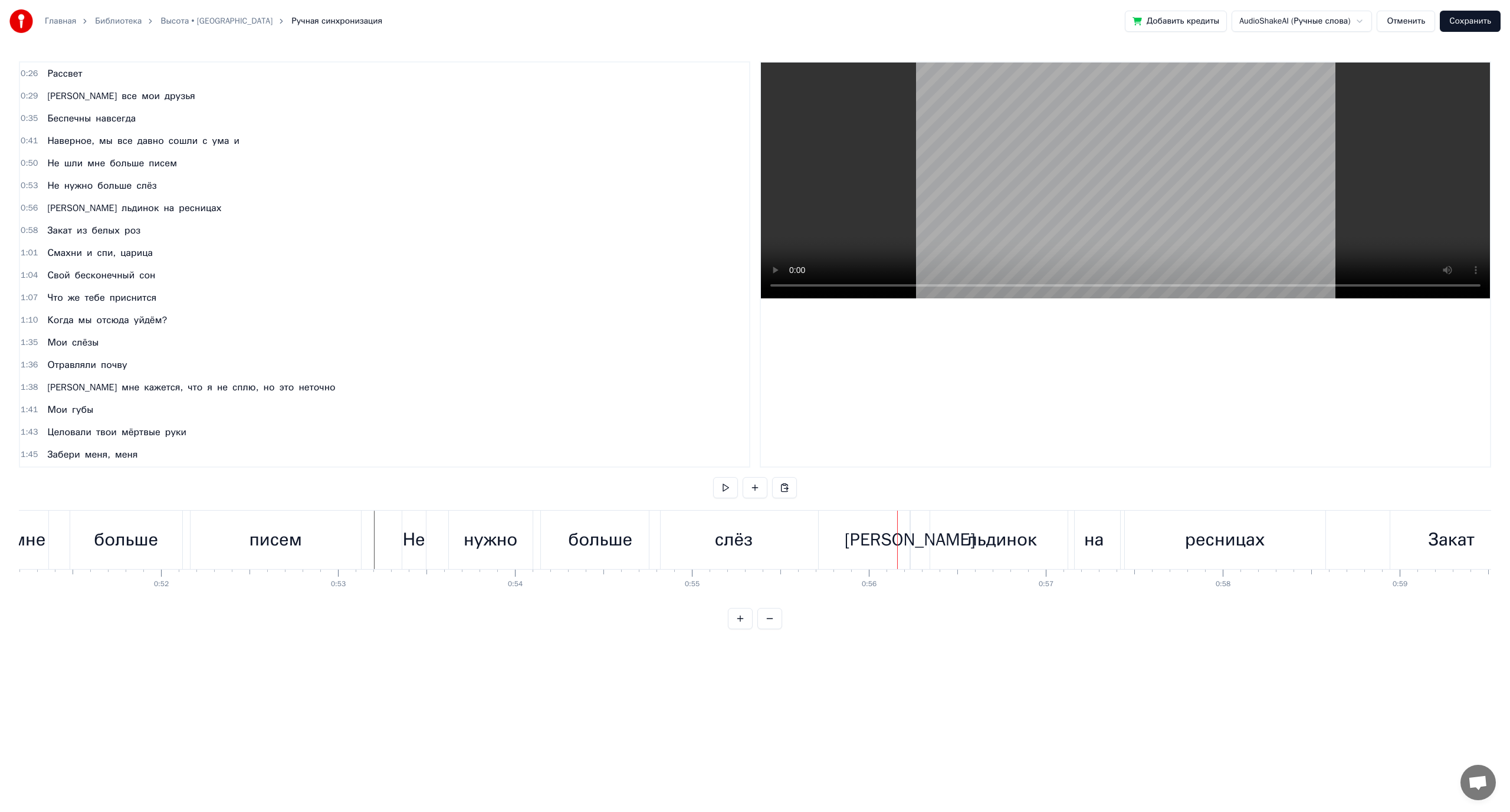 click on "[PERSON_NAME]" at bounding box center (910, 540) 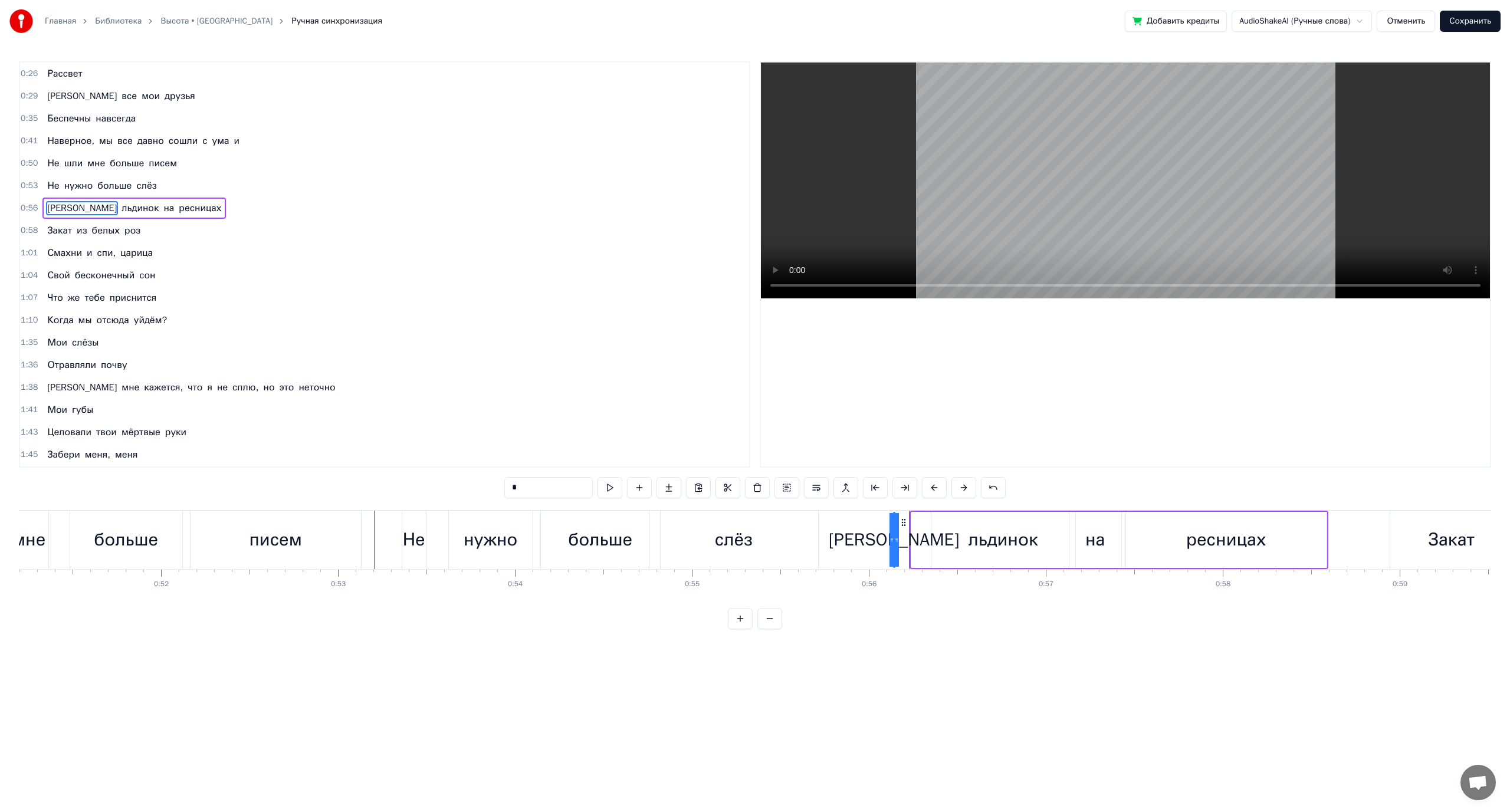 drag, startPoint x: 923, startPoint y: 522, endPoint x: 901, endPoint y: 522, distance: 22 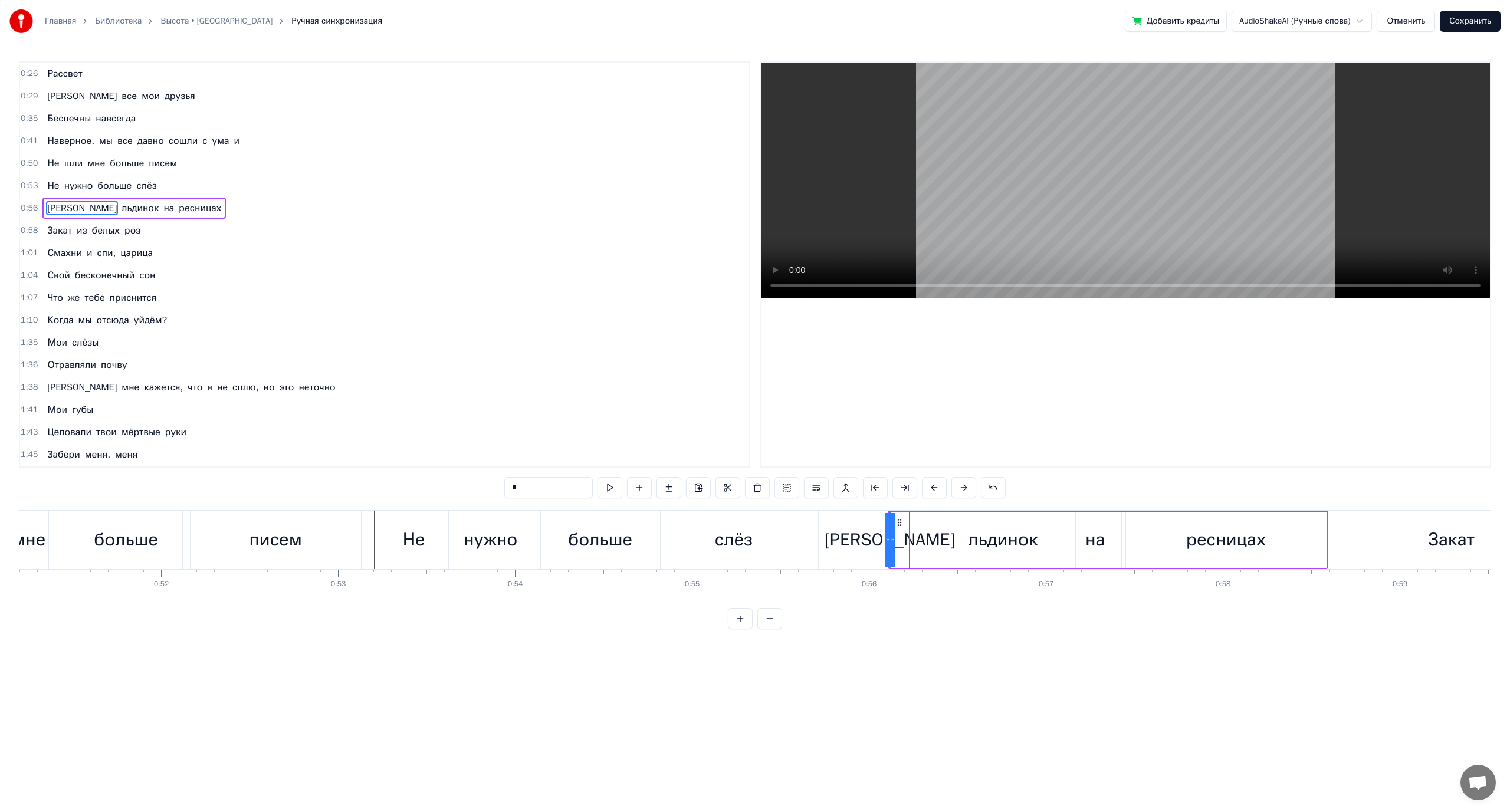 click 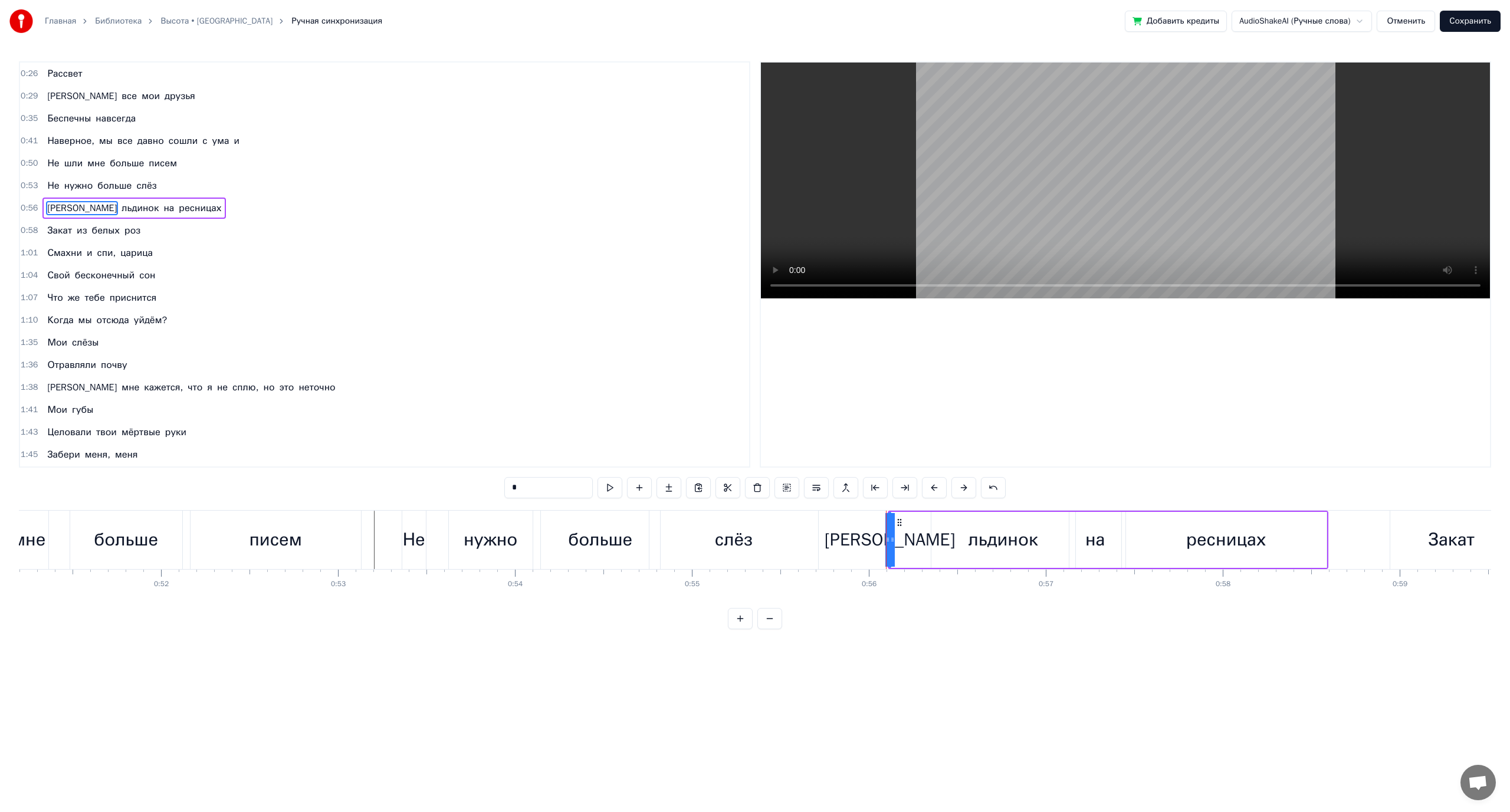 click on "И льдинок на ресницах" at bounding box center (1108, 540) 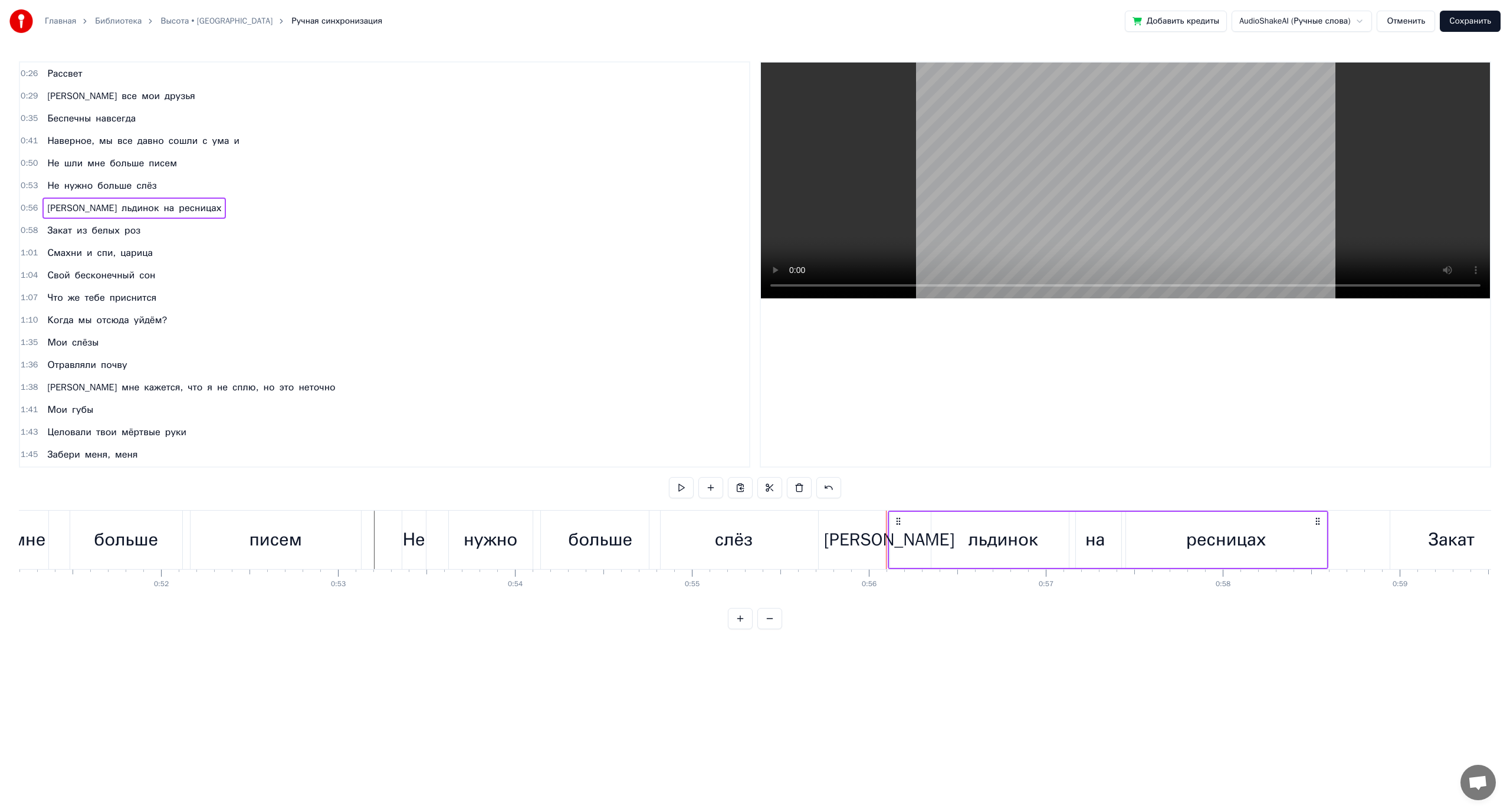 click on "[PERSON_NAME]" at bounding box center (889, 540) 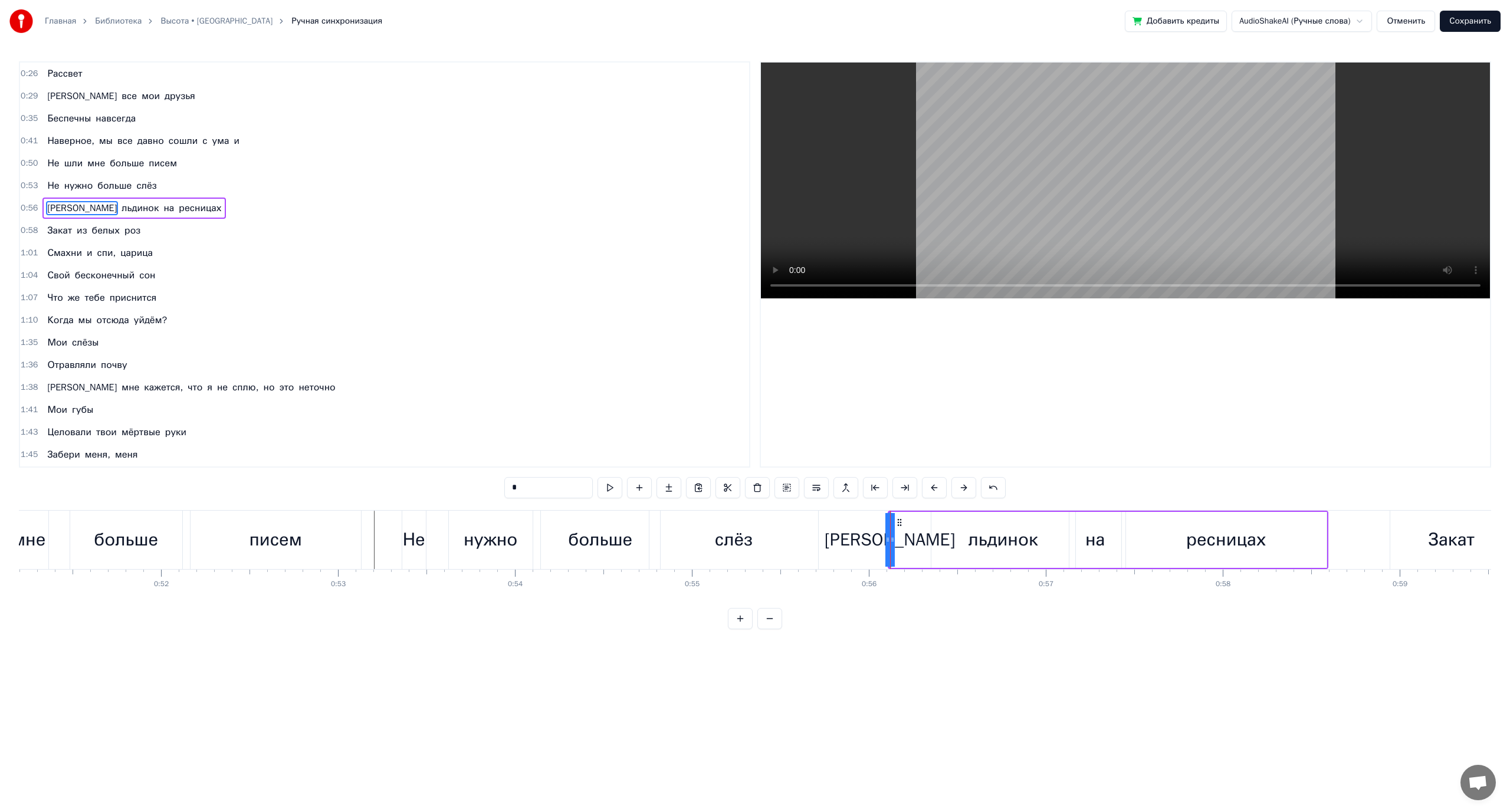 click 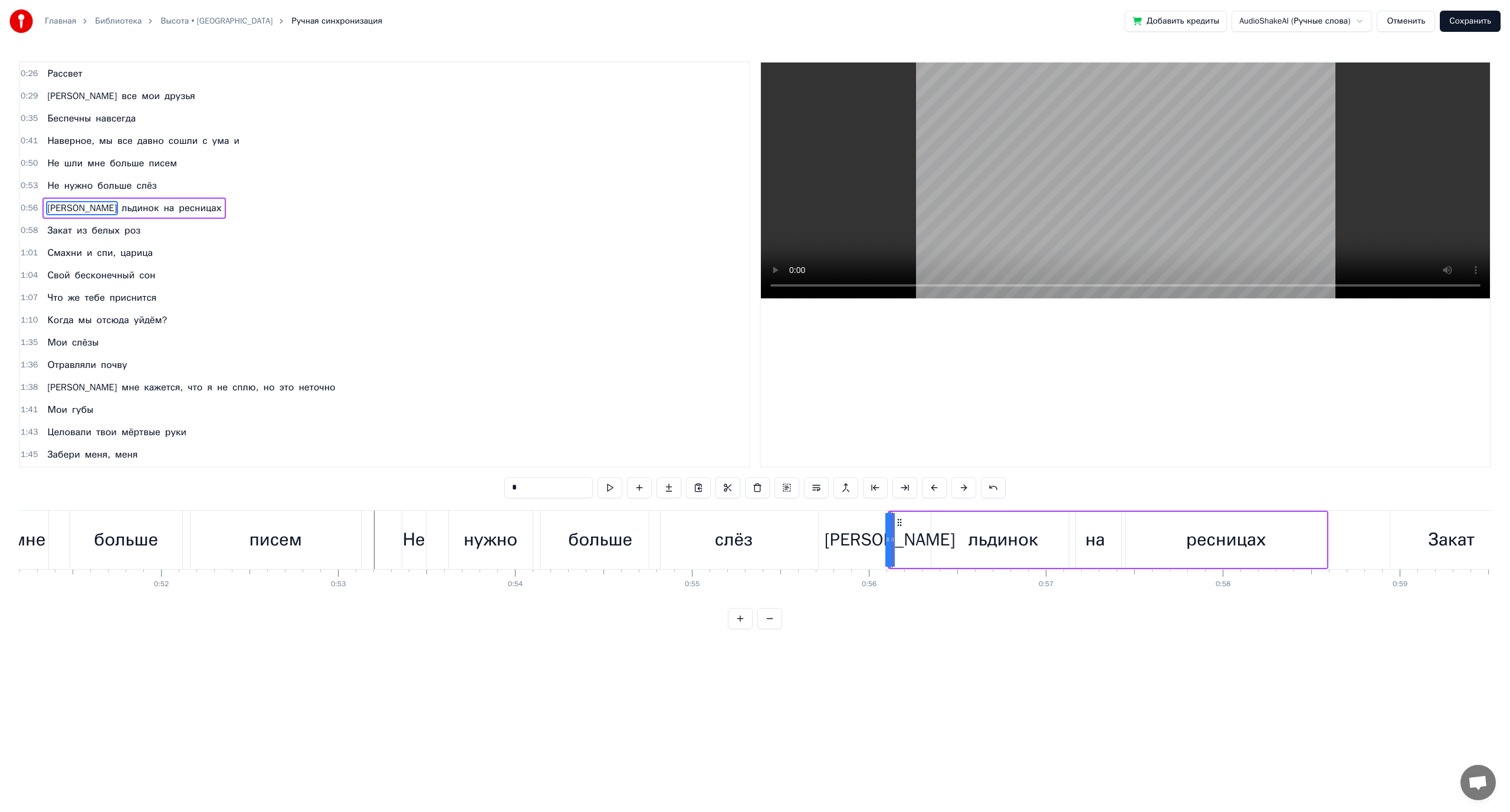 drag, startPoint x: 893, startPoint y: 541, endPoint x: 906, endPoint y: 540, distance: 13.038405 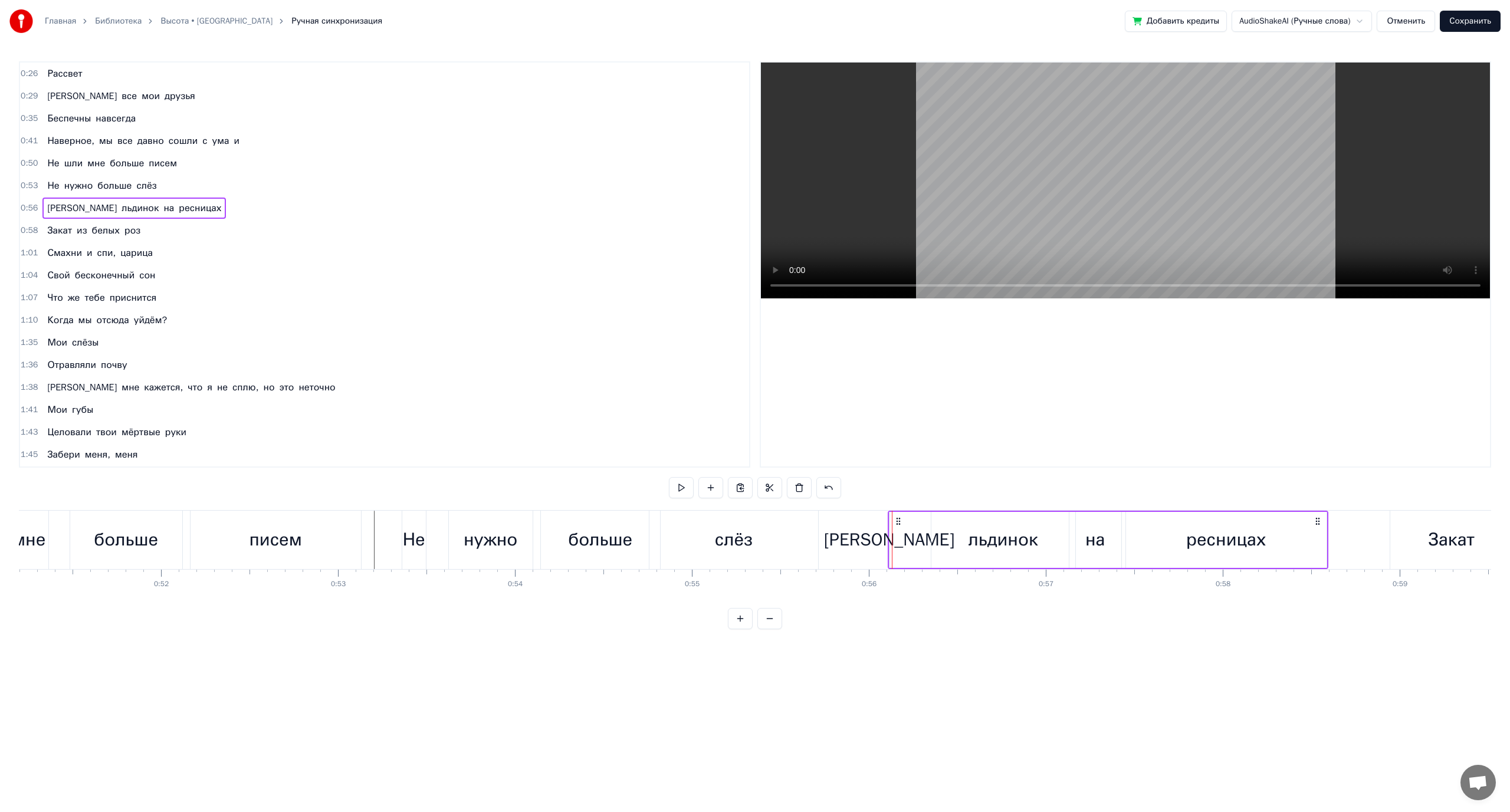 click on "[PERSON_NAME]" at bounding box center [889, 540] 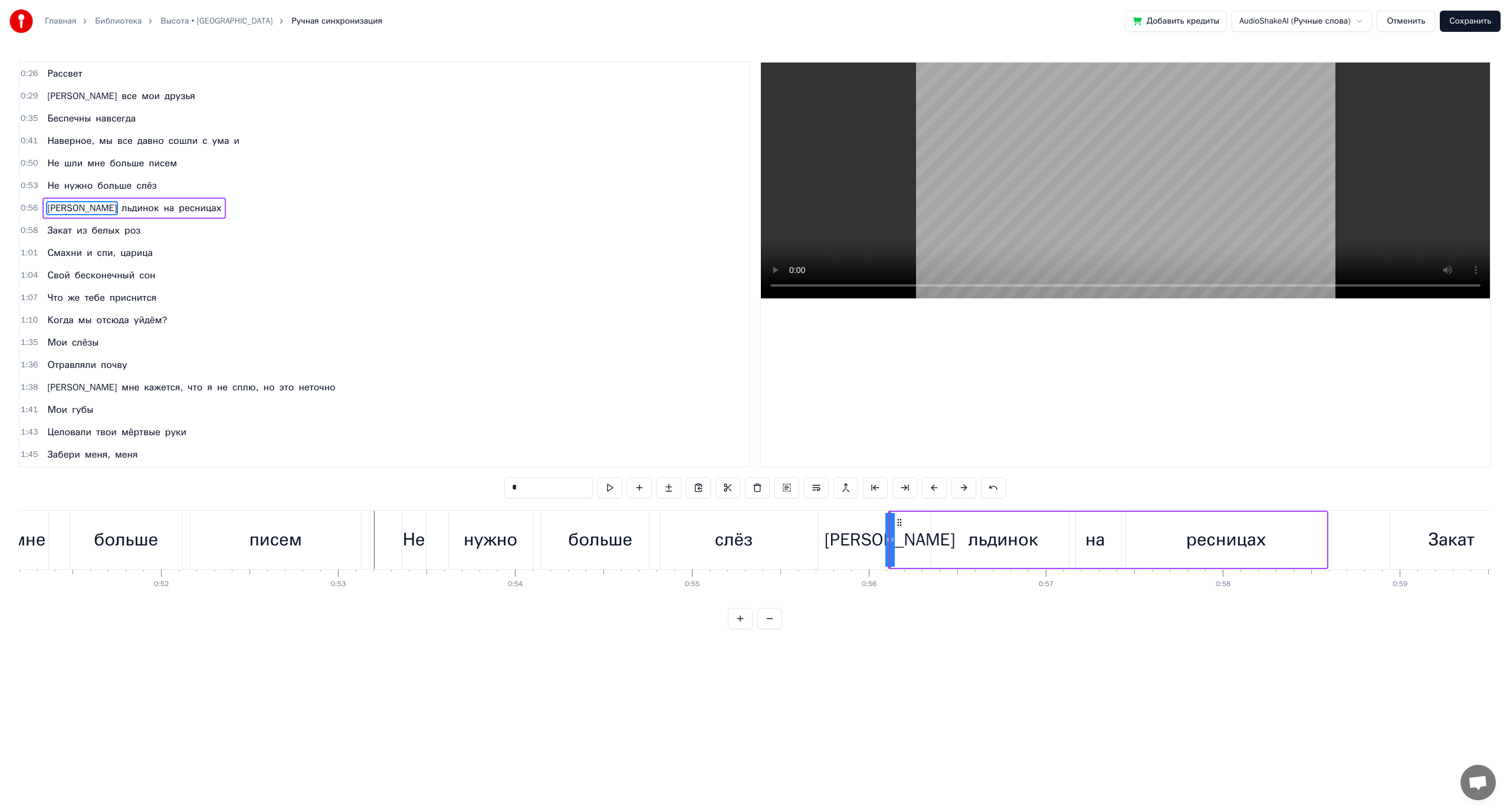 click on "Рассвет И все мои друзья [PERSON_NAME] навсегда Наверное, мы все давно сошли с ума и Не шли мне больше писем Не нужно больше слёз И льдинок на ресницах Закат из белых роз Смахни и спи, царица [PERSON_NAME] бесконечный сон Что же тебе приснится Когда мы отсюда уйдём? Мои слёзы Отравляли почву И мне кажется, что я не сплю, но это неточно Мои губы Целовали твои мёртвые руки [PERSON_NAME] меня, меня Меня, меня, меня, я здесь В кромешной темноте И может, через пару лет меня найдут В извечной мерзлоте Не шли мне больше писем Не нужно больше слёз И льдинок на ресницах Закат из белых роз и же" at bounding box center (9670, 540) 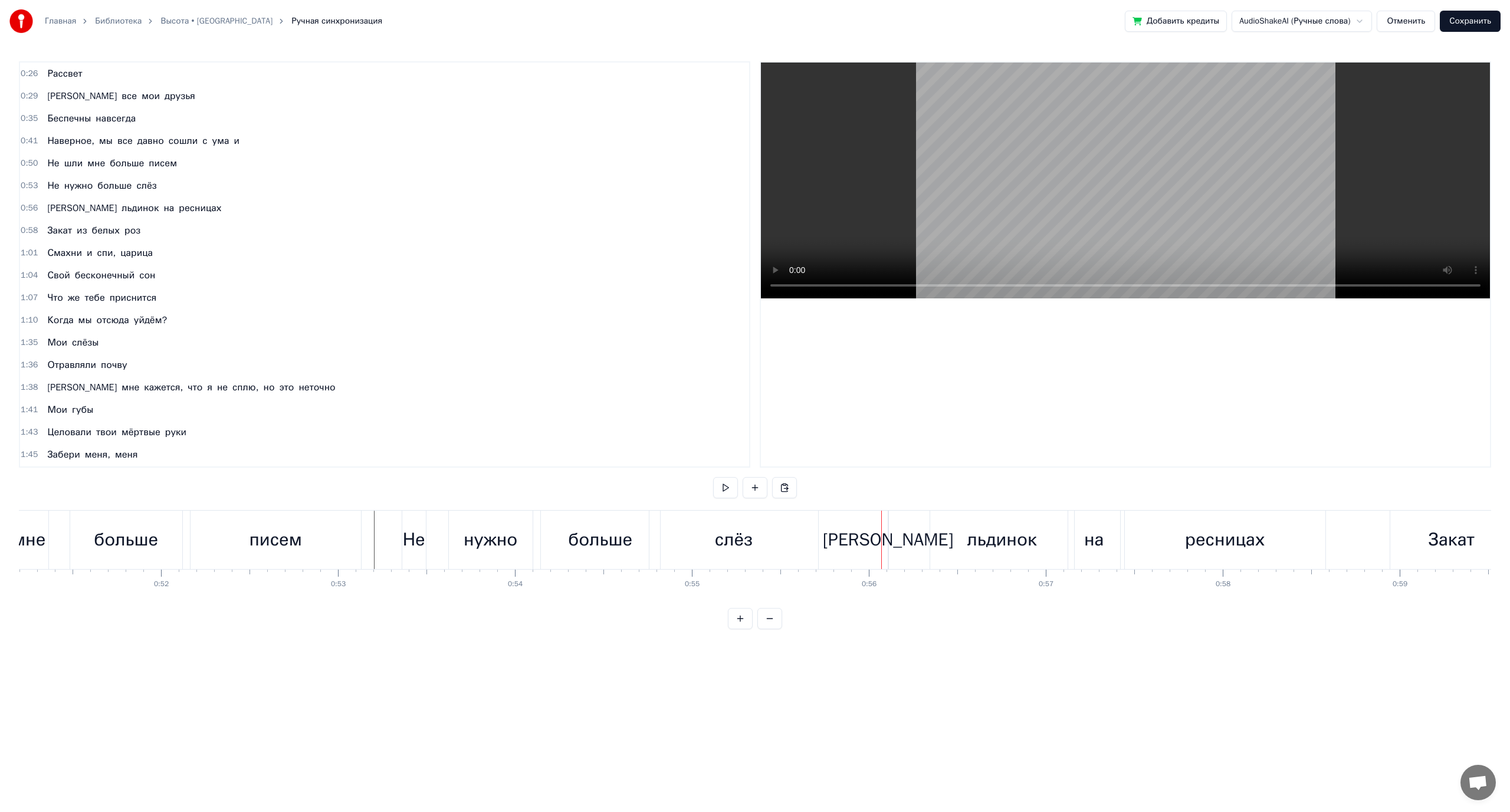 click on "[PERSON_NAME]" at bounding box center (888, 540) 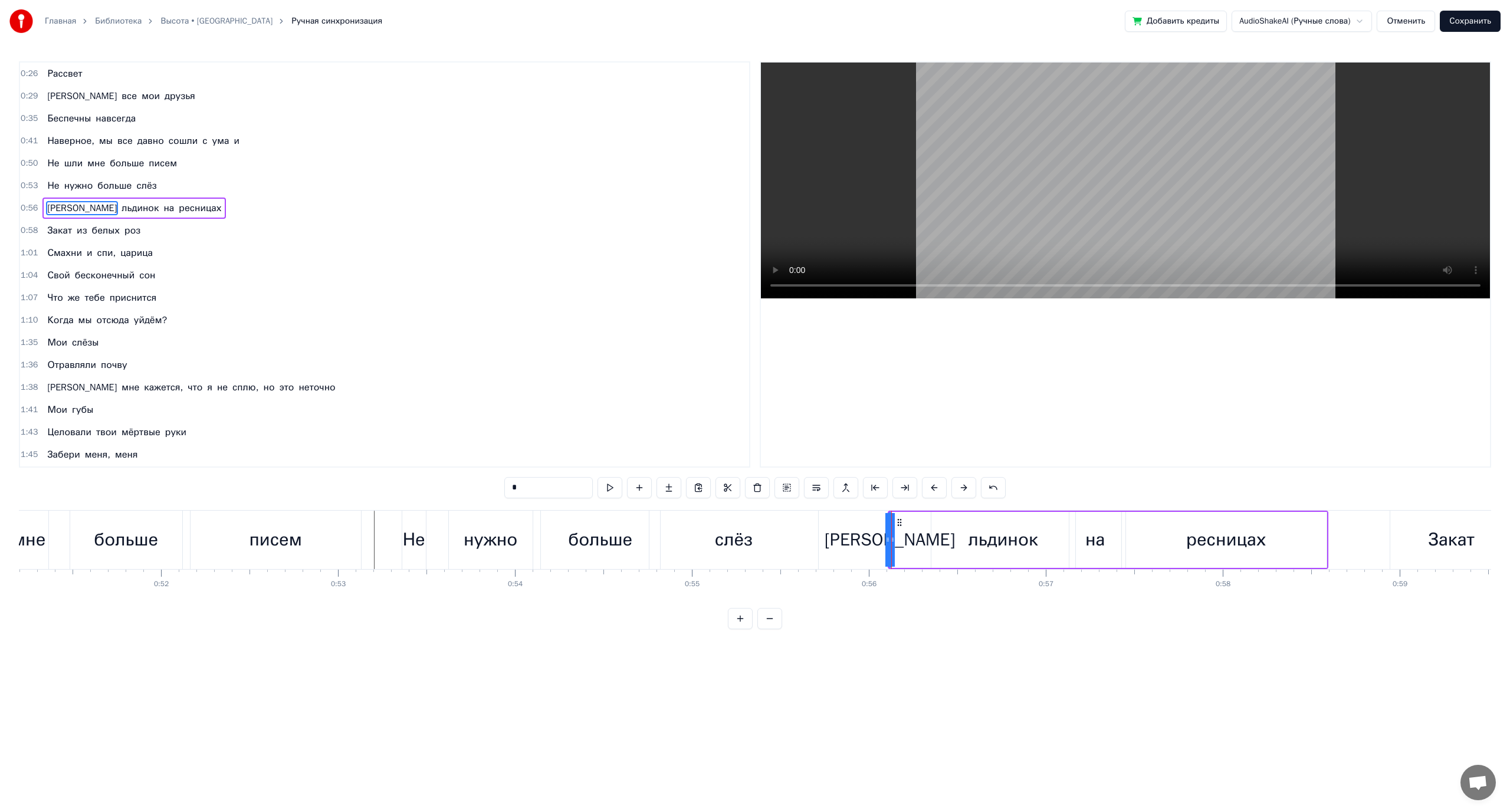 click on "Рассвет И все мои друзья [PERSON_NAME] навсегда Наверное, мы все давно сошли с ума и Не шли мне больше писем Не нужно больше слёз И льдинок на ресницах Закат из белых роз Смахни и спи, царица [PERSON_NAME] бесконечный сон Что же тебе приснится Когда мы отсюда уйдём? Мои слёзы Отравляли почву И мне кажется, что я не сплю, но это неточно Мои губы Целовали твои мёртвые руки [PERSON_NAME] меня, меня Меня, меня, меня, я здесь В кромешной темноте И может, через пару лет меня найдут В извечной мерзлоте Не шли мне больше писем Не нужно больше слёз И льдинок на ресницах Закат из белых роз и же" at bounding box center [9670, 540] 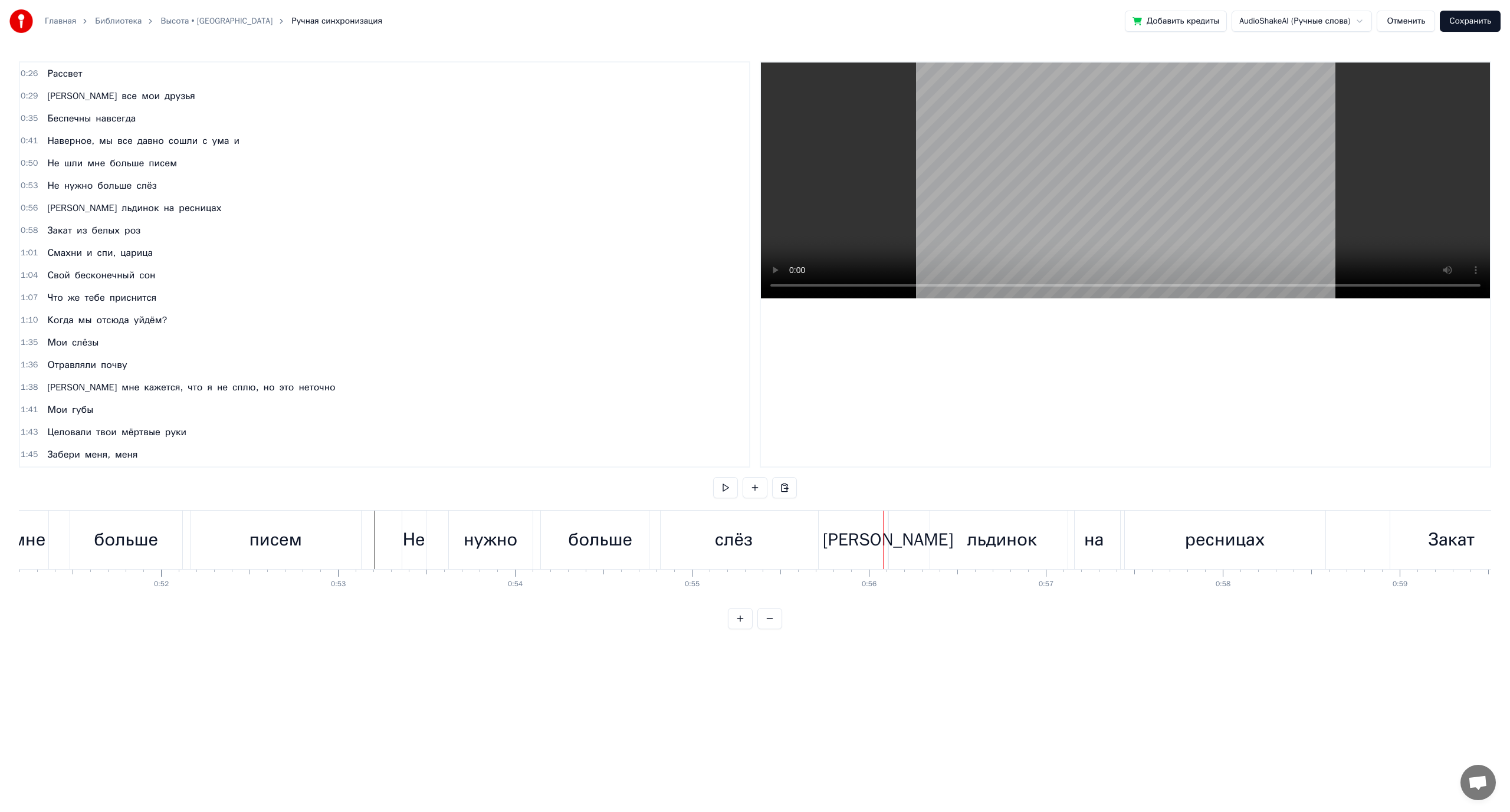 click on "[PERSON_NAME]" at bounding box center (888, 540) 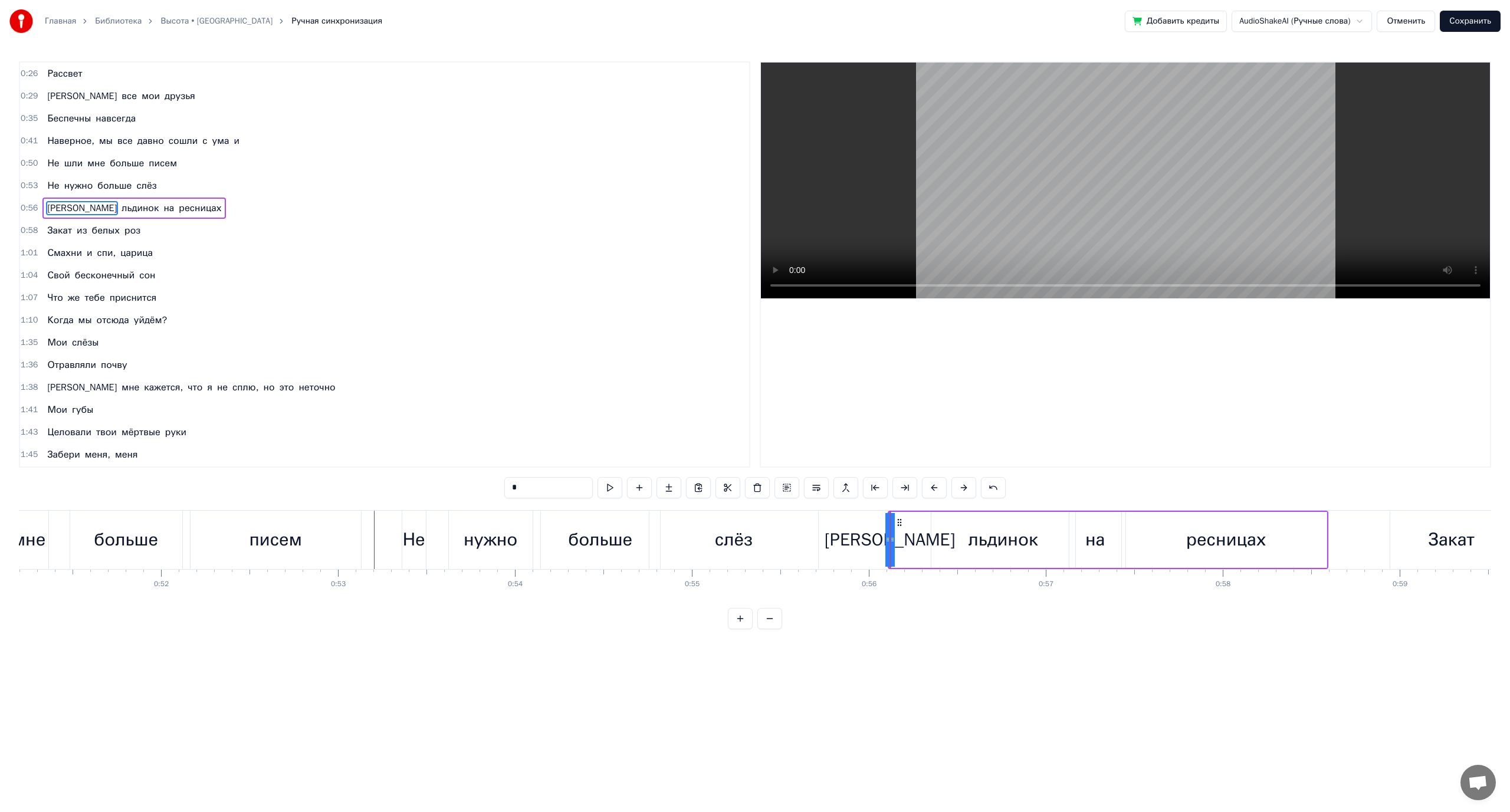 click on "больше" at bounding box center [600, 540] 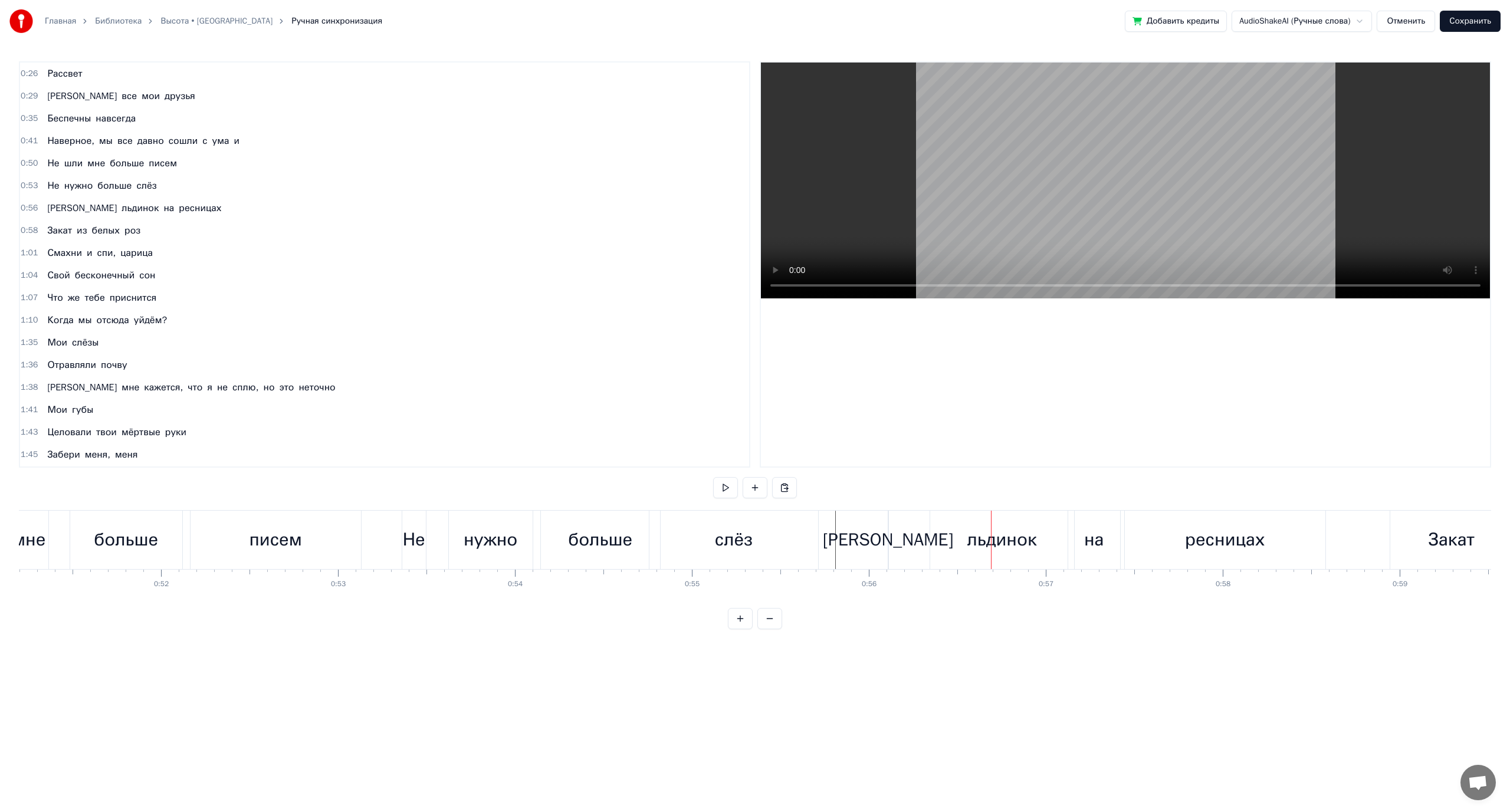 click on "[PERSON_NAME]" at bounding box center [888, 540] 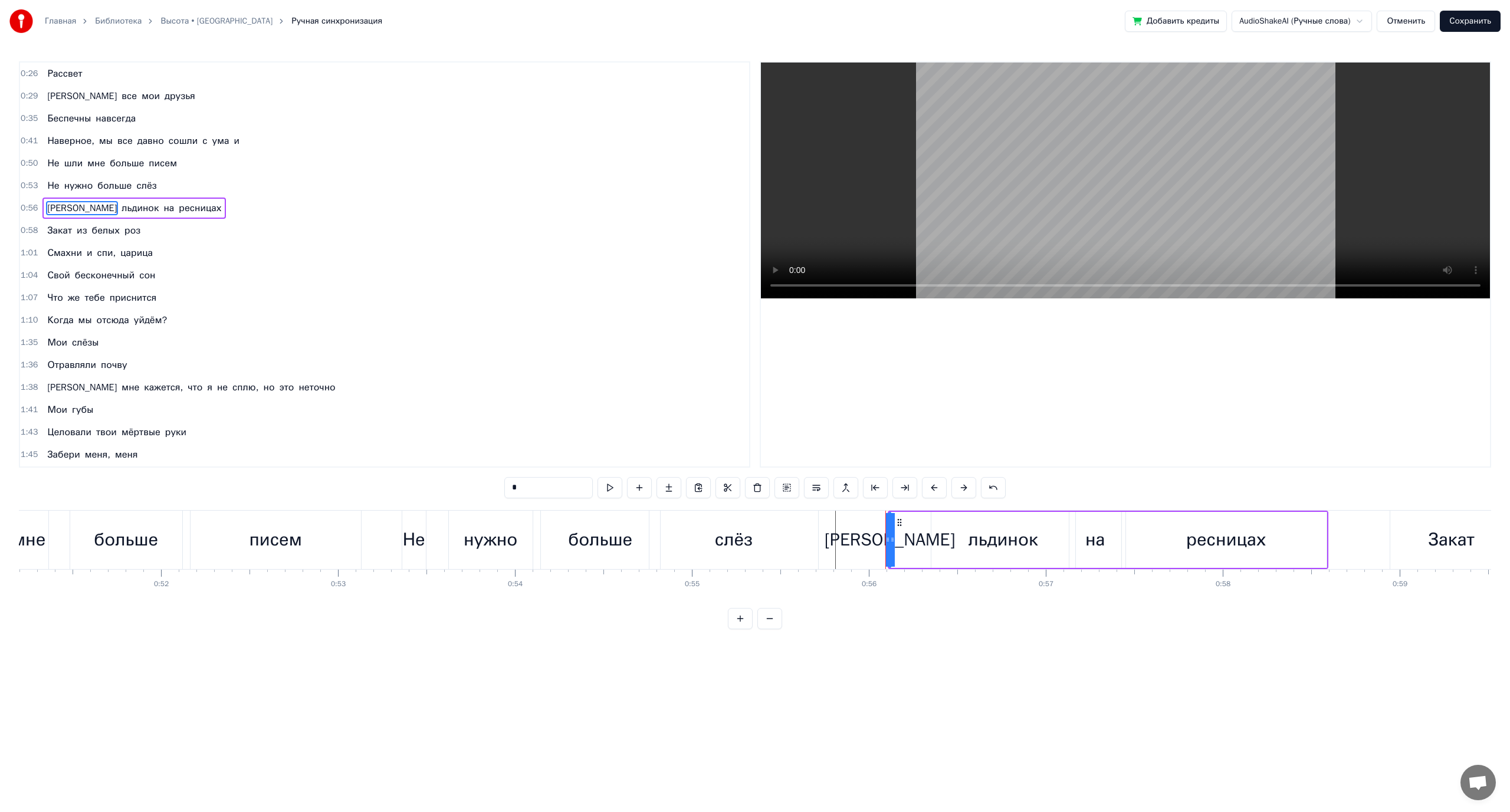 click on "льдинок" at bounding box center [1003, 540] 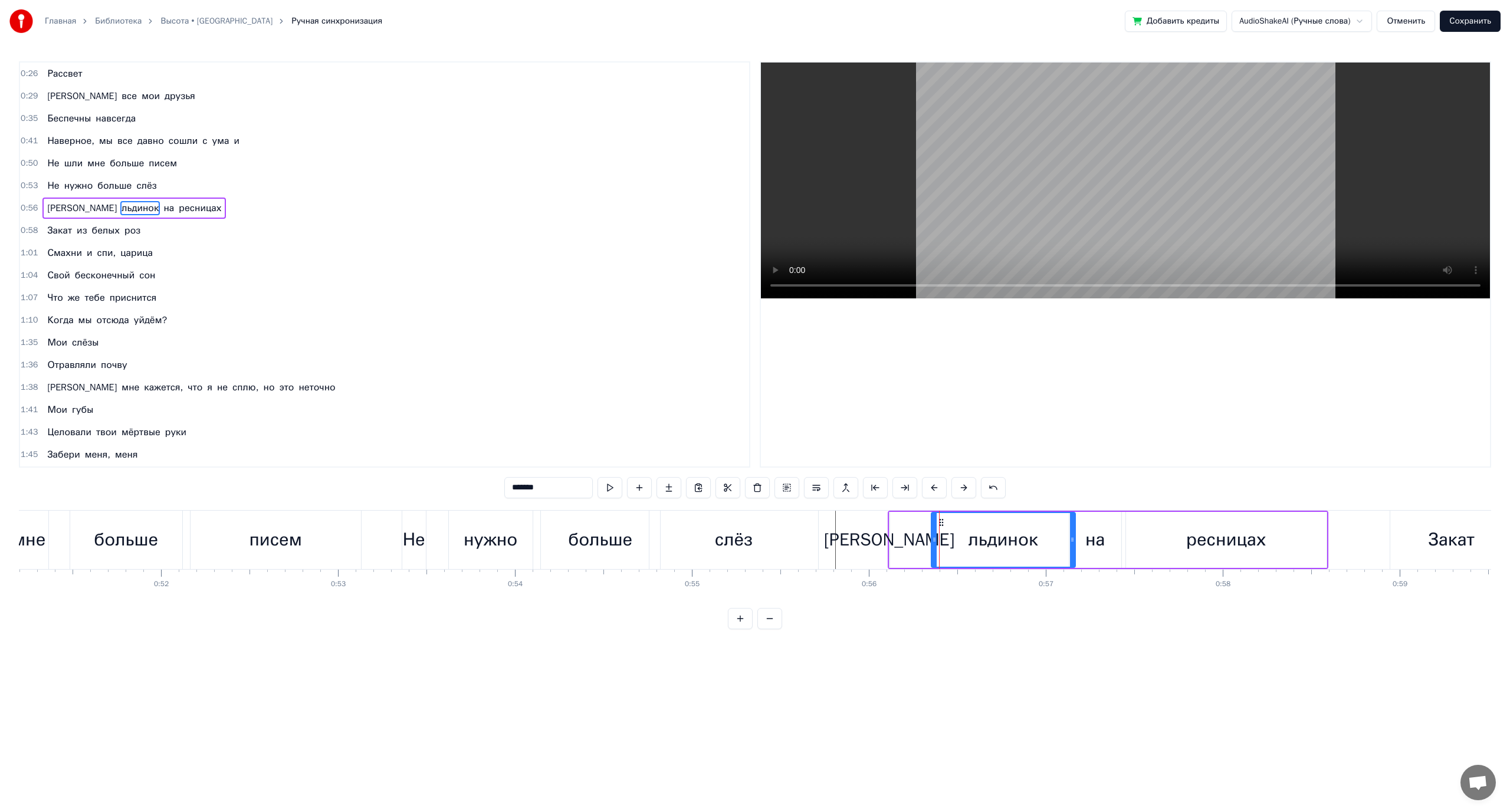 click on "Рассвет И все мои друзья [PERSON_NAME] навсегда Наверное, мы все давно сошли с ума и Не шли мне больше писем Не нужно больше слёз И льдинок на ресницах Закат из белых роз Смахни и спи, царица [PERSON_NAME] бесконечный сон Что же тебе приснится Когда мы отсюда уйдём? Мои слёзы Отравляли почву И мне кажется, что я не сплю, но это неточно Мои губы Целовали твои мёртвые руки [PERSON_NAME] меня, меня Меня, меня, меня, я здесь В кромешной темноте И может, через пару лет меня найдут В извечной мерзлоте Не шли мне больше писем Не нужно больше слёз И льдинок на ресницах Закат из белых роз и же" at bounding box center [9670, 540] 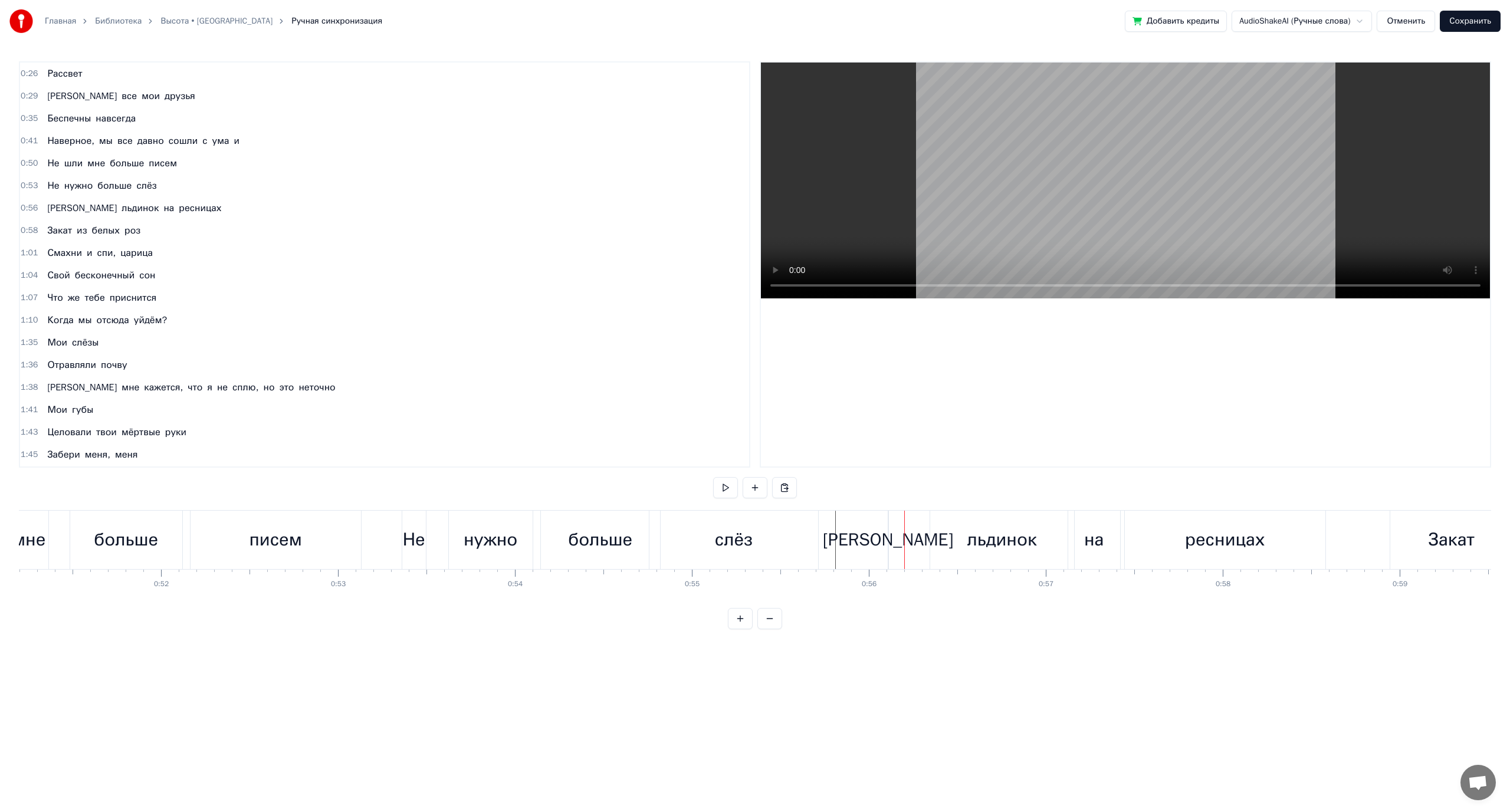 click on "льдинок" at bounding box center (1002, 540) 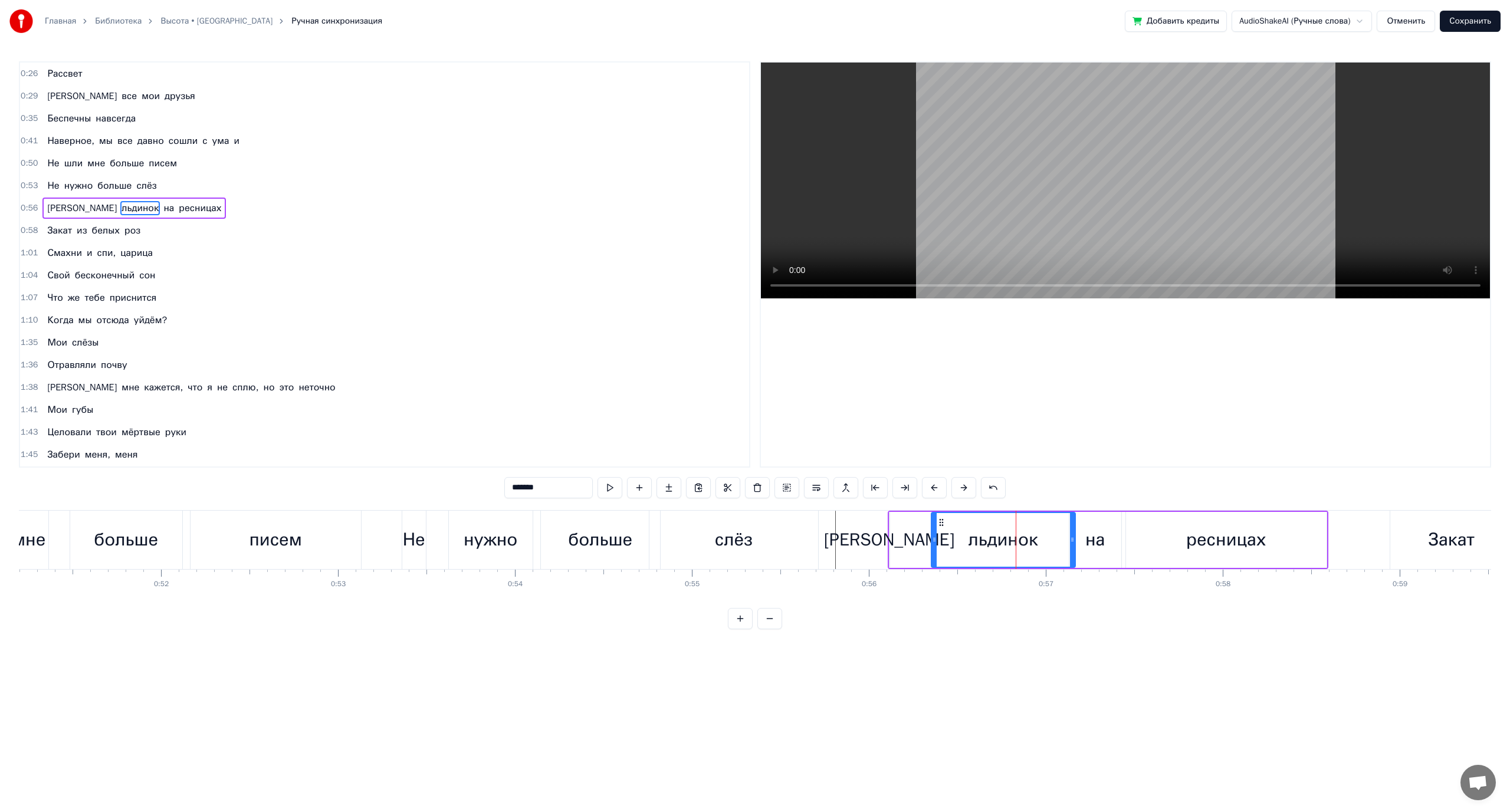 click on "[PERSON_NAME]" at bounding box center [889, 540] 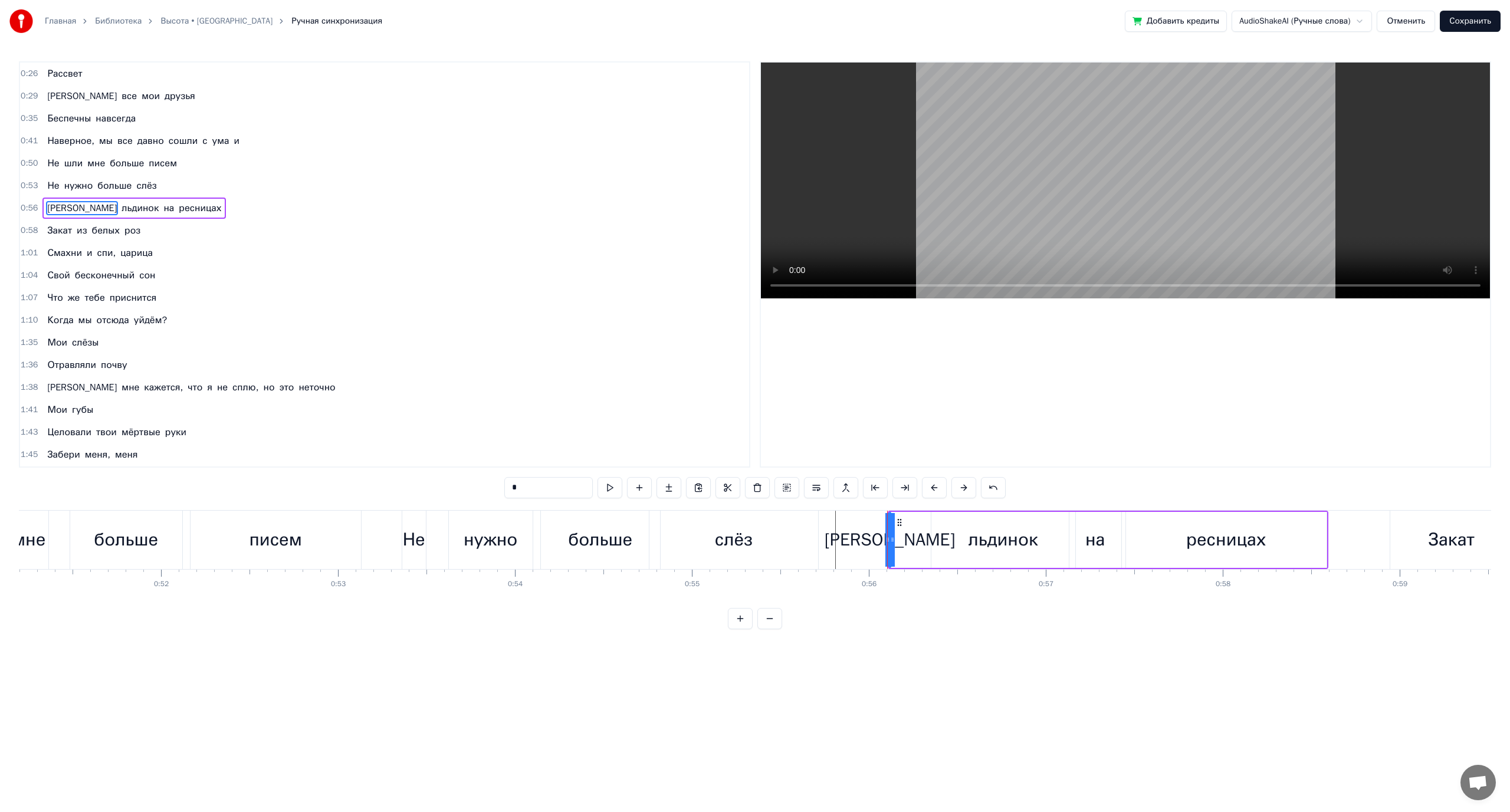 drag, startPoint x: 894, startPoint y: 541, endPoint x: 907, endPoint y: 540, distance: 13.038405 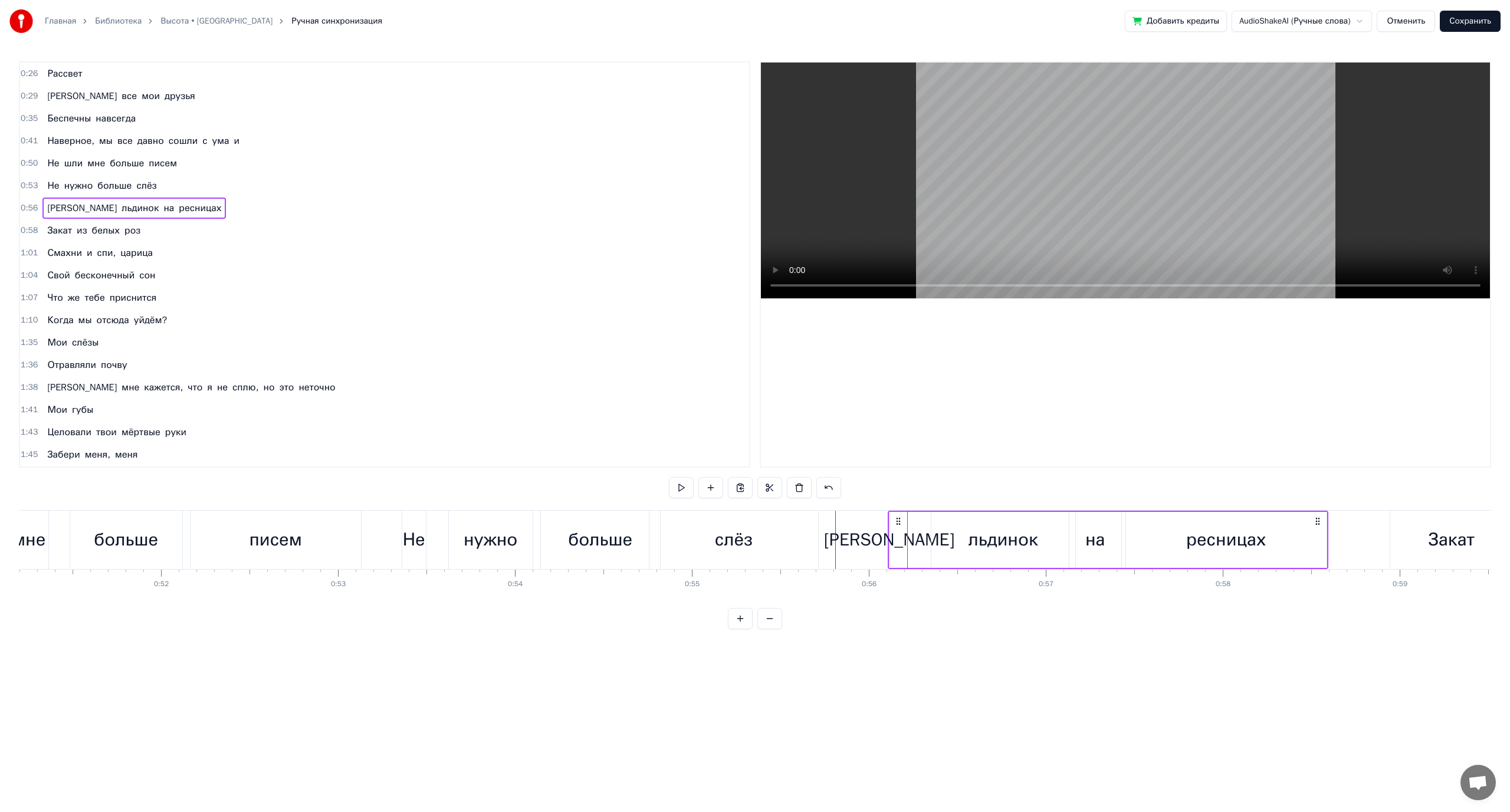 click on "[PERSON_NAME]" at bounding box center (889, 540) 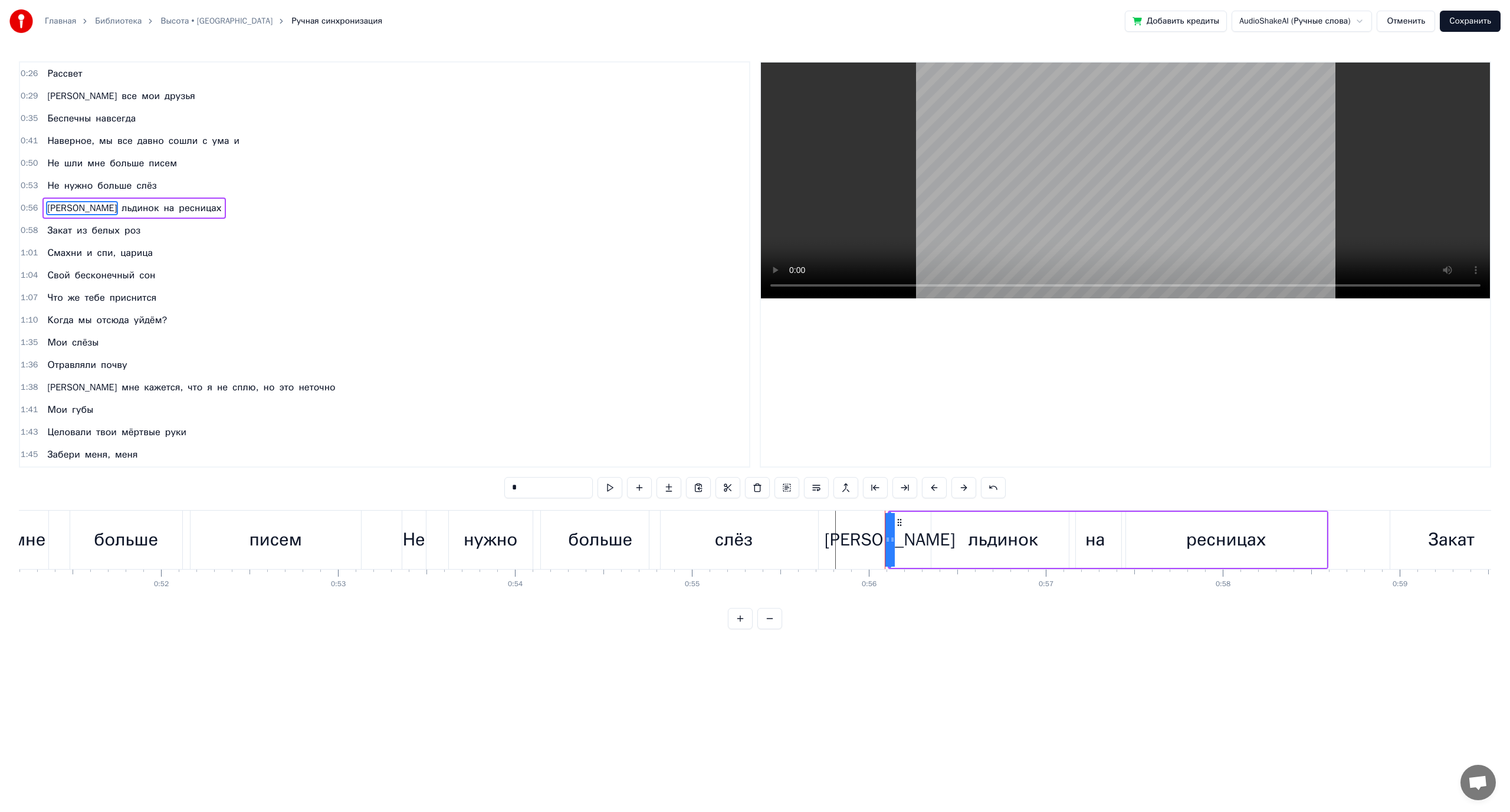 click on "[PERSON_NAME]" at bounding box center (890, 540) 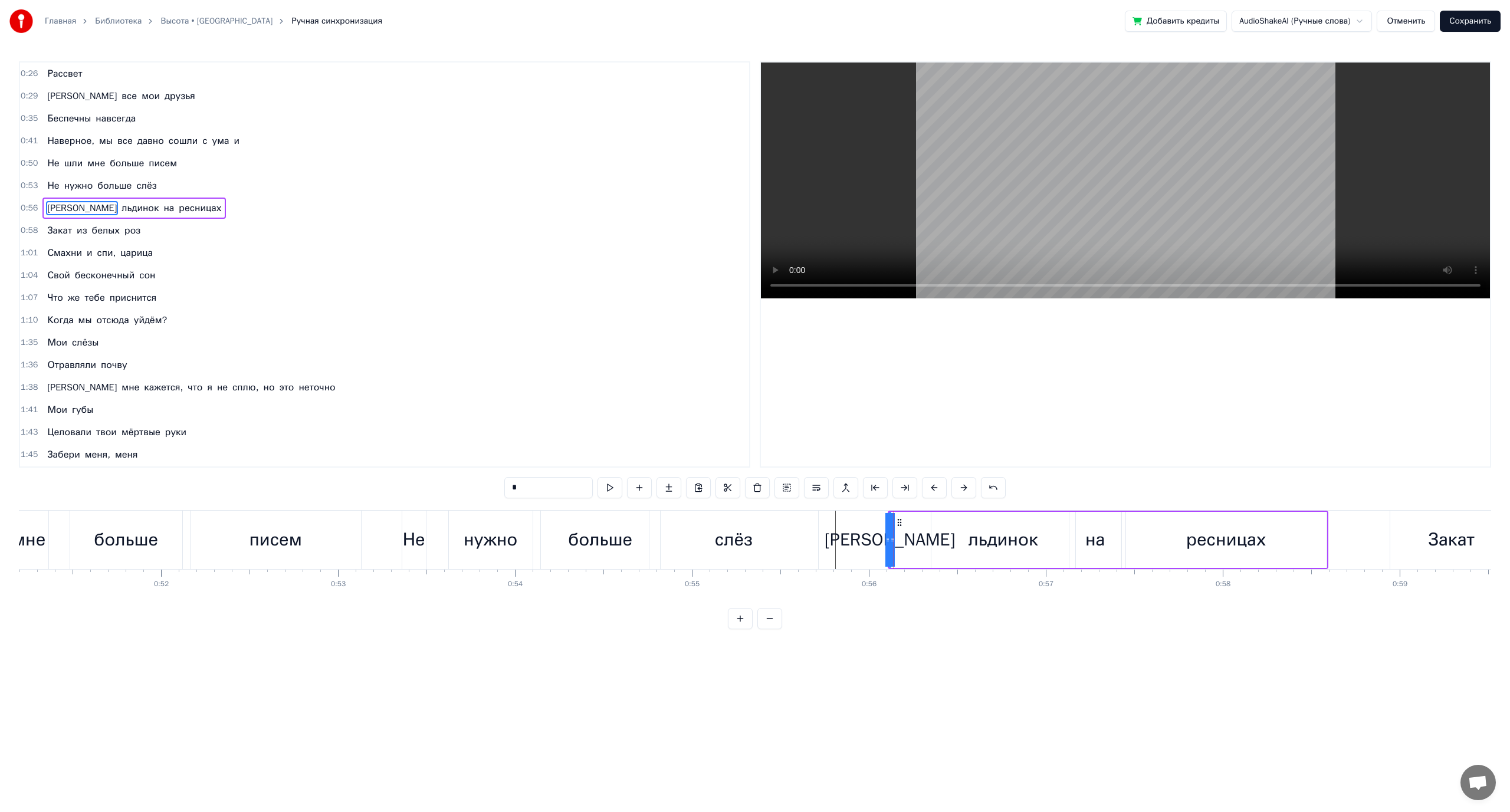 click at bounding box center (892, 540) 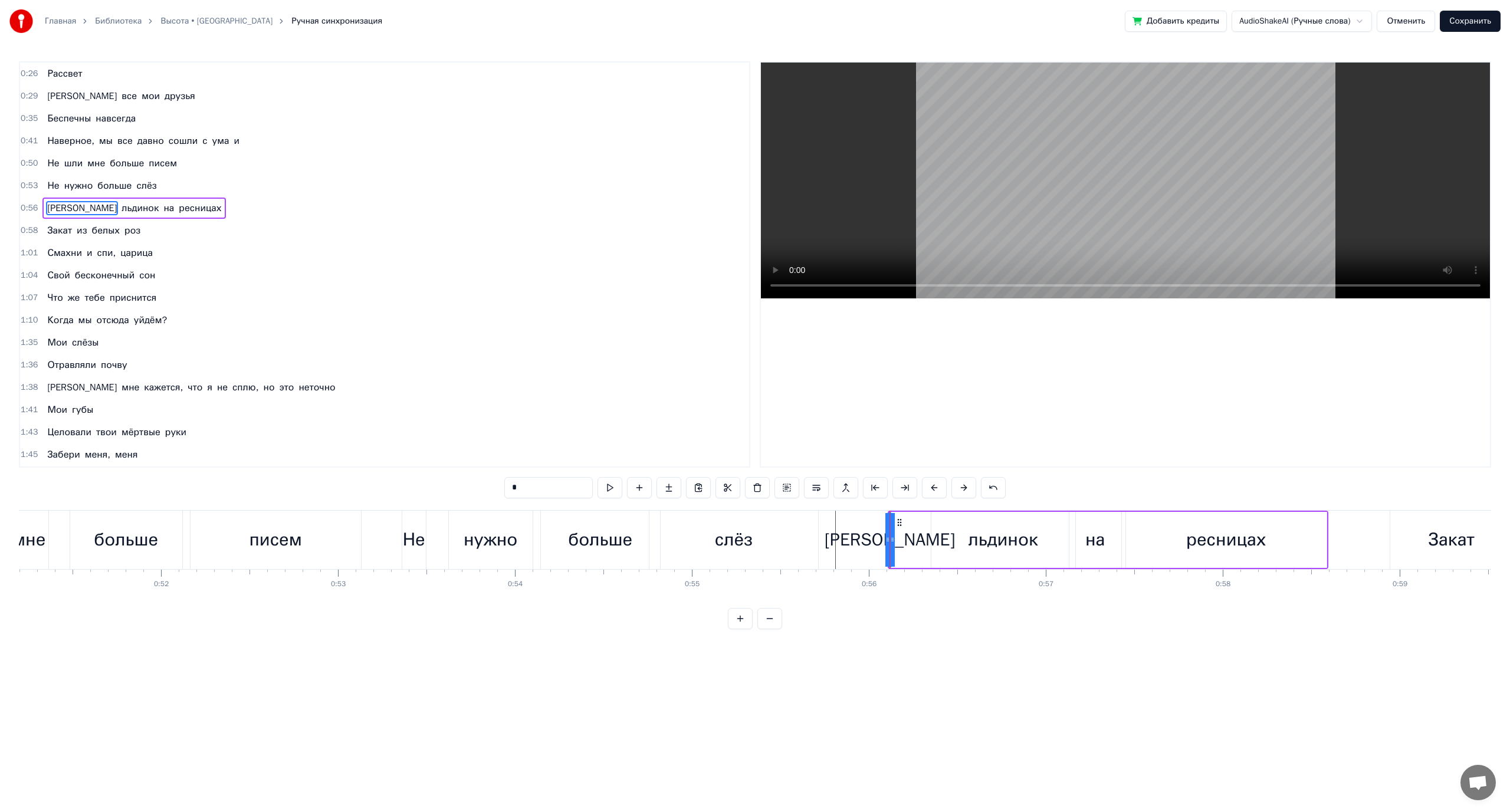 click at bounding box center (892, 540) 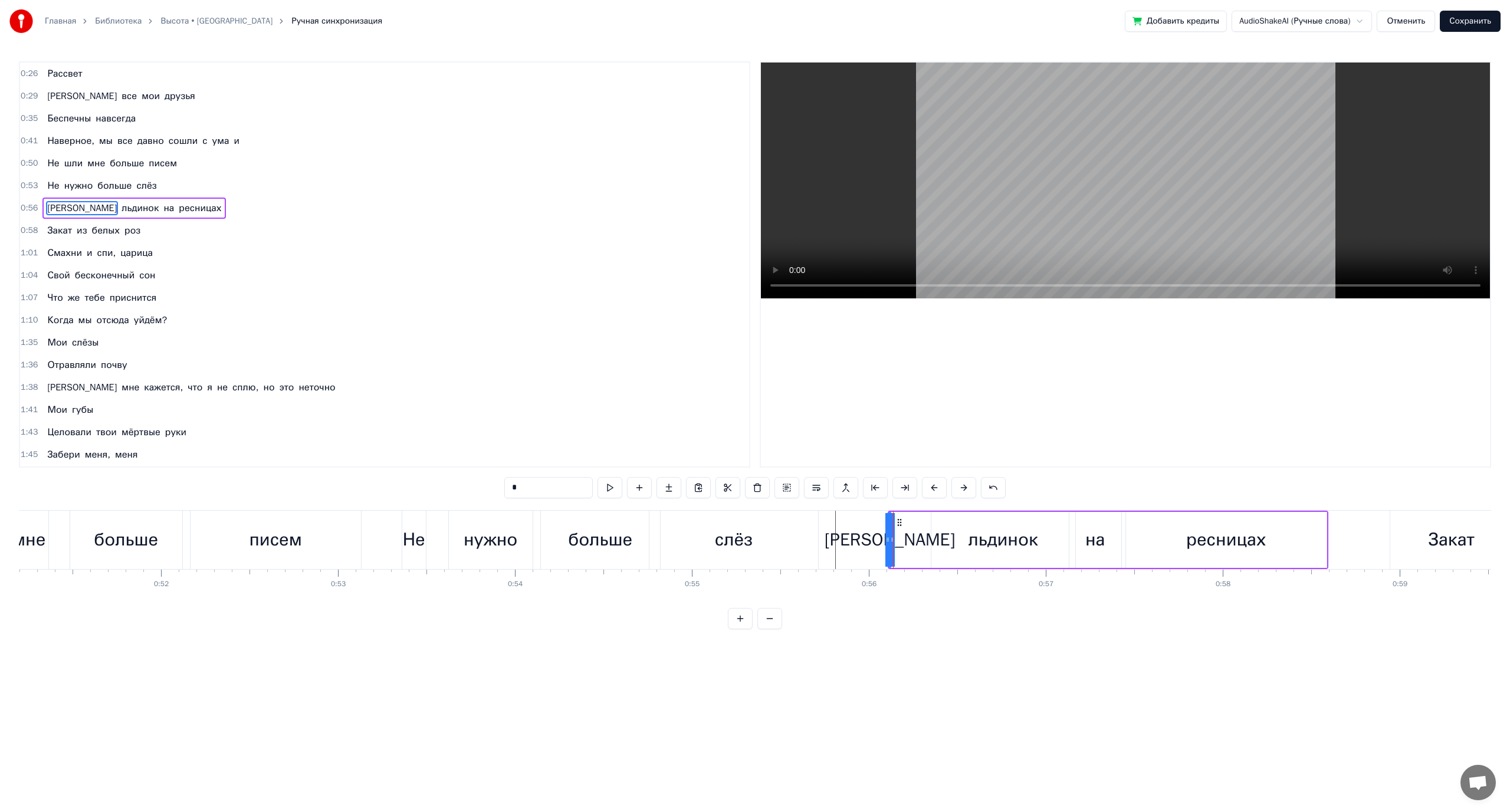 drag, startPoint x: 890, startPoint y: 538, endPoint x: 907, endPoint y: 538, distance: 17 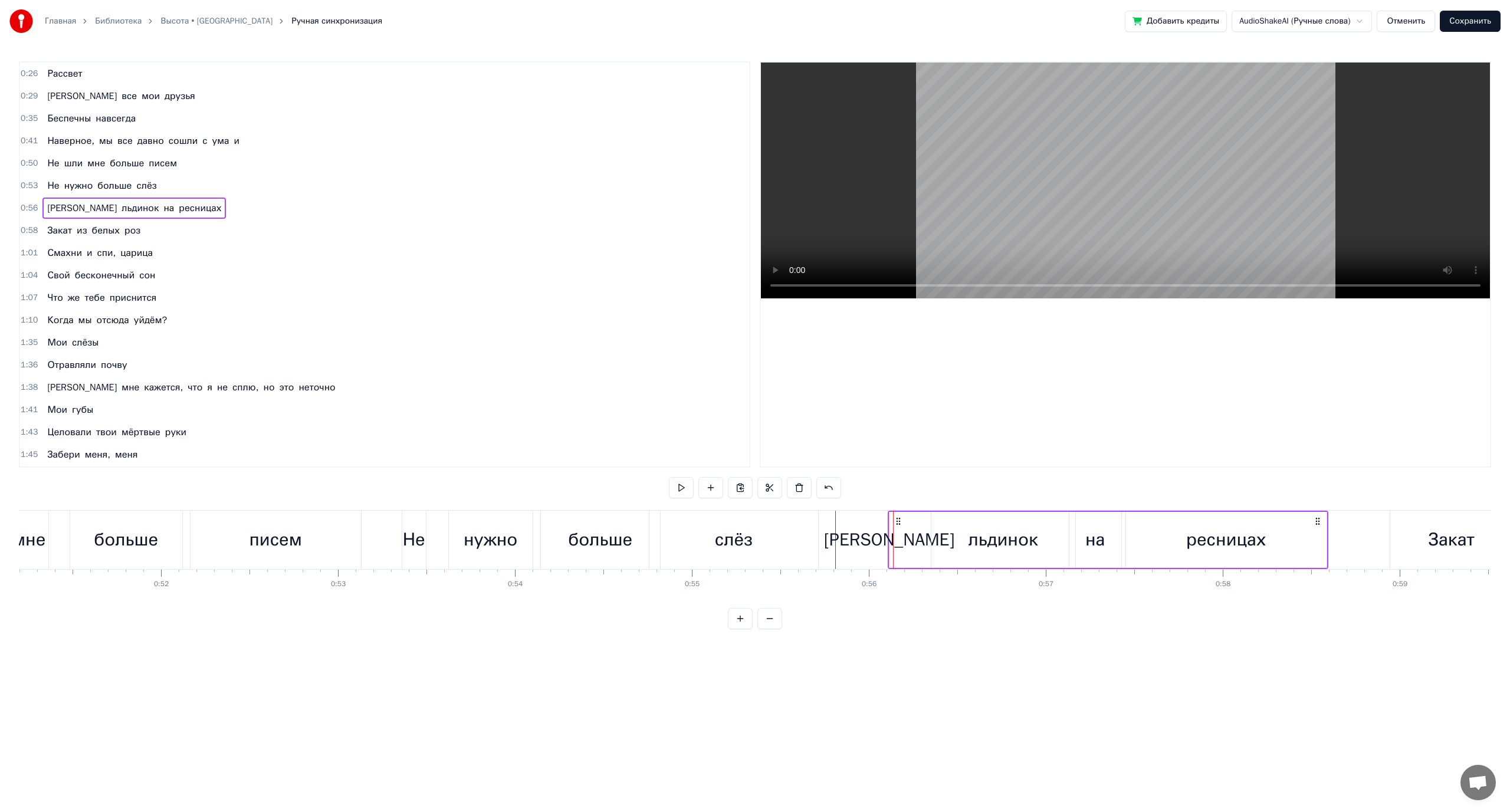 drag, startPoint x: 899, startPoint y: 521, endPoint x: 923, endPoint y: 521, distance: 24 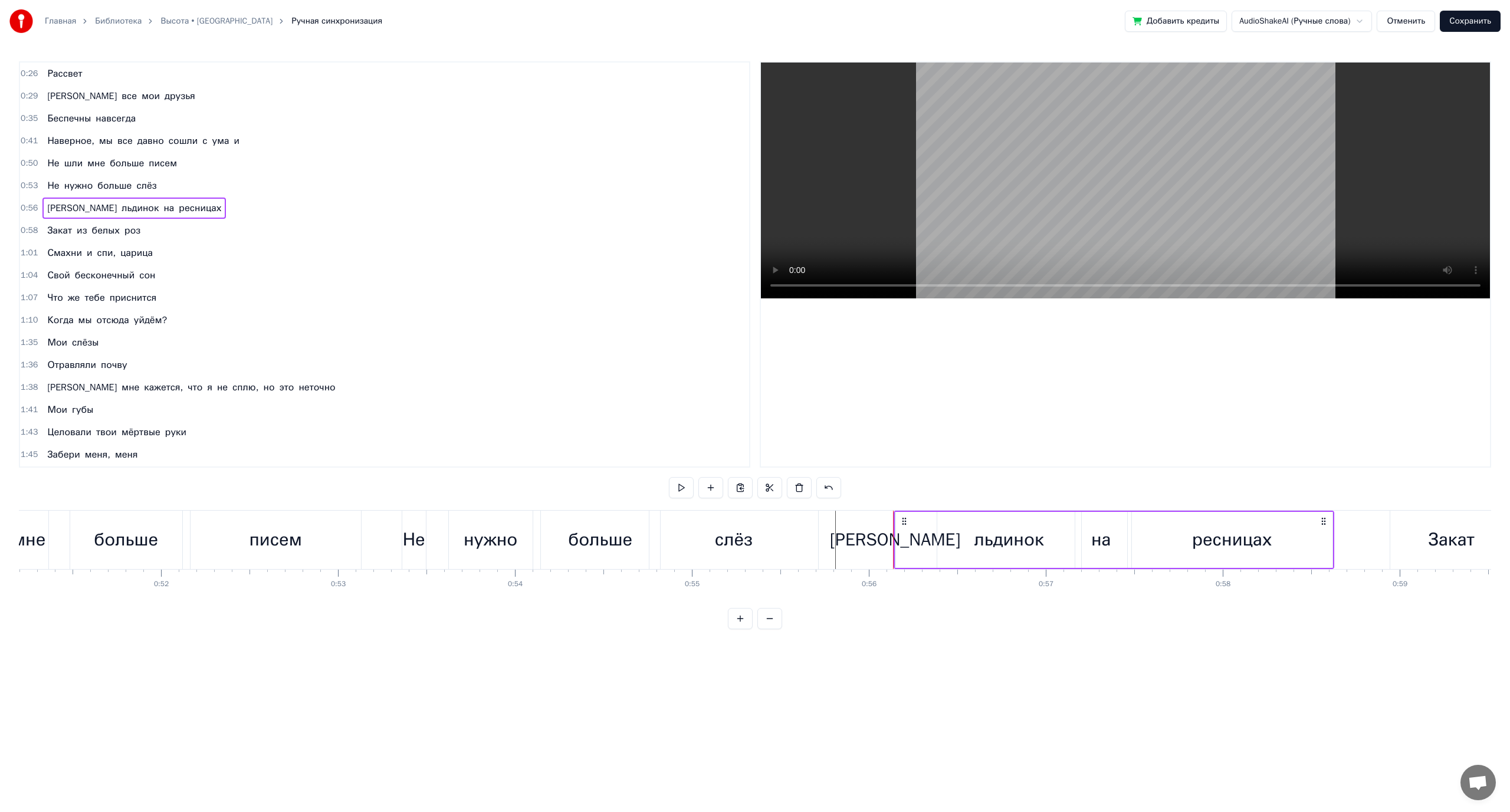 drag, startPoint x: 924, startPoint y: 522, endPoint x: 907, endPoint y: 524, distance: 17.11724 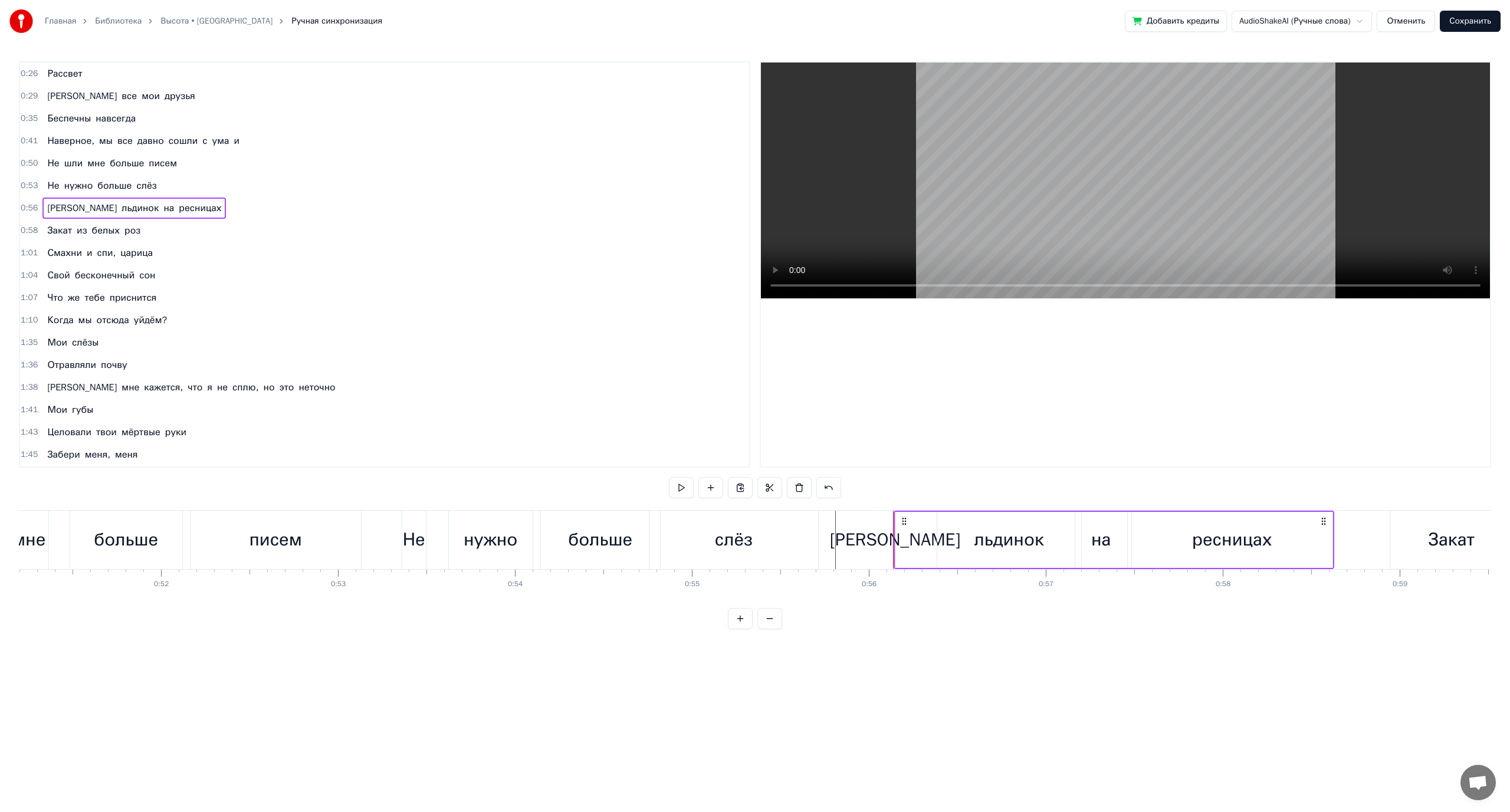 click on "льдинок" at bounding box center [1009, 540] 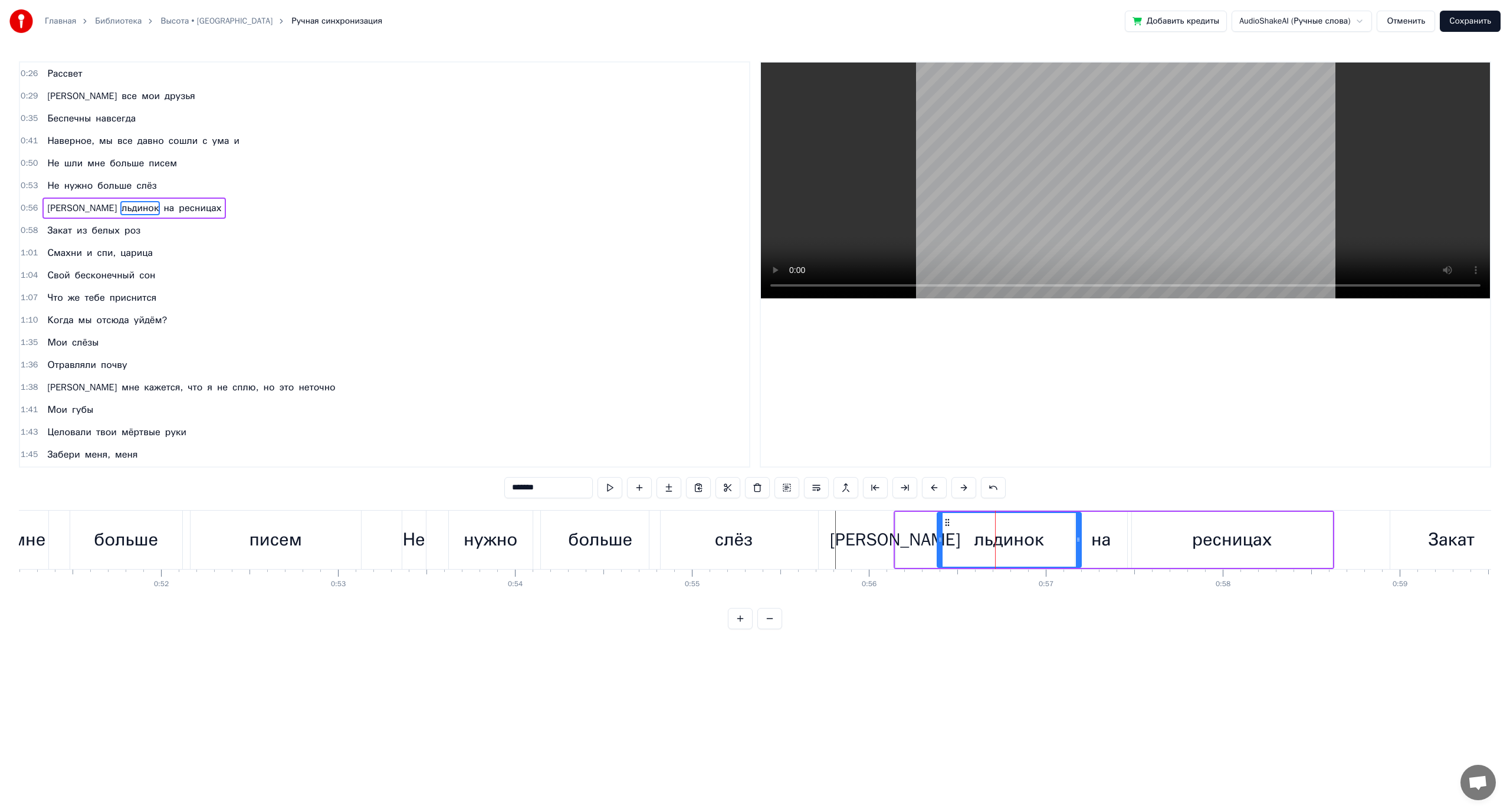 click on "И льдинок на ресницах" at bounding box center (1114, 540) 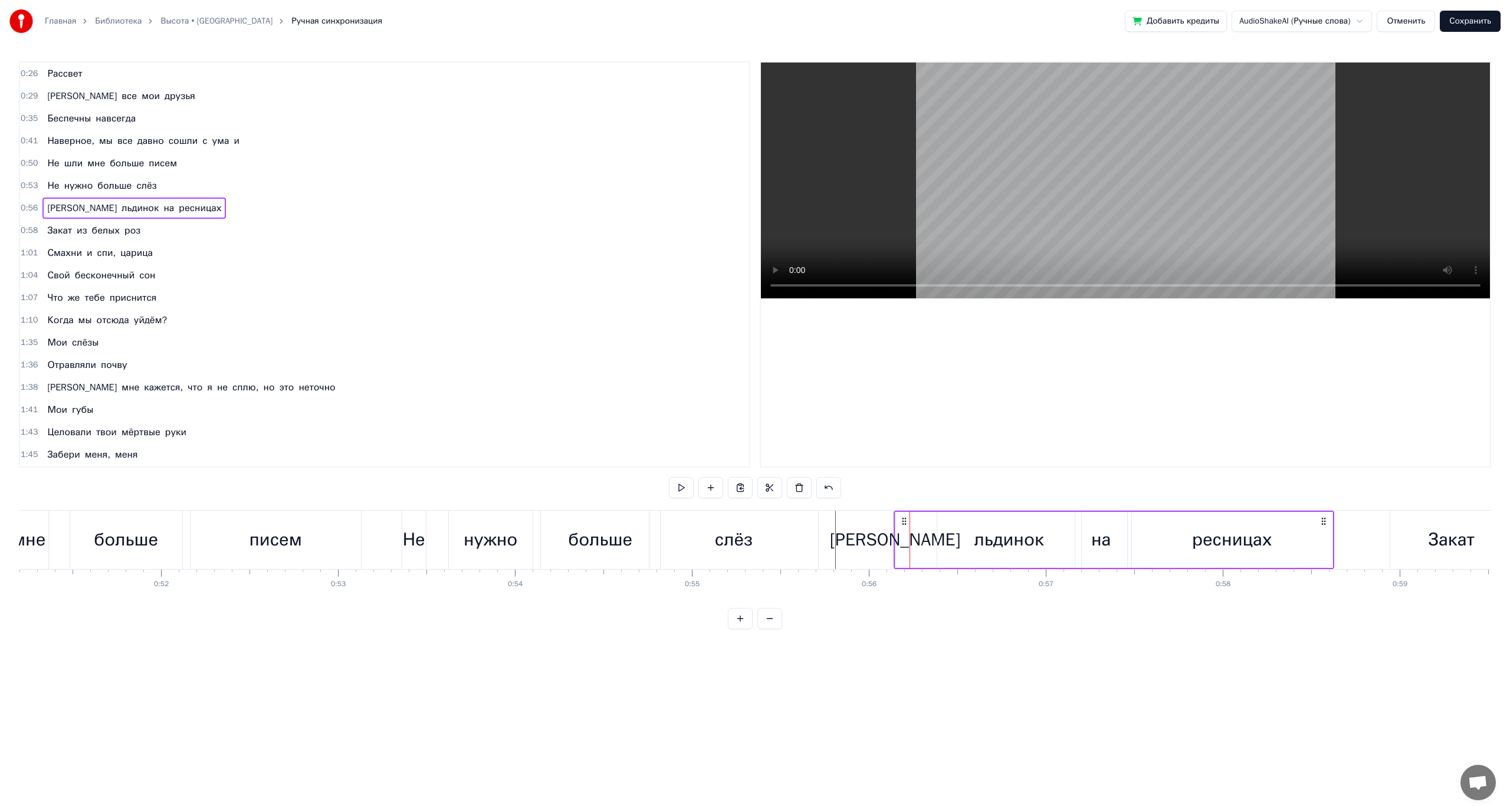 click on "[PERSON_NAME]" at bounding box center (895, 540) 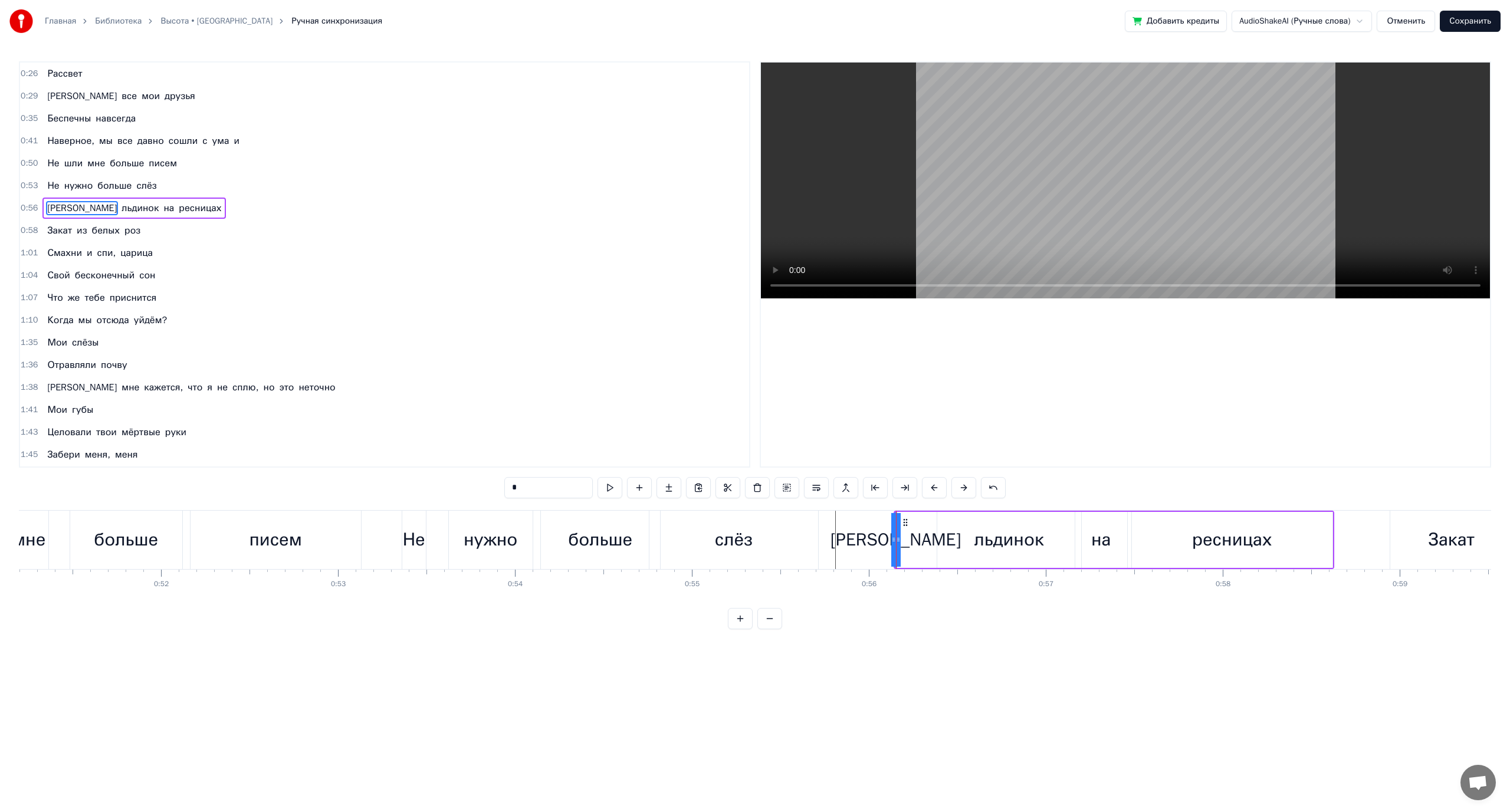 click on "[PERSON_NAME]" at bounding box center (895, 540) 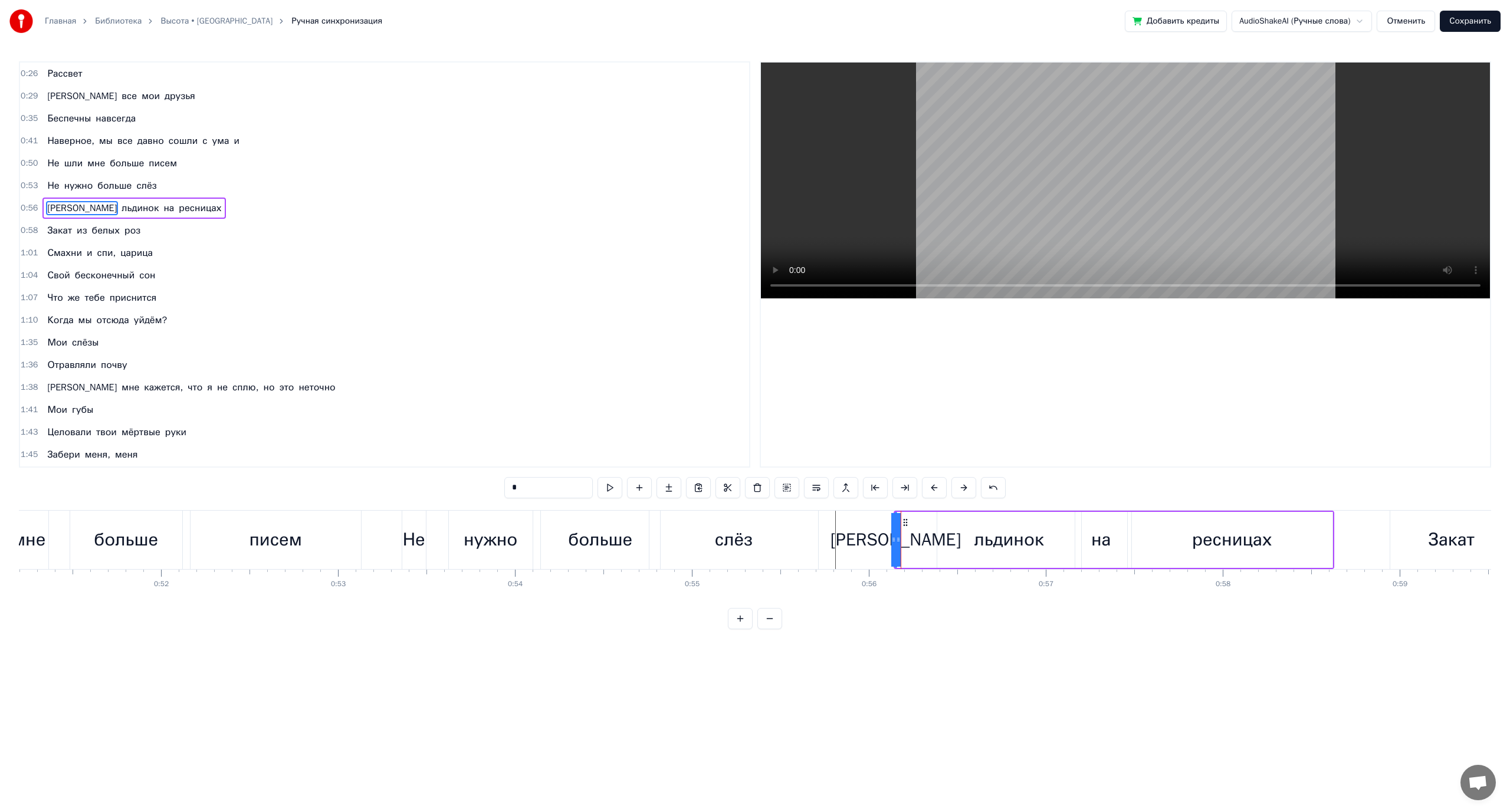 click on "И льдинок на ресницах" at bounding box center [1114, 540] 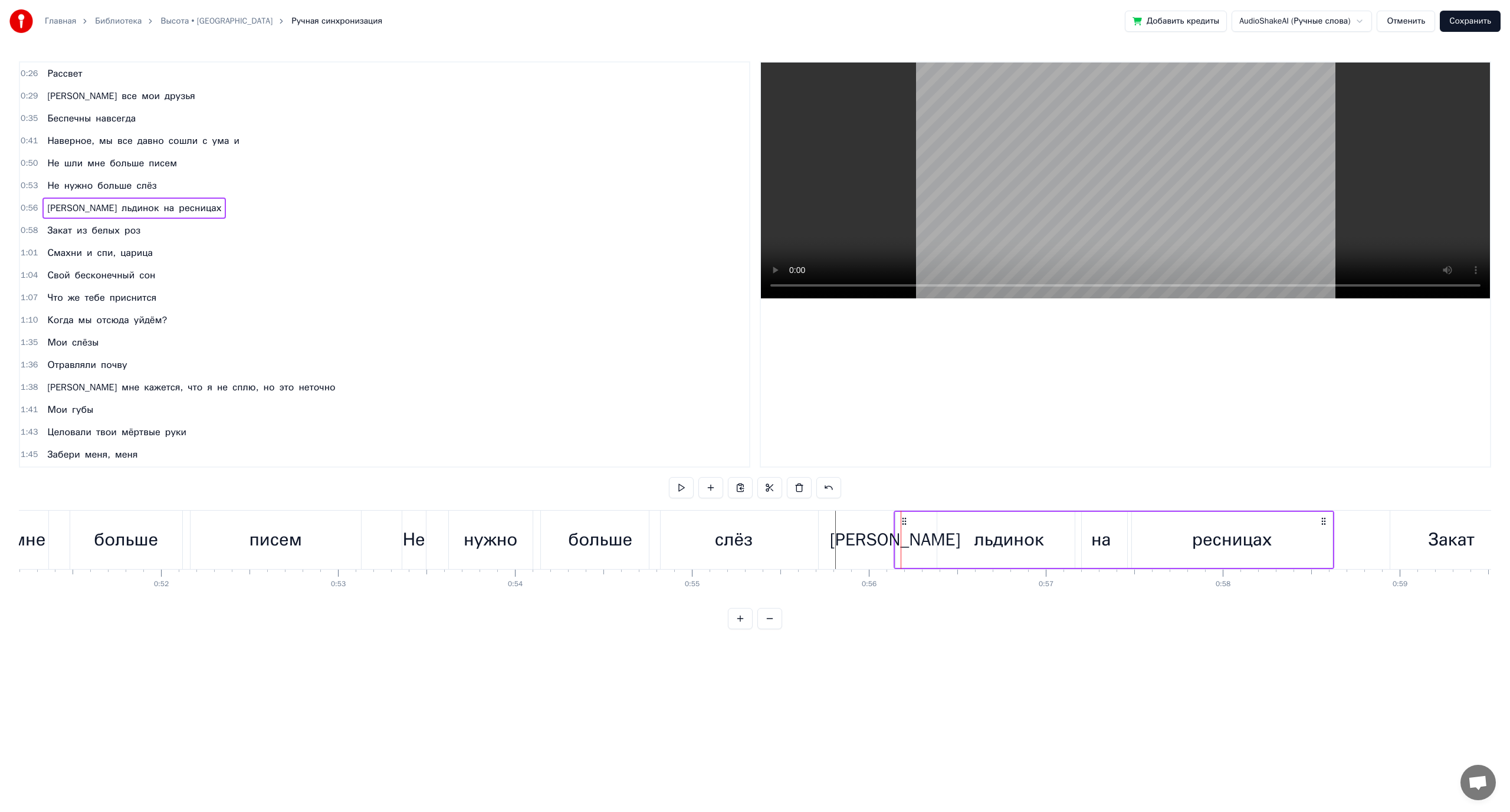 click on "И льдинок на ресницах" at bounding box center [1114, 540] 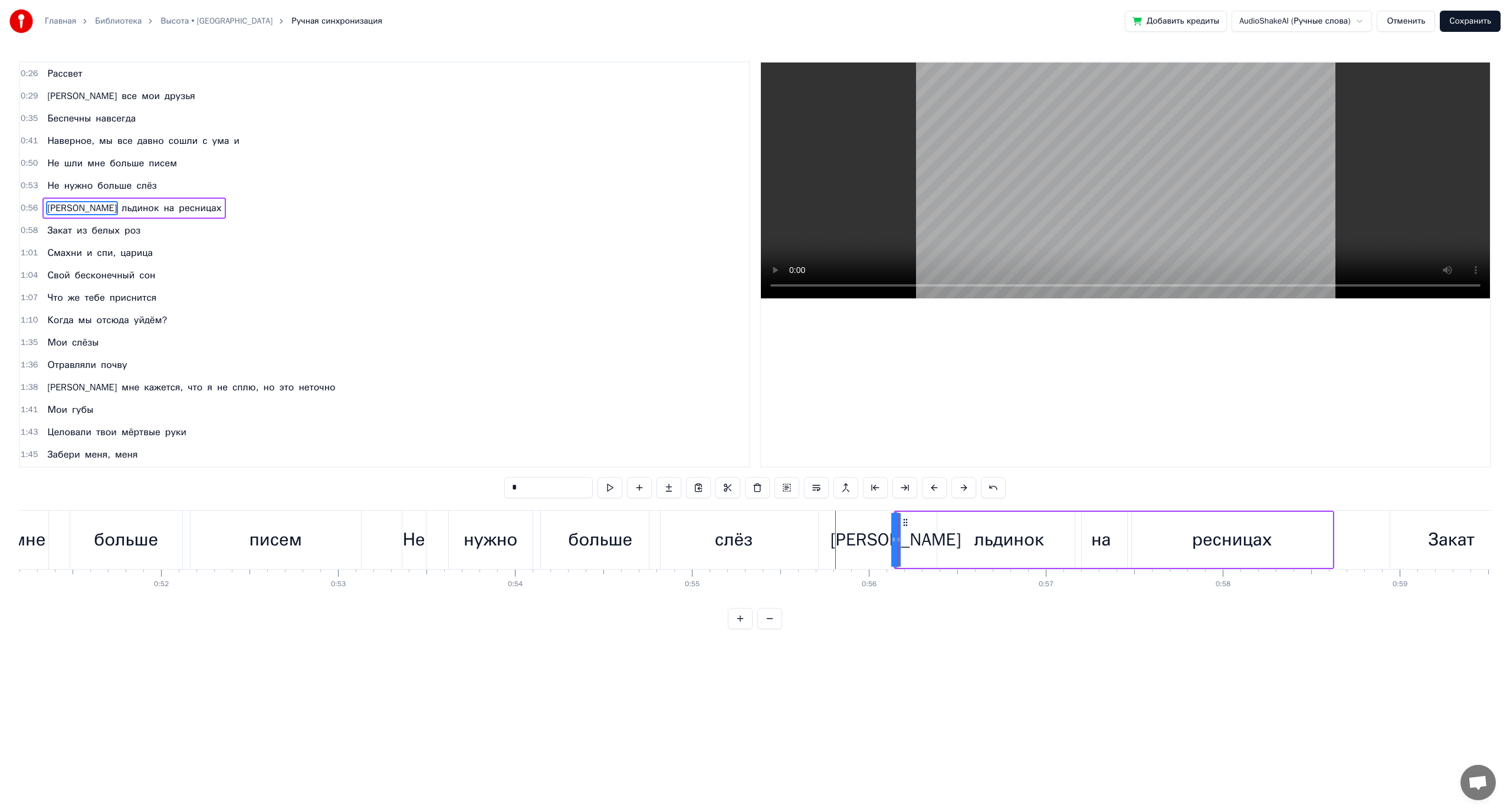 drag, startPoint x: 899, startPoint y: 541, endPoint x: 908, endPoint y: 540, distance: 9.055385 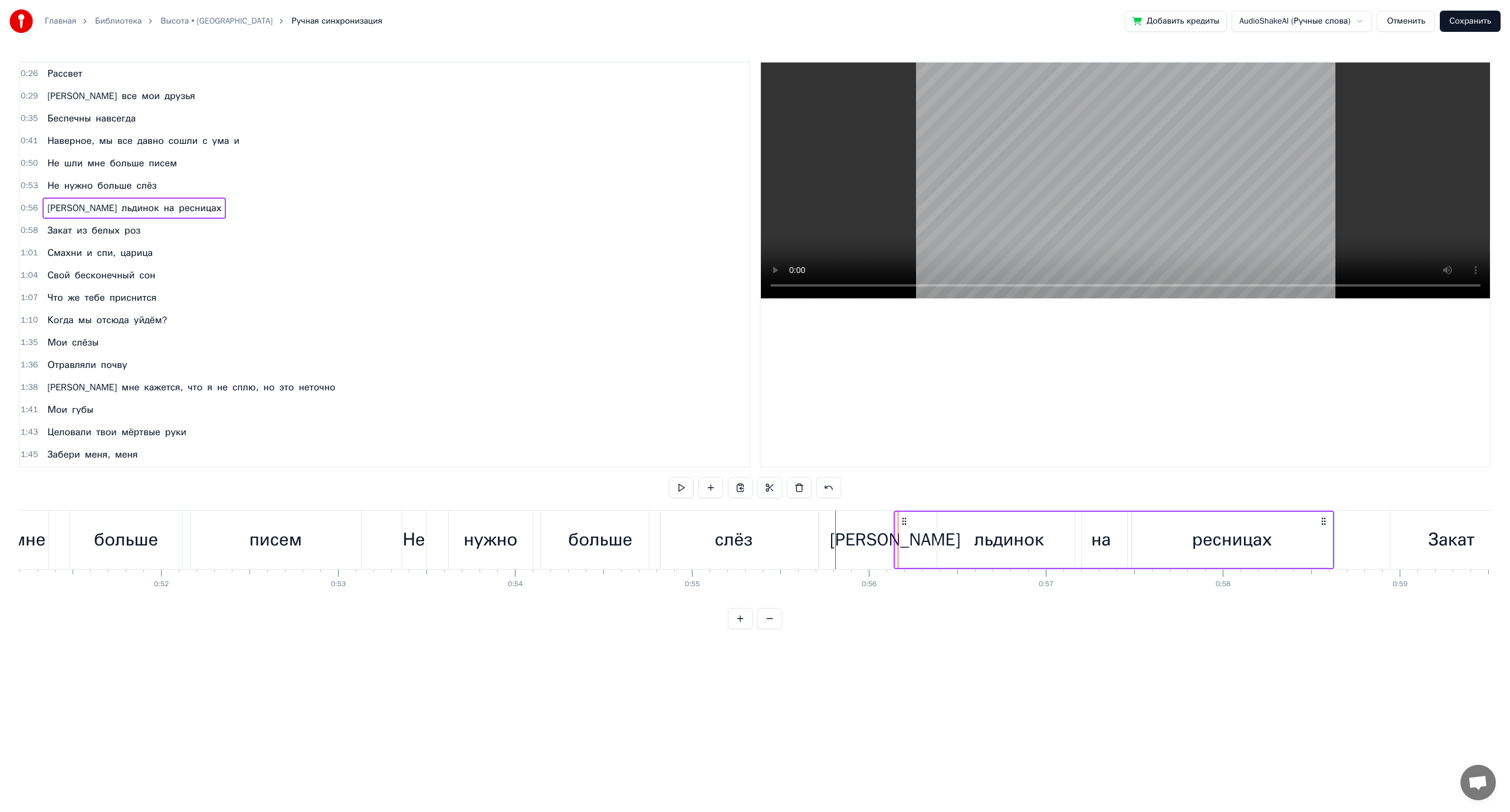 click on "[PERSON_NAME]" at bounding box center [895, 540] 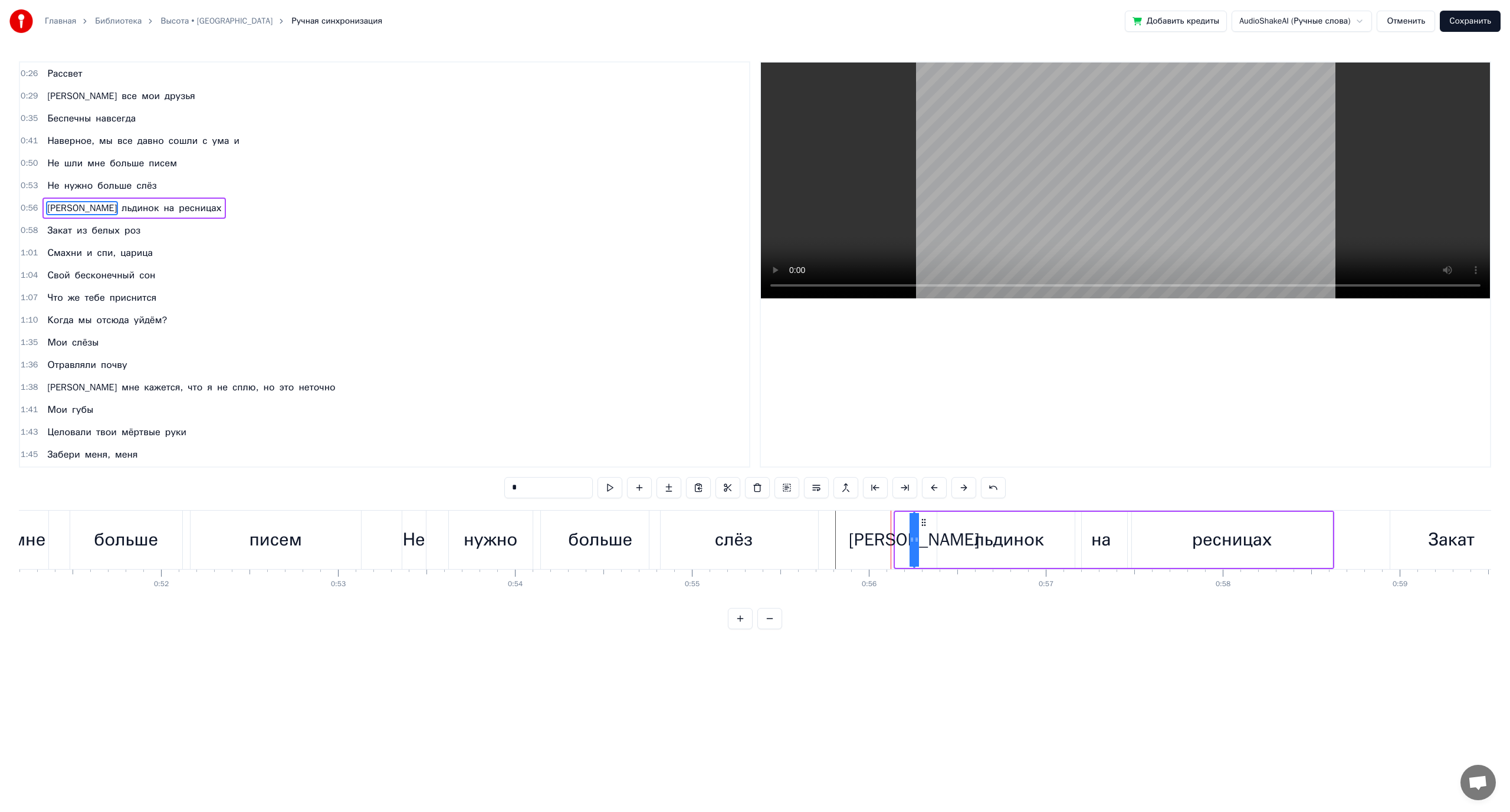 drag, startPoint x: 904, startPoint y: 524, endPoint x: 922, endPoint y: 522, distance: 18.111 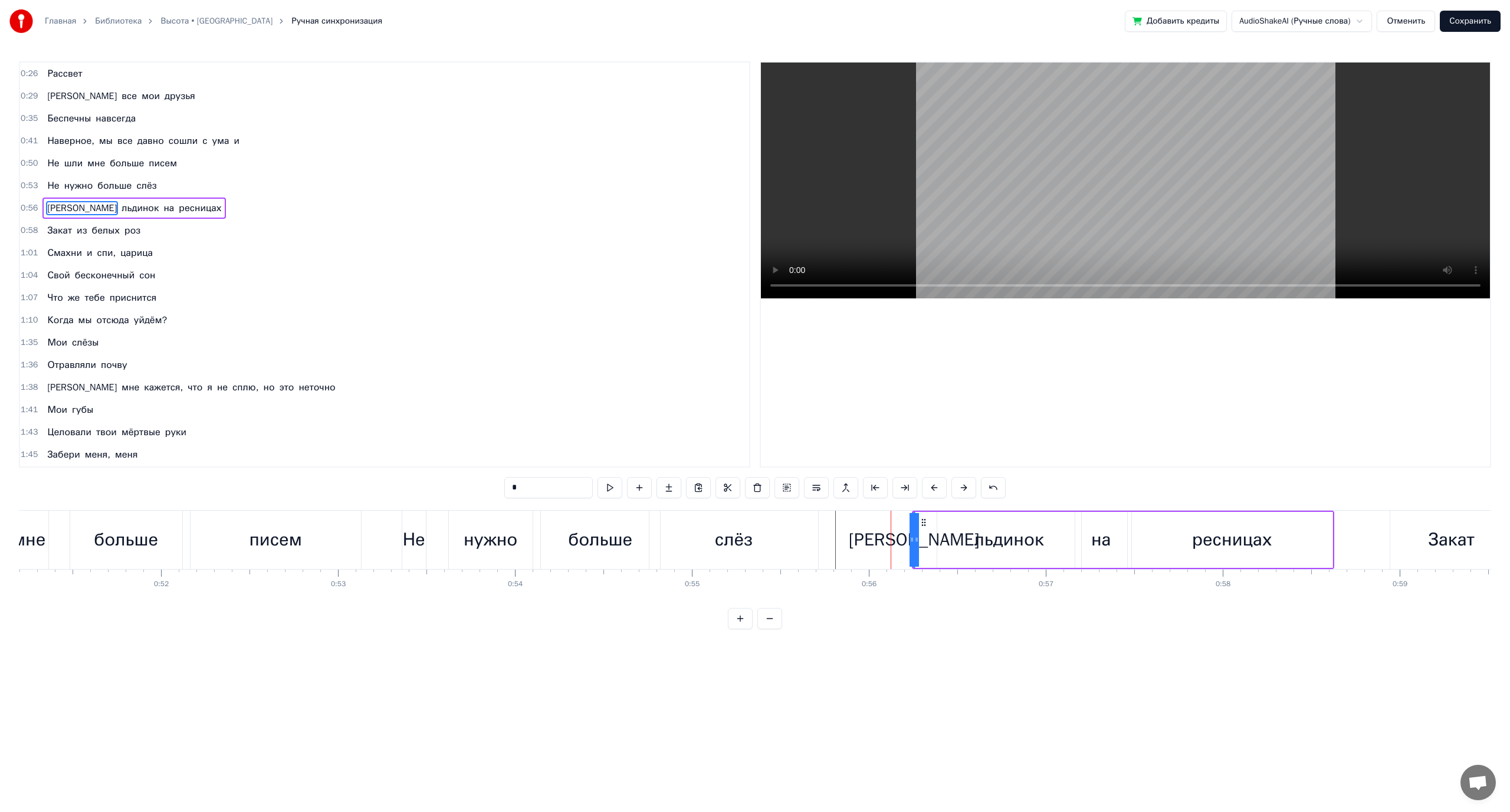 drag, startPoint x: 915, startPoint y: 542, endPoint x: 927, endPoint y: 539, distance: 12.369317 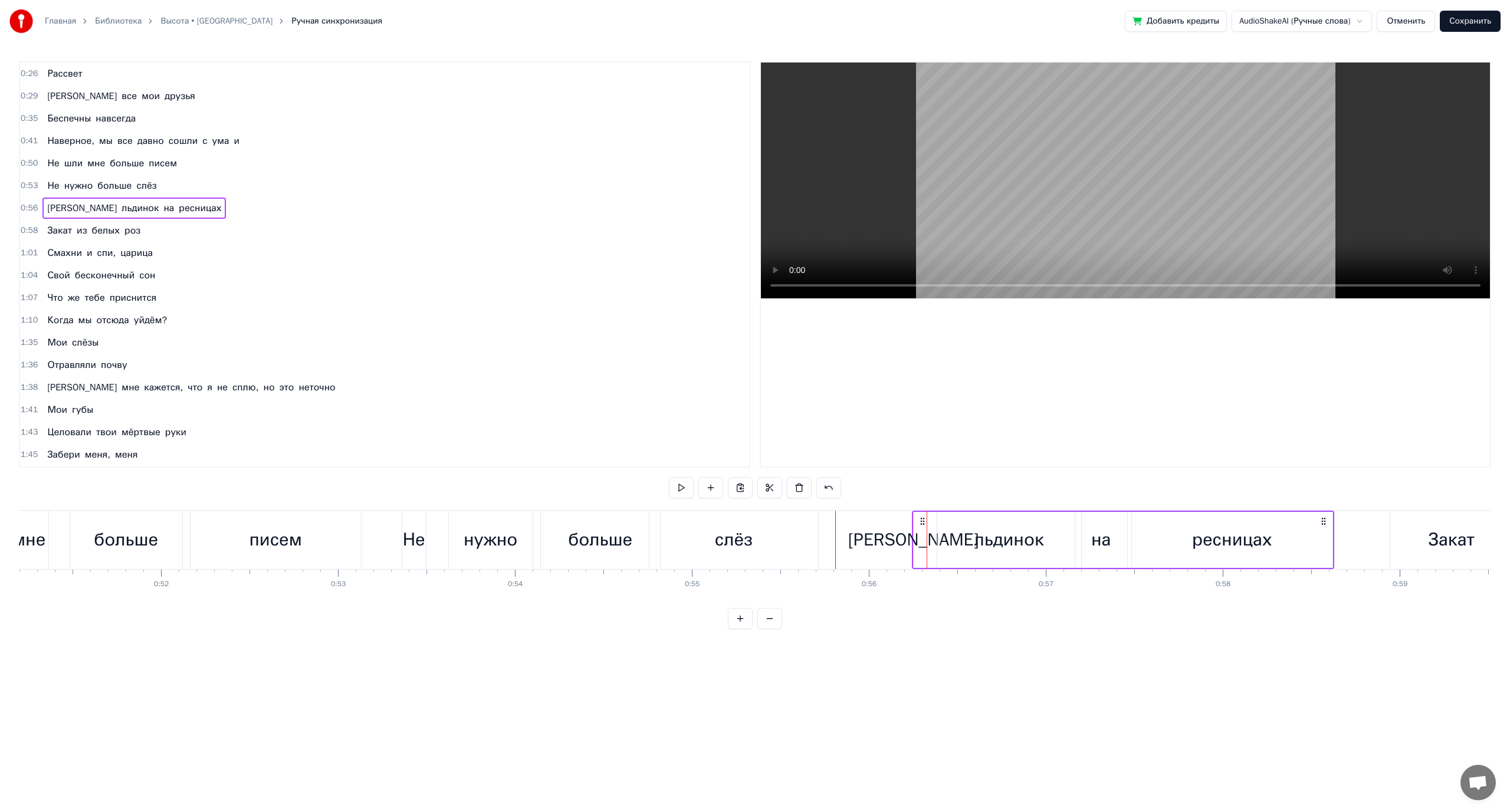 click on "[PERSON_NAME]" at bounding box center [913, 540] 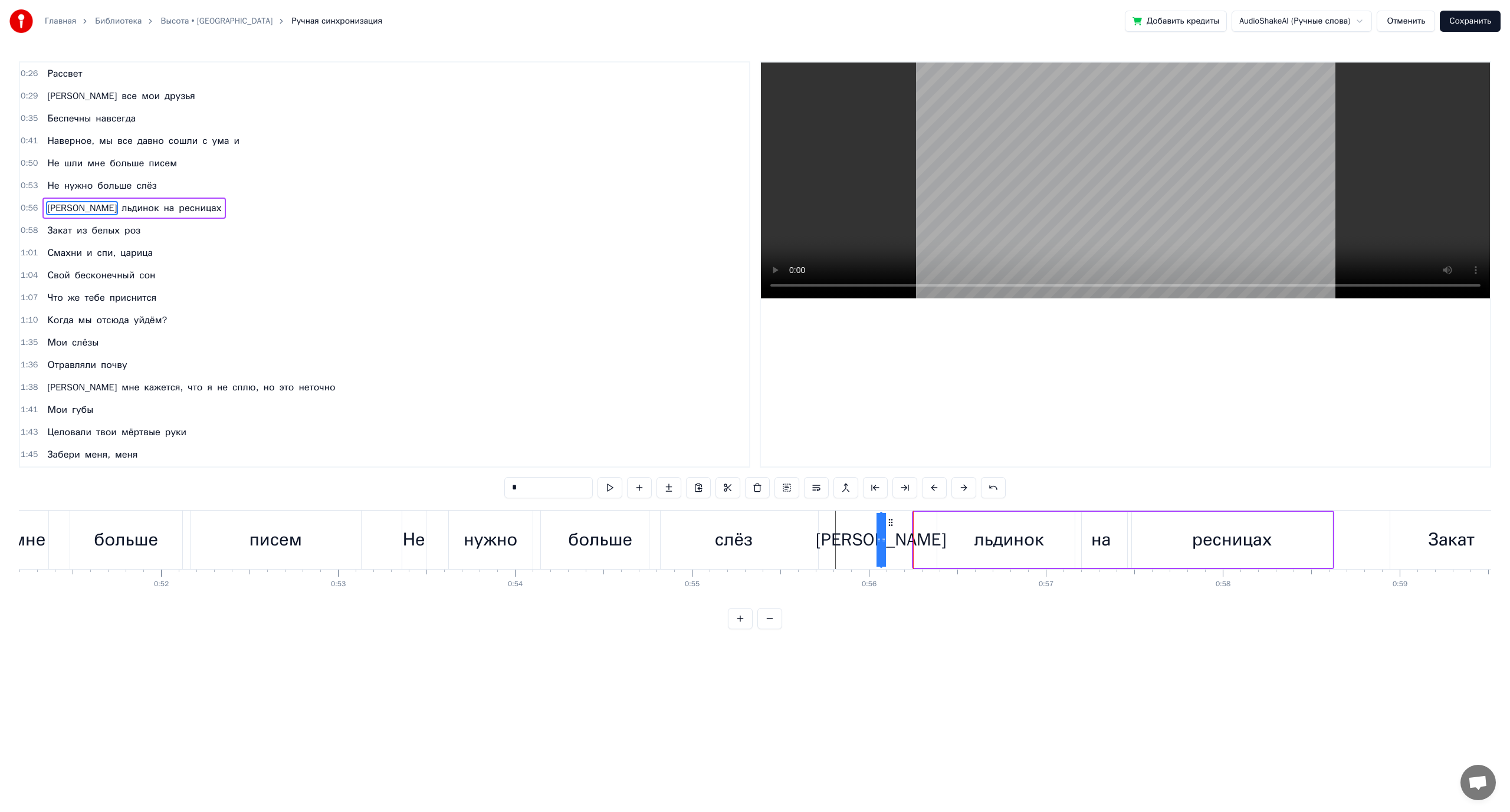 drag, startPoint x: 922, startPoint y: 524, endPoint x: 885, endPoint y: 530, distance: 37.48333 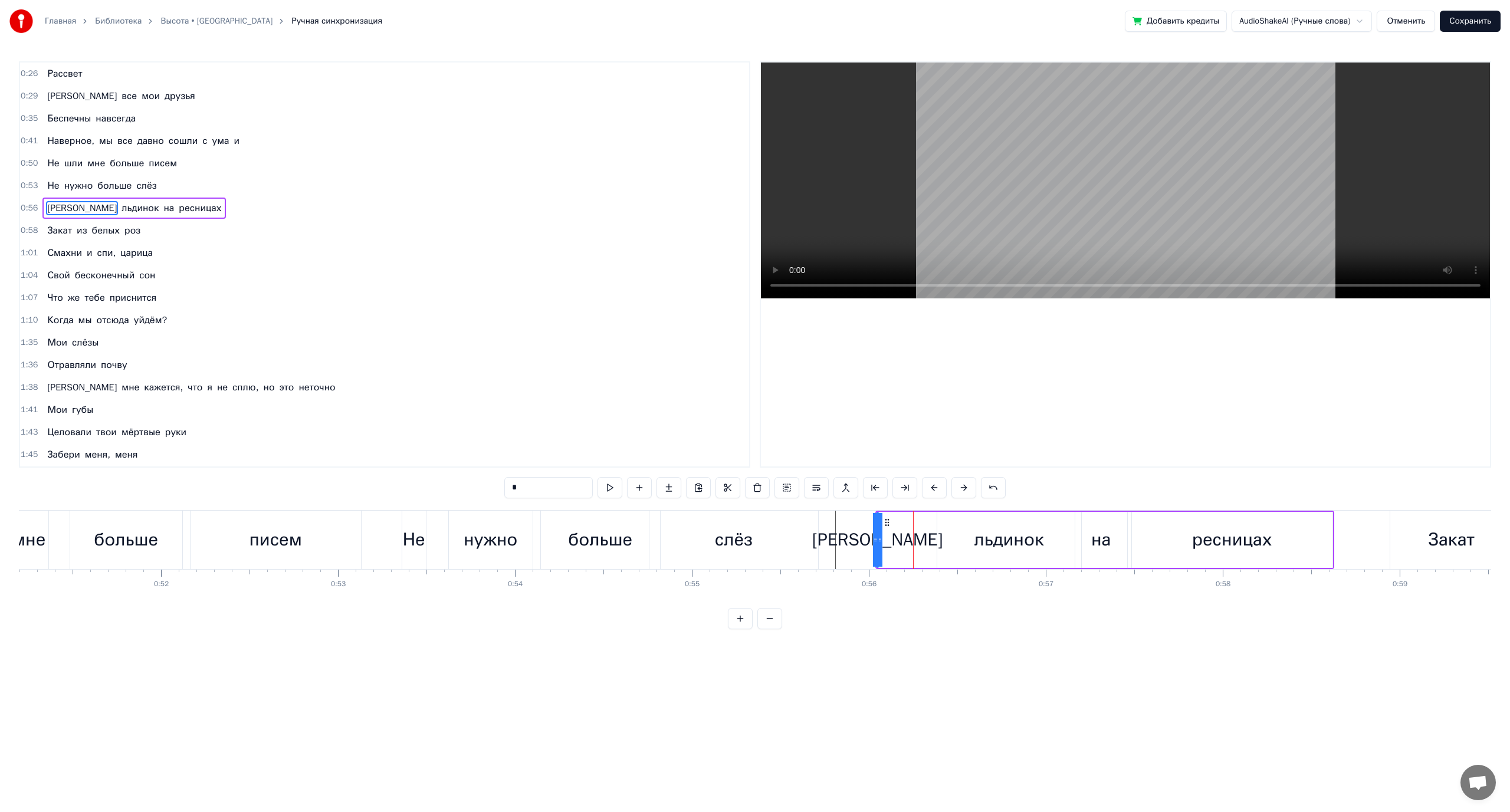 click on "слёз" at bounding box center (734, 540) 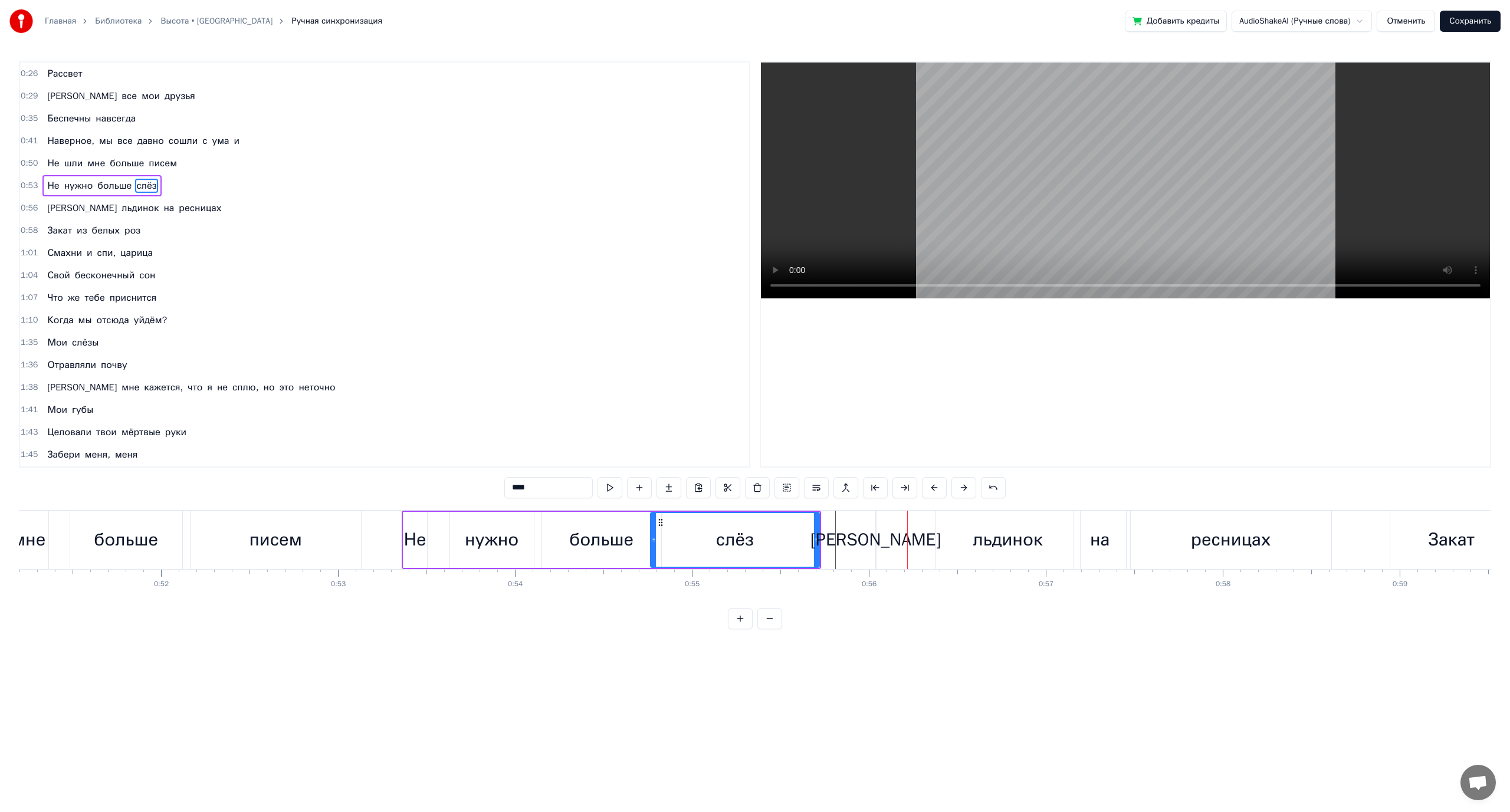 click on "писем" at bounding box center [275, 540] 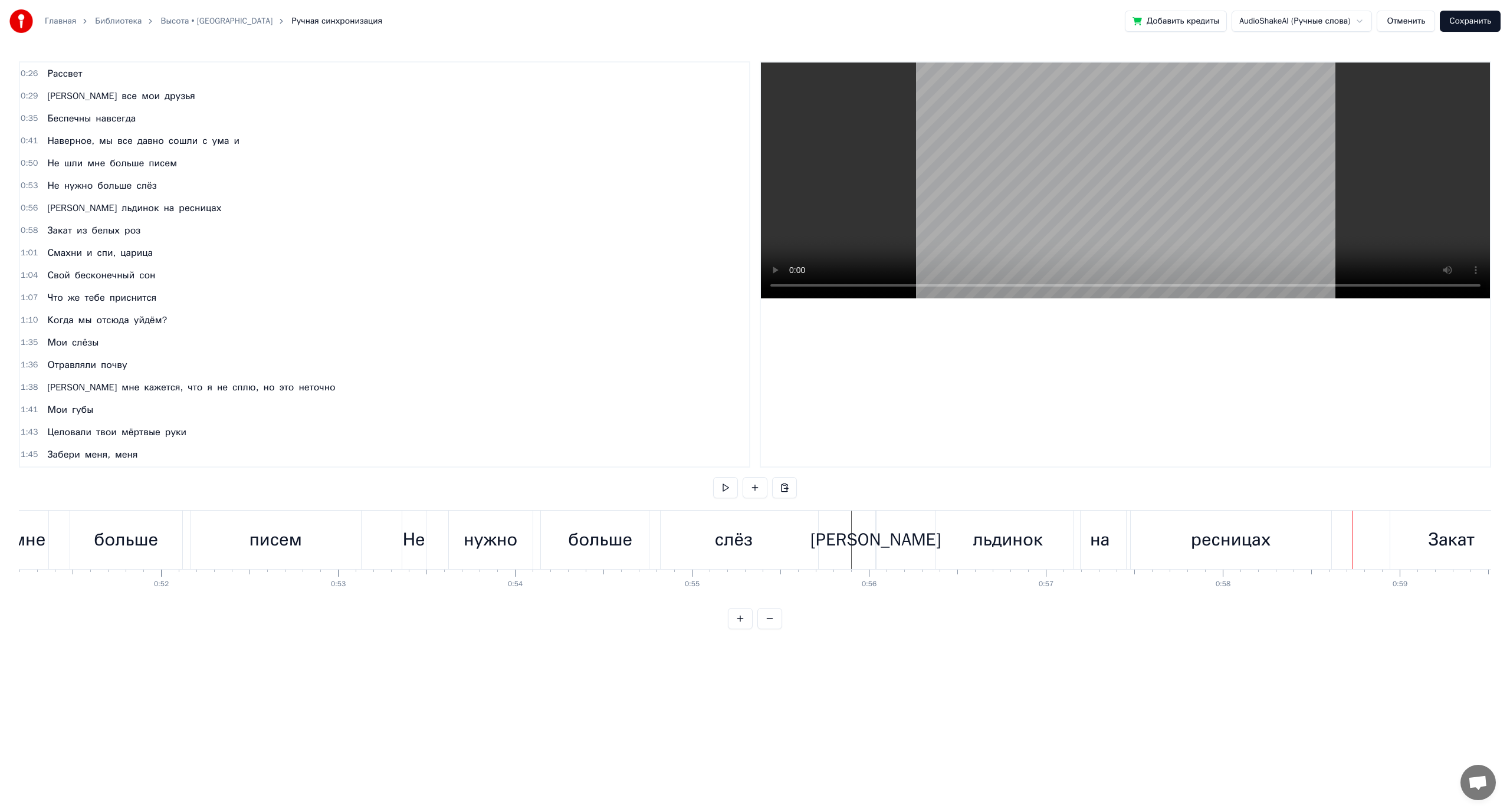 click on "ресницах" at bounding box center [1231, 540] 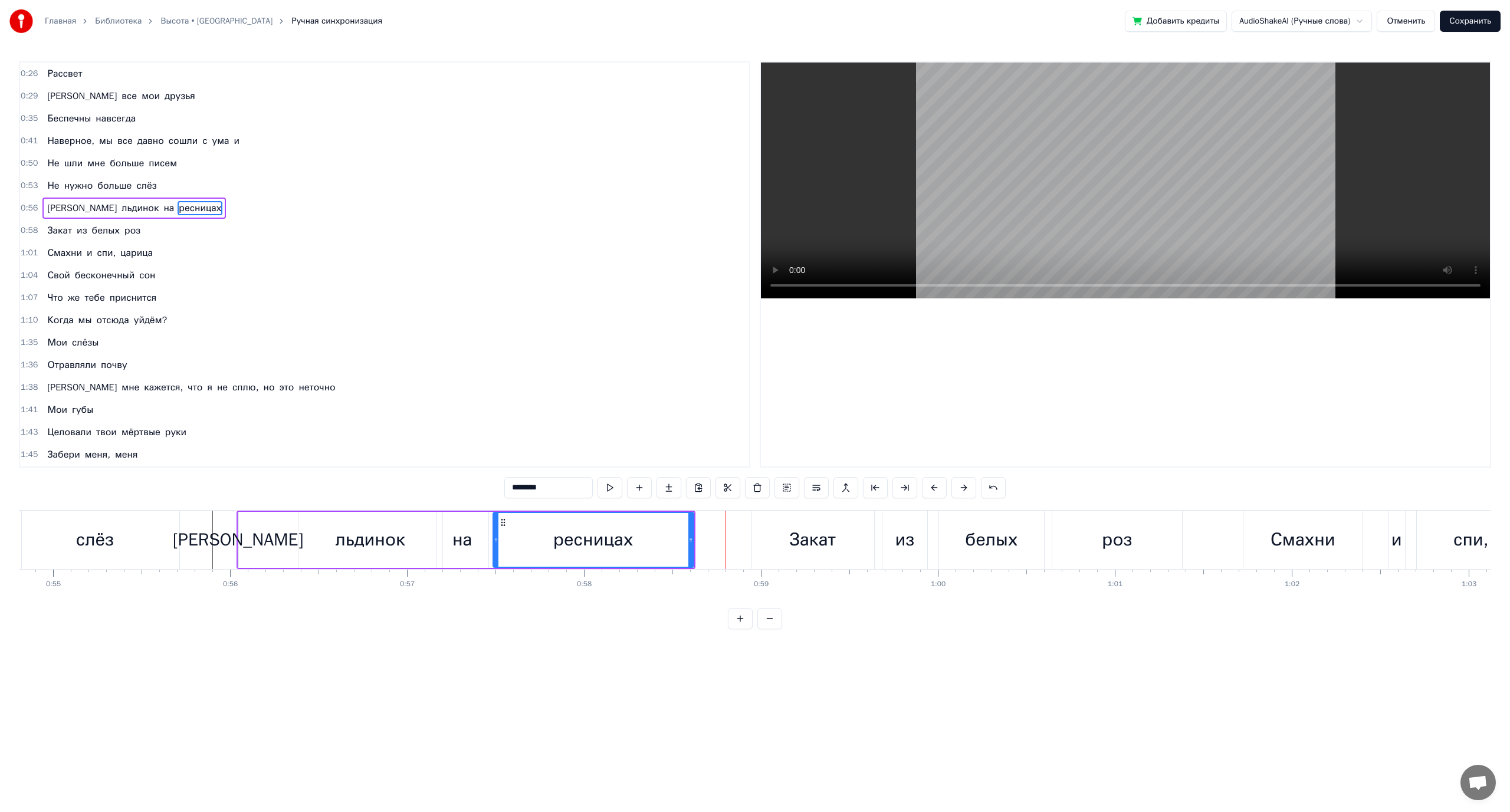scroll, scrollTop: 0, scrollLeft: 9790, axis: horizontal 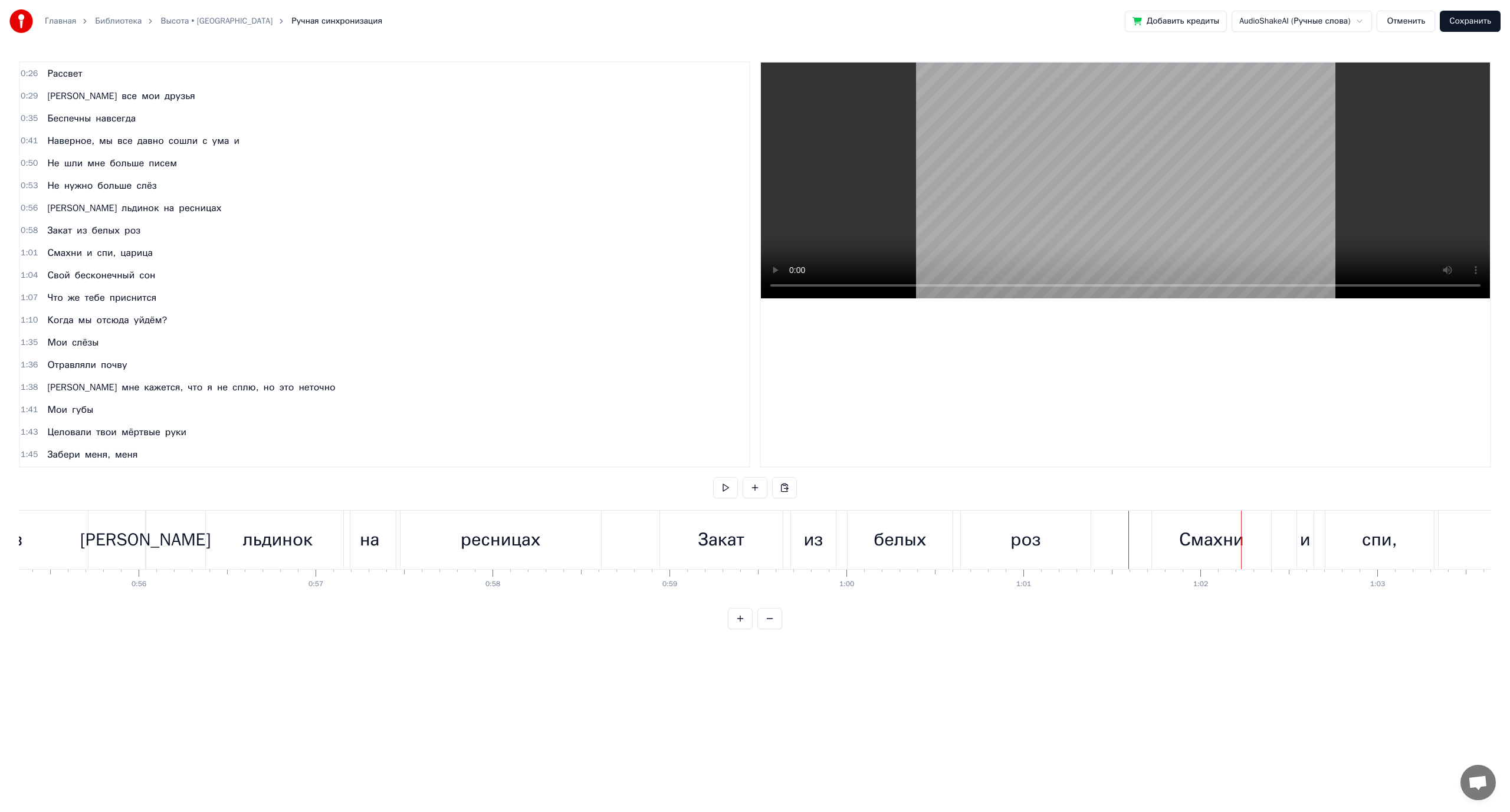 click on "из" at bounding box center [813, 540] 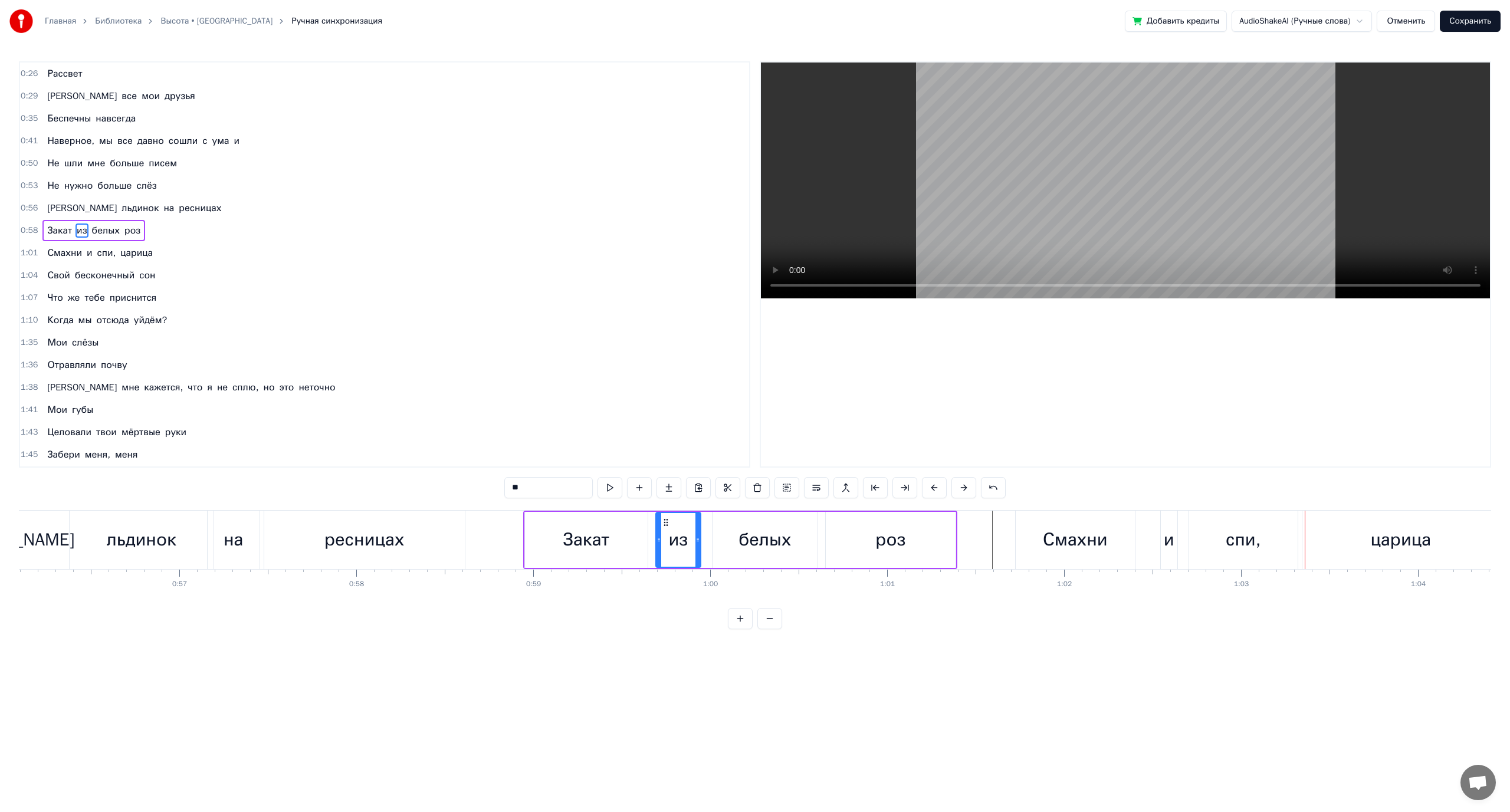 scroll, scrollTop: 0, scrollLeft: 9485, axis: horizontal 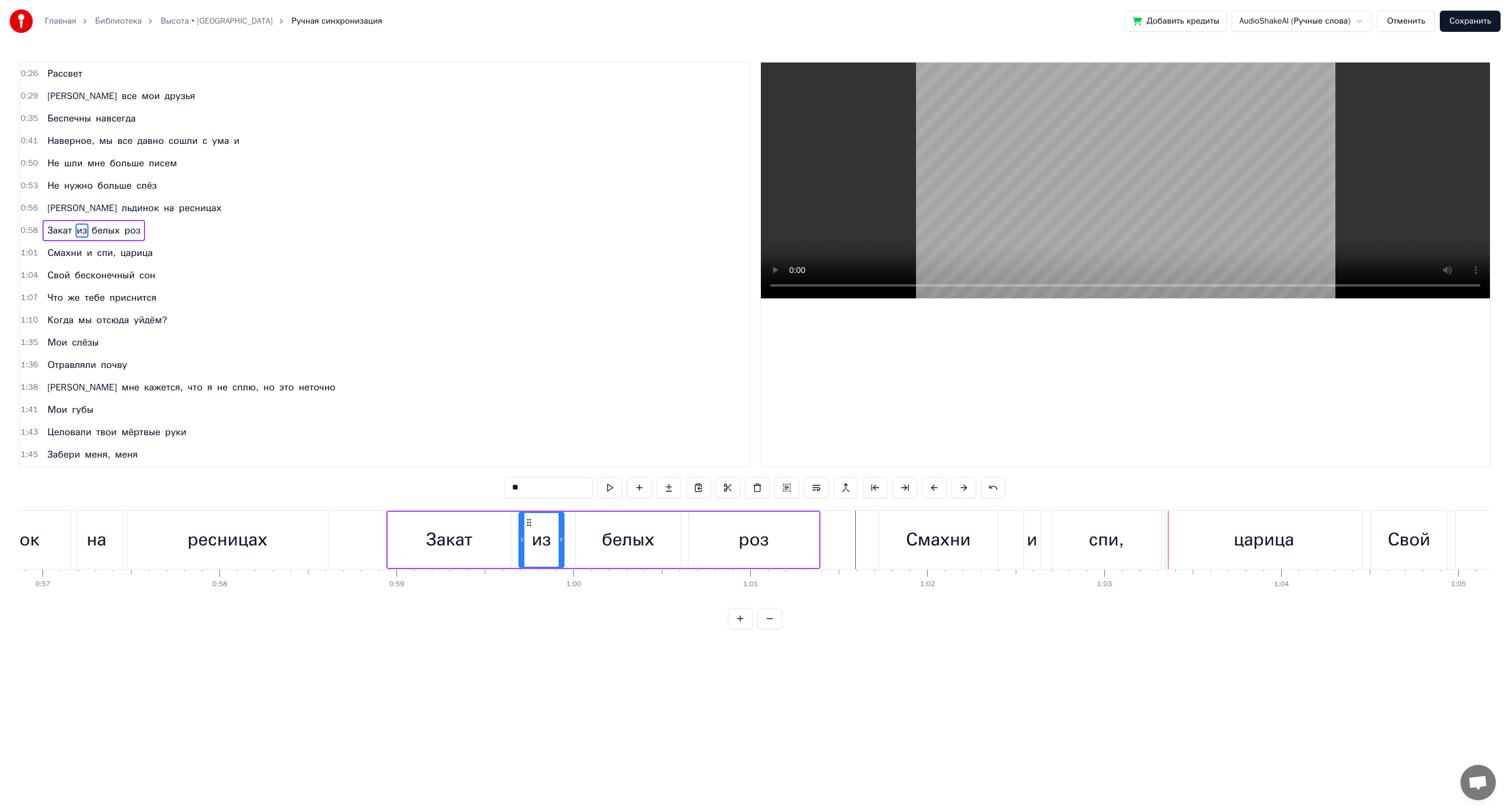click at bounding box center [8667, 540] 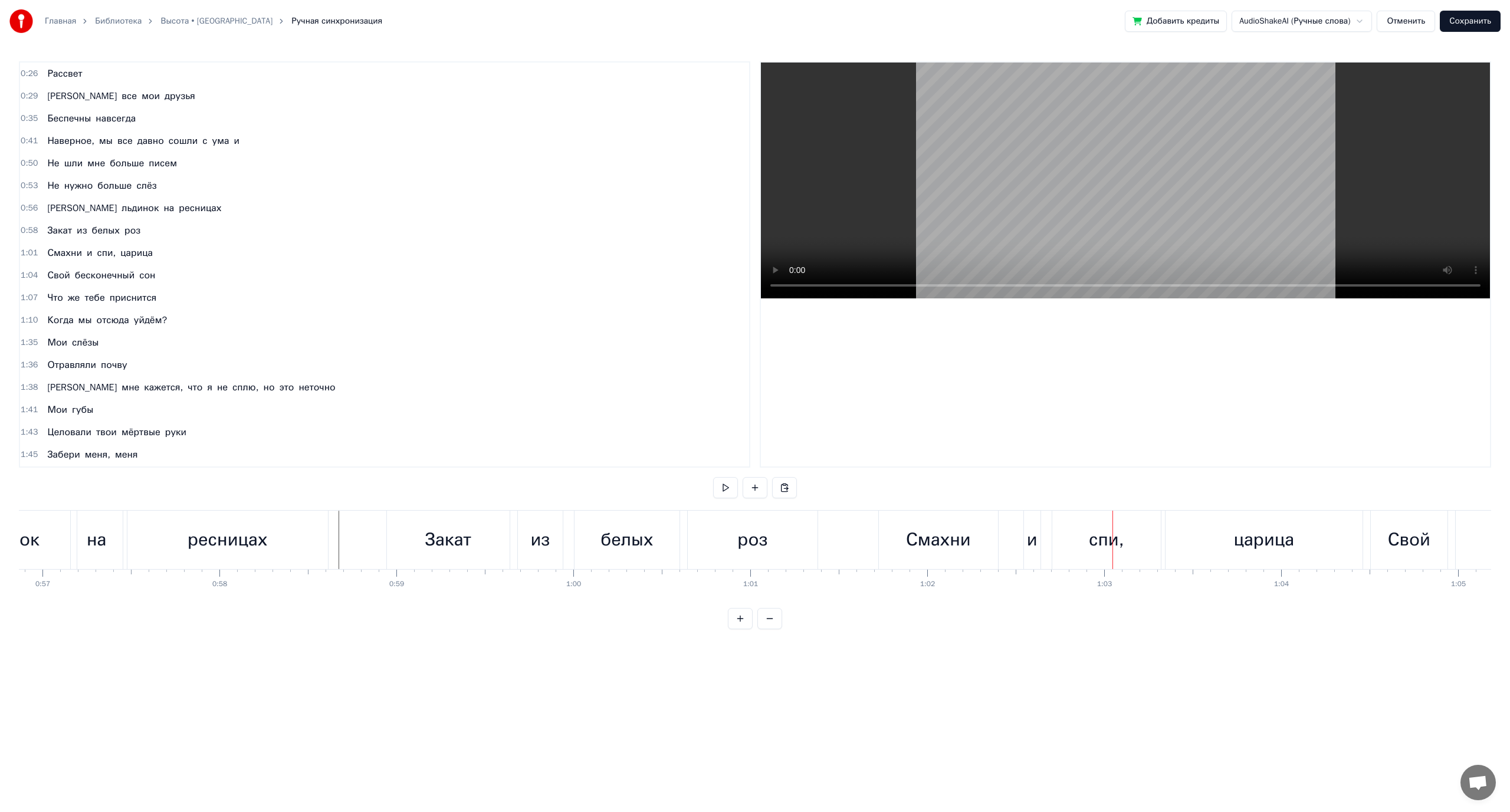 click on "Смахни" at bounding box center (938, 540) 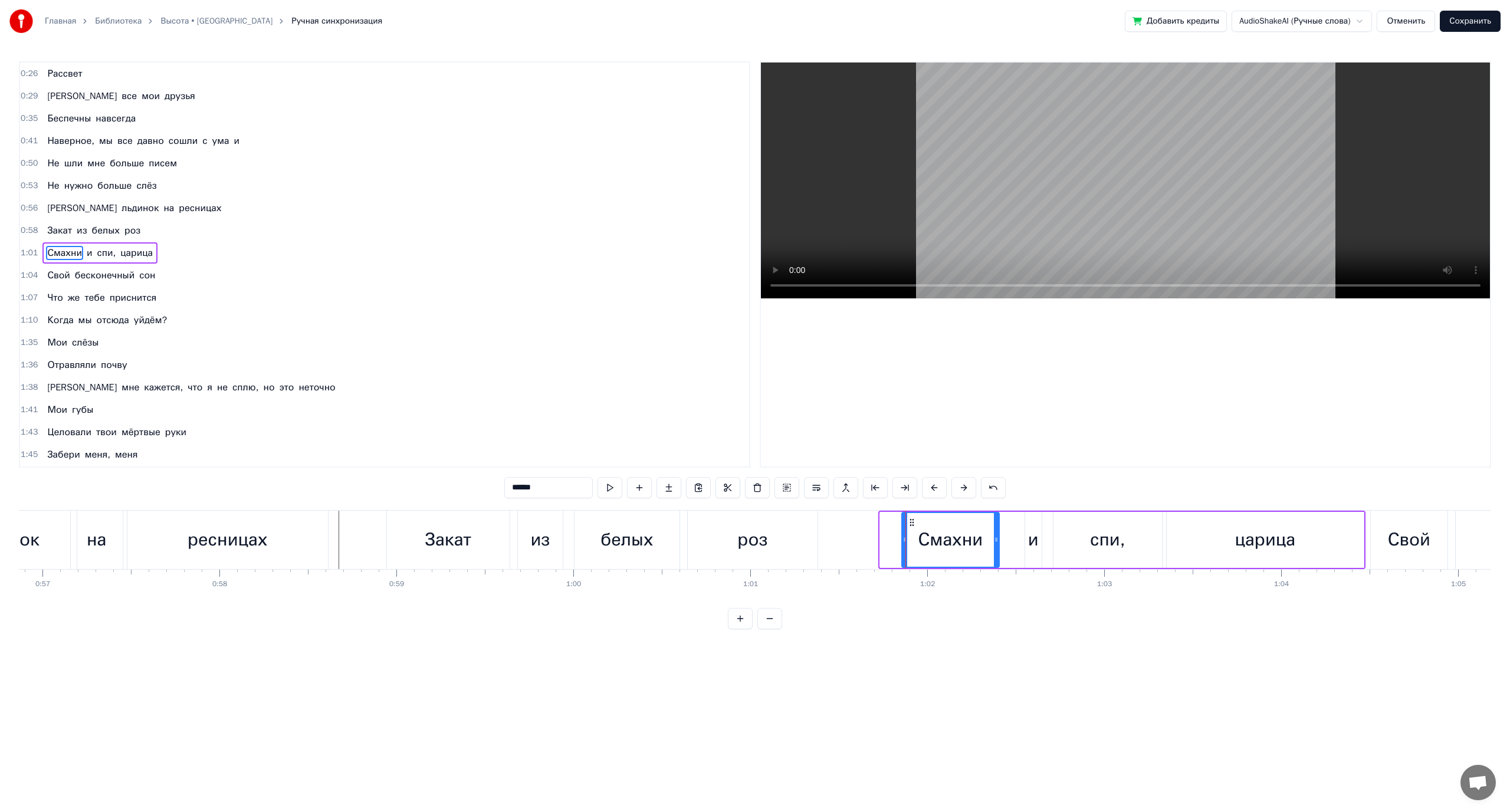 drag, startPoint x: 881, startPoint y: 541, endPoint x: 903, endPoint y: 541, distance: 22 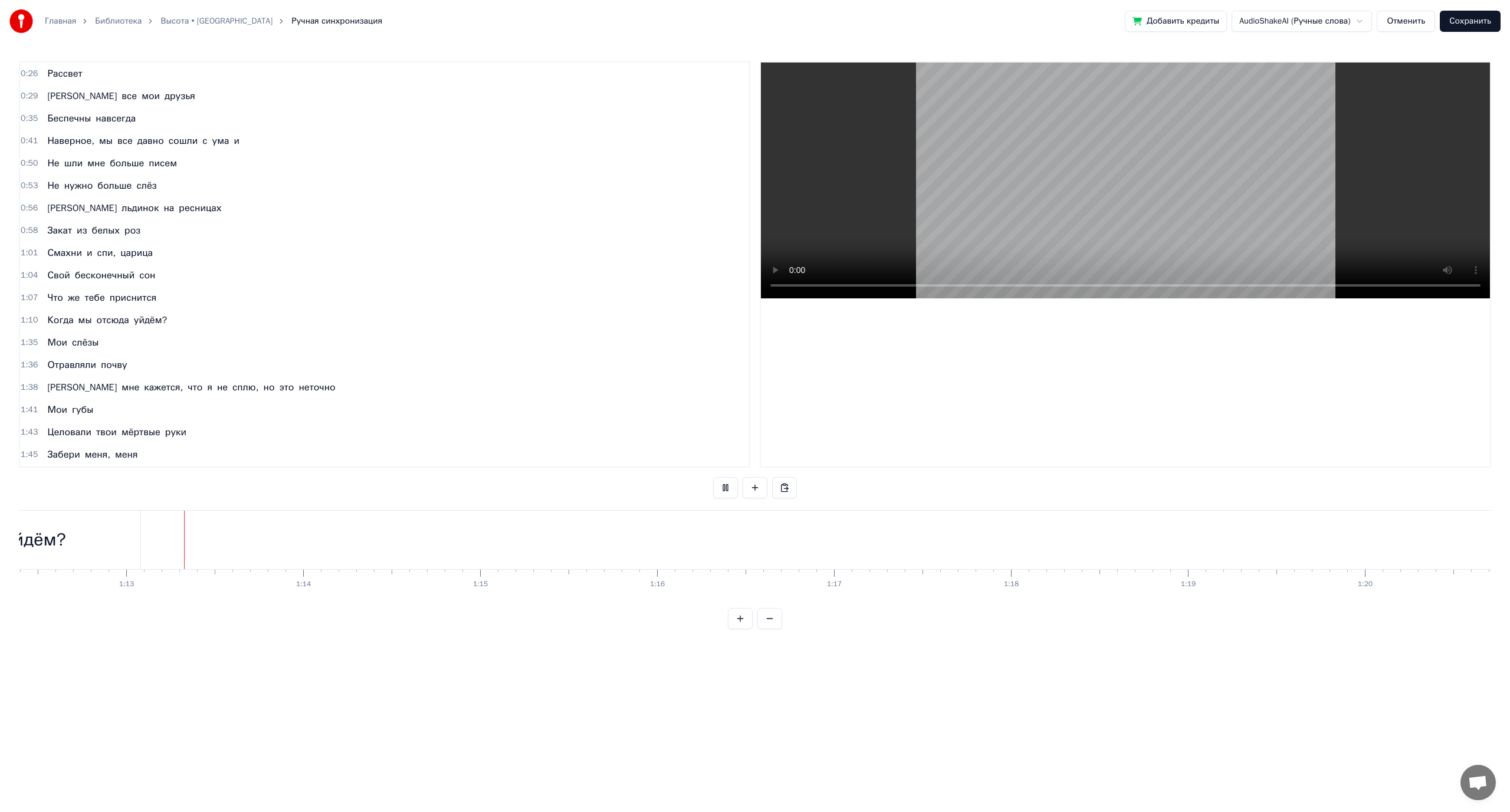 scroll, scrollTop: 0, scrollLeft: 12816, axis: horizontal 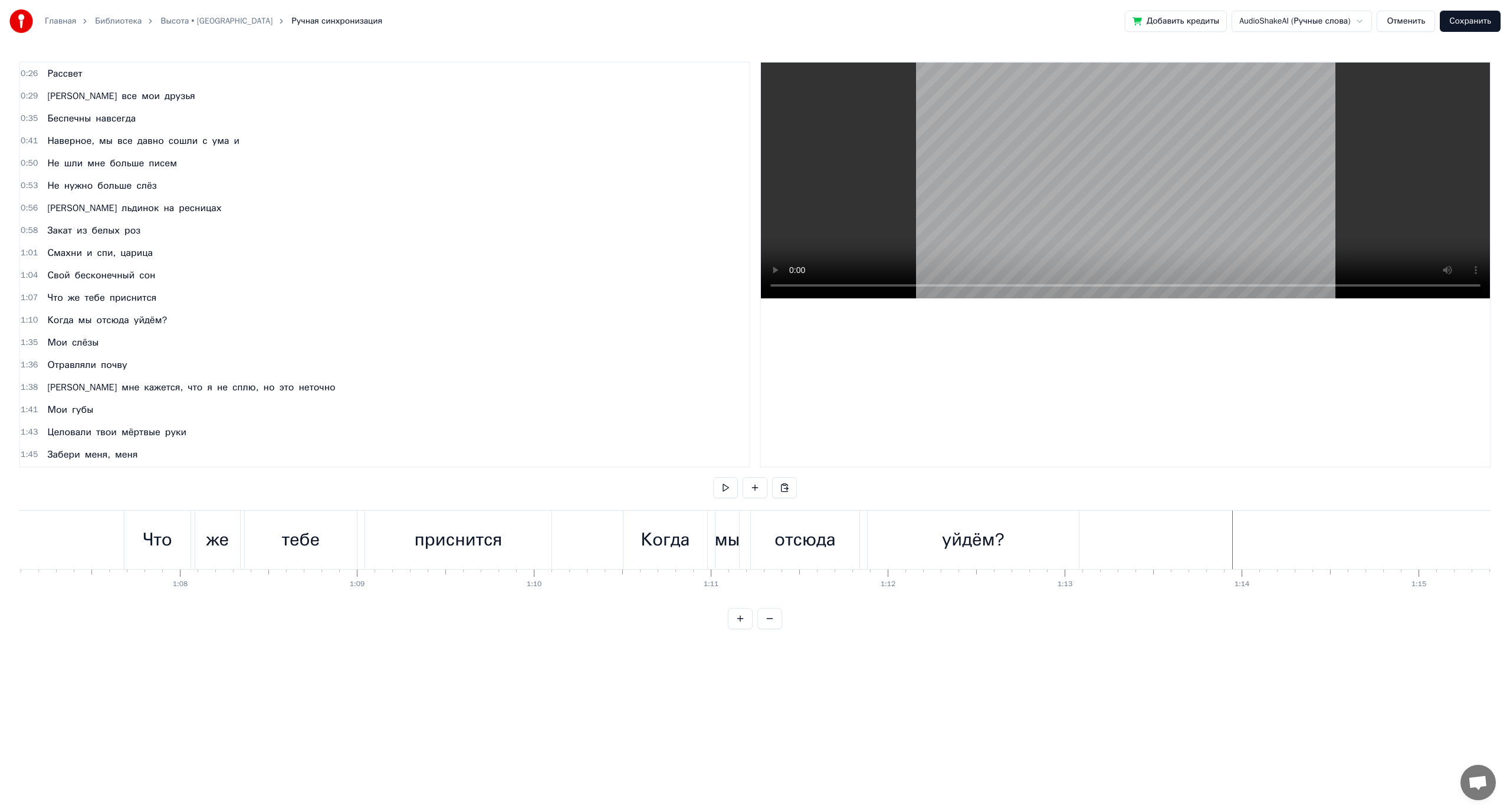 click on "уйдём?" at bounding box center [973, 540] 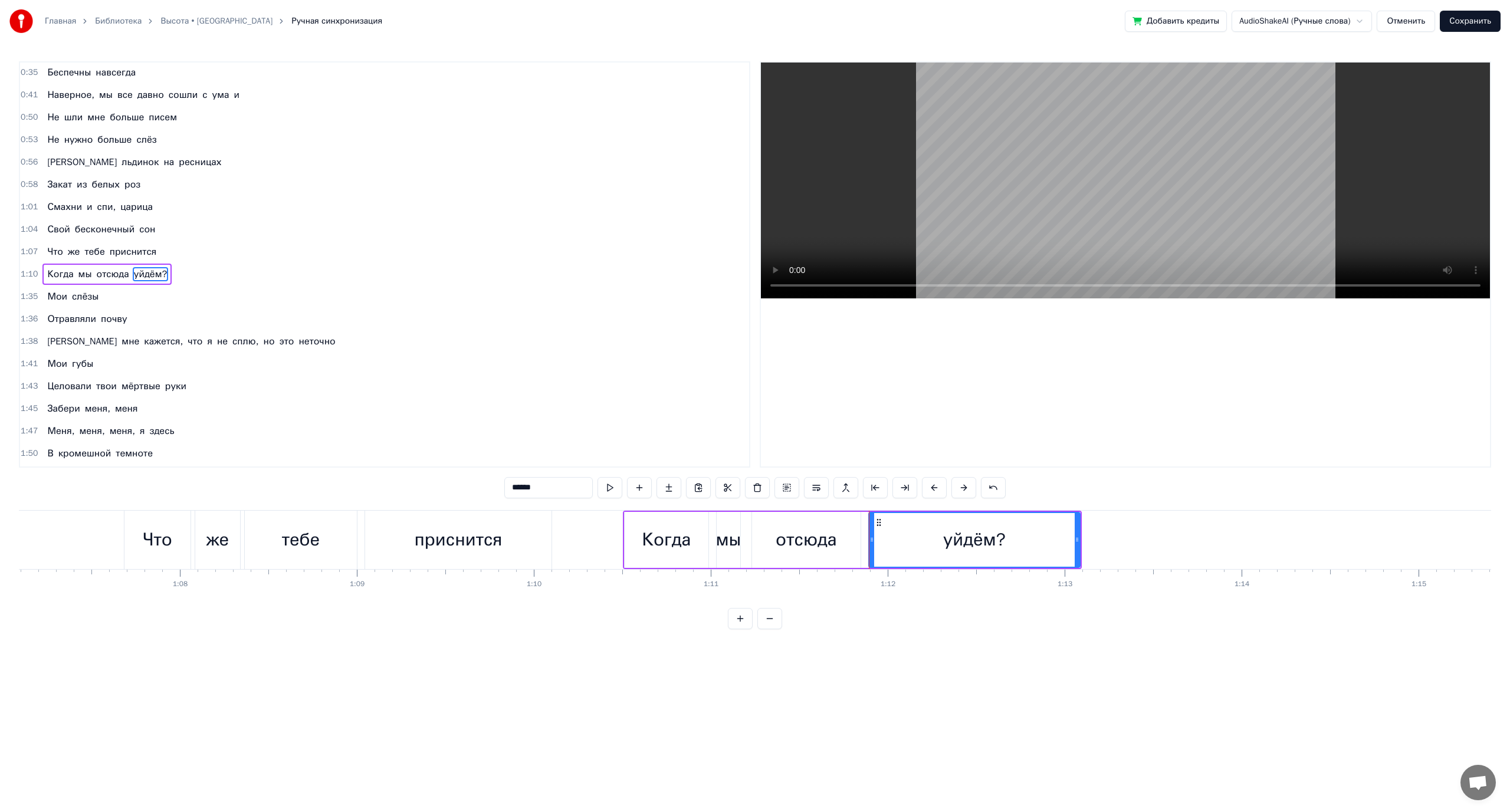 scroll, scrollTop: 55, scrollLeft: 0, axis: vertical 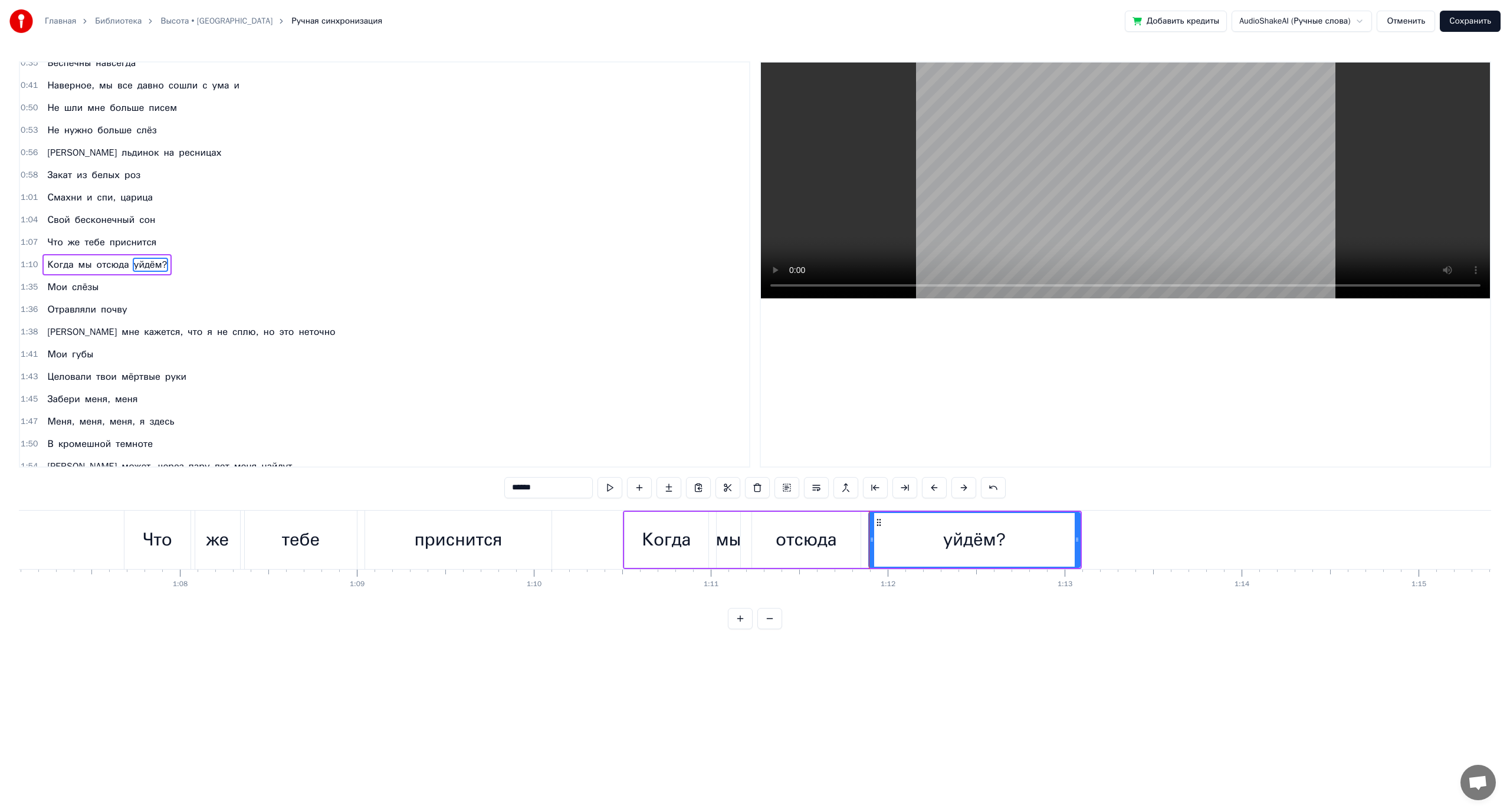 click on "Что же тебе приснится" at bounding box center [339, 540] 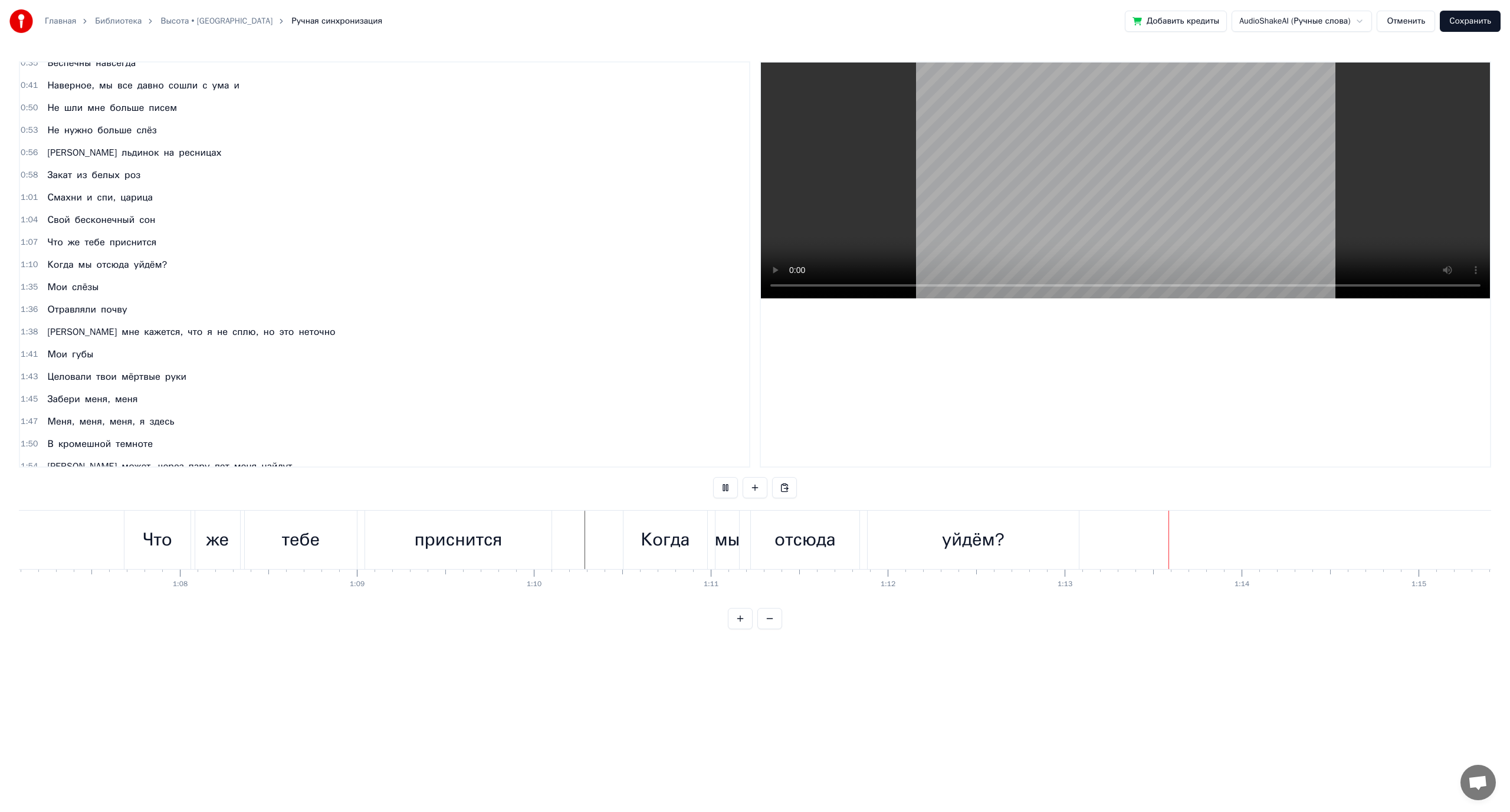 click on "уйдём?" at bounding box center [973, 540] 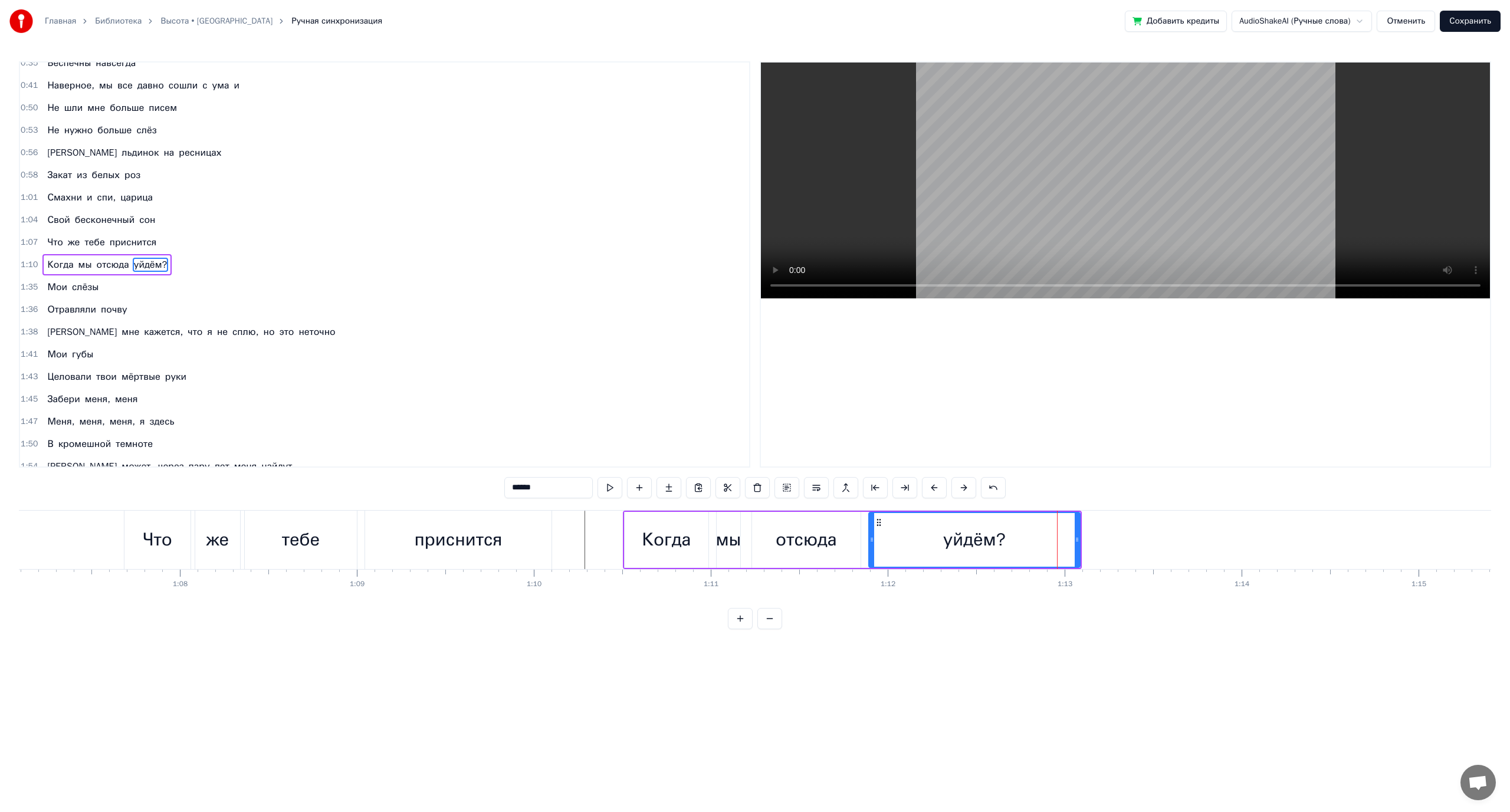 drag, startPoint x: 1079, startPoint y: 541, endPoint x: 1063, endPoint y: 542, distance: 16.03122 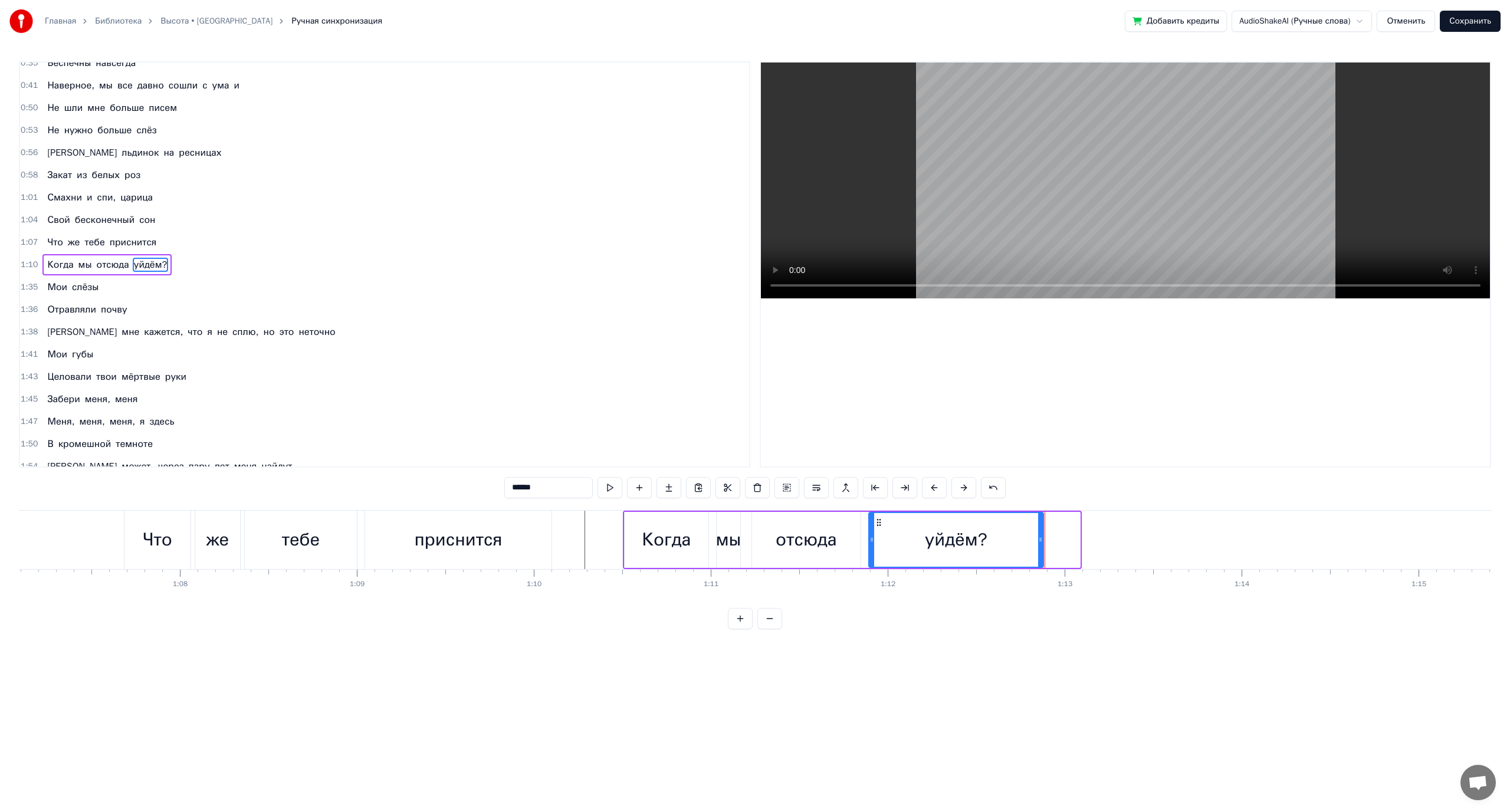 drag, startPoint x: 1078, startPoint y: 541, endPoint x: 1039, endPoint y: 541, distance: 39 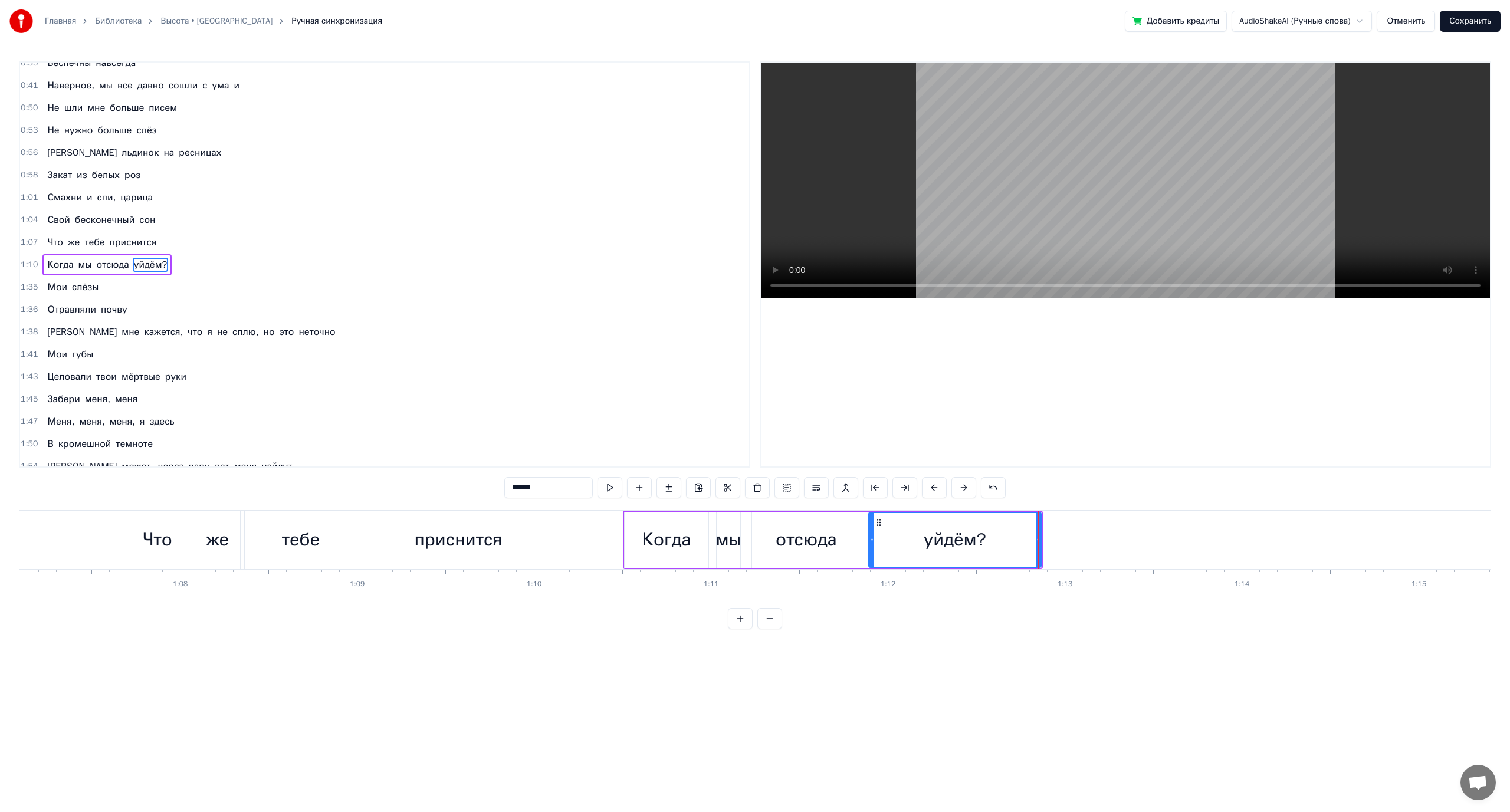 click on "приснится" at bounding box center [458, 540] 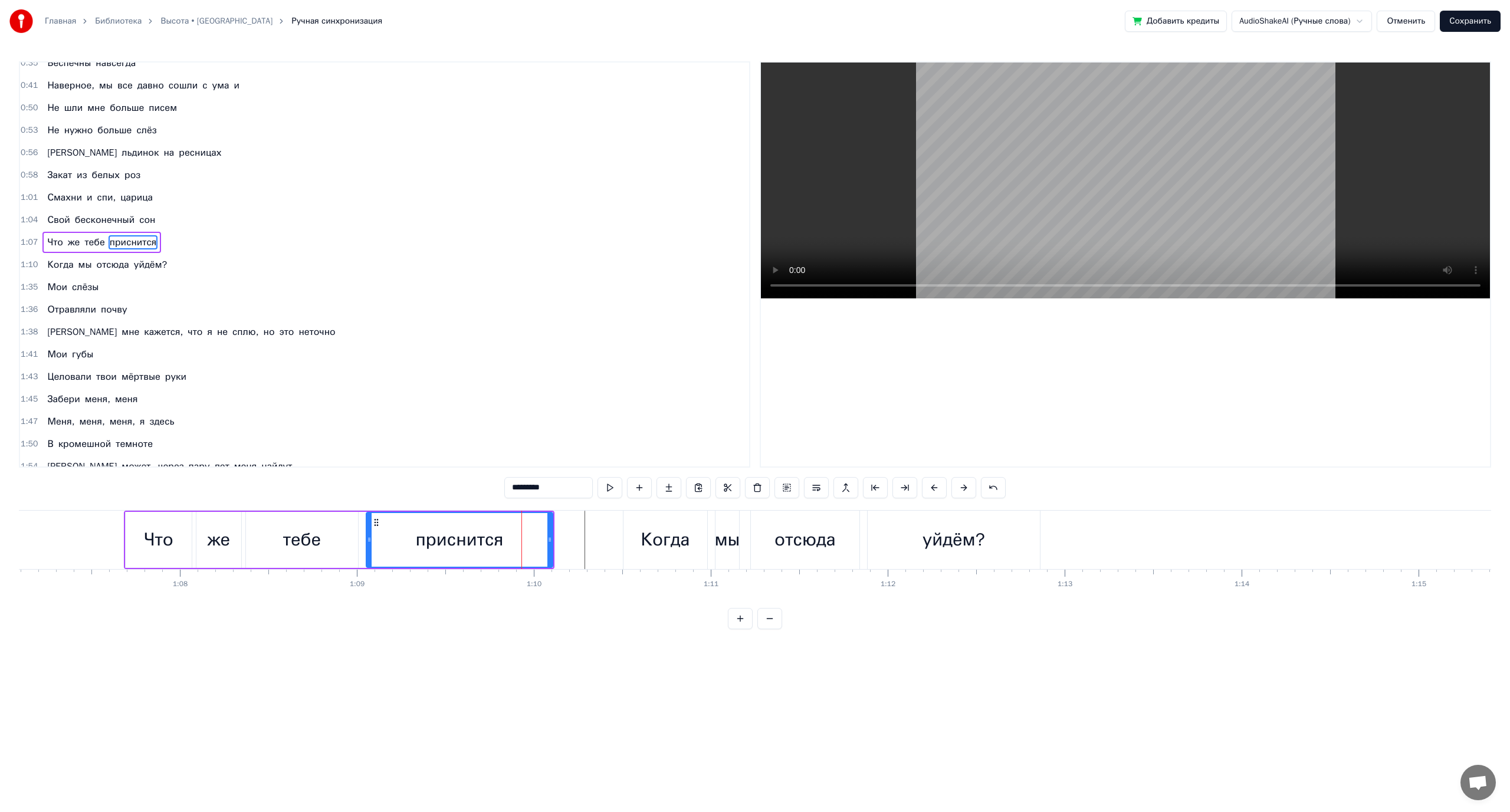 scroll, scrollTop: 33, scrollLeft: 0, axis: vertical 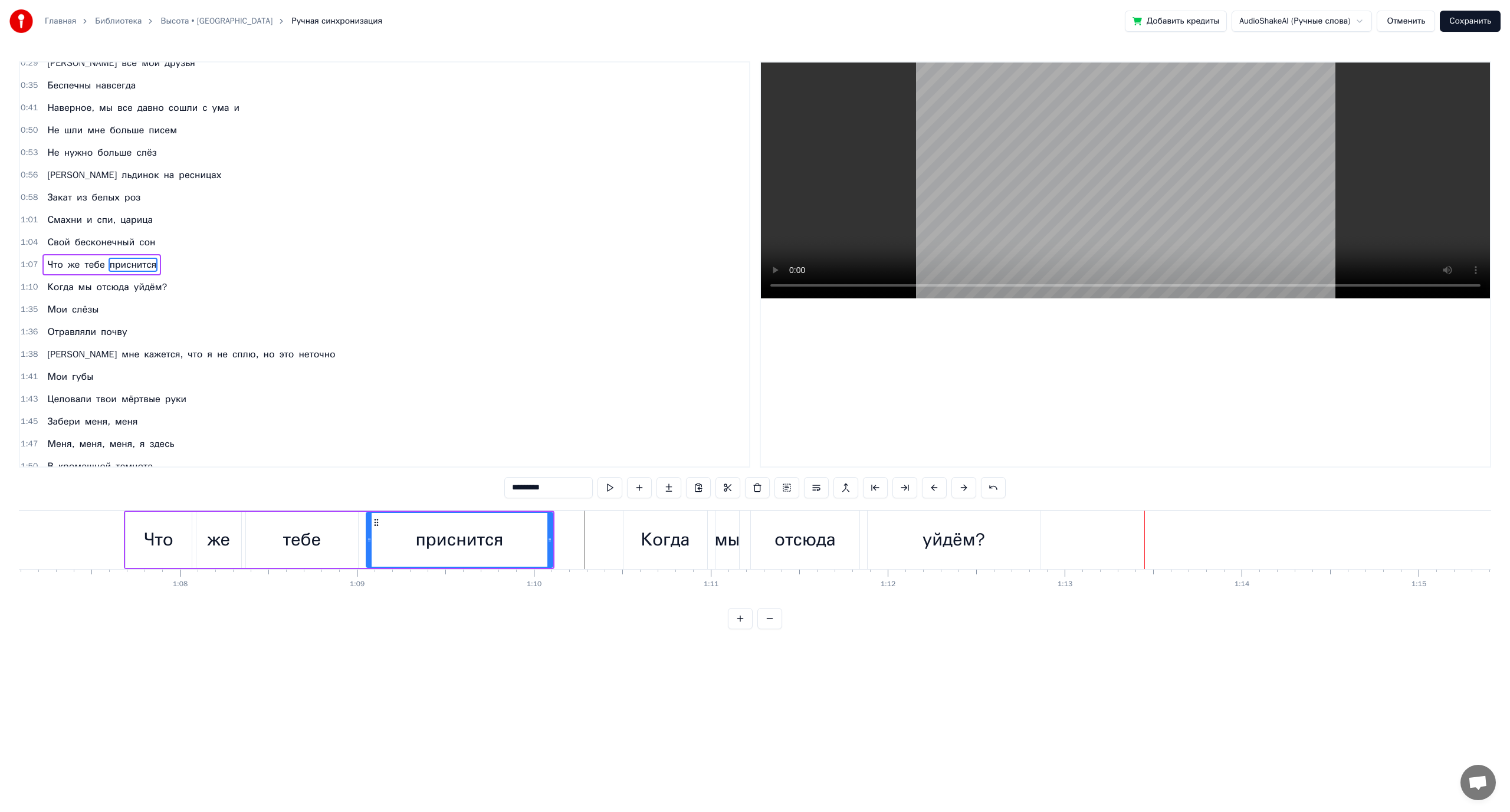 click at bounding box center [6858, 540] 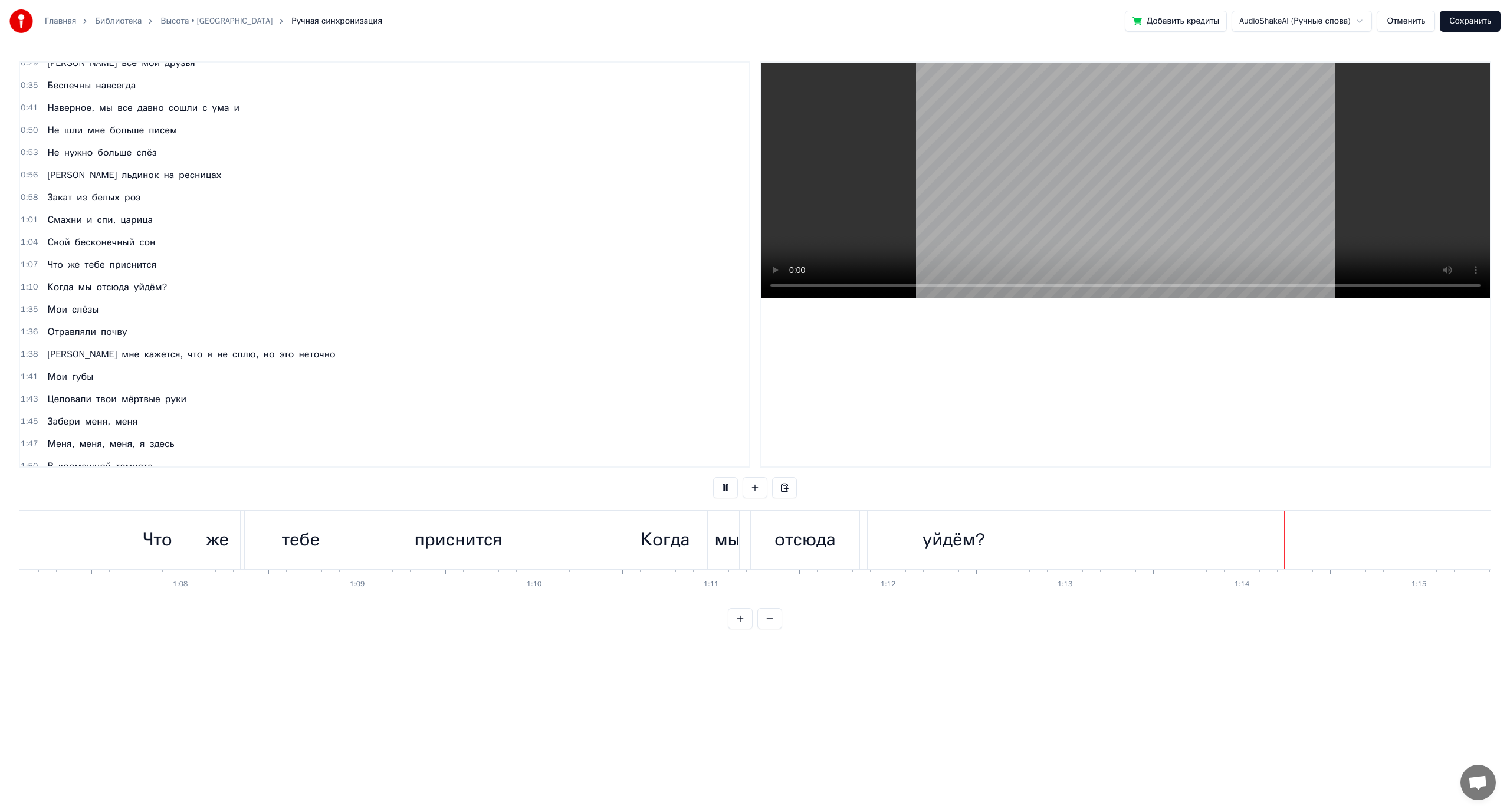click on "уйдём?" at bounding box center (954, 540) 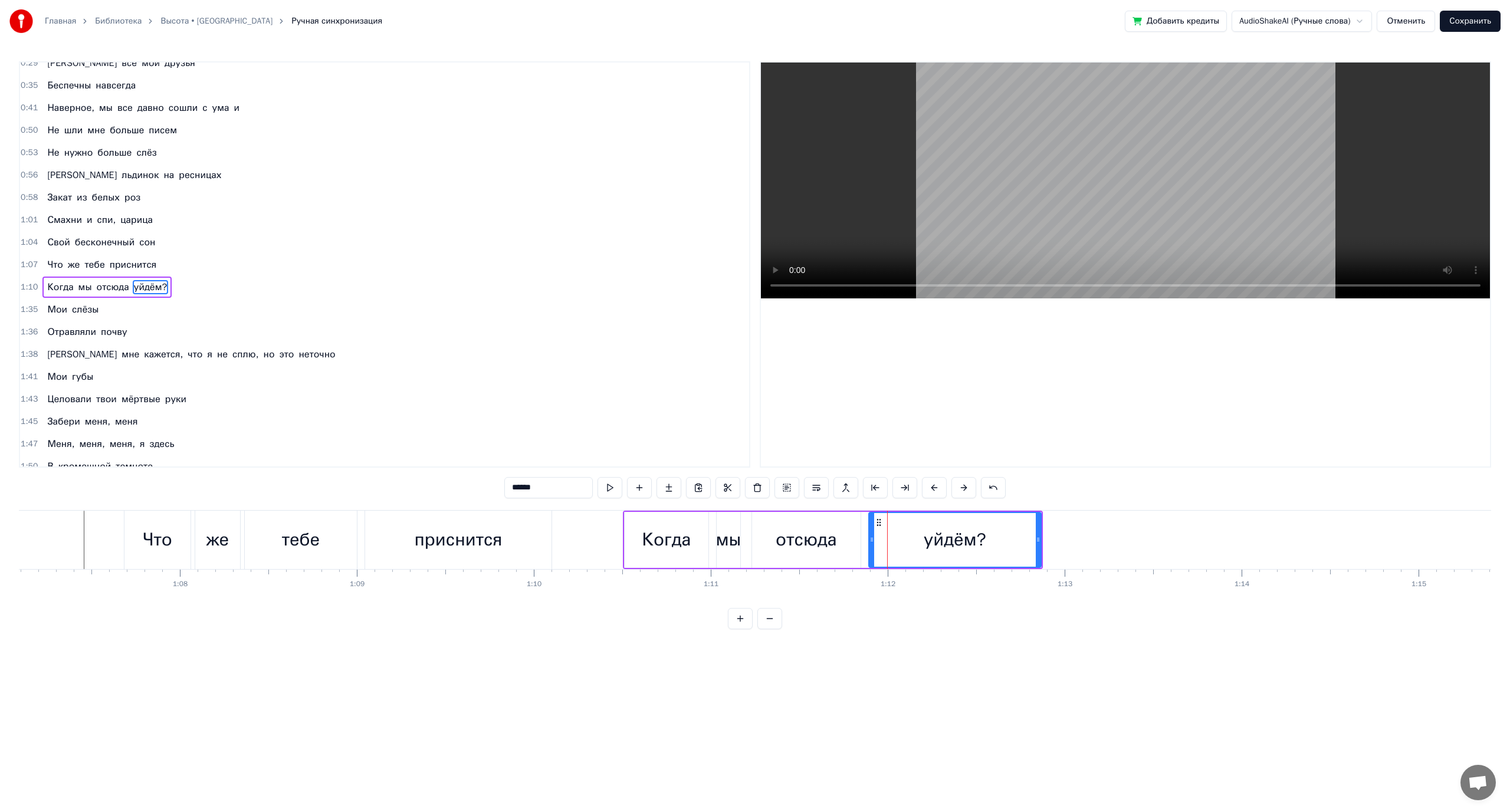 scroll, scrollTop: 55, scrollLeft: 0, axis: vertical 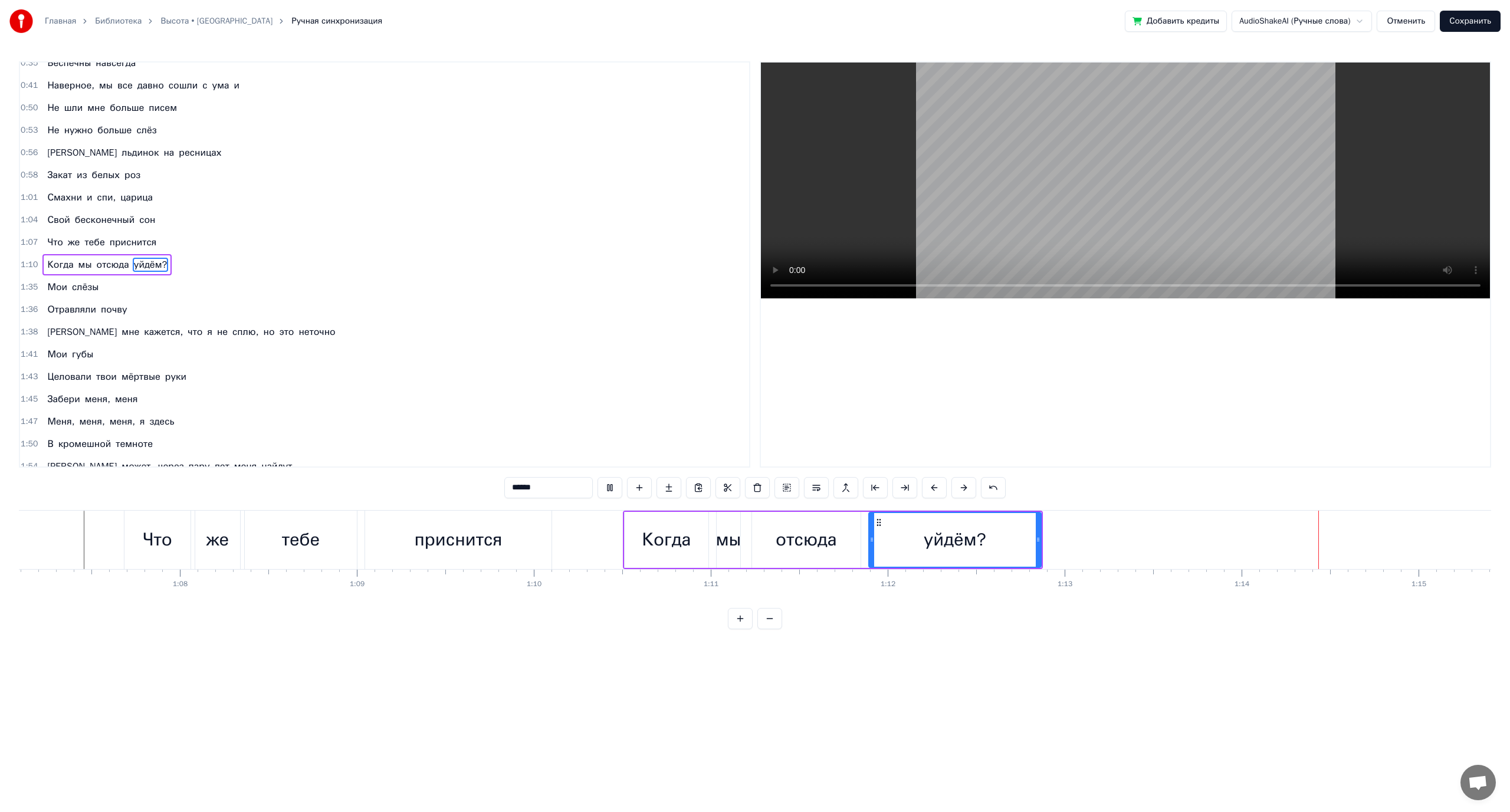 drag, startPoint x: 530, startPoint y: 609, endPoint x: 567, endPoint y: 614, distance: 37.33631 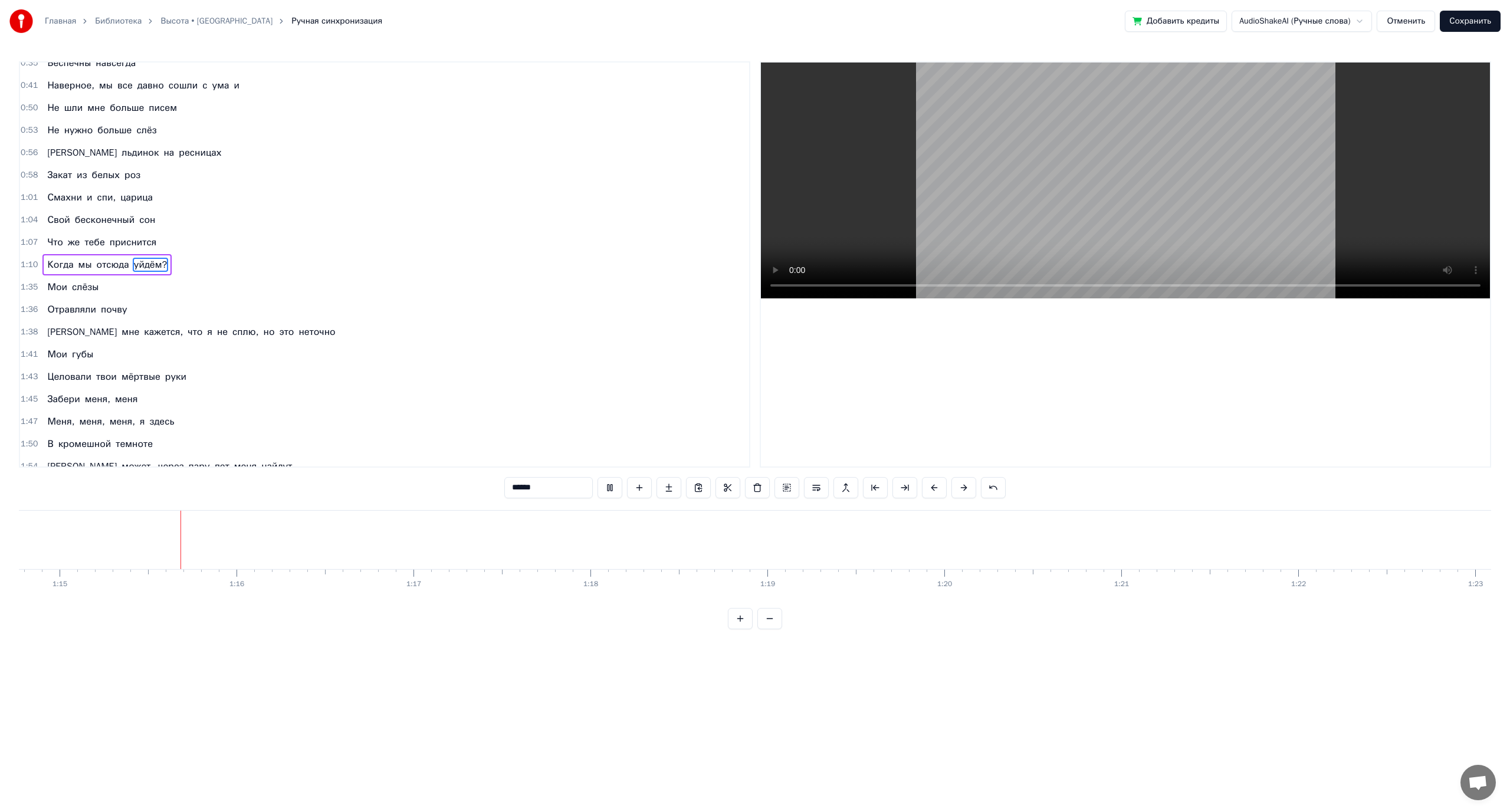 scroll, scrollTop: 0, scrollLeft: 13232, axis: horizontal 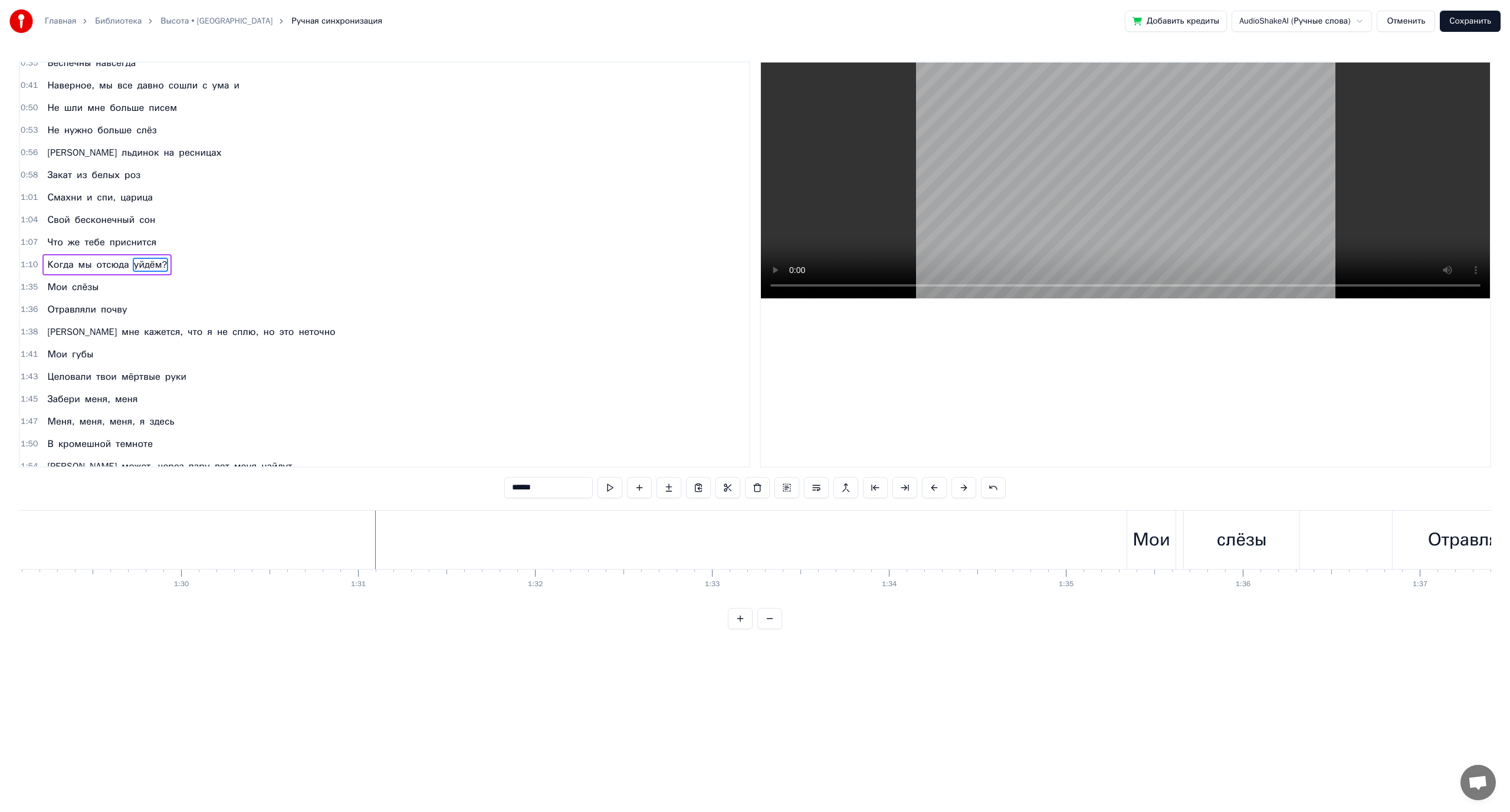 click on "Сохранить" at bounding box center (1470, 21) 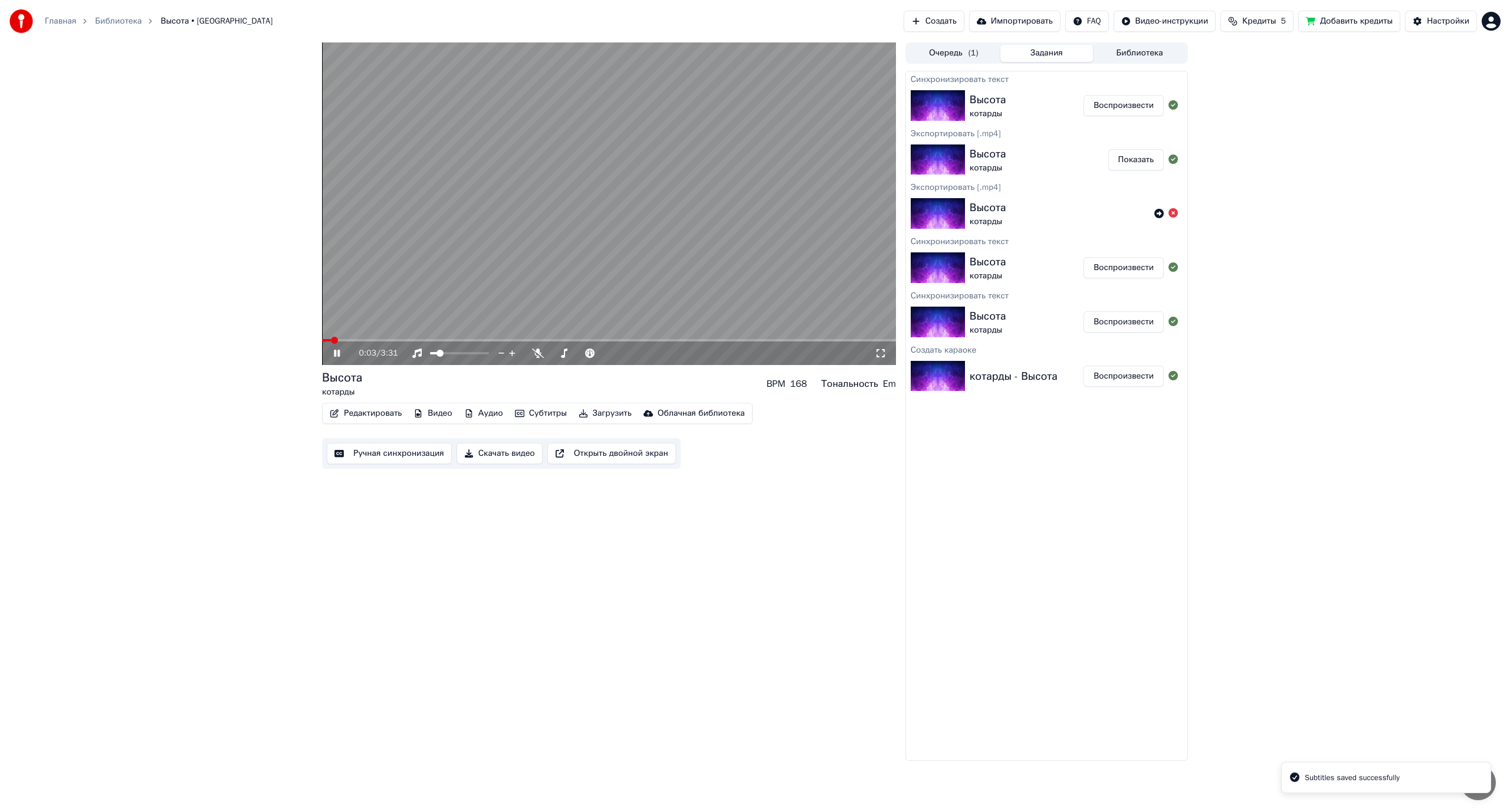 click on "0:03  /  3:31" at bounding box center [609, 353] 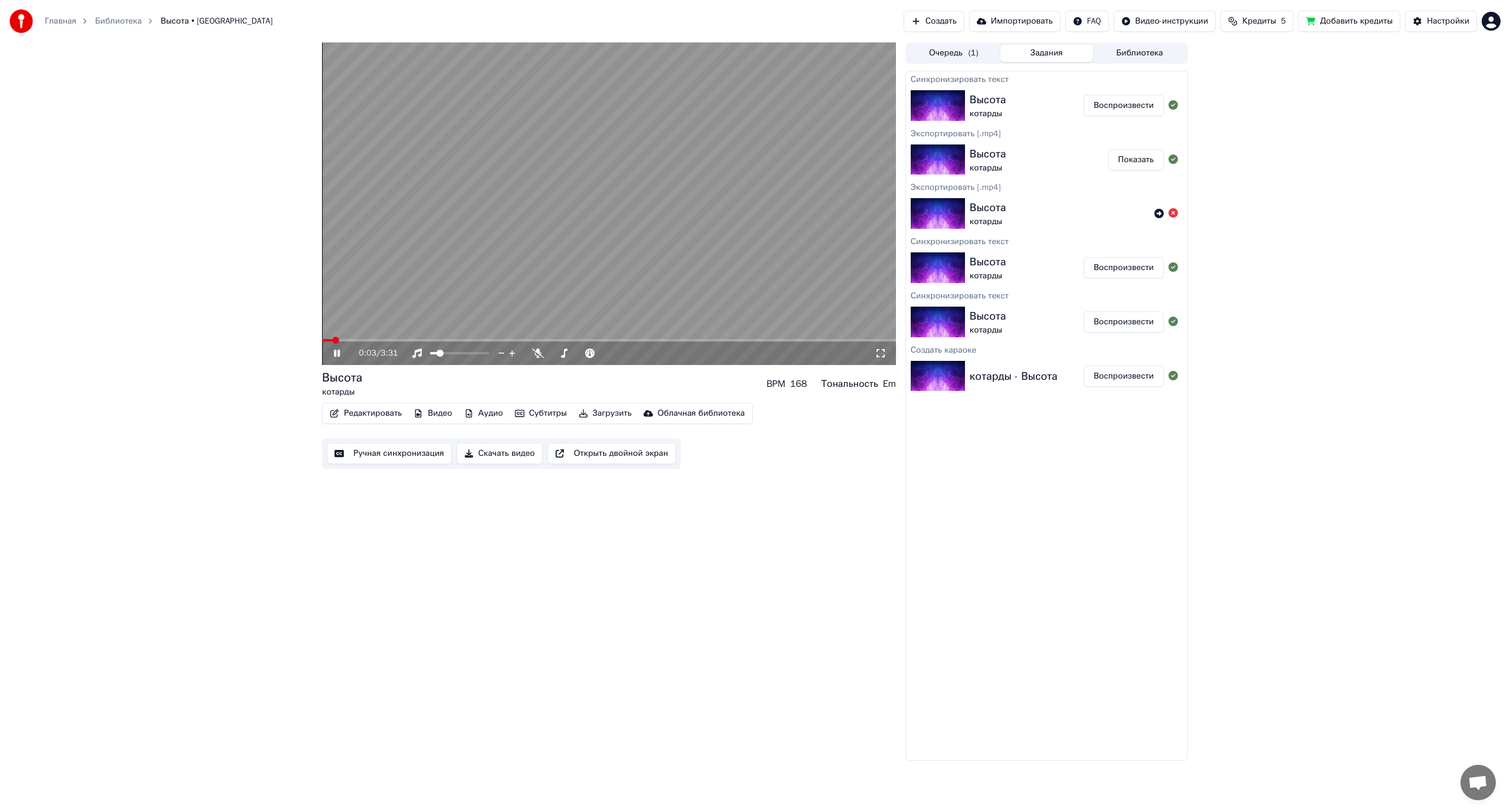 click 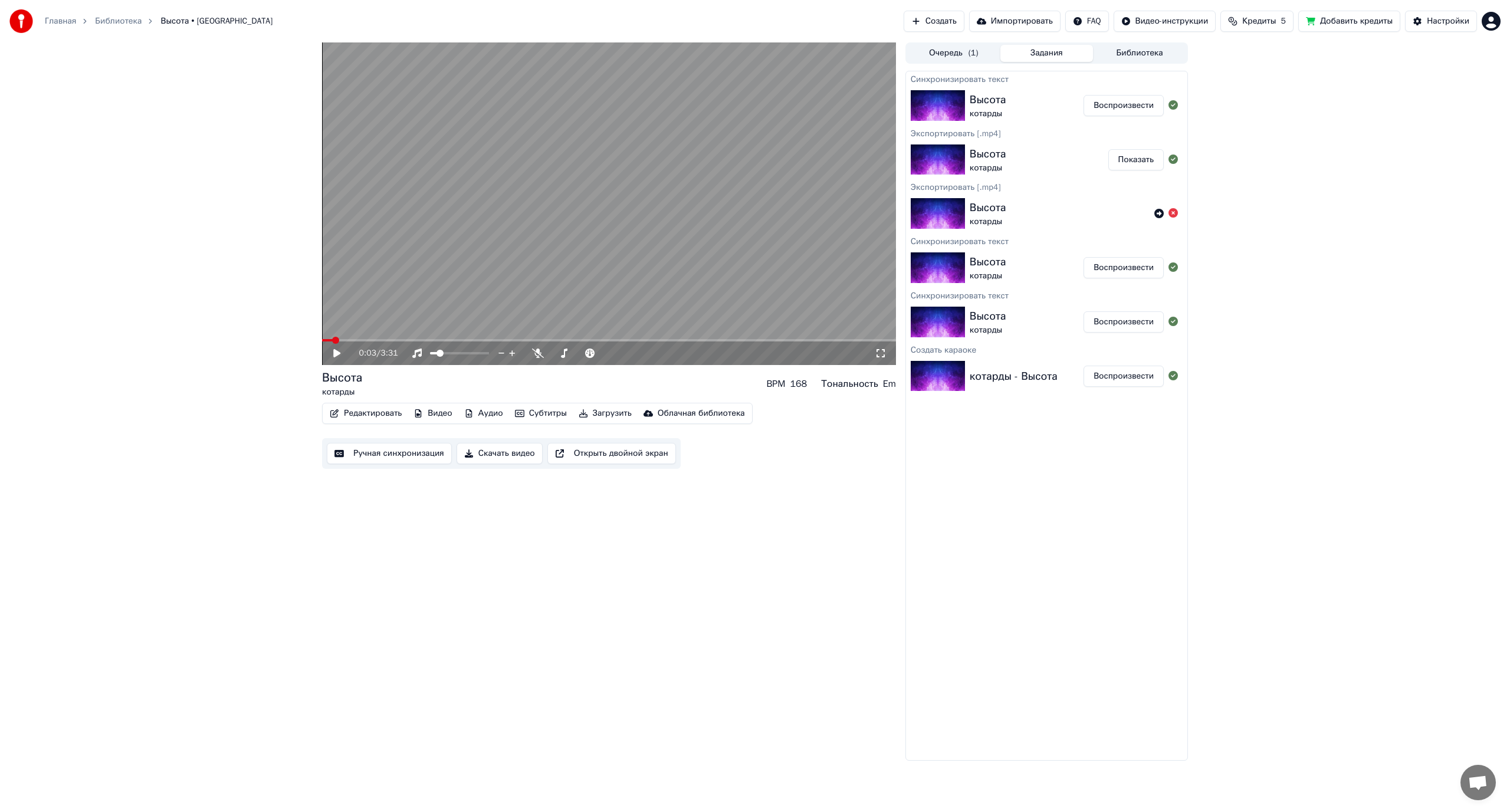 click on "Ручная синхронизация" at bounding box center [389, 453] 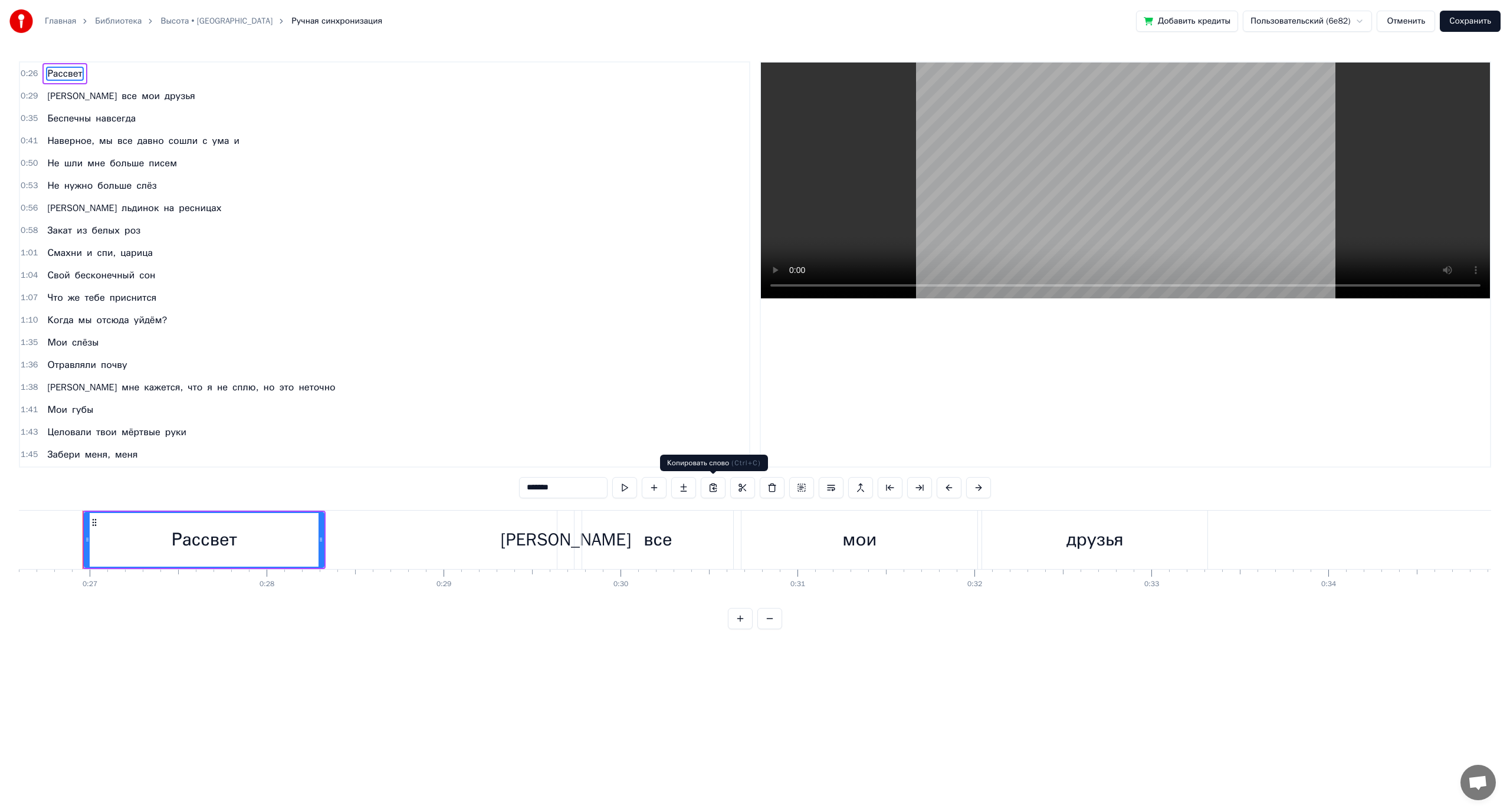 scroll, scrollTop: 0, scrollLeft: 4712, axis: horizontal 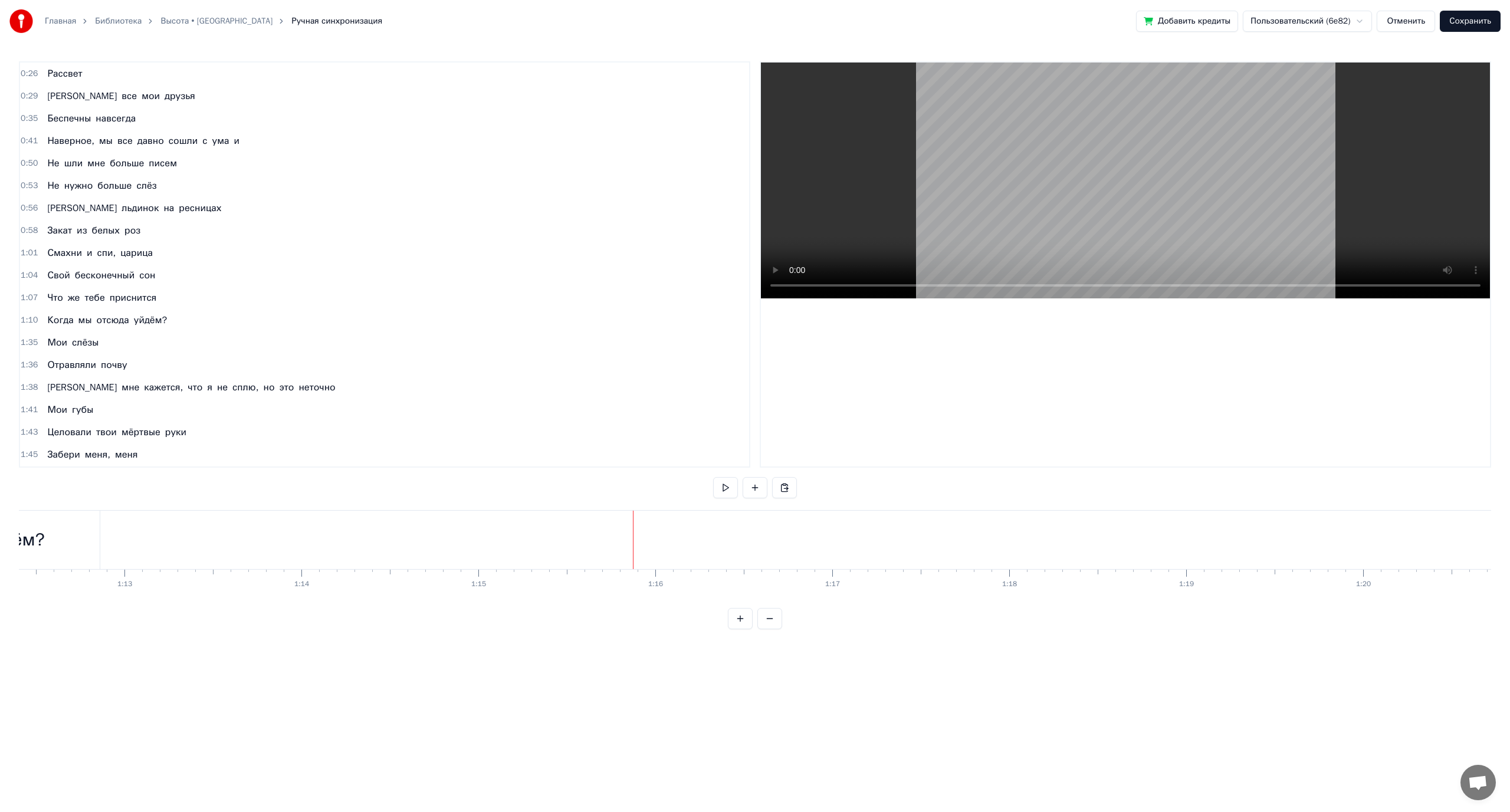 type 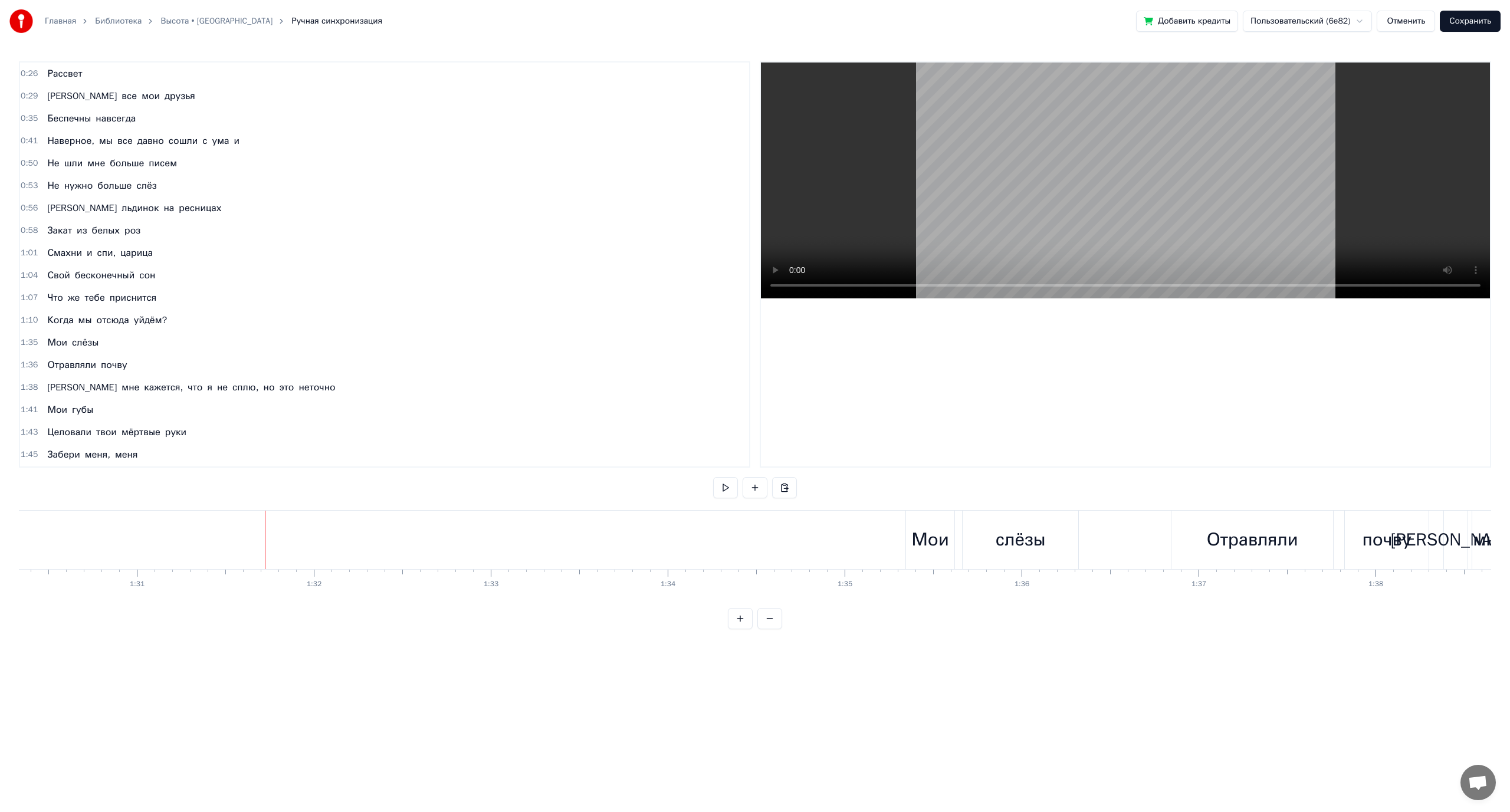 scroll, scrollTop: 0, scrollLeft: 16172, axis: horizontal 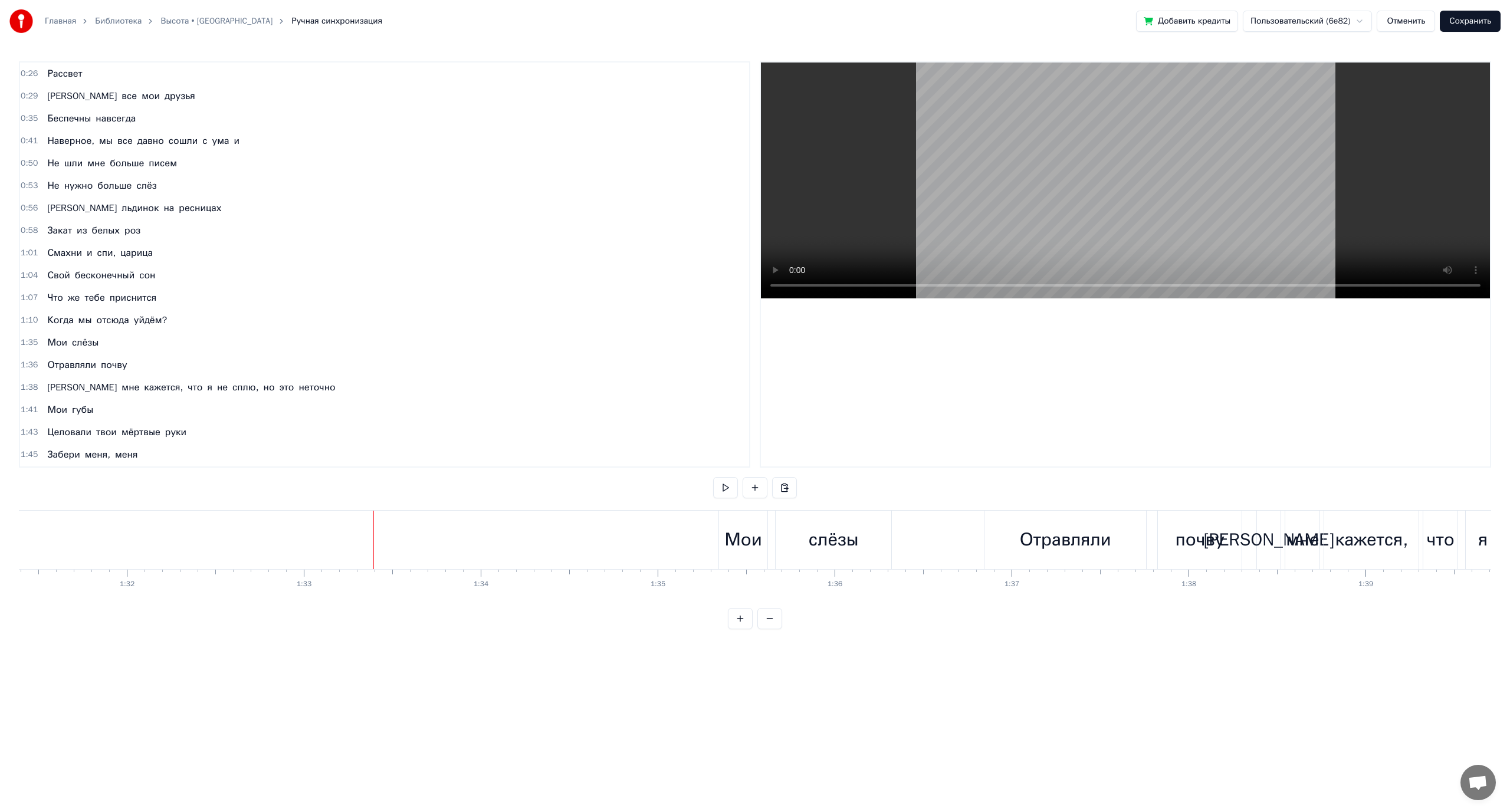 click at bounding box center (2558, 540) 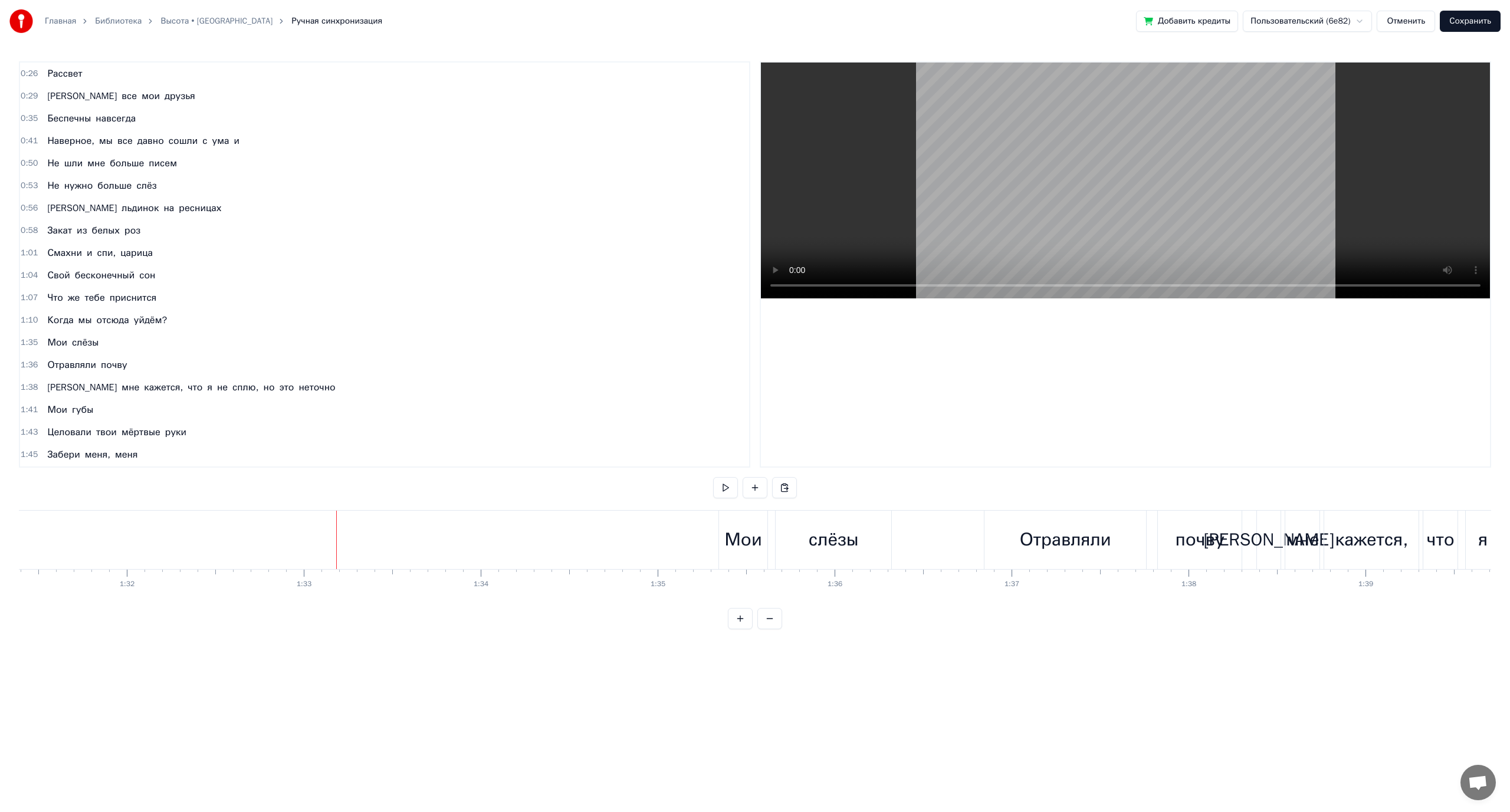 click on "Мои" at bounding box center [743, 540] 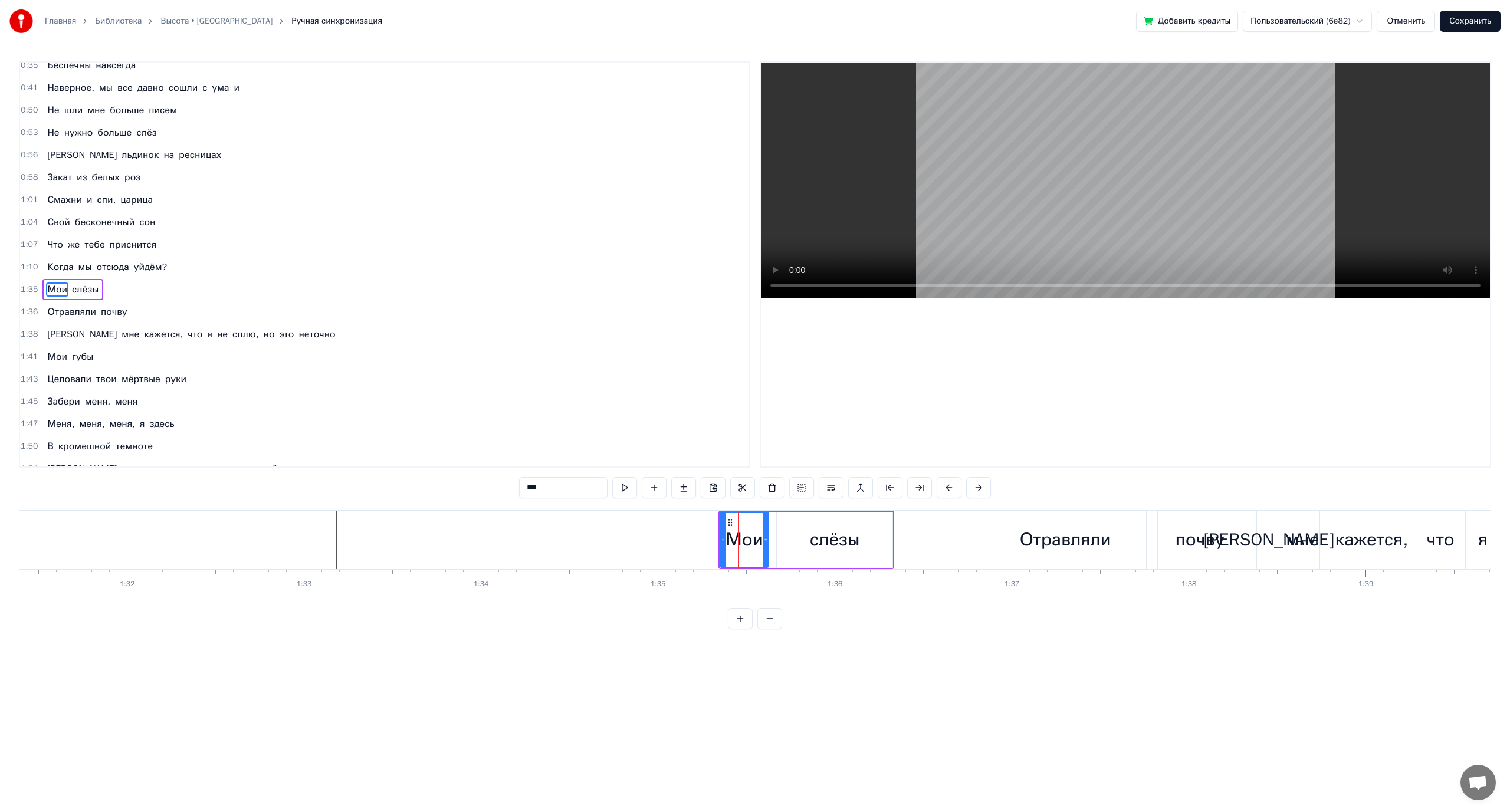 scroll, scrollTop: 78, scrollLeft: 0, axis: vertical 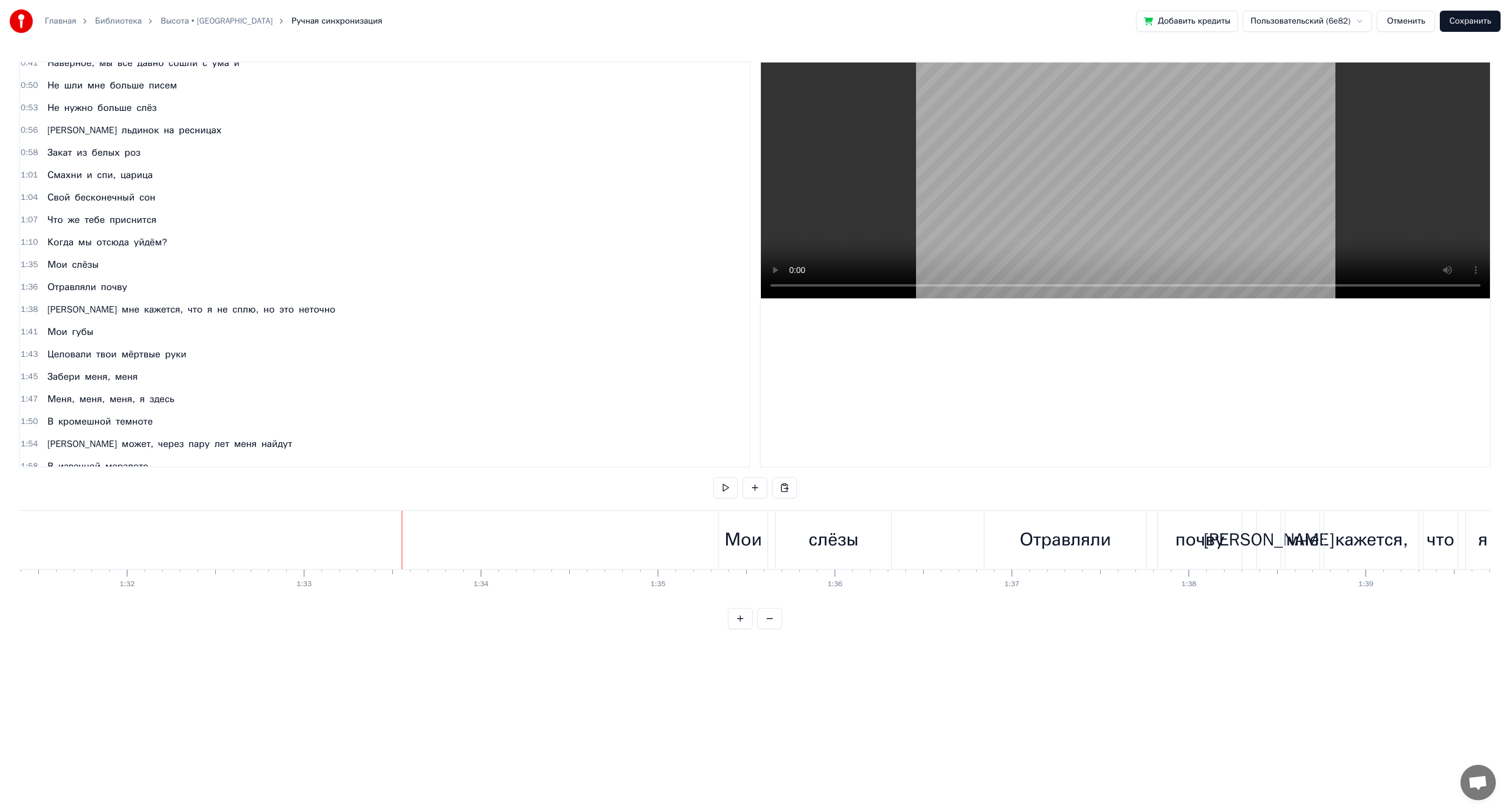 click at bounding box center [2558, 540] 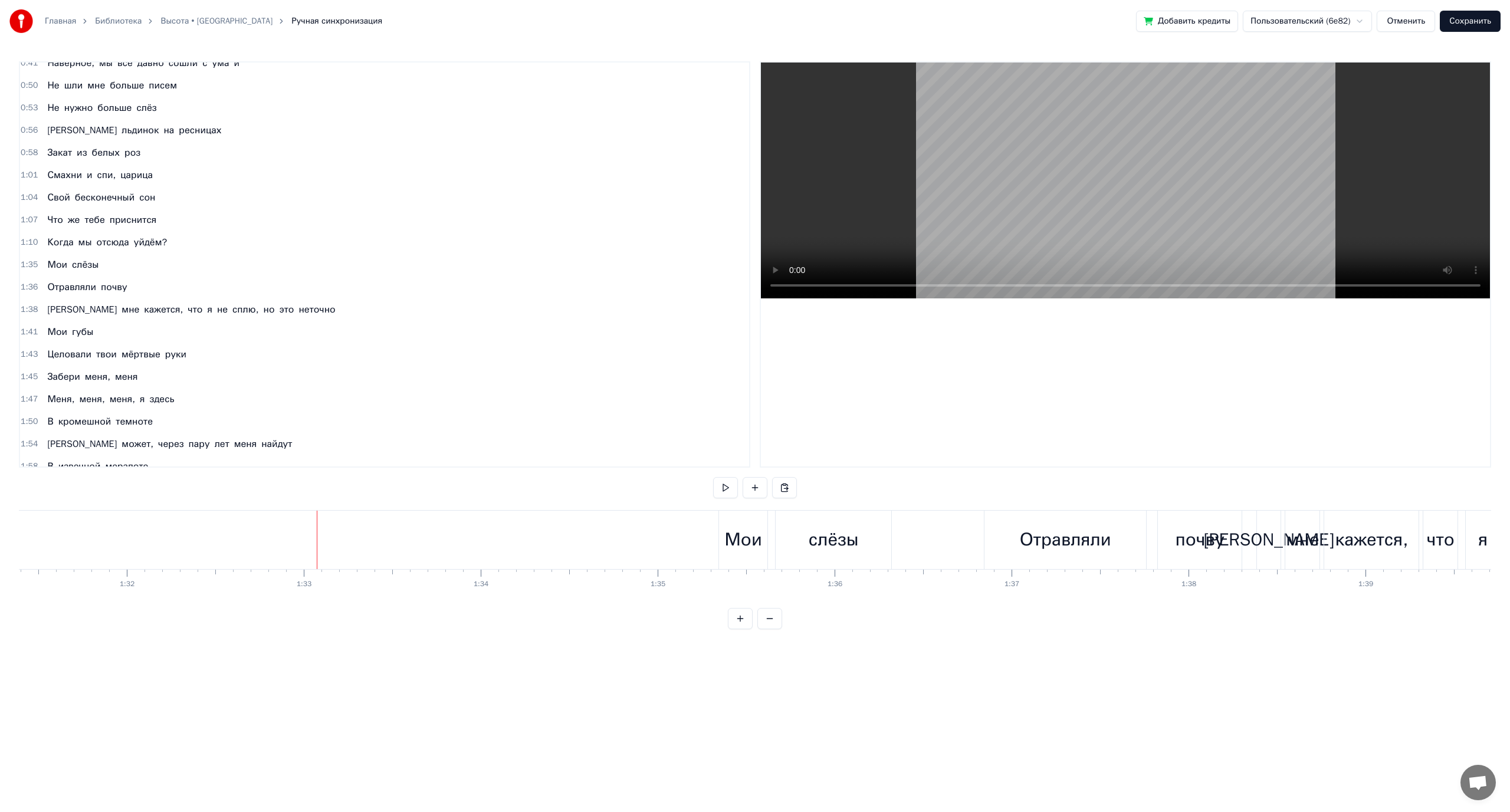 click on "Мои" at bounding box center (743, 540) 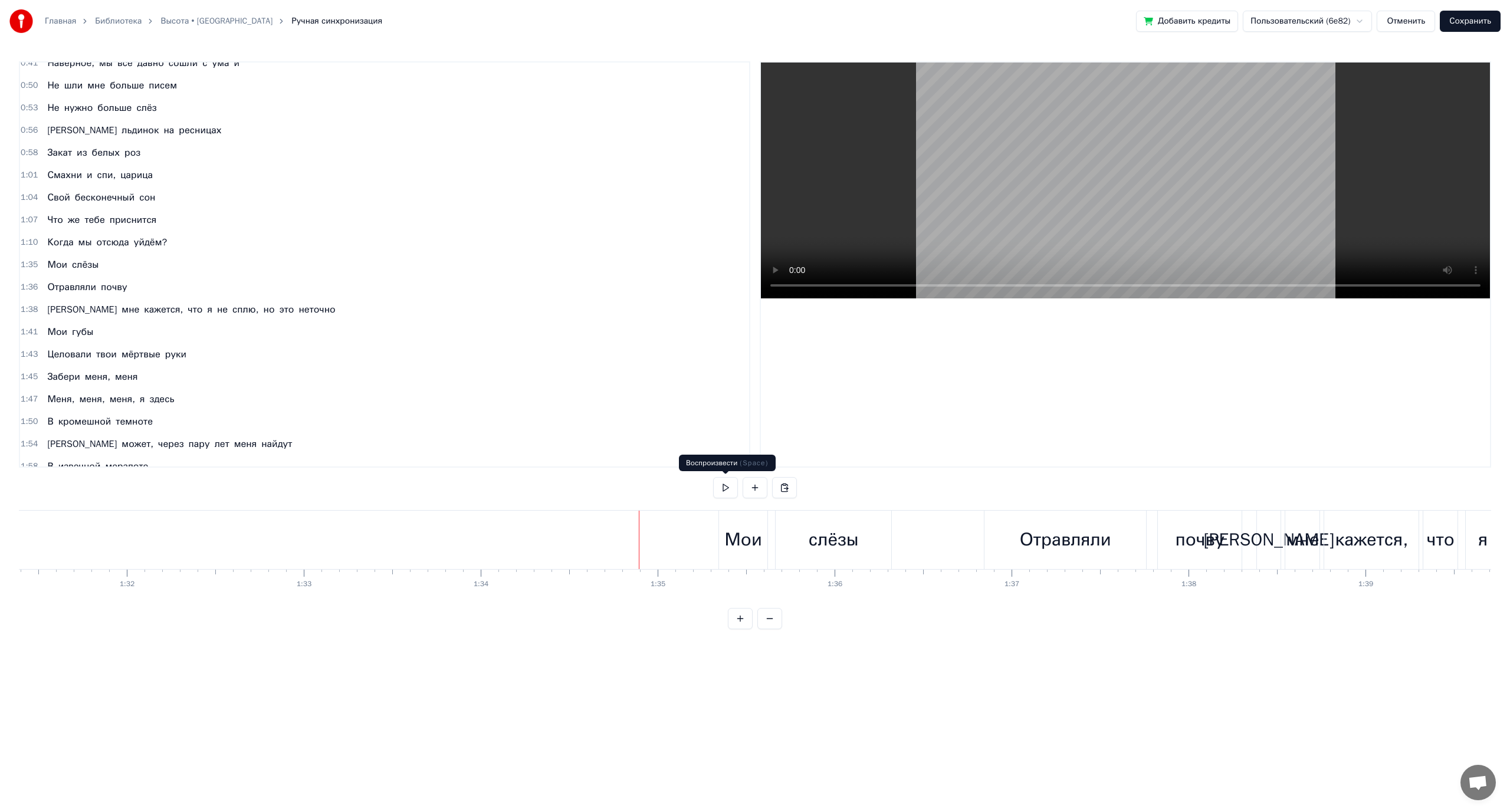click at bounding box center (726, 488) 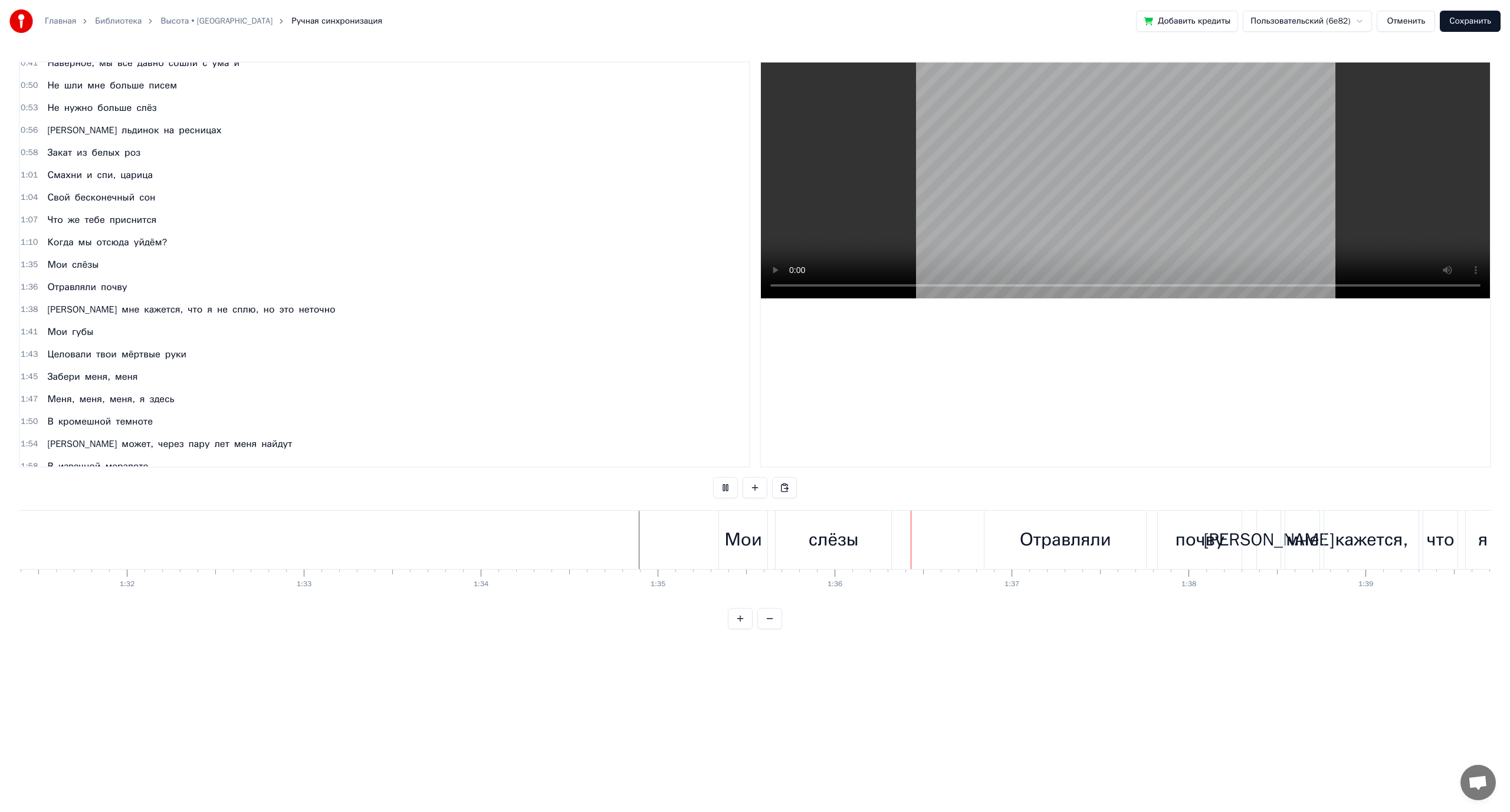 click at bounding box center (726, 488) 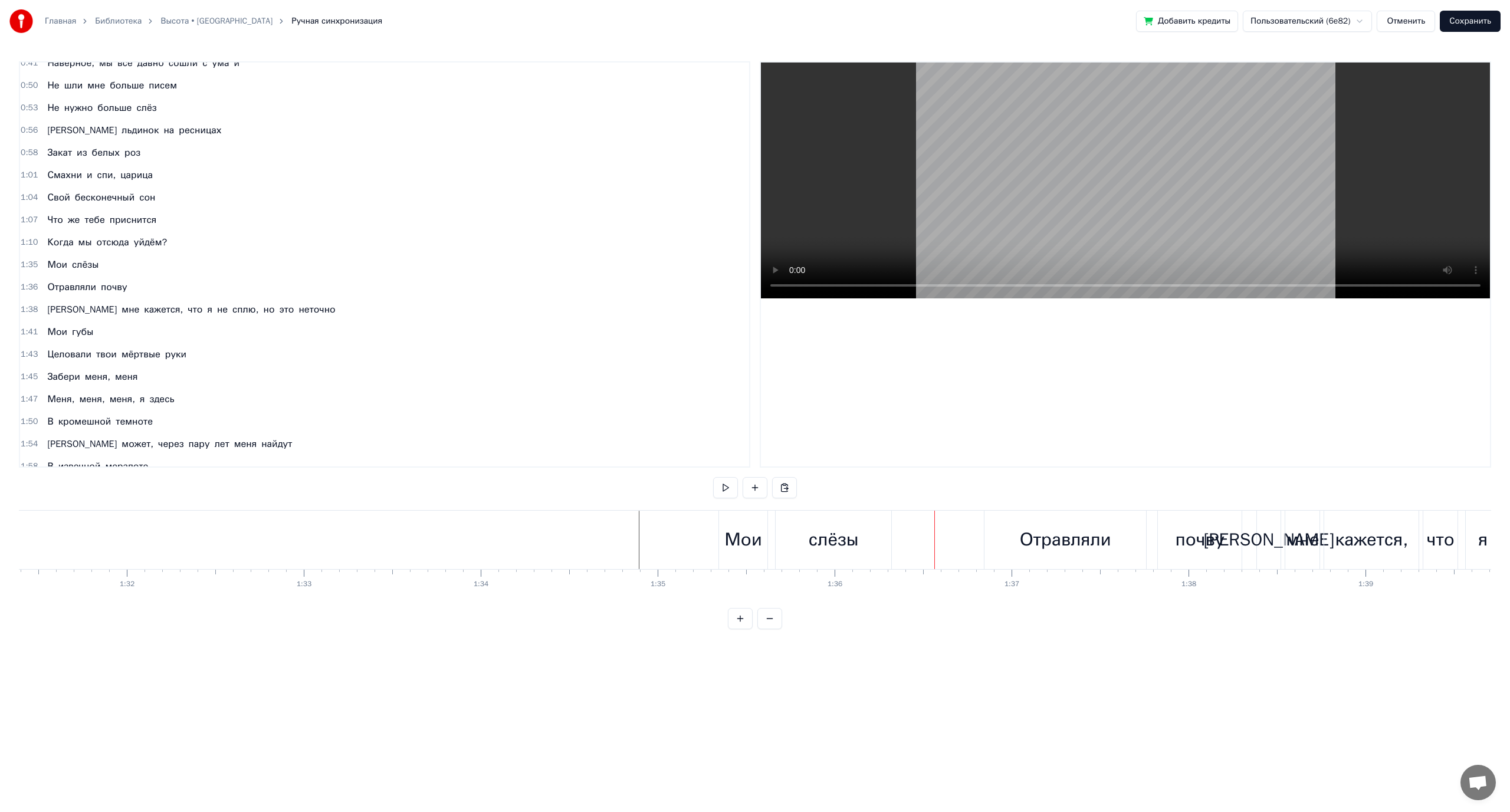 click at bounding box center [726, 488] 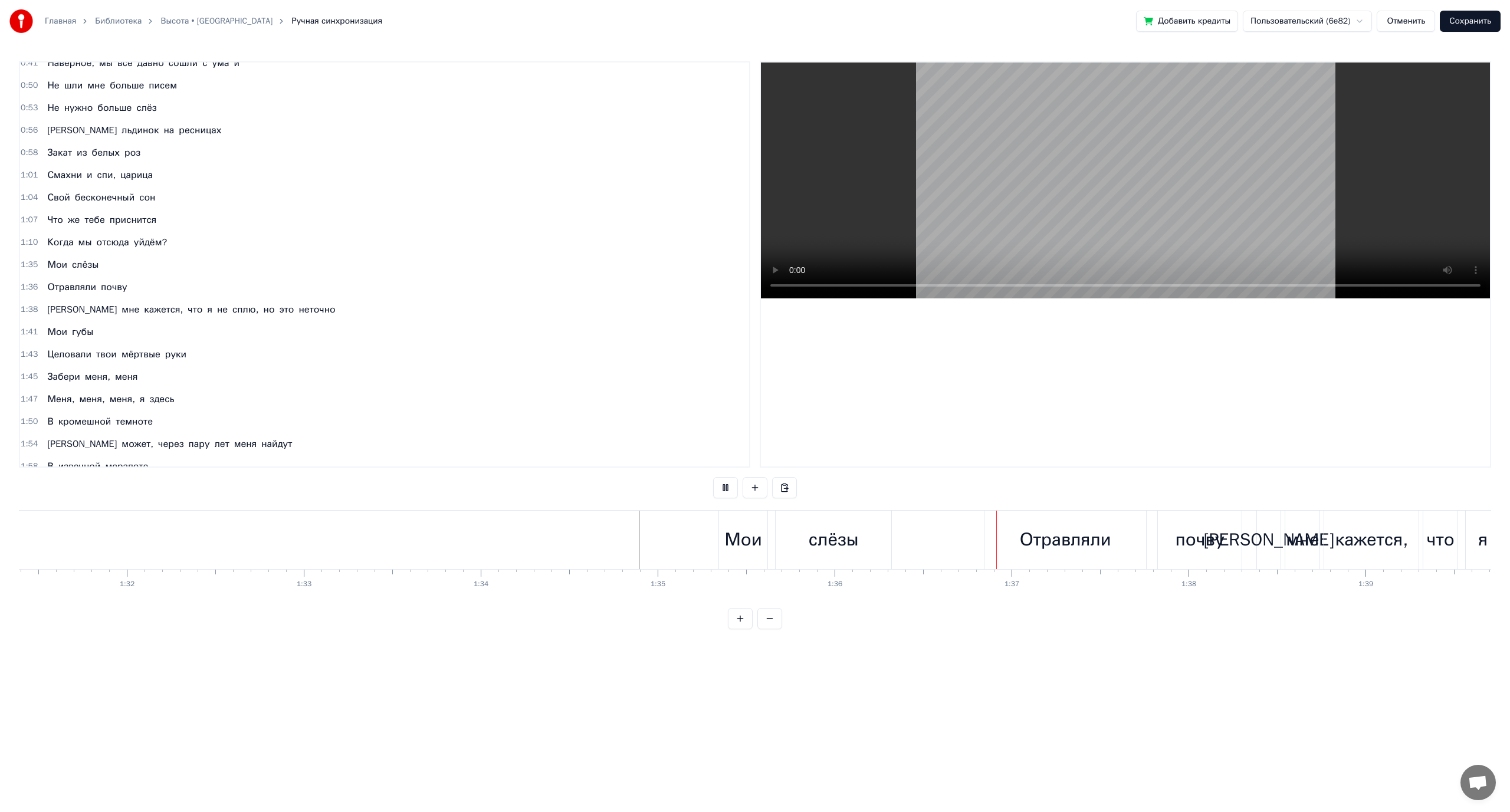 click at bounding box center (726, 488) 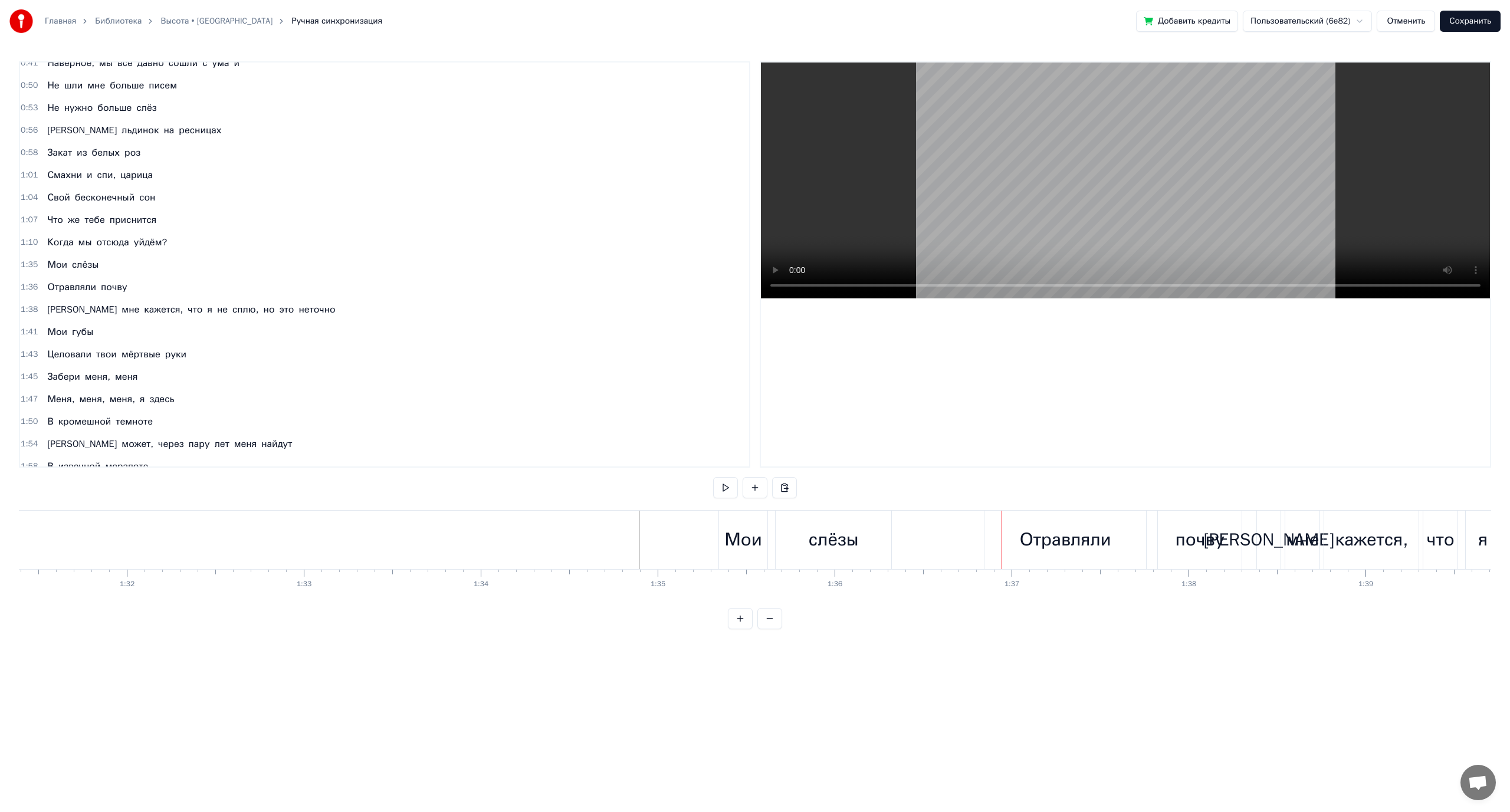 click at bounding box center (2558, 540) 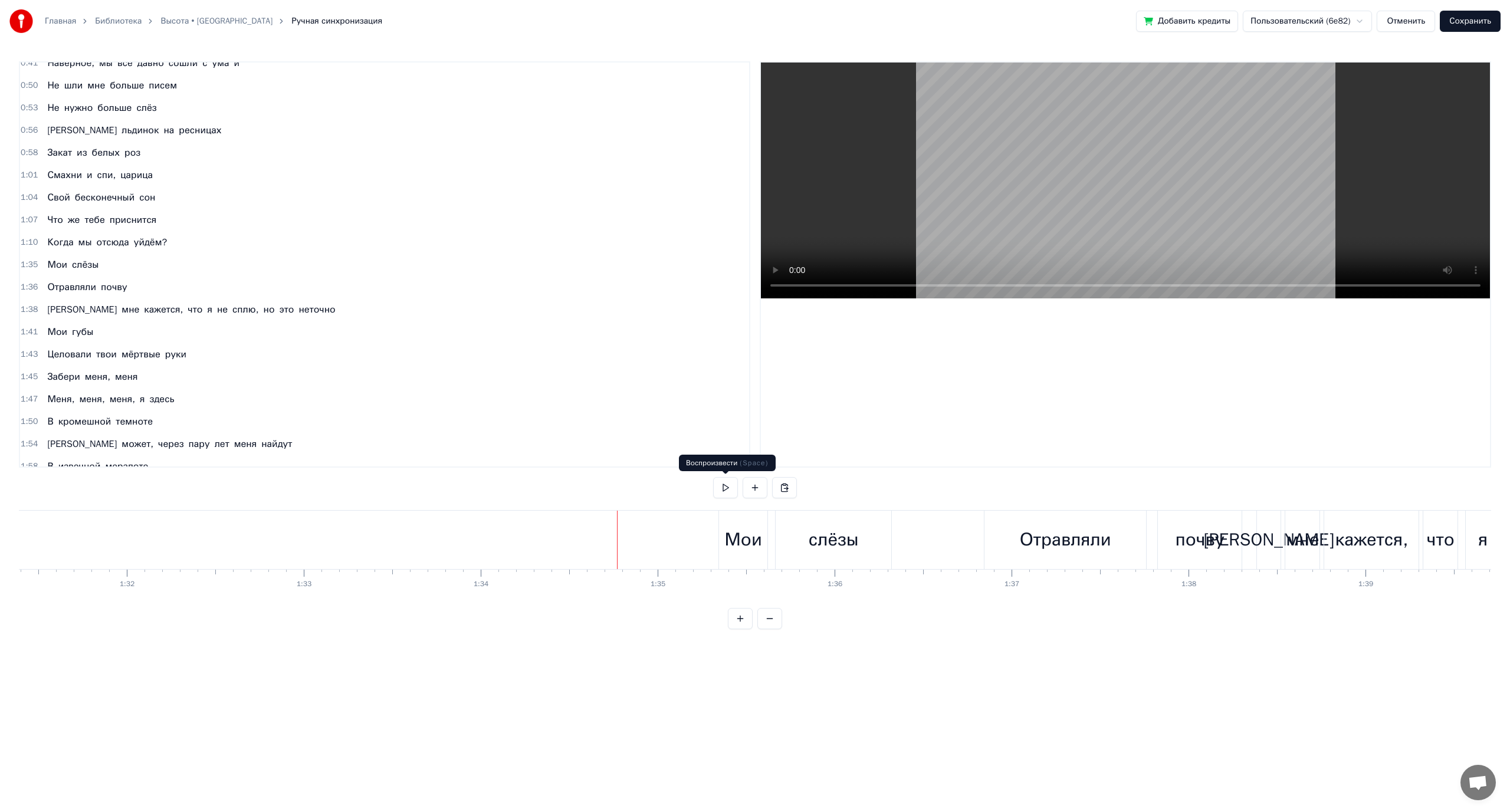 click at bounding box center [726, 488] 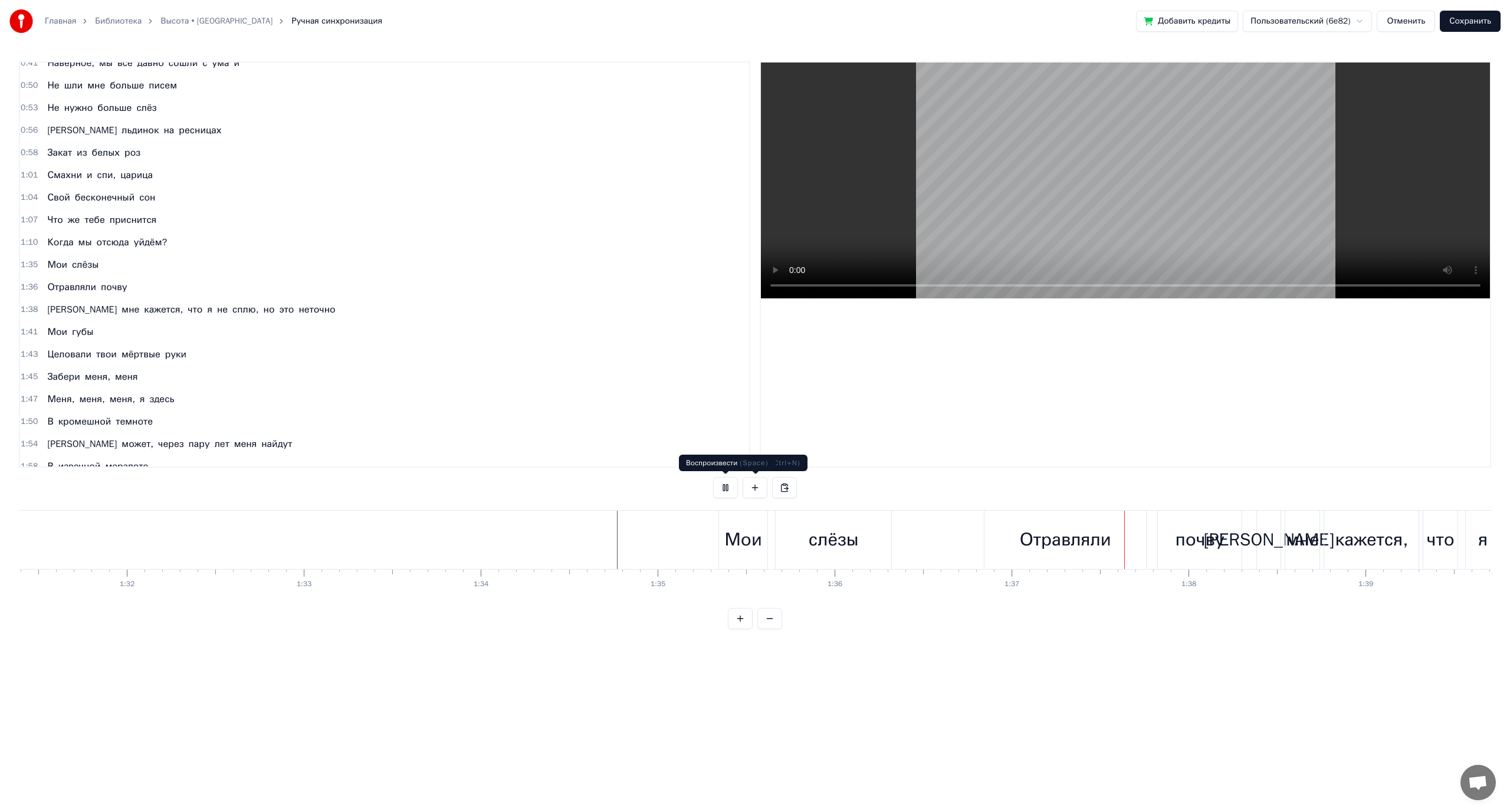 click at bounding box center [726, 488] 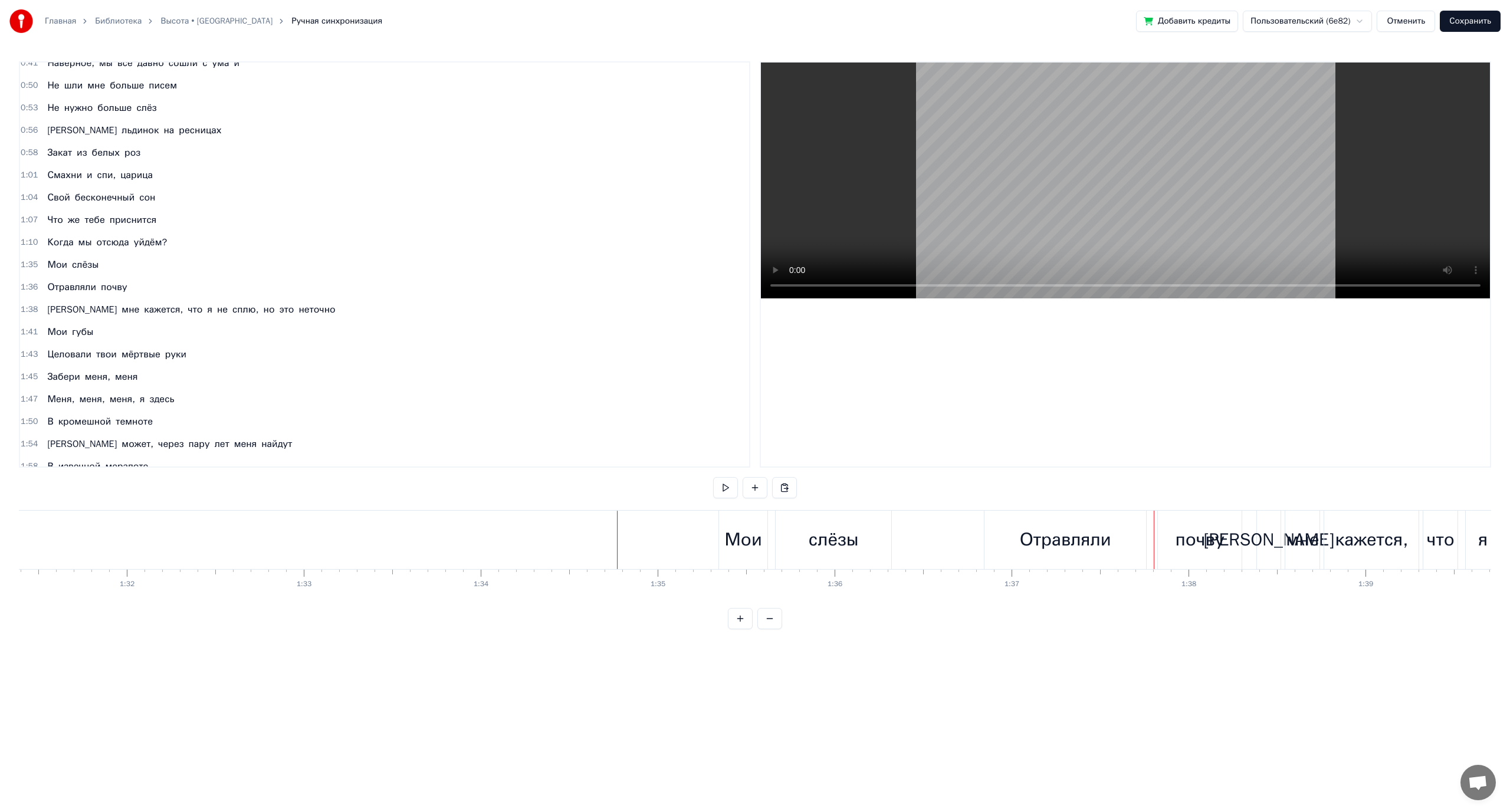 click on "Отравляли" at bounding box center (1065, 540) 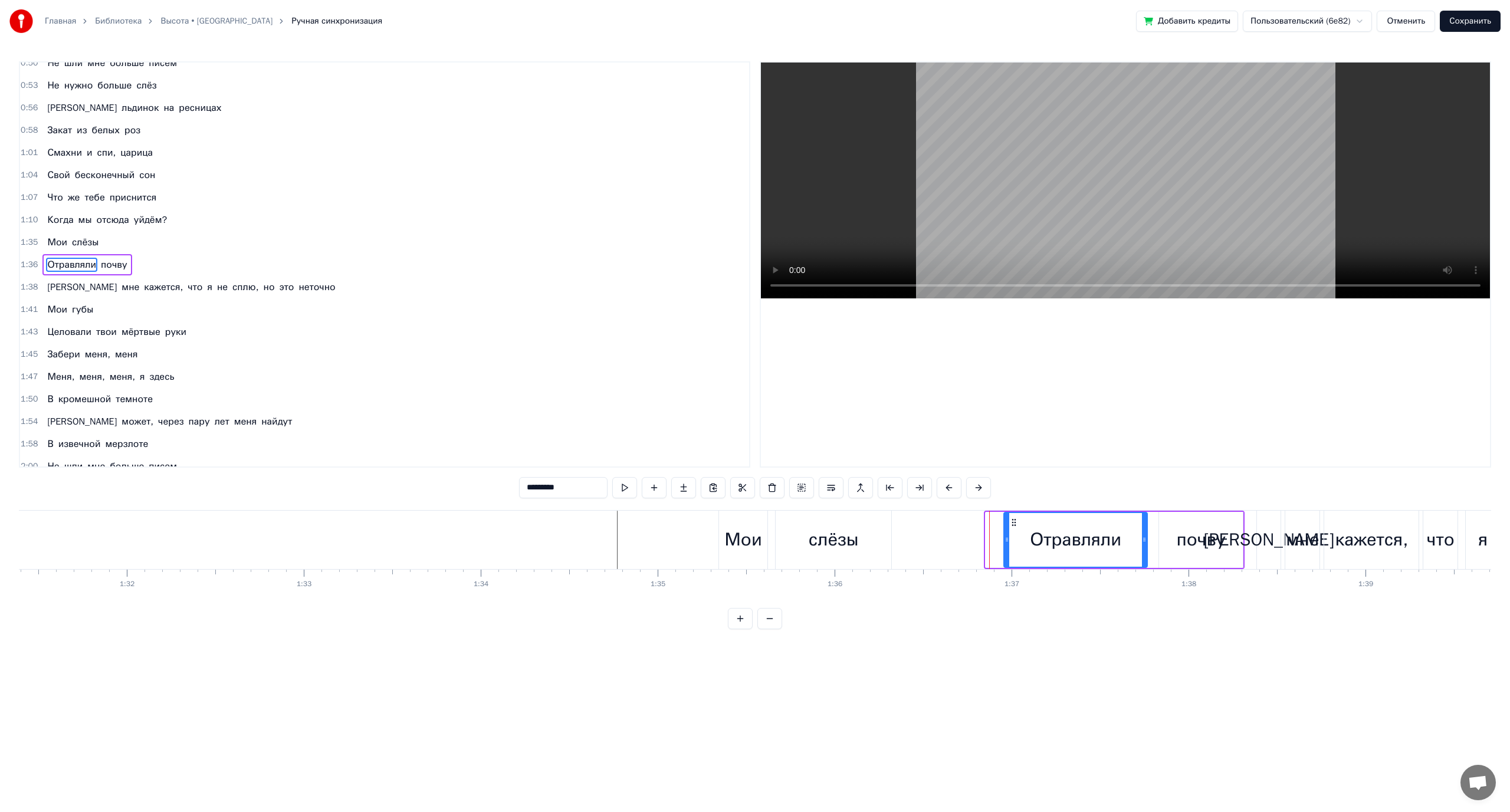 drag, startPoint x: 989, startPoint y: 541, endPoint x: 1007, endPoint y: 541, distance: 18 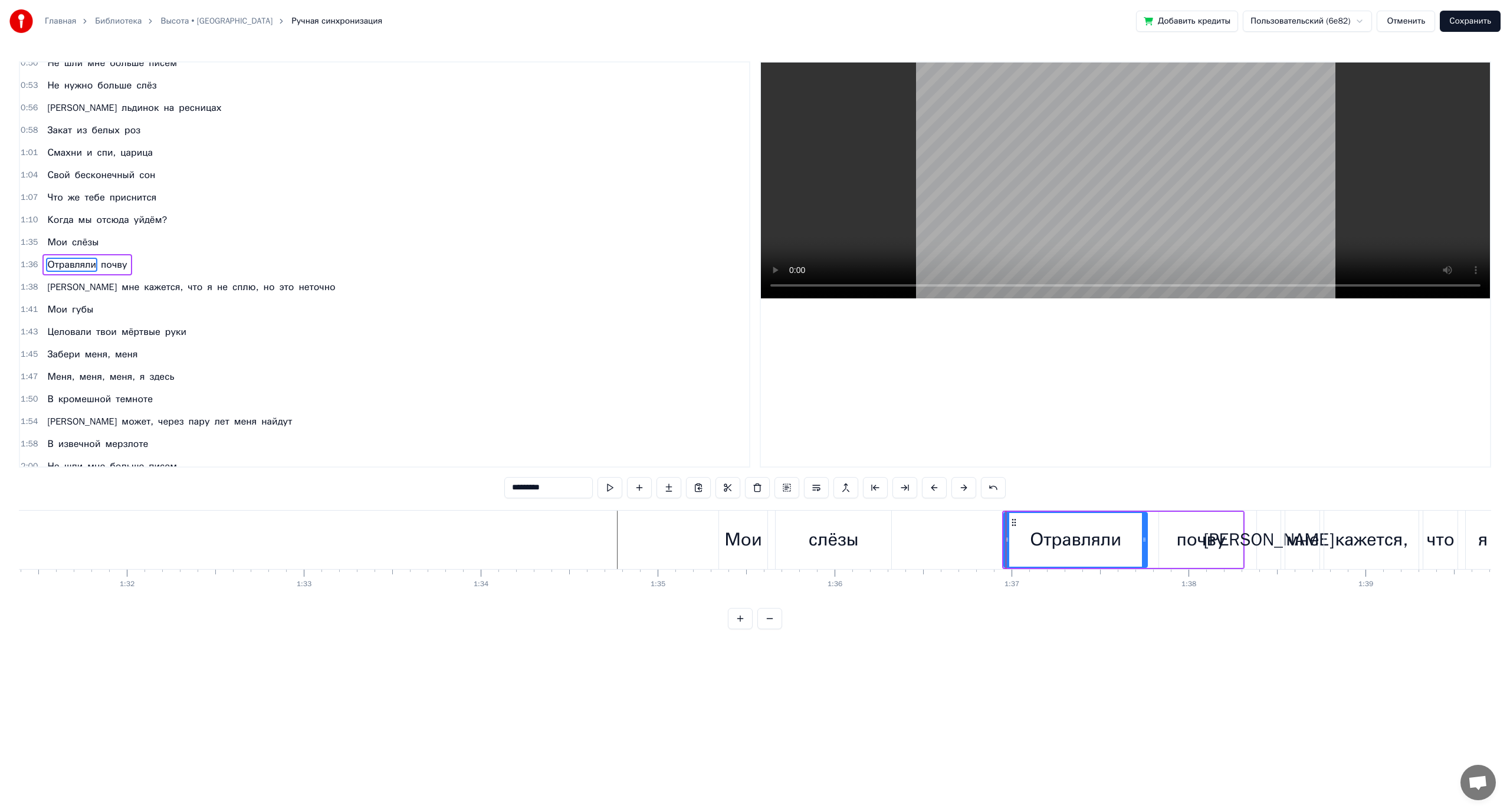 click at bounding box center (2558, 540) 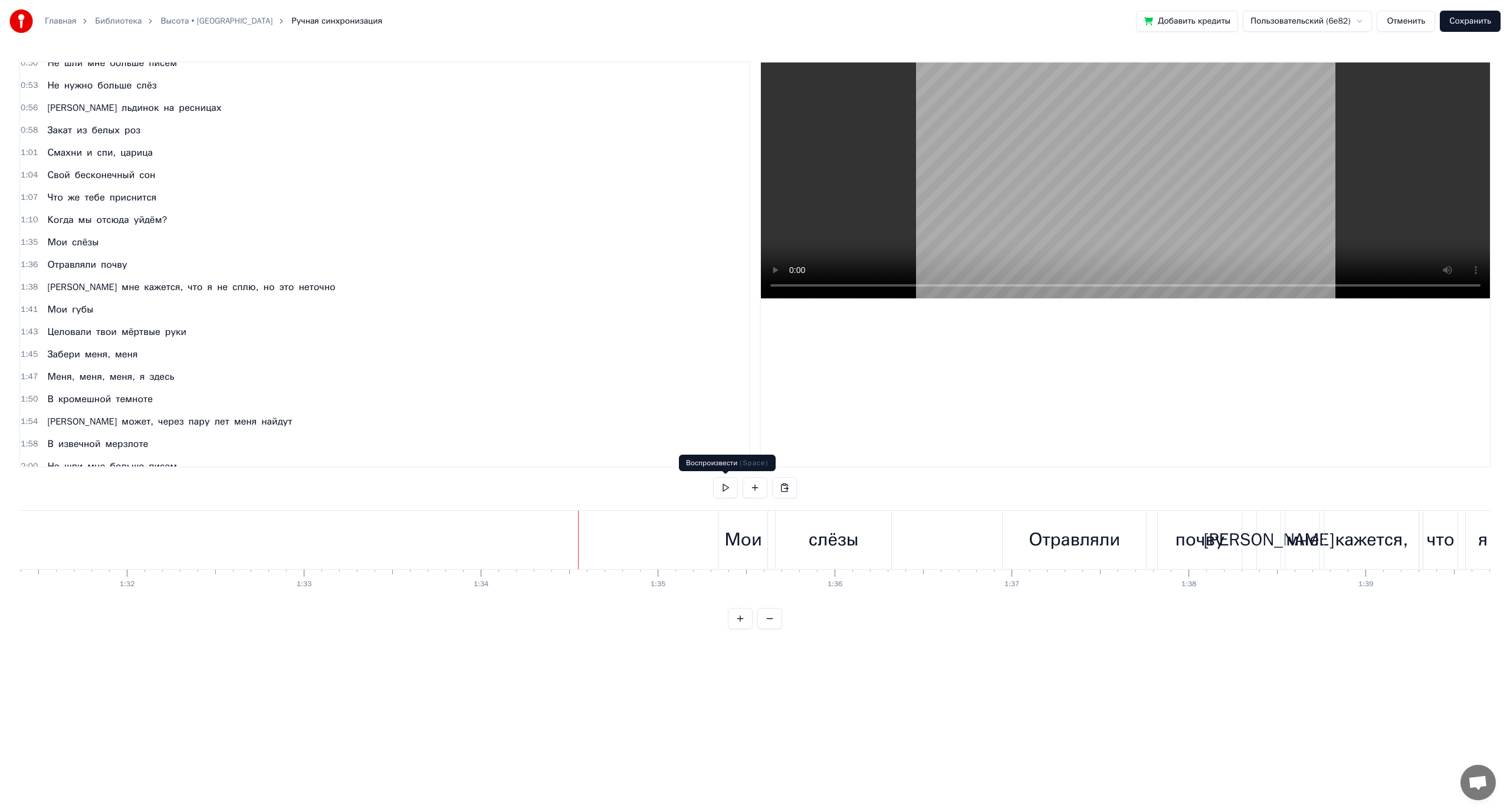 click at bounding box center [726, 488] 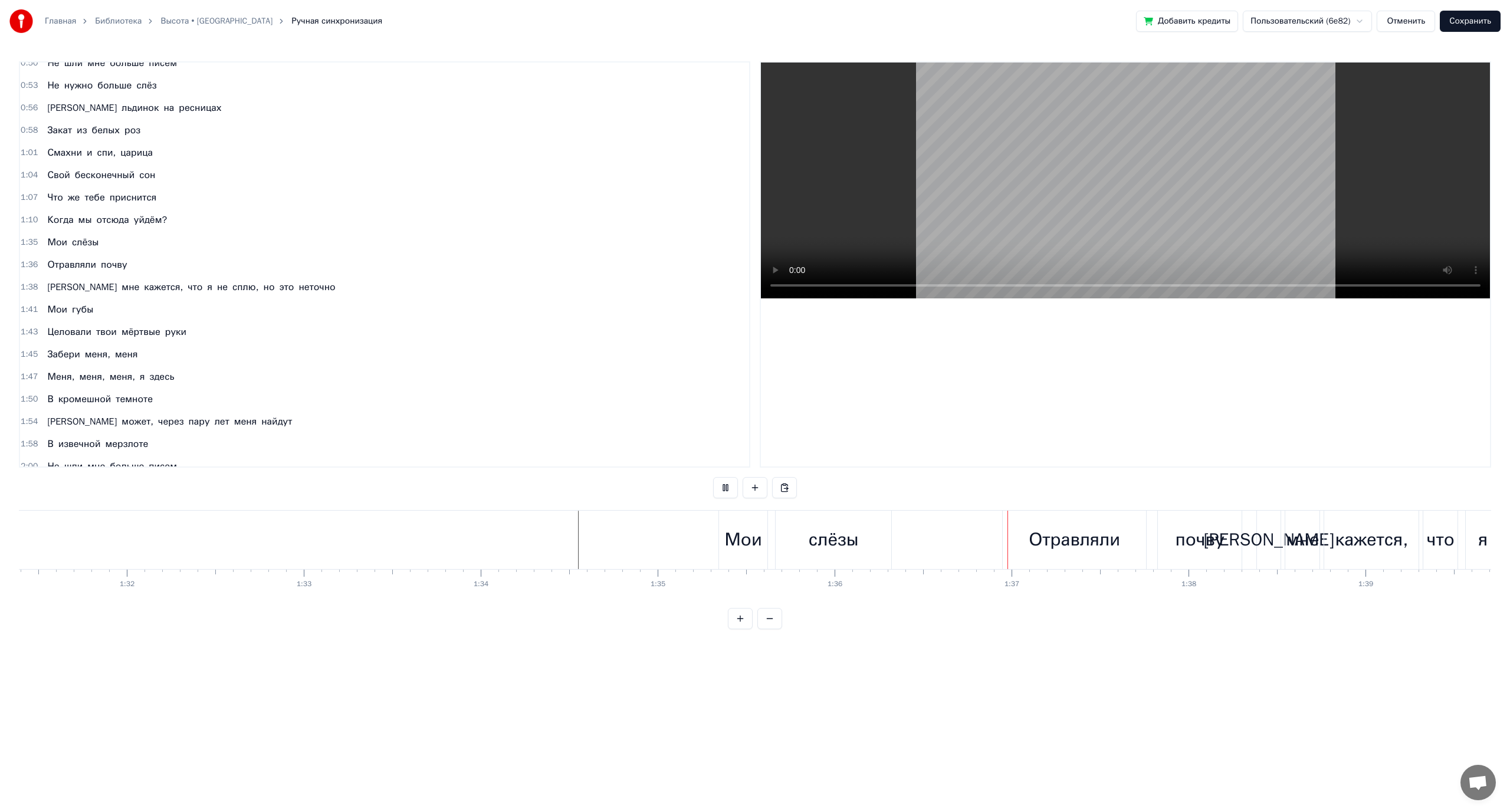 click at bounding box center (726, 488) 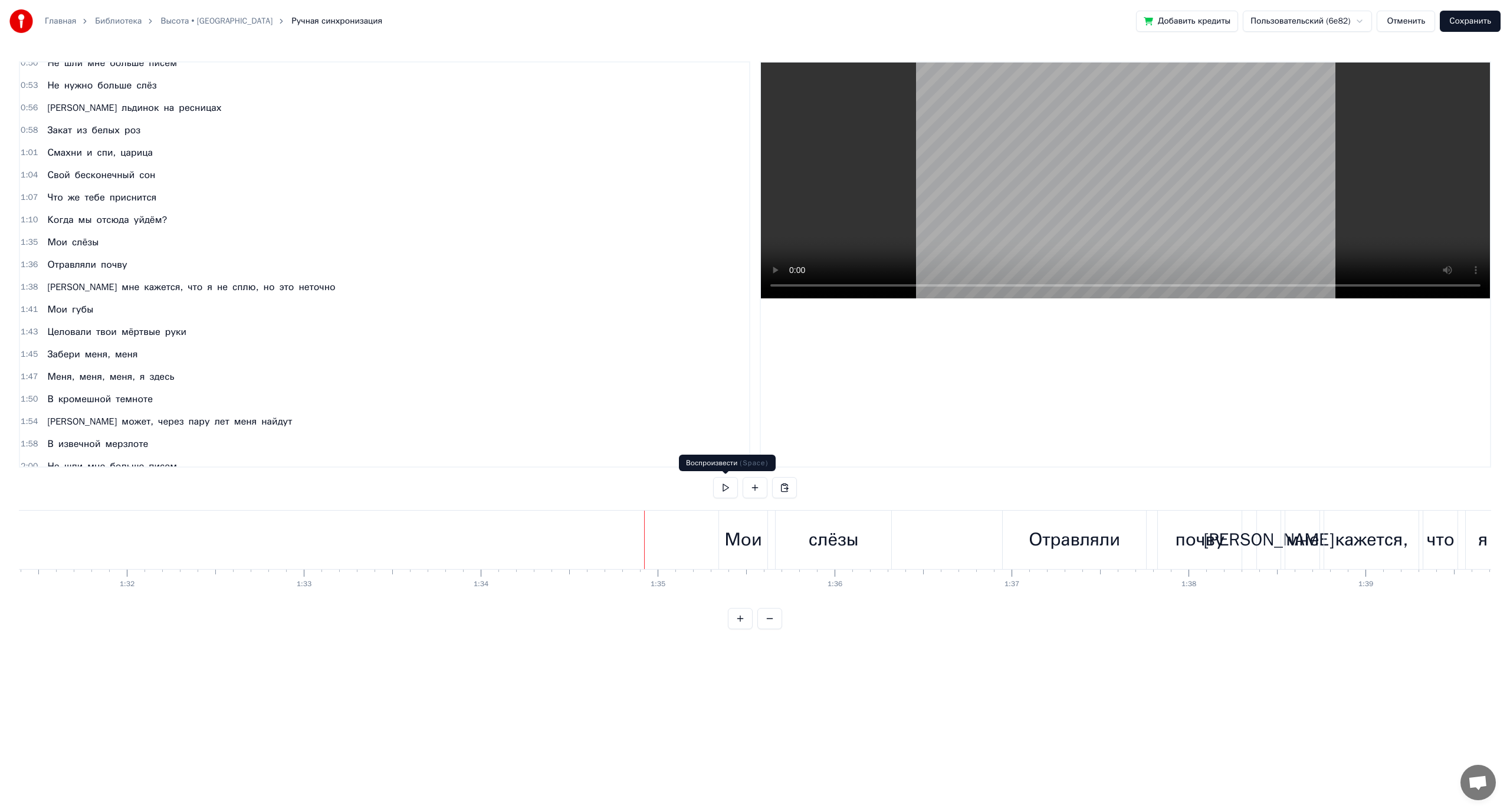 click at bounding box center (726, 488) 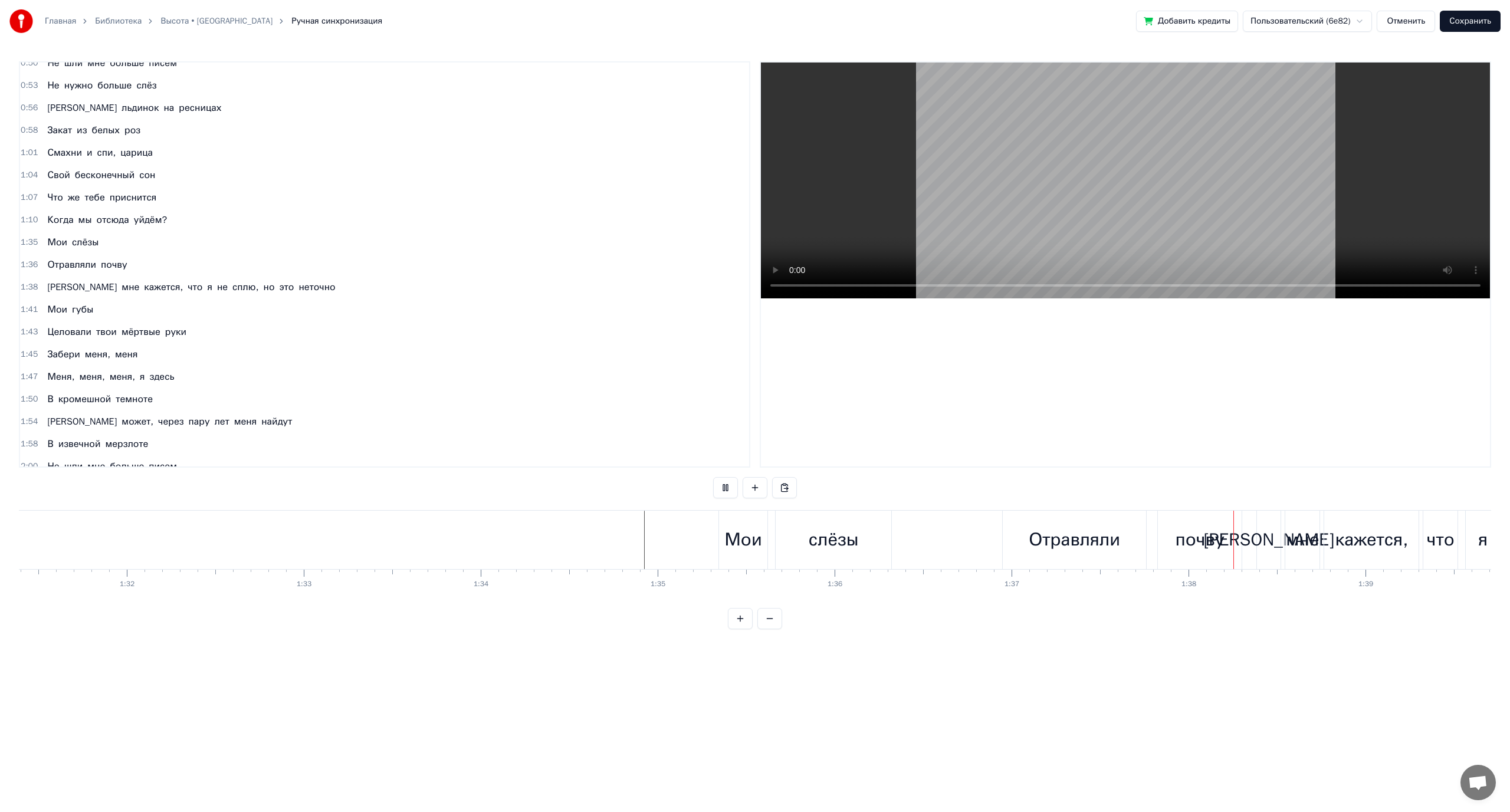 click at bounding box center [726, 488] 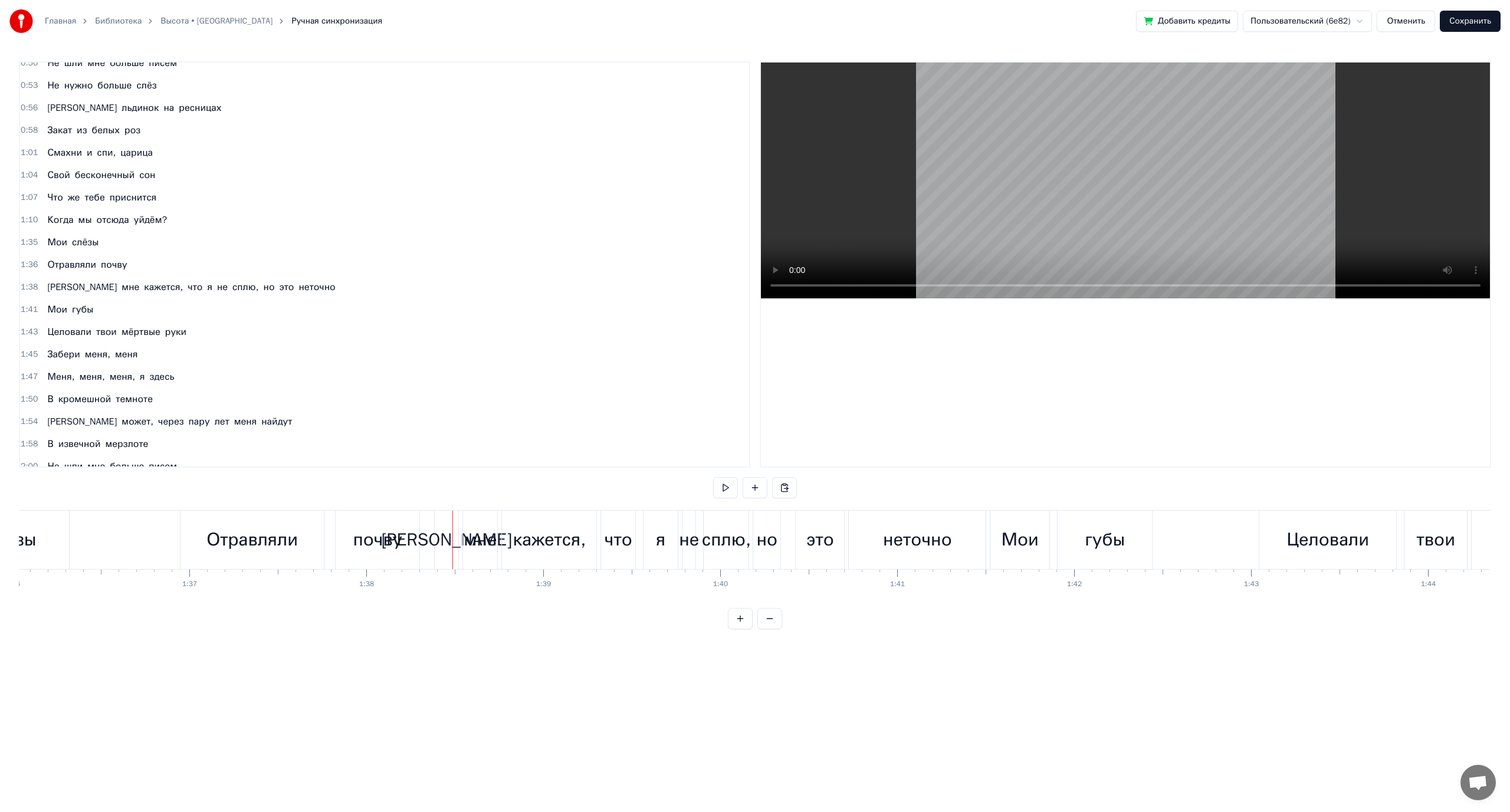 scroll, scrollTop: 0, scrollLeft: 16903, axis: horizontal 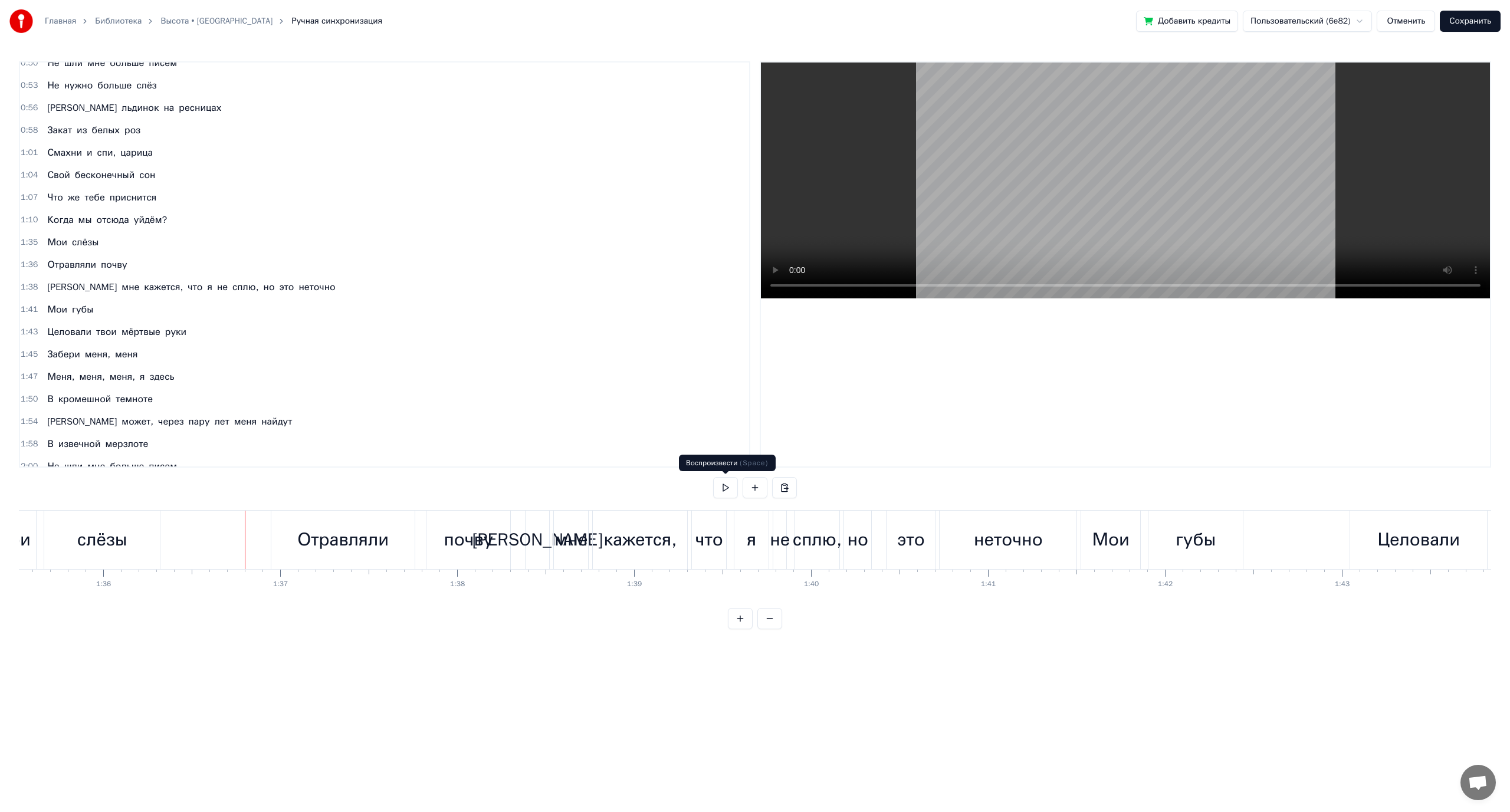 click at bounding box center (726, 488) 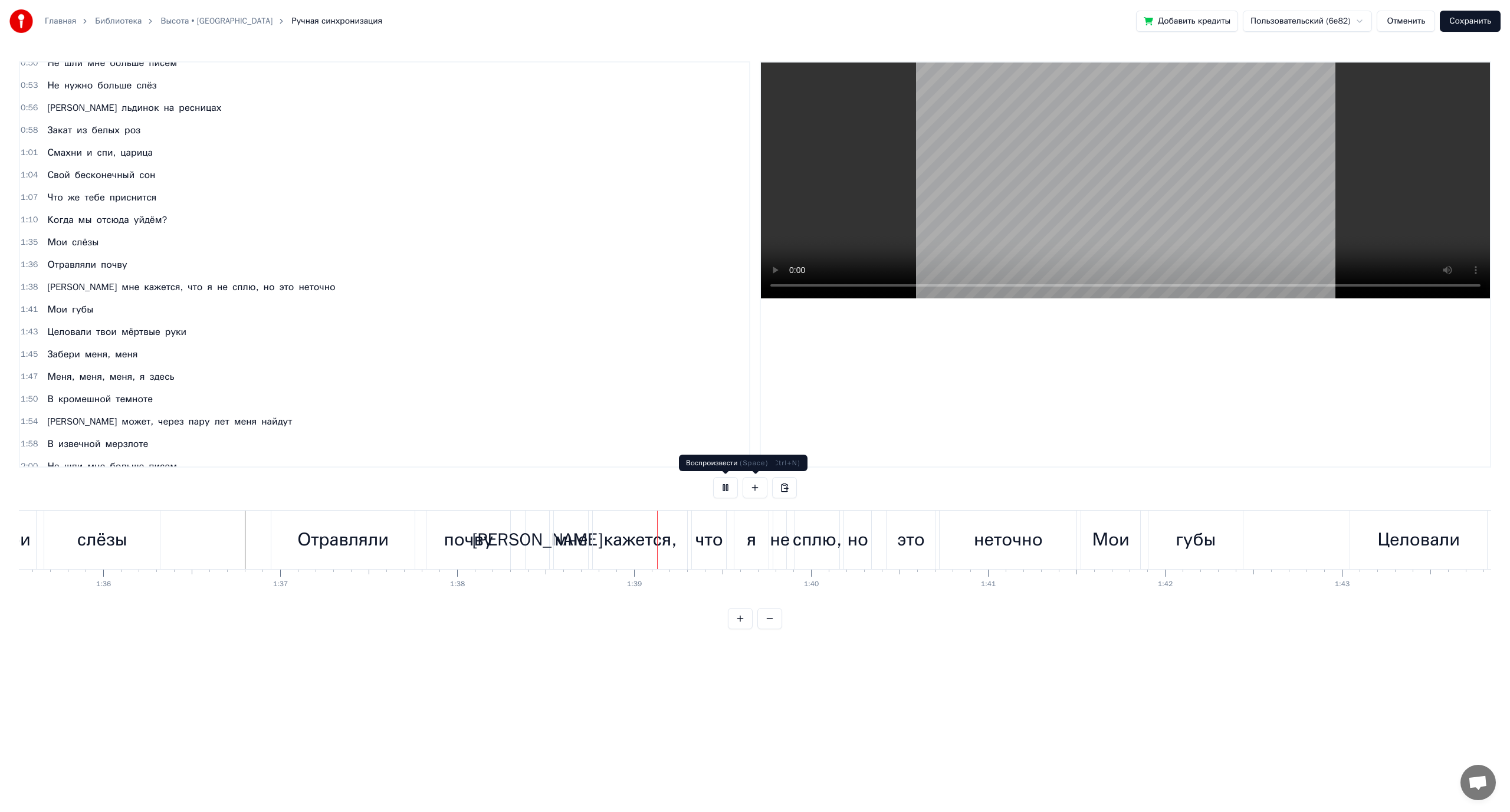 click at bounding box center (726, 488) 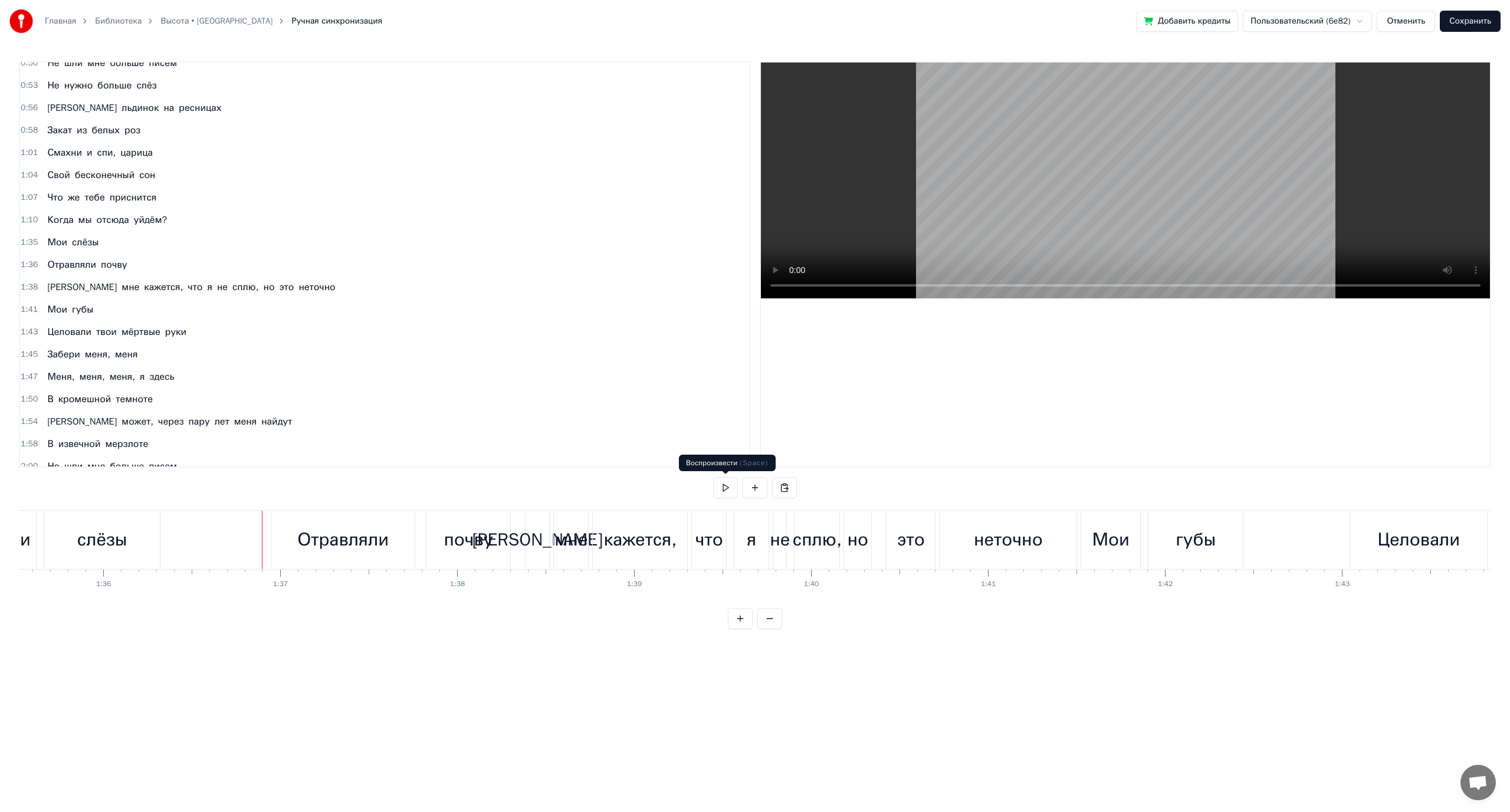 click at bounding box center (726, 488) 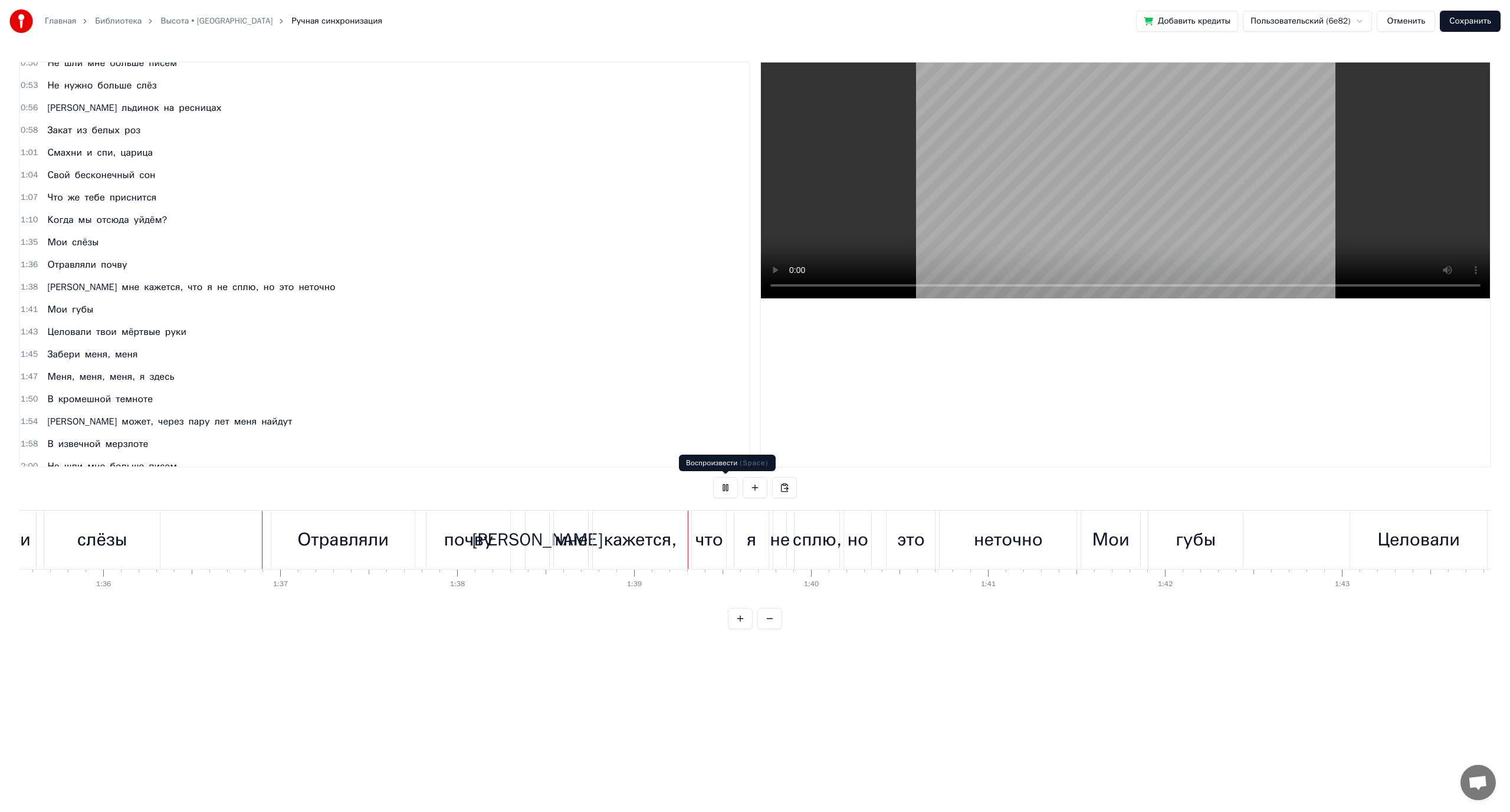 click at bounding box center (726, 488) 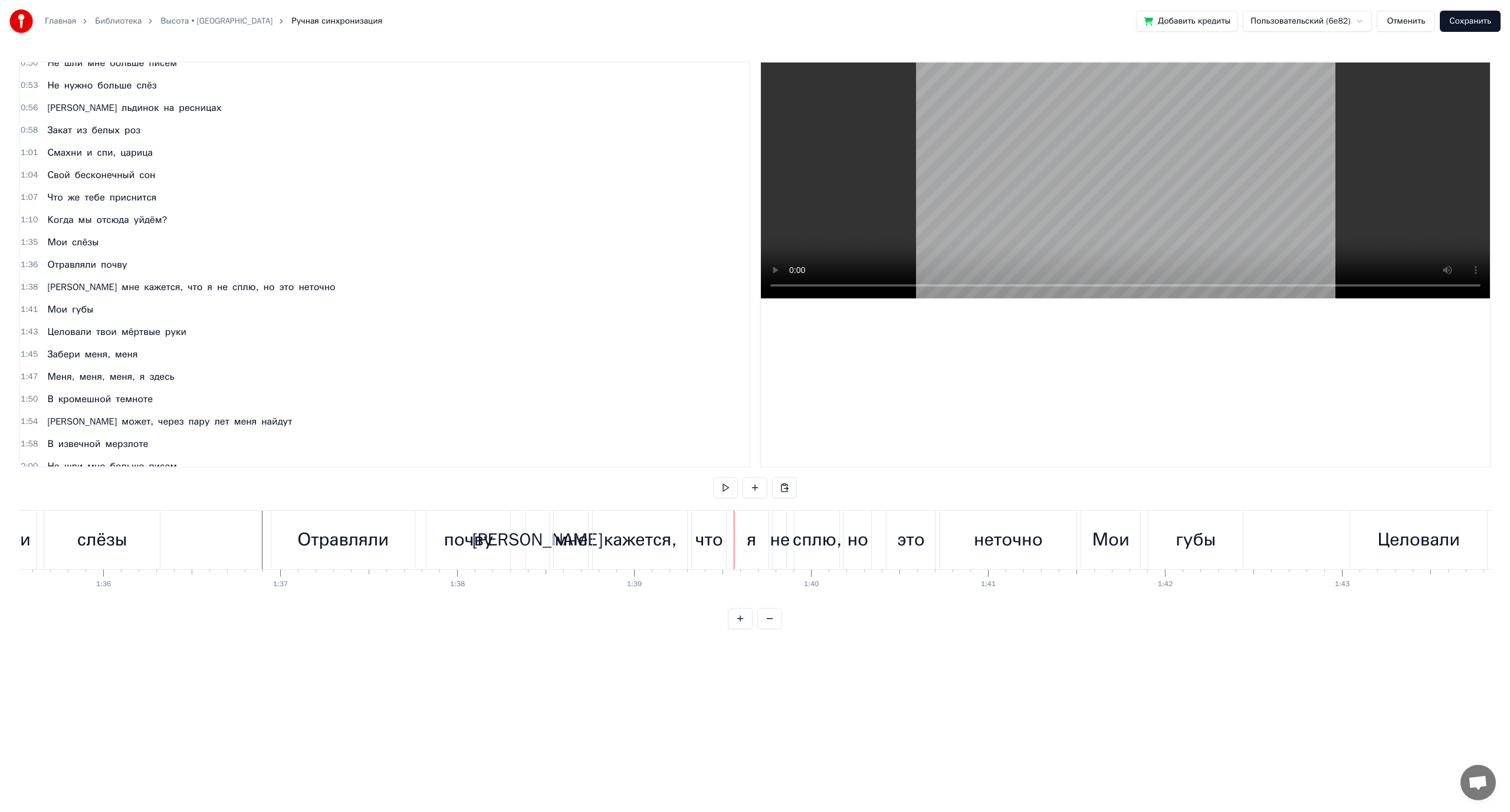 click at bounding box center (1827, 540) 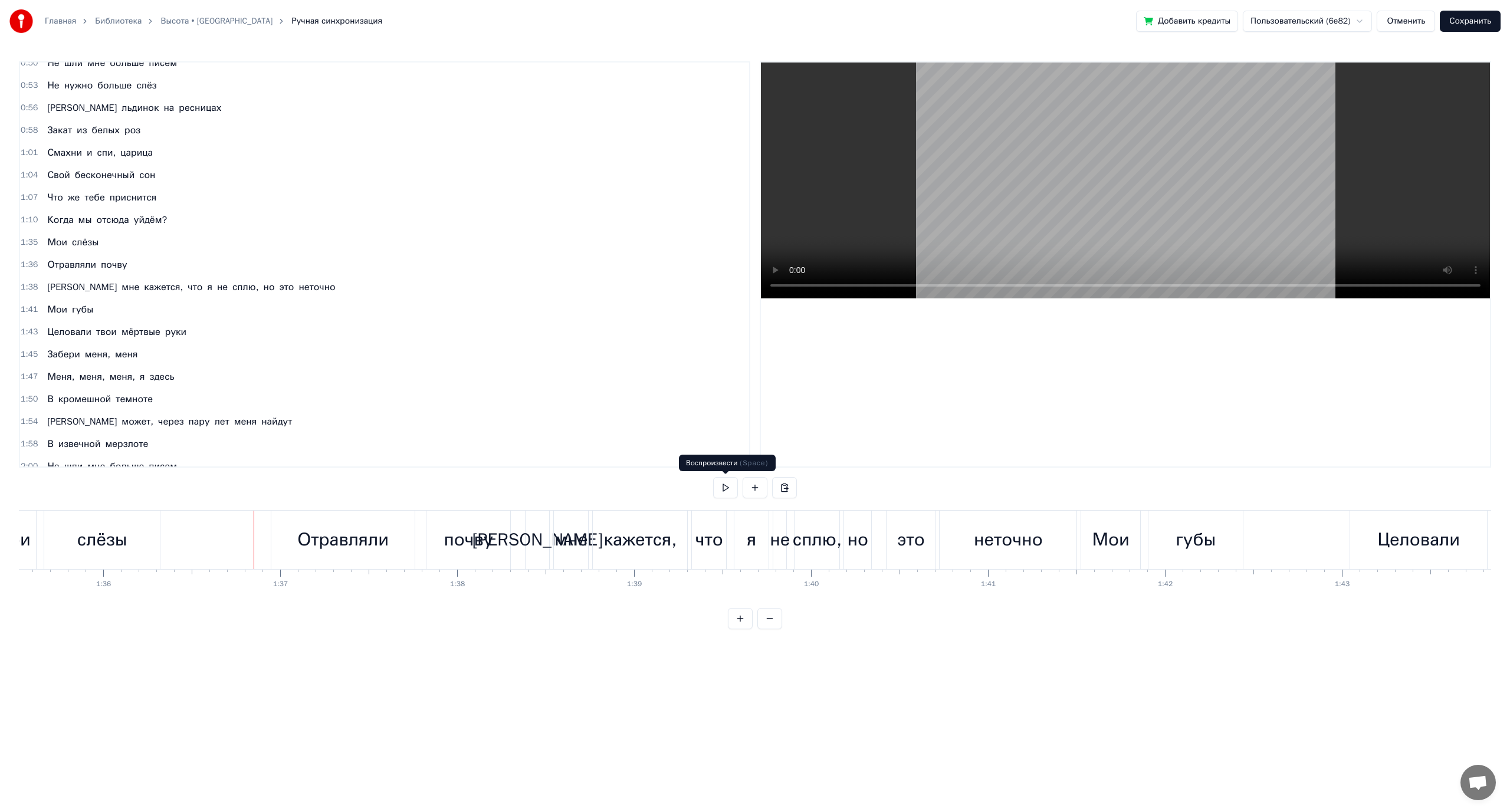 click at bounding box center [726, 488] 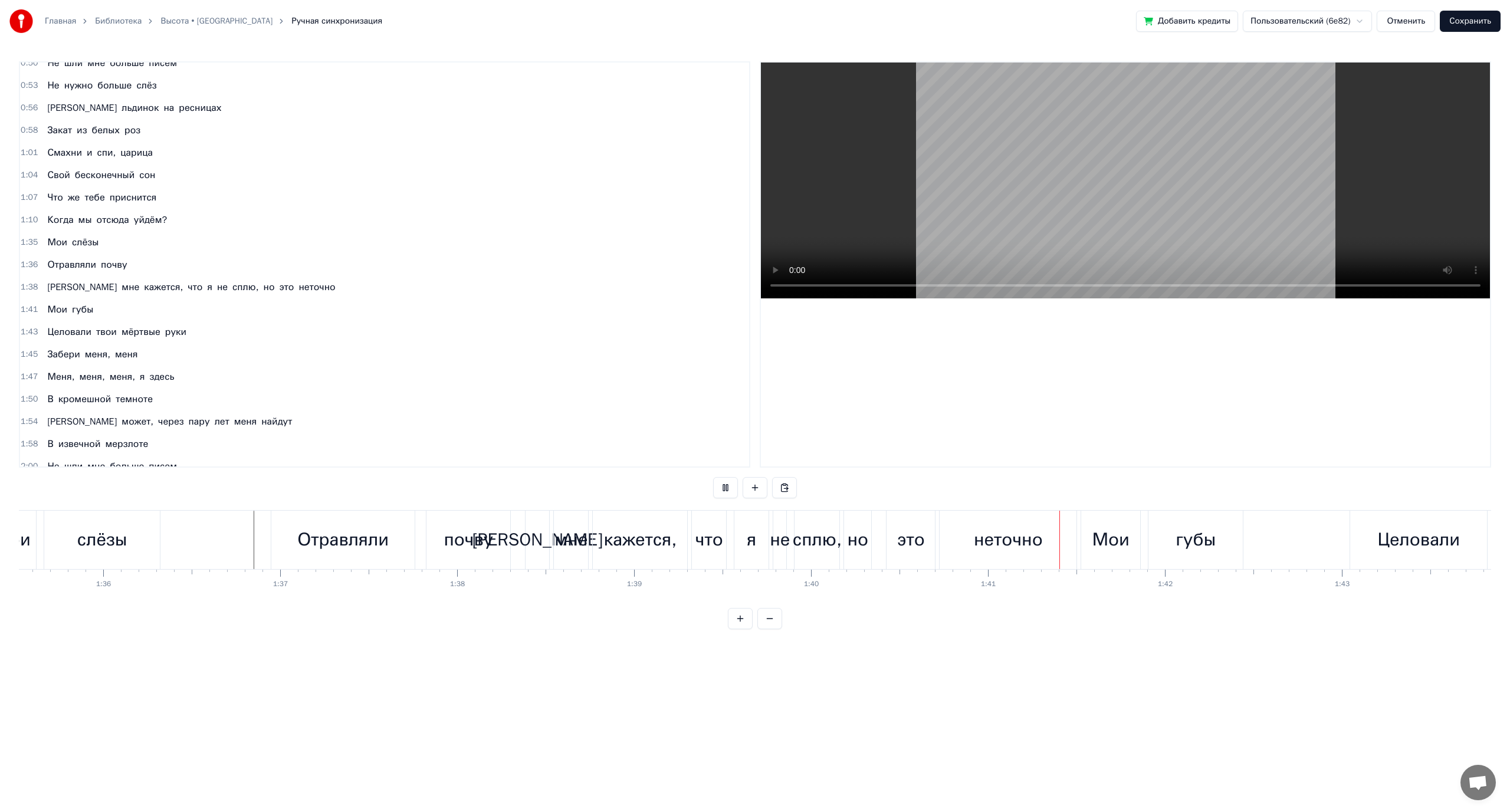 click at bounding box center [726, 488] 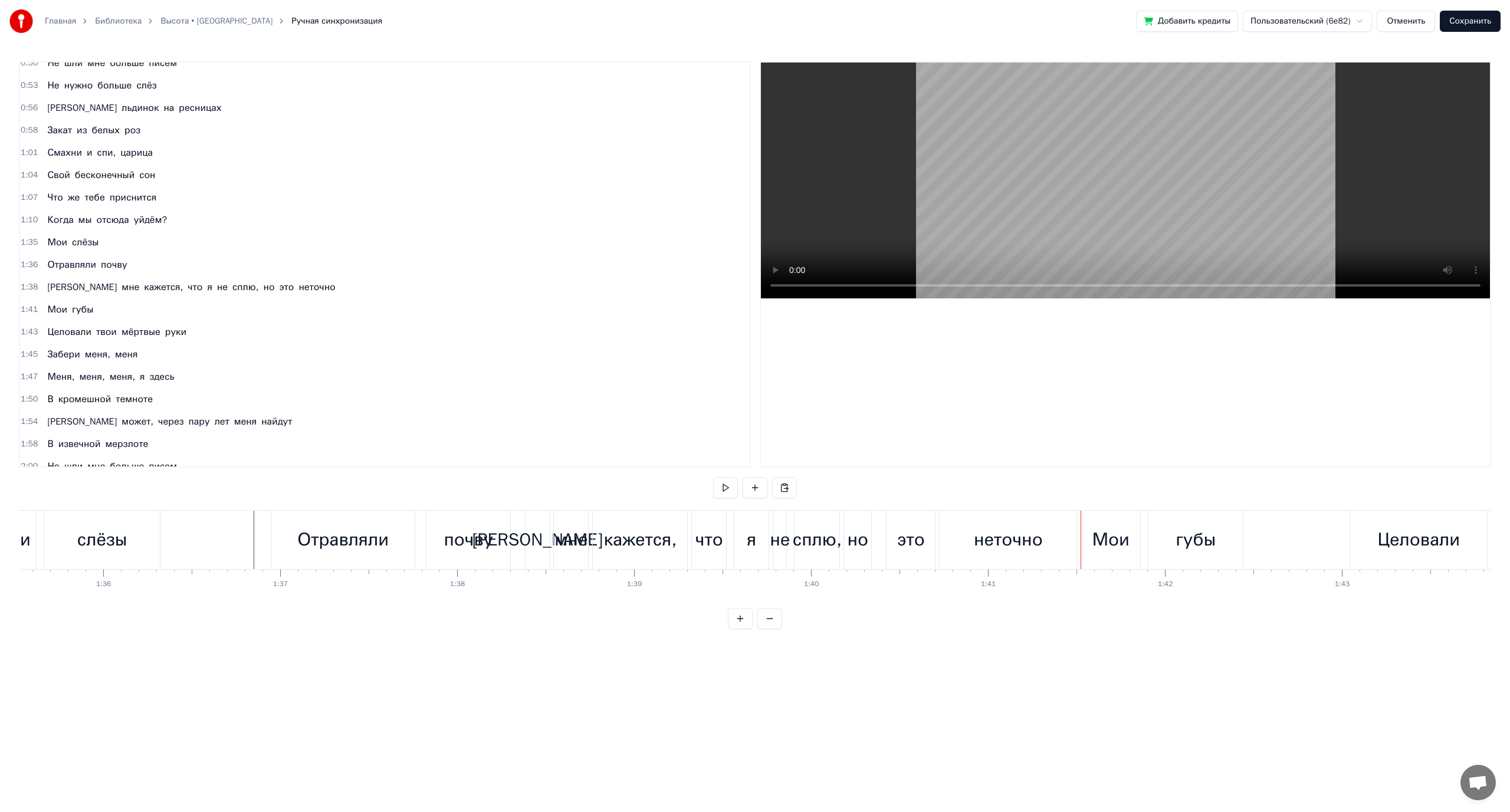 click at bounding box center [1827, 540] 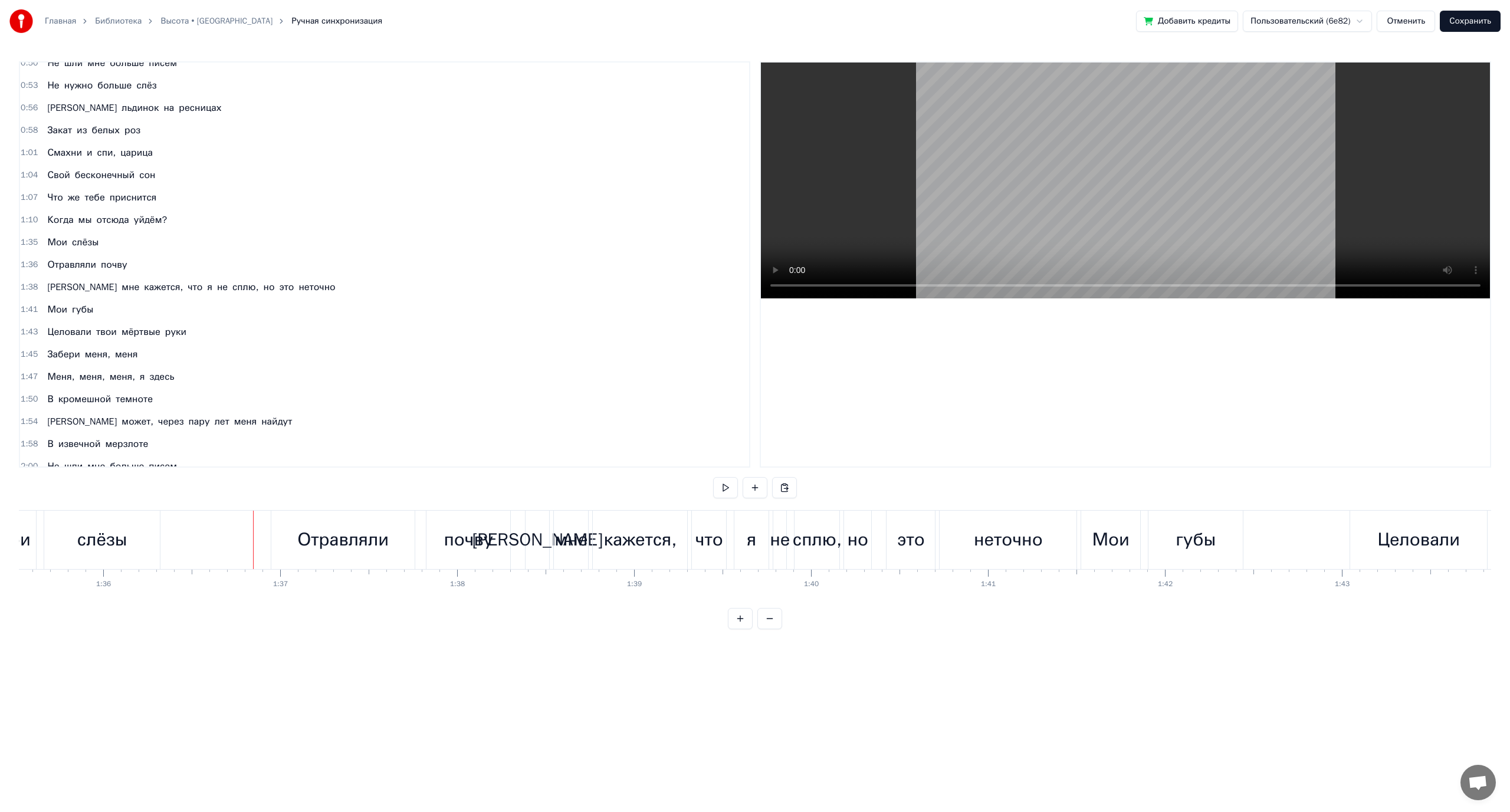 click on "Сохранить" at bounding box center (1470, 21) 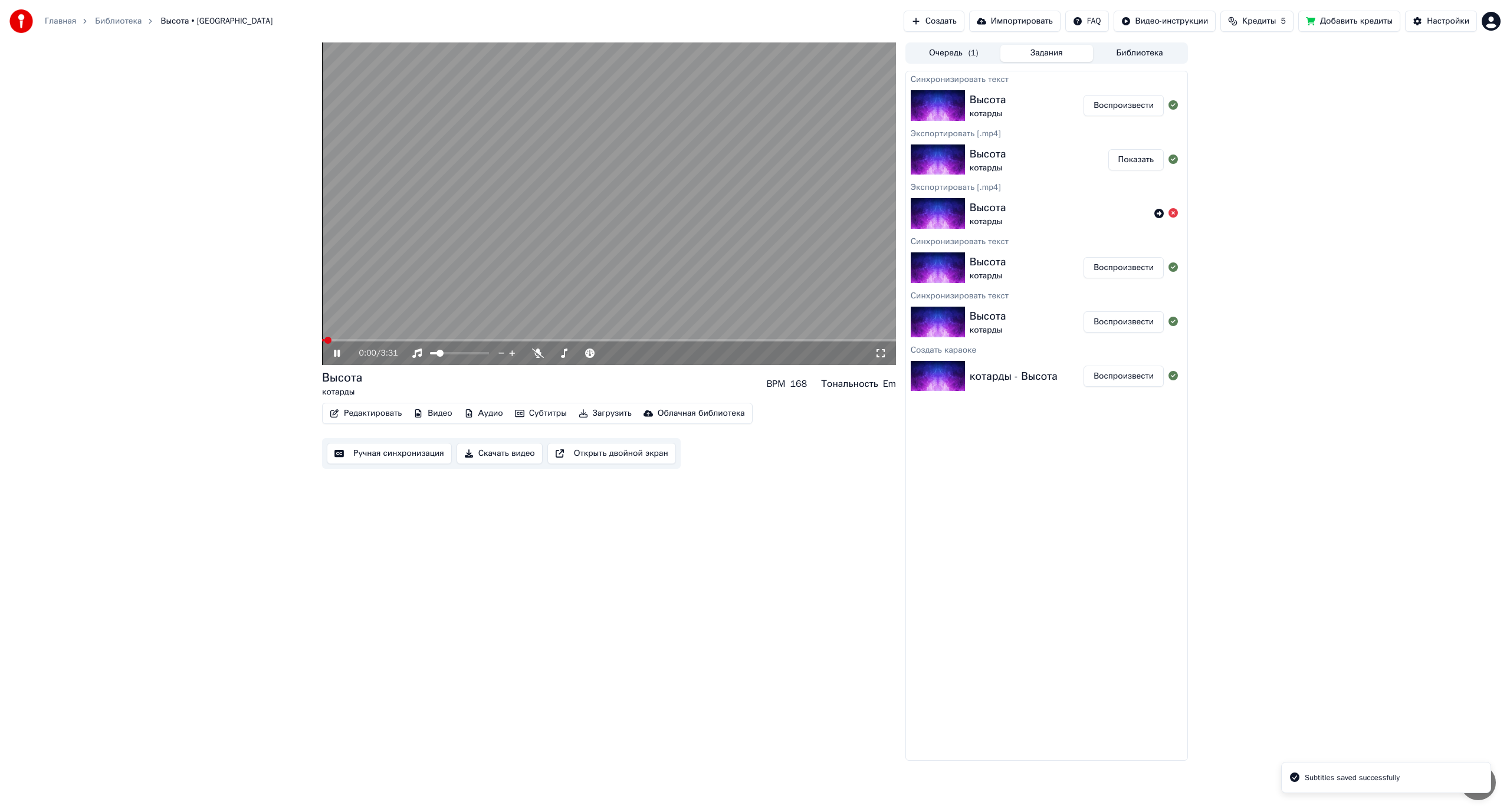 click on "Ручная синхронизация" at bounding box center [389, 453] 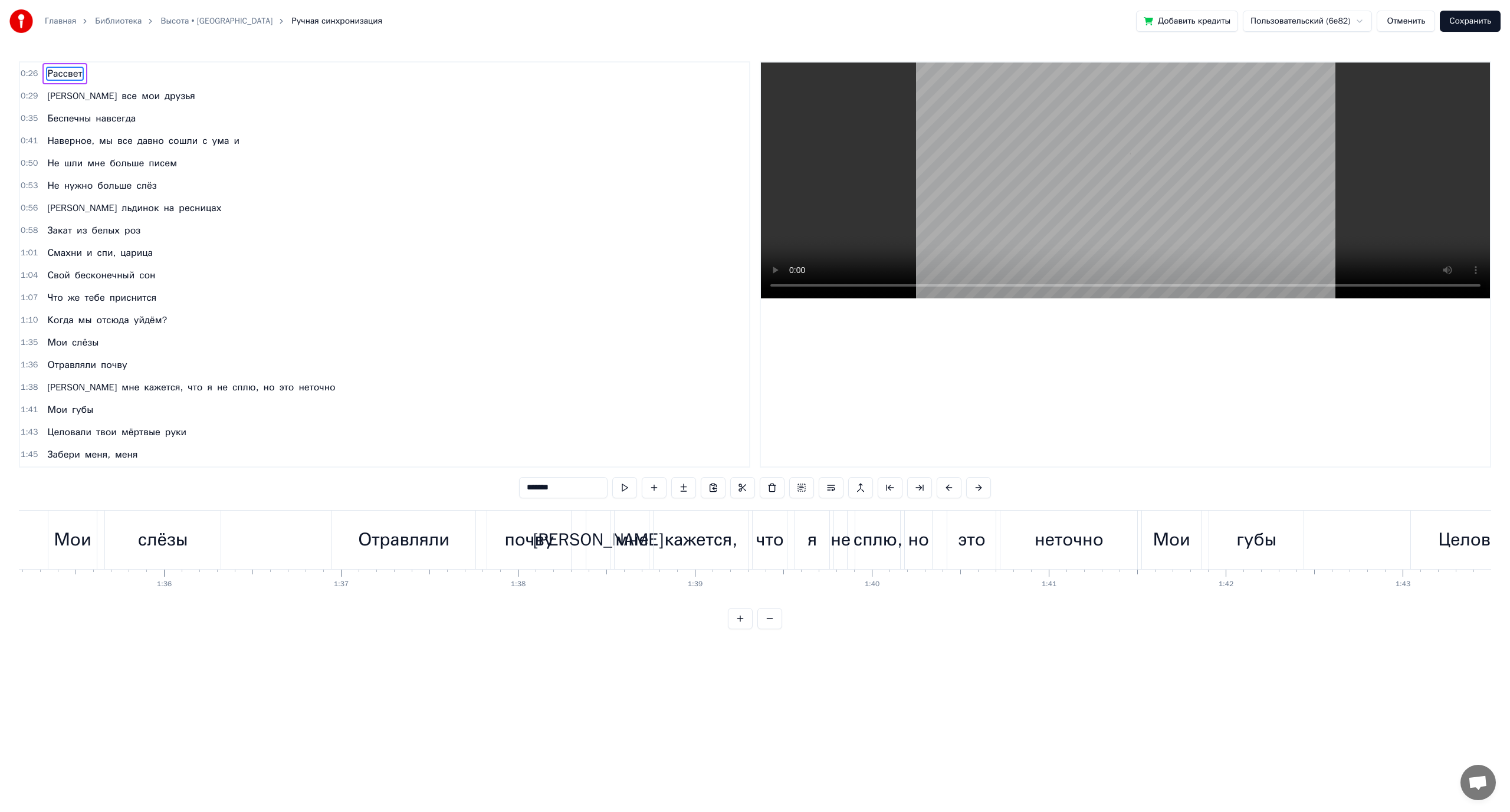 scroll, scrollTop: 0, scrollLeft: 16812, axis: horizontal 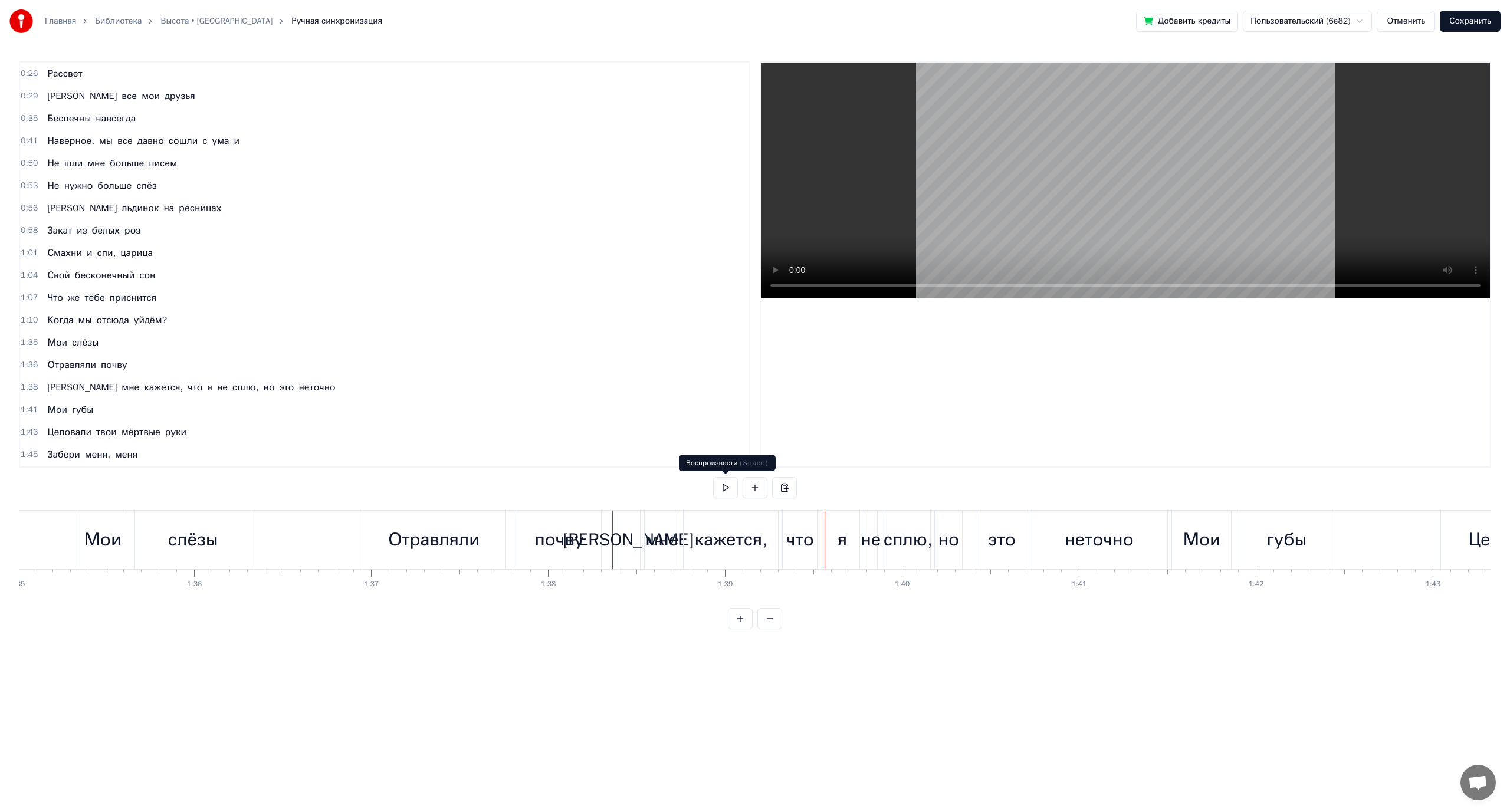 click at bounding box center (726, 488) 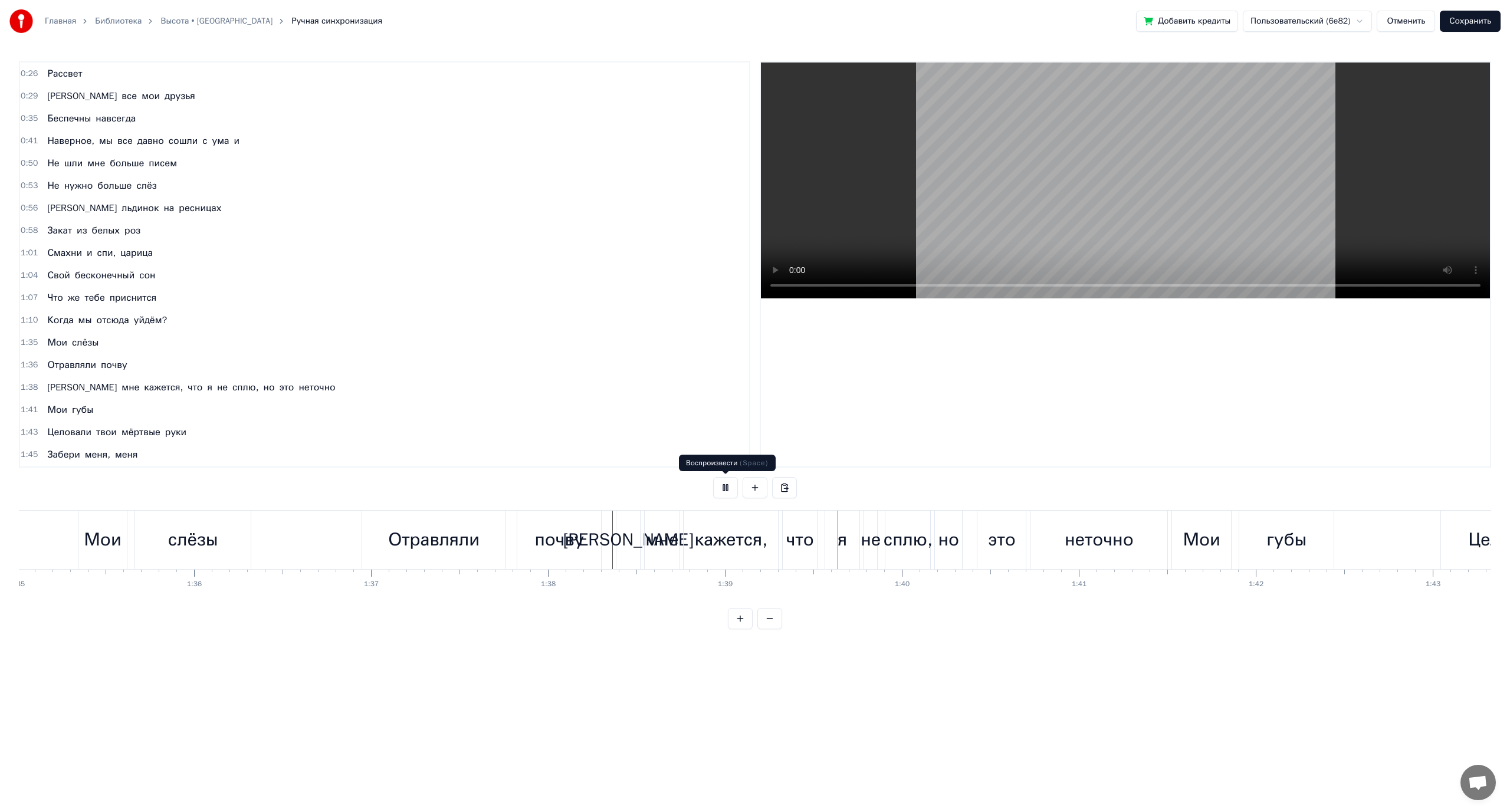 type 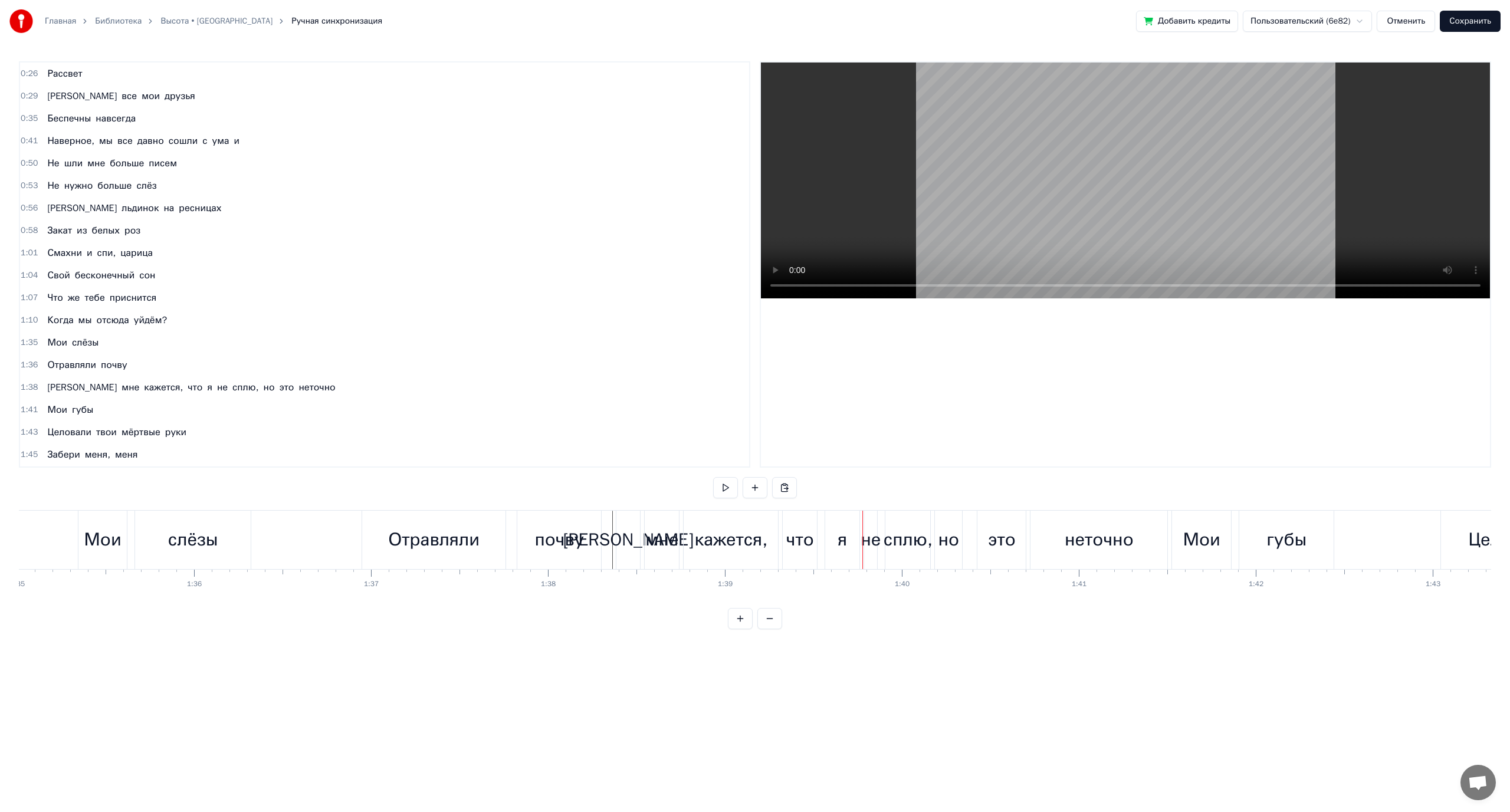 click at bounding box center (726, 488) 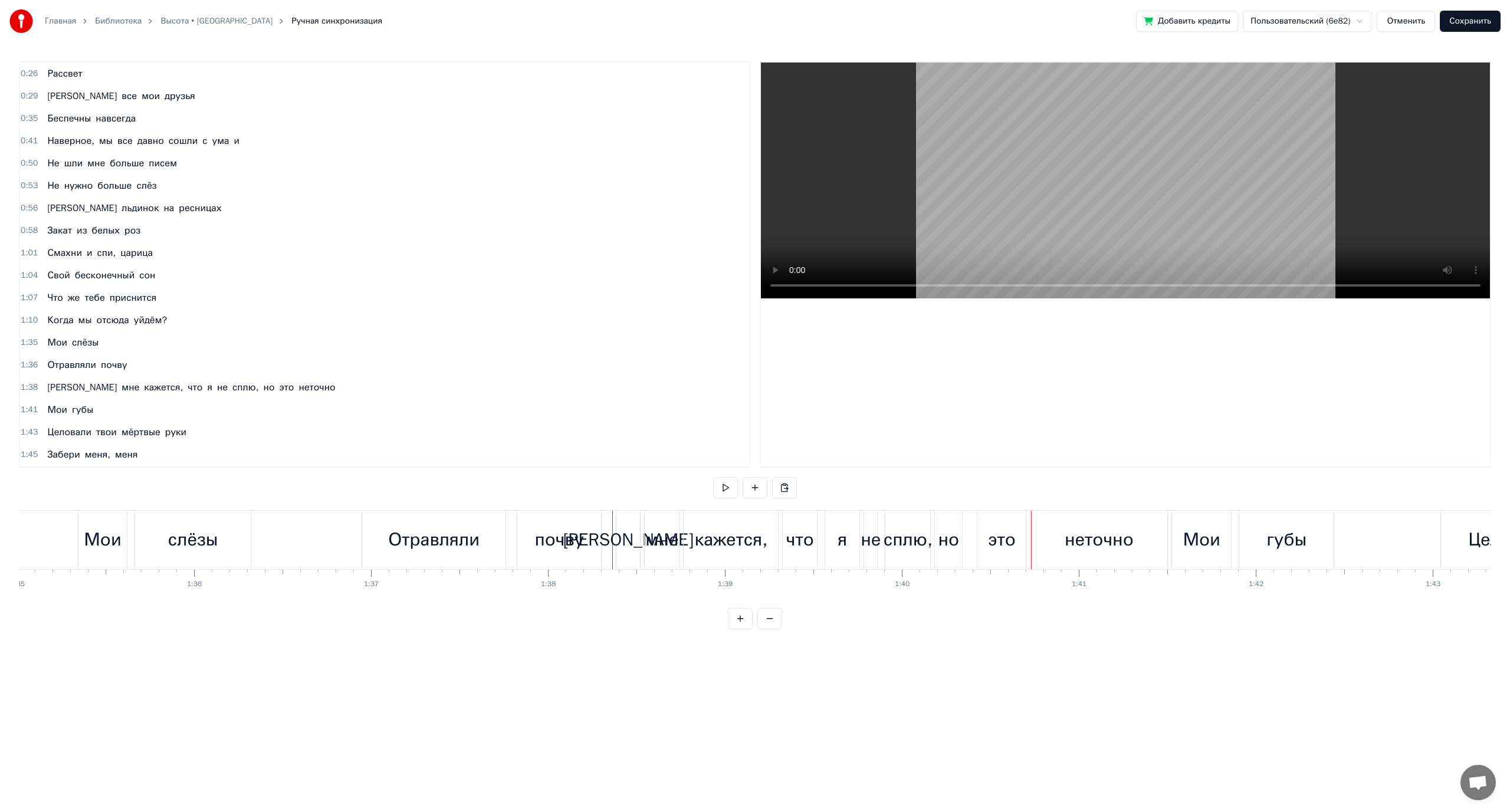 click at bounding box center [726, 488] 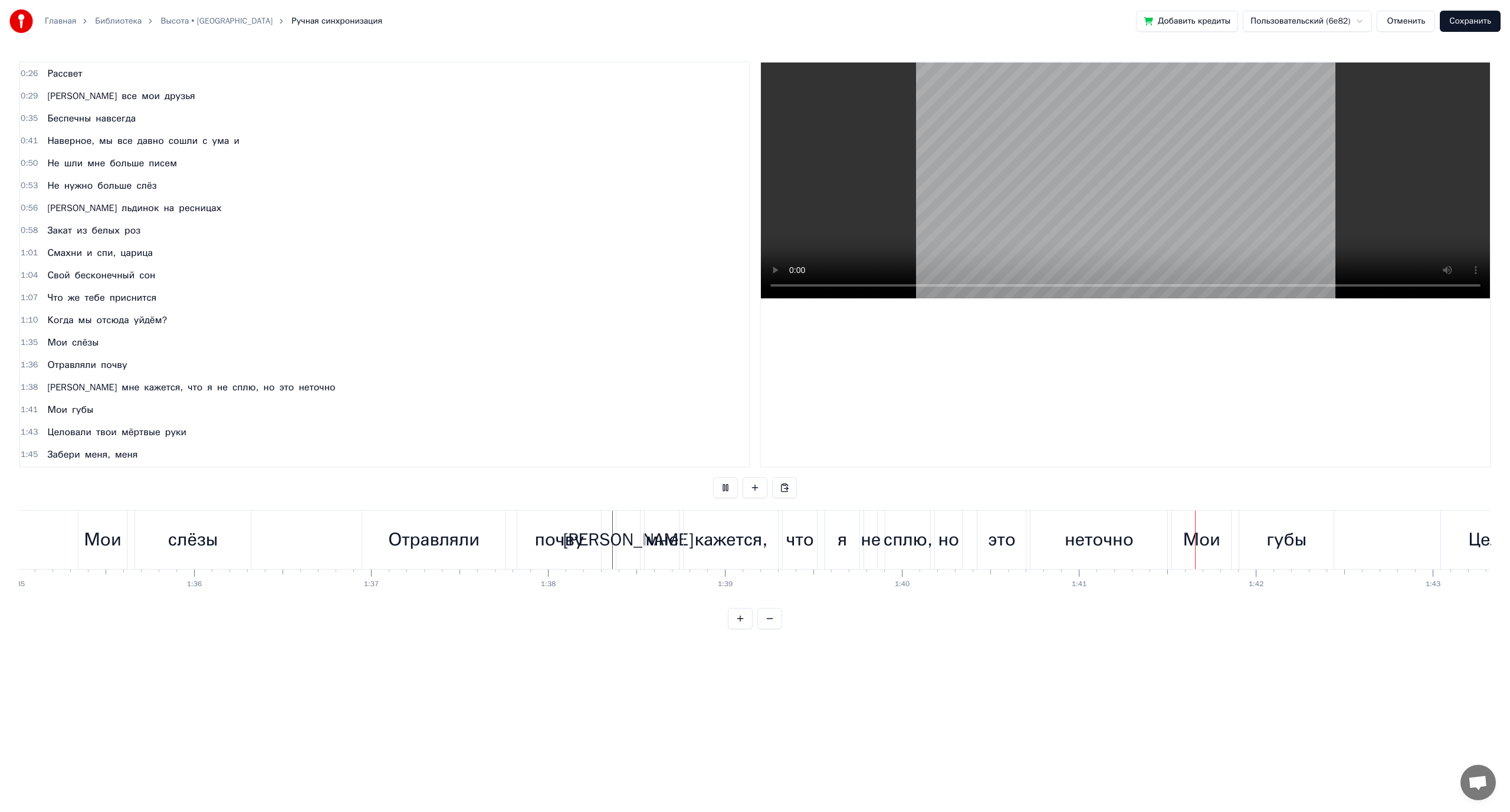 click on "неточно" at bounding box center [1099, 540] 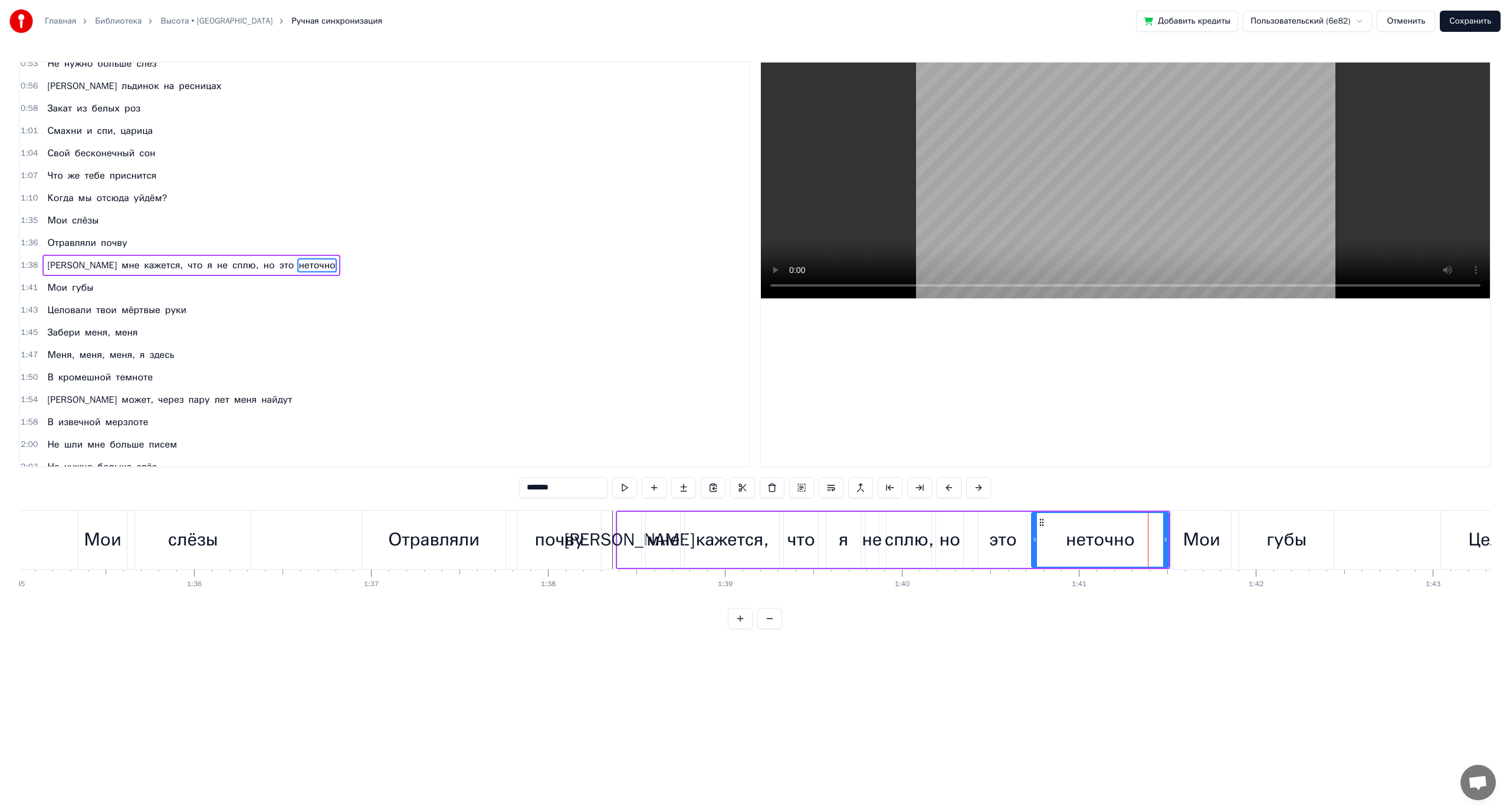 scroll, scrollTop: 123, scrollLeft: 0, axis: vertical 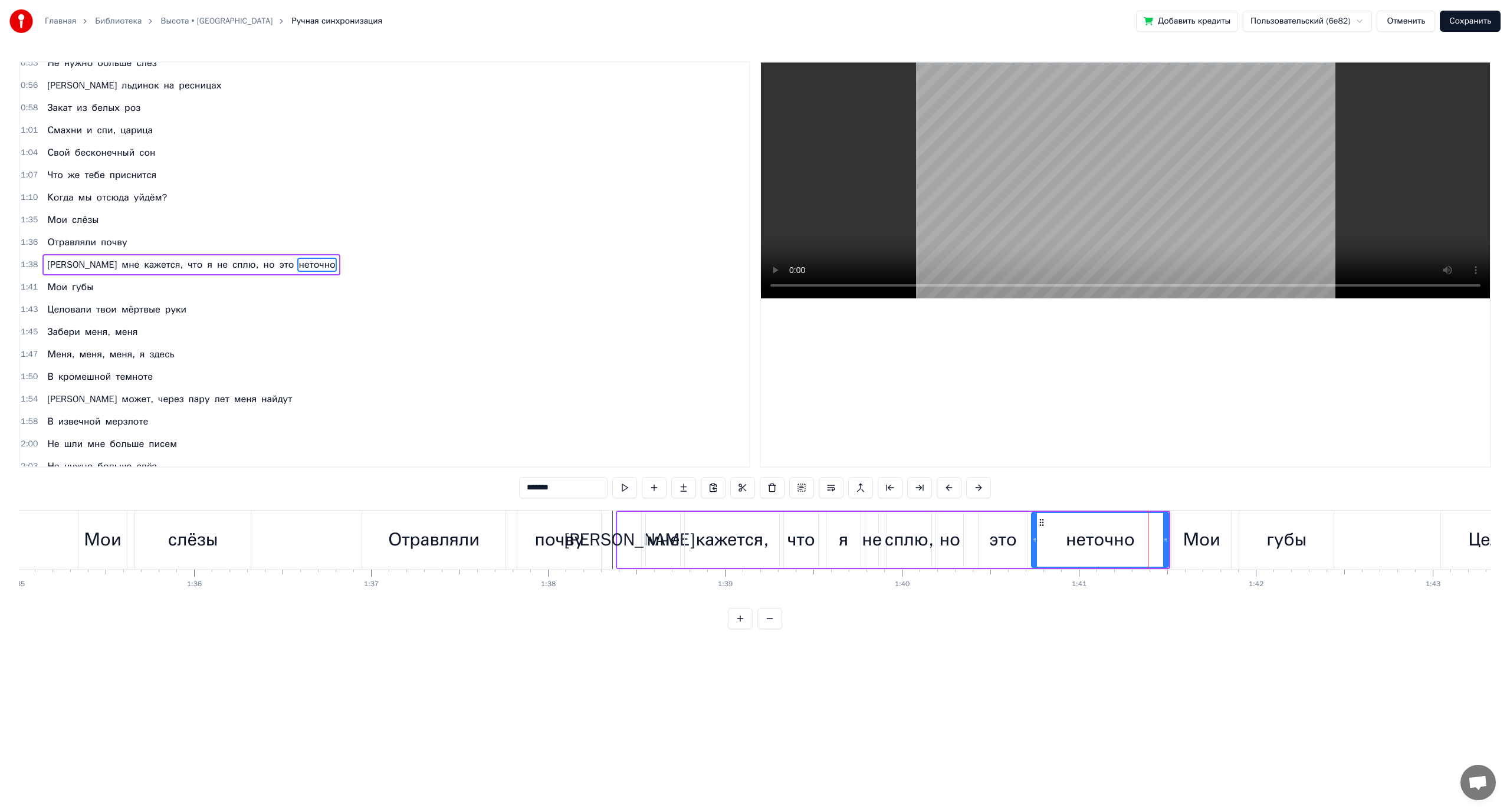 click on "[PERSON_NAME]" at bounding box center [629, 540] 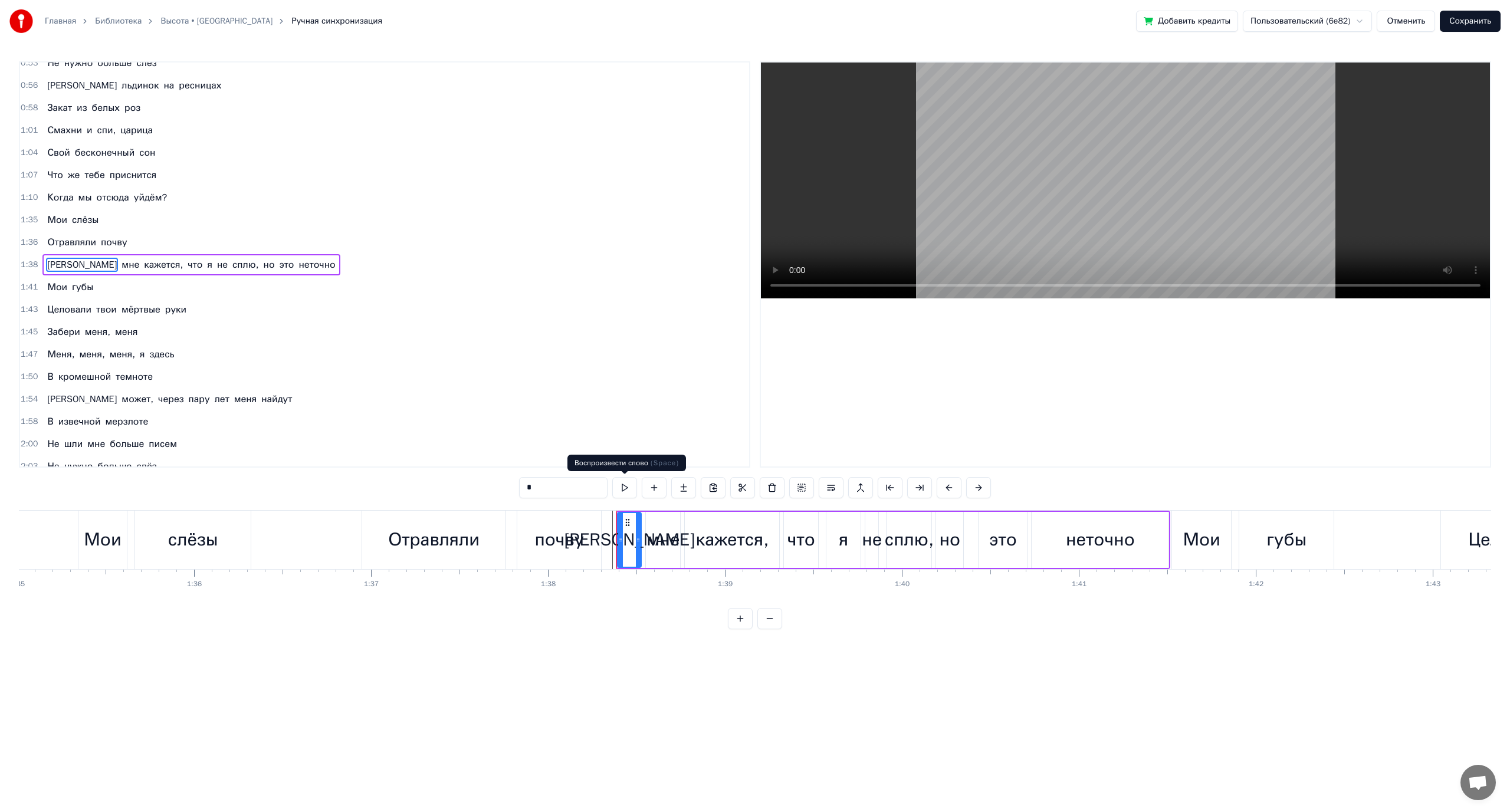 click at bounding box center [625, 488] 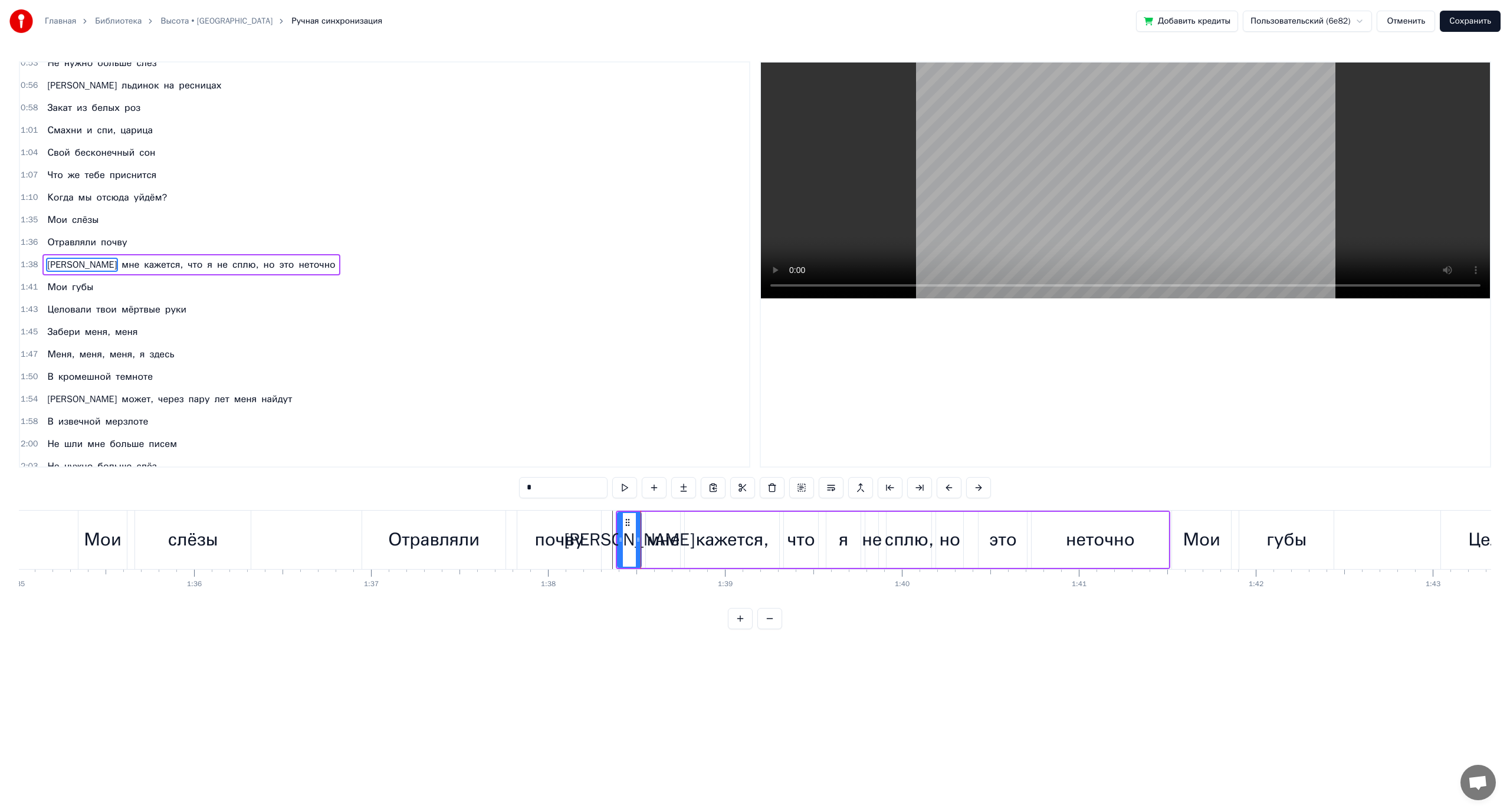 click at bounding box center (625, 488) 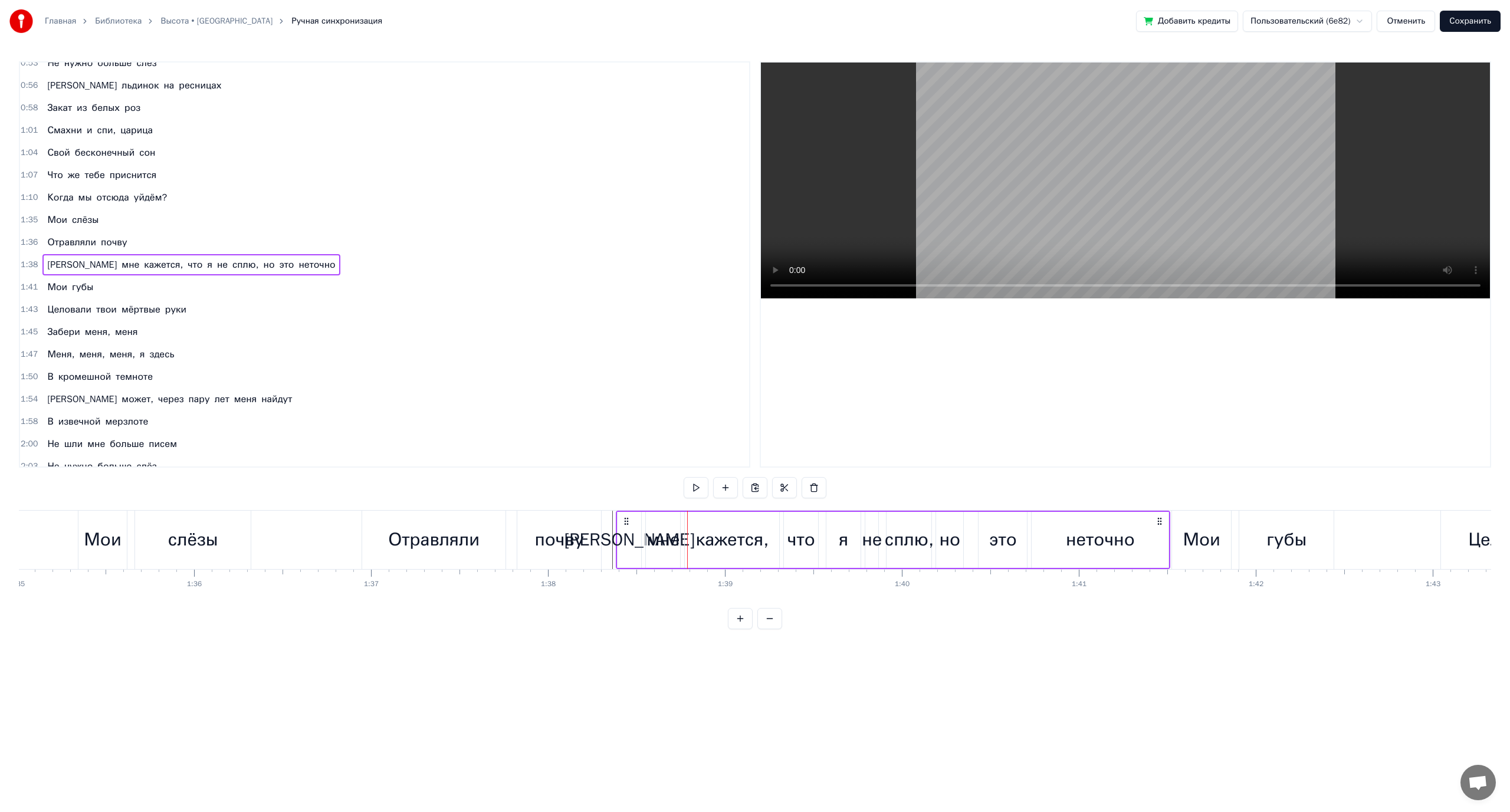 click on "[PERSON_NAME]" at bounding box center (629, 540) 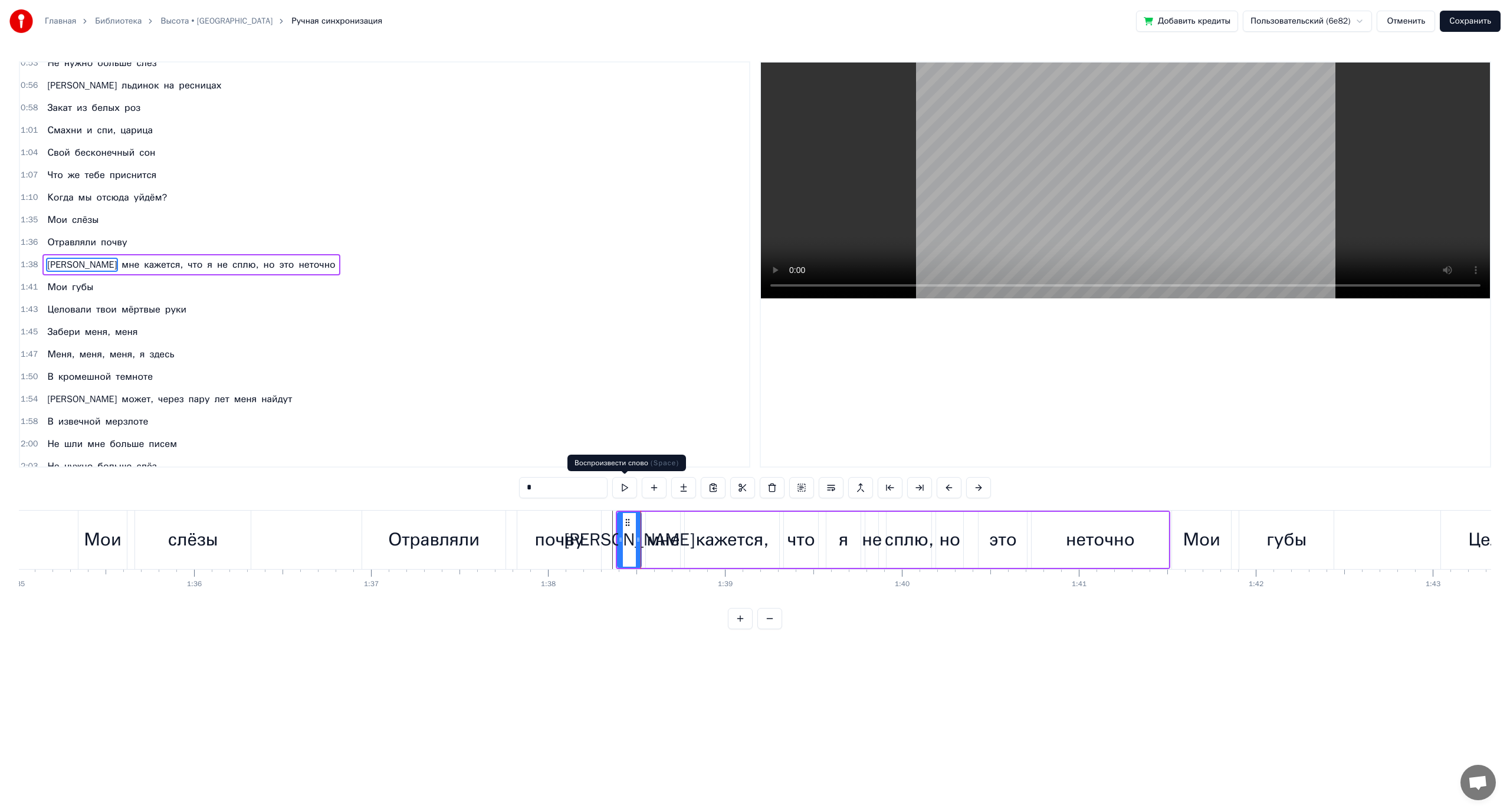 click at bounding box center [625, 488] 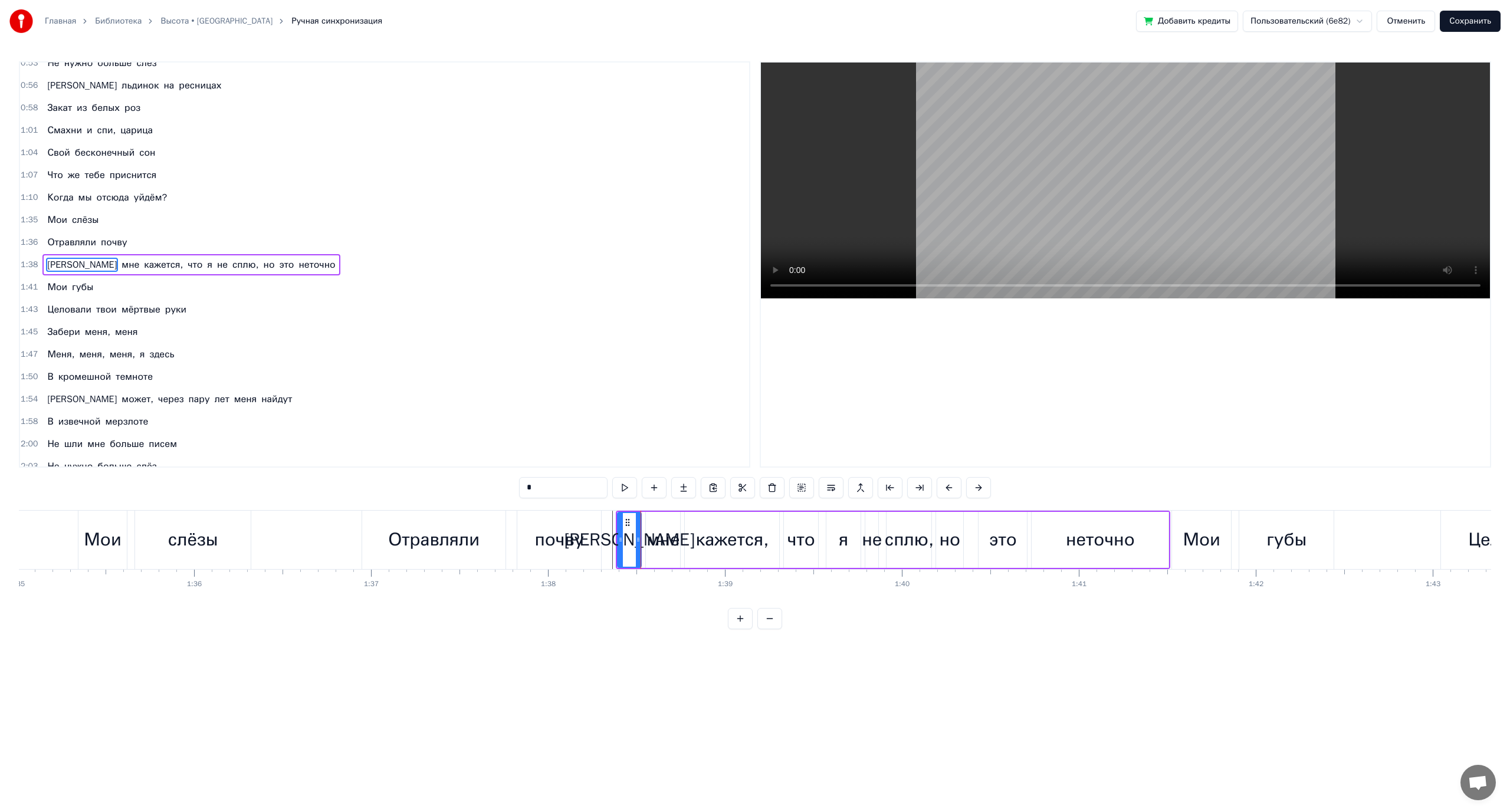 type 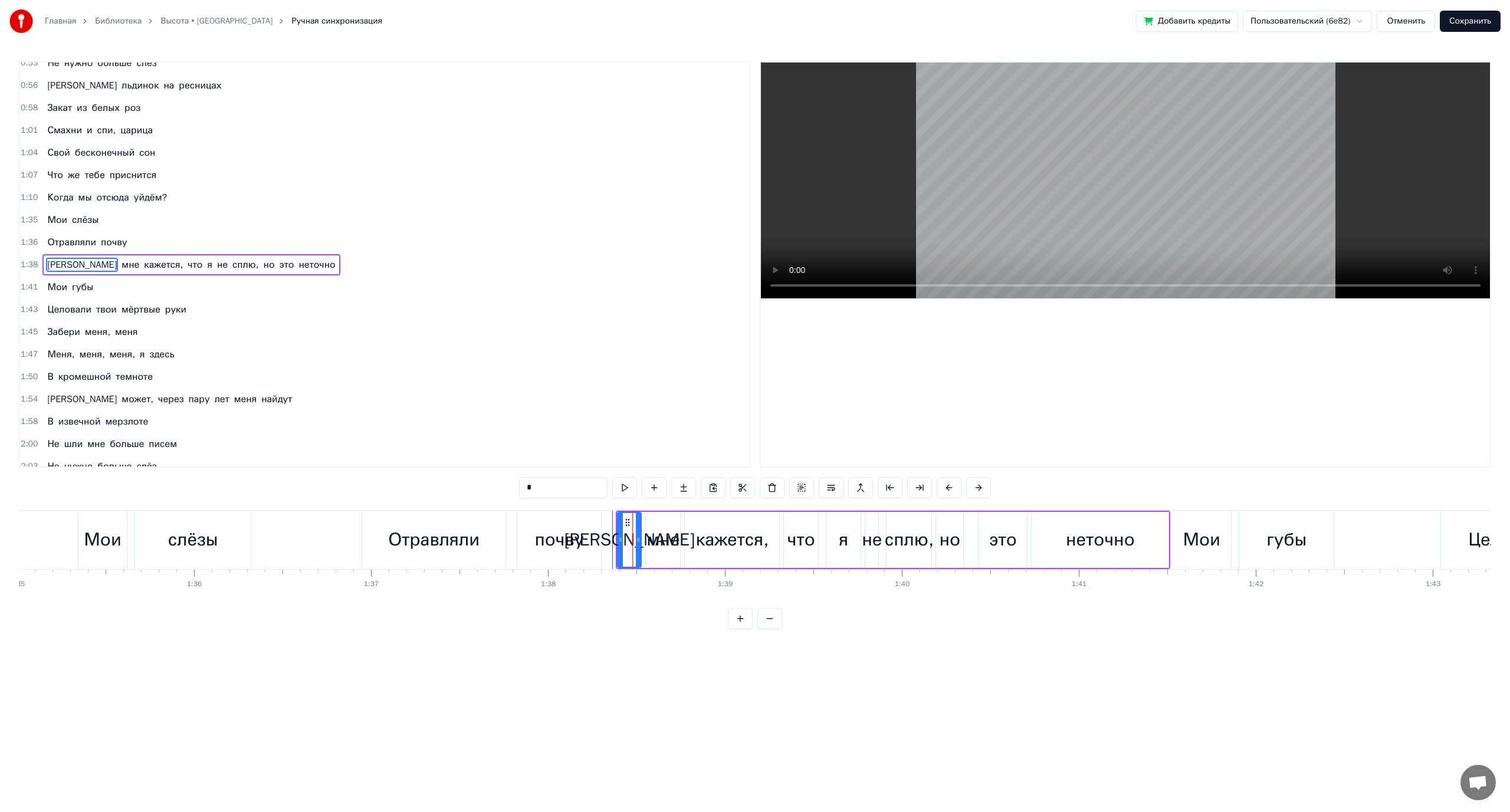 click at bounding box center (625, 488) 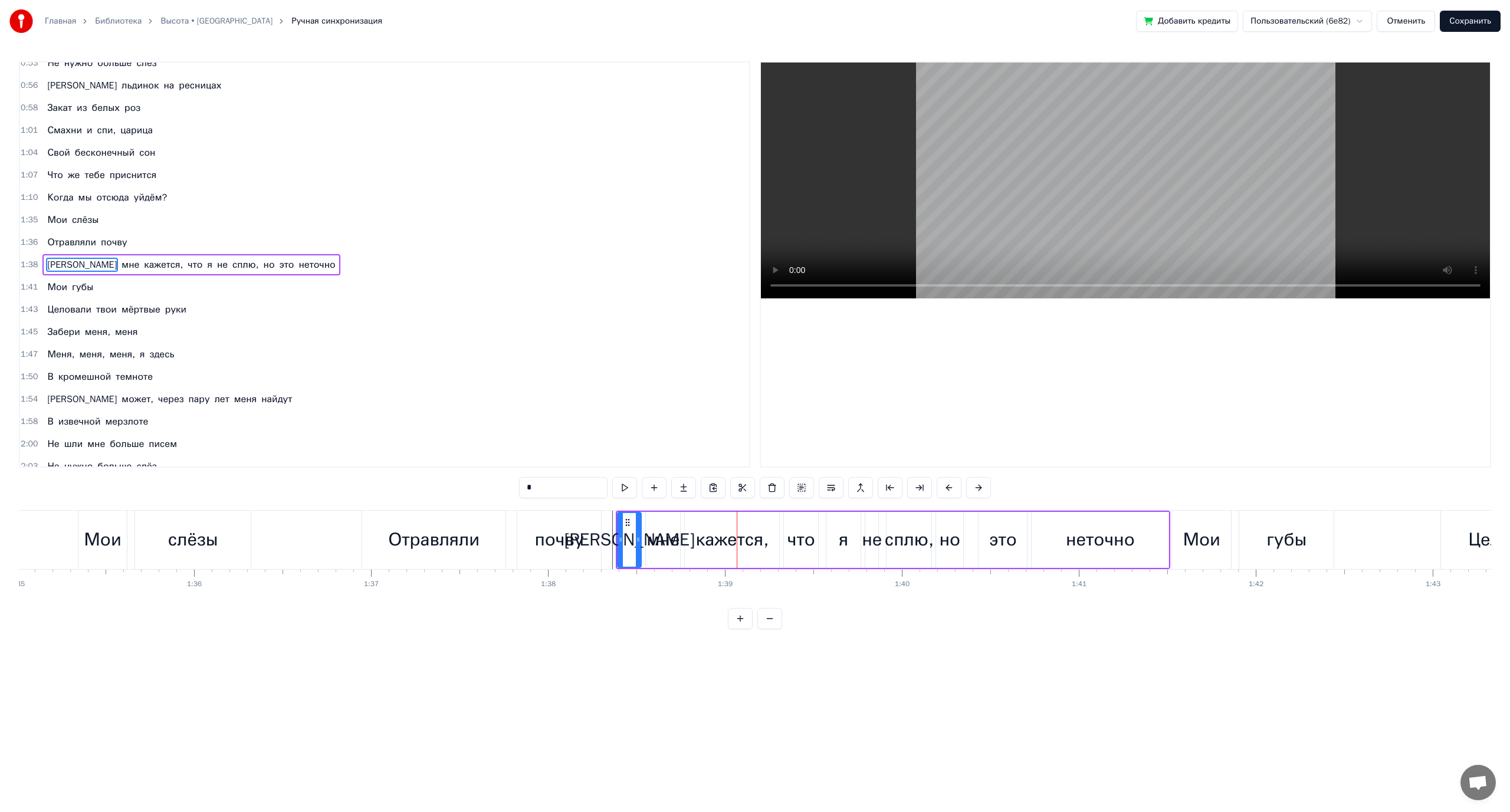 click at bounding box center (621, 540) 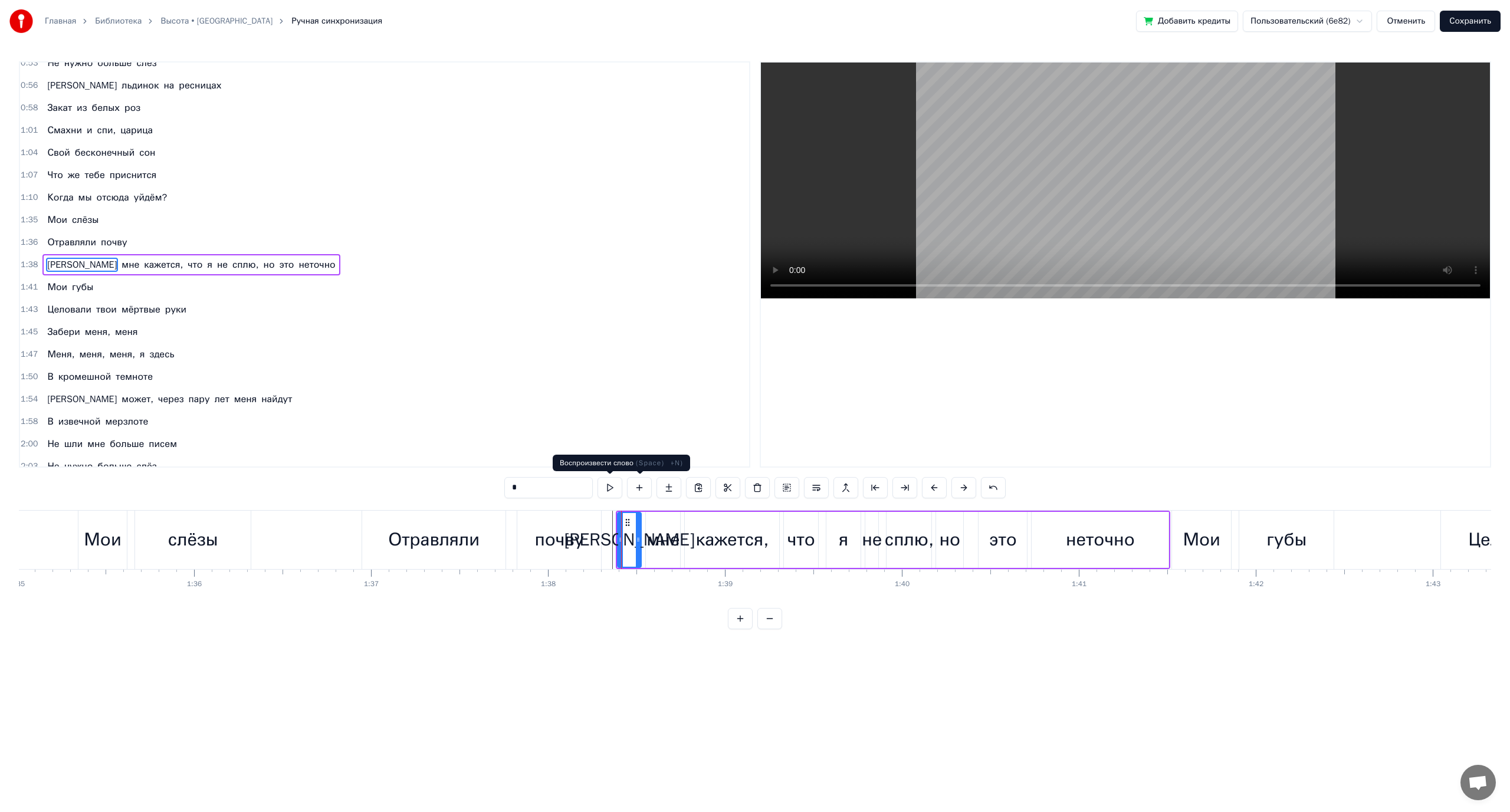 click at bounding box center (610, 488) 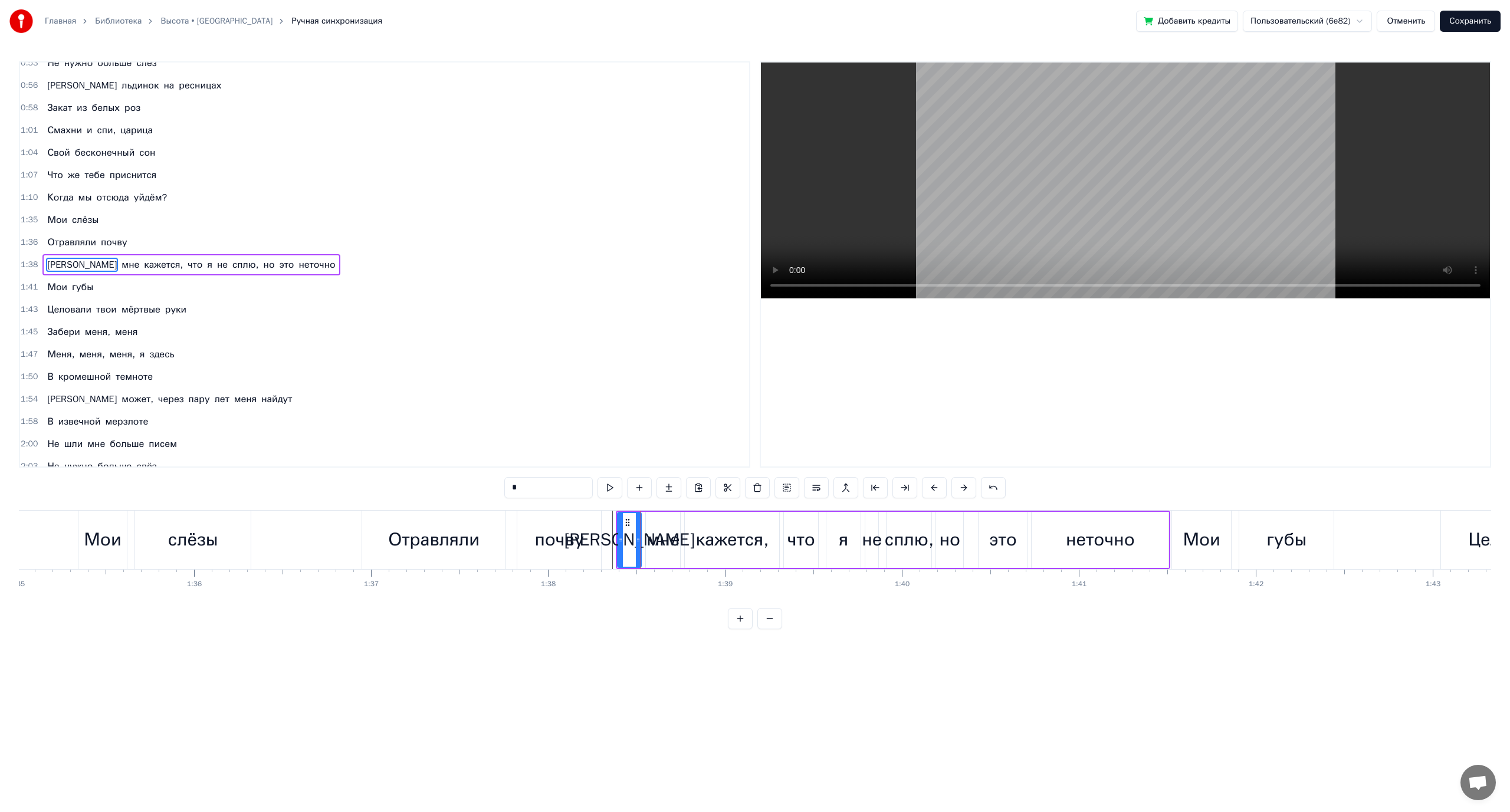 click on "мне" at bounding box center [663, 540] 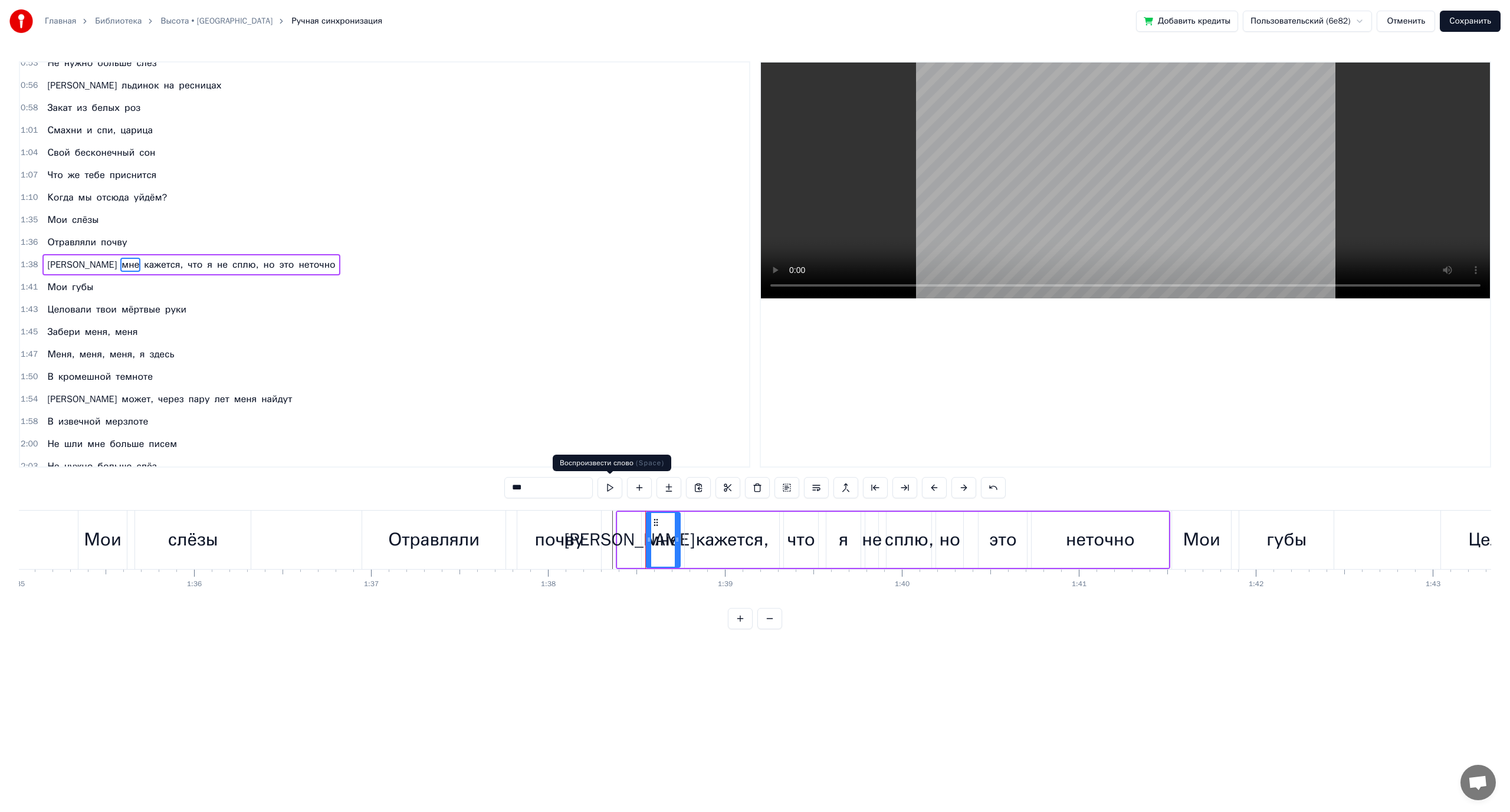 click at bounding box center (610, 488) 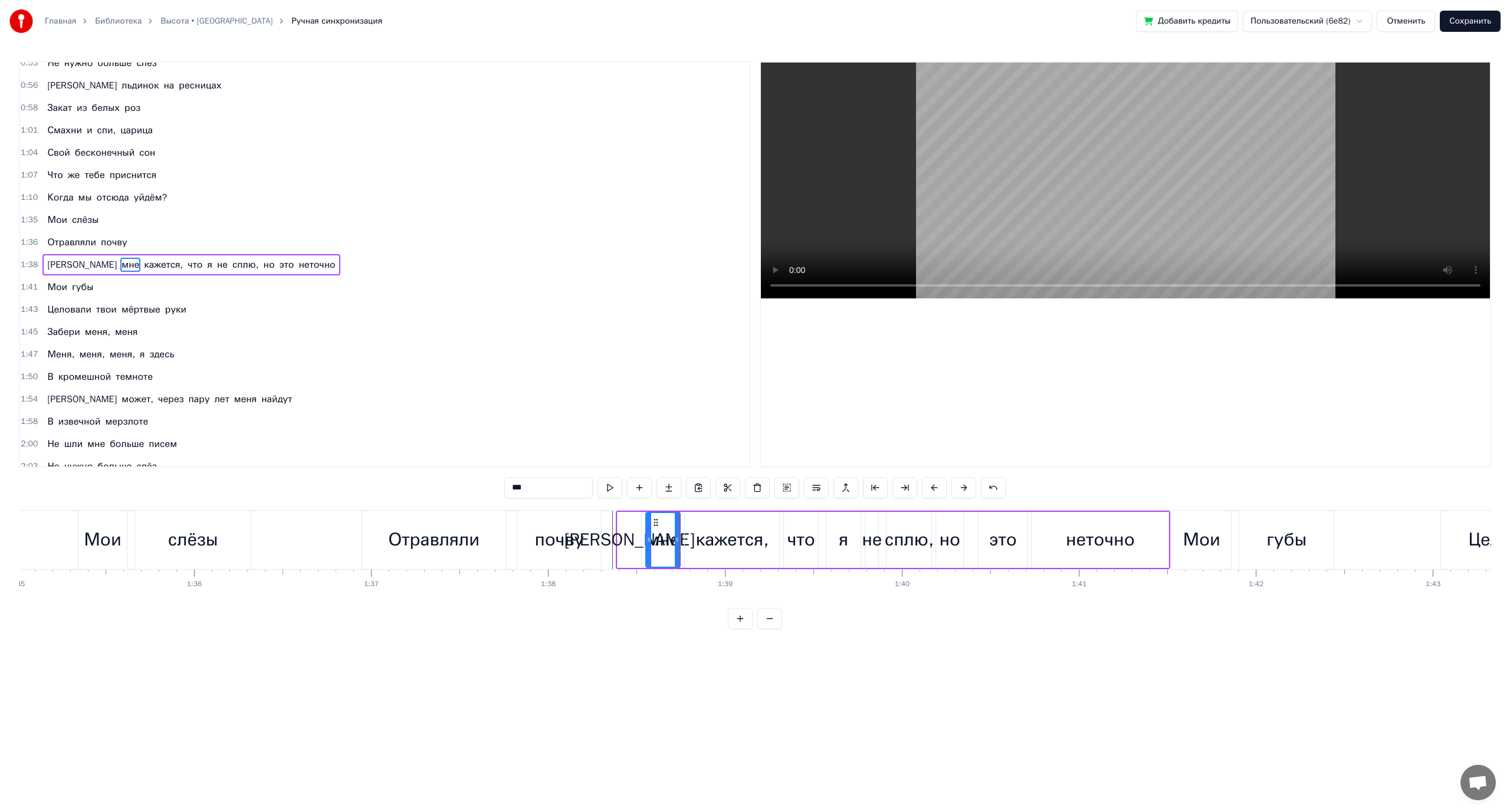 click at bounding box center [1918, 540] 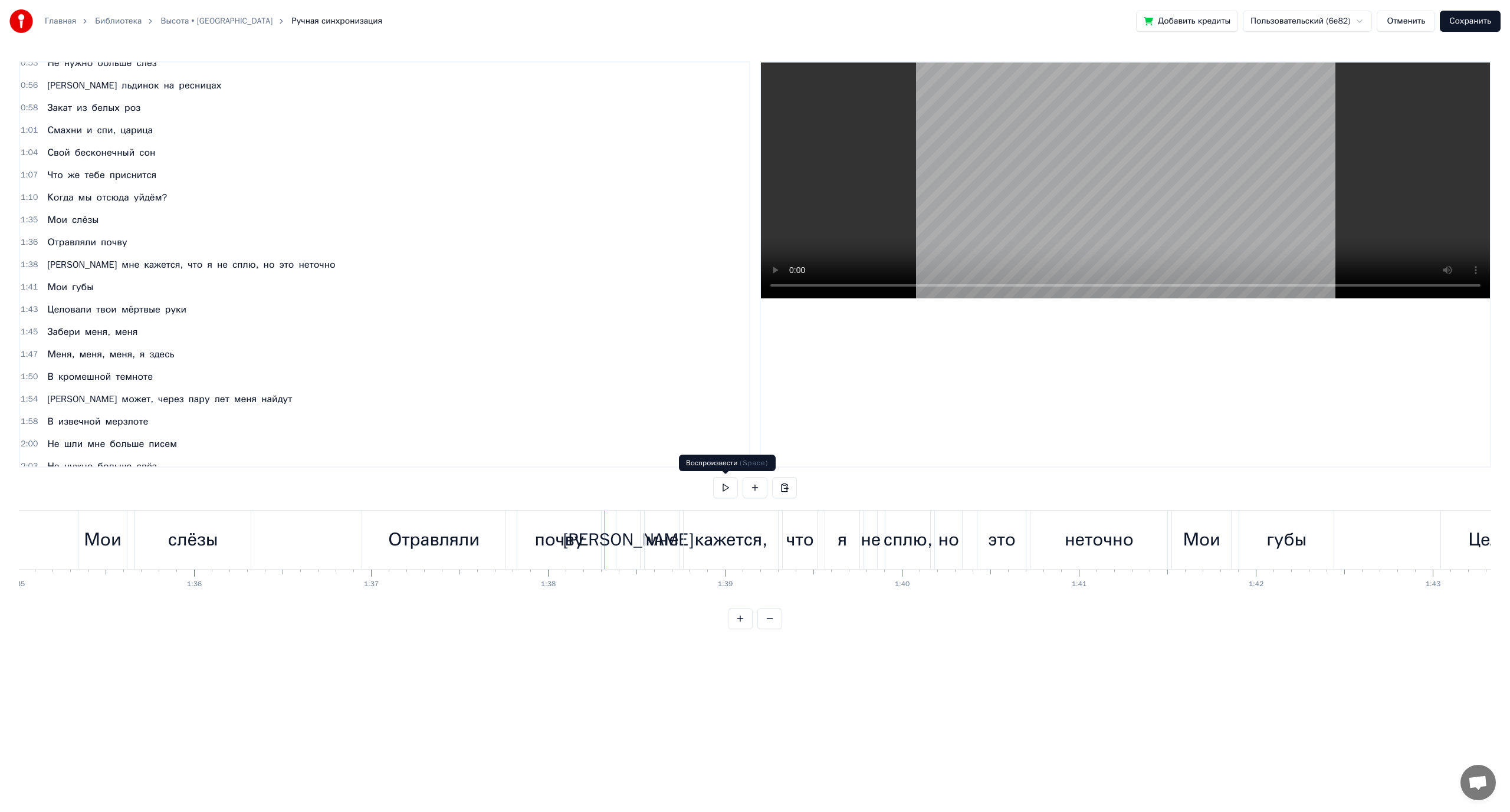 click at bounding box center [726, 488] 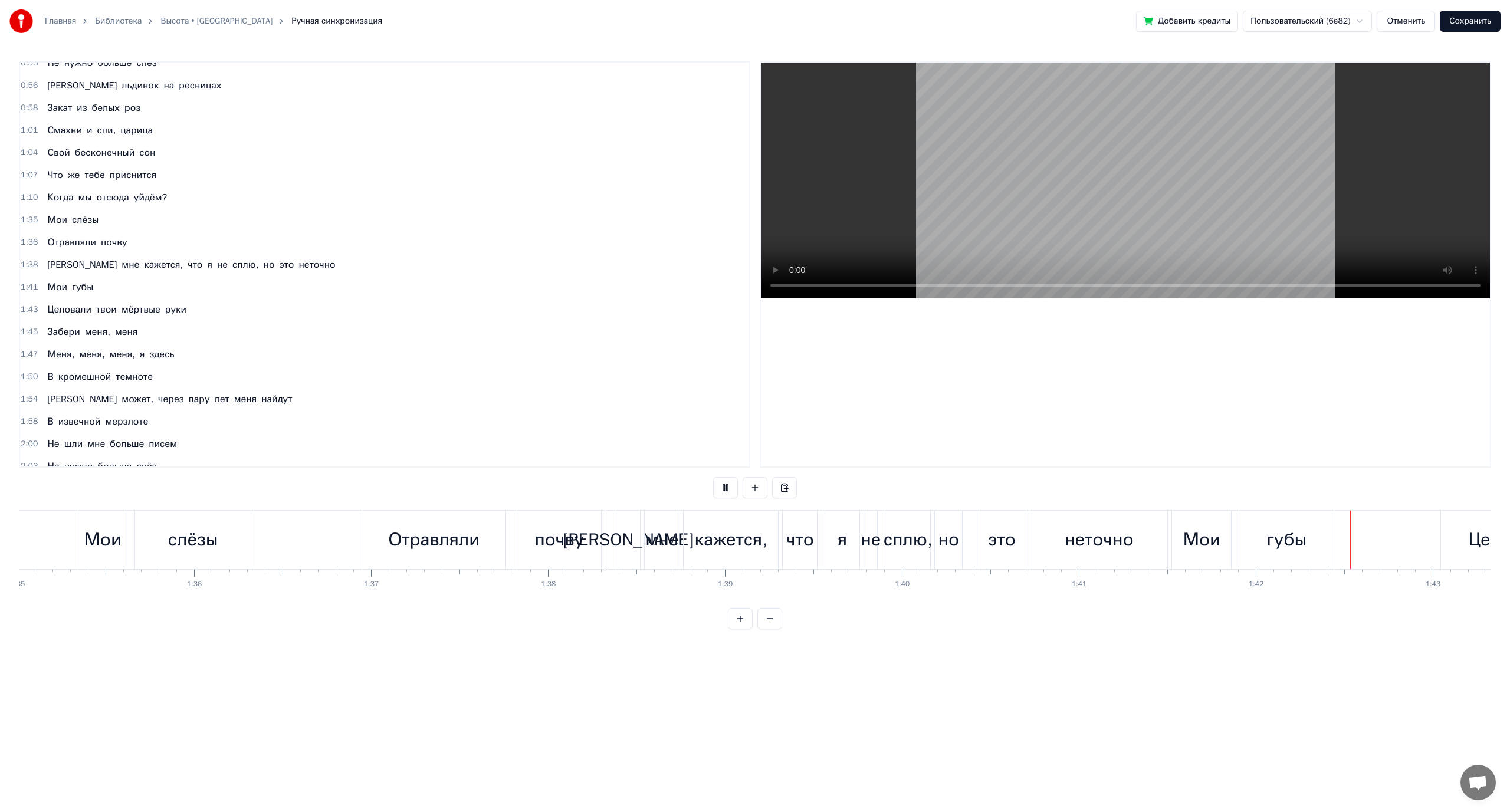 click at bounding box center [726, 488] 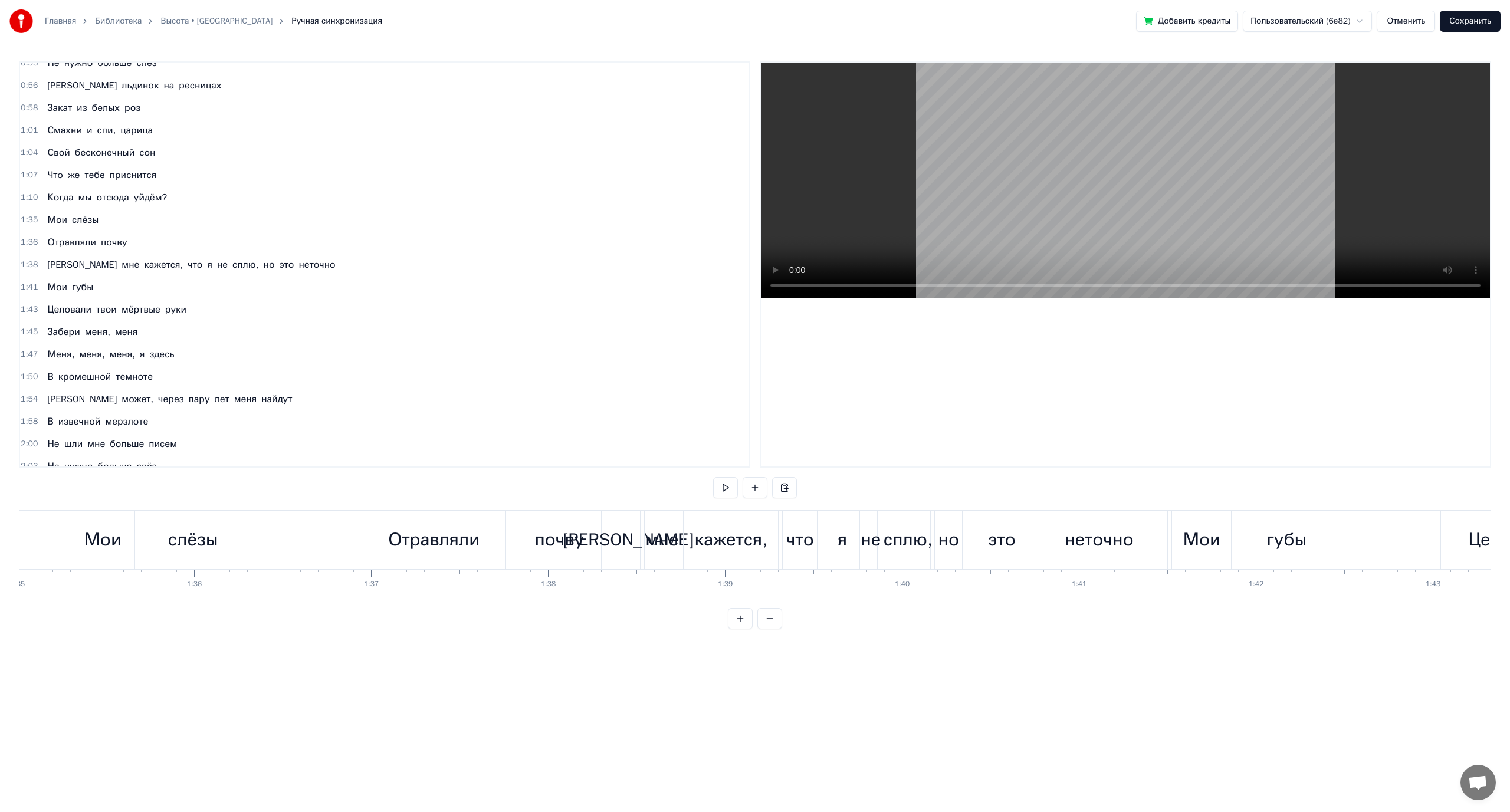 click on "И мне кажется, что я не сплю, но это неточно" at bounding box center (893, 540) 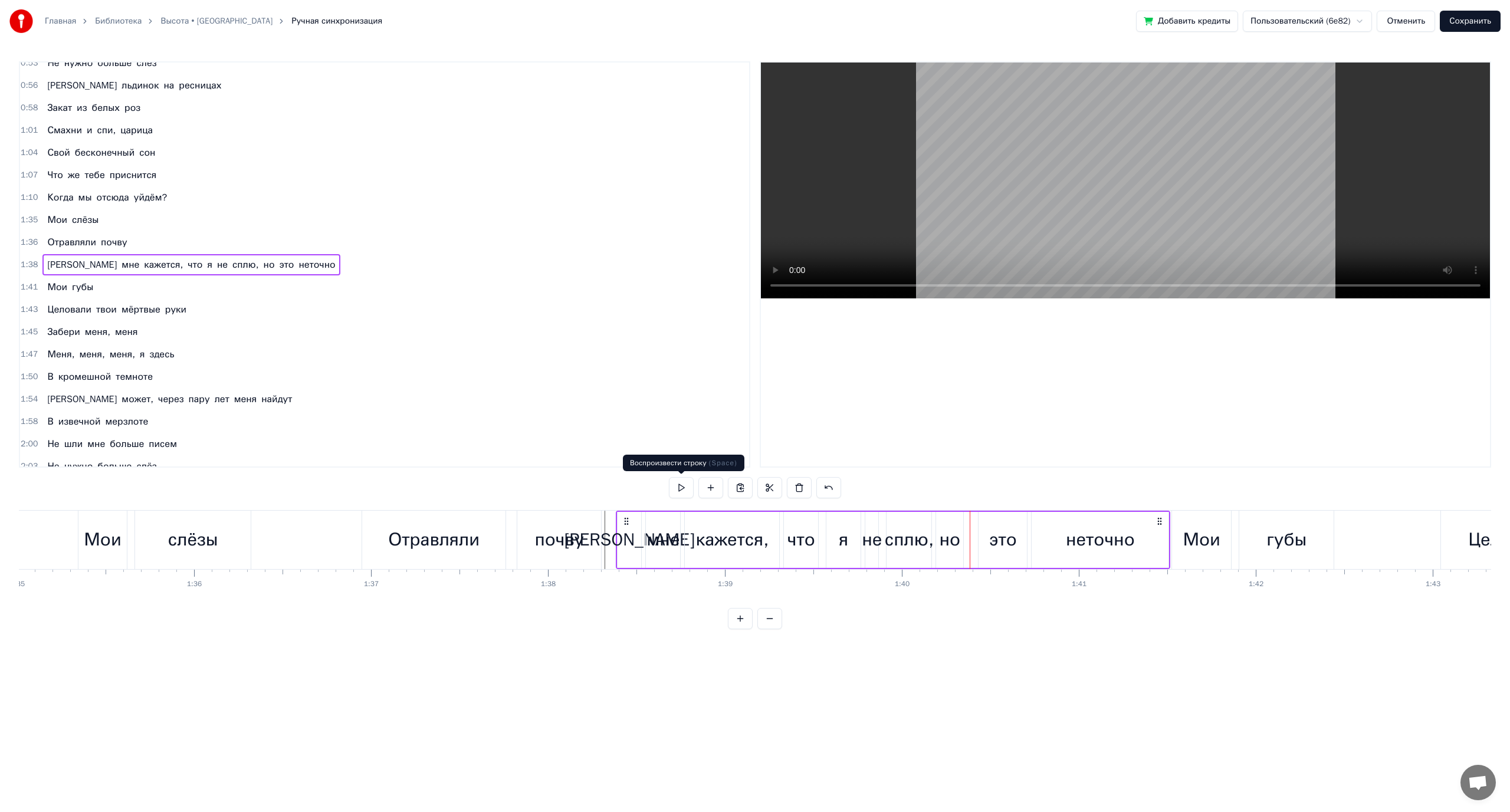 click at bounding box center (681, 488) 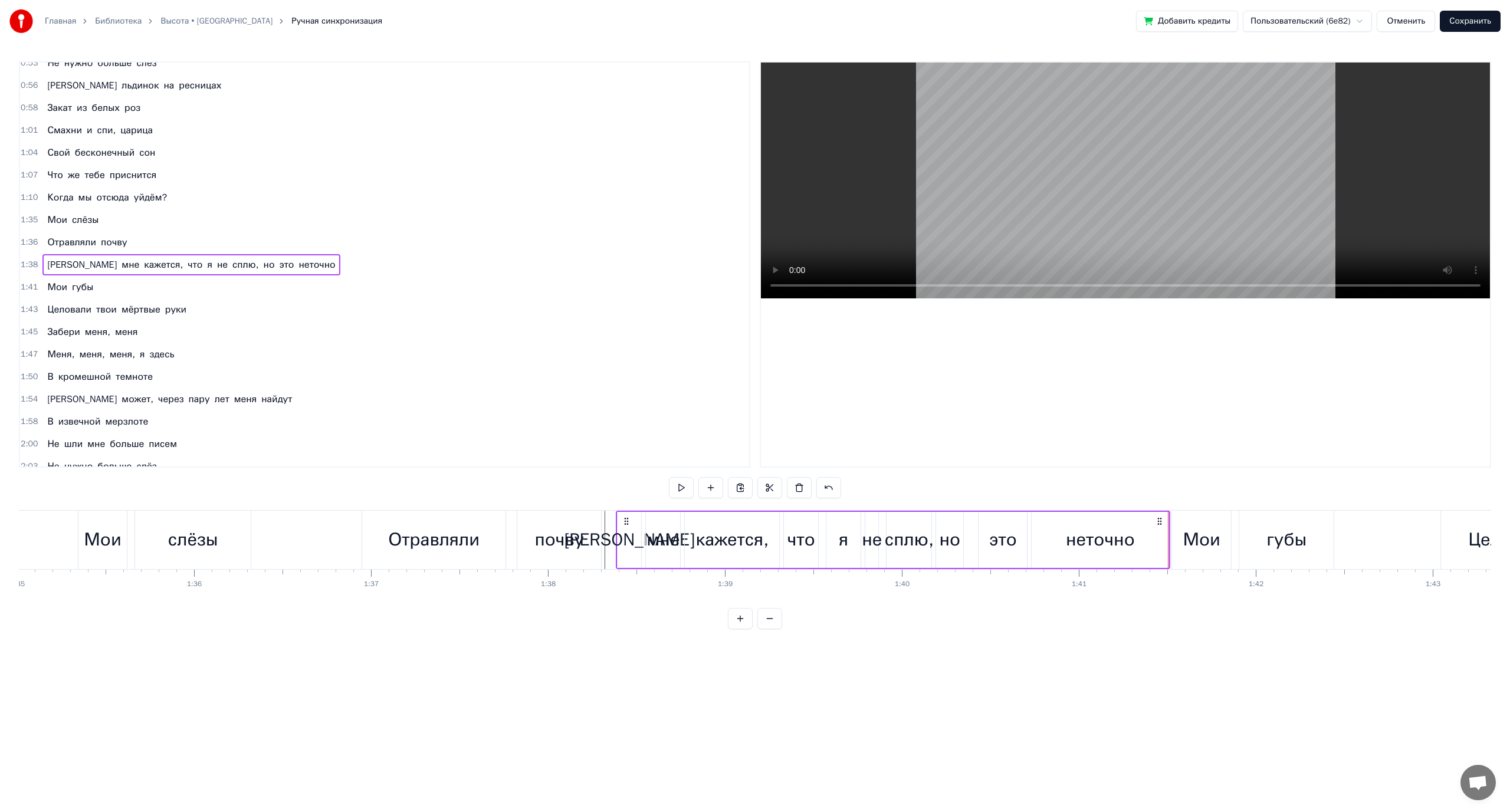 click on "Мои" at bounding box center [1202, 540] 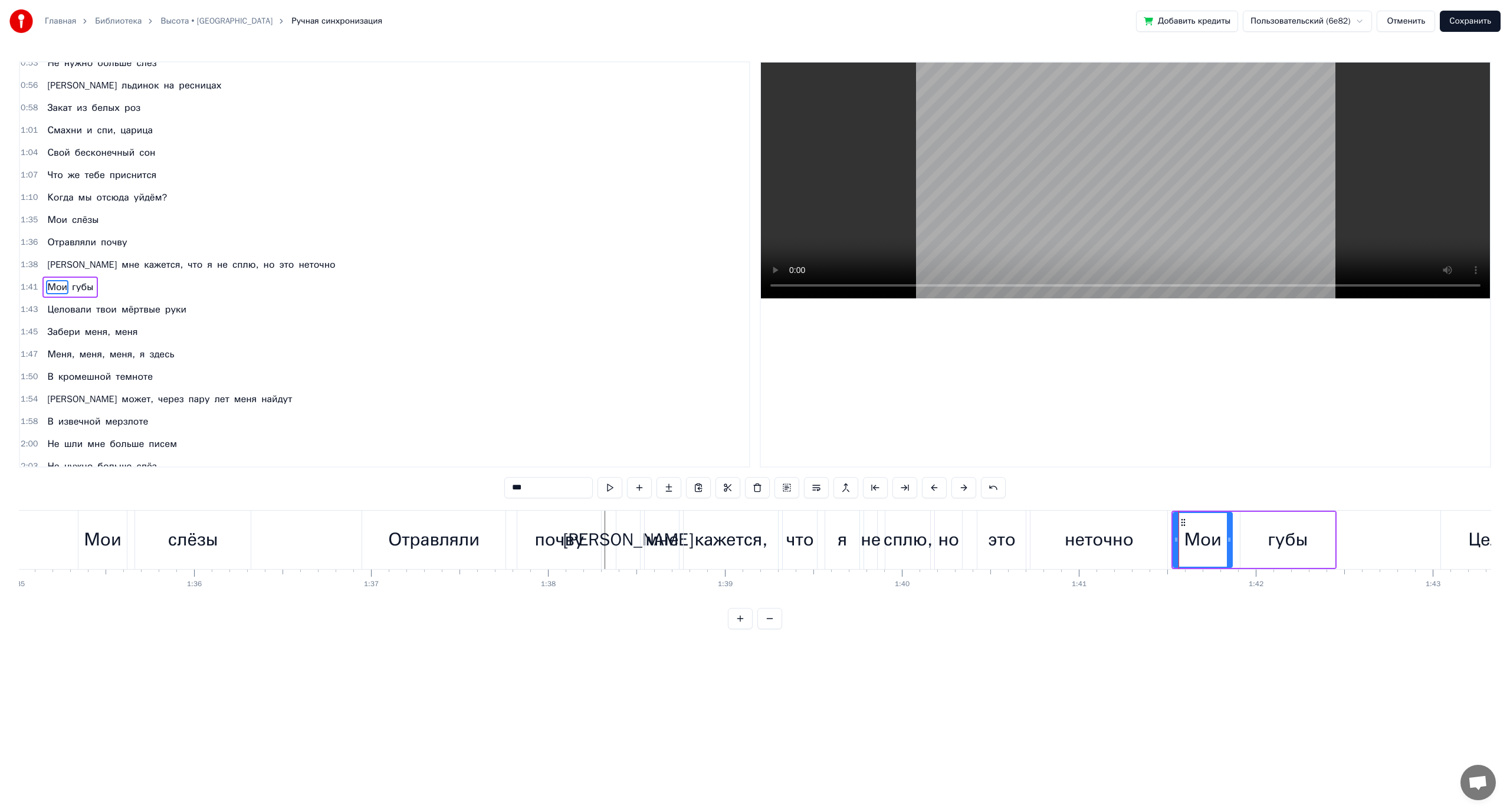 scroll, scrollTop: 145, scrollLeft: 0, axis: vertical 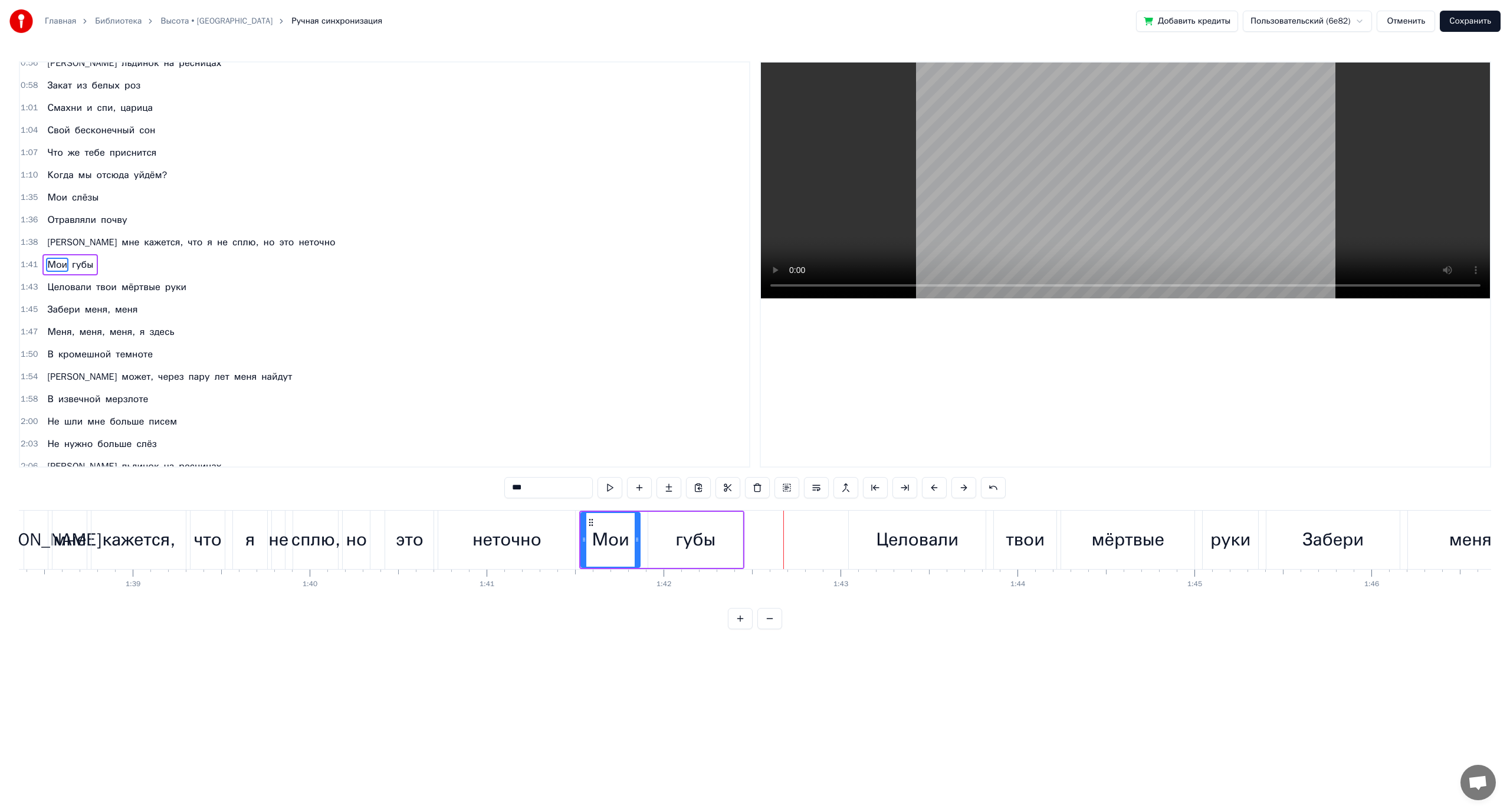 click on "неточно" at bounding box center [507, 540] 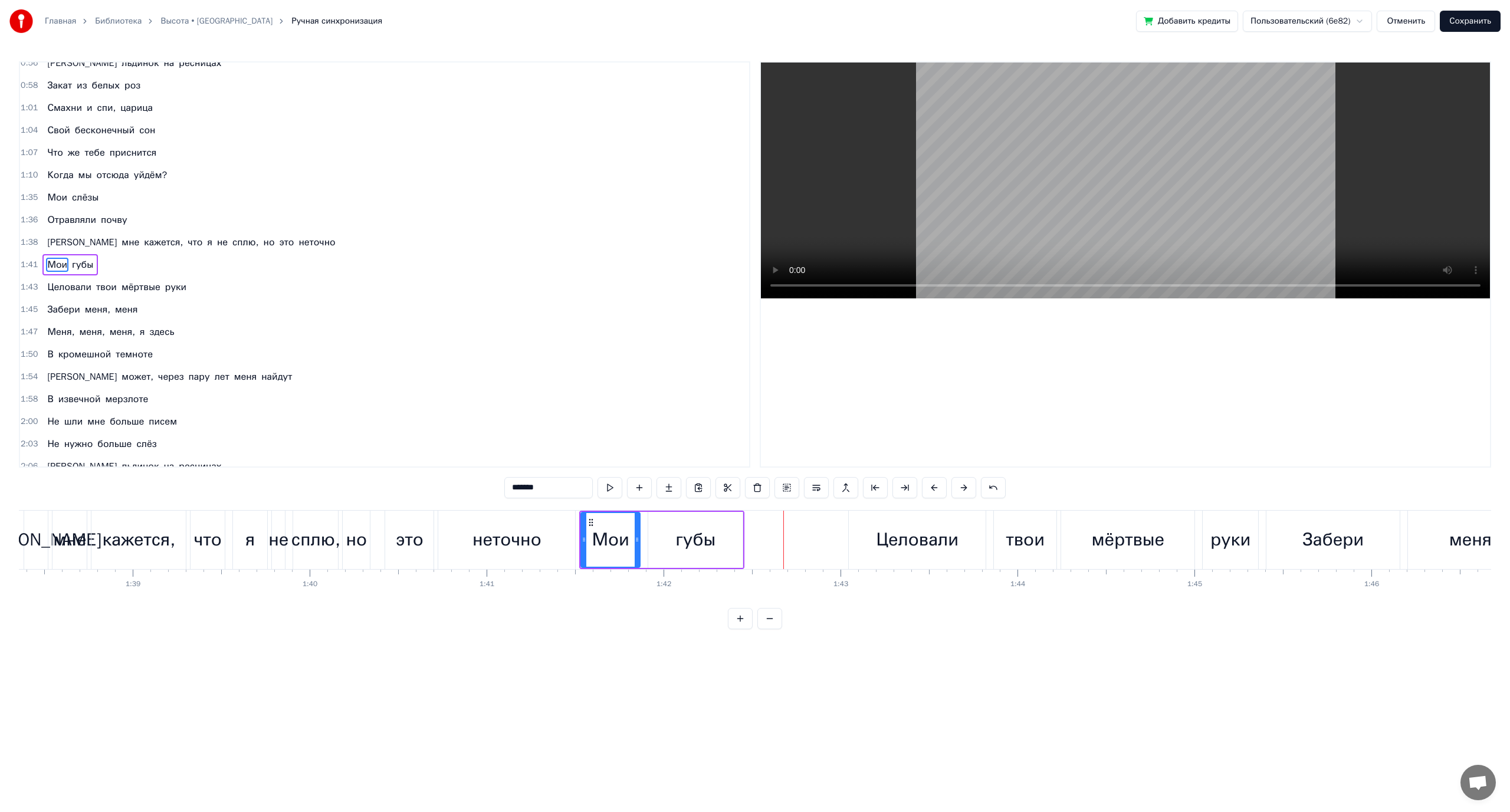 scroll, scrollTop: 123, scrollLeft: 0, axis: vertical 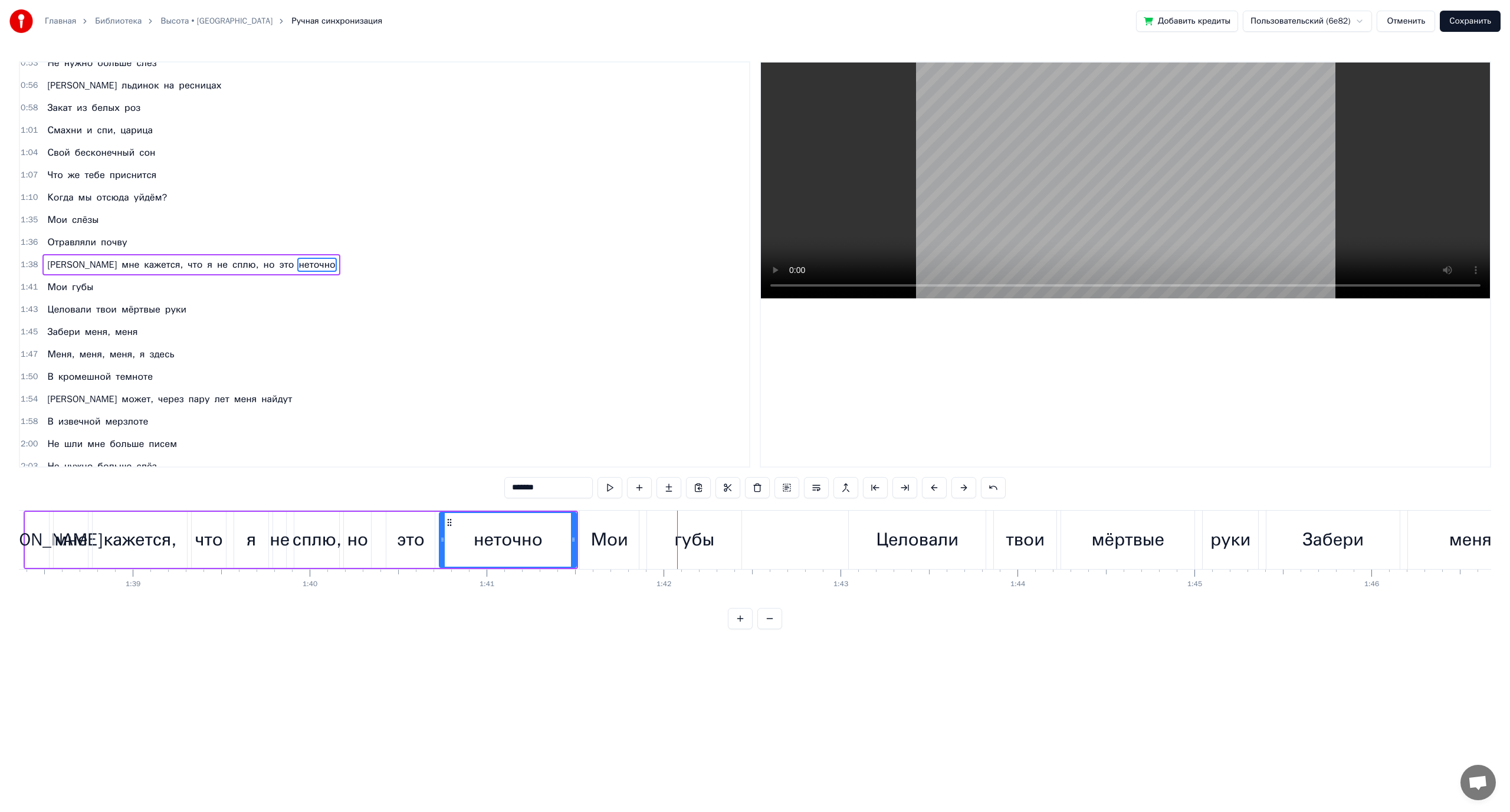 click on "неточно" at bounding box center [508, 540] 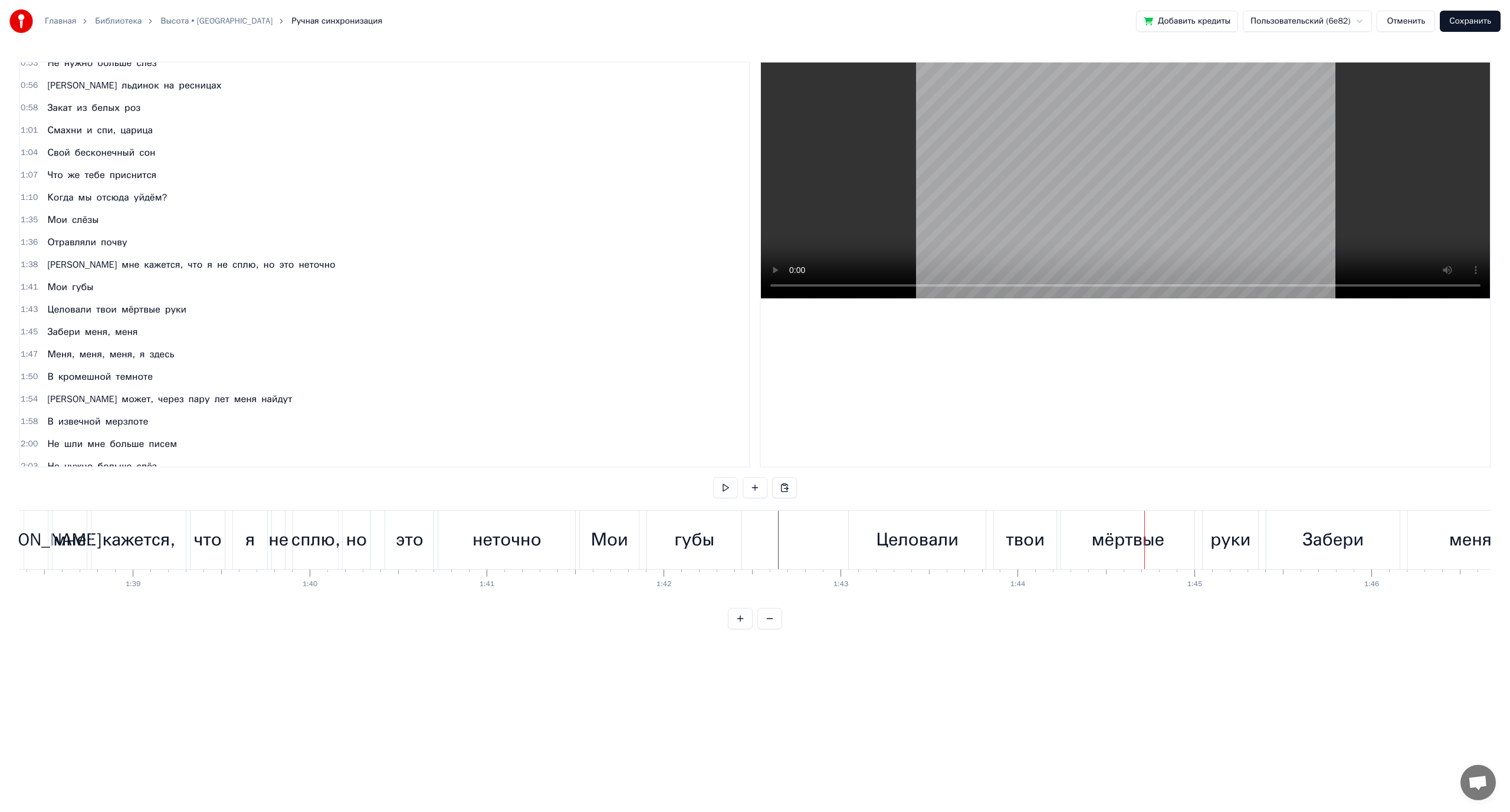 click at bounding box center [1325, 540] 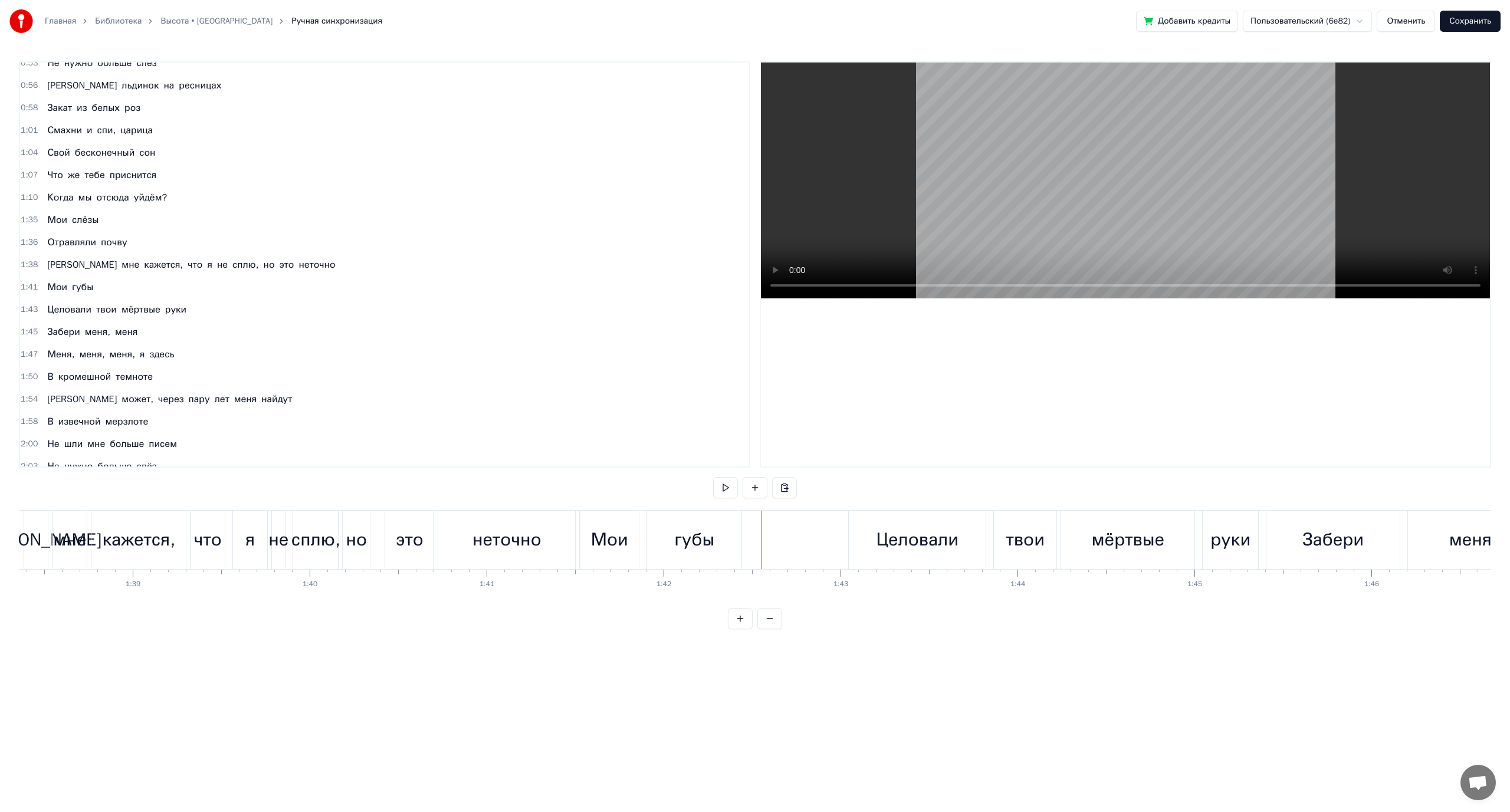 click on "неточно" at bounding box center (507, 540) 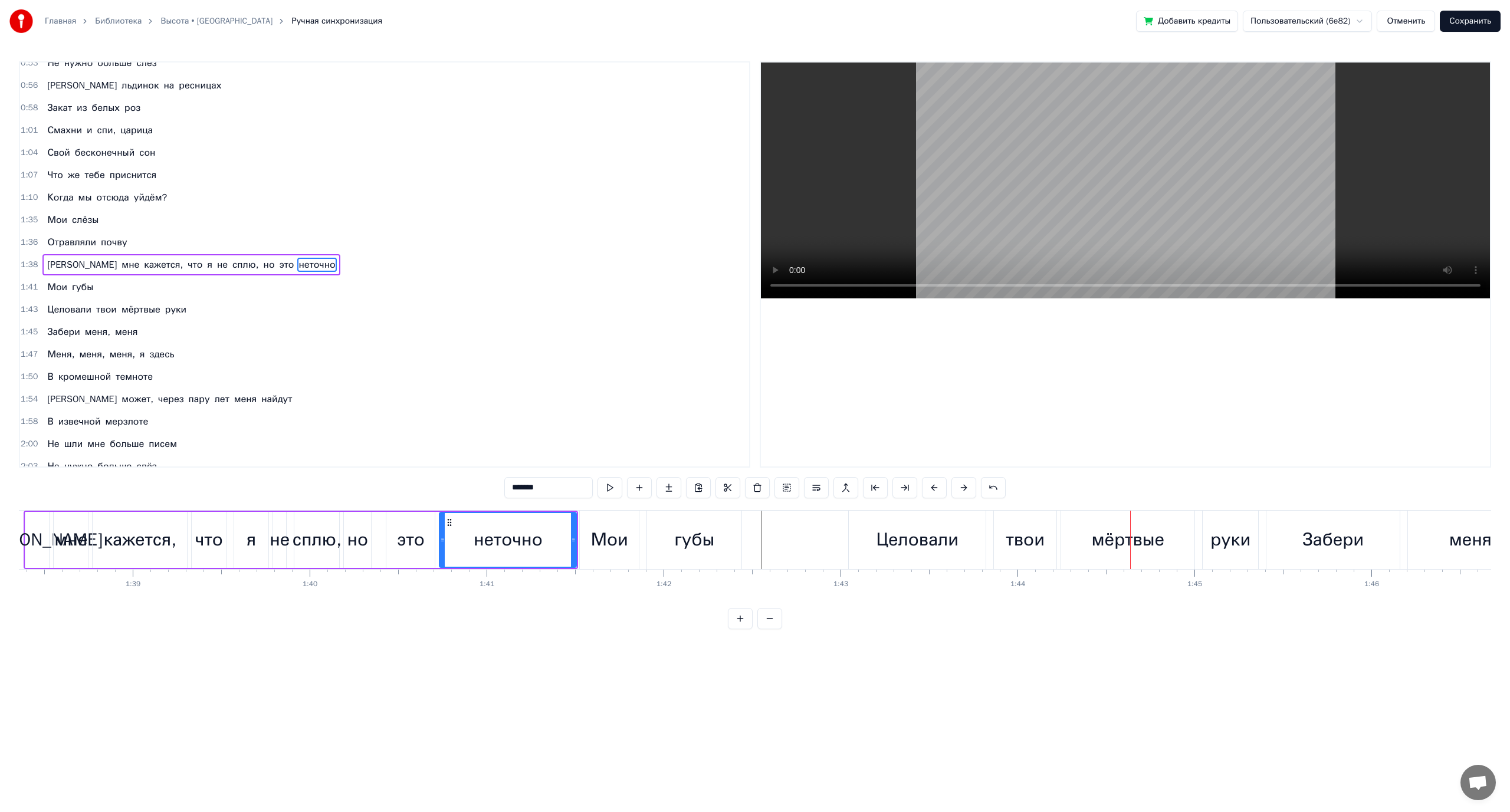 click on "Целовали" at bounding box center (917, 540) 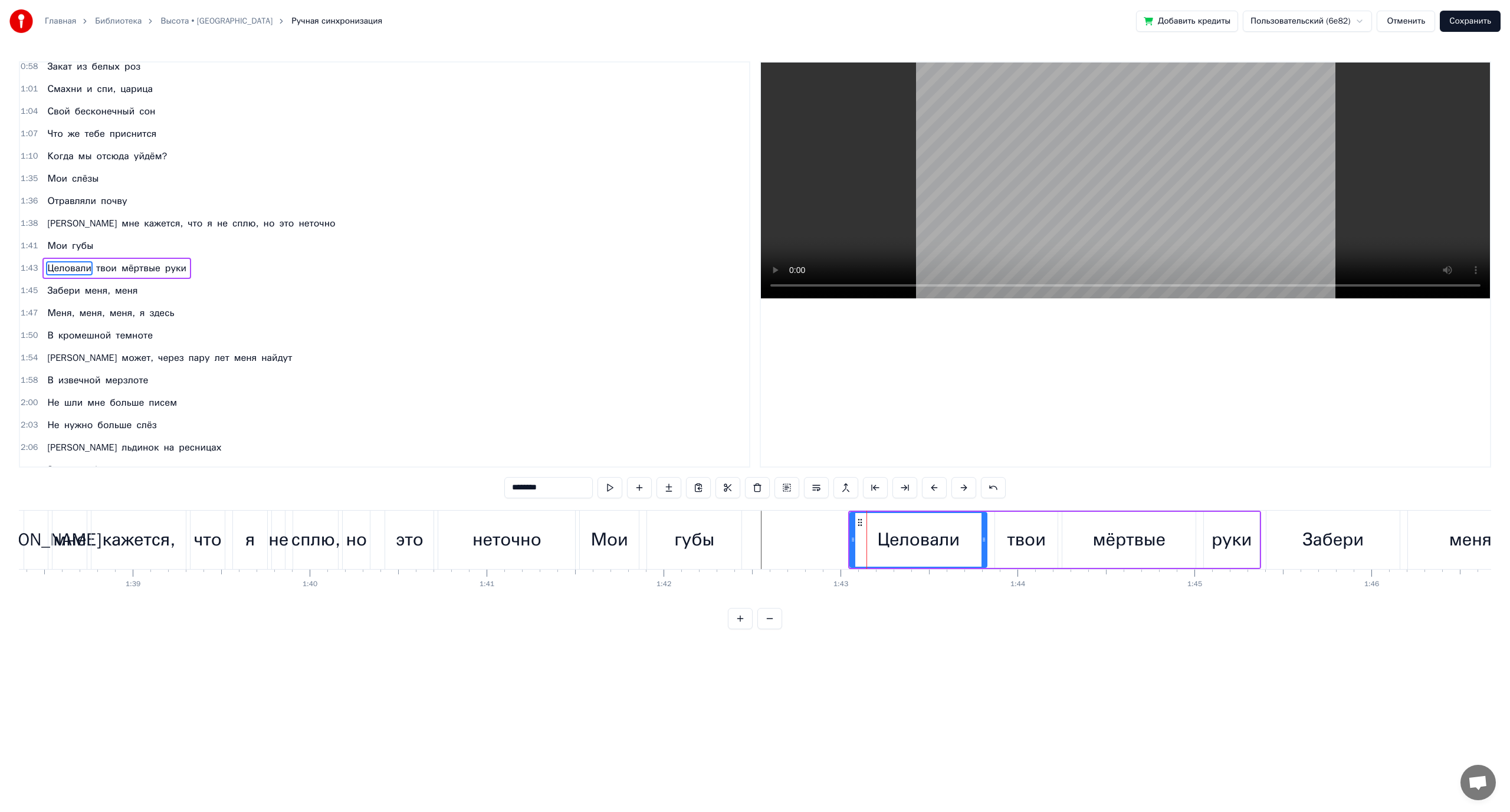 scroll, scrollTop: 167, scrollLeft: 0, axis: vertical 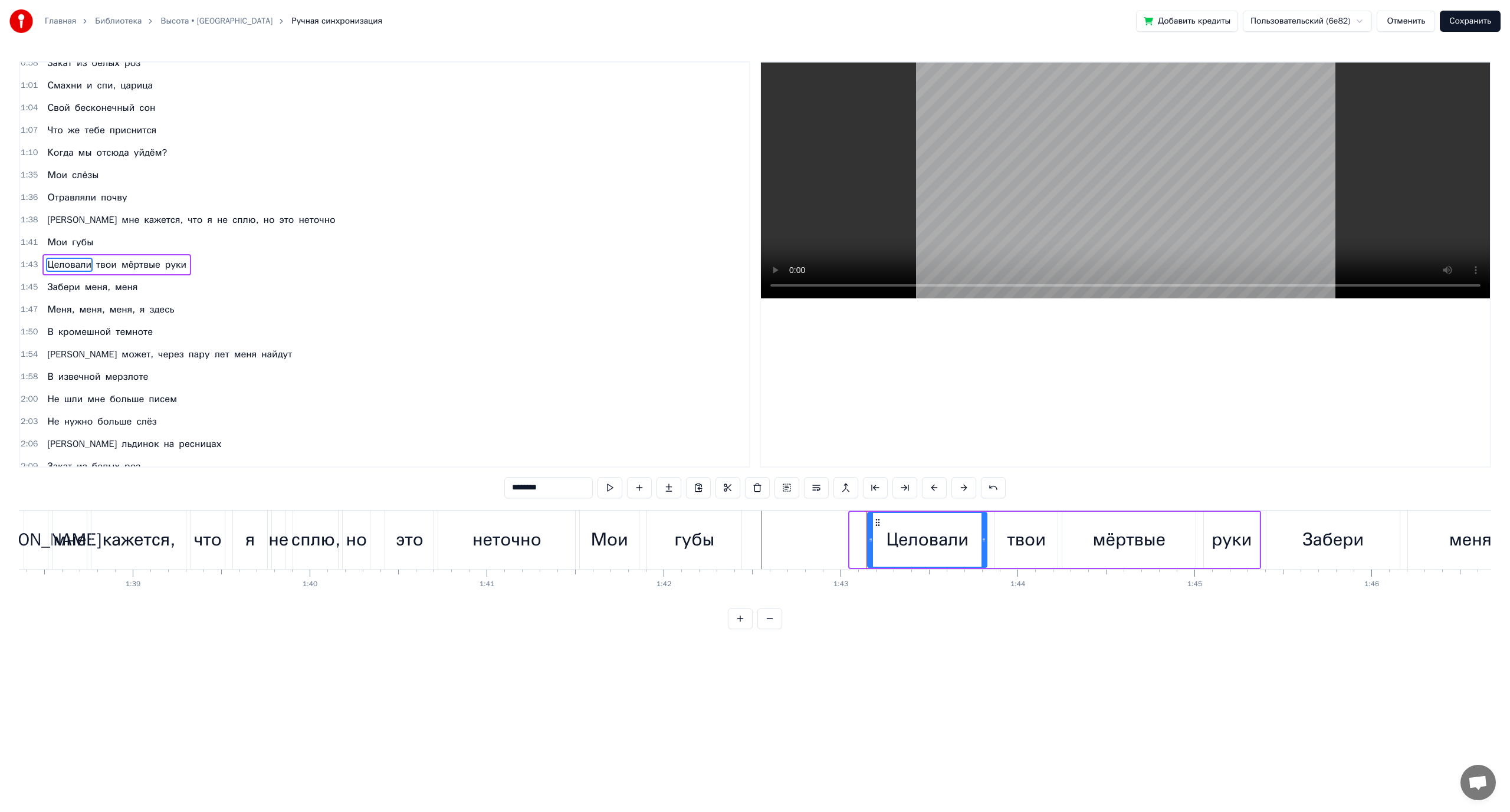 drag, startPoint x: 852, startPoint y: 538, endPoint x: 869, endPoint y: 542, distance: 17.464249 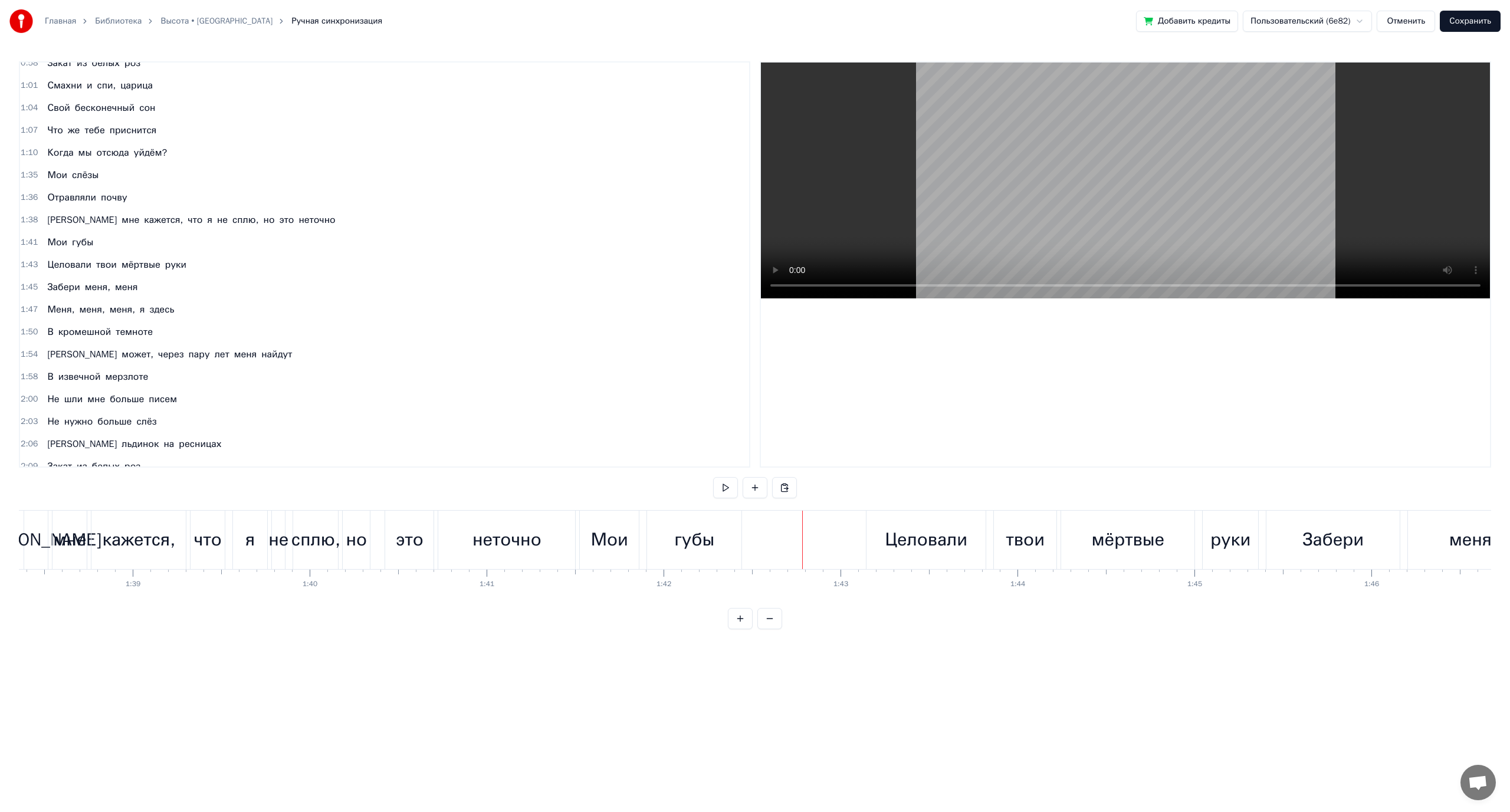 click on "неточно" at bounding box center (507, 540) 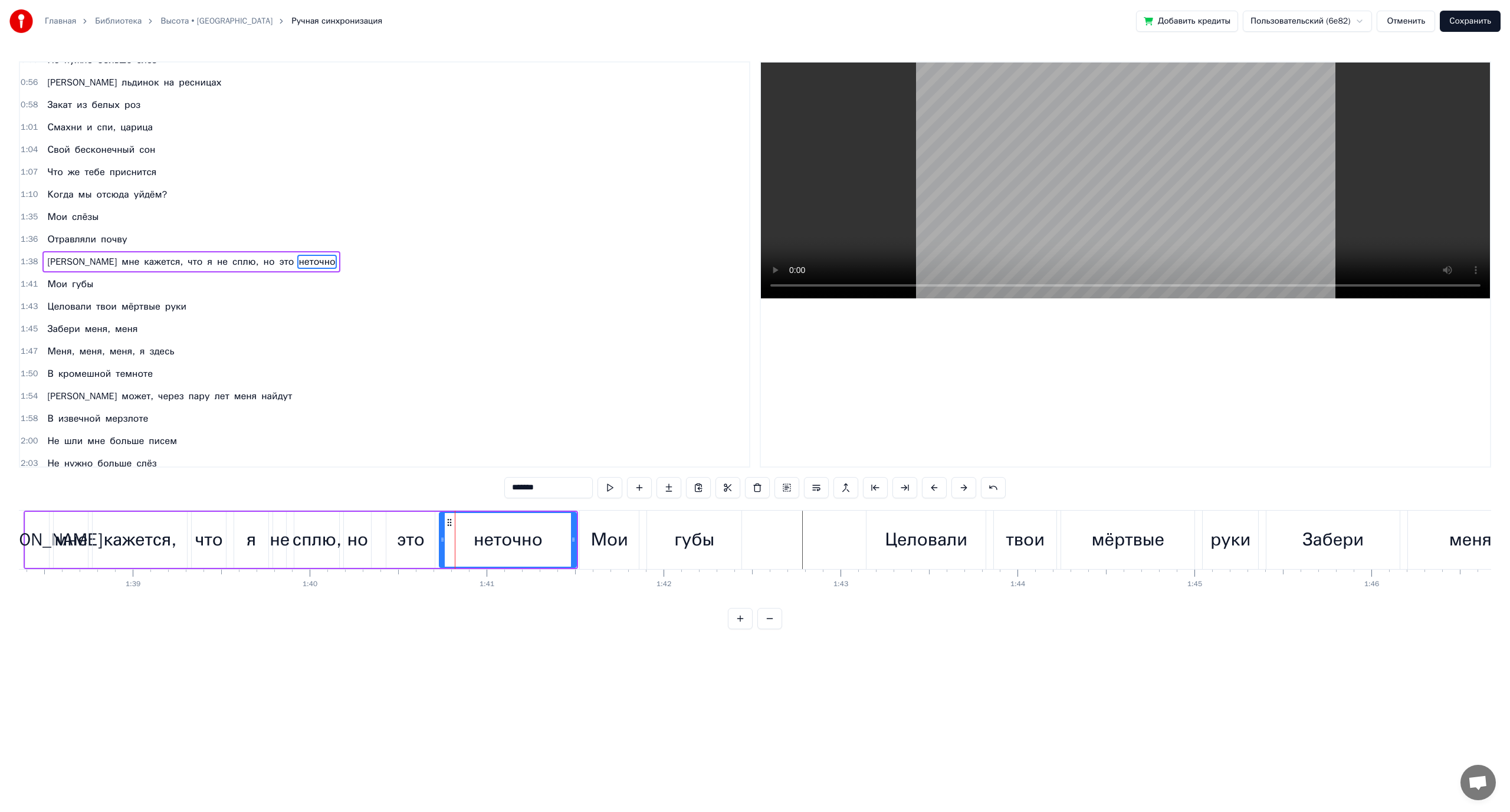 scroll, scrollTop: 123, scrollLeft: 0, axis: vertical 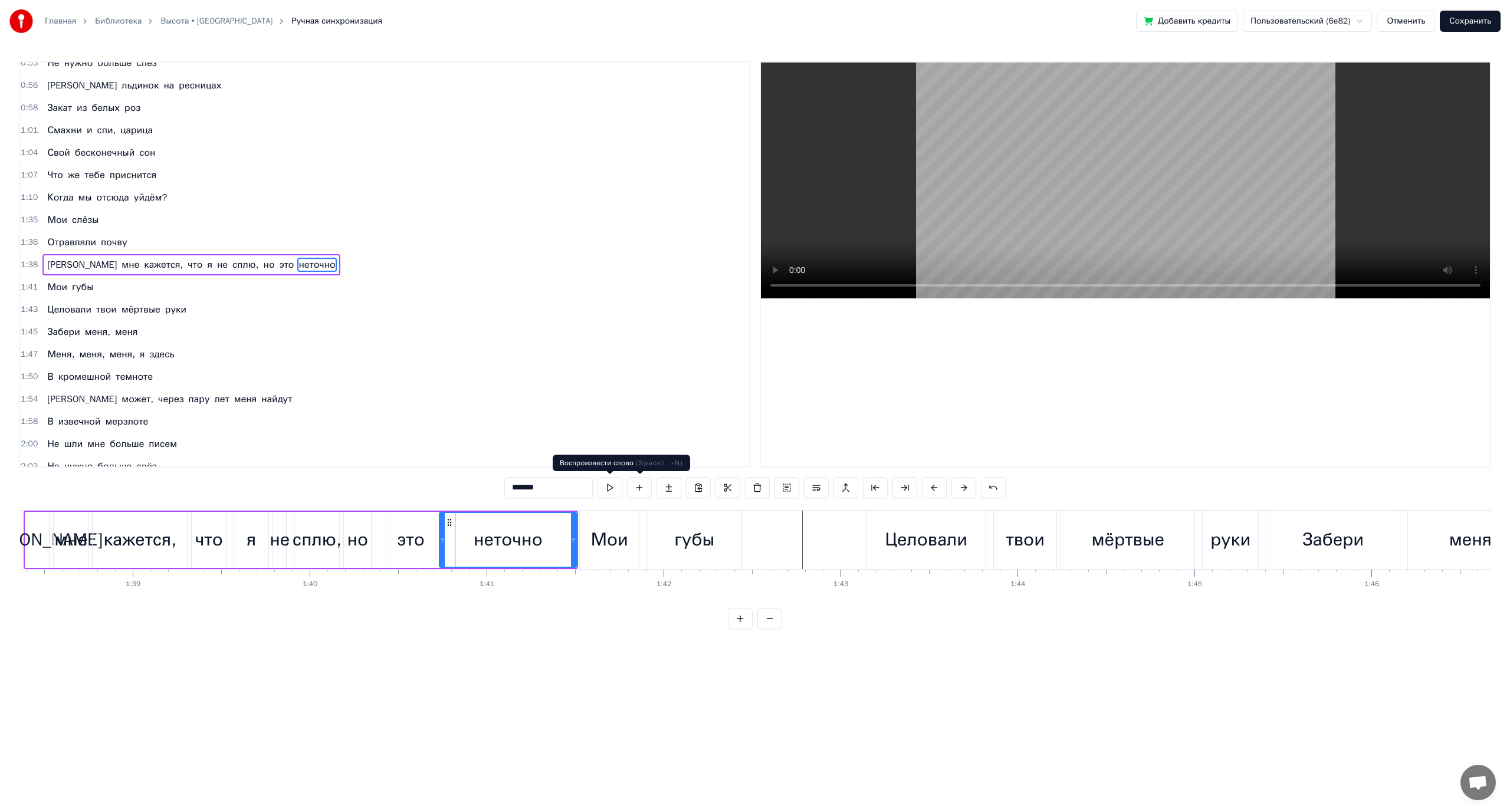 click at bounding box center [610, 488] 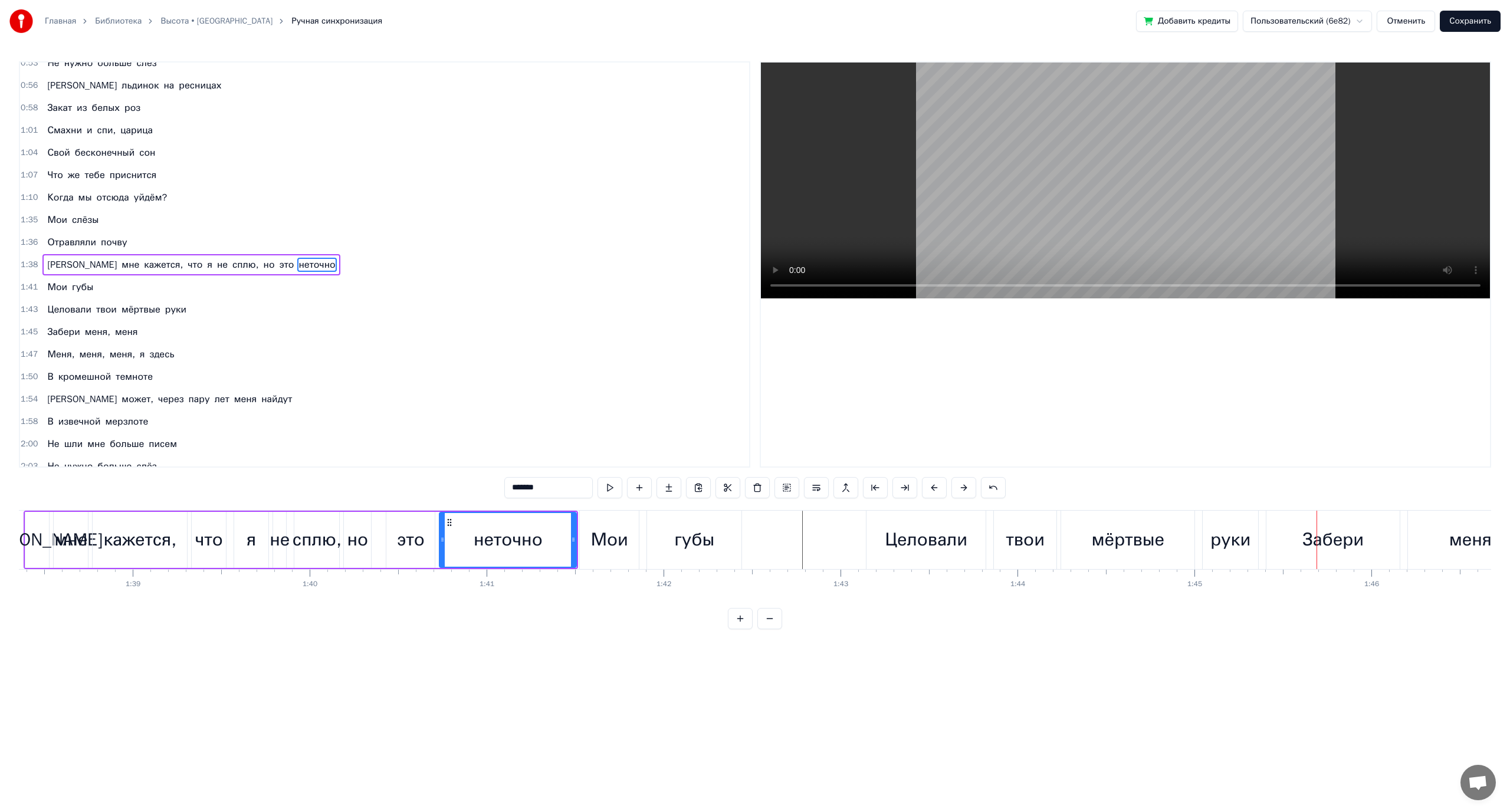 click on "неточно" at bounding box center (508, 540) 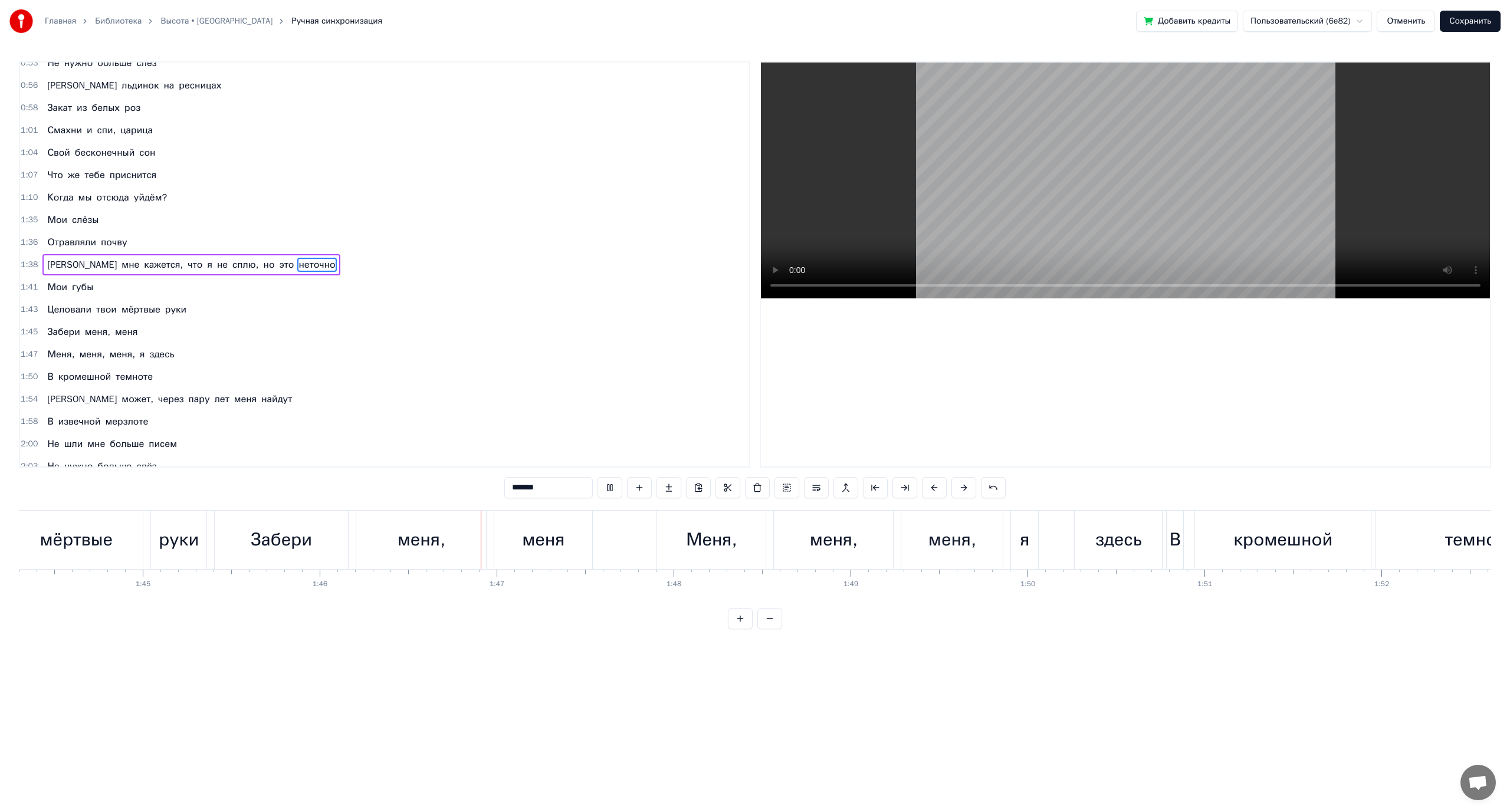 scroll, scrollTop: 0, scrollLeft: 18773, axis: horizontal 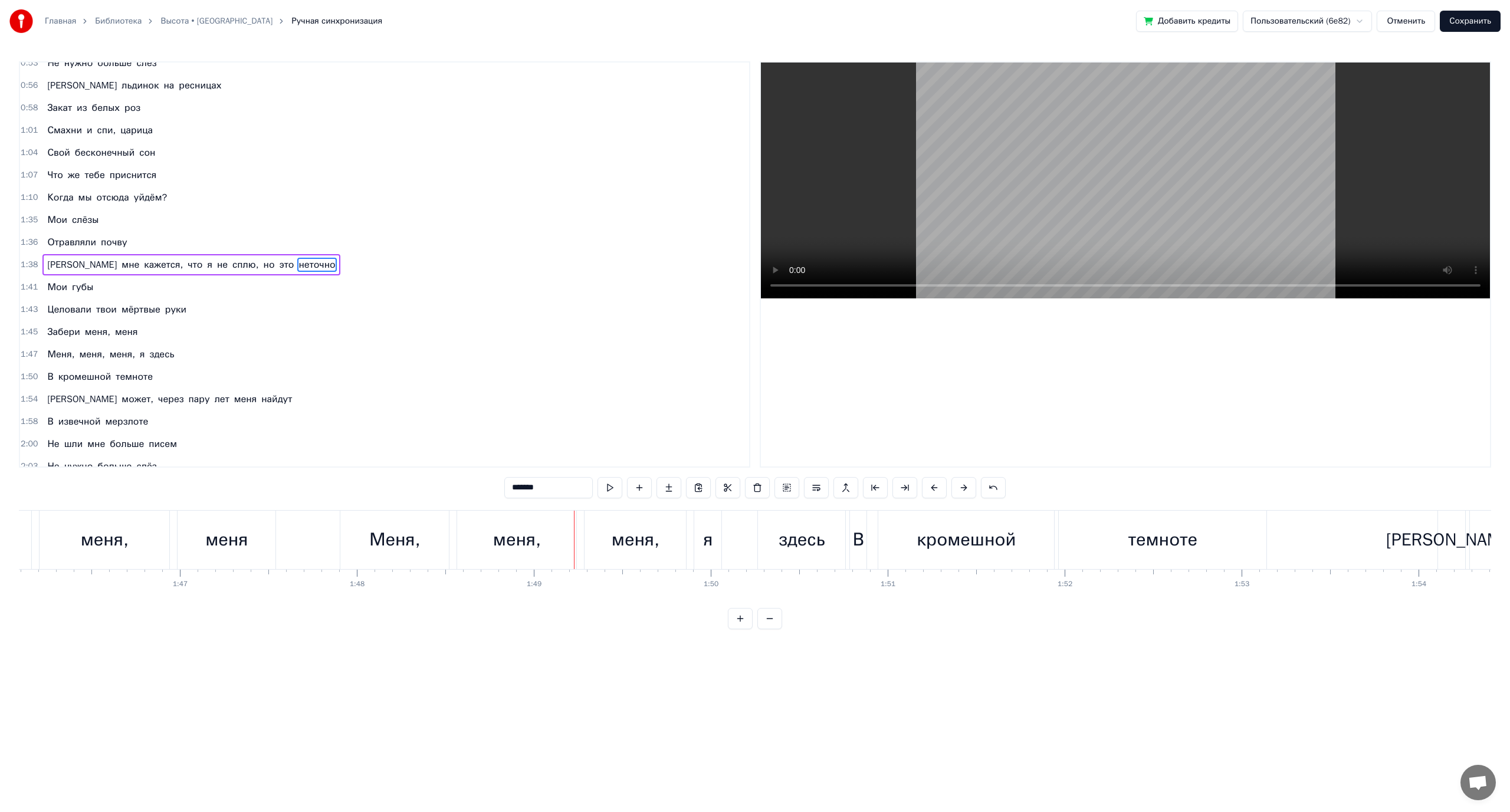click on "меня," at bounding box center (104, 540) 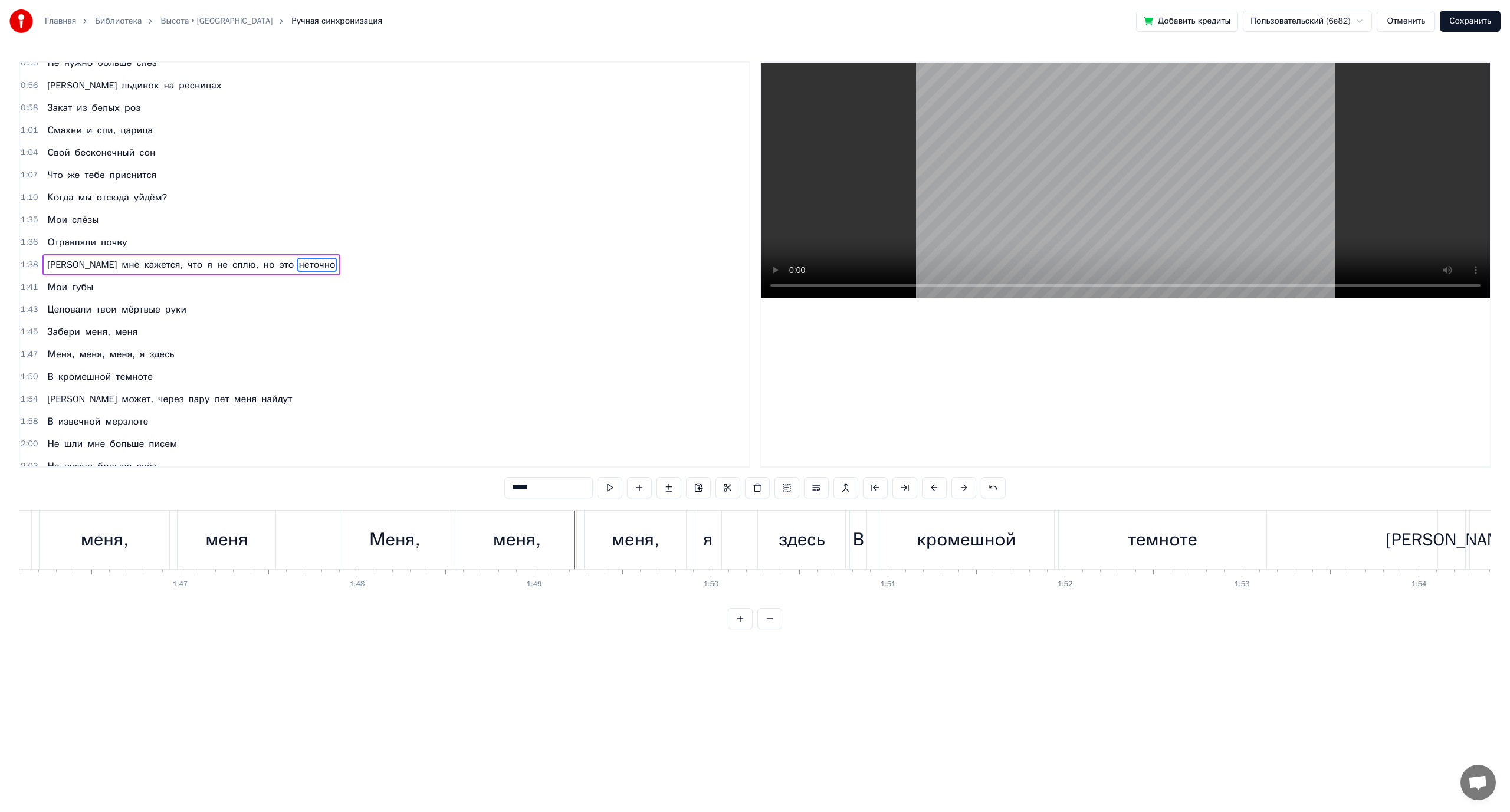 scroll, scrollTop: 152, scrollLeft: 0, axis: vertical 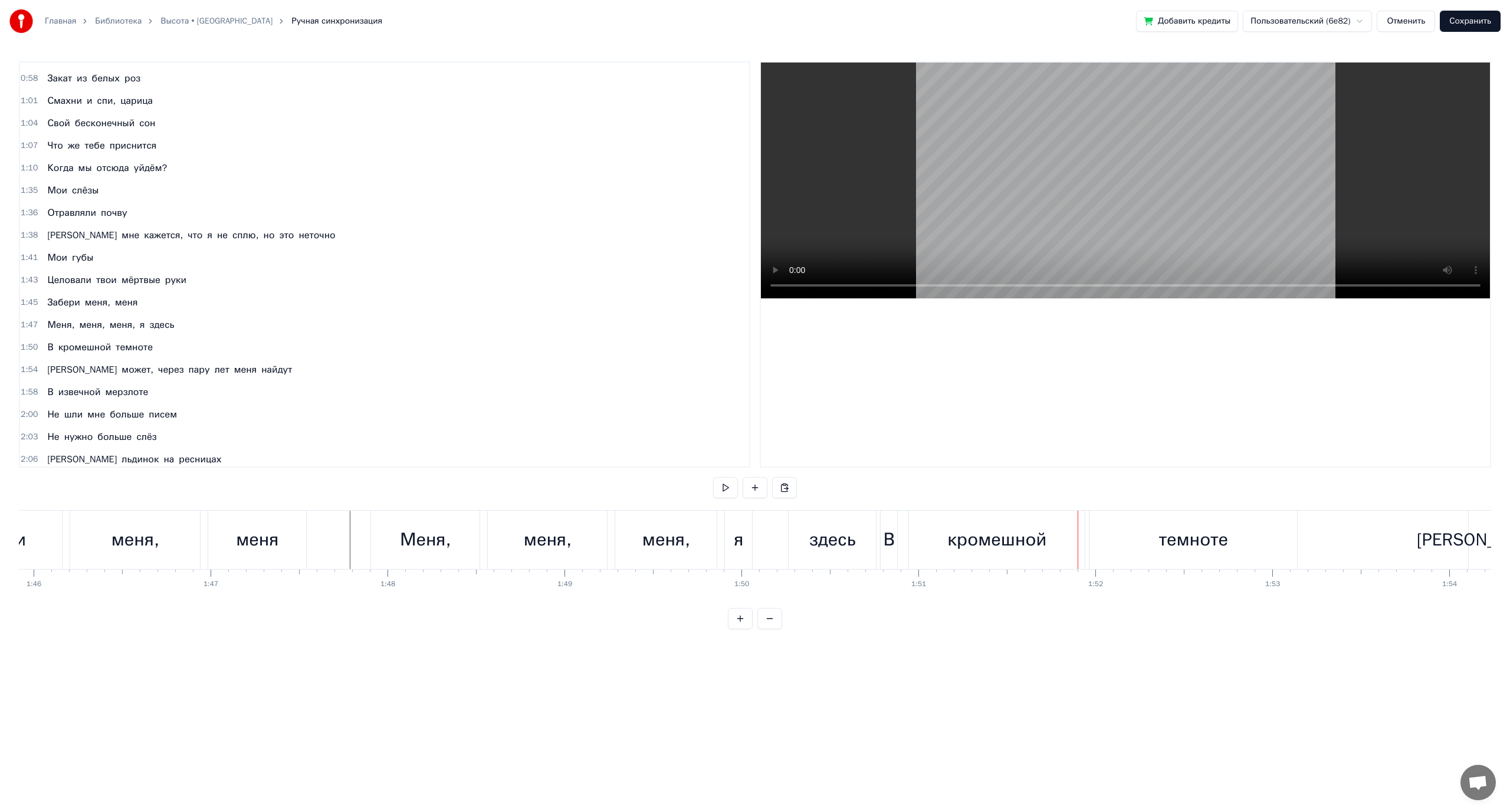 click on "Меня, меня, меня, я здесь" at bounding box center (625, 540) 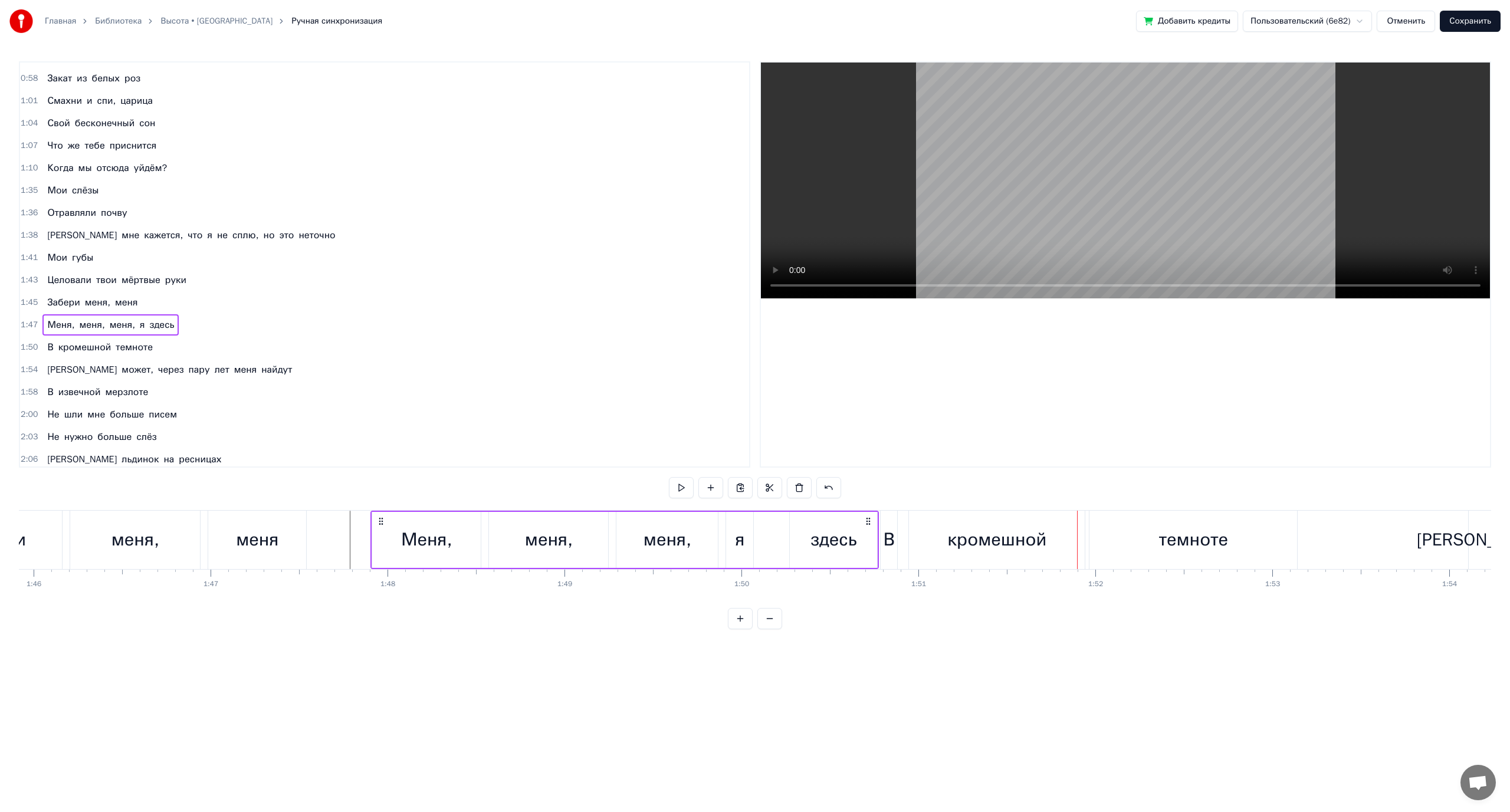 click on "меня," at bounding box center (549, 540) 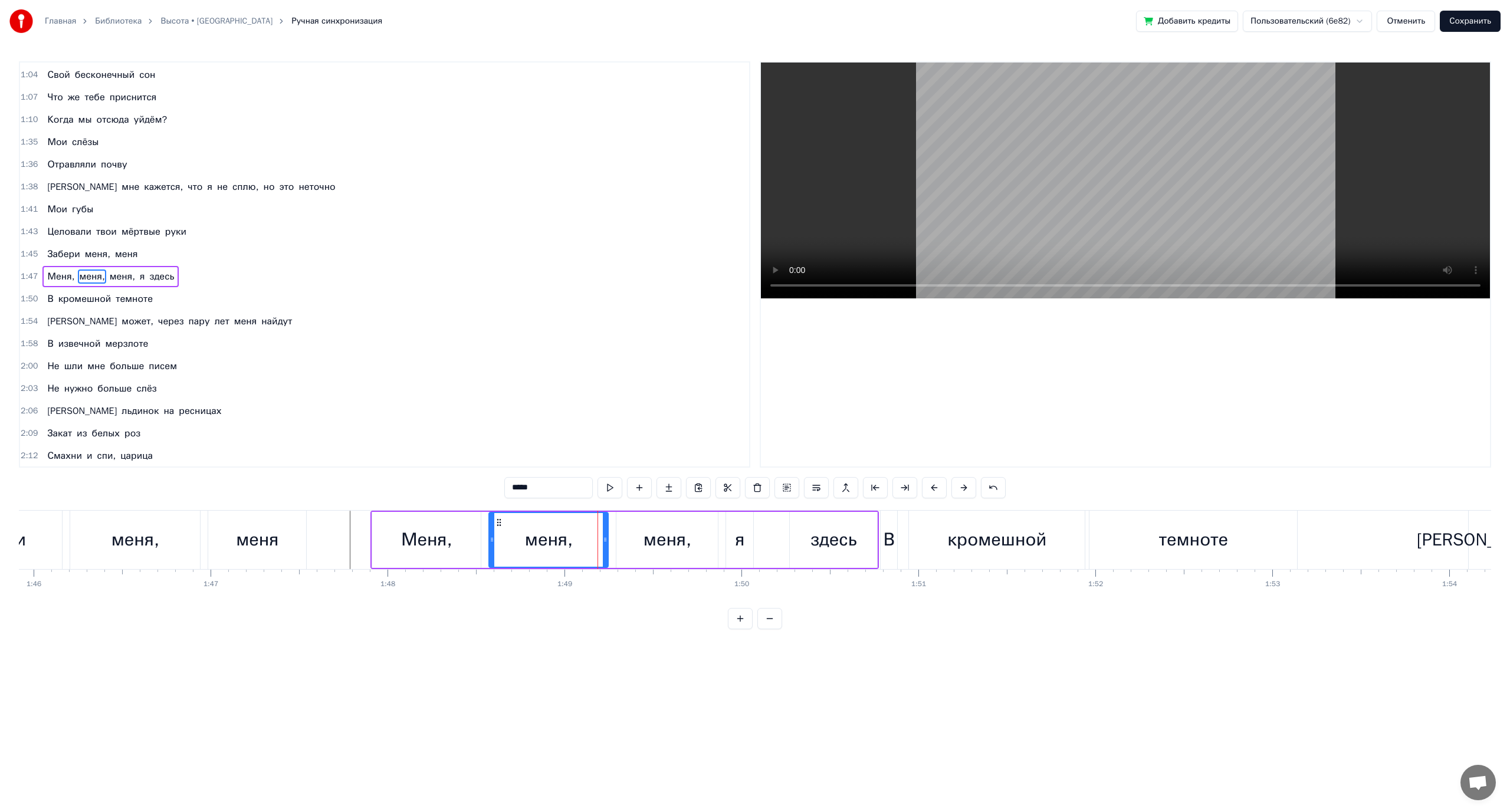 scroll, scrollTop: 212, scrollLeft: 0, axis: vertical 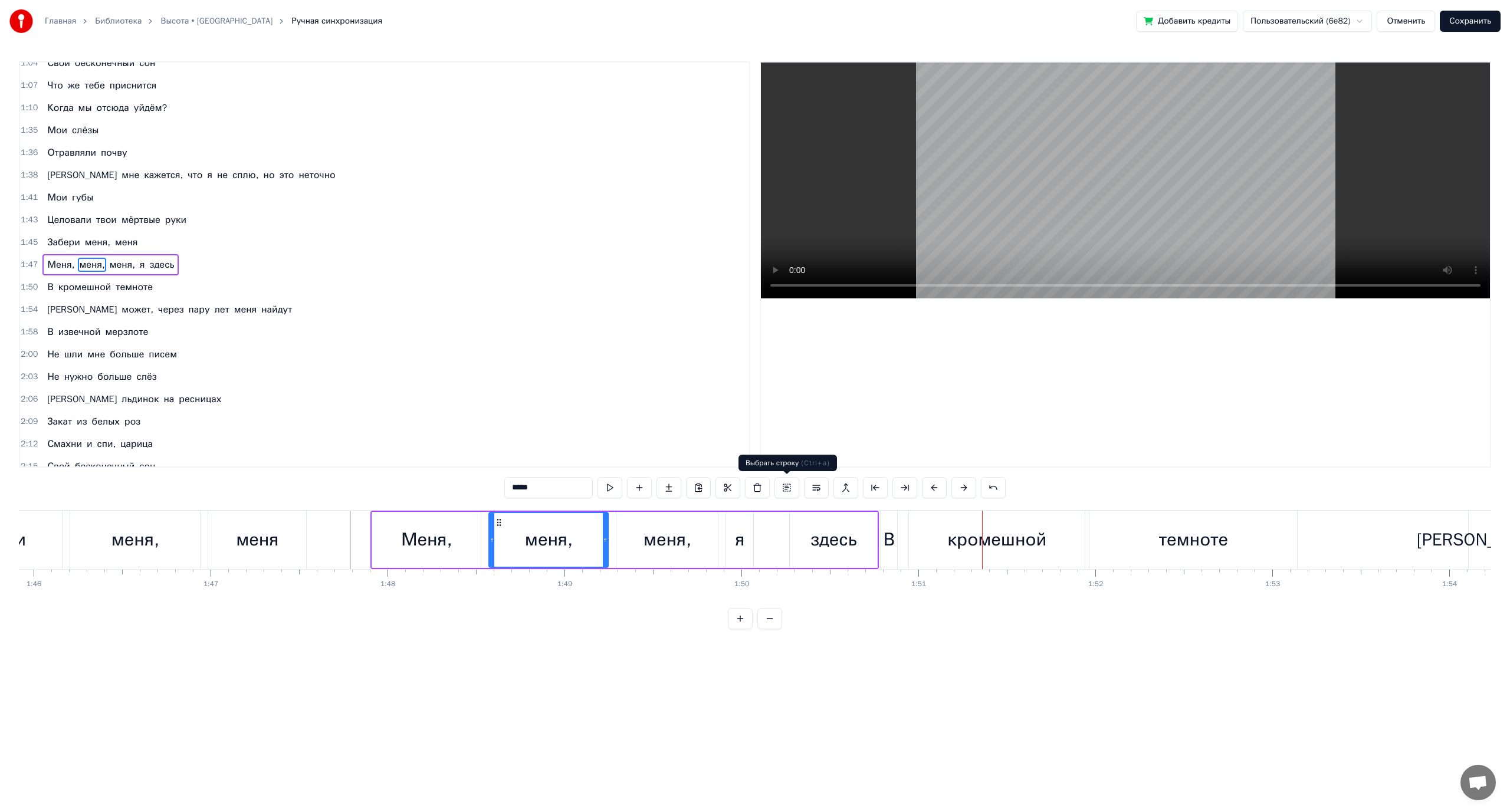click on "я" at bounding box center (740, 540) 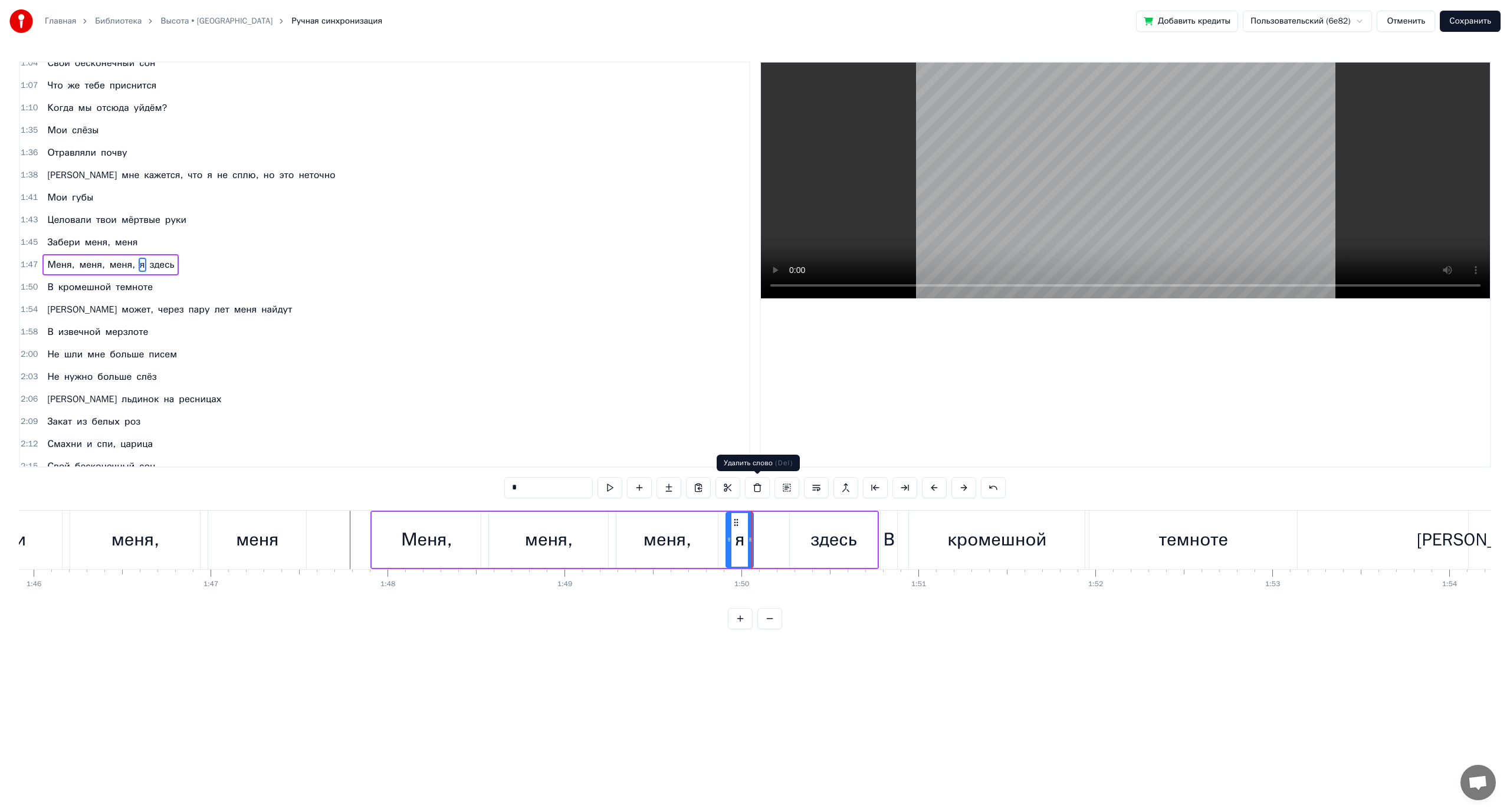 click on "Меня, меня, меня, я здесь" at bounding box center (625, 540) 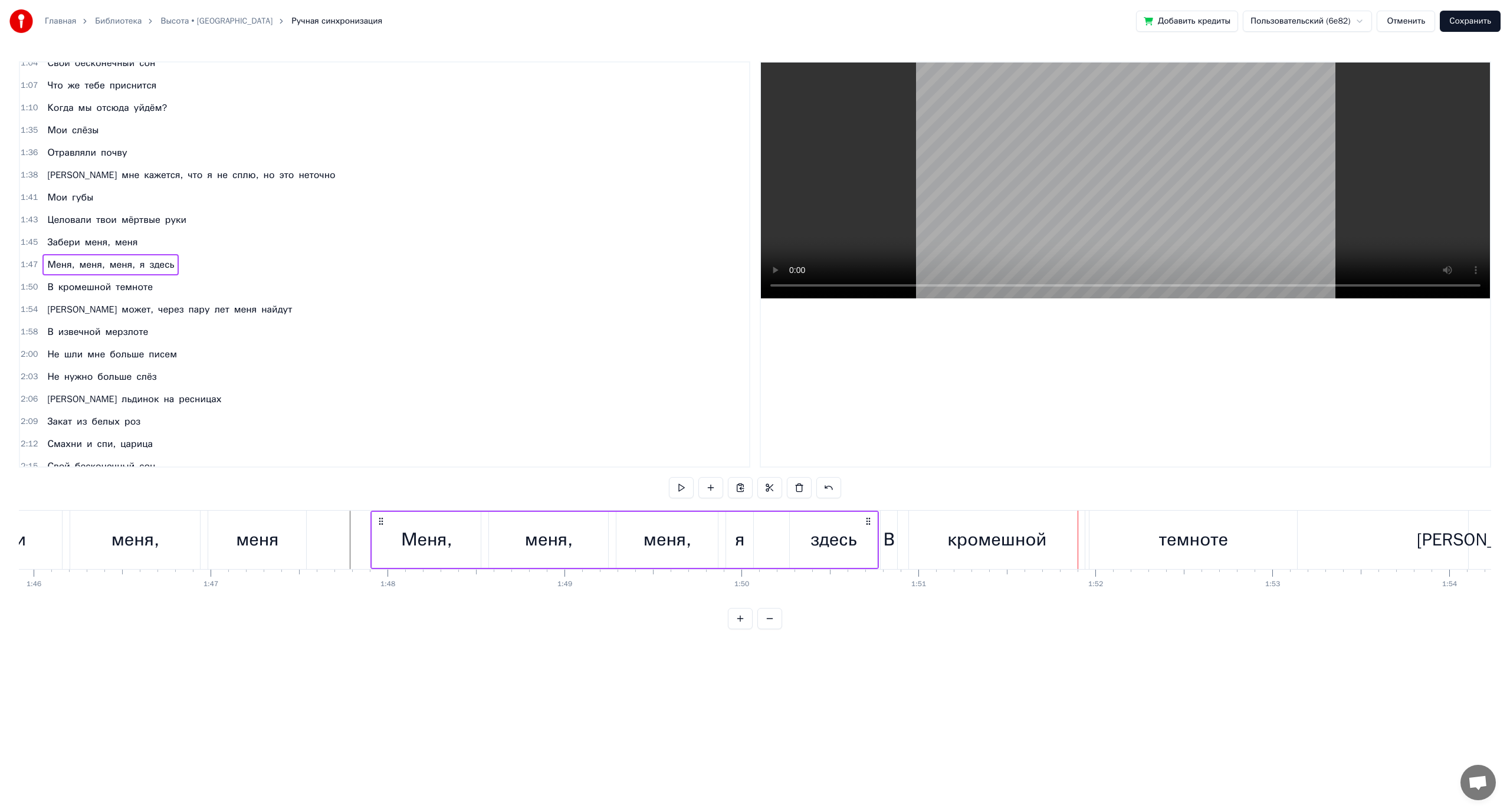 click on "В" at bounding box center [889, 540] 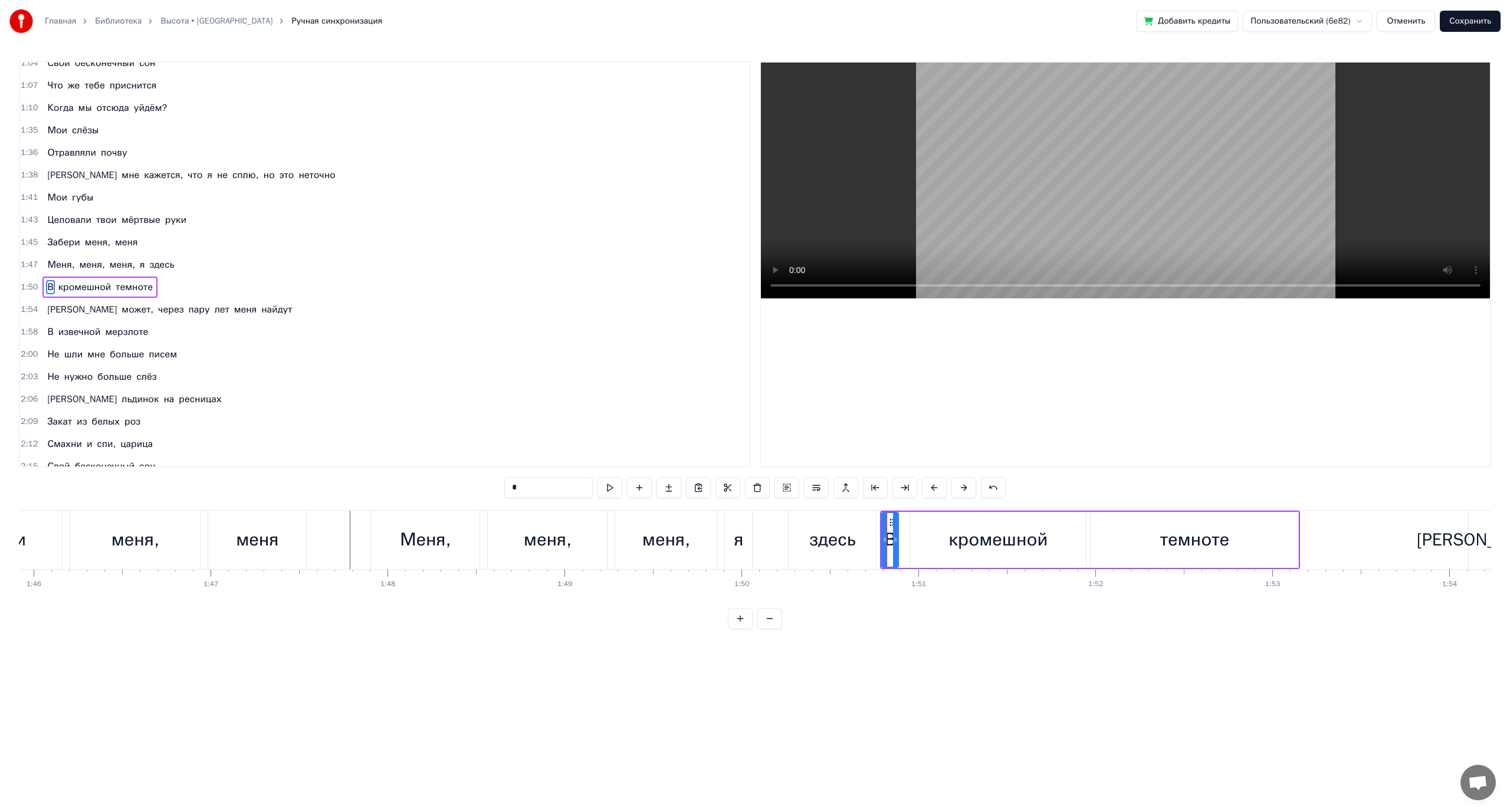 scroll, scrollTop: 235, scrollLeft: 0, axis: vertical 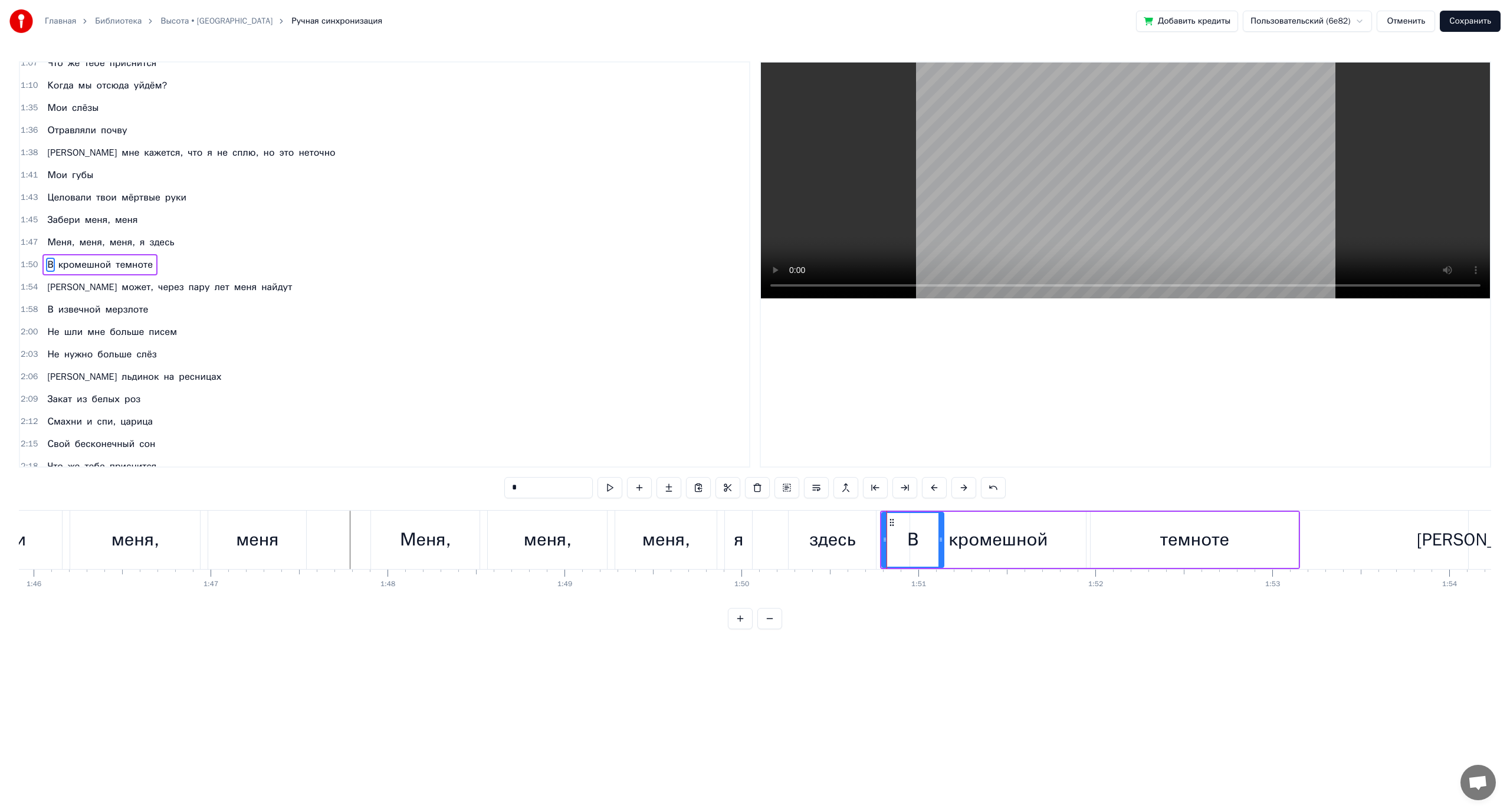 drag, startPoint x: 893, startPoint y: 521, endPoint x: 938, endPoint y: 525, distance: 45.17743 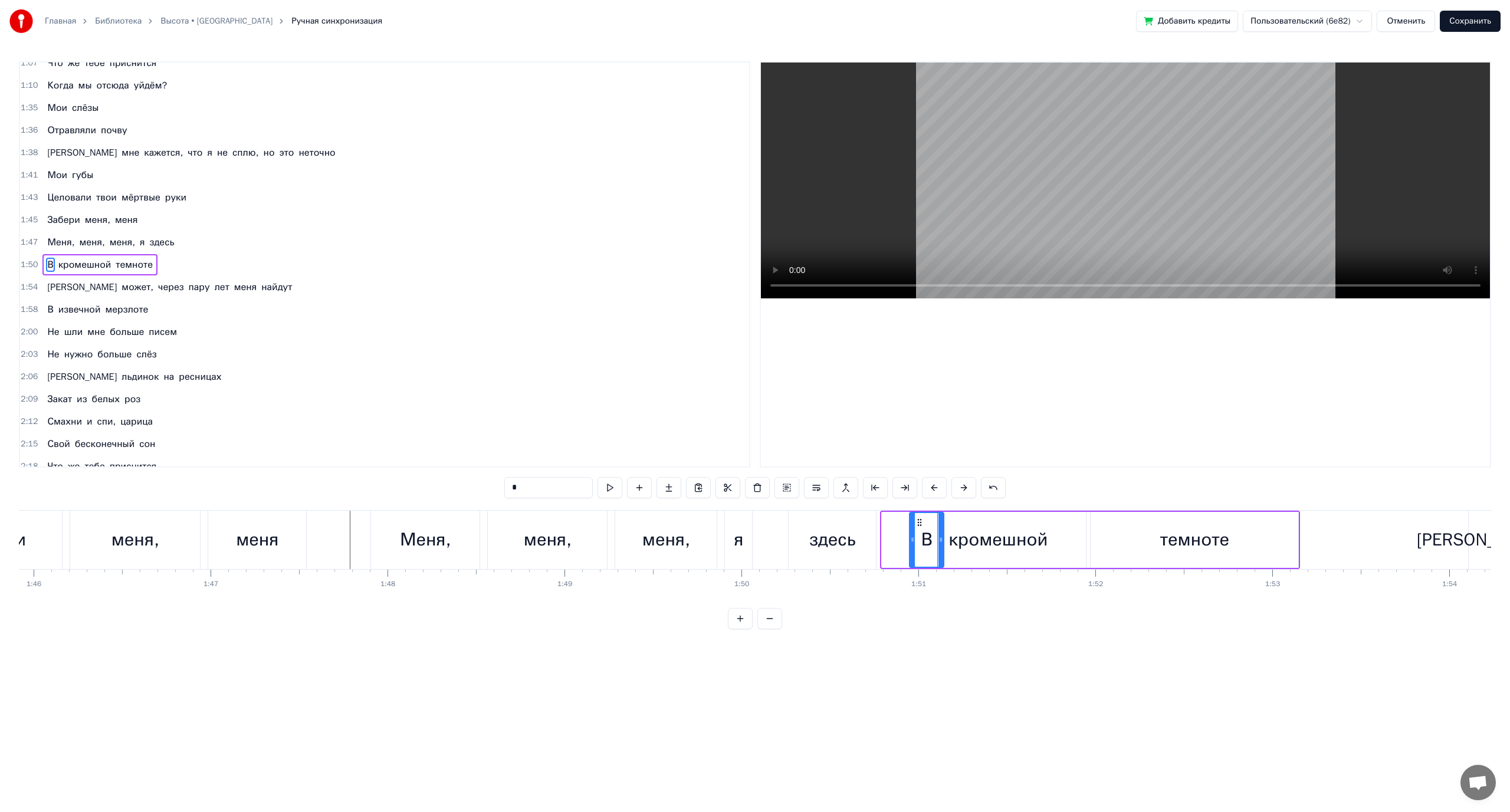 drag, startPoint x: 885, startPoint y: 530, endPoint x: 912, endPoint y: 532, distance: 27.073973 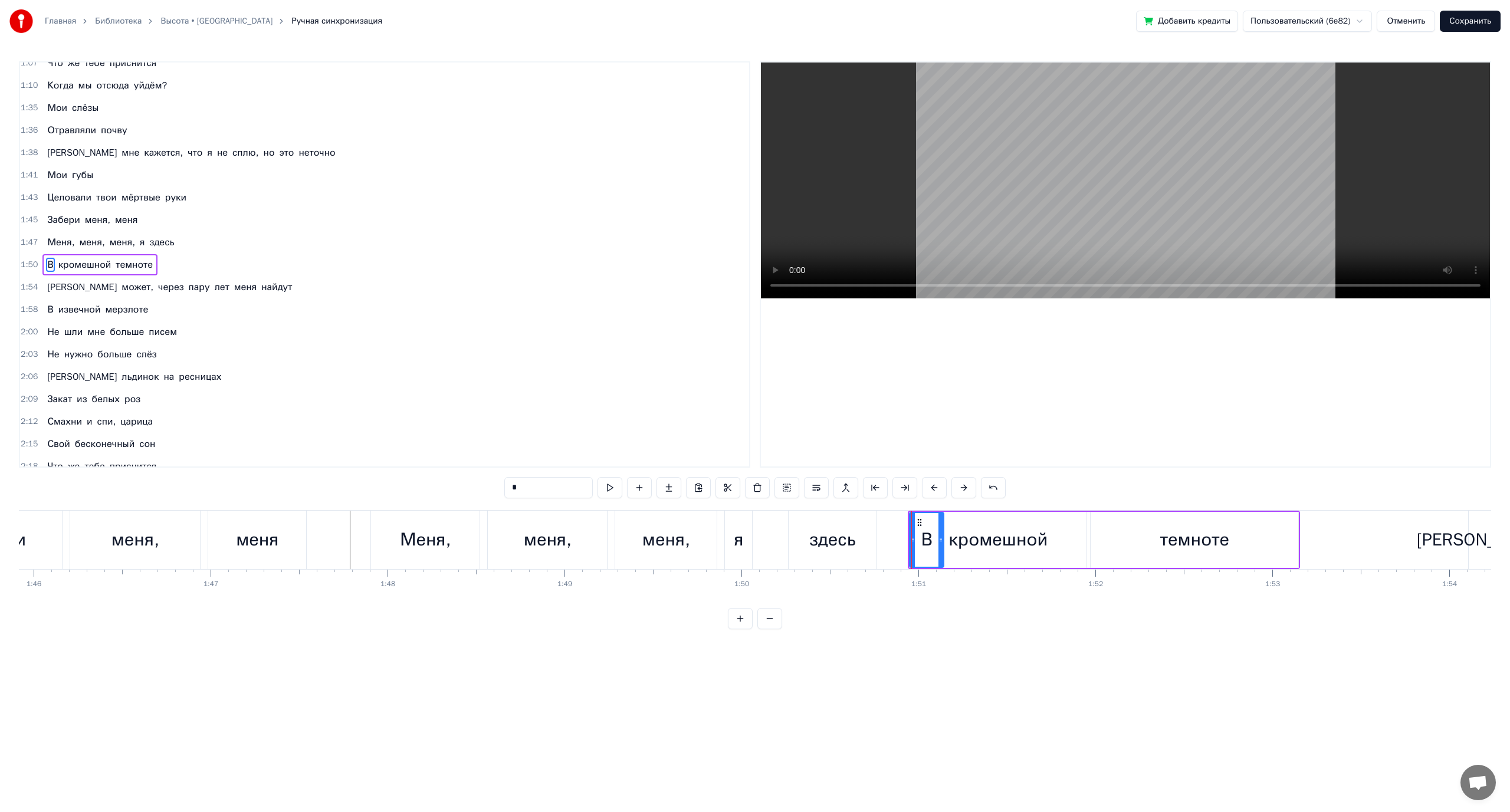 click on "Меня," at bounding box center [425, 540] 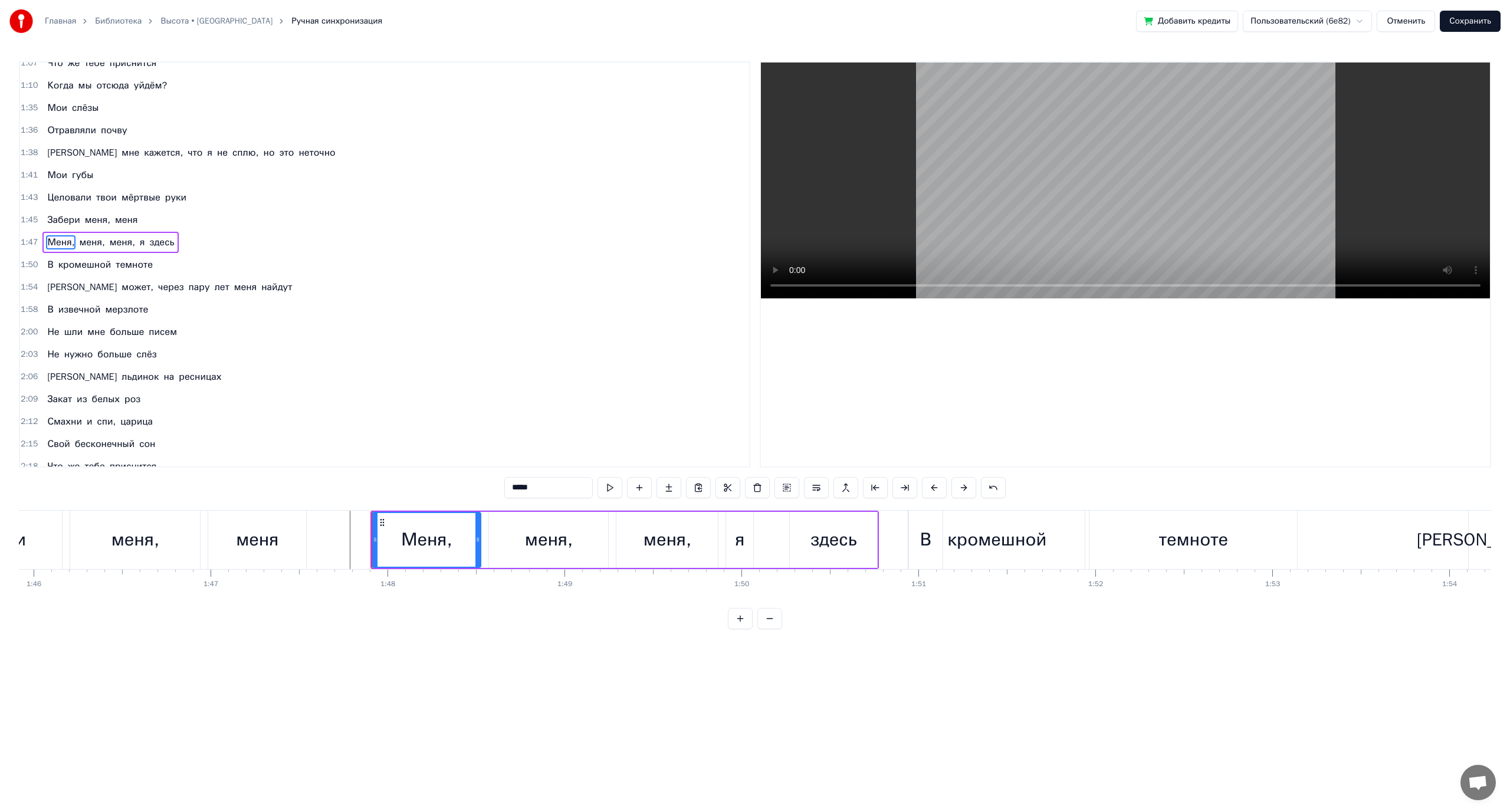 scroll, scrollTop: 212, scrollLeft: 0, axis: vertical 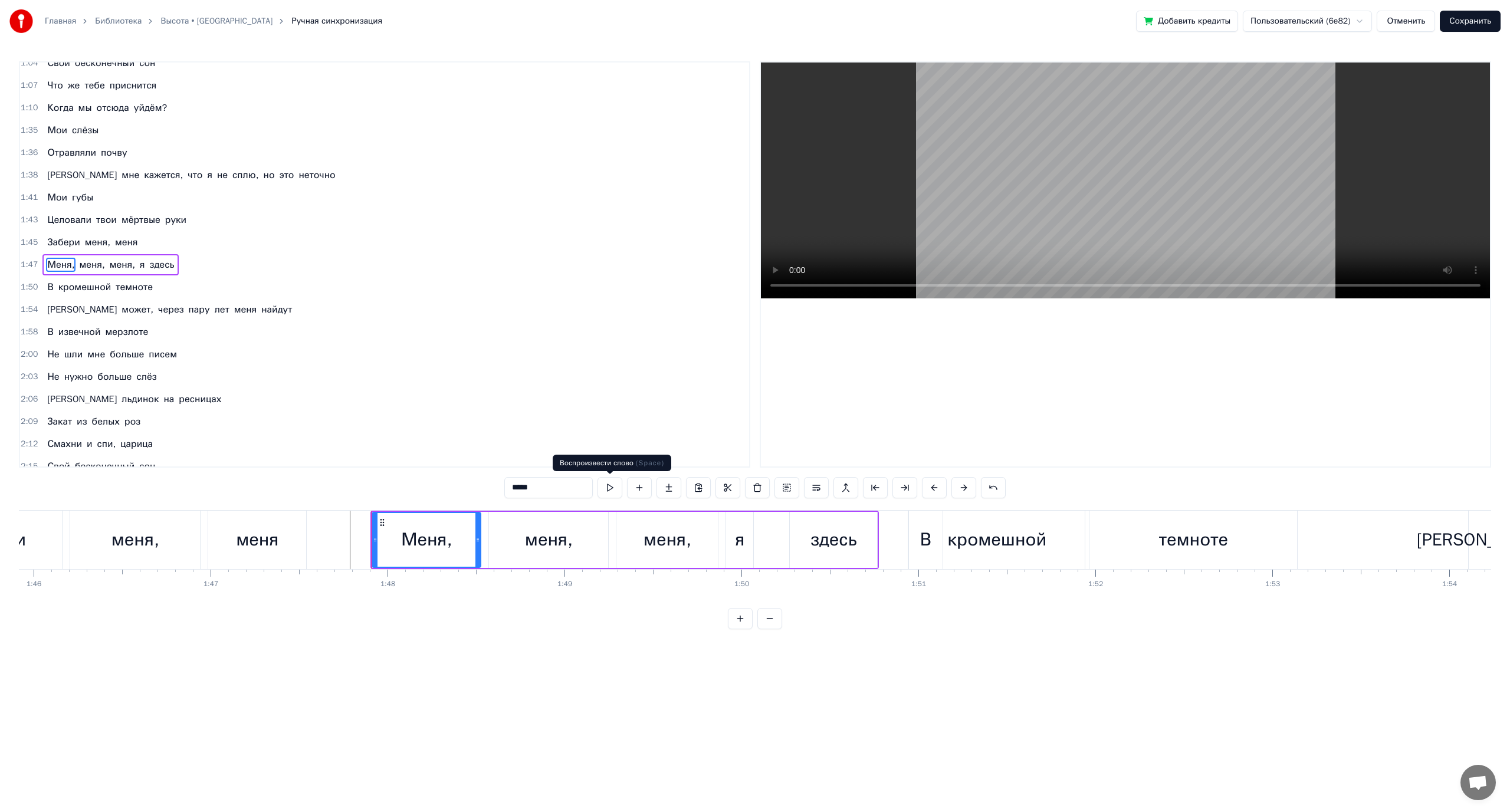 click at bounding box center (610, 488) 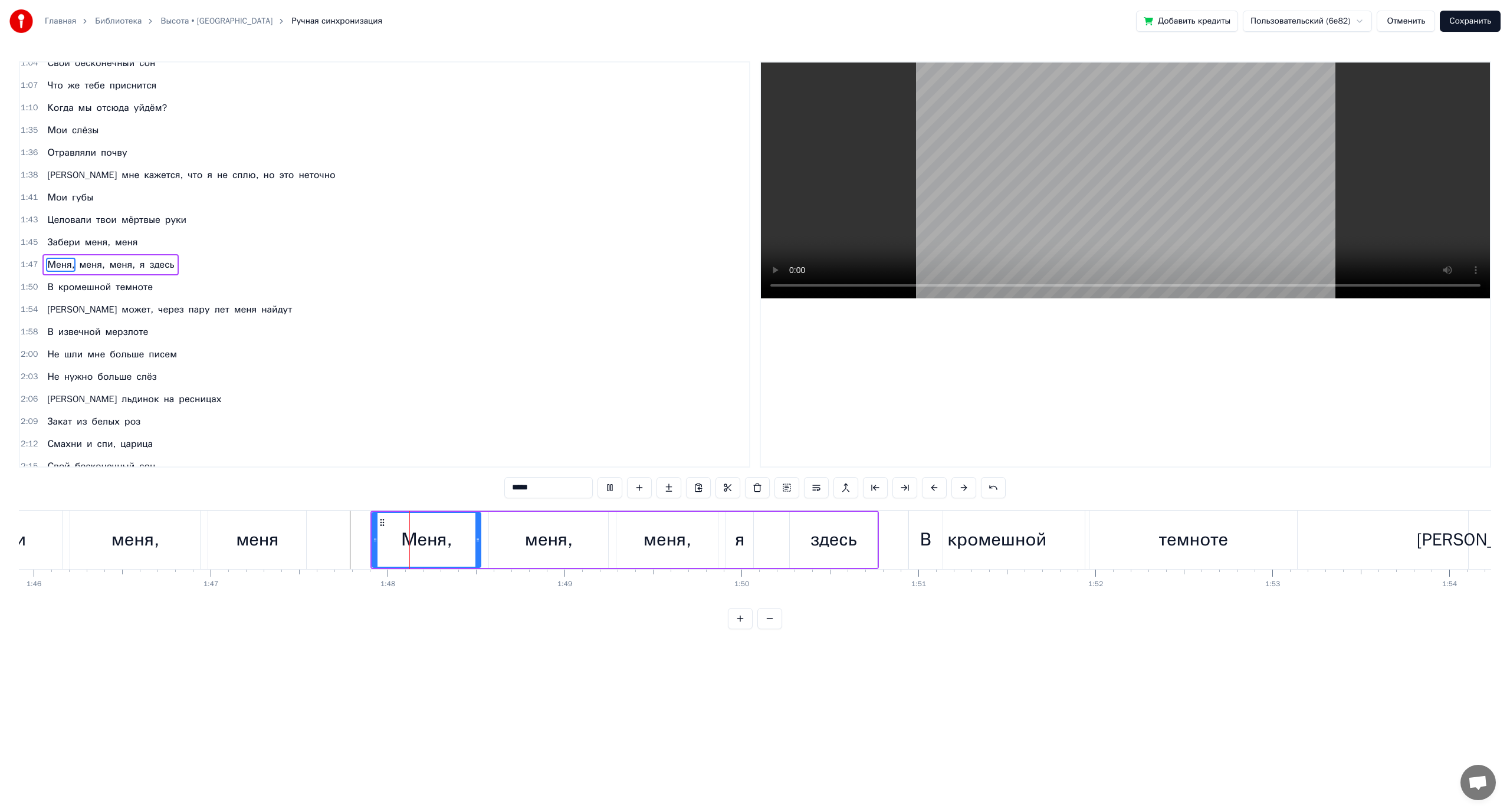 click at bounding box center [610, 488] 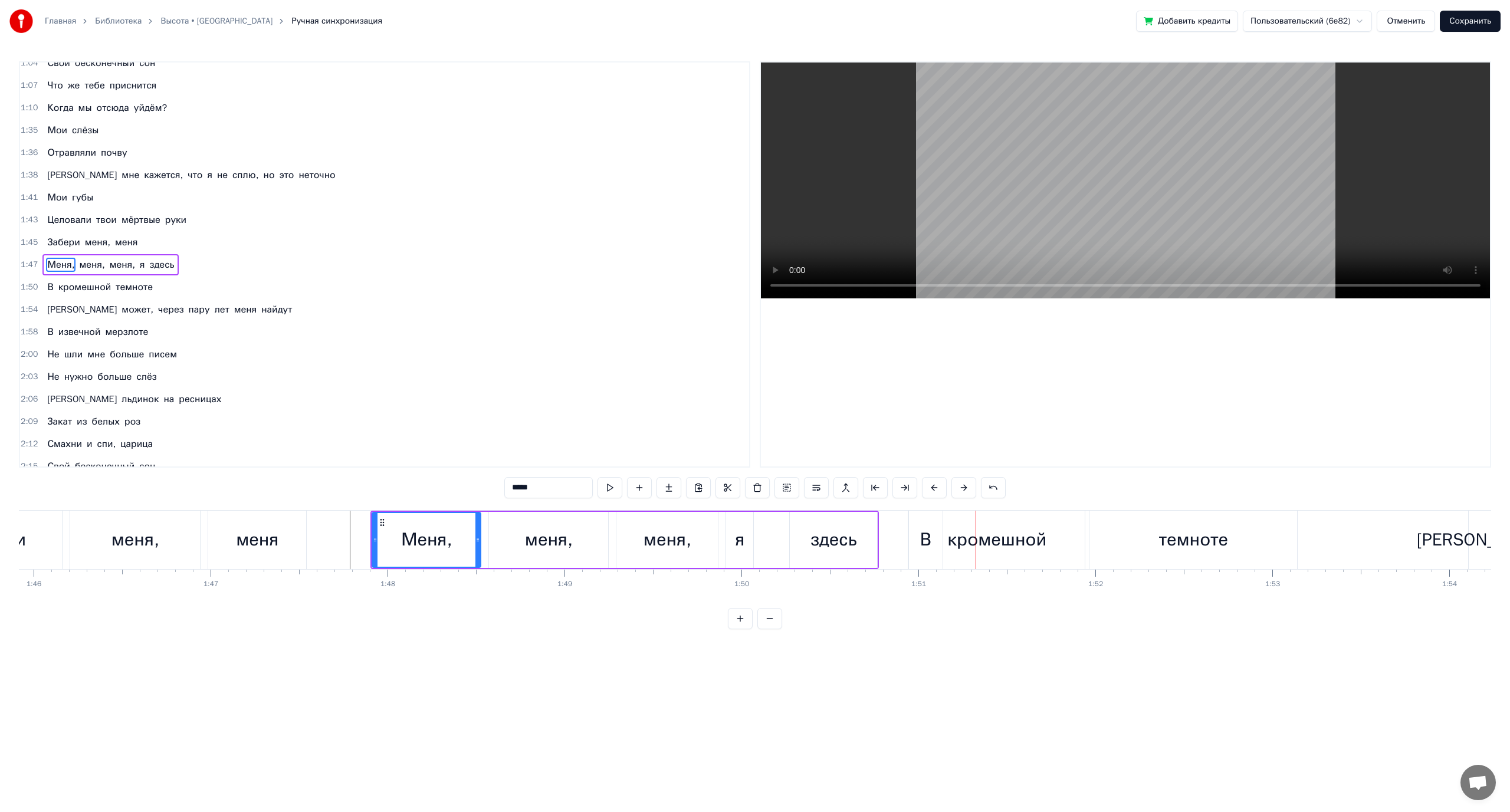 click on "меня," at bounding box center (549, 540) 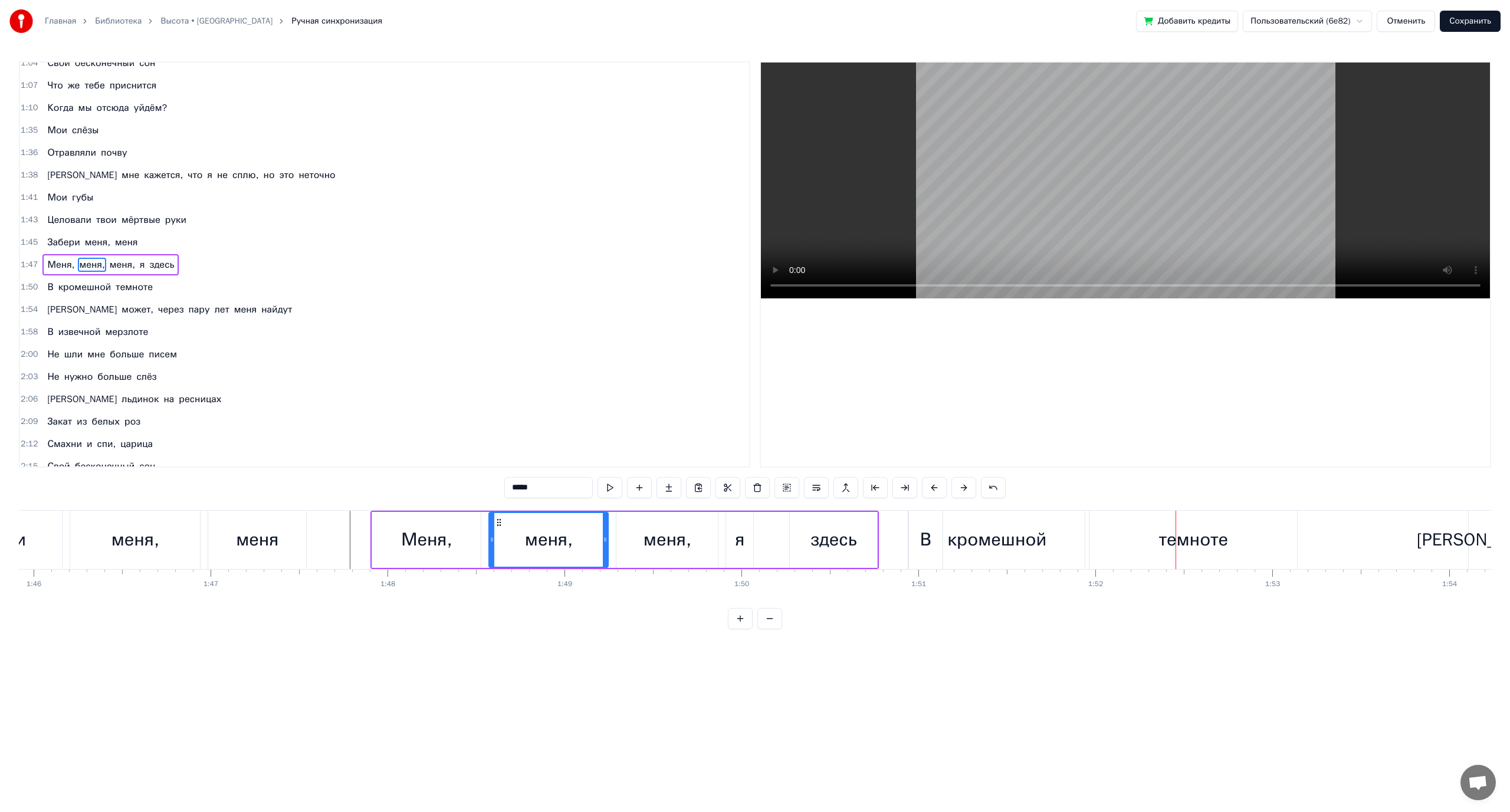 click on "здесь" at bounding box center (833, 540) 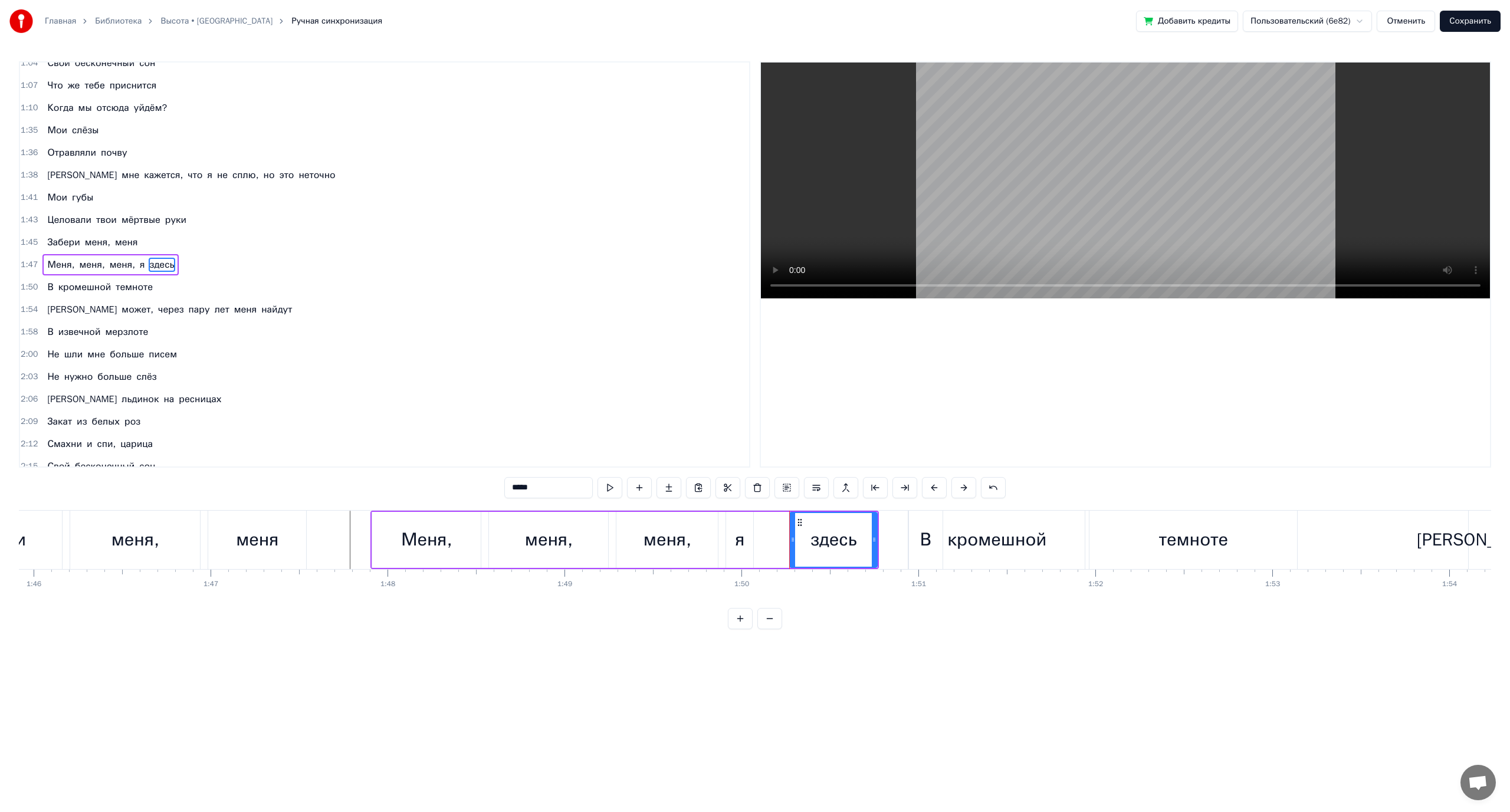 click on "меня," at bounding box center [667, 540] 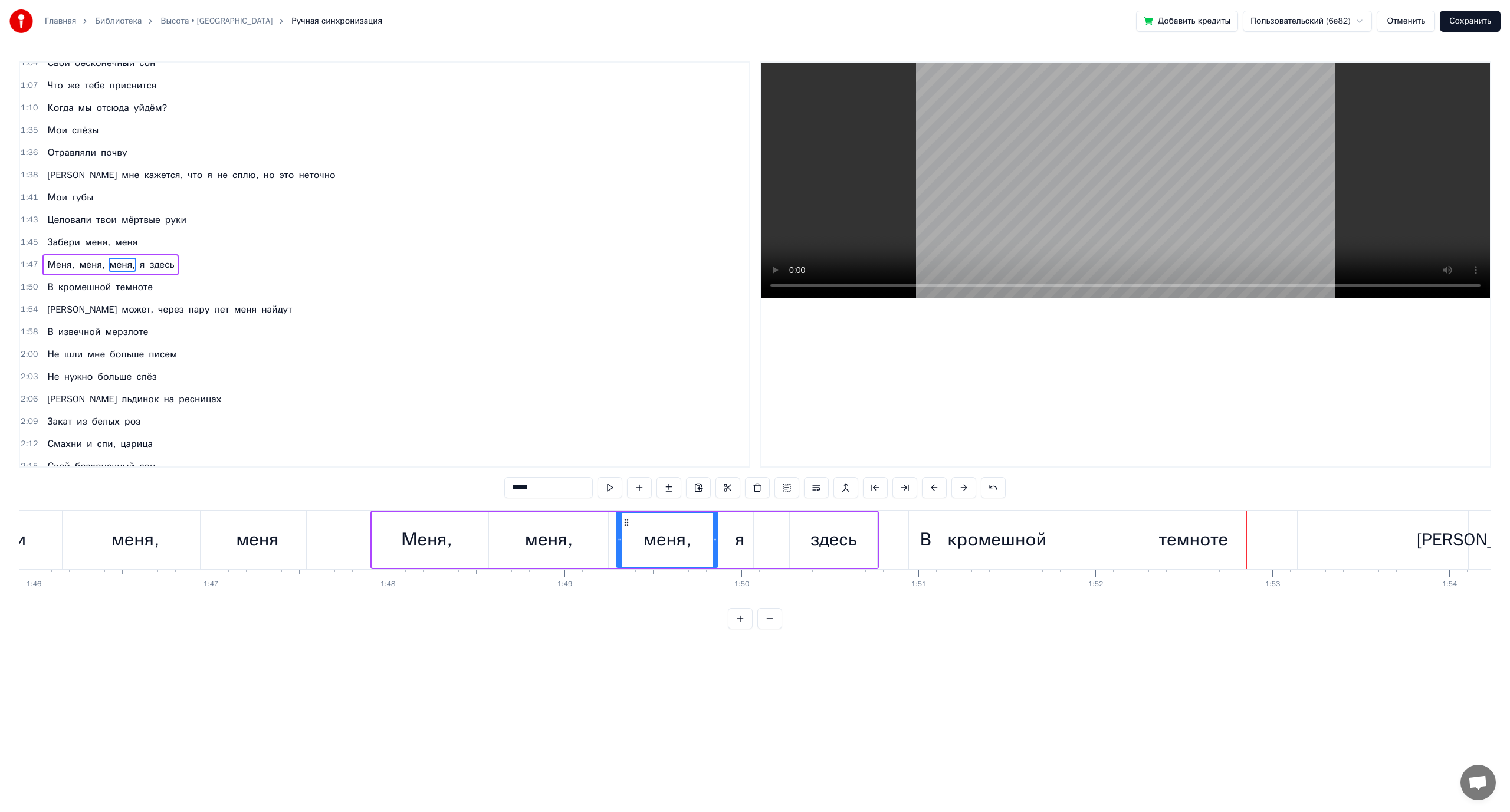 click on "кромешной" at bounding box center (997, 540) 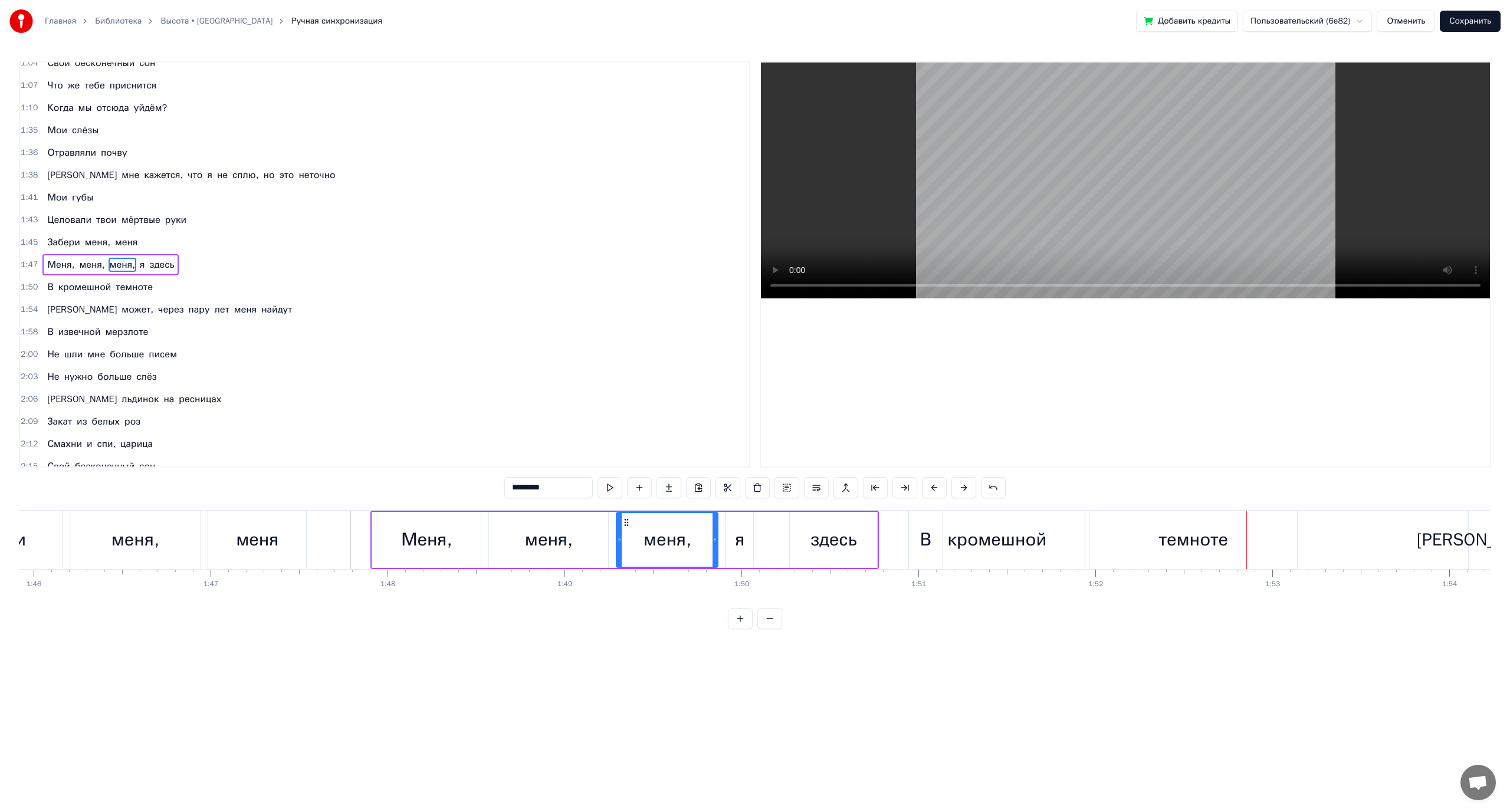 scroll, scrollTop: 235, scrollLeft: 0, axis: vertical 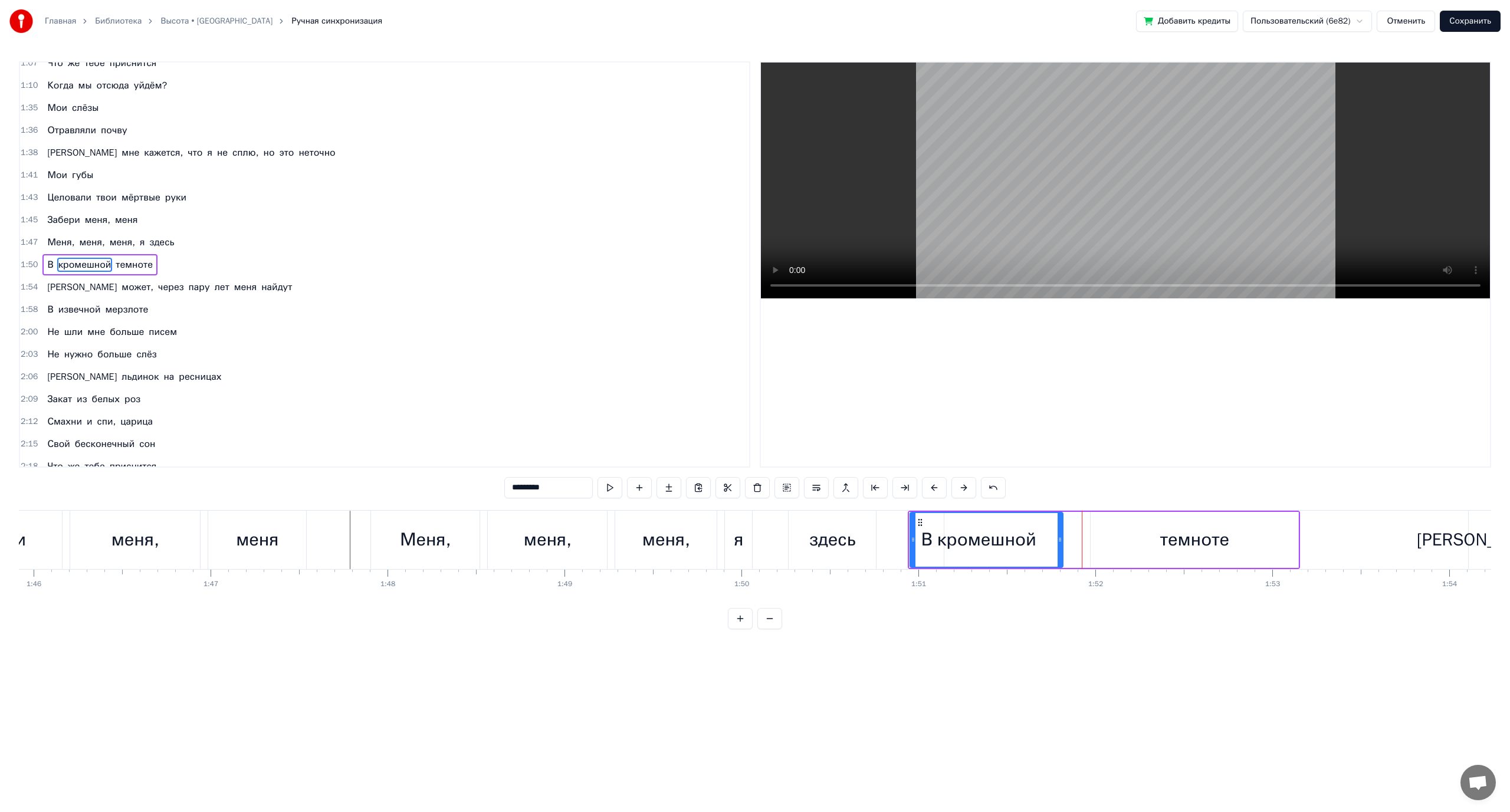 drag, startPoint x: 1081, startPoint y: 537, endPoint x: 1058, endPoint y: 537, distance: 23 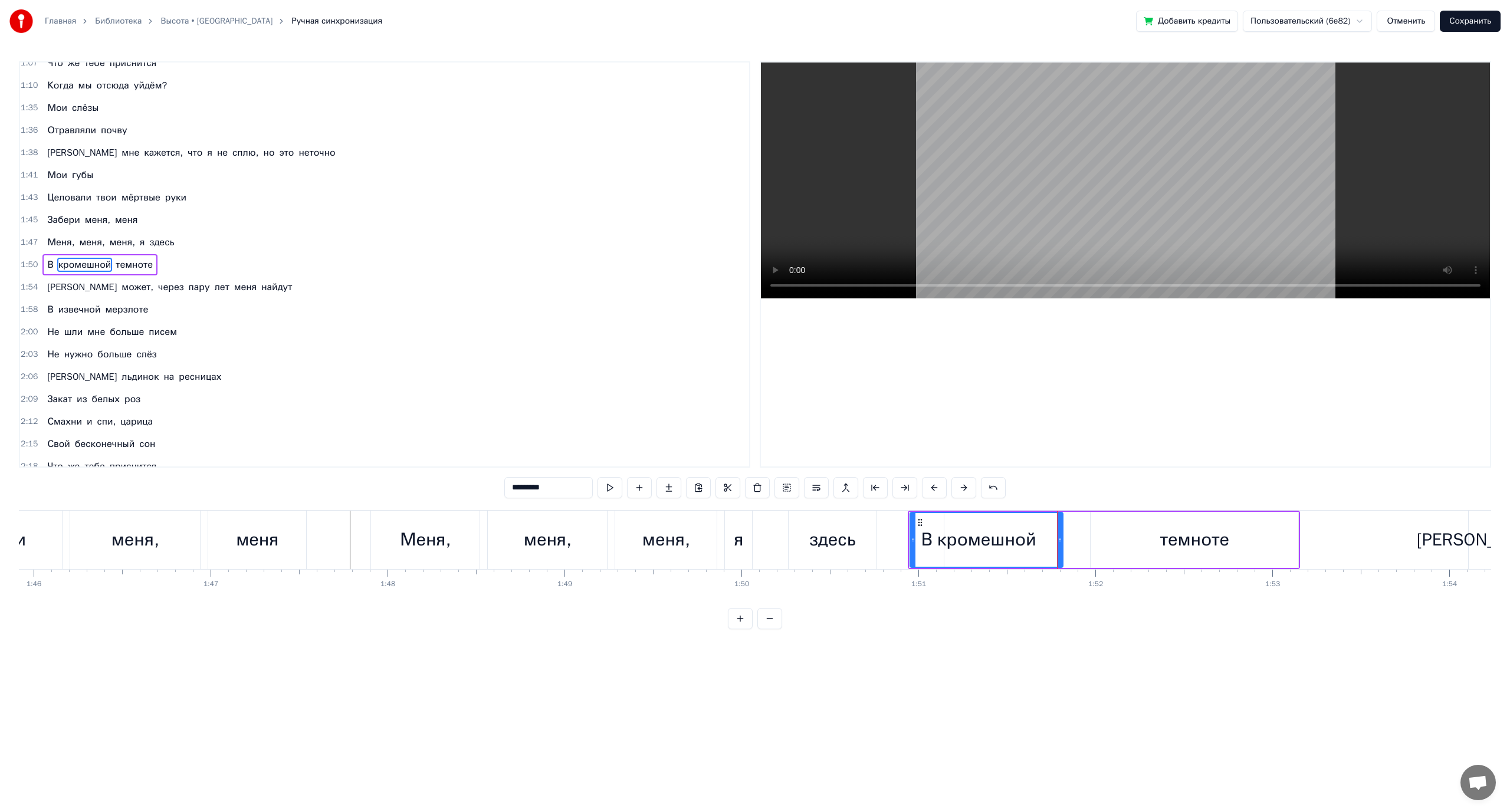 click on "меня," at bounding box center (547, 540) 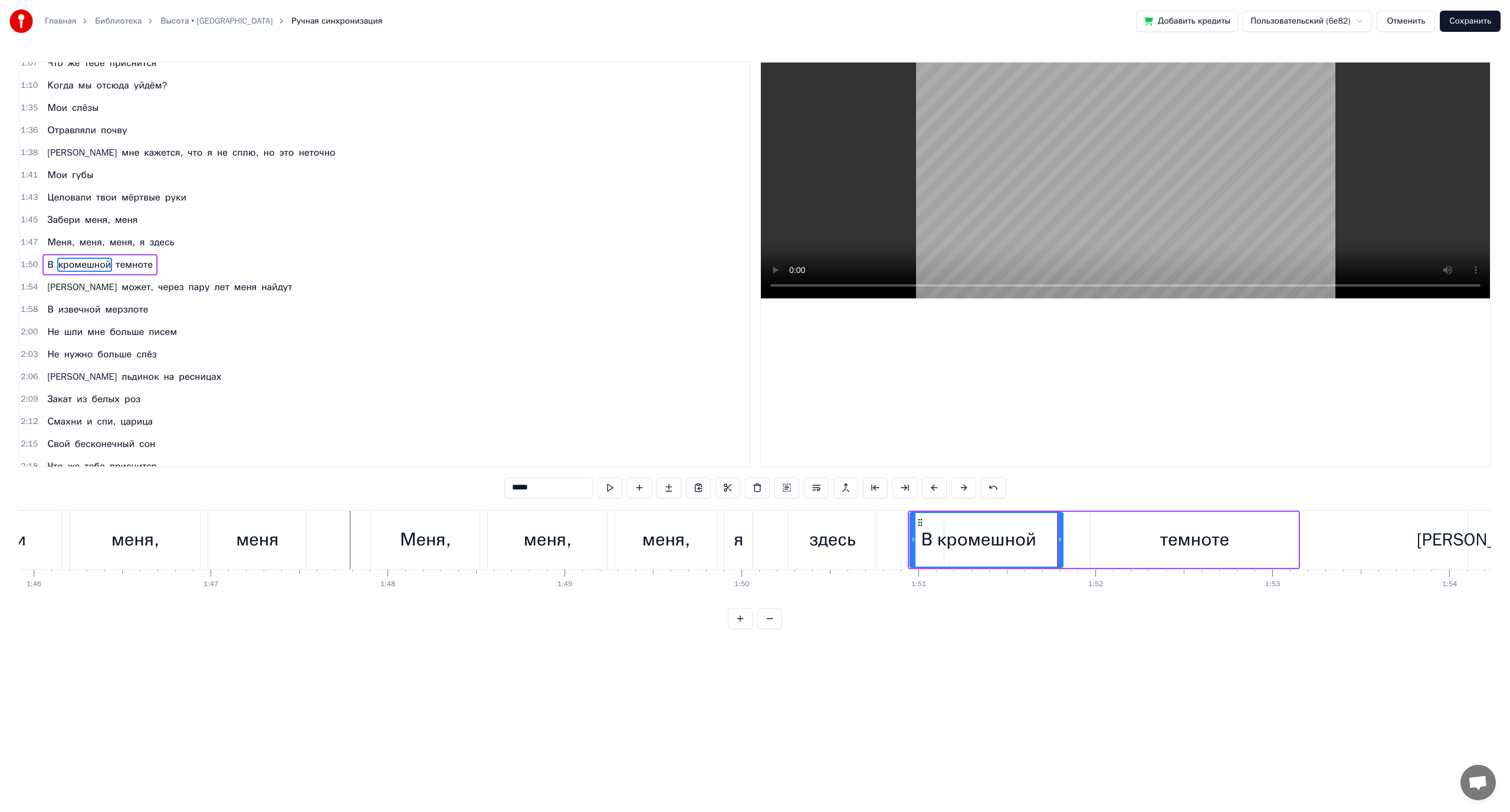 scroll, scrollTop: 212, scrollLeft: 0, axis: vertical 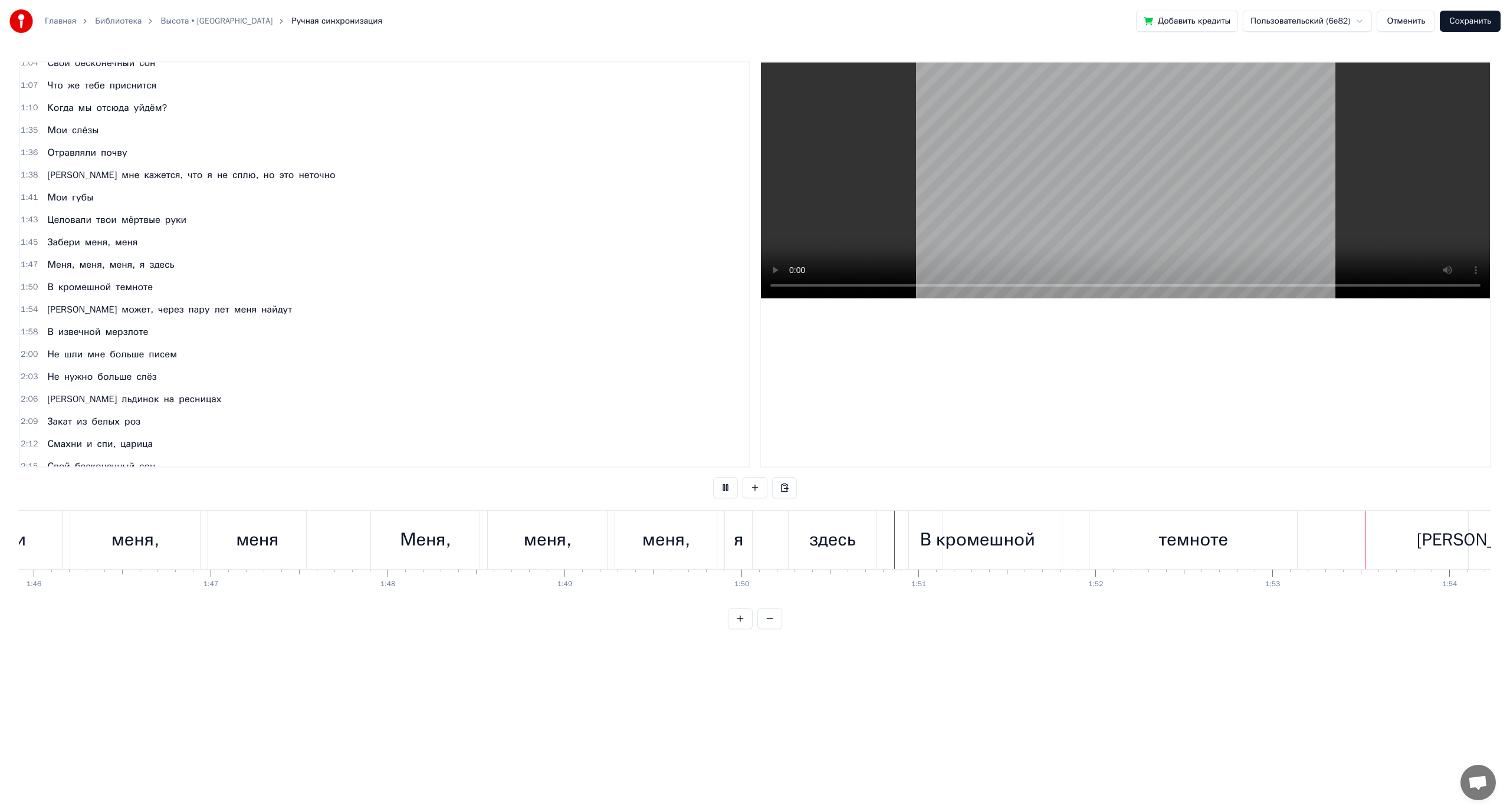 click on "темноте" at bounding box center [1193, 540] 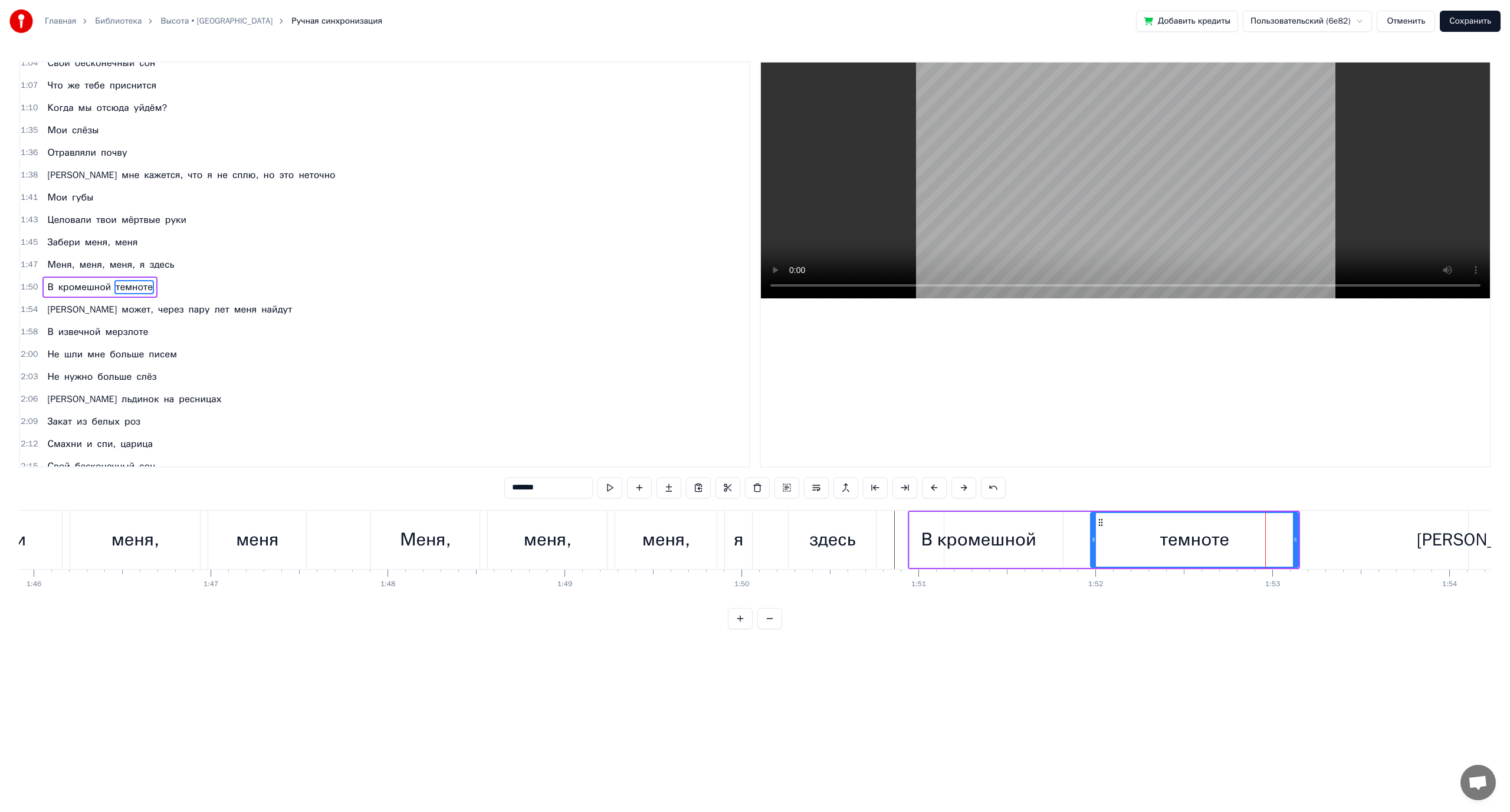 scroll, scrollTop: 235, scrollLeft: 0, axis: vertical 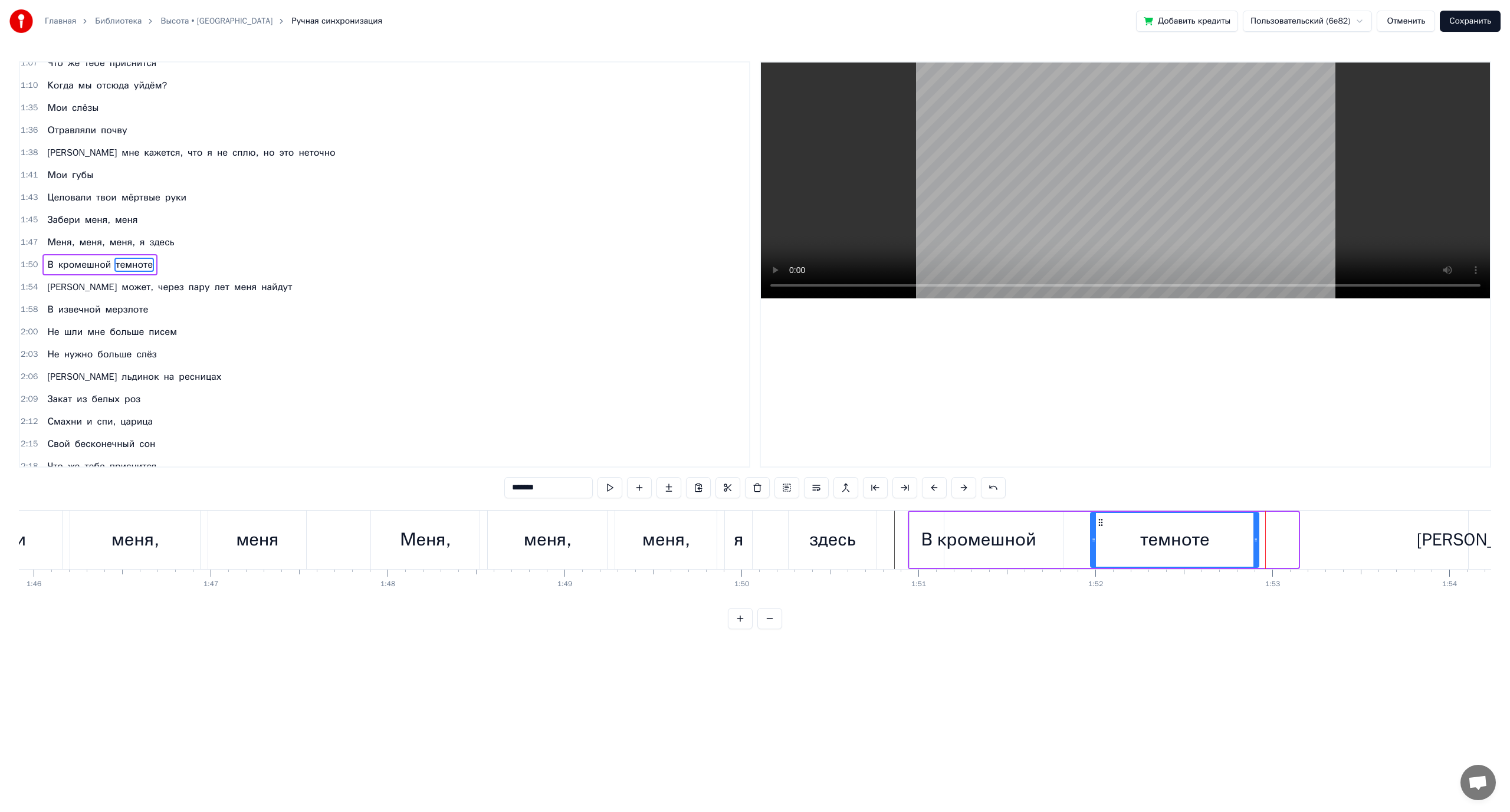 drag, startPoint x: 1294, startPoint y: 538, endPoint x: 1258, endPoint y: 538, distance: 36 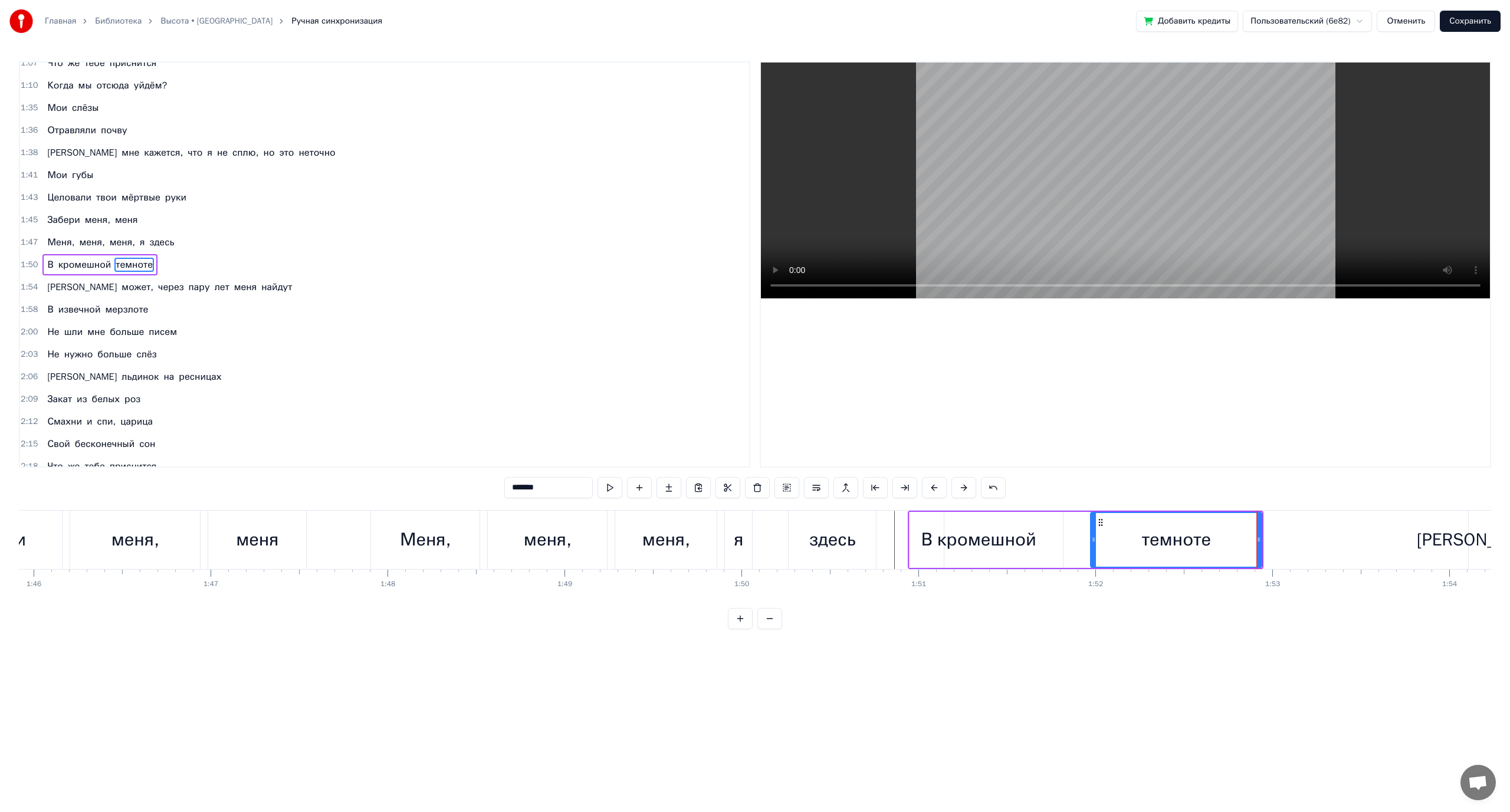 click on "меня," at bounding box center (666, 540) 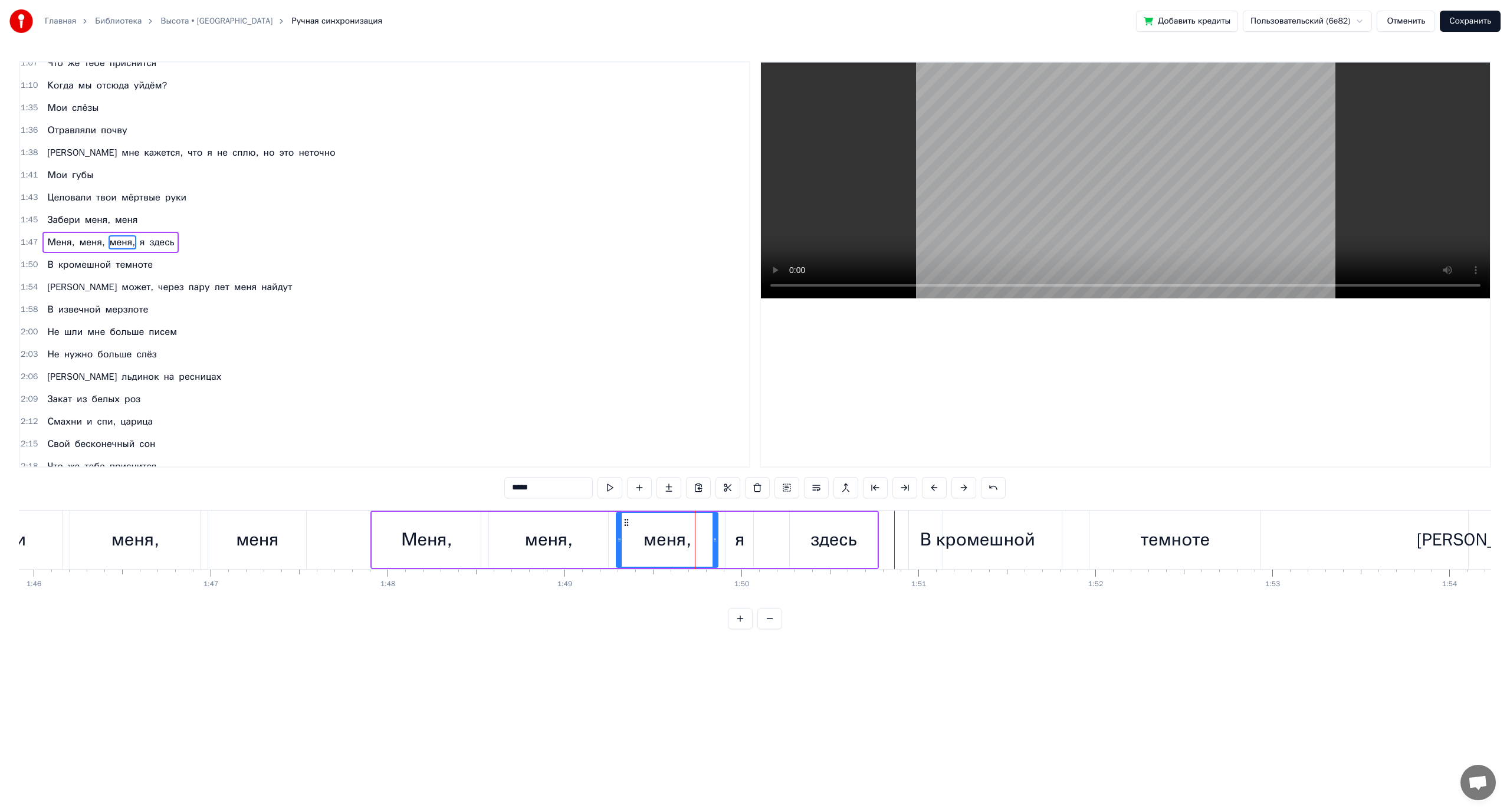 scroll, scrollTop: 212, scrollLeft: 0, axis: vertical 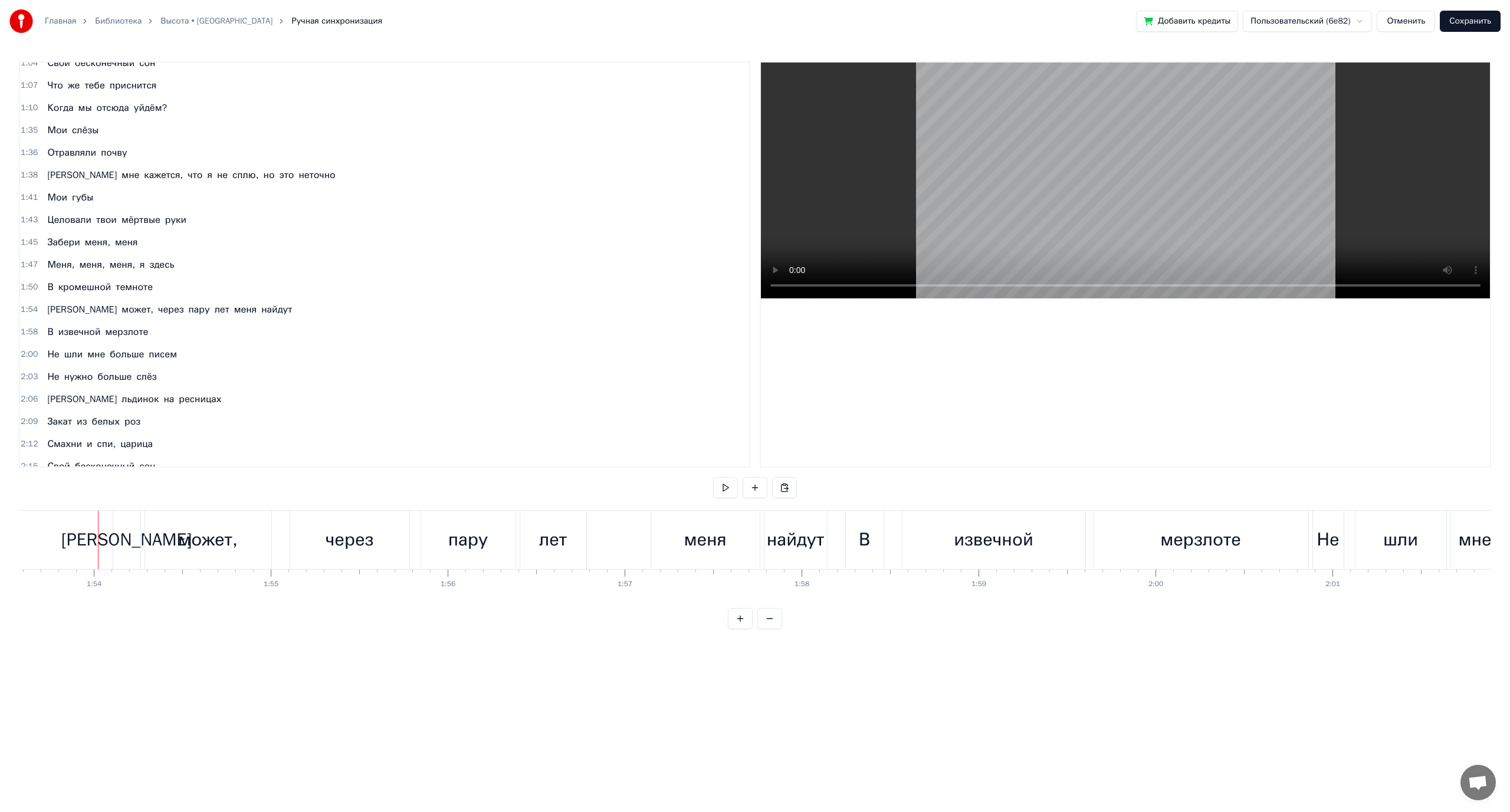 click at bounding box center [-1368, 540] 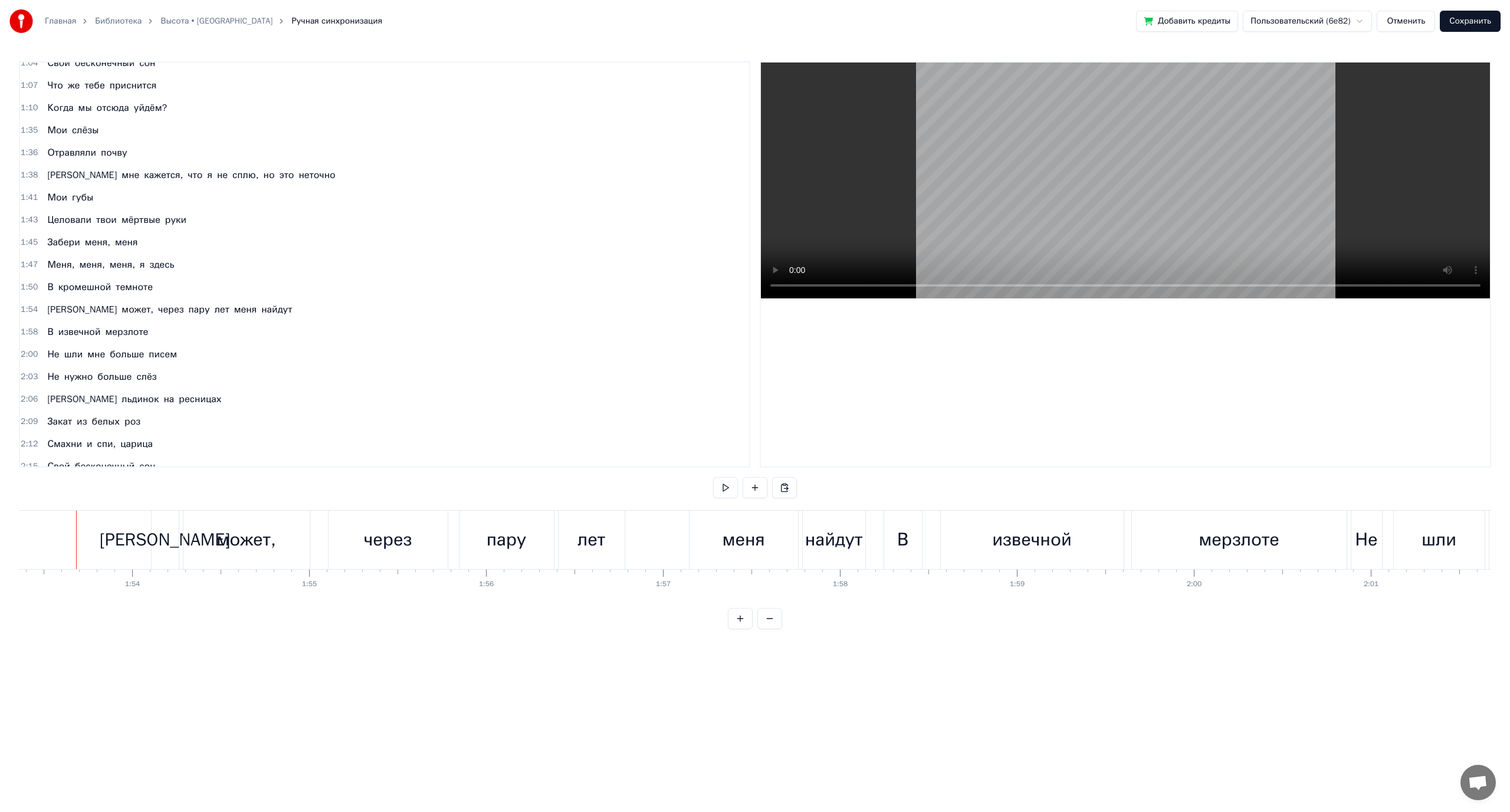 scroll, scrollTop: 0, scrollLeft: 20058, axis: horizontal 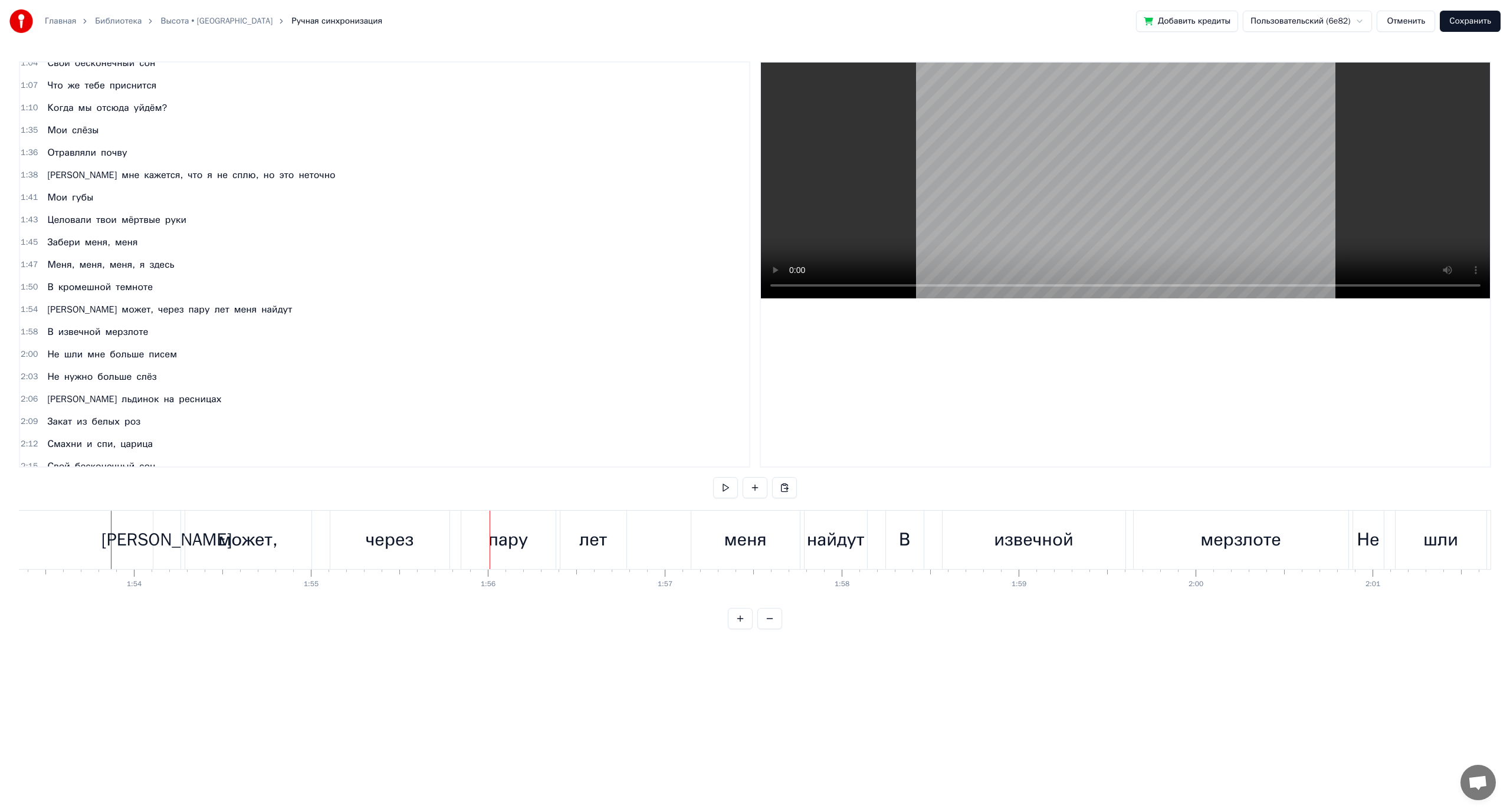 click on "может," at bounding box center (248, 540) 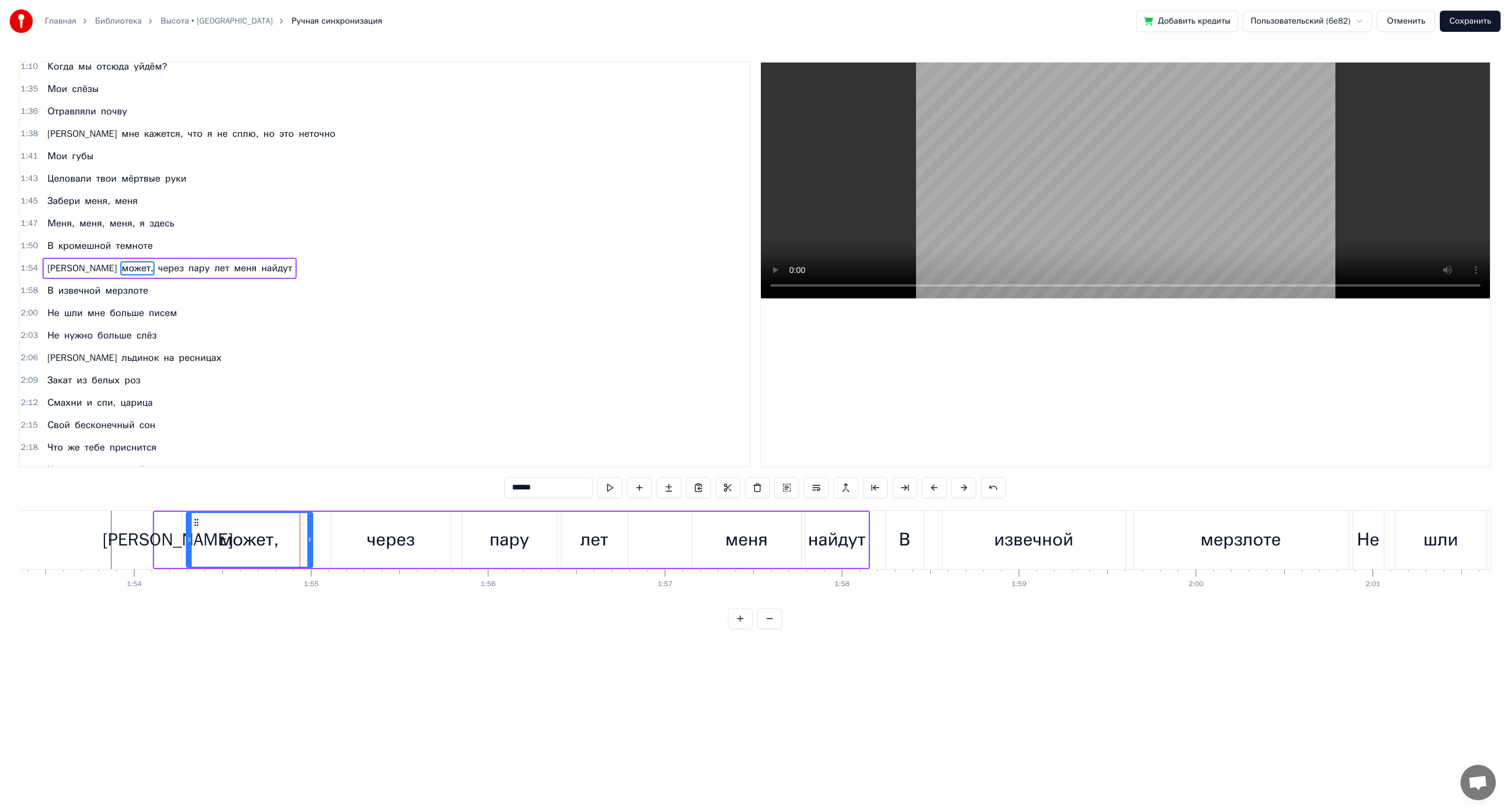 scroll, scrollTop: 257, scrollLeft: 0, axis: vertical 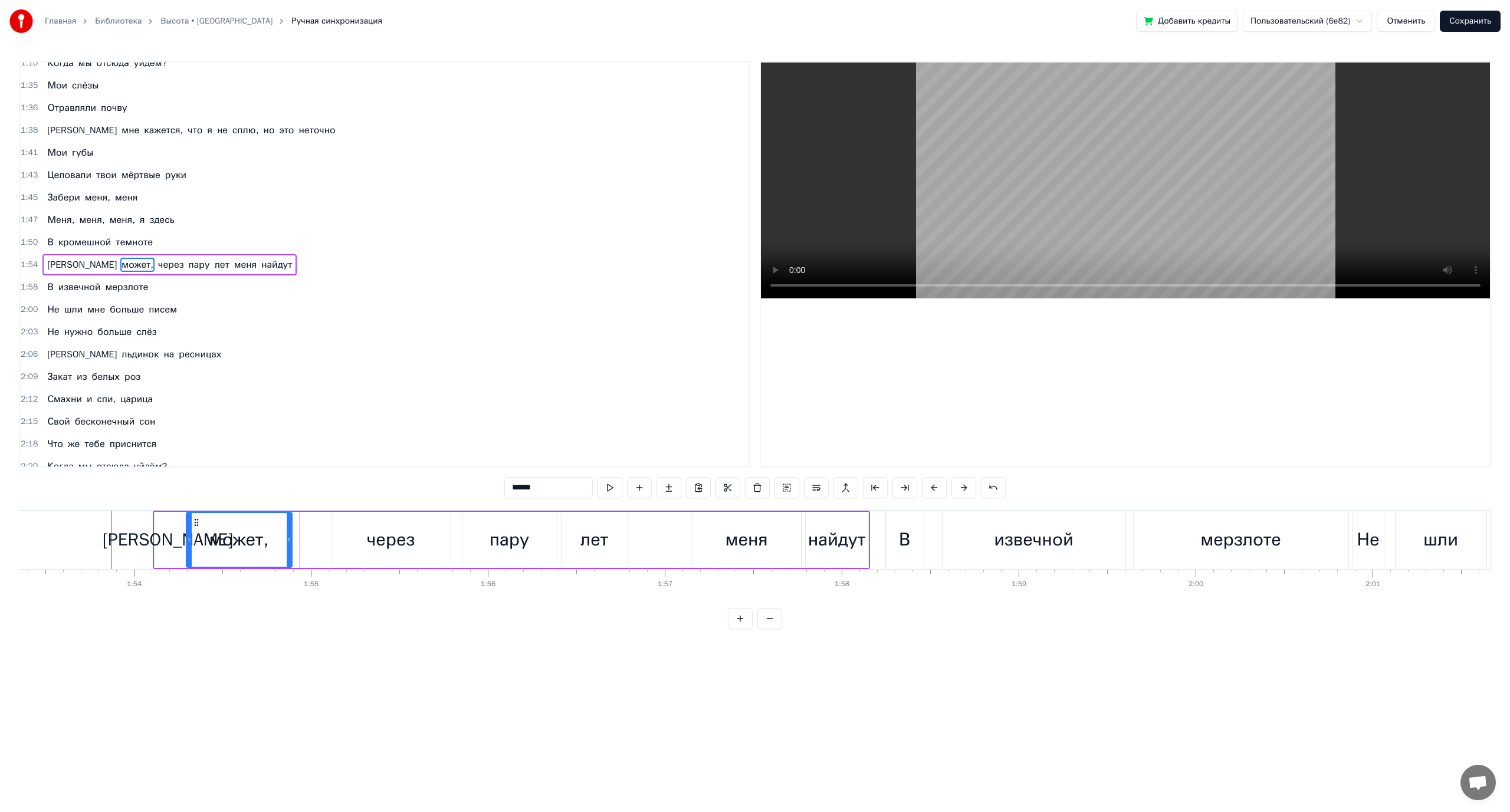 drag, startPoint x: 308, startPoint y: 540, endPoint x: 286, endPoint y: 544, distance: 22.36068 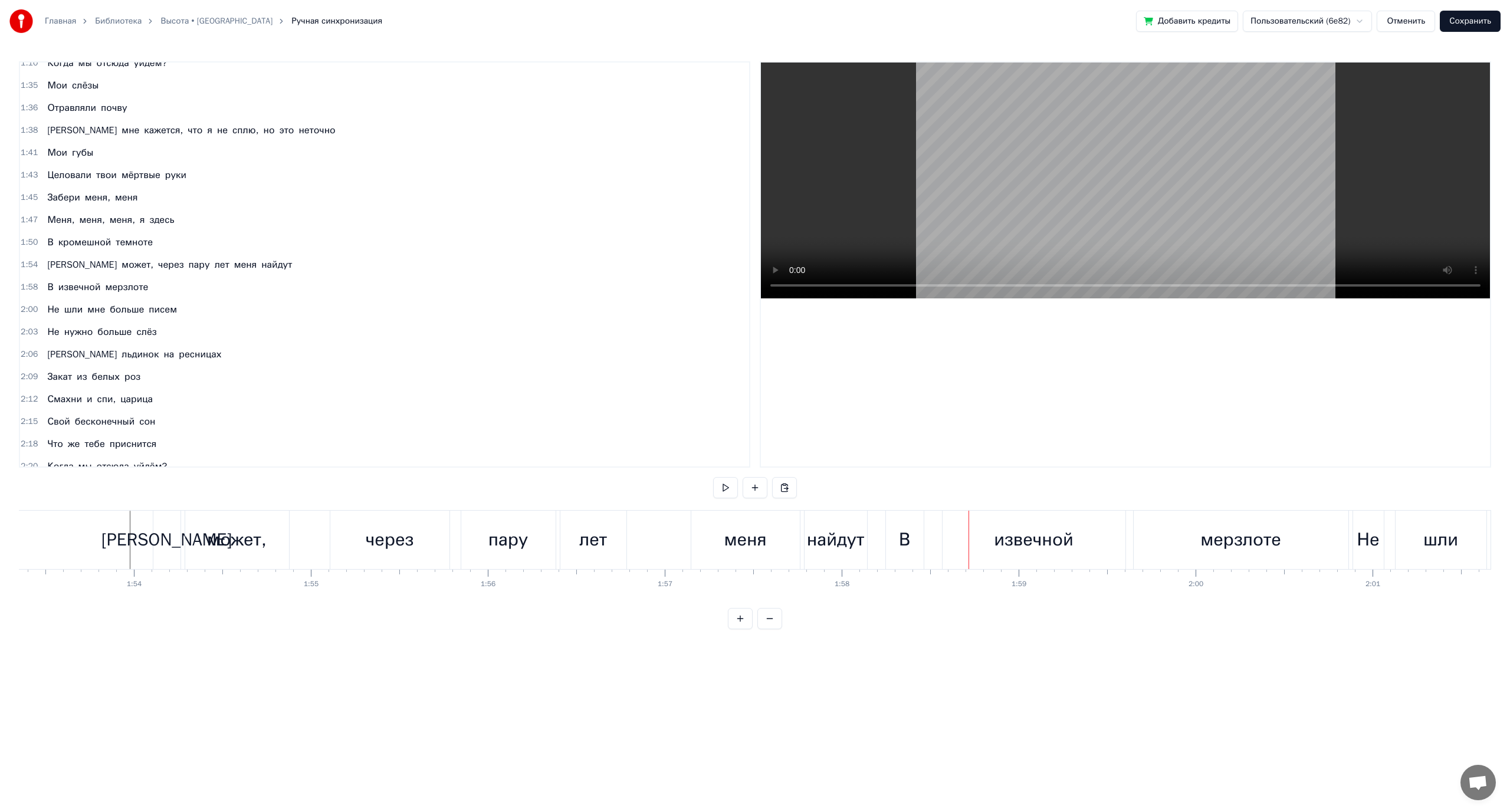click on "И может, через пару лет меня найдут" at bounding box center (511, 540) 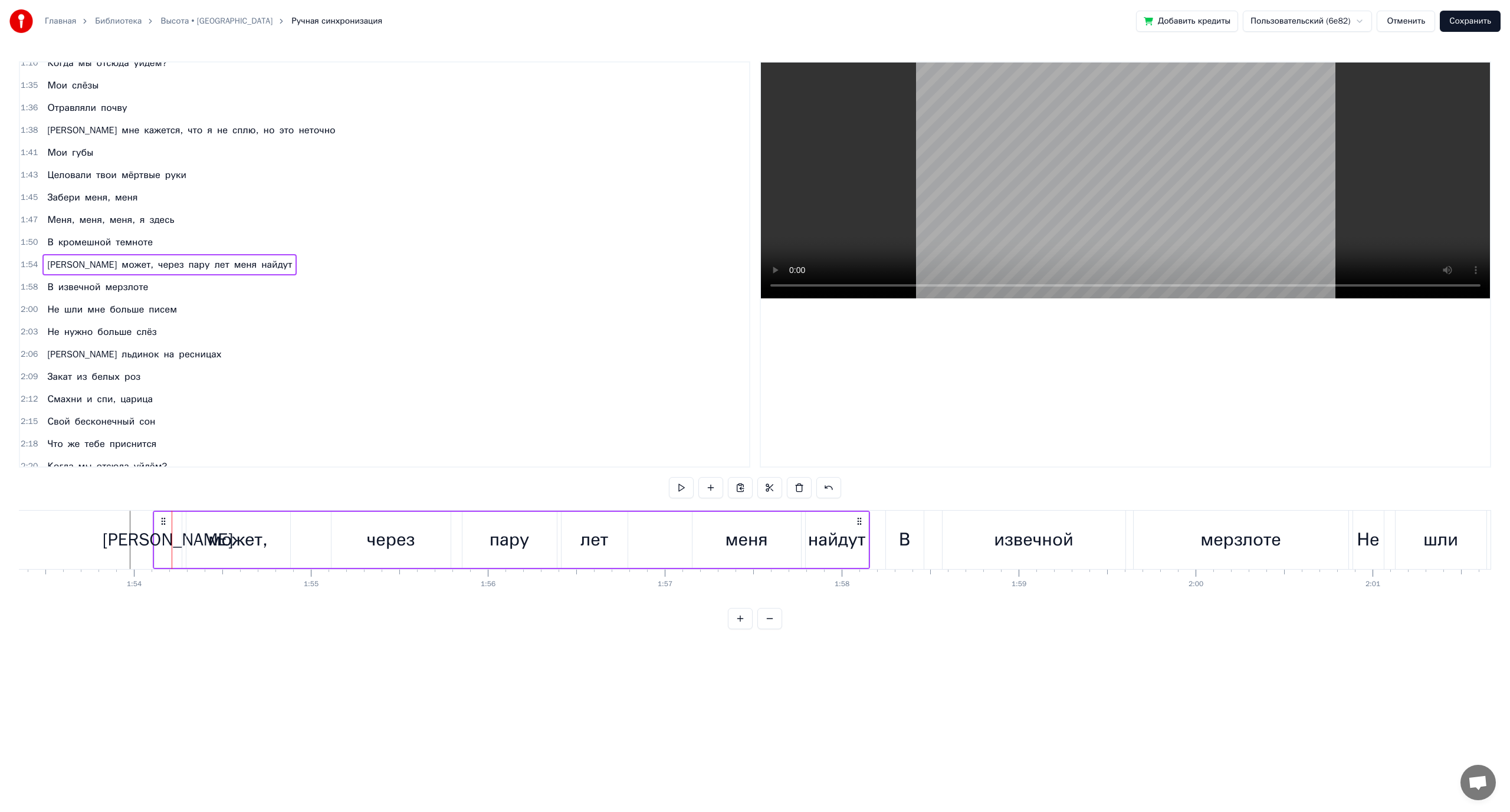 click on "И может, через пару лет меня найдут" at bounding box center [511, 540] 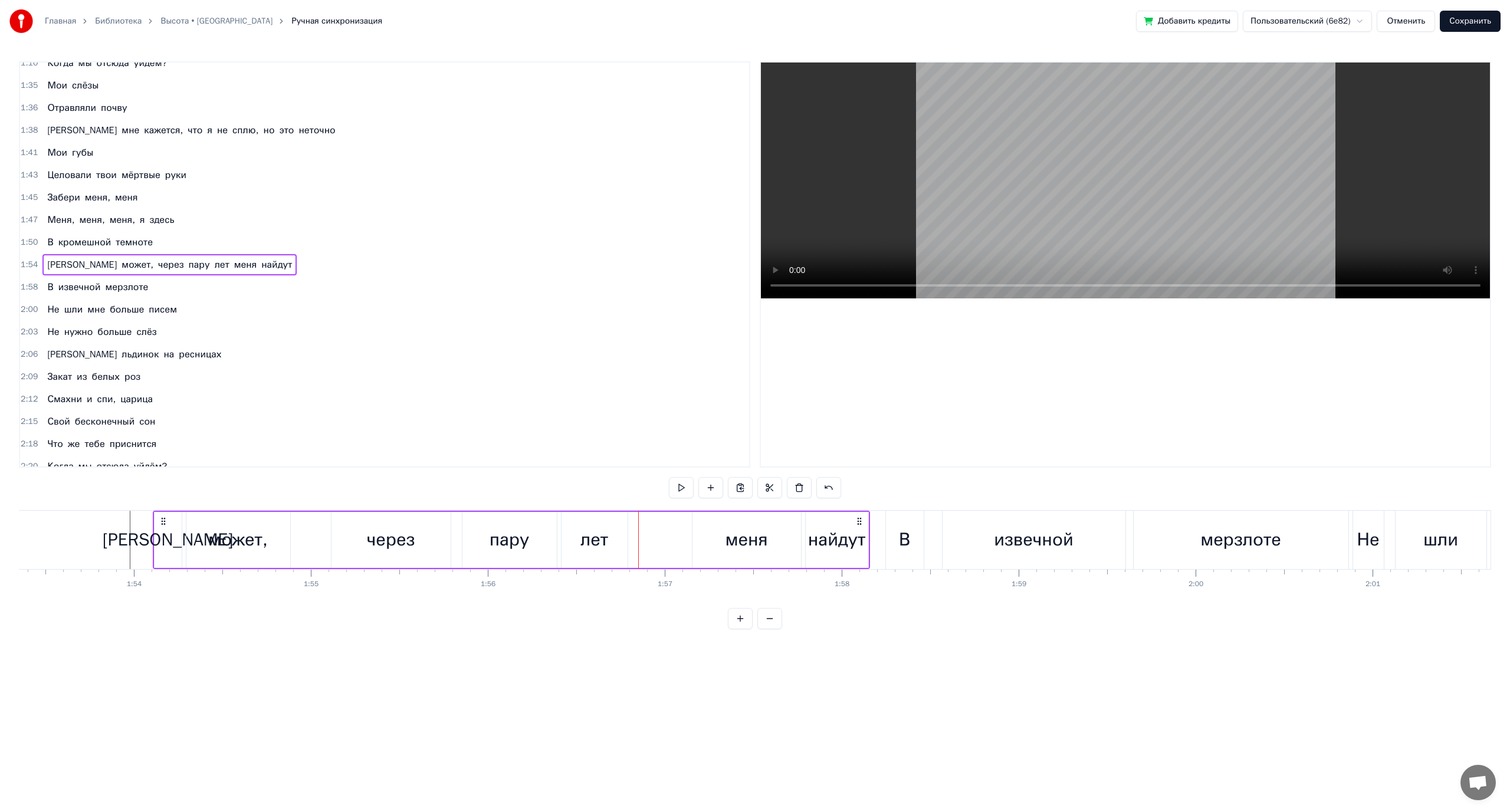click on "через" at bounding box center (391, 540) 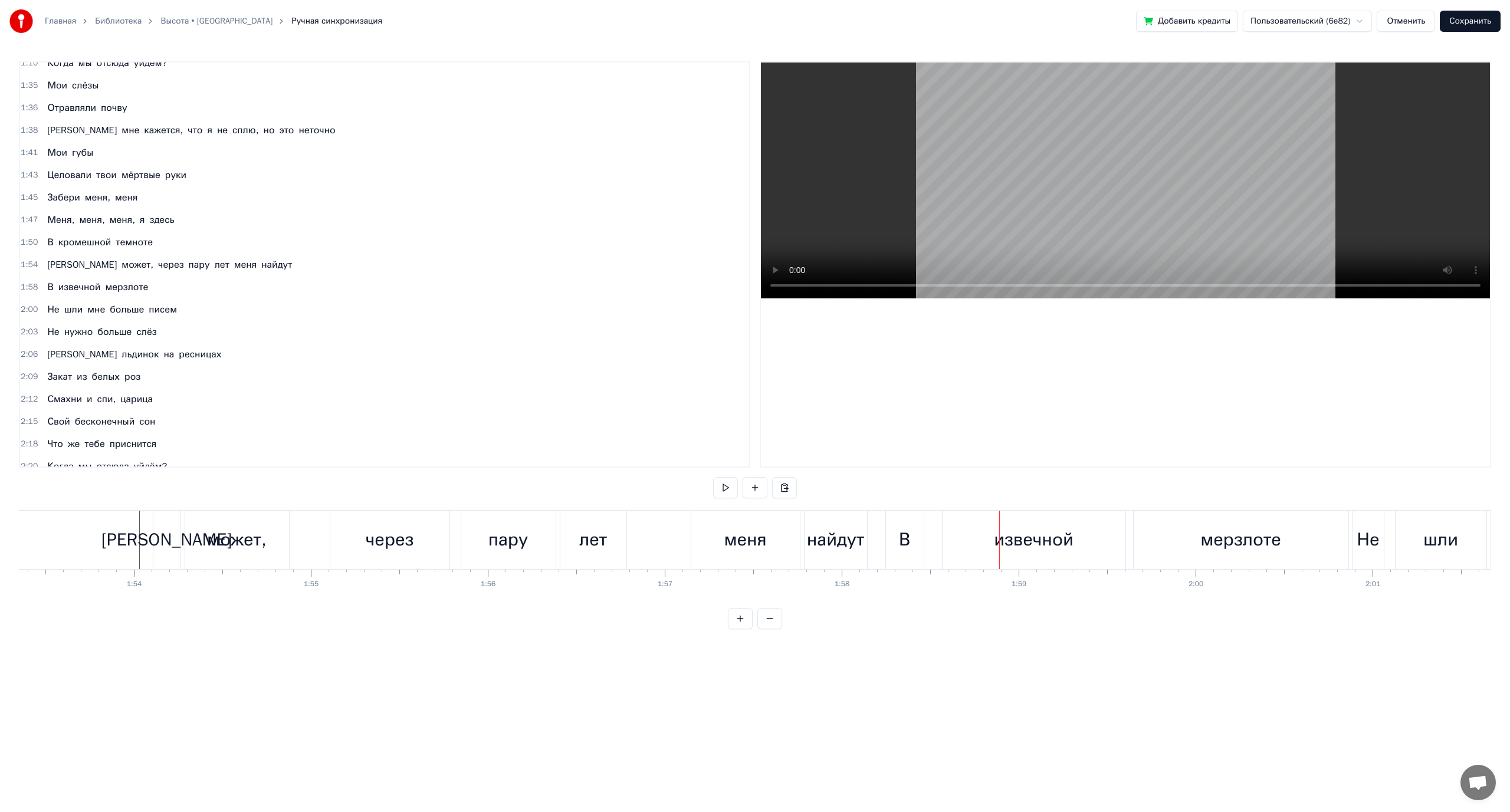 click on "И может, через пару лет меня найдут" at bounding box center [511, 540] 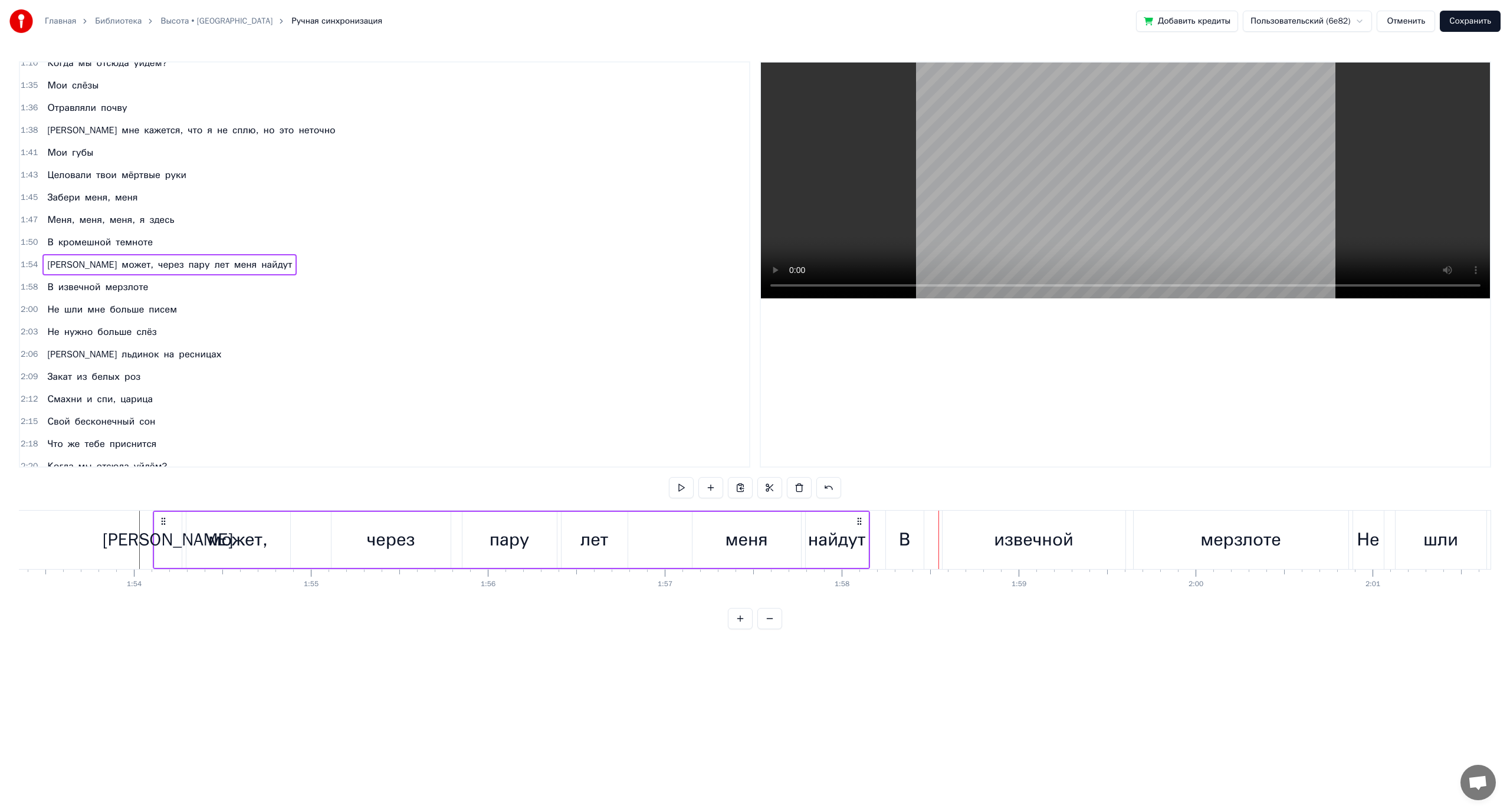click on "В" at bounding box center [904, 540] 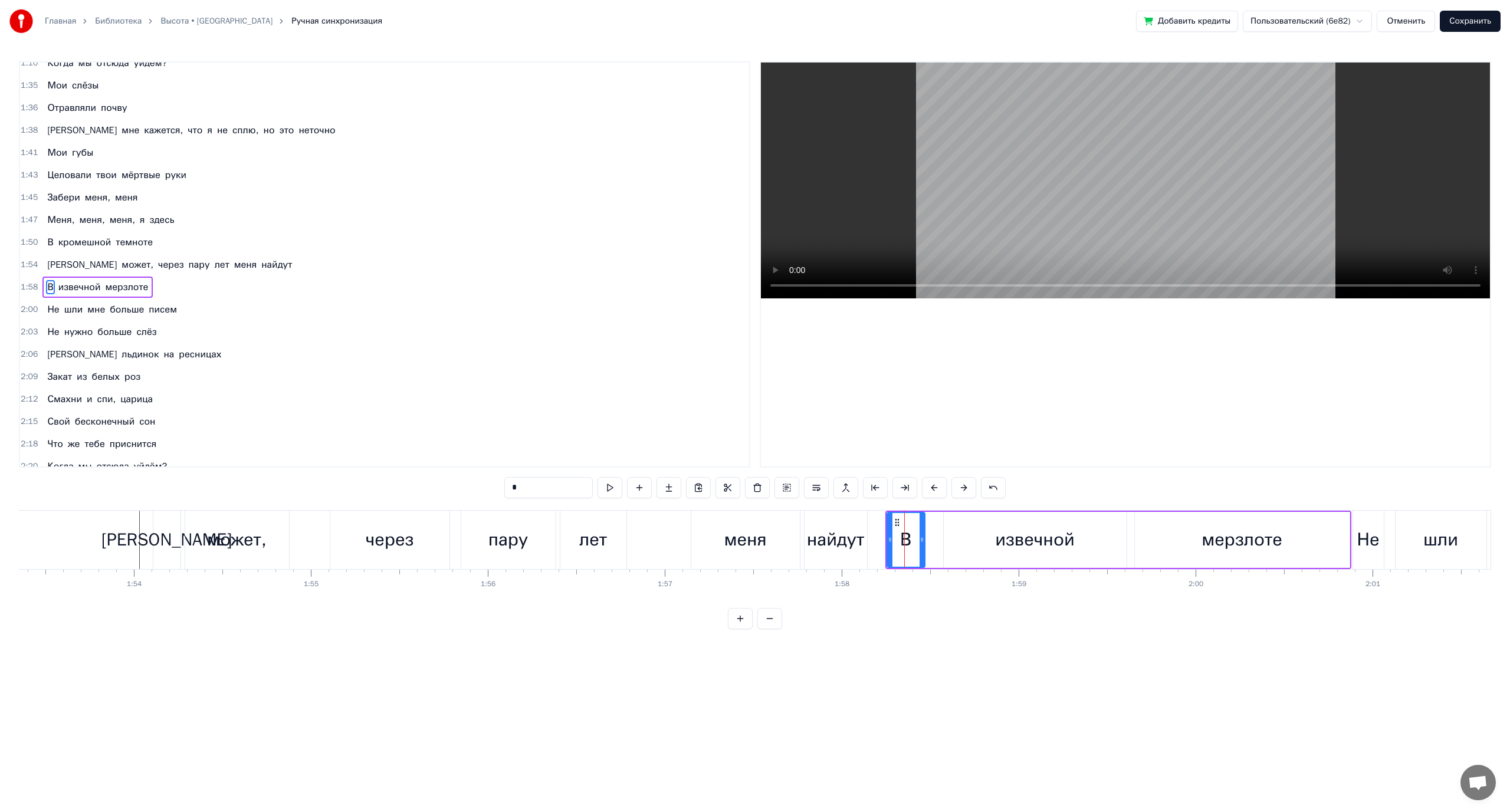 scroll, scrollTop: 280, scrollLeft: 0, axis: vertical 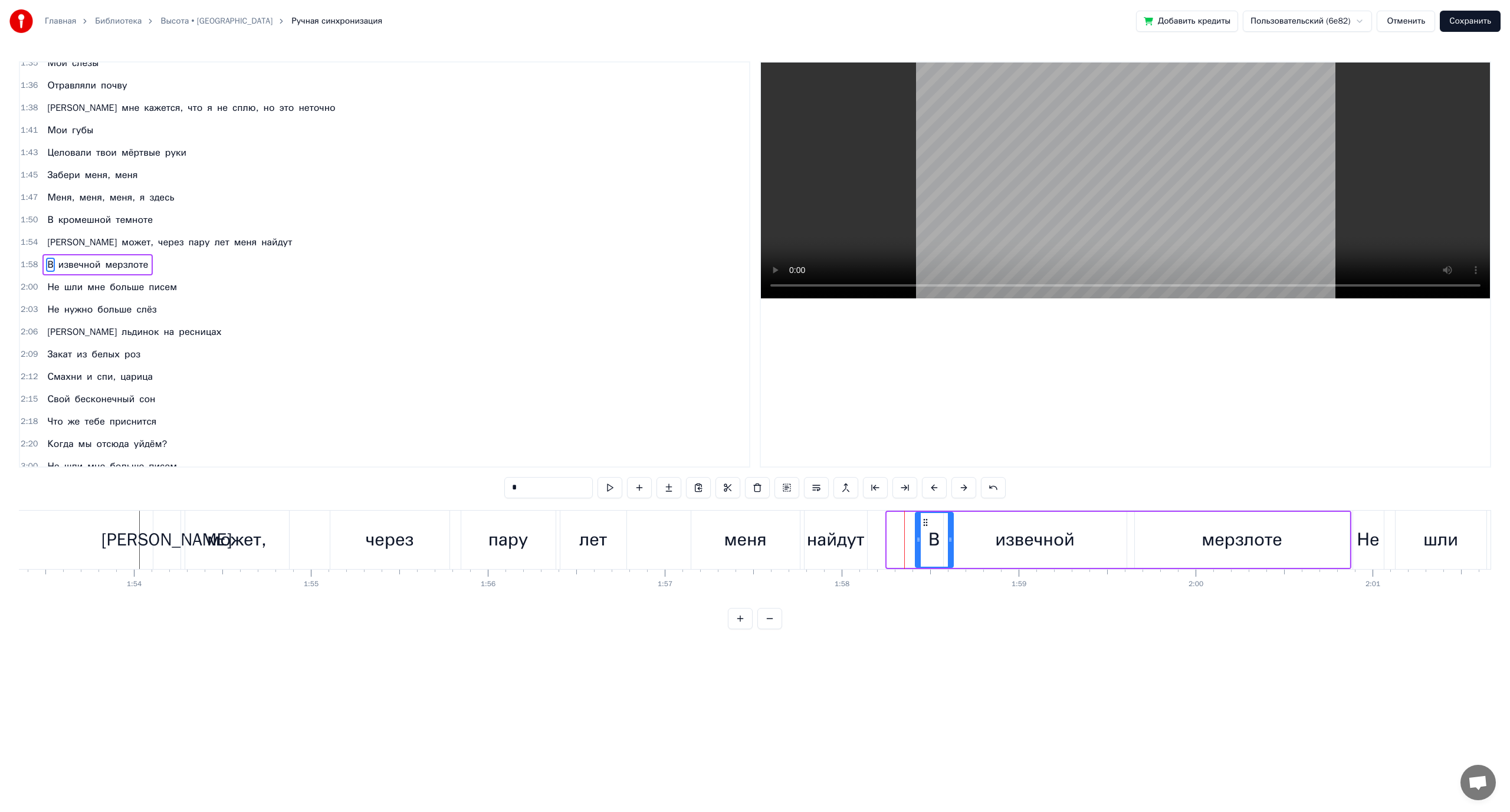 drag, startPoint x: 898, startPoint y: 521, endPoint x: 927, endPoint y: 527, distance: 29.6142 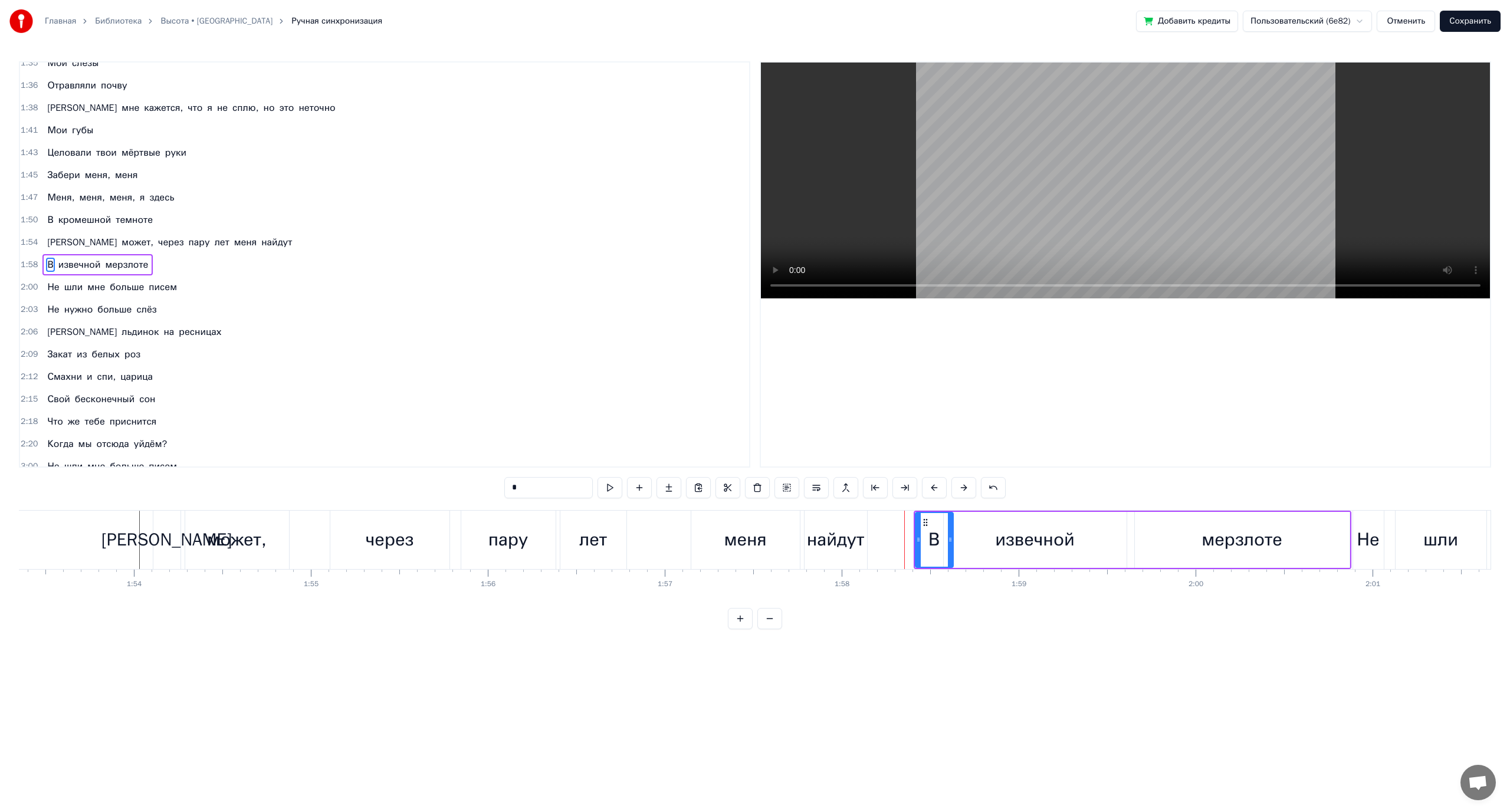 click on "найдут" at bounding box center (836, 540) 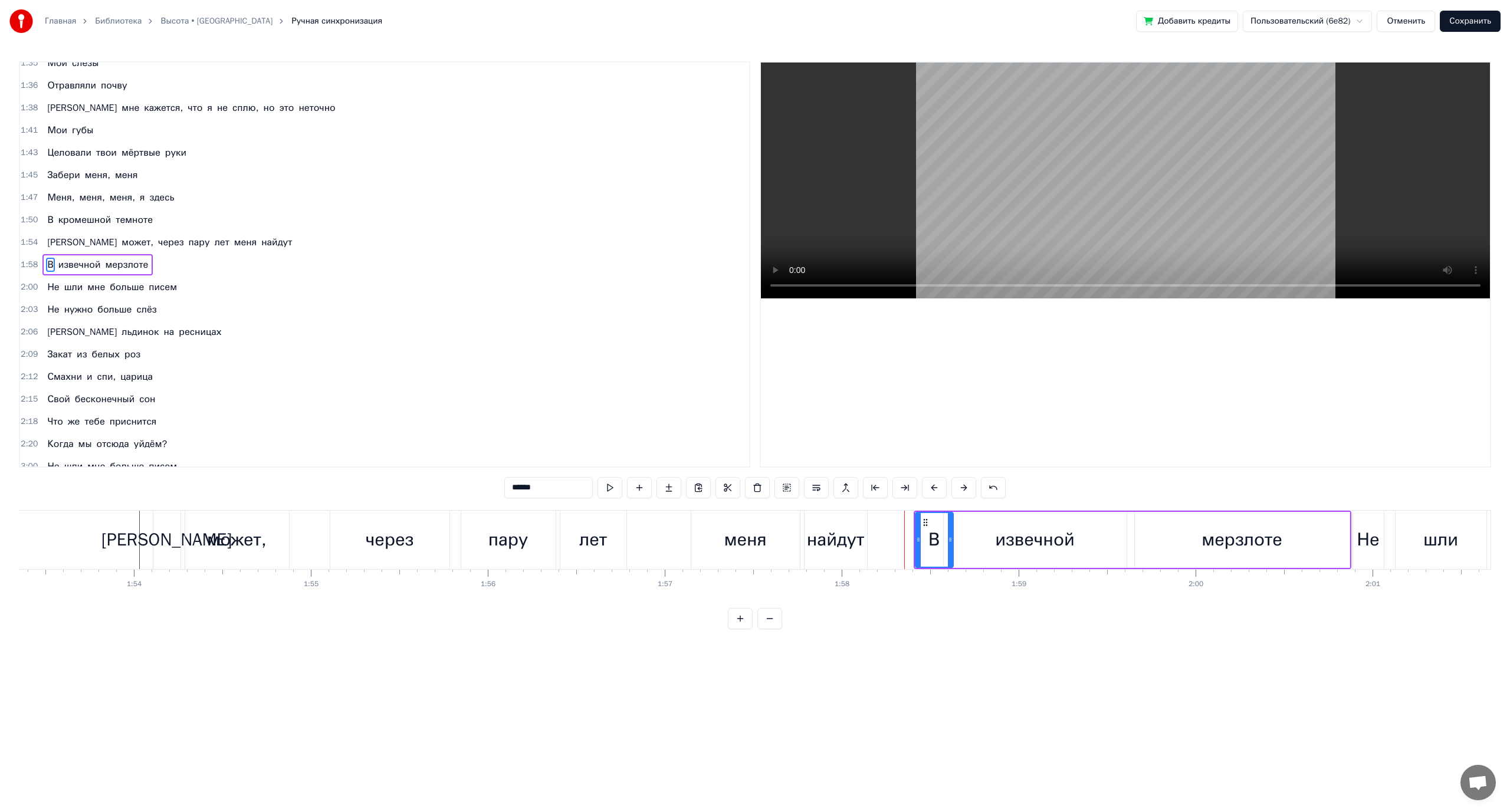scroll, scrollTop: 257, scrollLeft: 0, axis: vertical 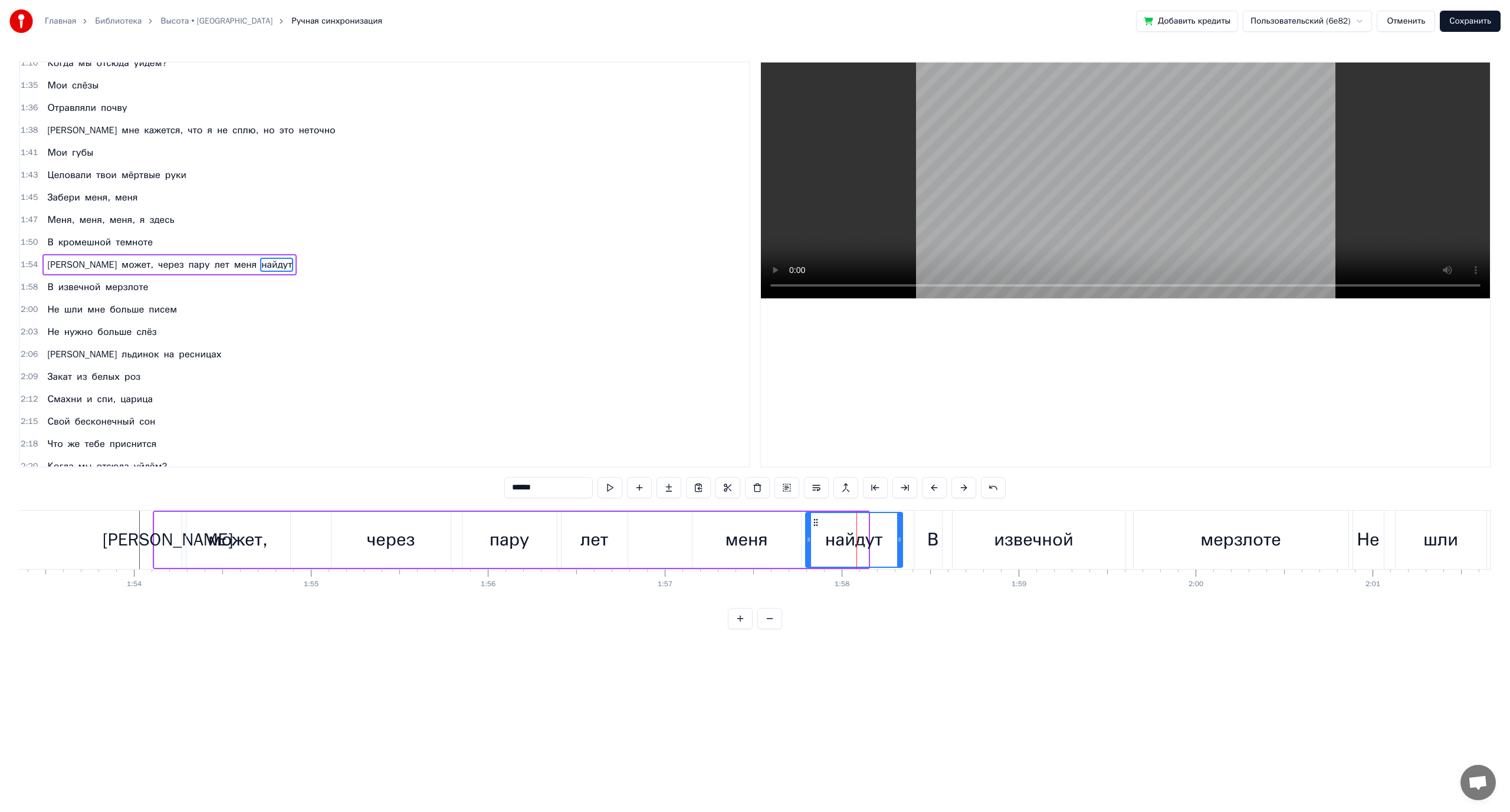 drag, startPoint x: 867, startPoint y: 541, endPoint x: 901, endPoint y: 543, distance: 34.058773 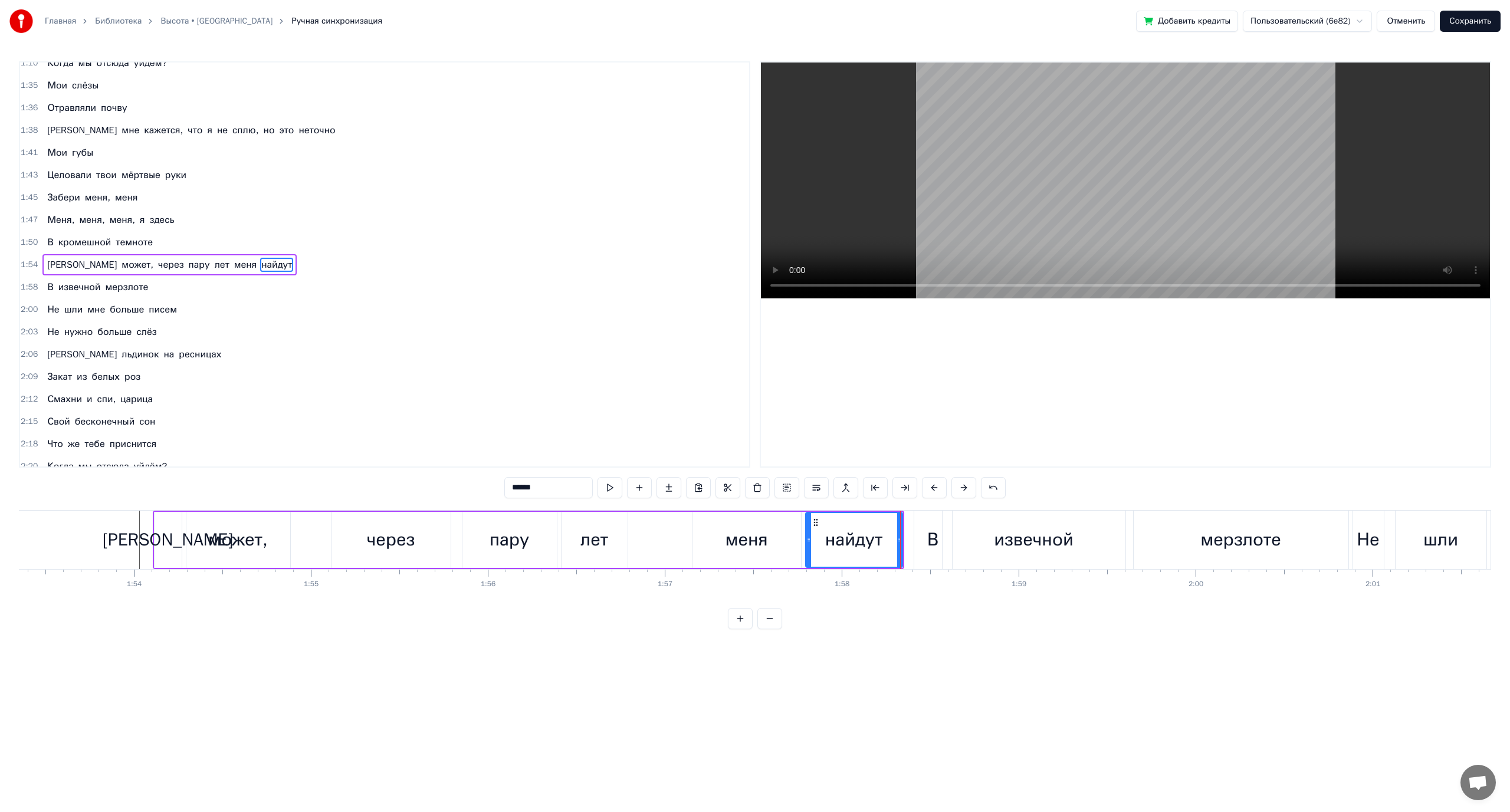 click on "В" at bounding box center [933, 540] 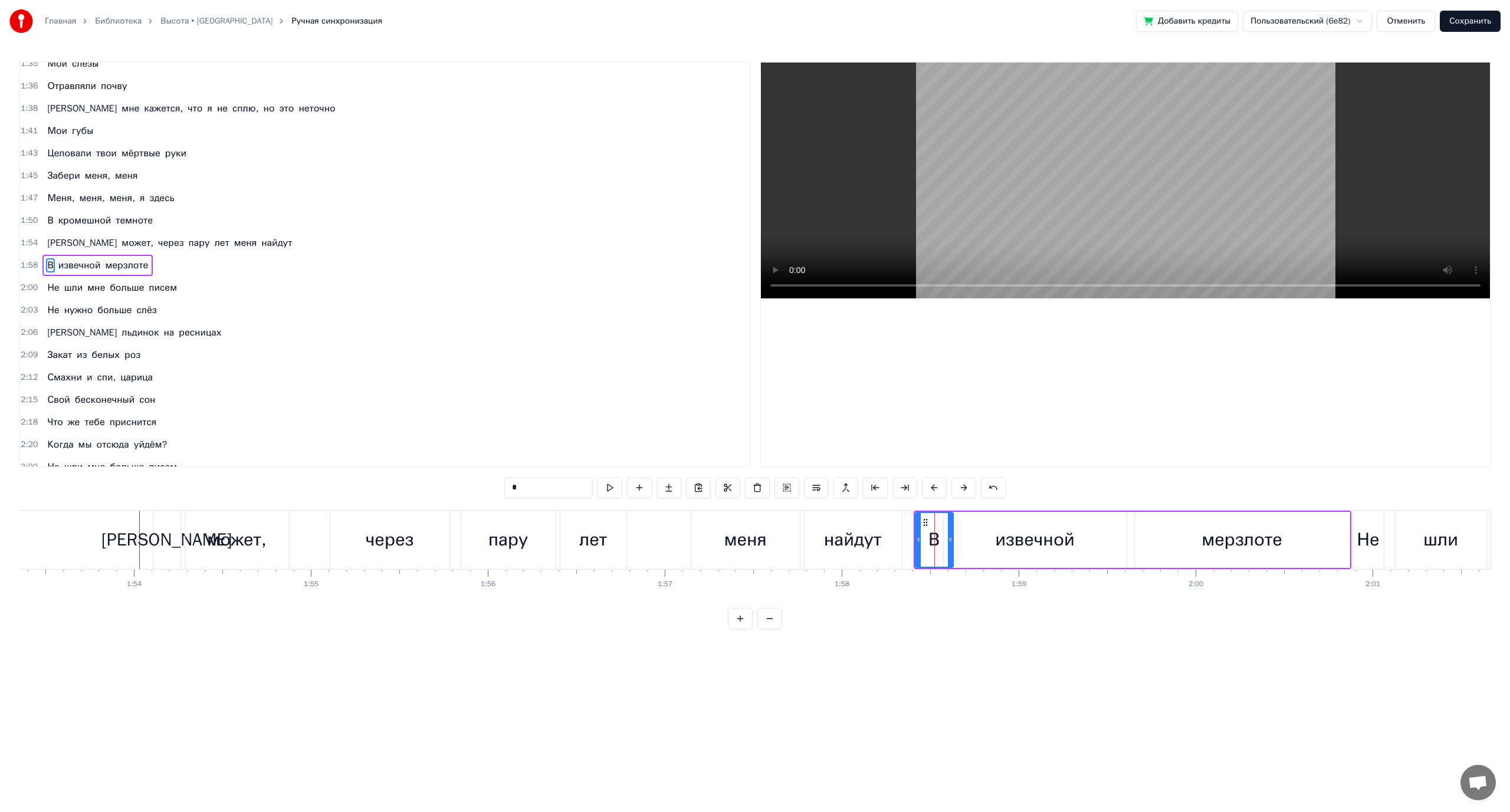 scroll, scrollTop: 280, scrollLeft: 0, axis: vertical 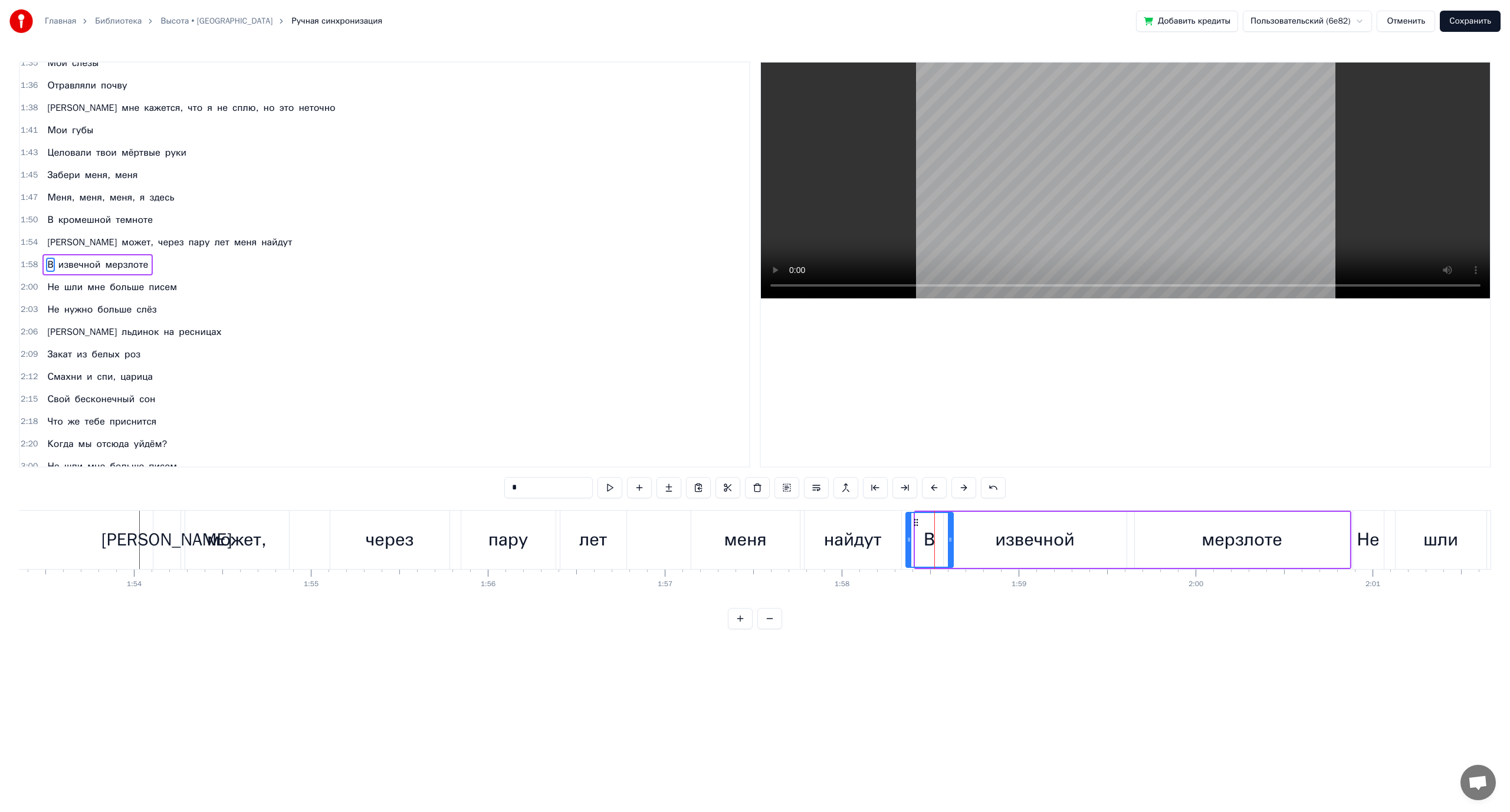 drag, startPoint x: 917, startPoint y: 530, endPoint x: 908, endPoint y: 531, distance: 9.05539 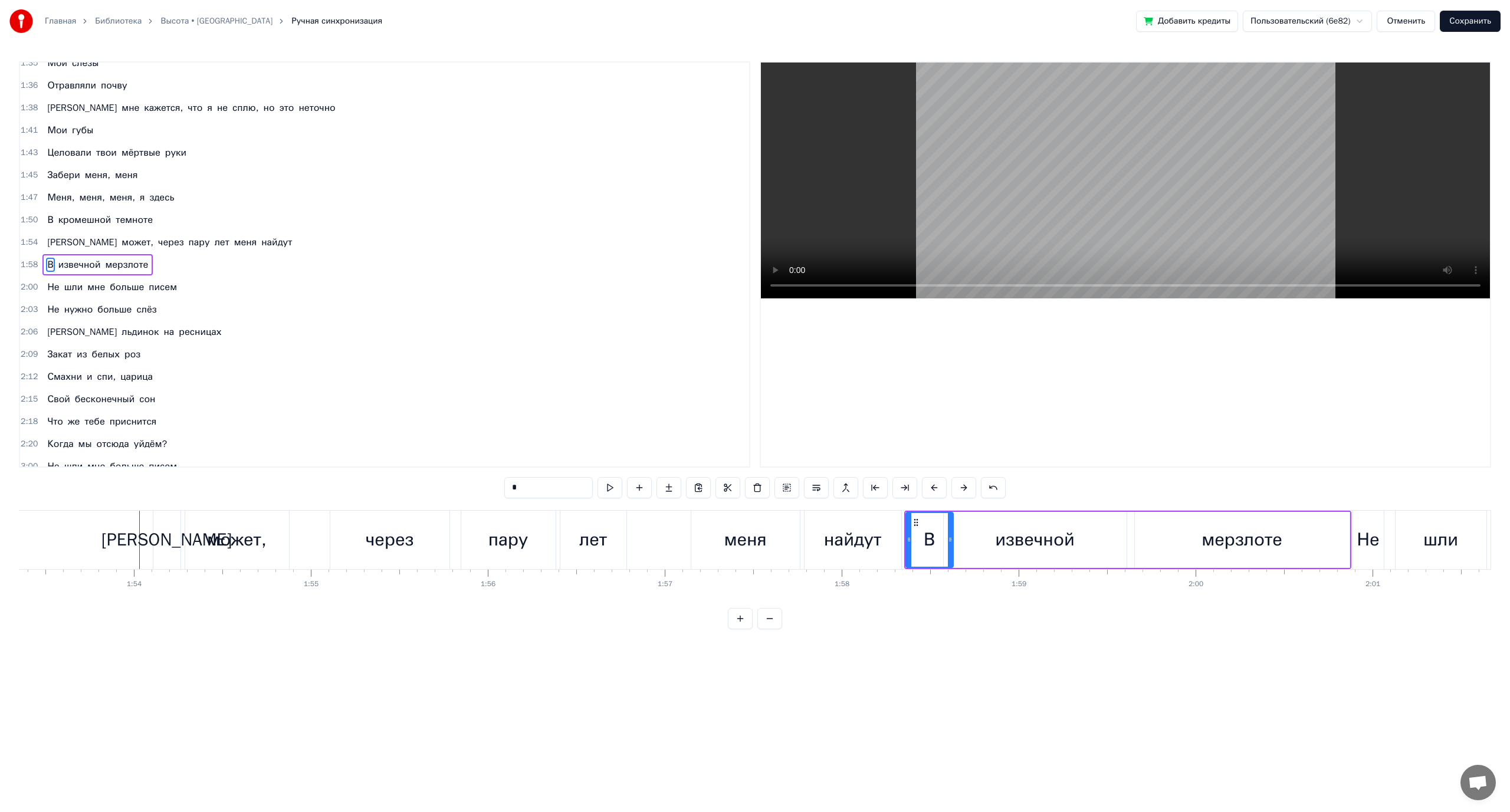 click on "И может, через пару лет меня найдут" at bounding box center [528, 540] 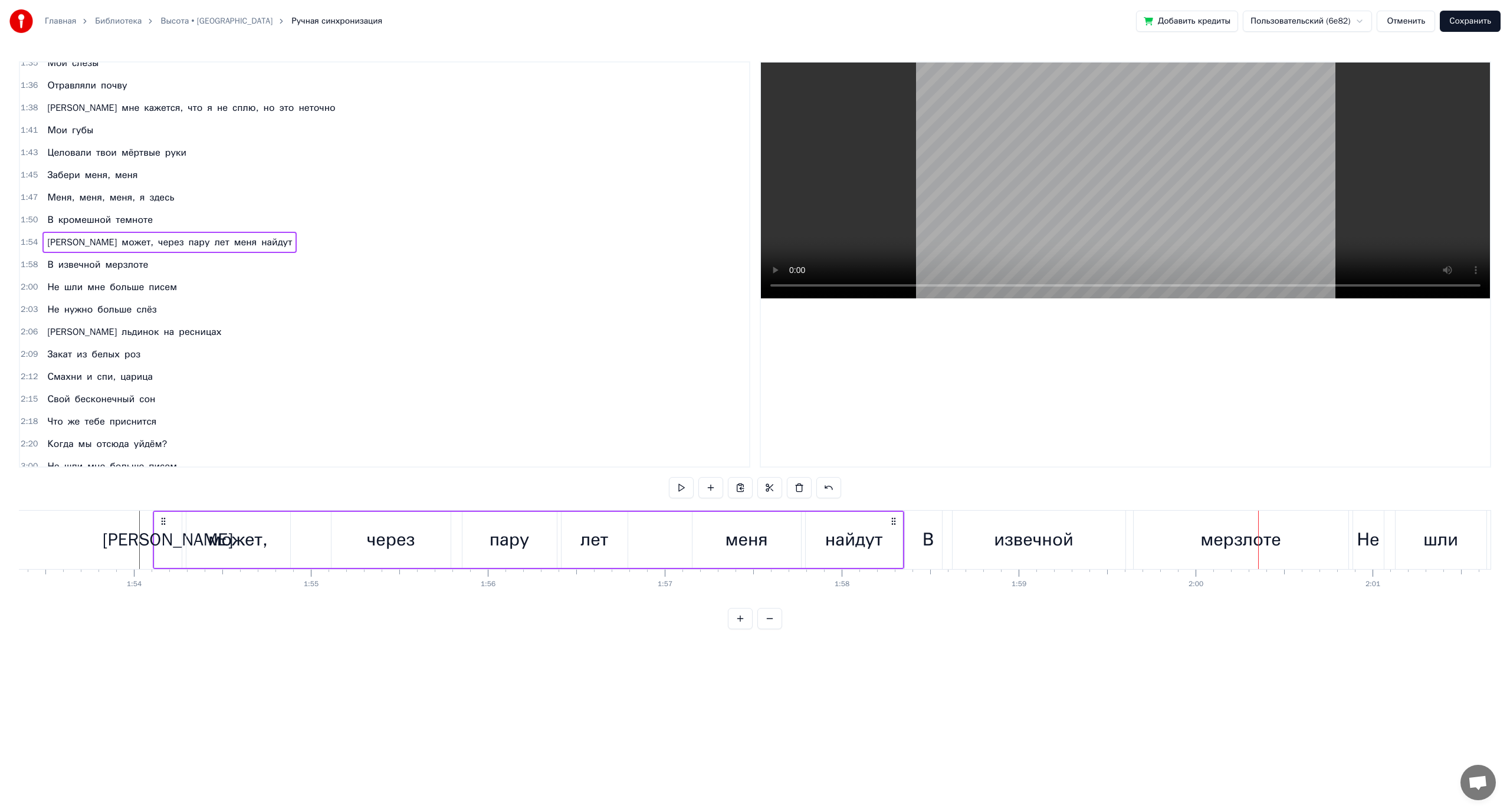 click on "И может, через пару лет меня найдут" at bounding box center [528, 540] 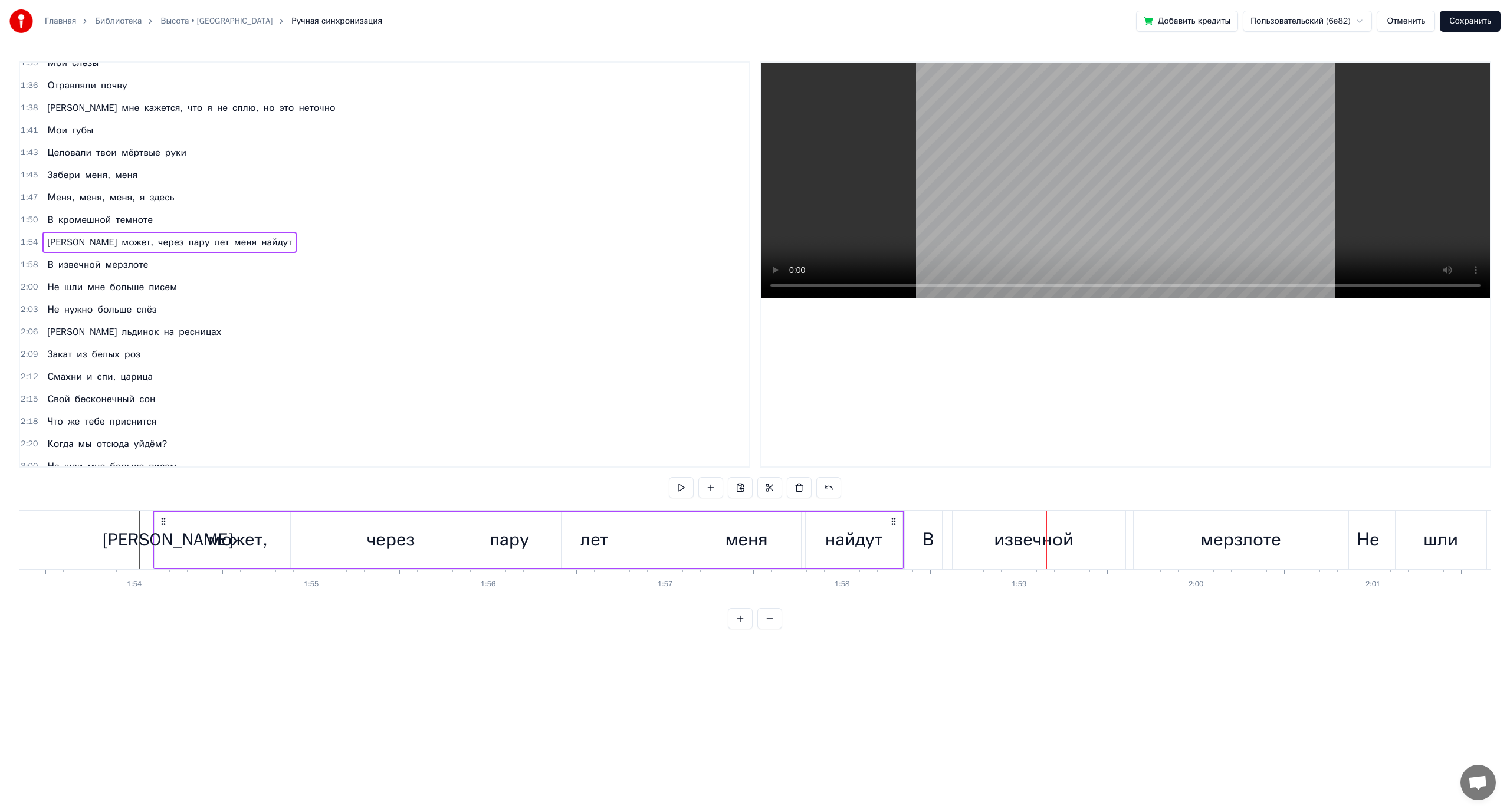click on "И может, через пару лет меня найдут" at bounding box center [528, 540] 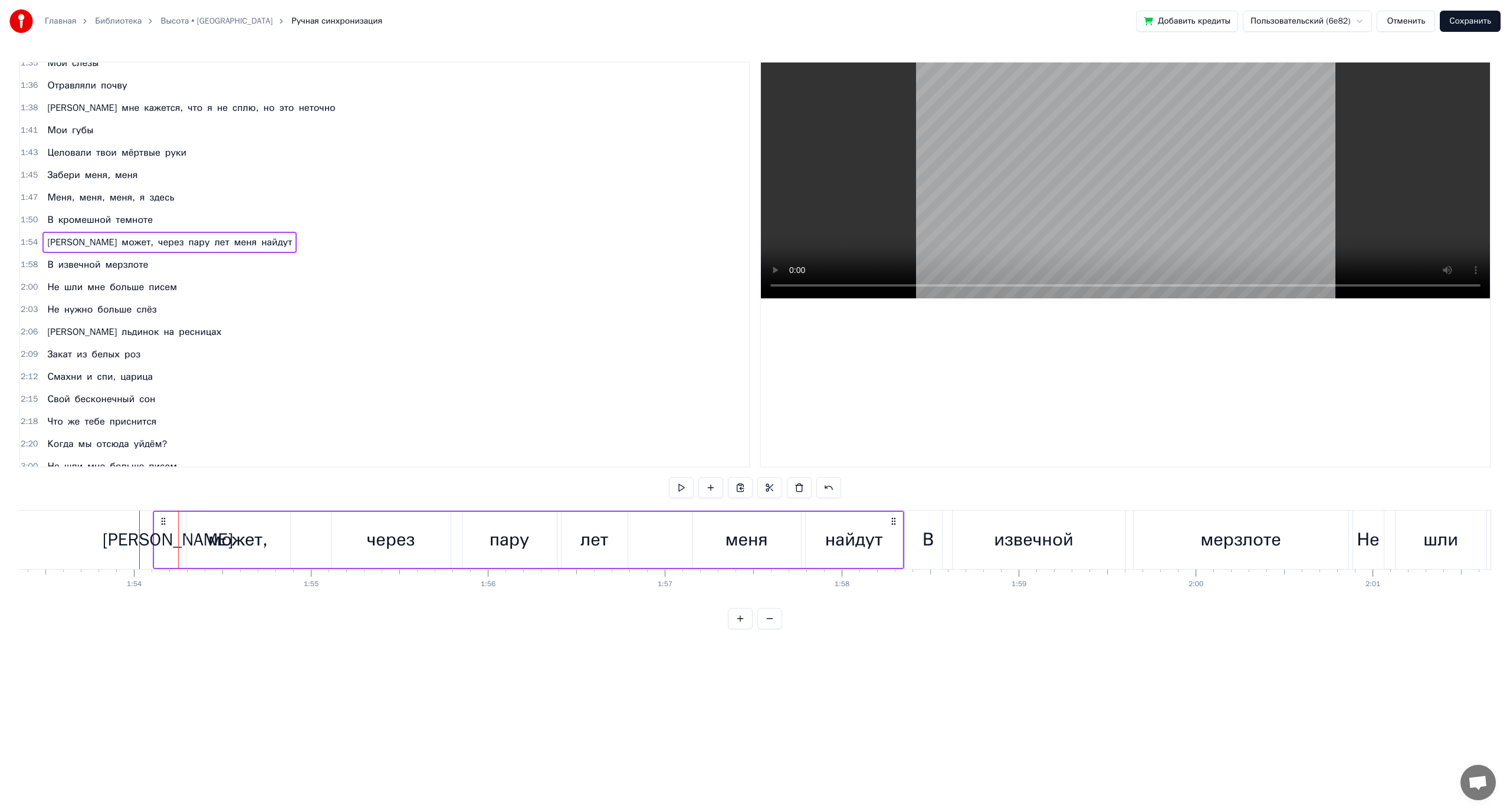 click on "И может, через пару лет меня найдут" at bounding box center (528, 540) 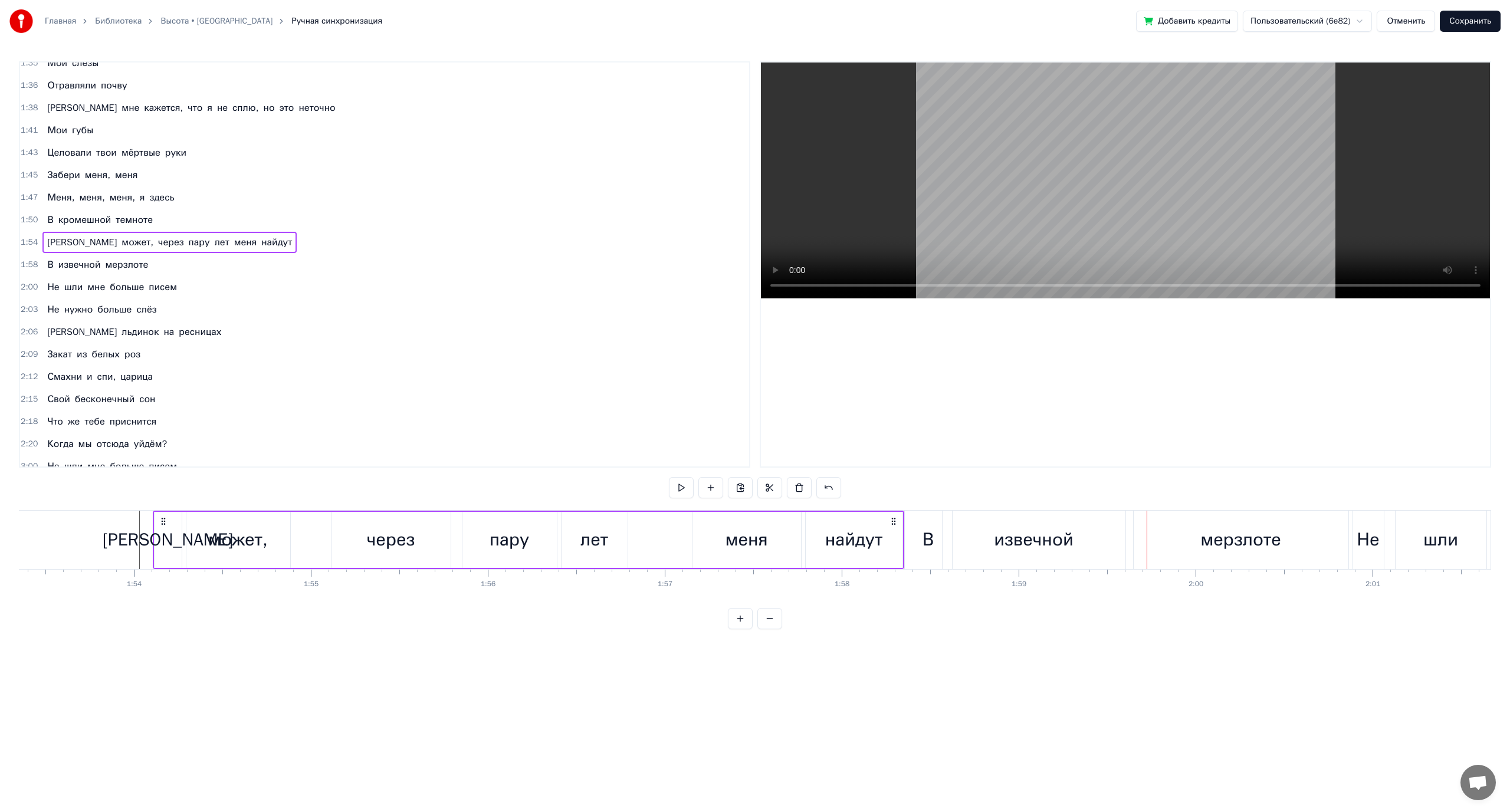click on "извечной" at bounding box center [1034, 540] 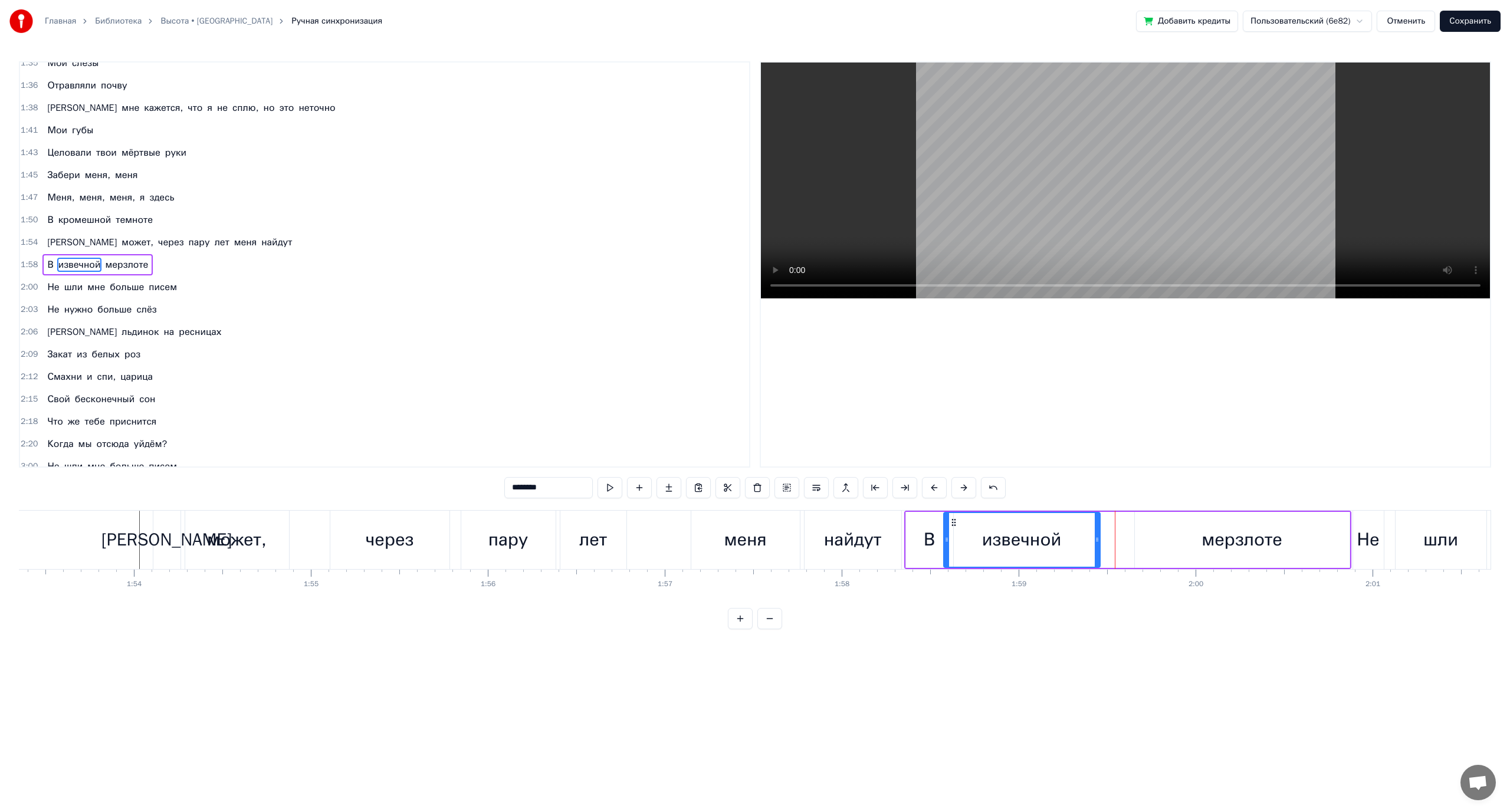 drag, startPoint x: 1124, startPoint y: 540, endPoint x: 1098, endPoint y: 540, distance: 26 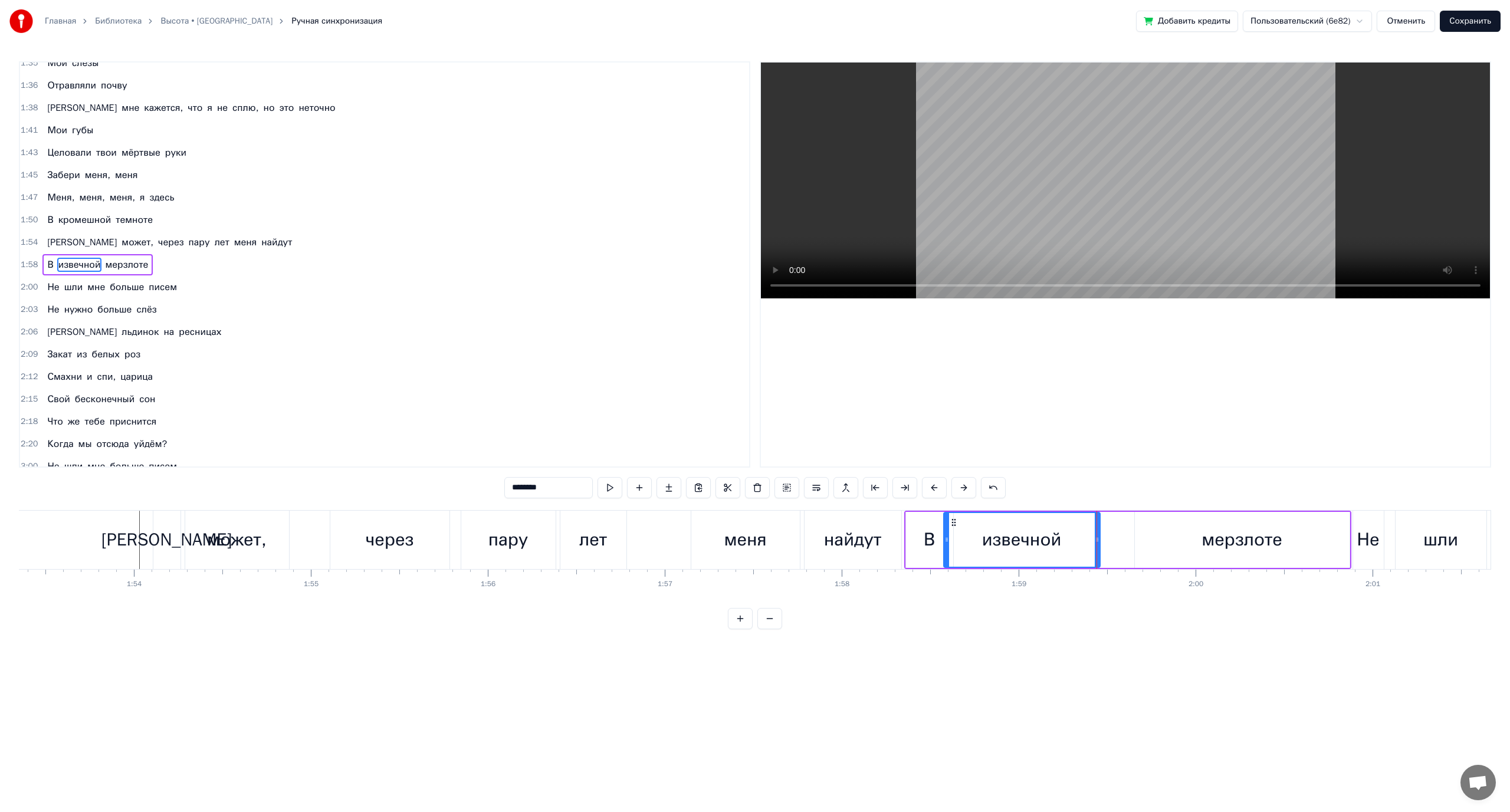 click on "через" at bounding box center (390, 540) 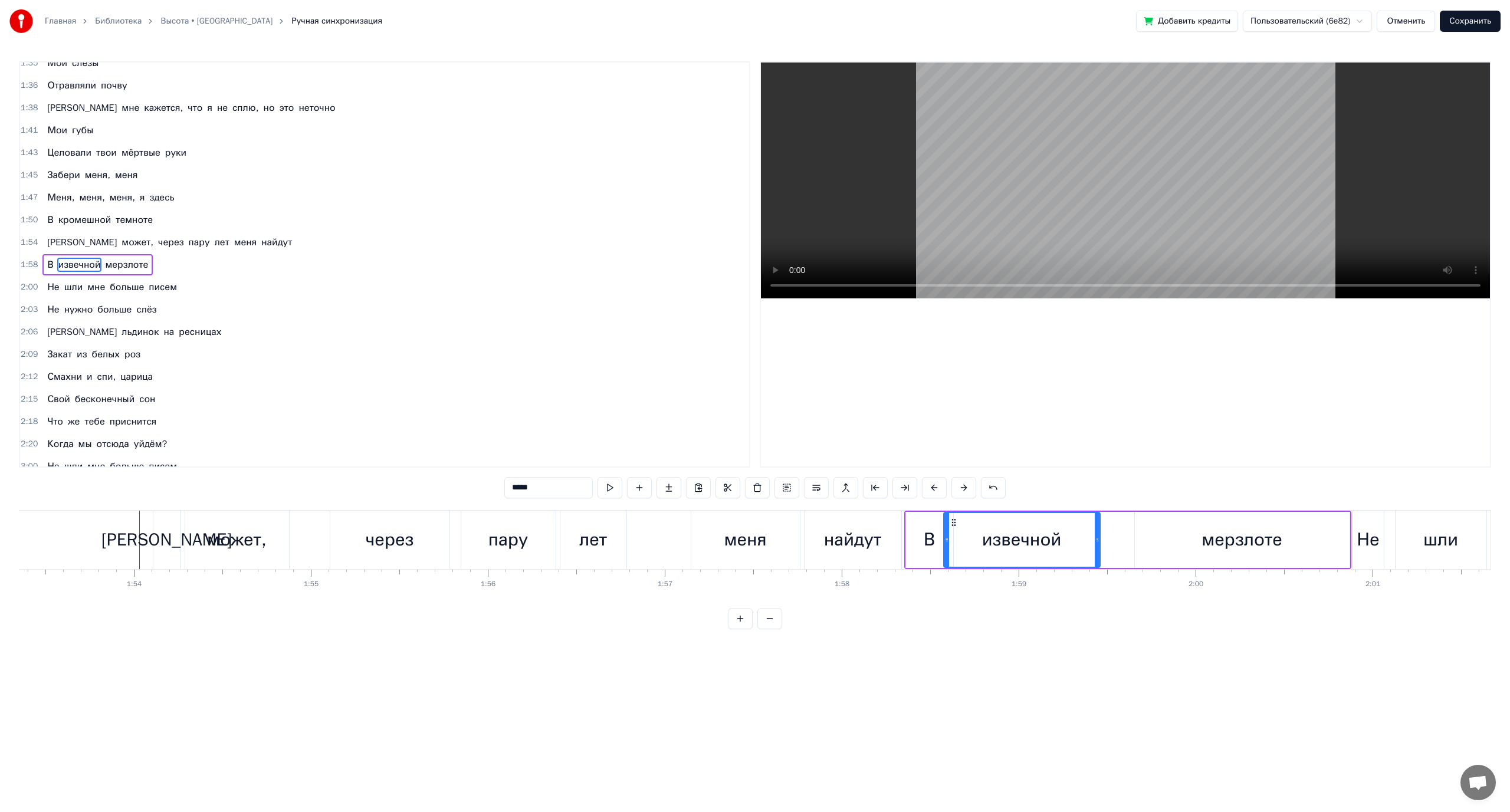 scroll, scrollTop: 257, scrollLeft: 0, axis: vertical 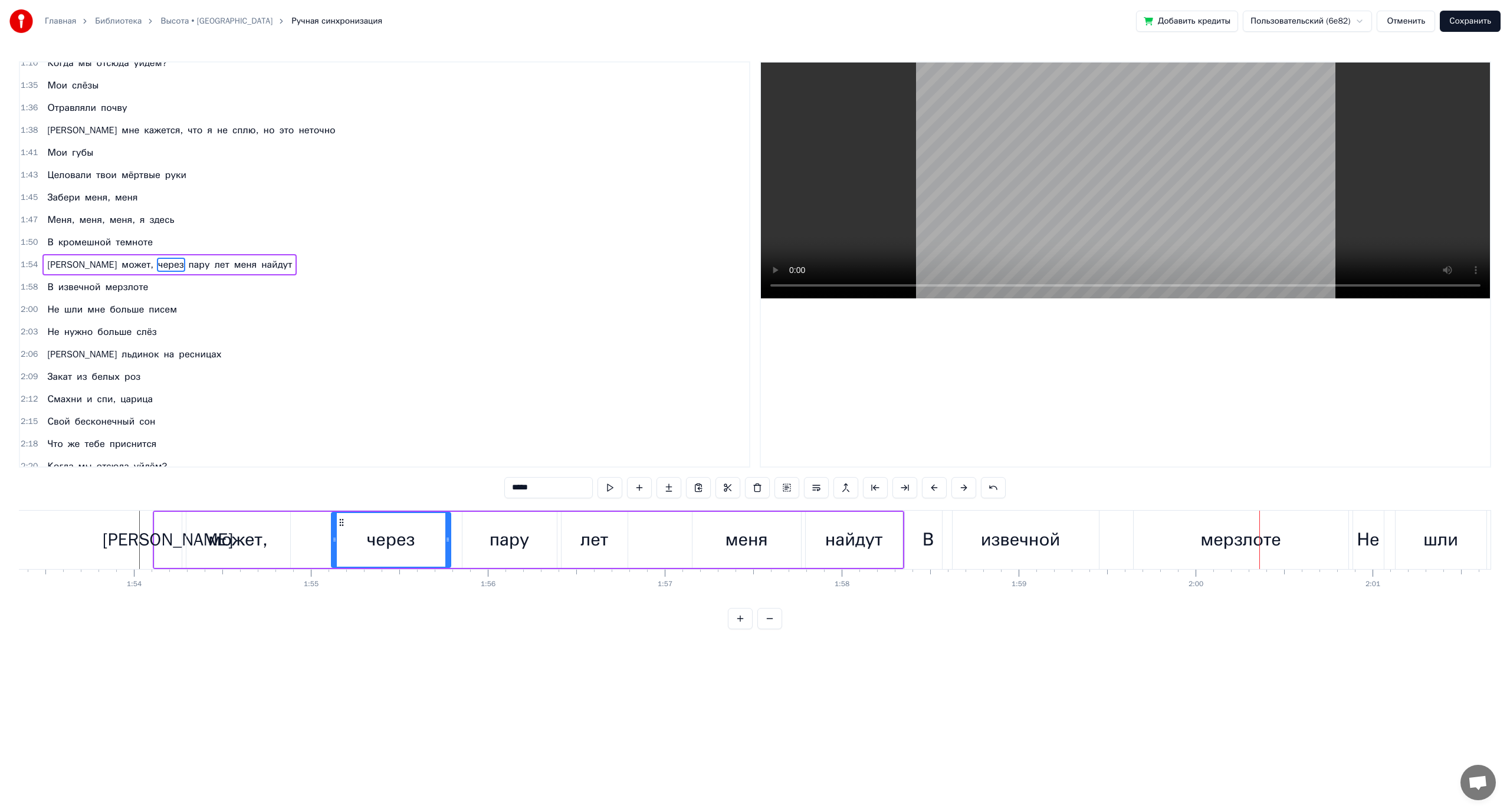 click on "И может, через пару лет меня найдут" at bounding box center (528, 540) 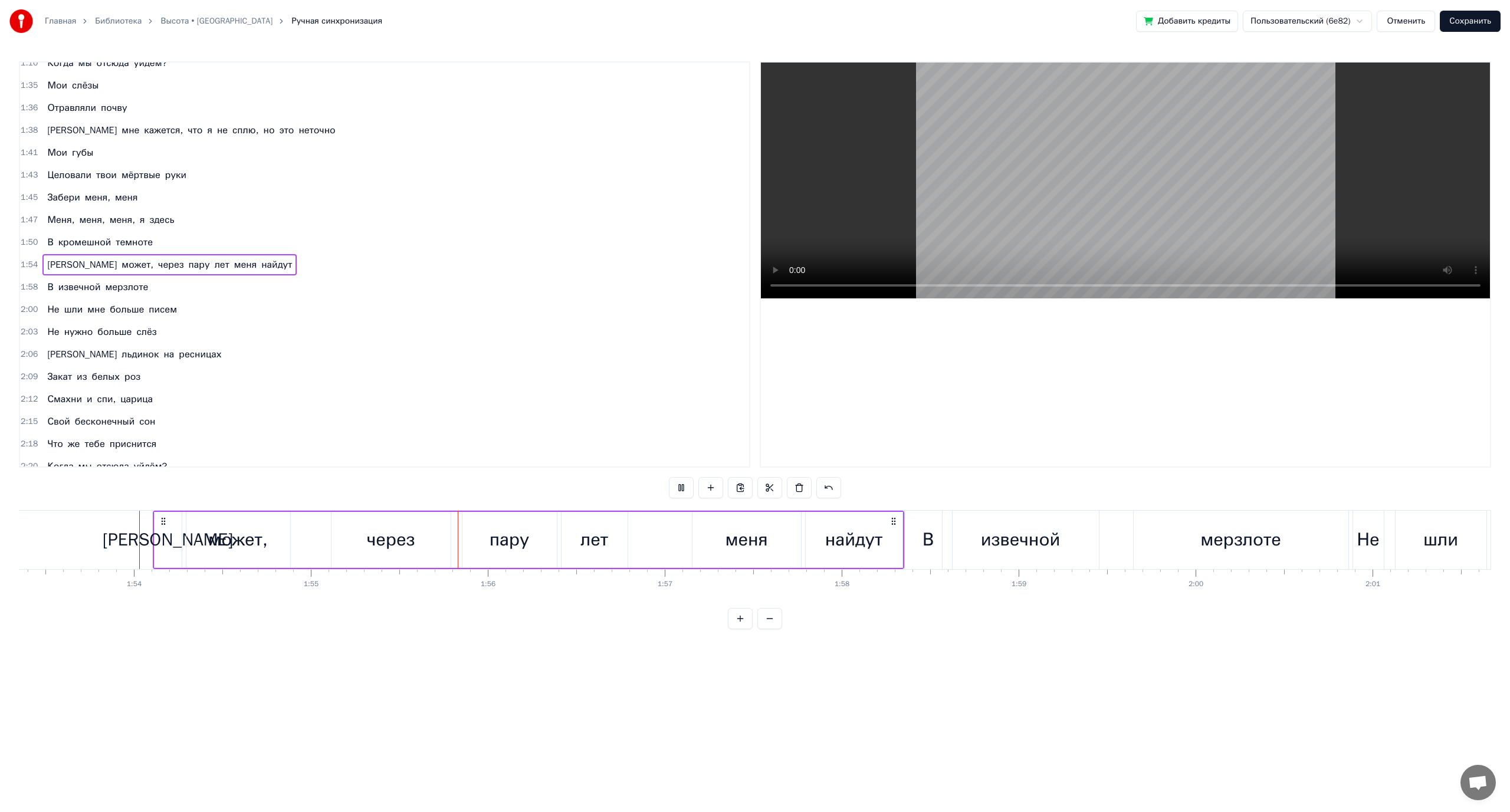 click on "меня" at bounding box center [747, 540] 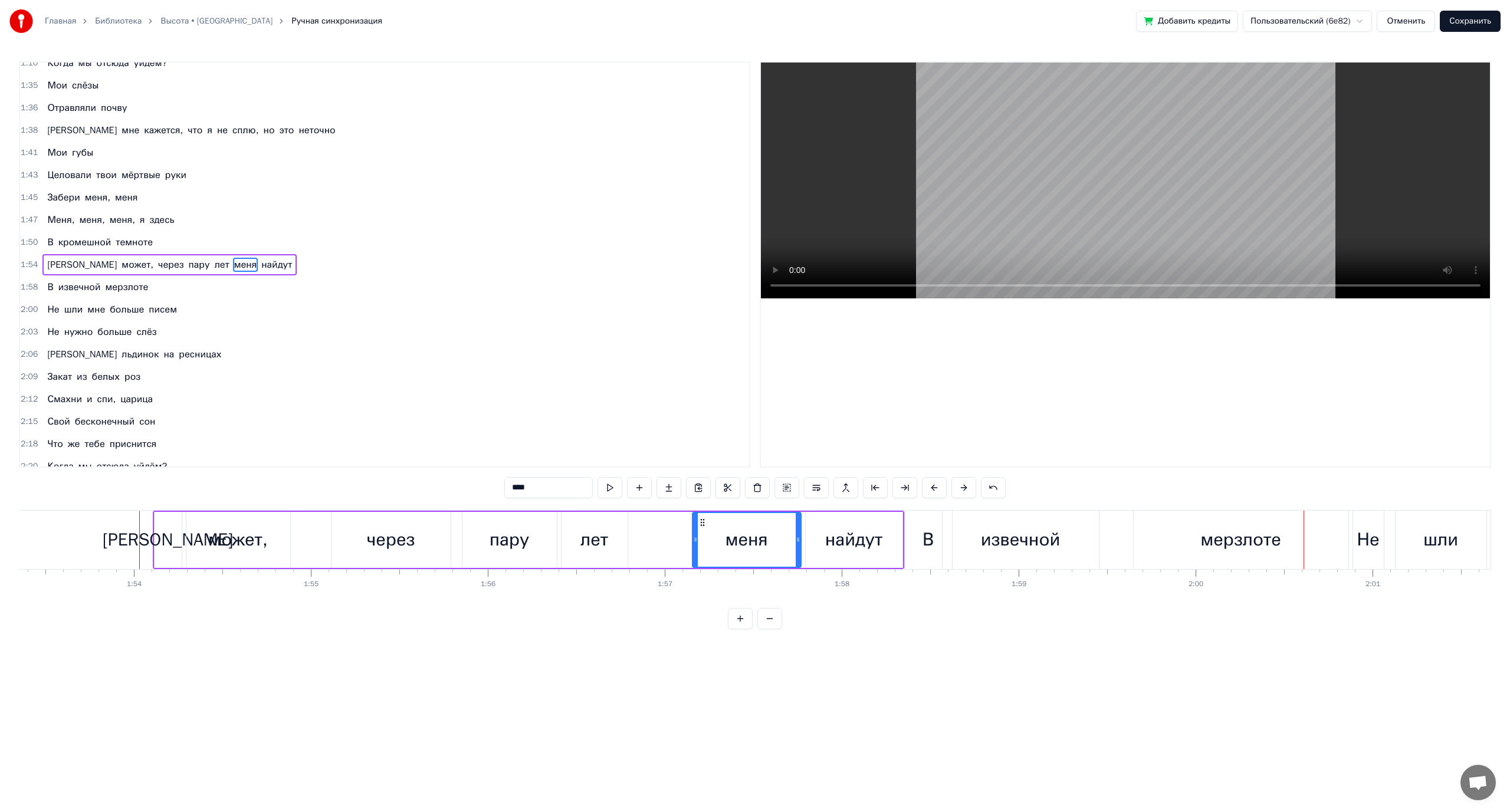 click on "мерзлоте" at bounding box center [1241, 540] 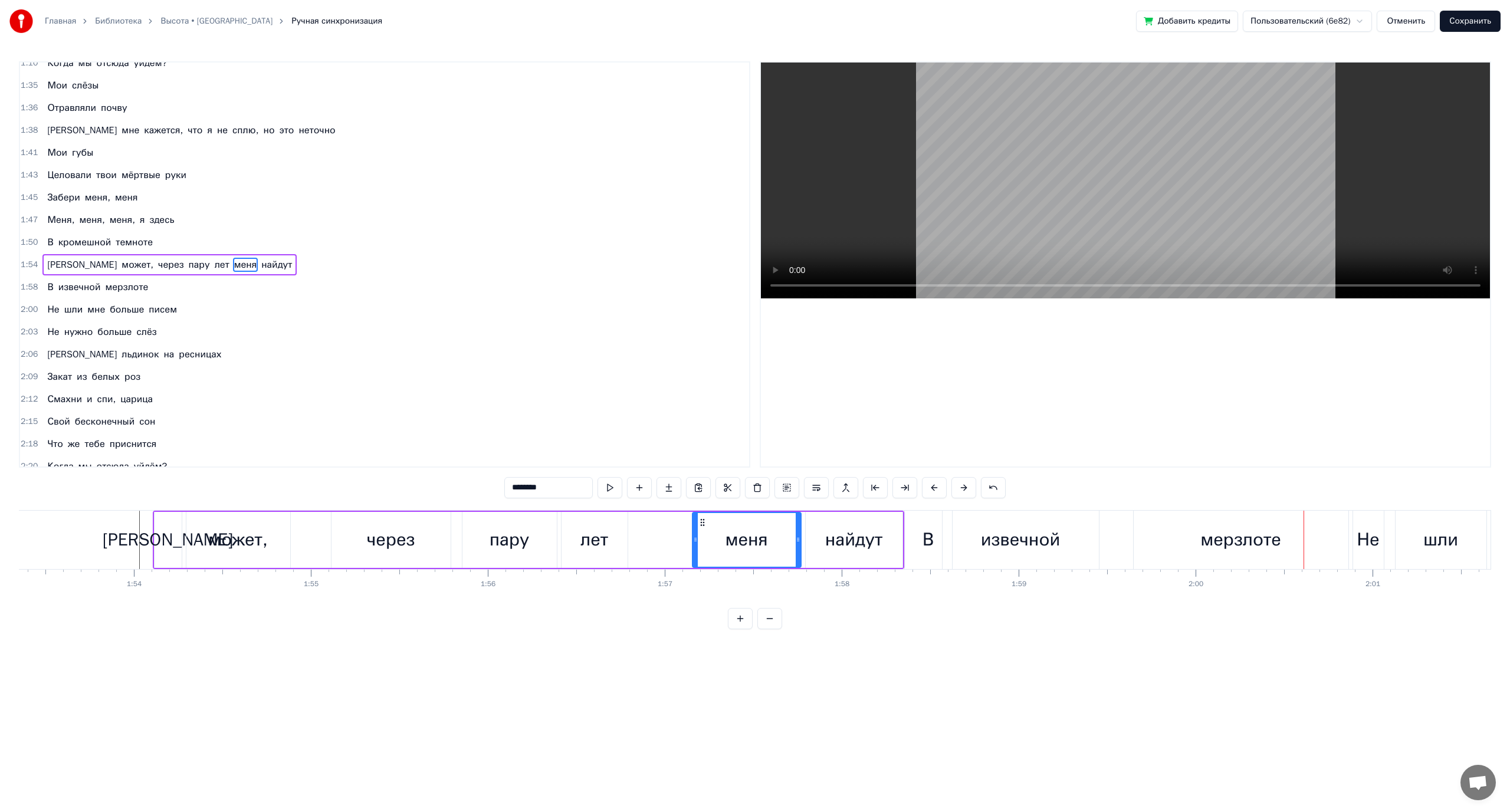 scroll, scrollTop: 280, scrollLeft: 0, axis: vertical 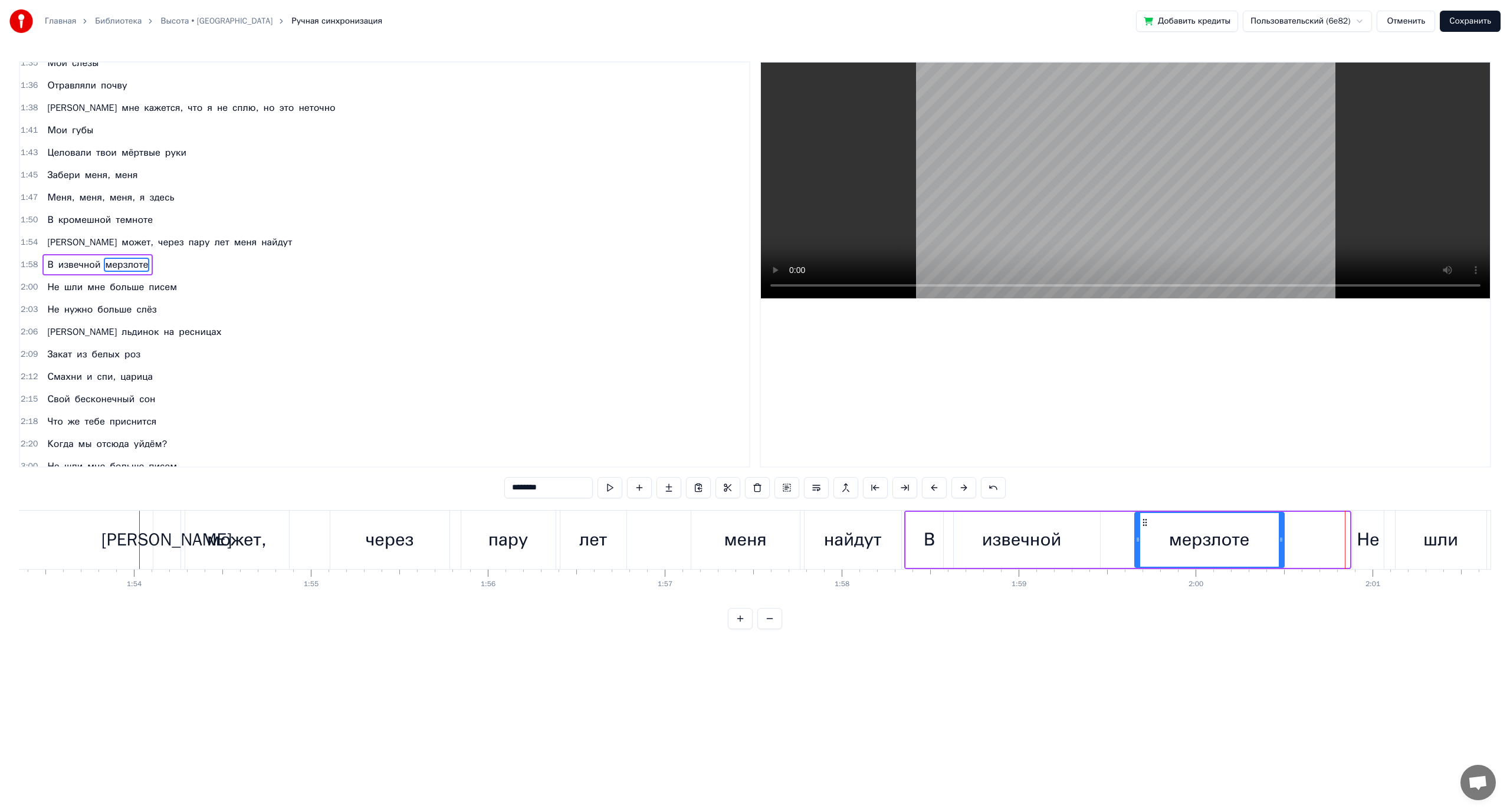 drag, startPoint x: 1347, startPoint y: 537, endPoint x: 1282, endPoint y: 540, distance: 65.06919 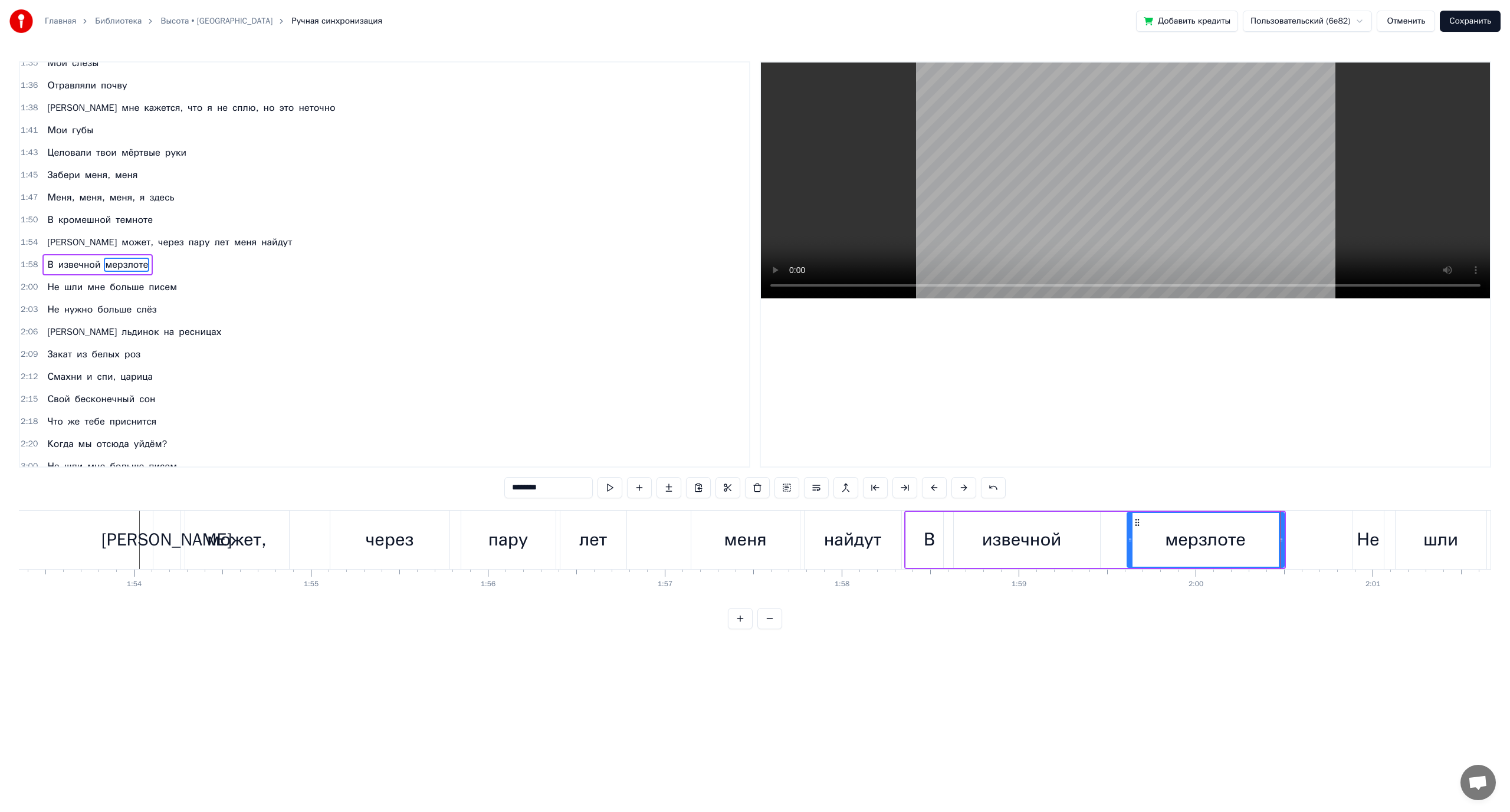 drag, startPoint x: 1137, startPoint y: 539, endPoint x: 1122, endPoint y: 540, distance: 15.033296 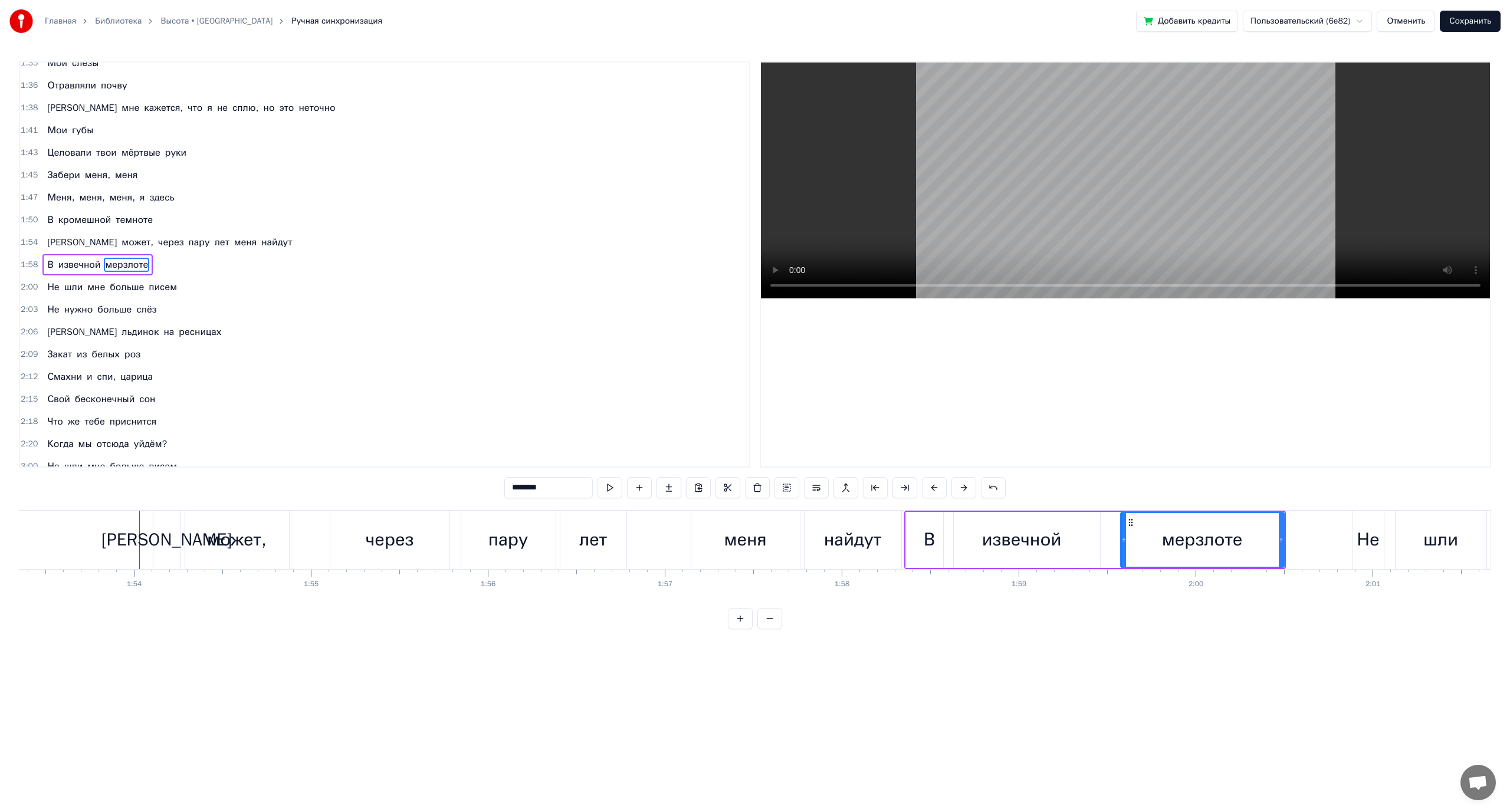 click at bounding box center [-1328, 540] 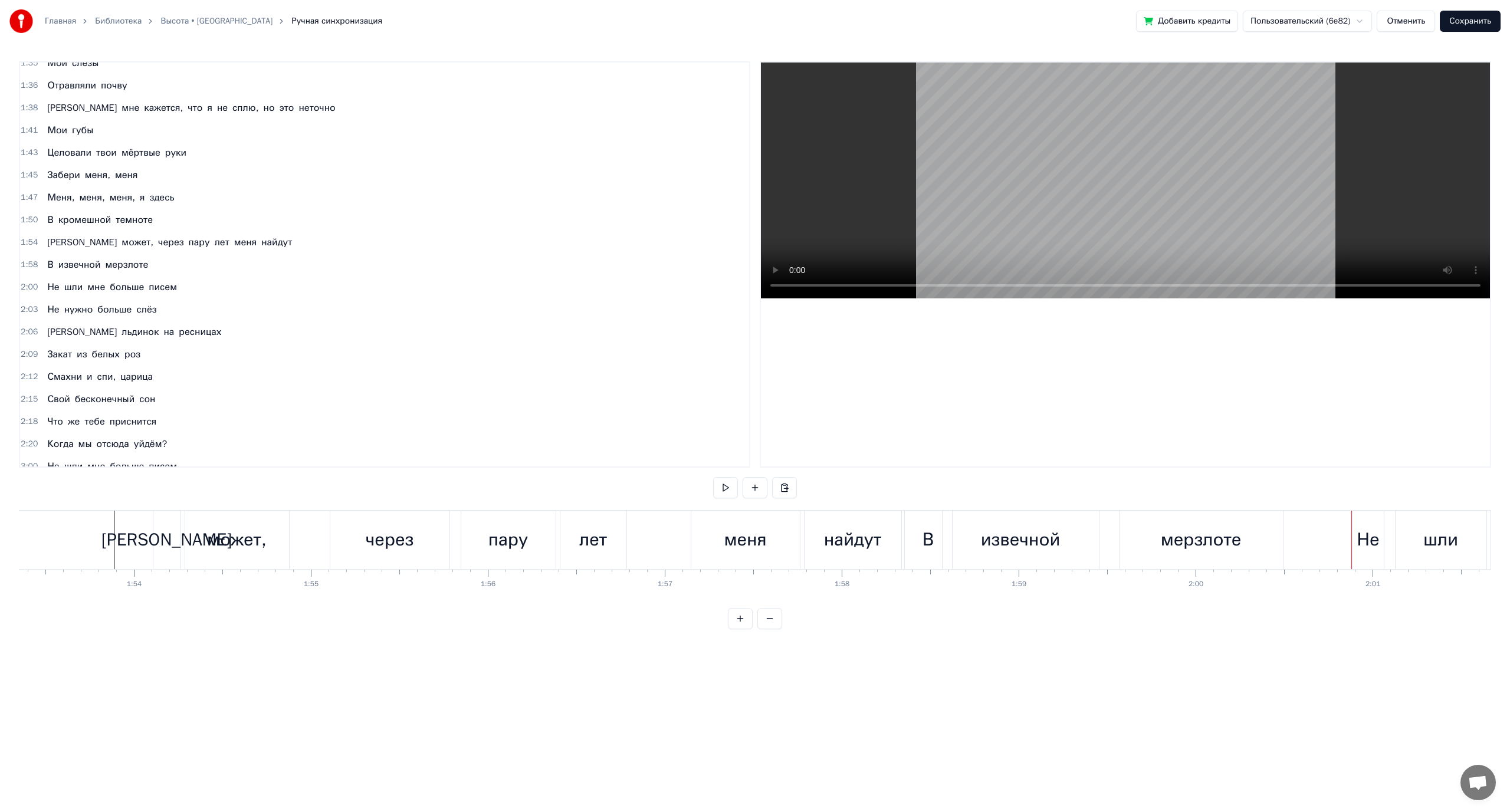 click on "В извечной мерзлоте" at bounding box center [1095, 540] 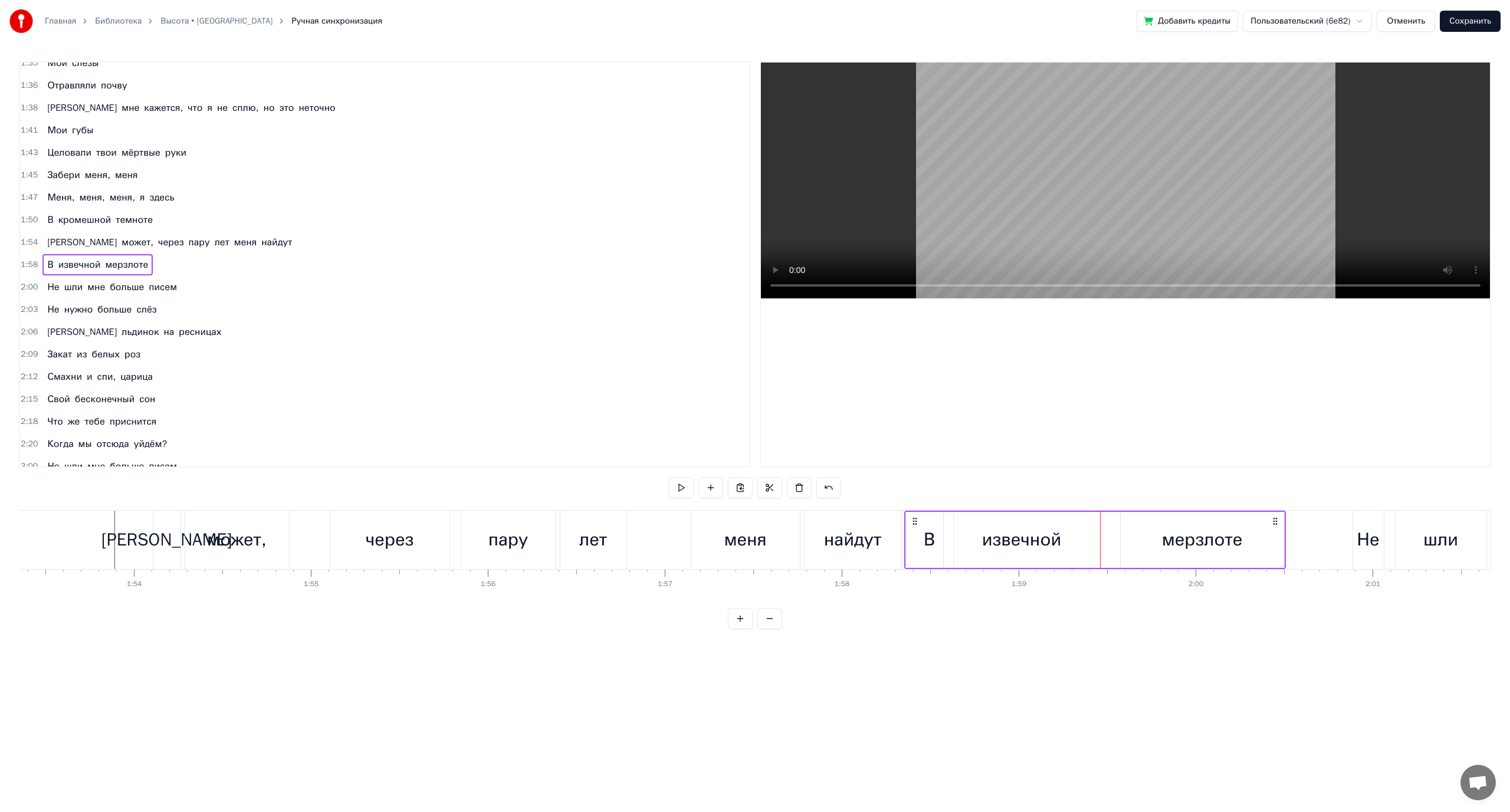 click on "мерзлоте" at bounding box center [1202, 540] 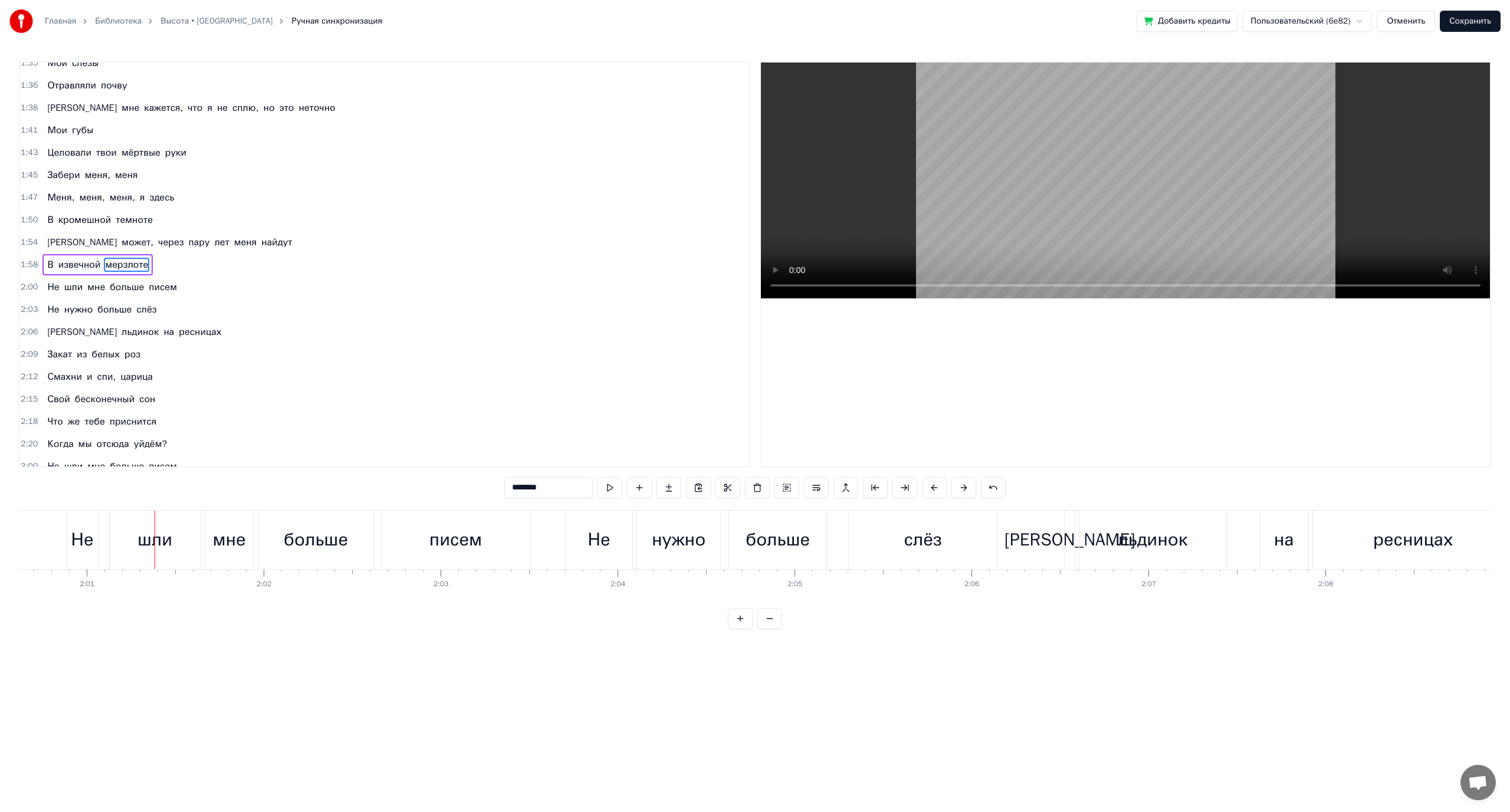 scroll, scrollTop: 0, scrollLeft: 21420, axis: horizontal 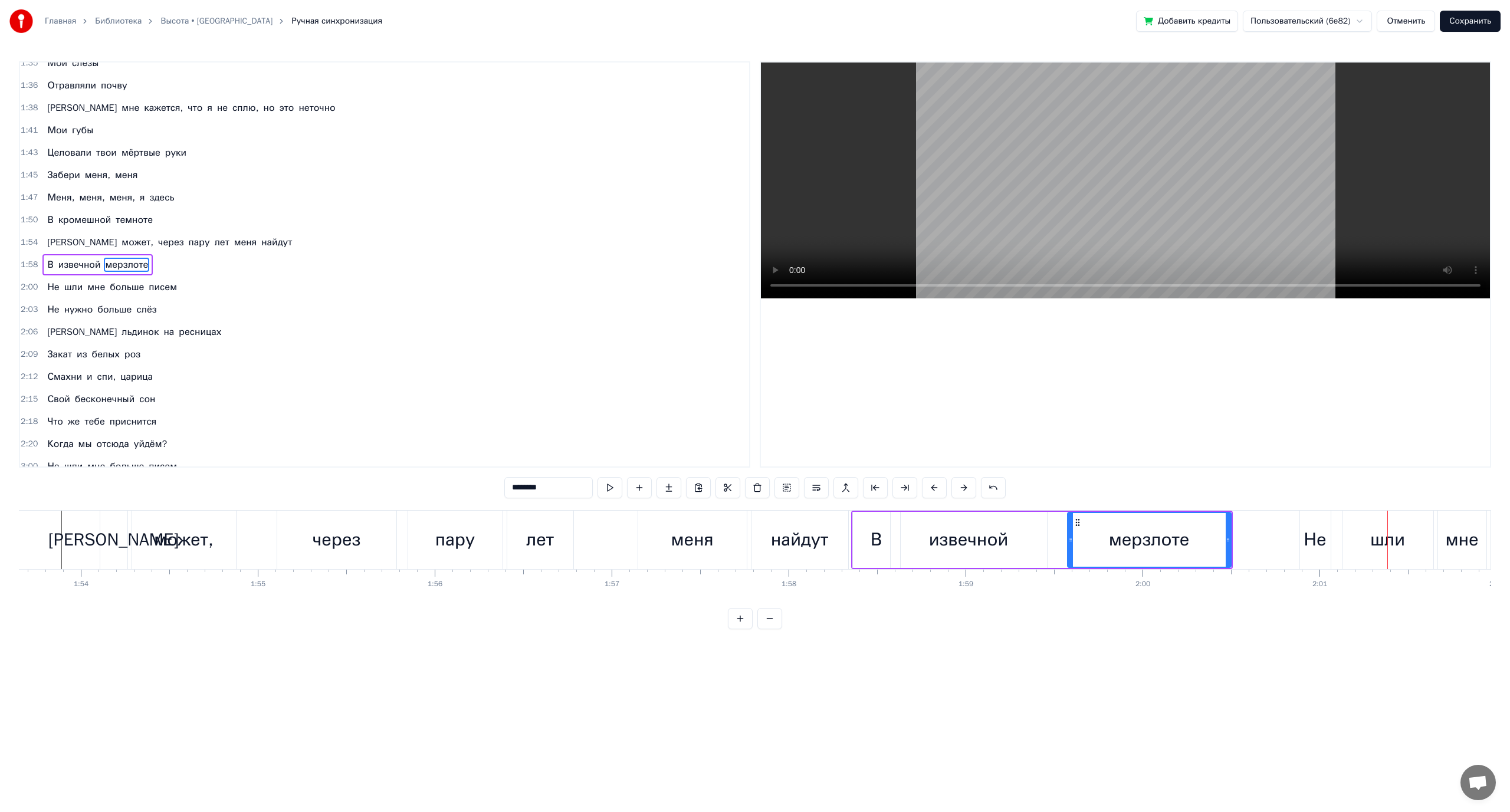 click on "И может, через пару лет меня найдут" at bounding box center (475, 540) 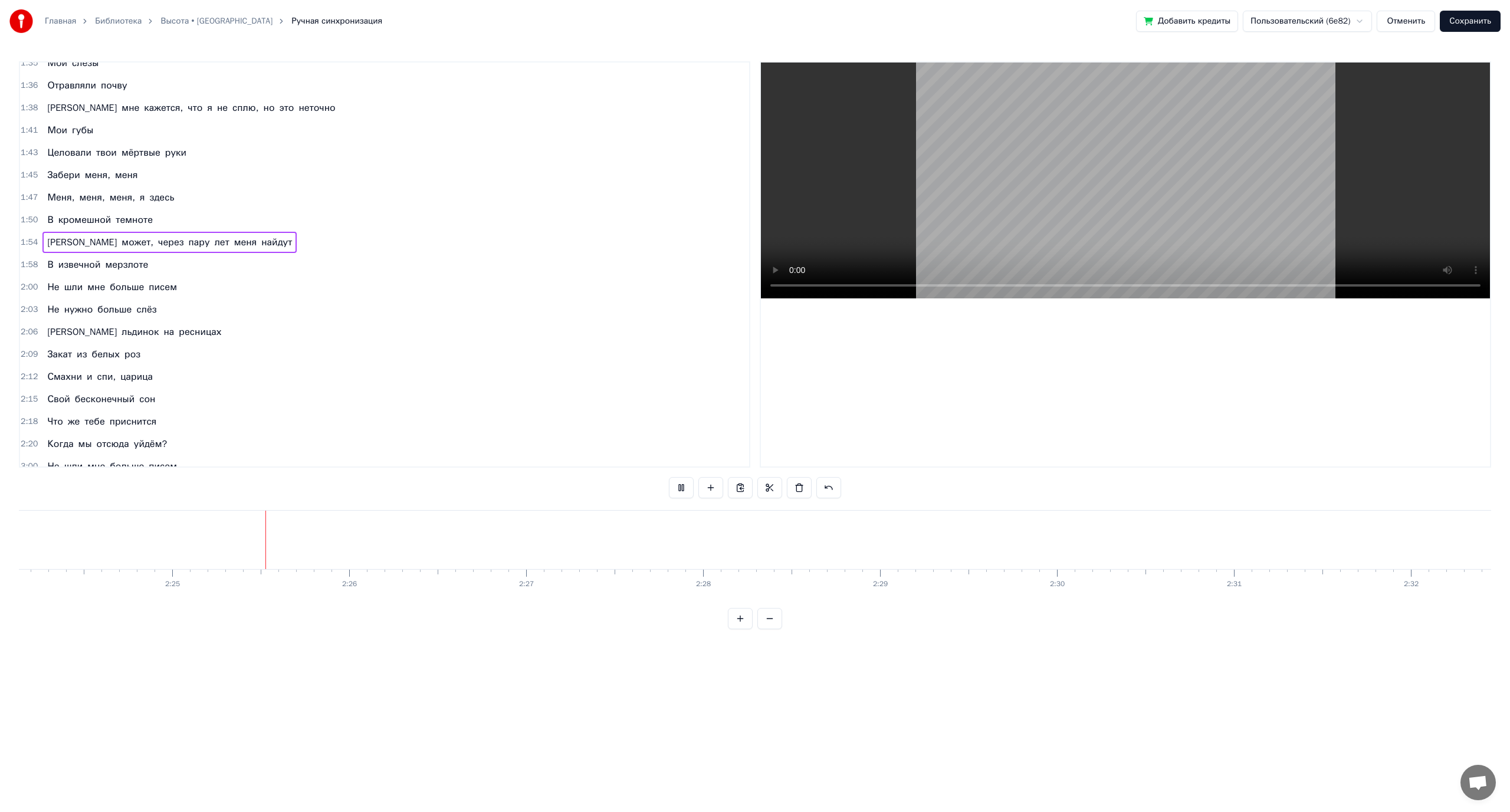 scroll, scrollTop: 0, scrollLeft: 25581, axis: horizontal 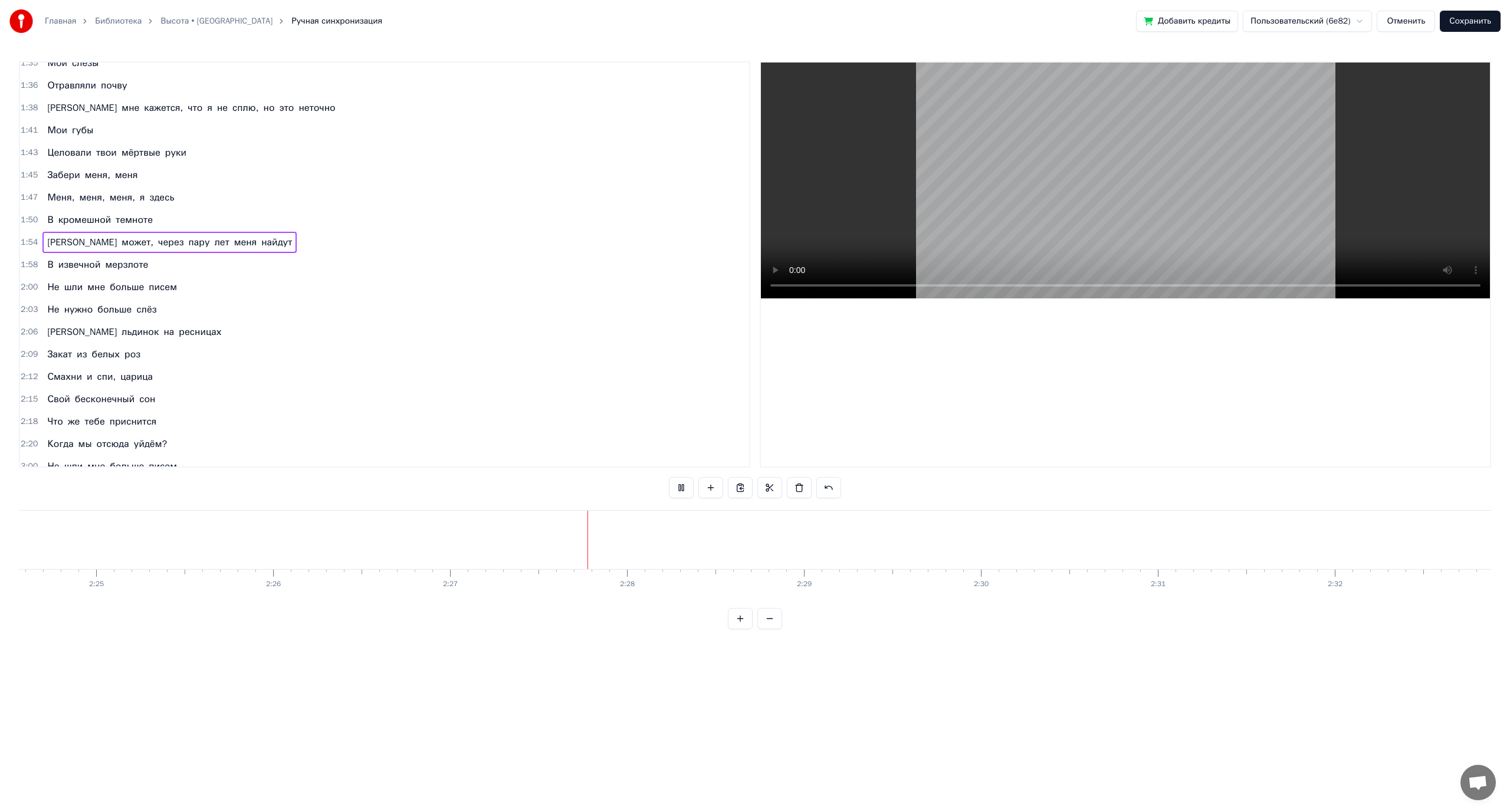 type 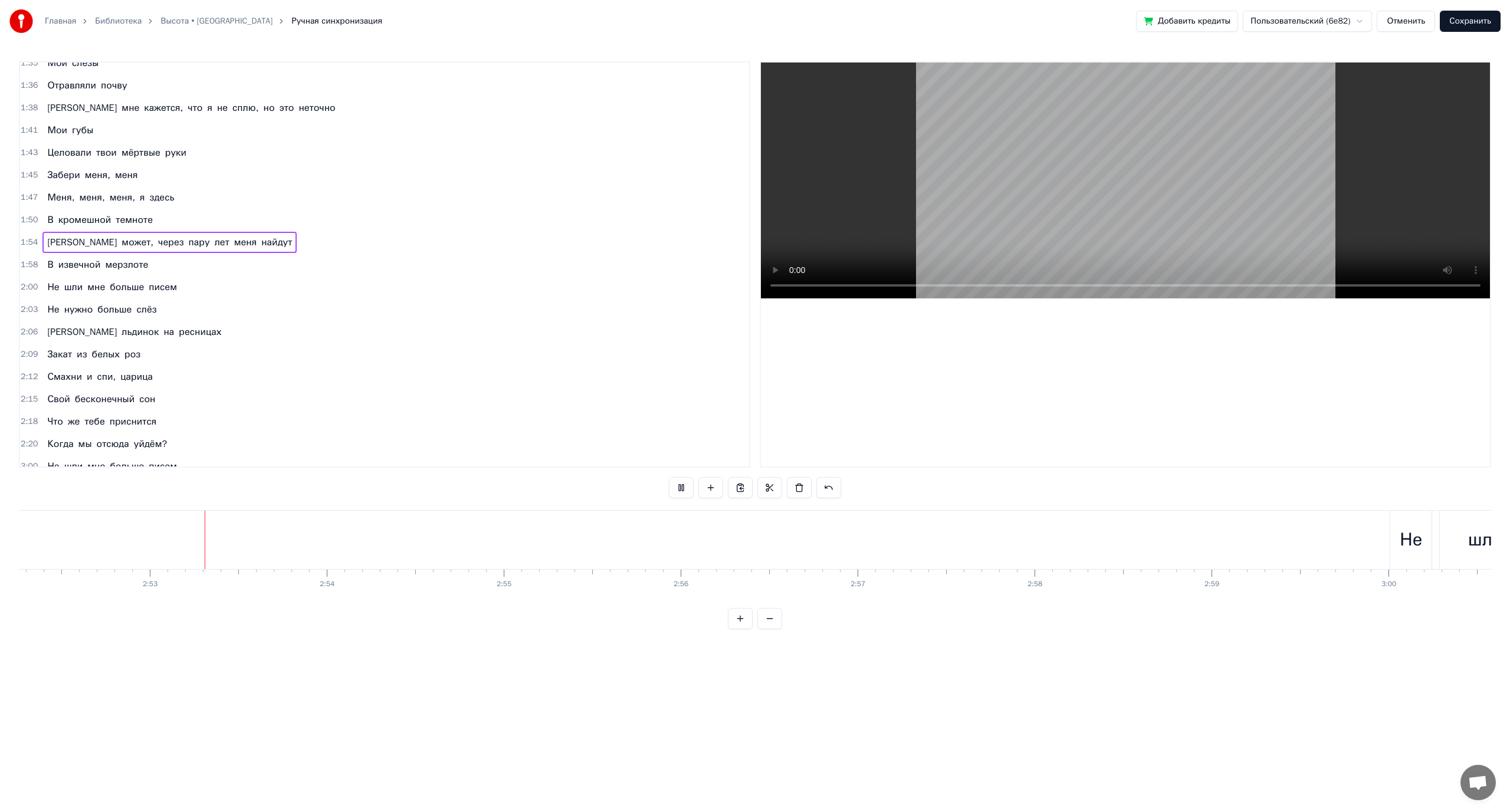 scroll, scrollTop: 0, scrollLeft: 30488, axis: horizontal 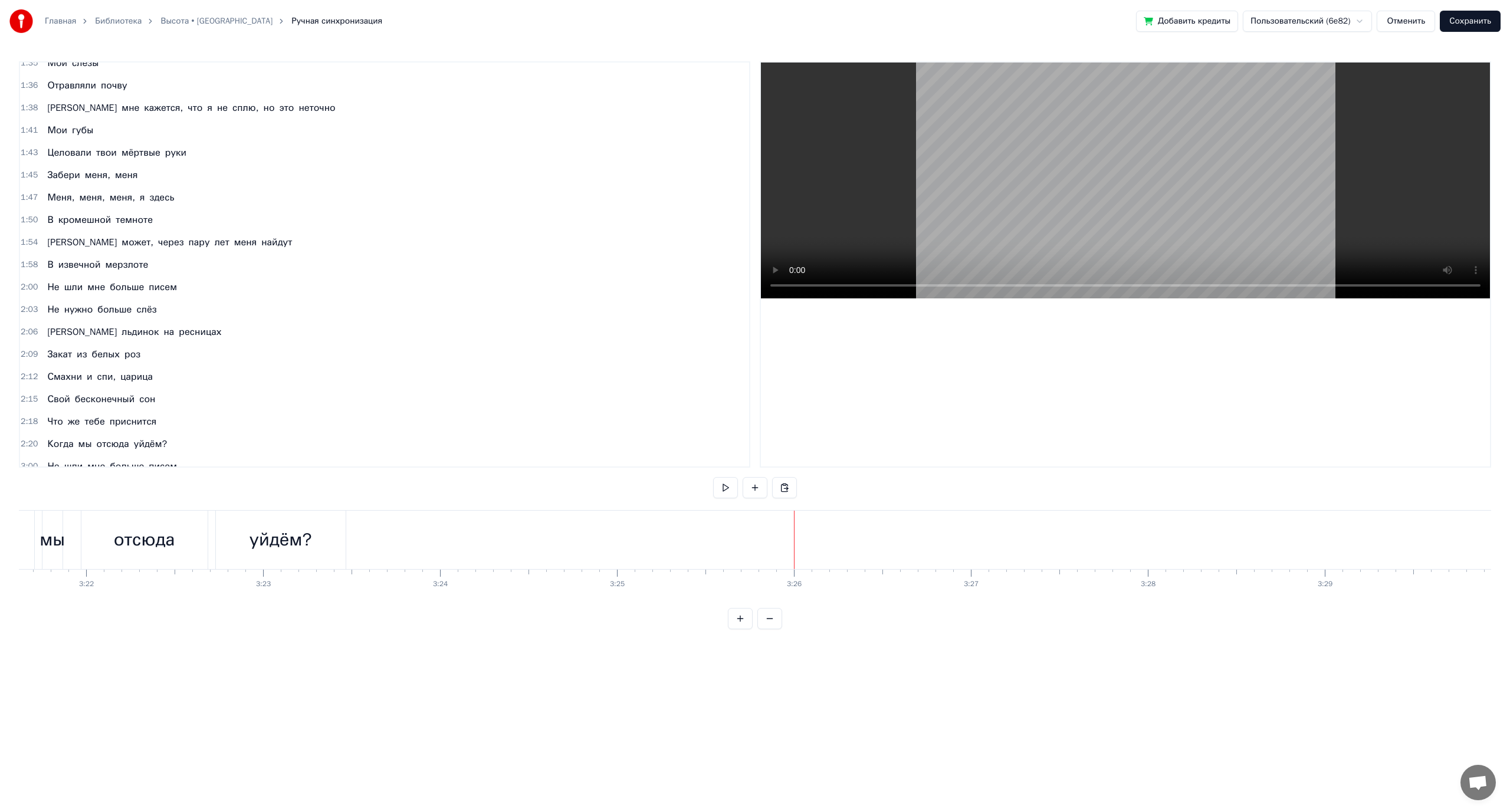 click on "Когда" at bounding box center [-13, 540] 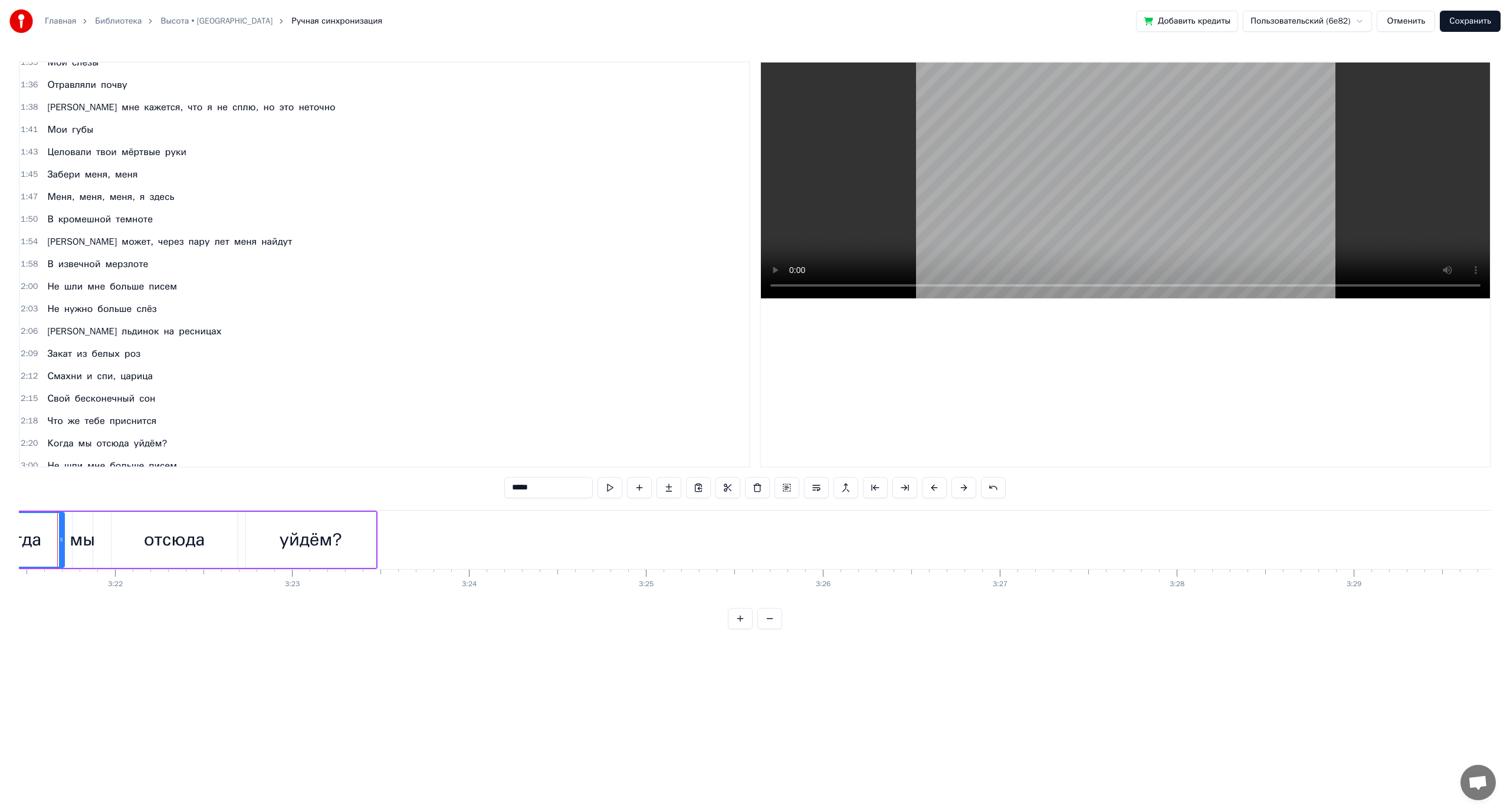 scroll, scrollTop: 0, scrollLeft: 35628, axis: horizontal 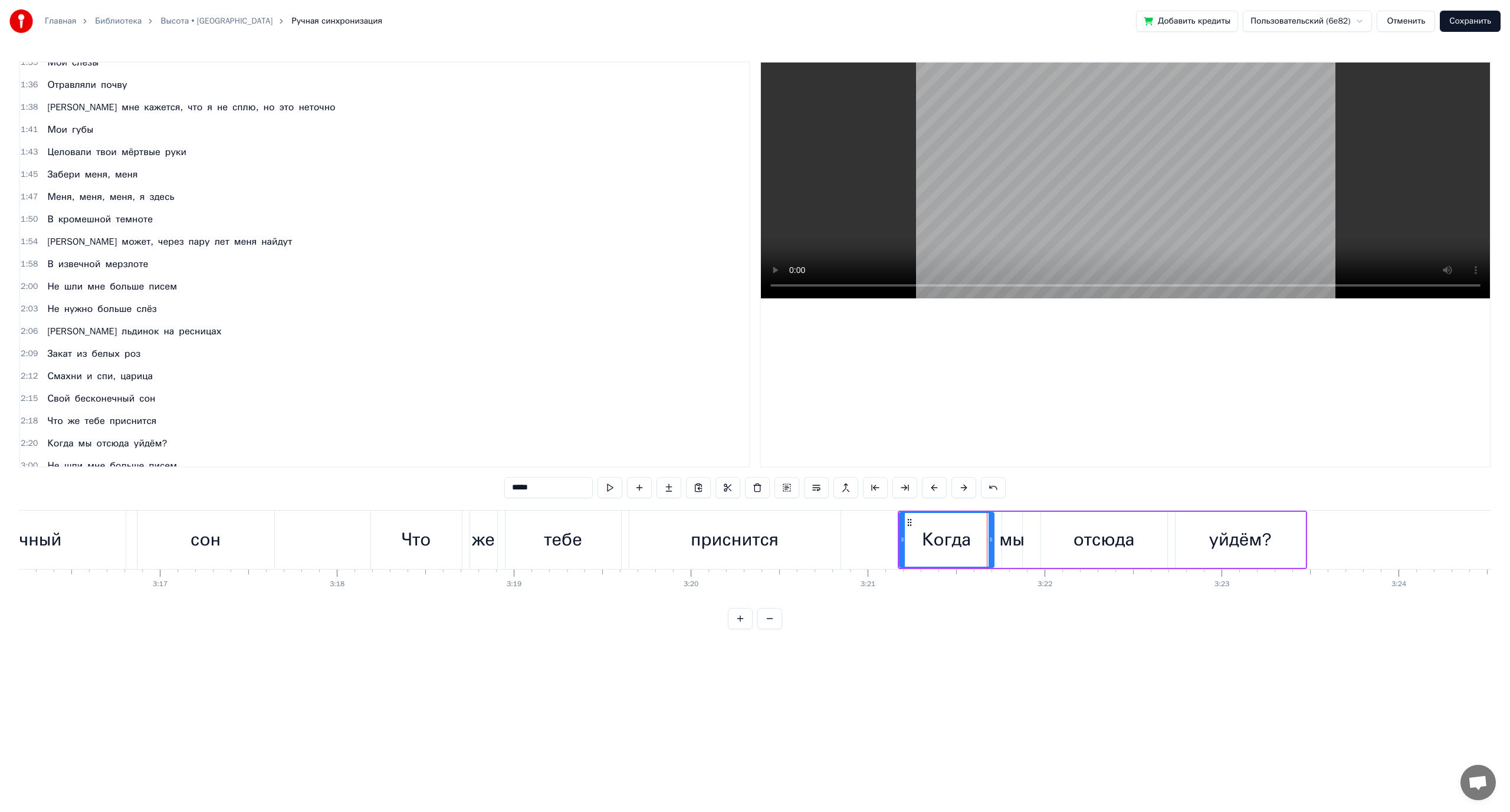 click on "тебе" at bounding box center [563, 540] 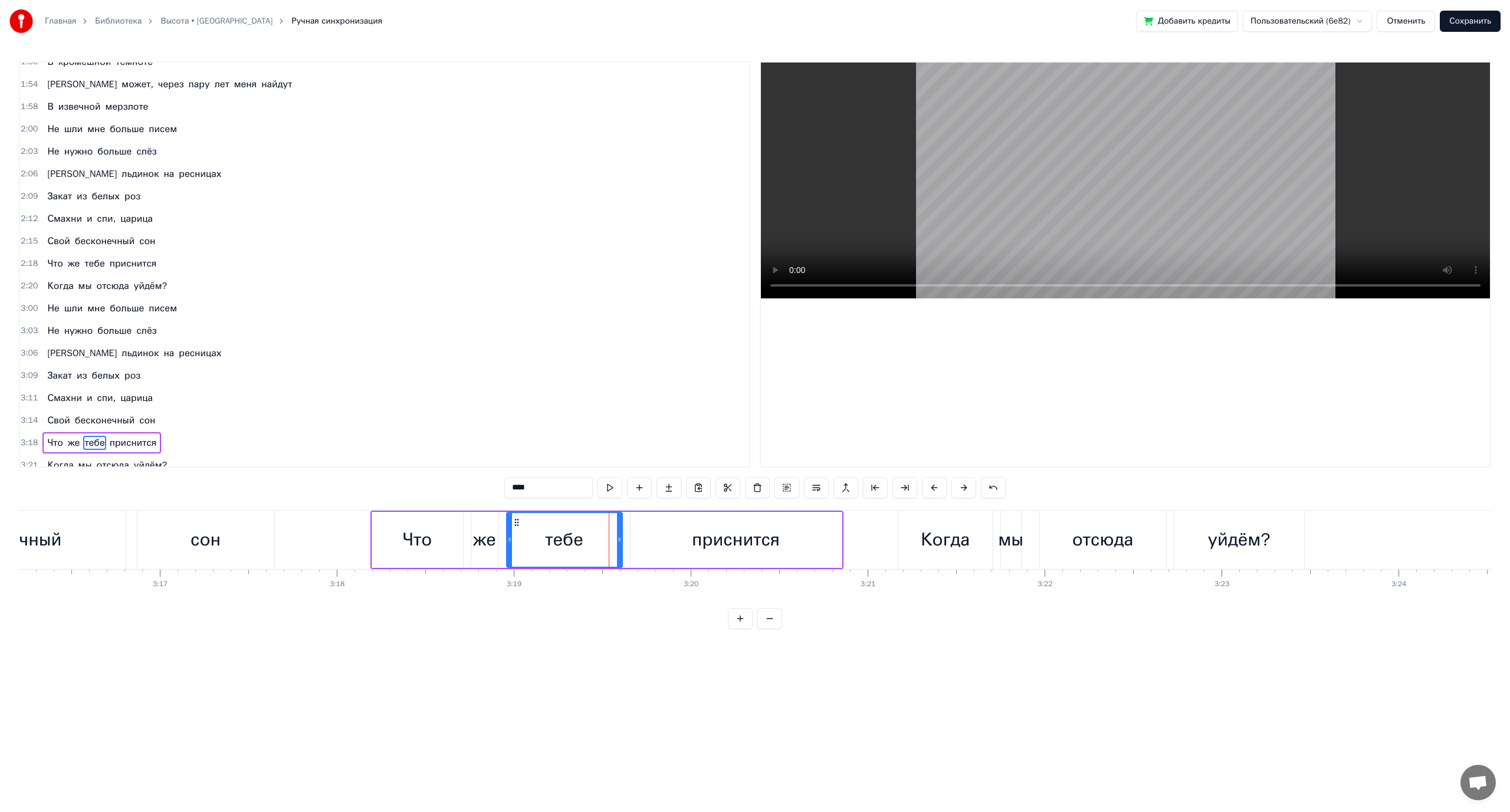 scroll, scrollTop: 448, scrollLeft: 0, axis: vertical 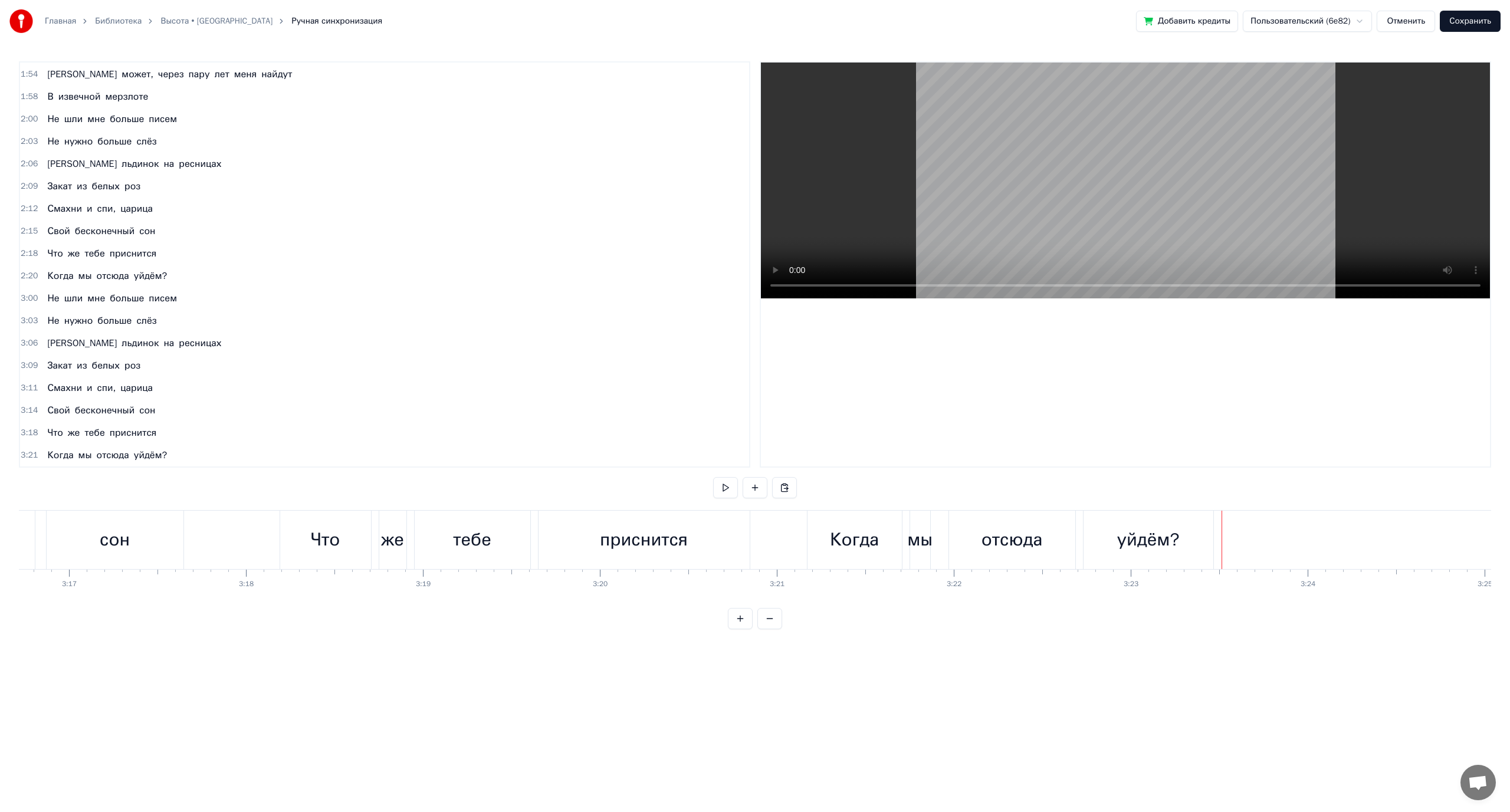 click on "уйдём?" at bounding box center (1148, 540) 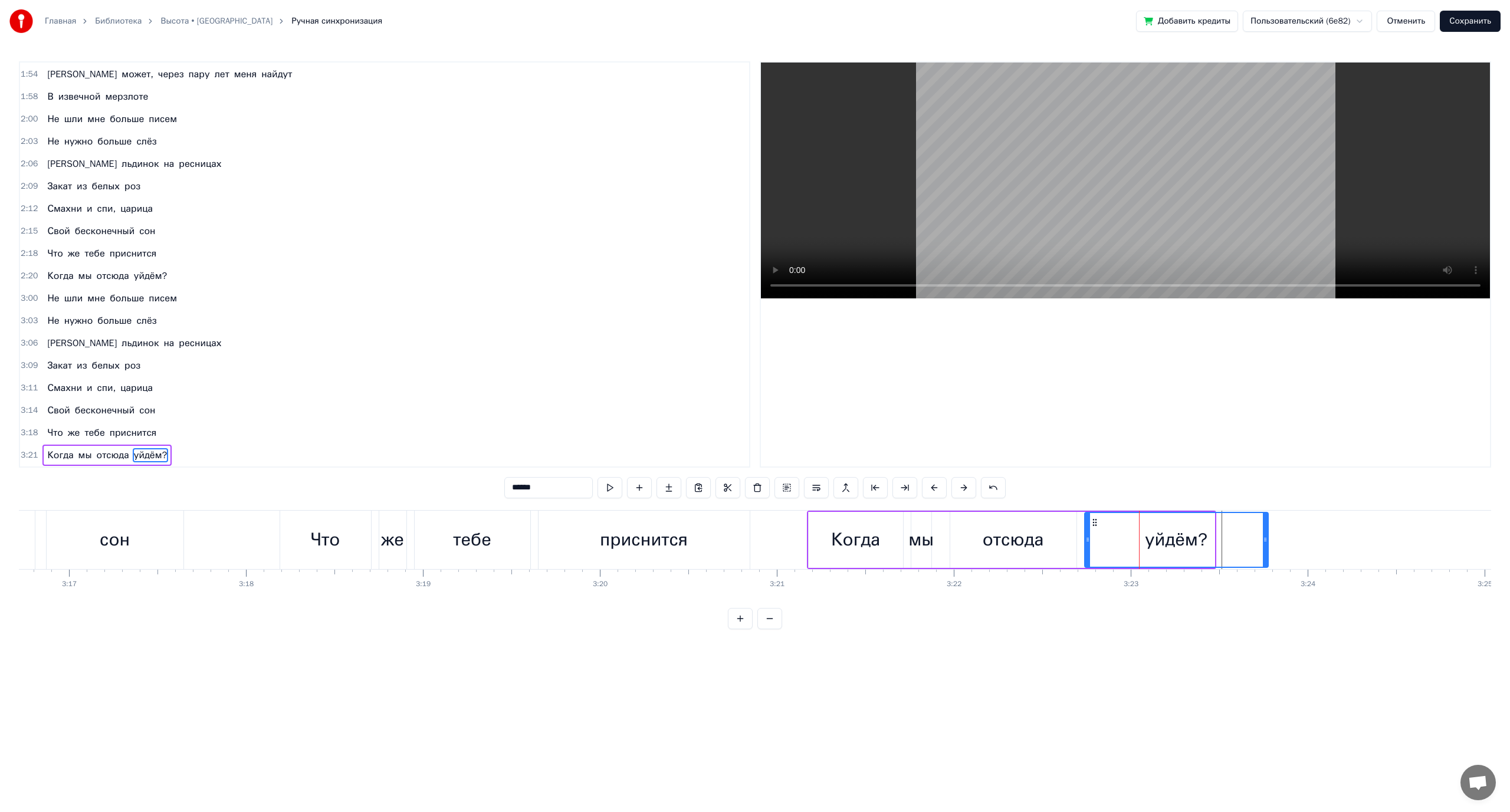 drag, startPoint x: 1212, startPoint y: 539, endPoint x: 1263, endPoint y: 540, distance: 51.0098 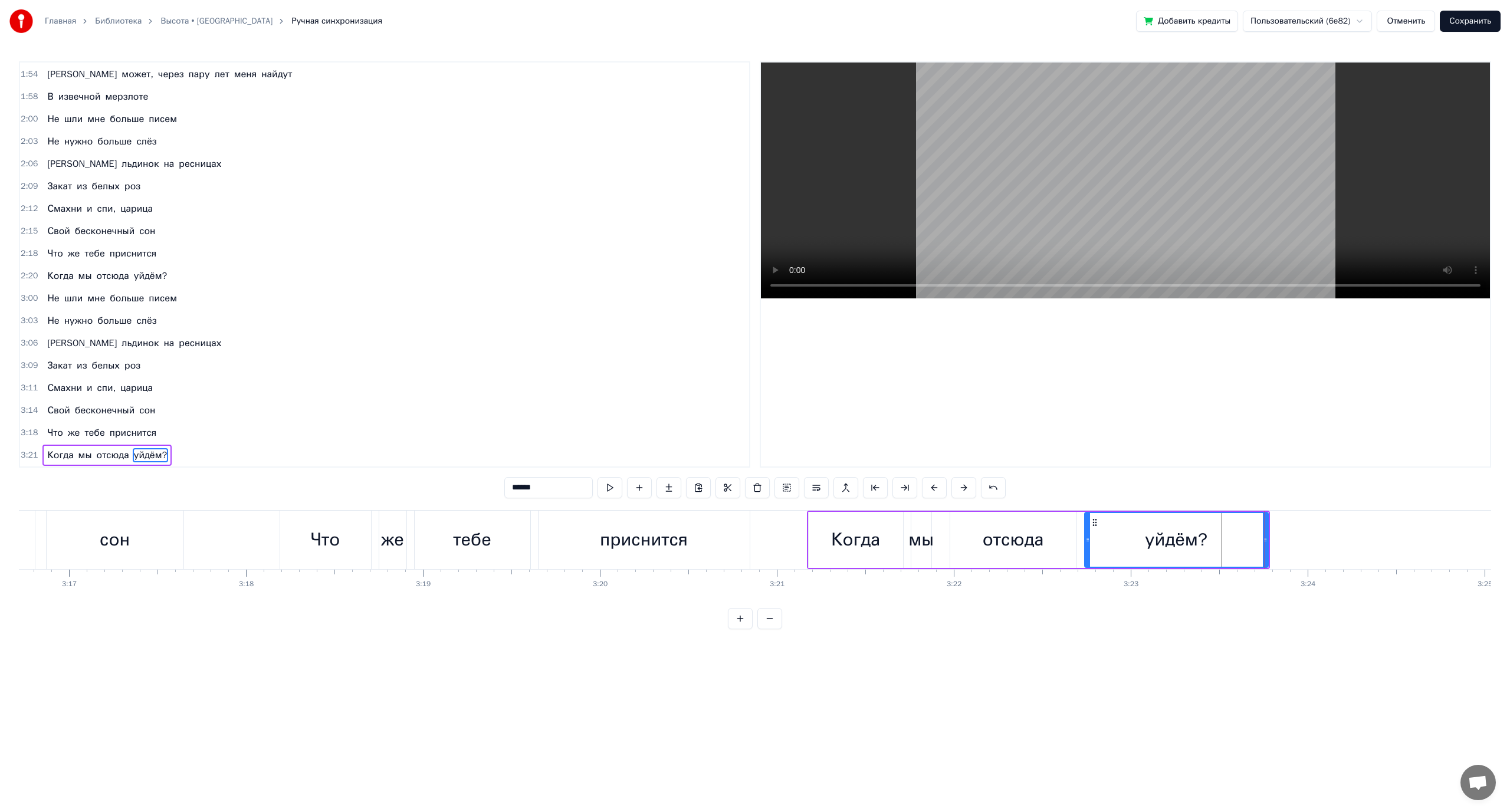 click at bounding box center [-16080, 540] 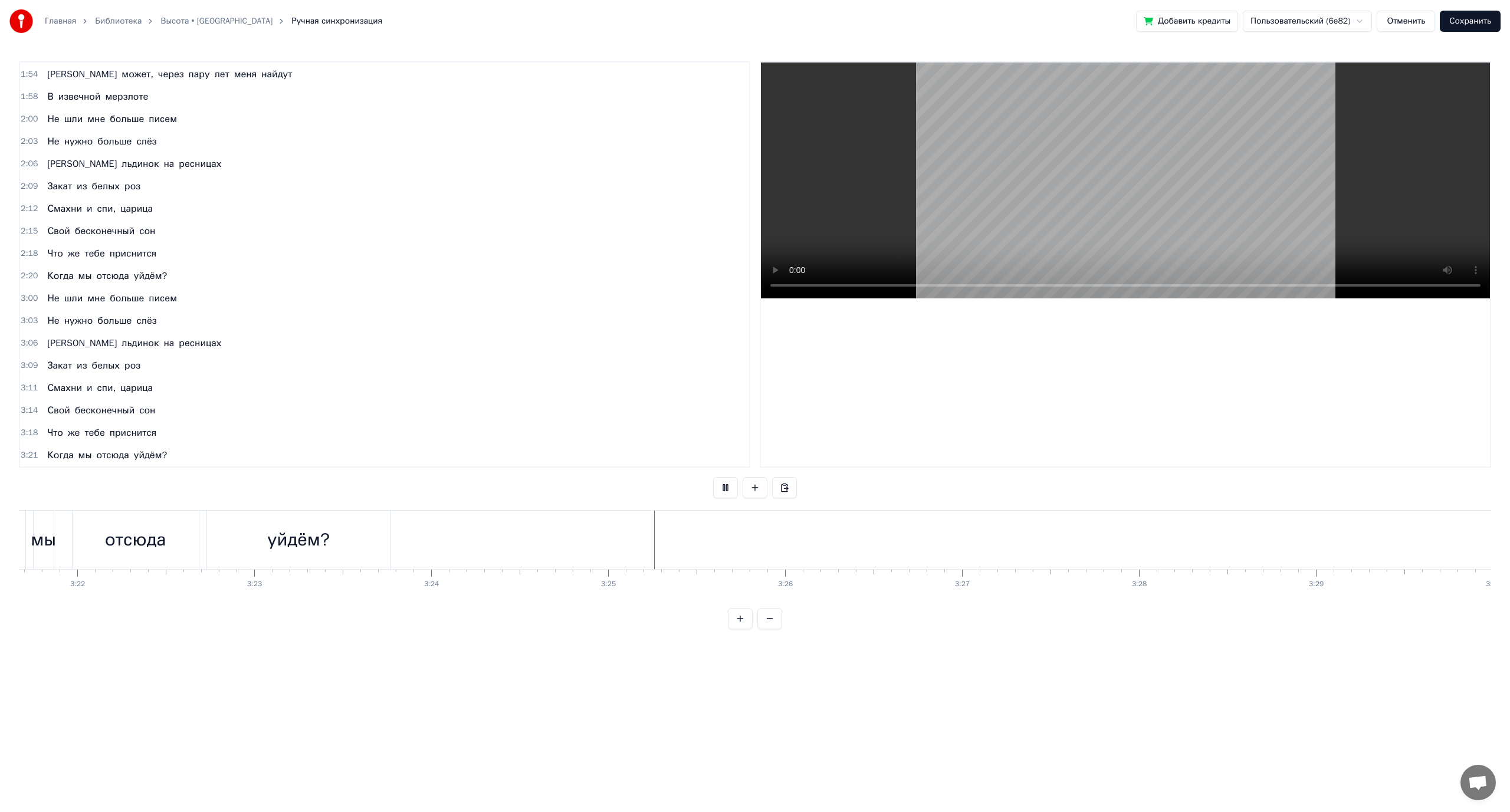 scroll, scrollTop: 0, scrollLeft: 35950, axis: horizontal 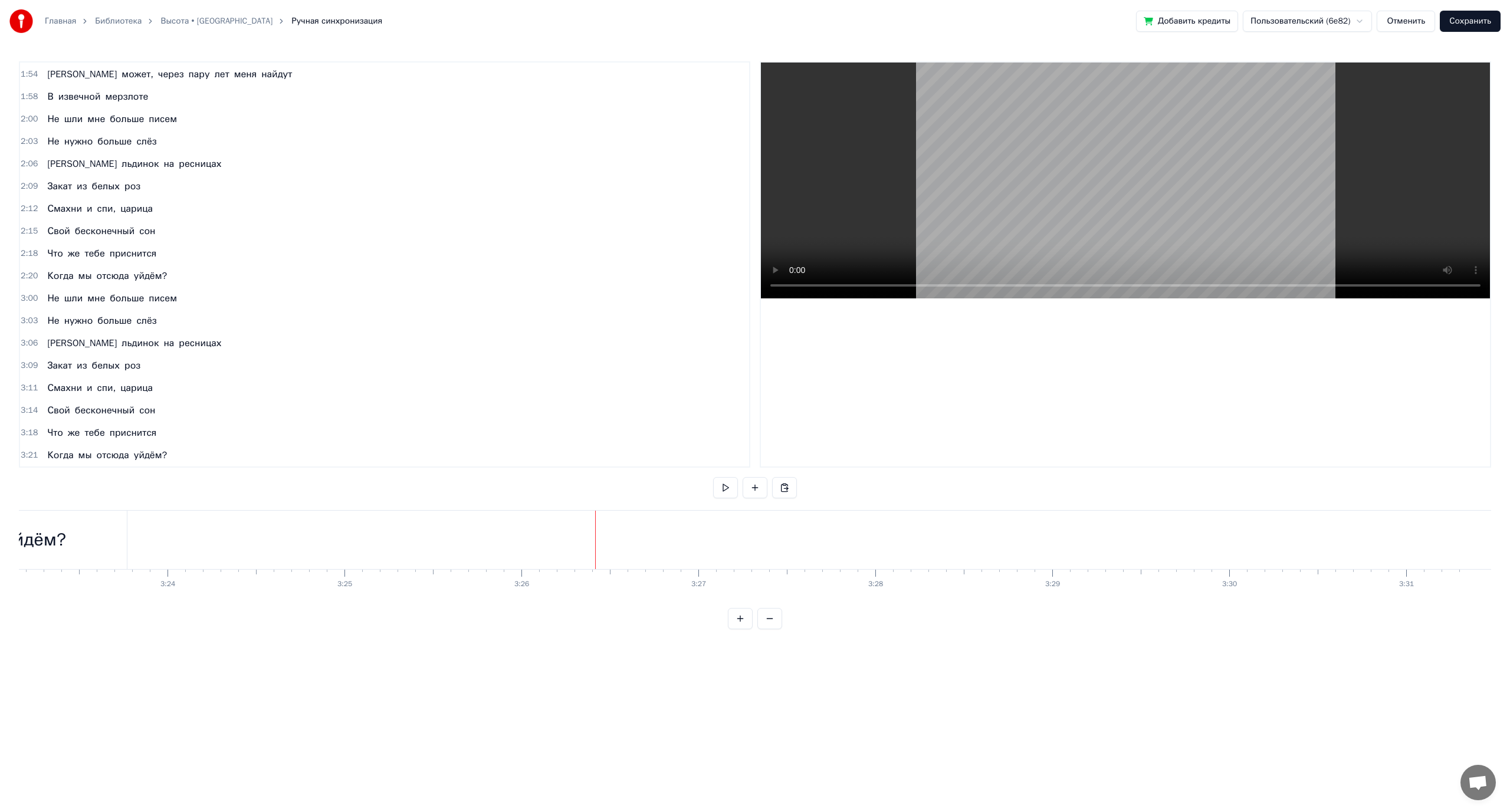 click on "Сохранить" at bounding box center (1470, 21) 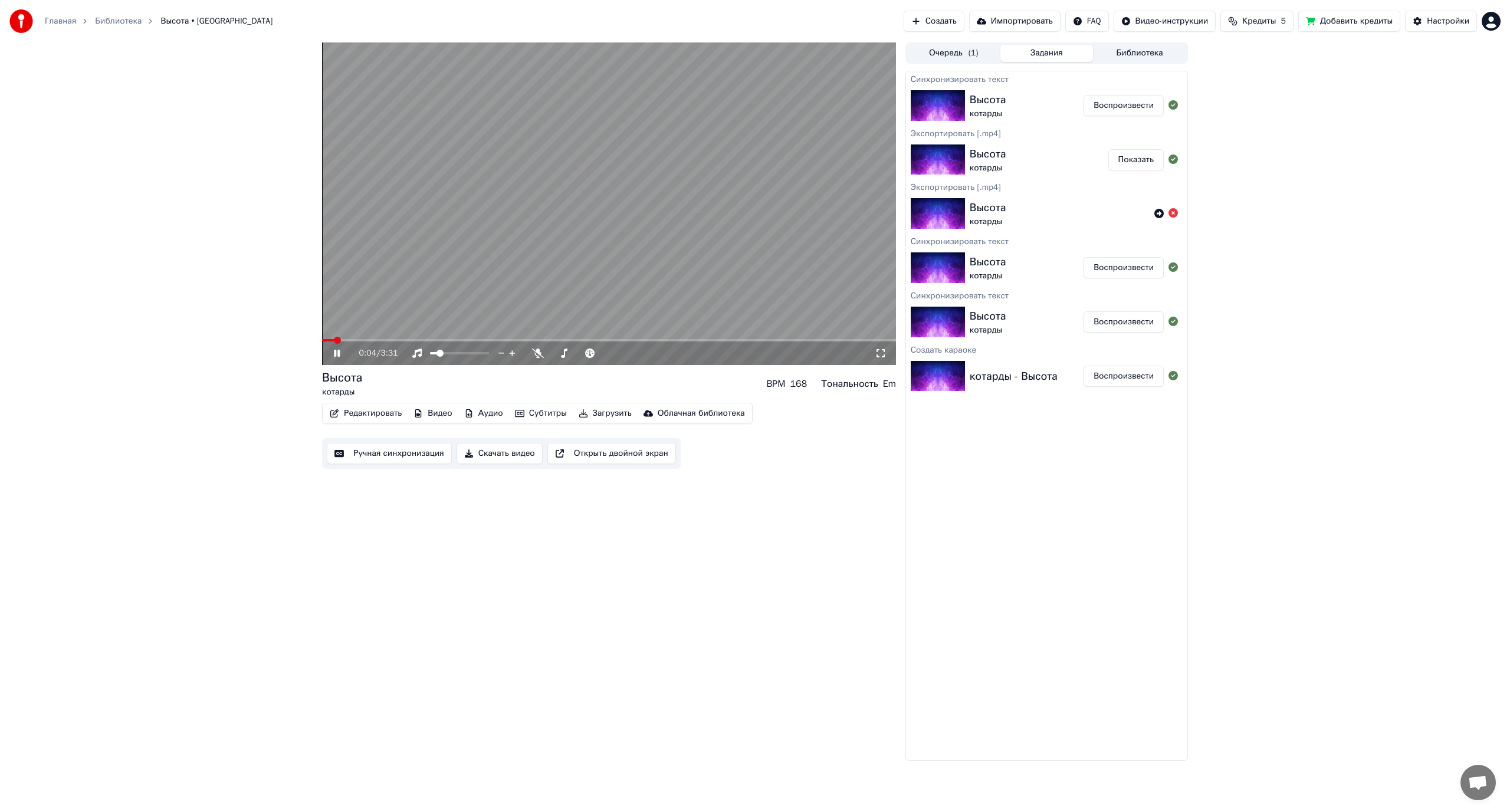 click at bounding box center [609, 340] 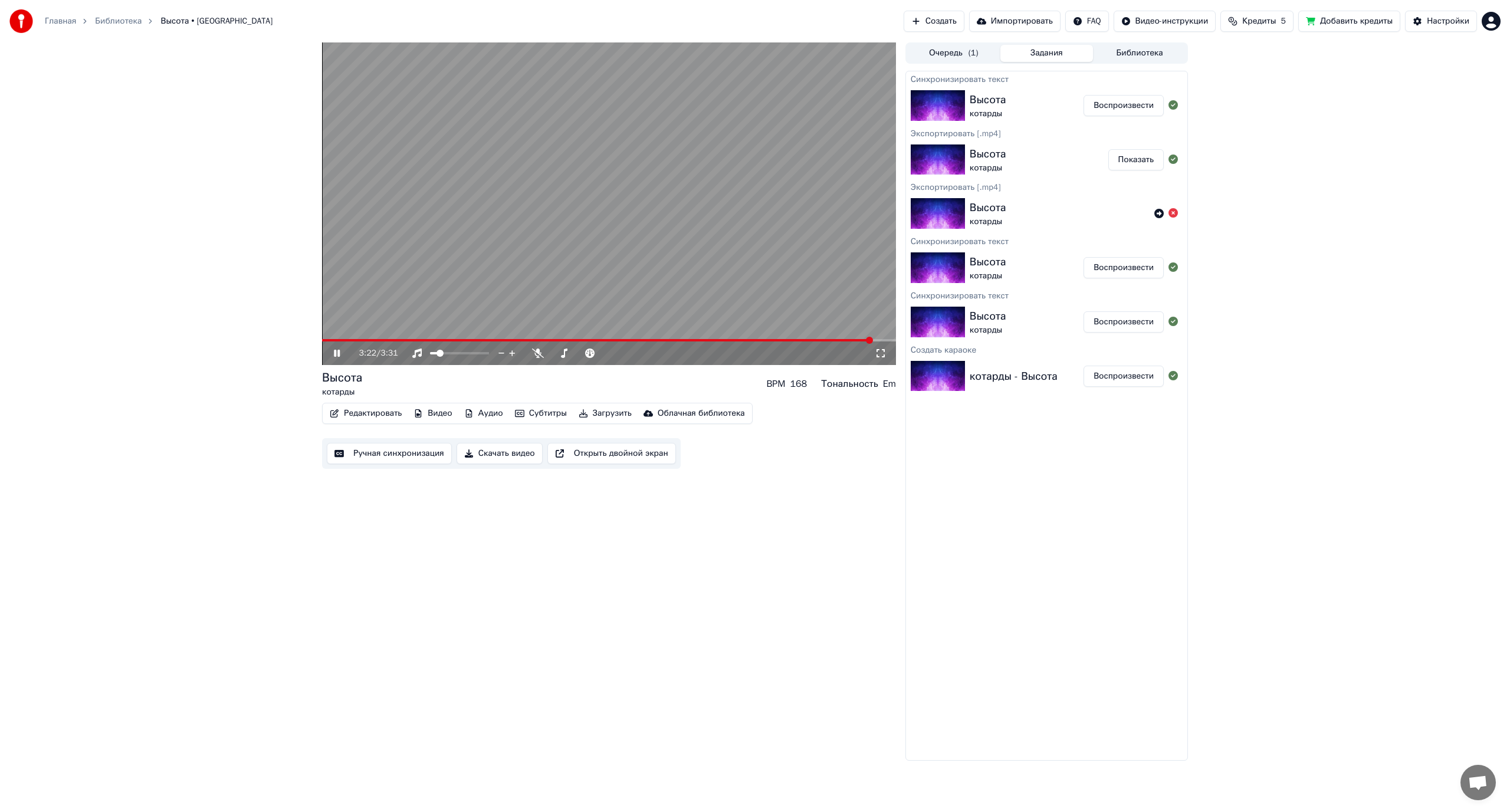 click on "Ручная синхронизация" at bounding box center (389, 453) 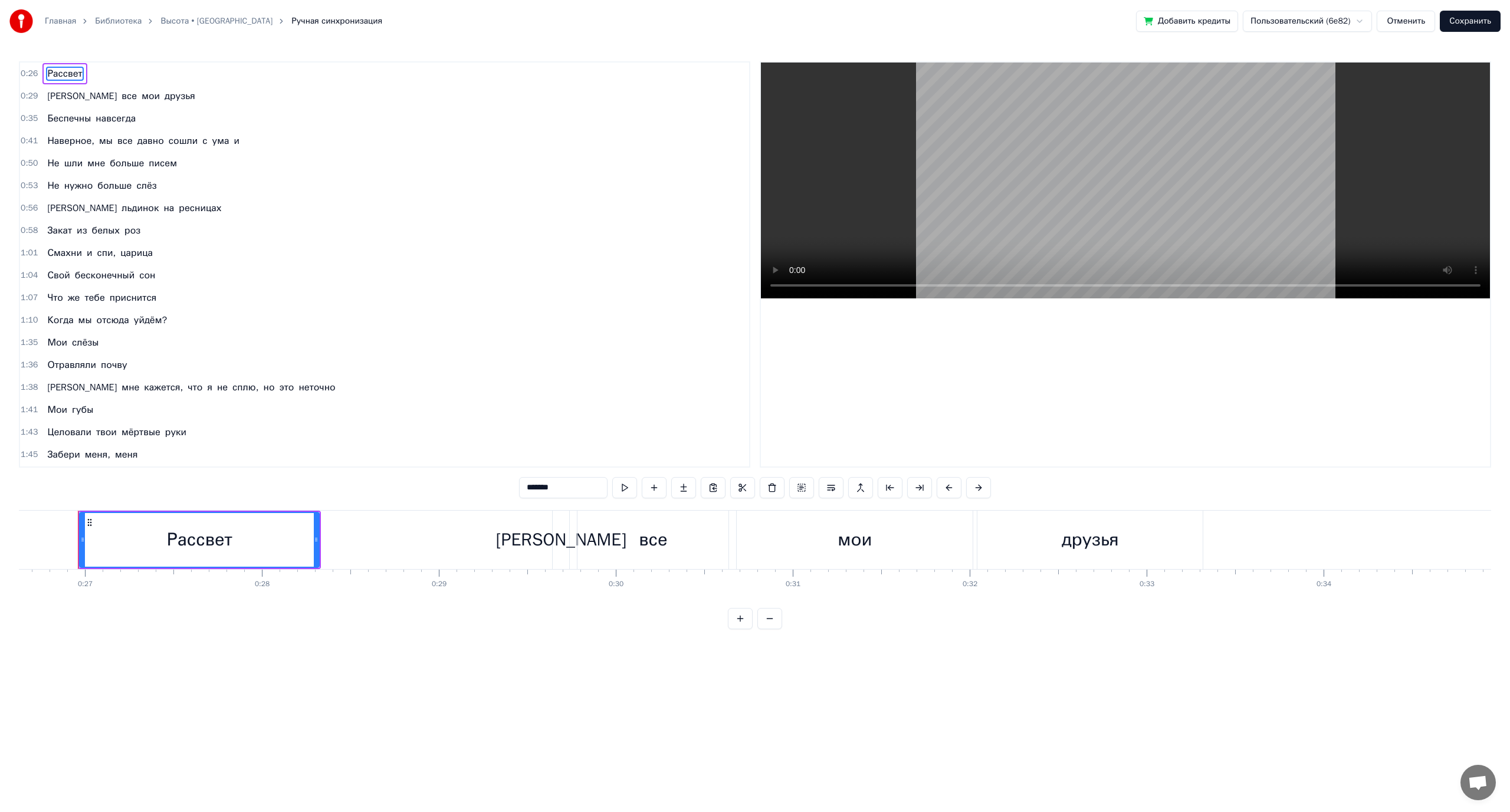 type 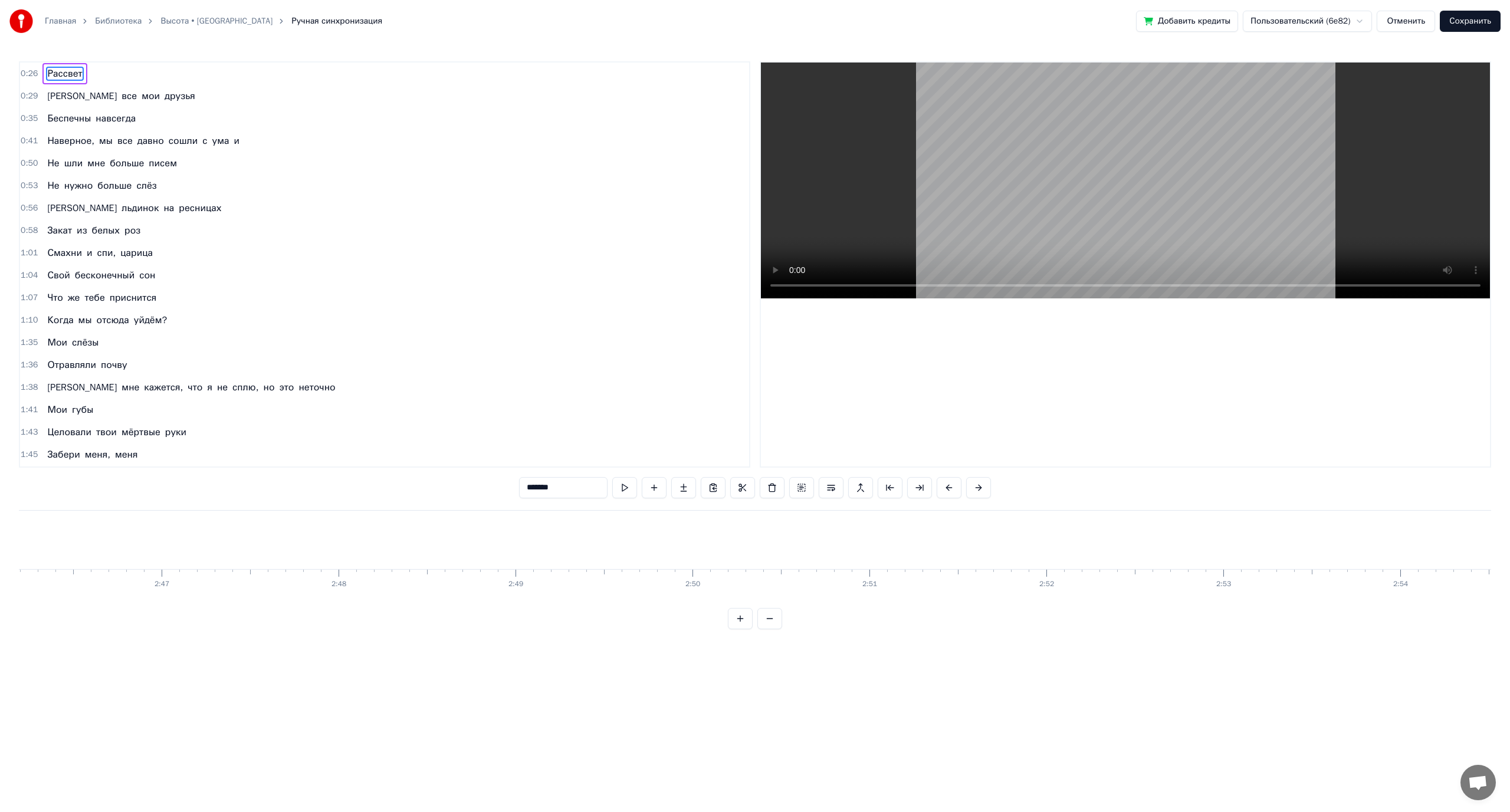 scroll, scrollTop: 0, scrollLeft: 30864, axis: horizontal 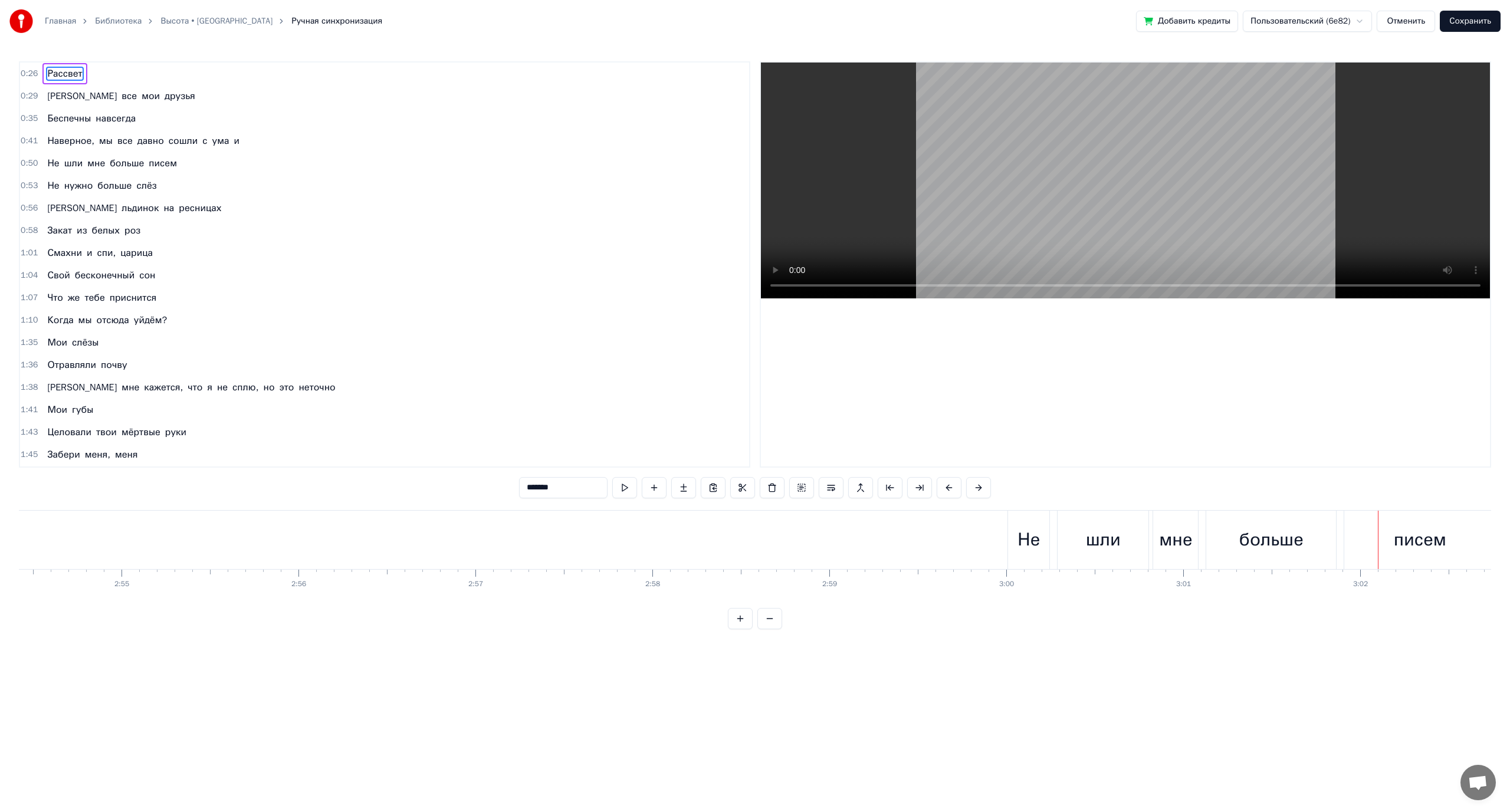 click on "Отменить" at bounding box center [1406, 21] 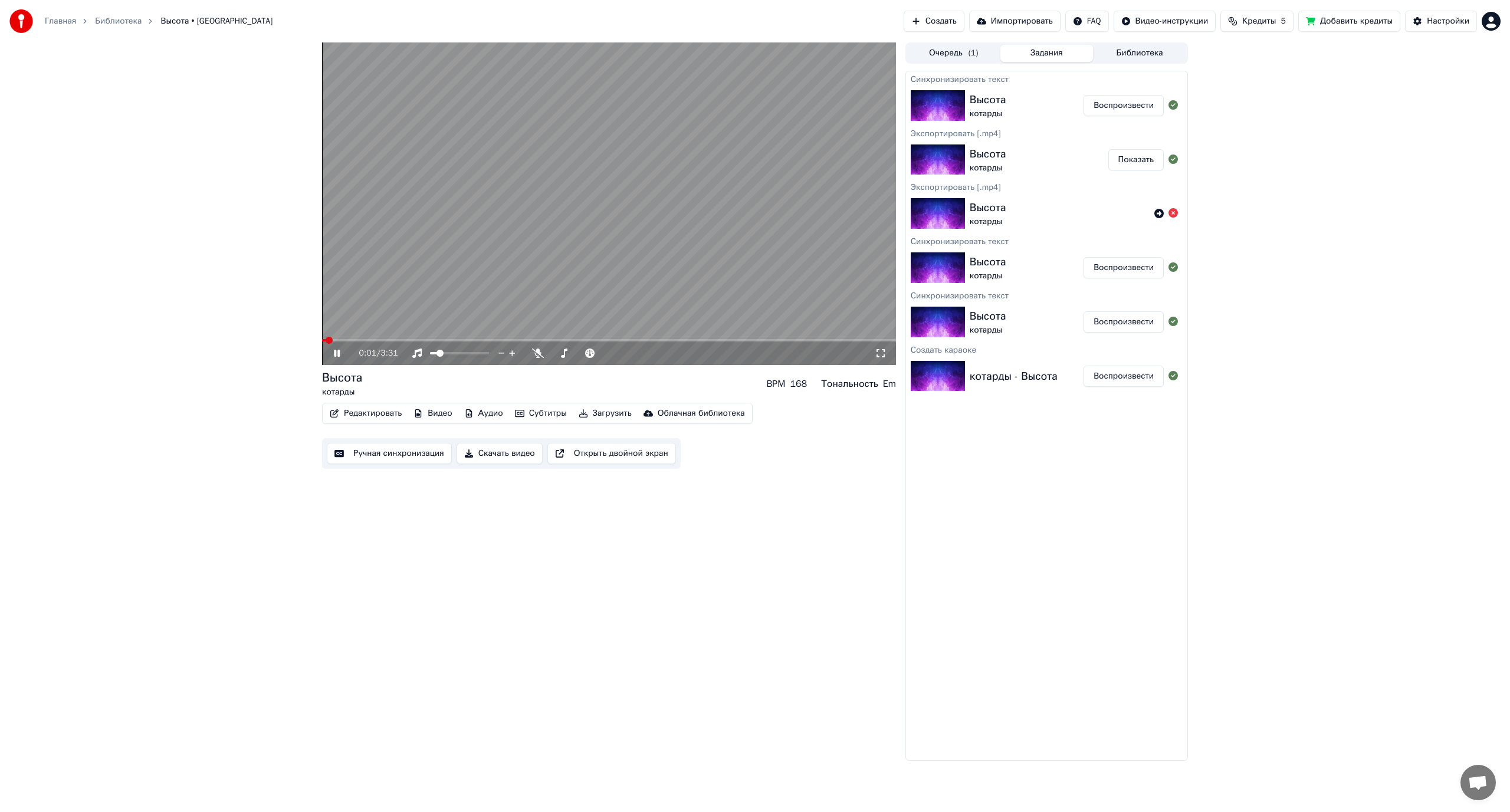 click at bounding box center [609, 203] 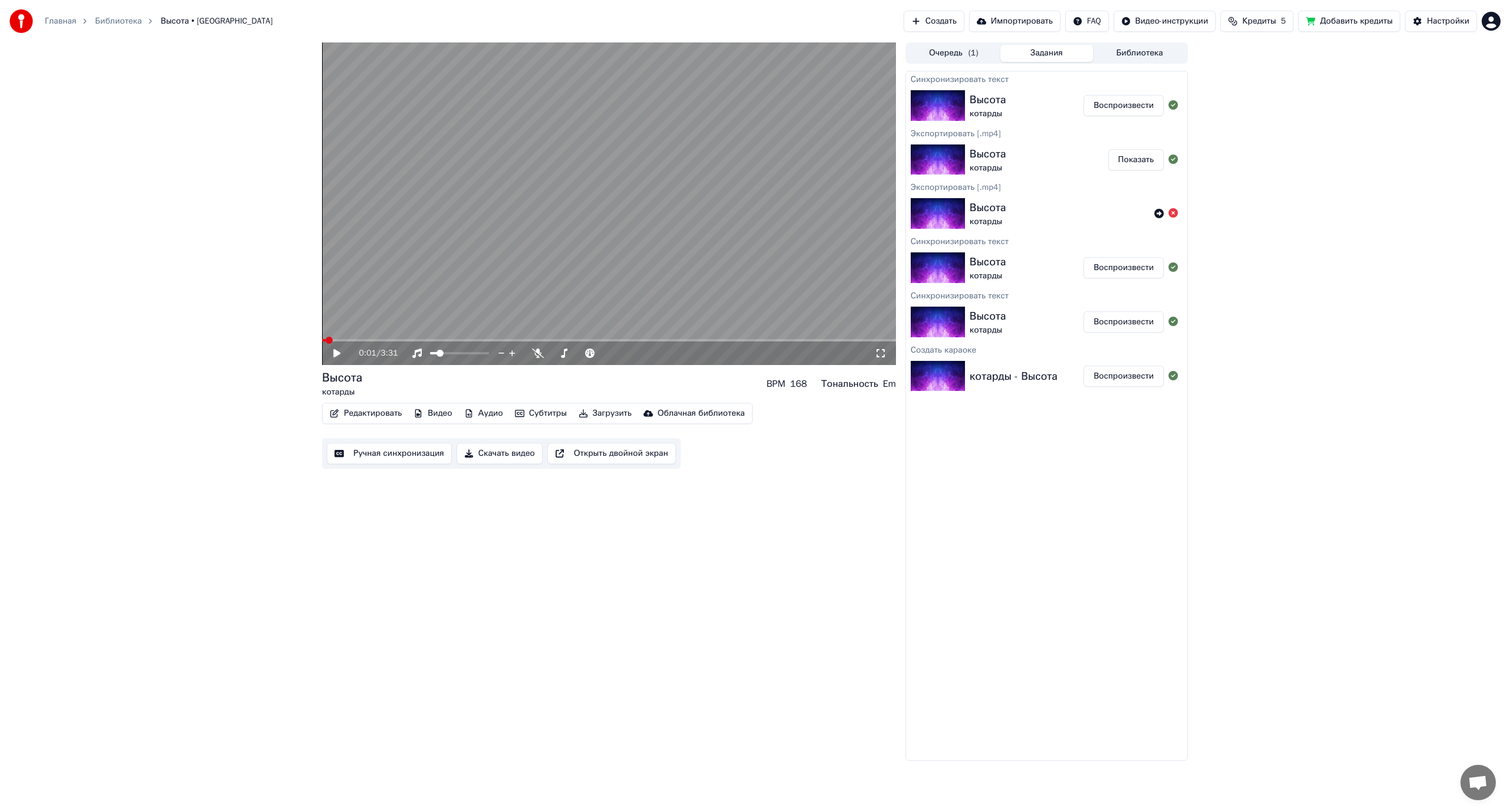 click on "0:01  /  3:31" at bounding box center (609, 353) 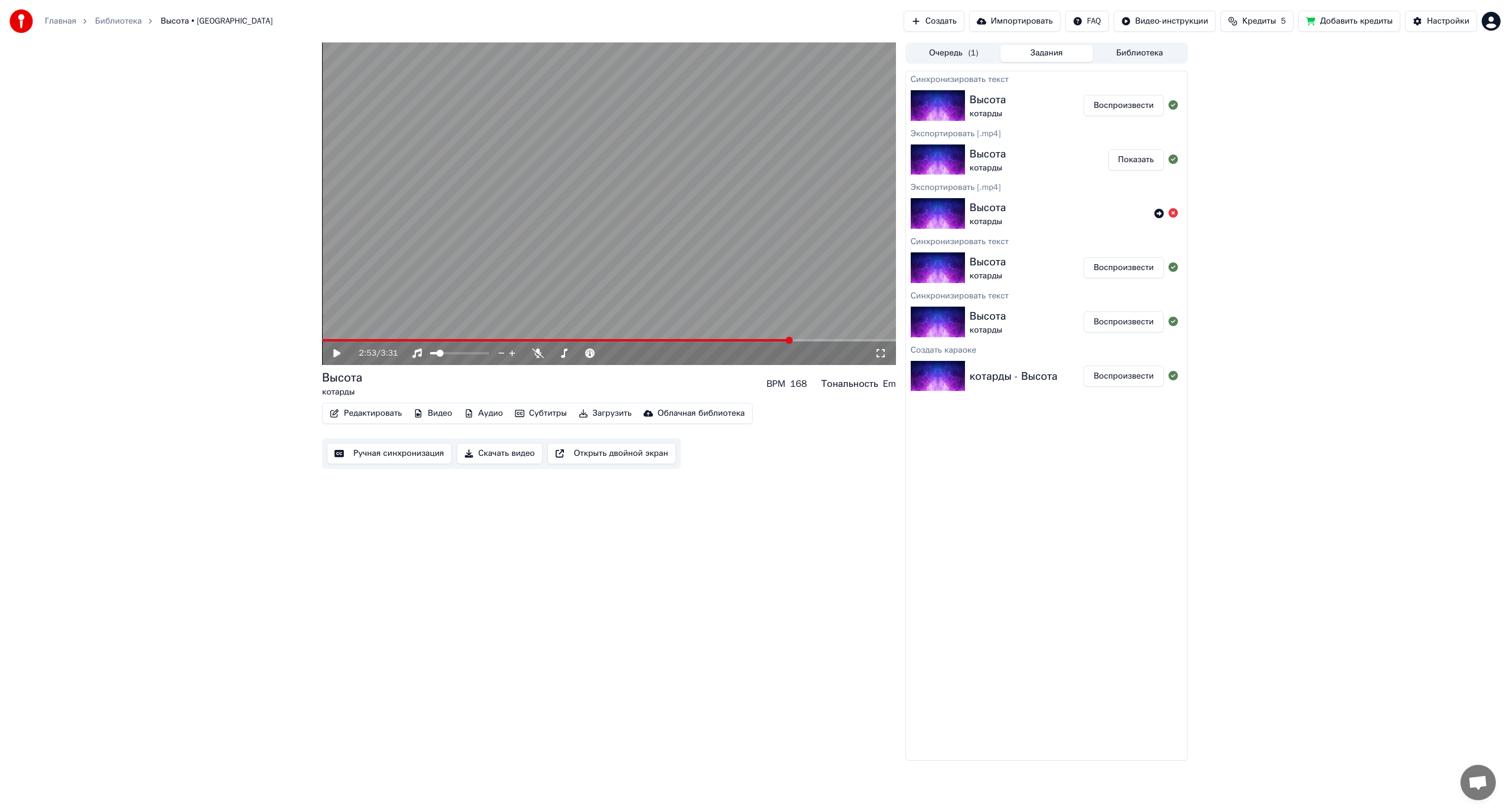 click at bounding box center [609, 203] 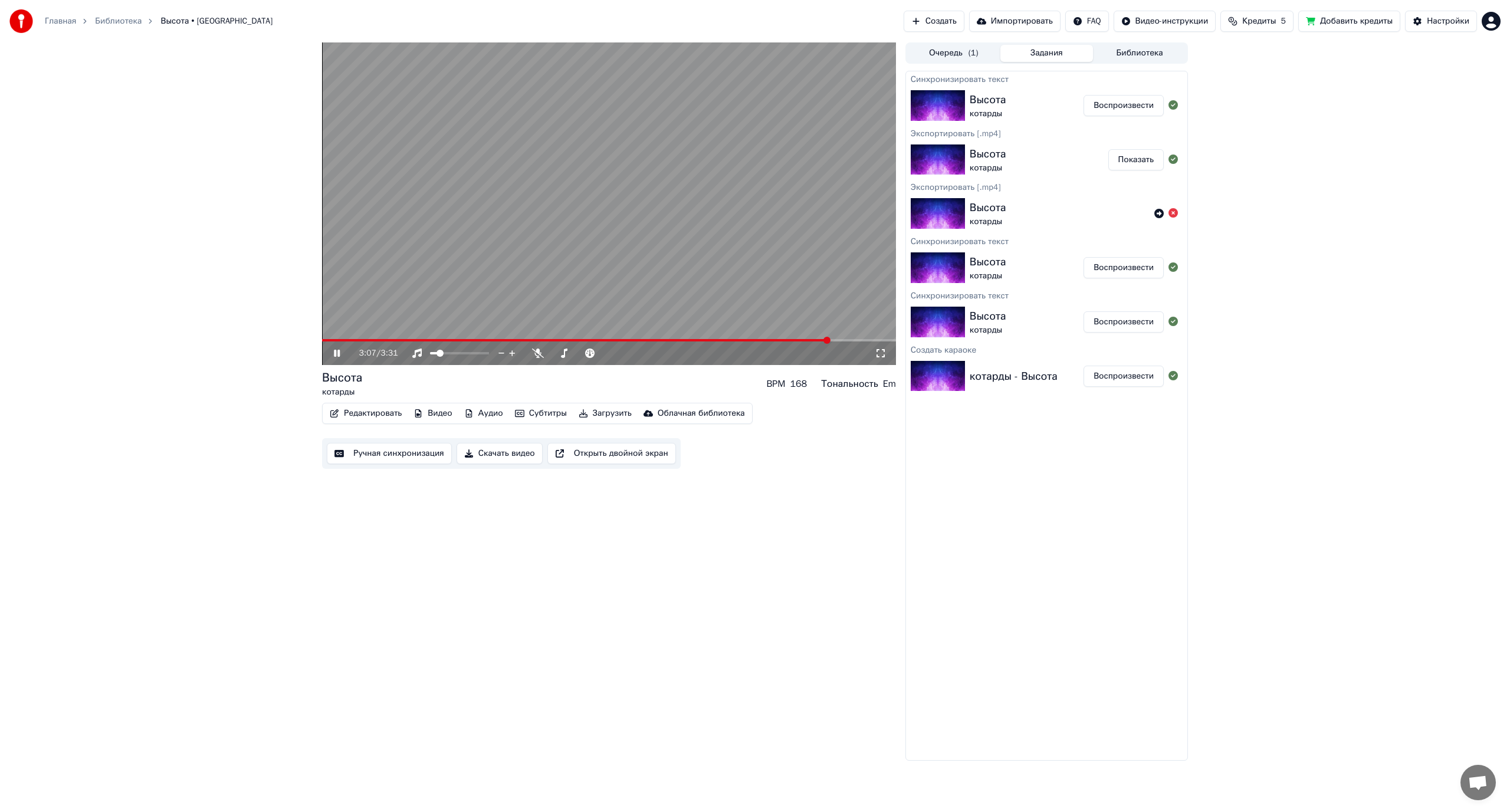 click at bounding box center [609, 203] 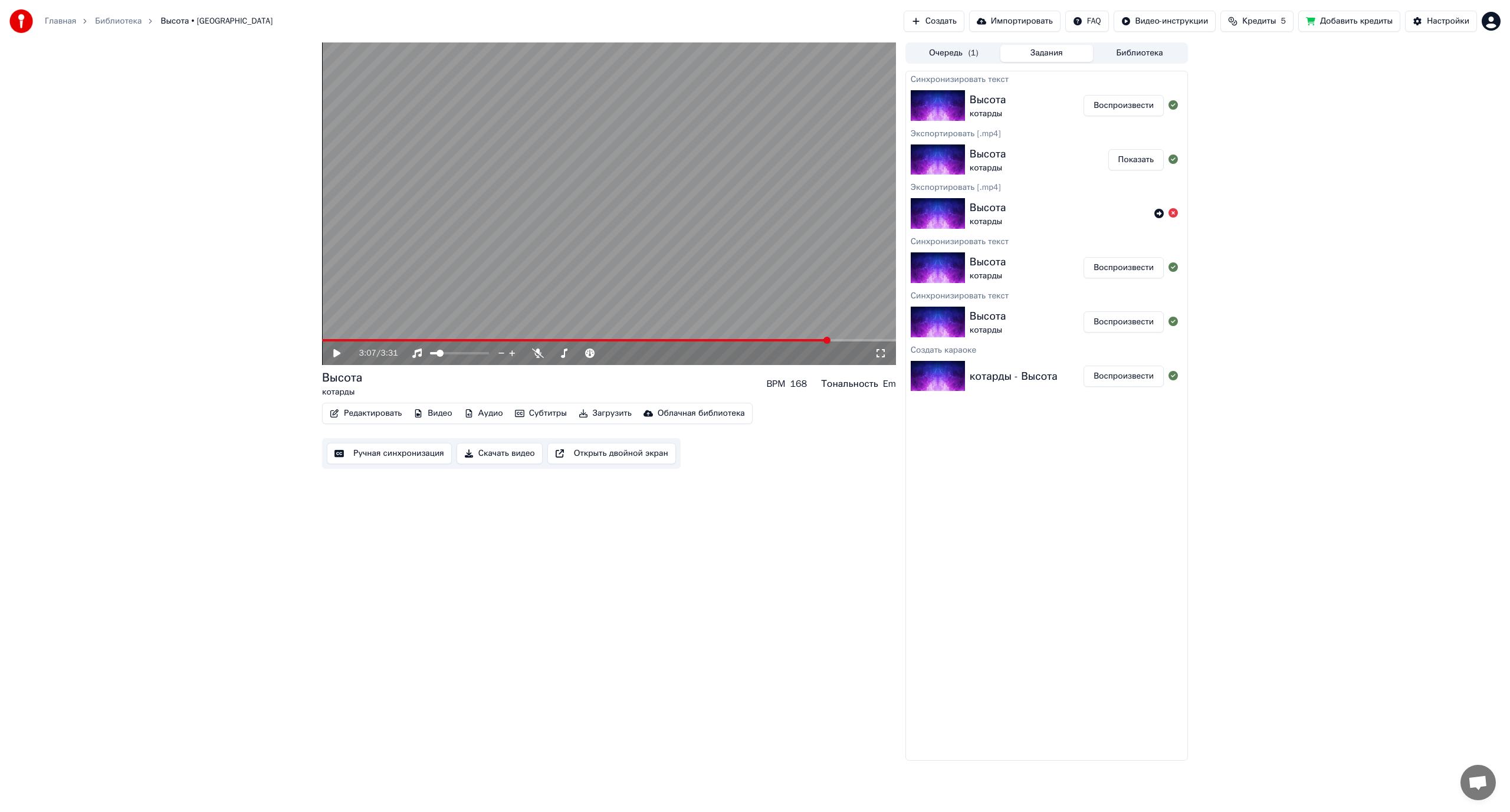 click on "Аудио" at bounding box center [484, 413] 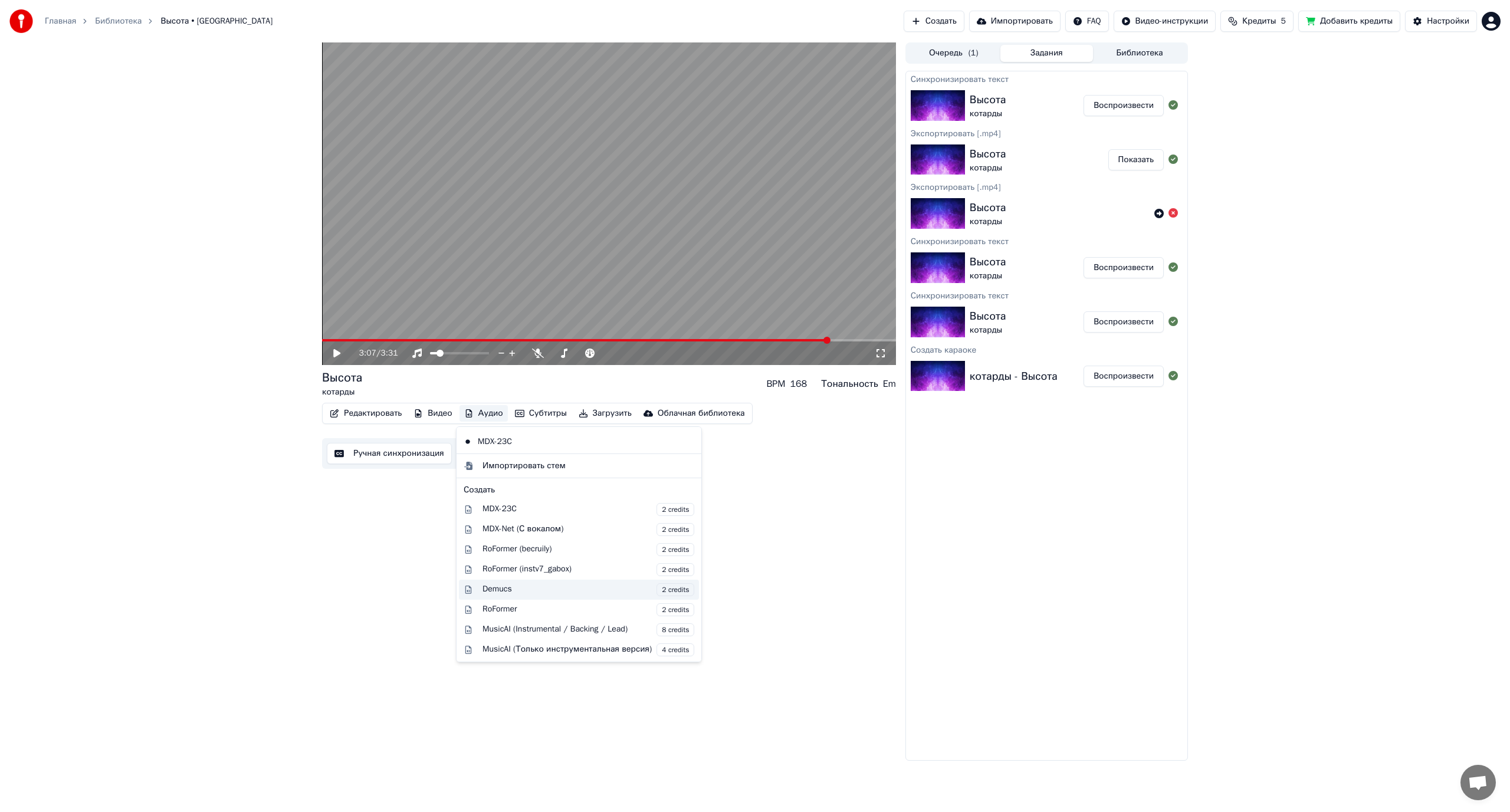 scroll, scrollTop: 100, scrollLeft: 0, axis: vertical 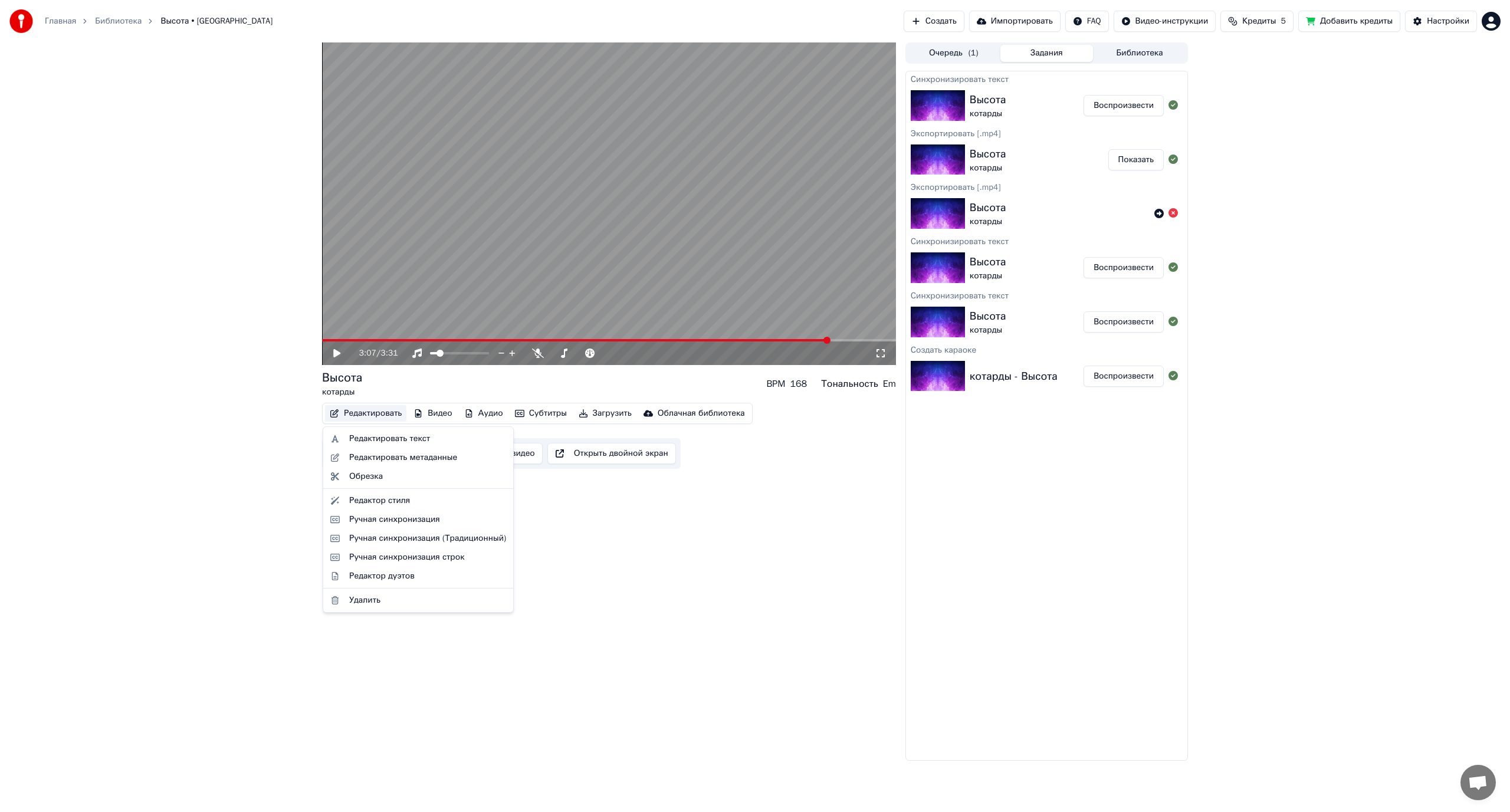 click on "Синхронизировать текст Высота котарды Воспроизвести Экспортировать [.mp4] Высота котарды Показать Экспортировать [.mp4] Высота котарды Синхронизировать текст Высота котарды Воспроизвести Синхронизировать текст Высота котарды Воспроизвести Создать караоке котарды - Высота Воспроизвести" at bounding box center [1046, 416] 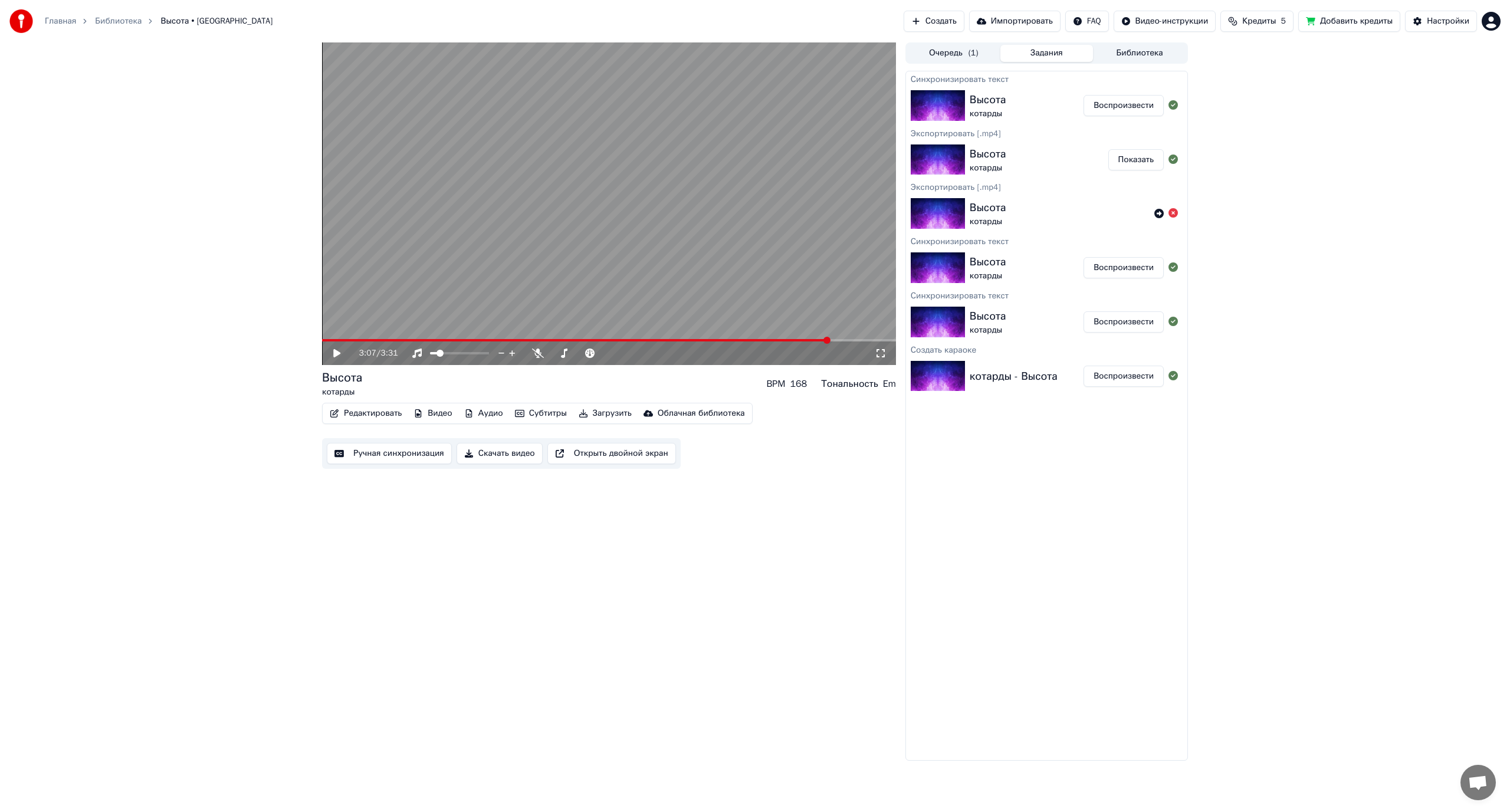 click at bounding box center [609, 203] 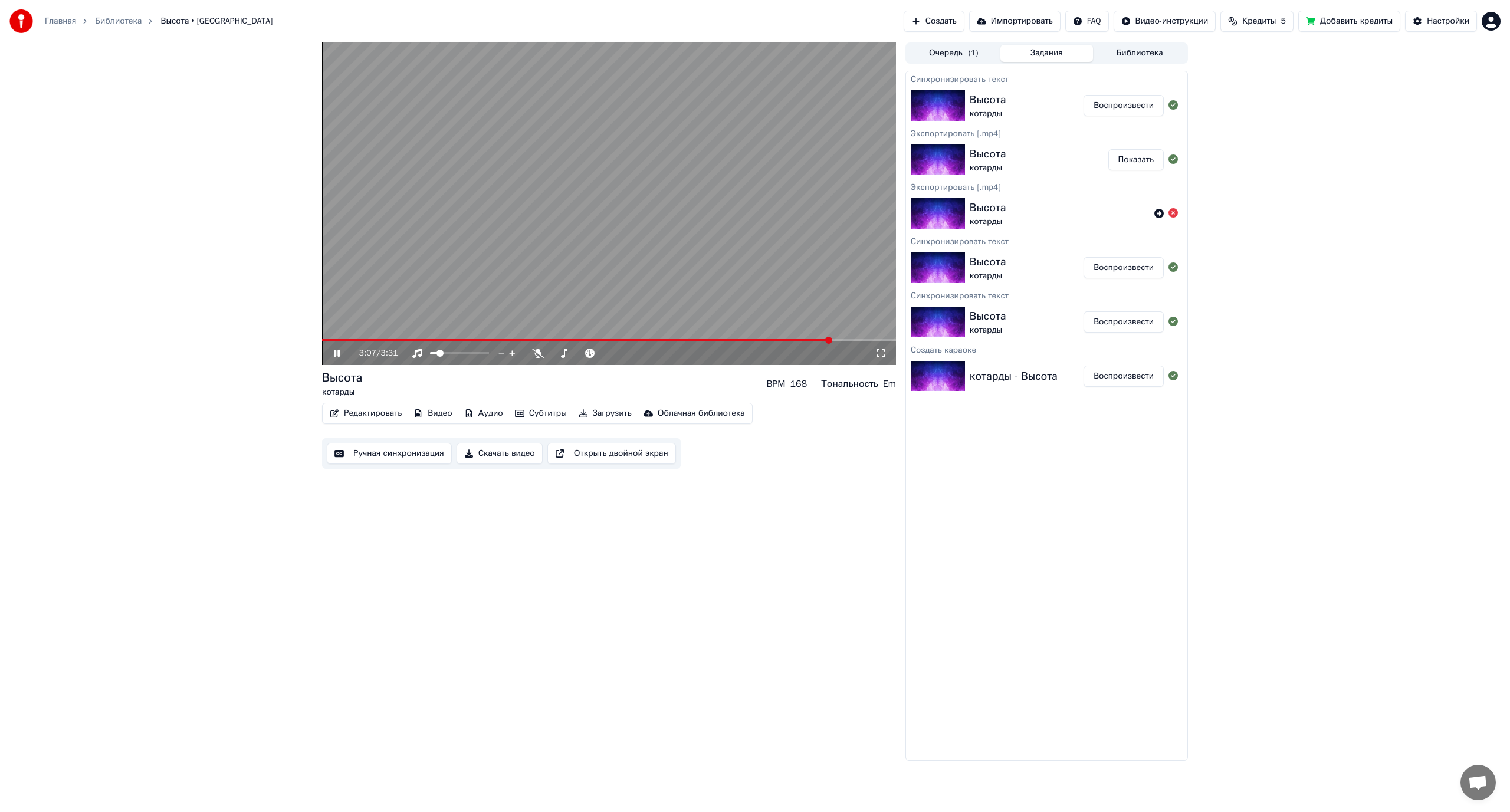 click at bounding box center [576, 340] 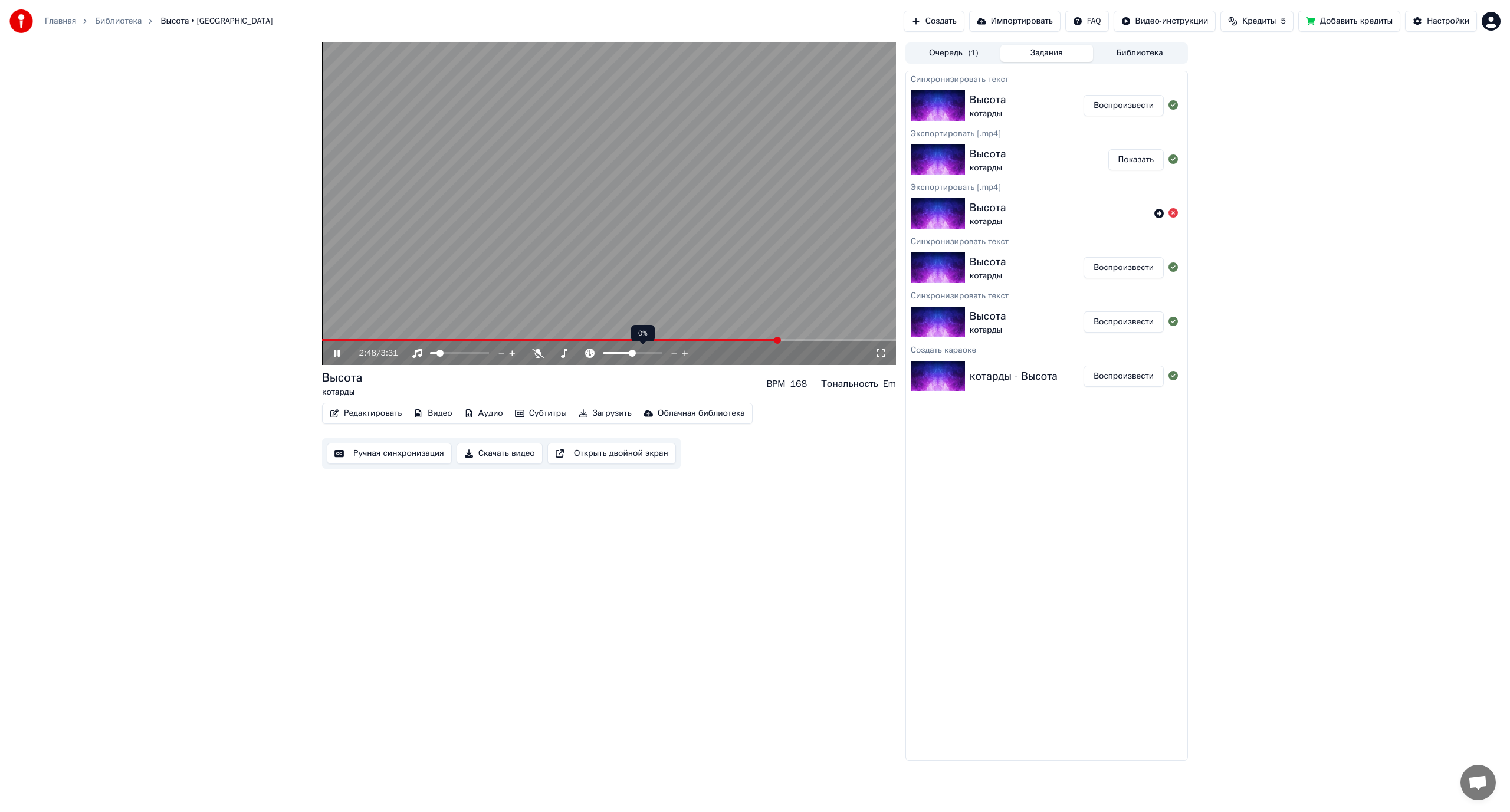 click at bounding box center (632, 353) 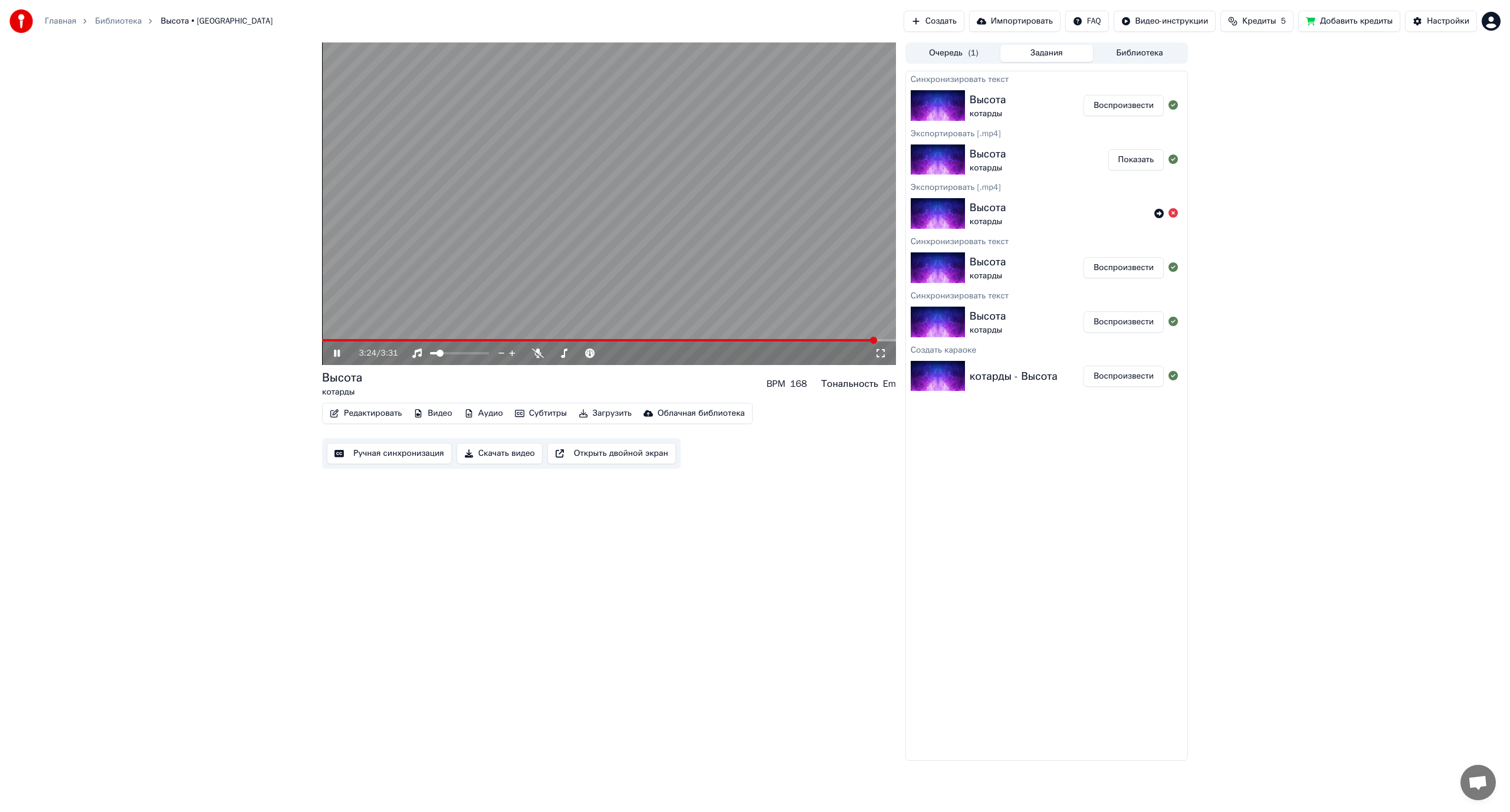 click at bounding box center (609, 203) 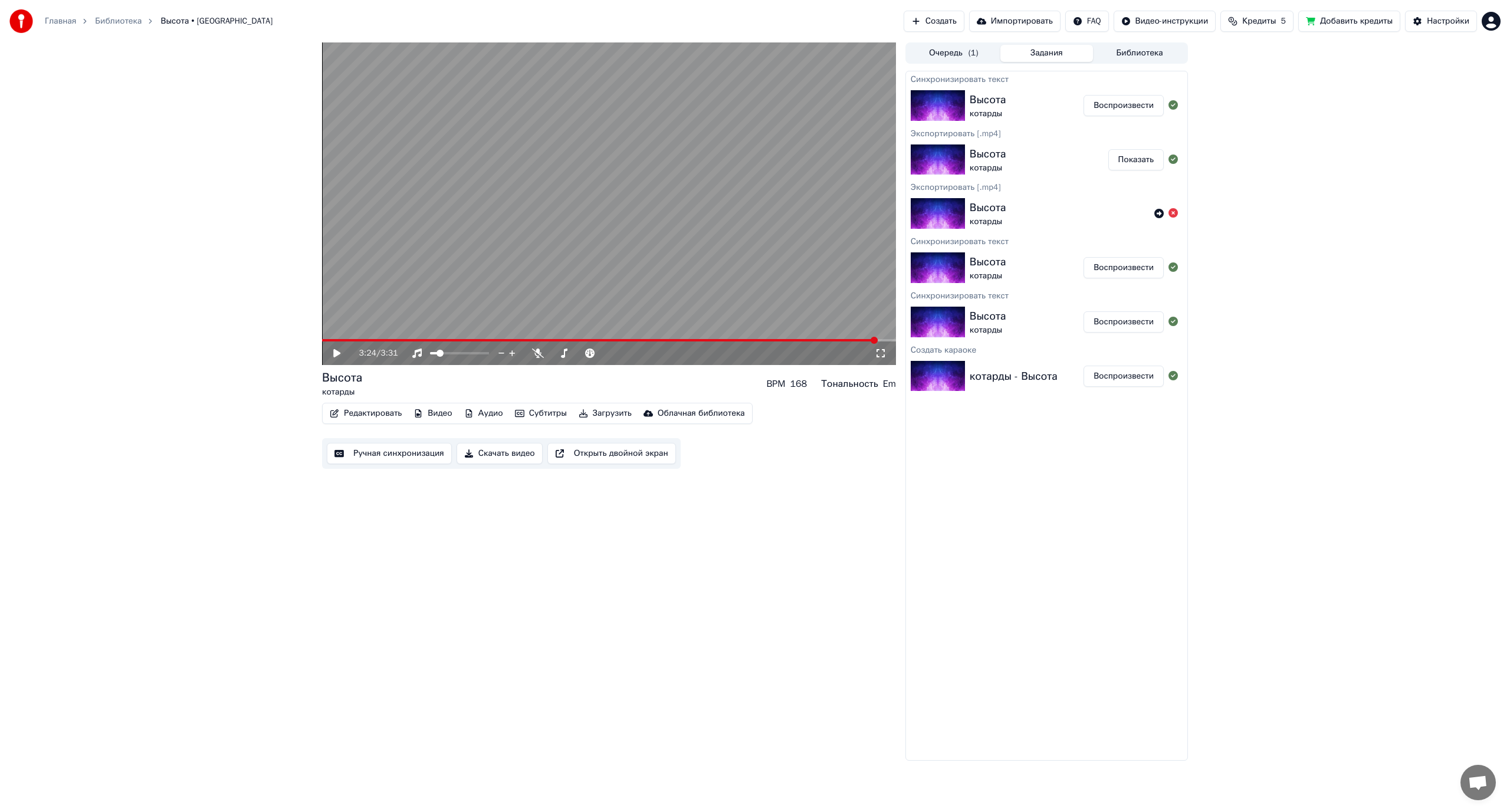 click at bounding box center (609, 203) 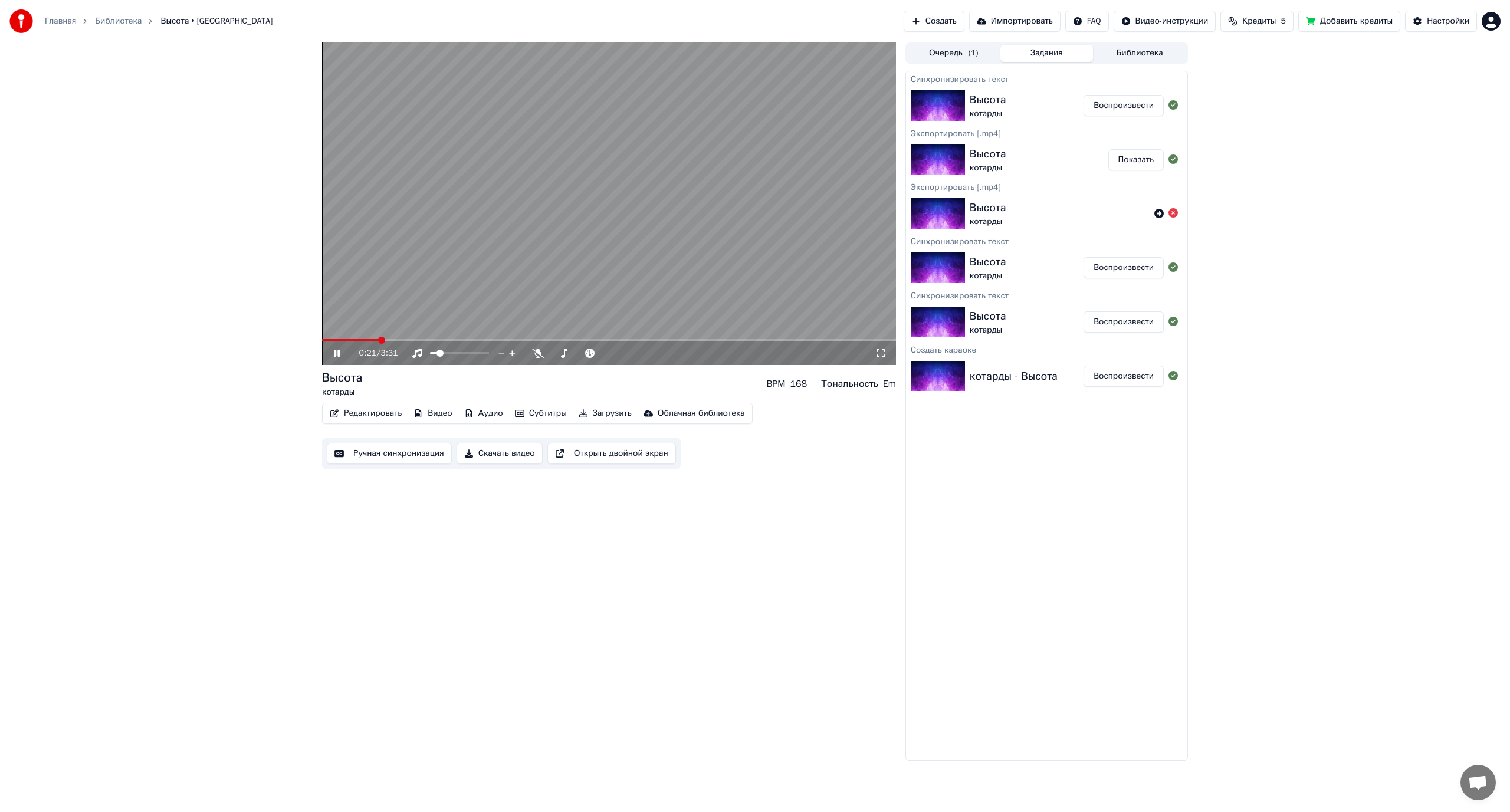 click at bounding box center [350, 340] 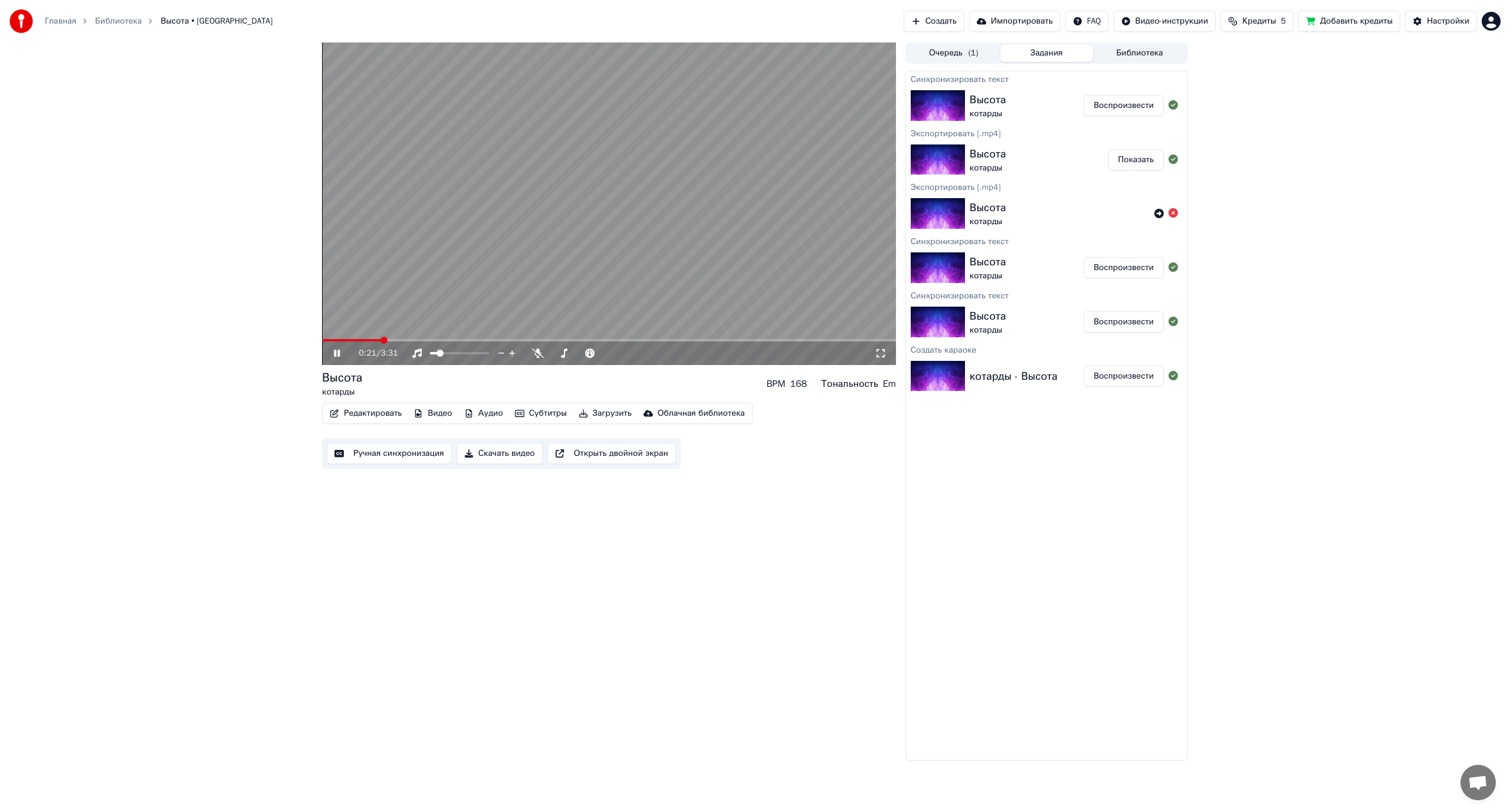 click at bounding box center (609, 340) 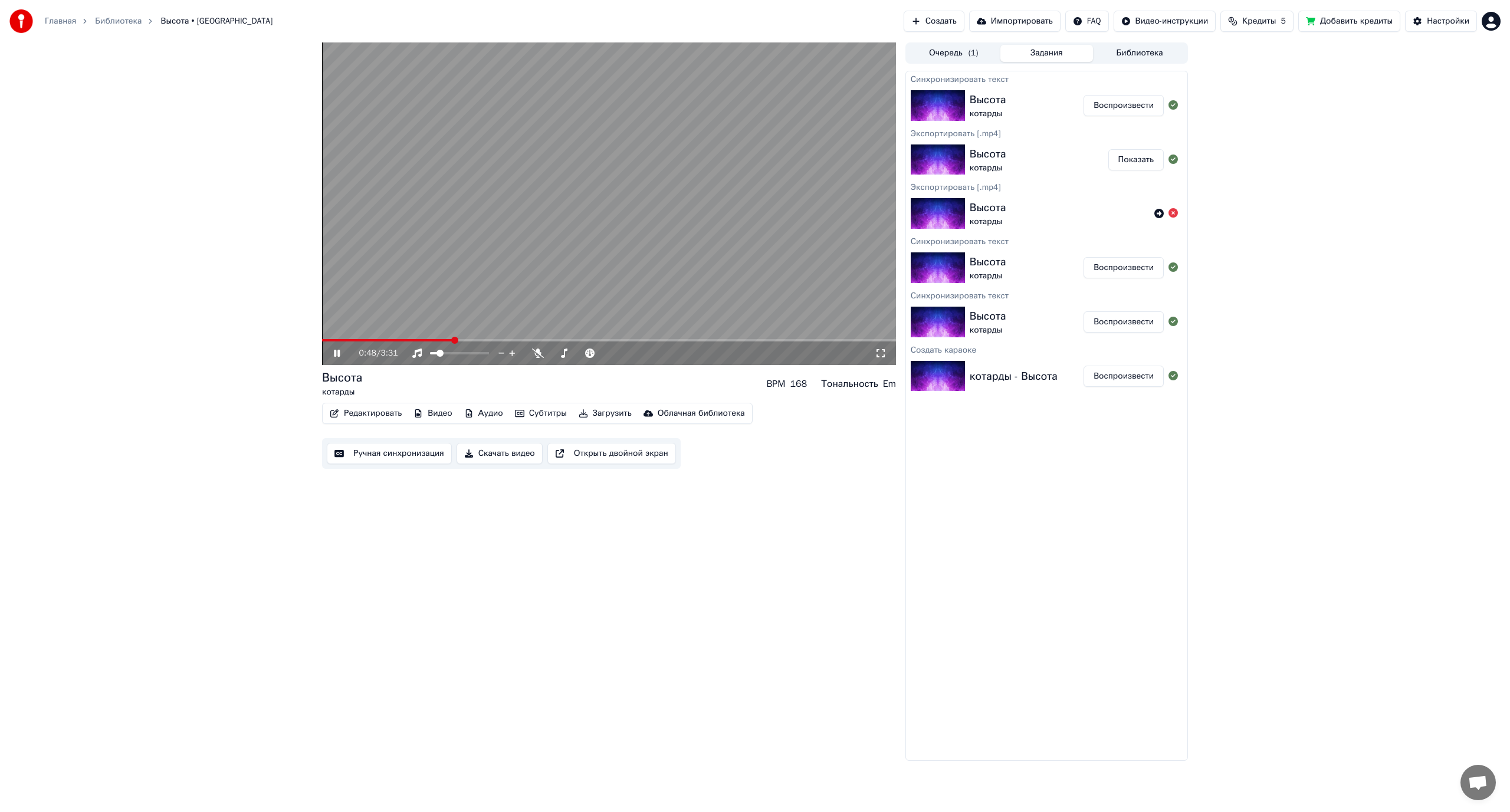 click at bounding box center (609, 340) 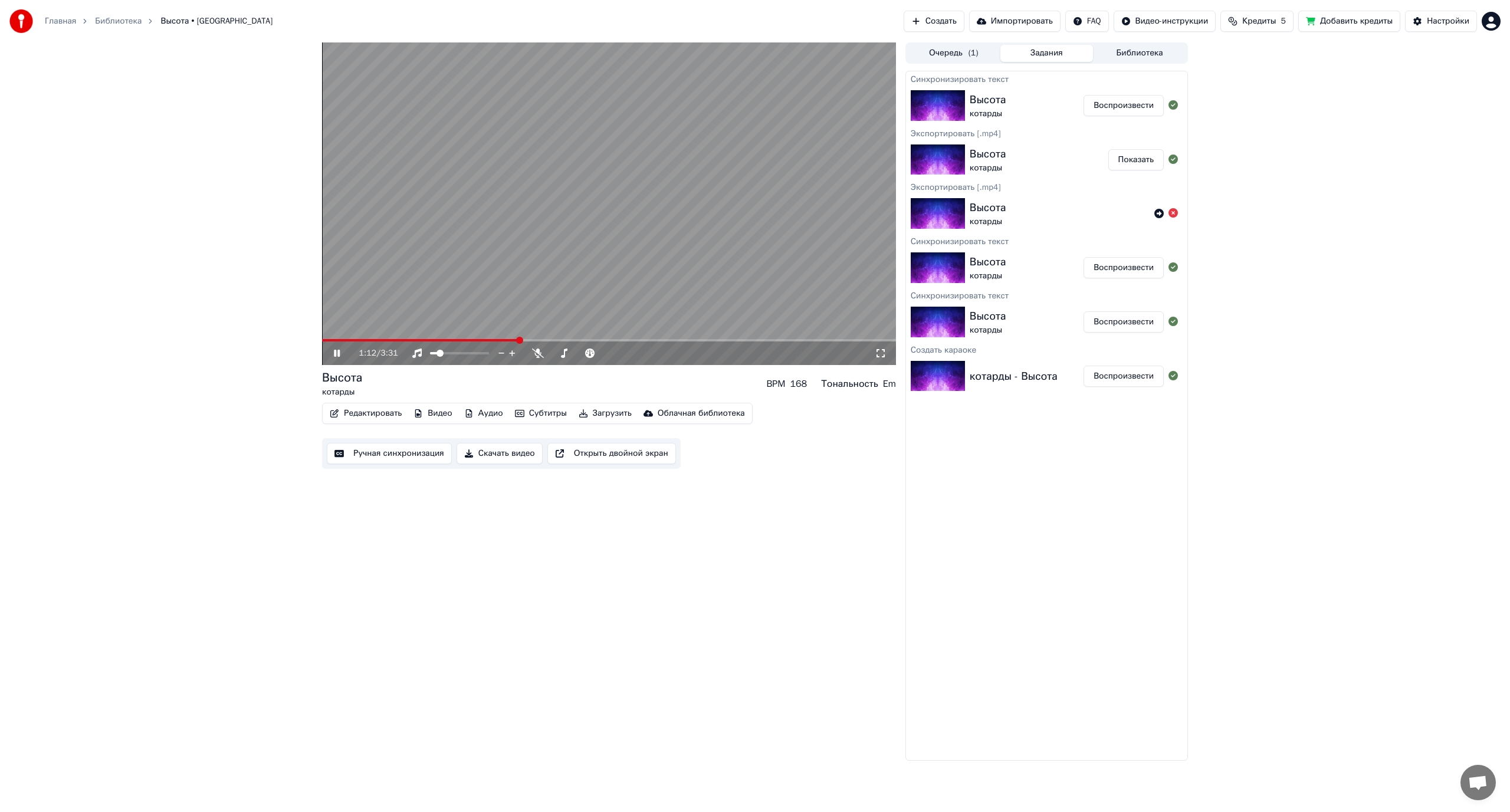 click at bounding box center (420, 340) 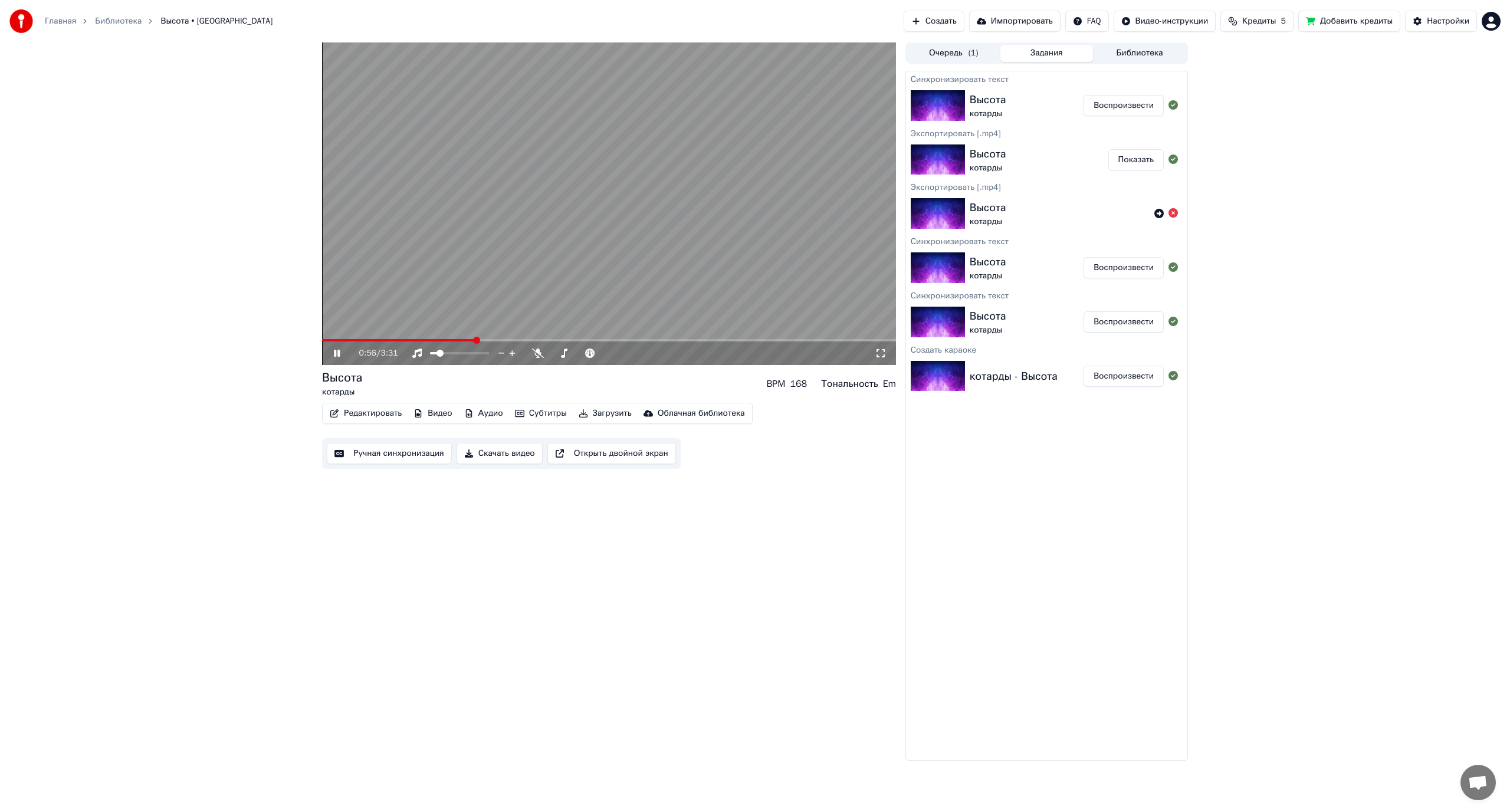 click at bounding box center (609, 203) 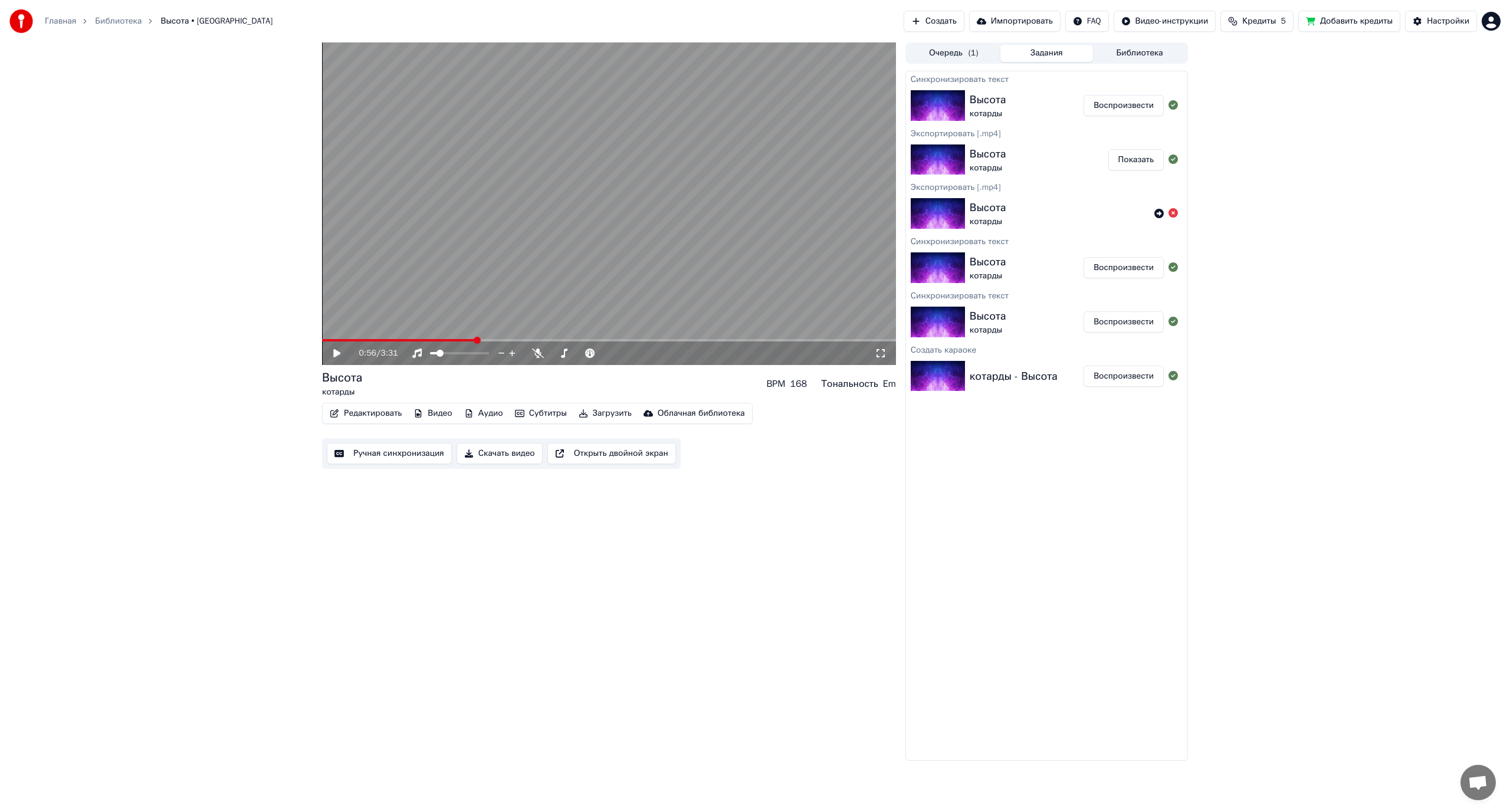 click on "Аудио" at bounding box center [484, 413] 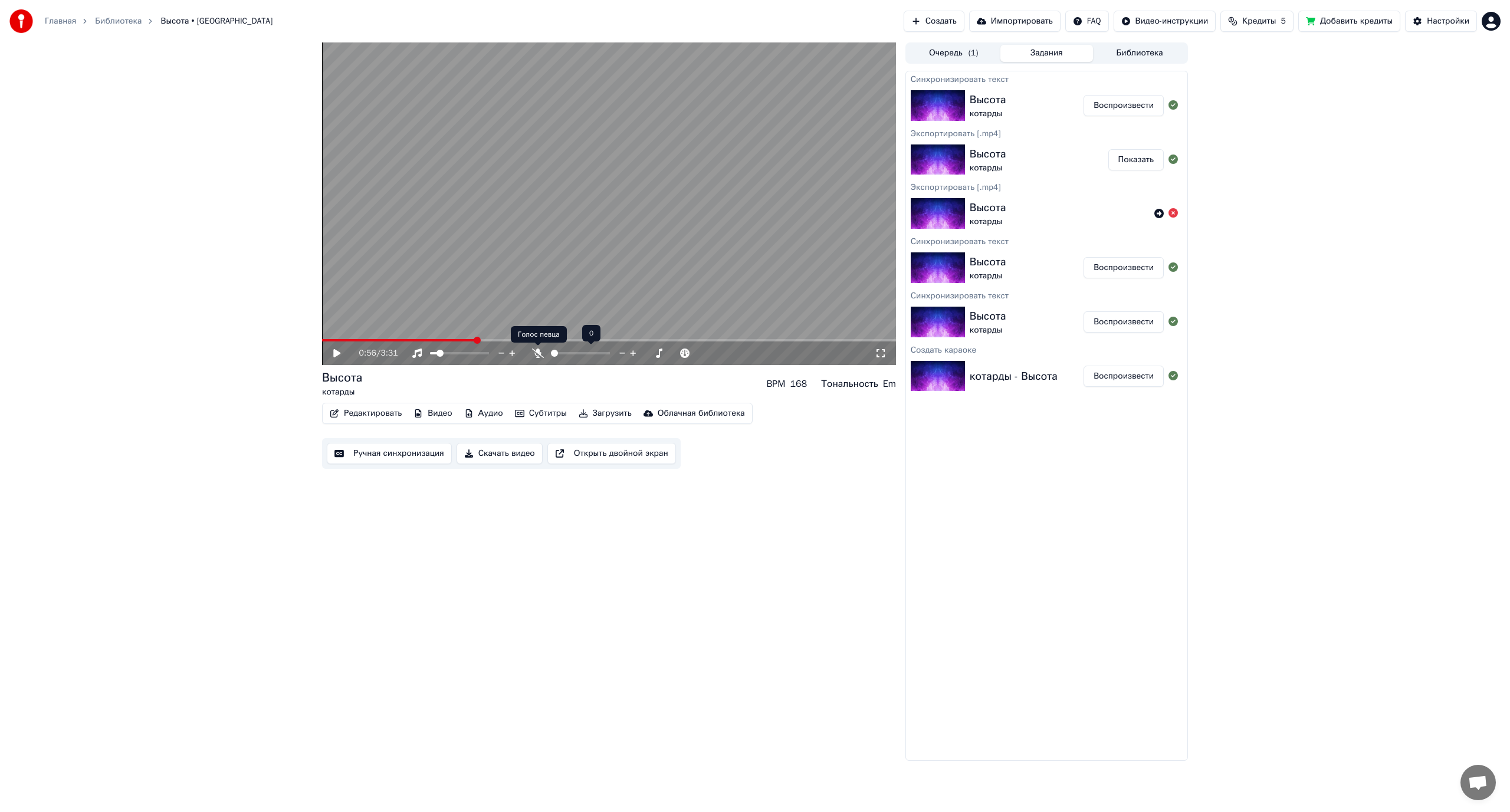 click 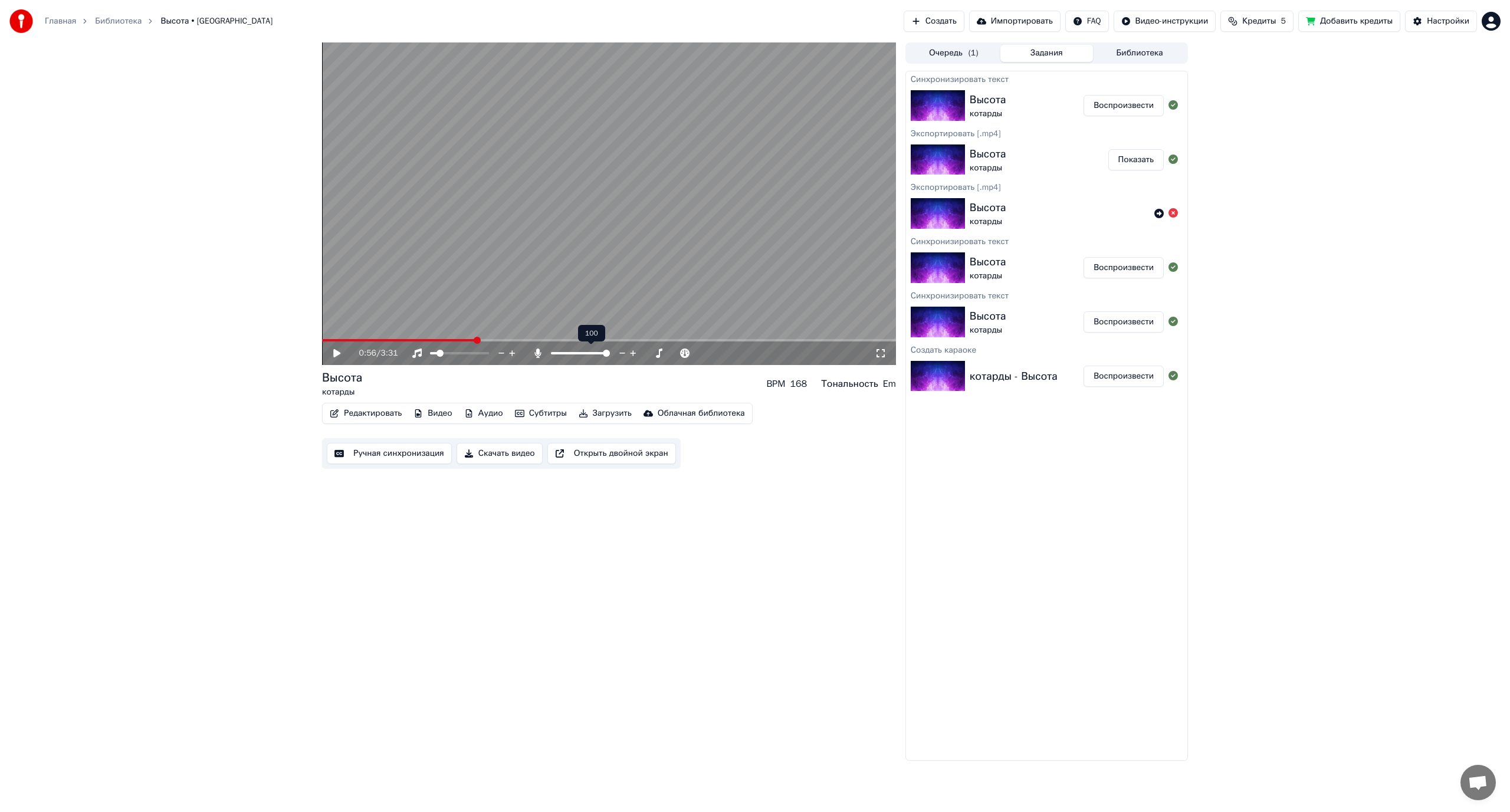 click at bounding box center (609, 203) 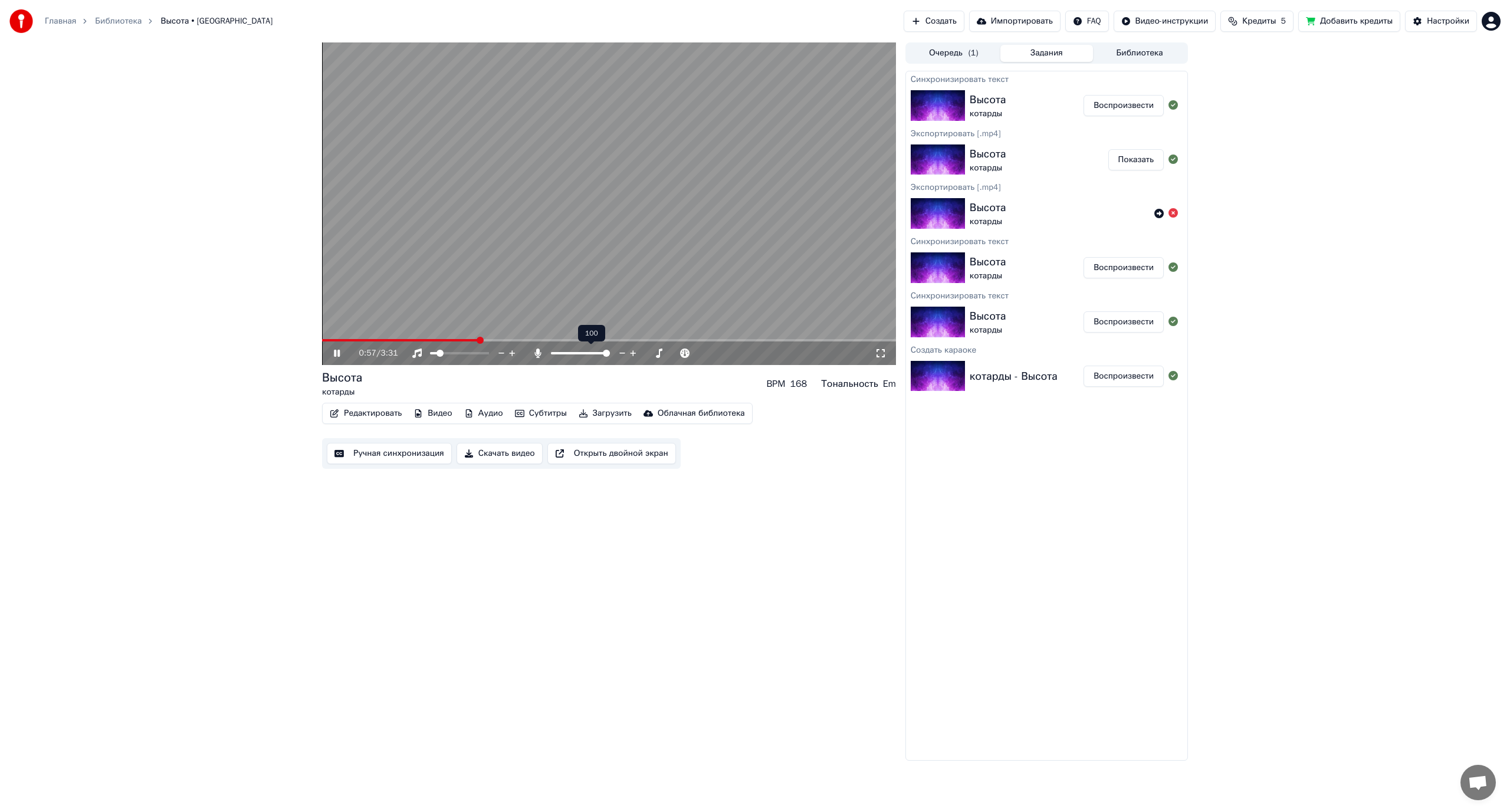 click at bounding box center [591, 353] 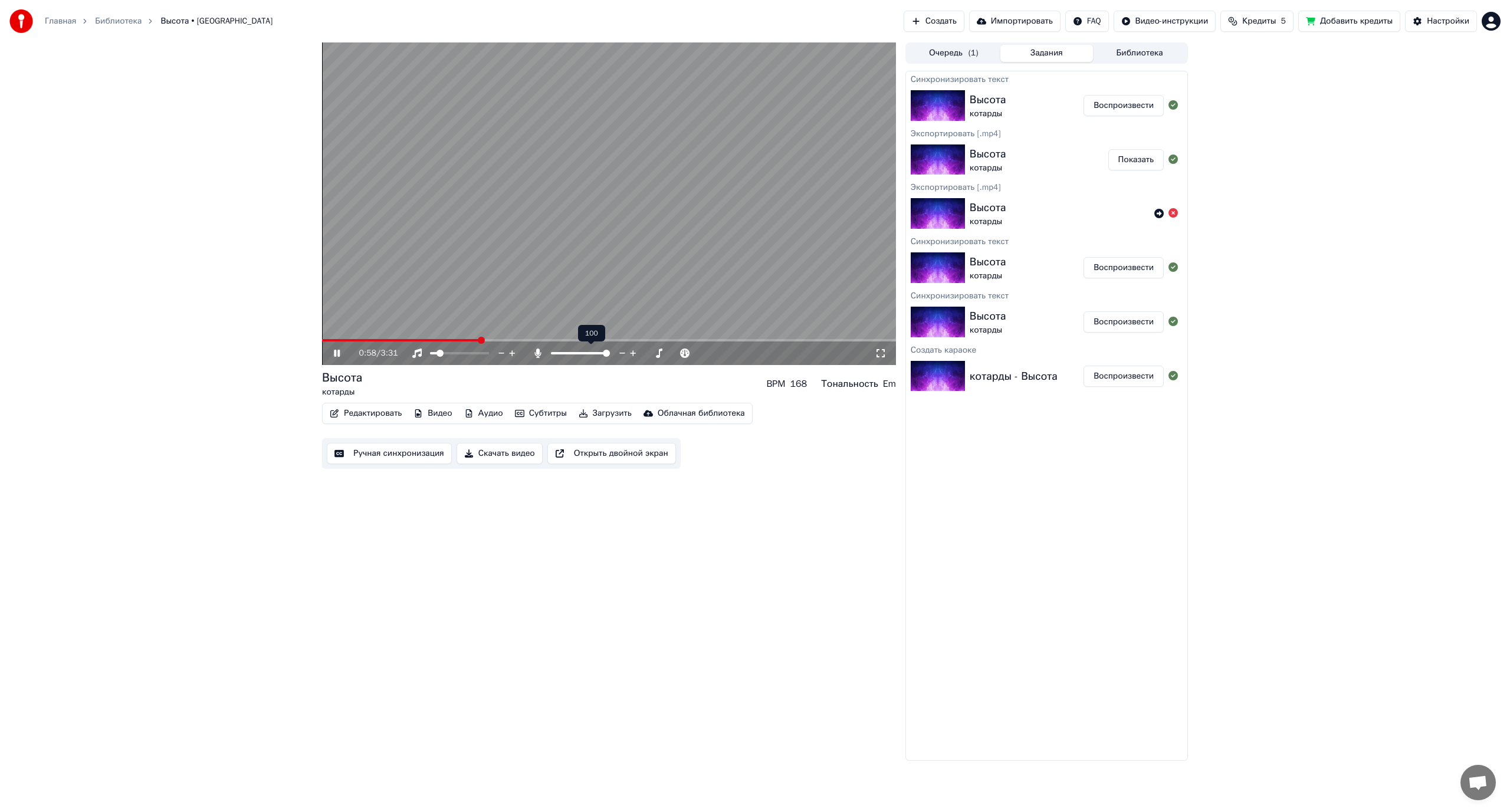click at bounding box center [580, 353] 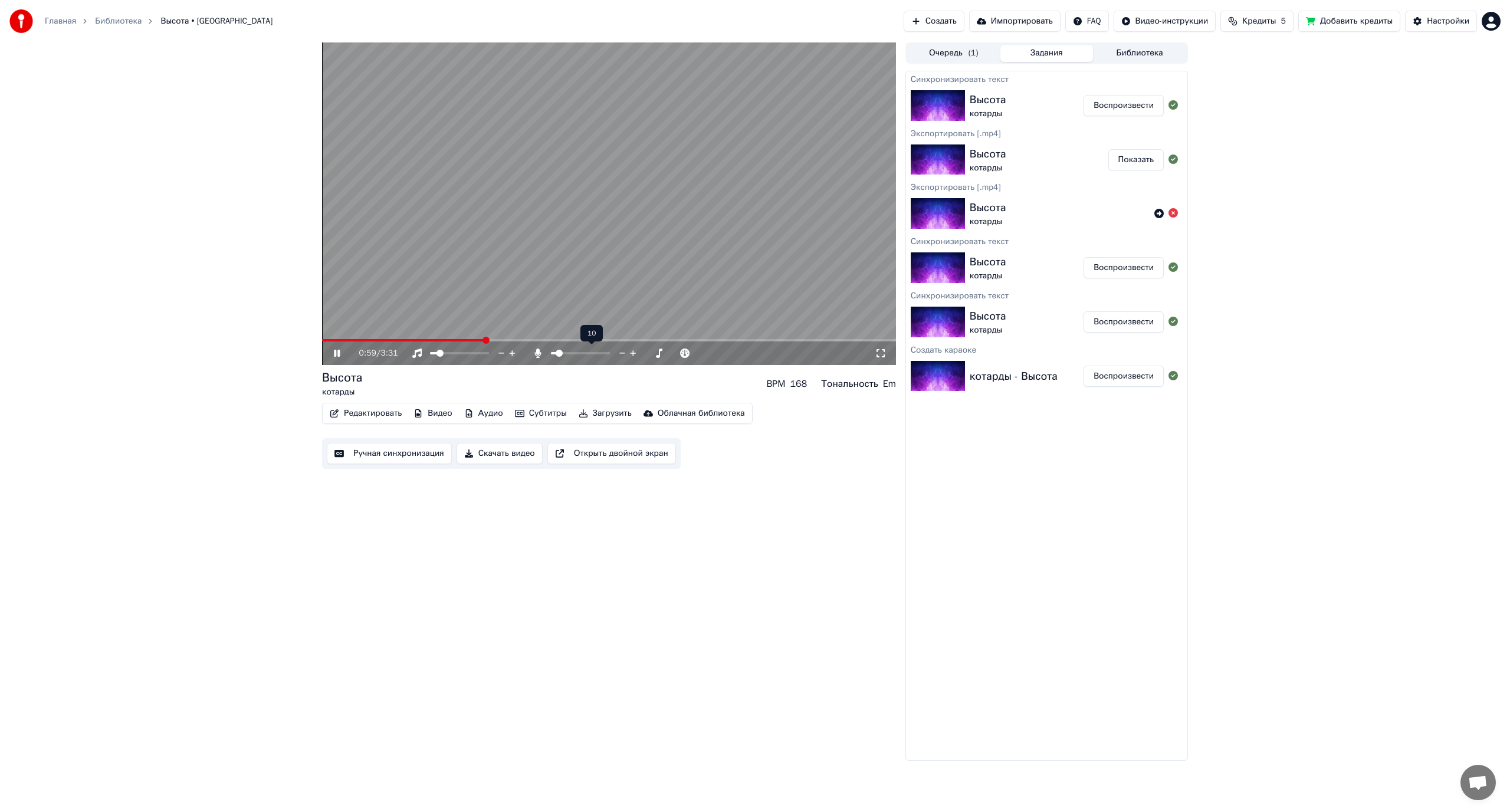 click at bounding box center (559, 353) 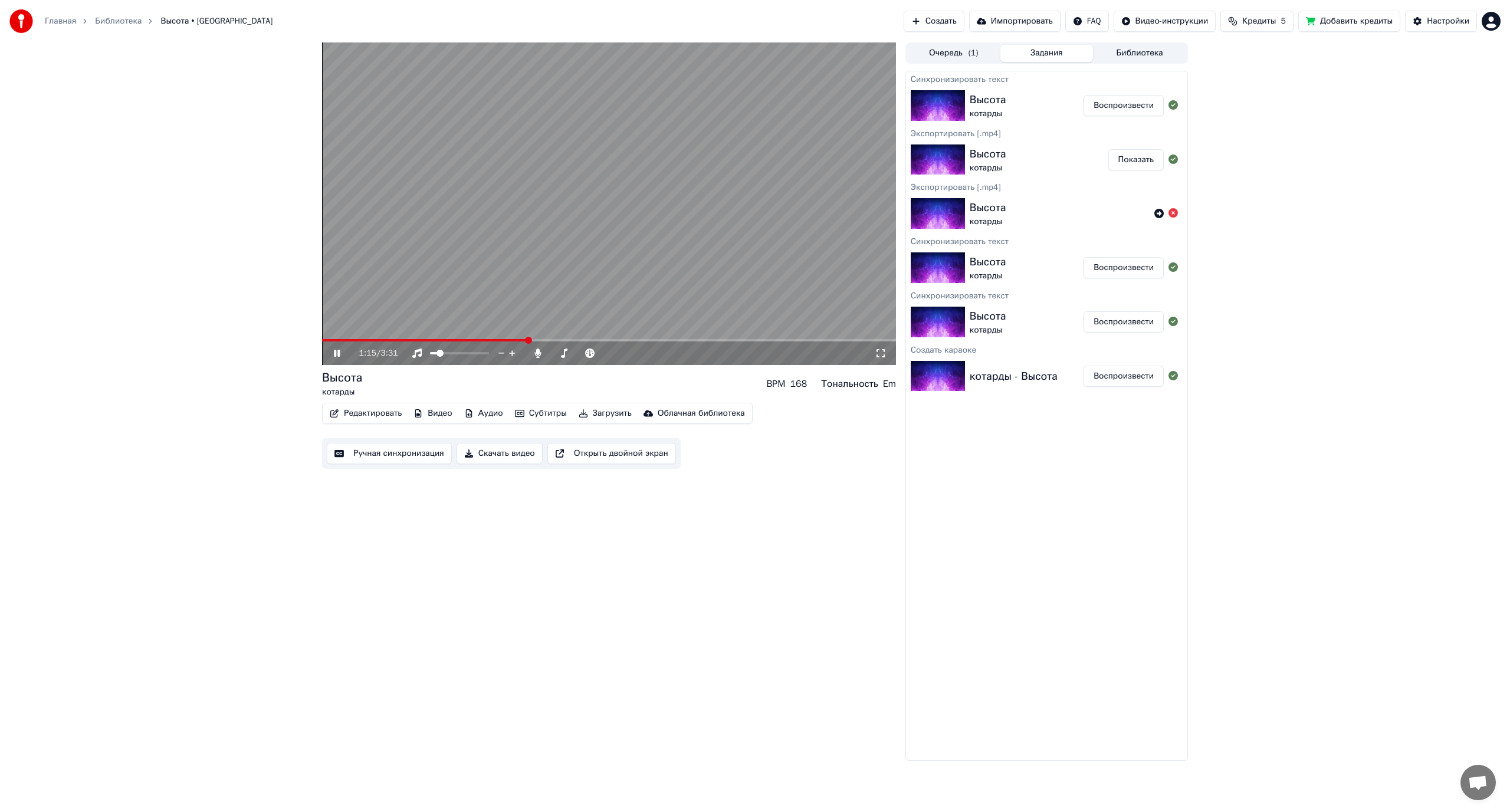 click at bounding box center [609, 203] 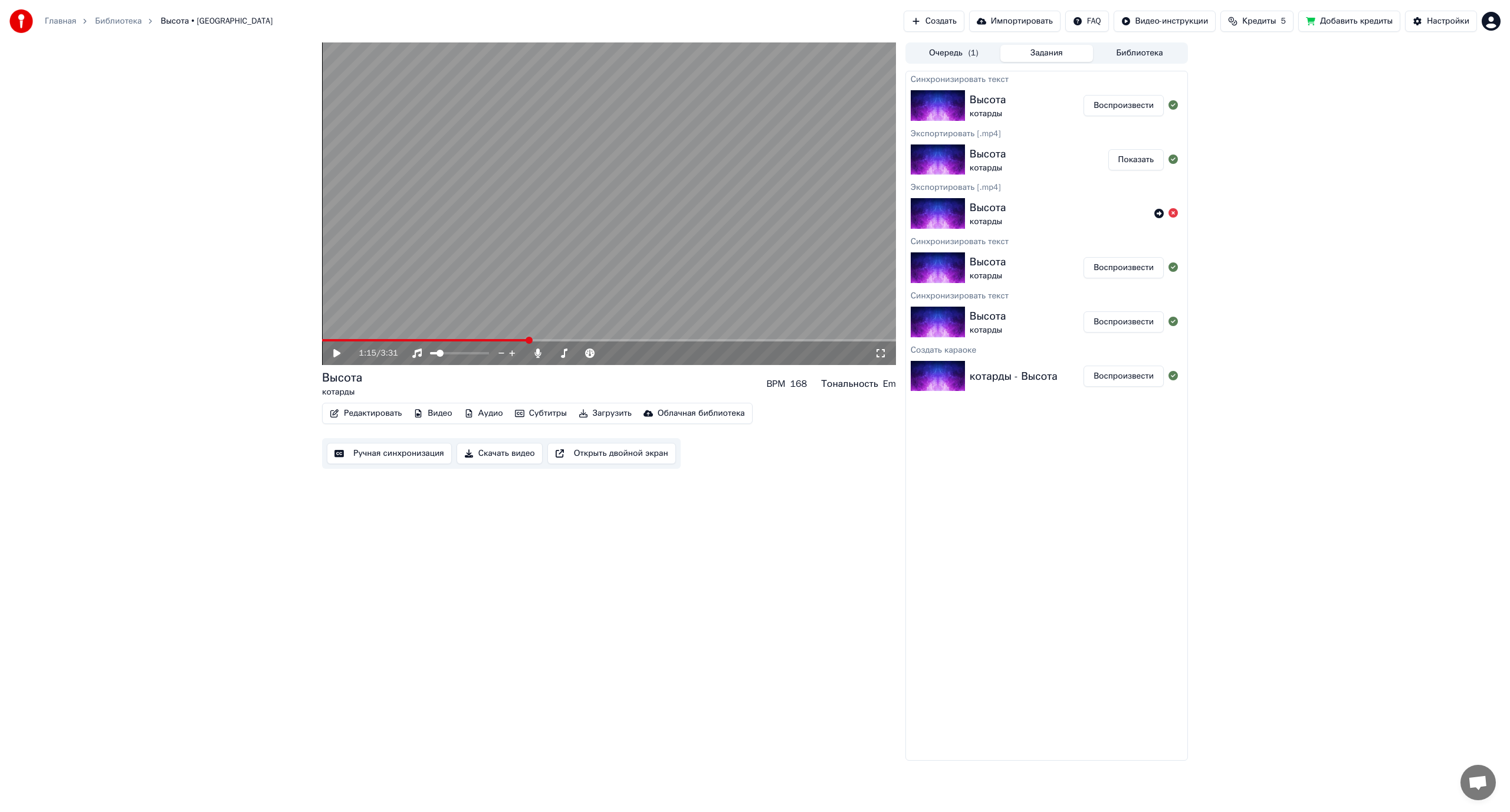 click at bounding box center [425, 340] 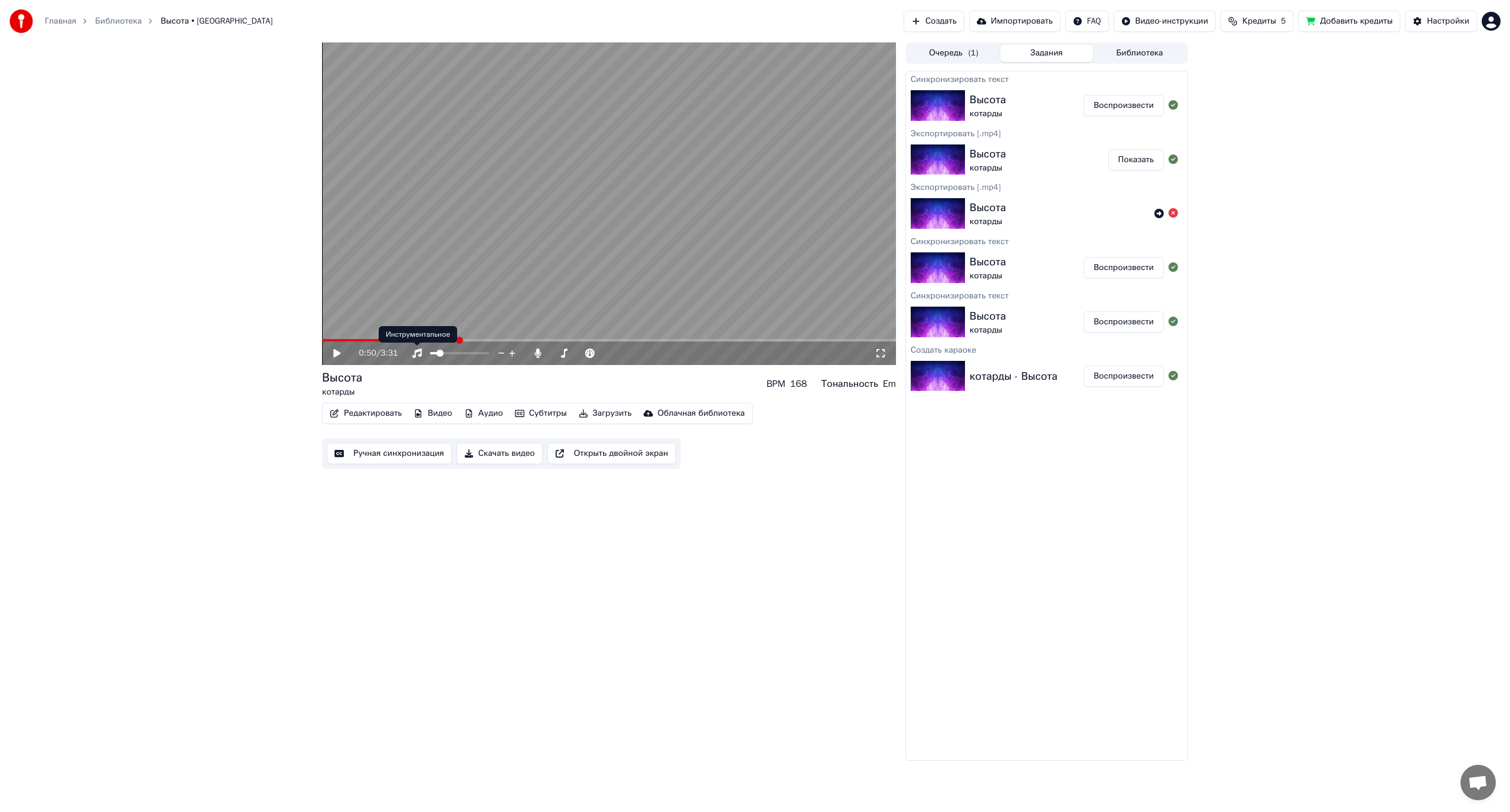click 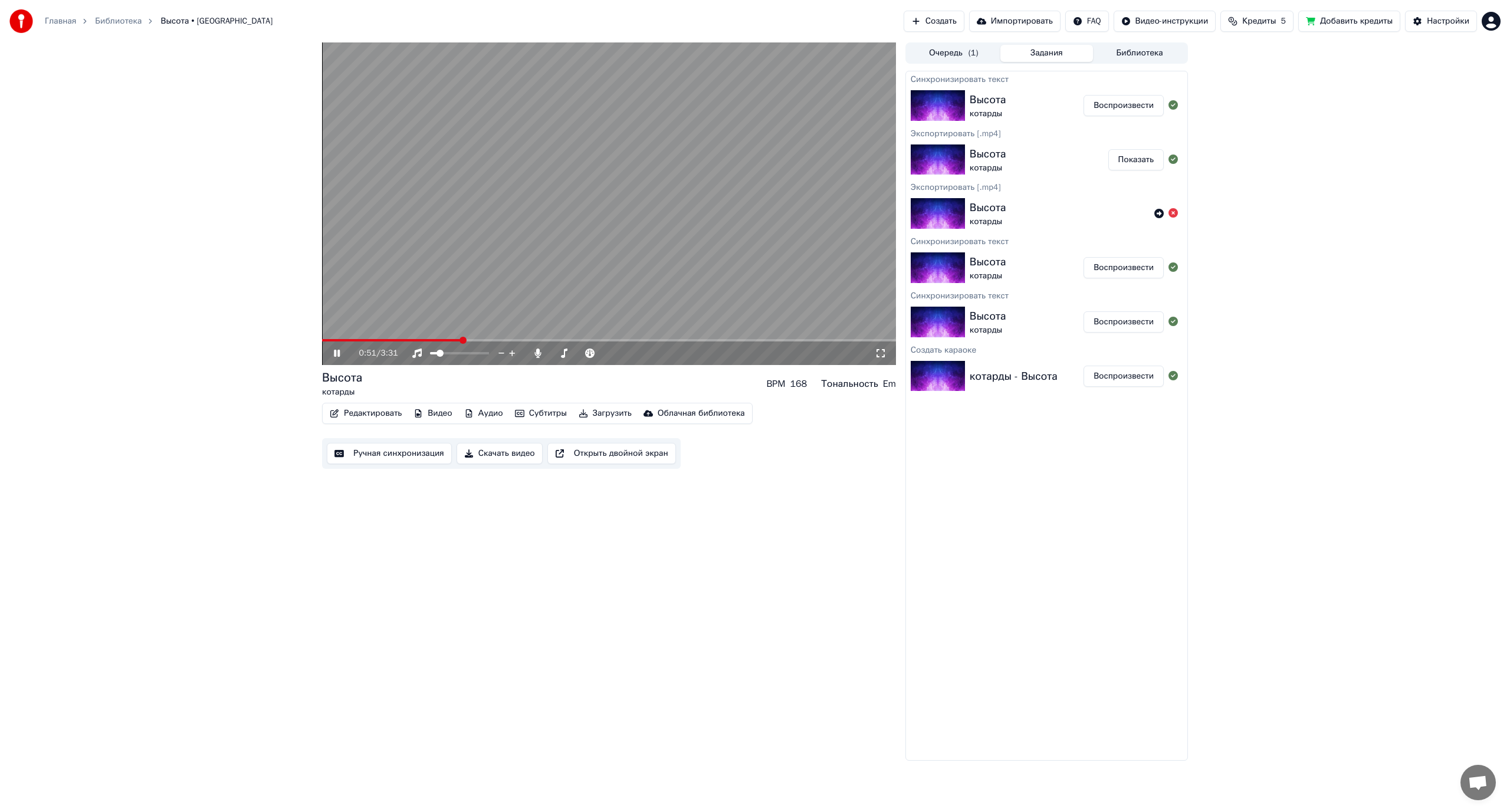 click at bounding box center [609, 340] 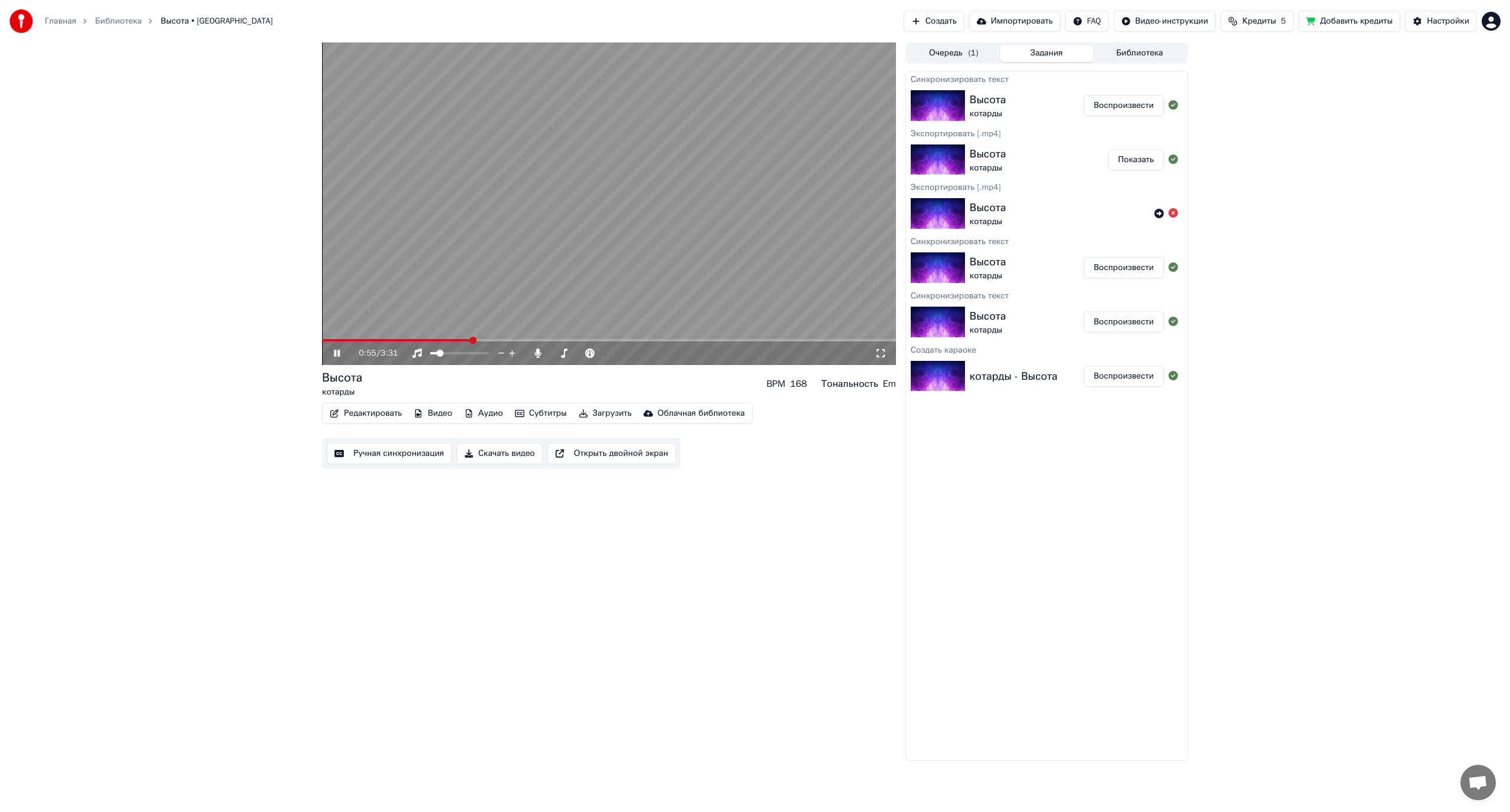 click at bounding box center [396, 340] 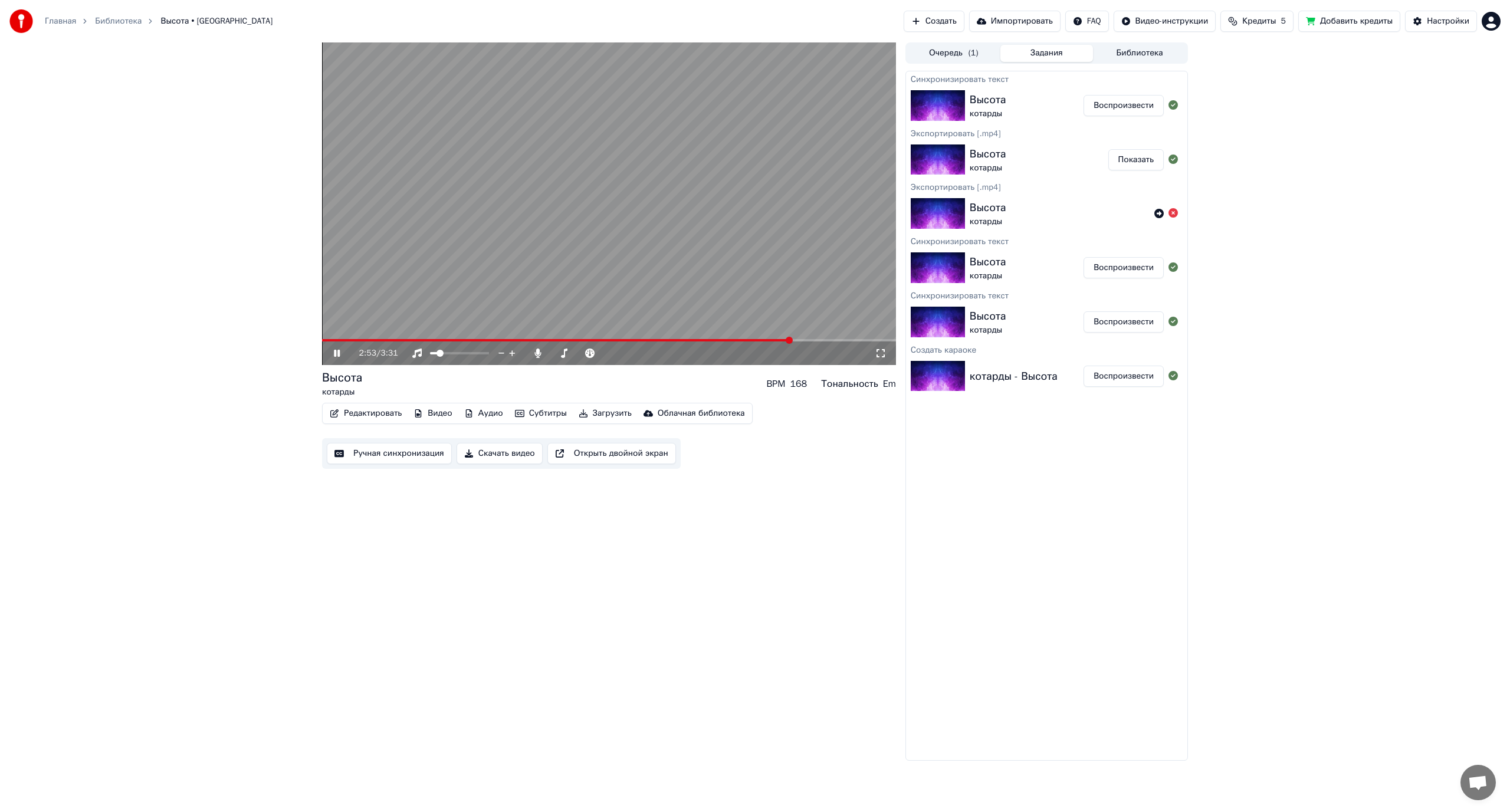 click at bounding box center (609, 340) 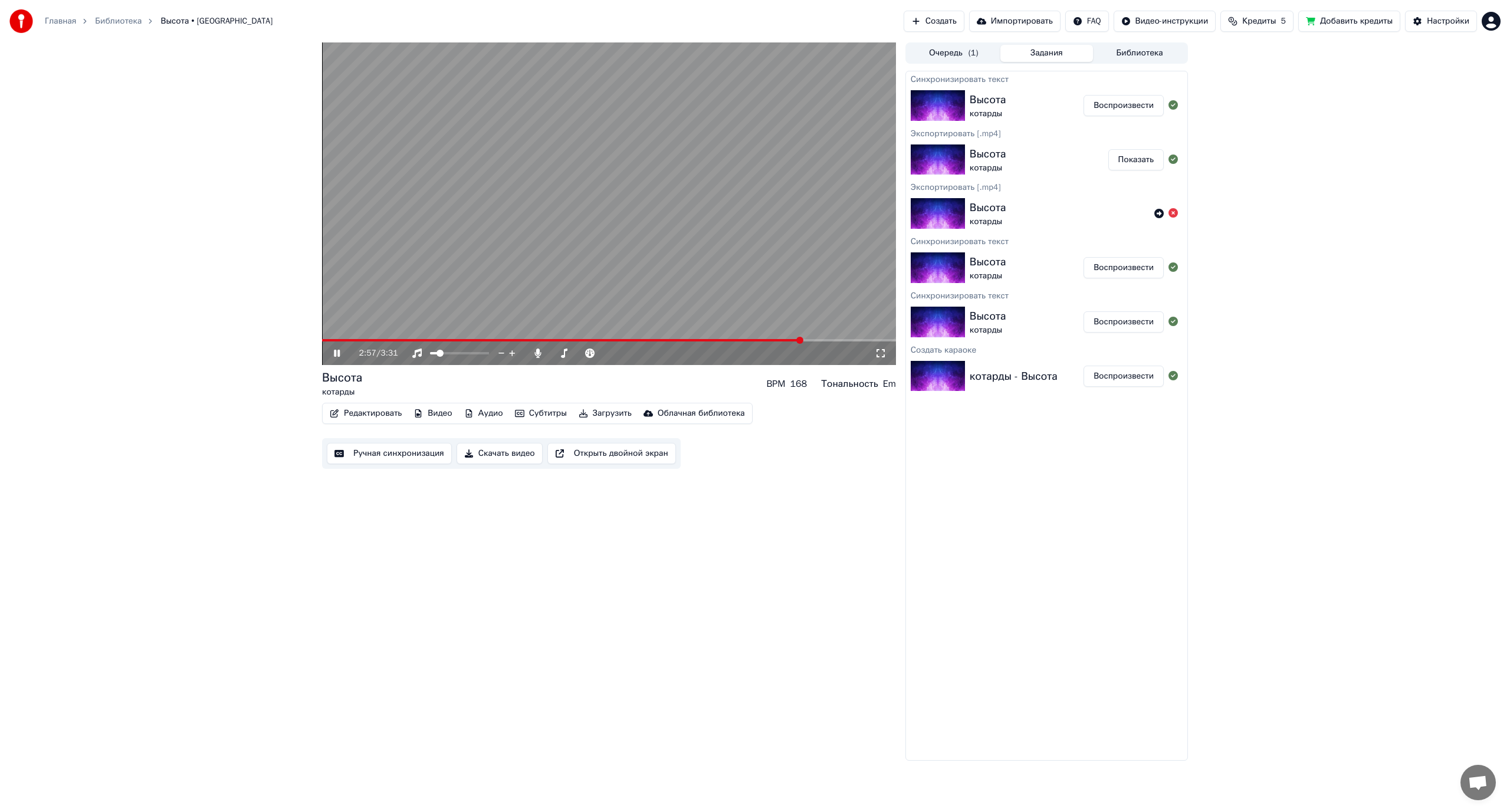 click at bounding box center (609, 340) 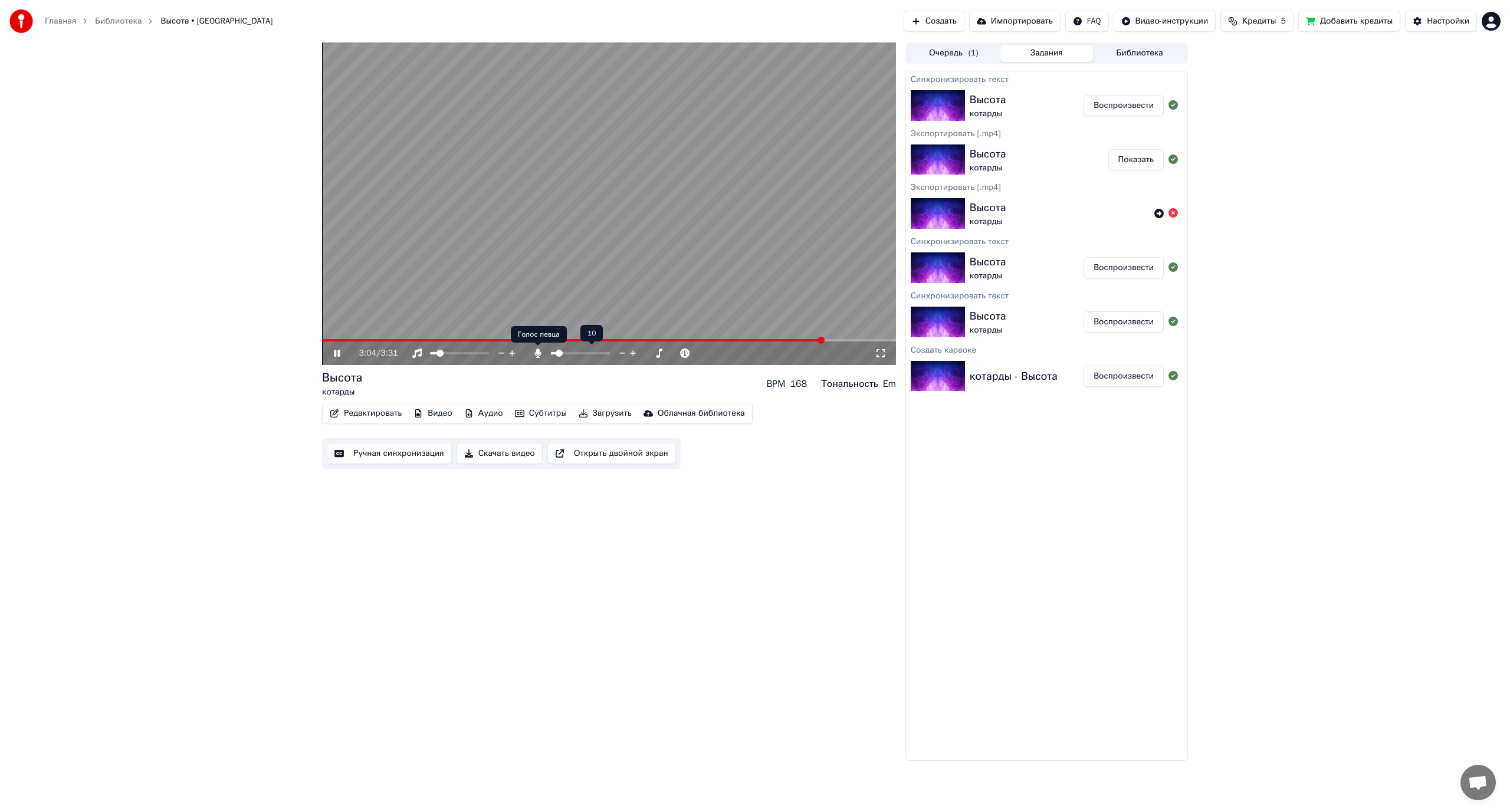 click 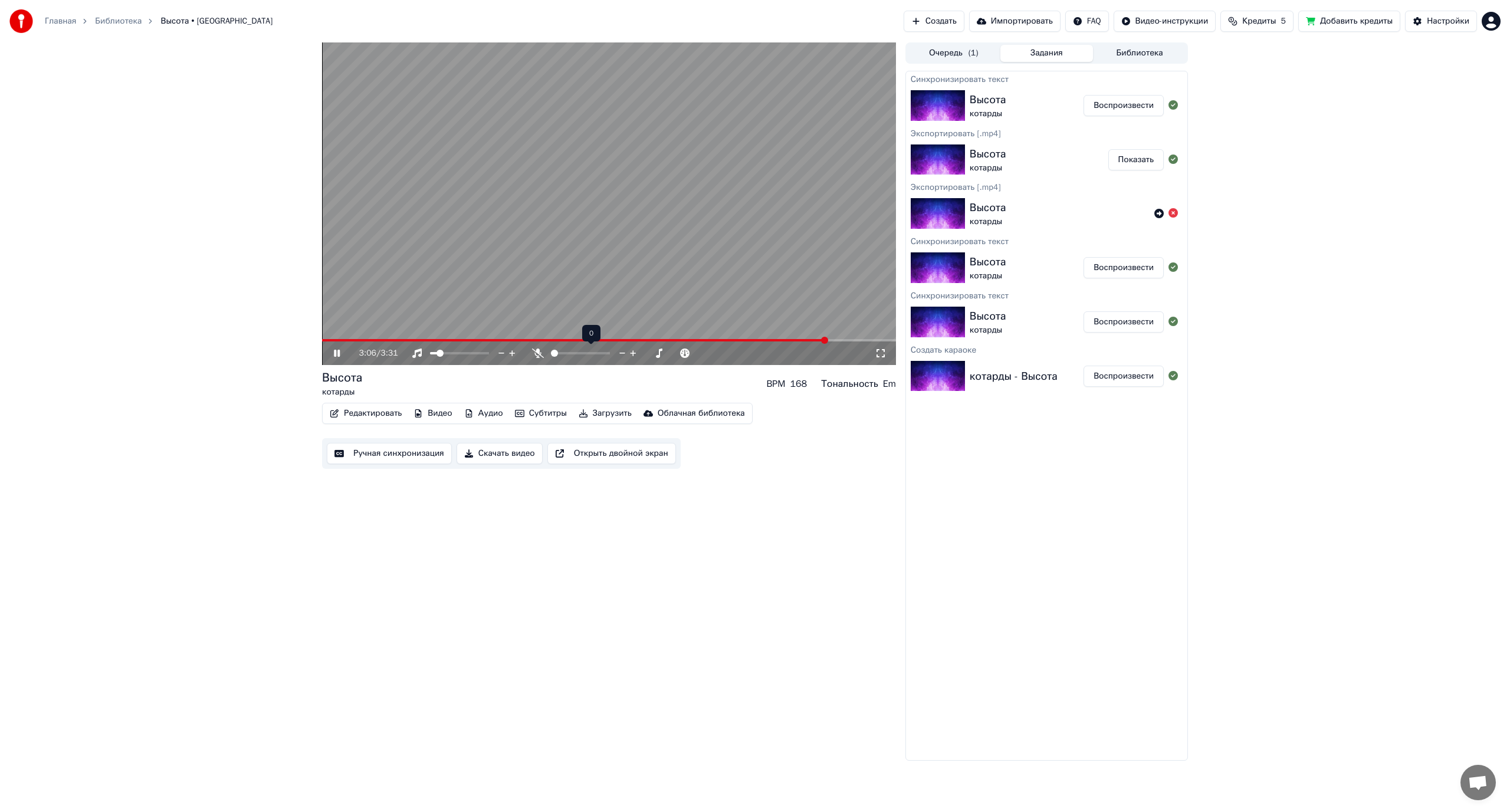 click 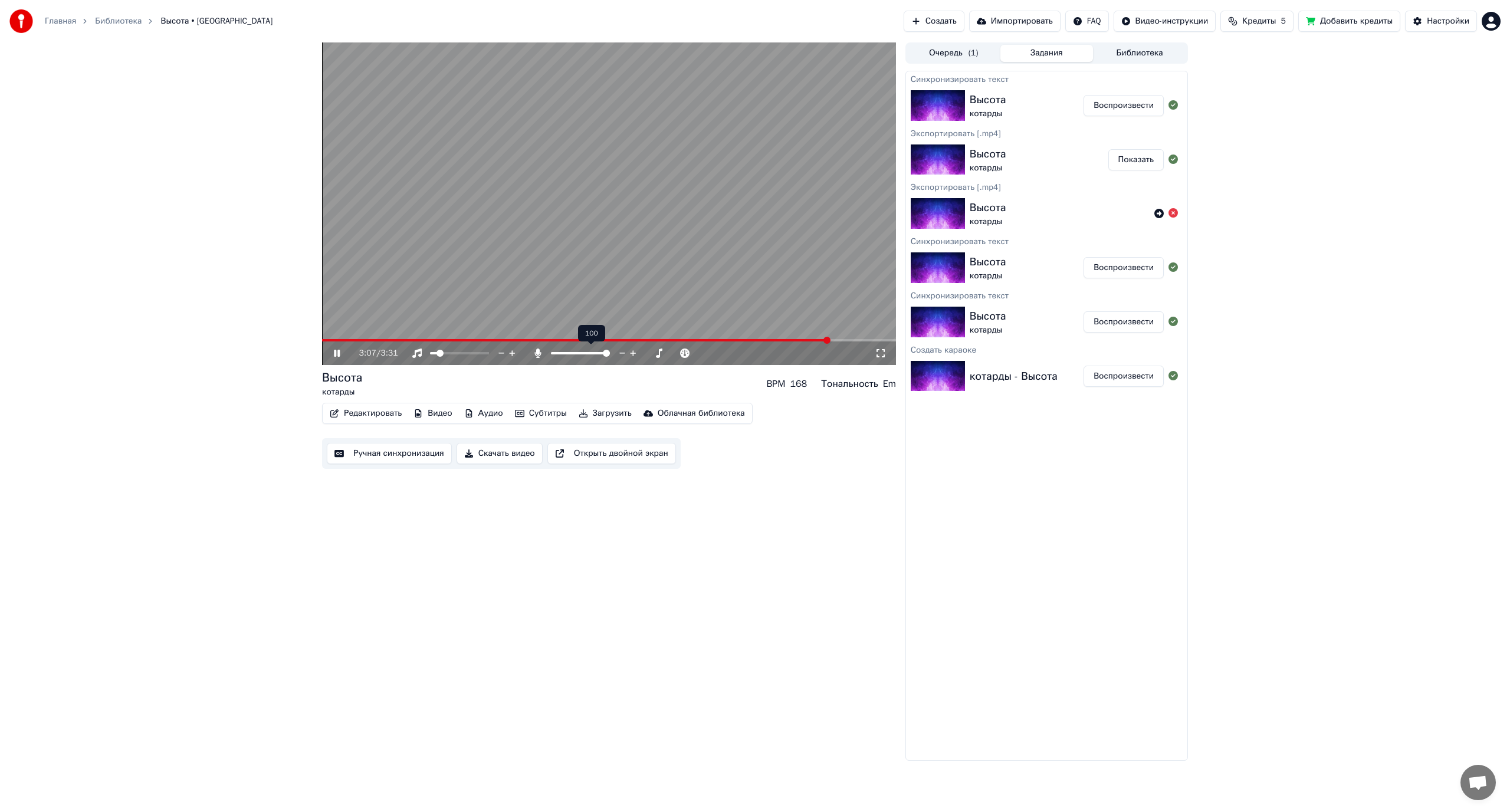 click 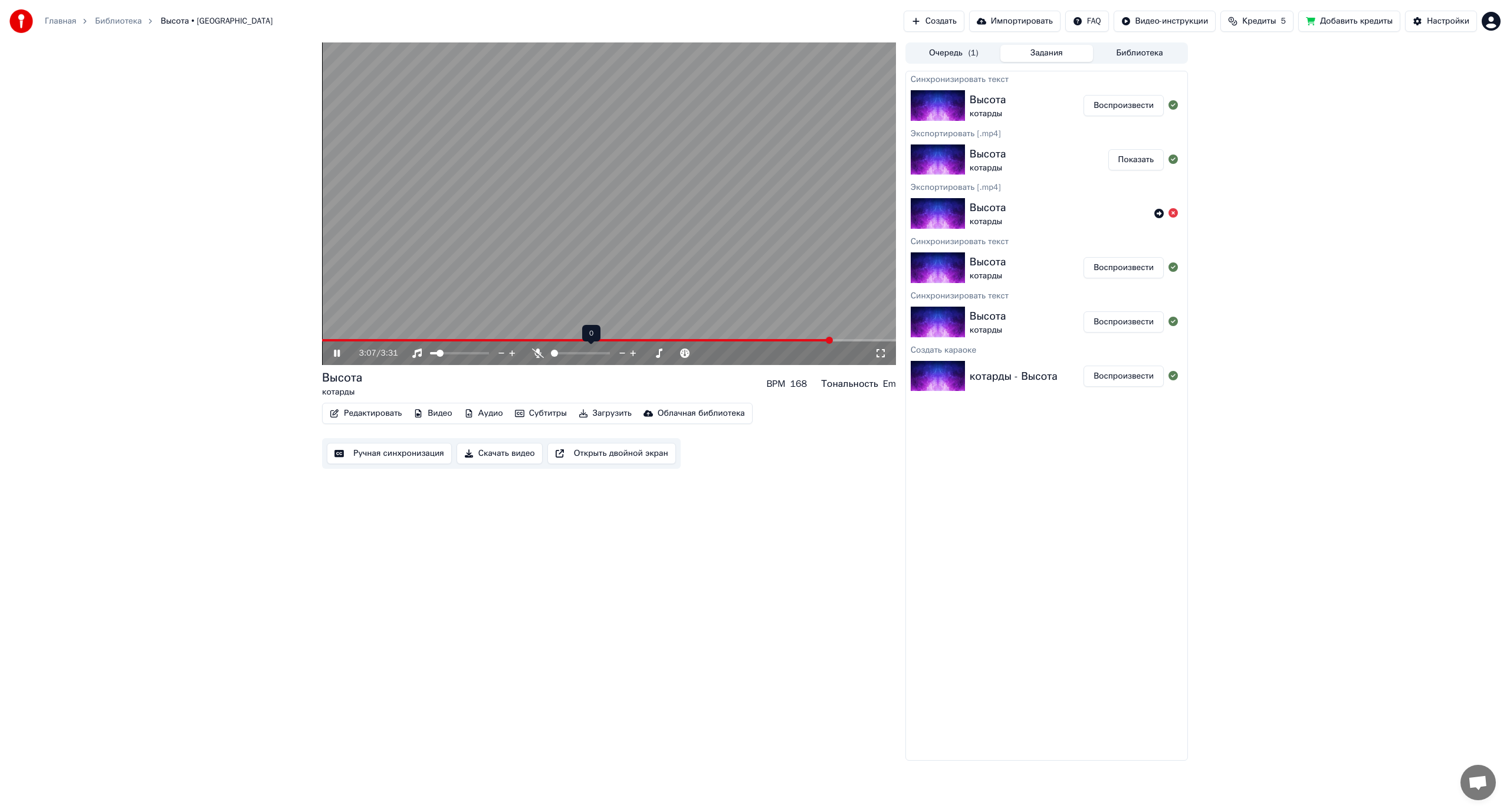 click at bounding box center [591, 353] 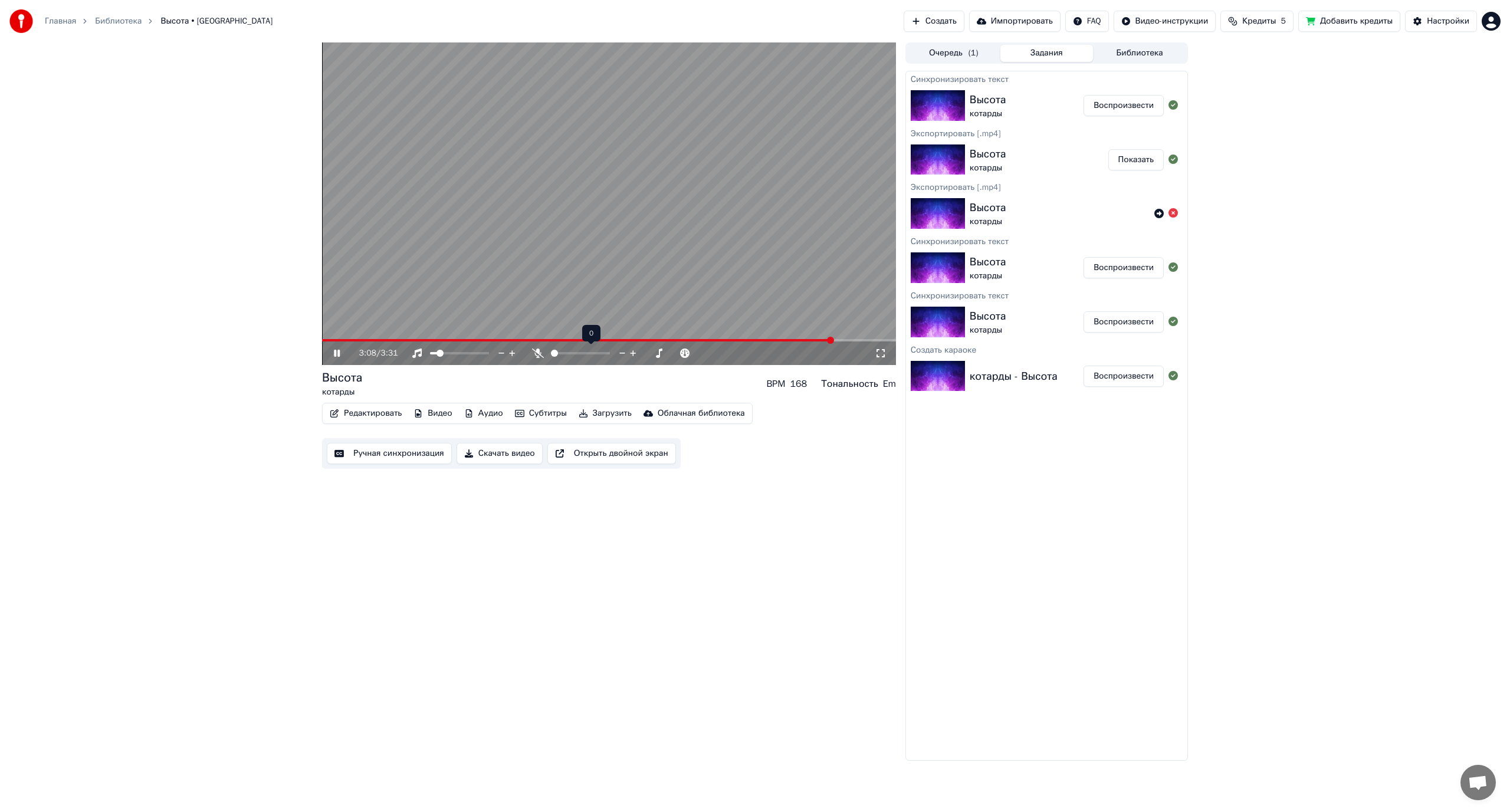 click at bounding box center (591, 353) 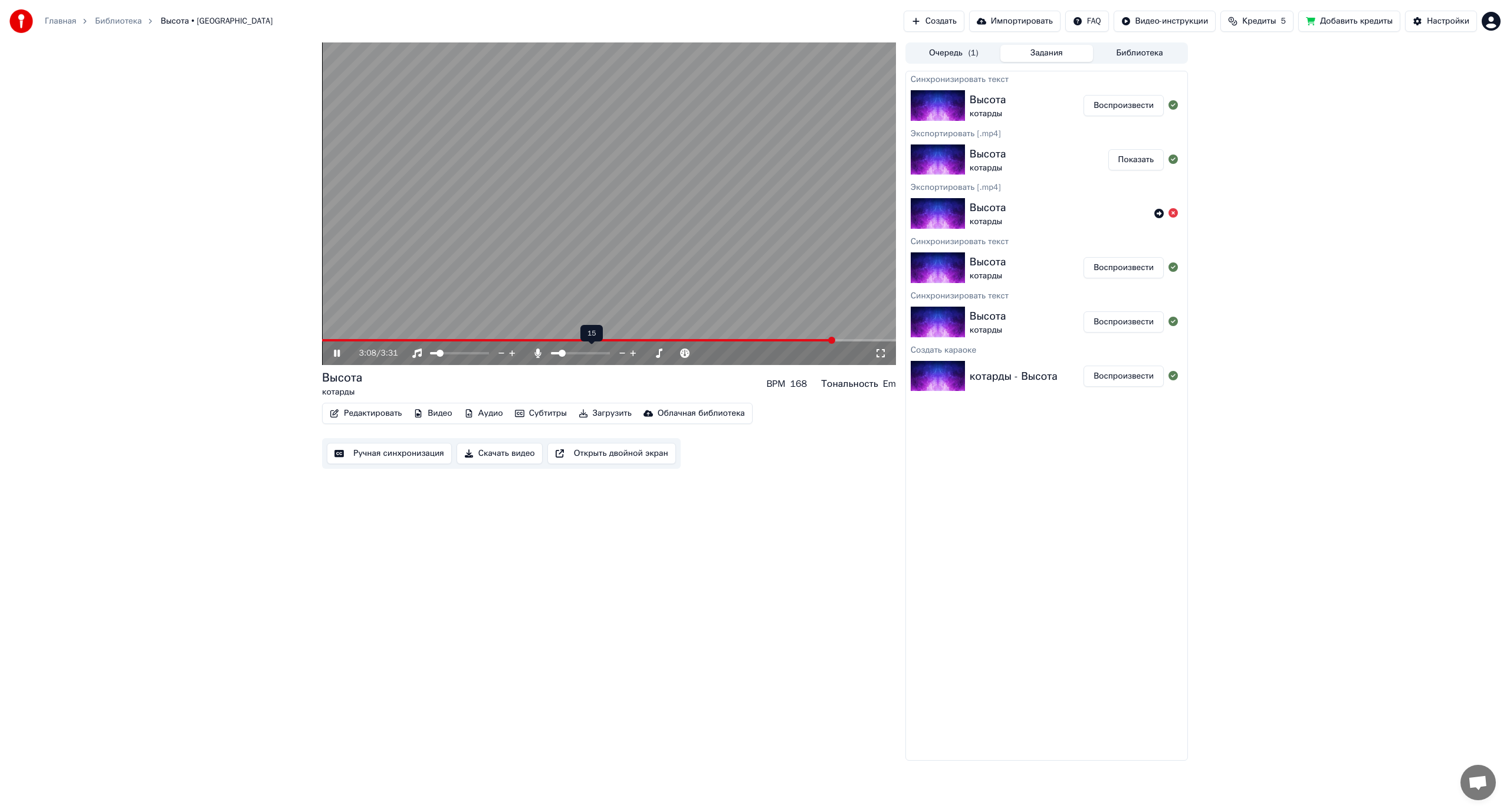 click at bounding box center (580, 353) 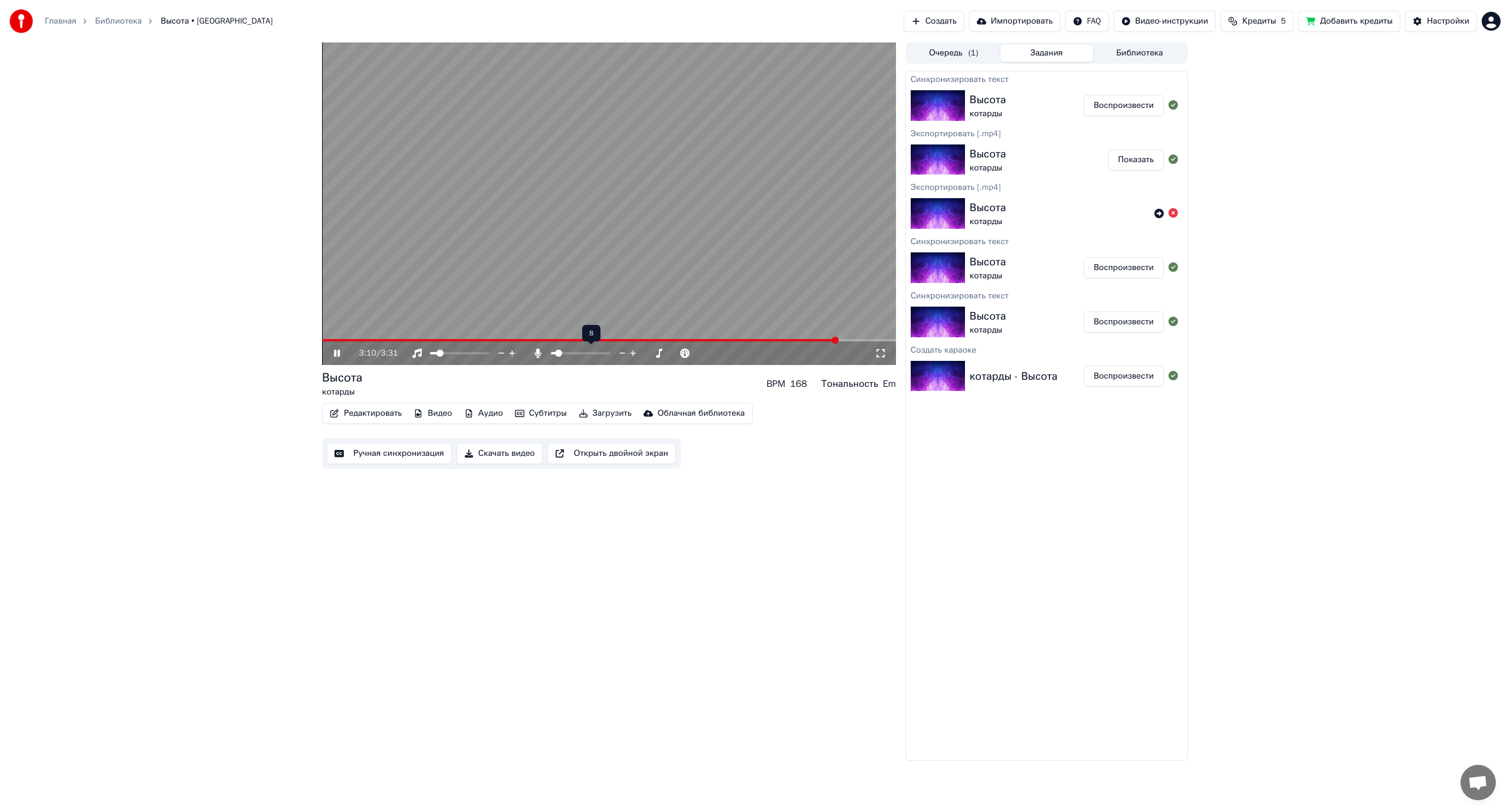 click at bounding box center [559, 353] 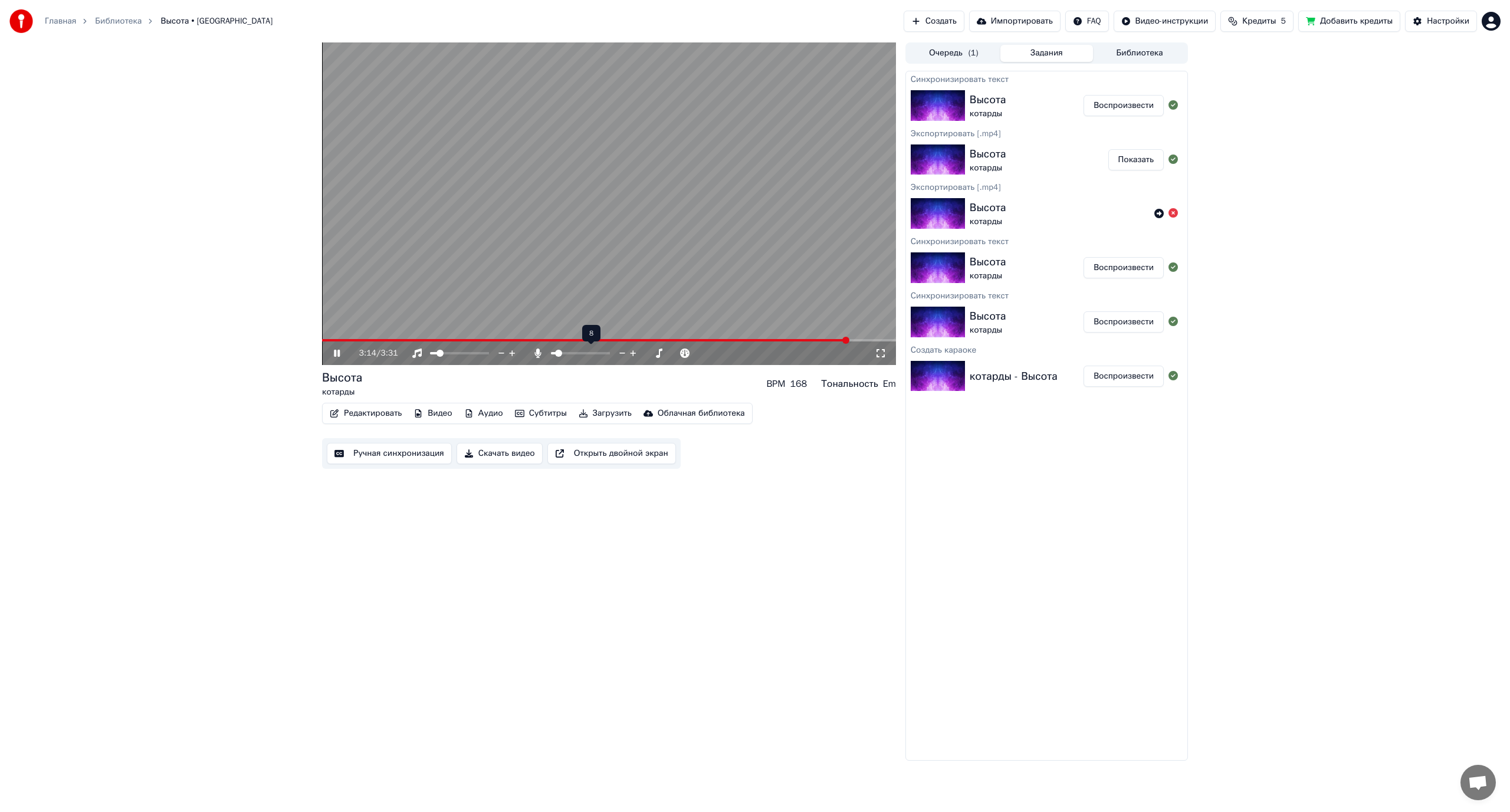 click at bounding box center [559, 353] 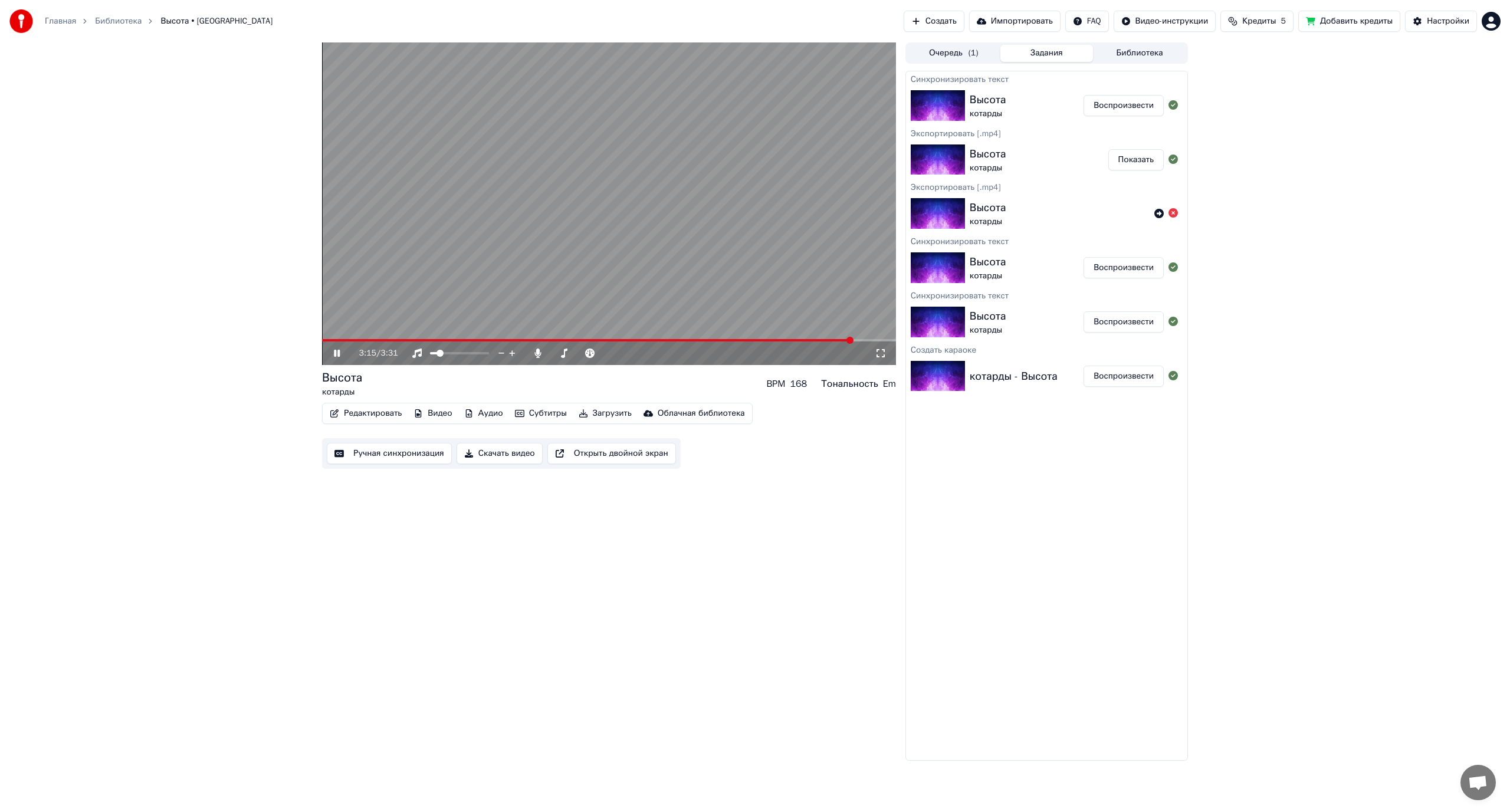 click at bounding box center (609, 203) 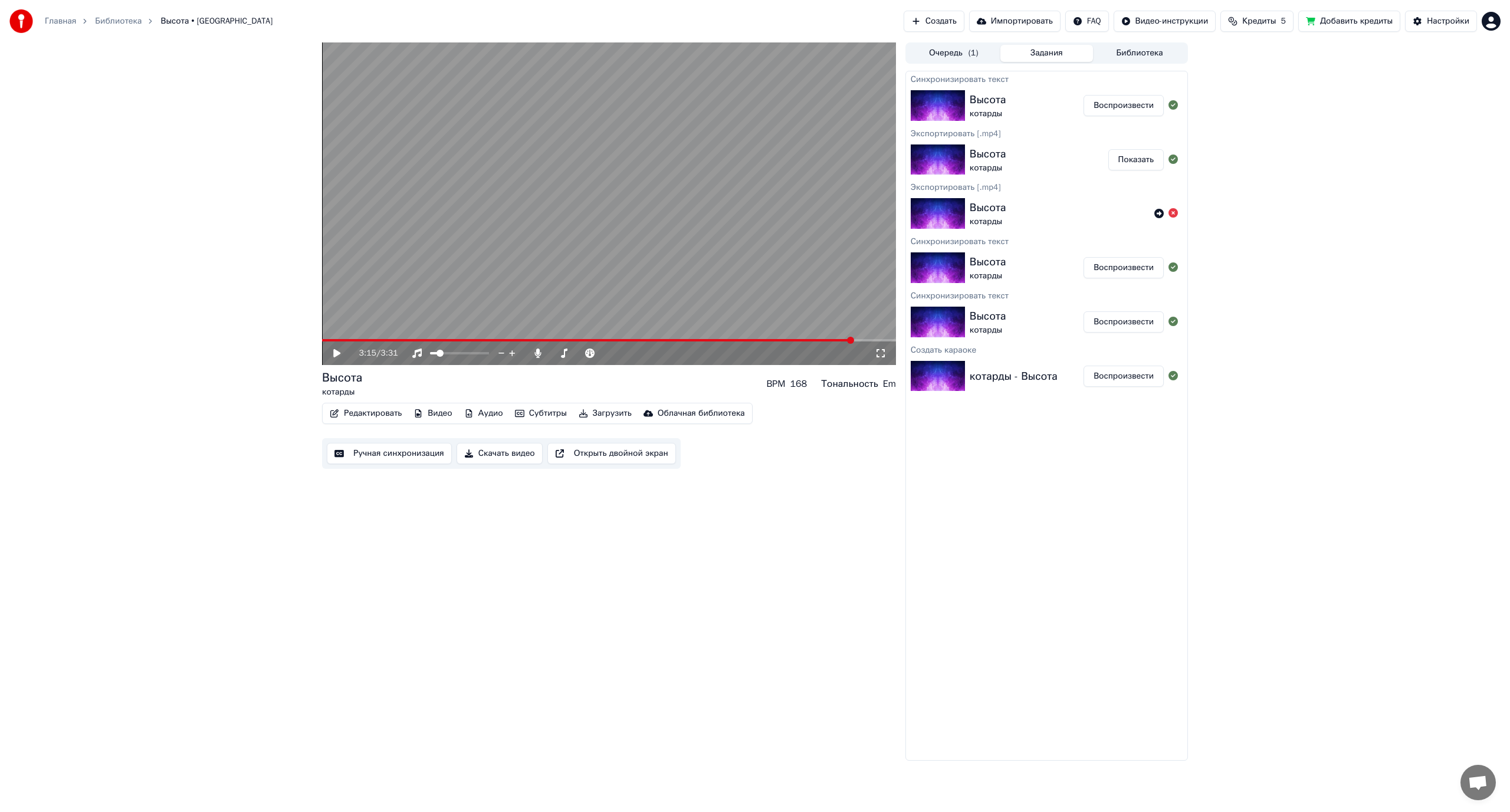 click on "Ручная синхронизация" at bounding box center [389, 453] 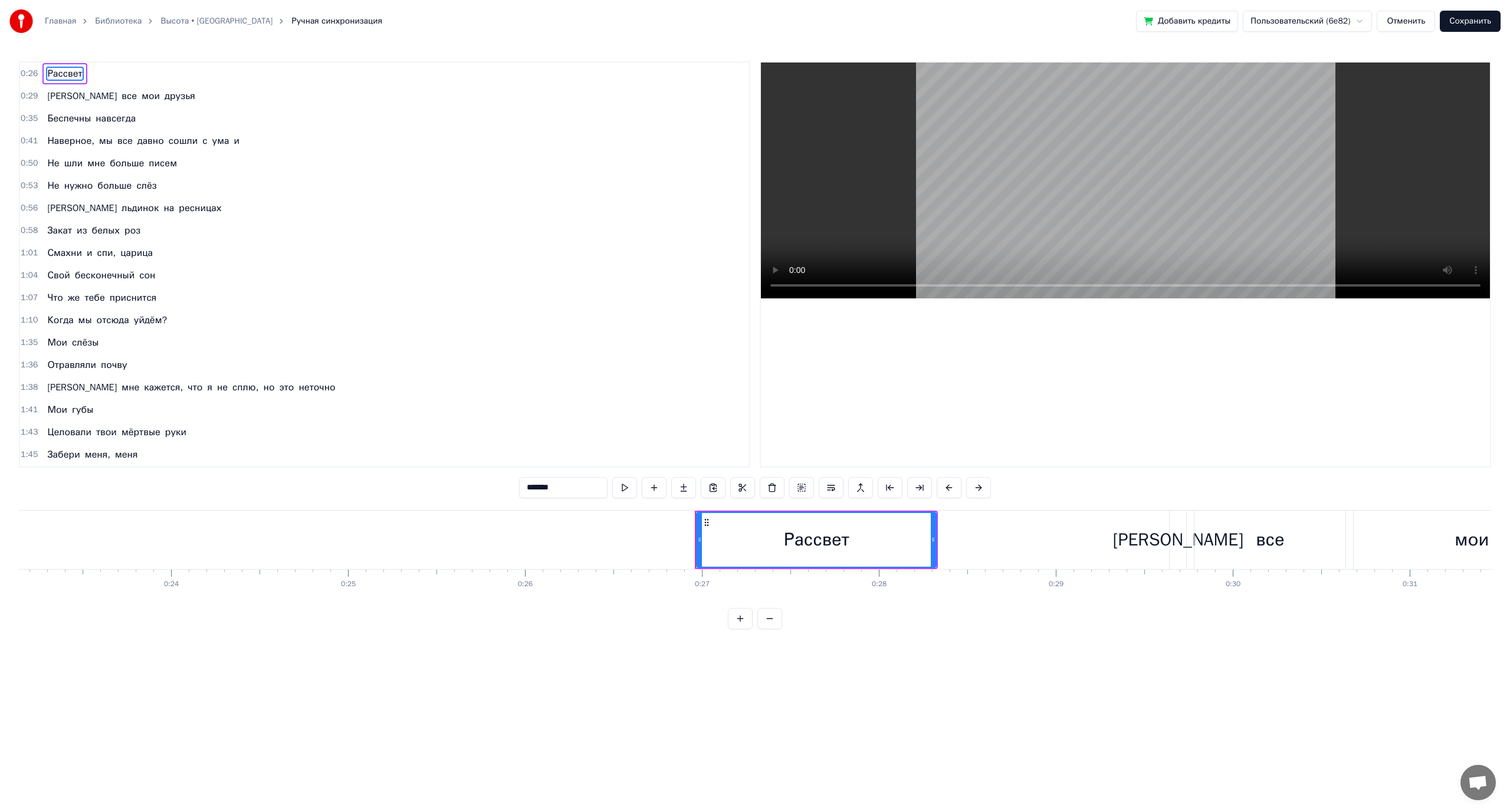 scroll, scrollTop: 0, scrollLeft: 4712, axis: horizontal 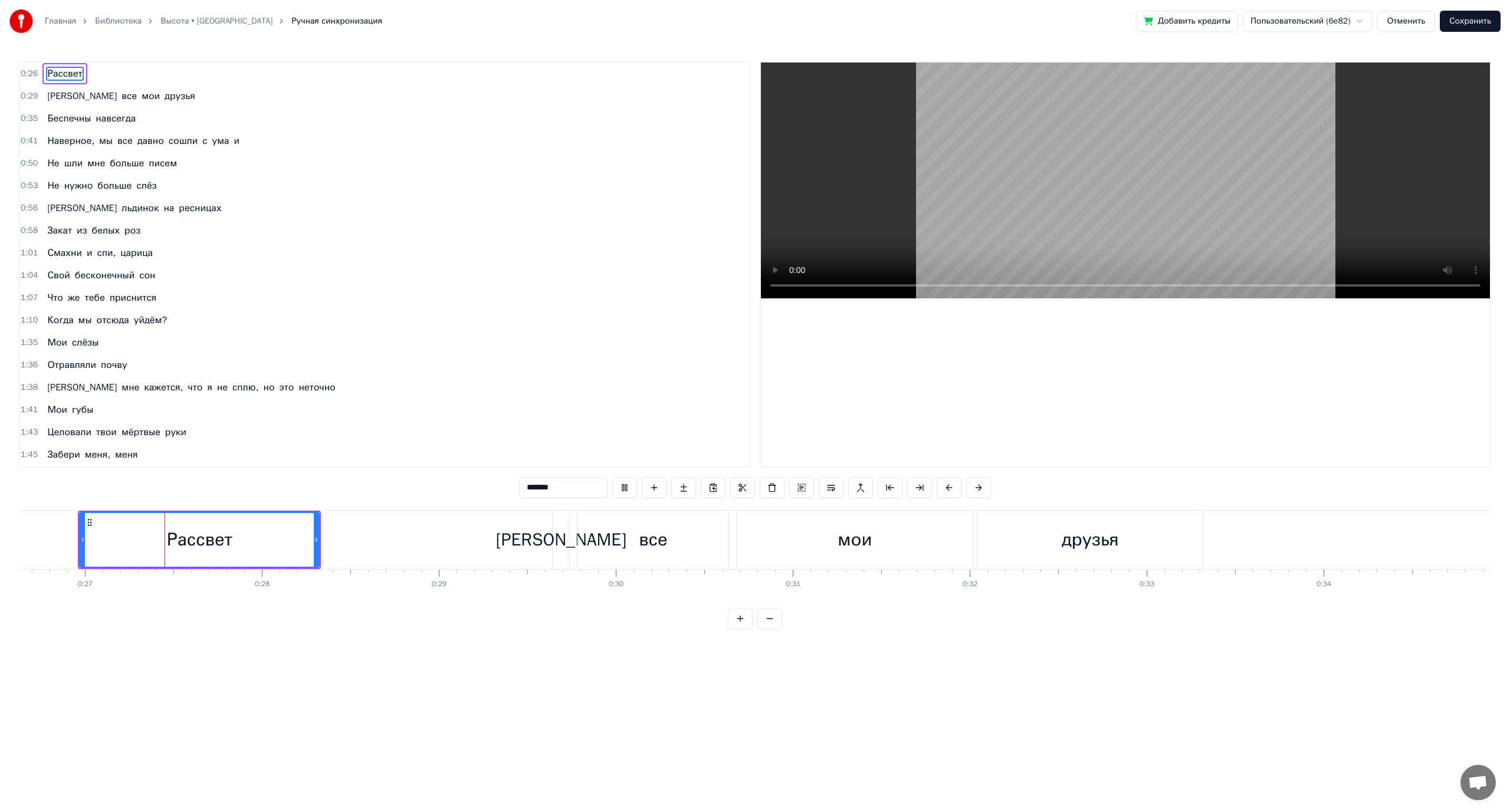 type 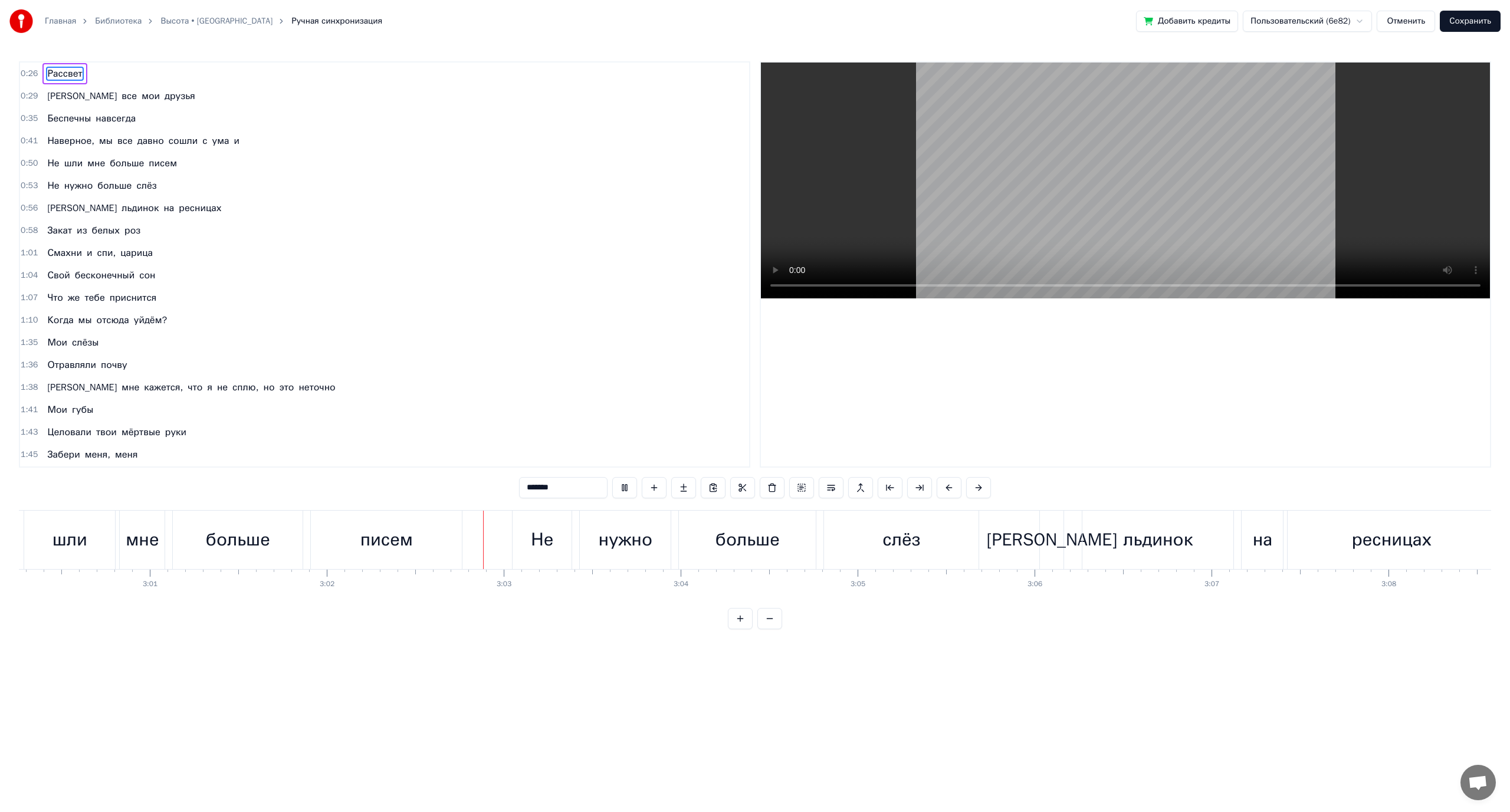 scroll, scrollTop: 0, scrollLeft: 32246, axis: horizontal 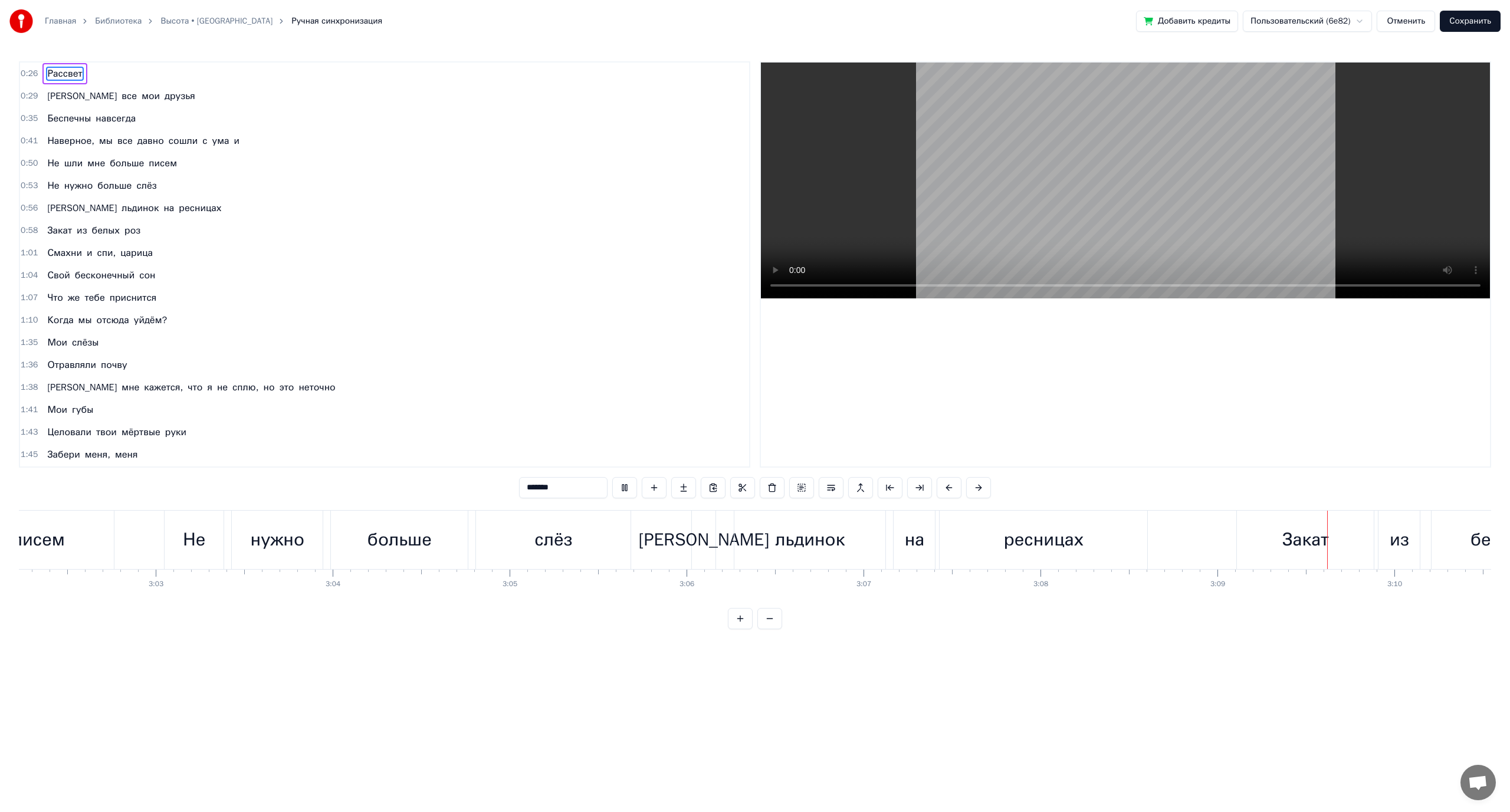 click on "Отменить" at bounding box center [1406, 21] 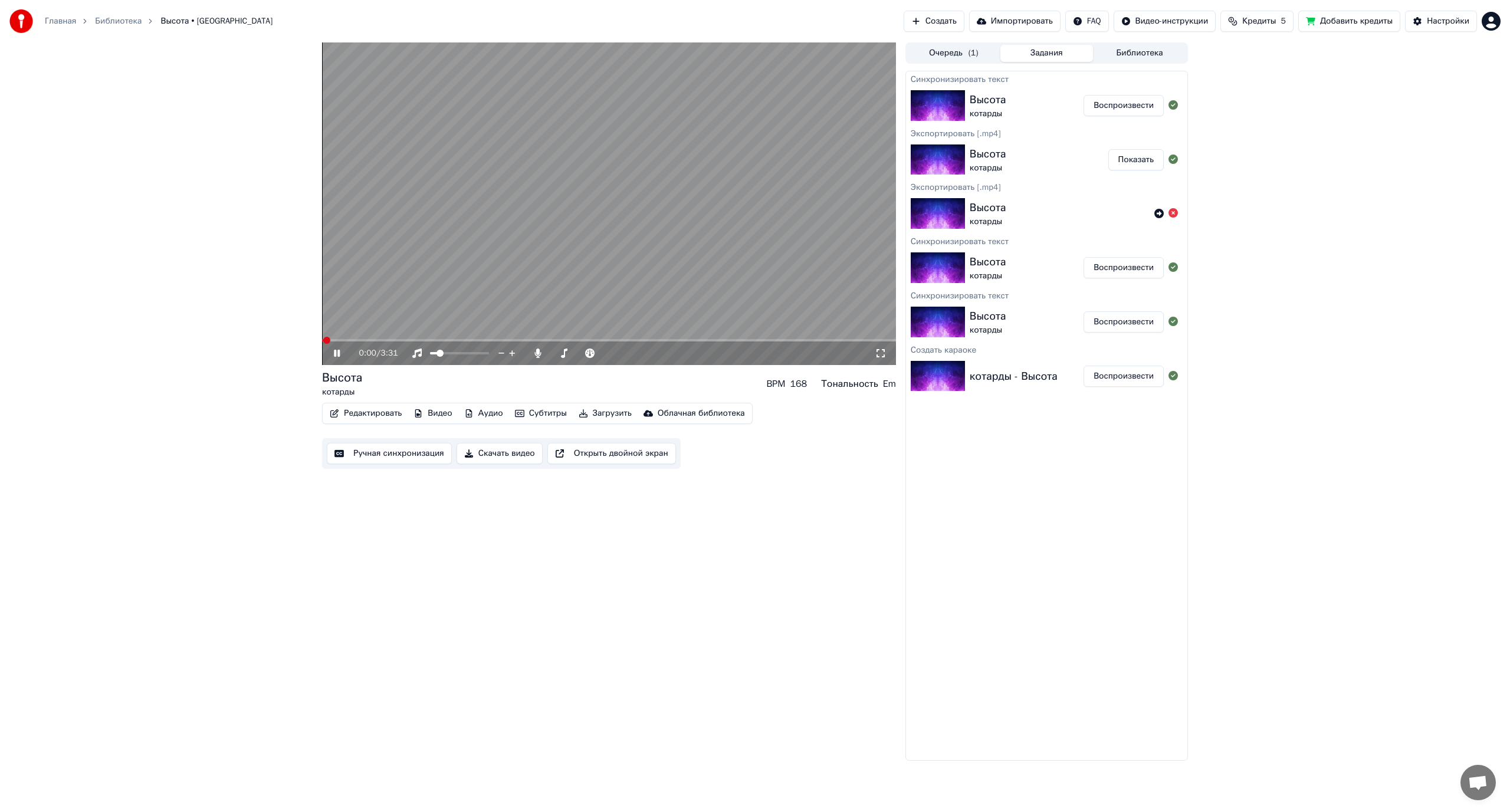 click at bounding box center (609, 203) 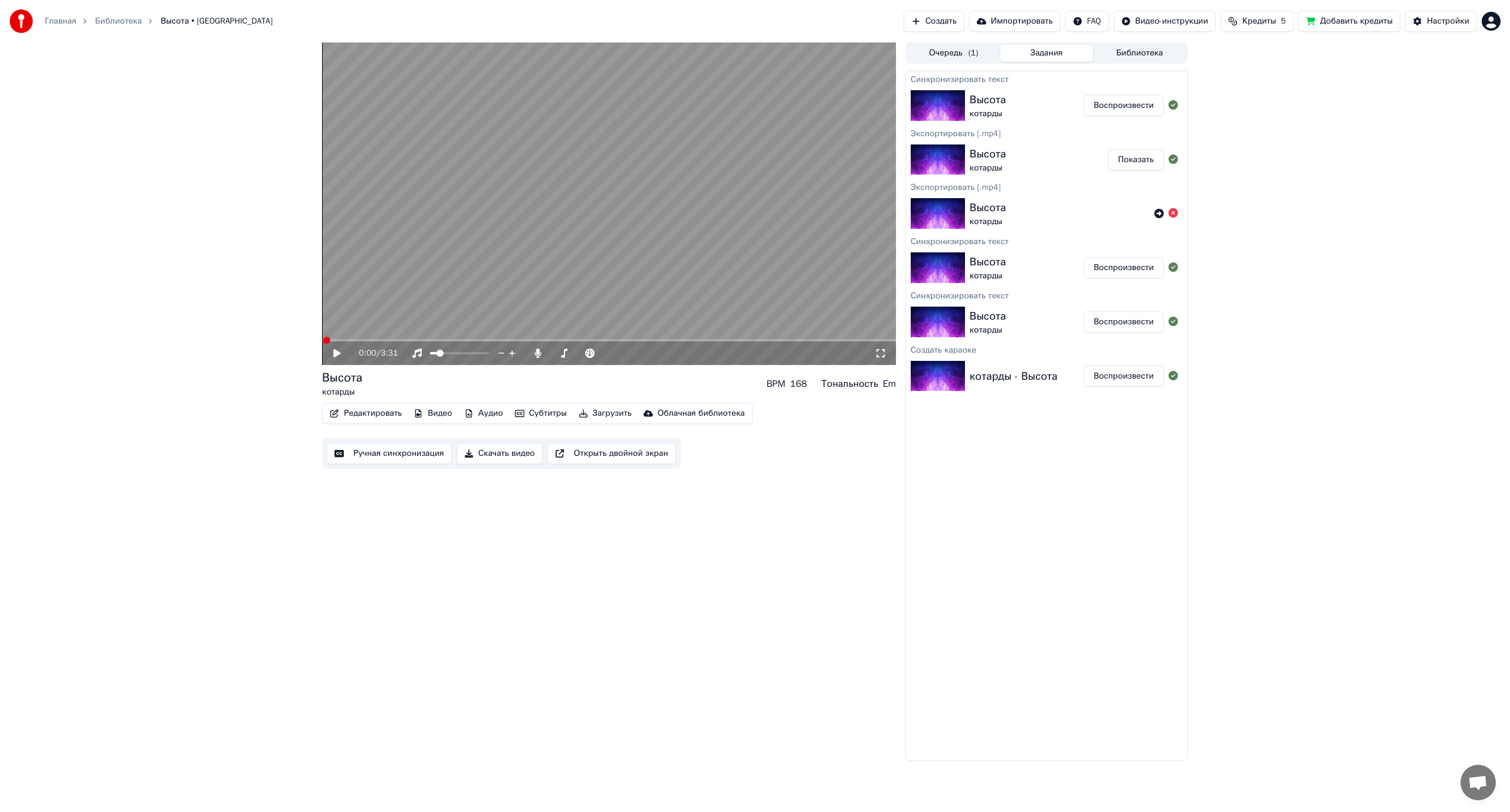 click at bounding box center (609, 203) 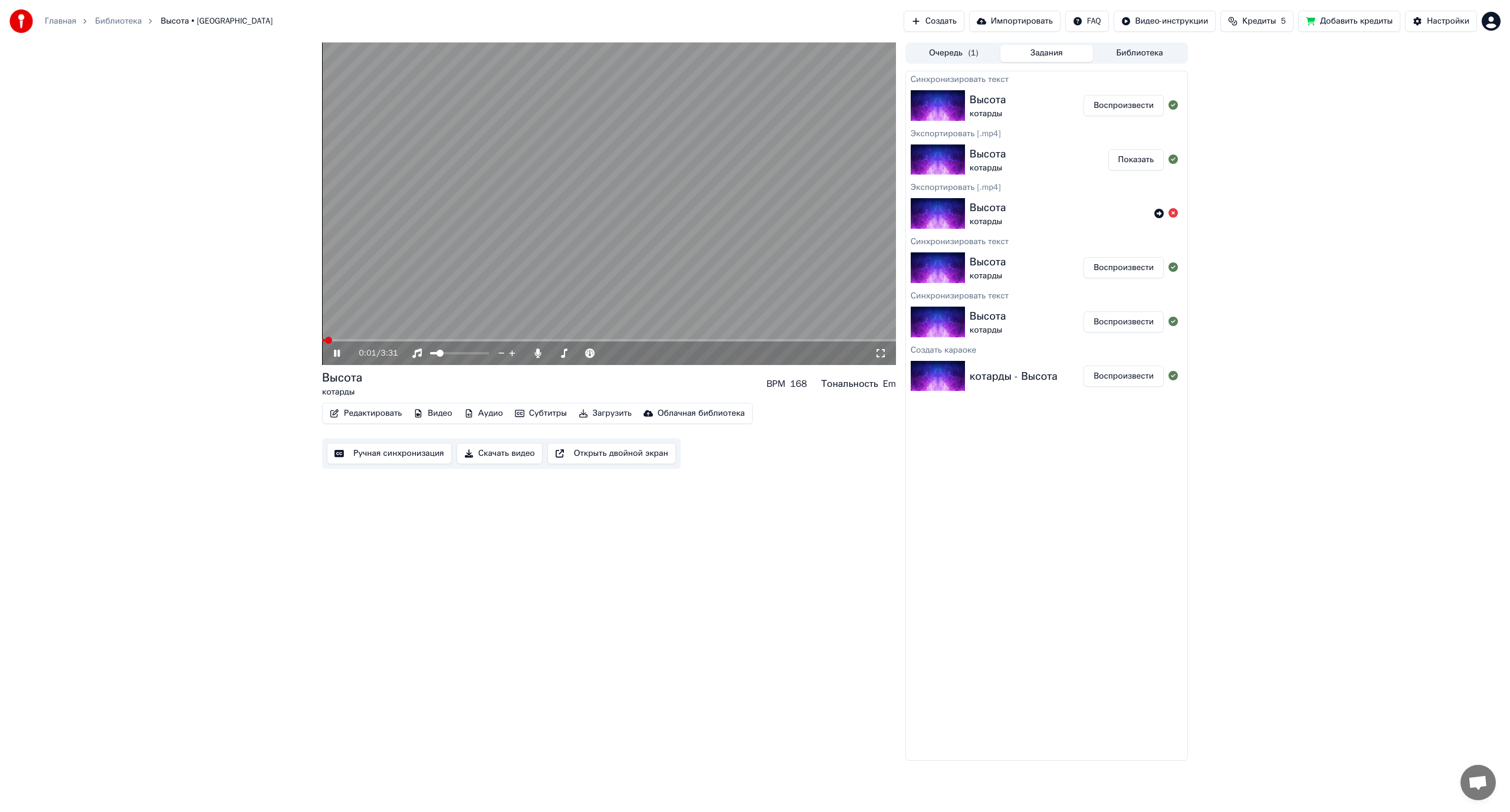 click at bounding box center (609, 340) 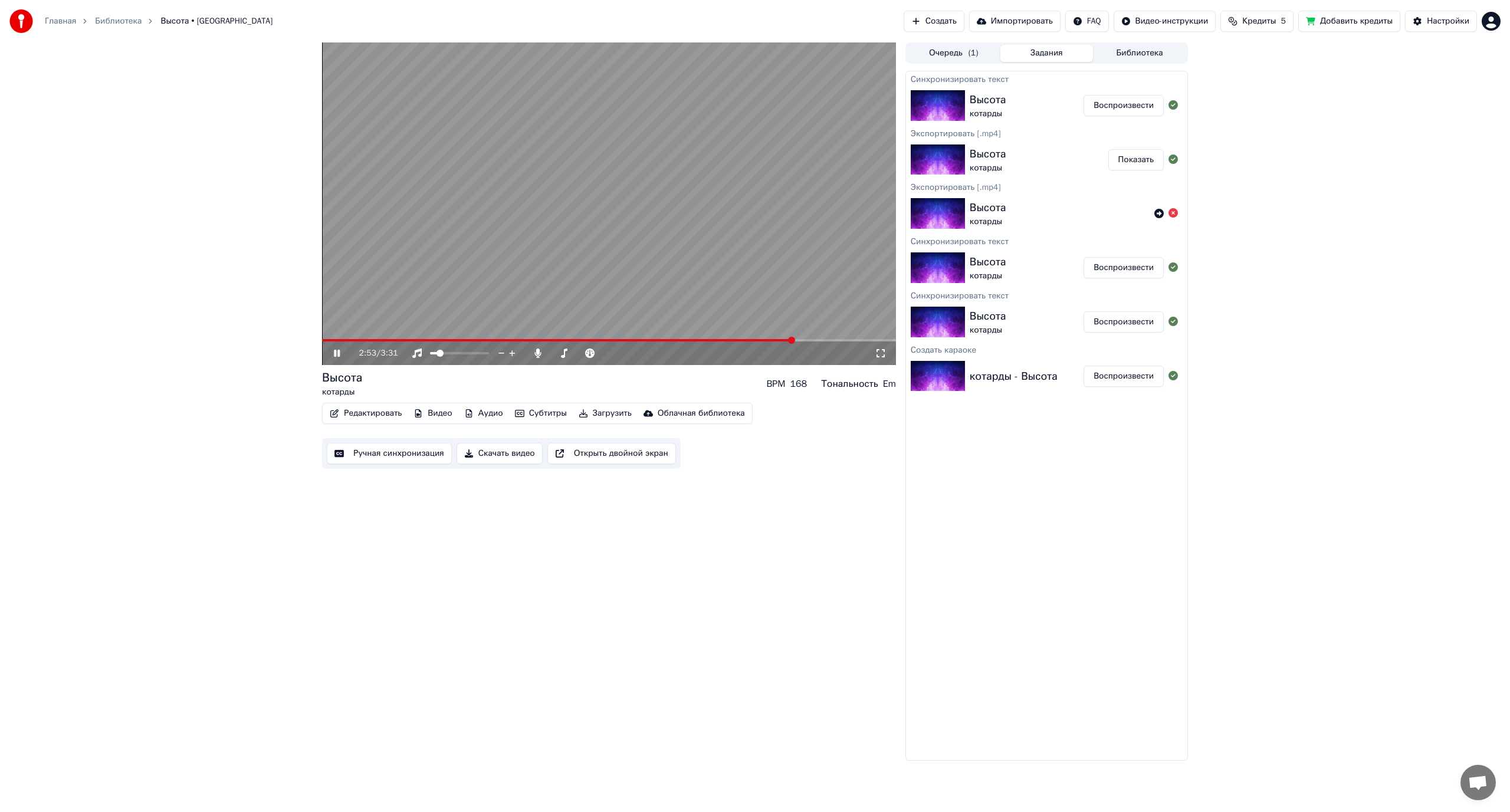 click at bounding box center [609, 340] 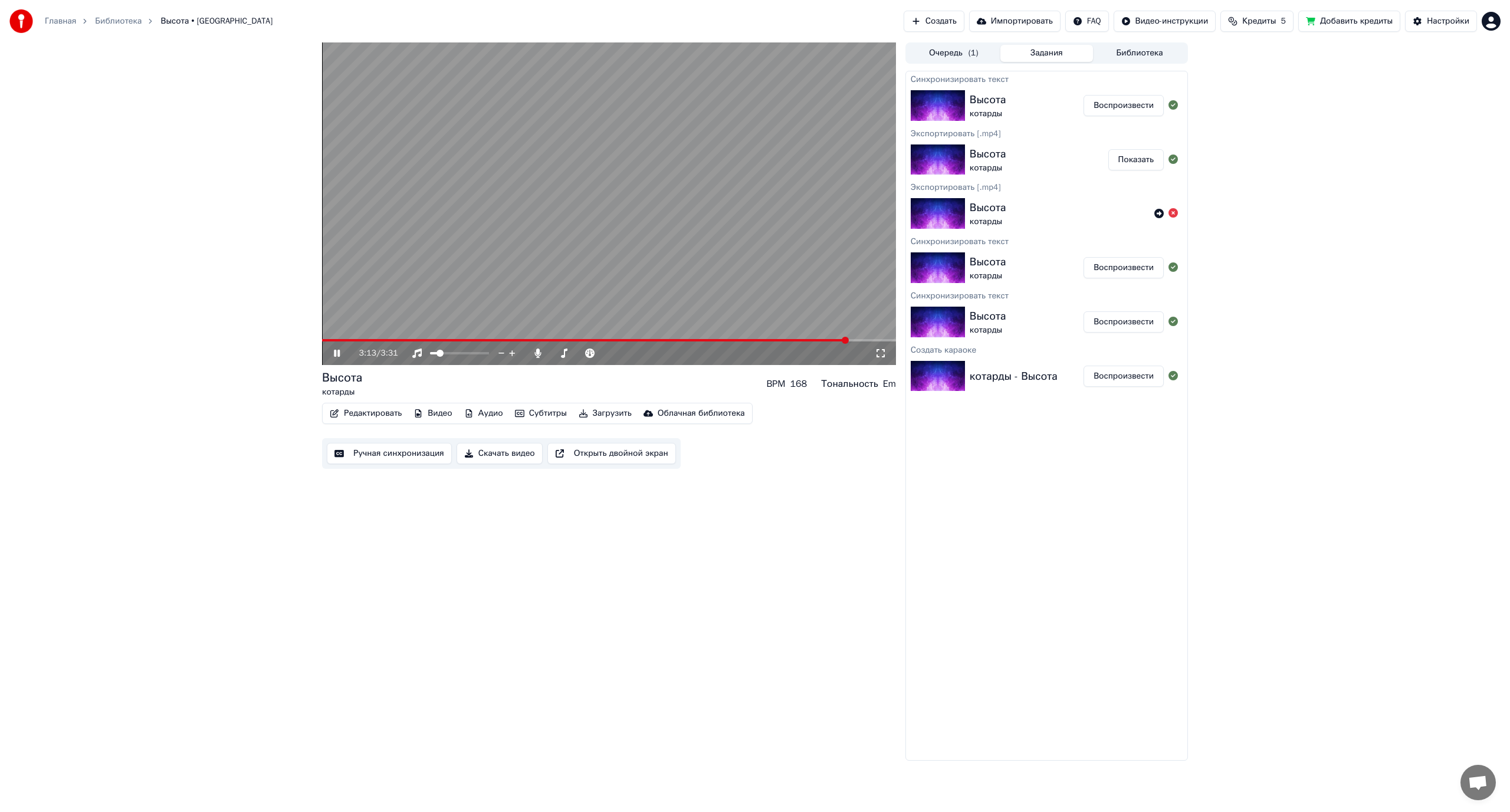 click on "Открыть двойной экран" at bounding box center (612, 453) 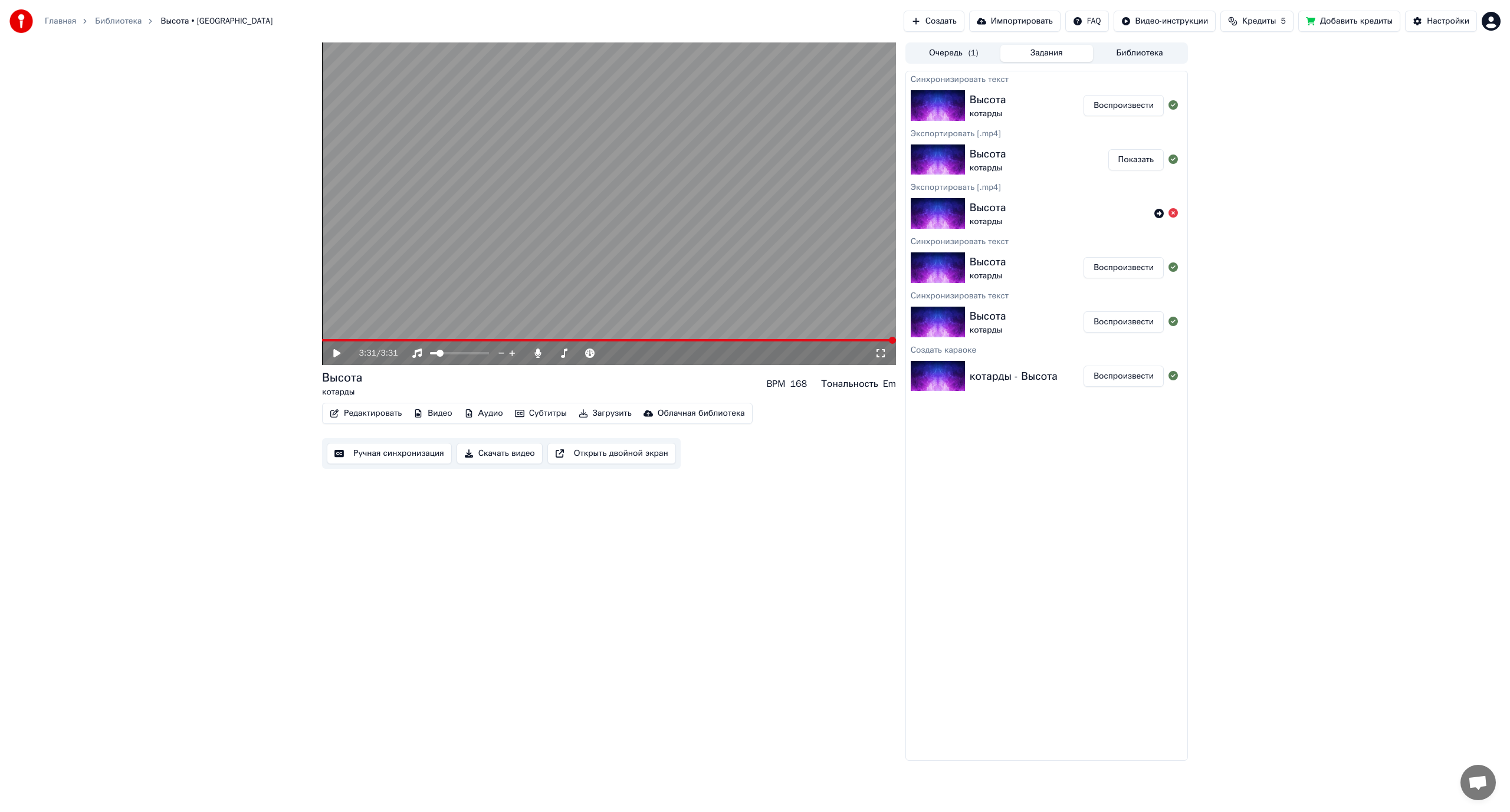 click on "Скачать видео" at bounding box center [500, 453] 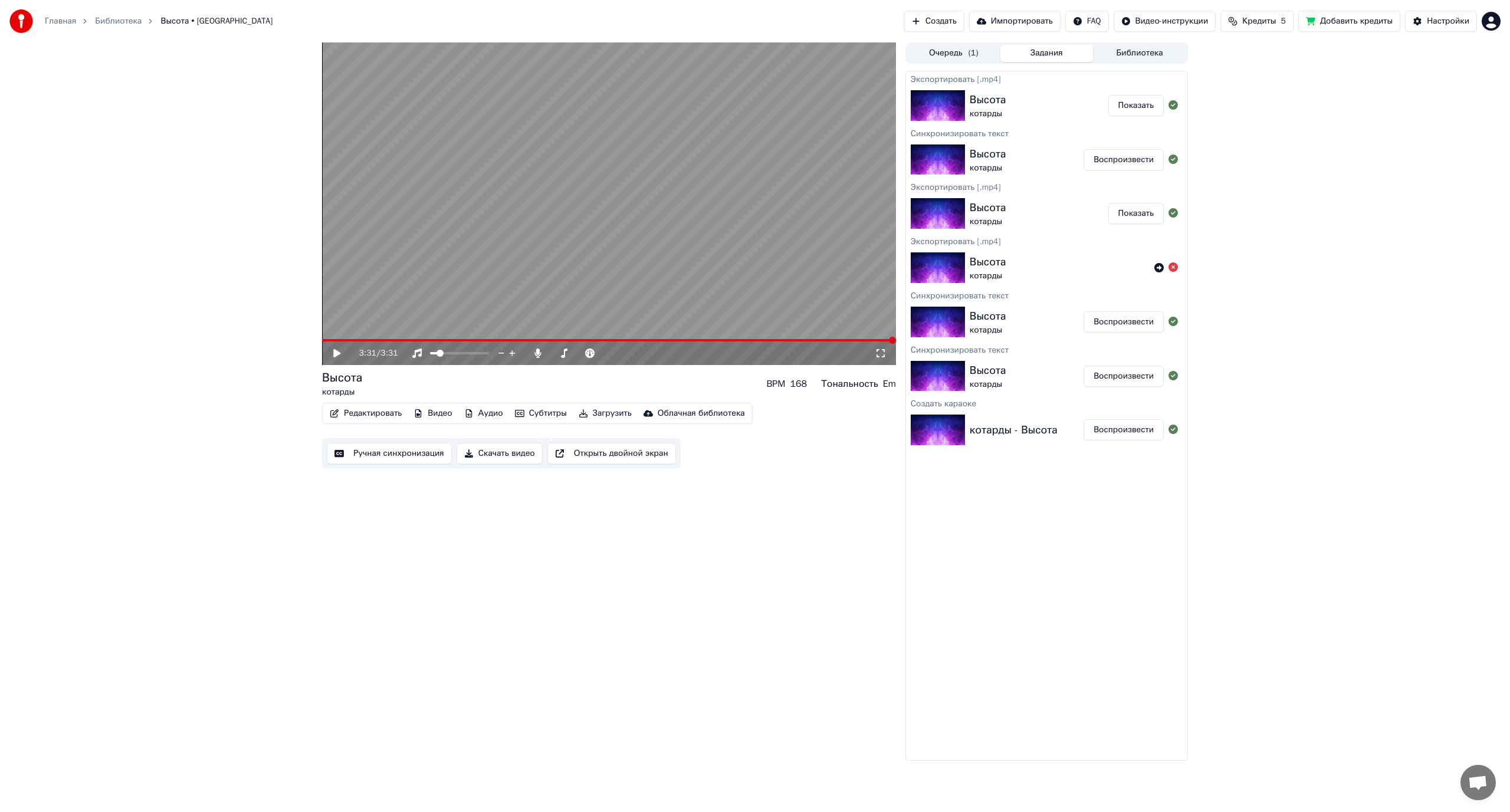click on "Показать" at bounding box center (1136, 106) 